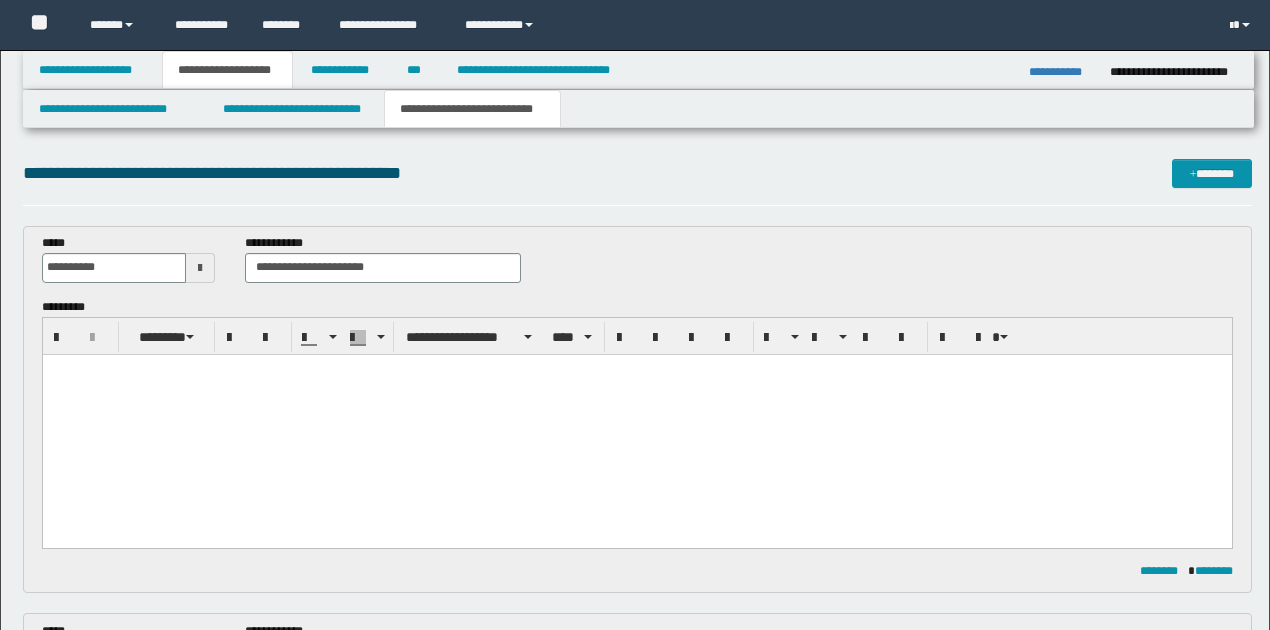 scroll, scrollTop: 266, scrollLeft: 0, axis: vertical 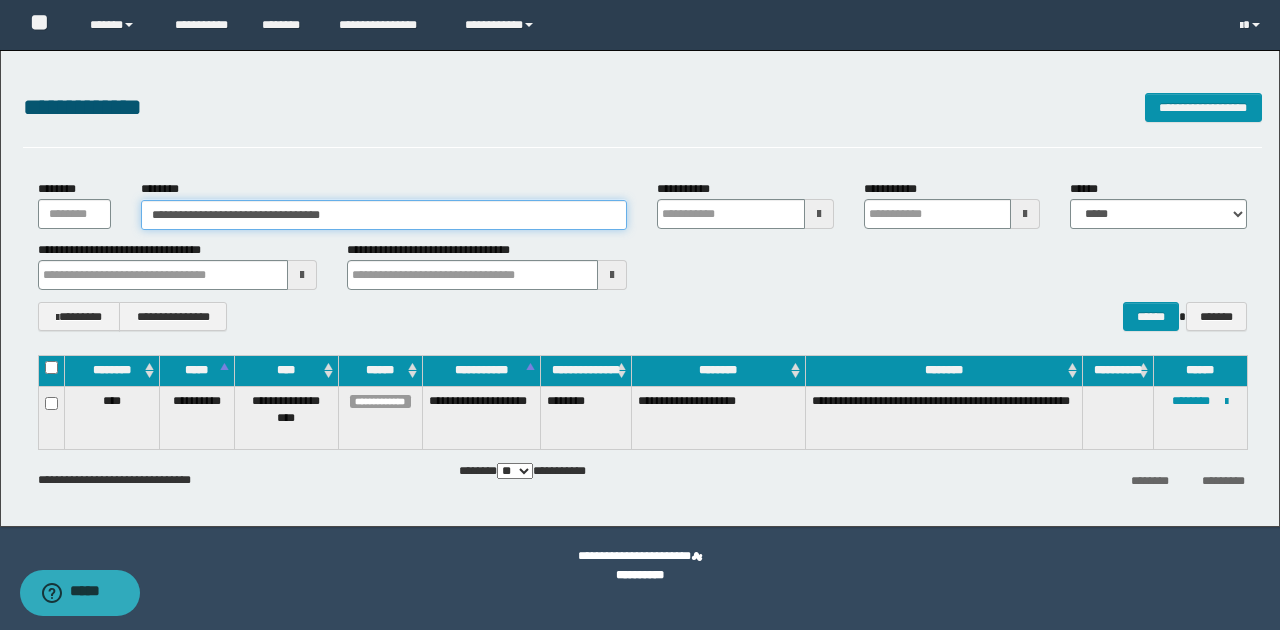 click on "**********" at bounding box center [384, 215] 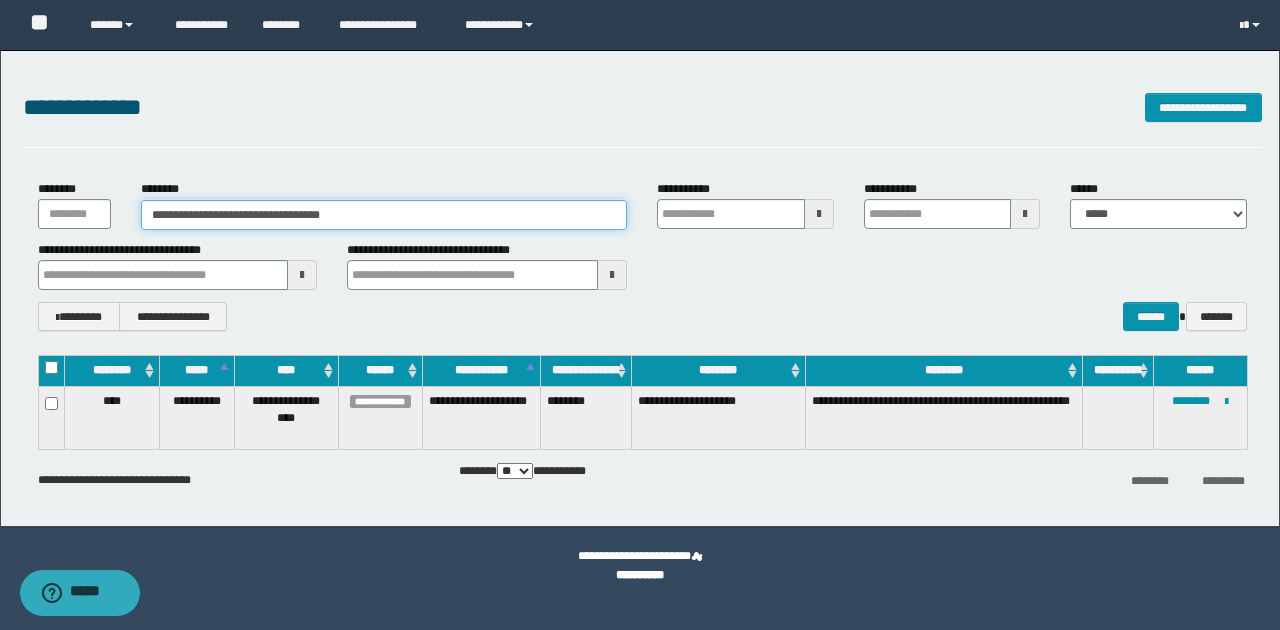 drag, startPoint x: 387, startPoint y: 208, endPoint x: -539, endPoint y: 224, distance: 926.13824 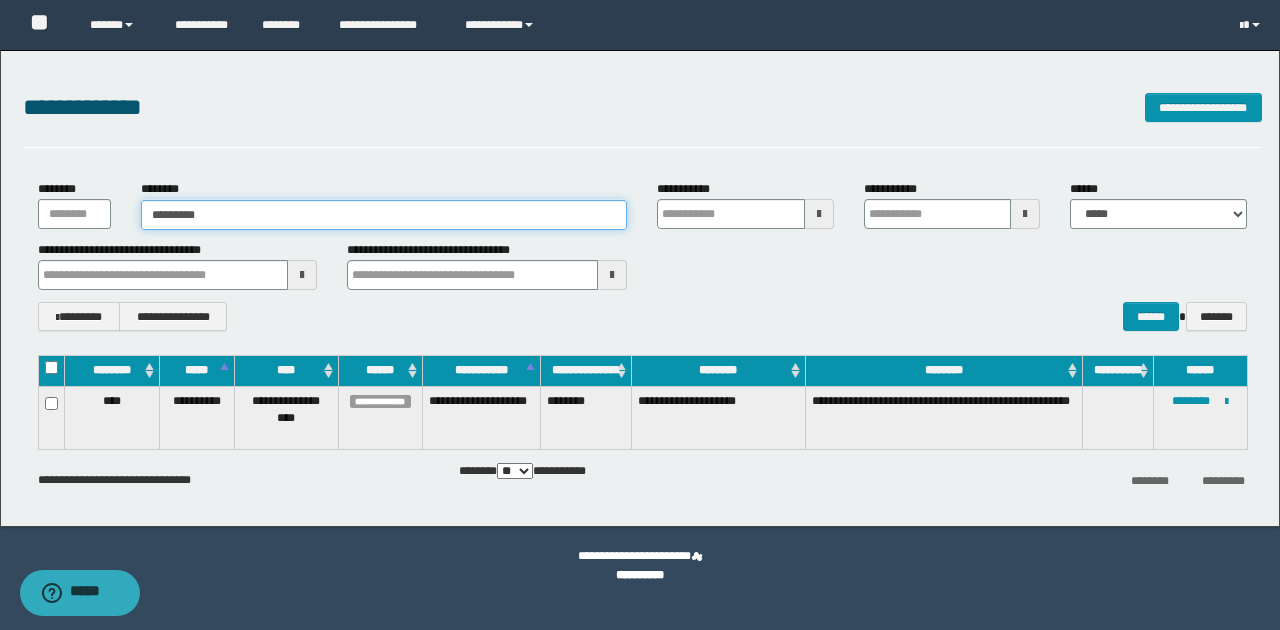 type on "**********" 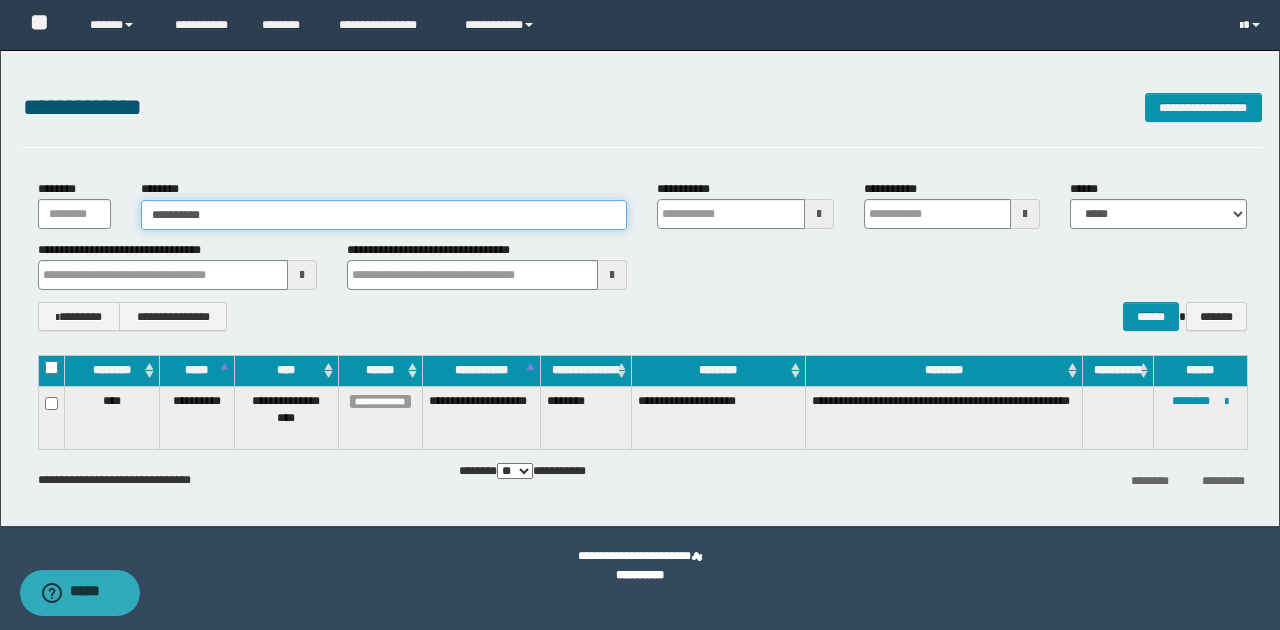 type on "**********" 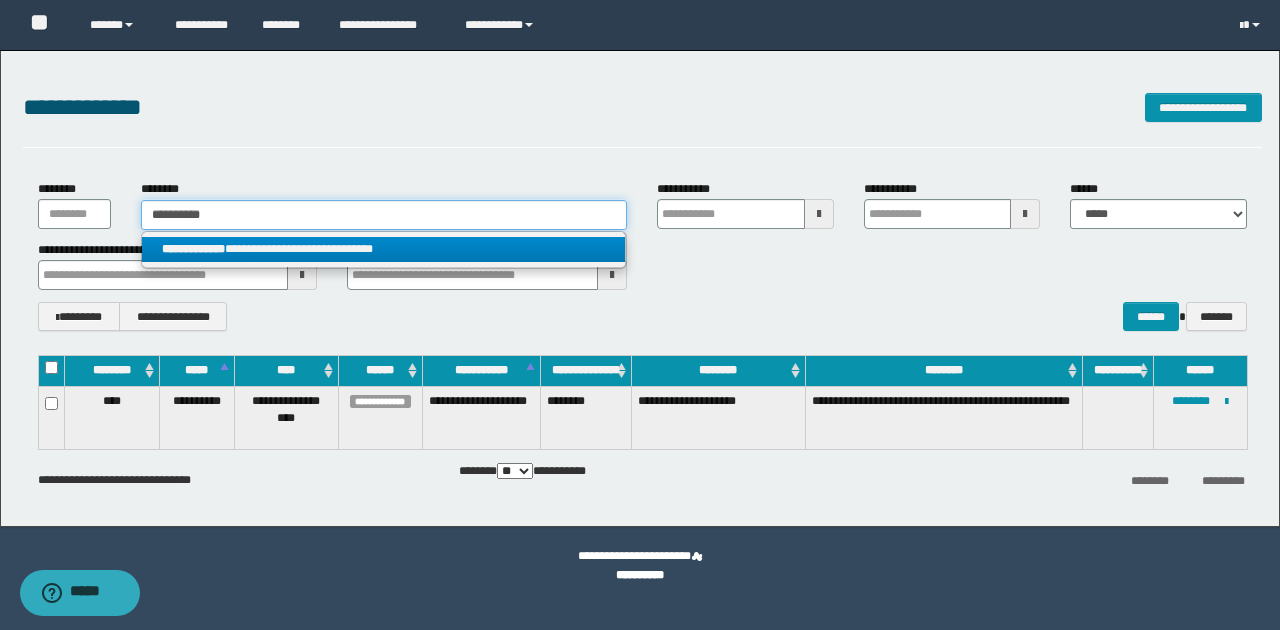 type on "**********" 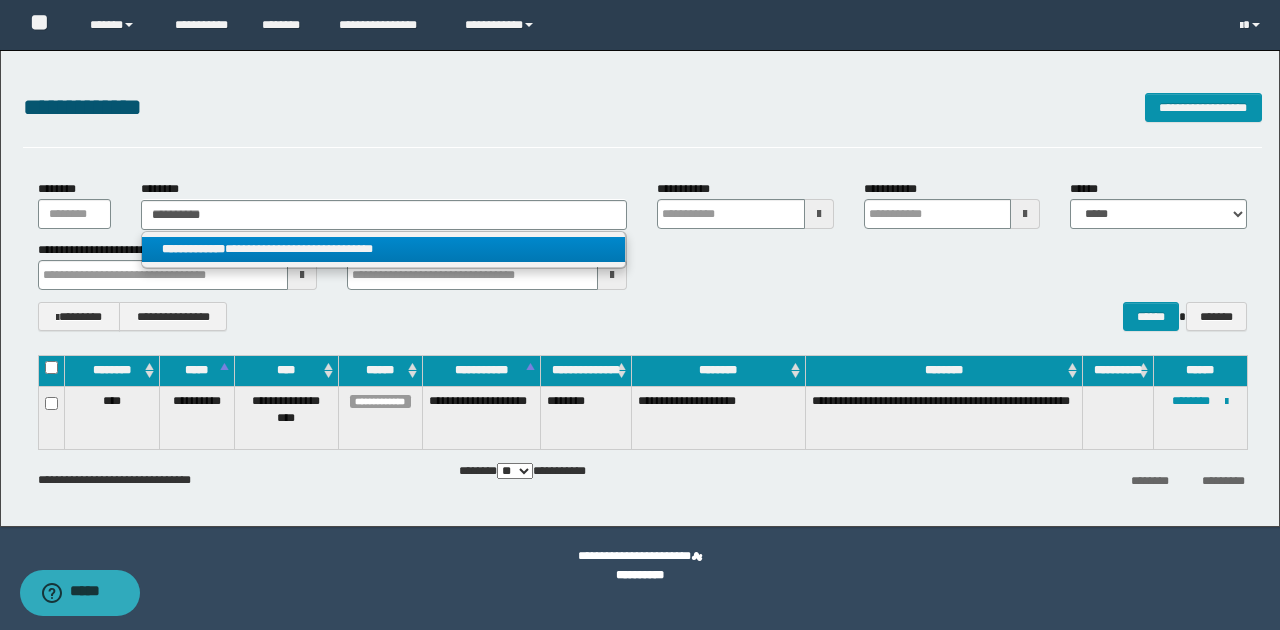 click on "**********" at bounding box center (384, 249) 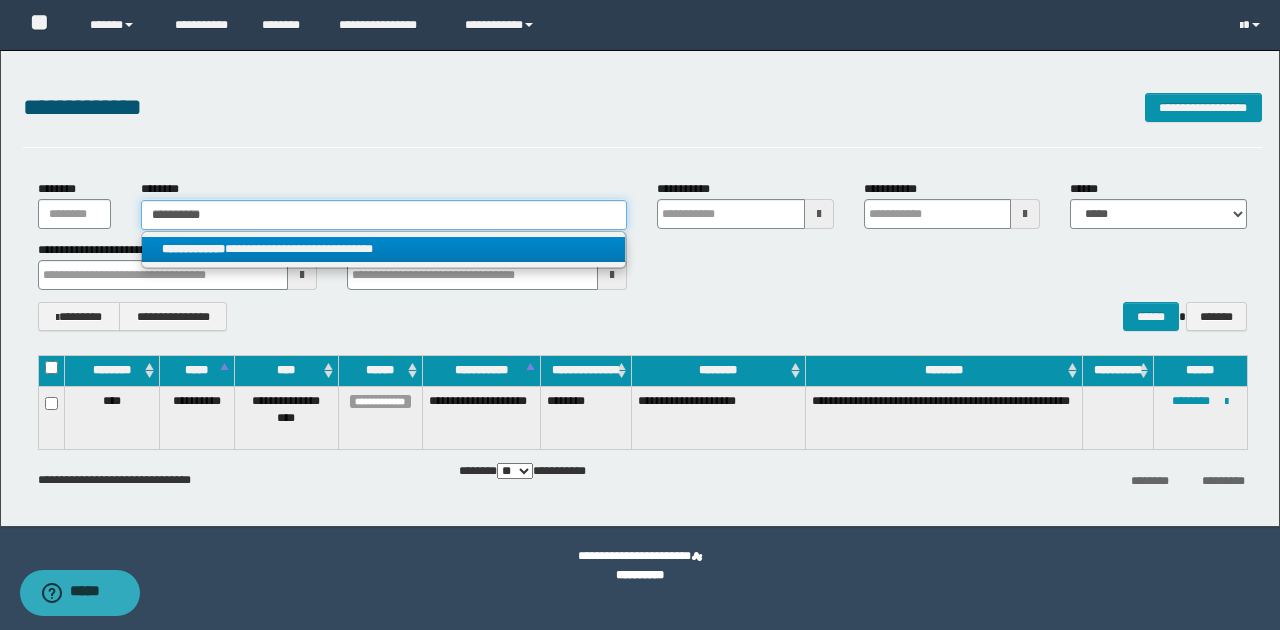 type 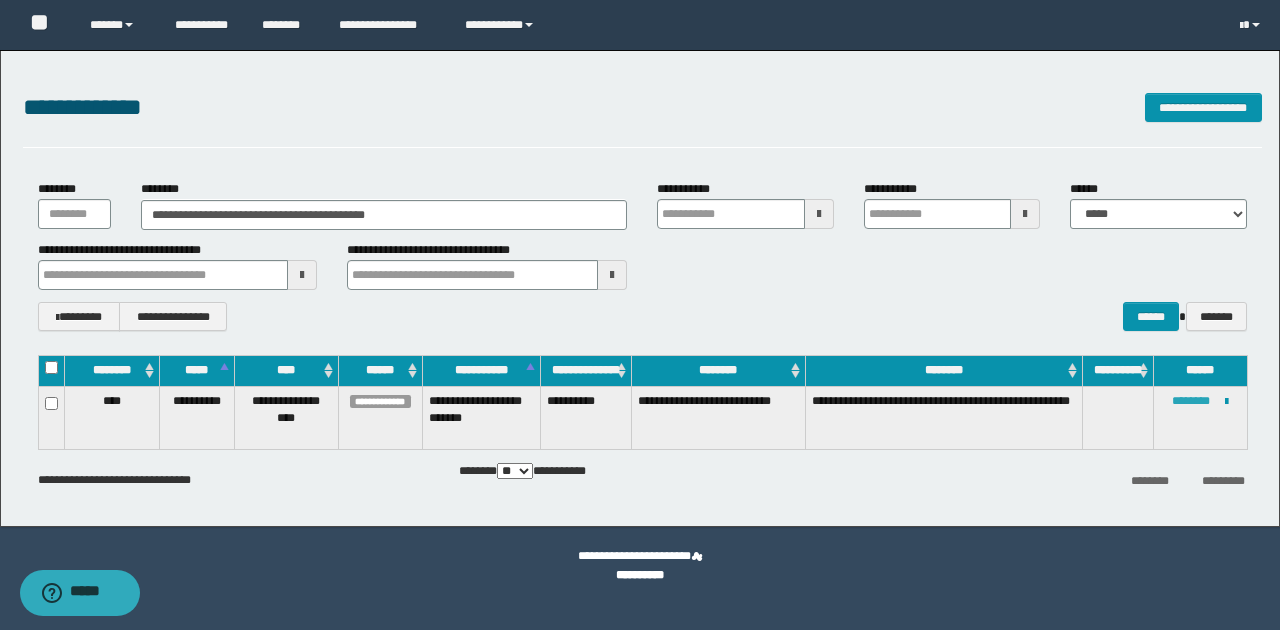 click on "********" at bounding box center (1191, 401) 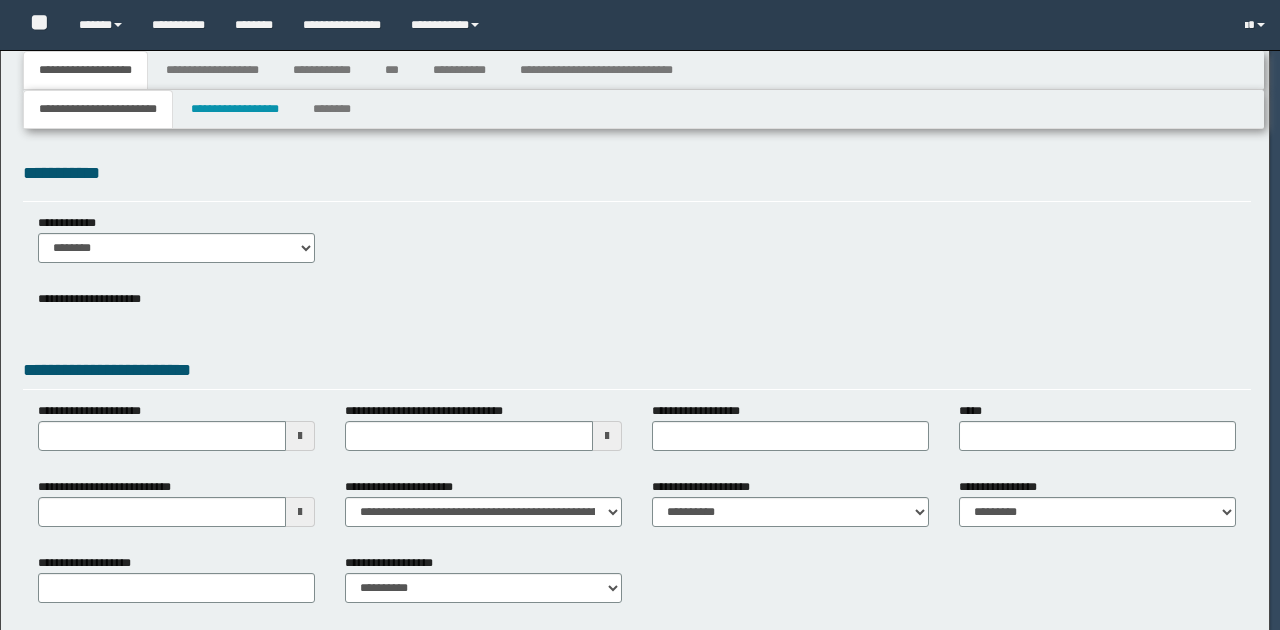 scroll, scrollTop: 0, scrollLeft: 0, axis: both 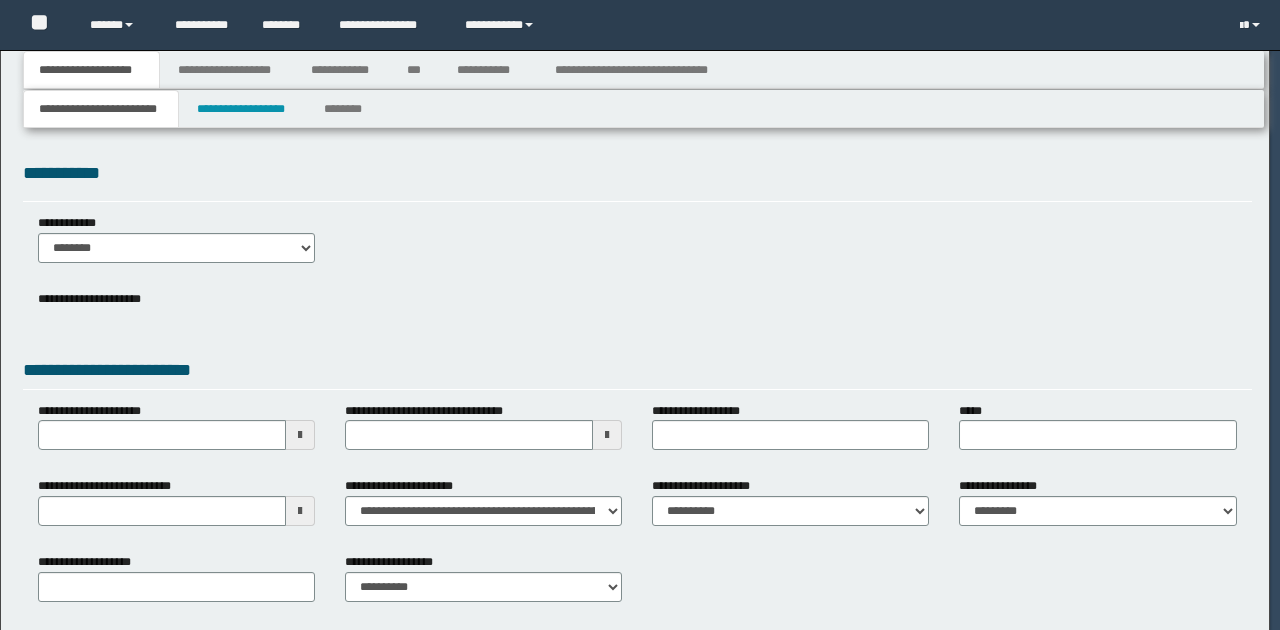 type on "**********" 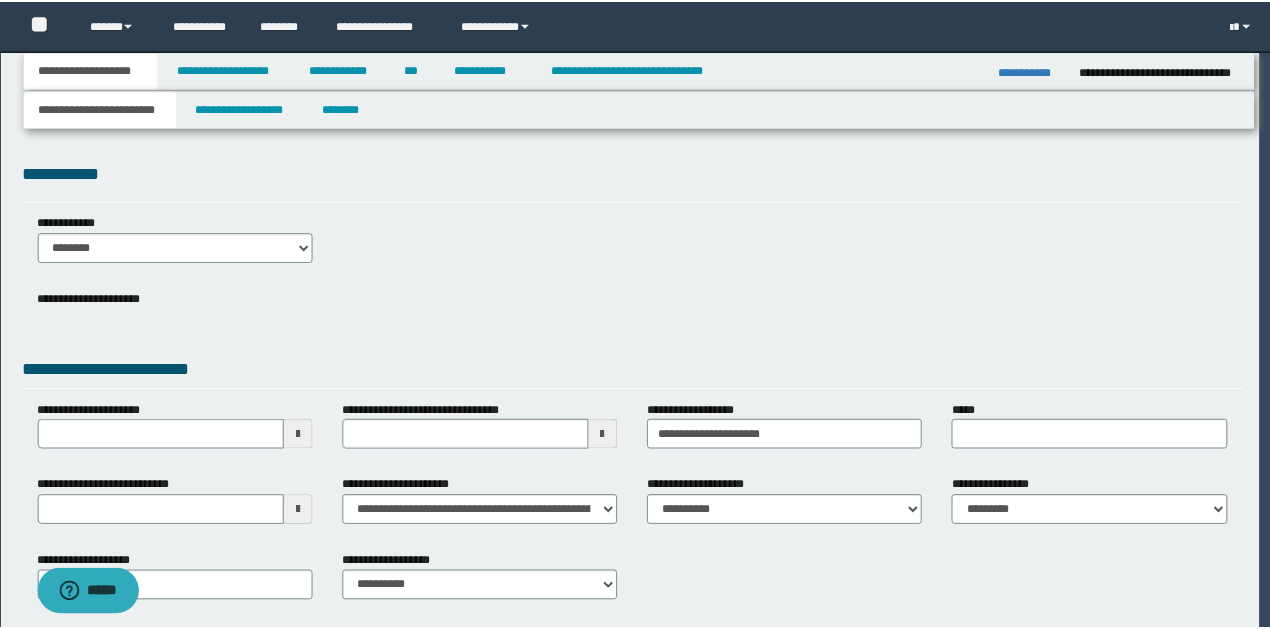 scroll, scrollTop: 0, scrollLeft: 0, axis: both 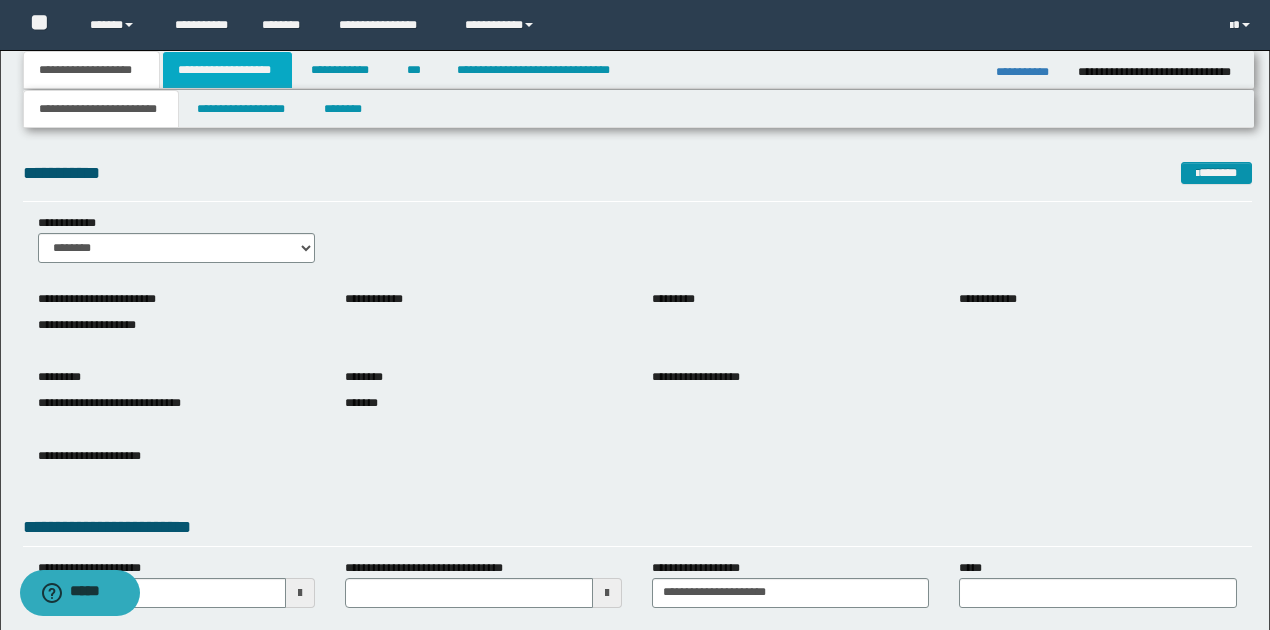 click on "**********" at bounding box center [227, 70] 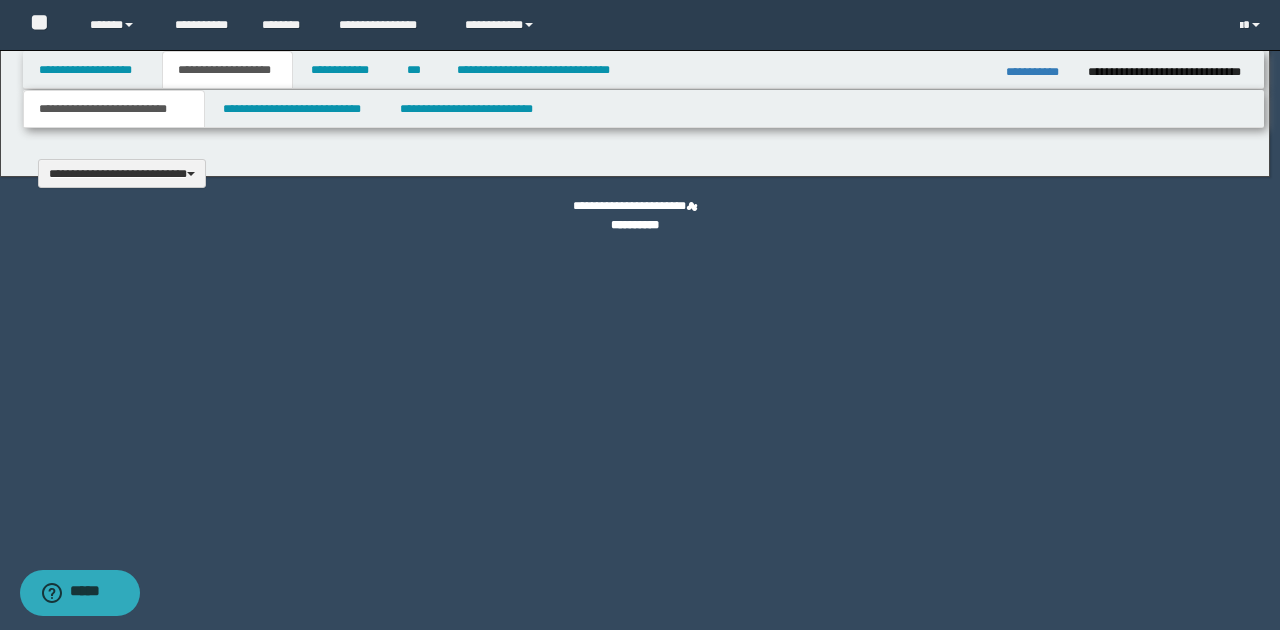type 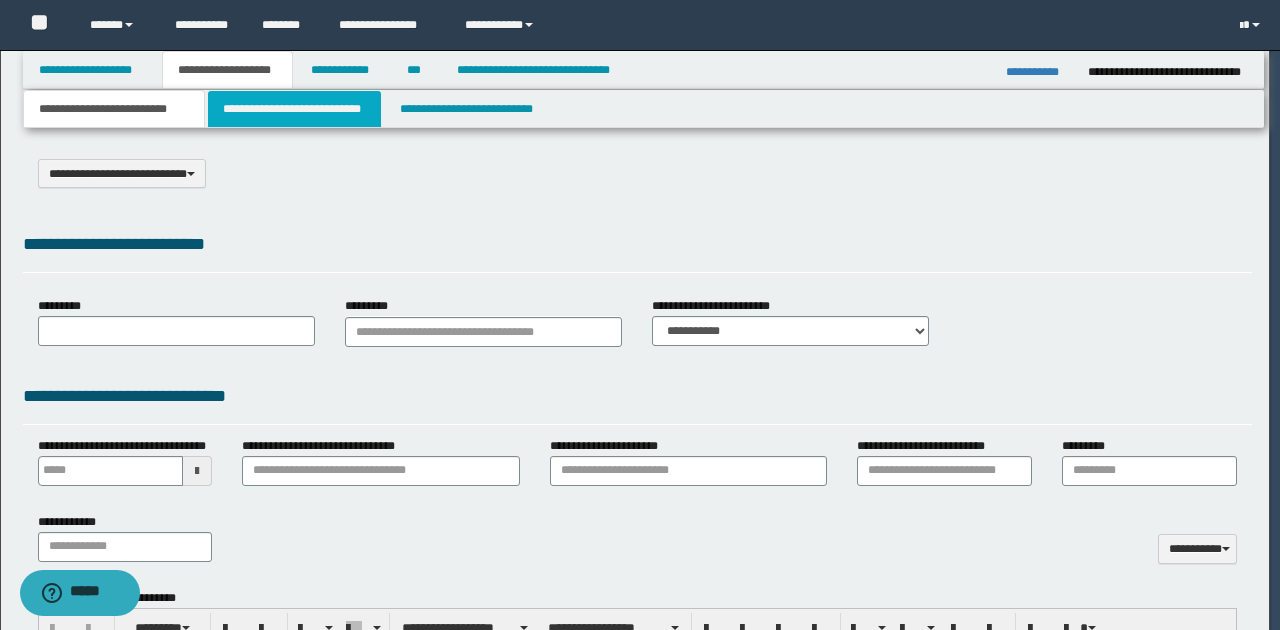 scroll, scrollTop: 0, scrollLeft: 0, axis: both 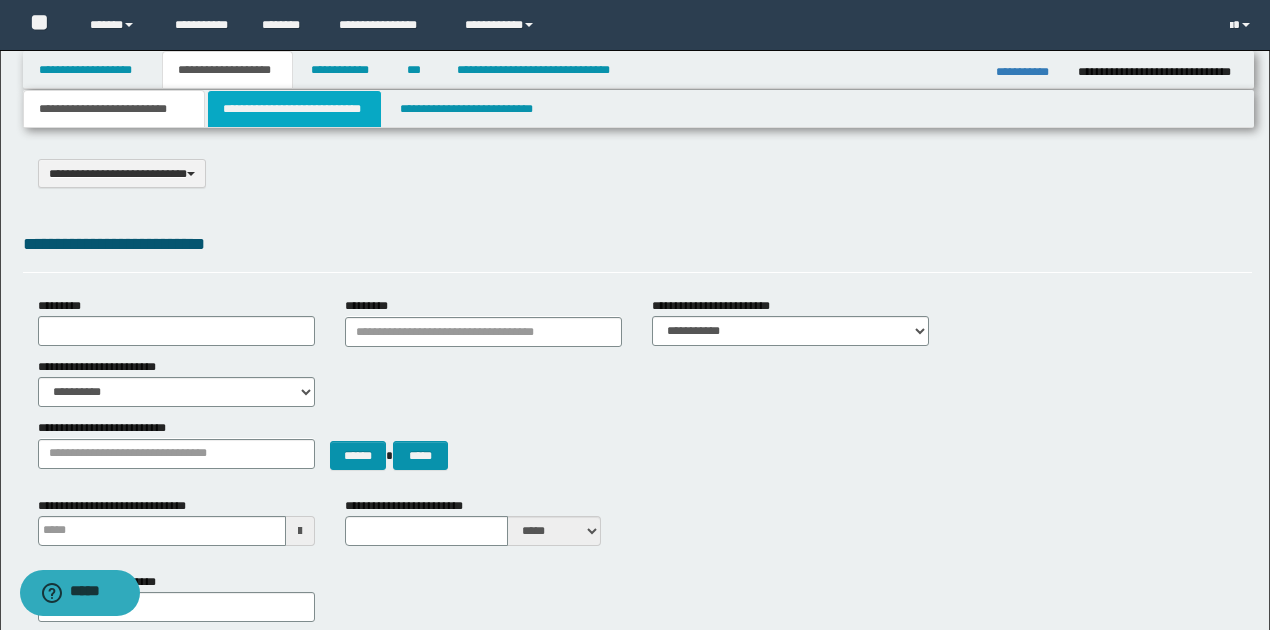 click on "**********" at bounding box center [294, 109] 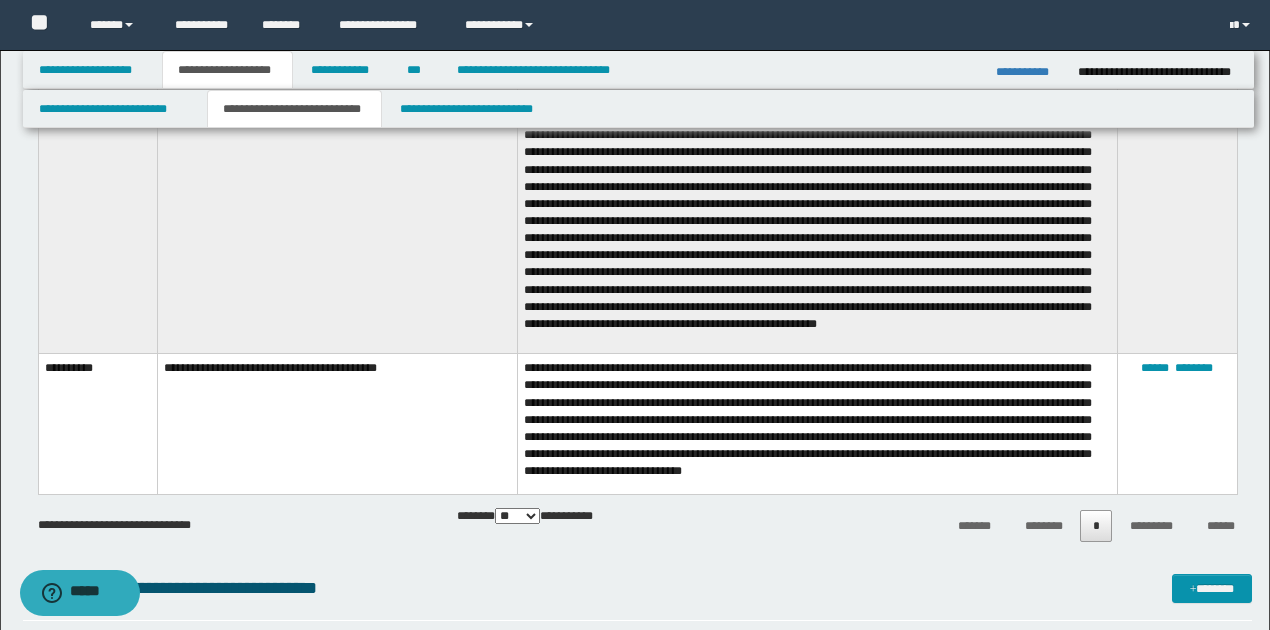 scroll, scrollTop: 2600, scrollLeft: 0, axis: vertical 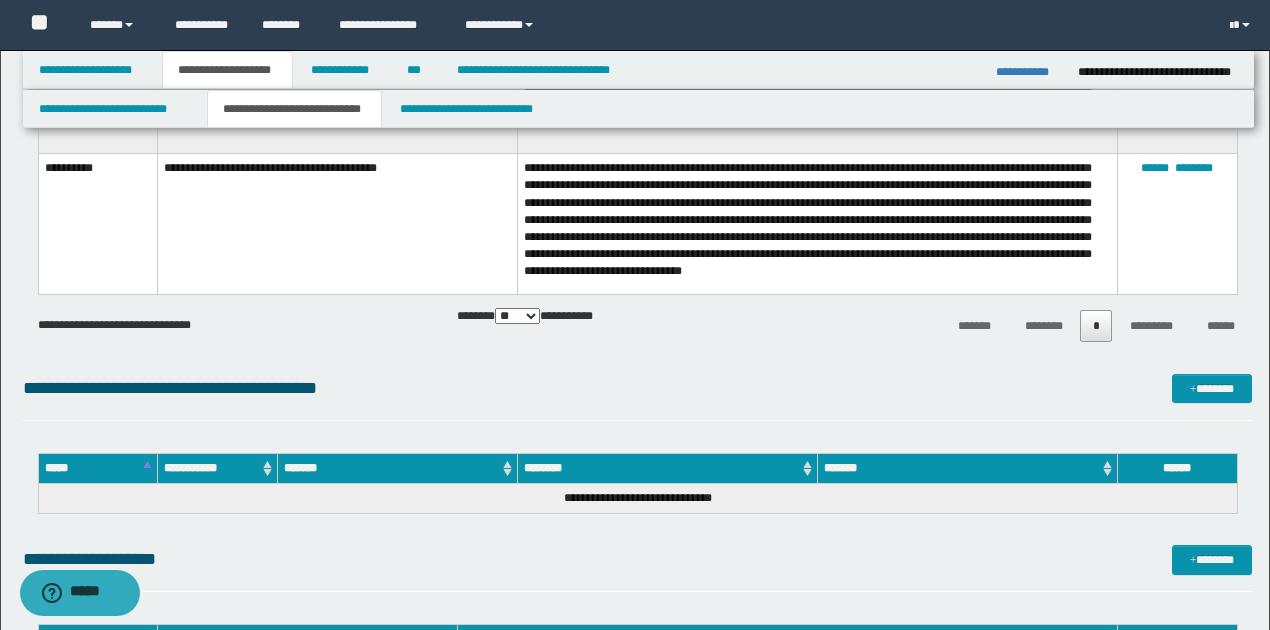 click on "**********" at bounding box center [338, 224] 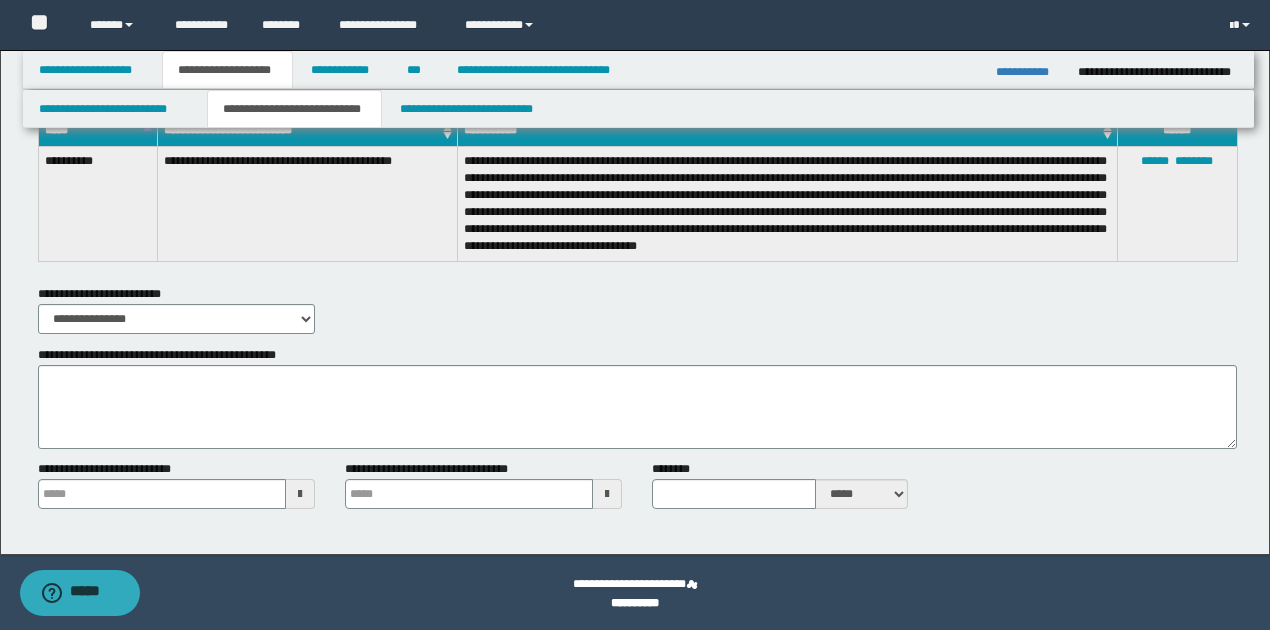 scroll, scrollTop: 3346, scrollLeft: 0, axis: vertical 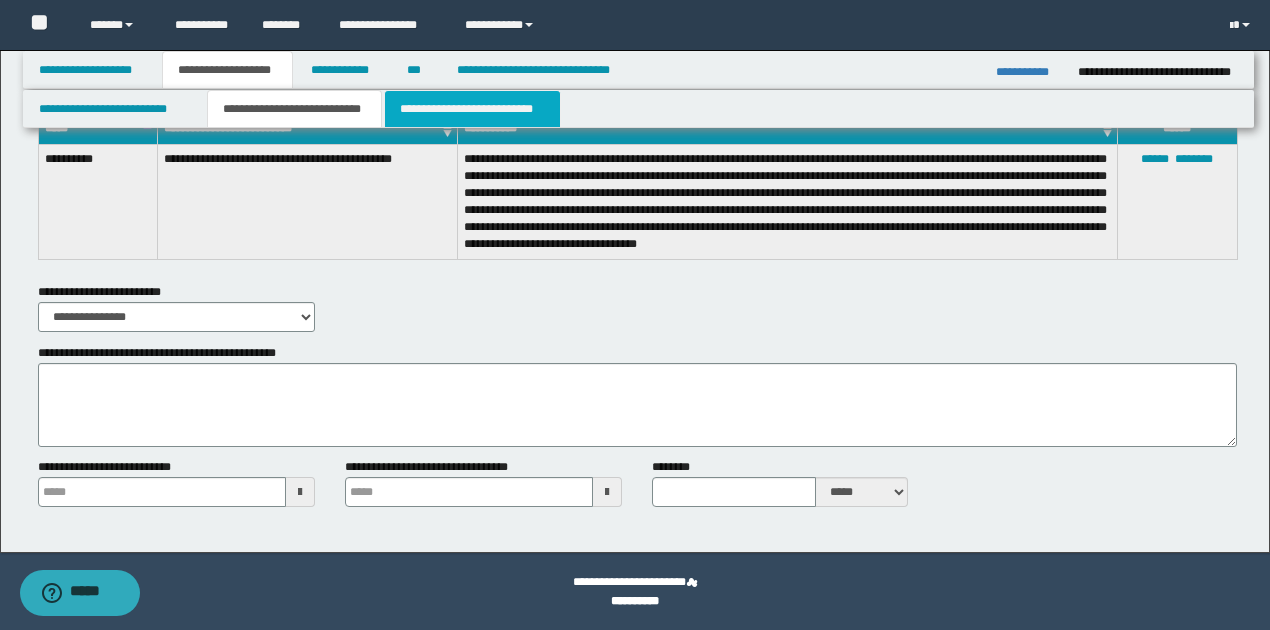 click on "**********" at bounding box center [472, 109] 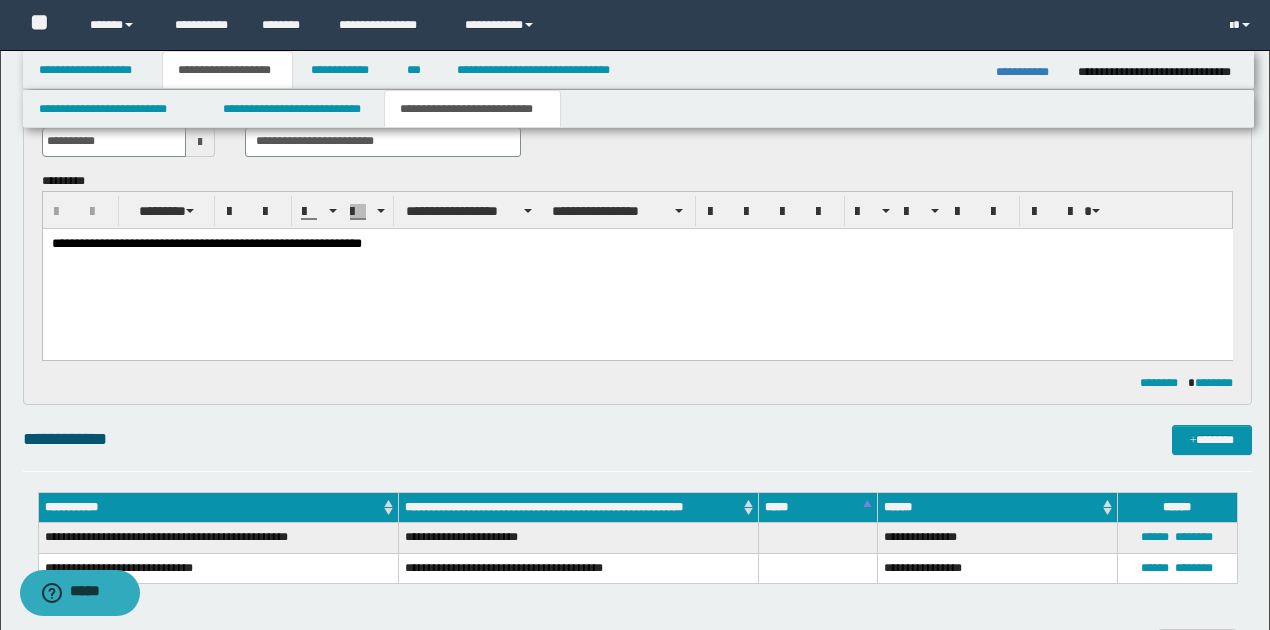 scroll, scrollTop: 0, scrollLeft: 0, axis: both 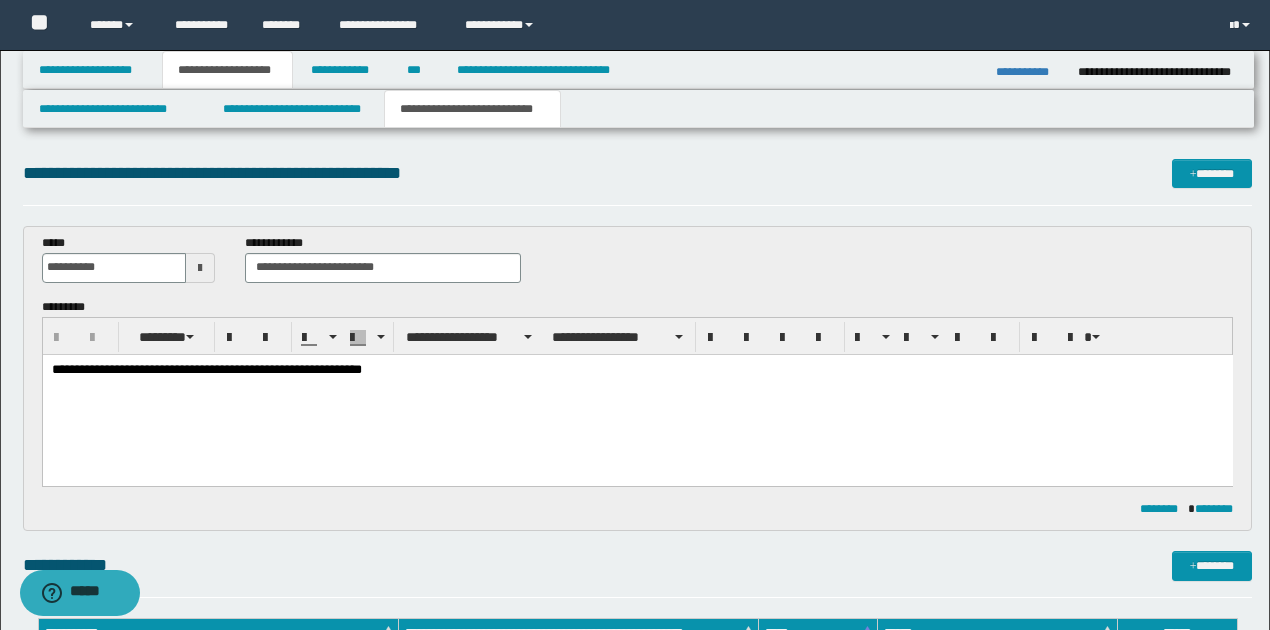 click on "**********" at bounding box center [637, 369] 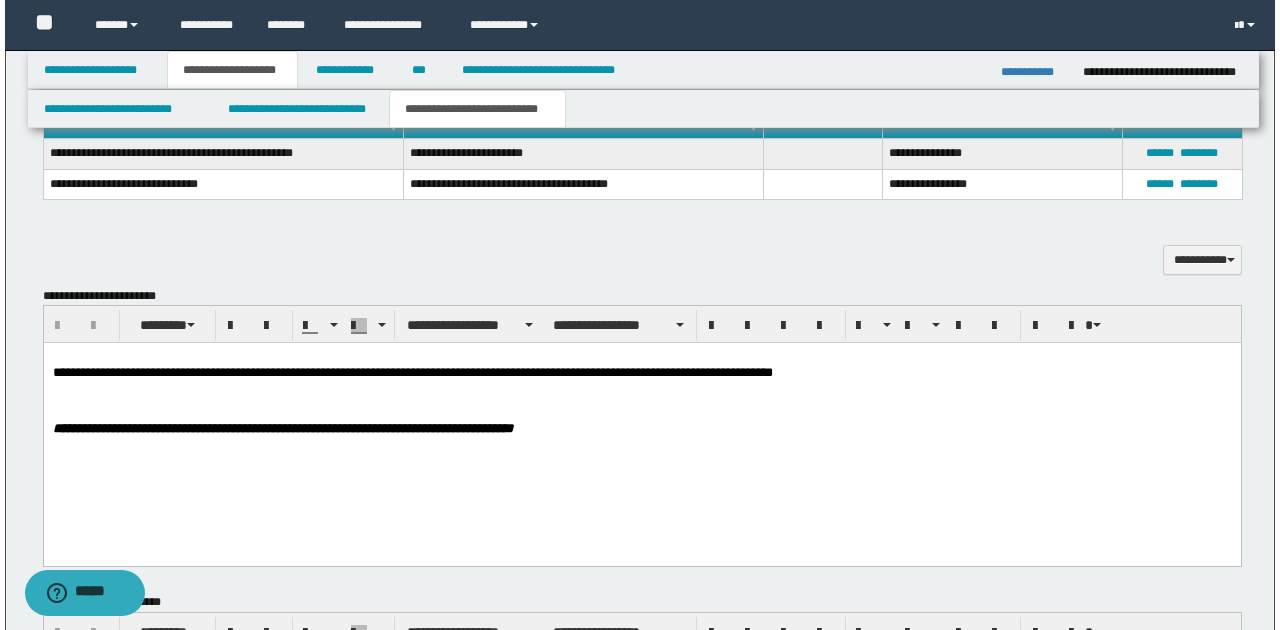 scroll, scrollTop: 533, scrollLeft: 0, axis: vertical 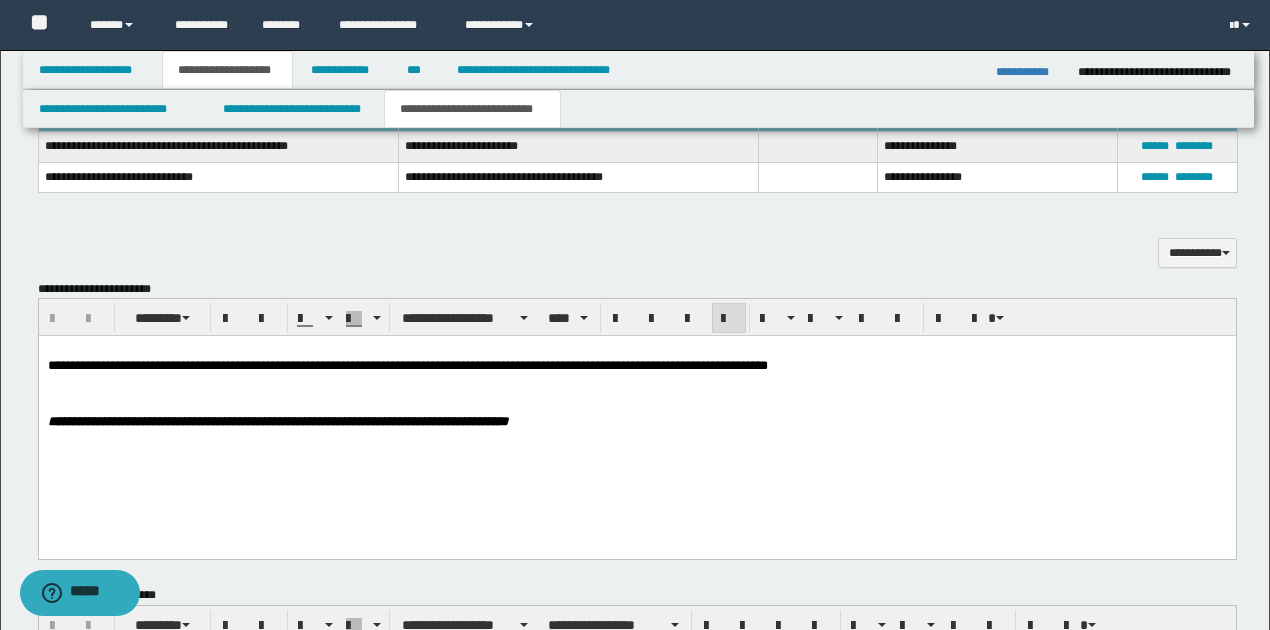 click at bounding box center (636, 380) 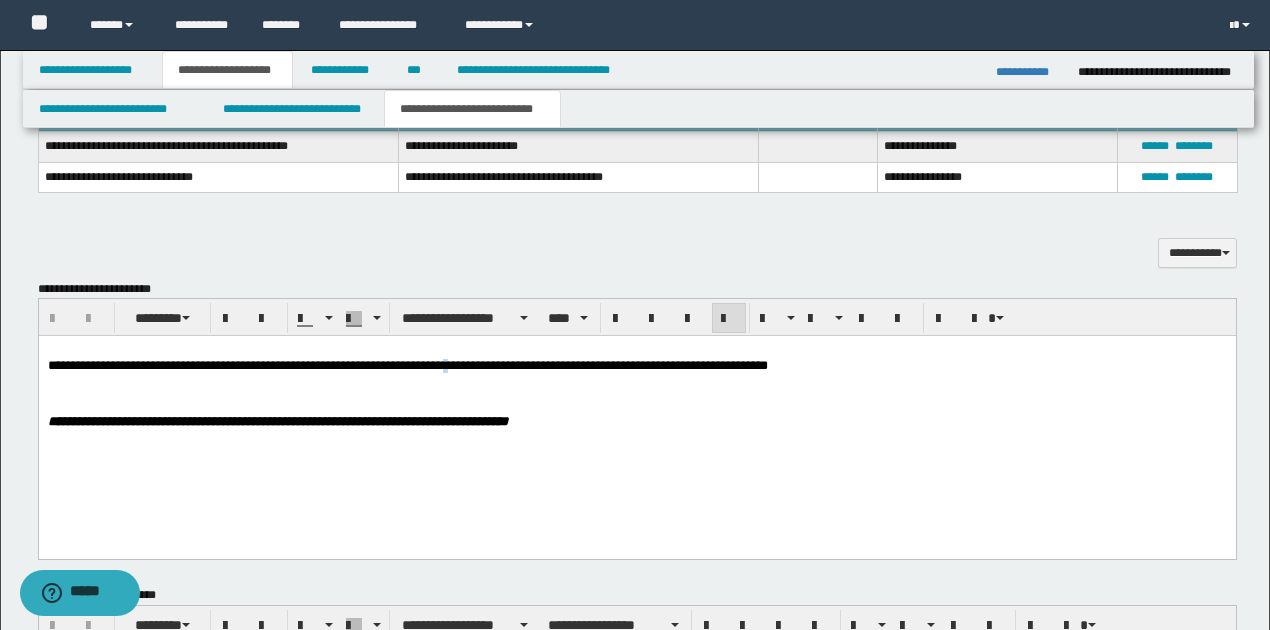 click on "**********" at bounding box center [407, 365] 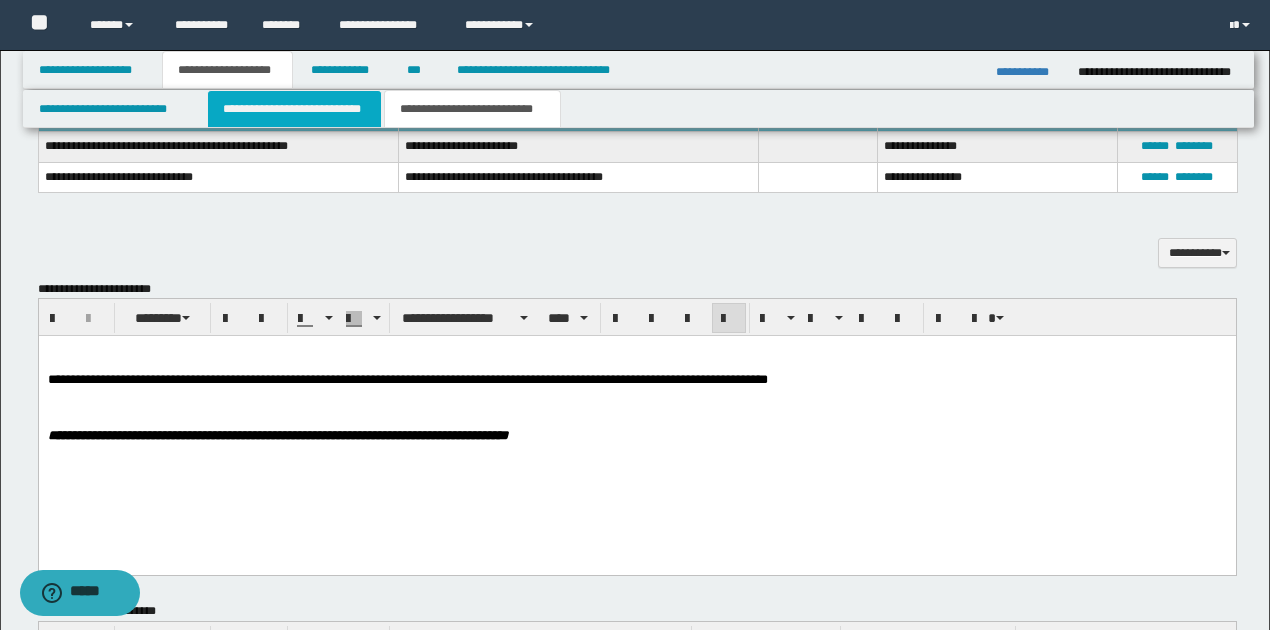 drag, startPoint x: 274, startPoint y: 116, endPoint x: 338, endPoint y: 498, distance: 387.32416 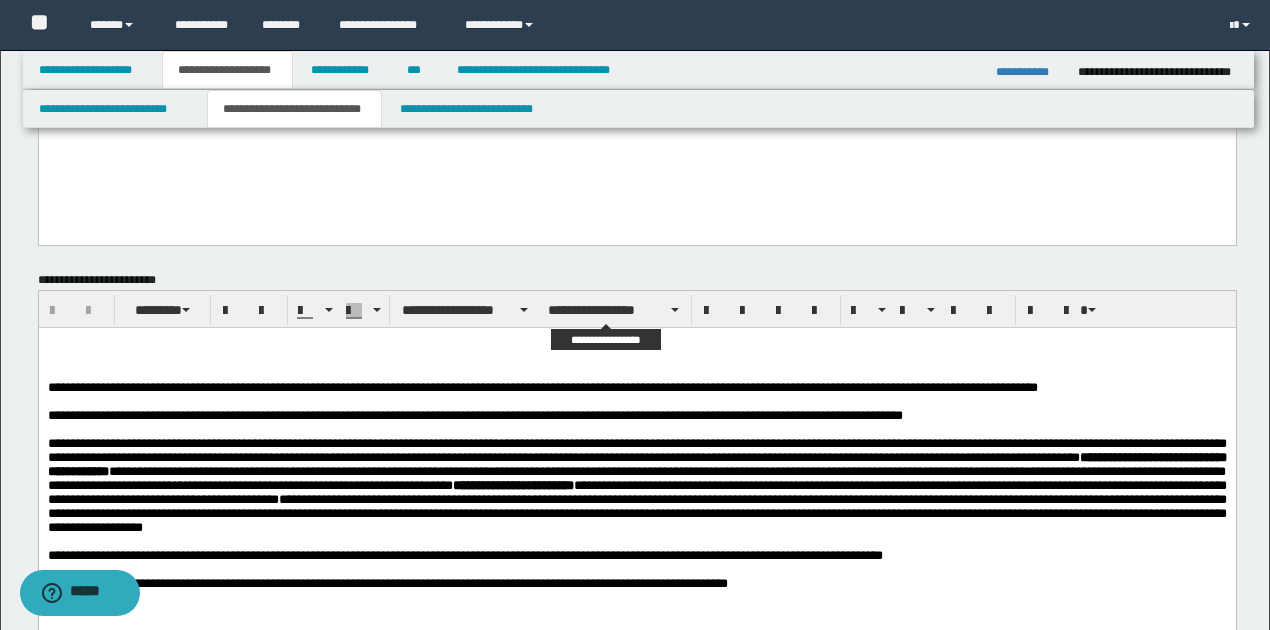 scroll, scrollTop: 800, scrollLeft: 0, axis: vertical 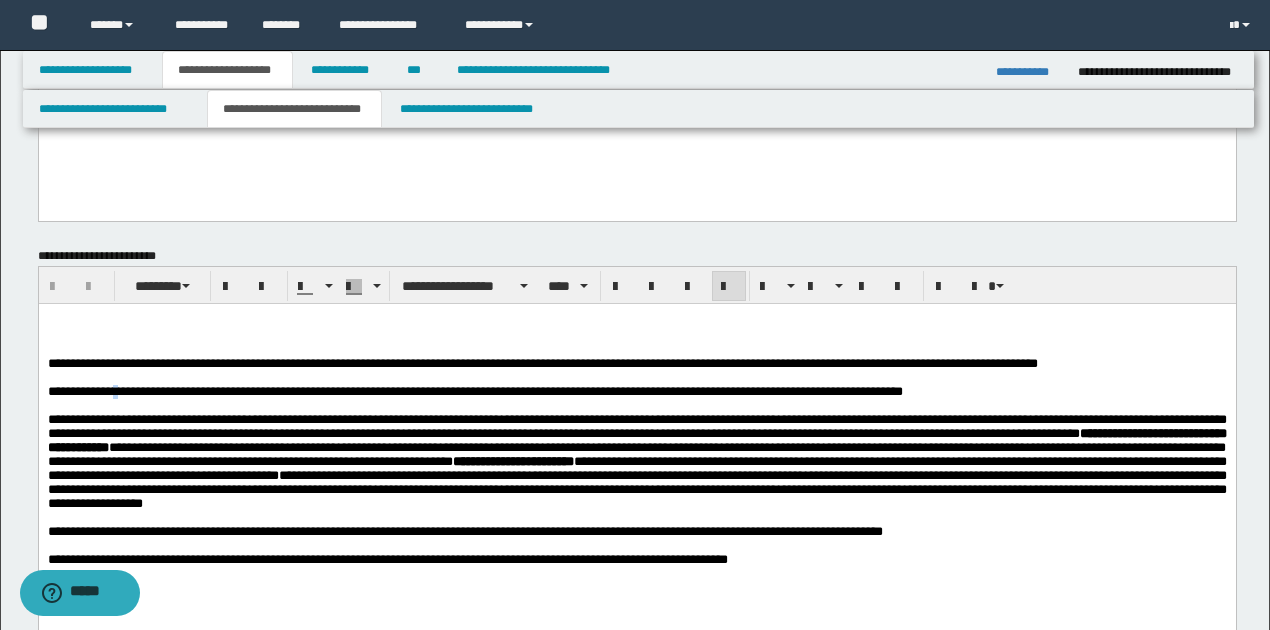 click on "**********" at bounding box center [309, 391] 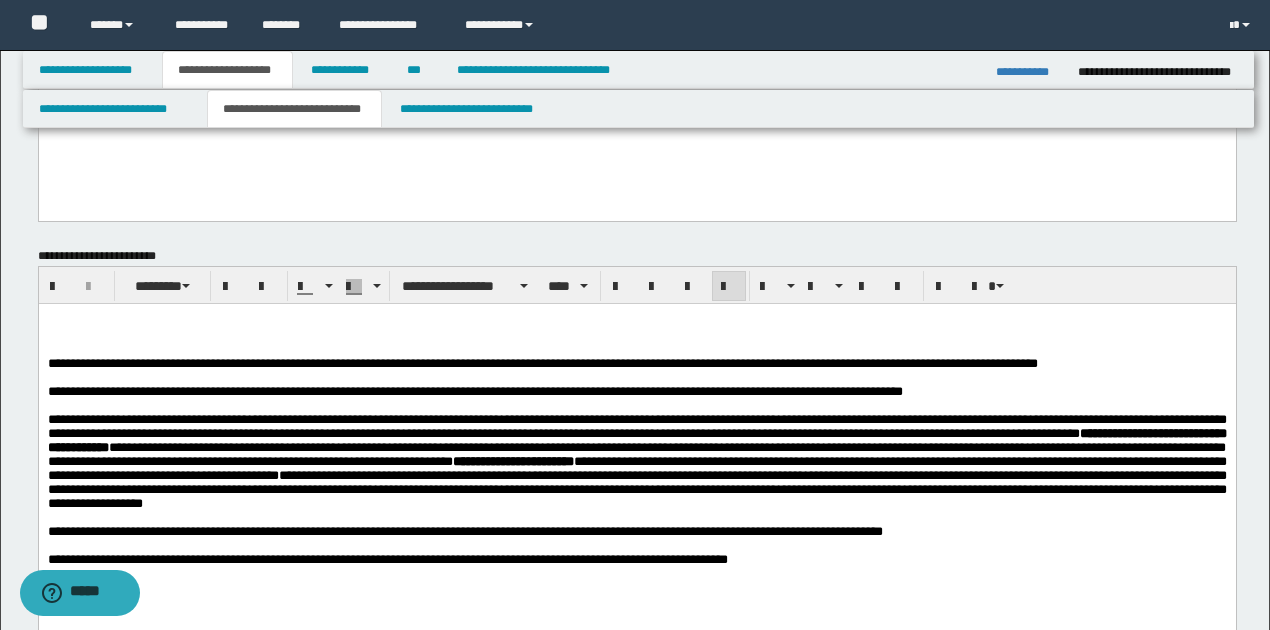 click on "**********" at bounding box center [737, 391] 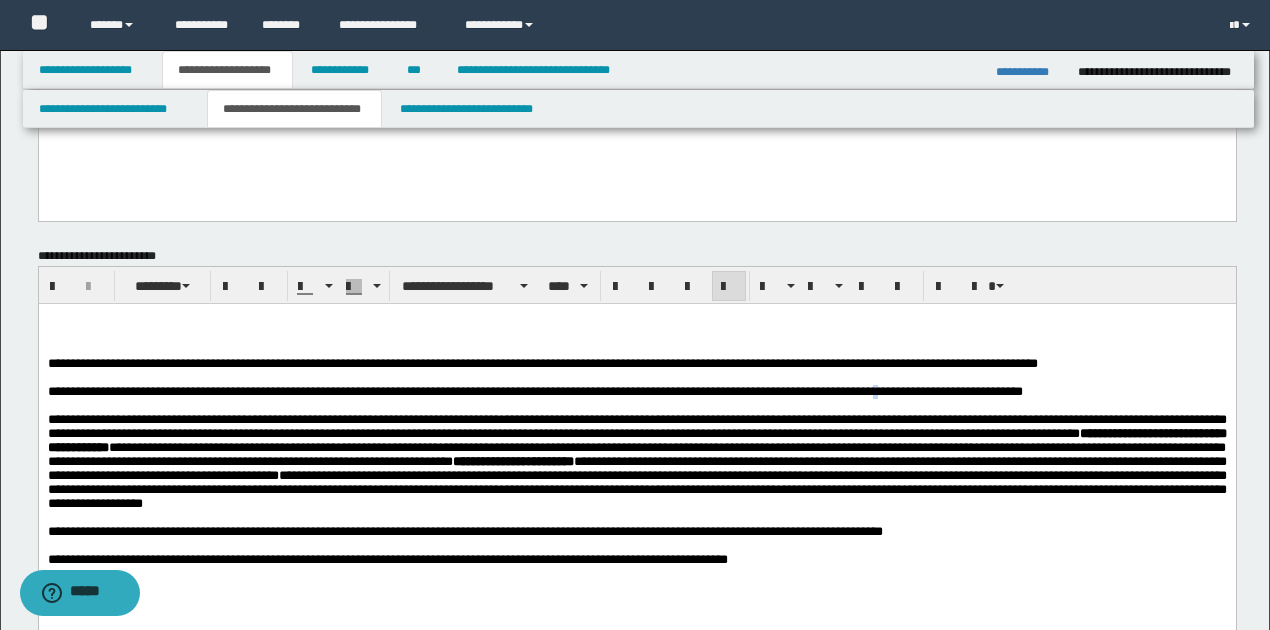 click on "**********" at bounding box center [797, 391] 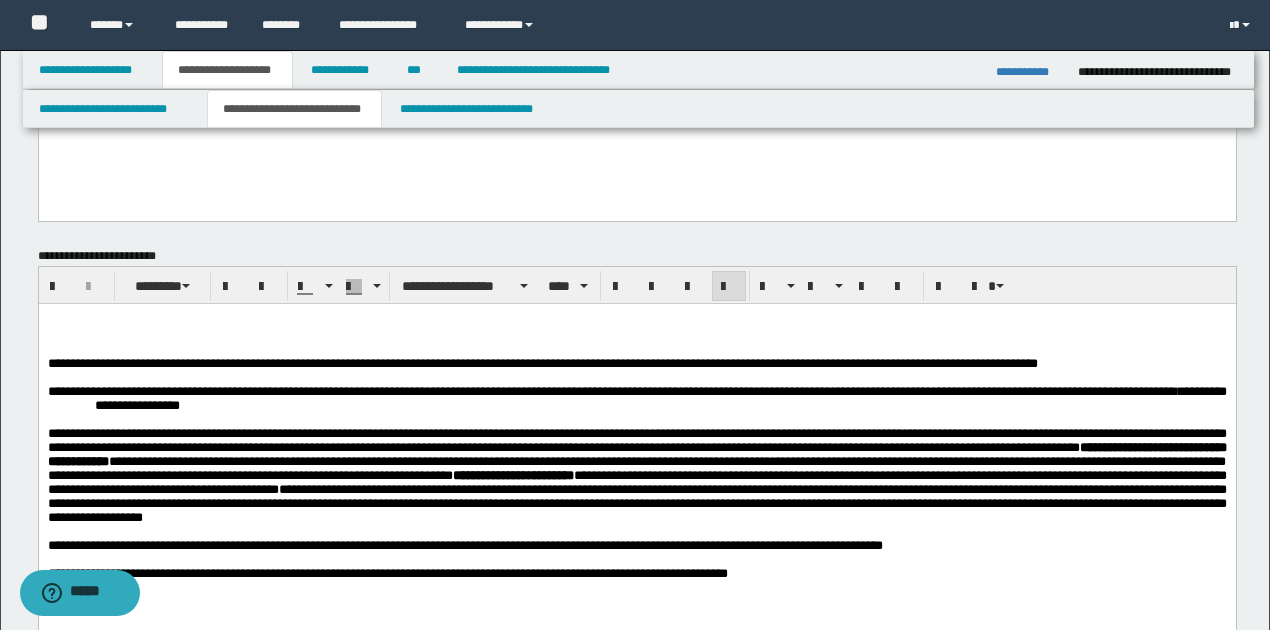 click on "**********" at bounding box center (636, 461) 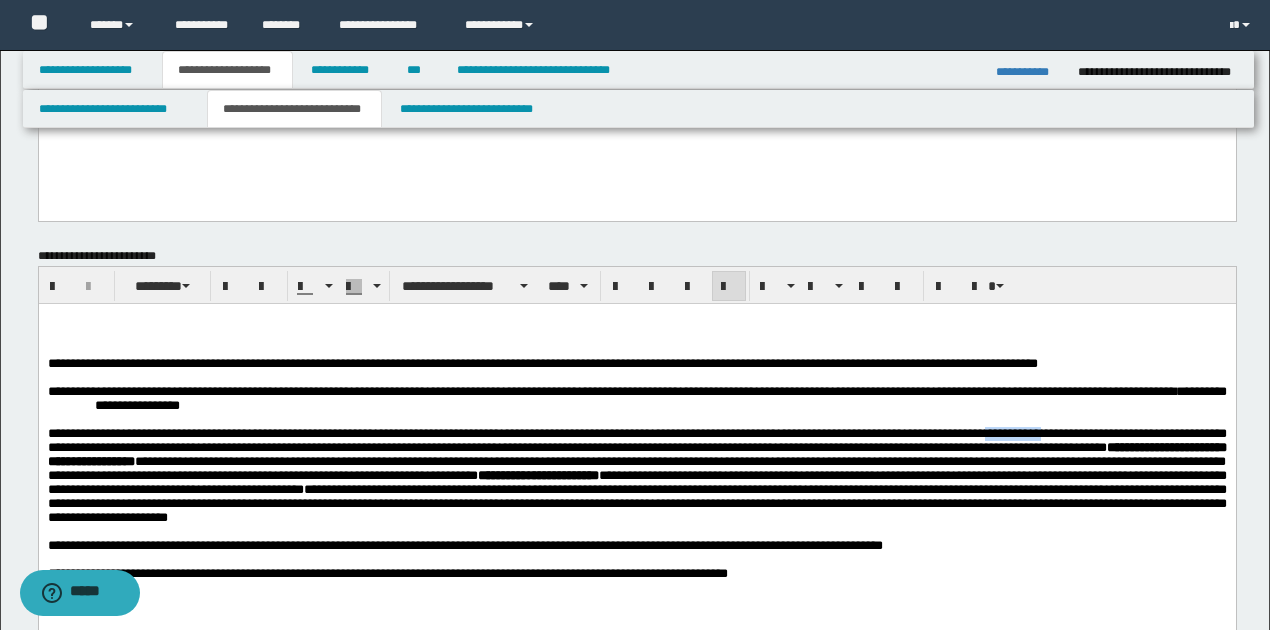 drag, startPoint x: 1061, startPoint y: 441, endPoint x: 1127, endPoint y: 440, distance: 66.007576 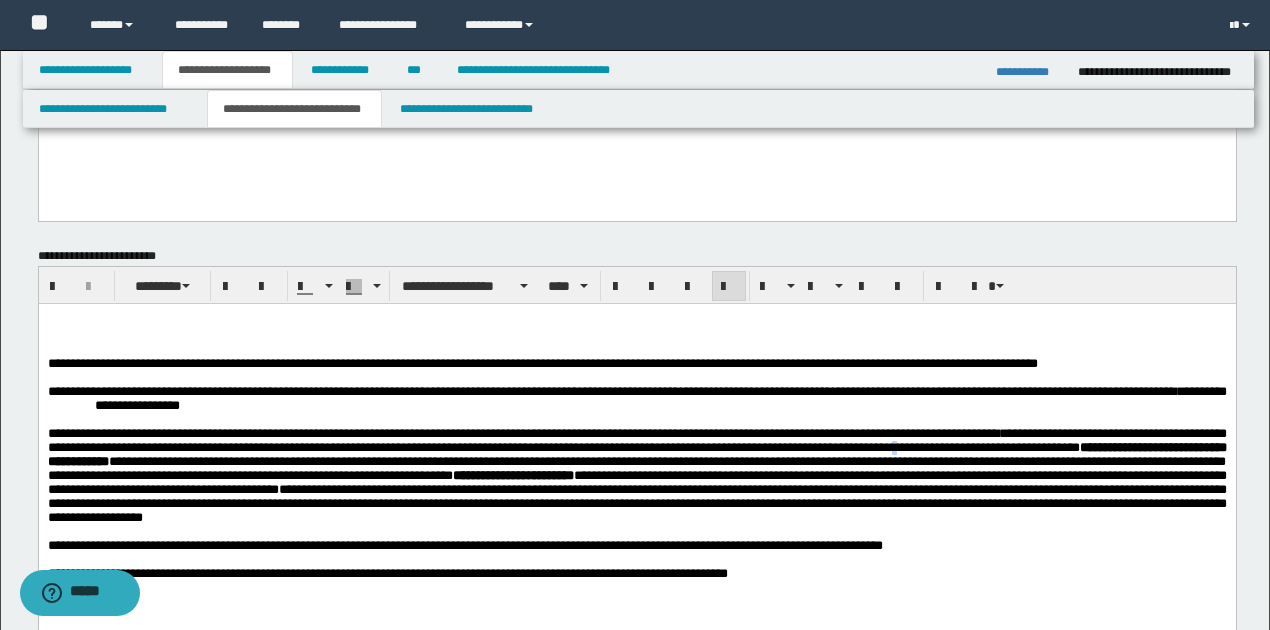 click on "**********" at bounding box center (636, 461) 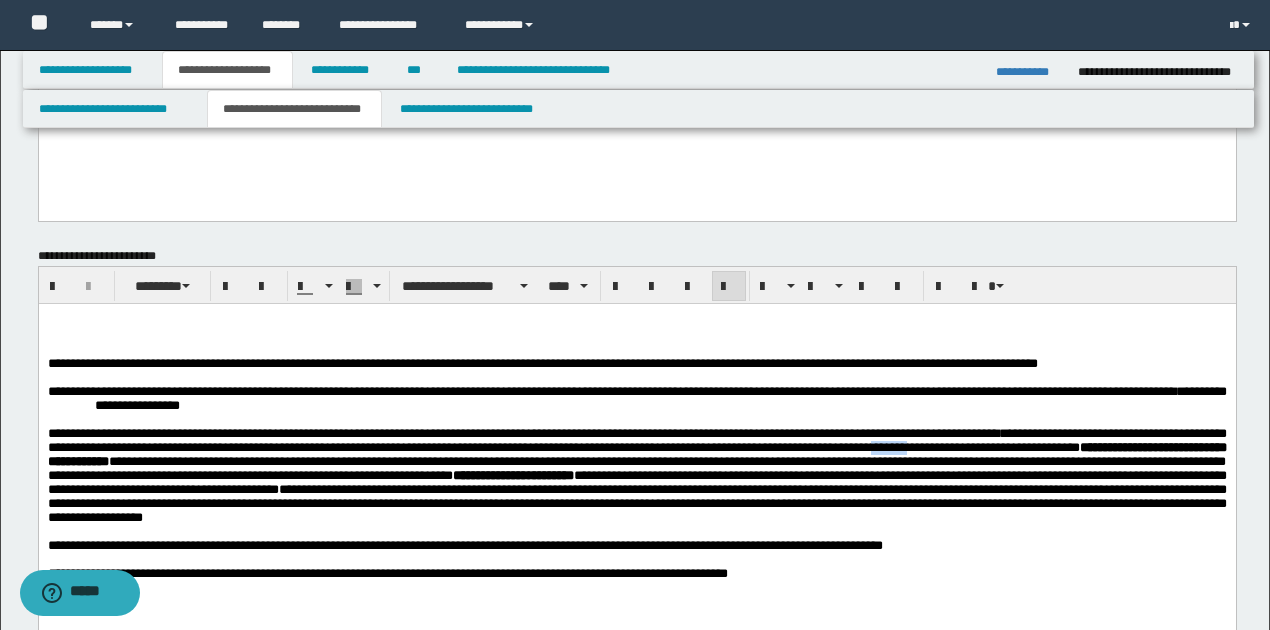 drag, startPoint x: 1014, startPoint y: 459, endPoint x: 1062, endPoint y: 458, distance: 48.010414 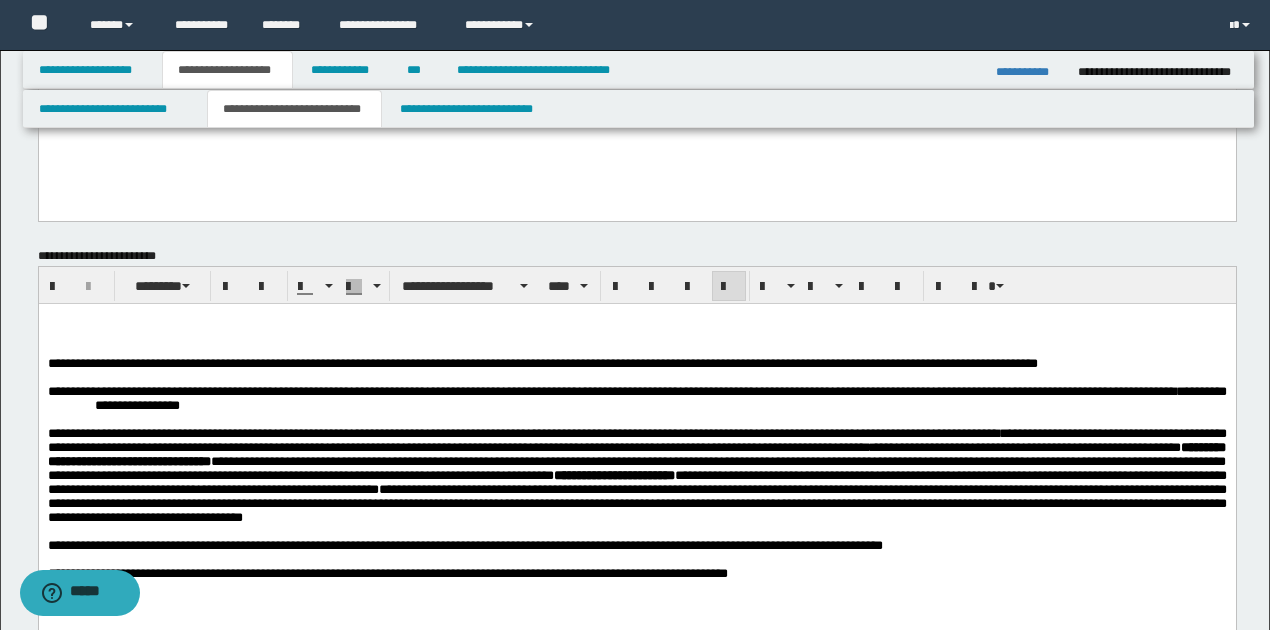 click on "**********" at bounding box center [636, 461] 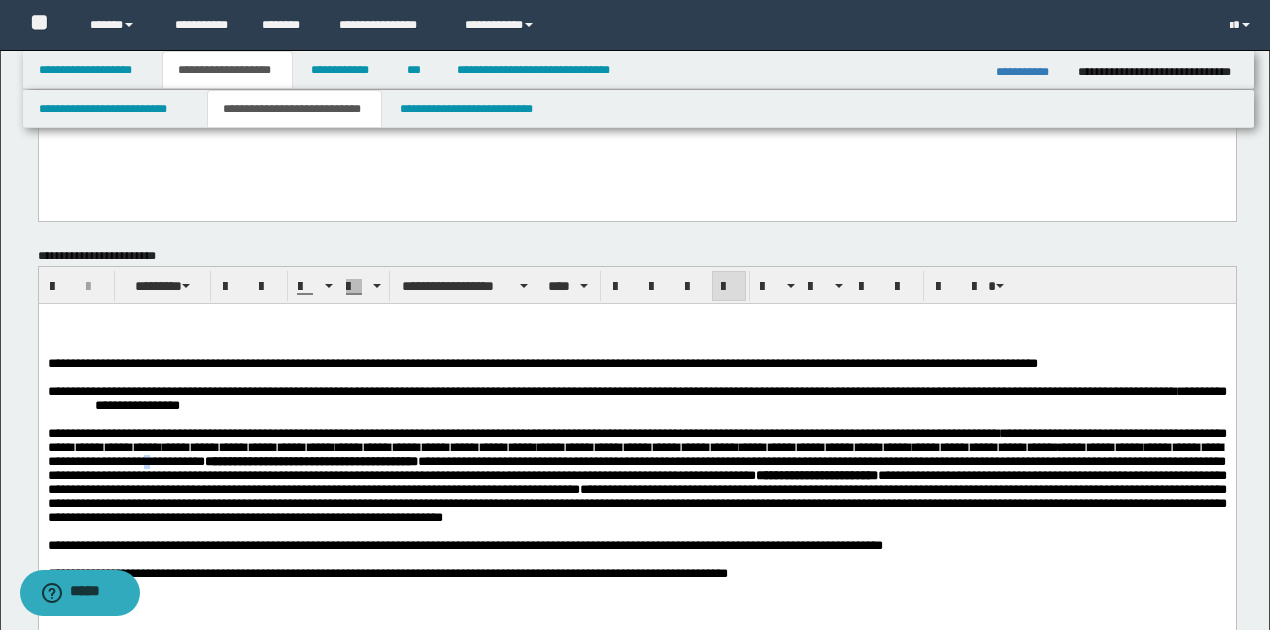 drag, startPoint x: 188, startPoint y: 474, endPoint x: 202, endPoint y: 476, distance: 14.142136 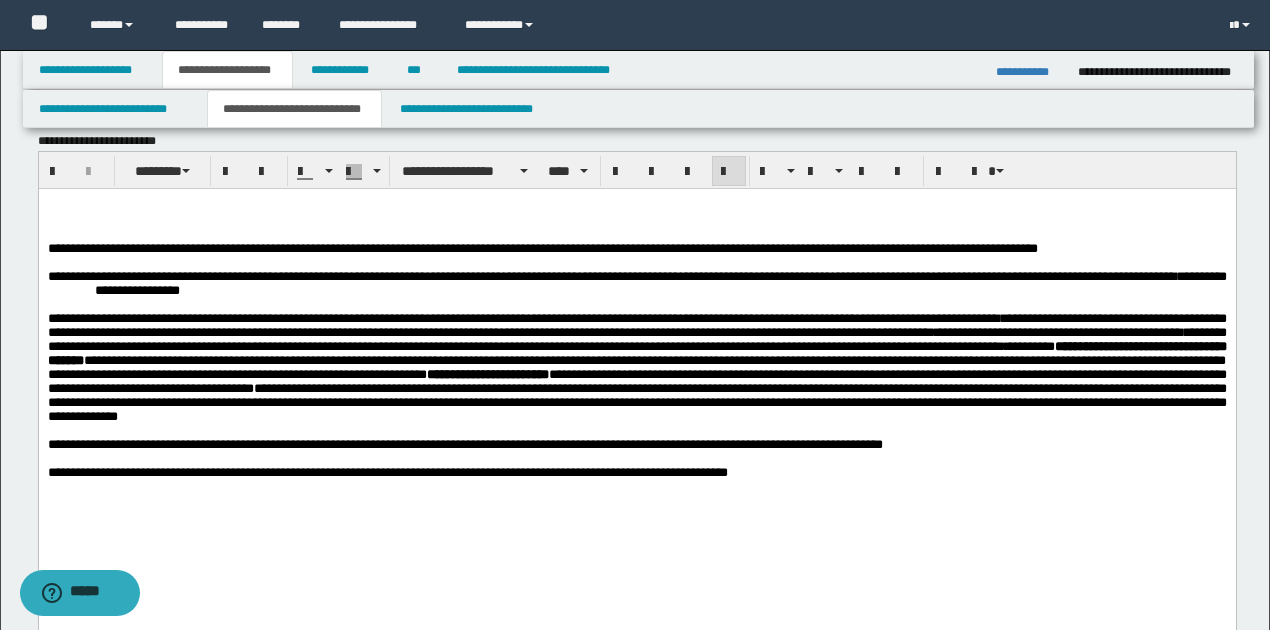 scroll, scrollTop: 1000, scrollLeft: 0, axis: vertical 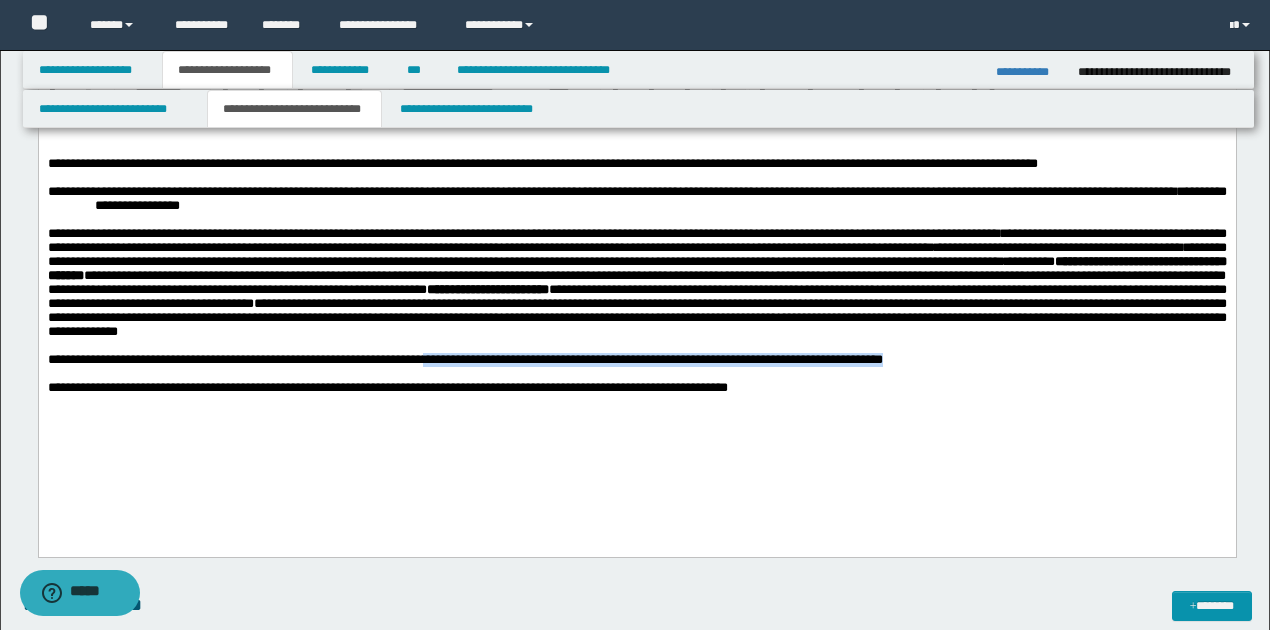 drag, startPoint x: 443, startPoint y: 382, endPoint x: 1019, endPoint y: 376, distance: 576.03125 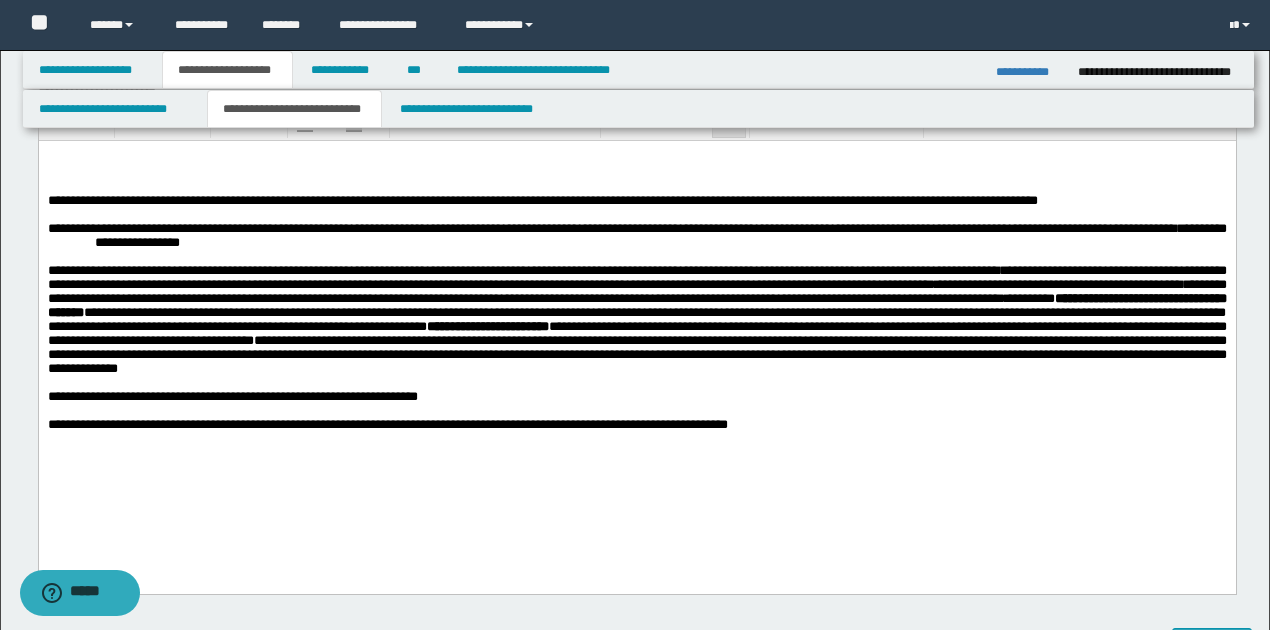 scroll, scrollTop: 933, scrollLeft: 0, axis: vertical 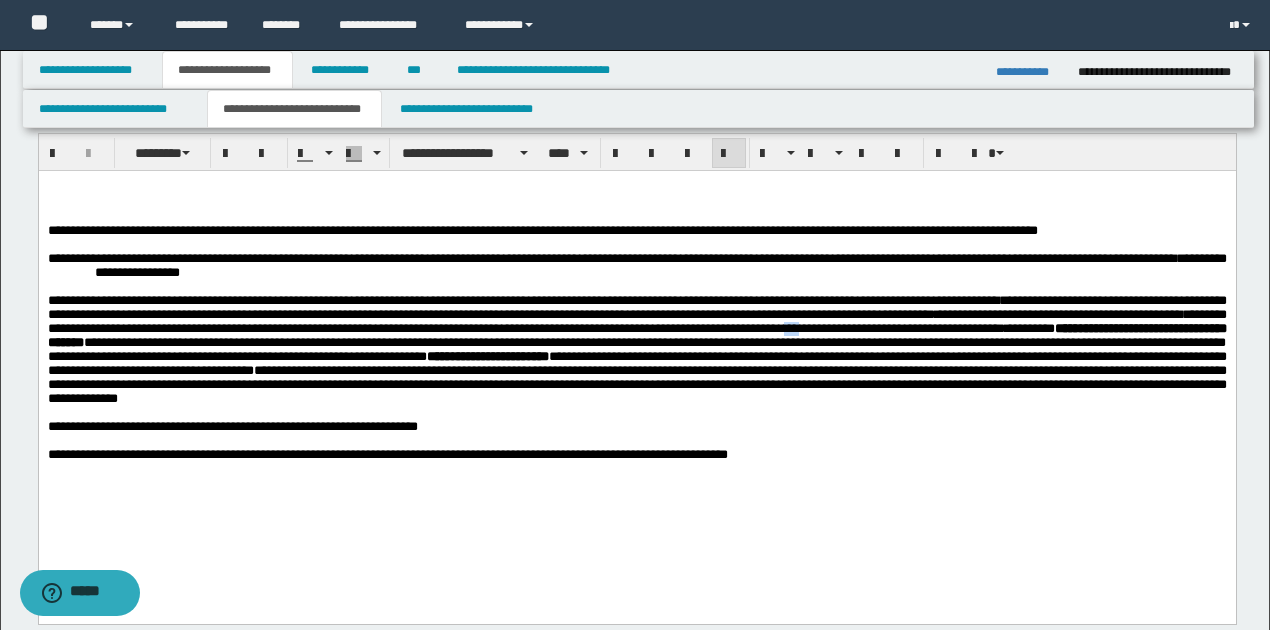 drag, startPoint x: 1022, startPoint y: 339, endPoint x: 1049, endPoint y: 339, distance: 27 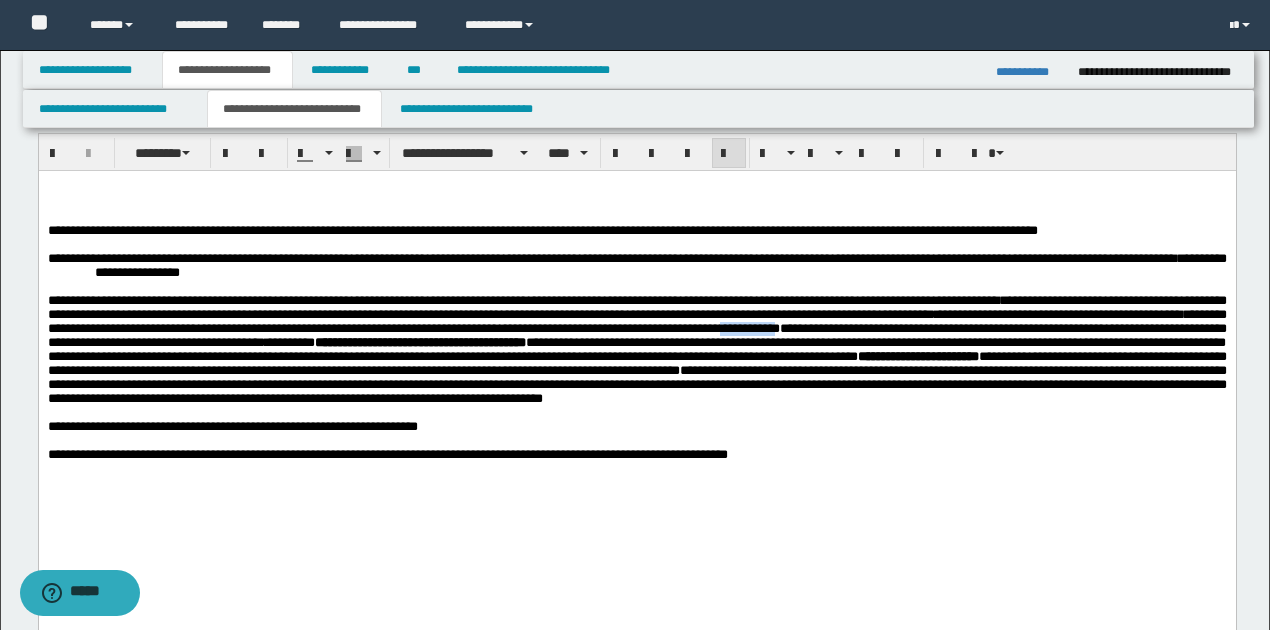 drag, startPoint x: 985, startPoint y: 339, endPoint x: 1043, endPoint y: 343, distance: 58.137768 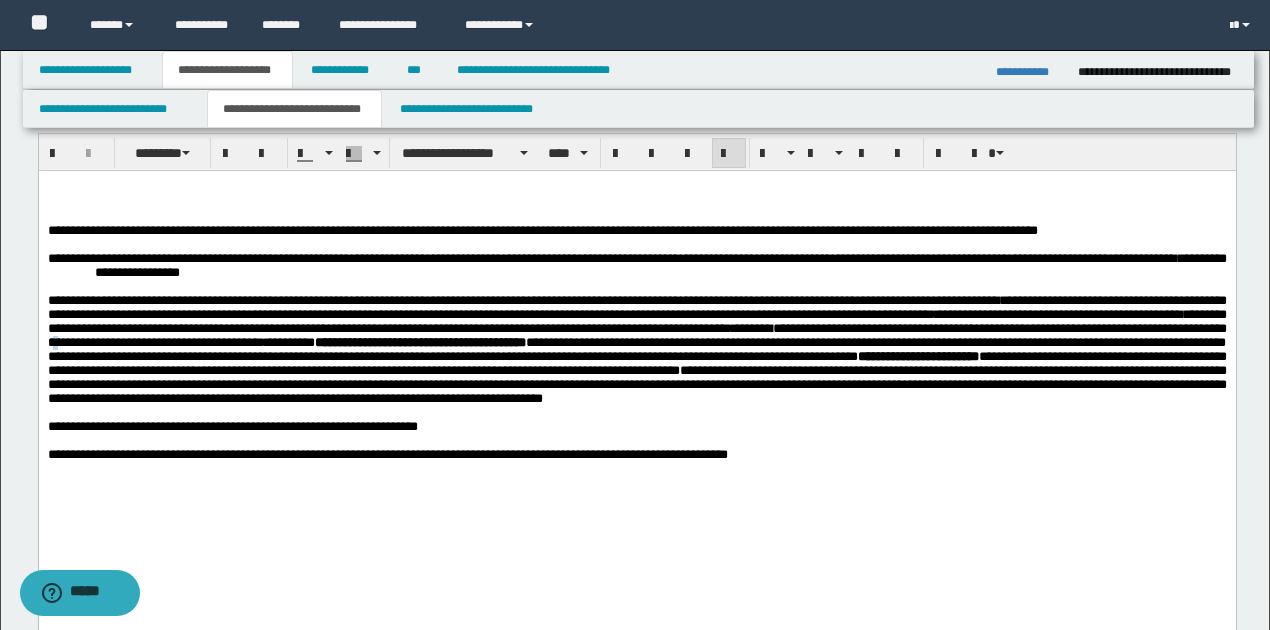 click on "**********" at bounding box center (636, 335) 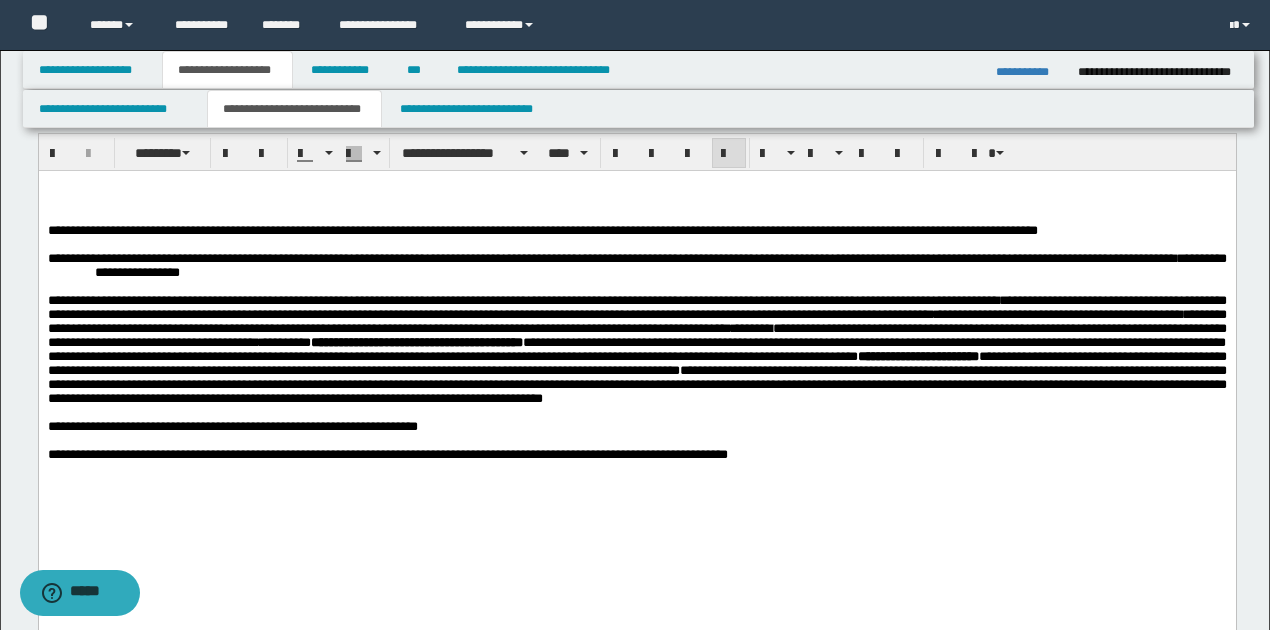 click on "**********" at bounding box center (636, 335) 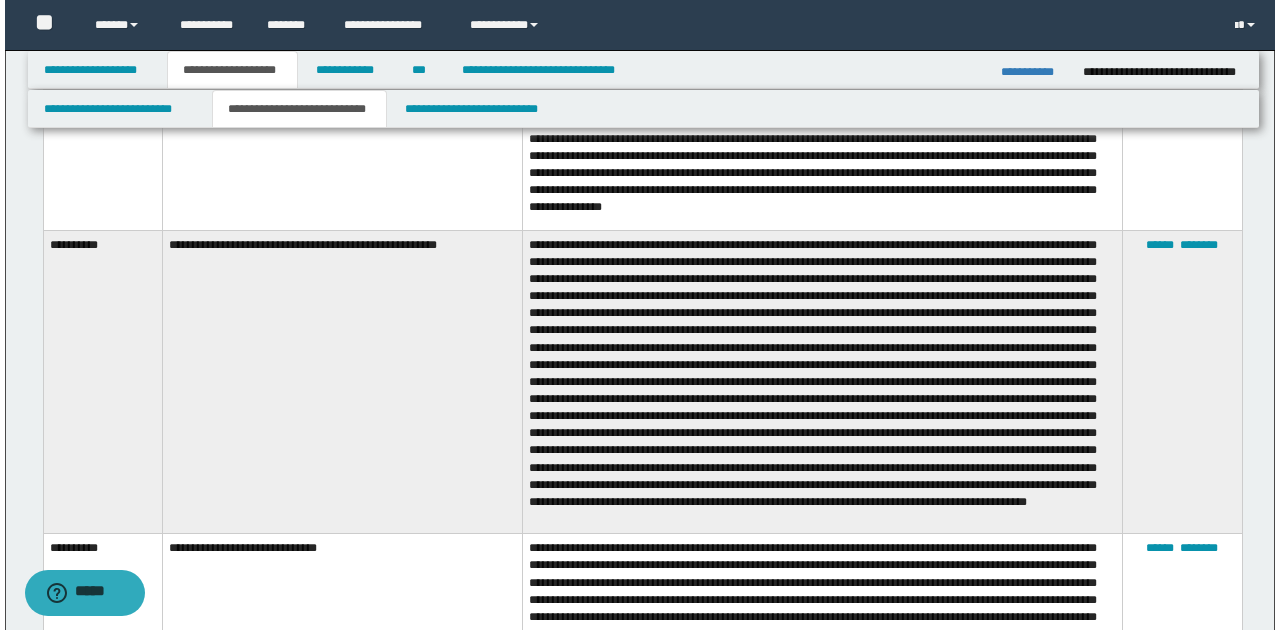 scroll, scrollTop: 1800, scrollLeft: 0, axis: vertical 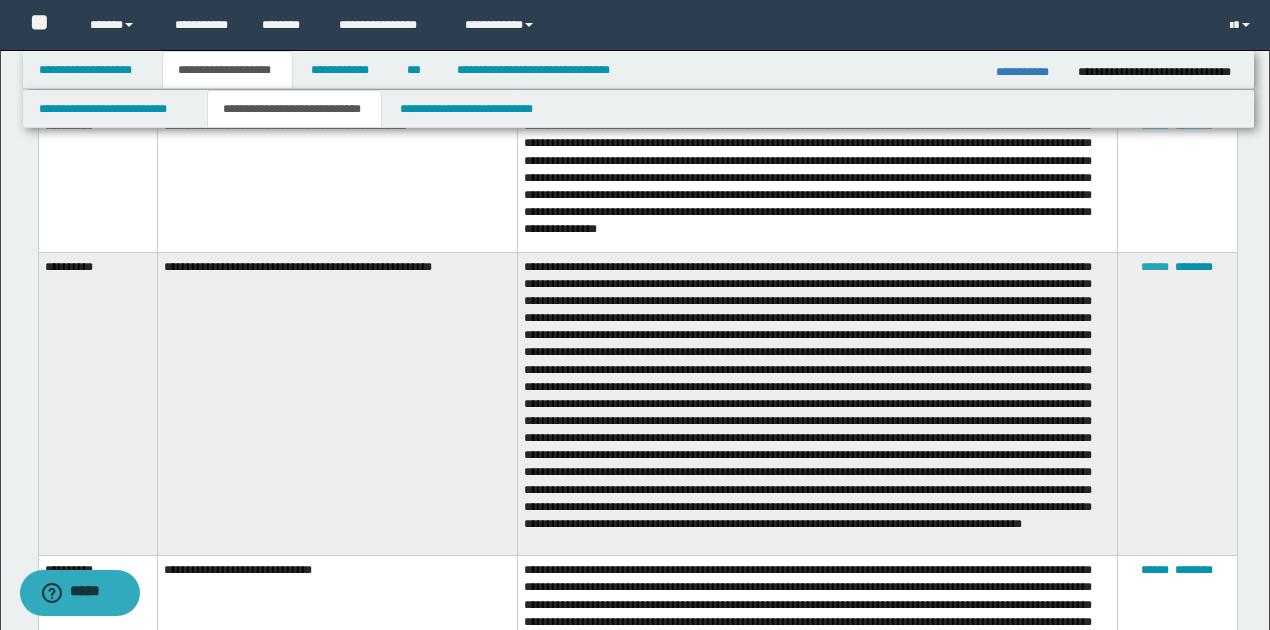 click on "******" at bounding box center [1155, 267] 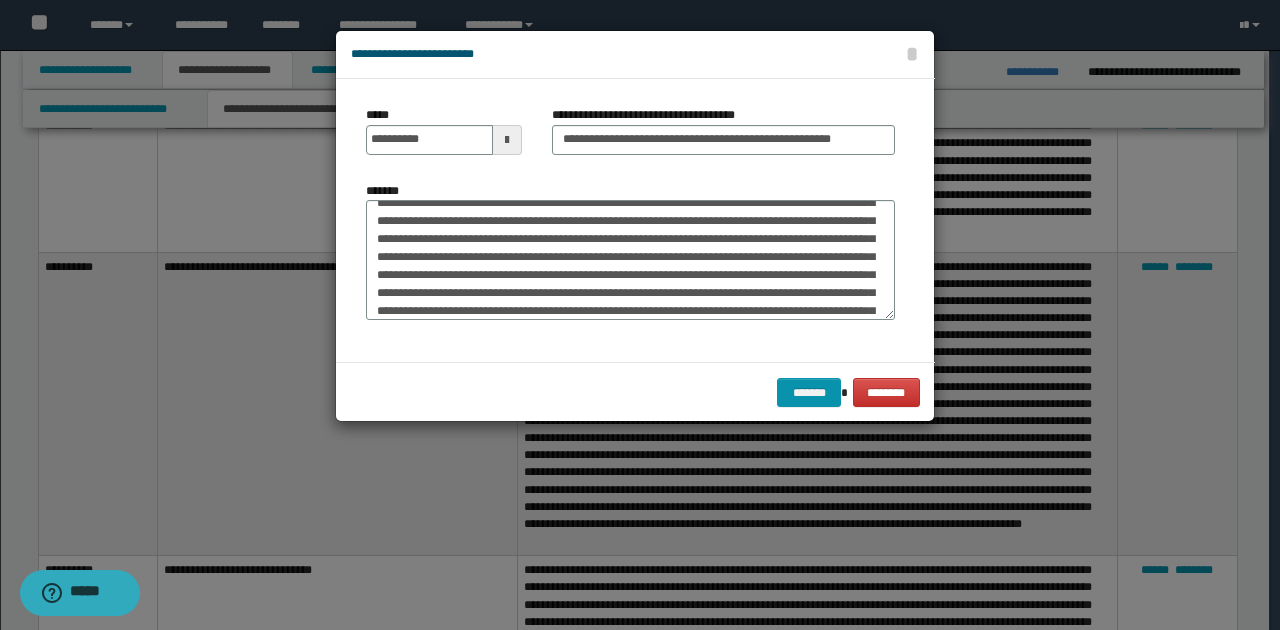 scroll, scrollTop: 133, scrollLeft: 0, axis: vertical 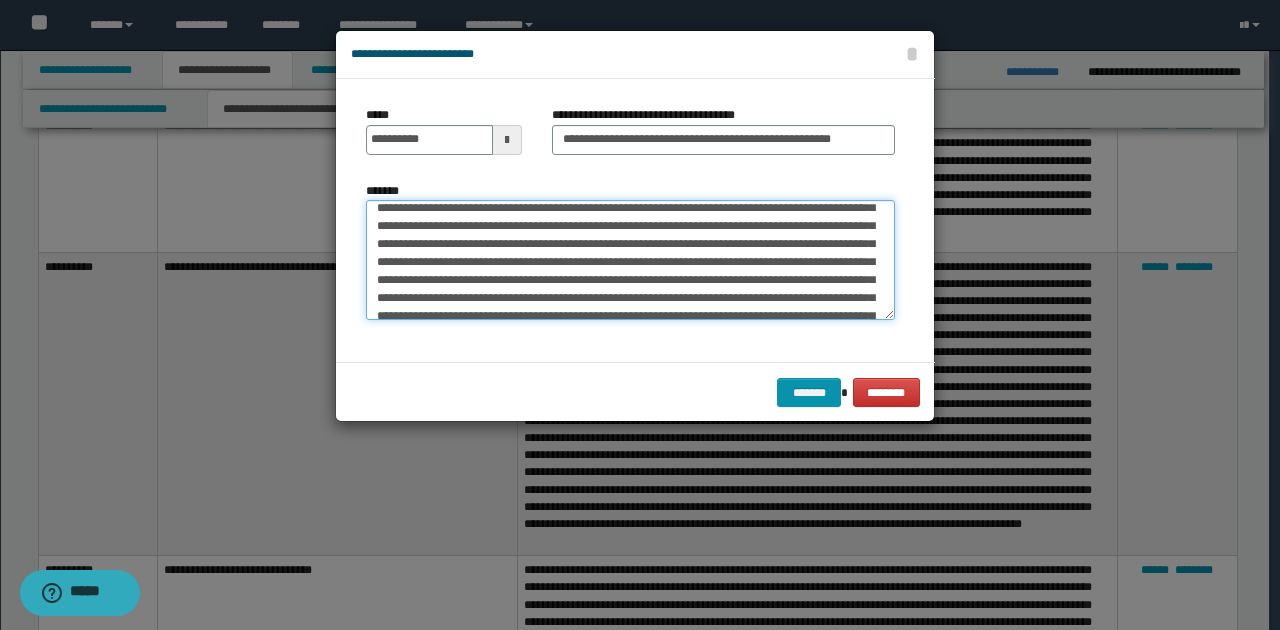 drag, startPoint x: 732, startPoint y: 247, endPoint x: 600, endPoint y: 262, distance: 132.84953 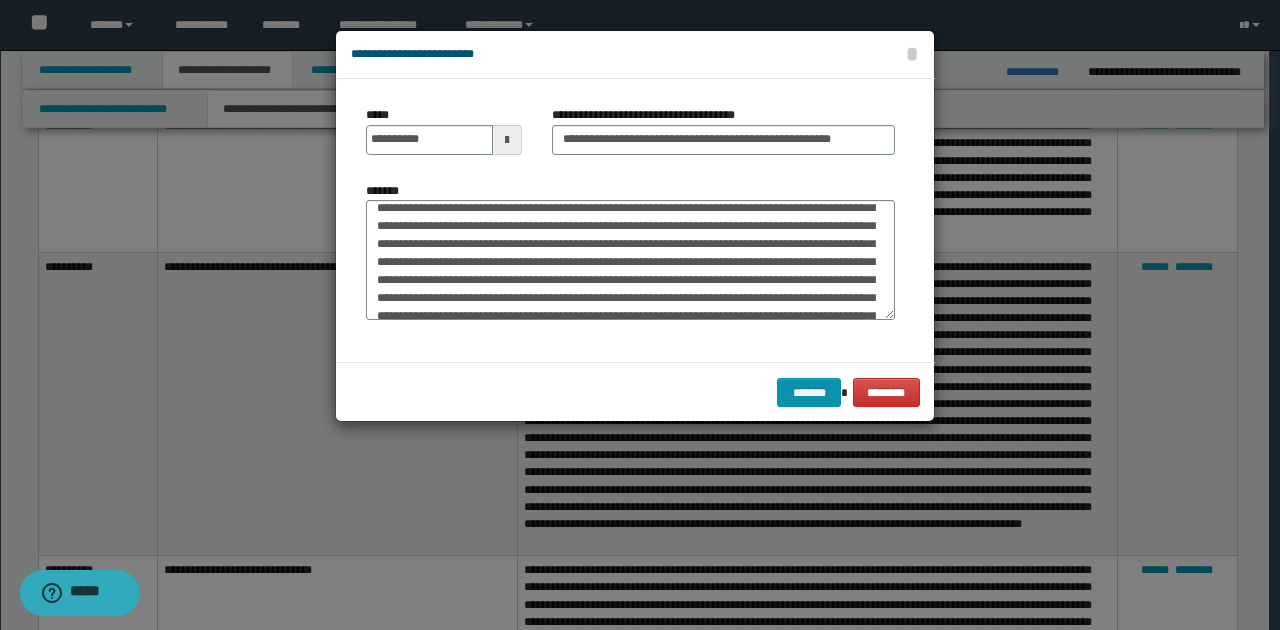 drag, startPoint x: 621, startPoint y: 322, endPoint x: 696, endPoint y: 371, distance: 89.587944 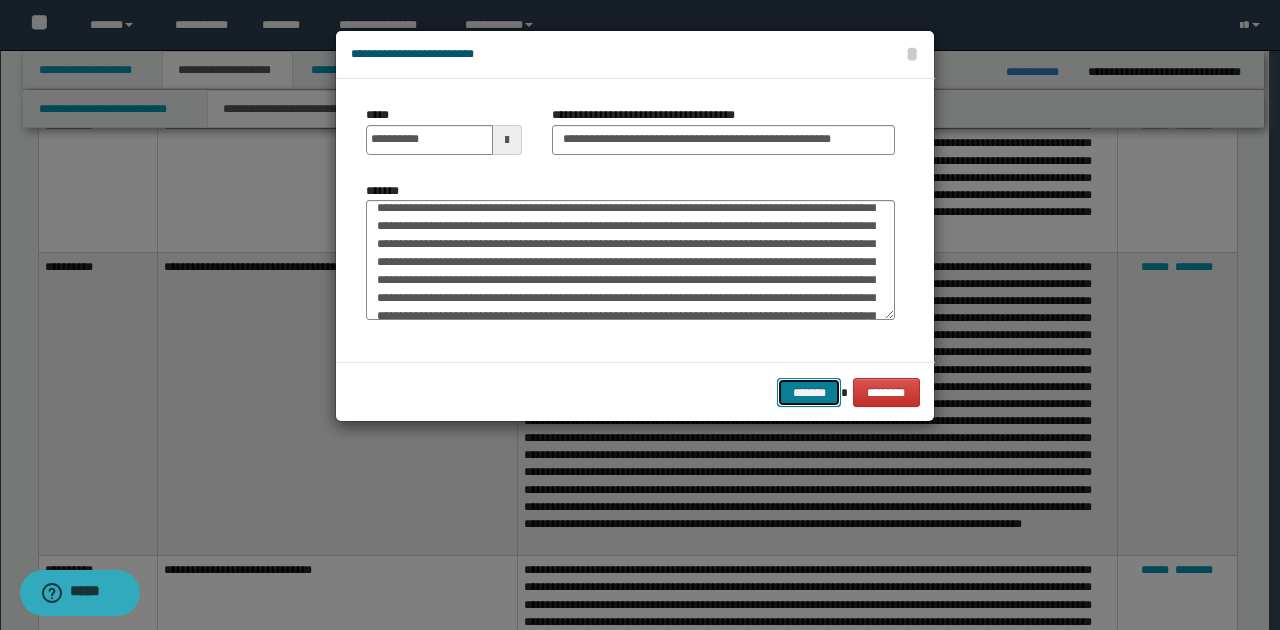 drag, startPoint x: 791, startPoint y: 395, endPoint x: 816, endPoint y: 388, distance: 25.96151 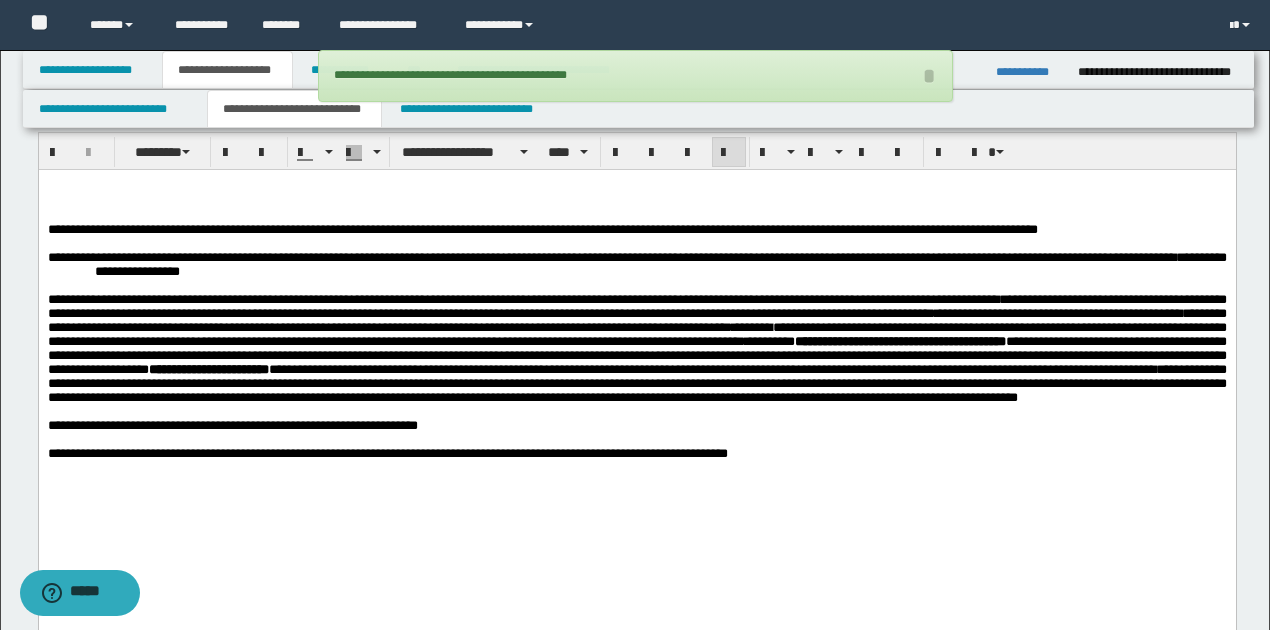 scroll, scrollTop: 933, scrollLeft: 0, axis: vertical 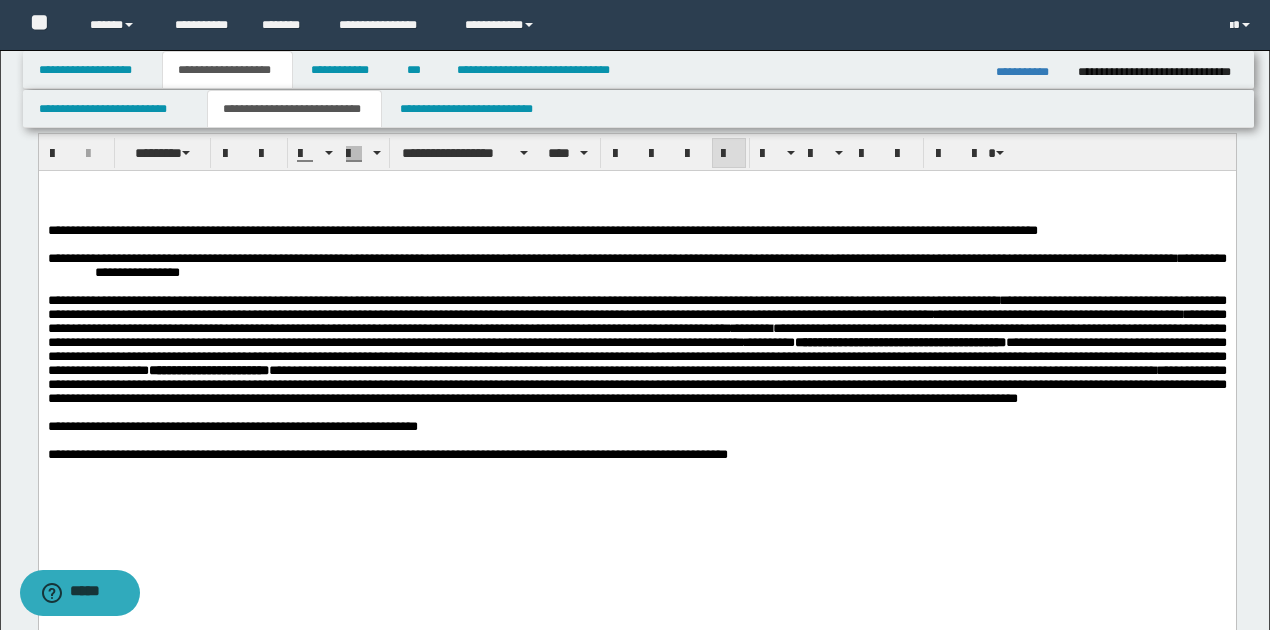 click on "**********" at bounding box center (636, 335) 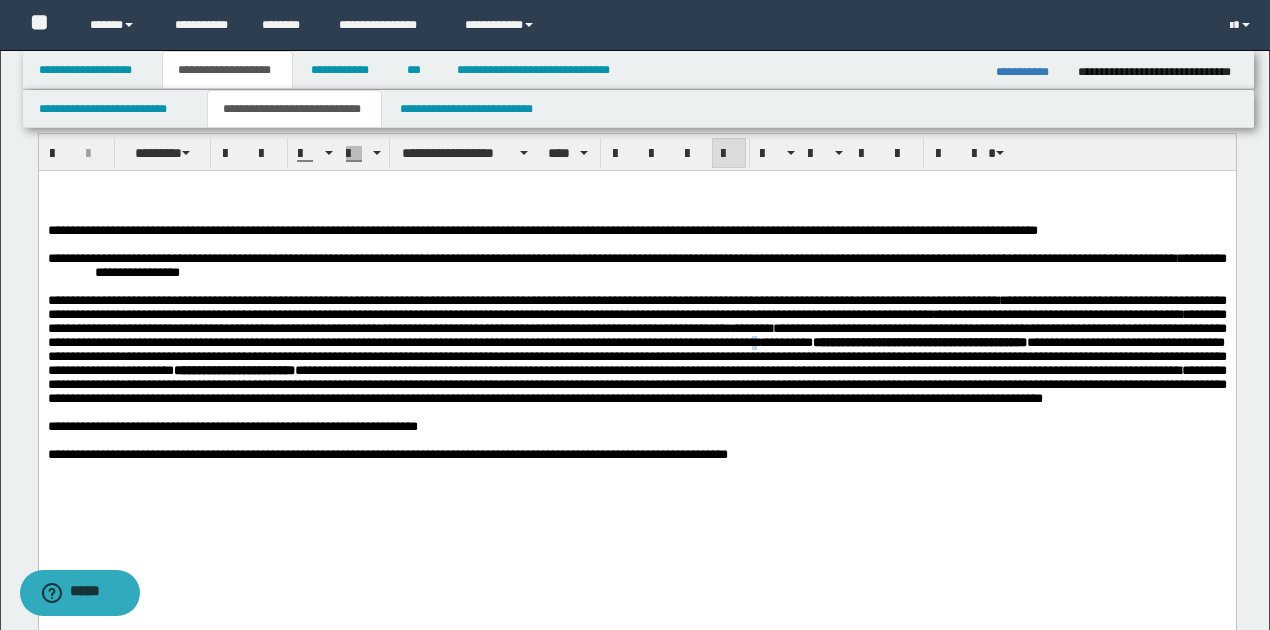 click on "**********" at bounding box center (636, 335) 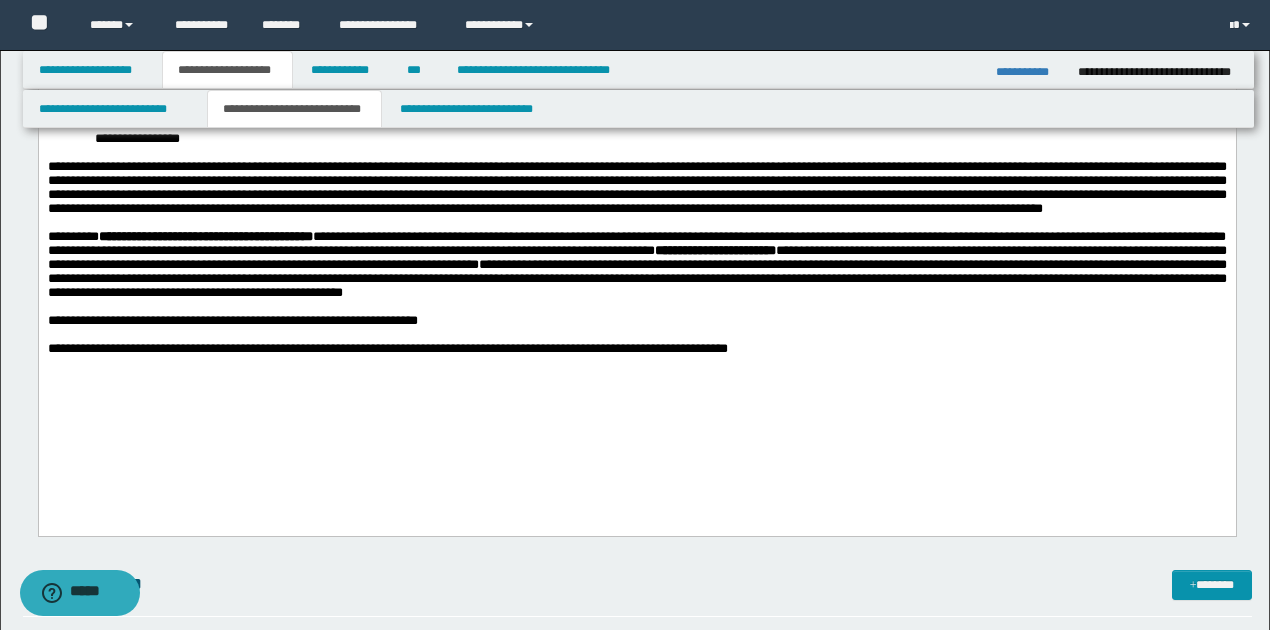 scroll, scrollTop: 1066, scrollLeft: 0, axis: vertical 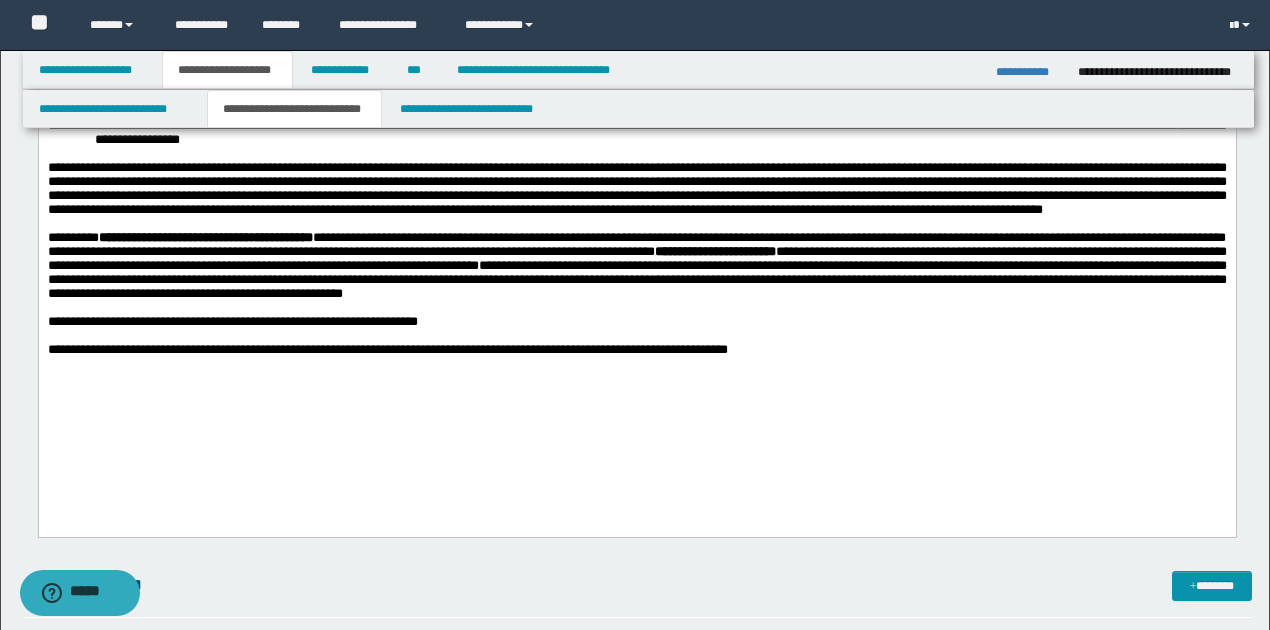 click on "**********" at bounding box center (636, 189) 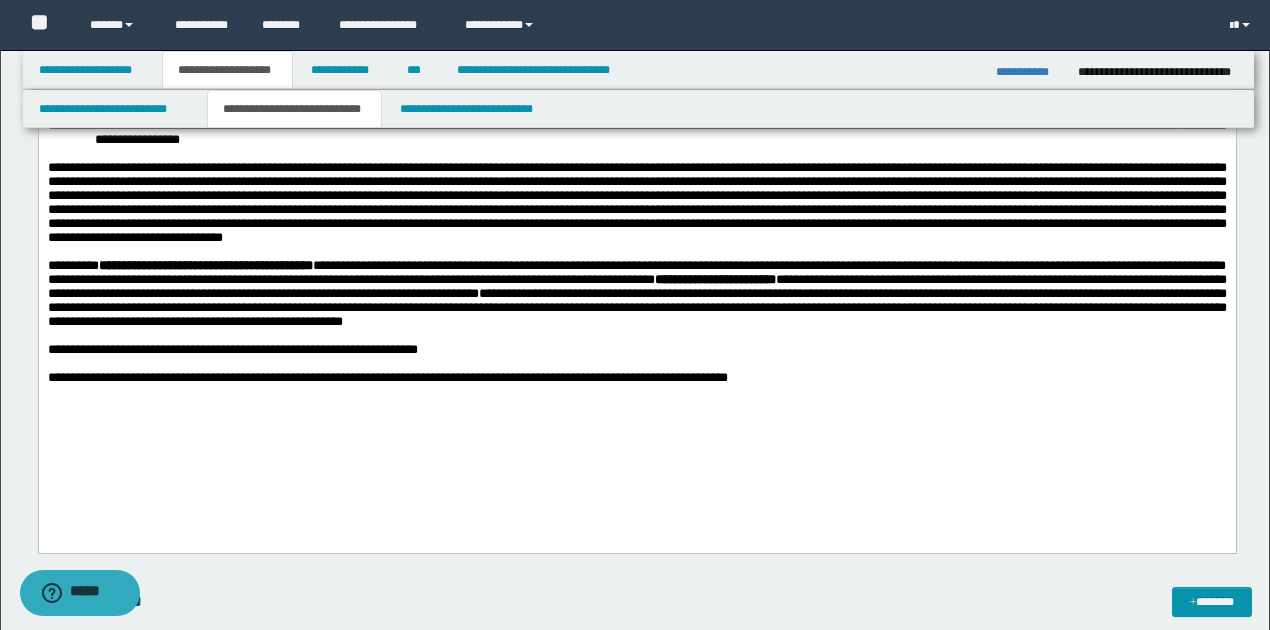 click at bounding box center (636, 203) 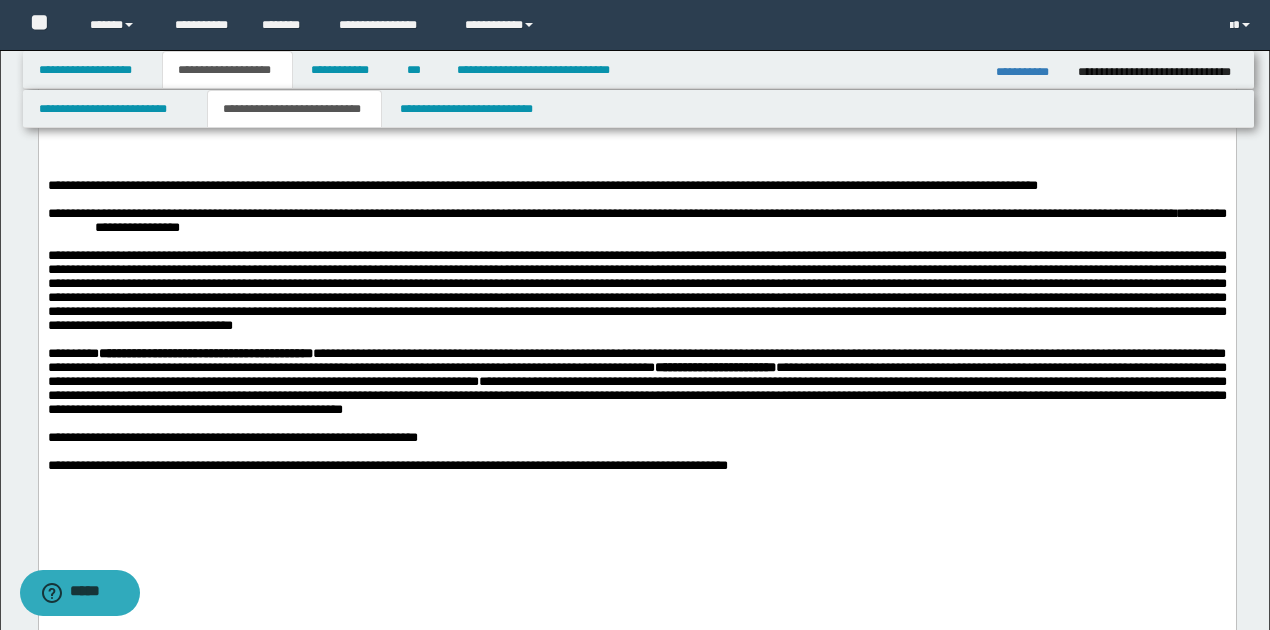 scroll, scrollTop: 933, scrollLeft: 0, axis: vertical 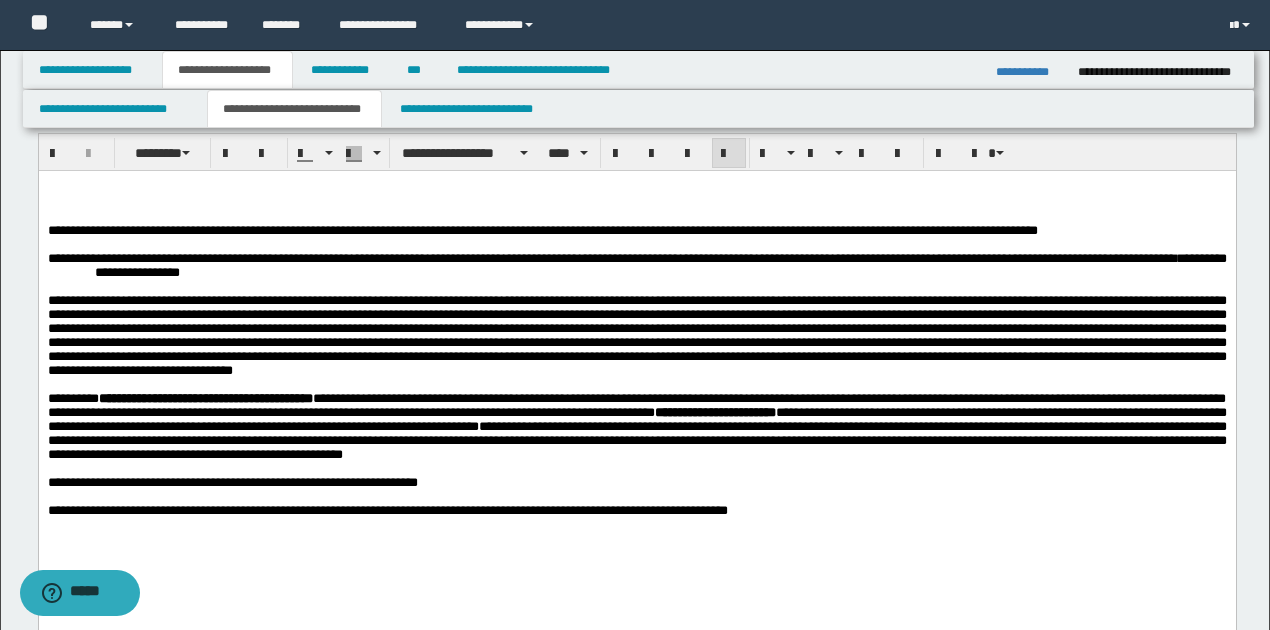 click on "**********" at bounding box center [636, 427] 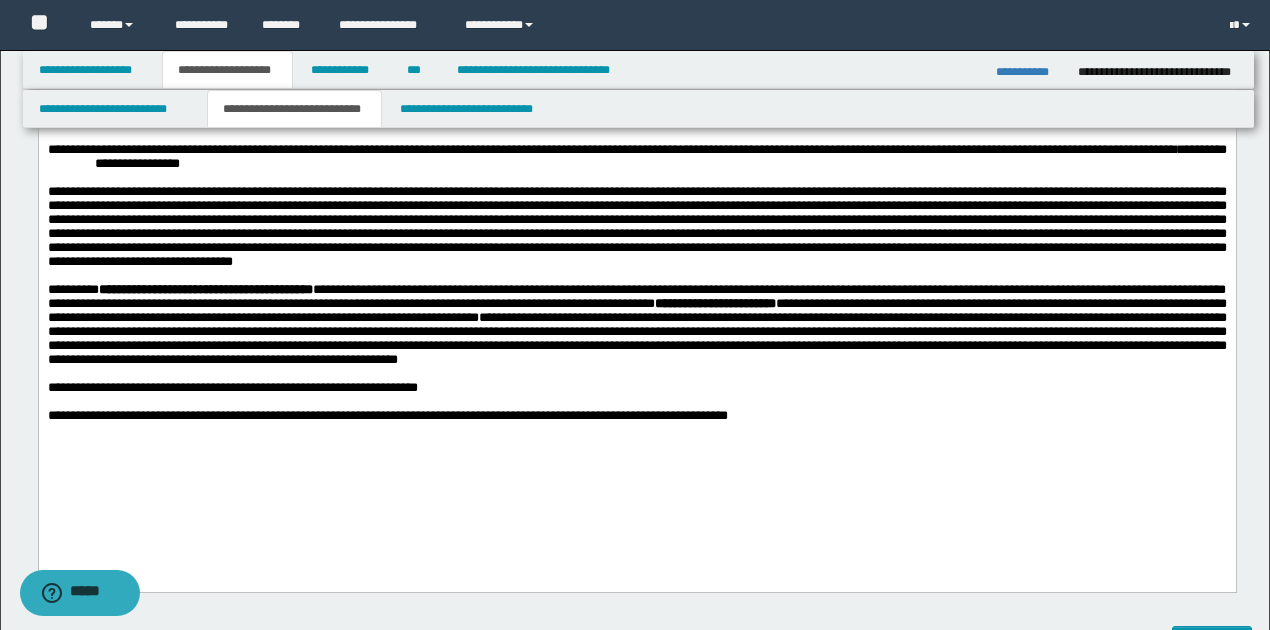scroll, scrollTop: 1066, scrollLeft: 0, axis: vertical 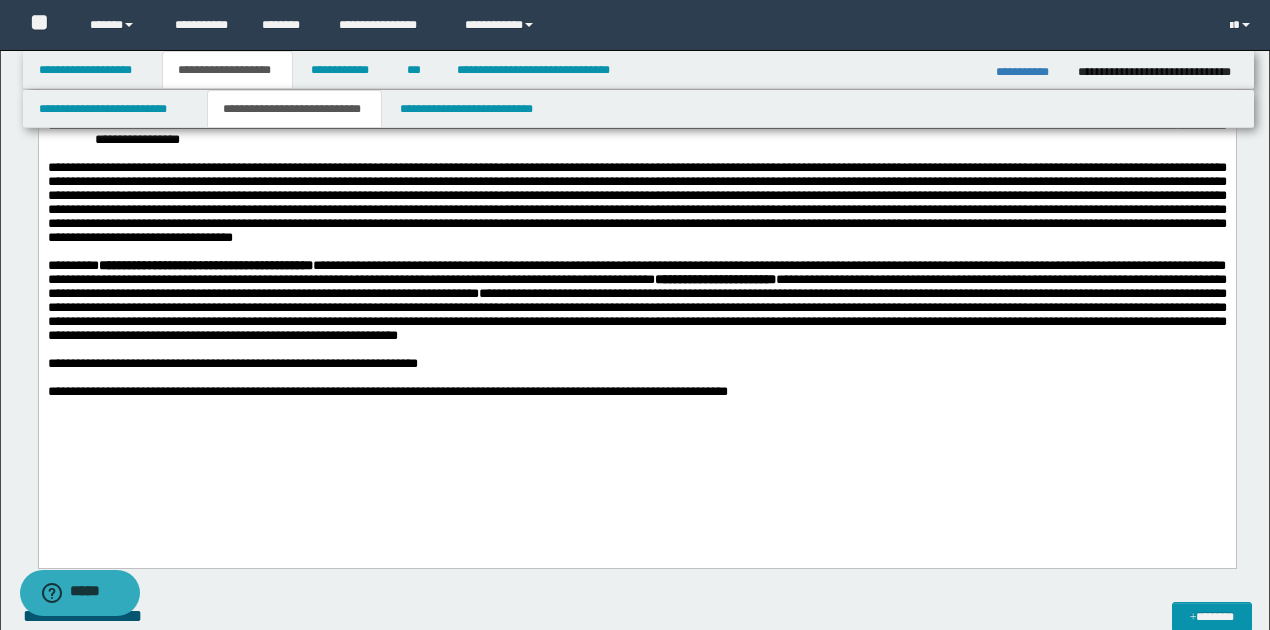 click on "**********" at bounding box center [636, 279] 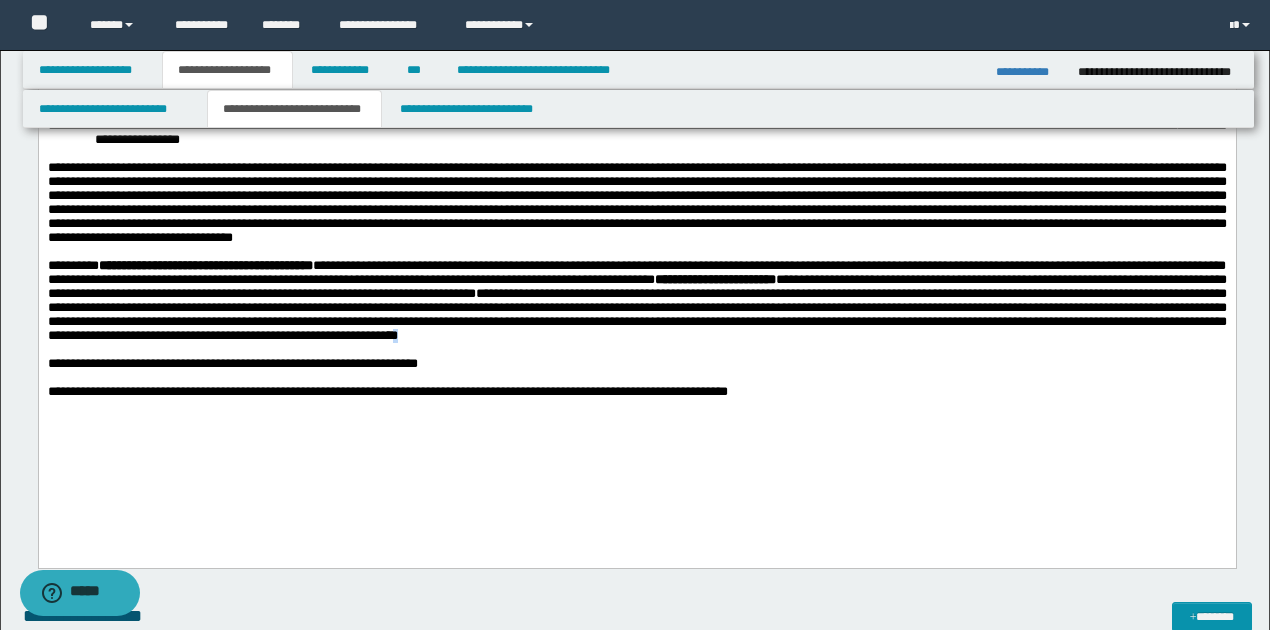 click on "**********" at bounding box center (636, 314) 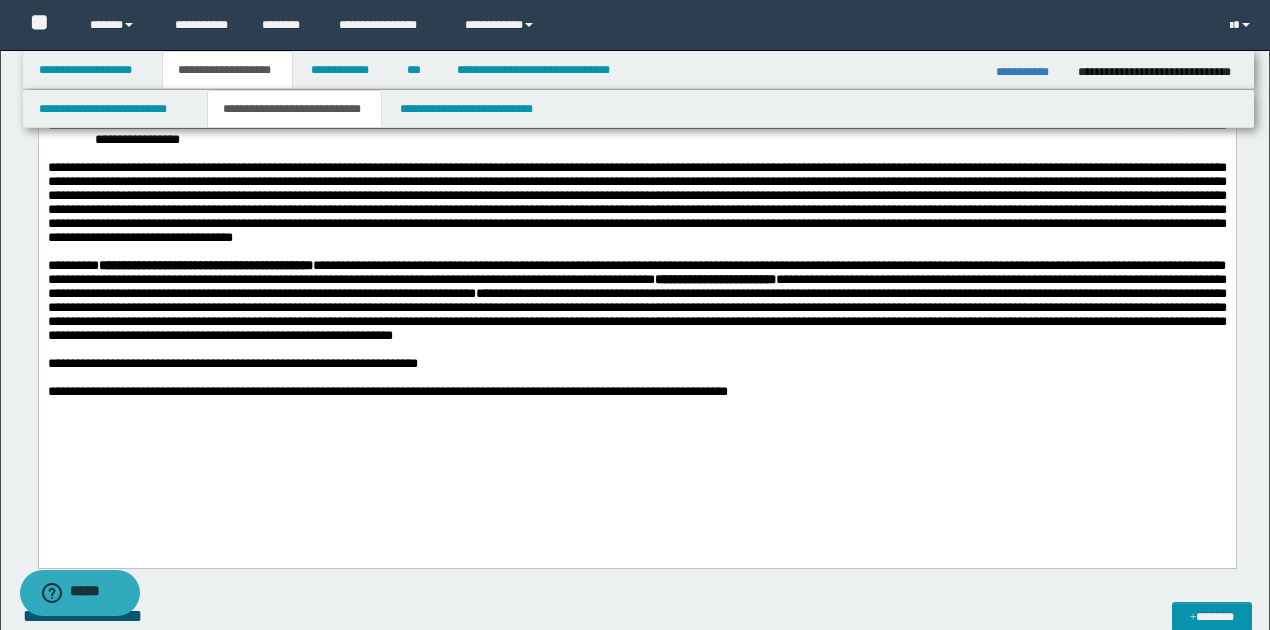 click on "**********" at bounding box center [387, 391] 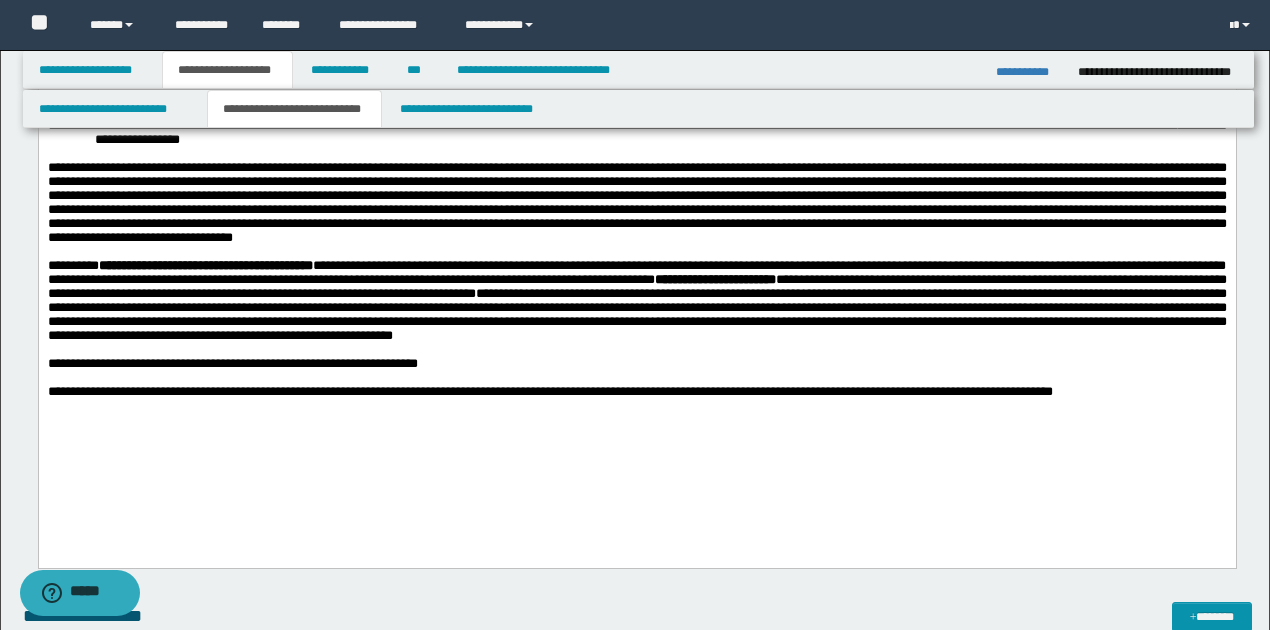 drag, startPoint x: 1105, startPoint y: 426, endPoint x: 1114, endPoint y: 462, distance: 37.107952 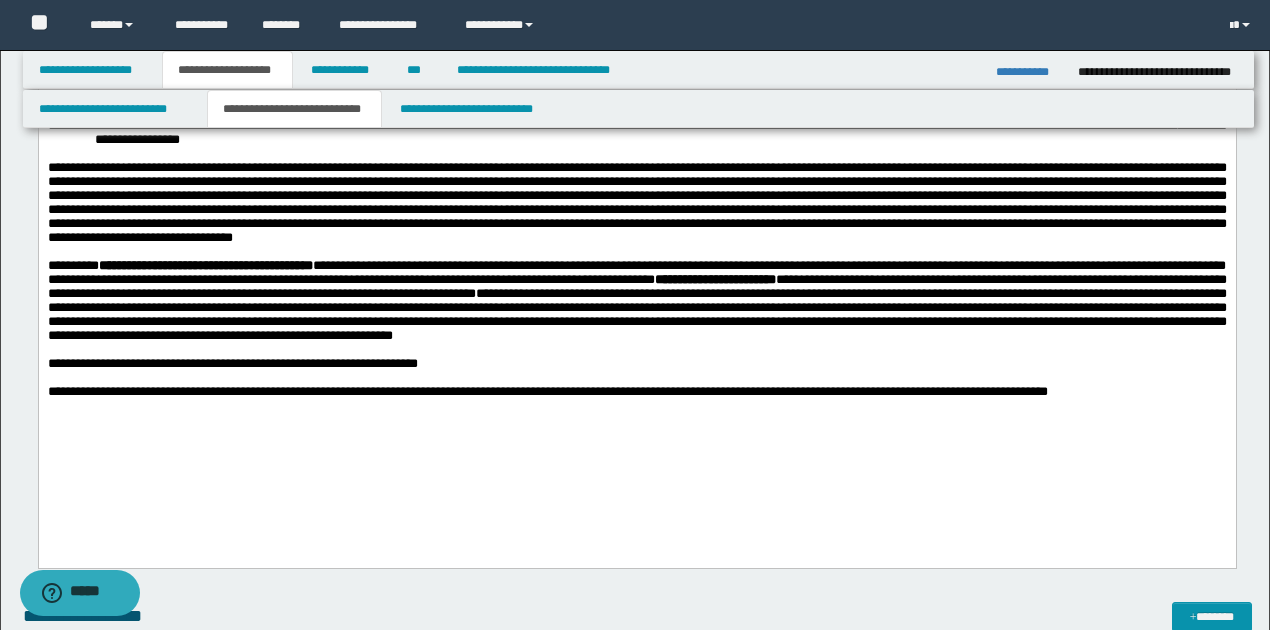 click on "**********" at bounding box center [636, 392] 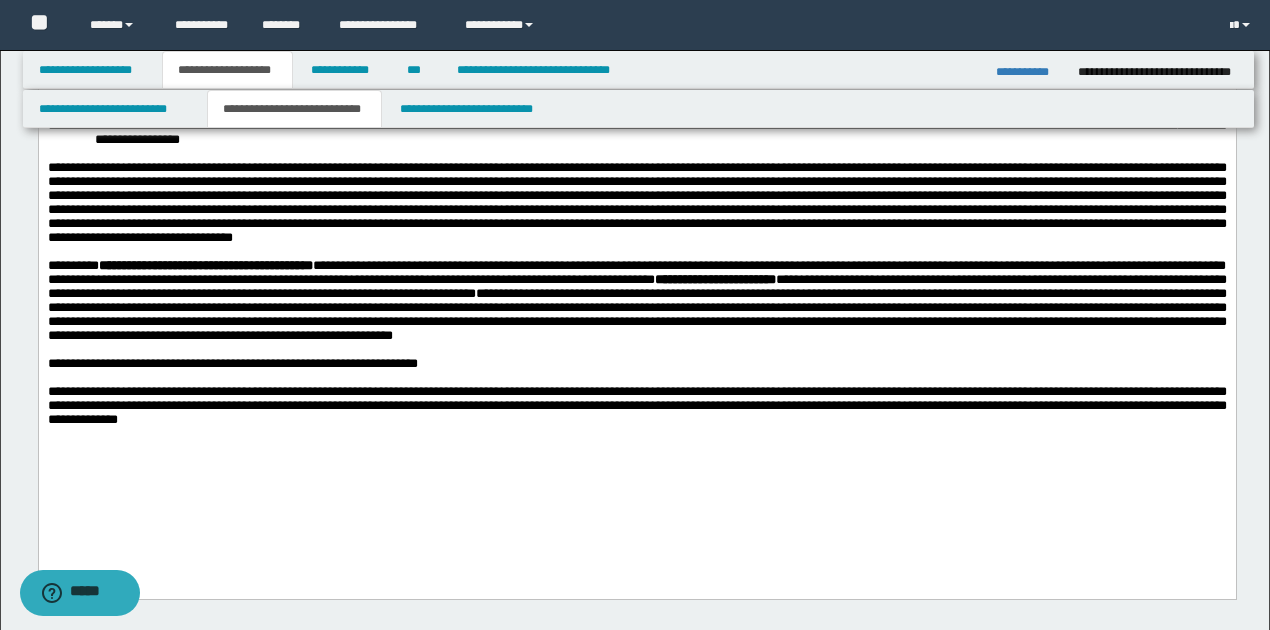 click on "**********" at bounding box center [636, 405] 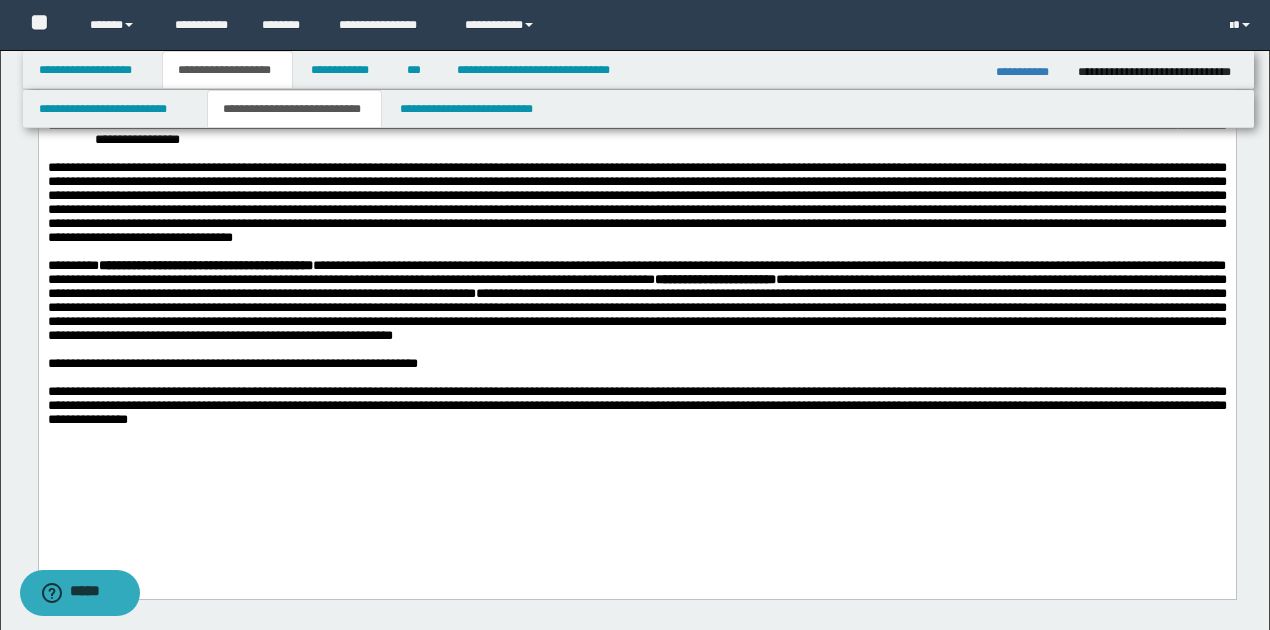 click on "**********" at bounding box center (636, 405) 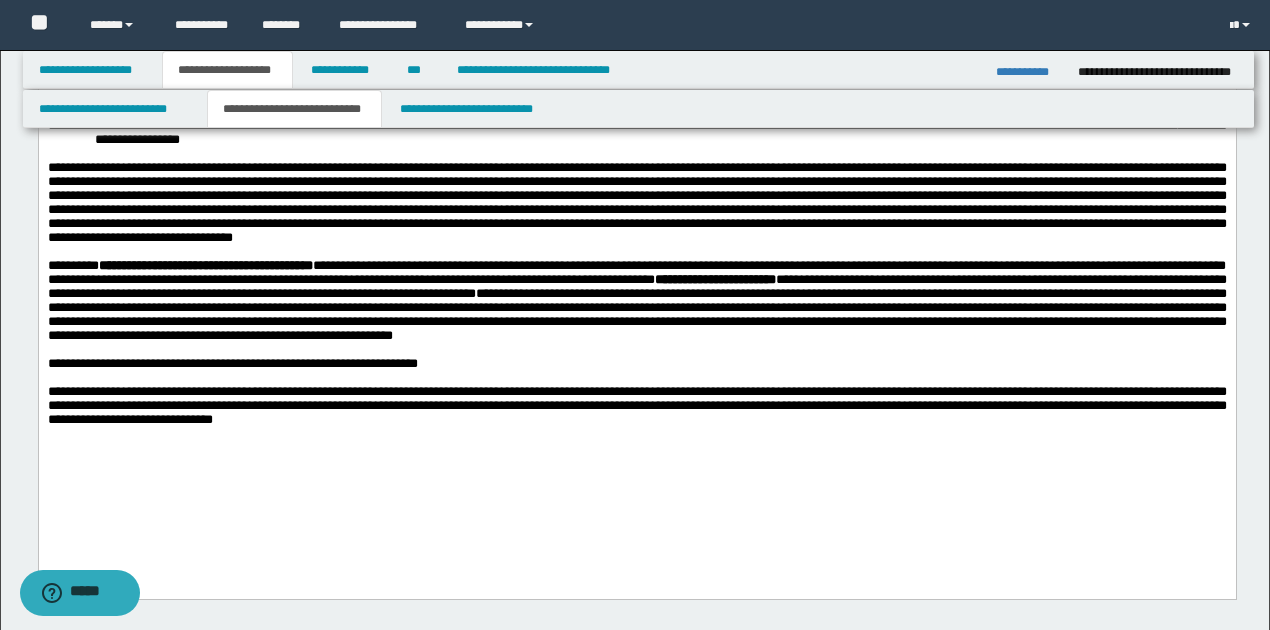 click on "**********" at bounding box center [636, 406] 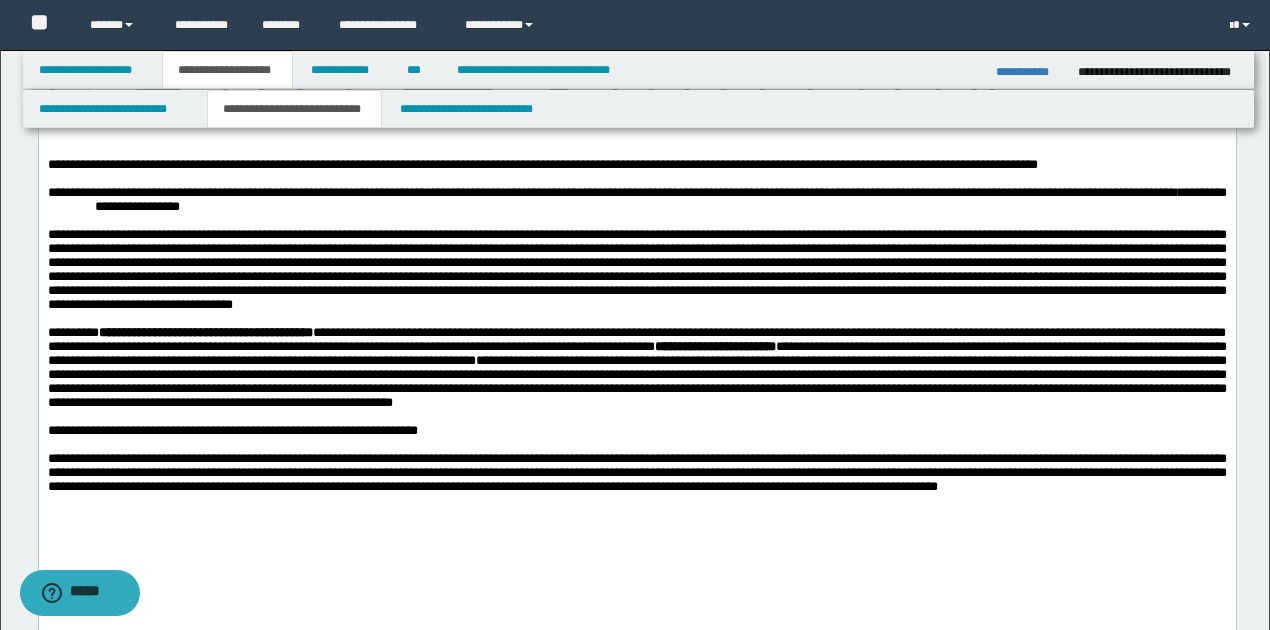 scroll, scrollTop: 1000, scrollLeft: 0, axis: vertical 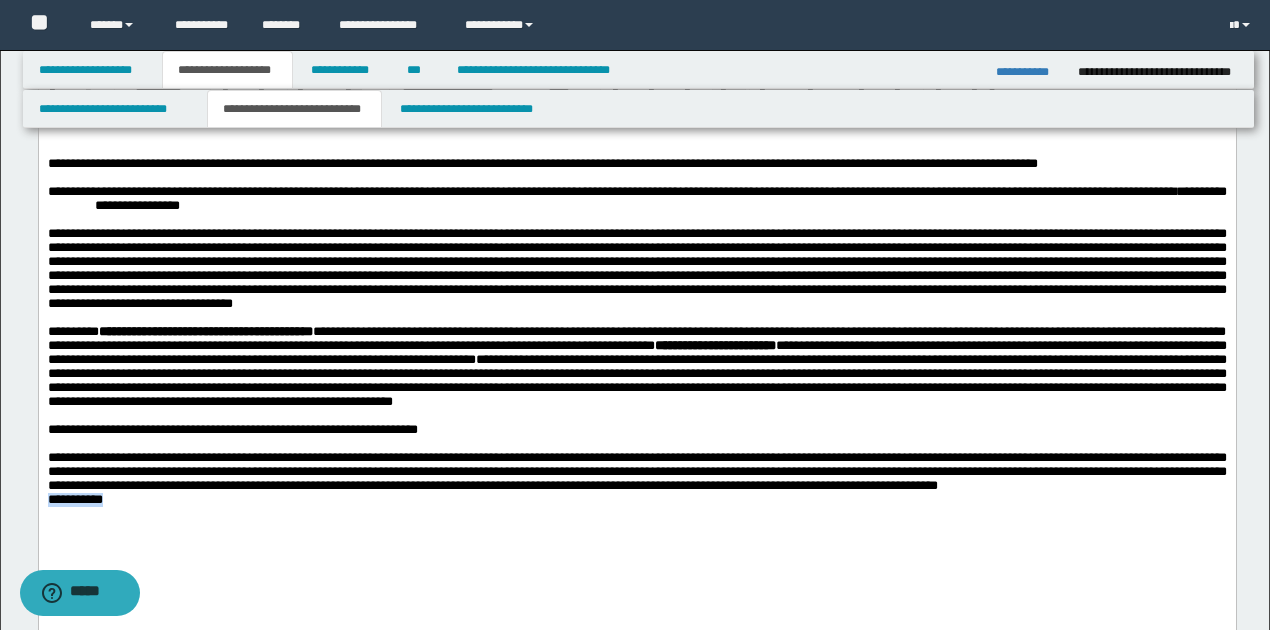 drag, startPoint x: 47, startPoint y: 534, endPoint x: 110, endPoint y: 533, distance: 63.007935 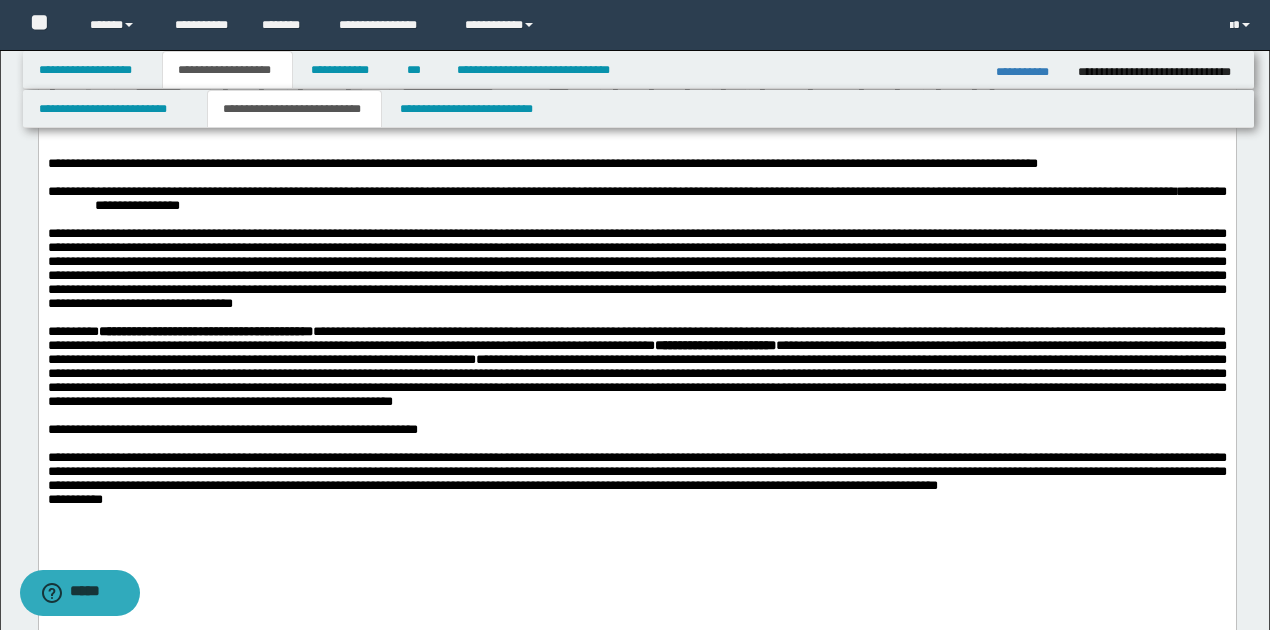 drag, startPoint x: 44, startPoint y: 532, endPoint x: 61, endPoint y: 532, distance: 17 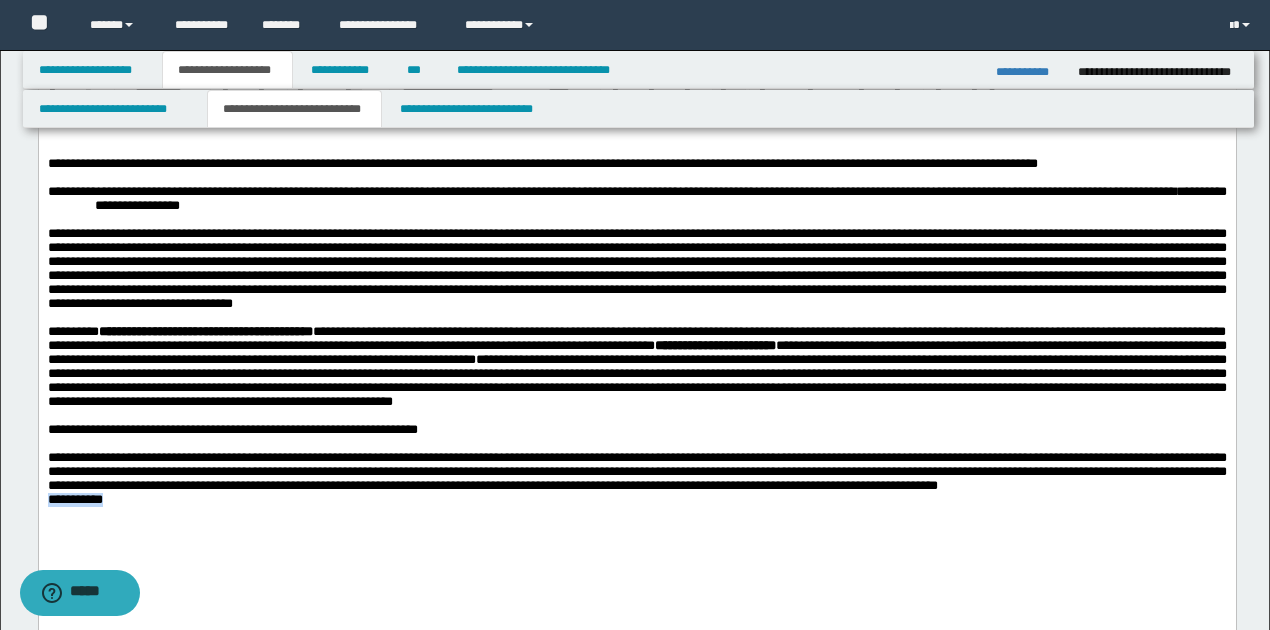drag, startPoint x: 45, startPoint y: 534, endPoint x: 111, endPoint y: 535, distance: 66.007576 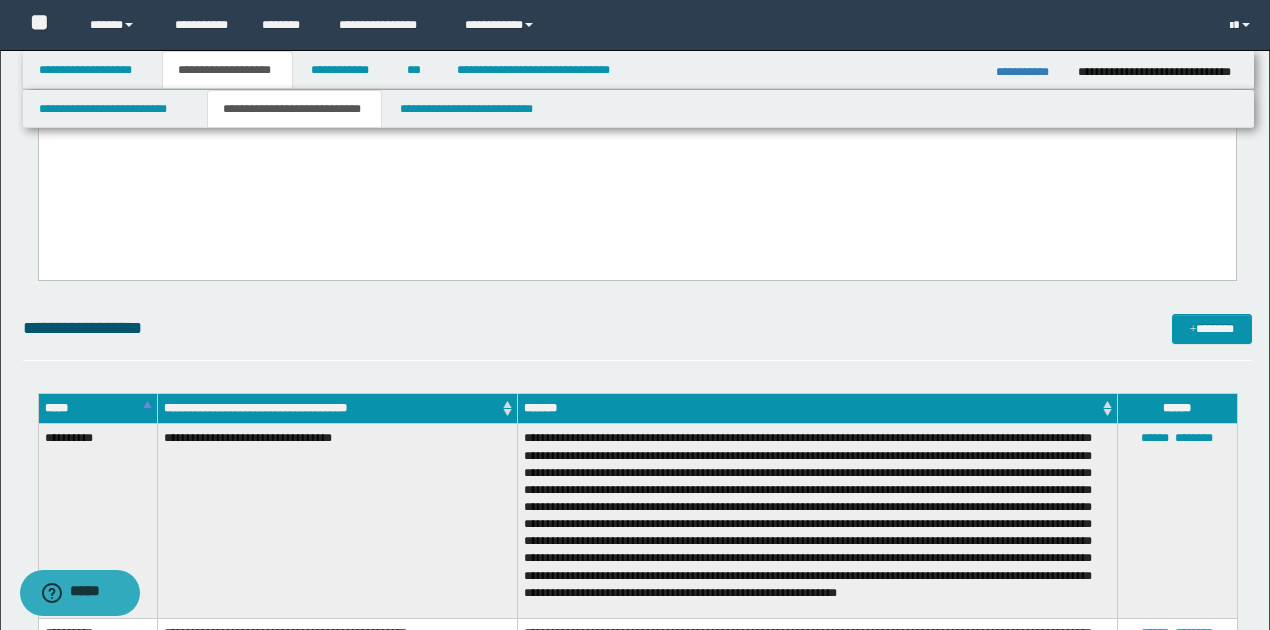 scroll, scrollTop: 1133, scrollLeft: 0, axis: vertical 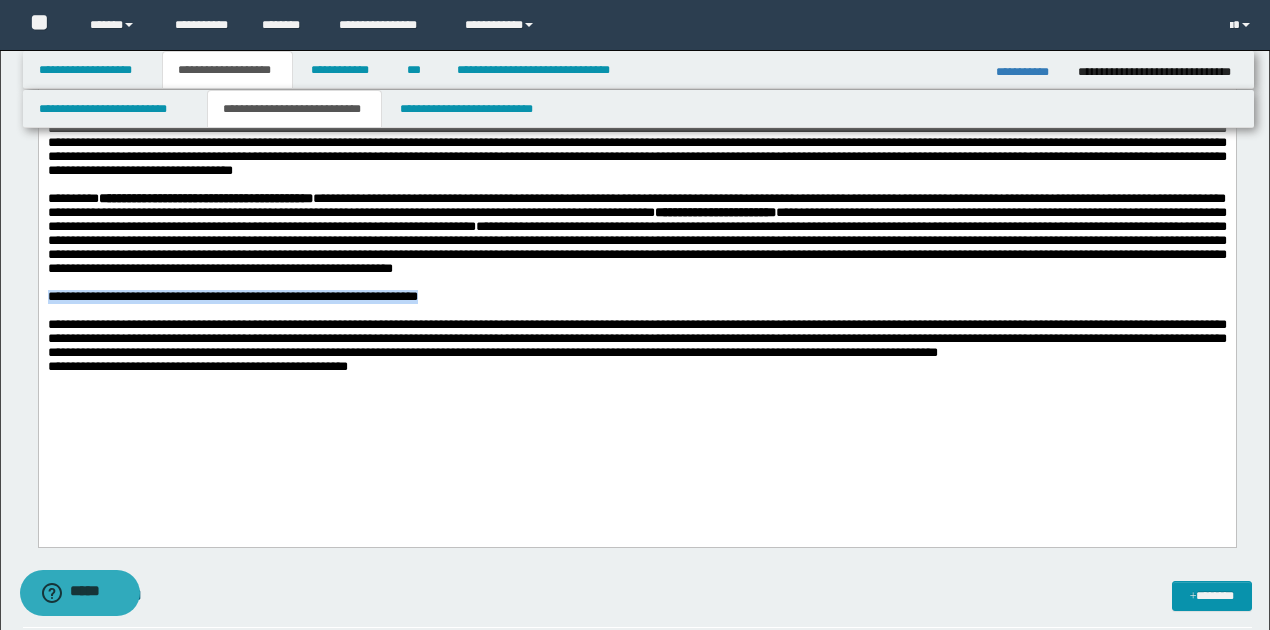 drag, startPoint x: 48, startPoint y: 326, endPoint x: 452, endPoint y: 324, distance: 404.00494 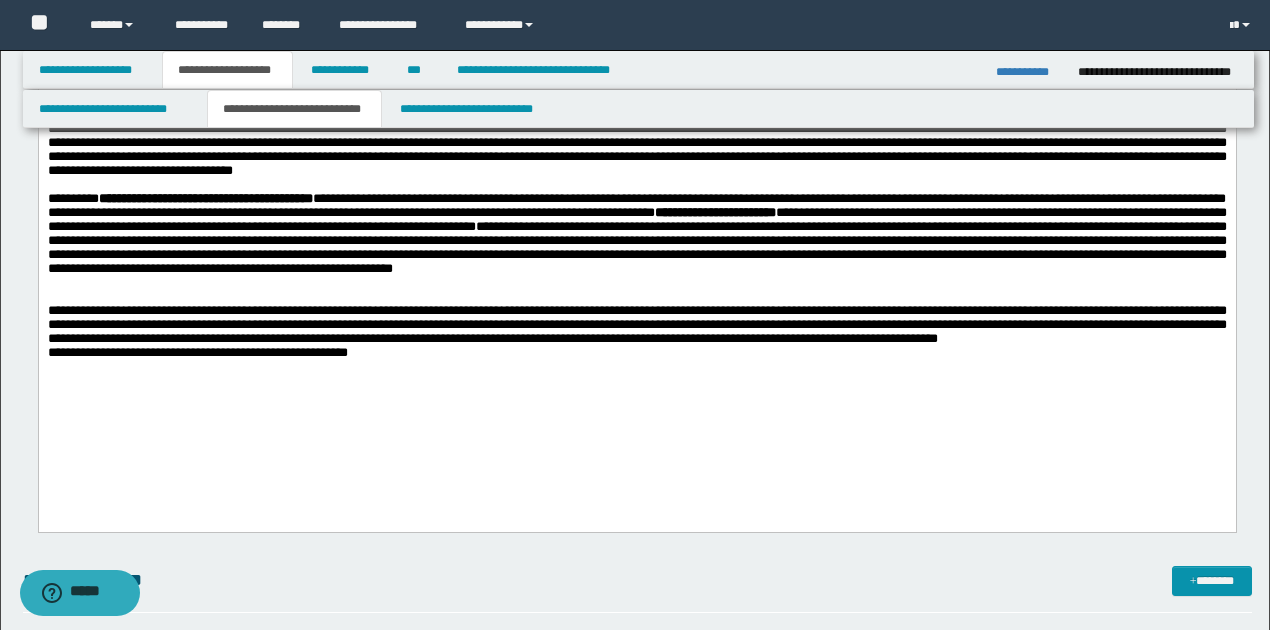 click on "**********" at bounding box center (636, 325) 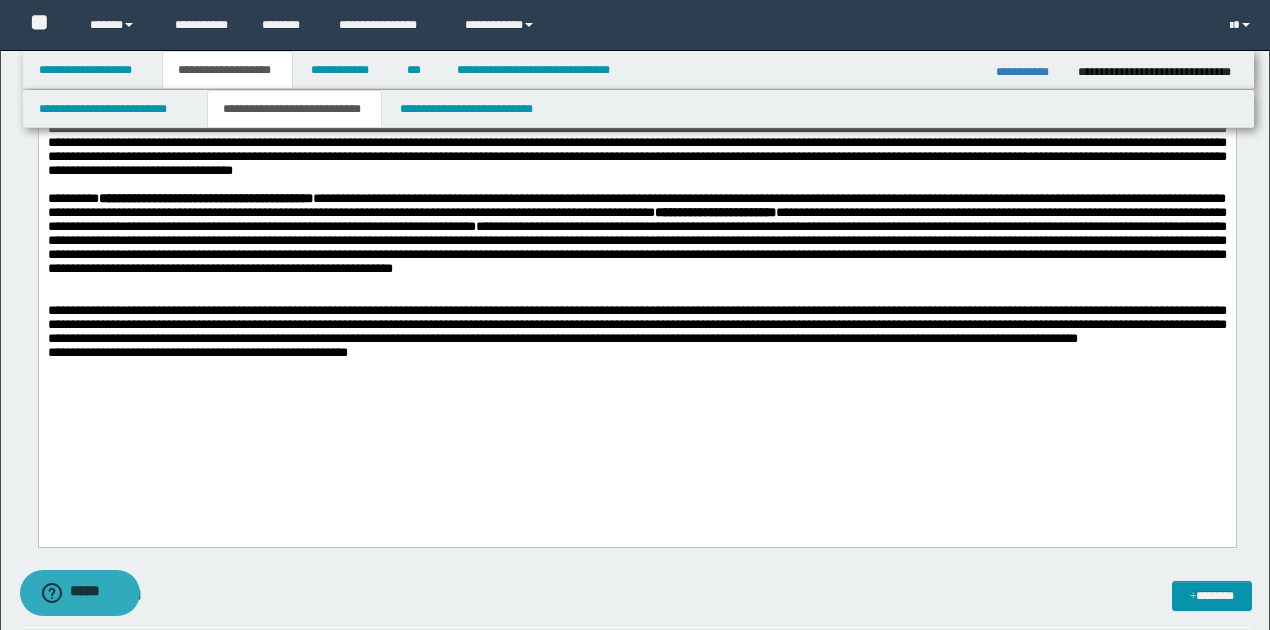 click on "**********" at bounding box center (636, 354) 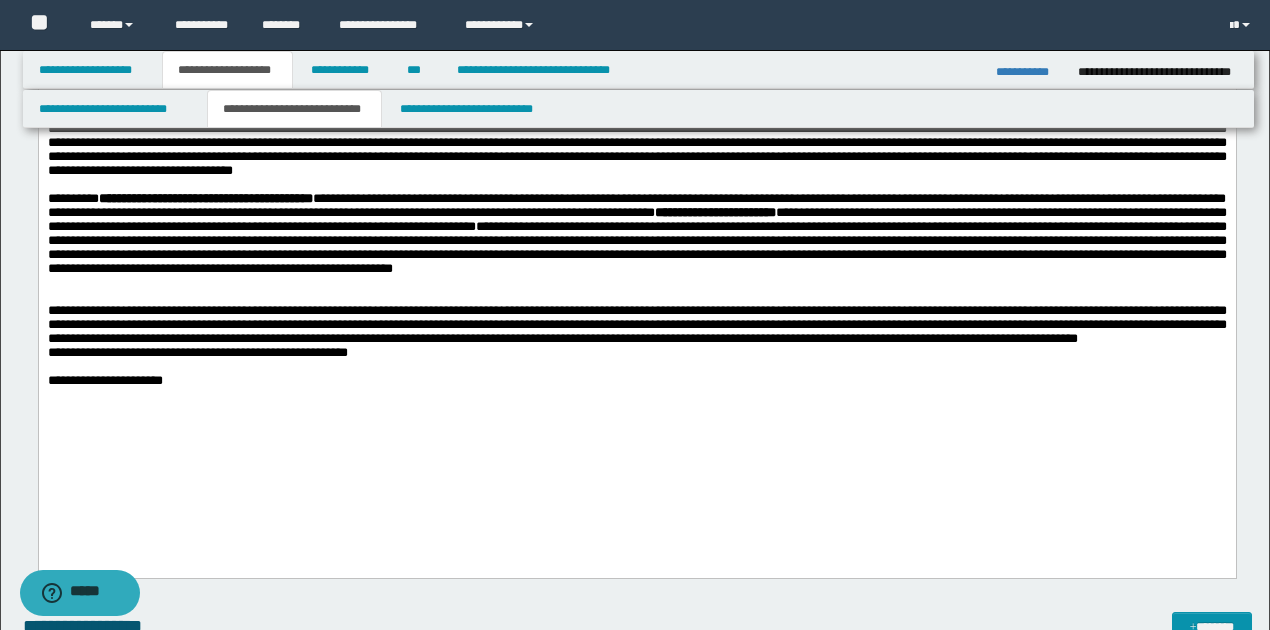 click on "**********" at bounding box center (636, 326) 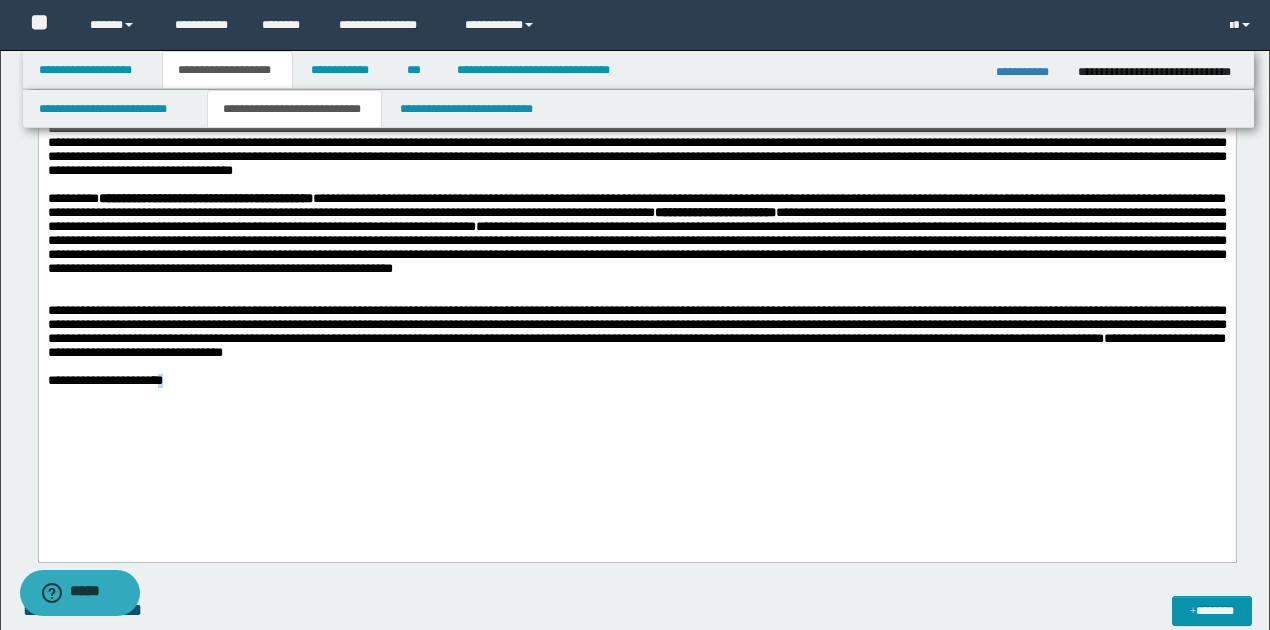 click on "**********" at bounding box center [104, 381] 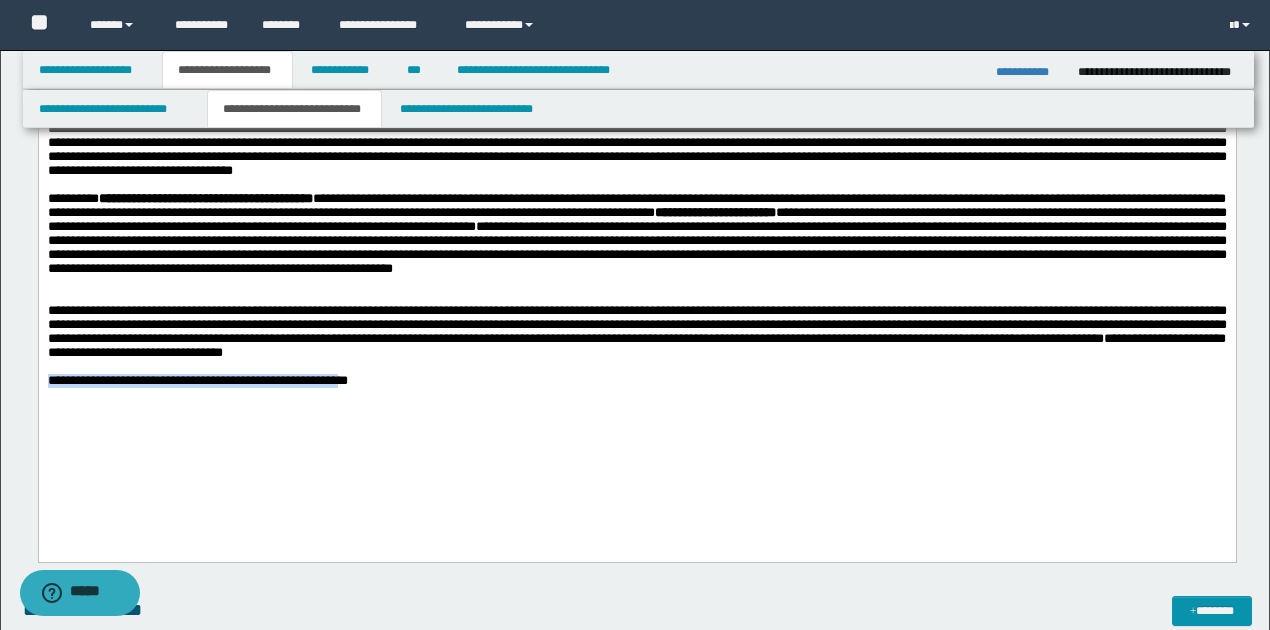 drag, startPoint x: 47, startPoint y: 415, endPoint x: 463, endPoint y: 414, distance: 416.0012 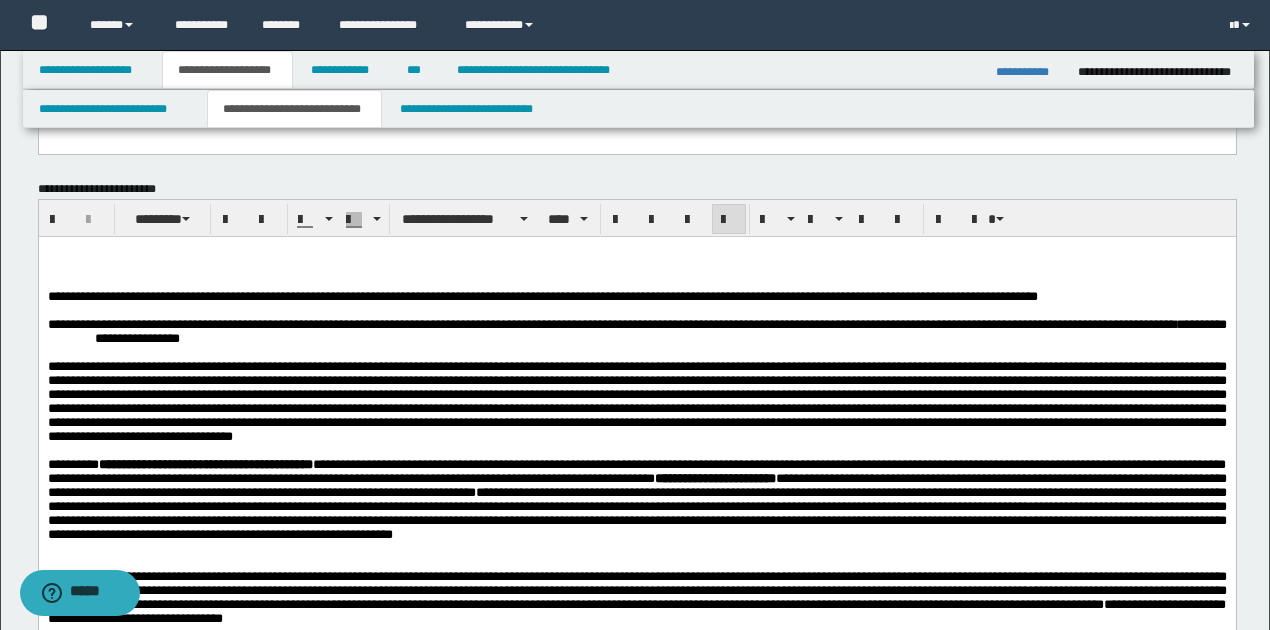 scroll, scrollTop: 866, scrollLeft: 0, axis: vertical 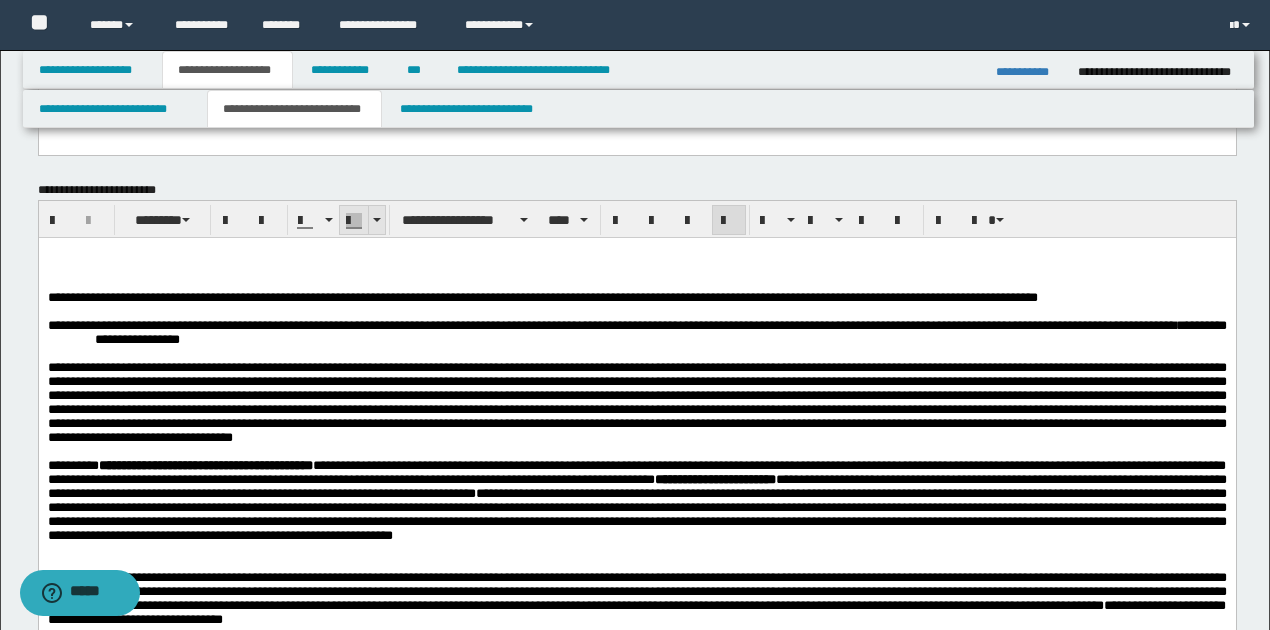 click at bounding box center (376, 220) 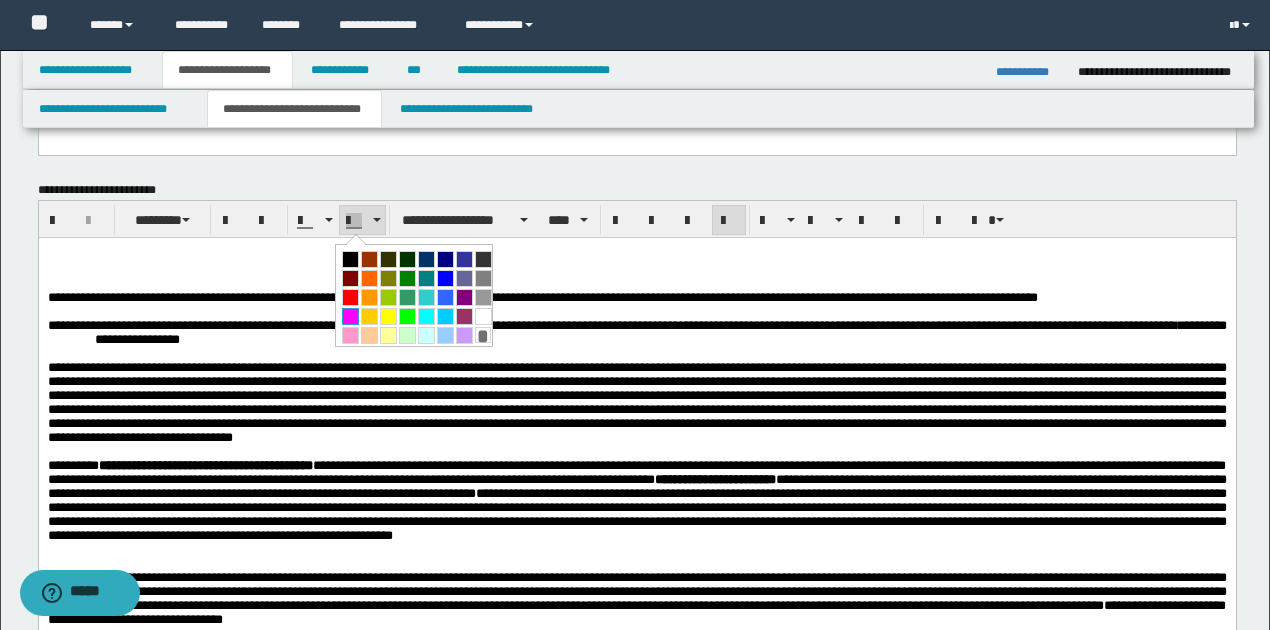 click at bounding box center [350, 316] 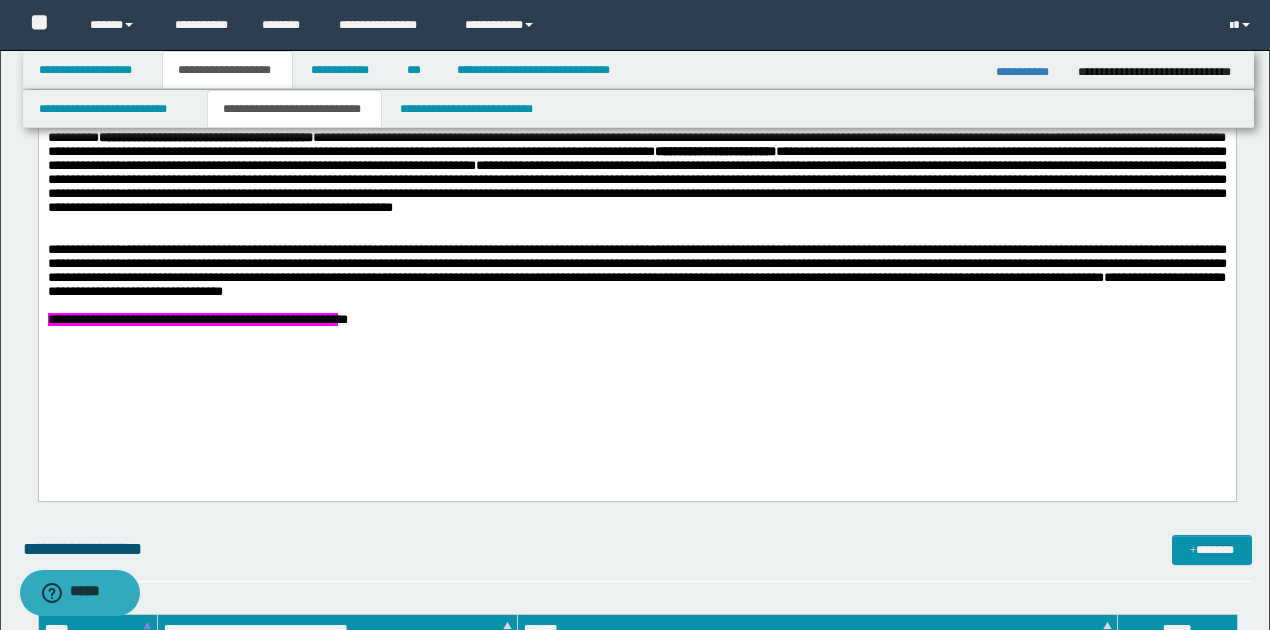 scroll, scrollTop: 1200, scrollLeft: 0, axis: vertical 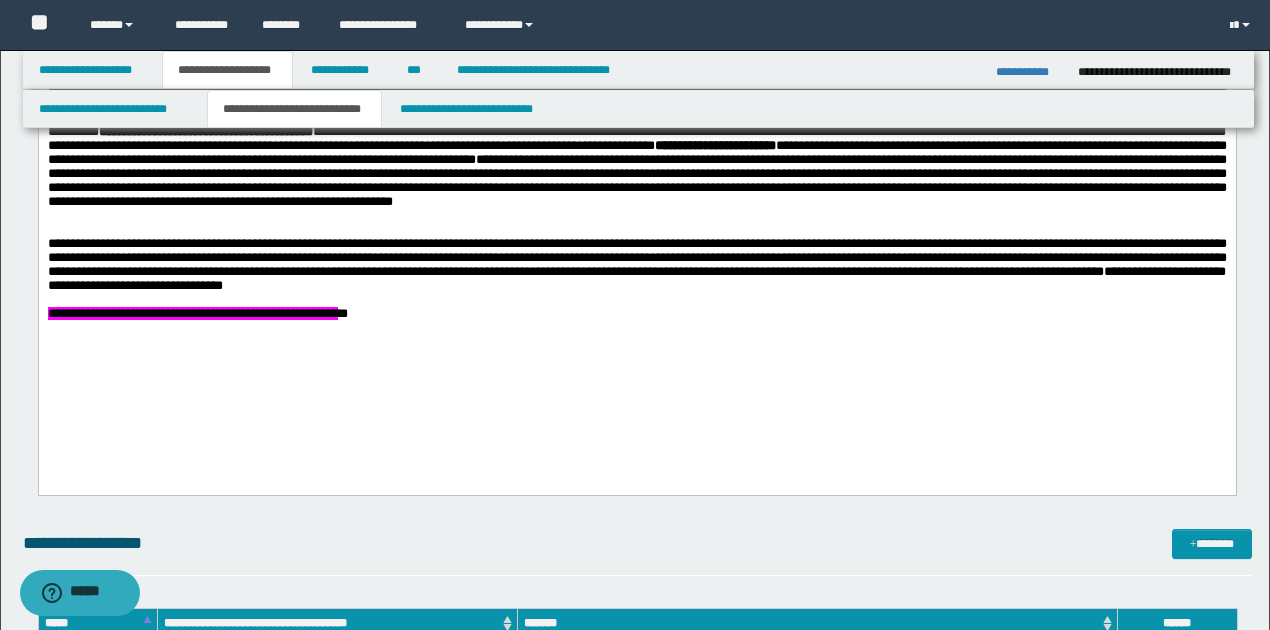 click on "**********" at bounding box center [636, 157] 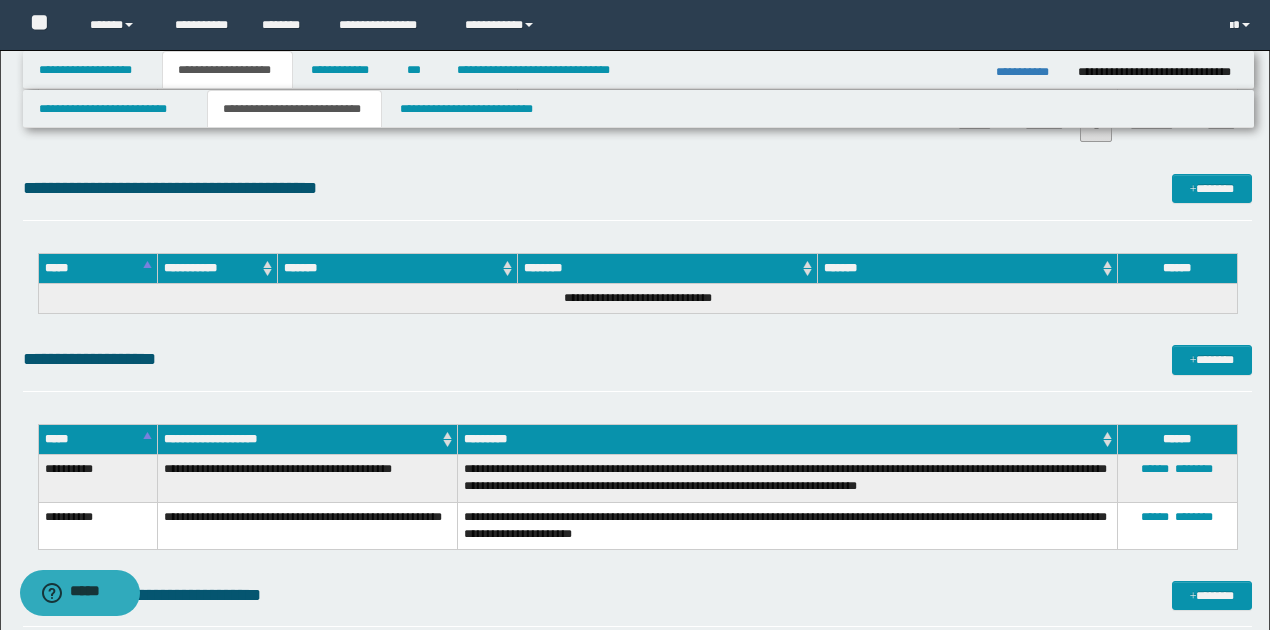 scroll, scrollTop: 3069, scrollLeft: 0, axis: vertical 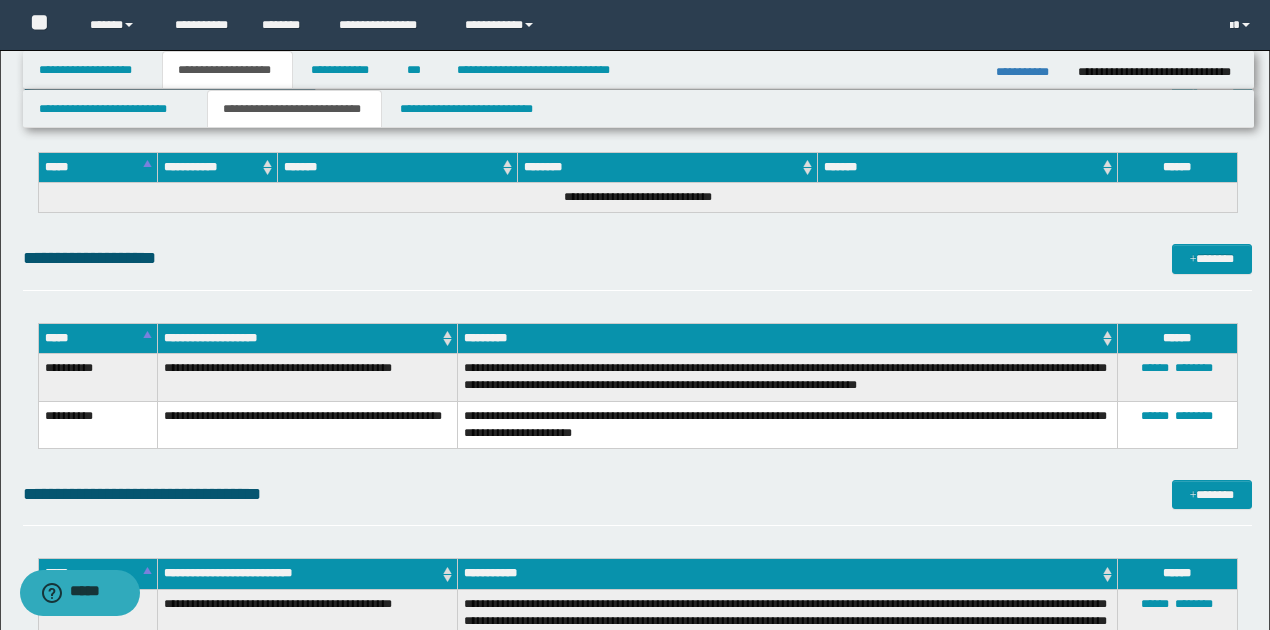 click on "**********" at bounding box center (637, -972) 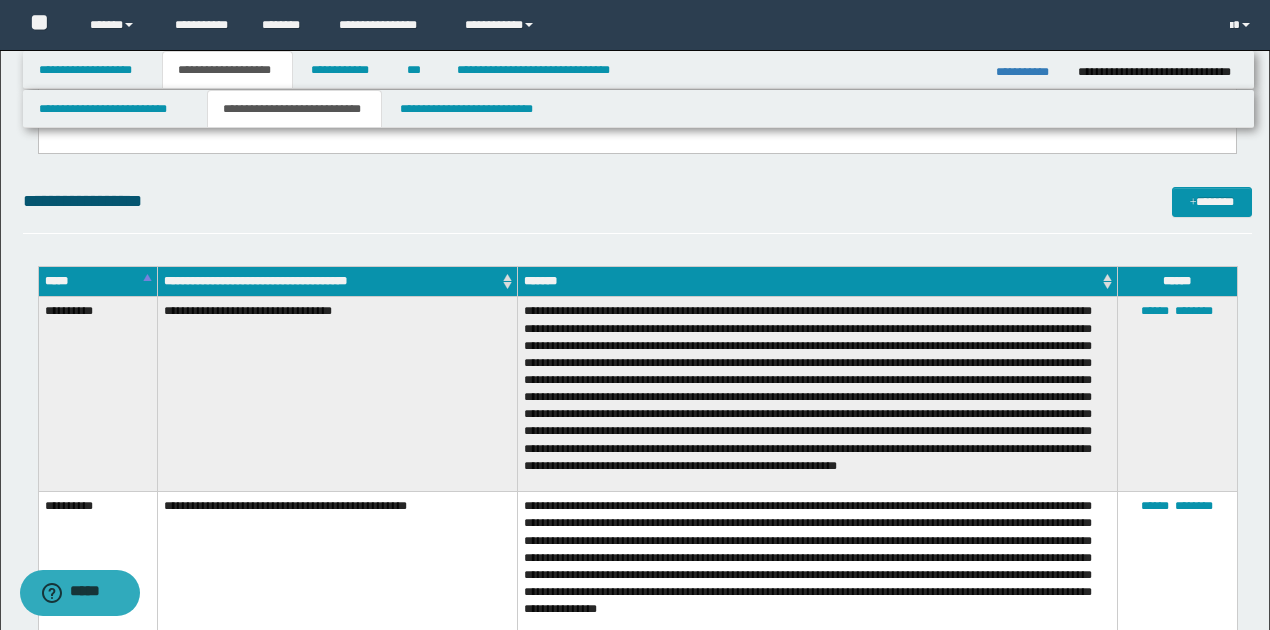 scroll, scrollTop: 1402, scrollLeft: 0, axis: vertical 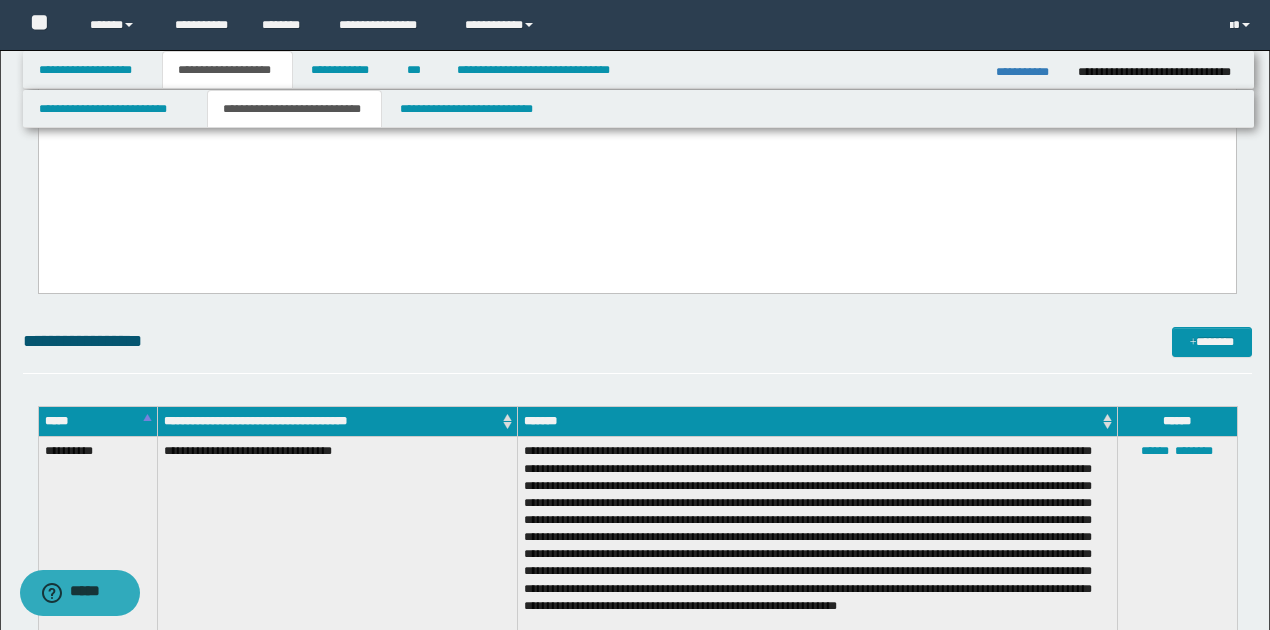 click on "**********" at bounding box center (199, 112) 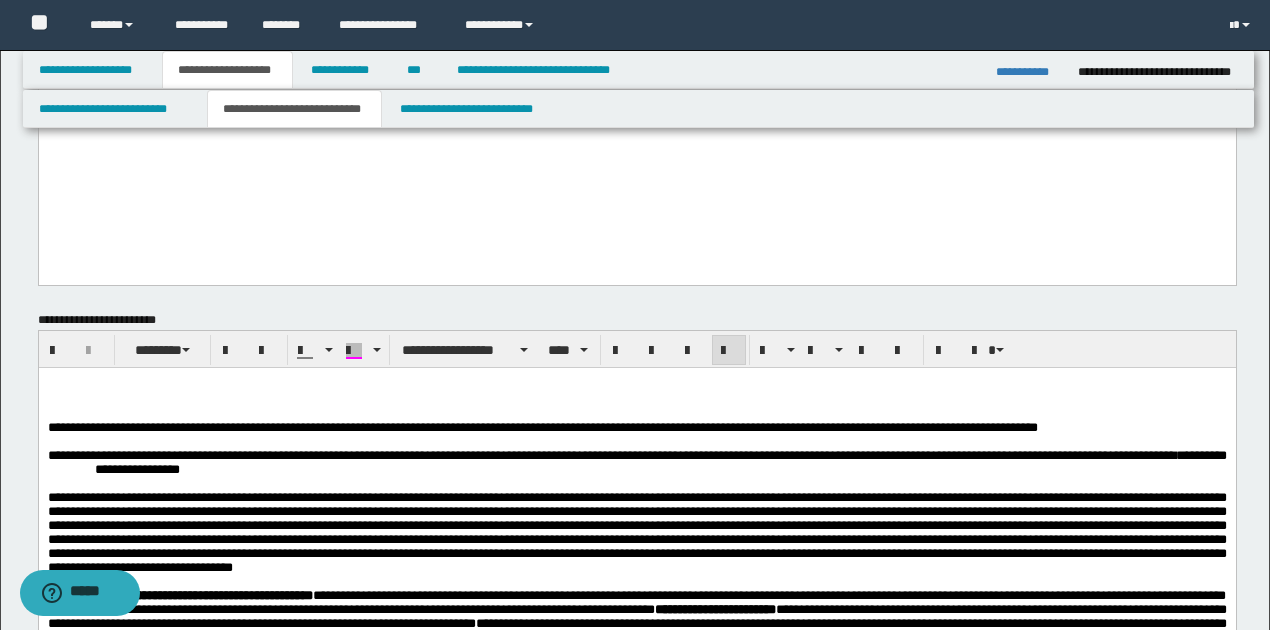 scroll, scrollTop: 1002, scrollLeft: 0, axis: vertical 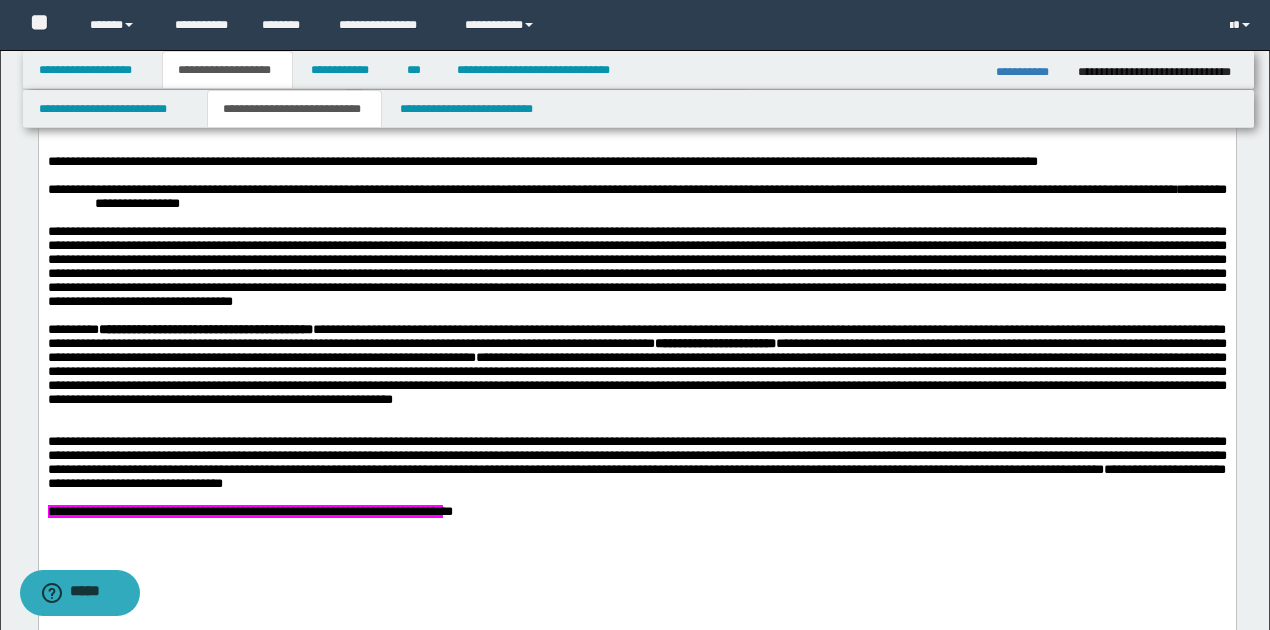 click on "**********" at bounding box center [636, 463] 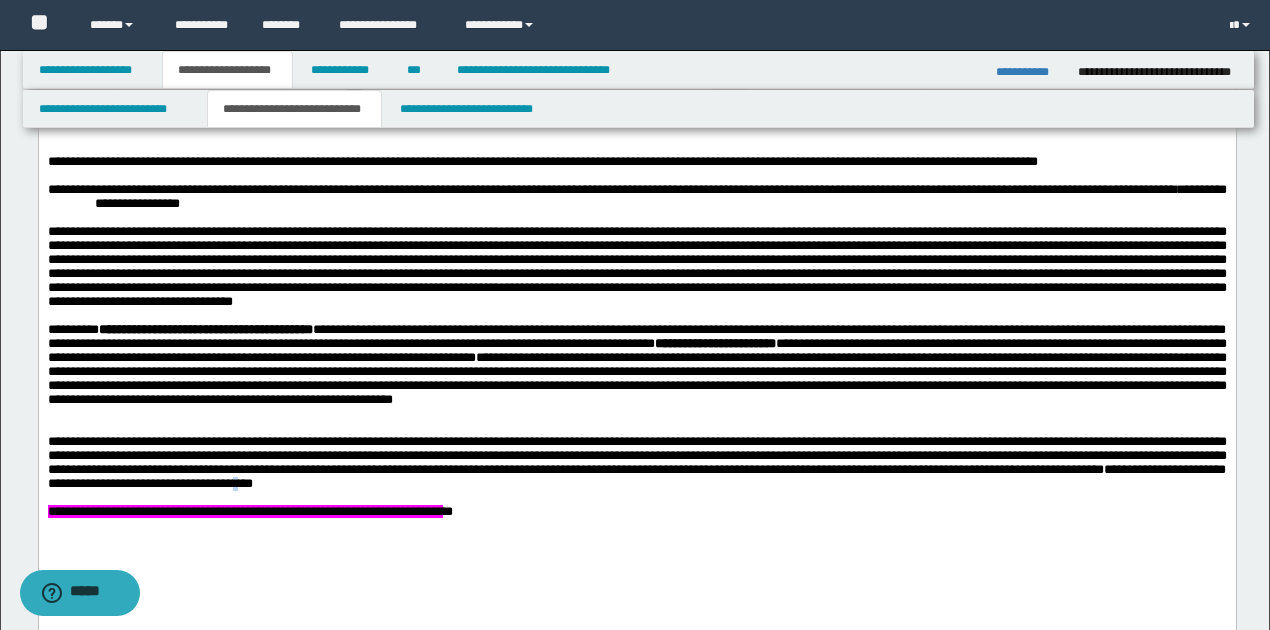 click on "**********" at bounding box center [636, 476] 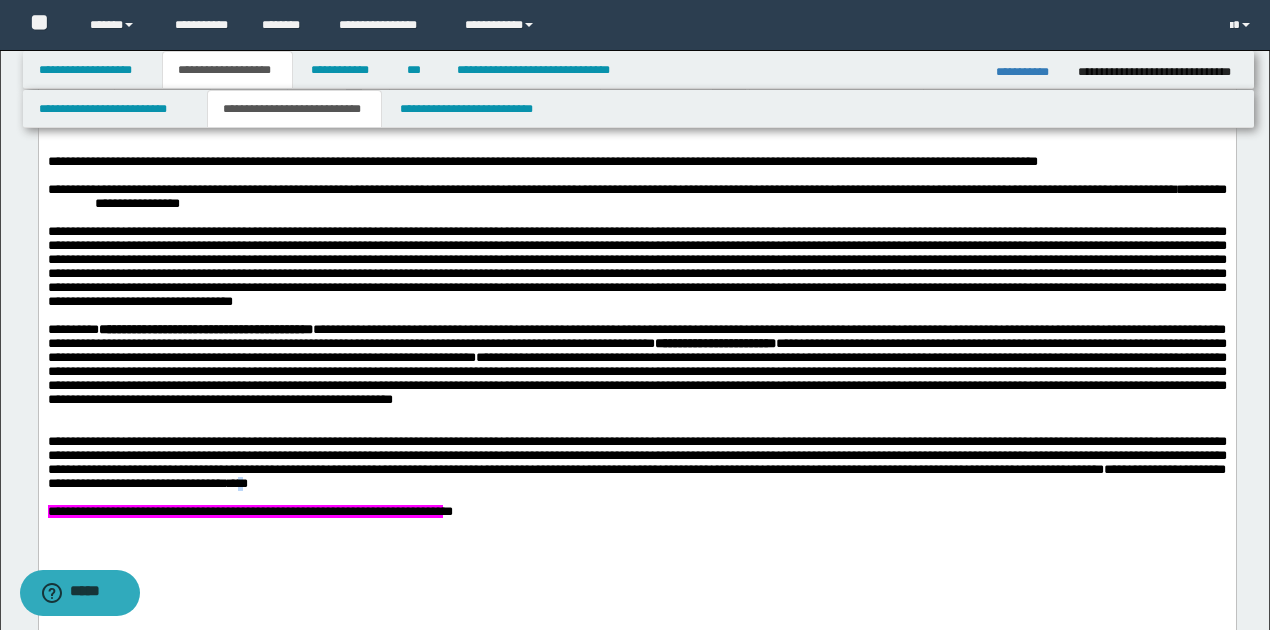 click on "**********" at bounding box center [636, 476] 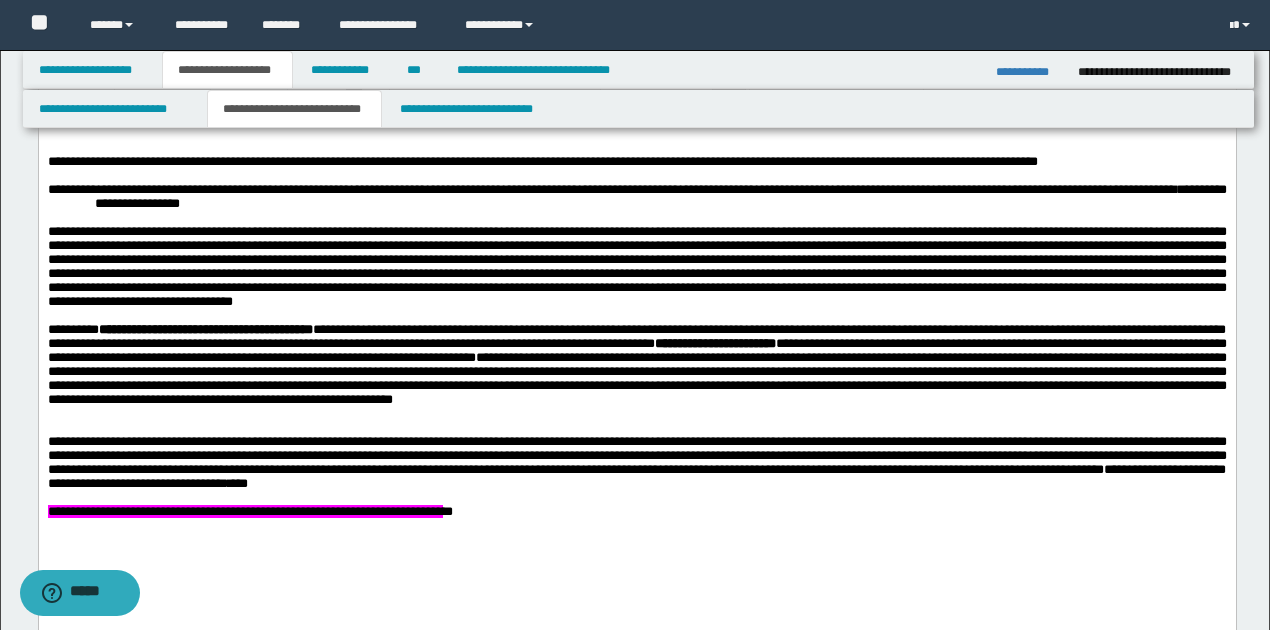click on "**********" at bounding box center [636, 463] 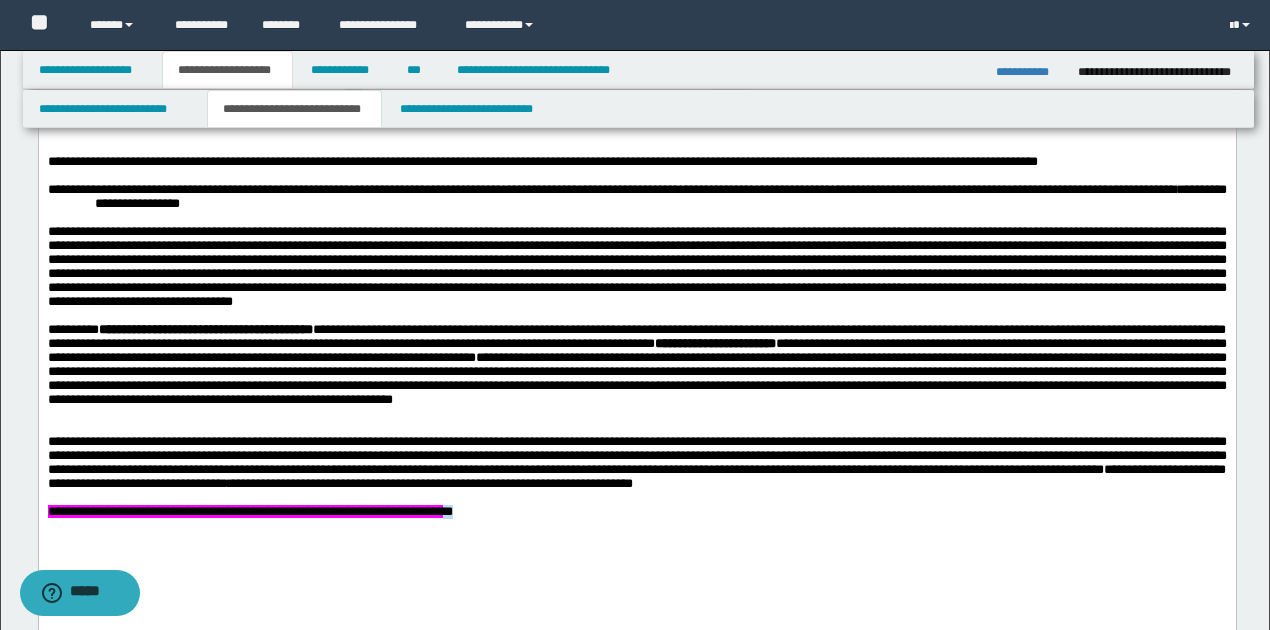 click on "**********" at bounding box center [251, 511] 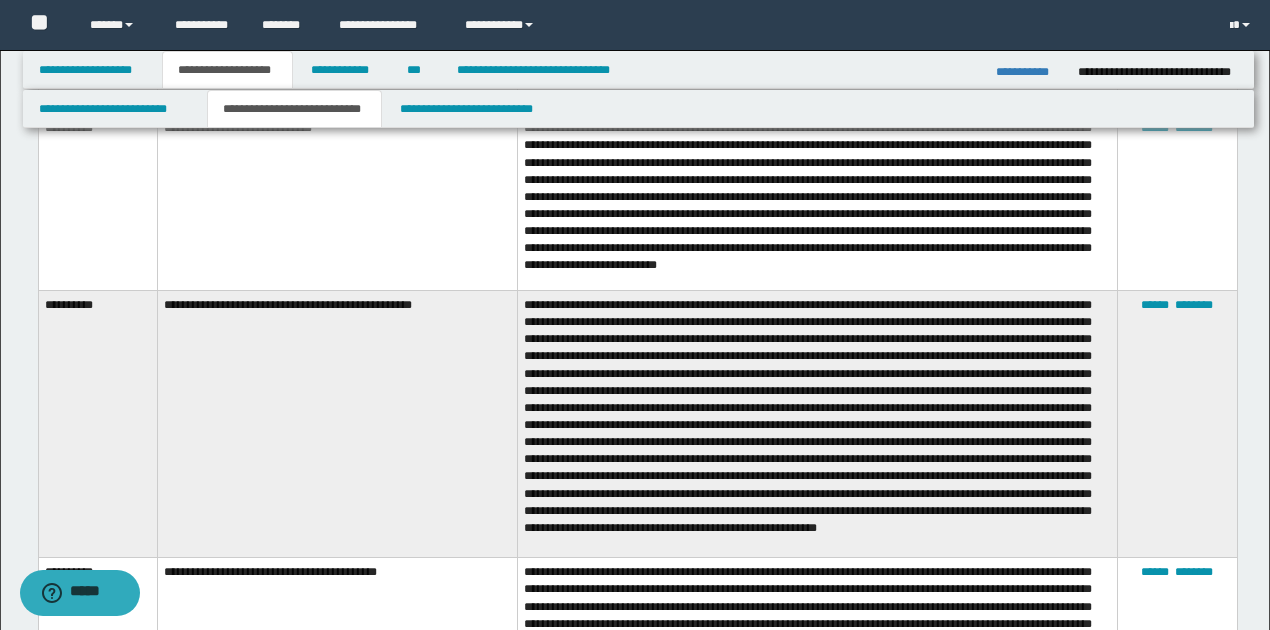 scroll, scrollTop: 2336, scrollLeft: 0, axis: vertical 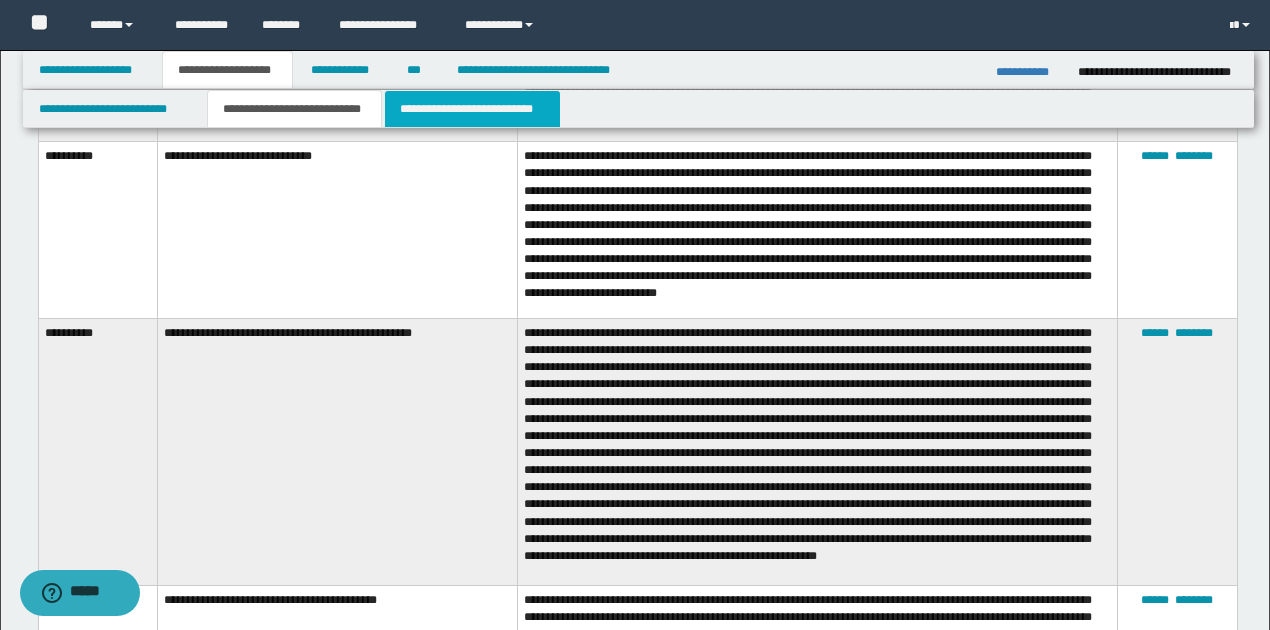 click on "**********" at bounding box center [472, 109] 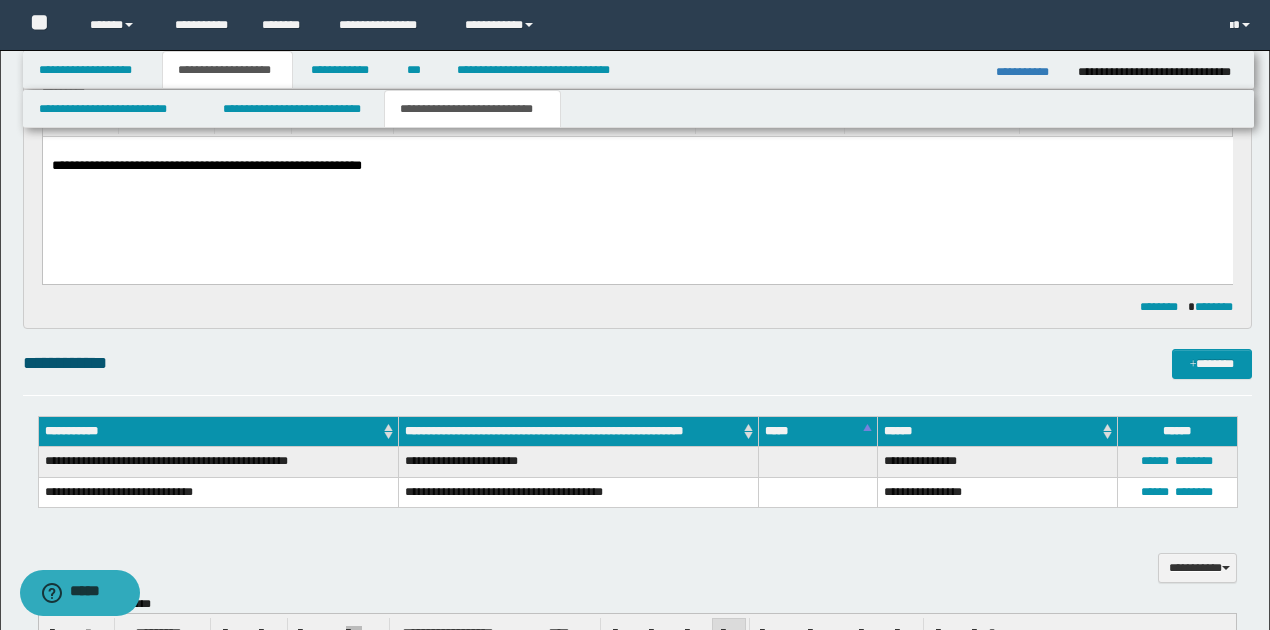 scroll, scrollTop: 46, scrollLeft: 0, axis: vertical 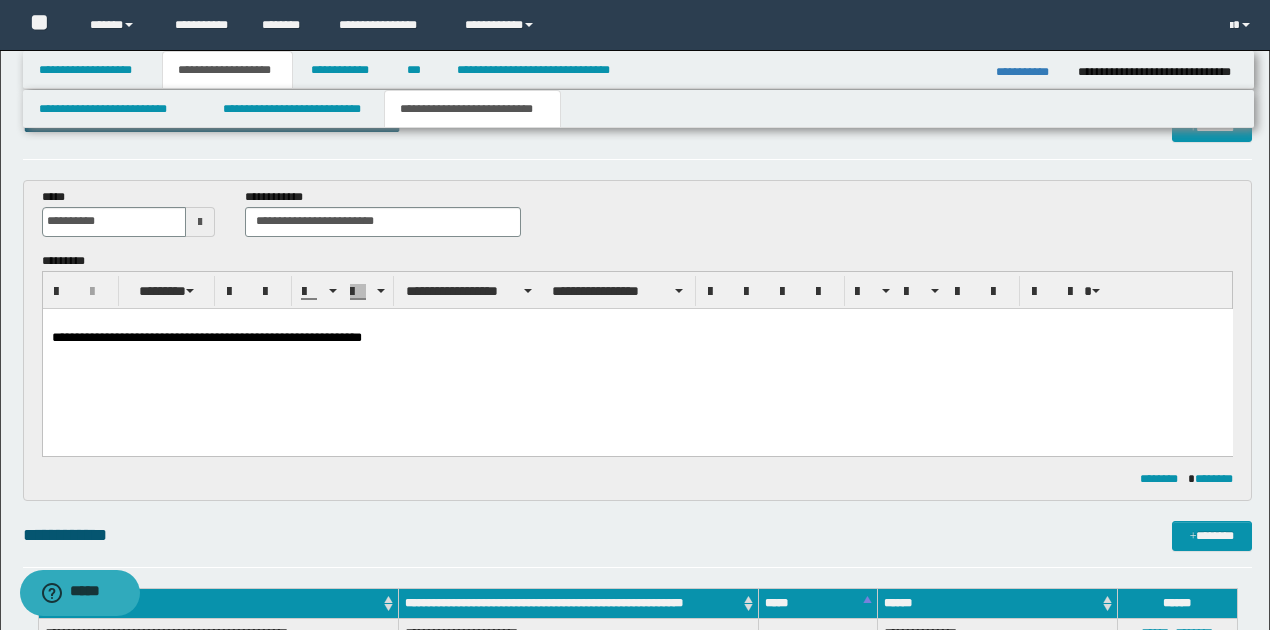 drag, startPoint x: 81, startPoint y: 339, endPoint x: 144, endPoint y: 318, distance: 66.40783 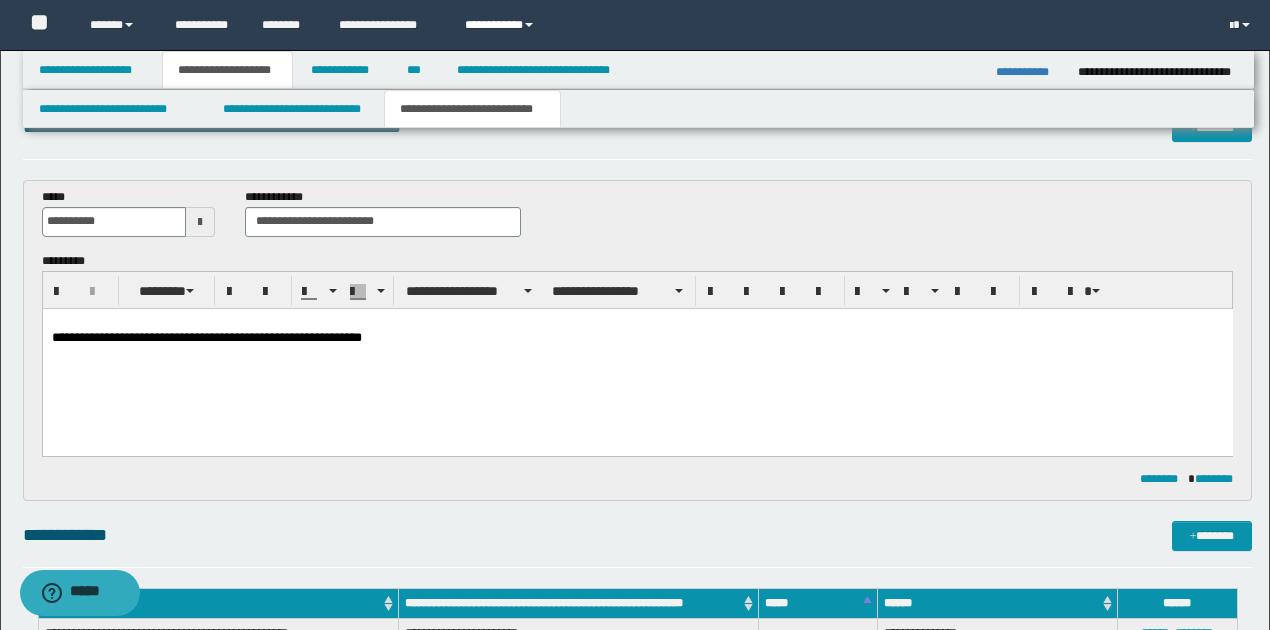 type 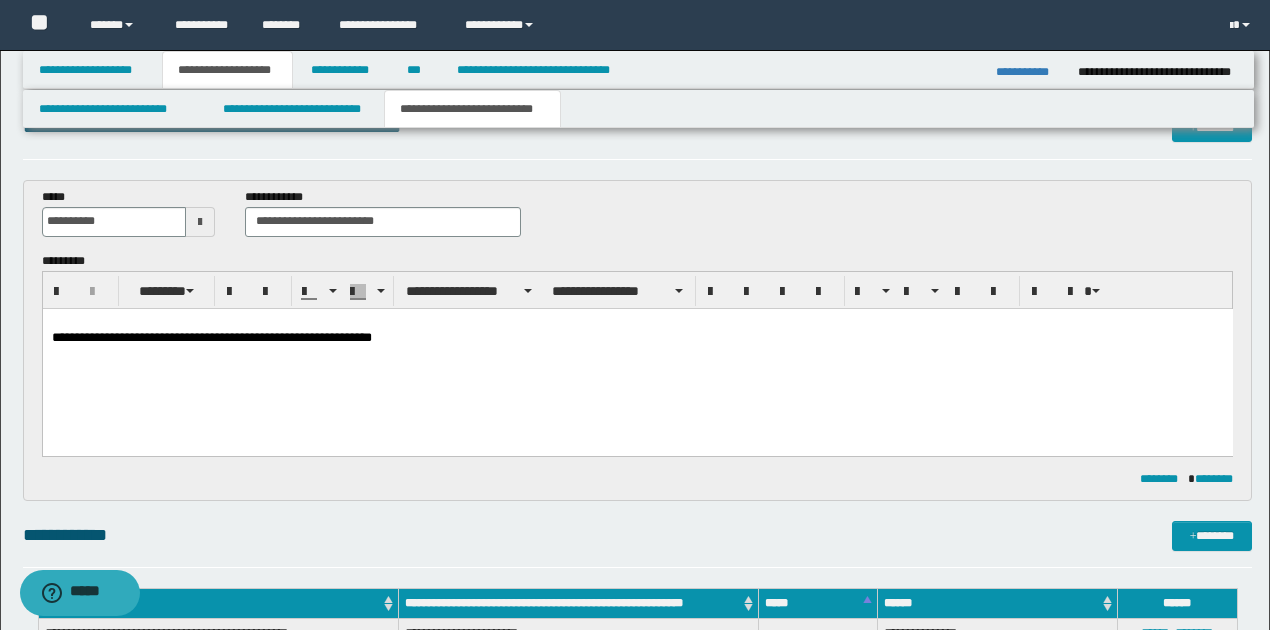 click on "**********" at bounding box center (637, 337) 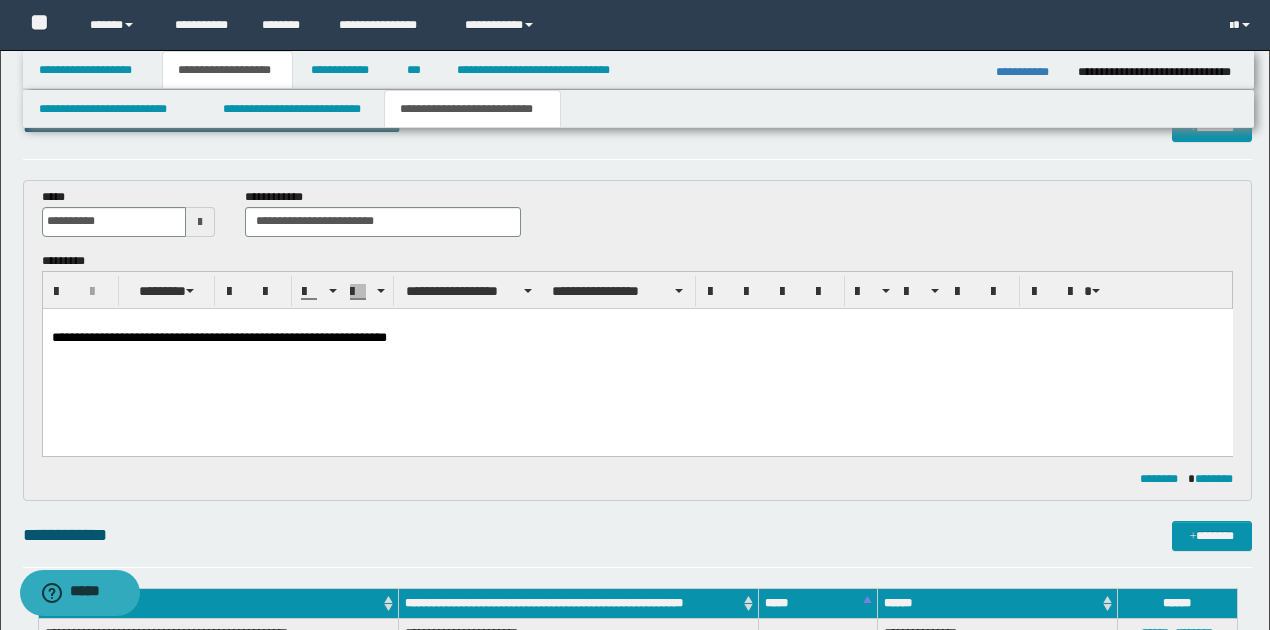 click on "**********" at bounding box center [637, 337] 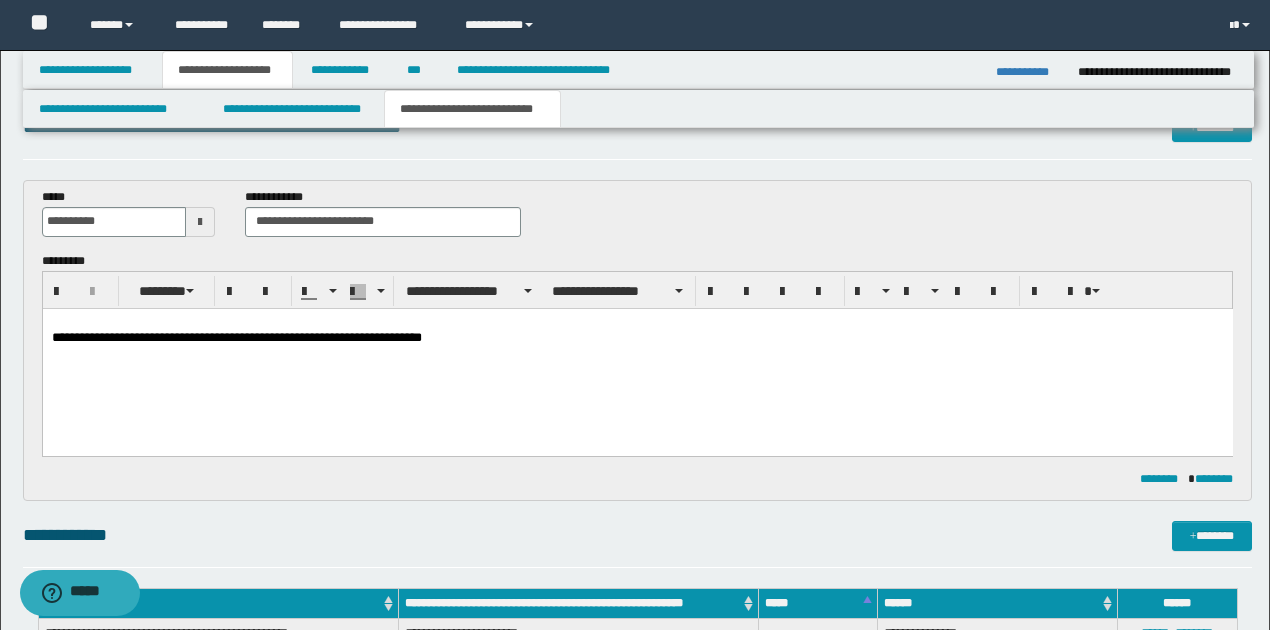 click on "**********" at bounding box center [637, 337] 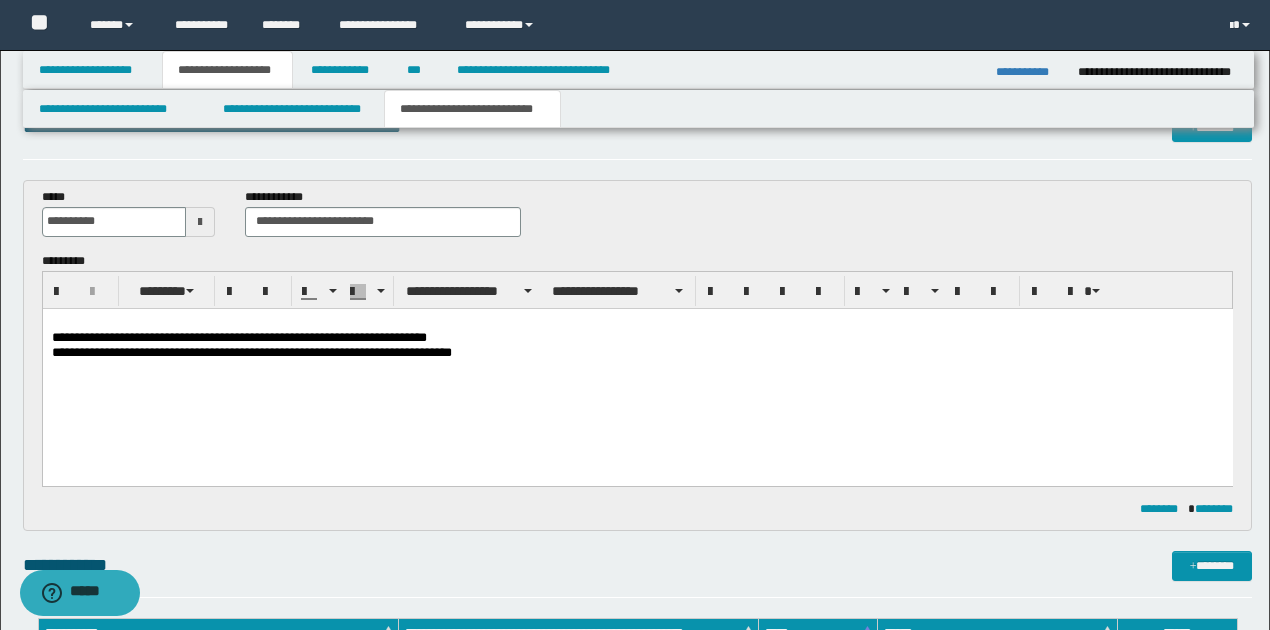 click on "**********" at bounding box center [637, 352] 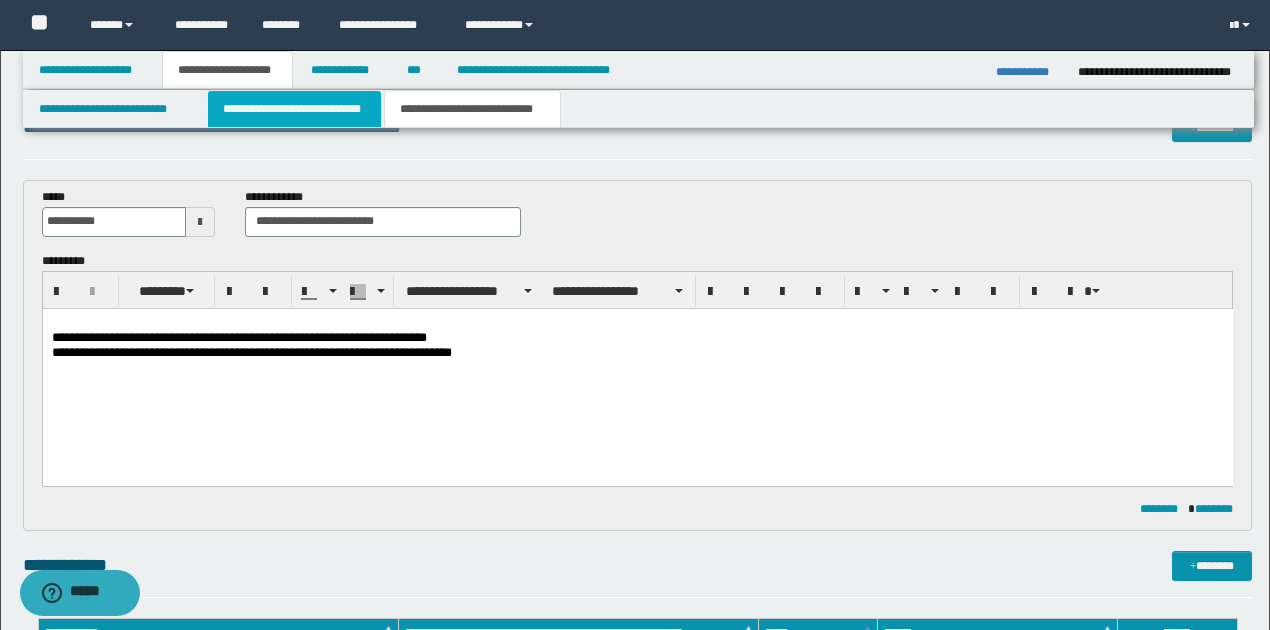 click on "**********" at bounding box center (294, 109) 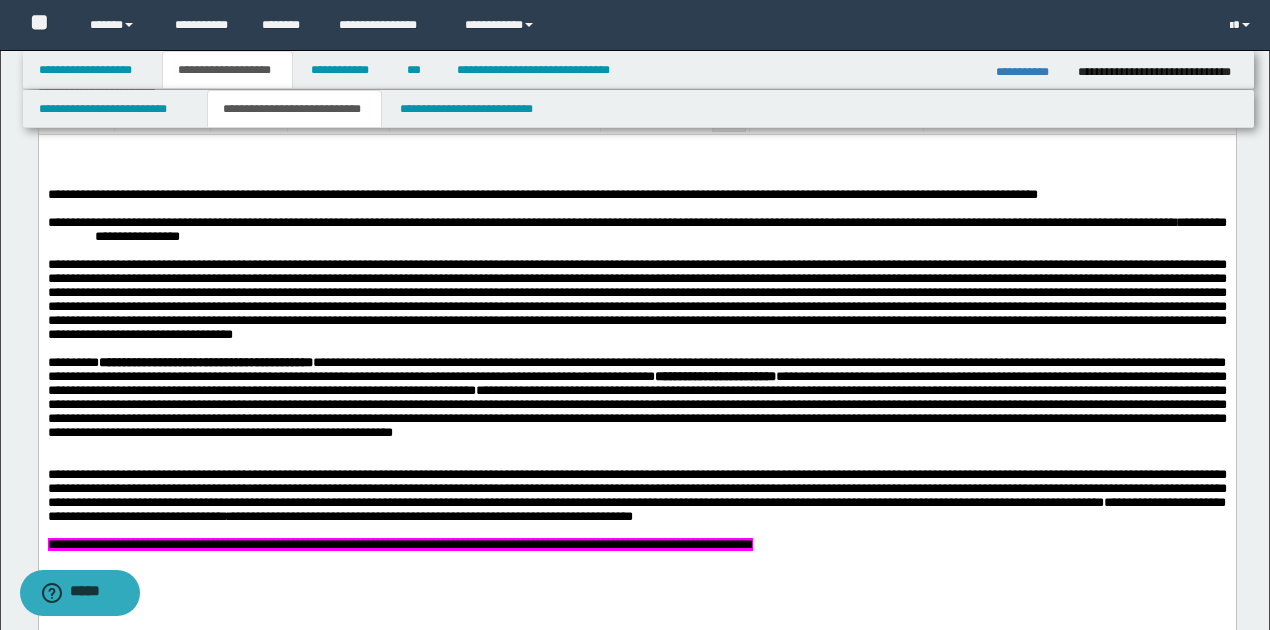 scroll, scrollTop: 980, scrollLeft: 0, axis: vertical 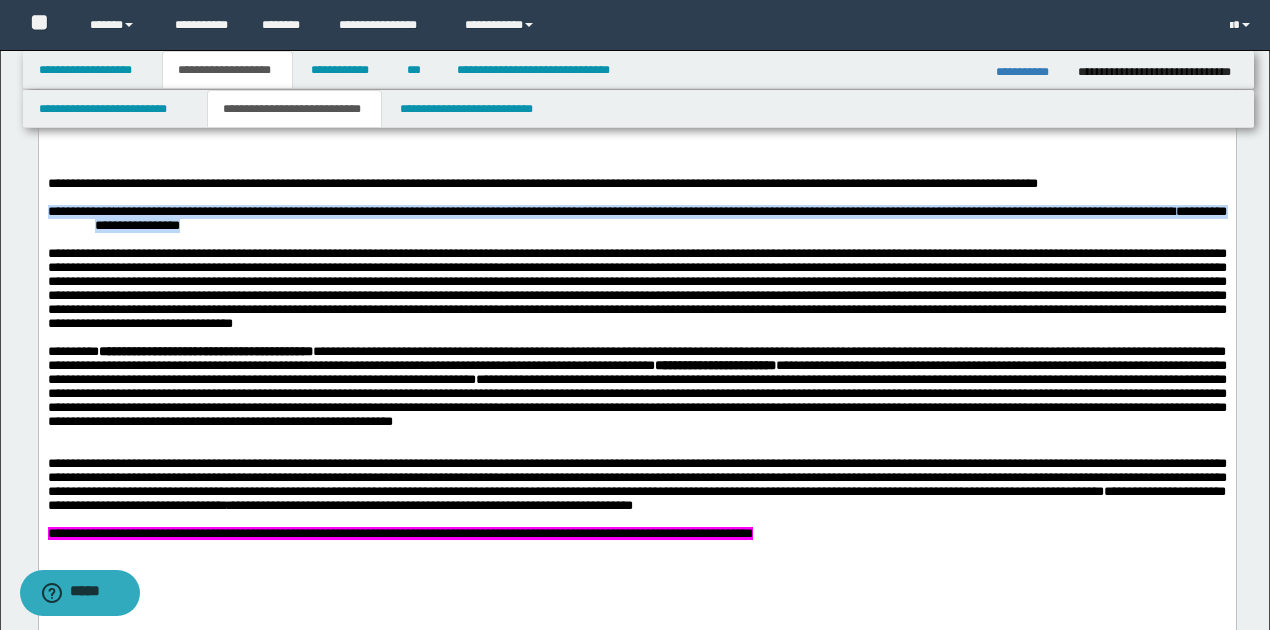drag, startPoint x: 281, startPoint y: 239, endPoint x: -110, endPoint y: 218, distance: 391.56354 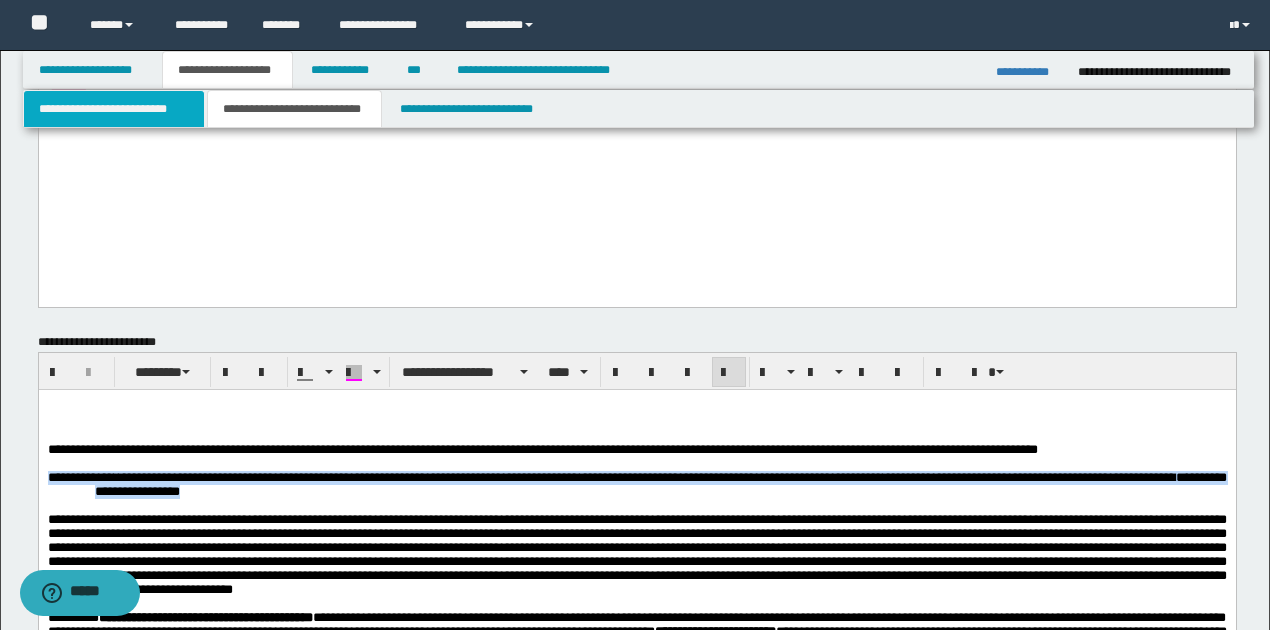 scroll, scrollTop: 713, scrollLeft: 0, axis: vertical 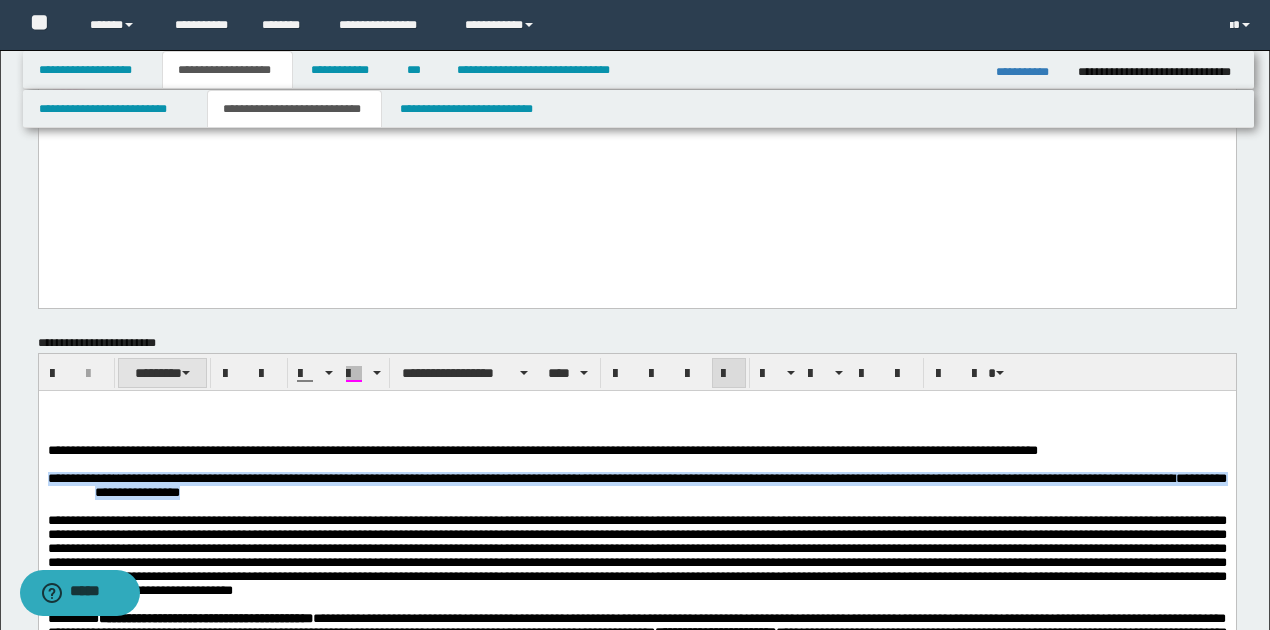click on "********" at bounding box center (162, 373) 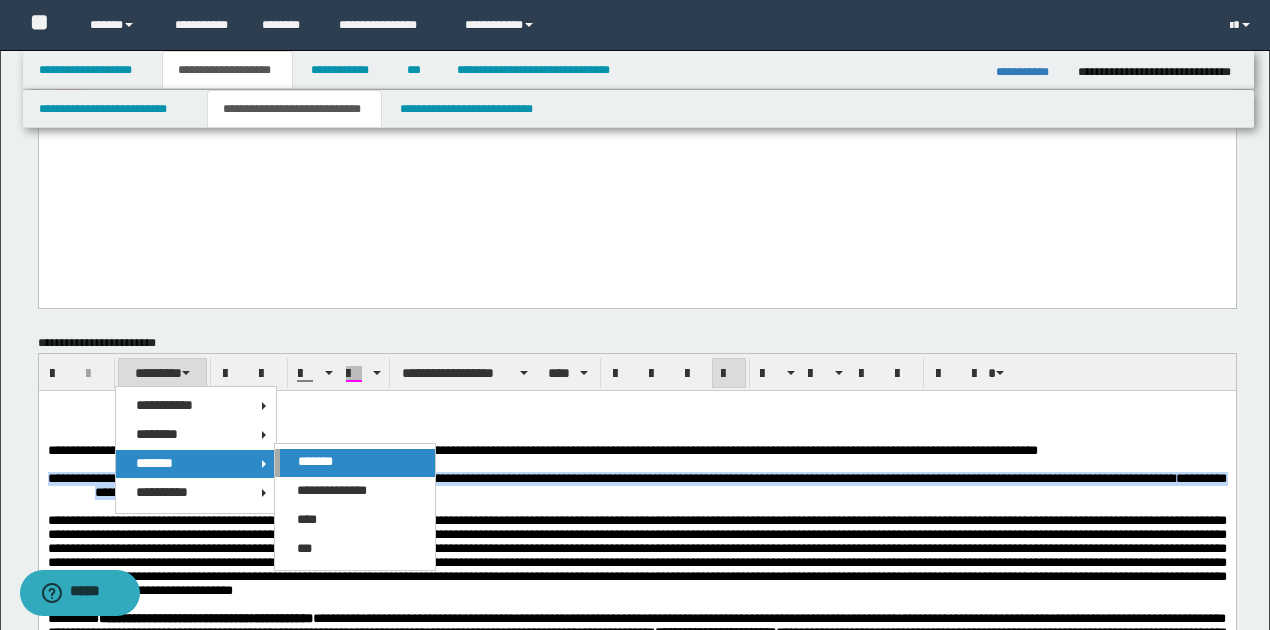 click on "*******" at bounding box center [354, 463] 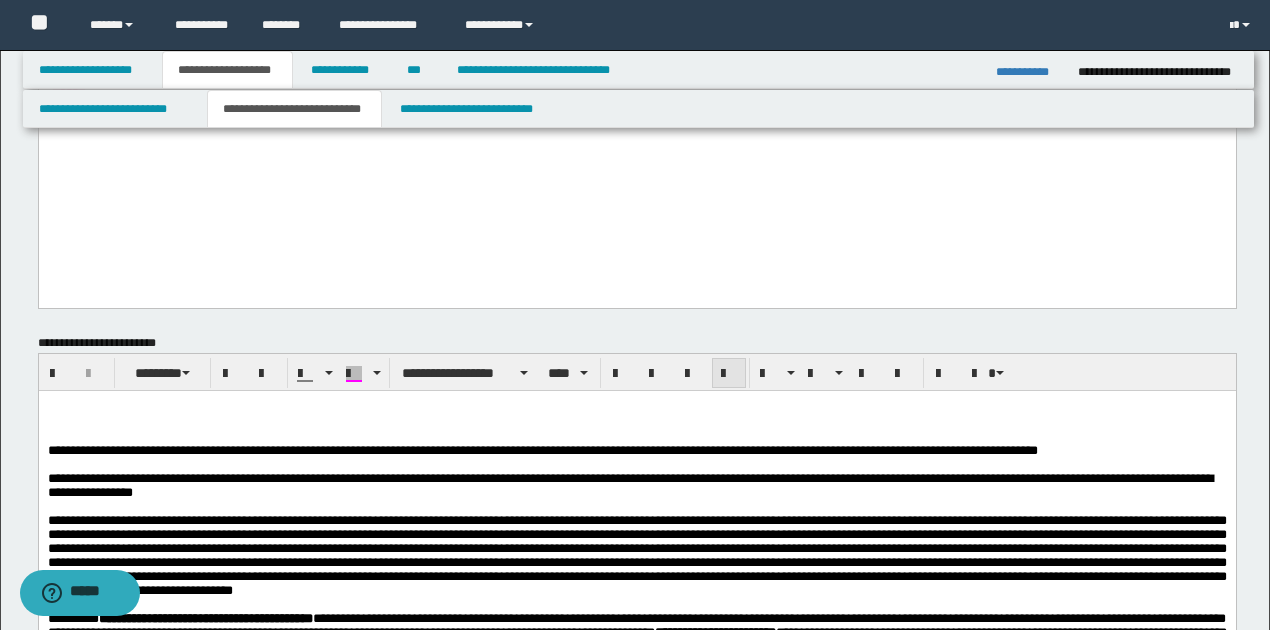 click at bounding box center (729, 374) 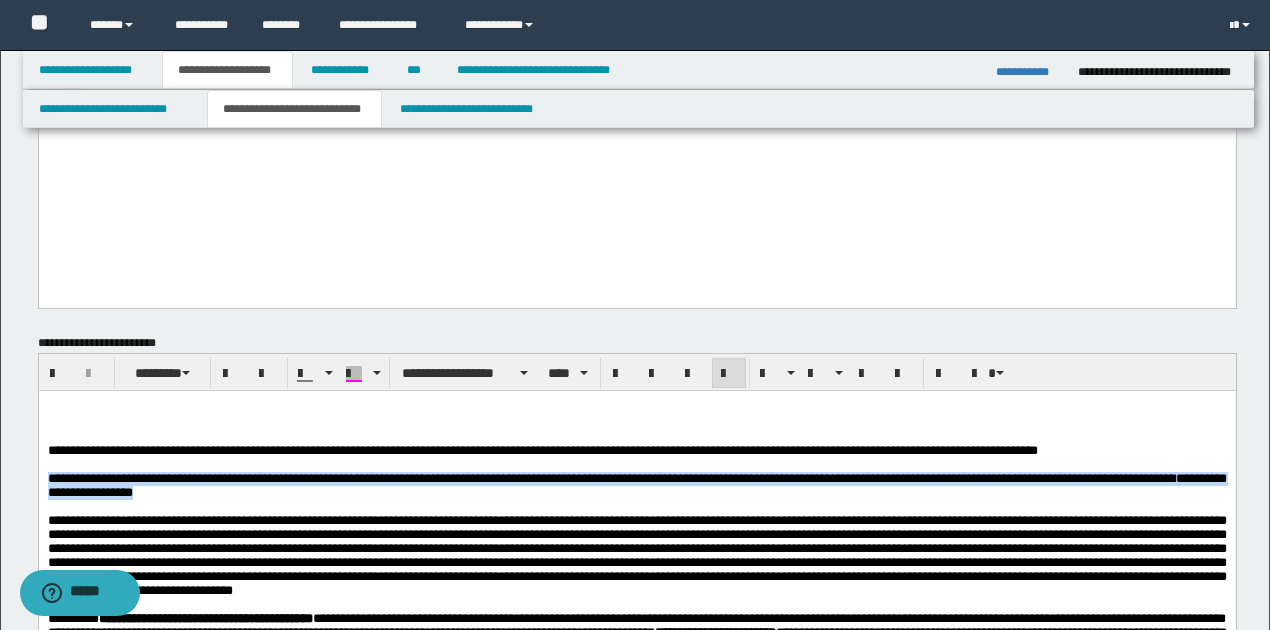 click on "**********" at bounding box center [636, 486] 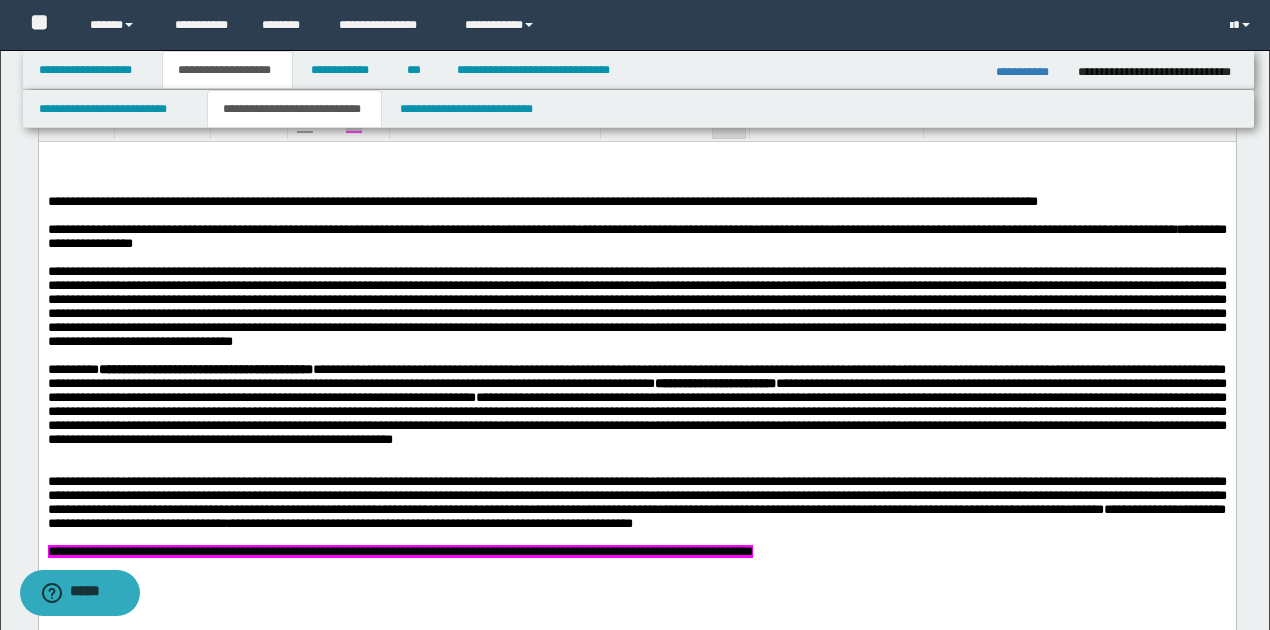 scroll, scrollTop: 1046, scrollLeft: 0, axis: vertical 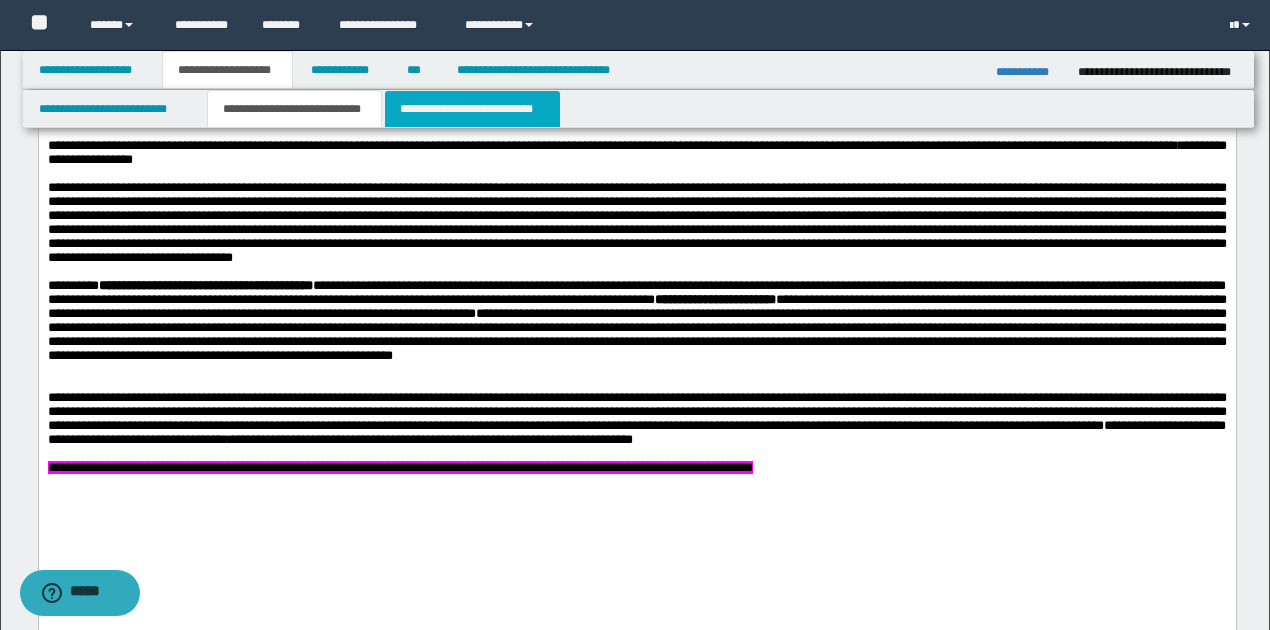click on "**********" at bounding box center (472, 109) 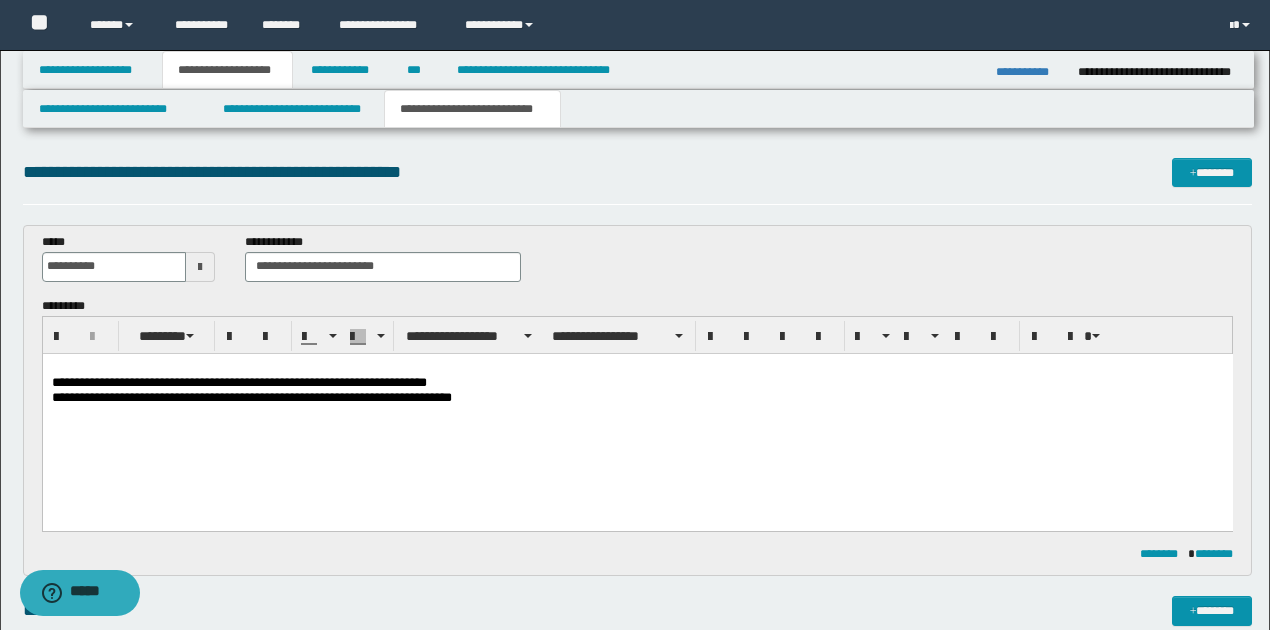 scroll, scrollTop: 0, scrollLeft: 0, axis: both 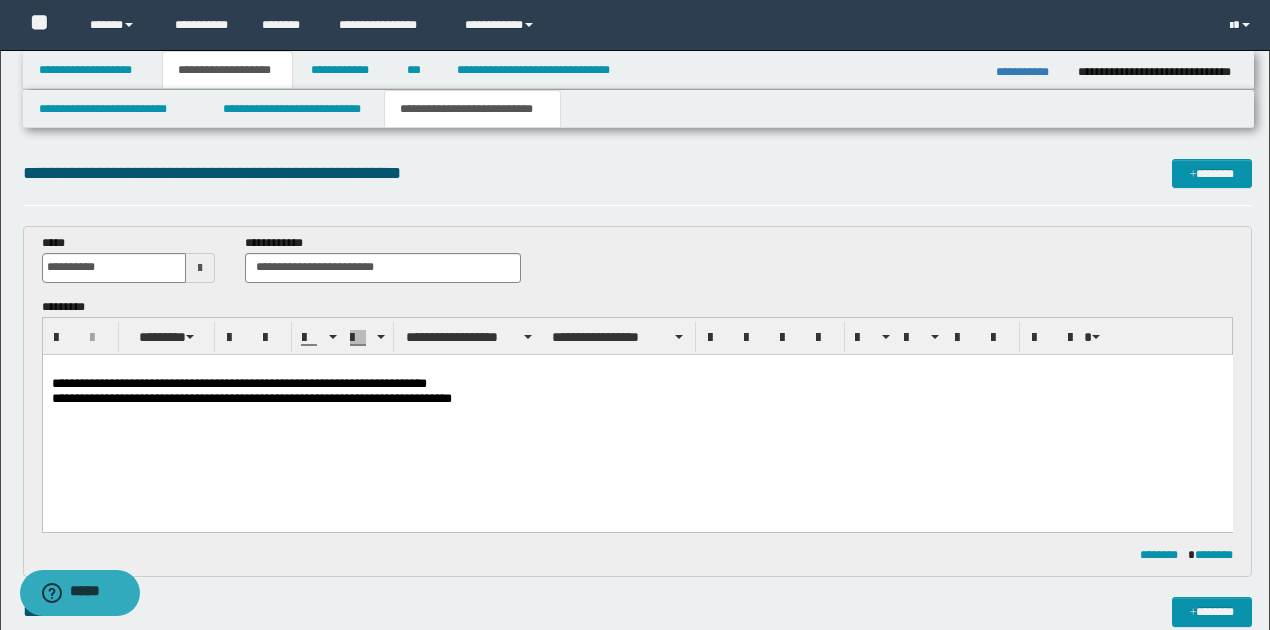 click on "**********" at bounding box center (637, 398) 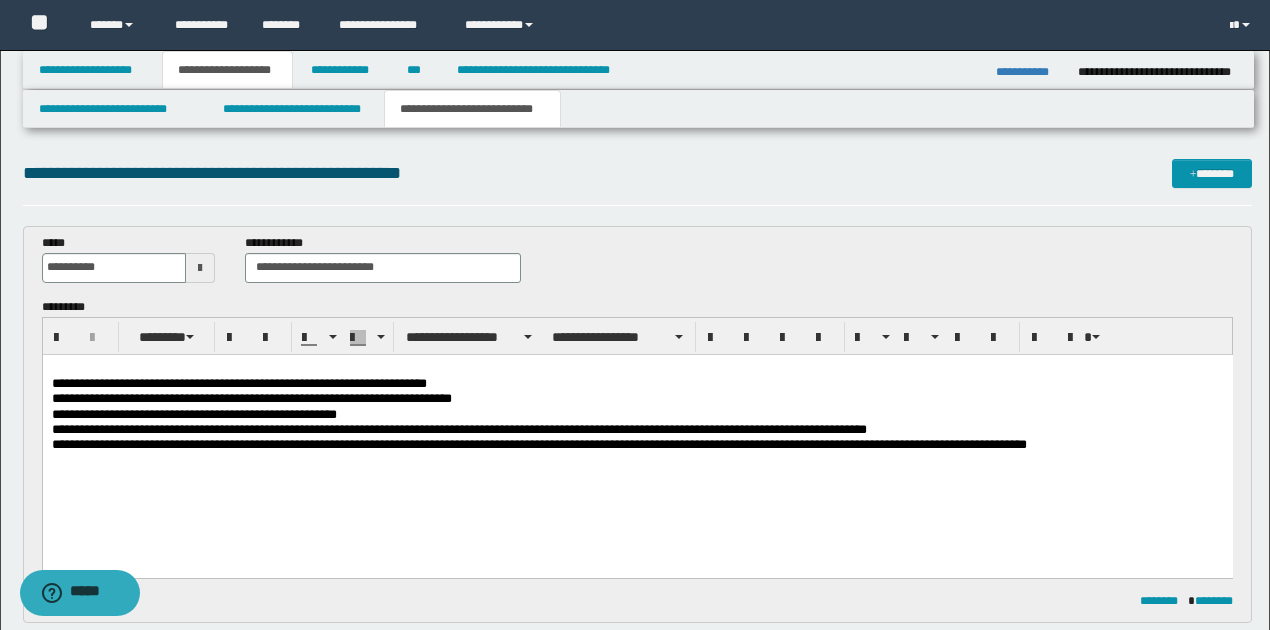 click on "**********" at bounding box center [637, 444] 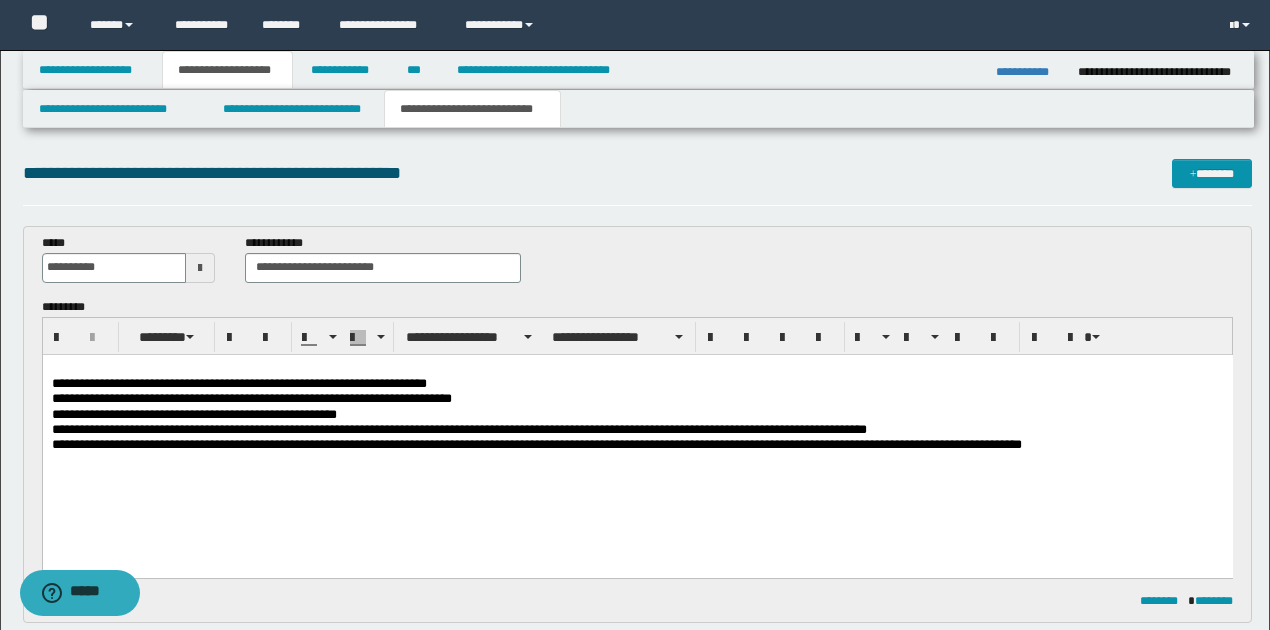 drag, startPoint x: 1032, startPoint y: 443, endPoint x: 1037, endPoint y: 467, distance: 24.5153 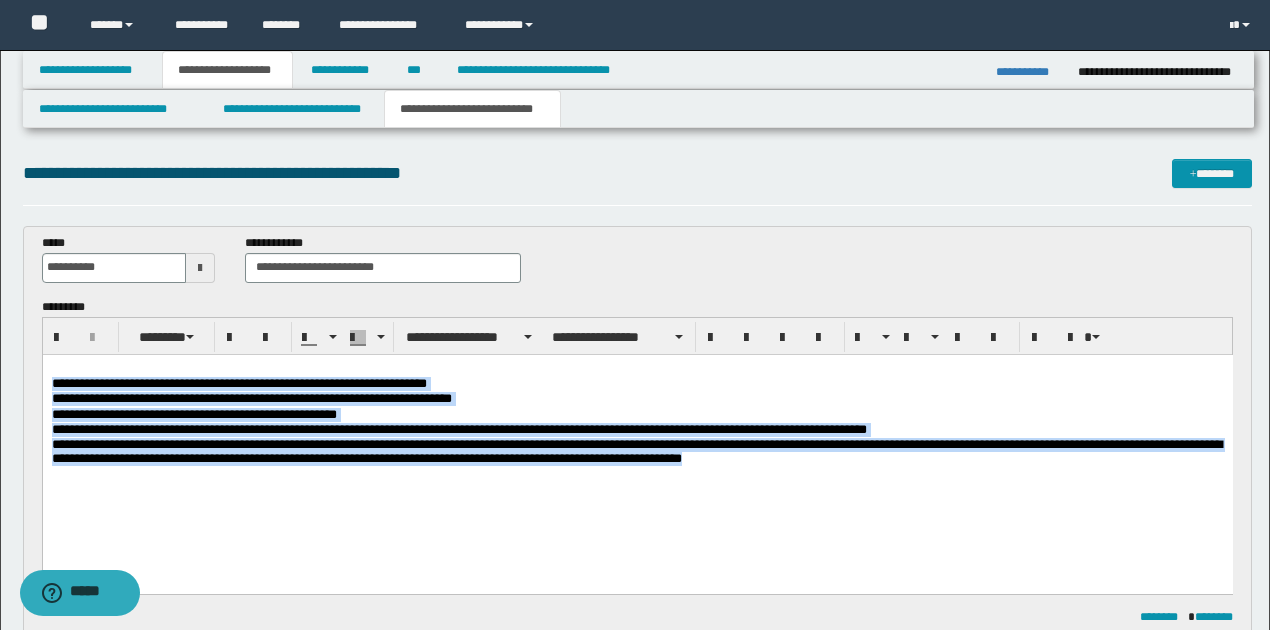 drag, startPoint x: 813, startPoint y: 462, endPoint x: -235, endPoint y: 392, distance: 1050.3352 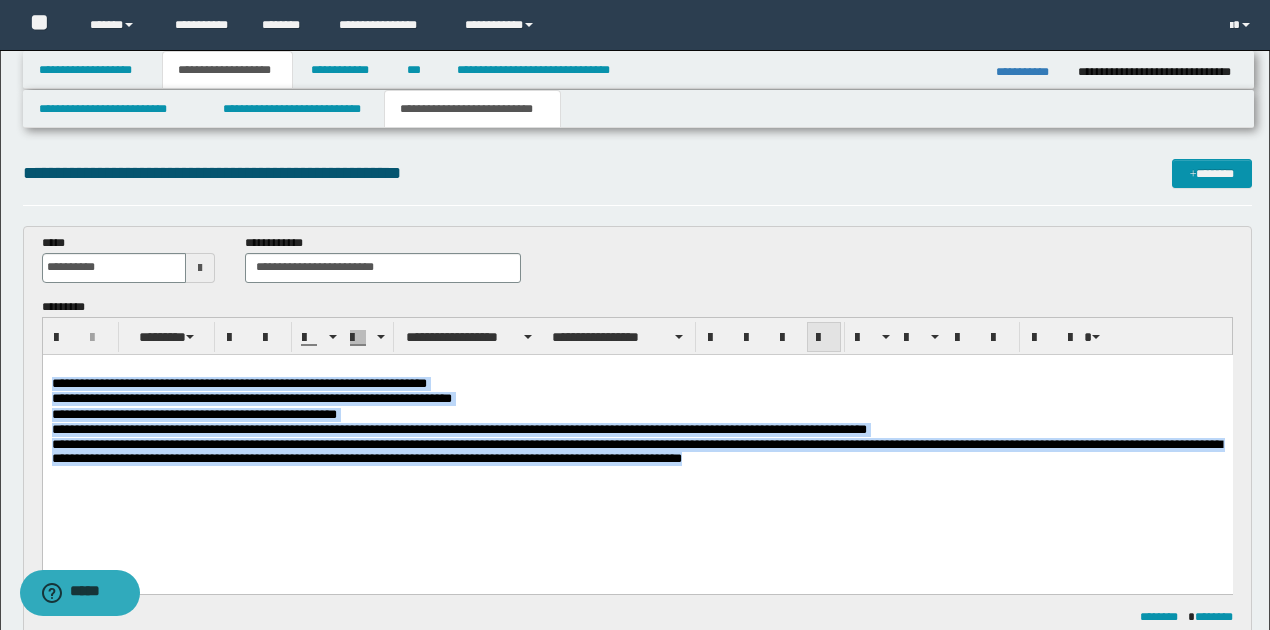 click at bounding box center (824, 338) 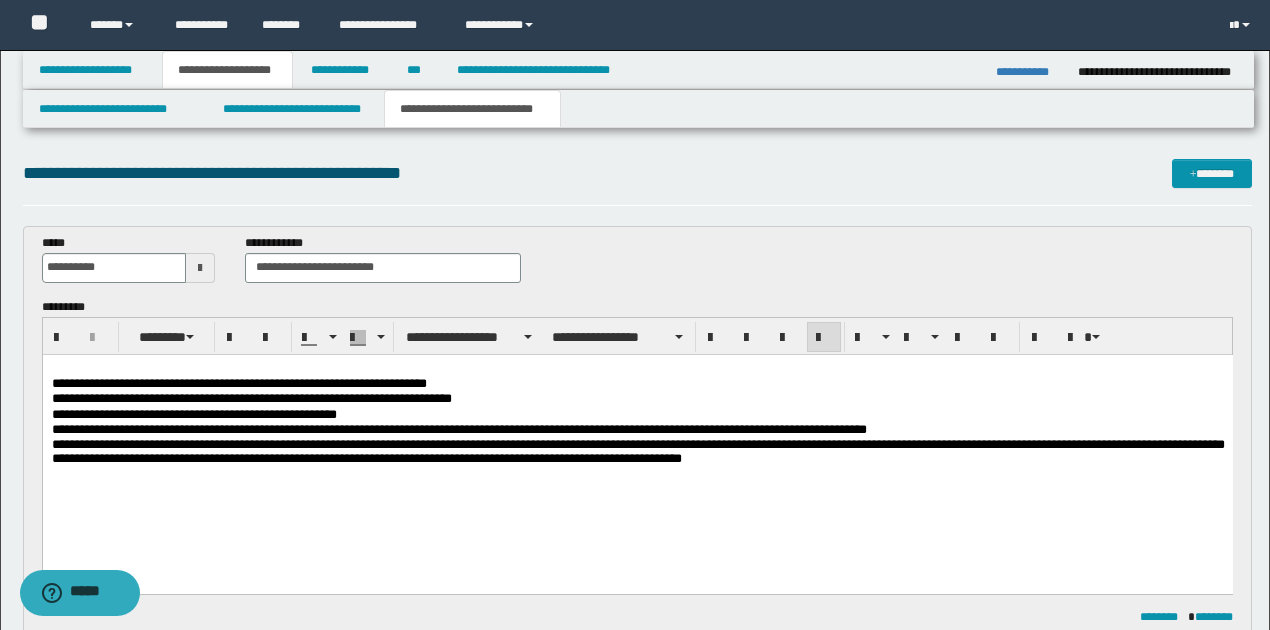 click on "**********" at bounding box center [637, 447] 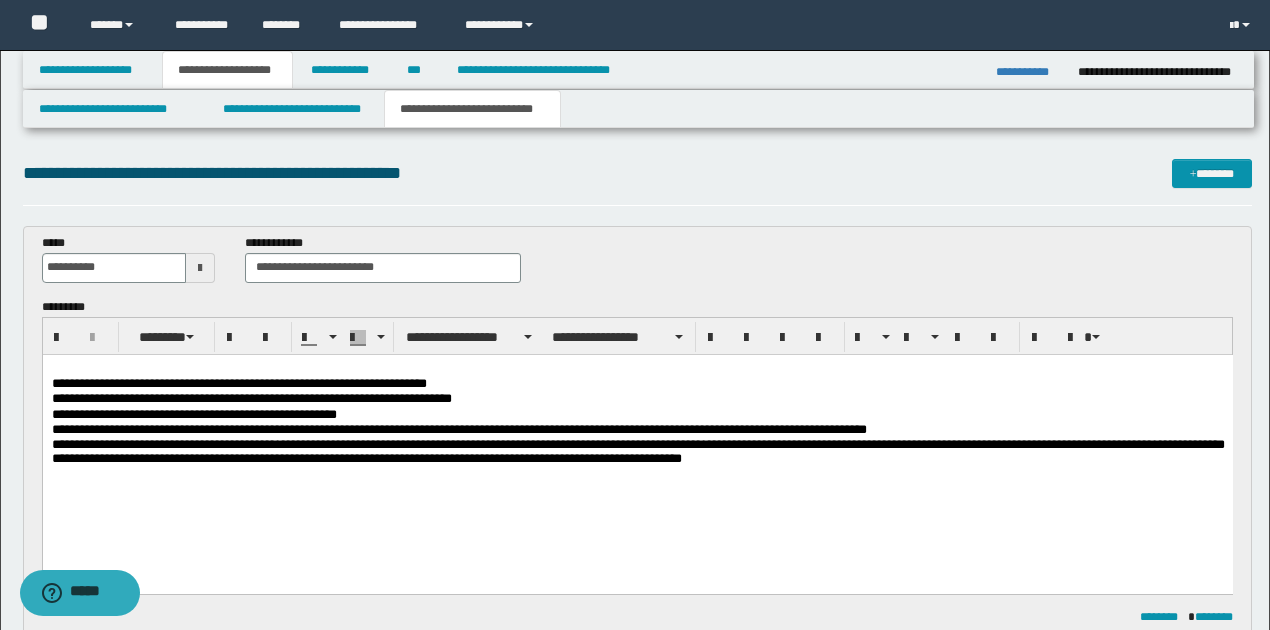 click on "**********" at bounding box center (637, 447) 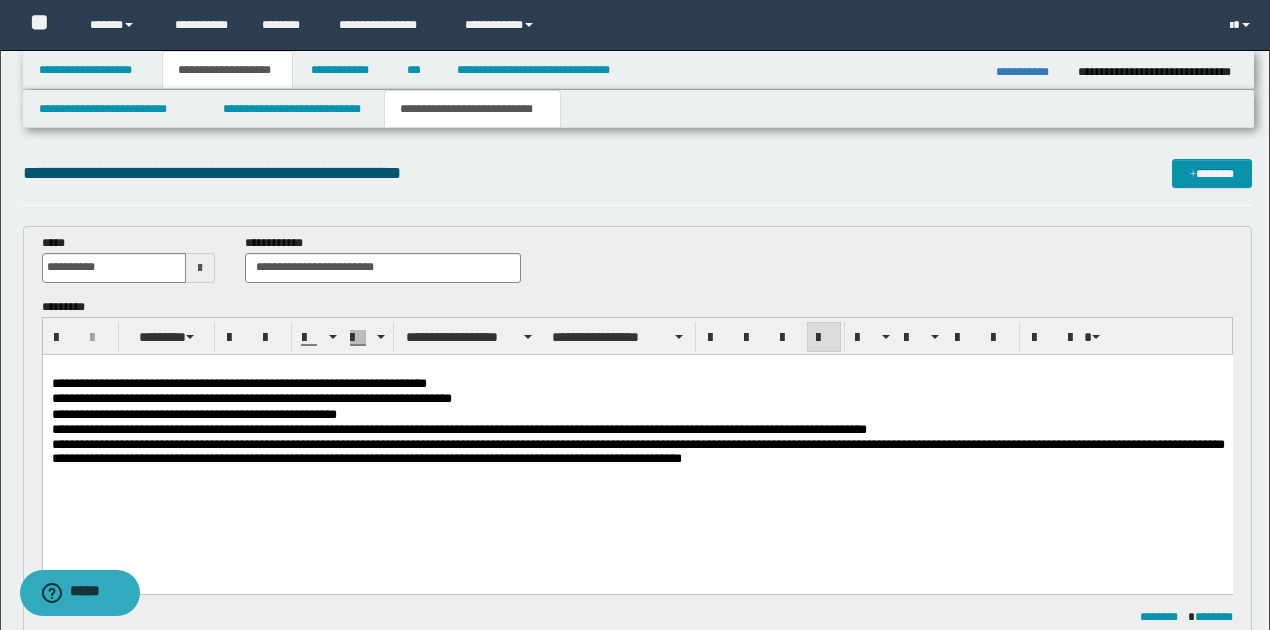 click on "**********" at bounding box center [637, 414] 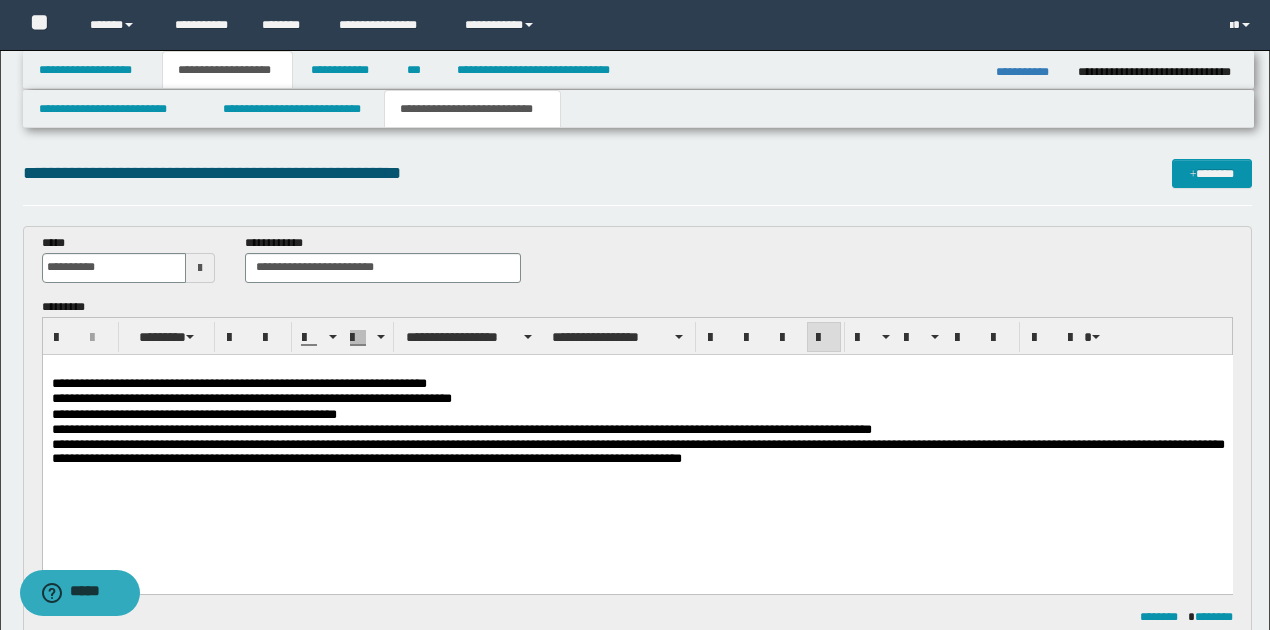 drag, startPoint x: 845, startPoint y: 443, endPoint x: 845, endPoint y: 479, distance: 36 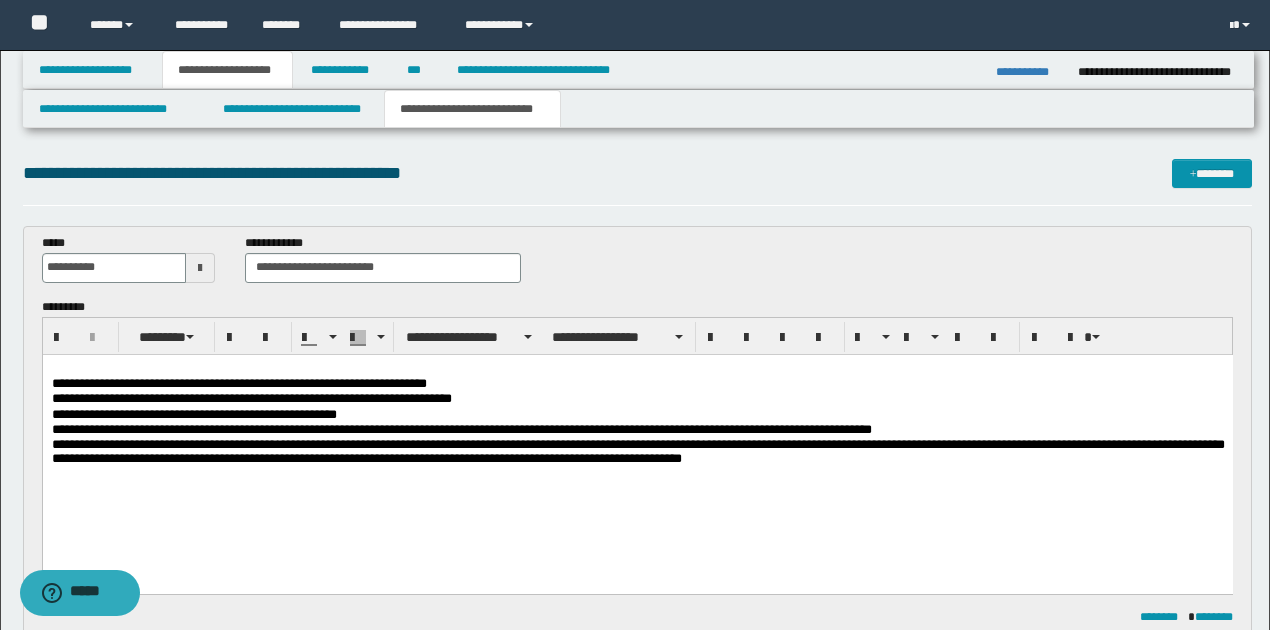 click on "**********" at bounding box center [637, 452] 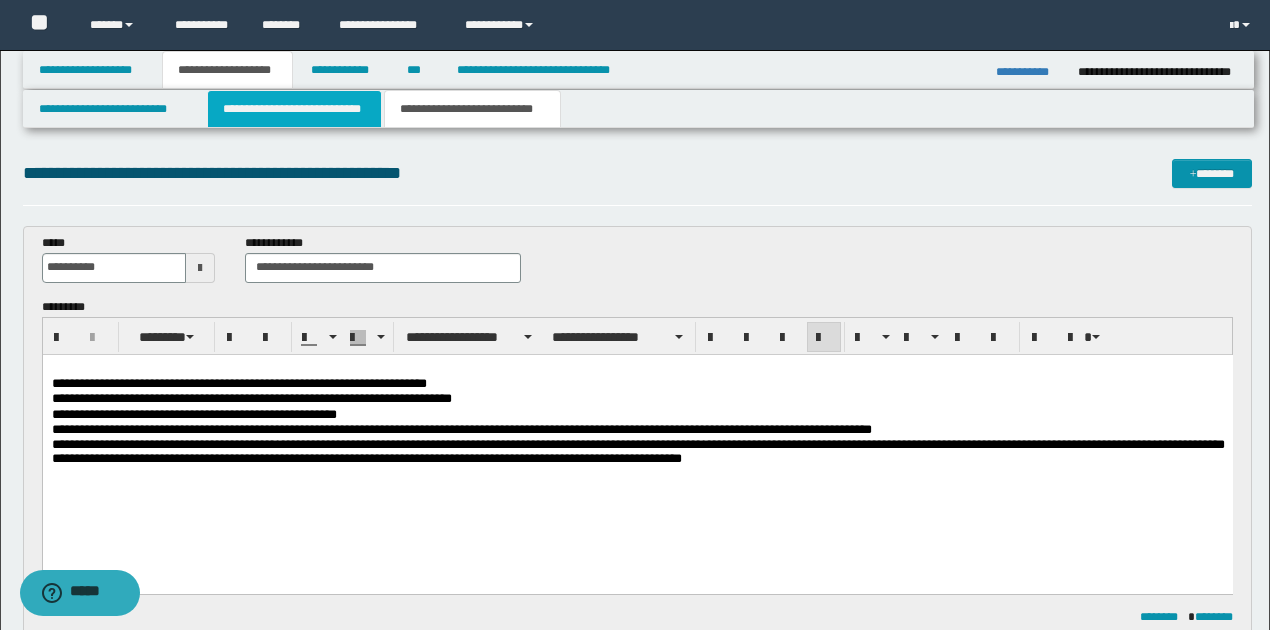 click on "**********" at bounding box center (294, 109) 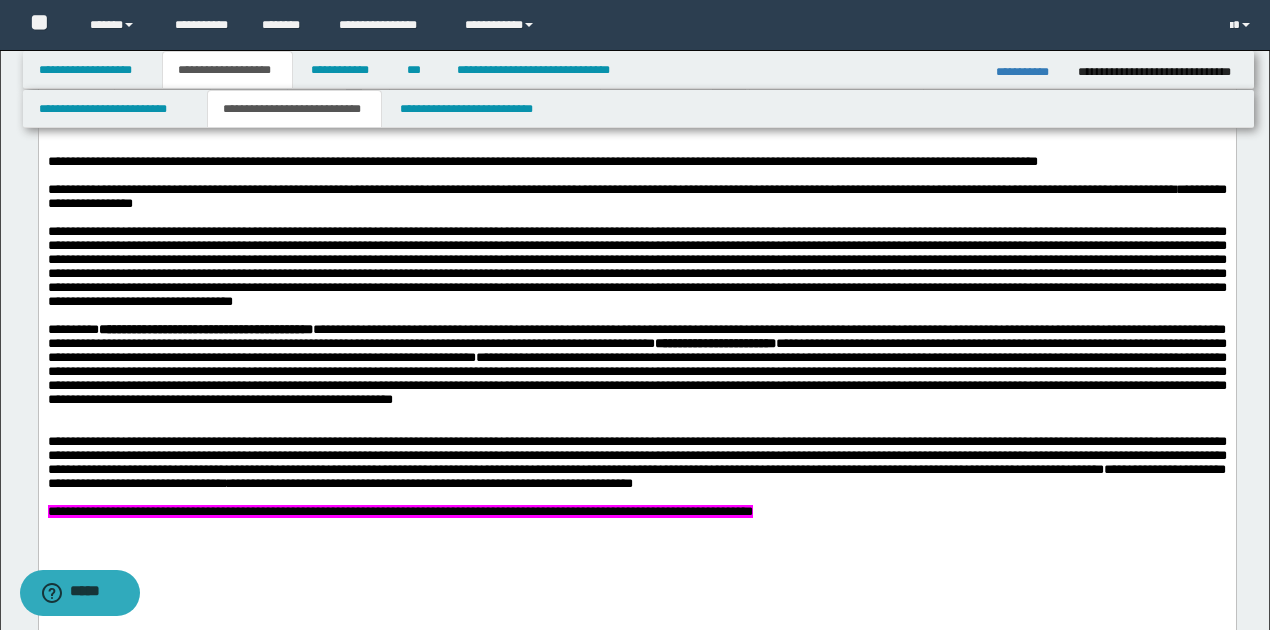 scroll, scrollTop: 1000, scrollLeft: 0, axis: vertical 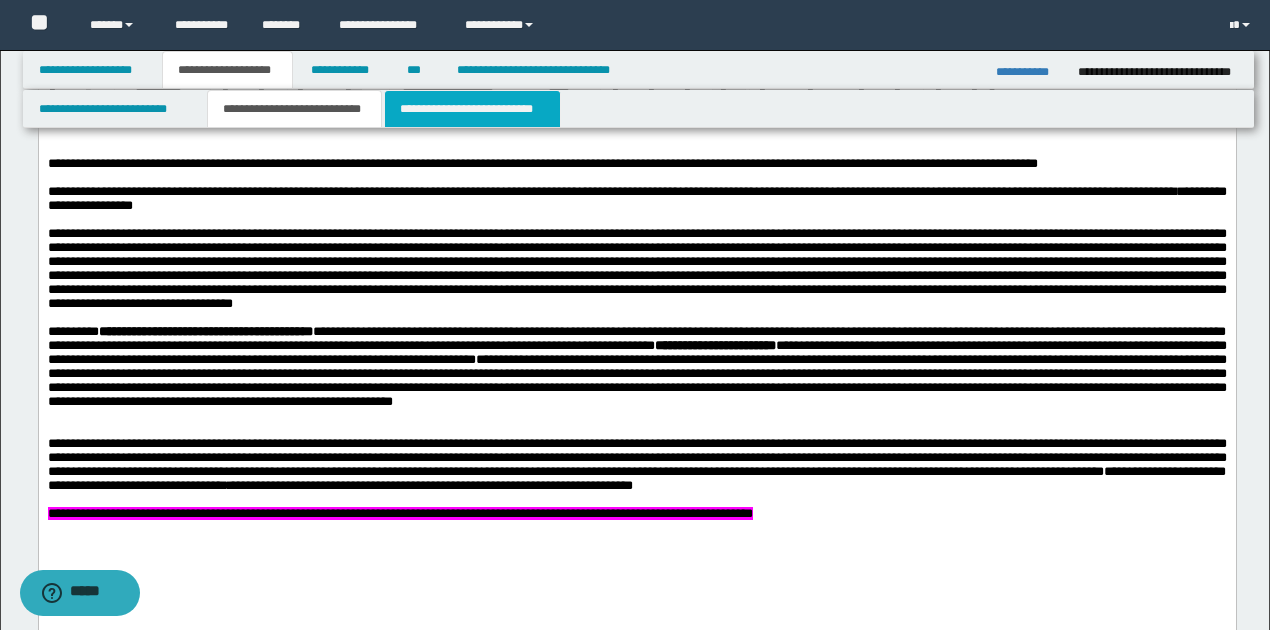 click on "**********" at bounding box center [472, 109] 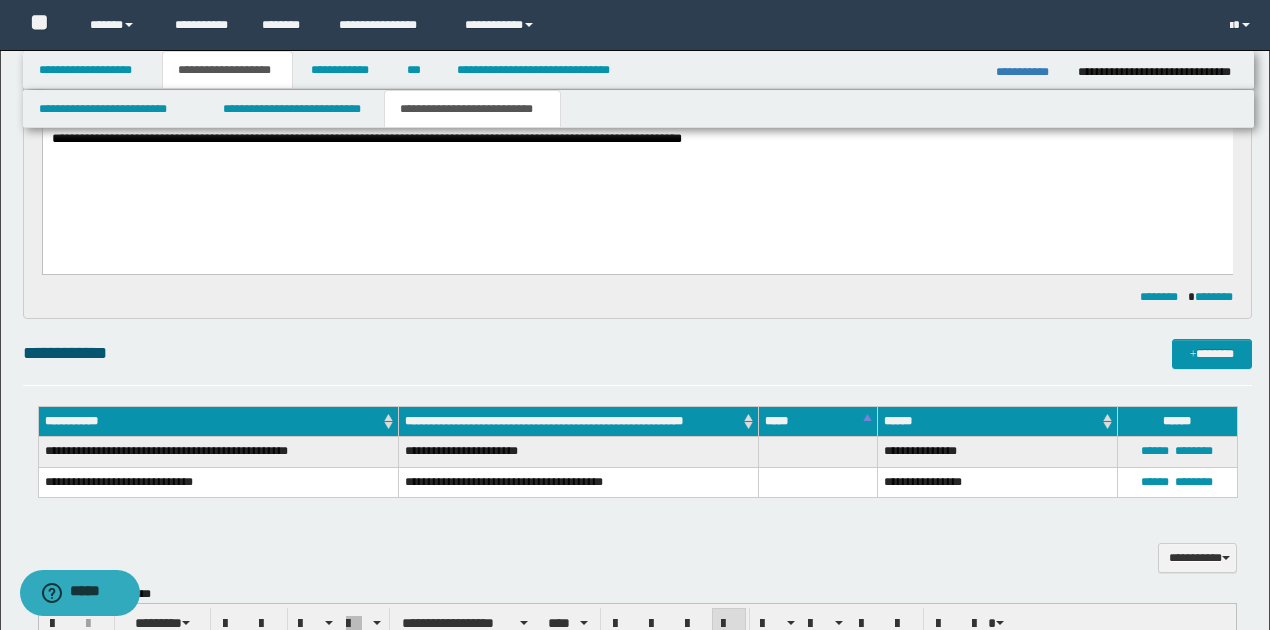 scroll, scrollTop: 266, scrollLeft: 0, axis: vertical 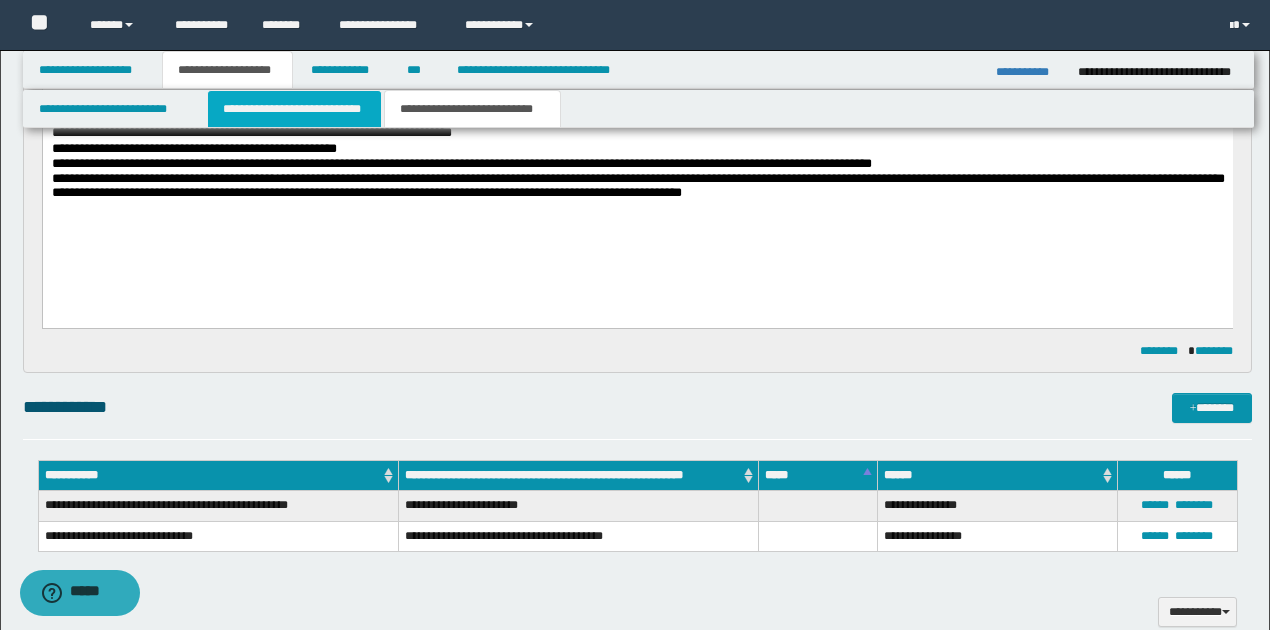 click on "**********" at bounding box center (294, 109) 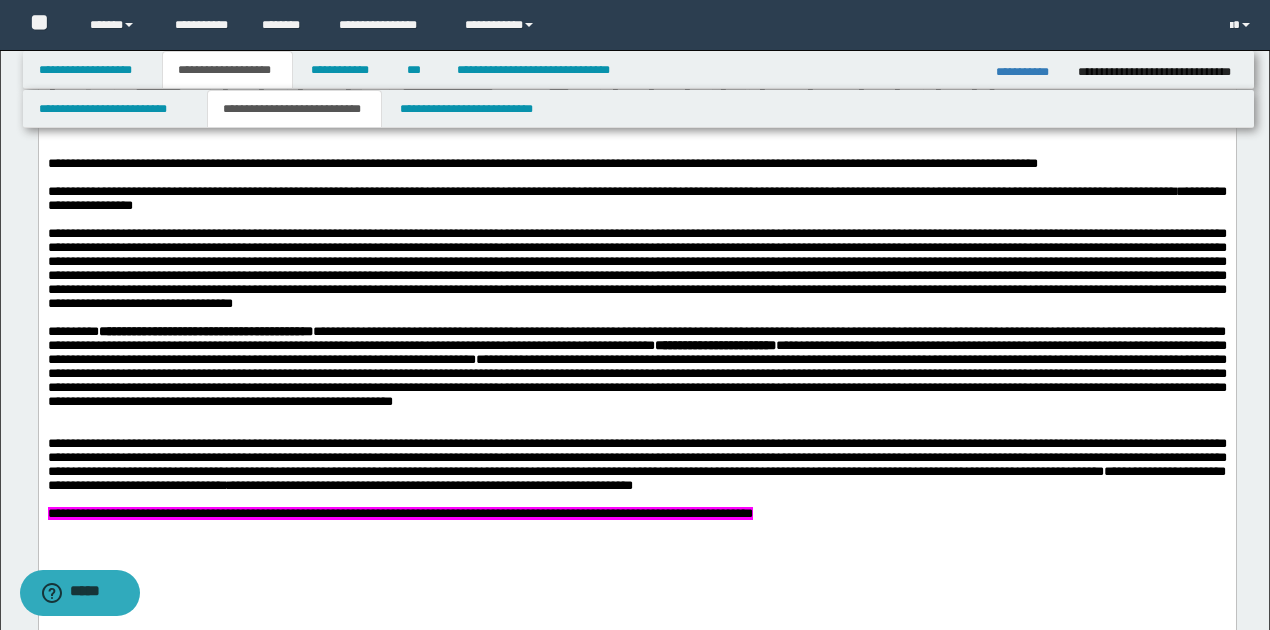 scroll, scrollTop: 1066, scrollLeft: 0, axis: vertical 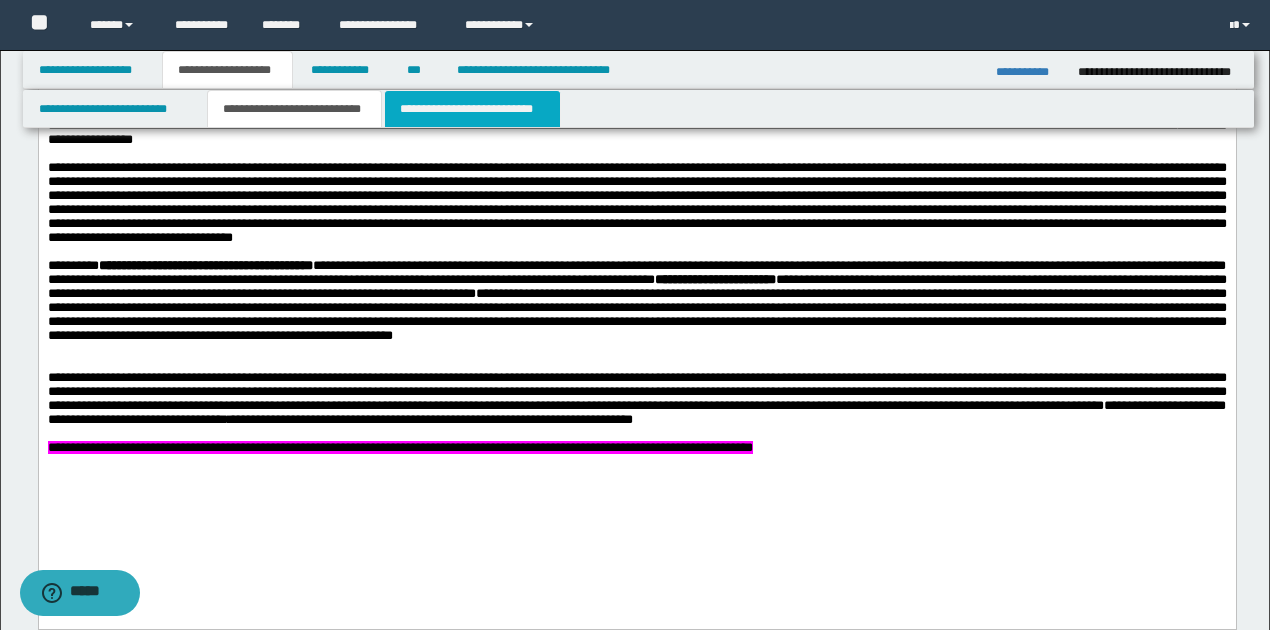 click on "**********" at bounding box center [472, 109] 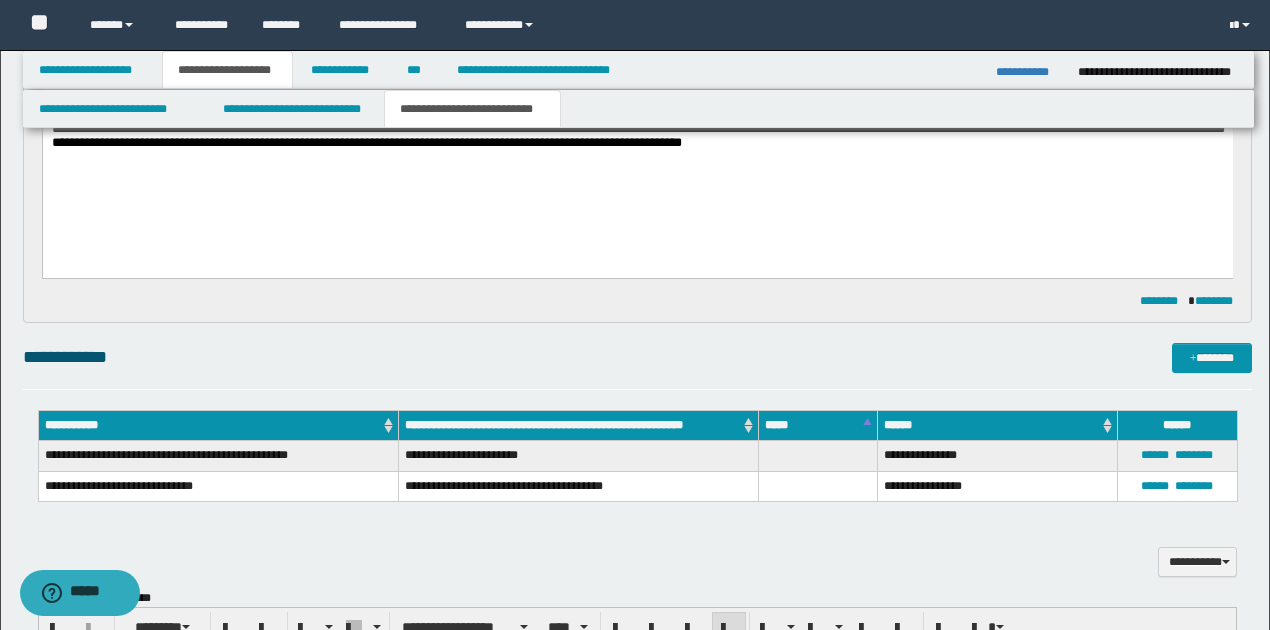 scroll, scrollTop: 333, scrollLeft: 0, axis: vertical 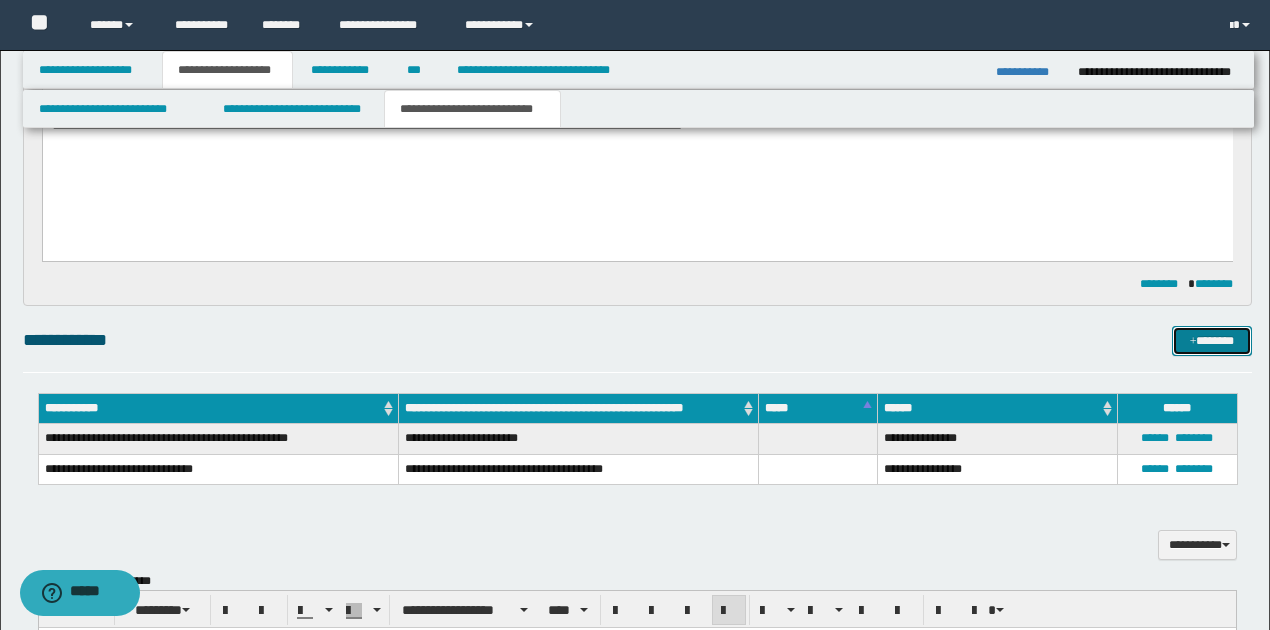 click on "*******" at bounding box center (1211, 340) 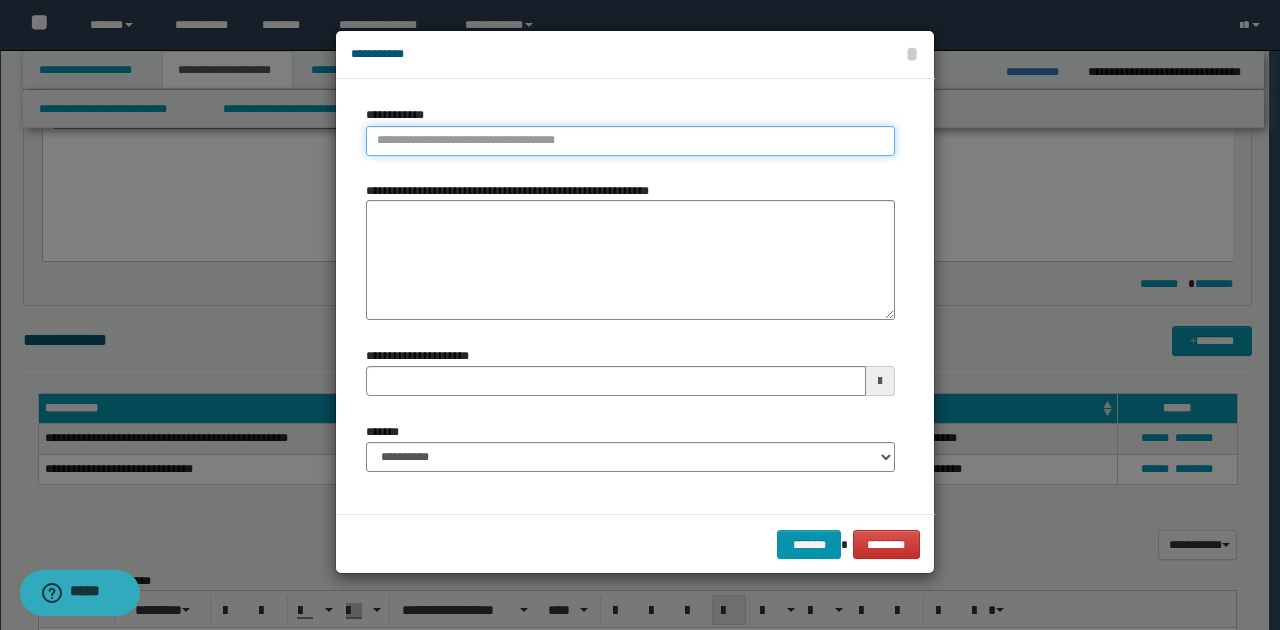 click on "**********" at bounding box center (630, 141) 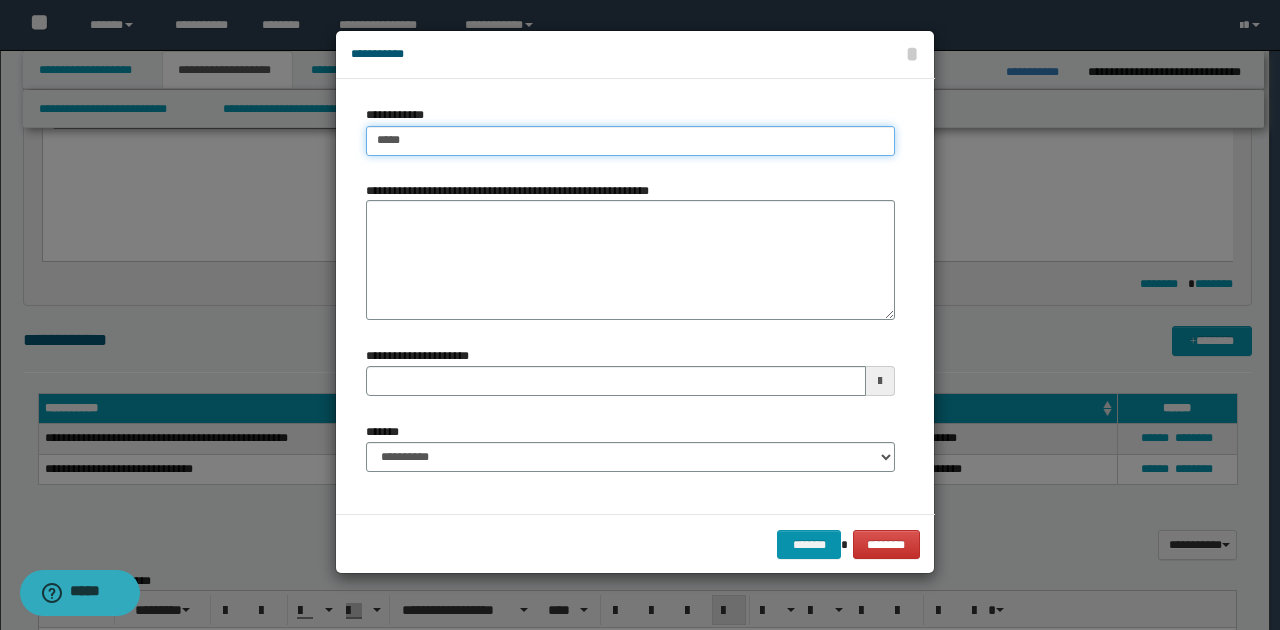 type on "******" 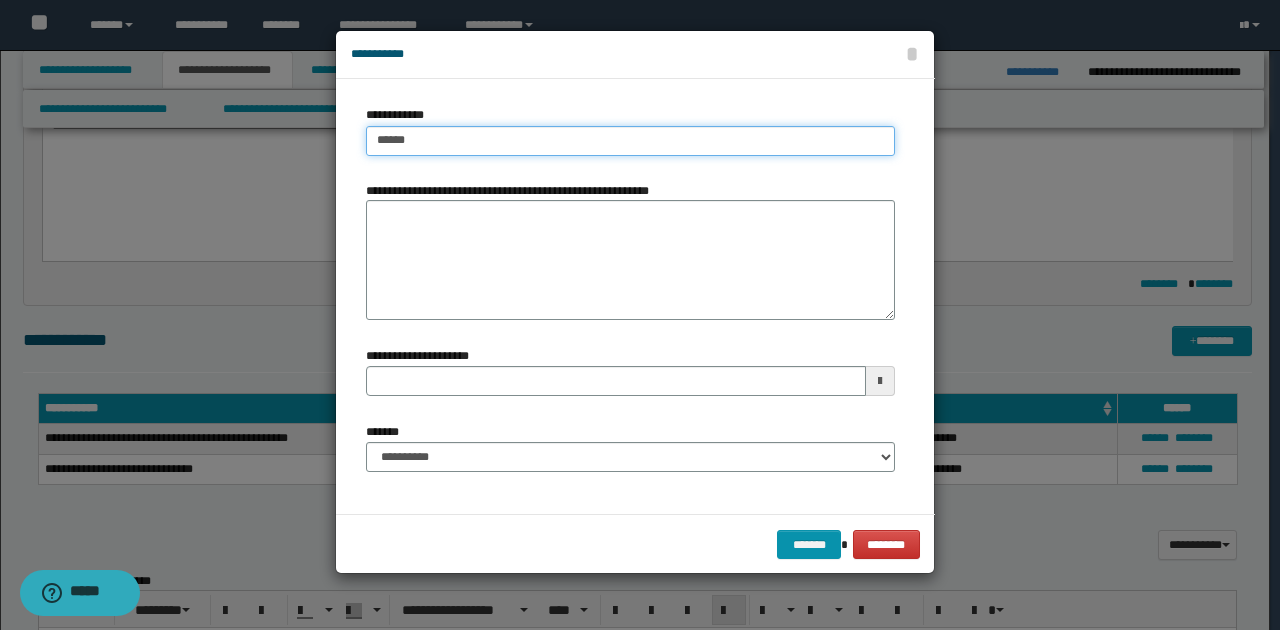 type on "******" 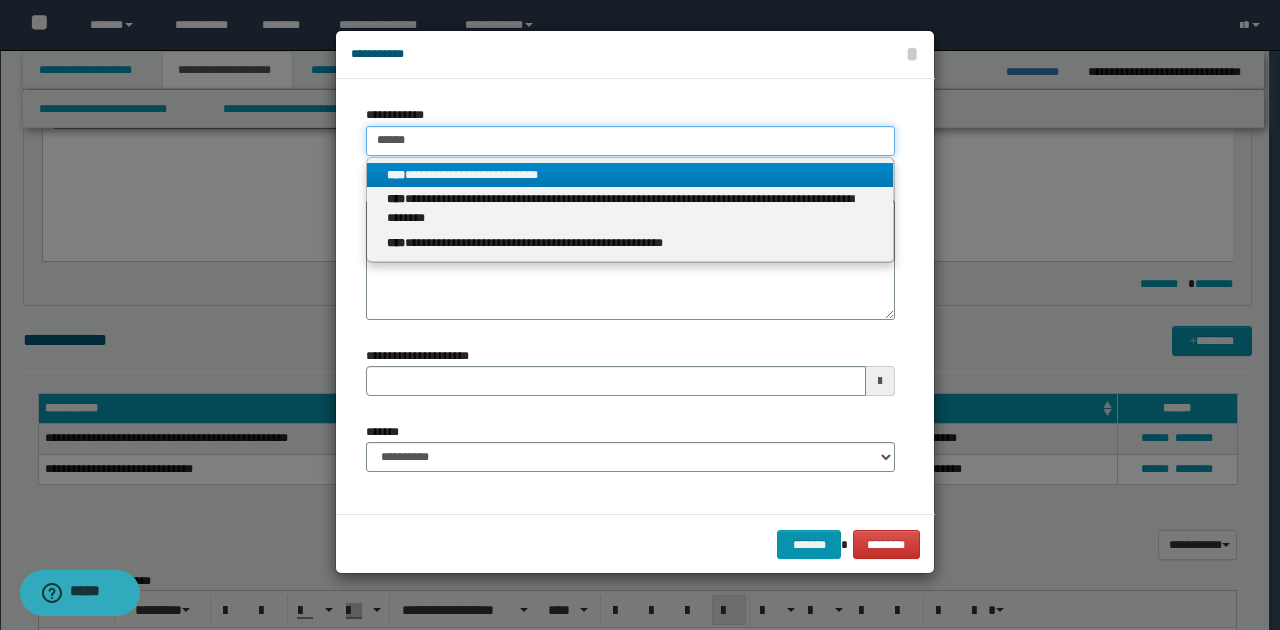 type on "******" 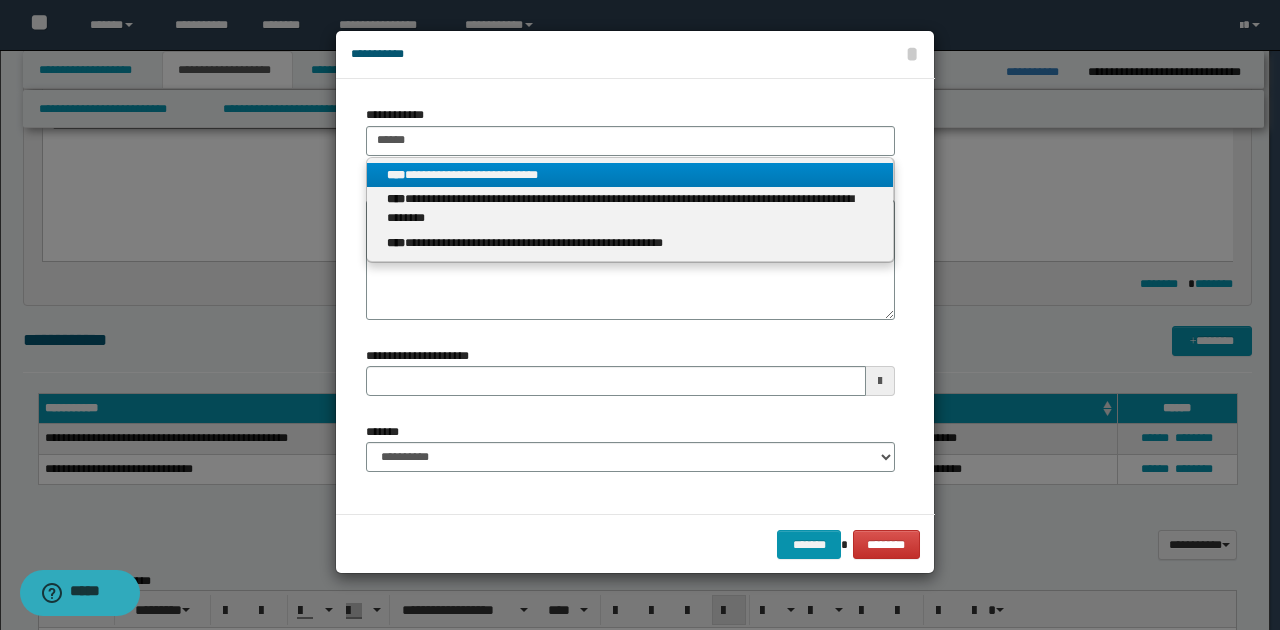 click on "**********" at bounding box center (630, 175) 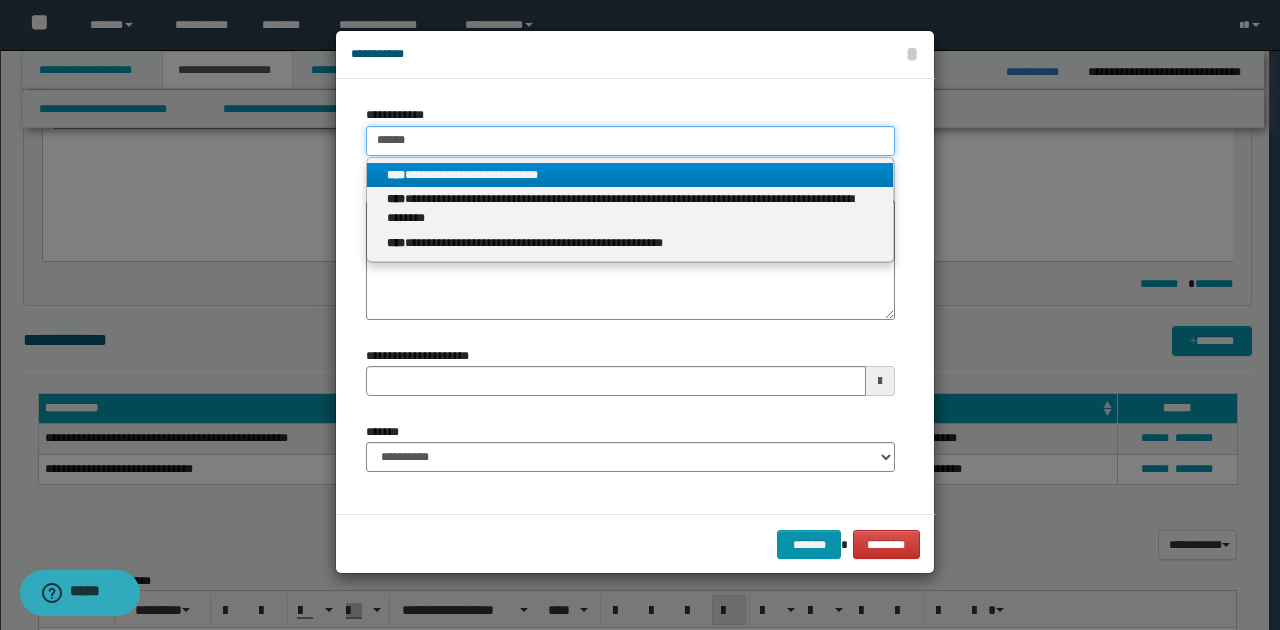 type 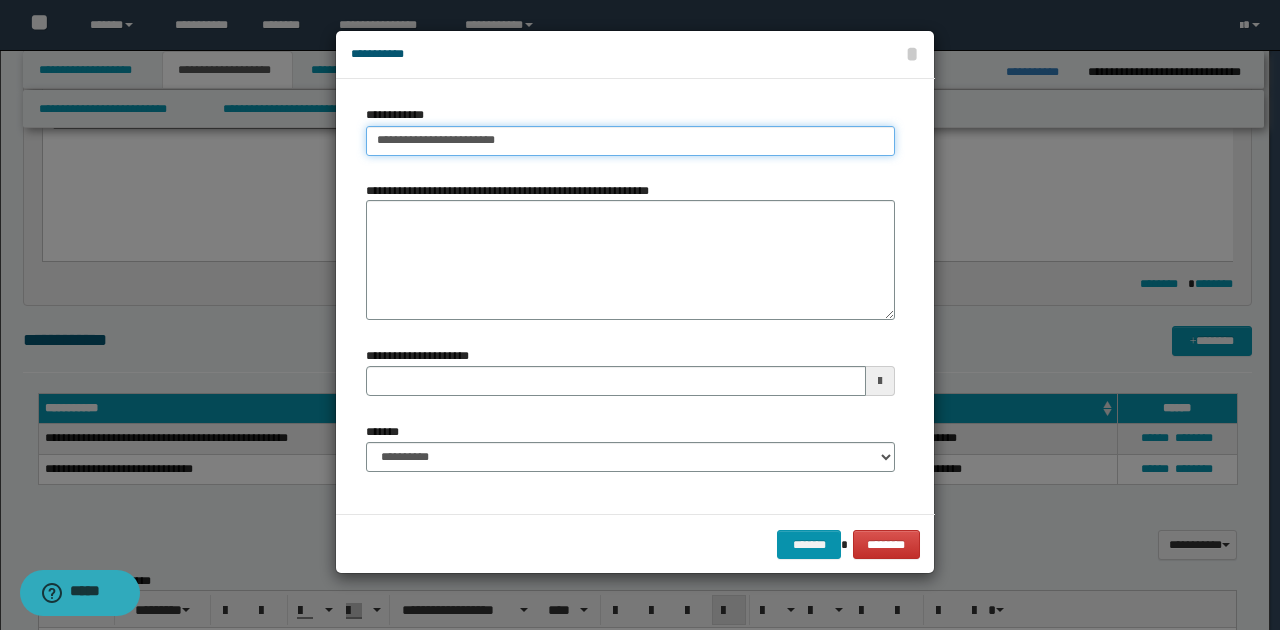 type 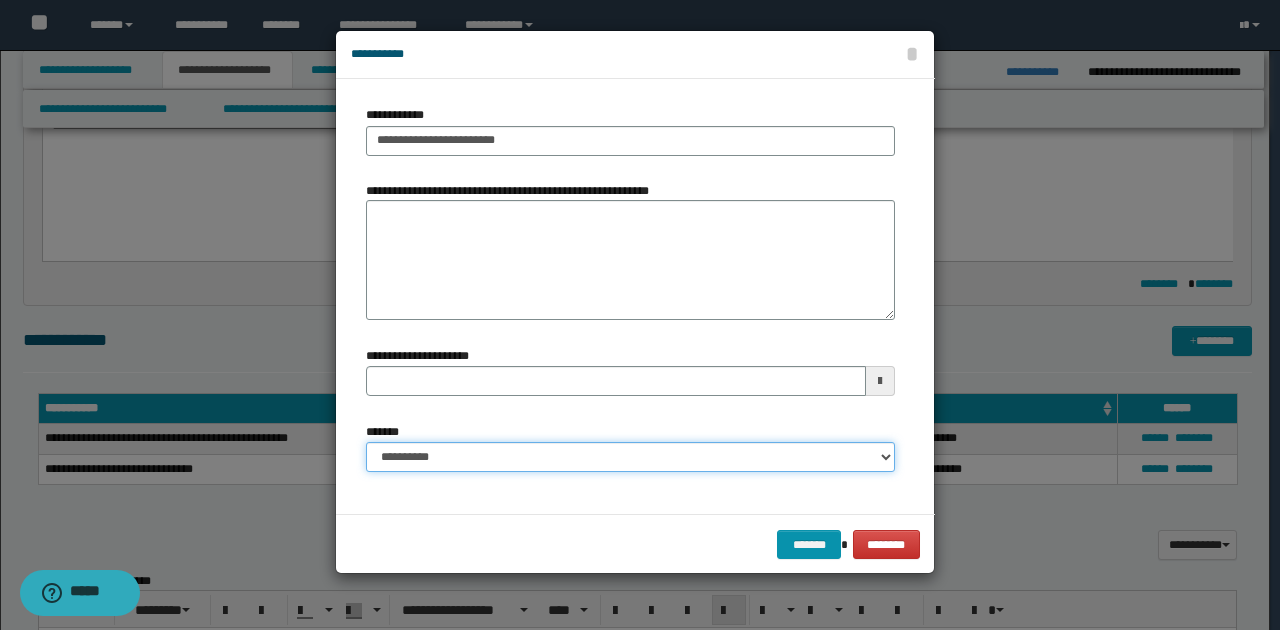 click on "**********" at bounding box center (630, 457) 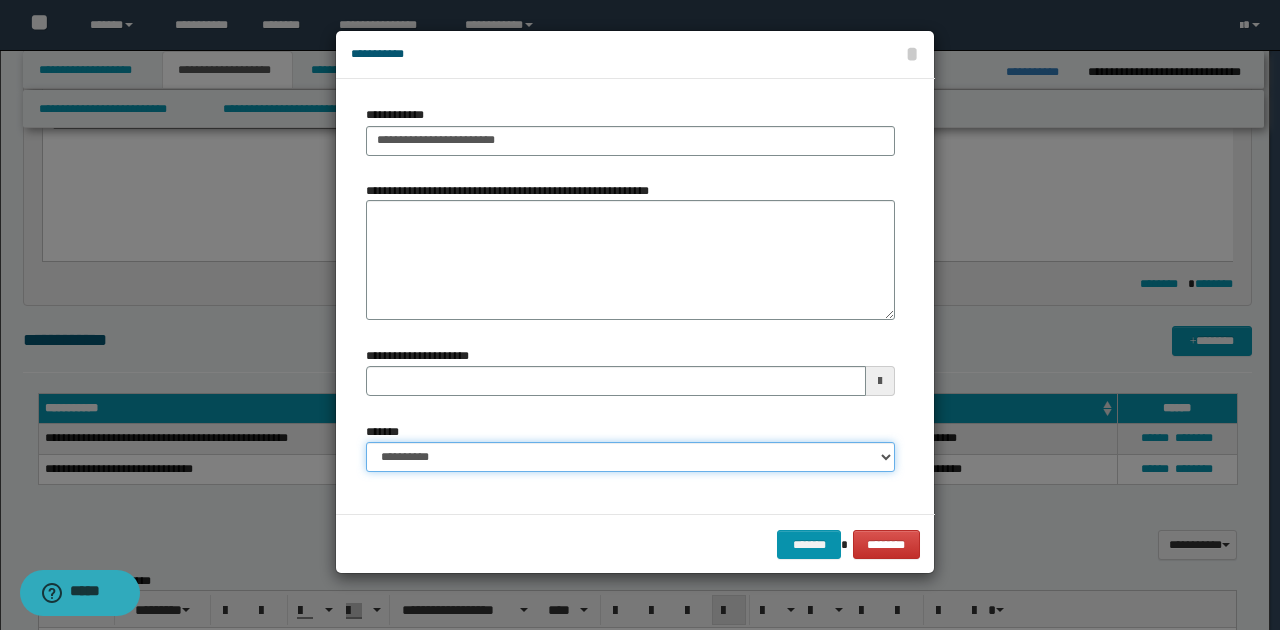 click on "**********" at bounding box center [630, 457] 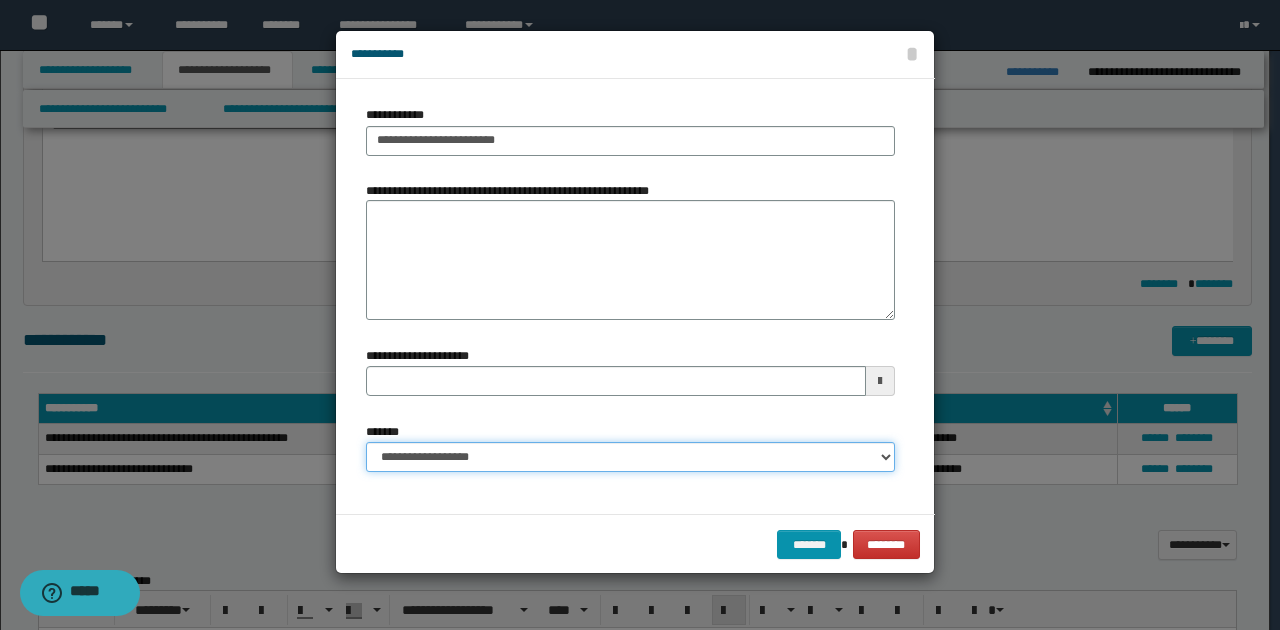 click on "**********" at bounding box center [630, 457] 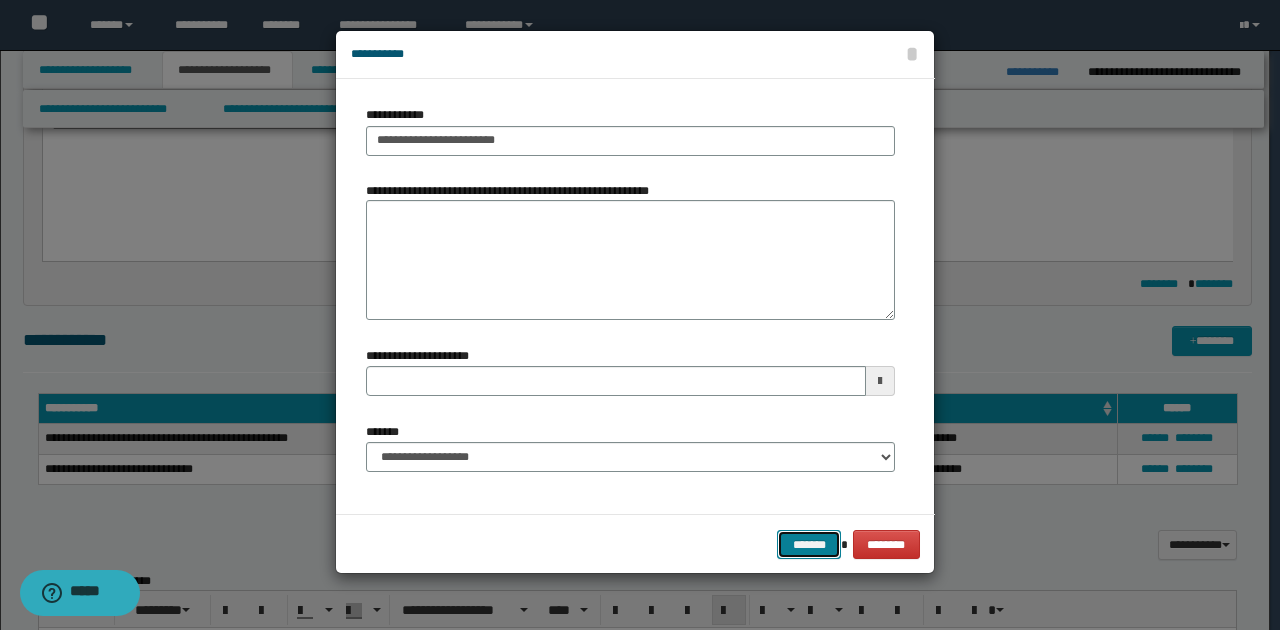 click on "*******" at bounding box center [809, 544] 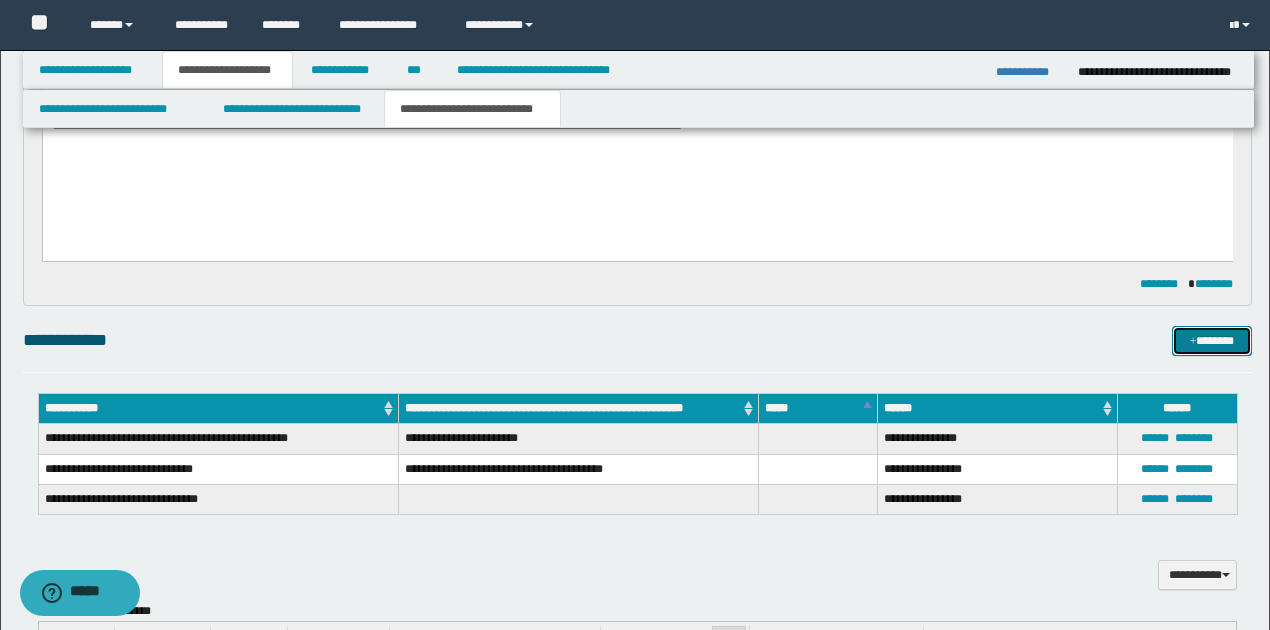 click on "*******" at bounding box center (1211, 340) 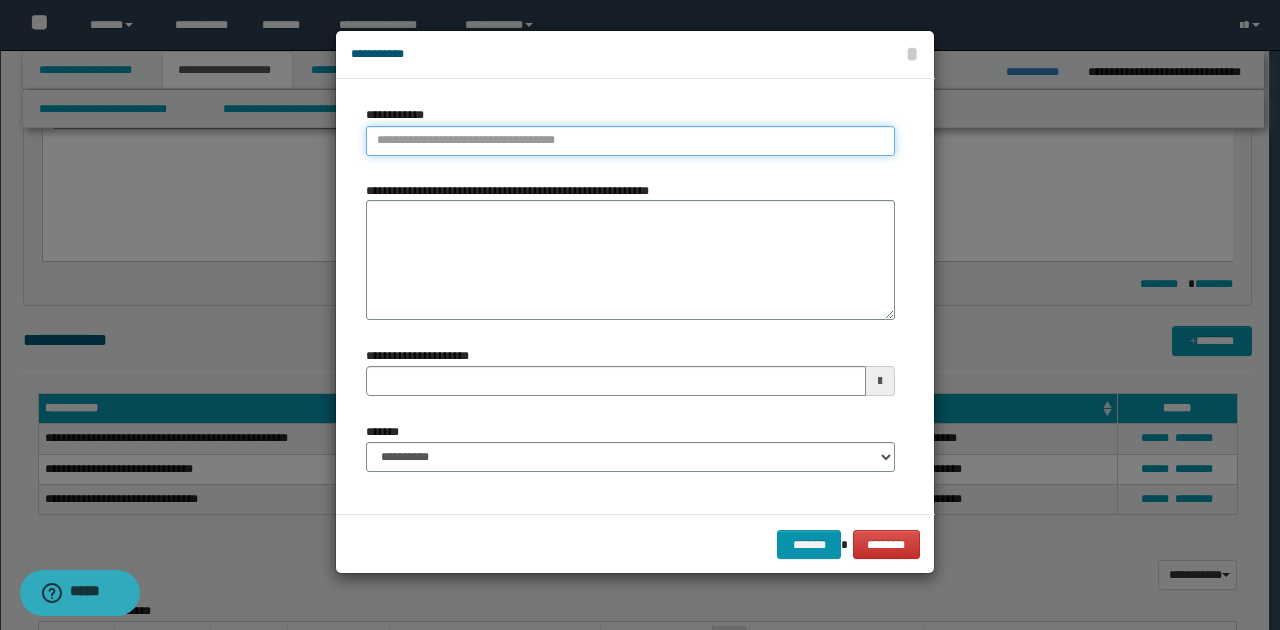 type on "**********" 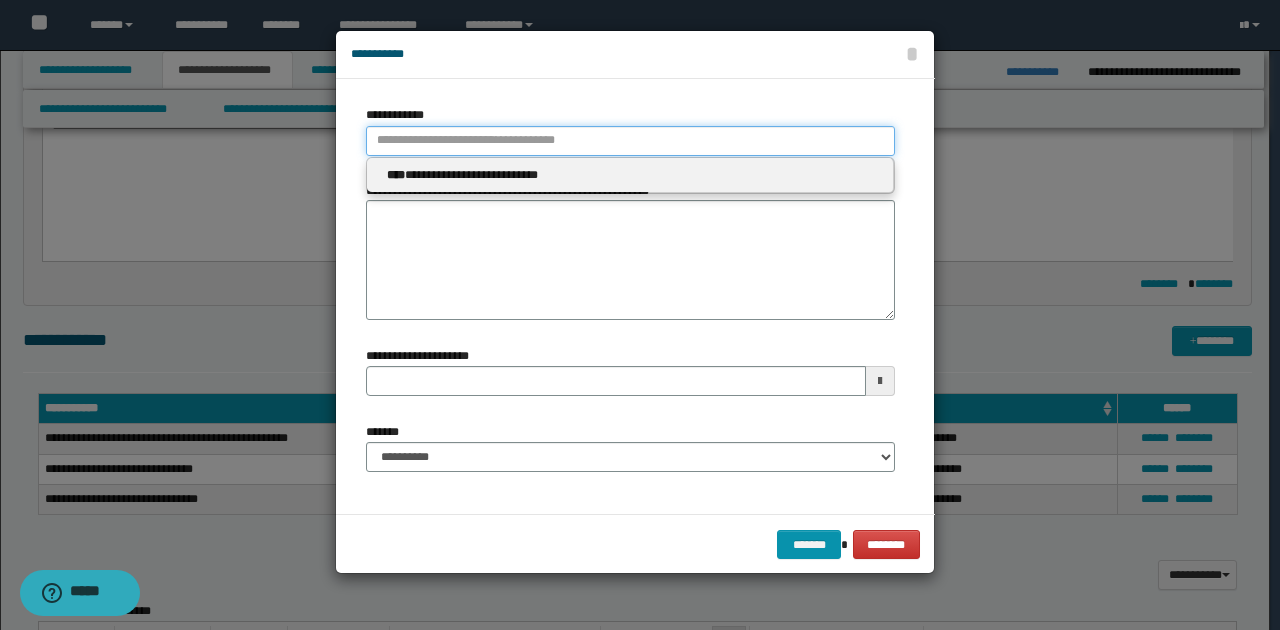 click on "**********" at bounding box center [630, 141] 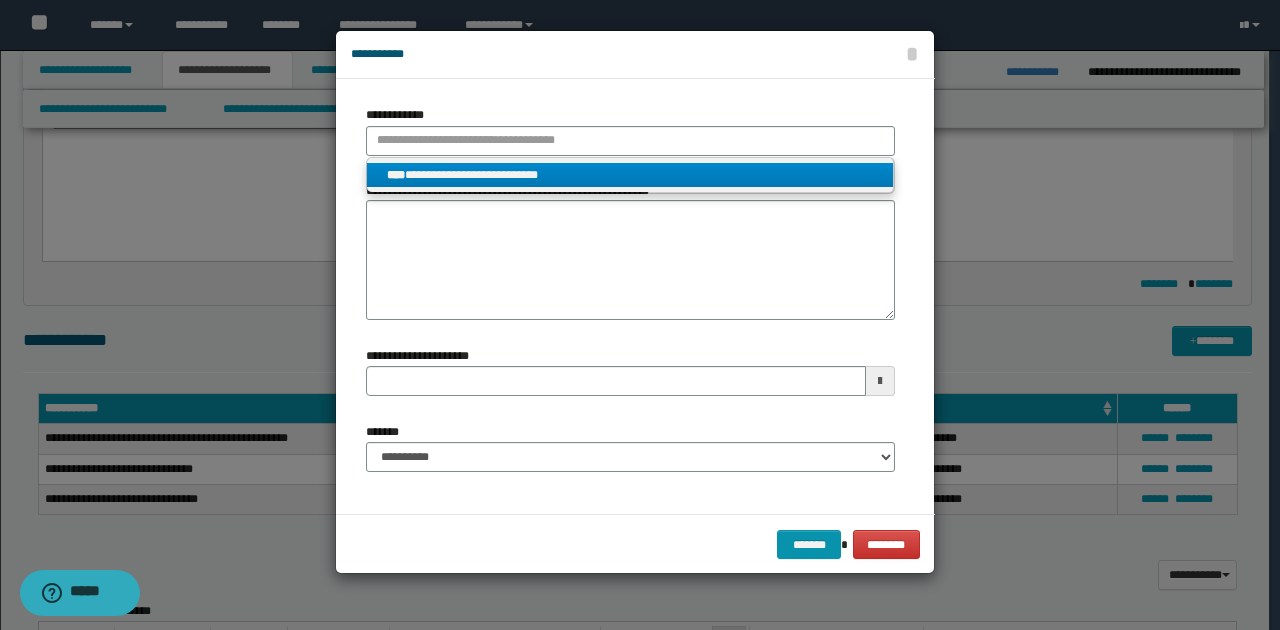 type on "**********" 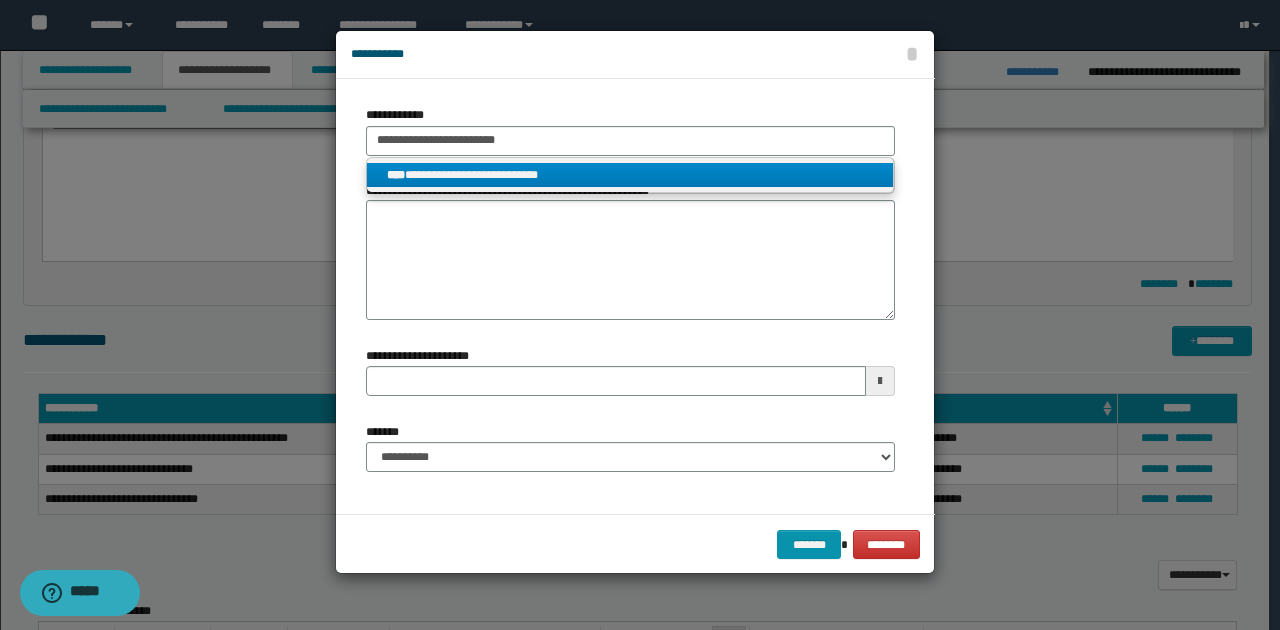 click on "**********" at bounding box center [630, 175] 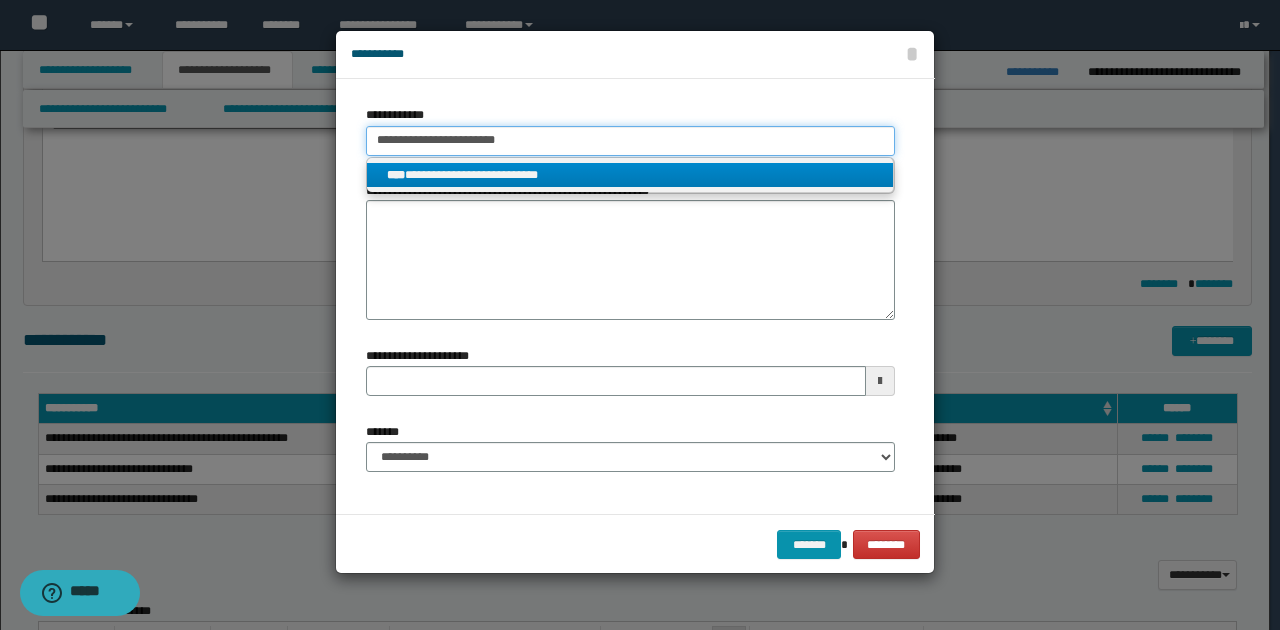 type 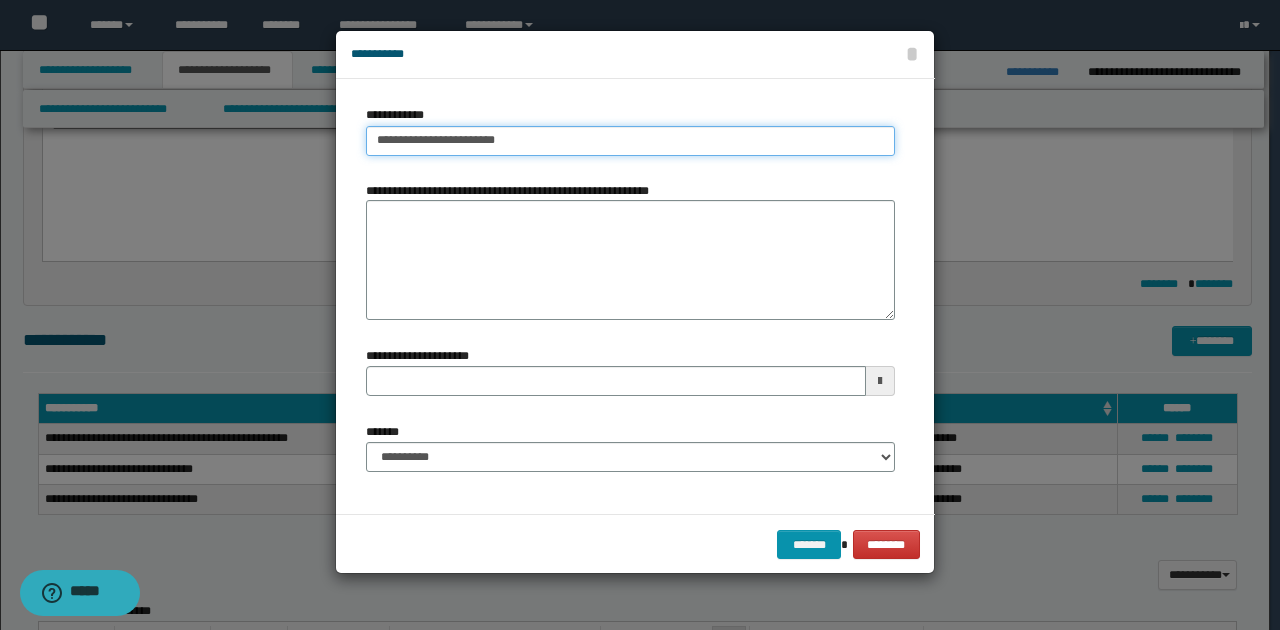 type 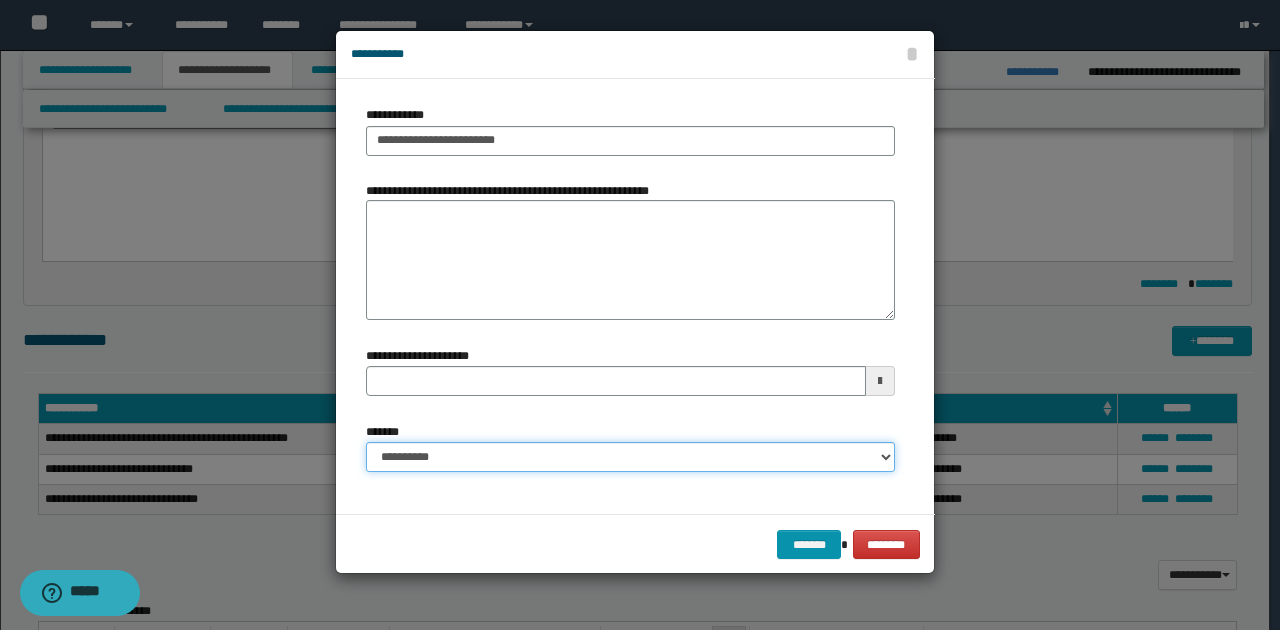 click on "**********" at bounding box center (630, 457) 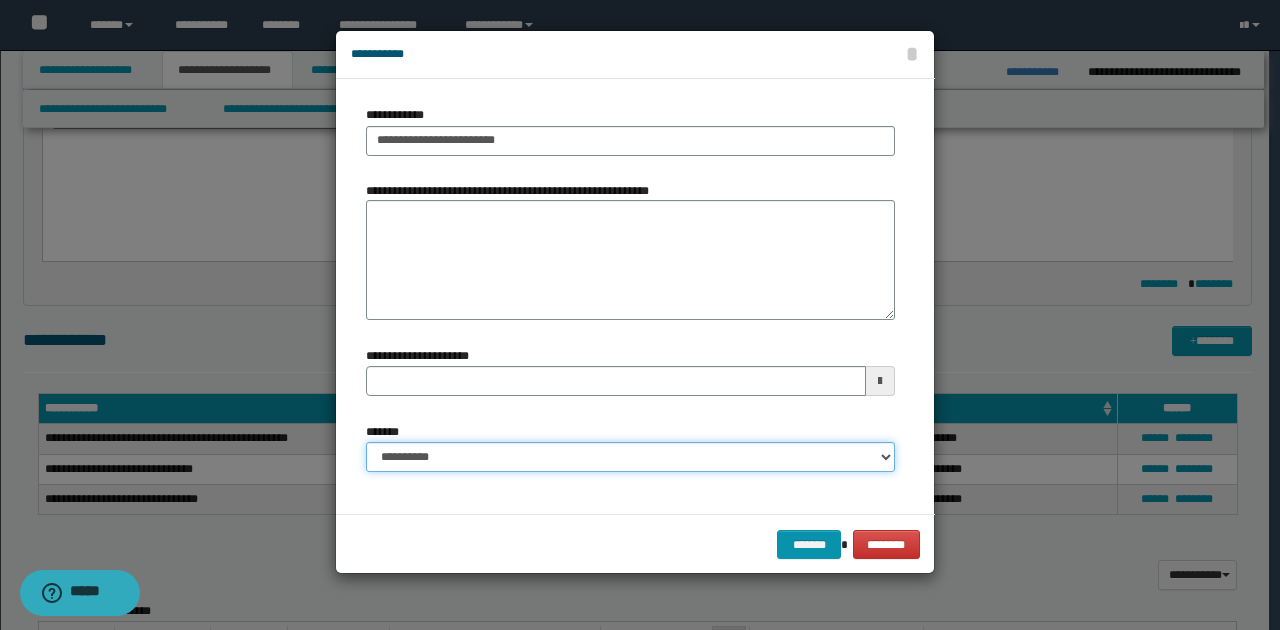 select on "*" 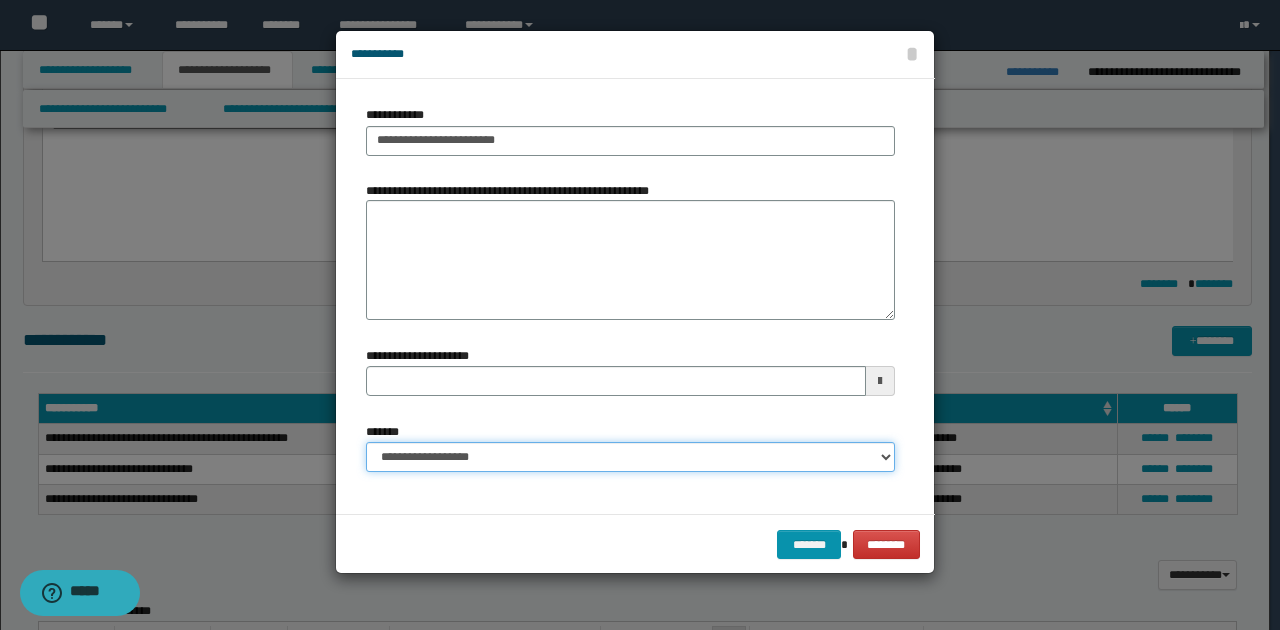 type 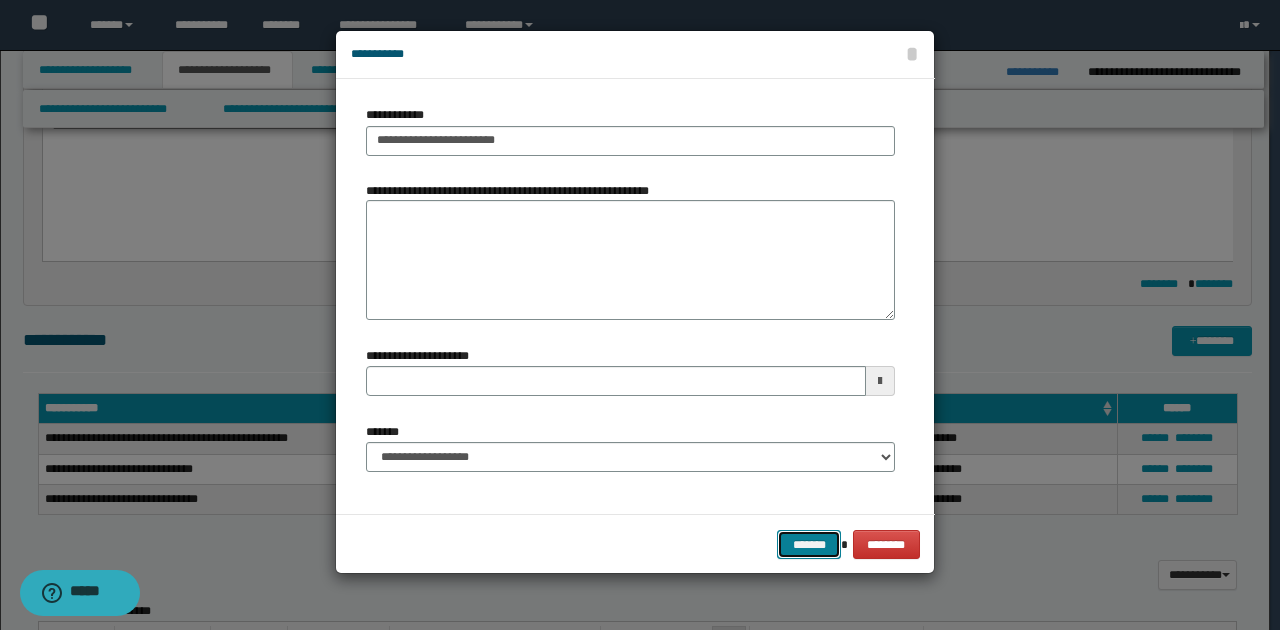 click on "*******" at bounding box center (809, 544) 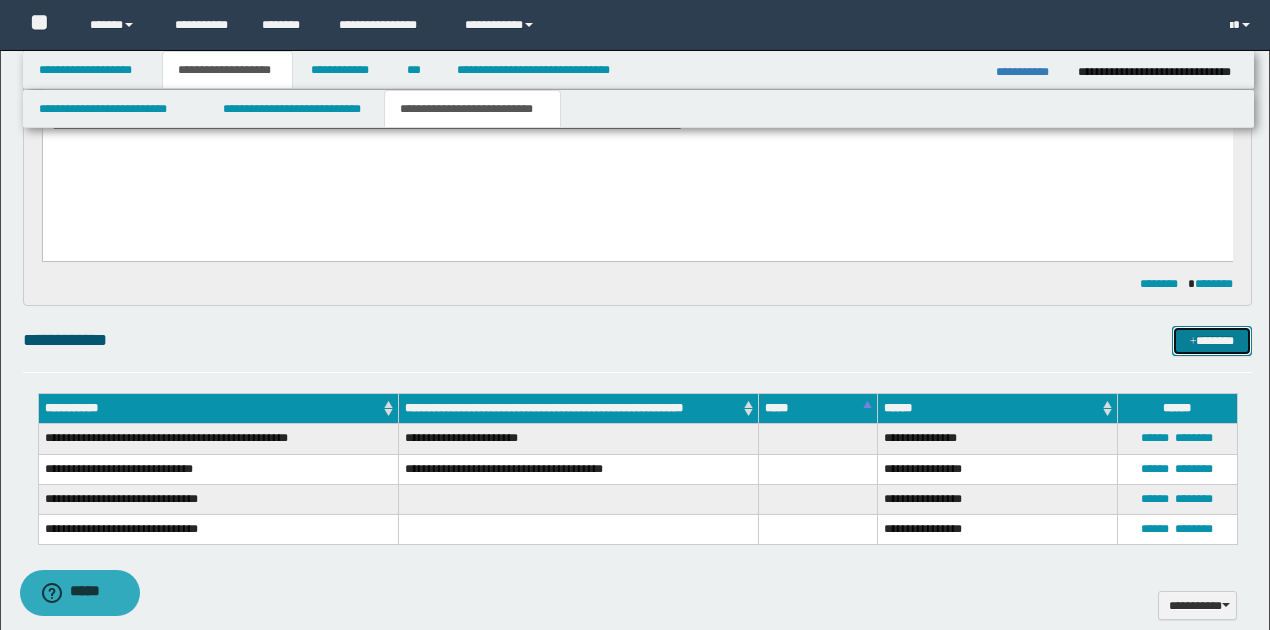 click on "*******" at bounding box center (1211, 340) 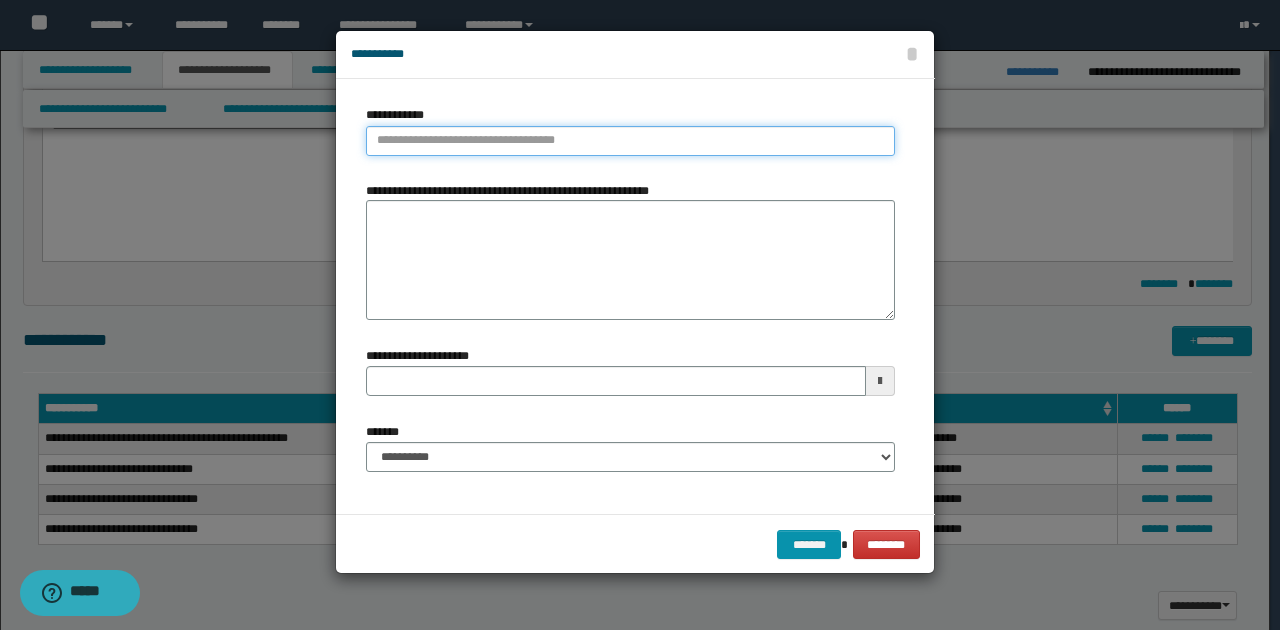 type on "**********" 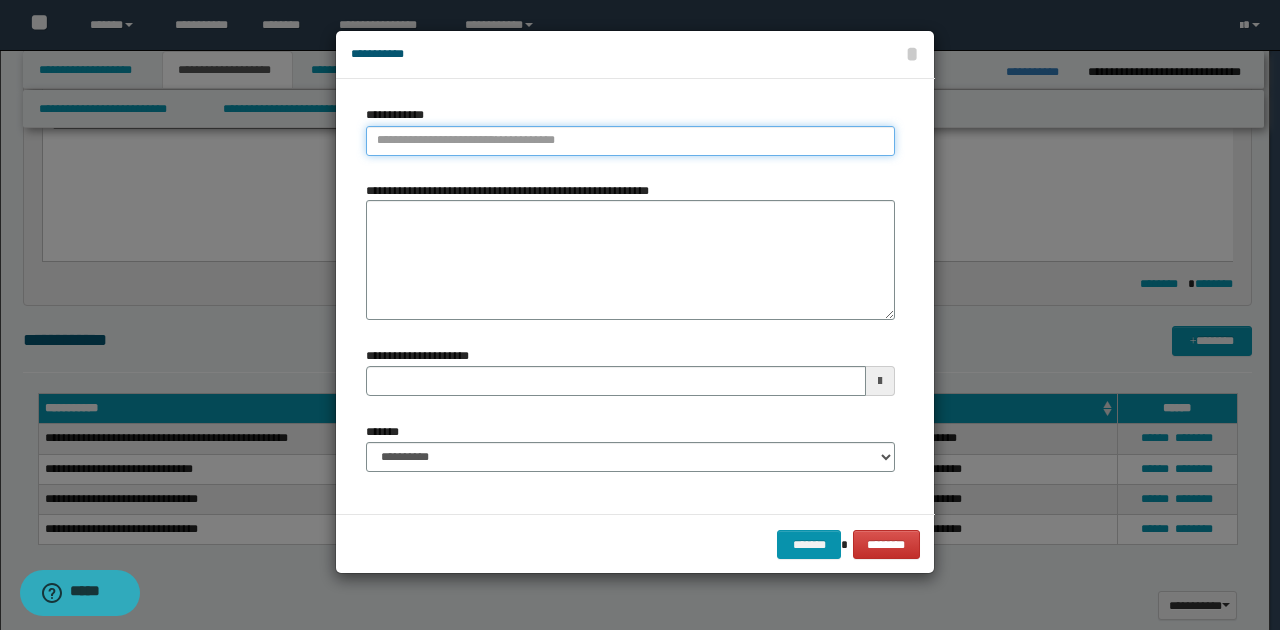 click on "**********" at bounding box center [630, 141] 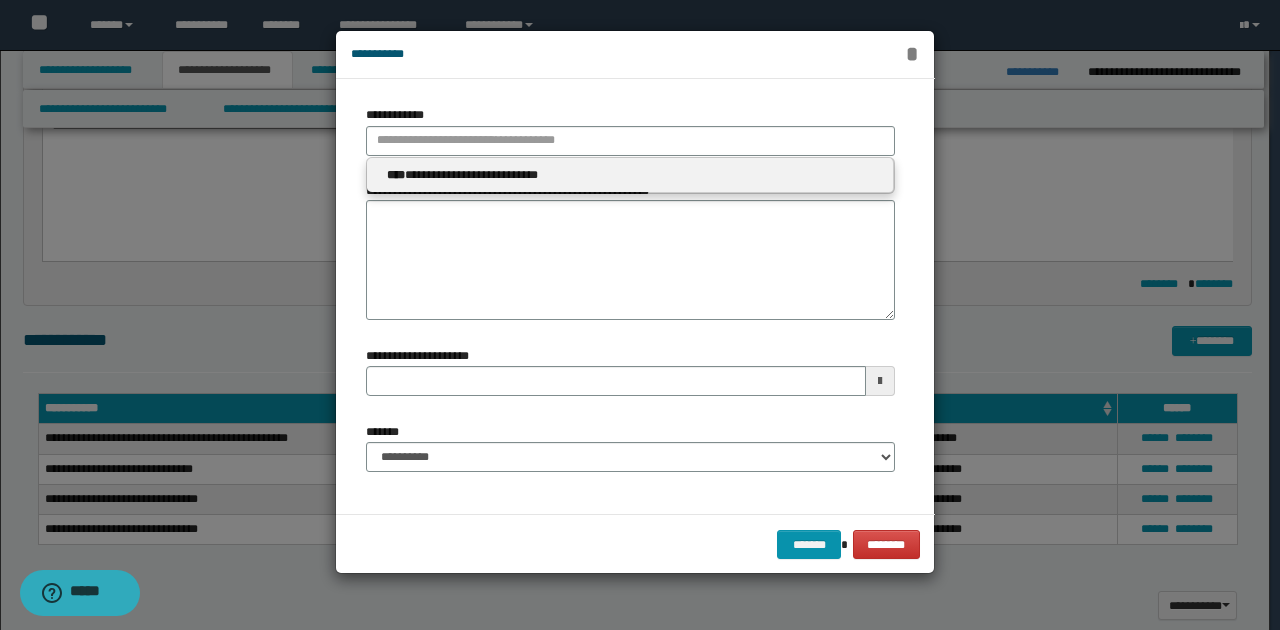 type 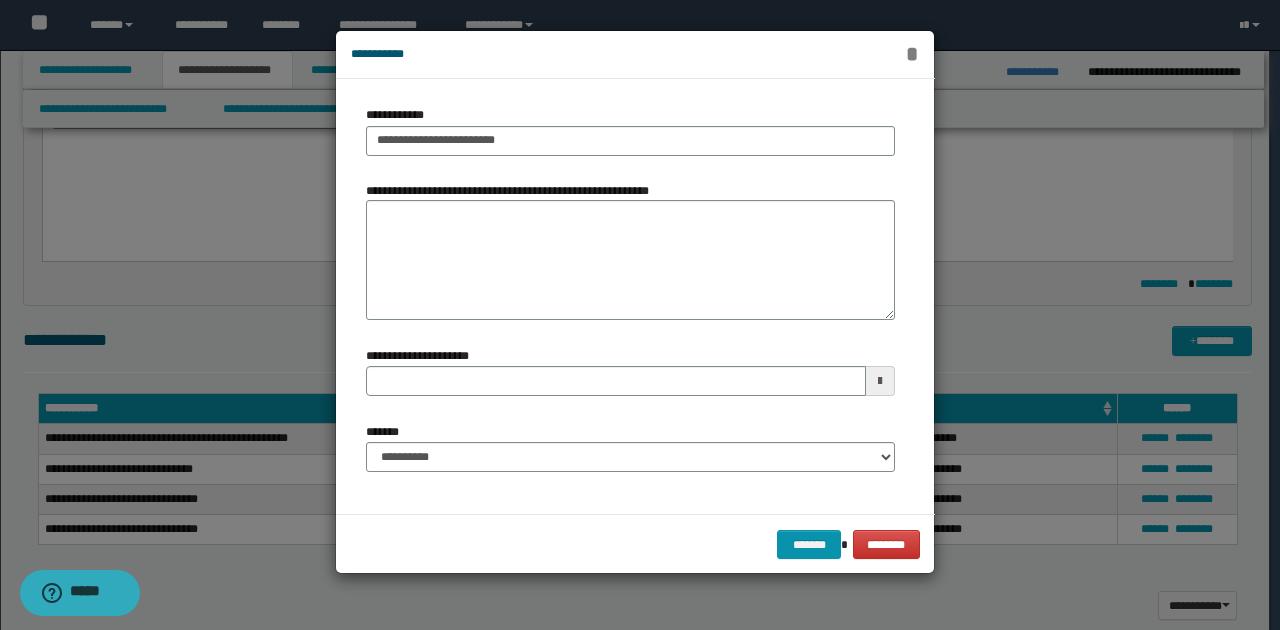click on "*" at bounding box center [912, 54] 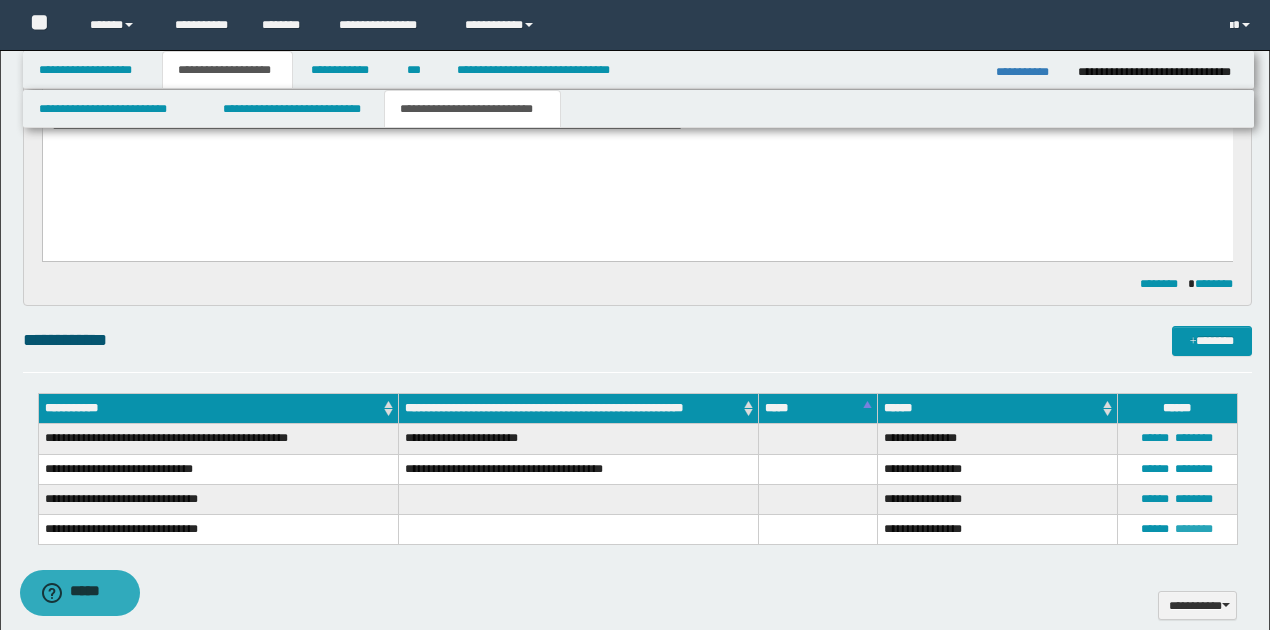 click on "********" at bounding box center [1194, 529] 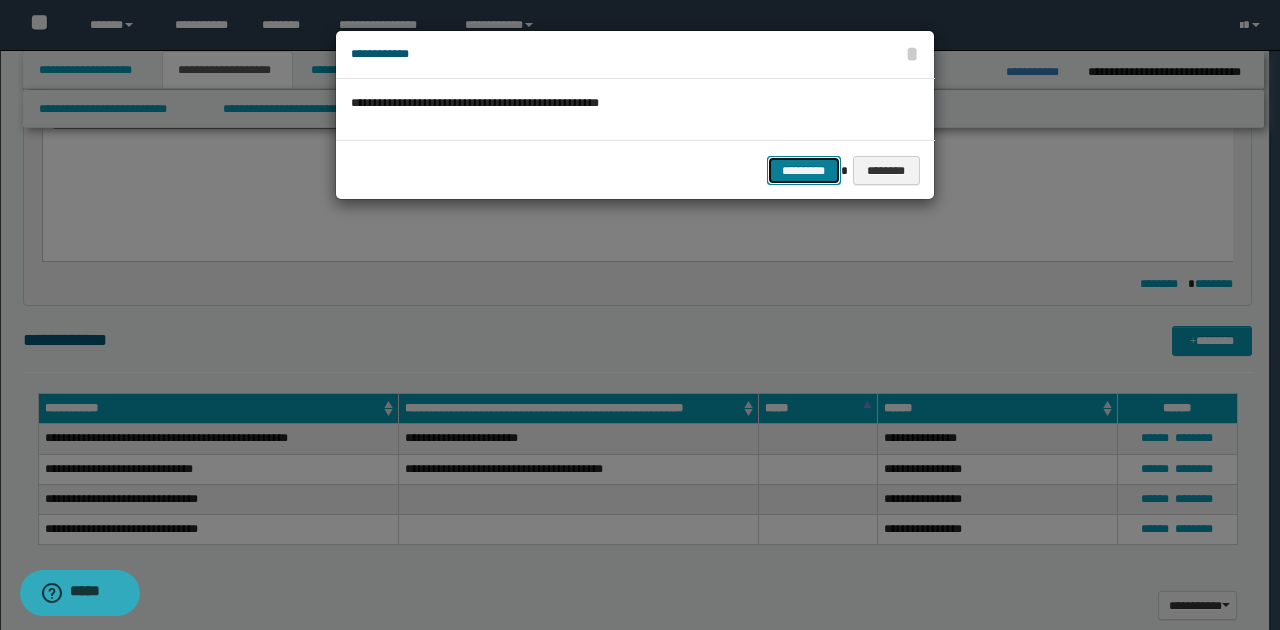 click on "*********" at bounding box center (804, 170) 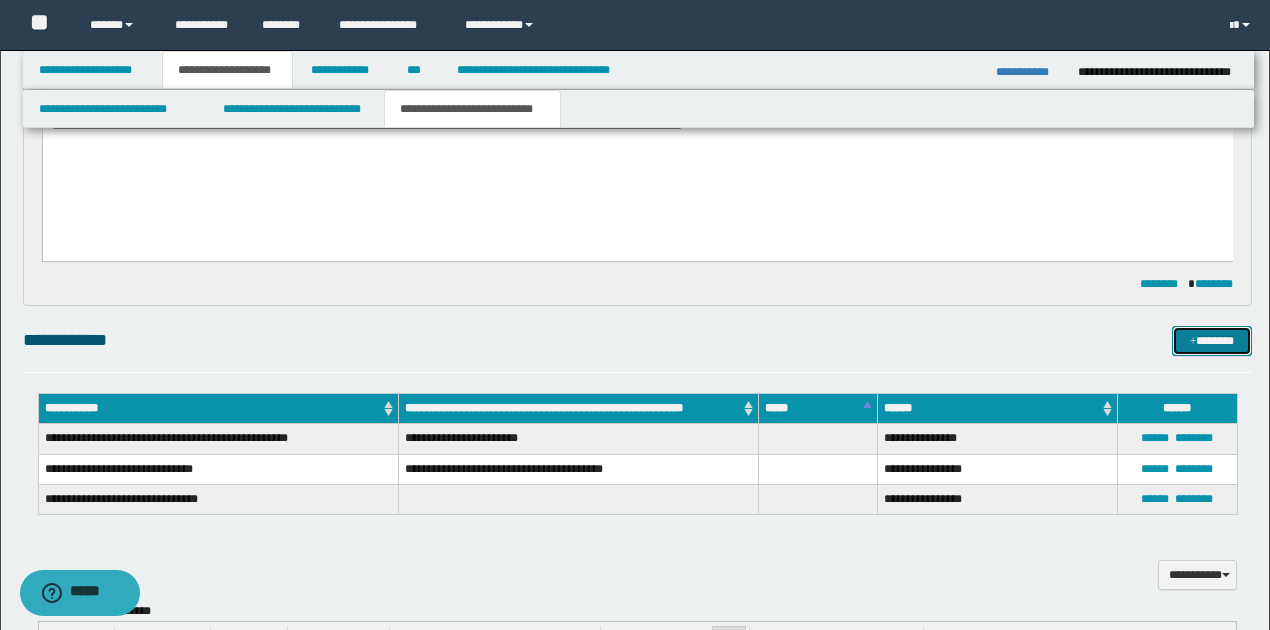 click on "*******" at bounding box center (1211, 340) 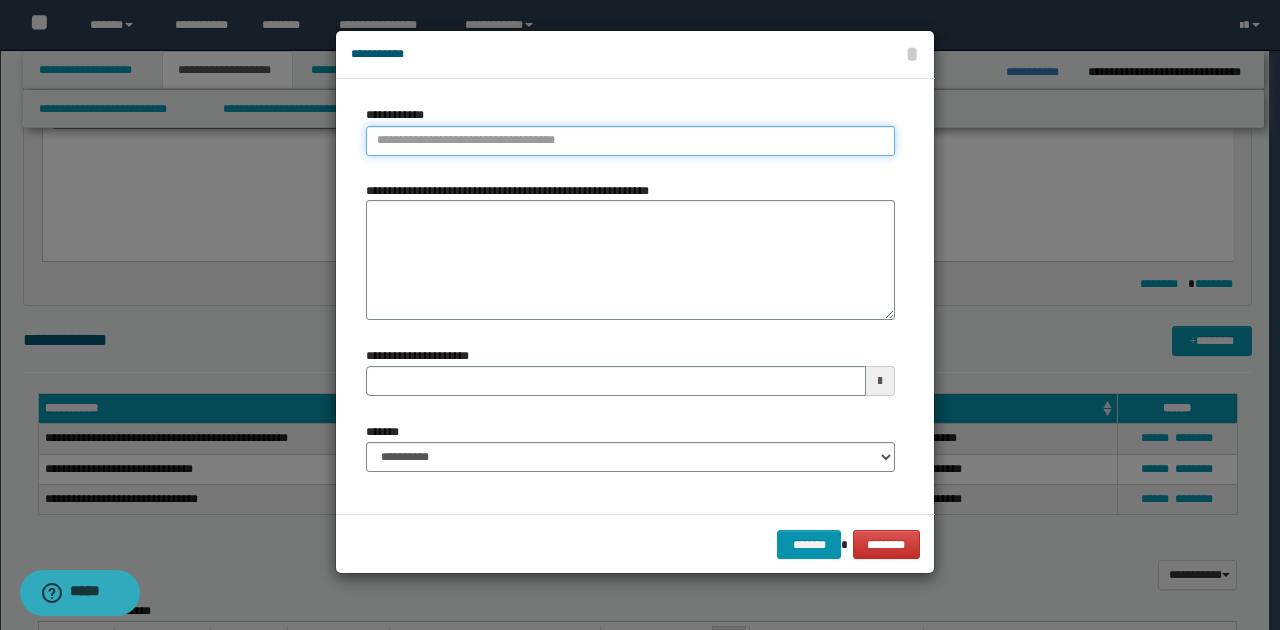 type on "**********" 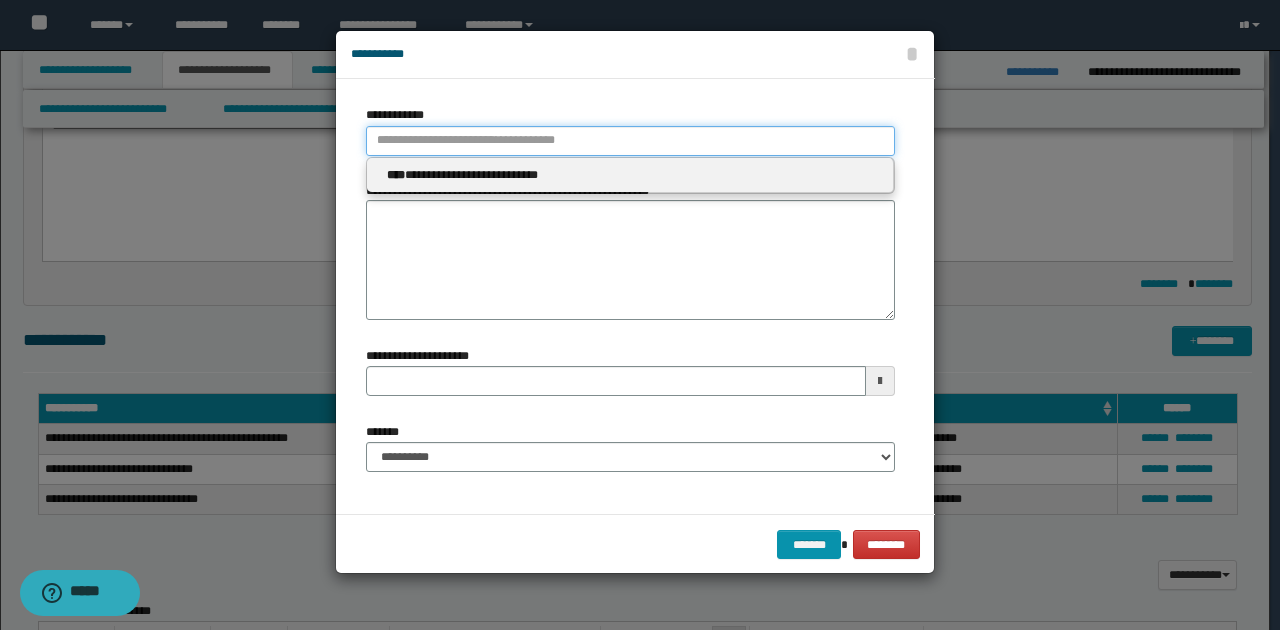 click on "**********" at bounding box center (630, 141) 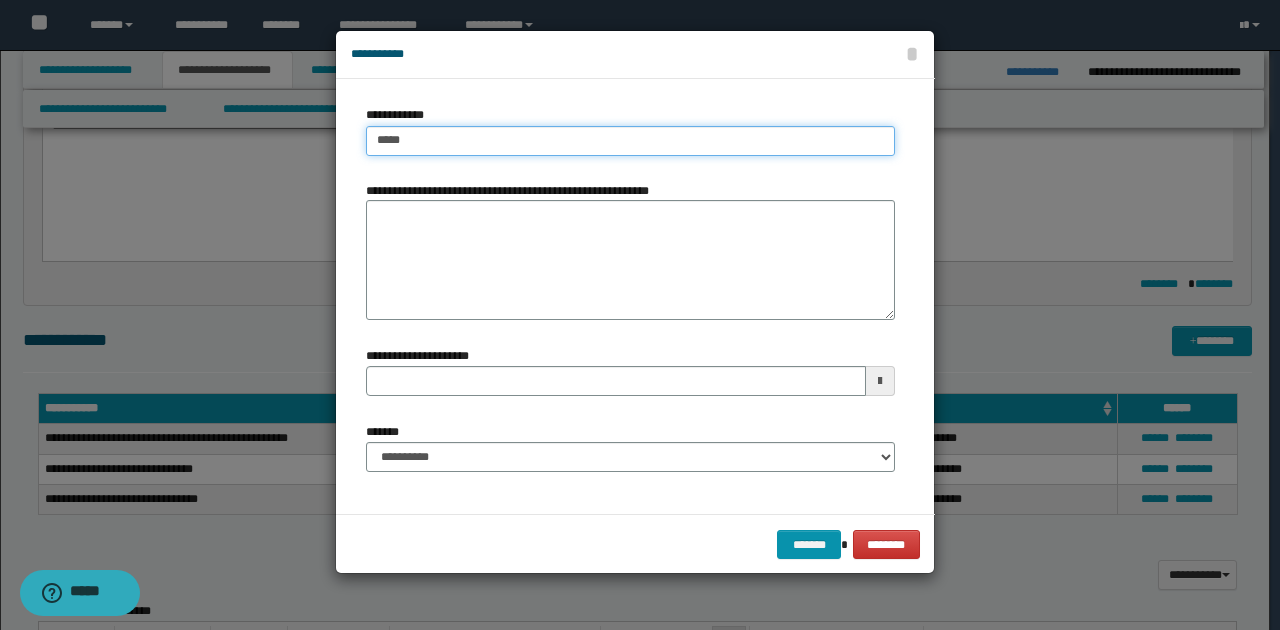 type on "******" 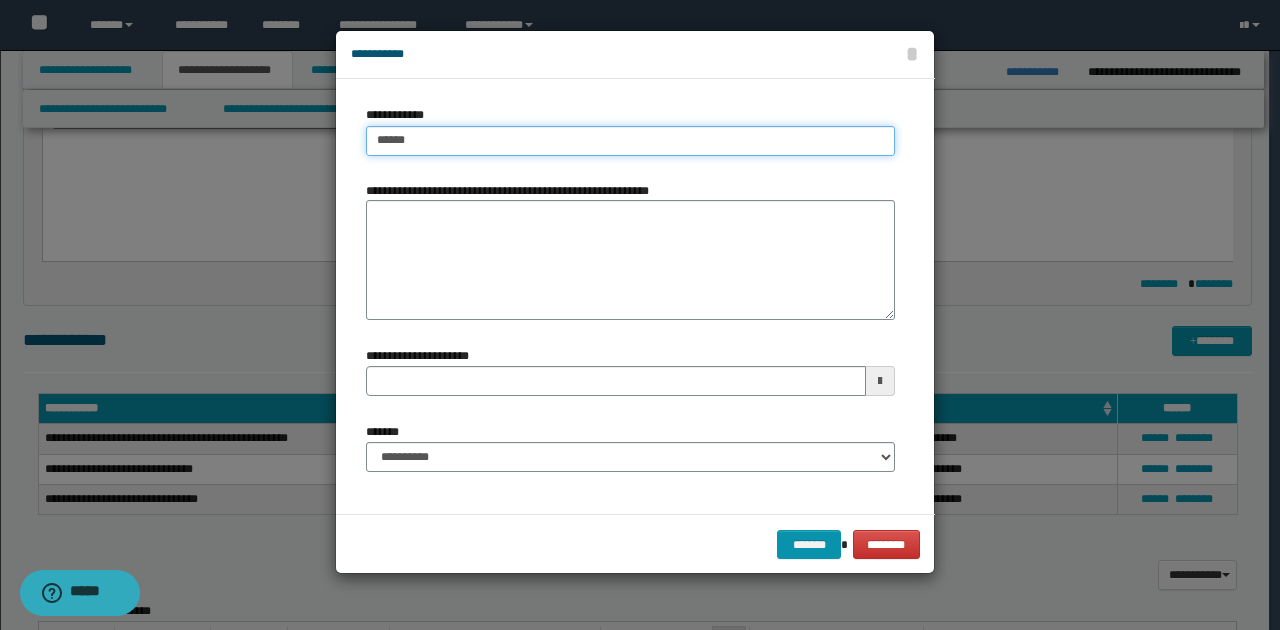 type on "******" 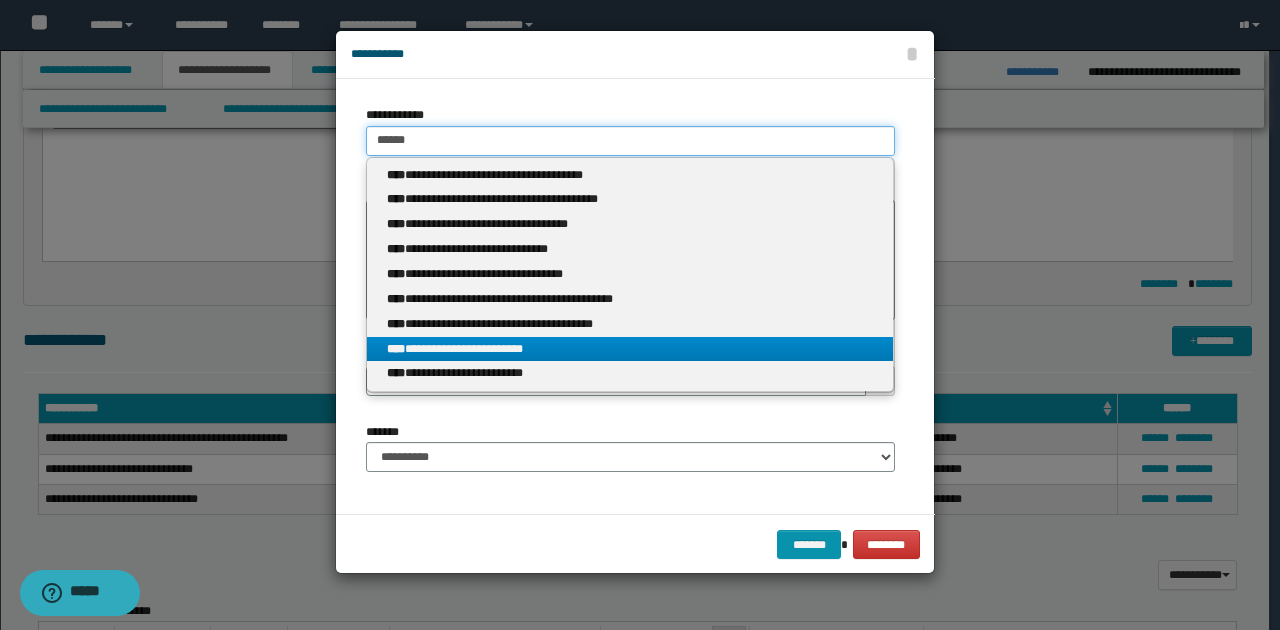 type on "******" 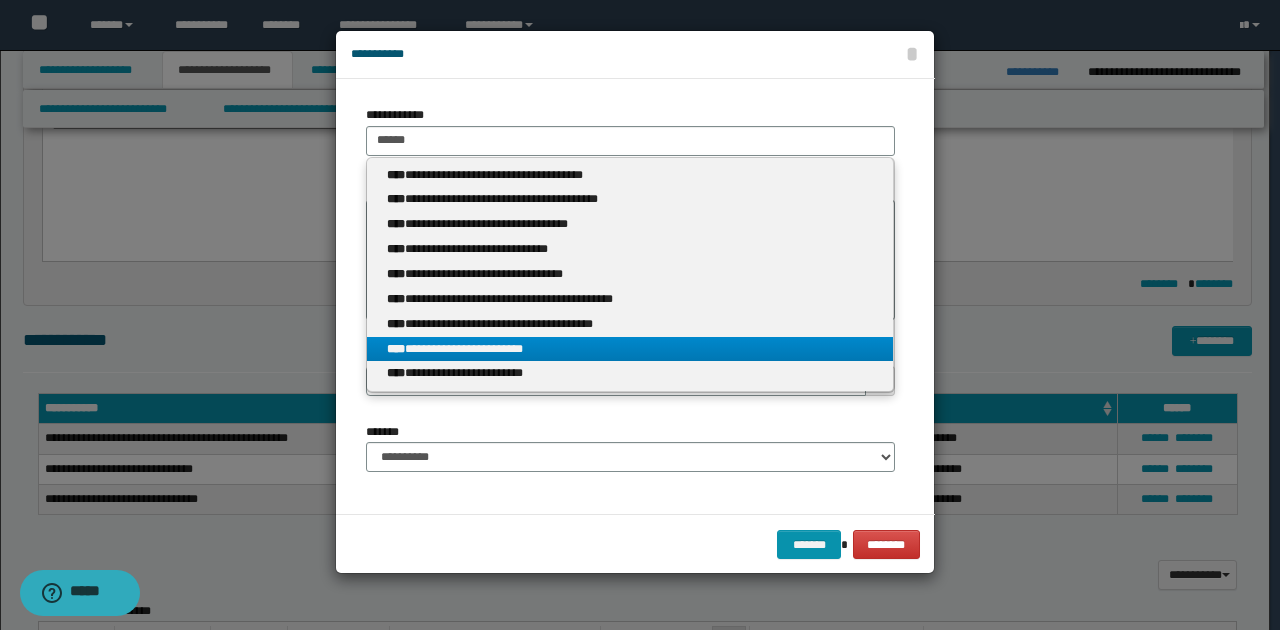 click on "**********" at bounding box center [630, 349] 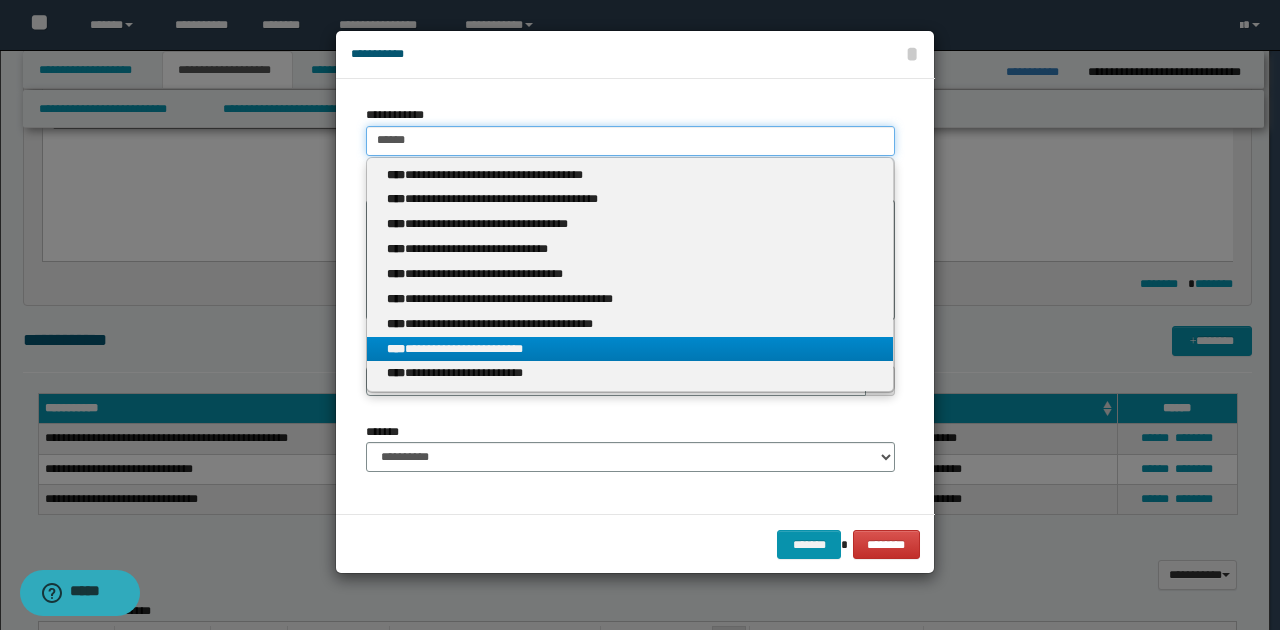 type 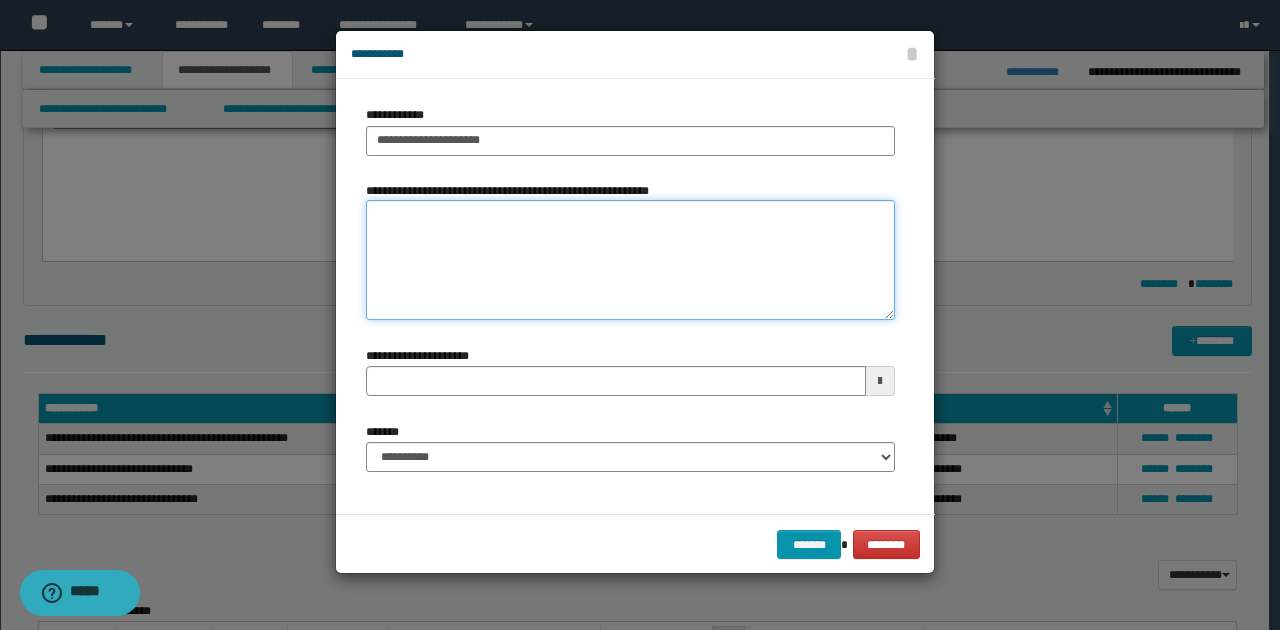 click on "**********" at bounding box center (630, 260) 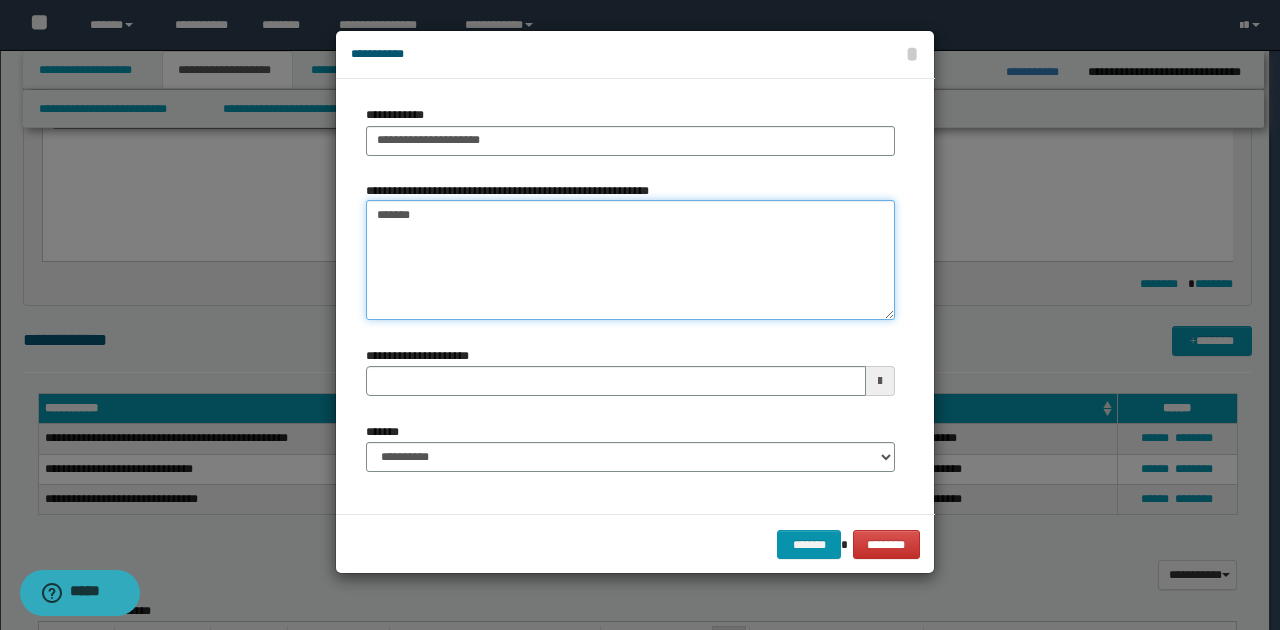 type on "*******" 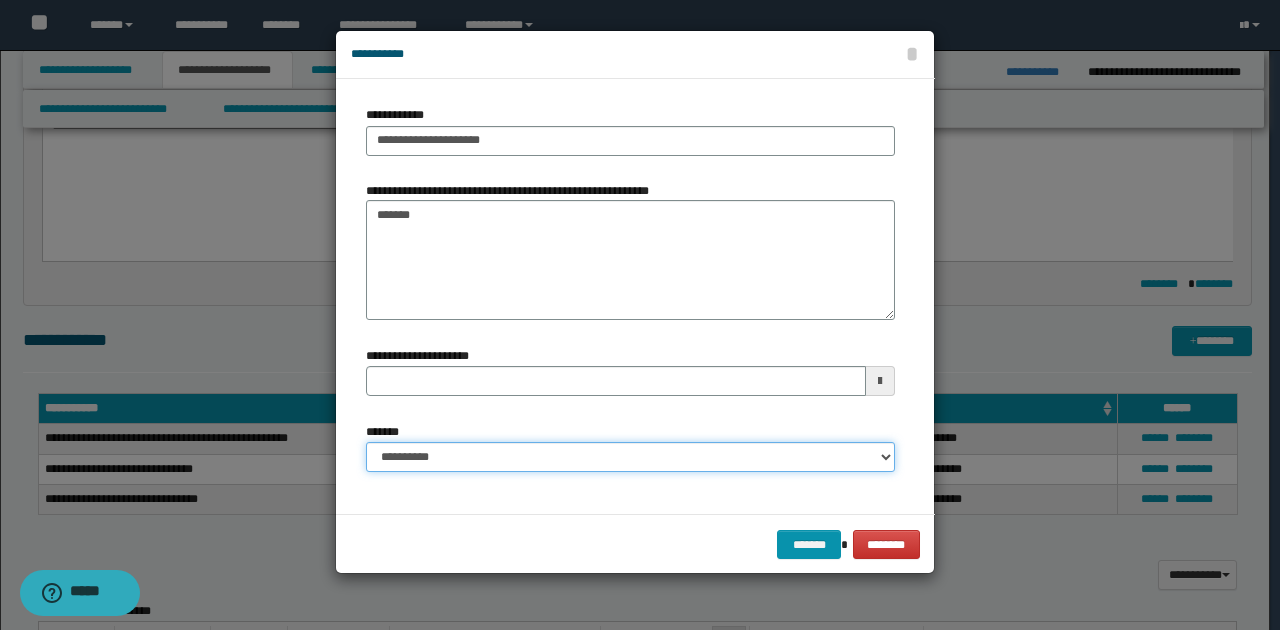click on "**********" at bounding box center (630, 457) 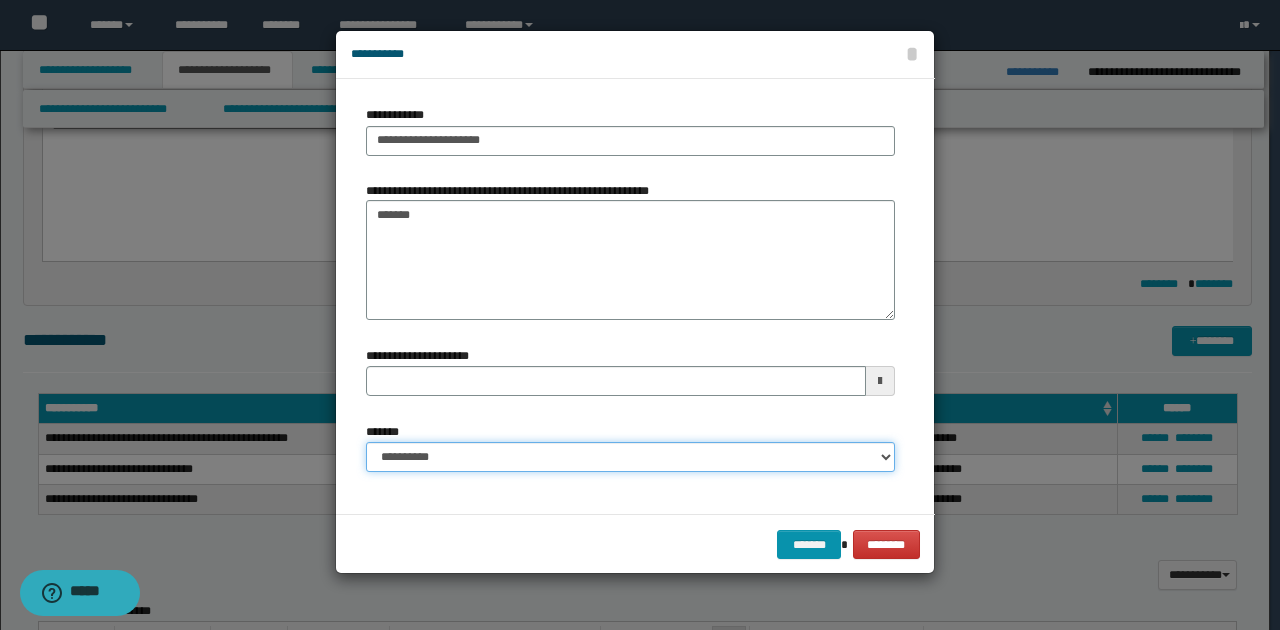 select on "*" 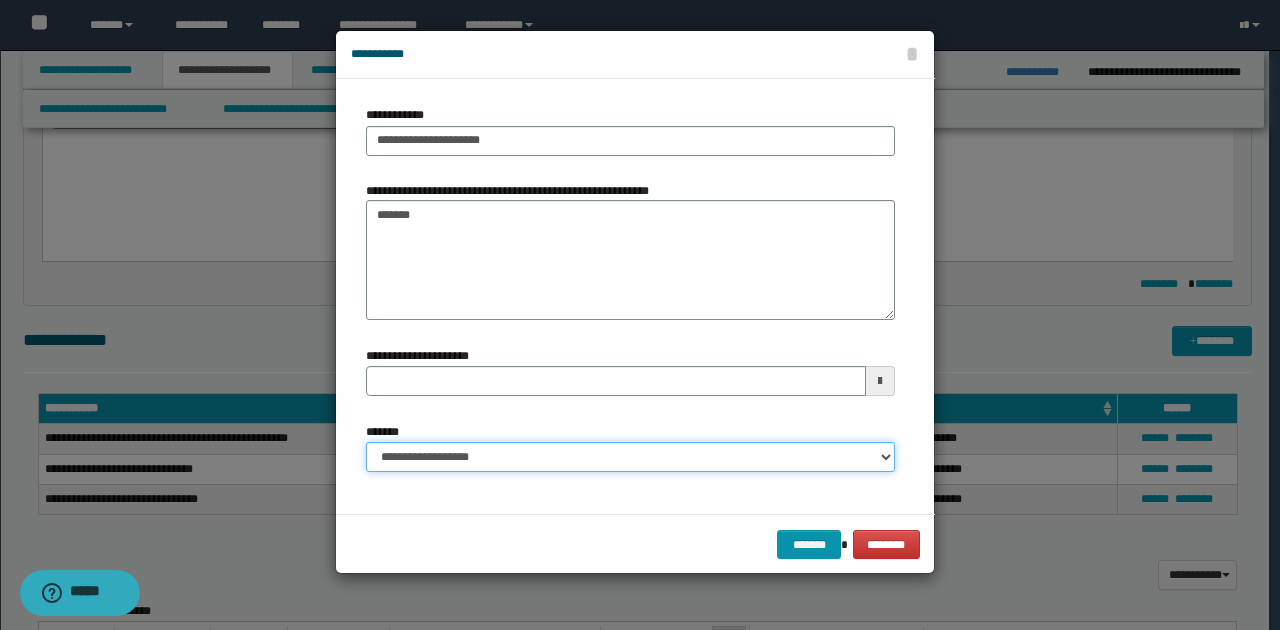 click on "**********" at bounding box center [630, 457] 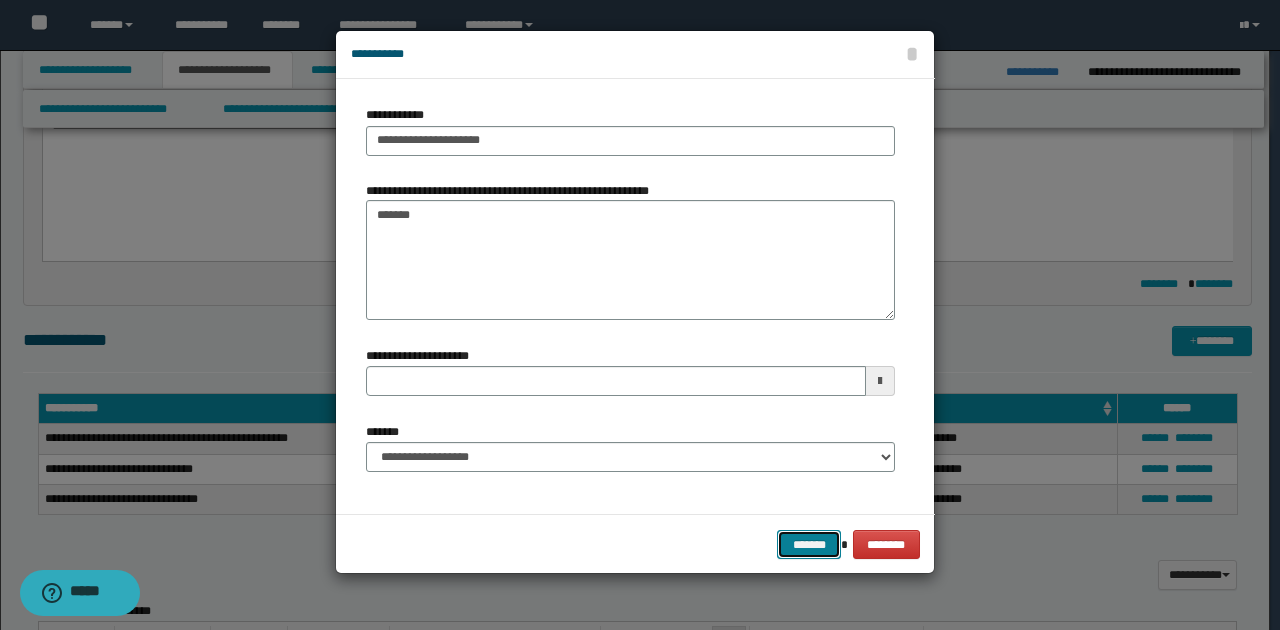 click on "*******" at bounding box center [809, 544] 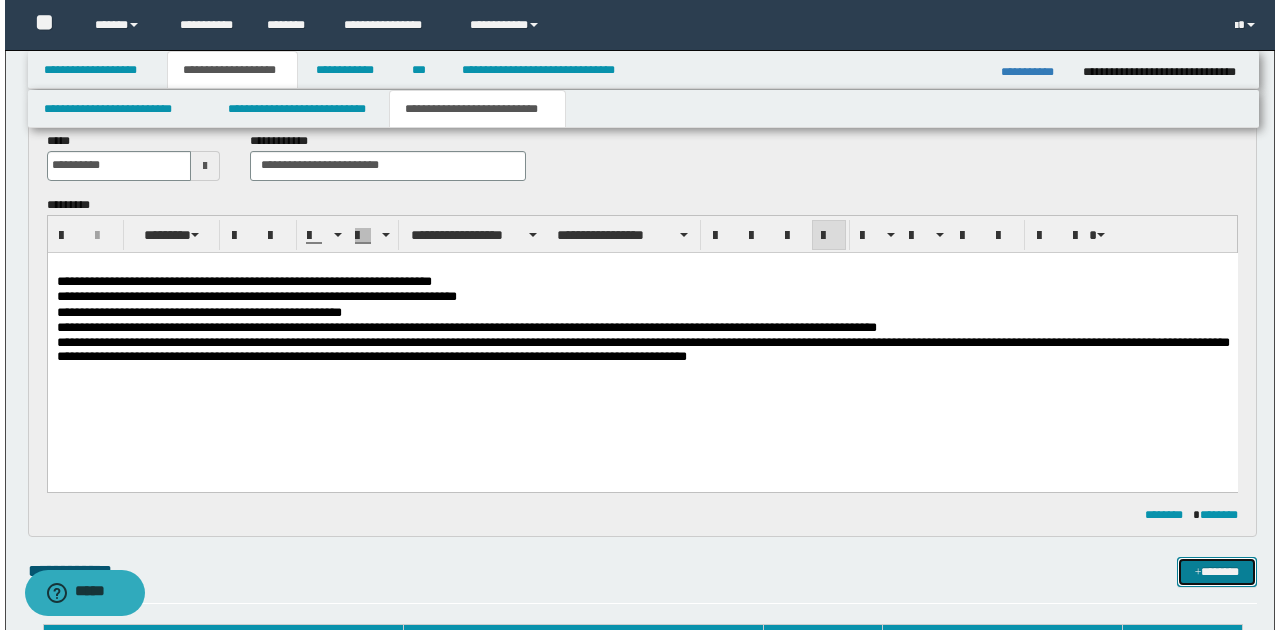 scroll, scrollTop: 66, scrollLeft: 0, axis: vertical 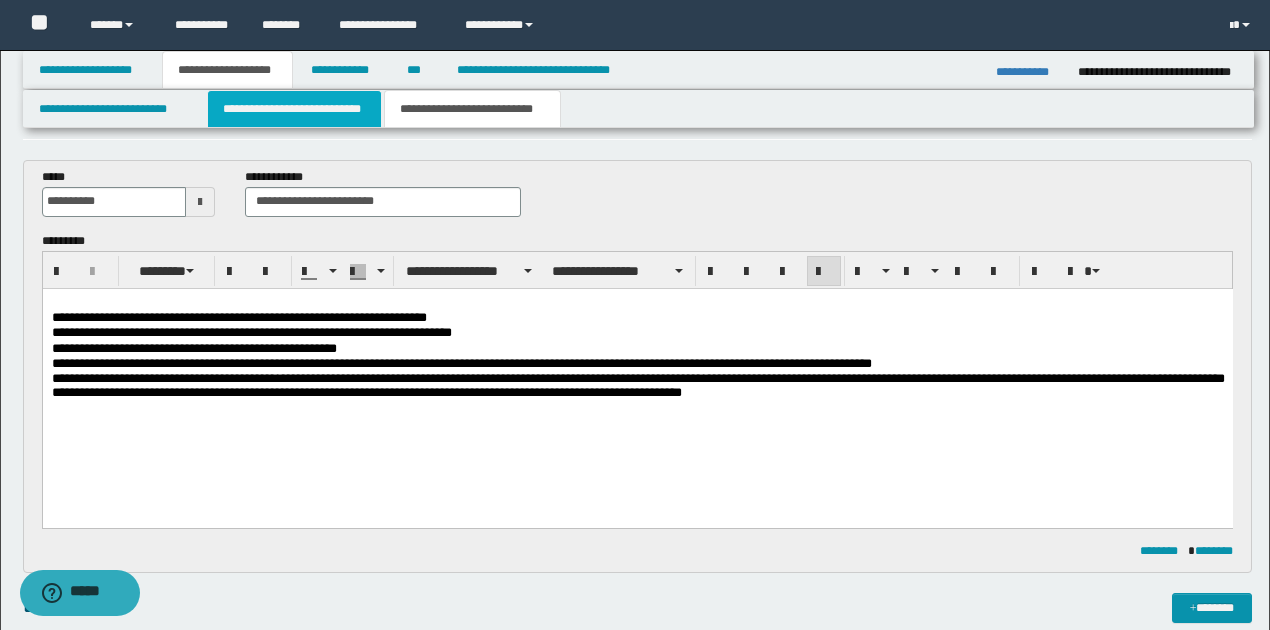 click on "**********" at bounding box center [294, 109] 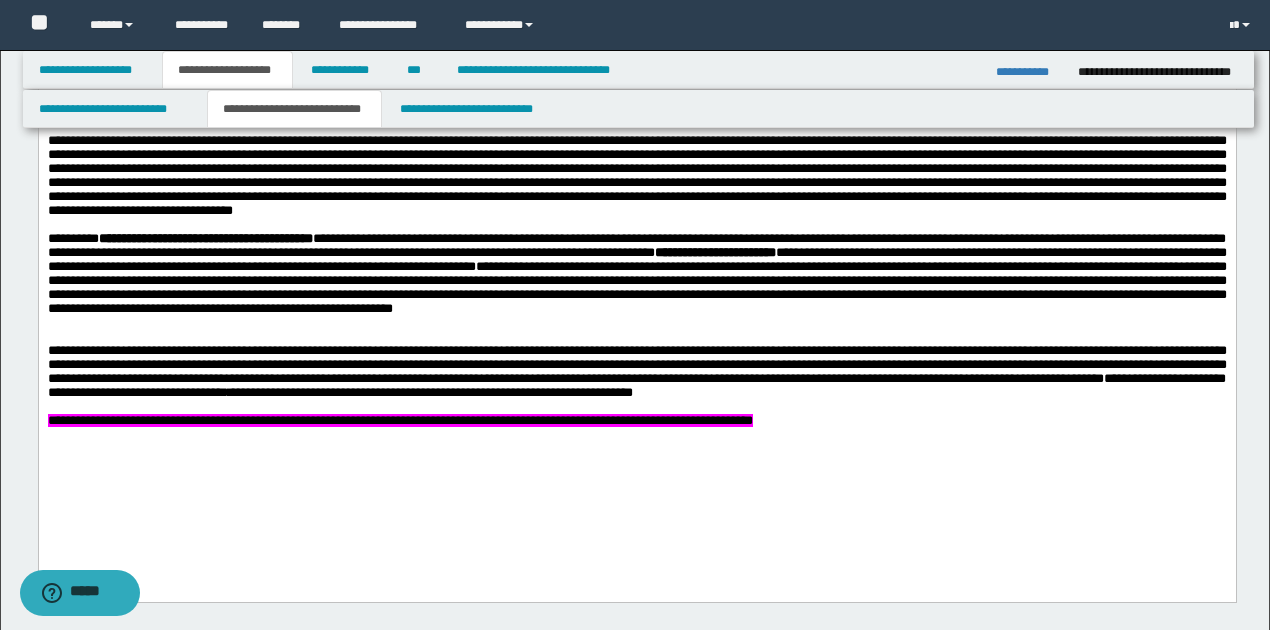 scroll, scrollTop: 1133, scrollLeft: 0, axis: vertical 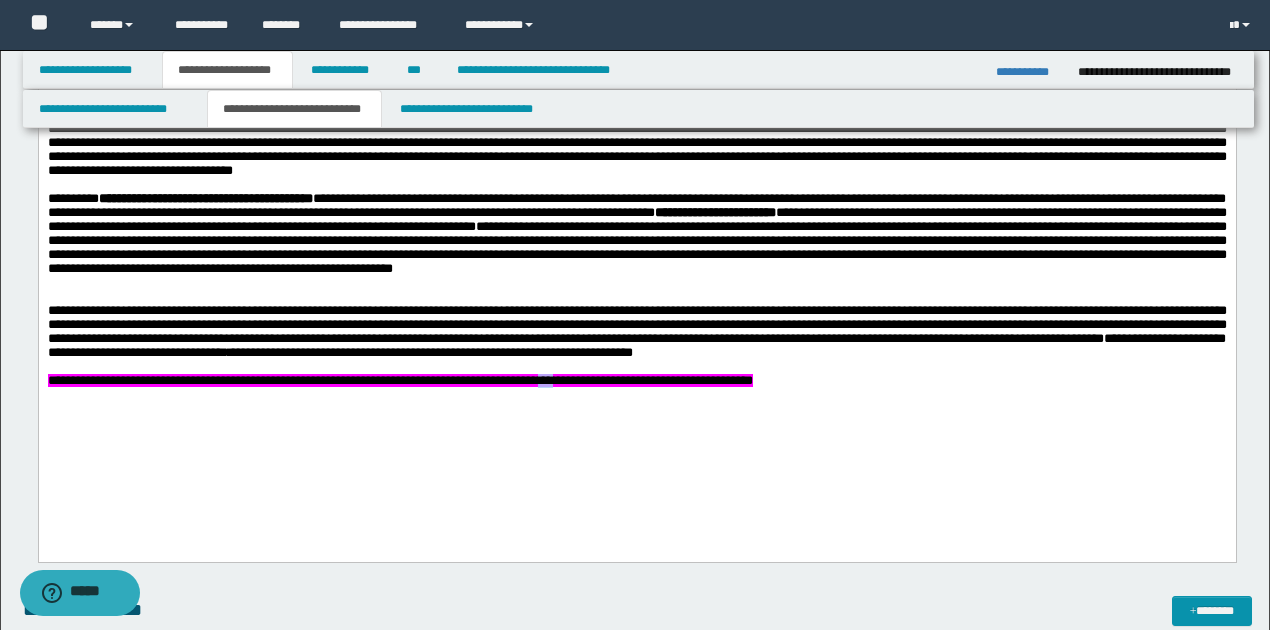 drag, startPoint x: 708, startPoint y: 420, endPoint x: 723, endPoint y: 418, distance: 15.132746 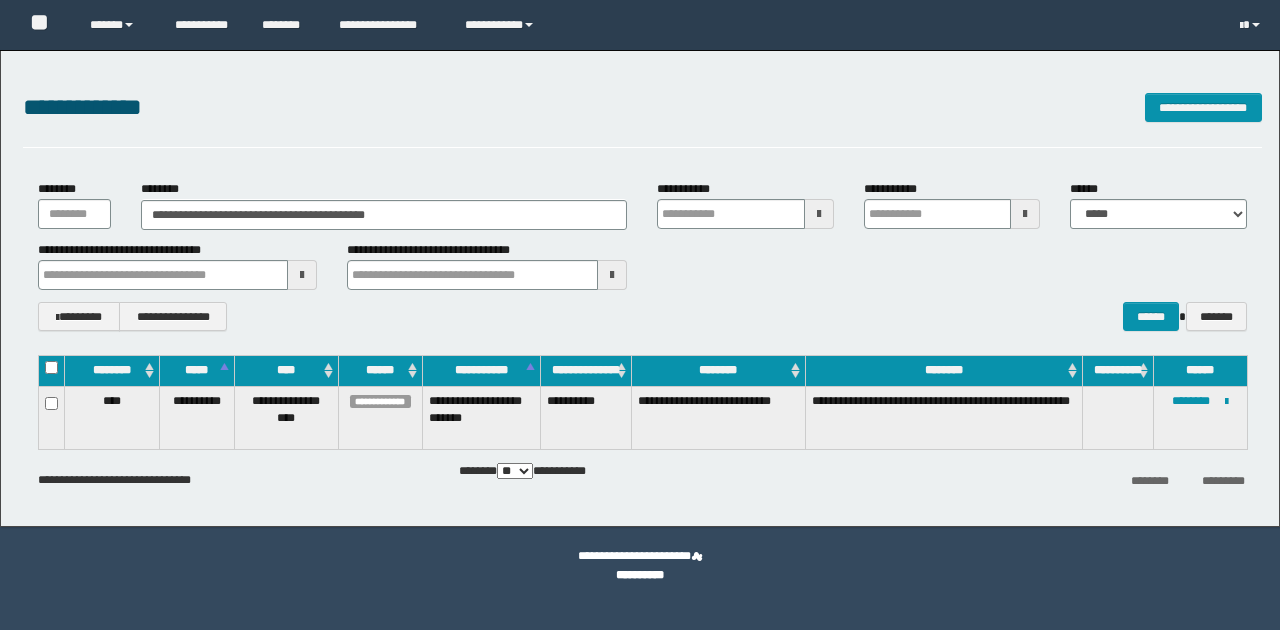 scroll, scrollTop: 0, scrollLeft: 0, axis: both 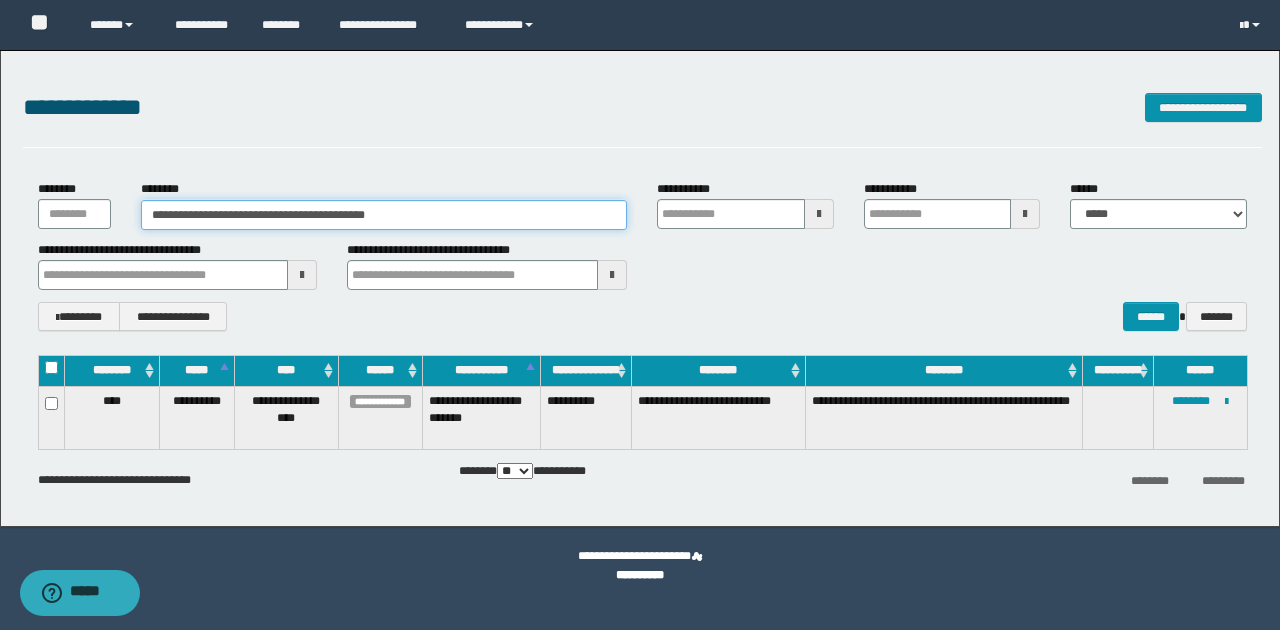 drag, startPoint x: 427, startPoint y: 216, endPoint x: 124, endPoint y: 179, distance: 305.2507 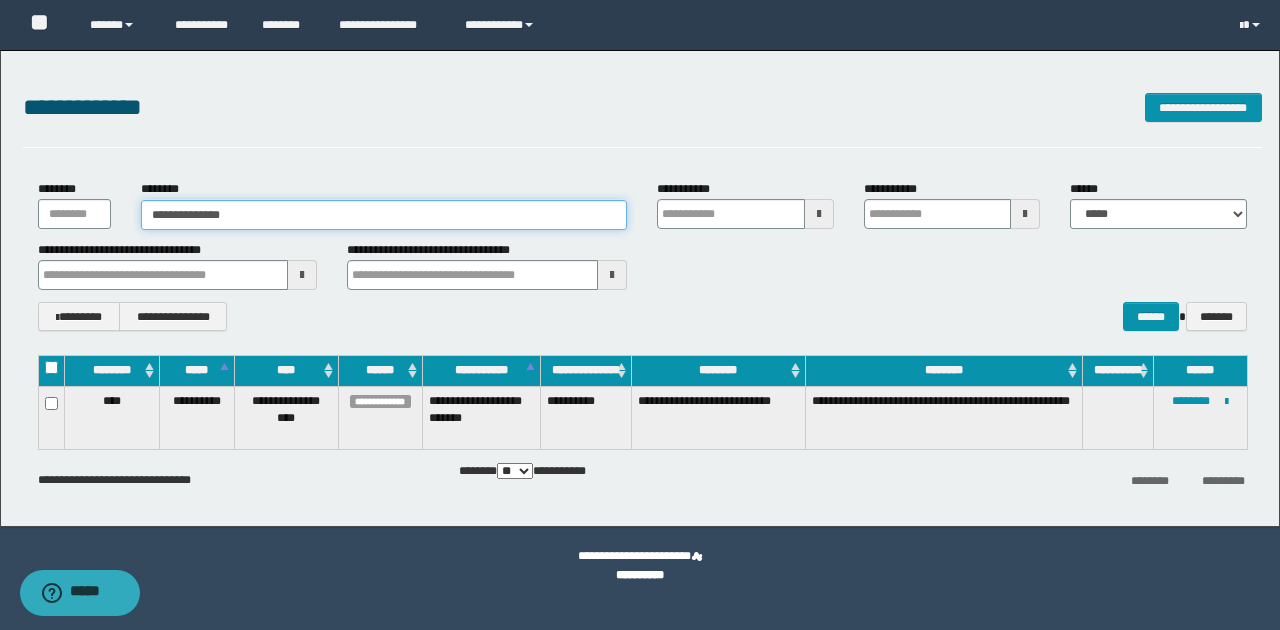 type on "**********" 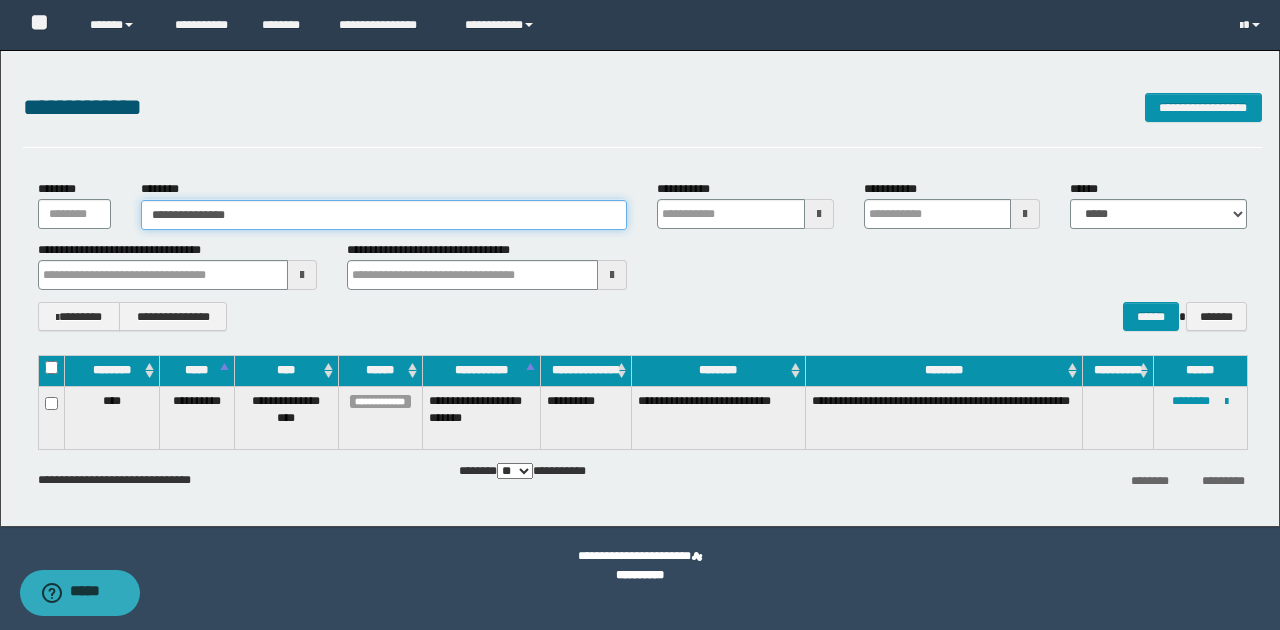 type on "**********" 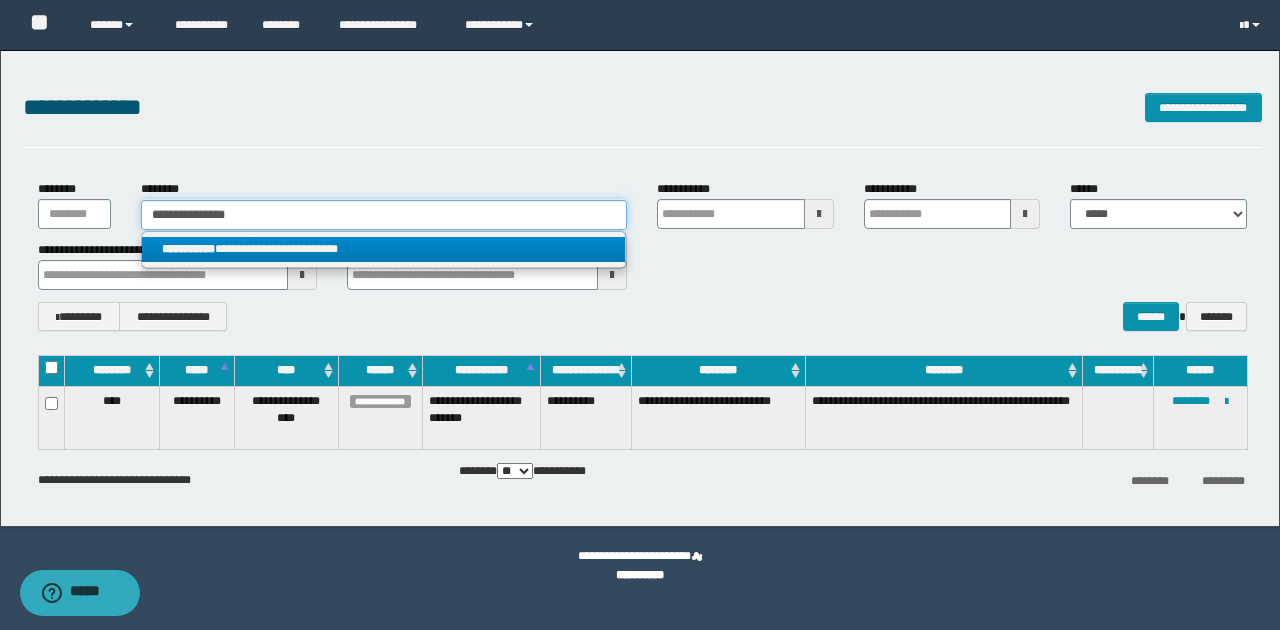 type on "**********" 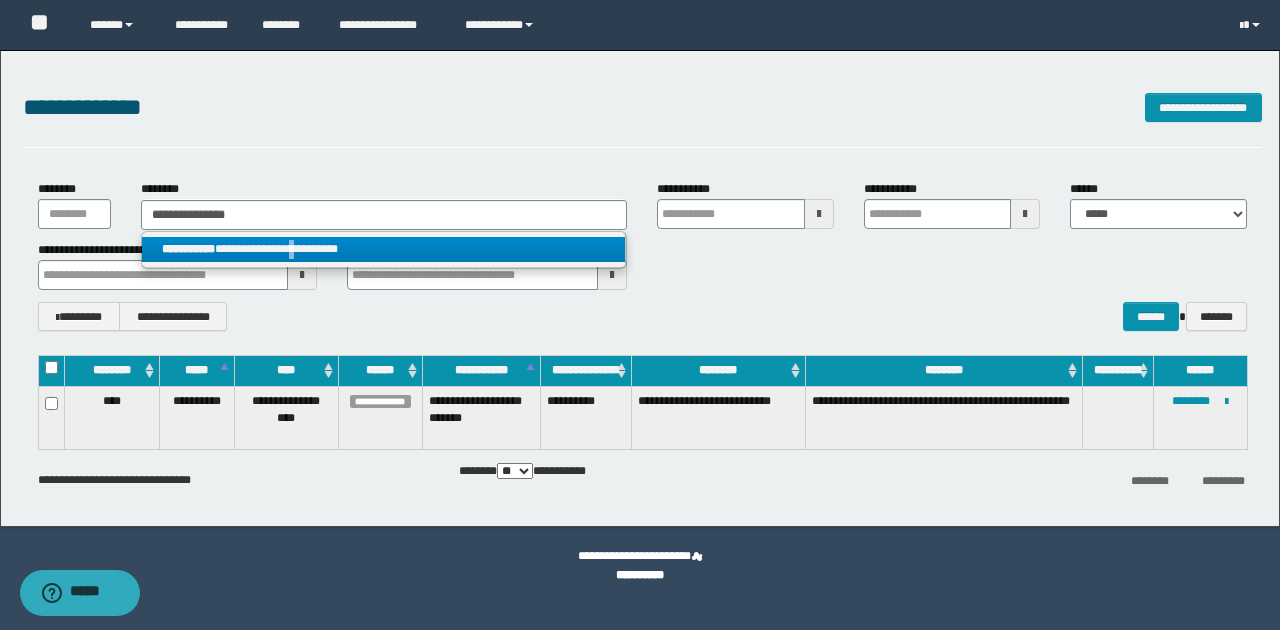 click on "**********" at bounding box center (384, 249) 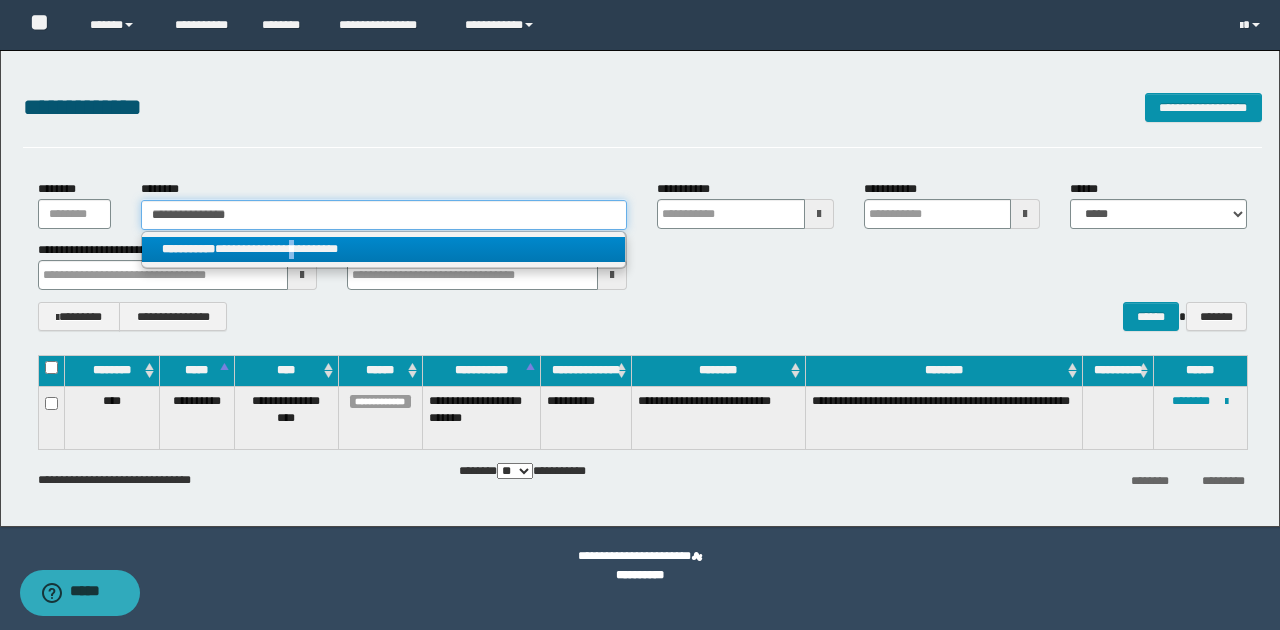 type 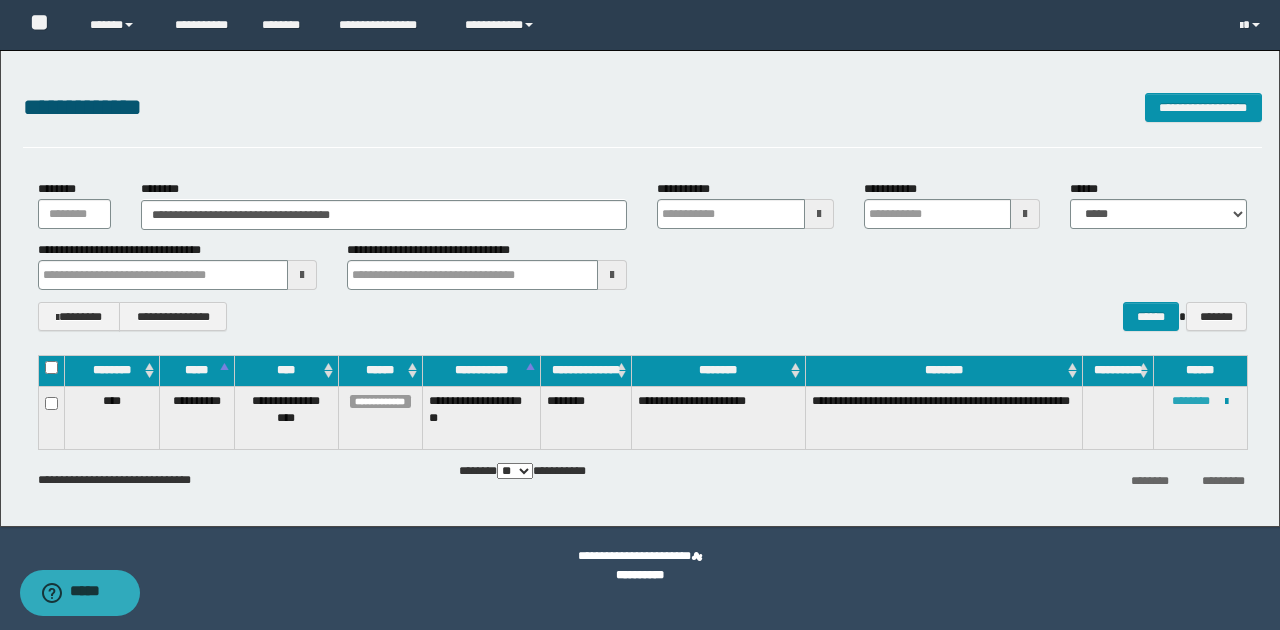 click on "********" at bounding box center [1191, 401] 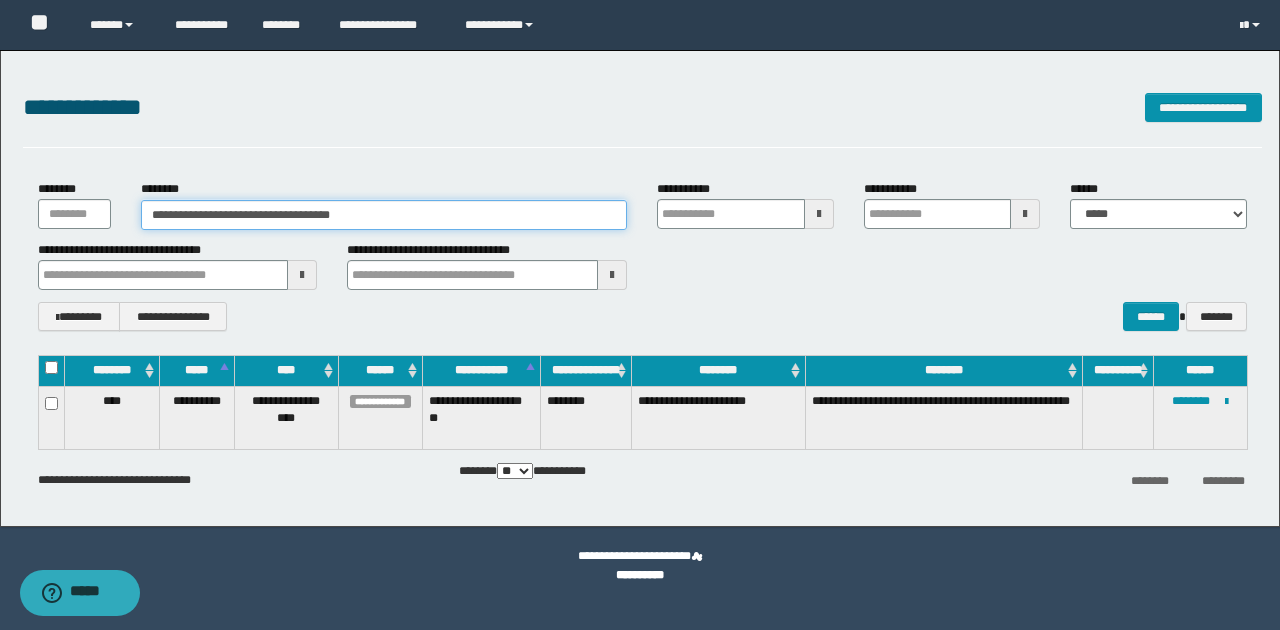 drag, startPoint x: 378, startPoint y: 217, endPoint x: 124, endPoint y: 198, distance: 254.70964 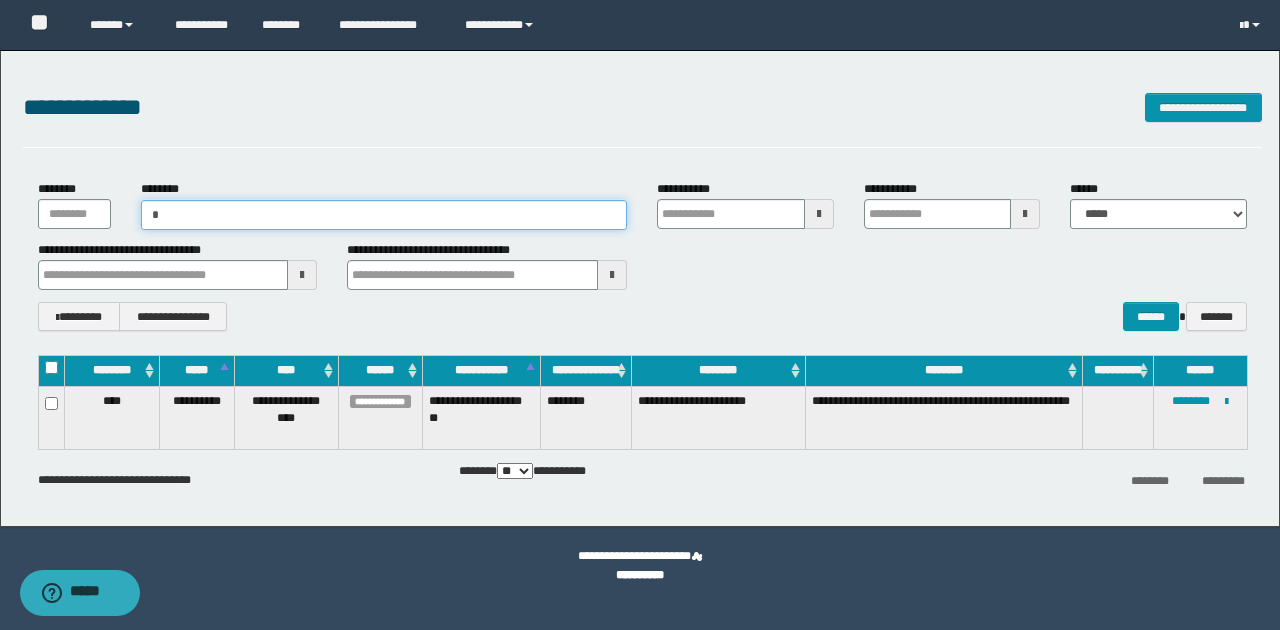 type on "**" 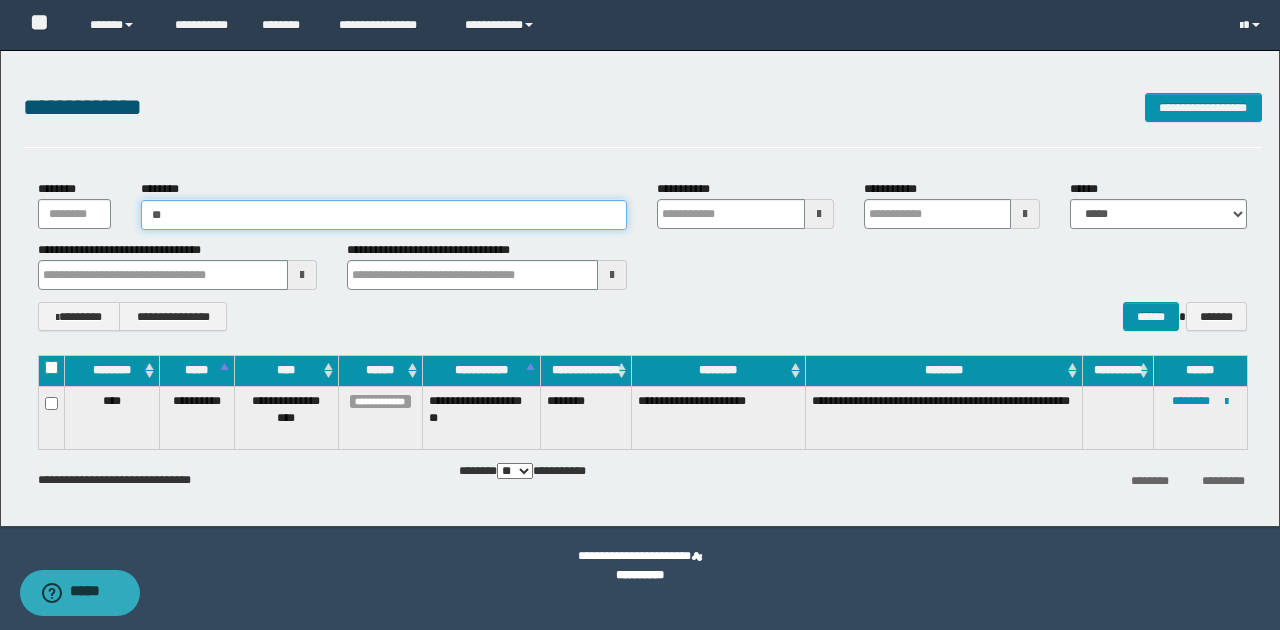 type on "**" 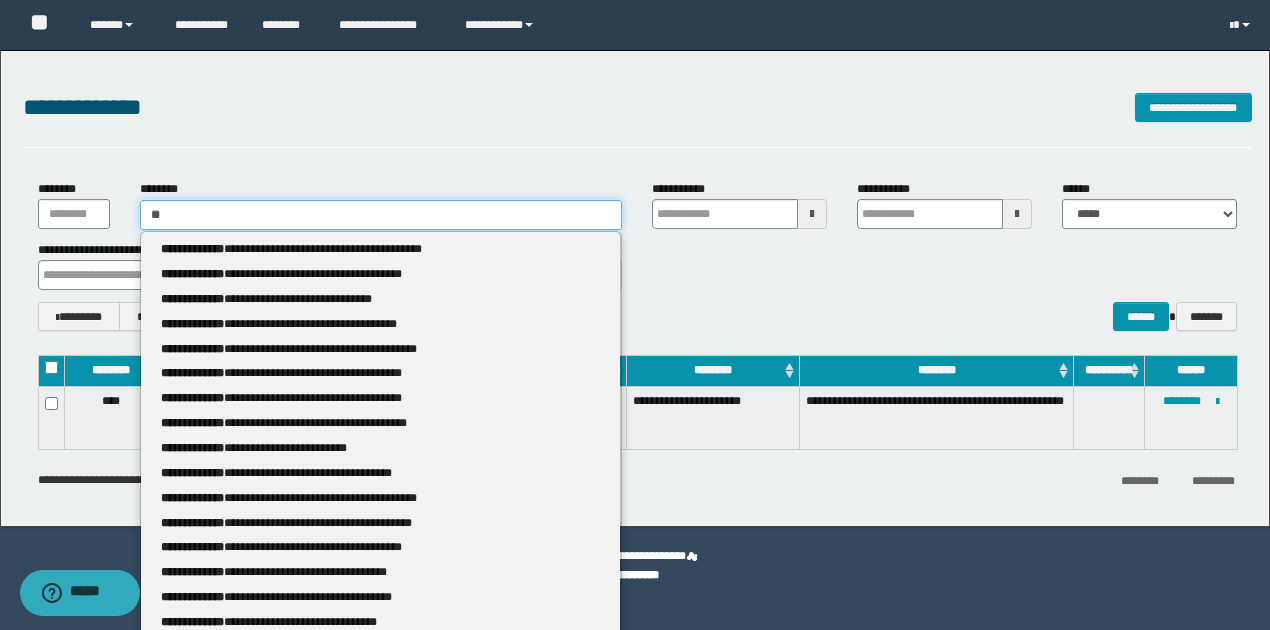 type 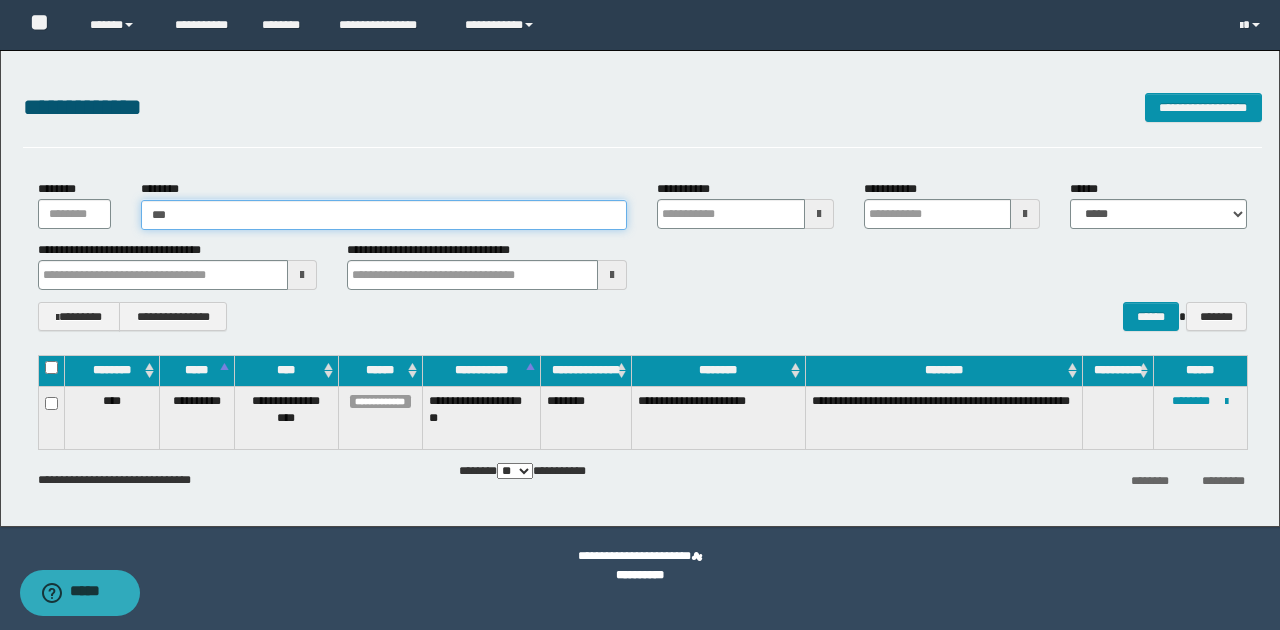type on "***" 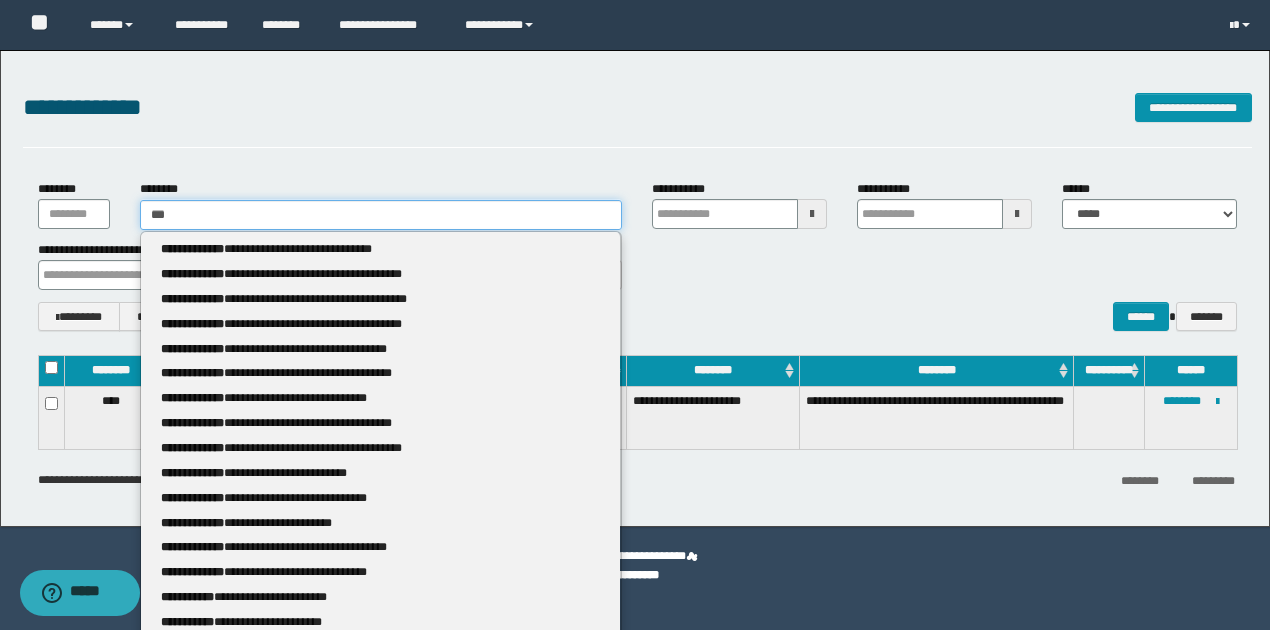 type 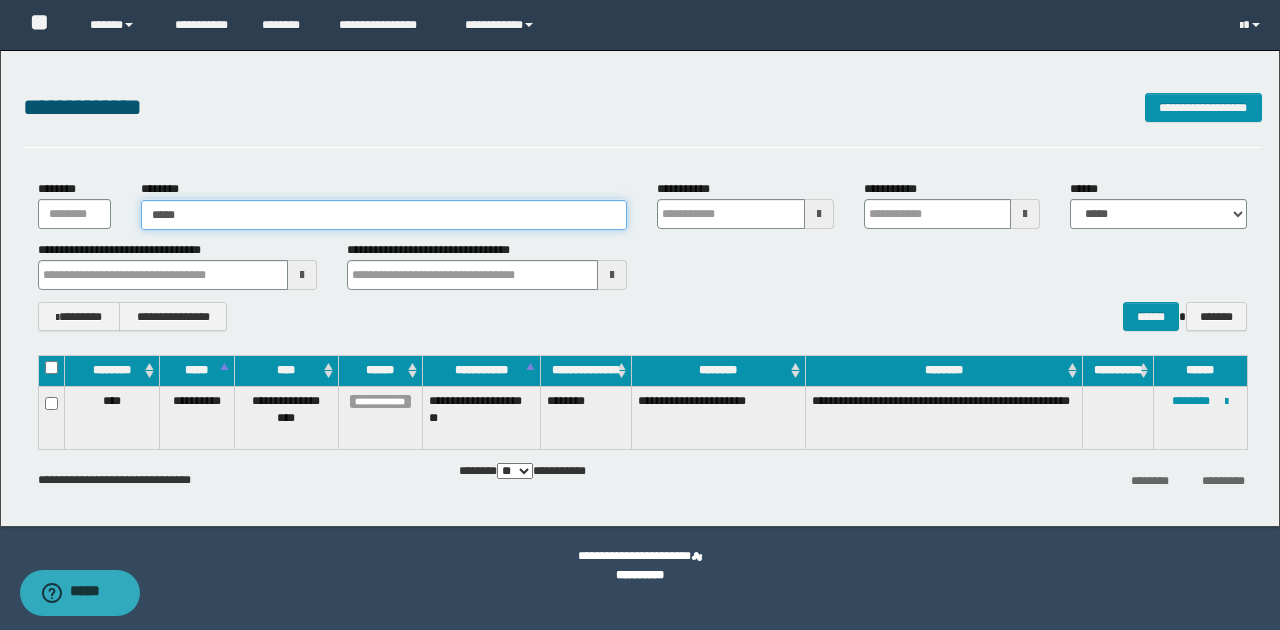 type on "******" 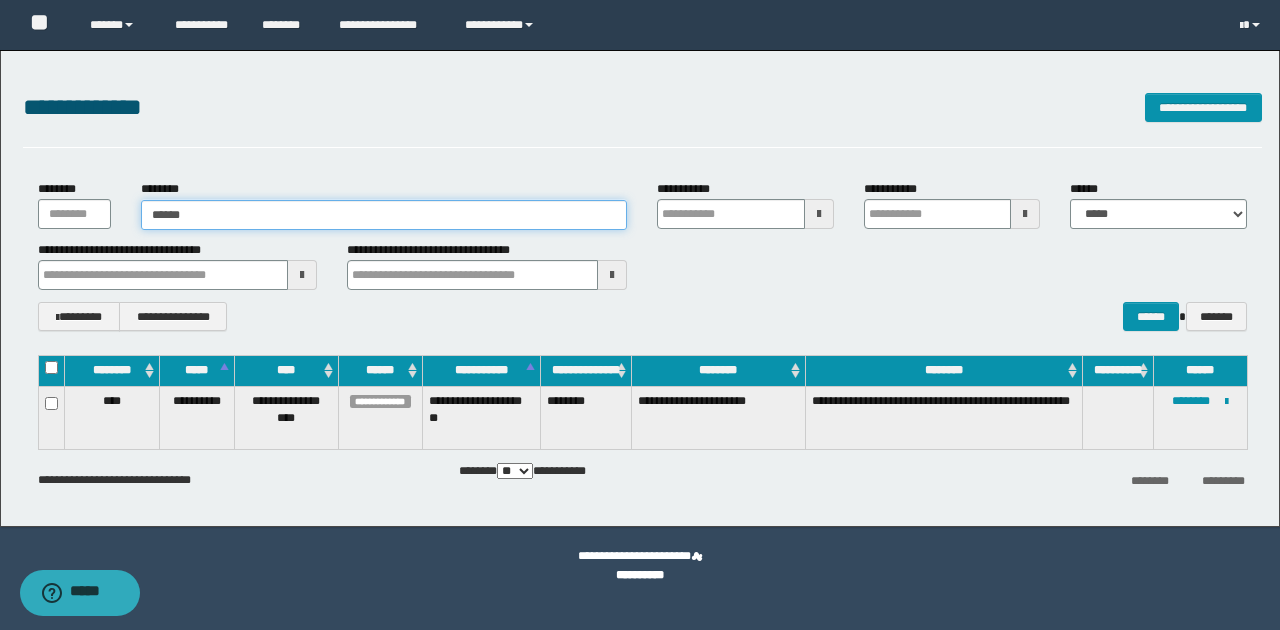 type on "******" 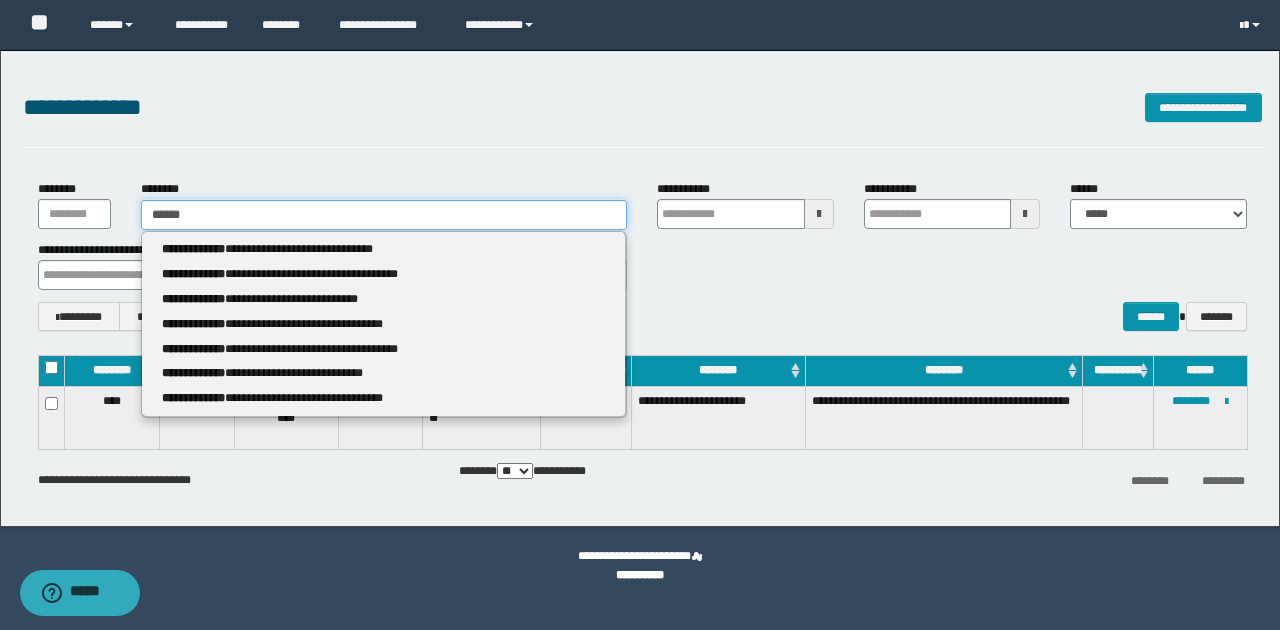 type 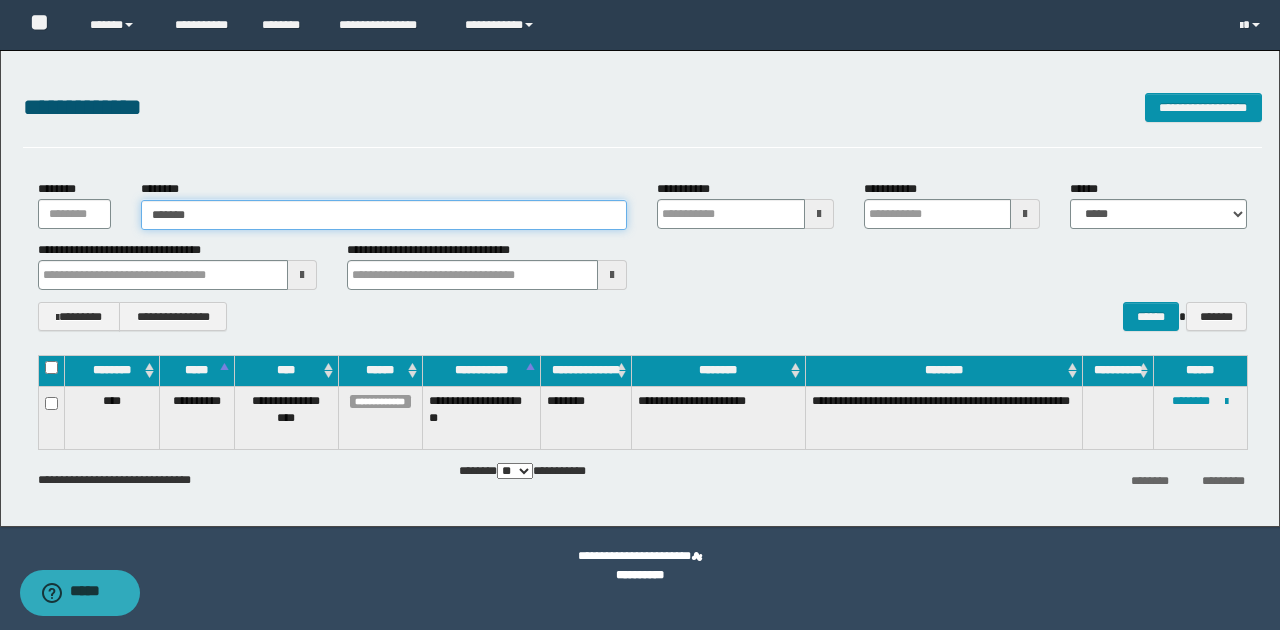 type on "********" 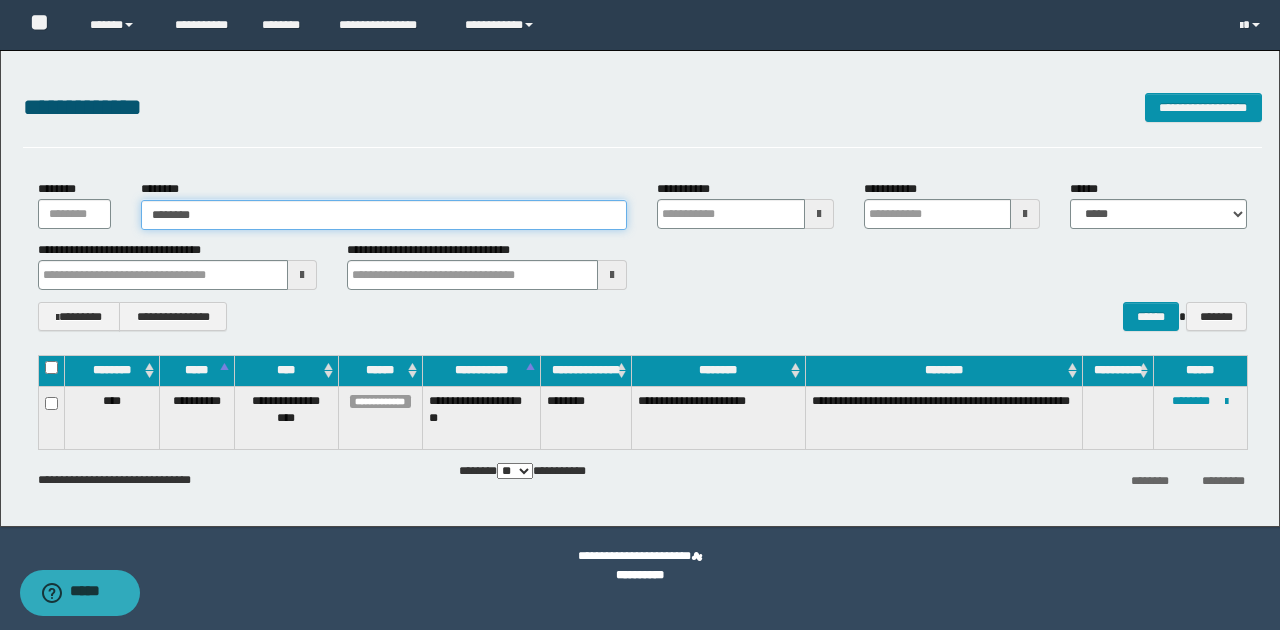 type on "********" 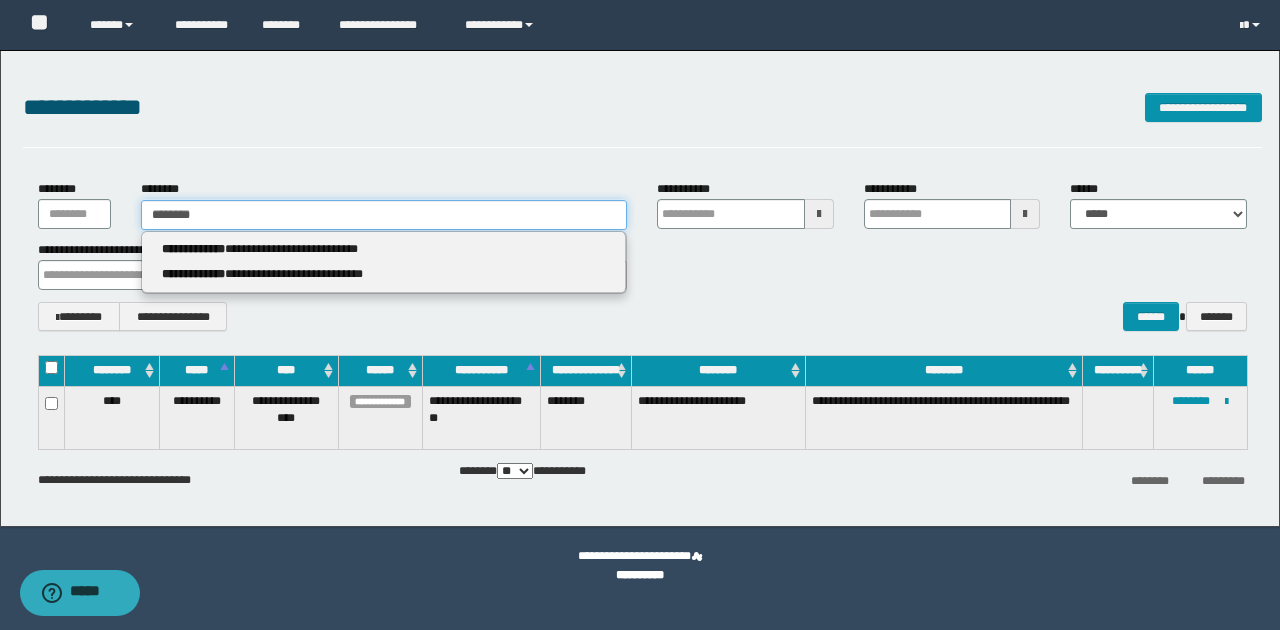 type 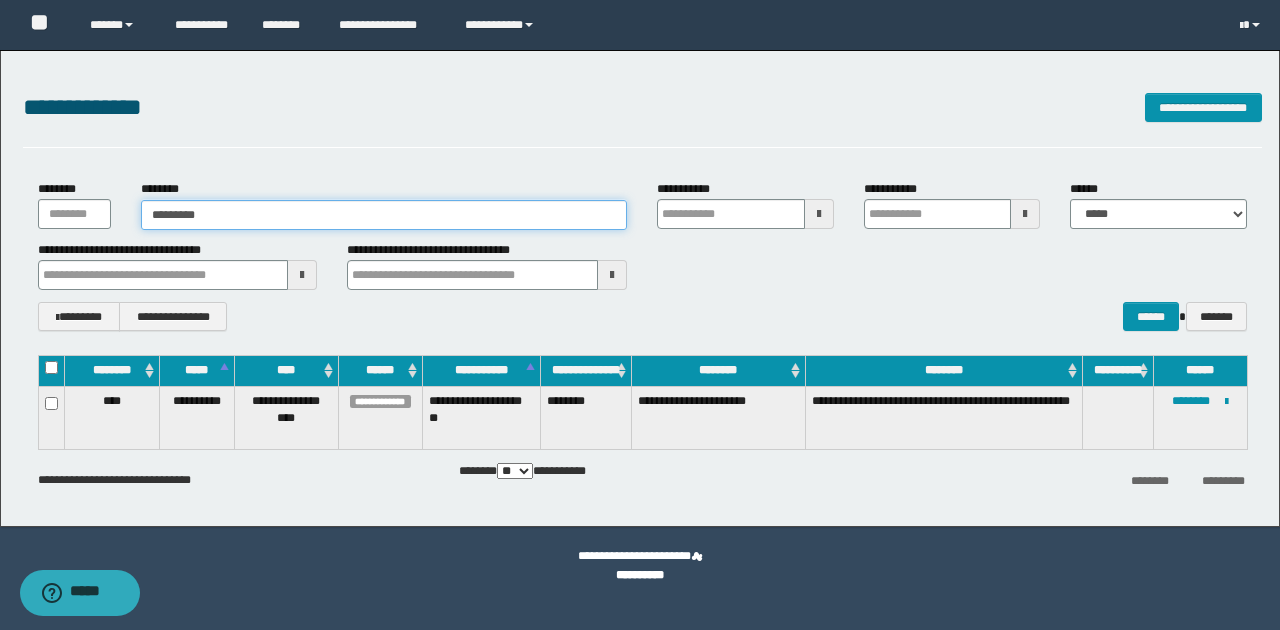 type on "**********" 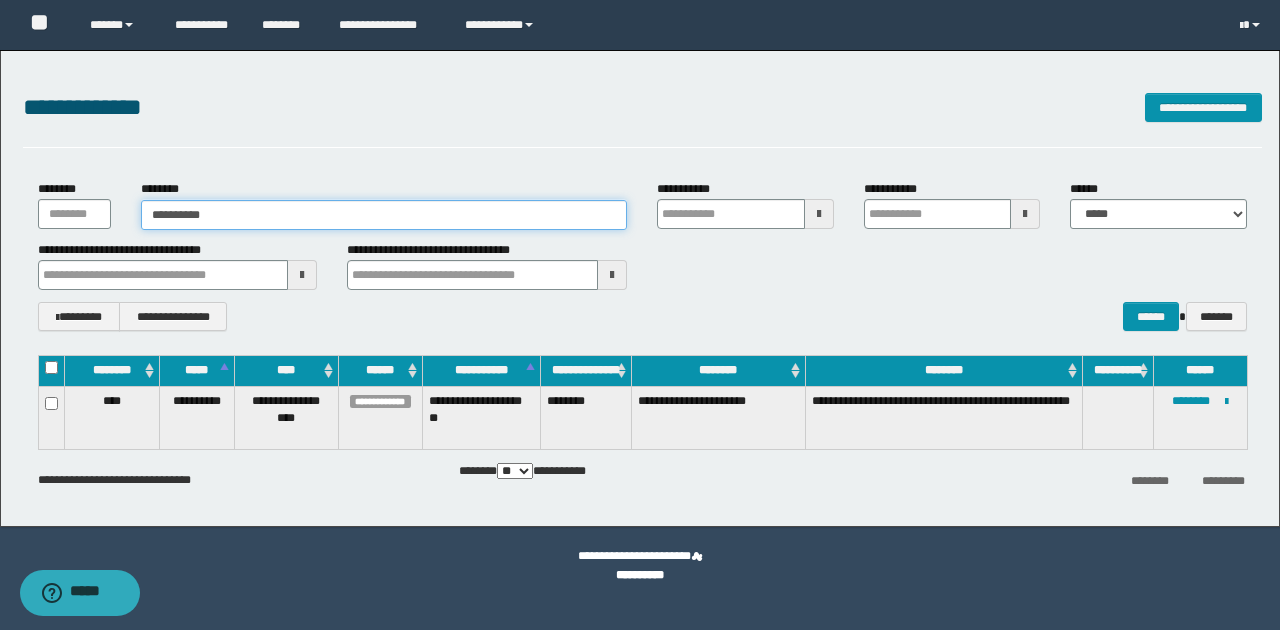 type on "**********" 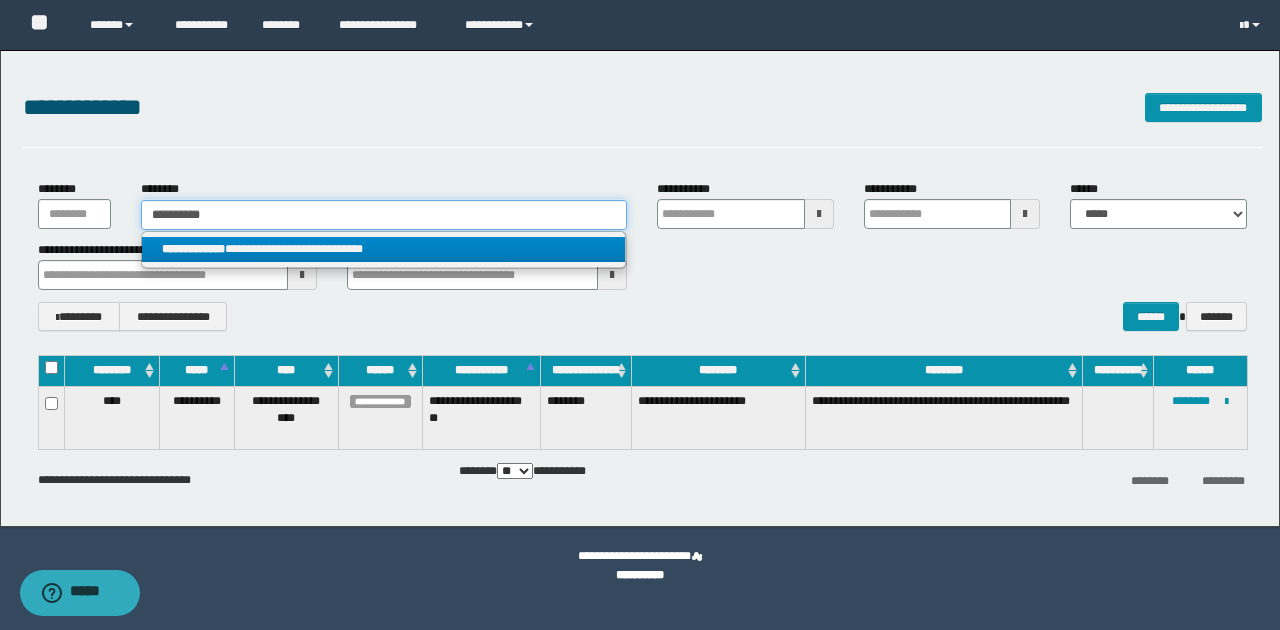 type on "**********" 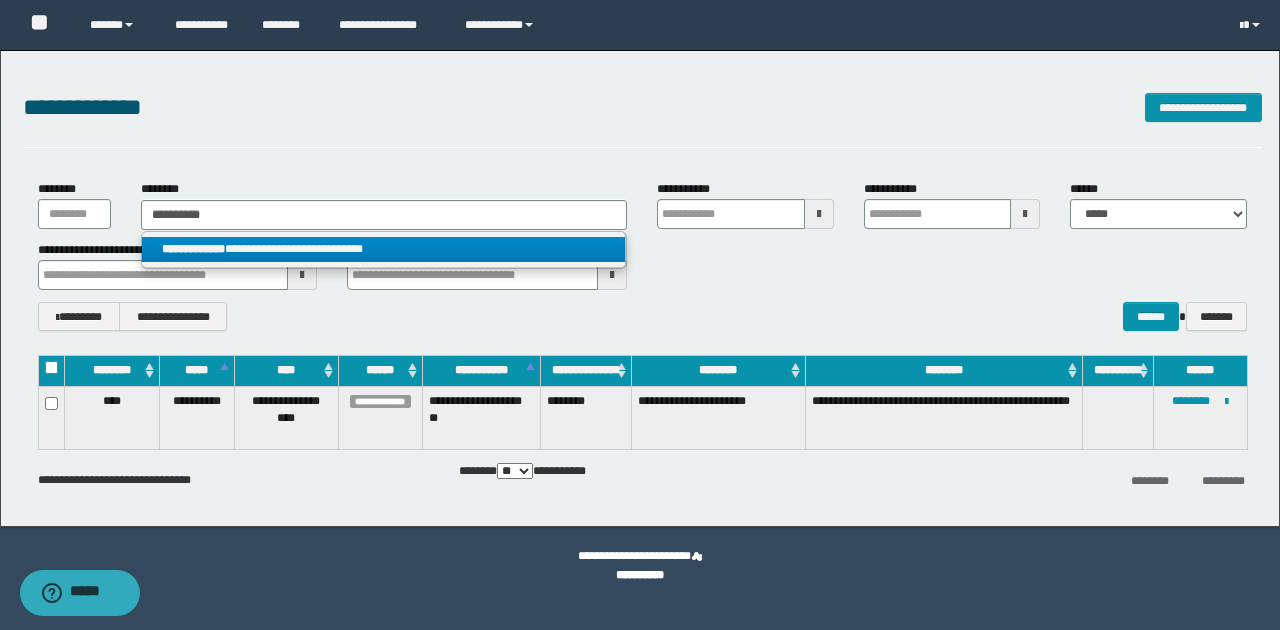 click on "**********" at bounding box center [384, 249] 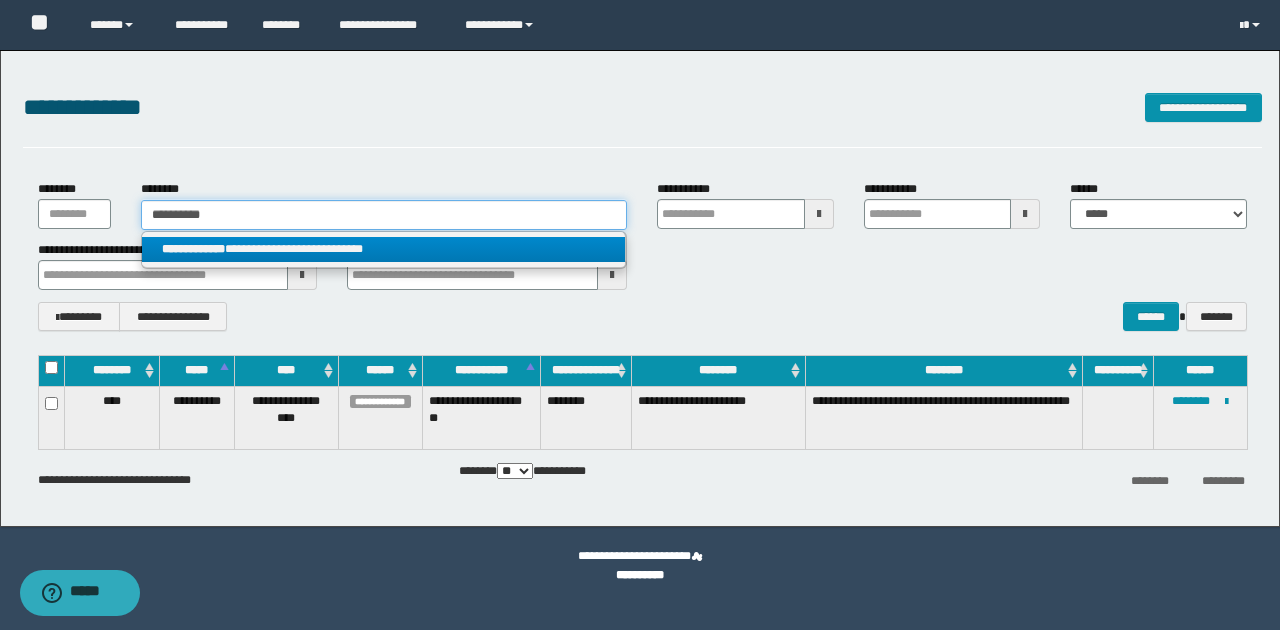 type 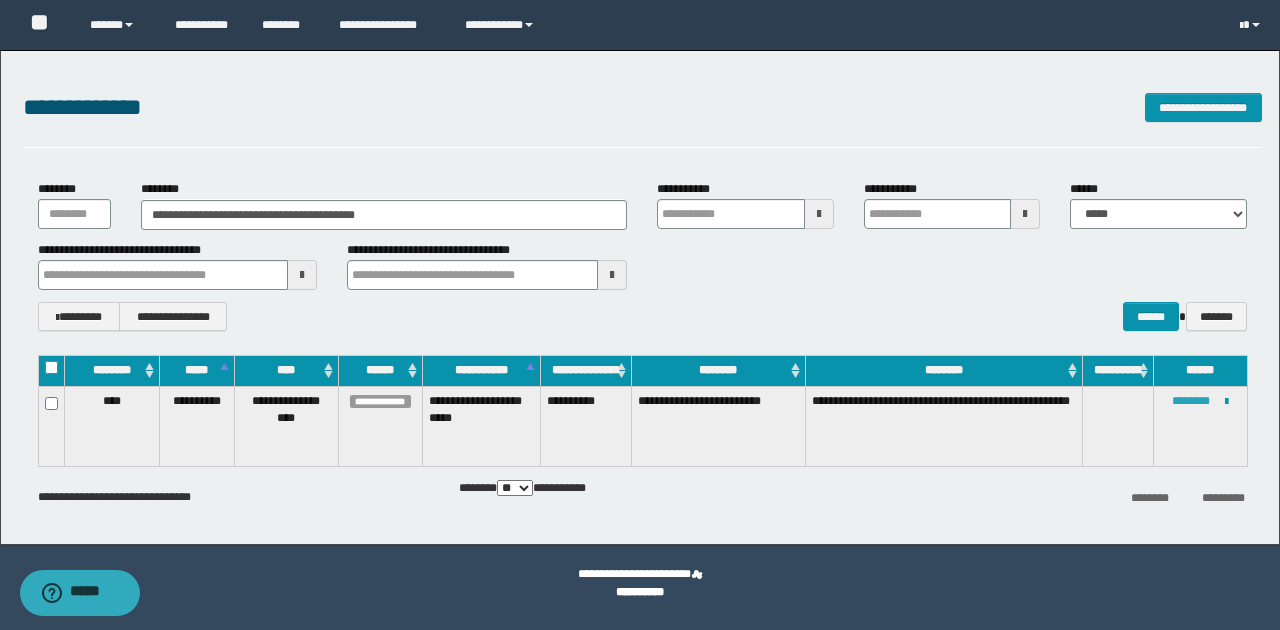 click on "********" at bounding box center [1191, 401] 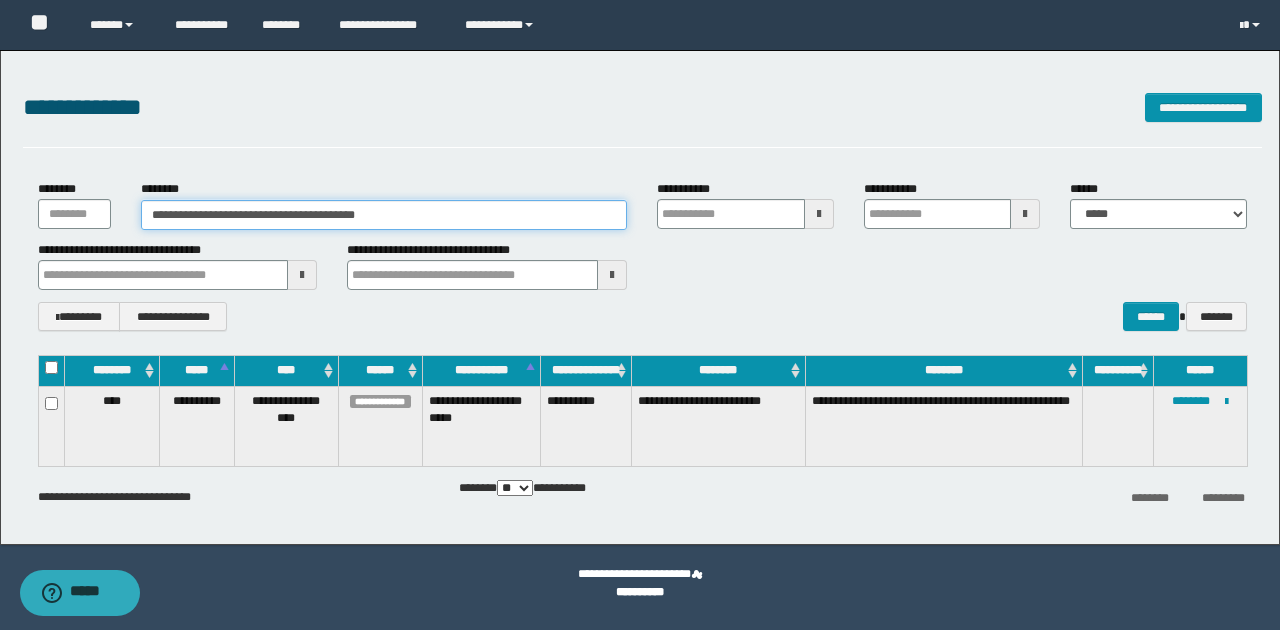 drag, startPoint x: 452, startPoint y: 219, endPoint x: 56, endPoint y: 168, distance: 399.2706 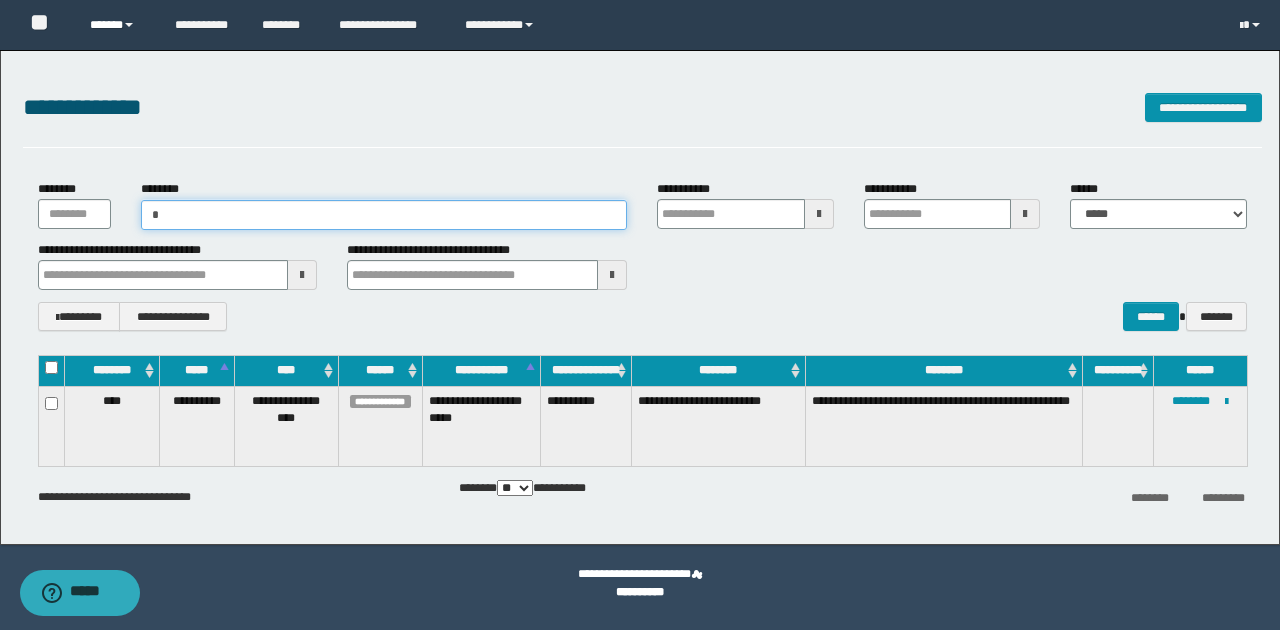 type on "**" 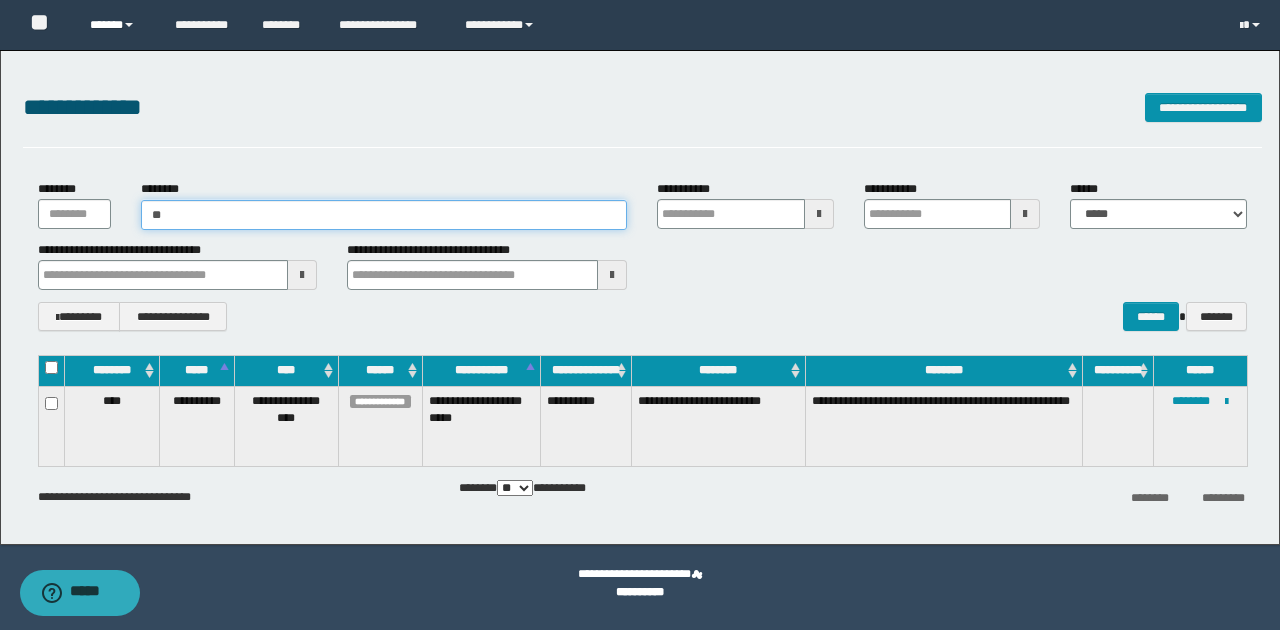 type on "**" 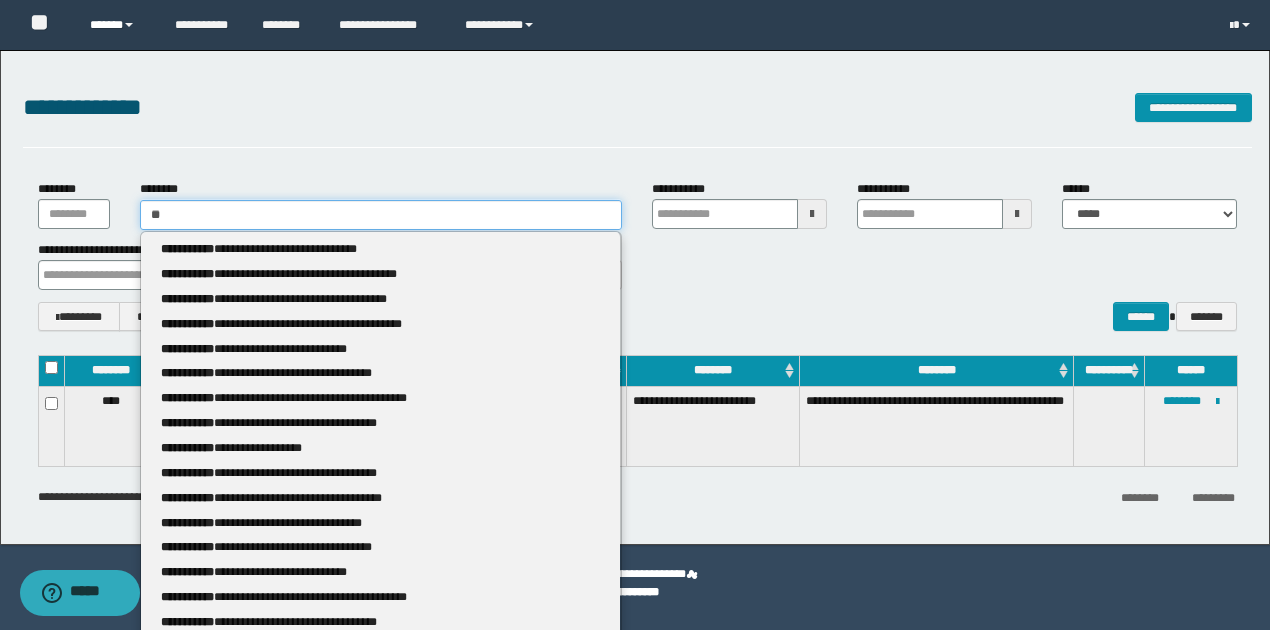 type 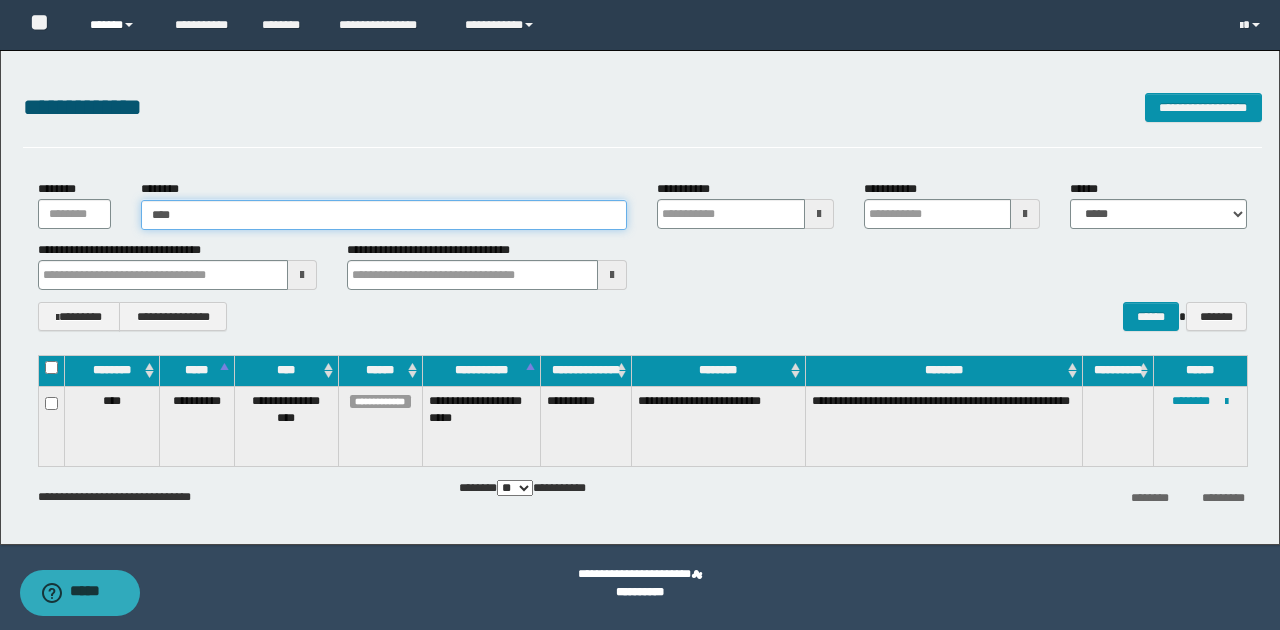 type on "*****" 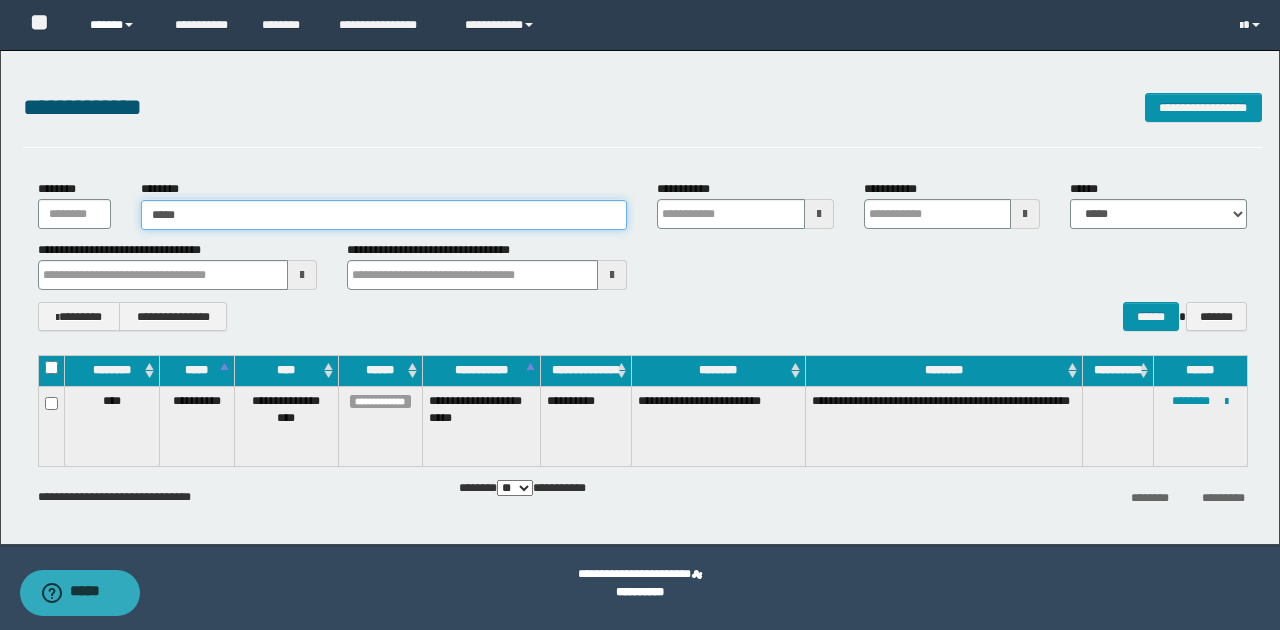 type on "*****" 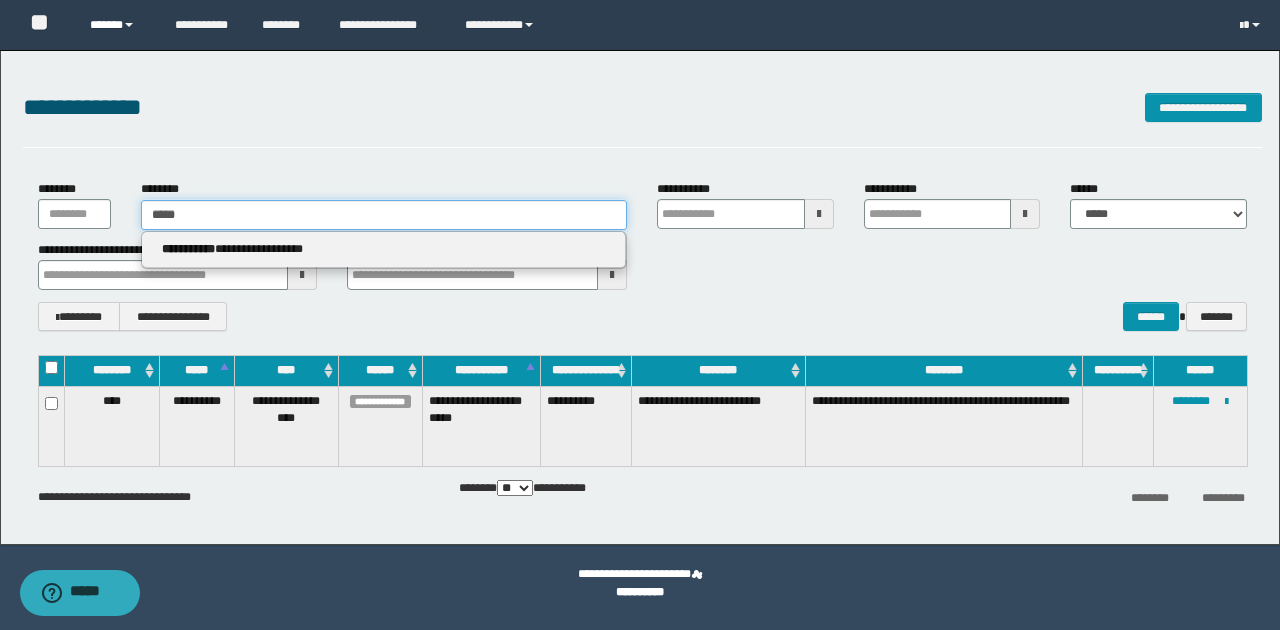 type 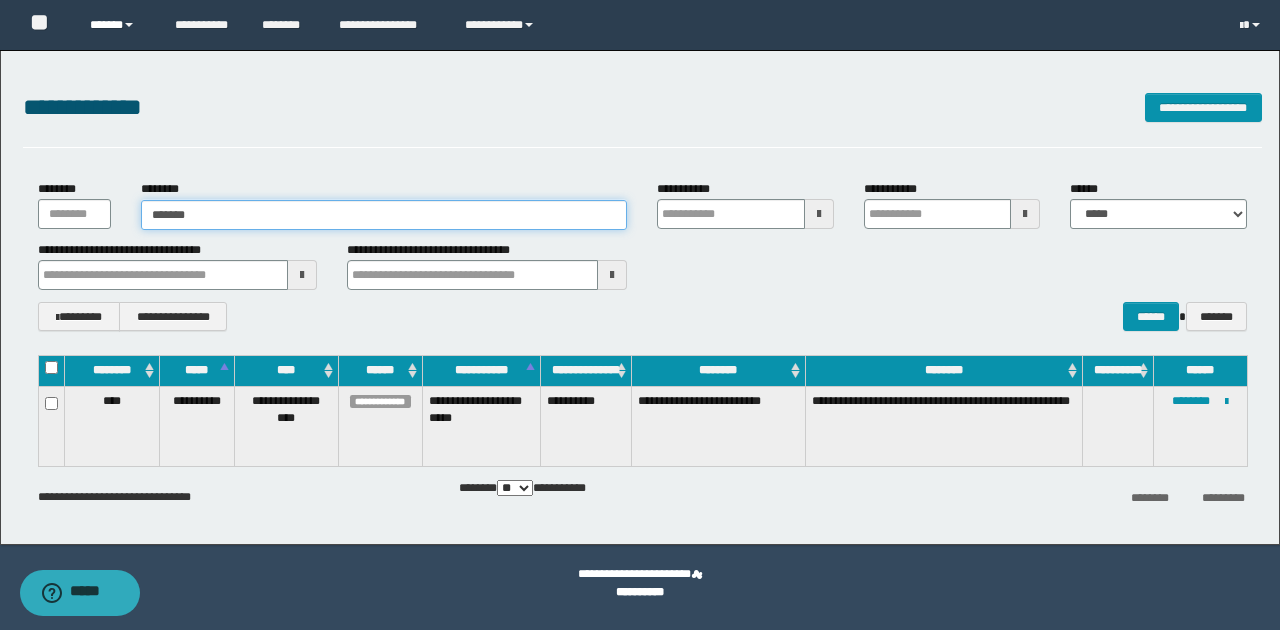 type on "********" 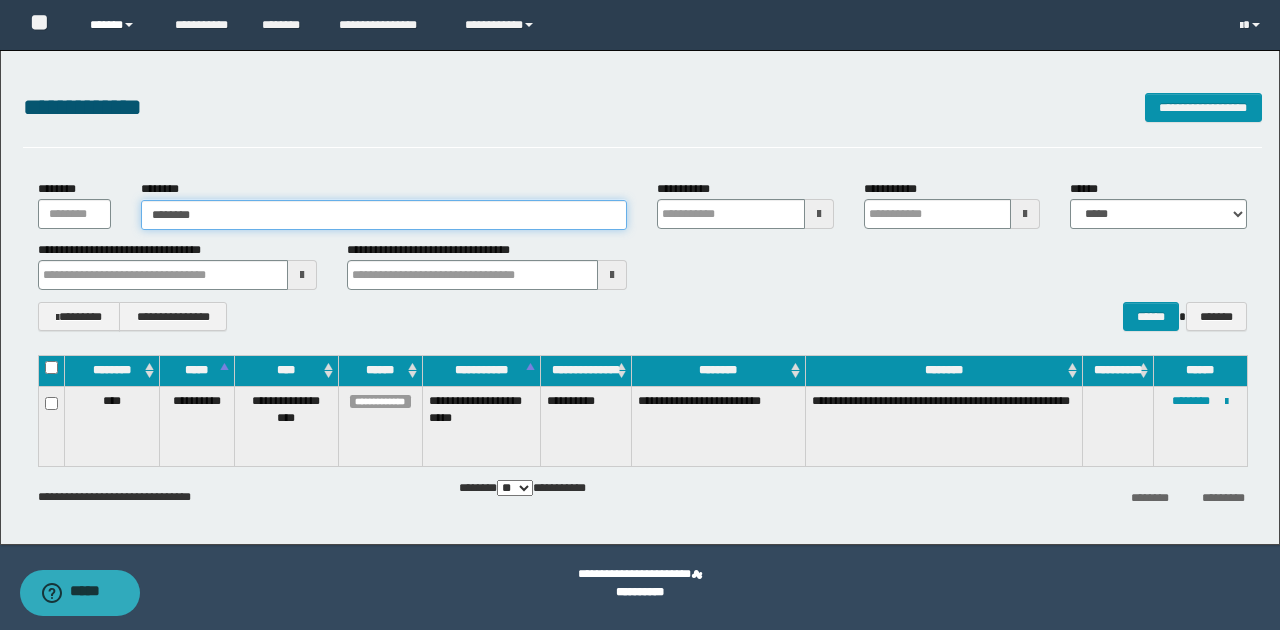 type on "********" 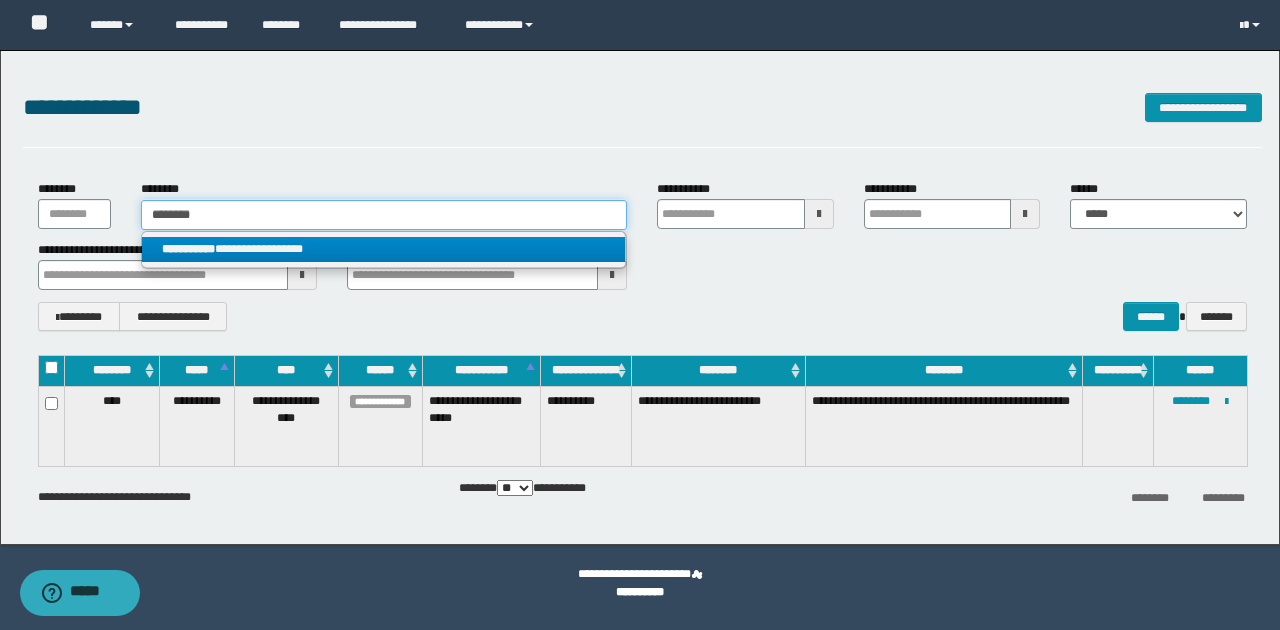 type on "********" 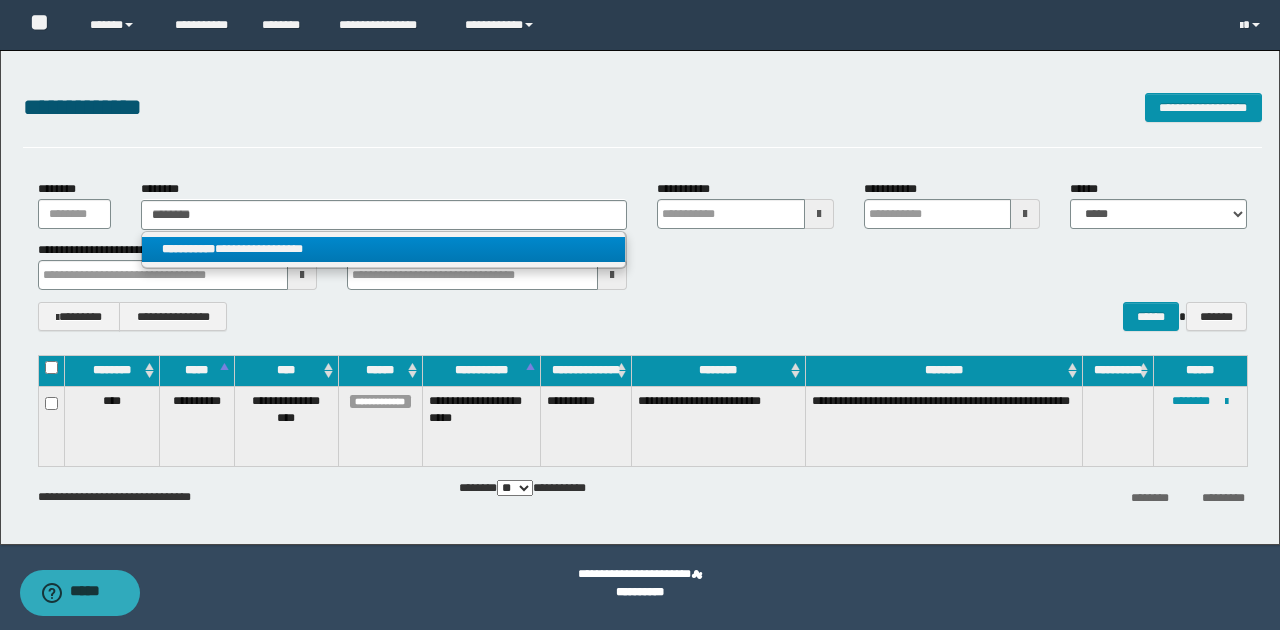 click on "**********" at bounding box center (384, 249) 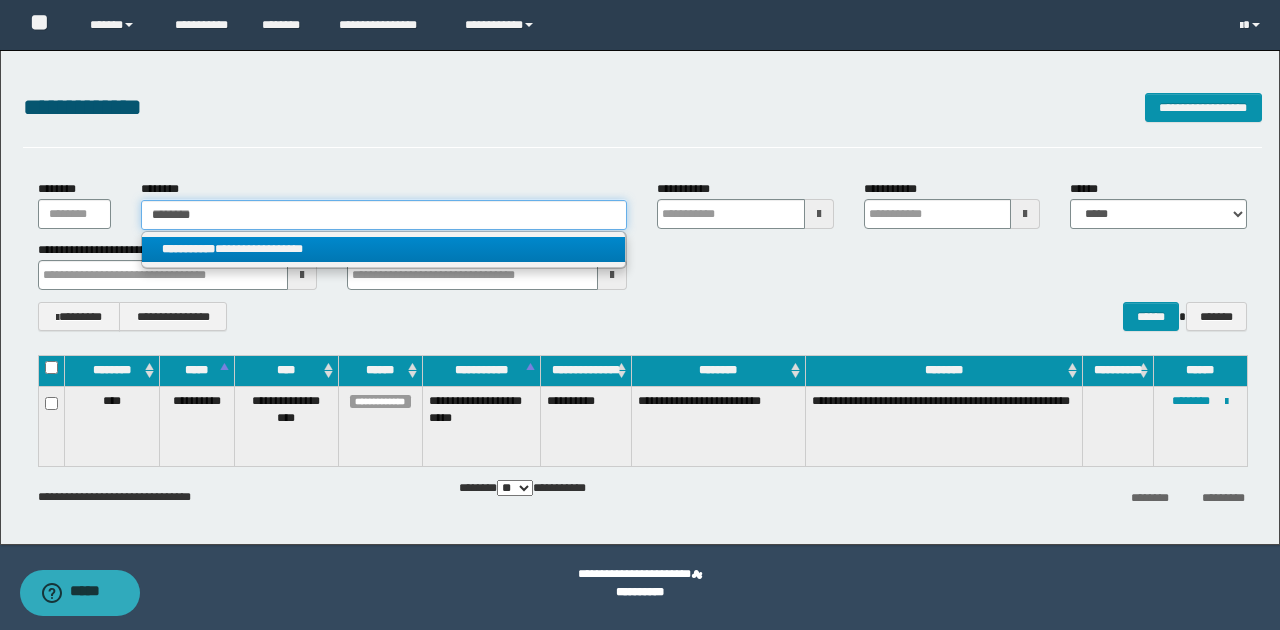 type 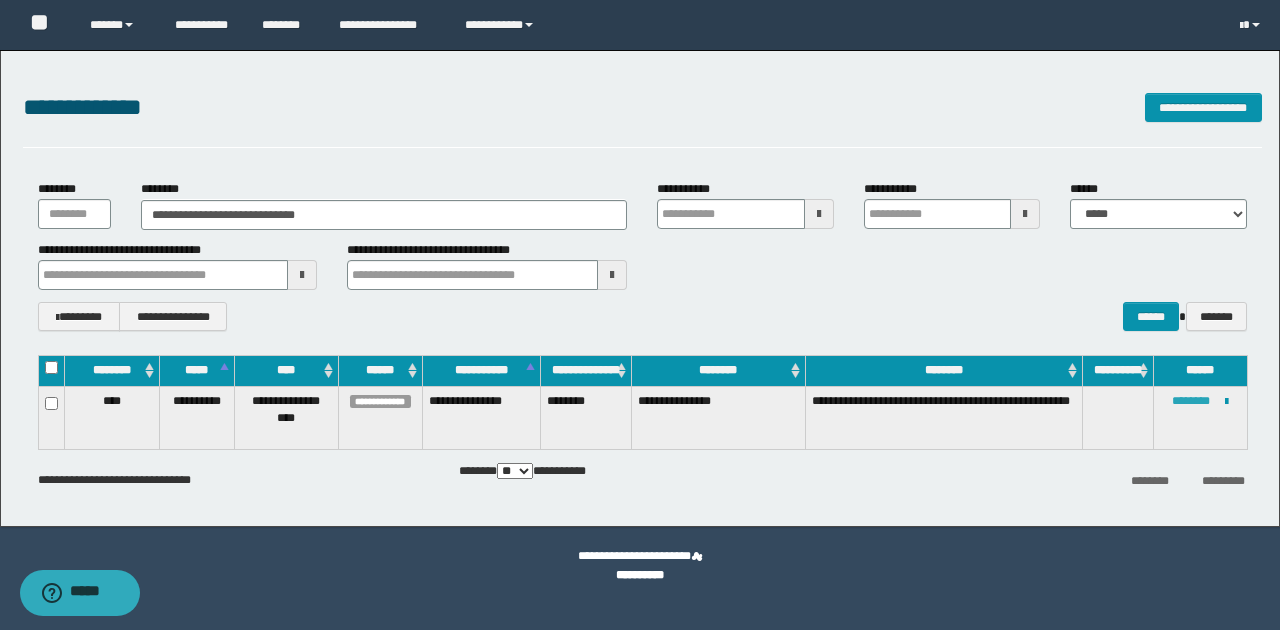 click on "********" at bounding box center (1191, 401) 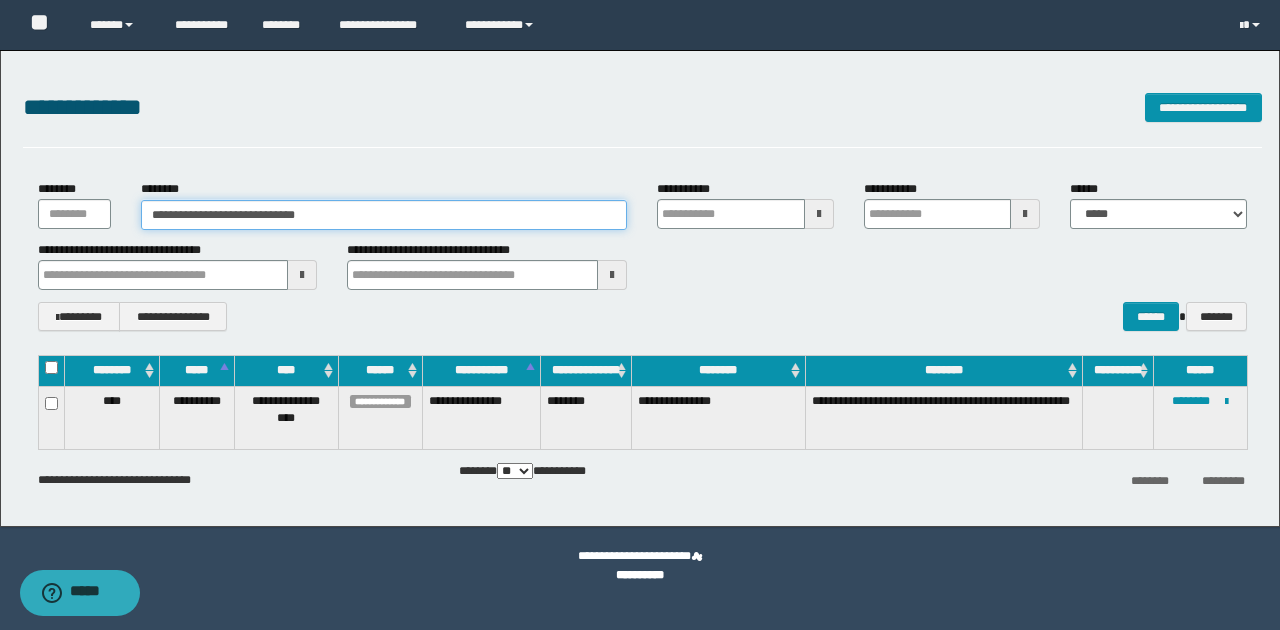 drag, startPoint x: 367, startPoint y: 216, endPoint x: 115, endPoint y: 118, distance: 270.38492 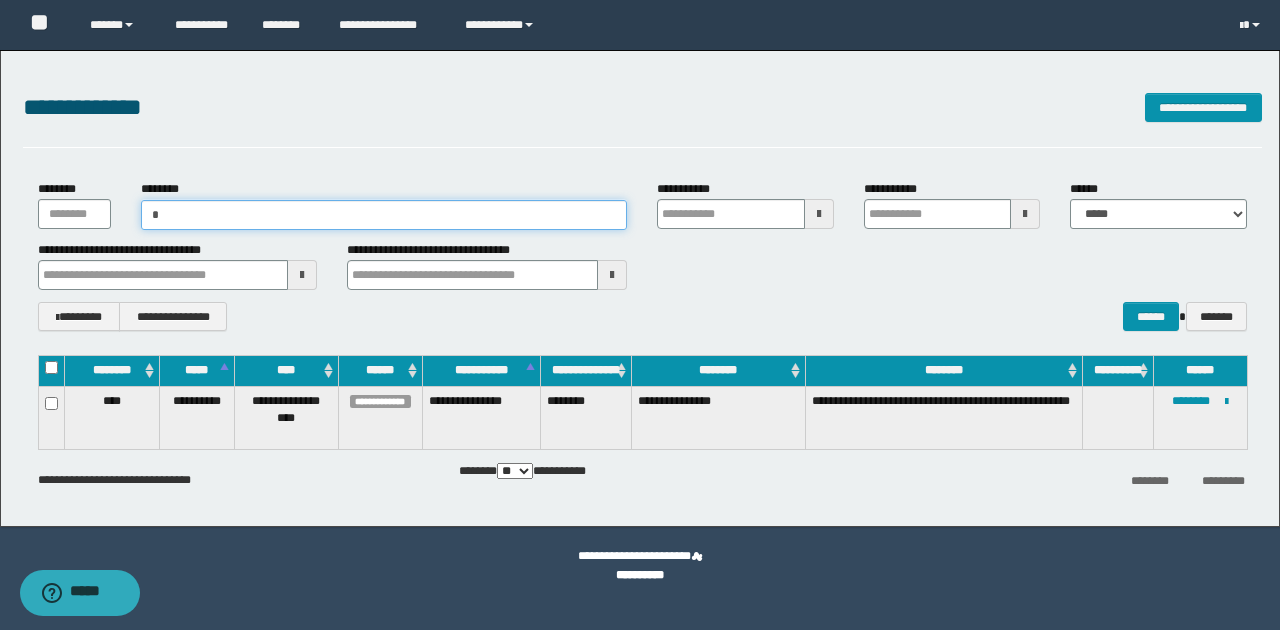 type on "**" 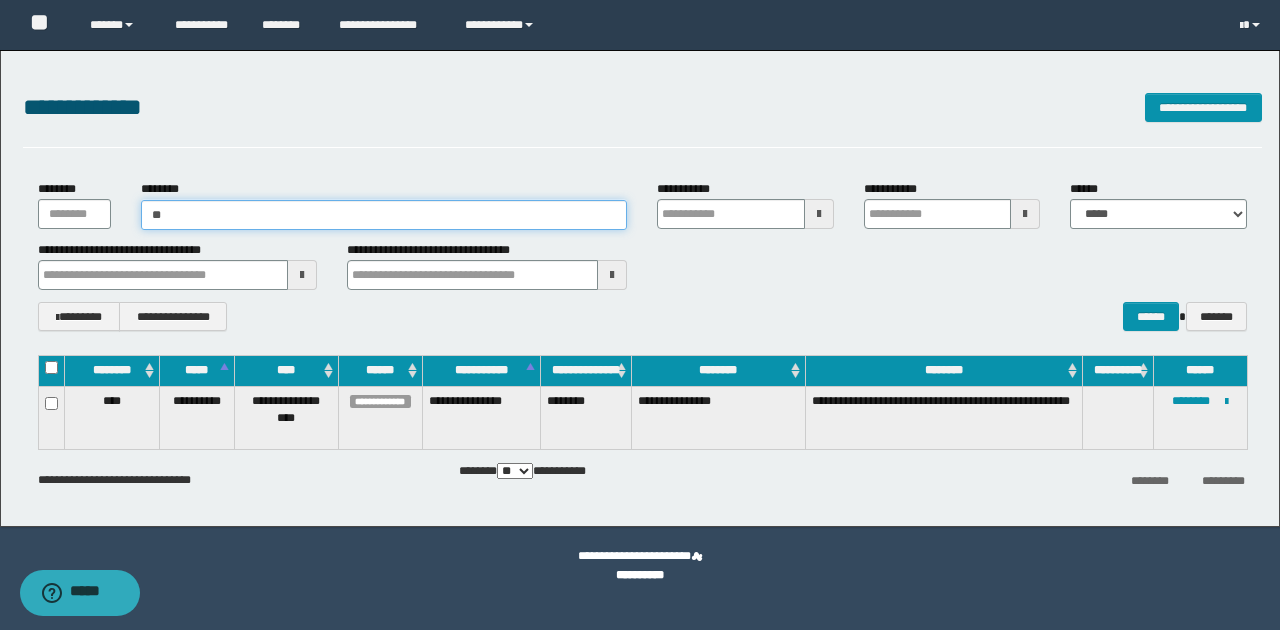 type on "**" 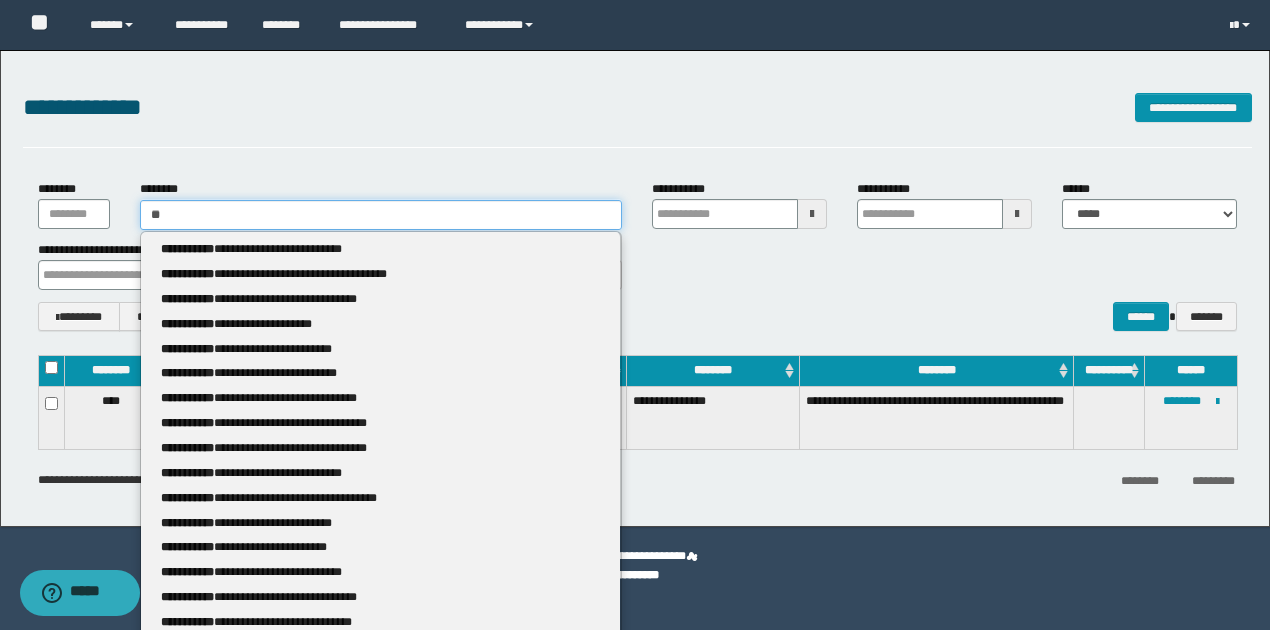 type 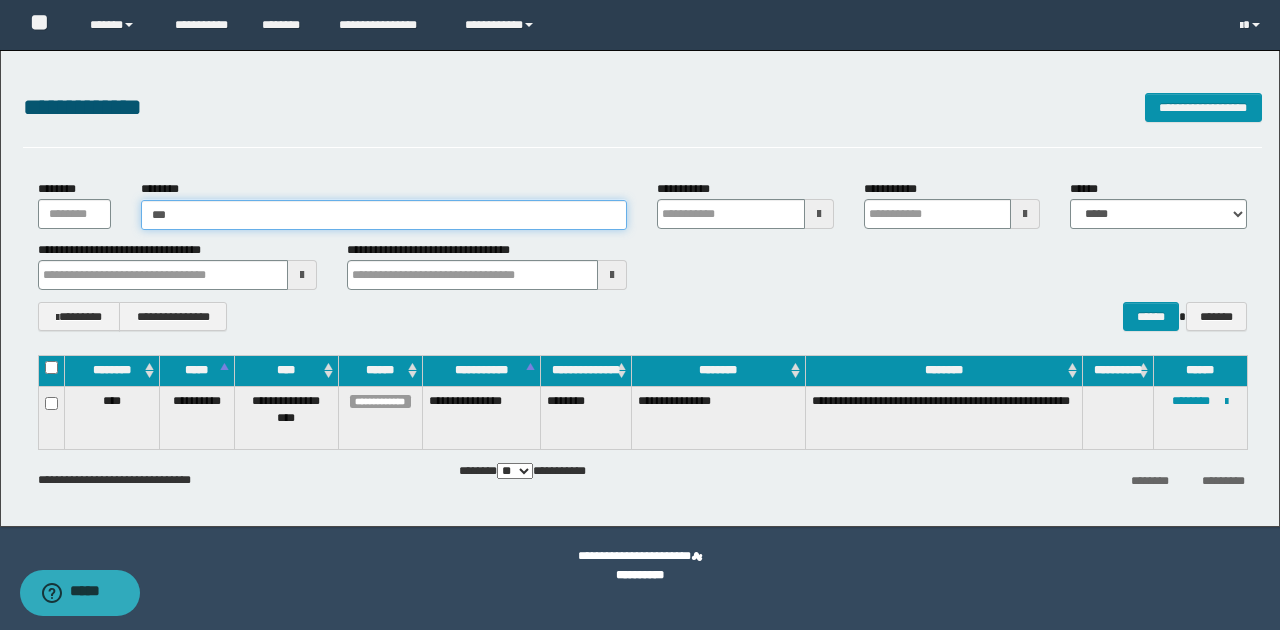 type on "****" 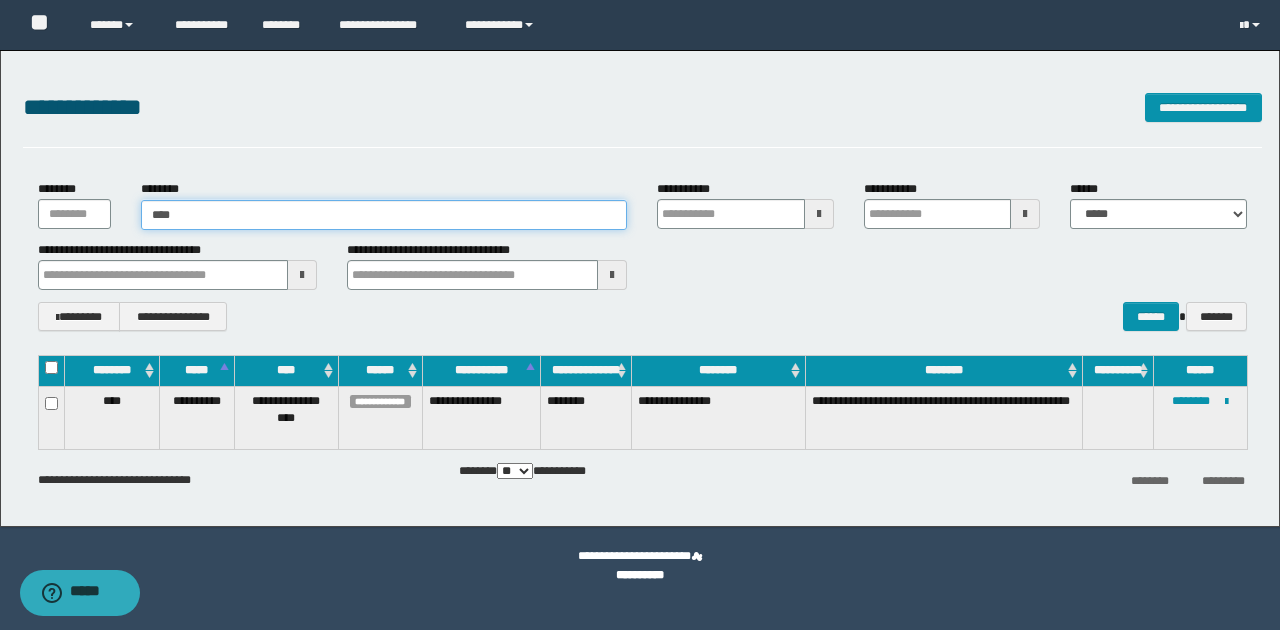 type on "****" 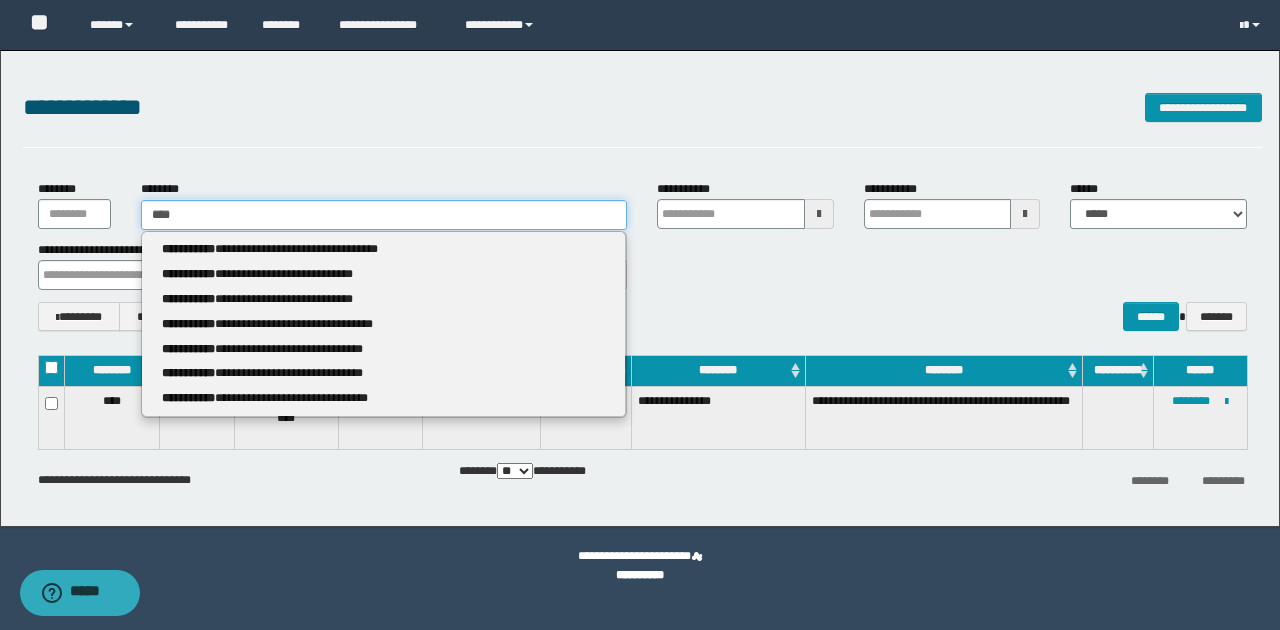type 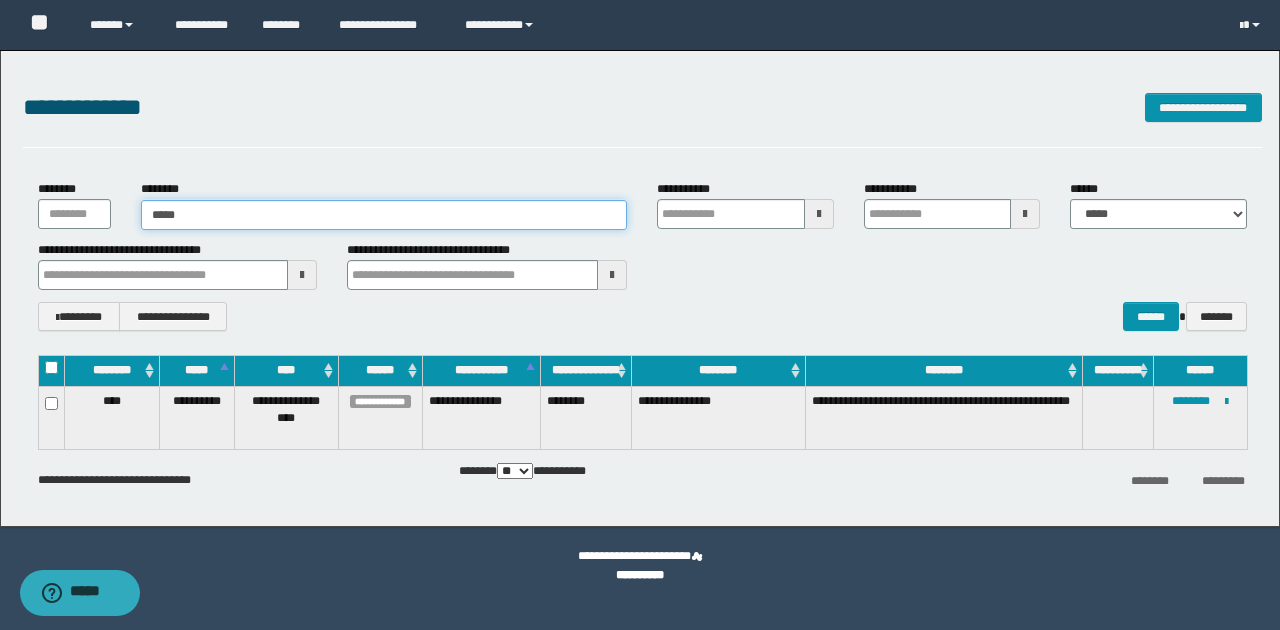 type on "******" 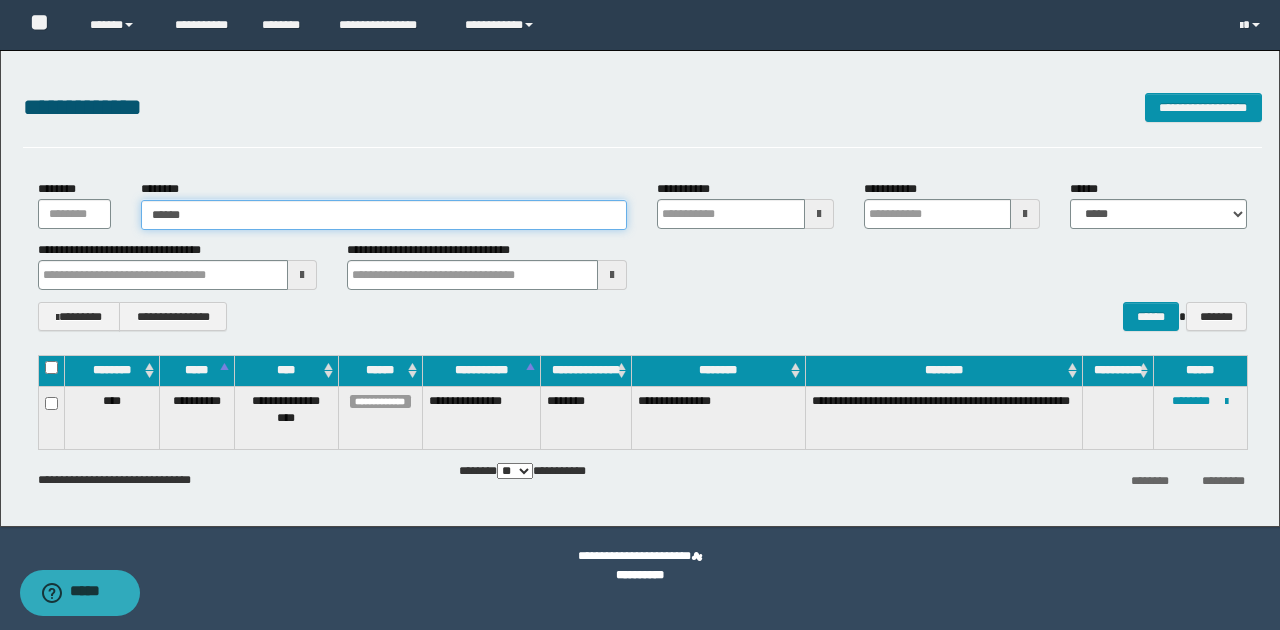type on "******" 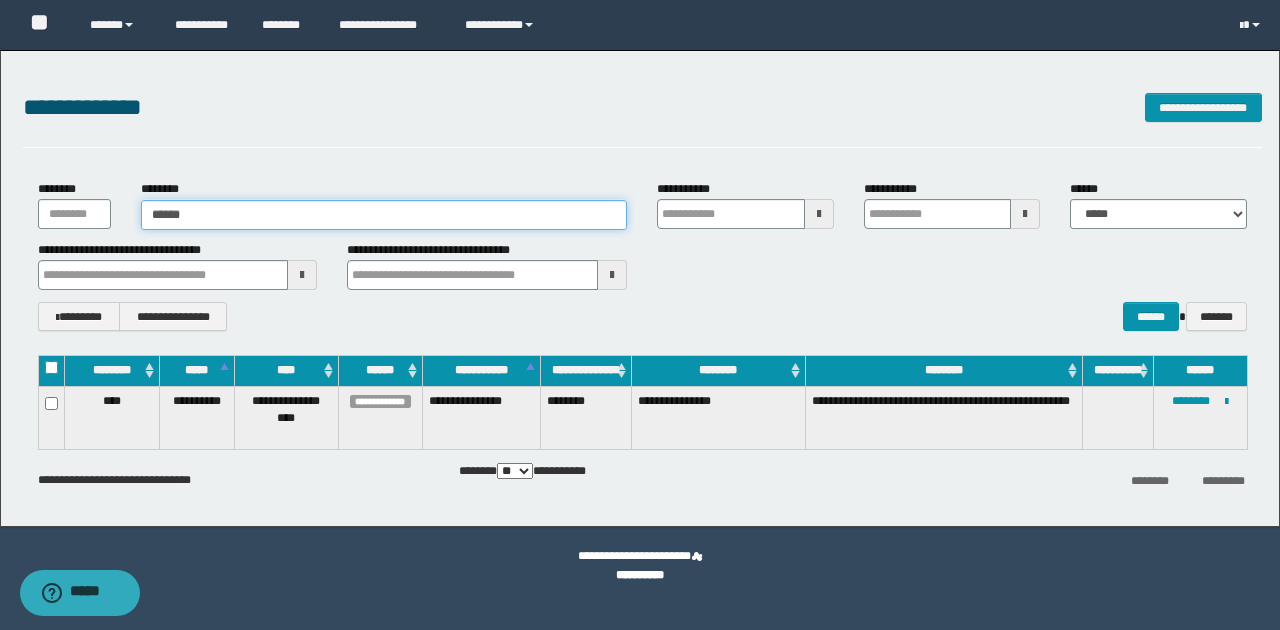 type 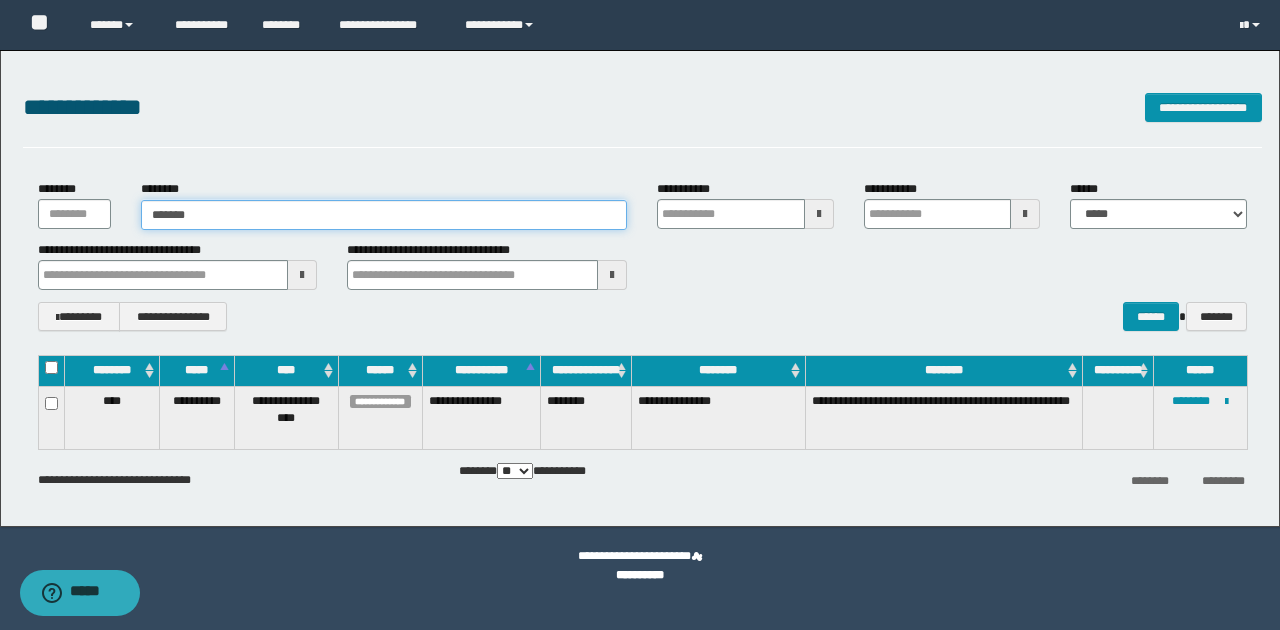 type on "********" 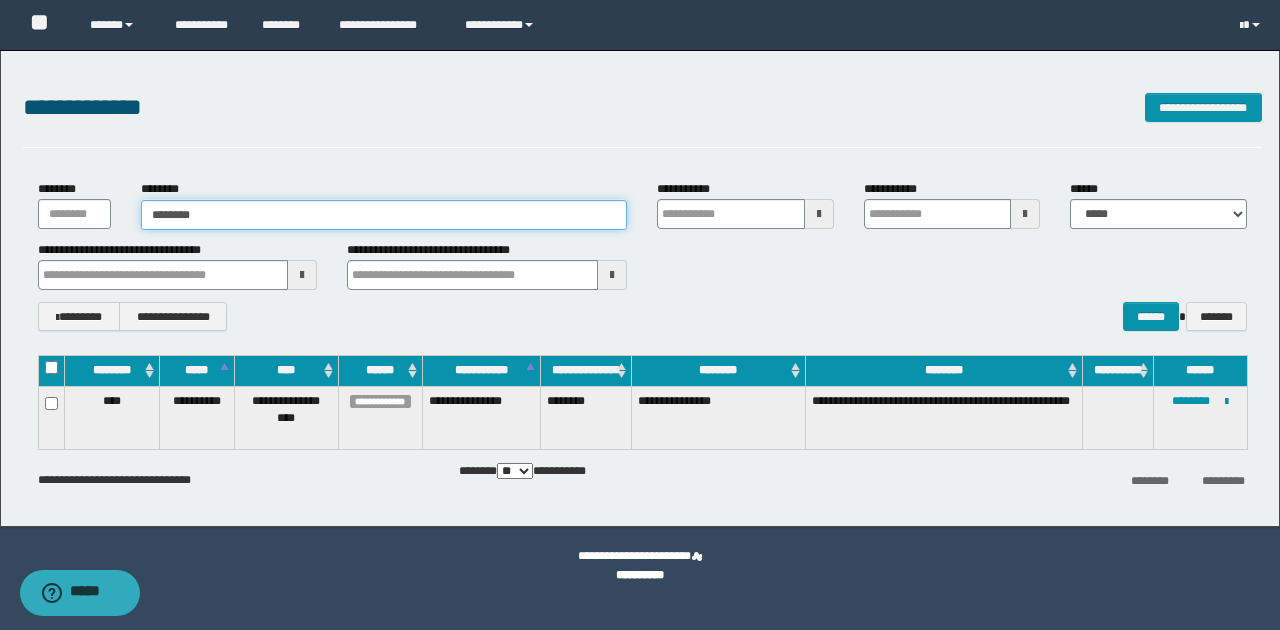type on "********" 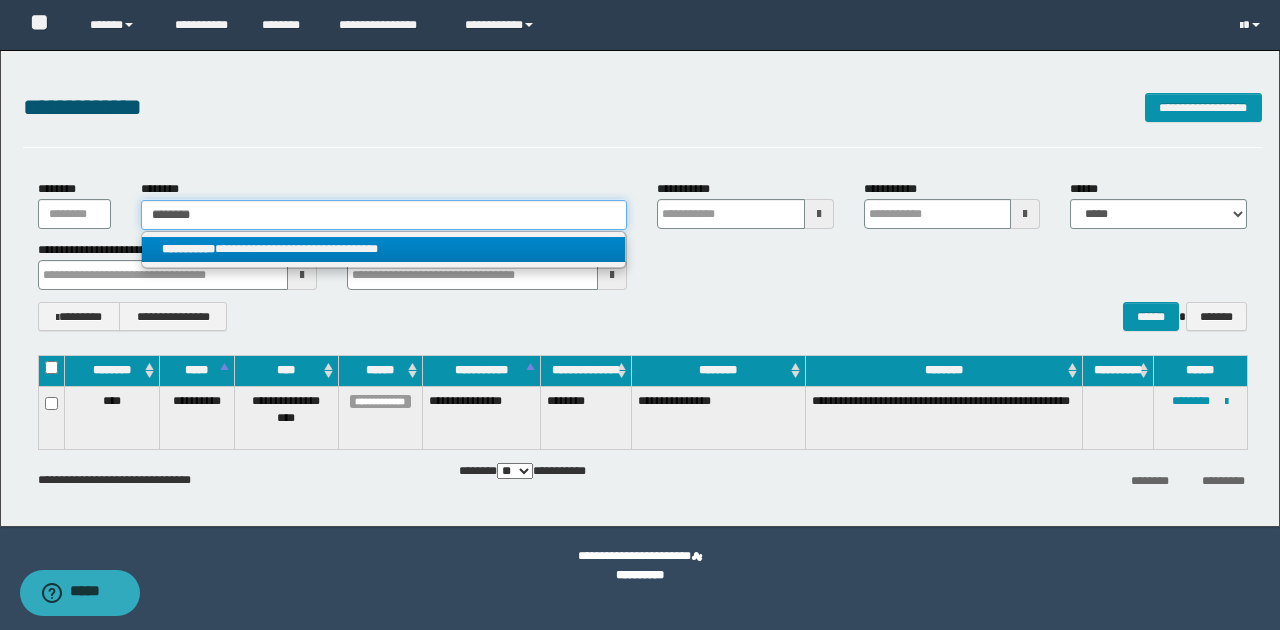 type on "********" 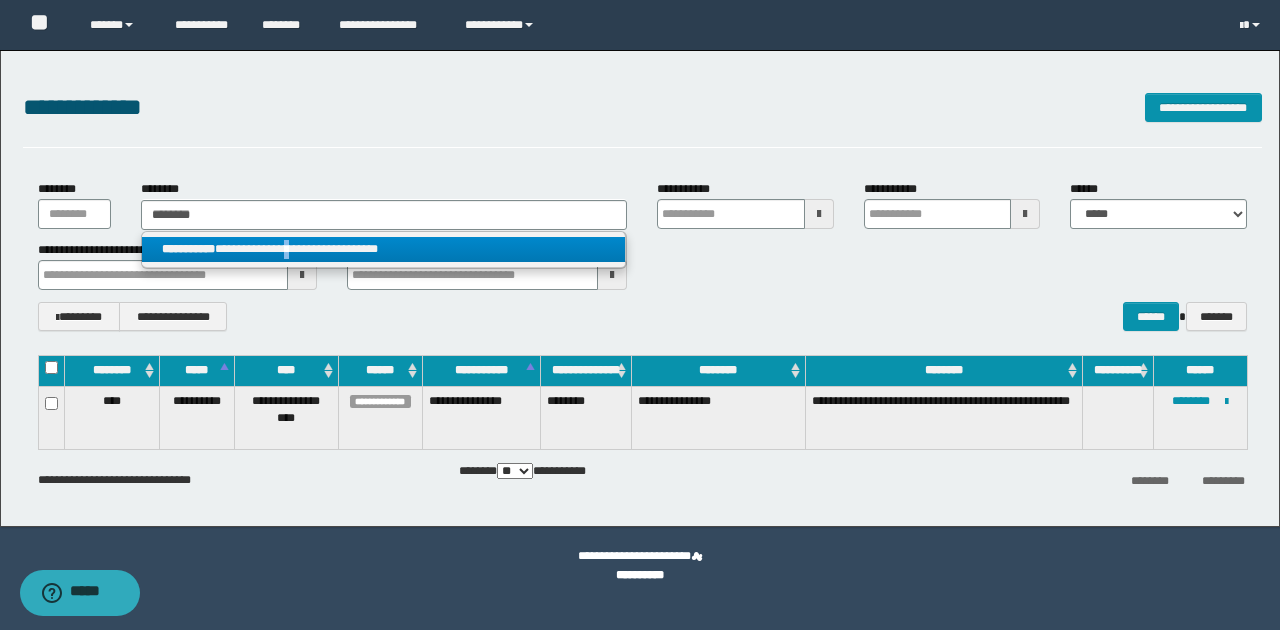 click on "**********" at bounding box center [384, 249] 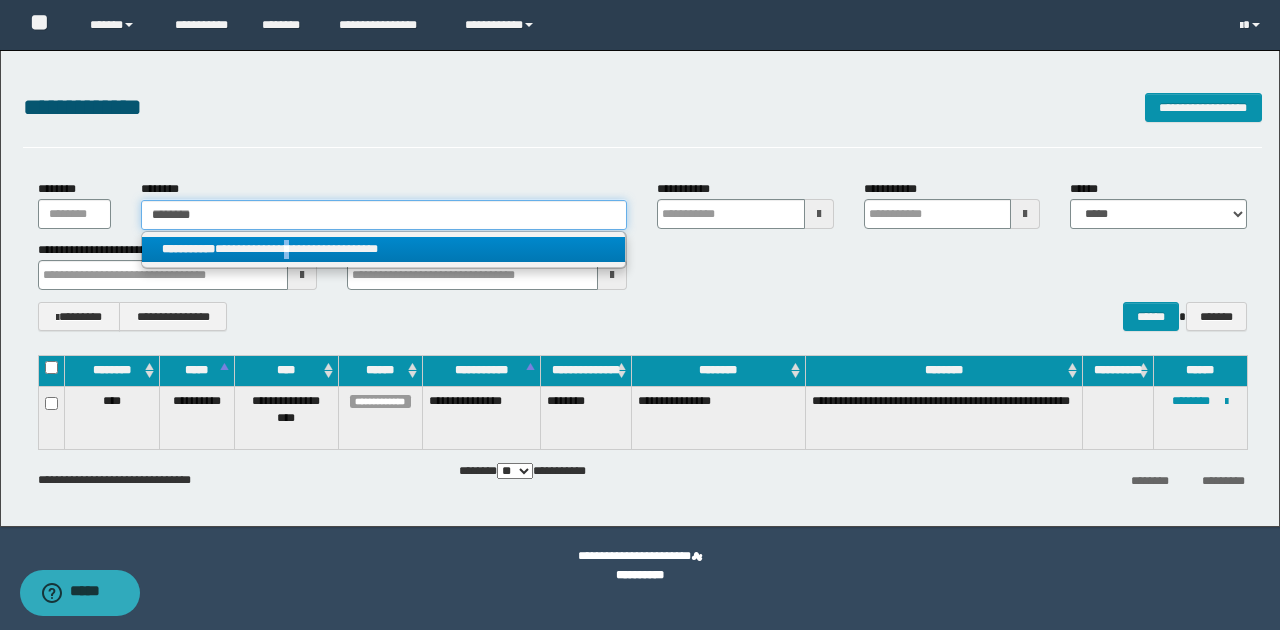 type 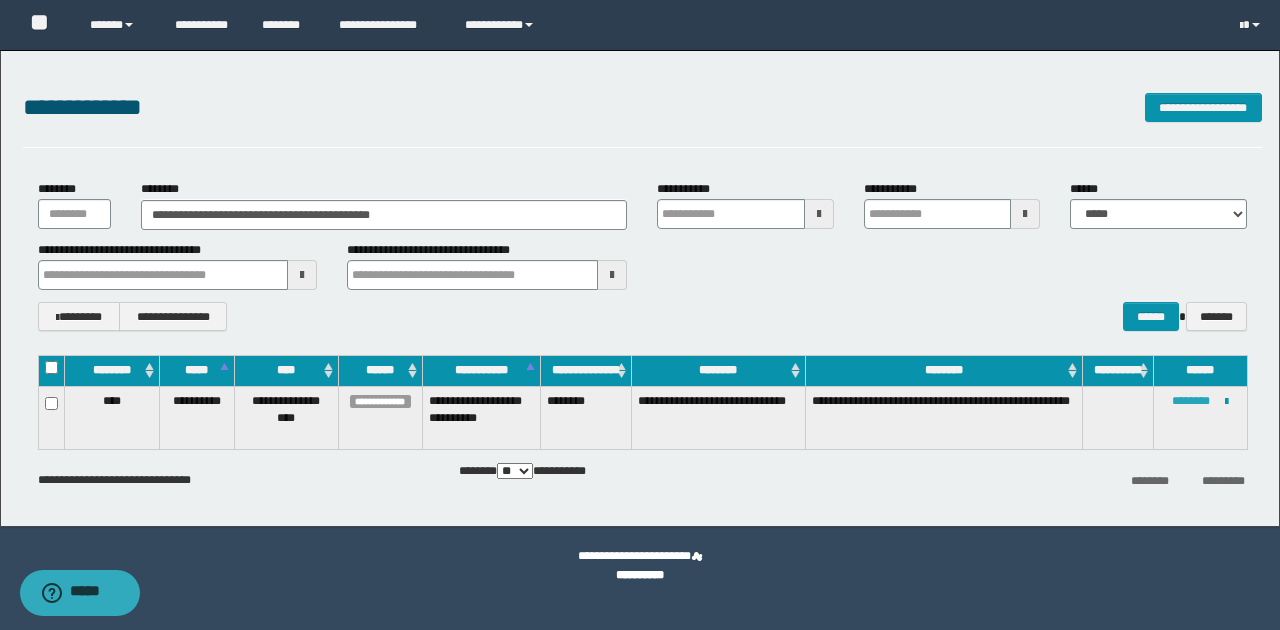 click on "********" at bounding box center (1191, 401) 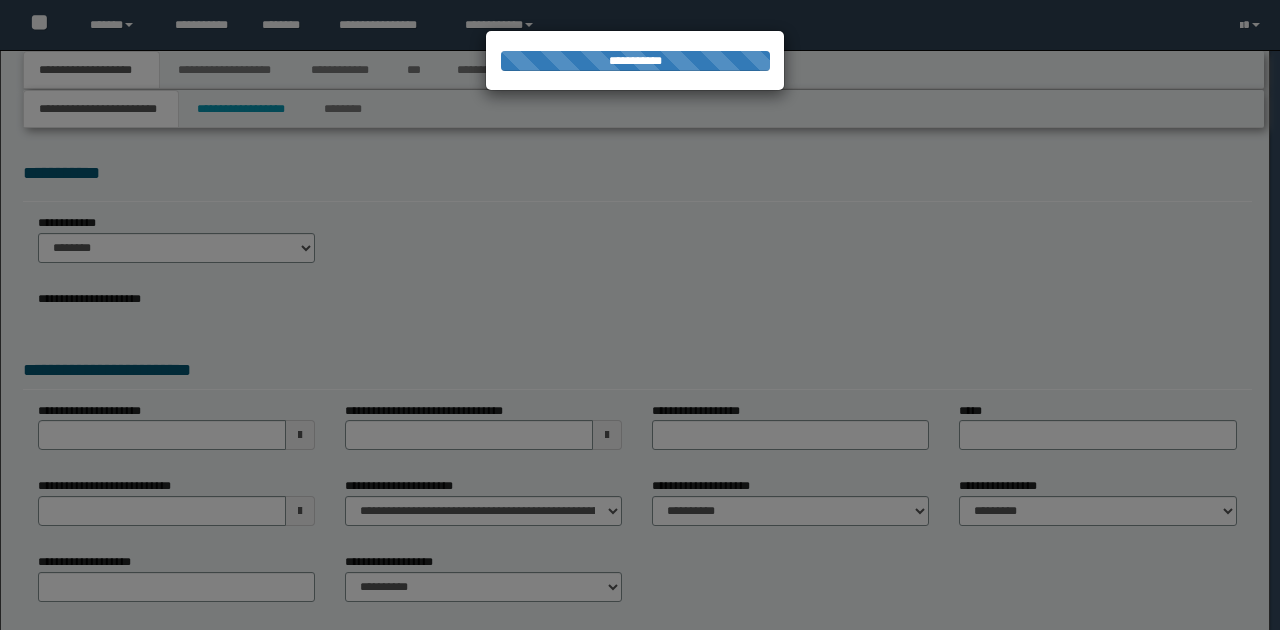 scroll, scrollTop: 0, scrollLeft: 0, axis: both 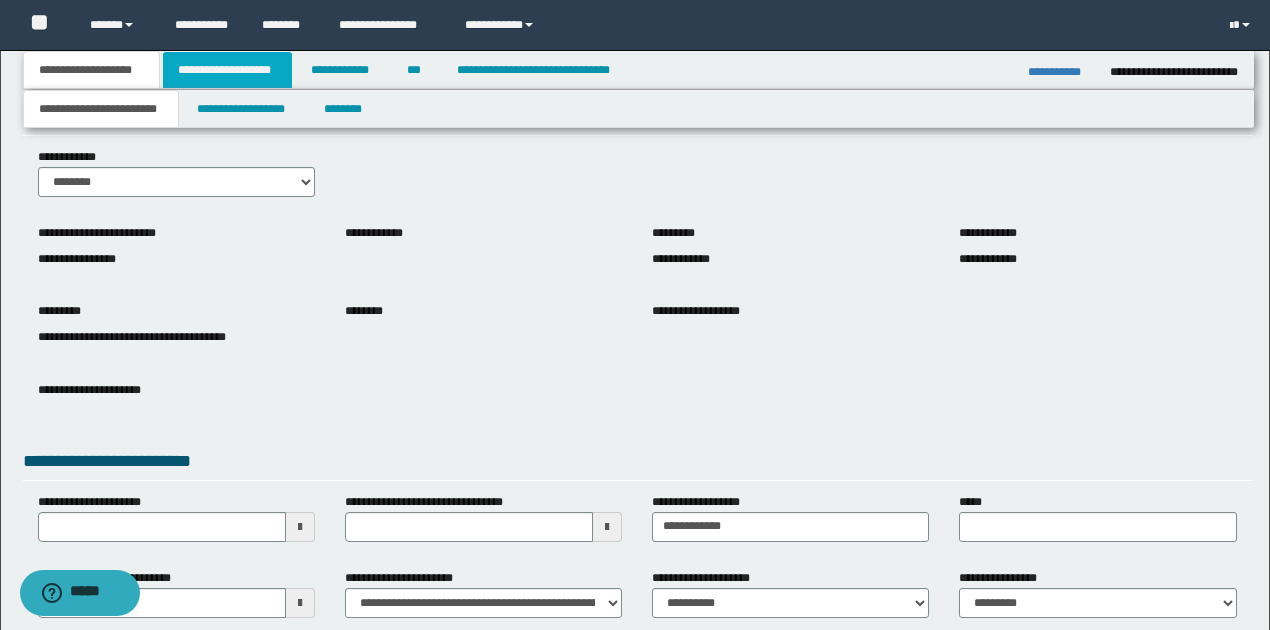 click on "**********" at bounding box center (227, 70) 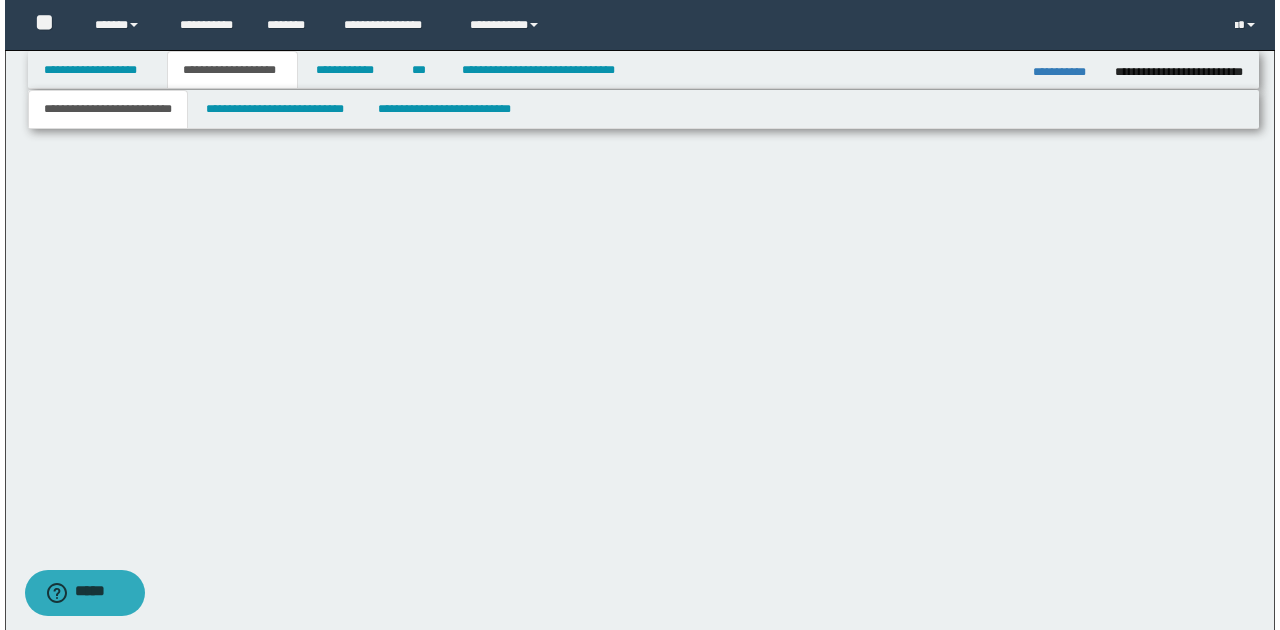 scroll, scrollTop: 0, scrollLeft: 0, axis: both 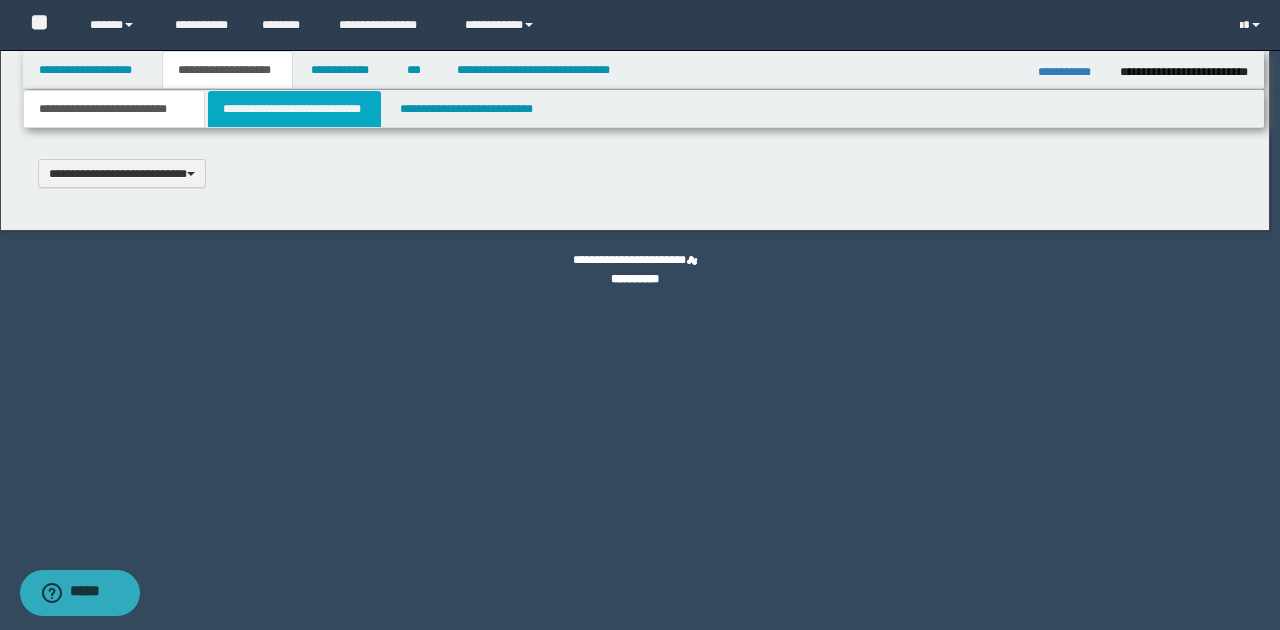 type 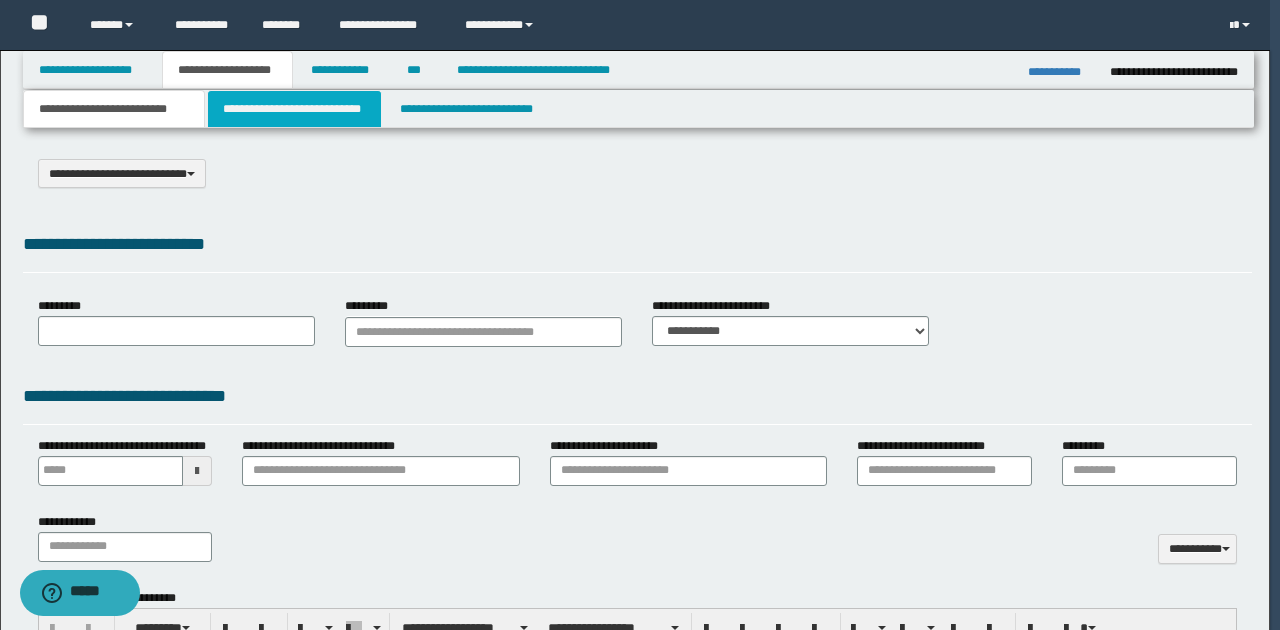 select on "*" 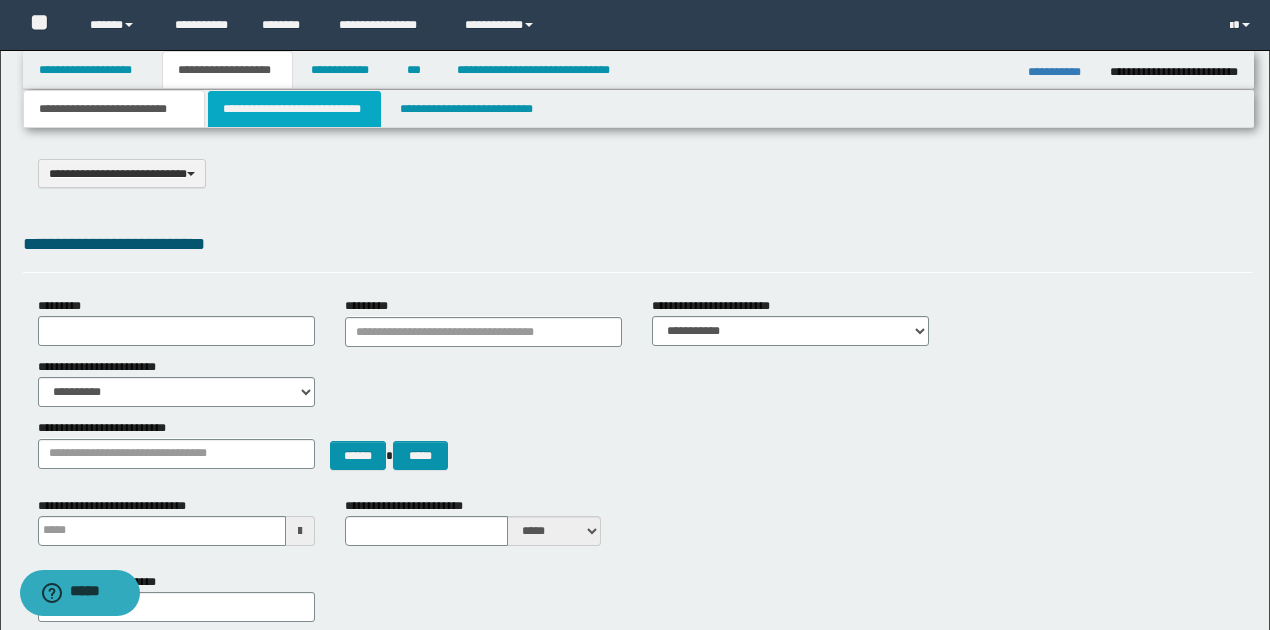 click on "**********" at bounding box center [294, 109] 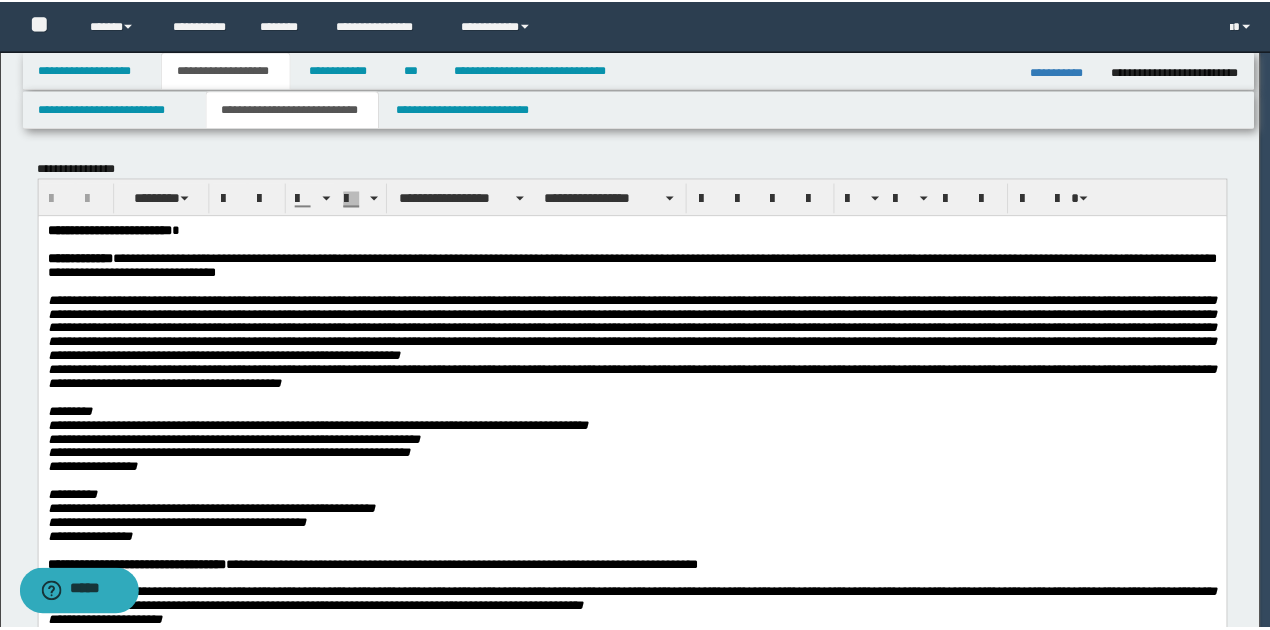 scroll, scrollTop: 0, scrollLeft: 0, axis: both 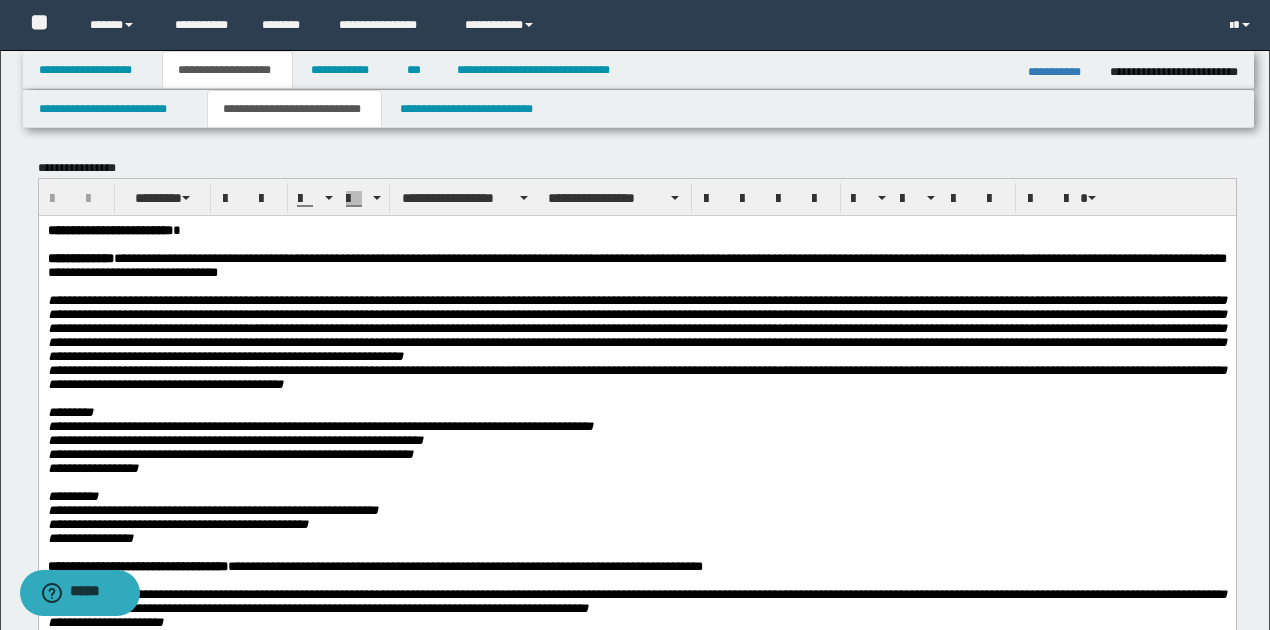 click on "**********" at bounding box center [109, 229] 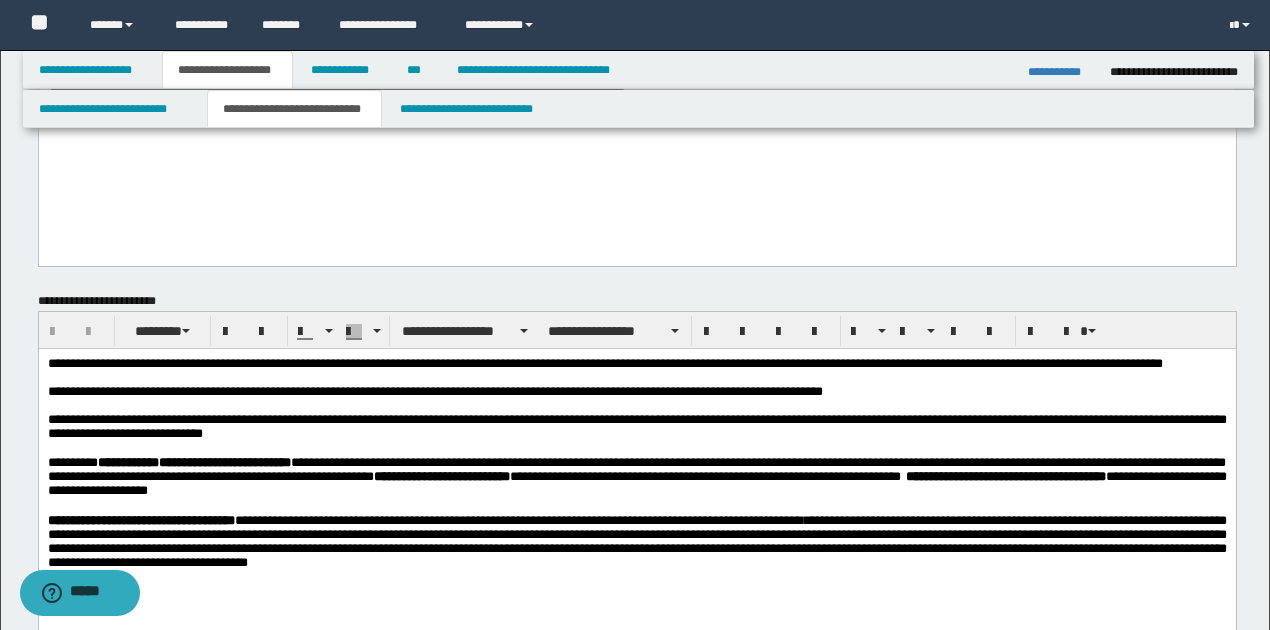 scroll, scrollTop: 933, scrollLeft: 0, axis: vertical 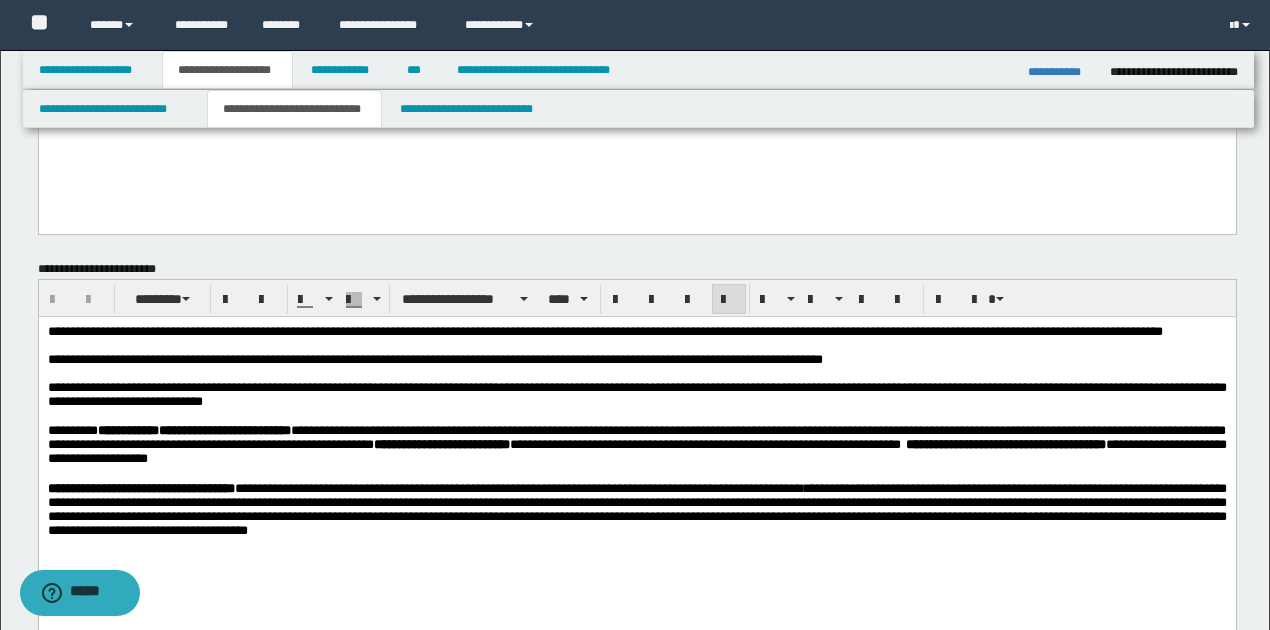 click on "**********" at bounding box center [434, 359] 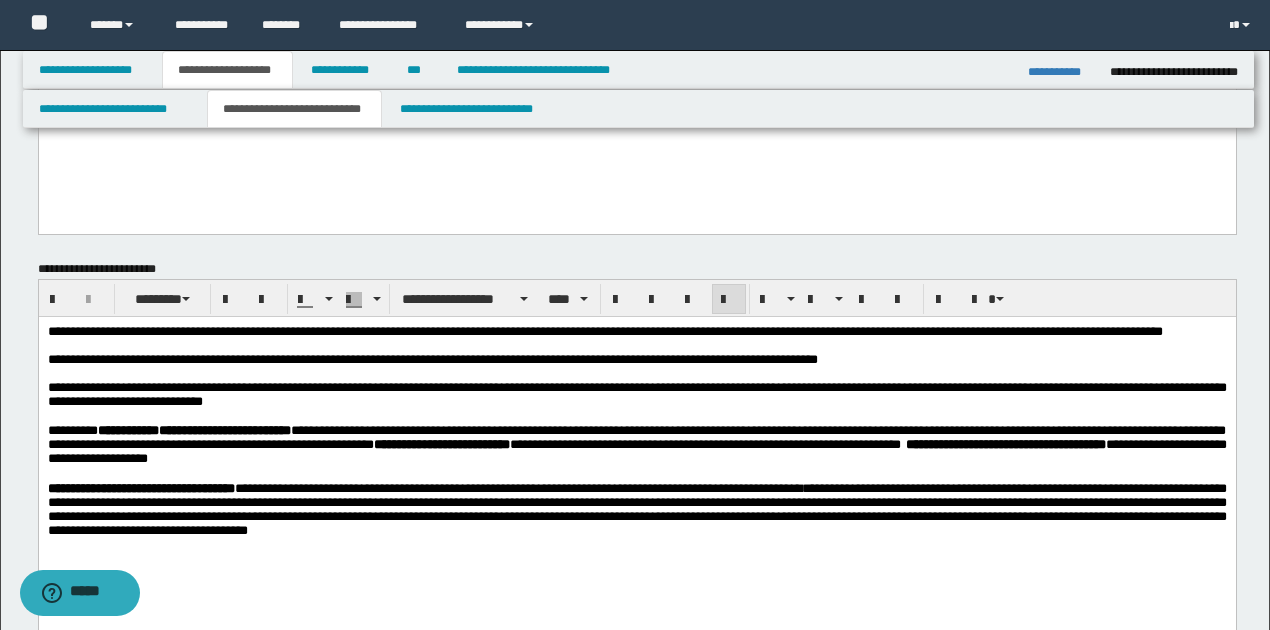 click on "**********" at bounding box center [432, 359] 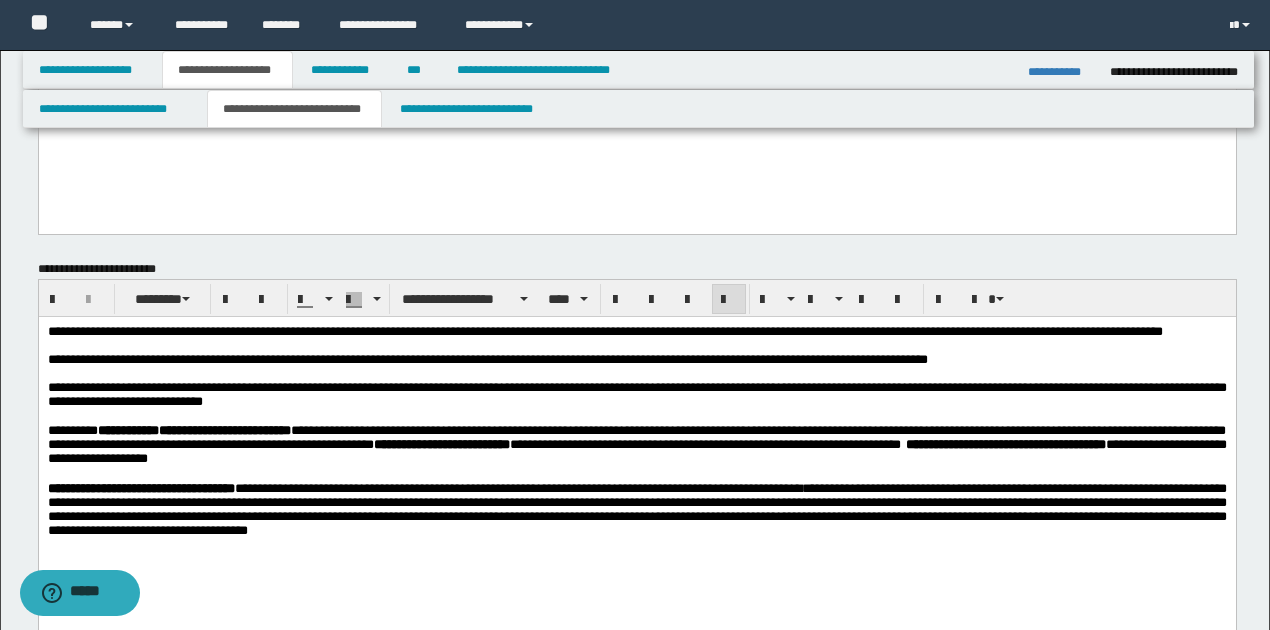 click on "**********" at bounding box center (487, 359) 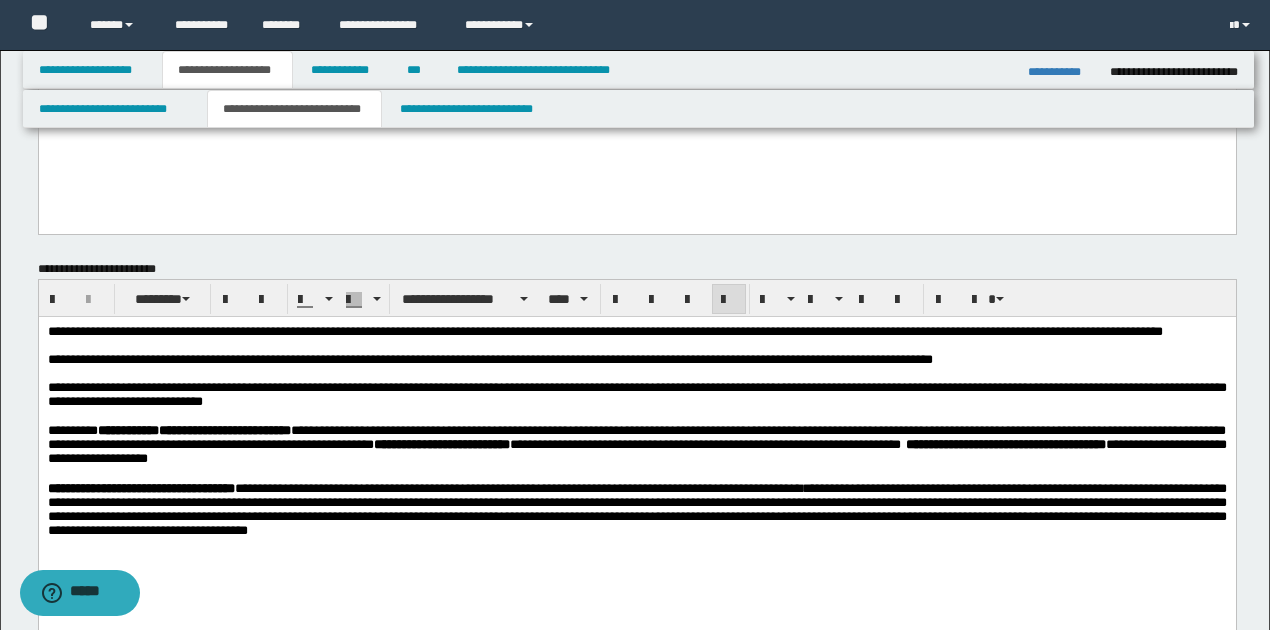 click on "**********" at bounding box center [636, 394] 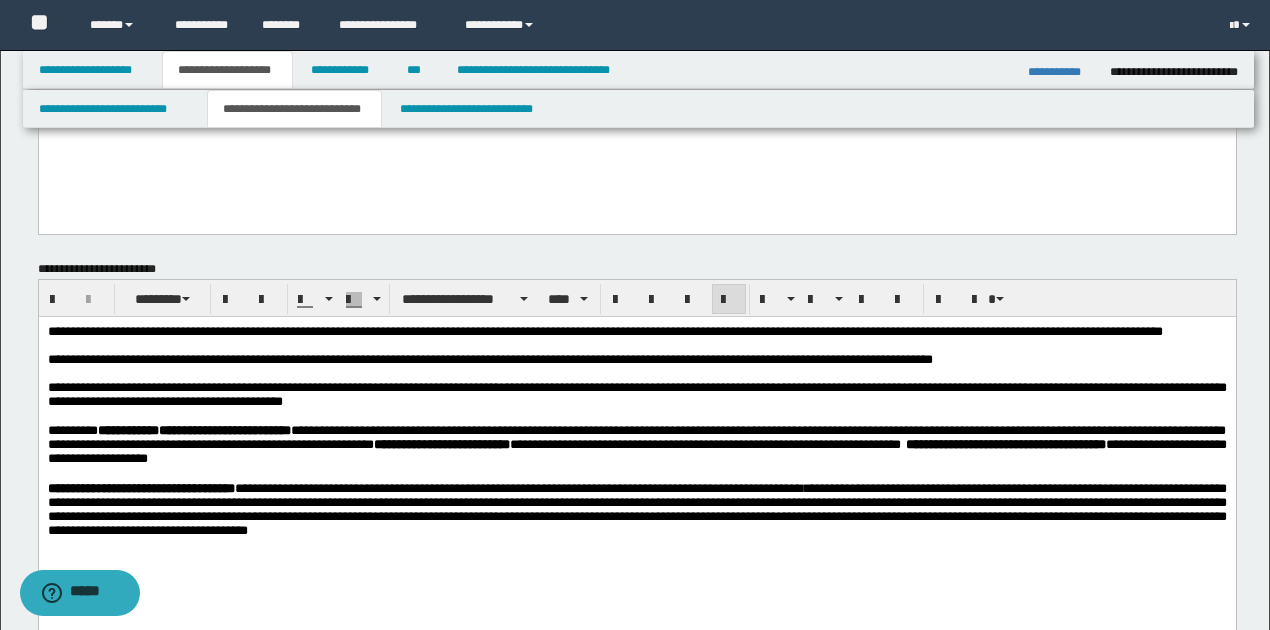 click on "**********" at bounding box center [636, 394] 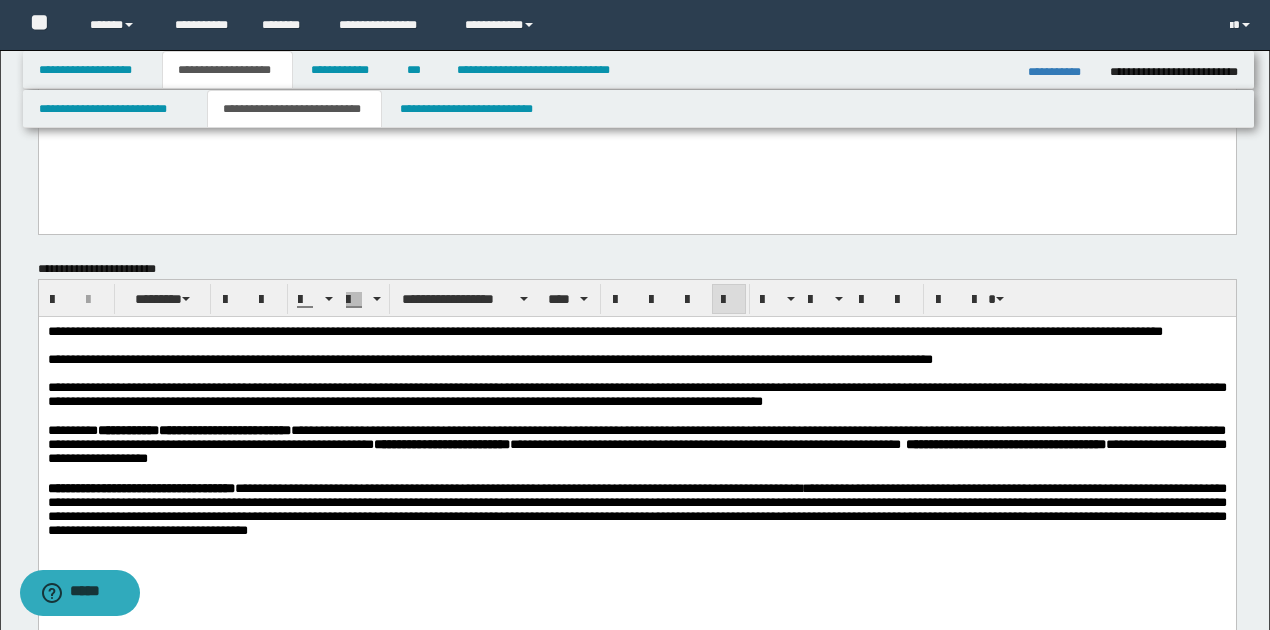 click on "**********" at bounding box center [636, 394] 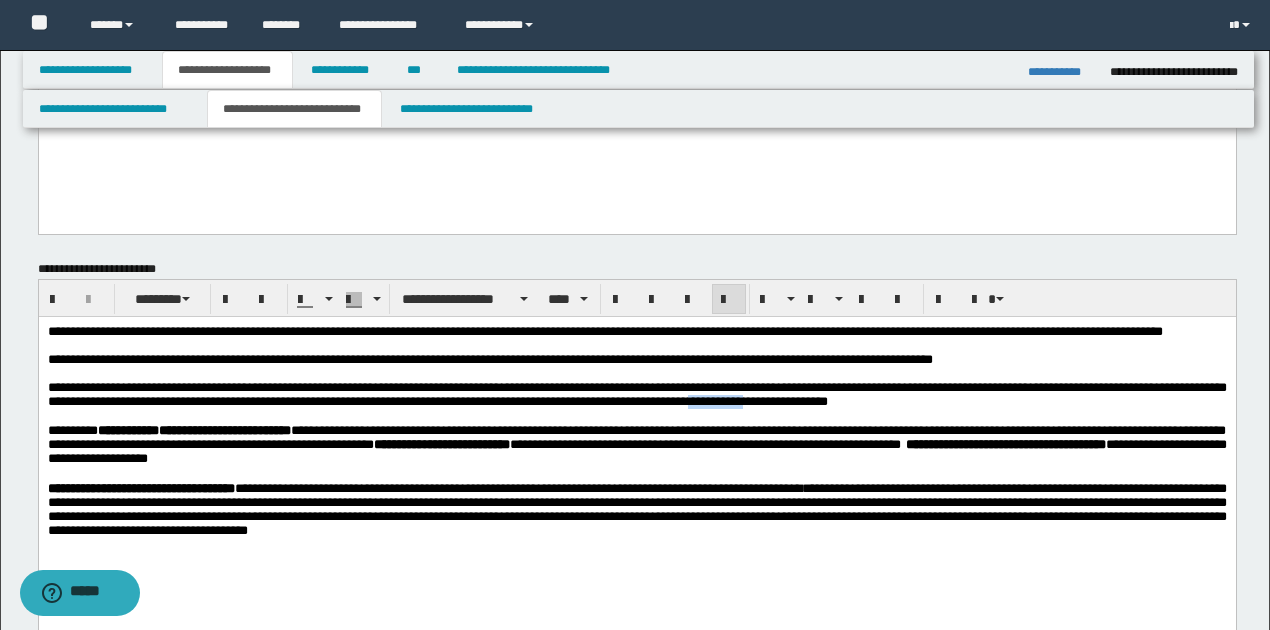 drag, startPoint x: 807, startPoint y: 425, endPoint x: 872, endPoint y: 423, distance: 65.03076 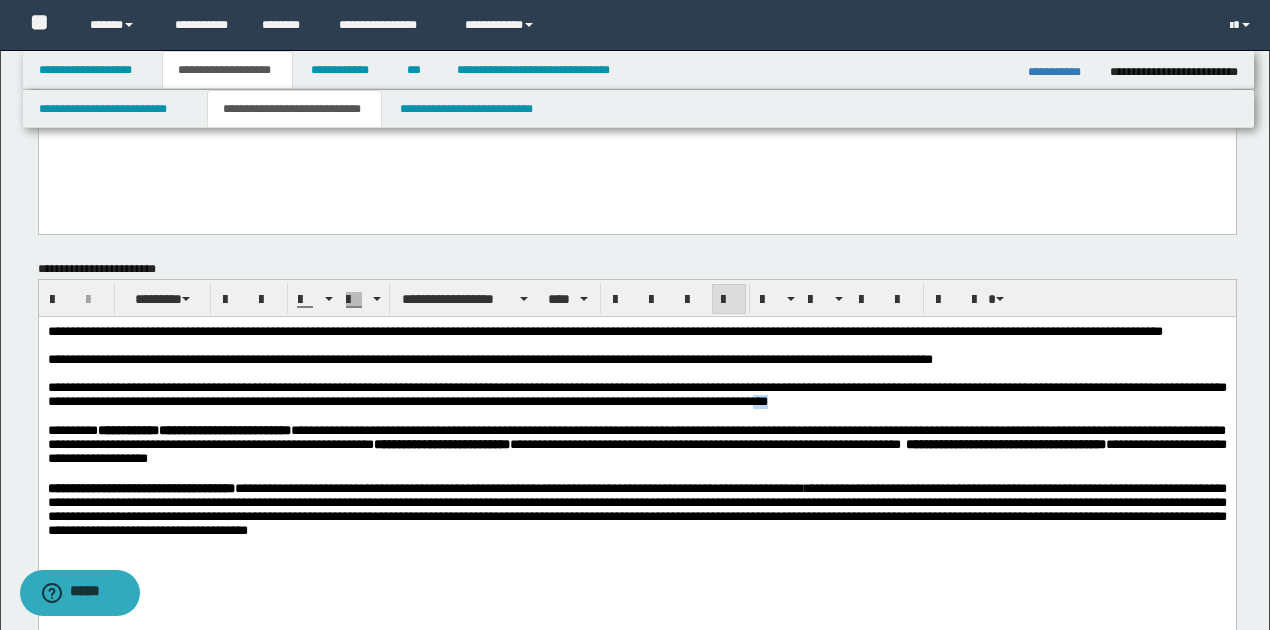 drag, startPoint x: 885, startPoint y: 425, endPoint x: 914, endPoint y: 420, distance: 29.427877 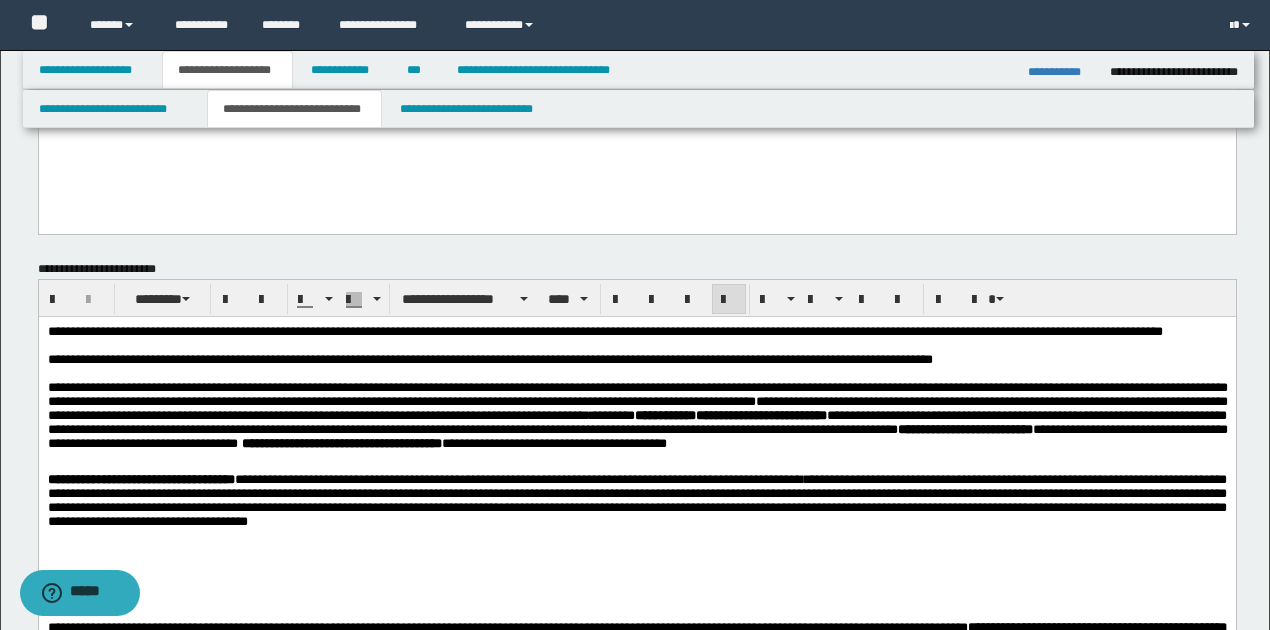 click on "**********" at bounding box center [553, 443] 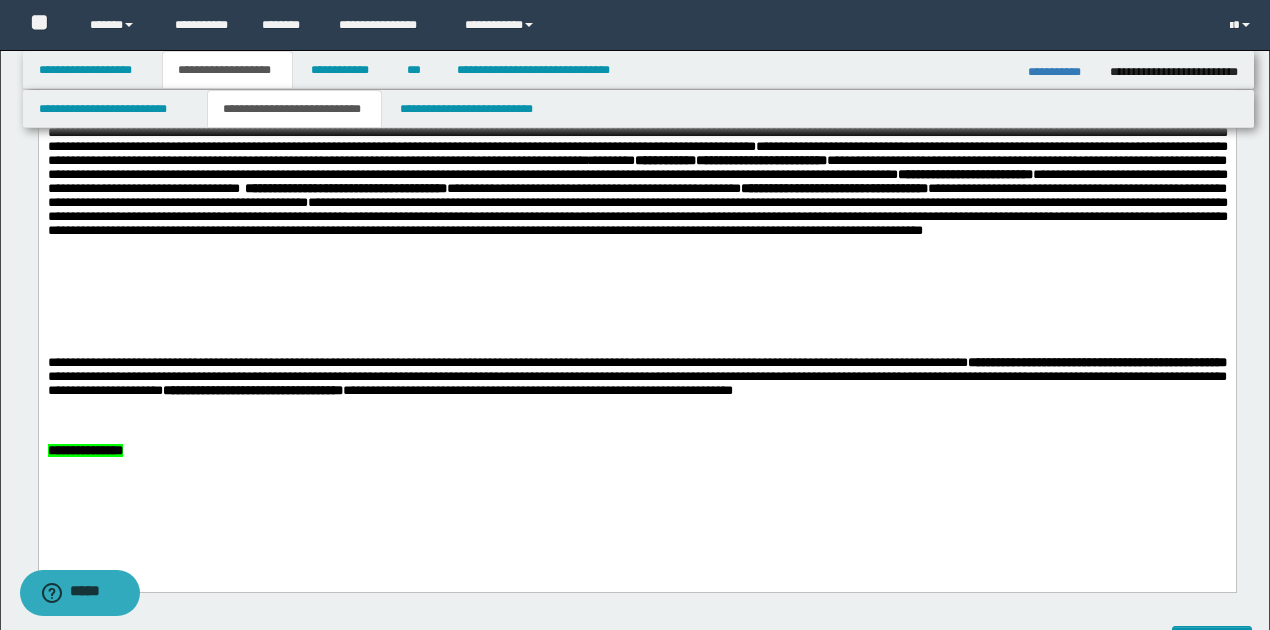 scroll, scrollTop: 1266, scrollLeft: 0, axis: vertical 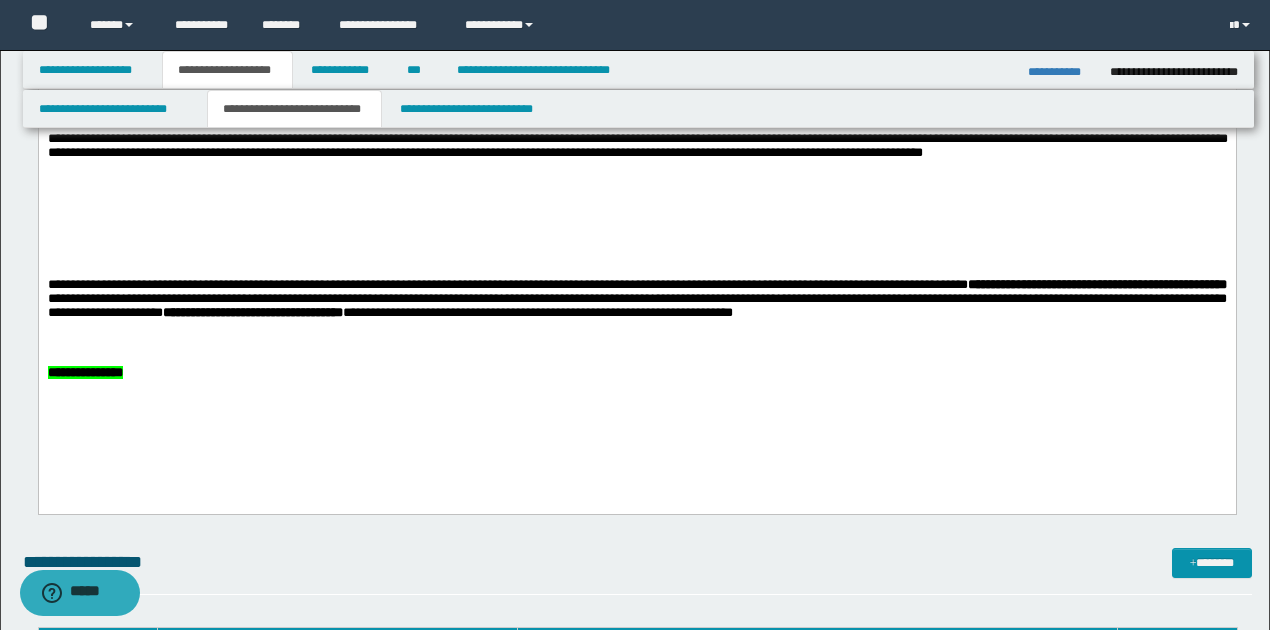 click at bounding box center [637, 328] 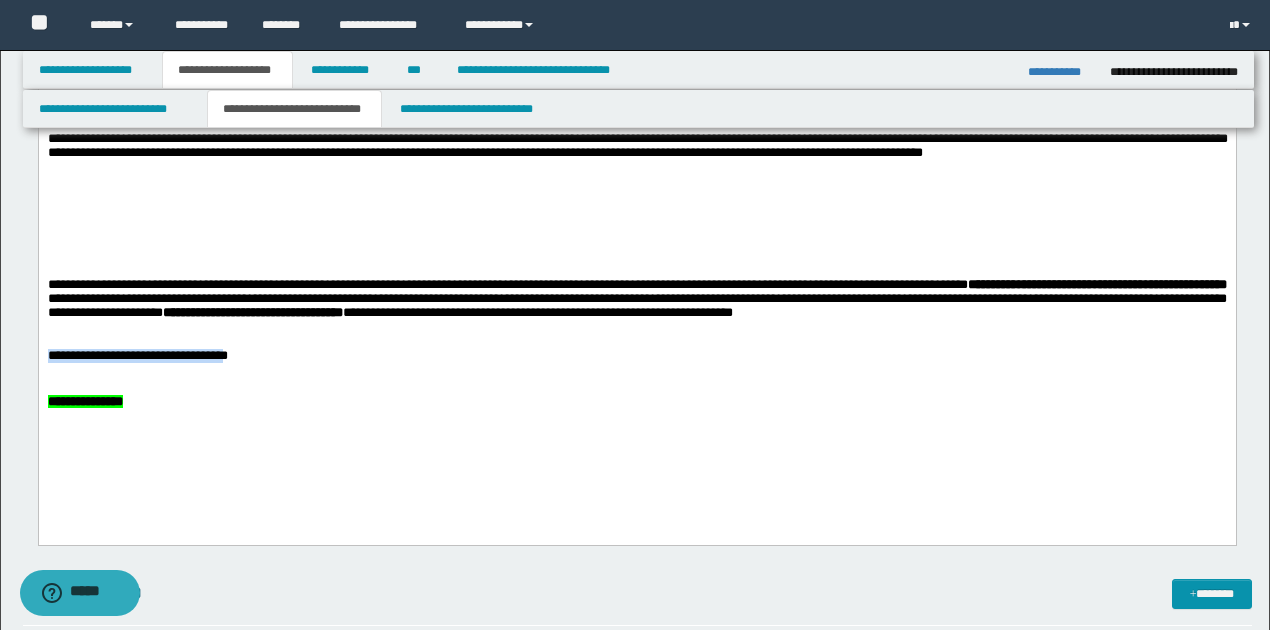 drag, startPoint x: 48, startPoint y: 383, endPoint x: 301, endPoint y: 376, distance: 253.09682 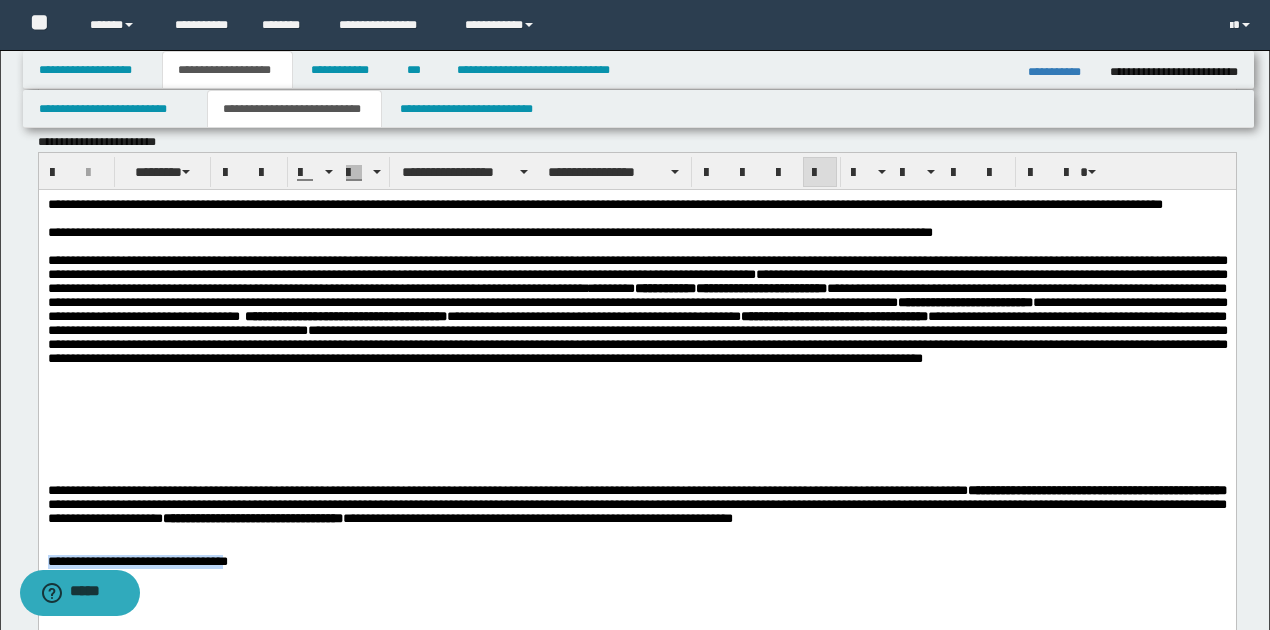 scroll, scrollTop: 1000, scrollLeft: 0, axis: vertical 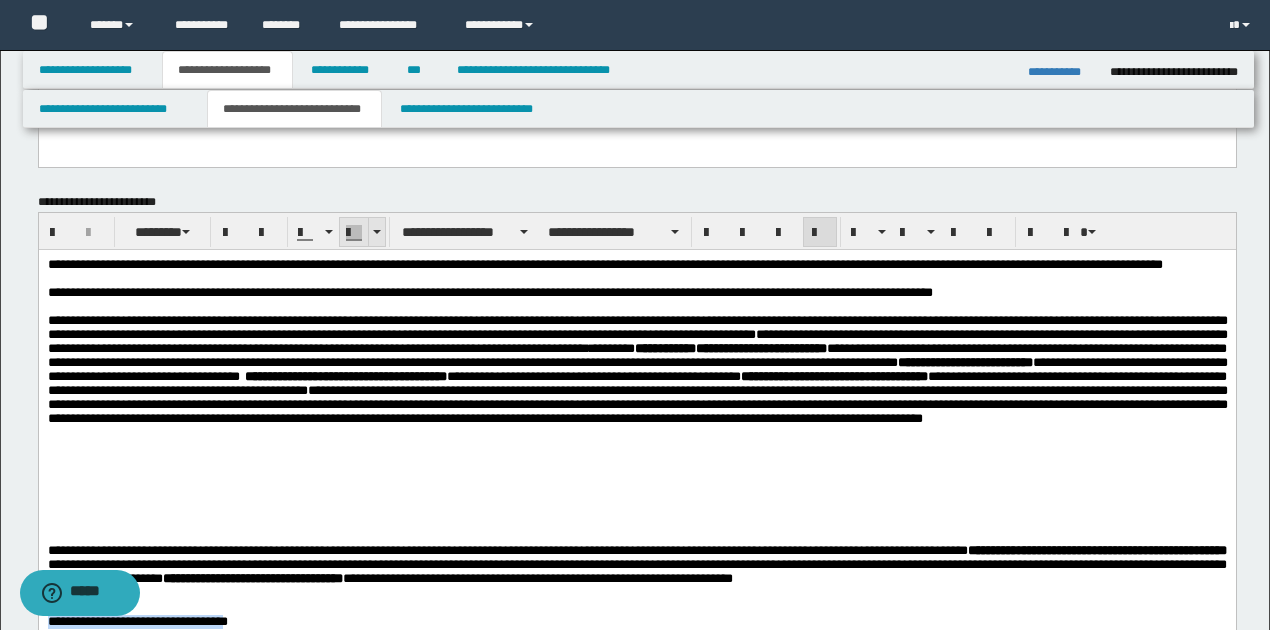 click at bounding box center (376, 232) 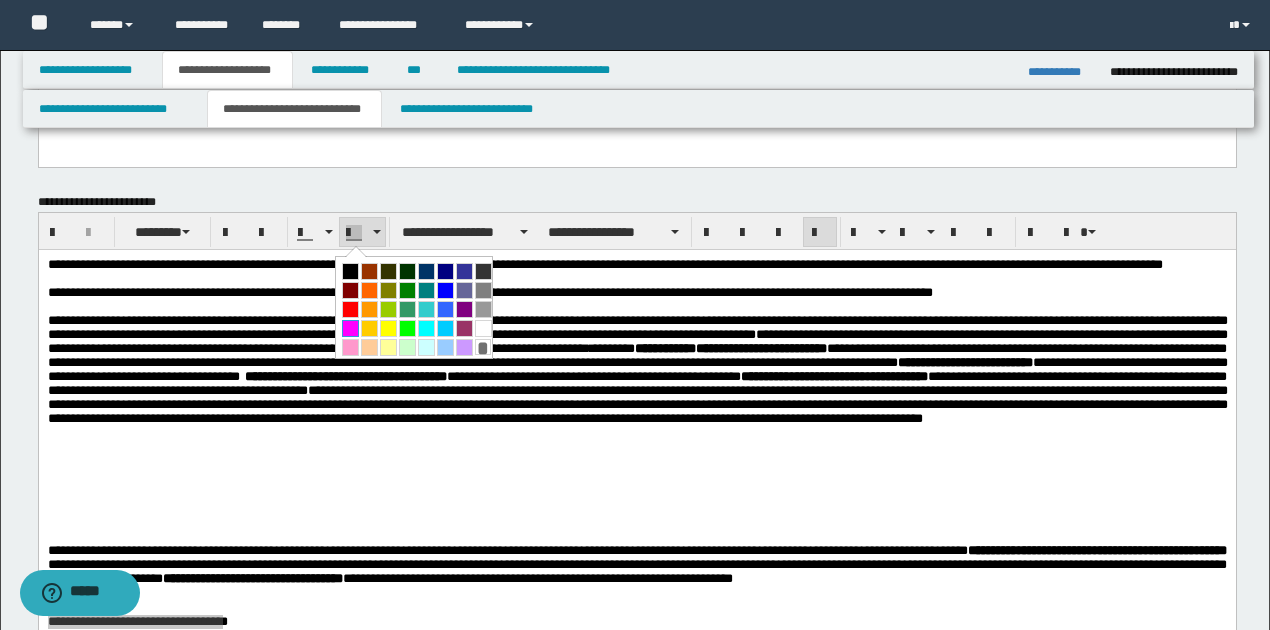 drag, startPoint x: 348, startPoint y: 322, endPoint x: 310, endPoint y: 73, distance: 251.8829 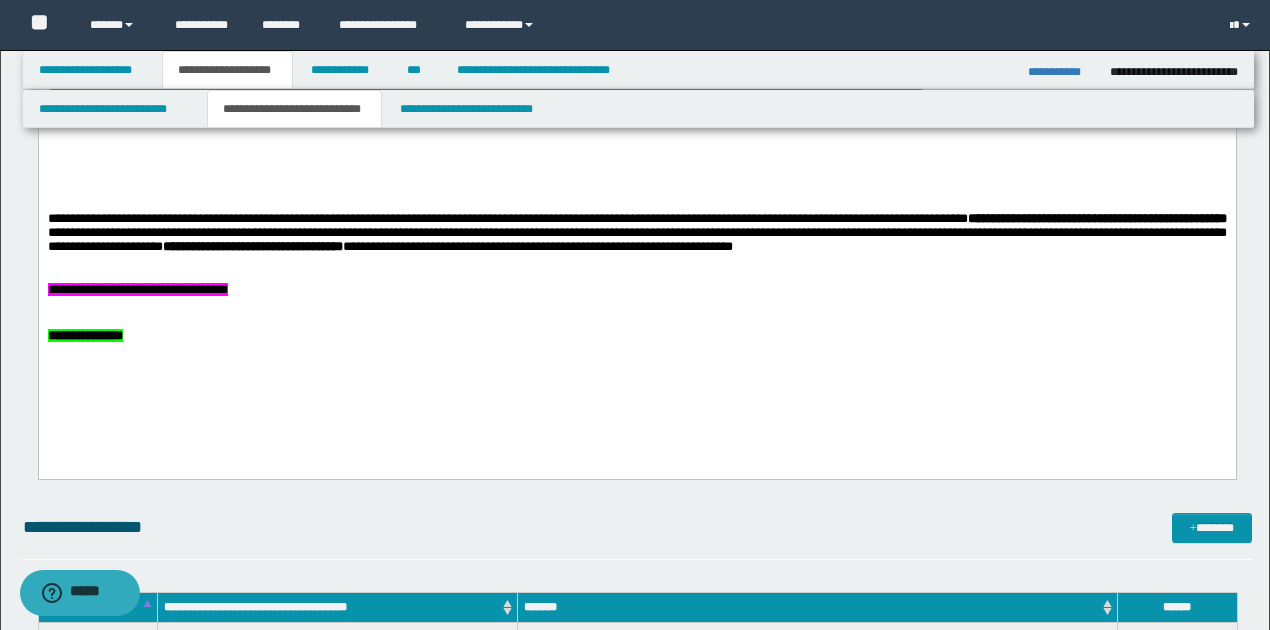 scroll, scrollTop: 1333, scrollLeft: 0, axis: vertical 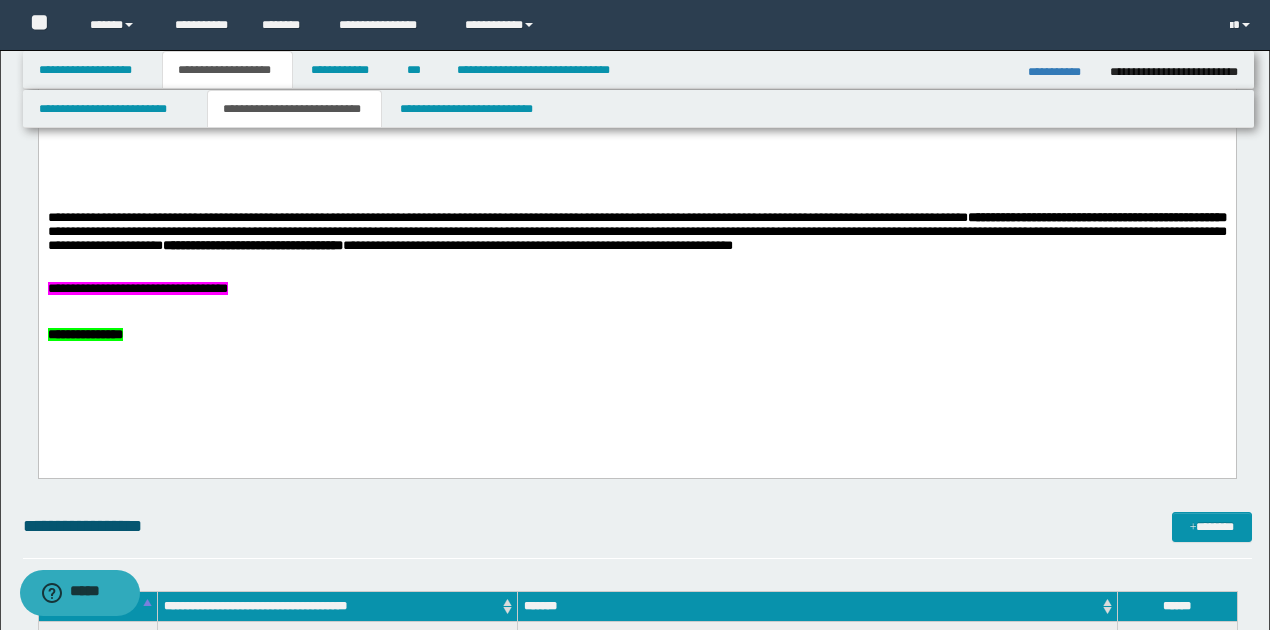 click on "**********" at bounding box center [637, 290] 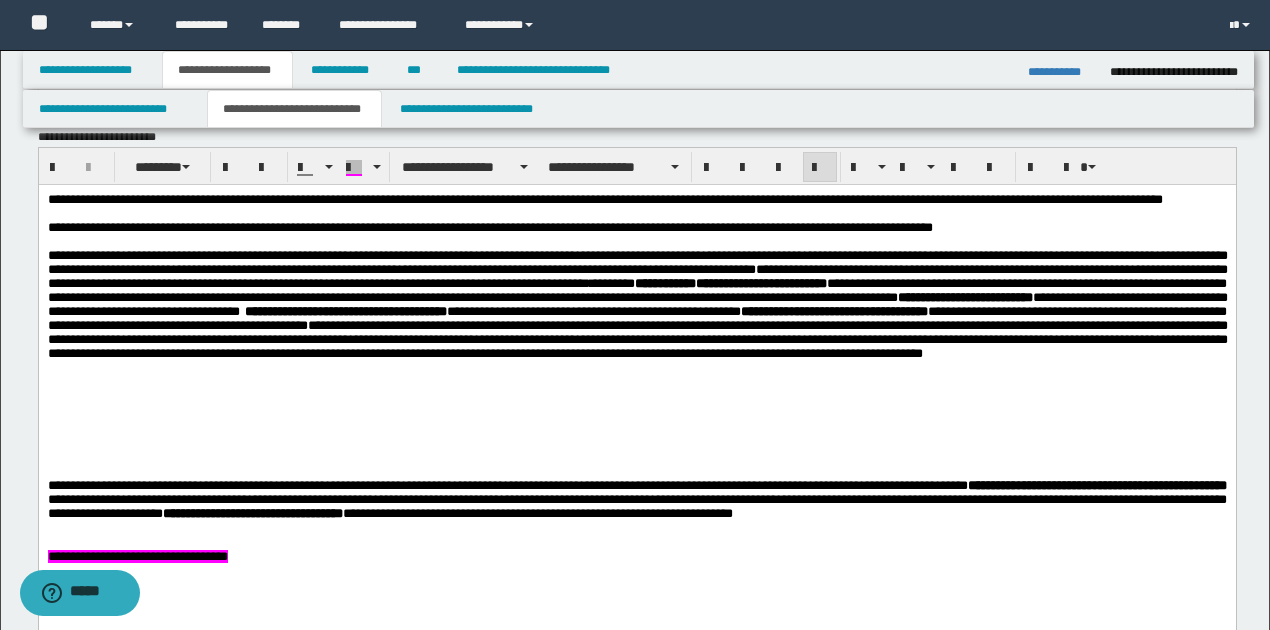 scroll, scrollTop: 1066, scrollLeft: 0, axis: vertical 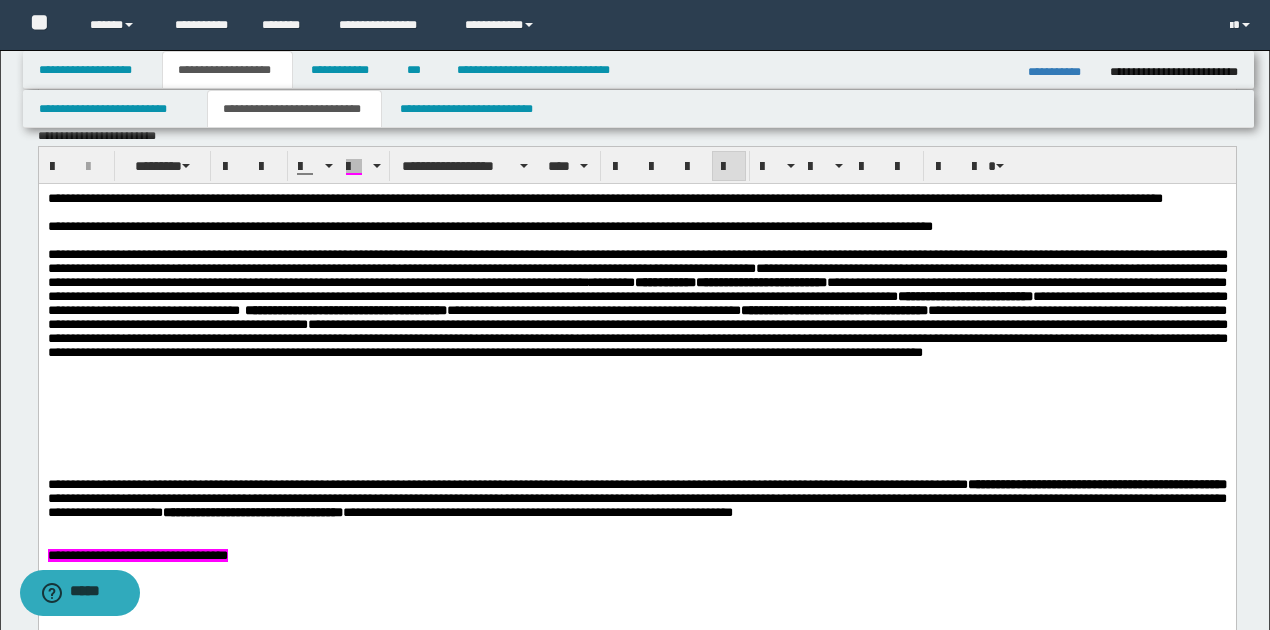 click on "**********" at bounding box center [636, 425] 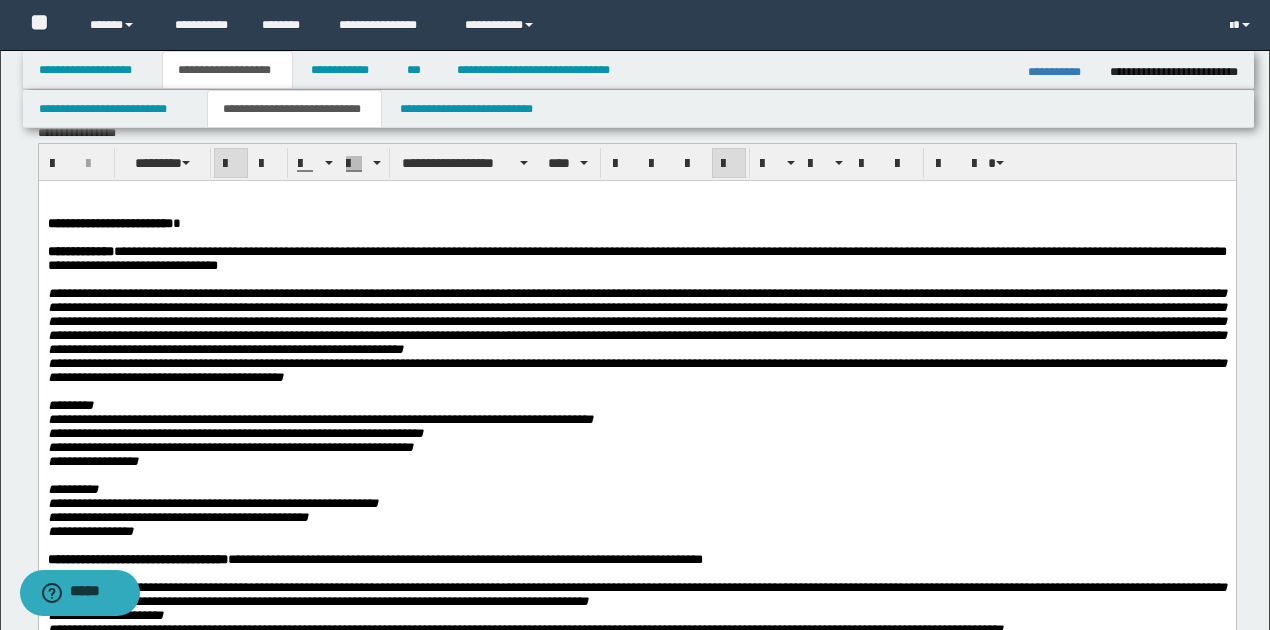 scroll, scrollTop: 66, scrollLeft: 0, axis: vertical 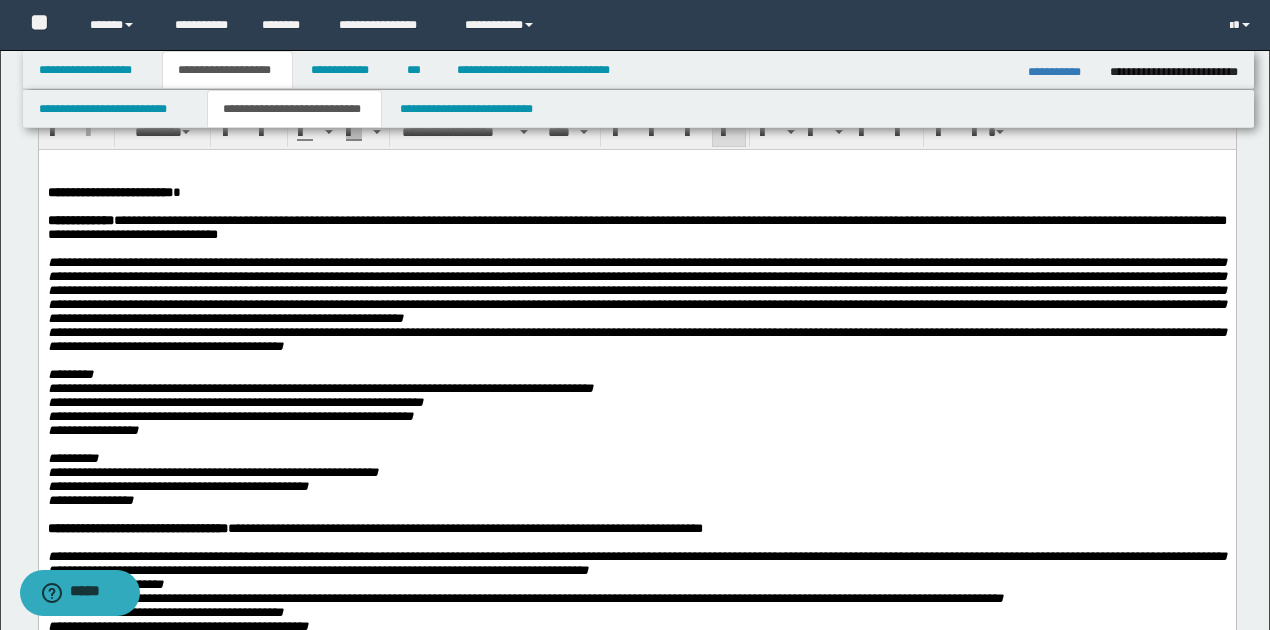 drag, startPoint x: 371, startPoint y: 240, endPoint x: 436, endPoint y: 234, distance: 65.27634 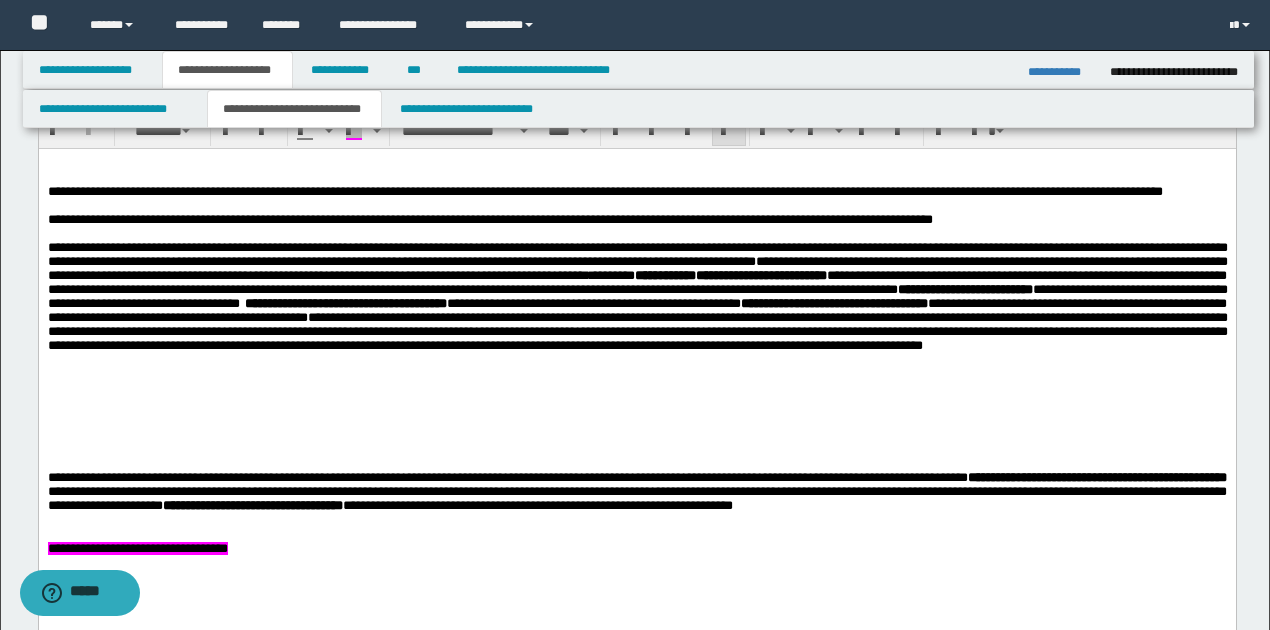 scroll, scrollTop: 1133, scrollLeft: 0, axis: vertical 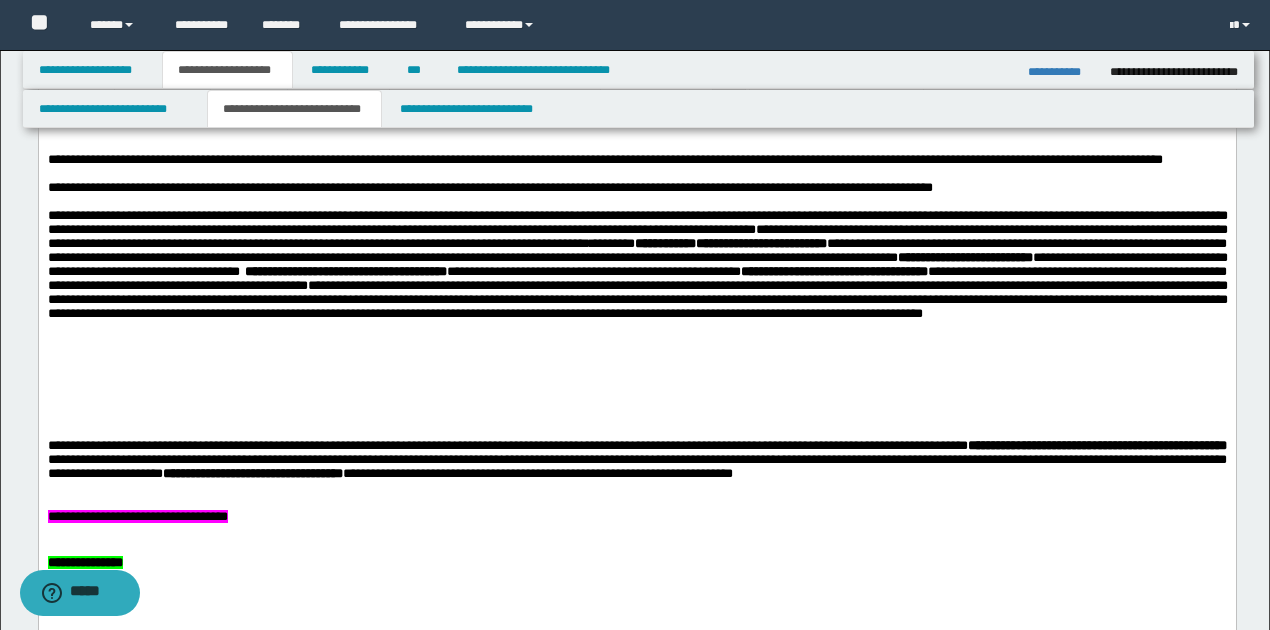 click on "**********" at bounding box center [637, 299] 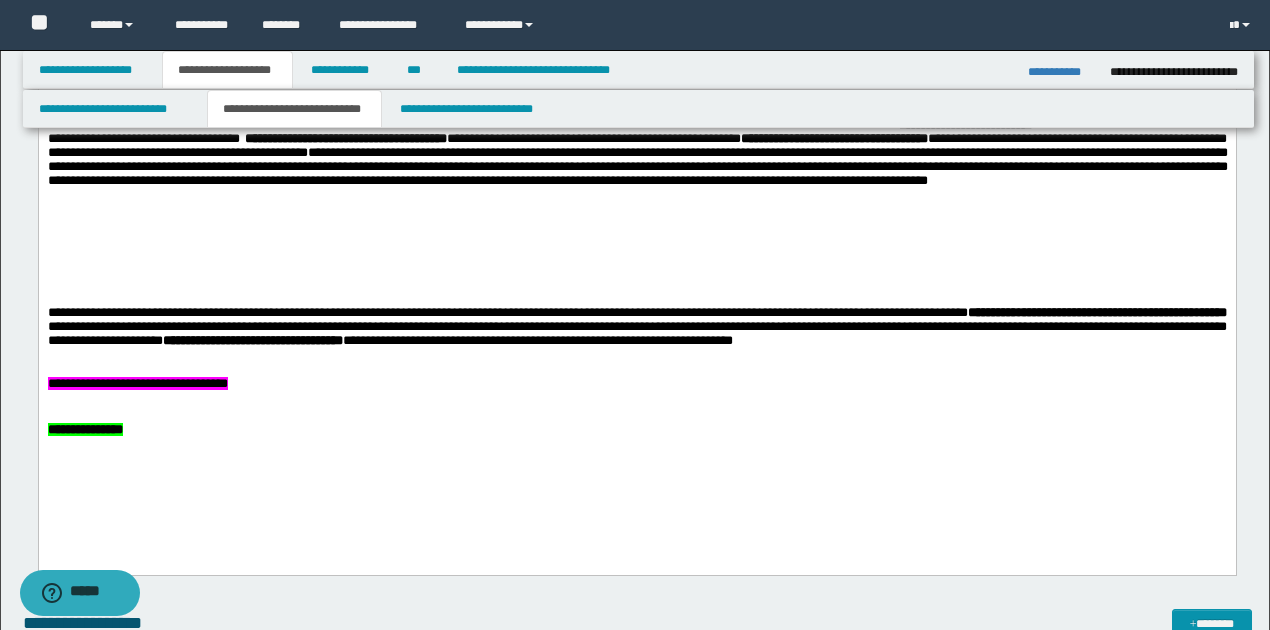 scroll, scrollTop: 1200, scrollLeft: 0, axis: vertical 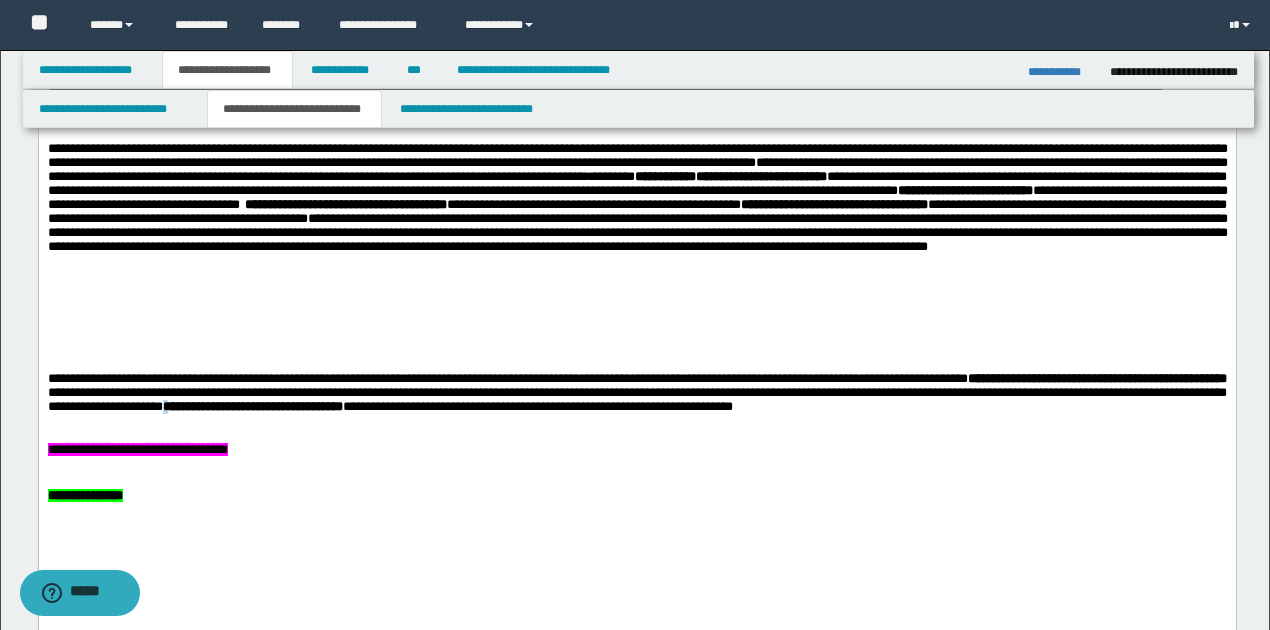 click on "**********" at bounding box center (252, 406) 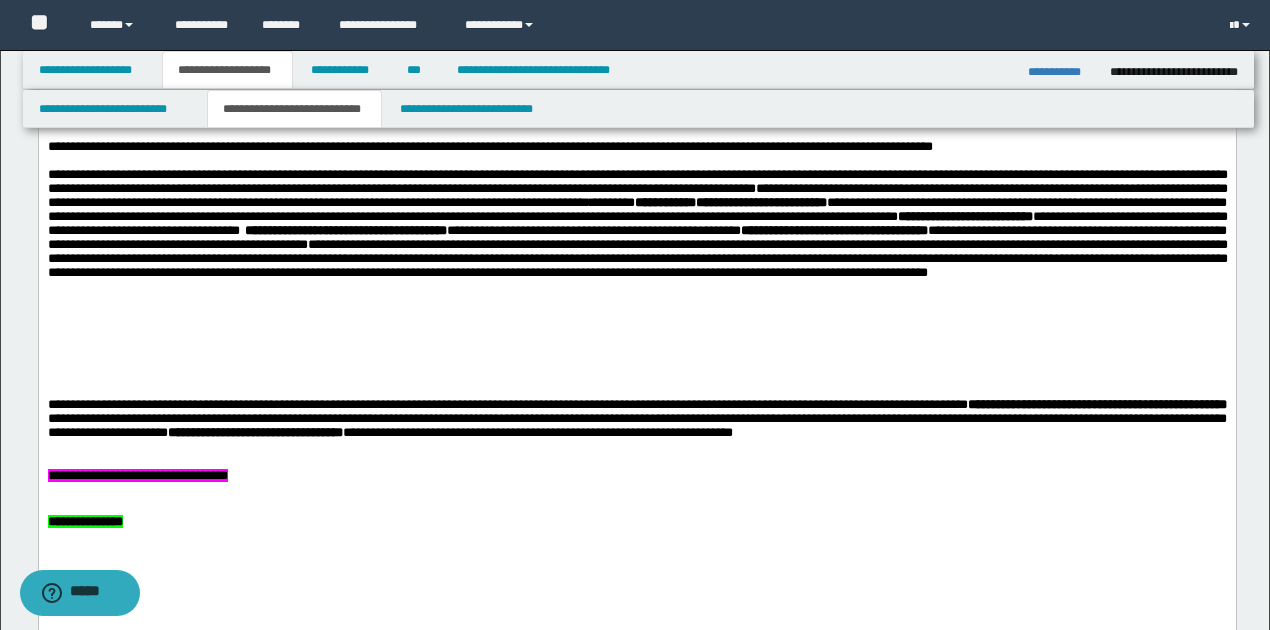 scroll, scrollTop: 1200, scrollLeft: 0, axis: vertical 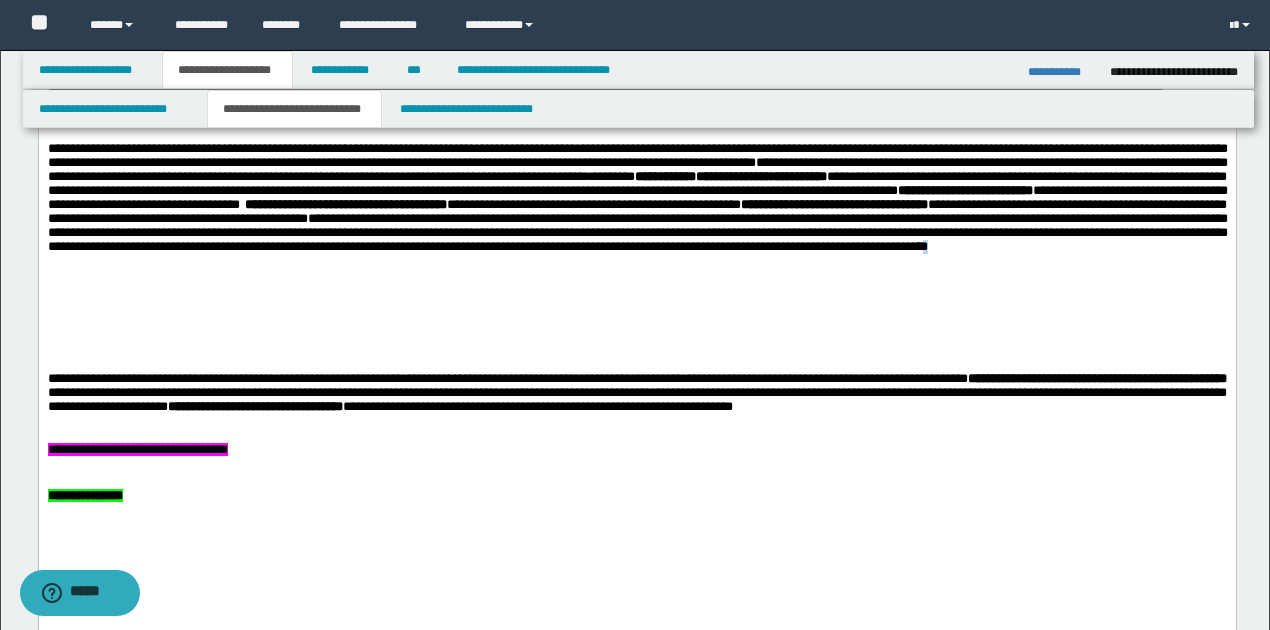 click on "**********" at bounding box center [637, 211] 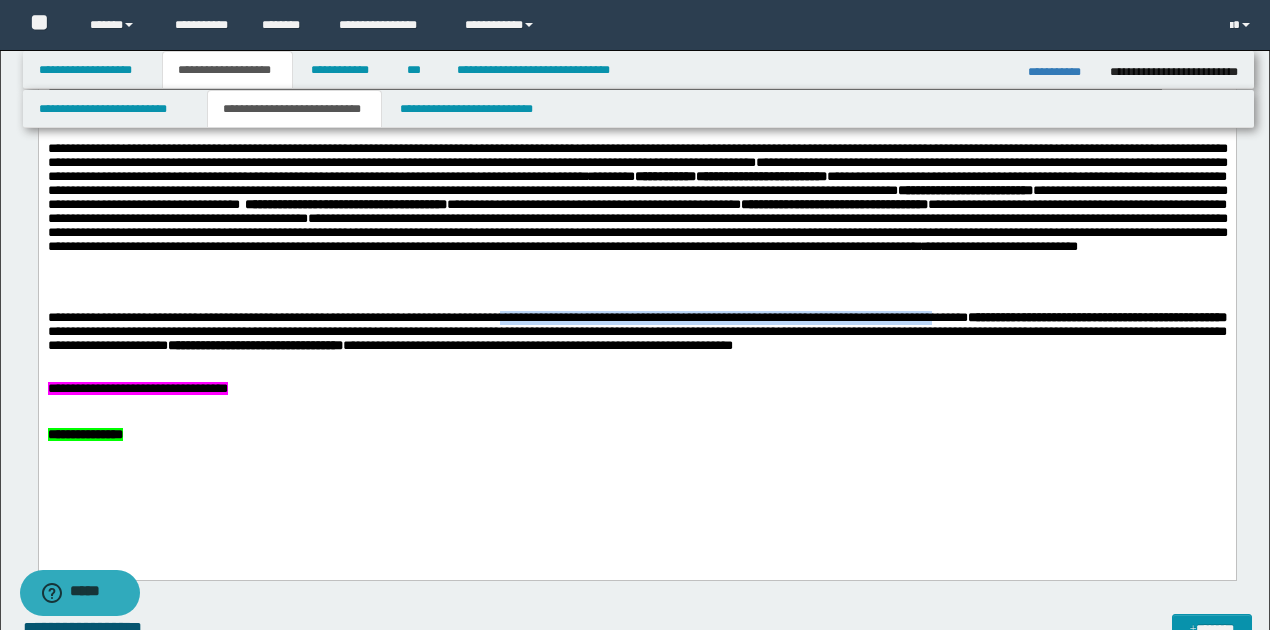 drag, startPoint x: 535, startPoint y: 341, endPoint x: 999, endPoint y: 344, distance: 464.0097 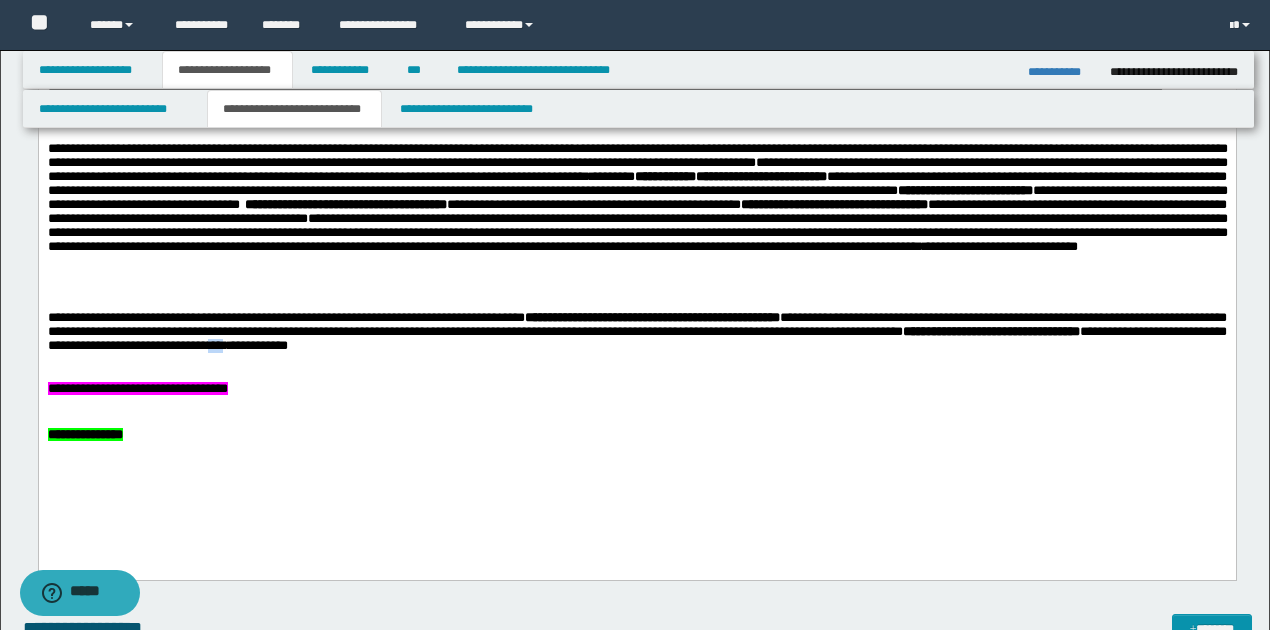 click on "**********" at bounding box center (636, 338) 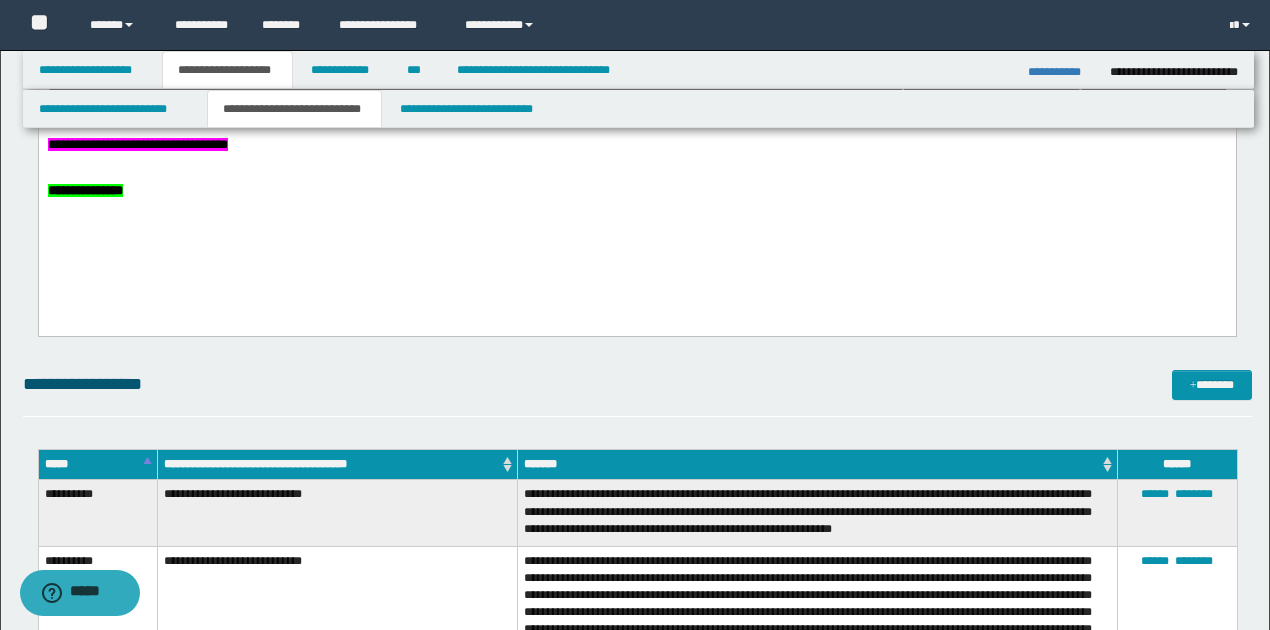 scroll, scrollTop: 1266, scrollLeft: 0, axis: vertical 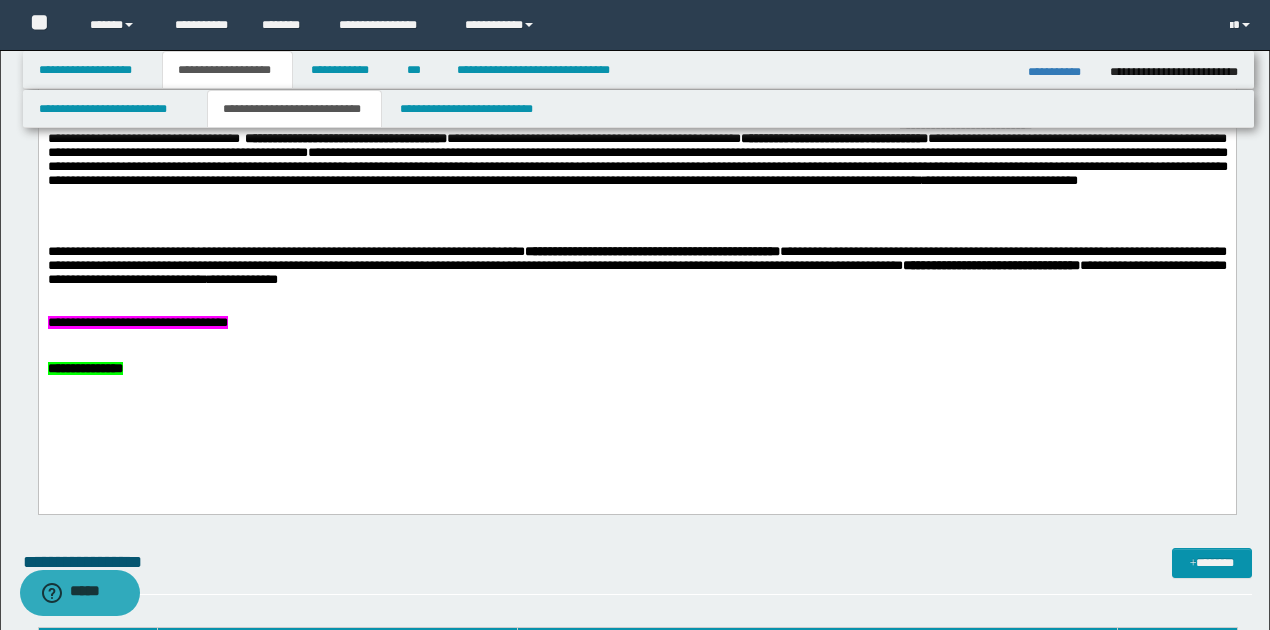 click at bounding box center (637, 222) 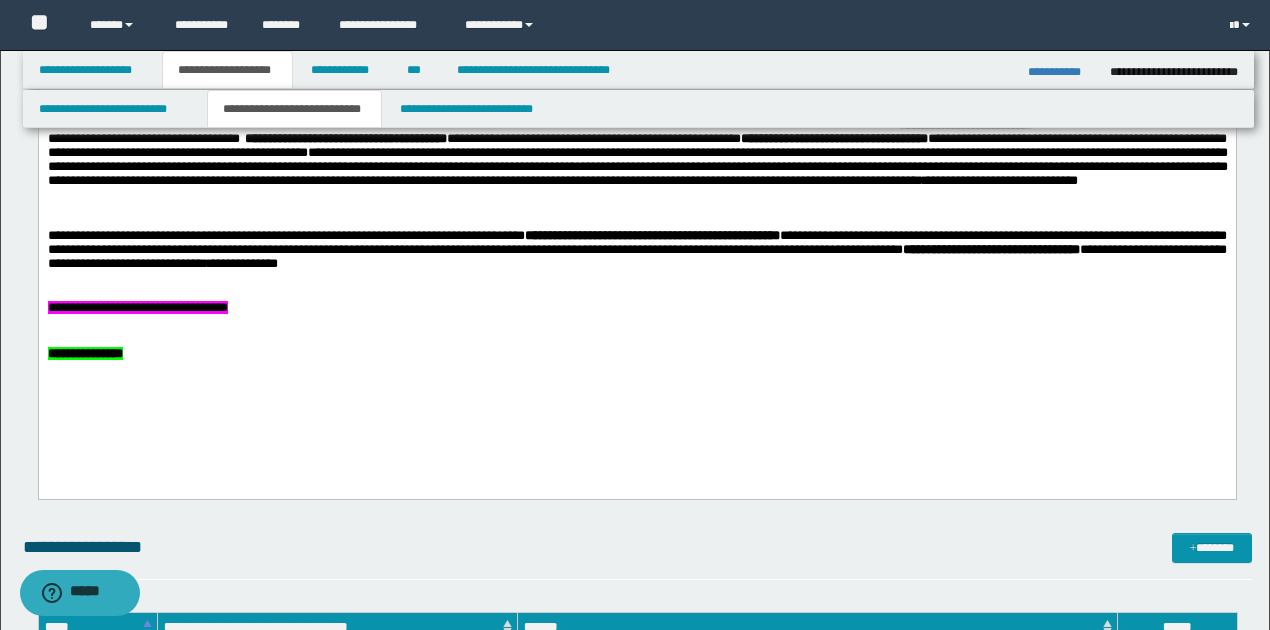 click on "**********" at bounding box center [247, 264] 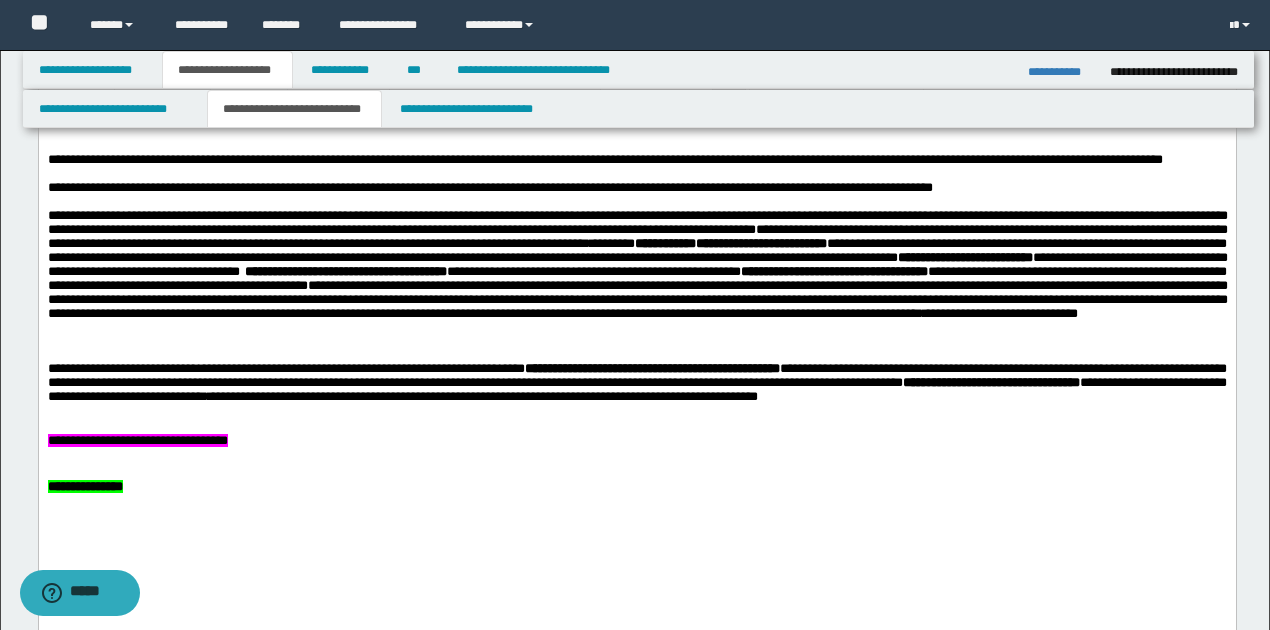 scroll, scrollTop: 1200, scrollLeft: 0, axis: vertical 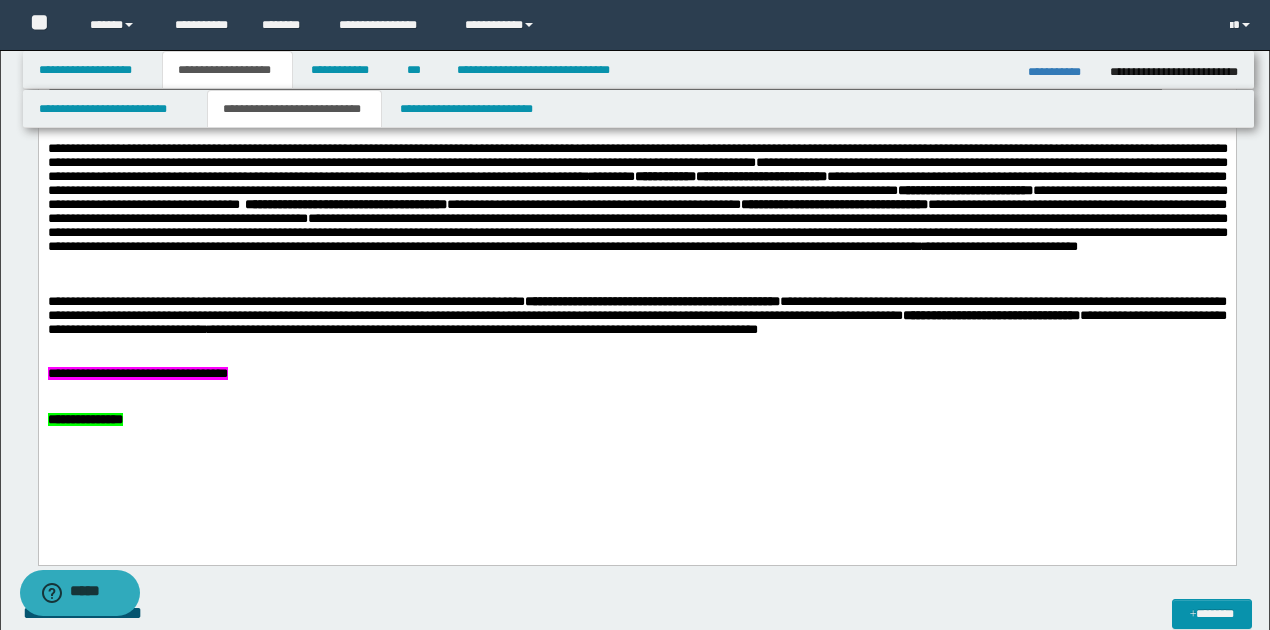 click on "**********" at bounding box center (487, 329) 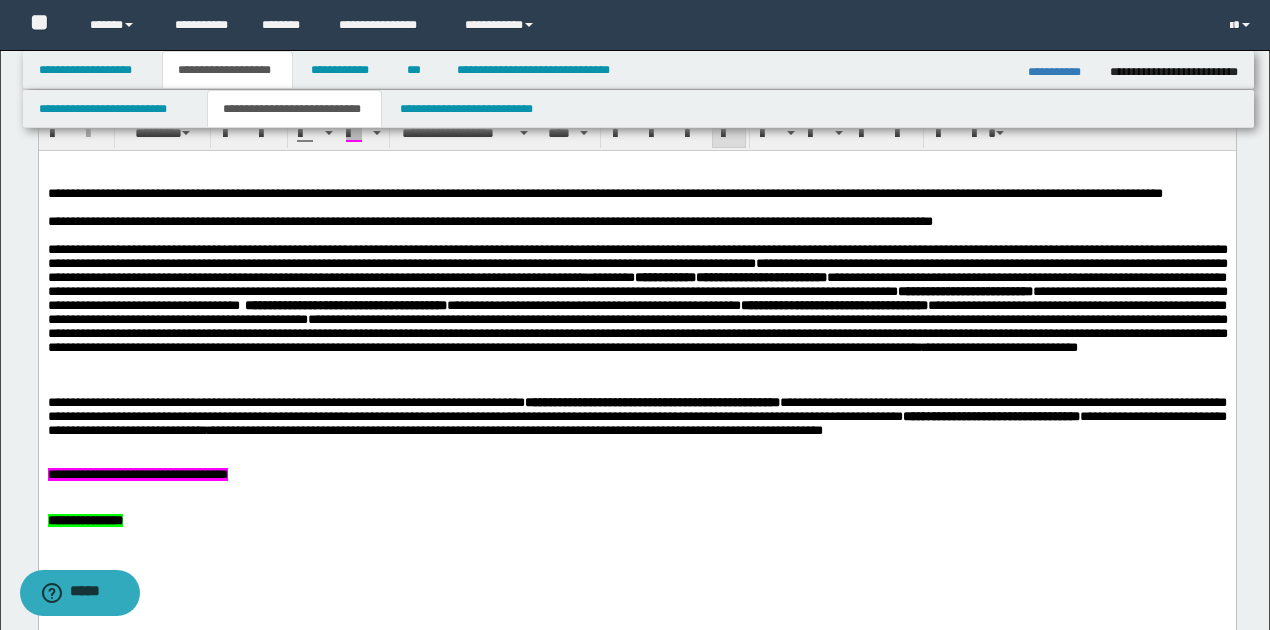 scroll, scrollTop: 1066, scrollLeft: 0, axis: vertical 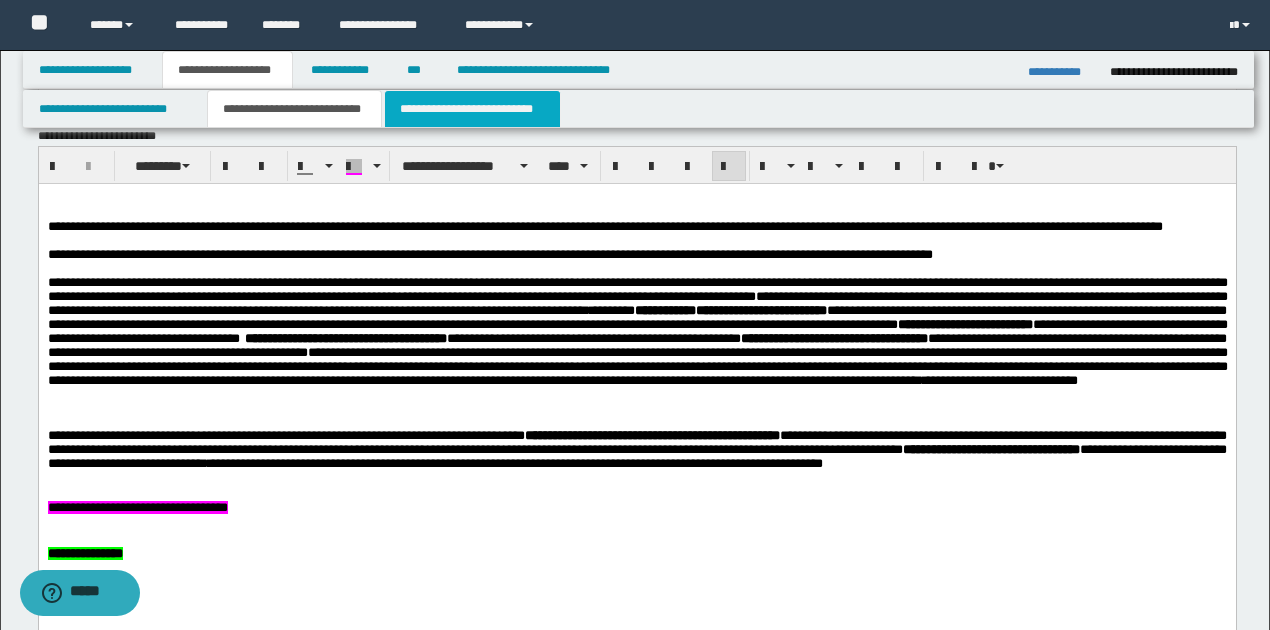 click on "**********" at bounding box center [472, 109] 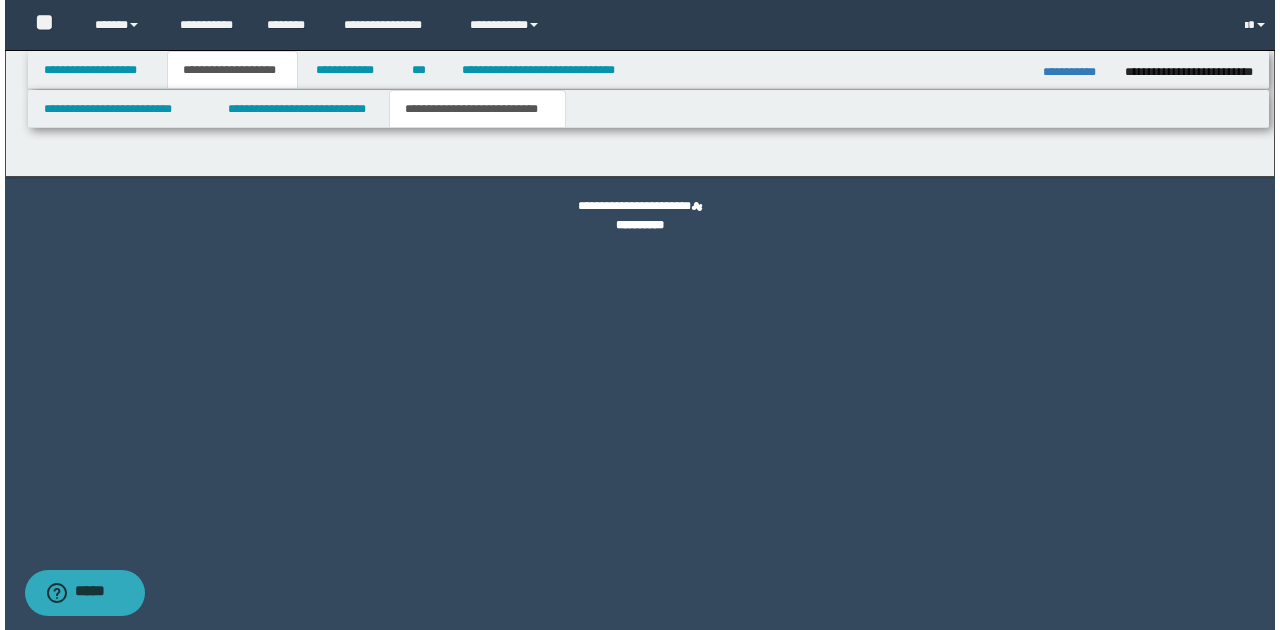 scroll, scrollTop: 0, scrollLeft: 0, axis: both 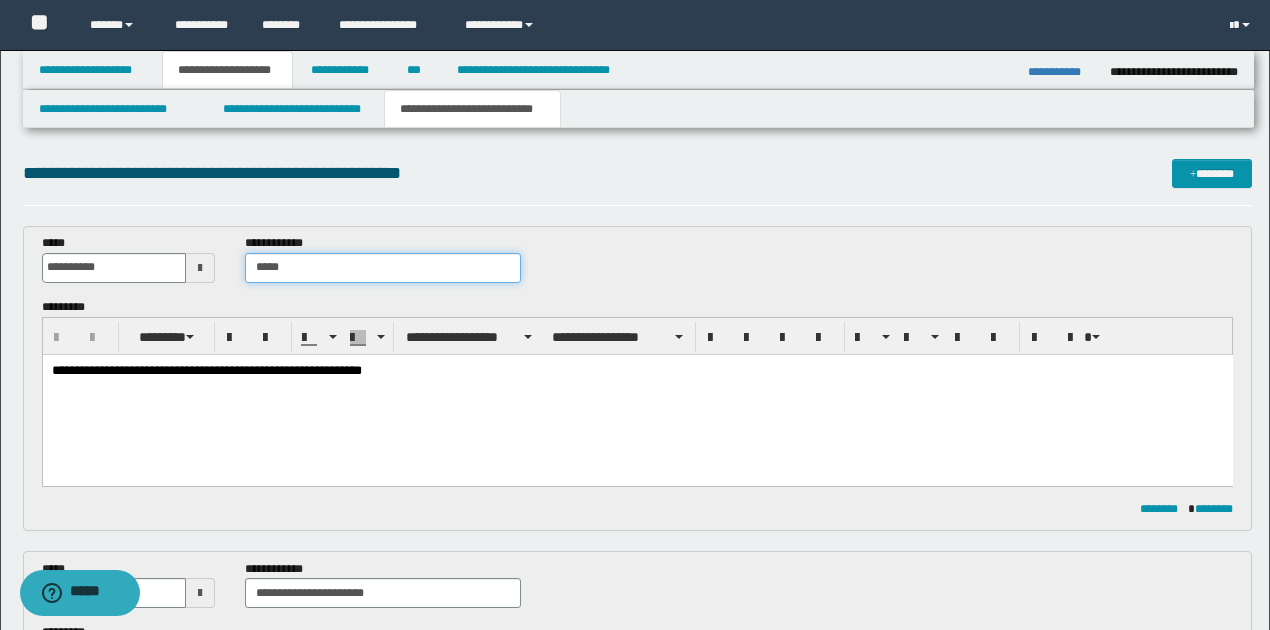 click on "*****" at bounding box center (382, 268) 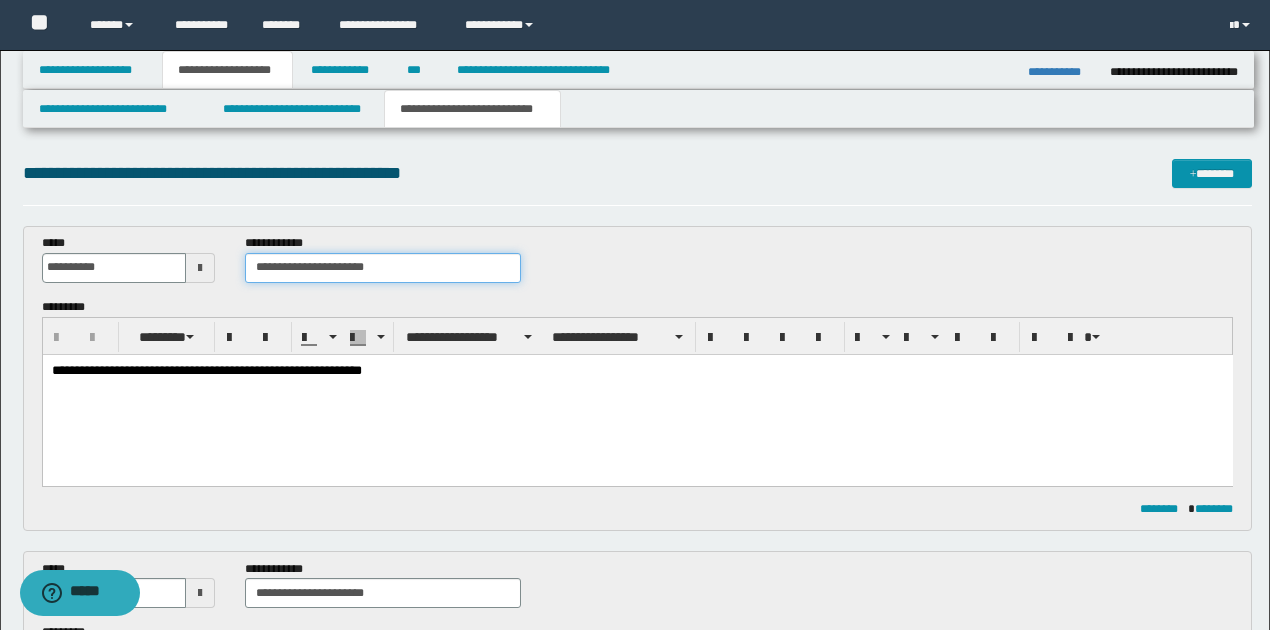 type on "**********" 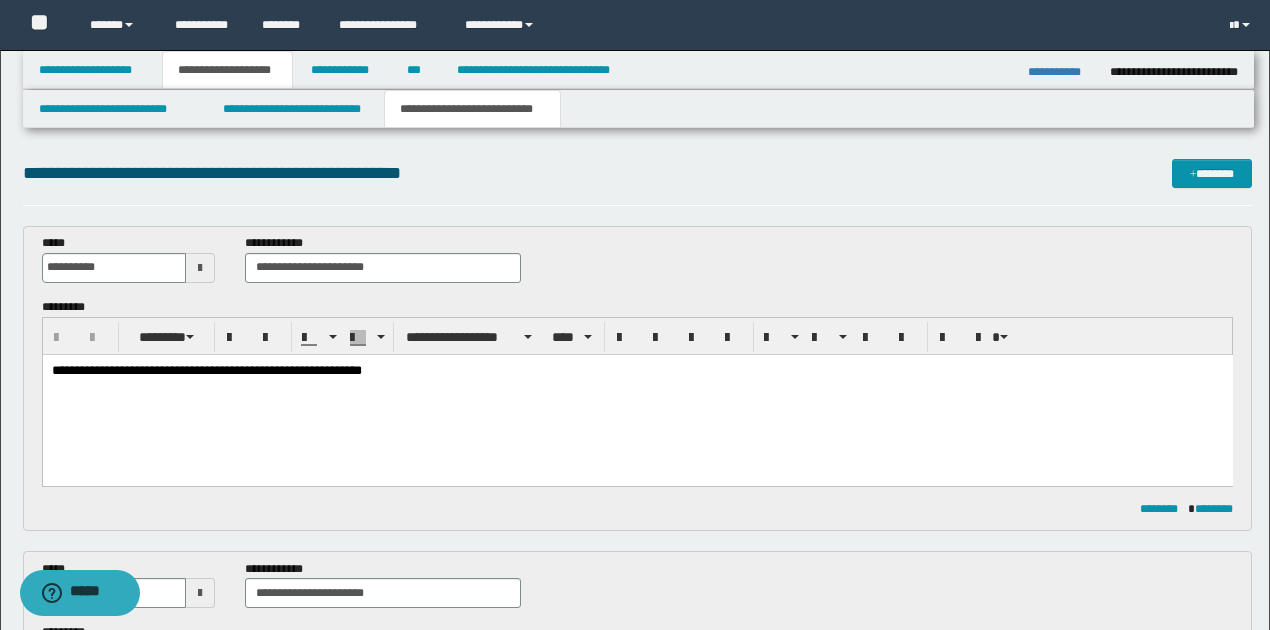 click on "**********" at bounding box center [206, 369] 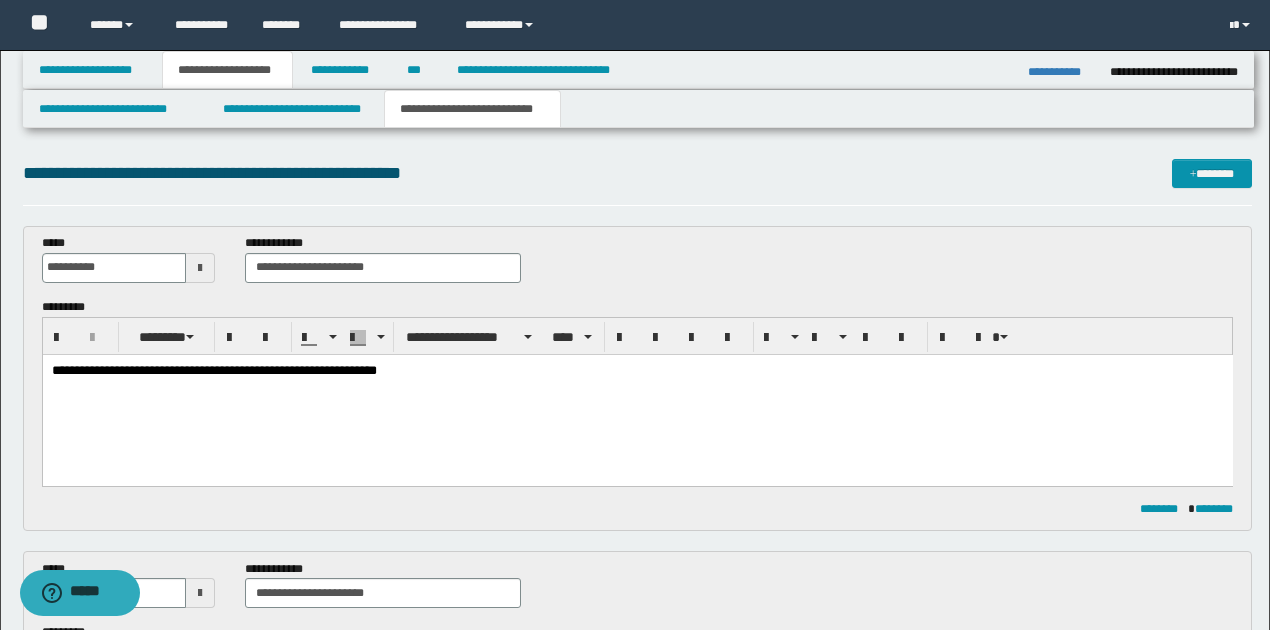 click on "**********" at bounding box center (213, 369) 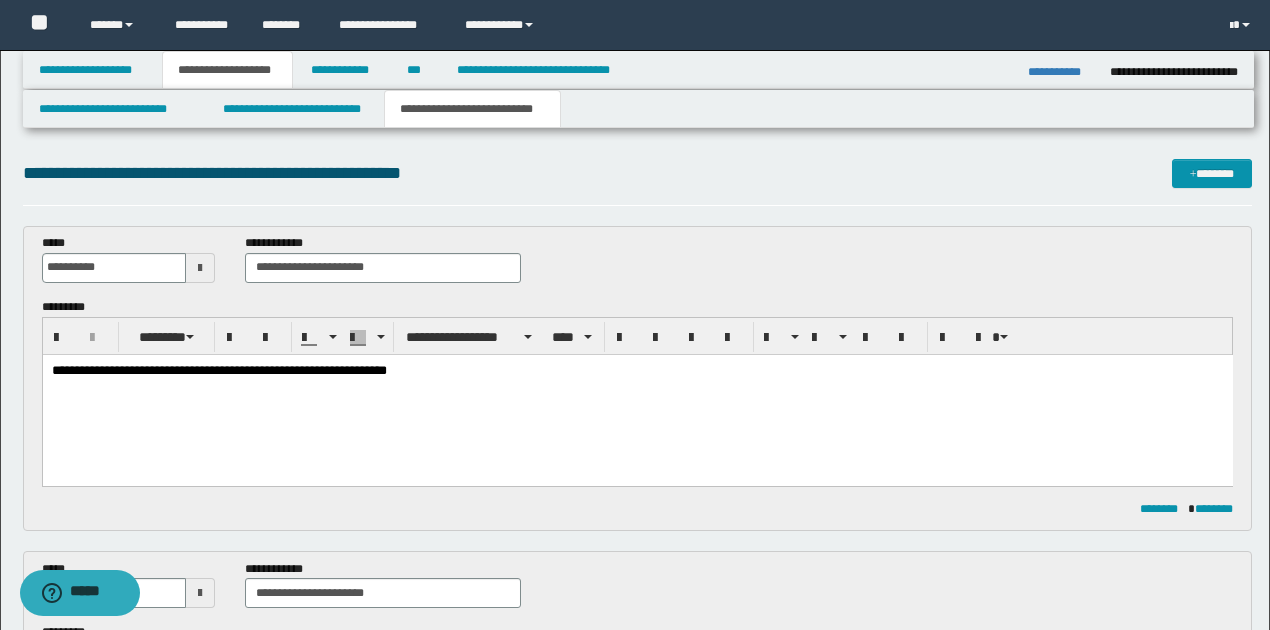 click on "**********" at bounding box center [218, 369] 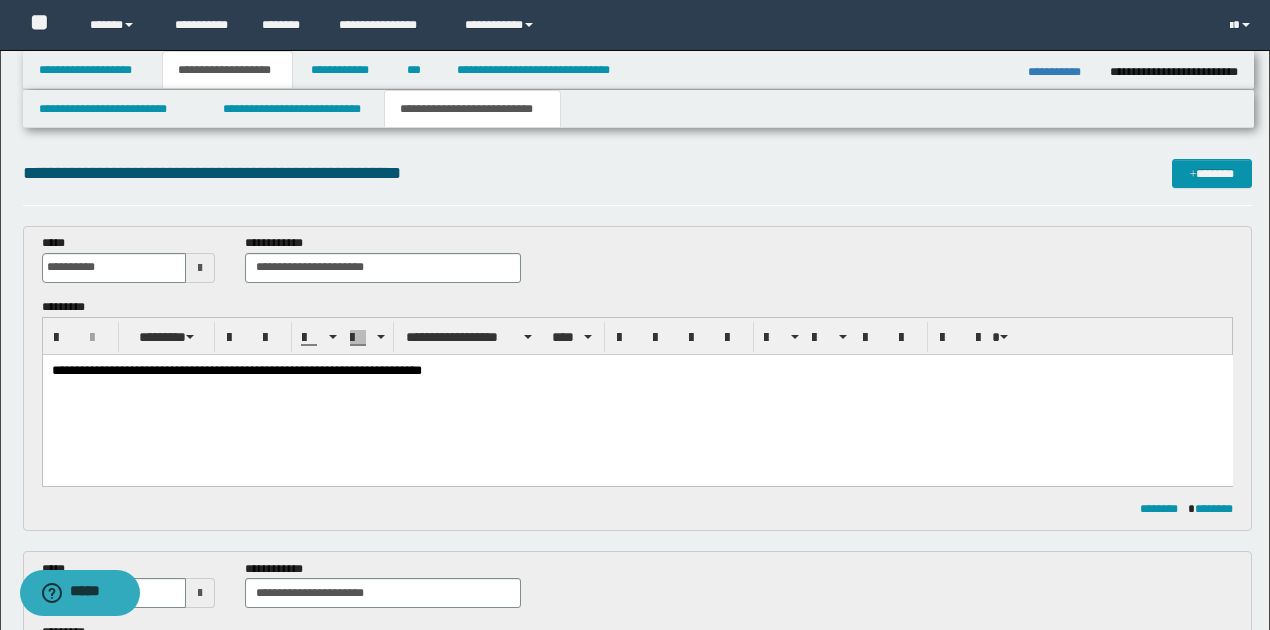 click on "**********" at bounding box center (637, 369) 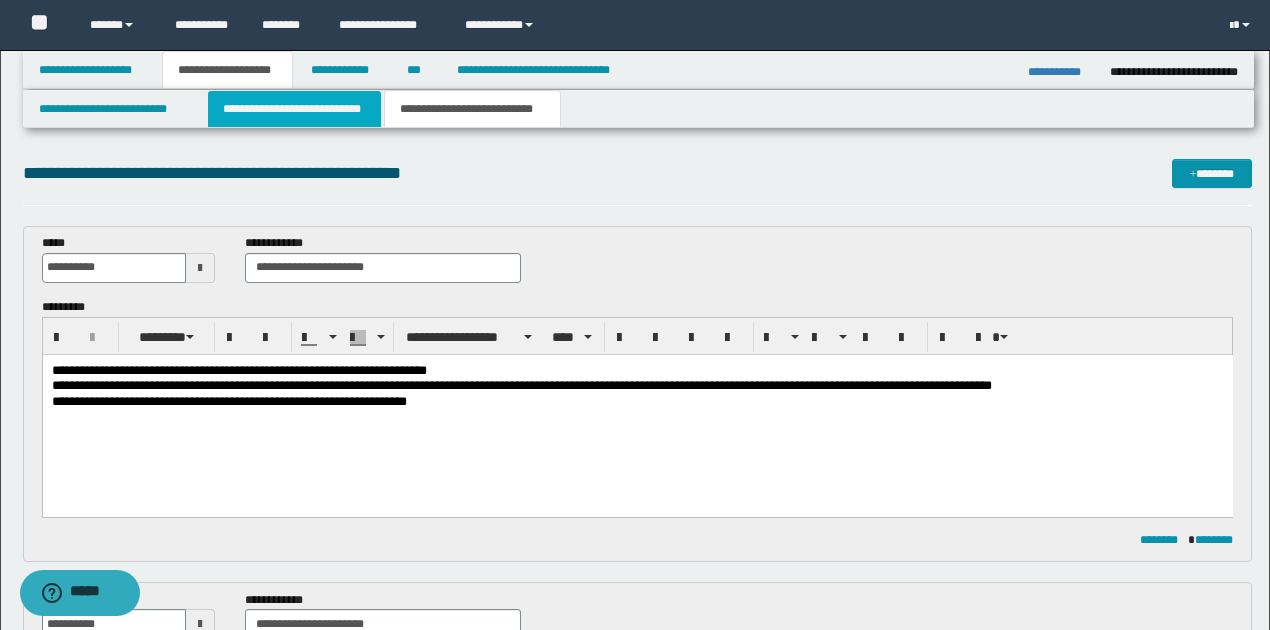 click on "**********" at bounding box center [294, 109] 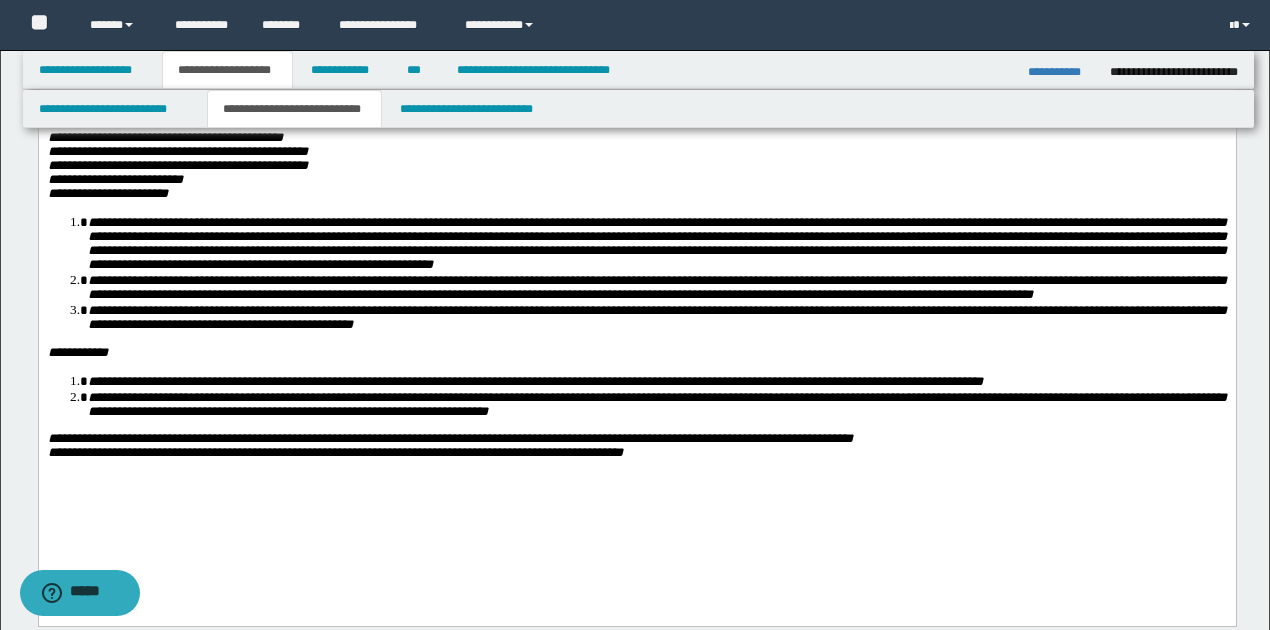 scroll, scrollTop: 533, scrollLeft: 0, axis: vertical 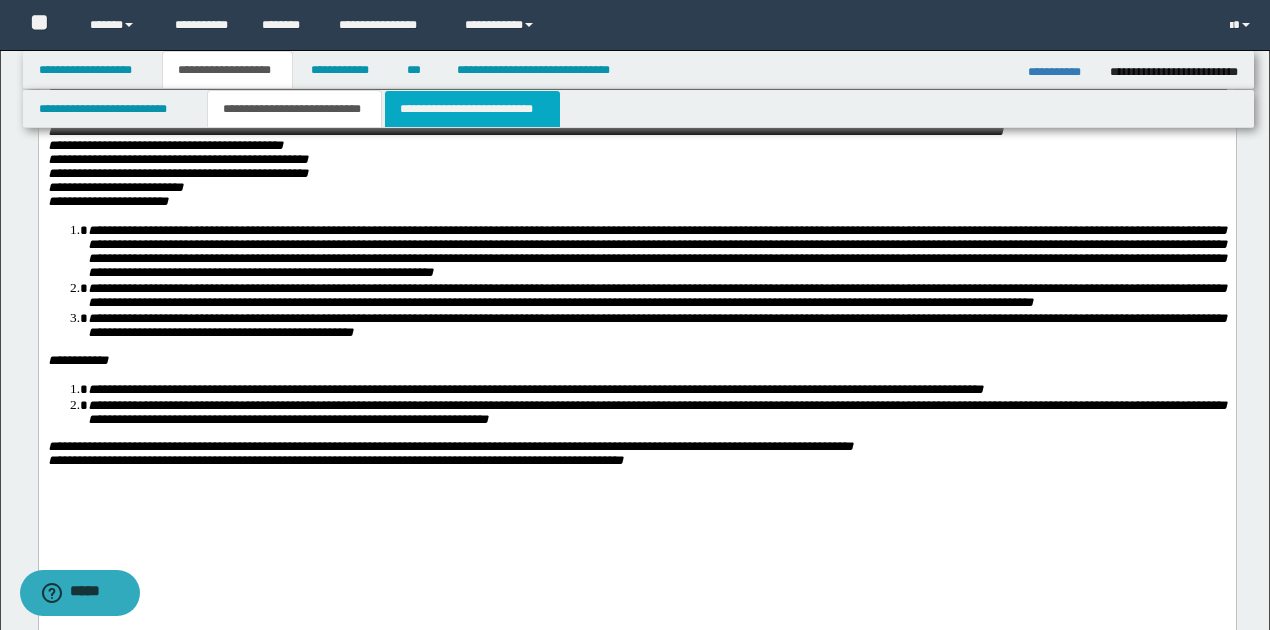 click on "**********" at bounding box center (472, 109) 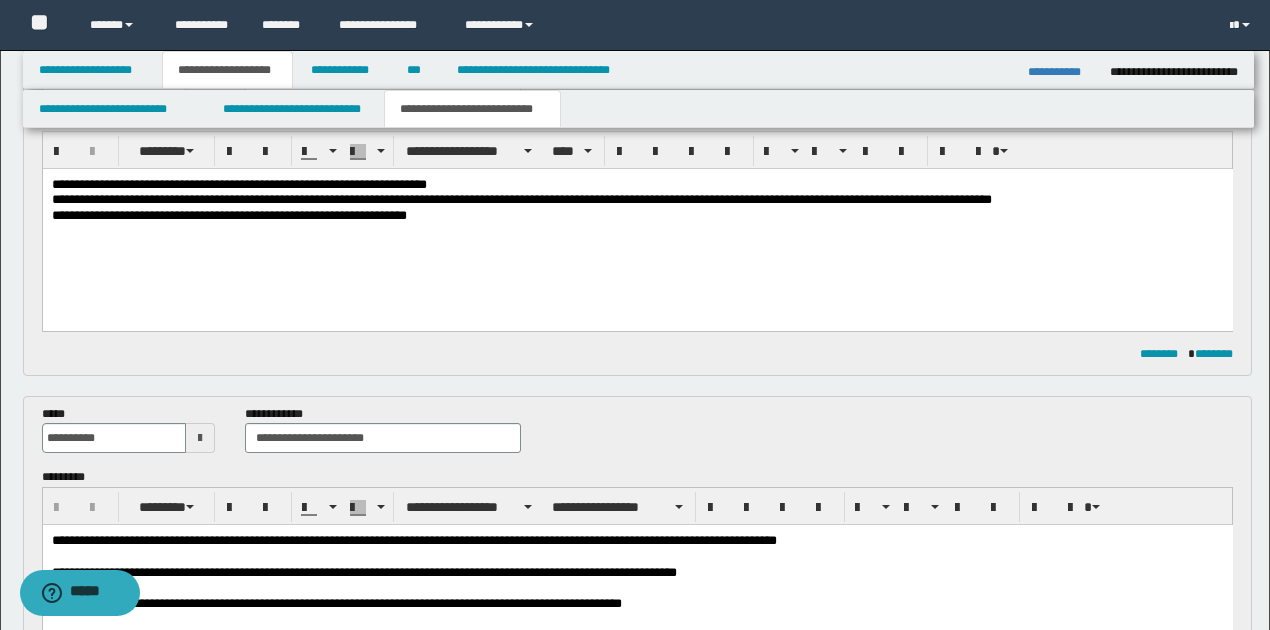 scroll, scrollTop: 66, scrollLeft: 0, axis: vertical 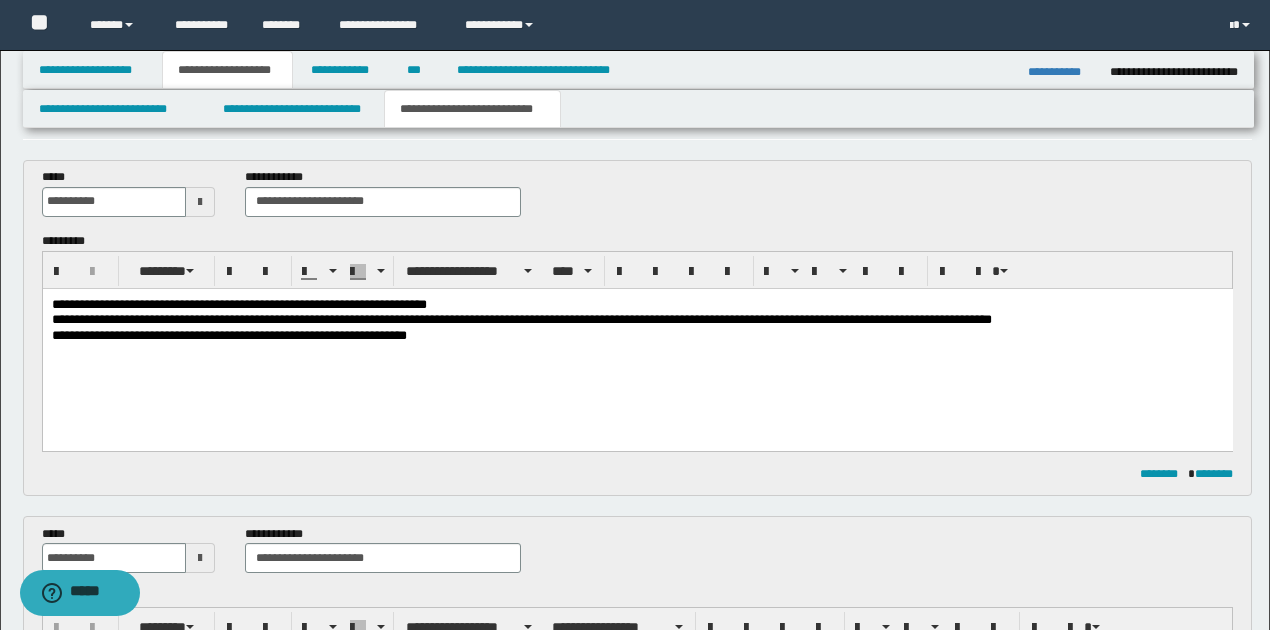 click on "**********" at bounding box center [637, 334] 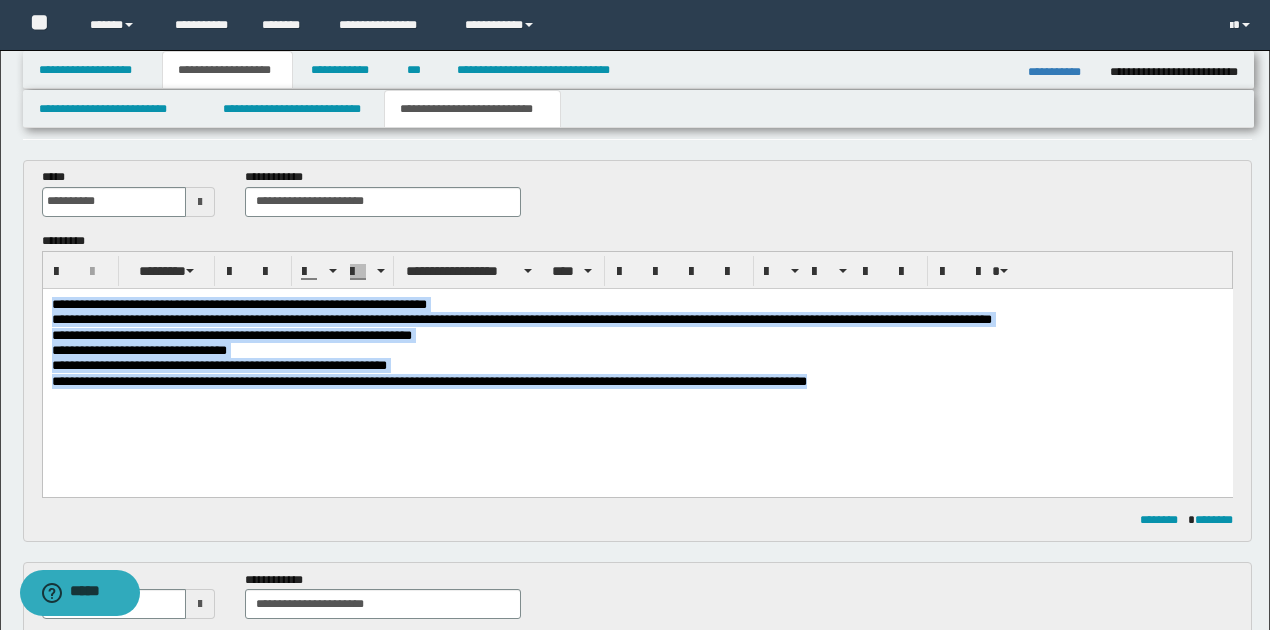 drag, startPoint x: 889, startPoint y: 380, endPoint x: -211, endPoint y: 289, distance: 1103.7577 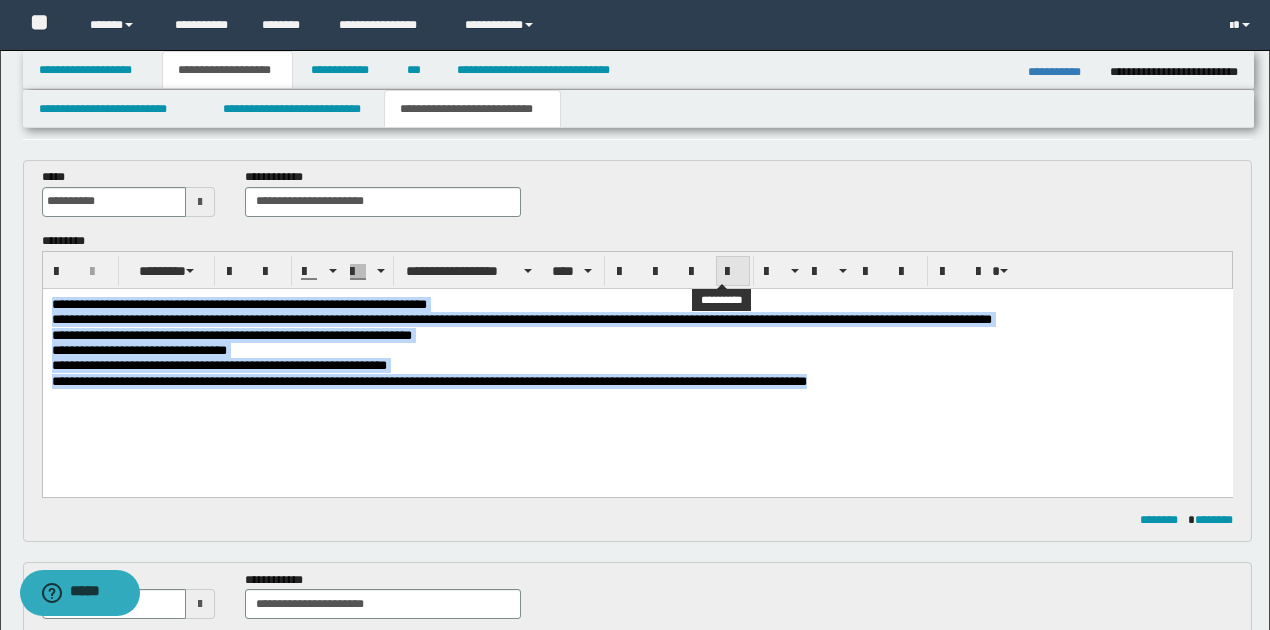 click at bounding box center [733, 272] 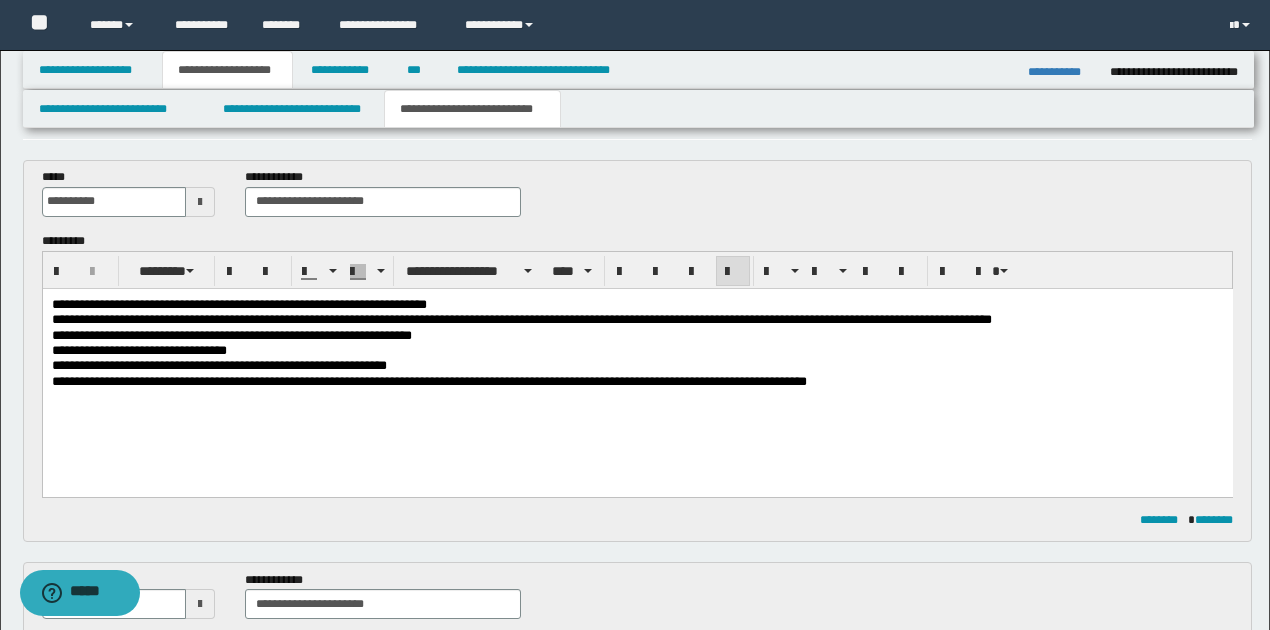 click on "**********" at bounding box center [637, 367] 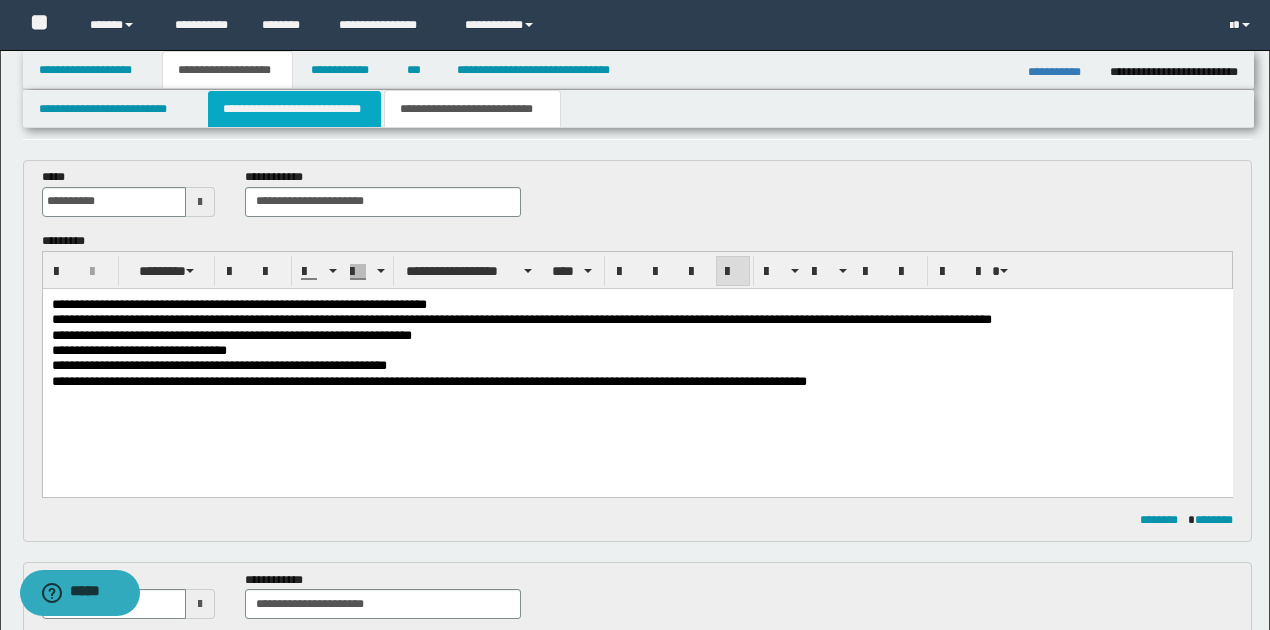 click on "**********" at bounding box center [294, 109] 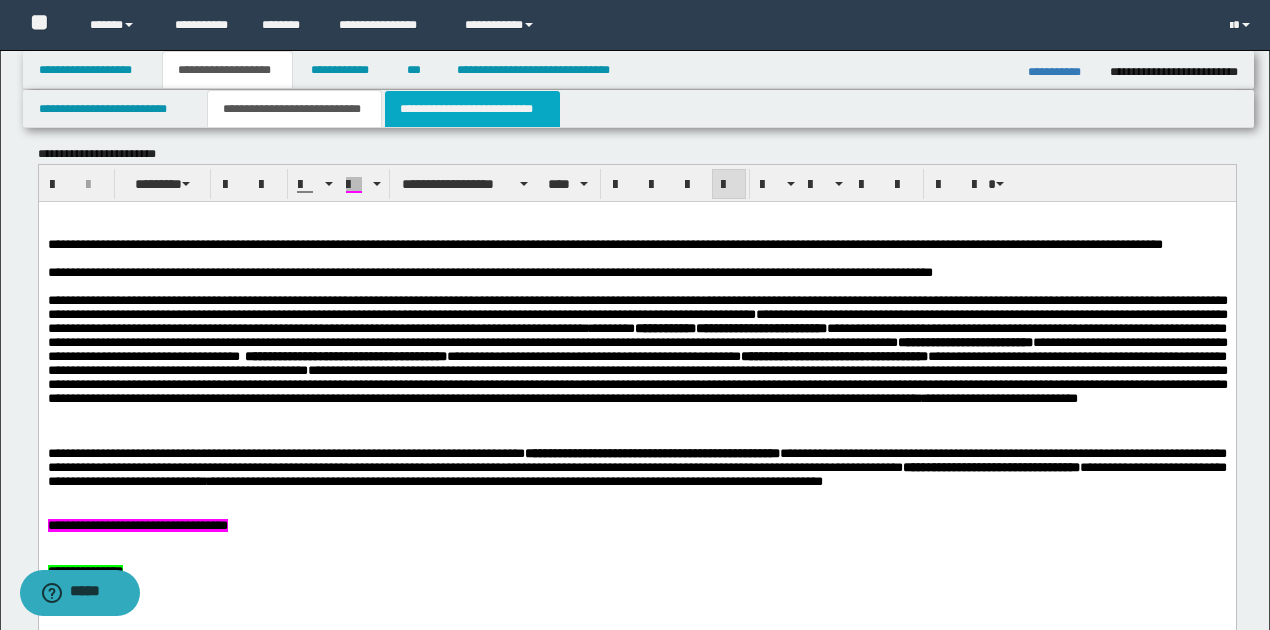 scroll, scrollTop: 1000, scrollLeft: 0, axis: vertical 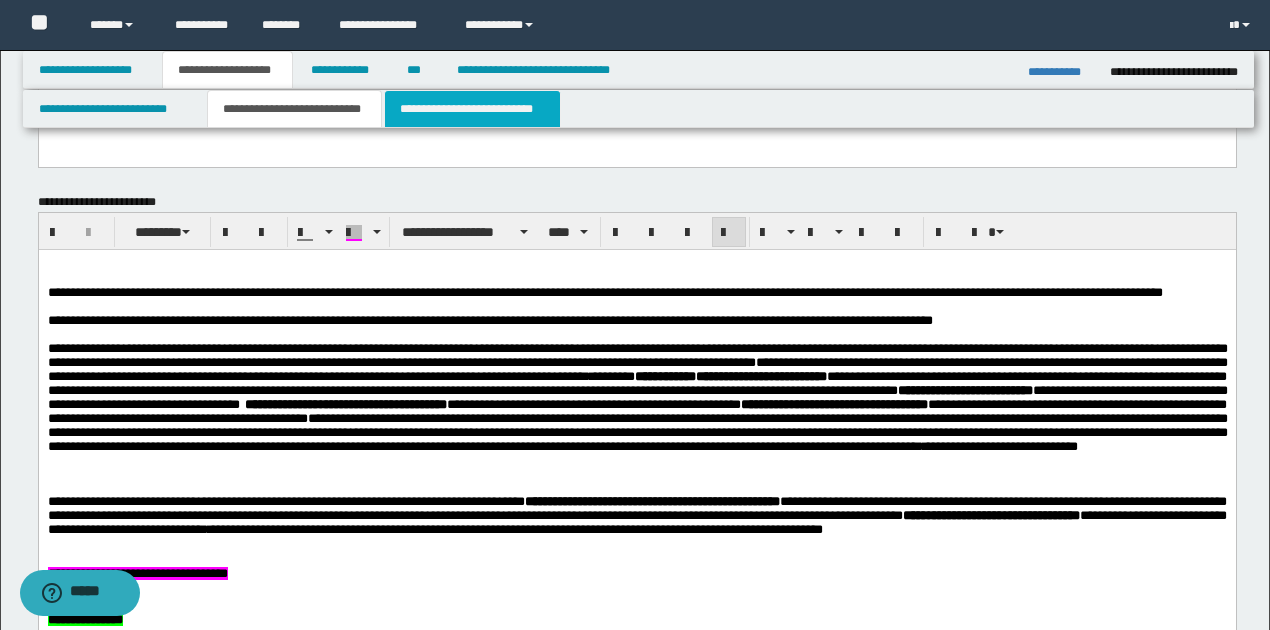 click on "**********" at bounding box center (472, 109) 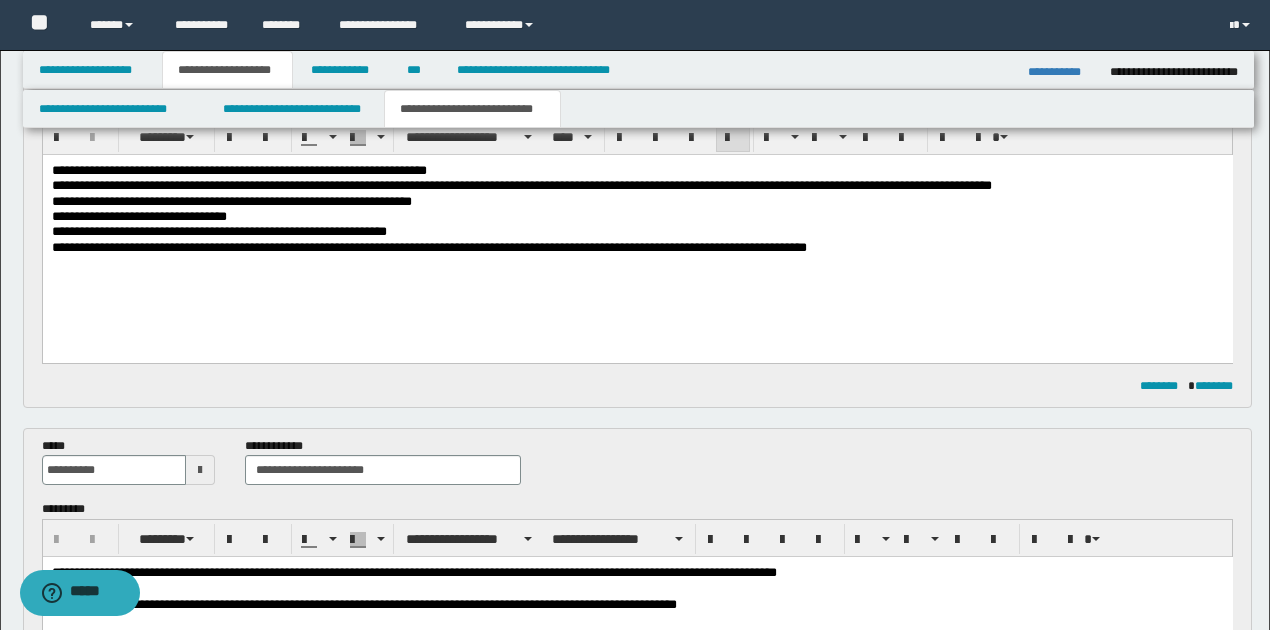 scroll, scrollTop: 133, scrollLeft: 0, axis: vertical 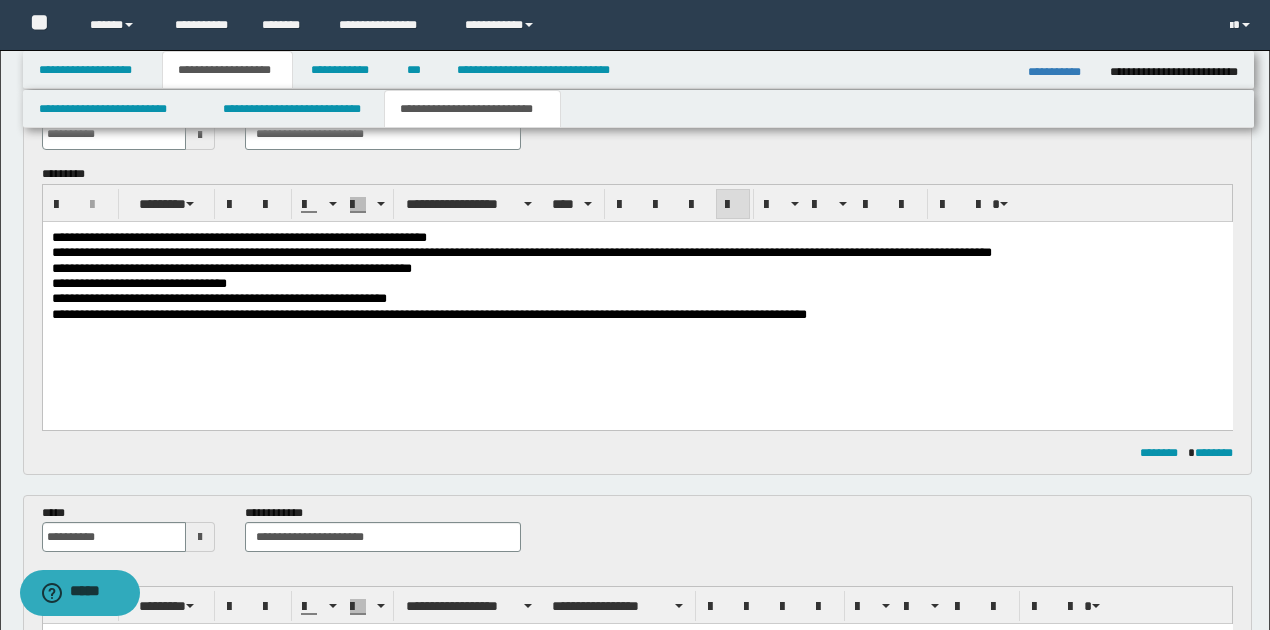 click on "**********" at bounding box center (637, 313) 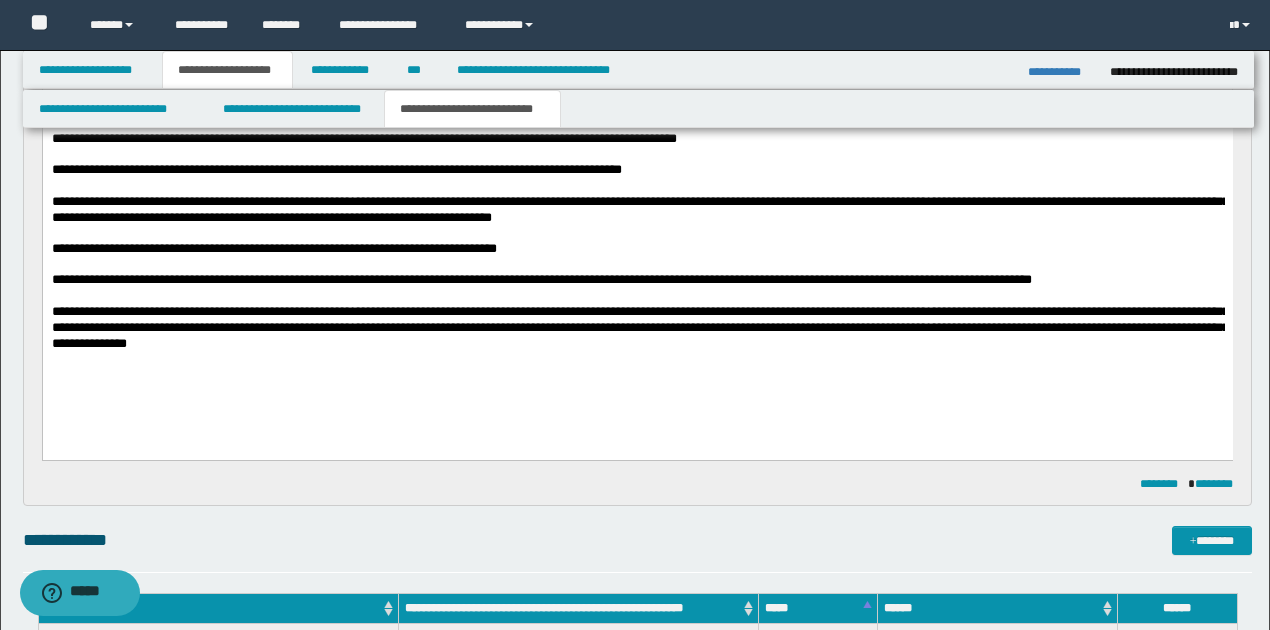 scroll, scrollTop: 666, scrollLeft: 0, axis: vertical 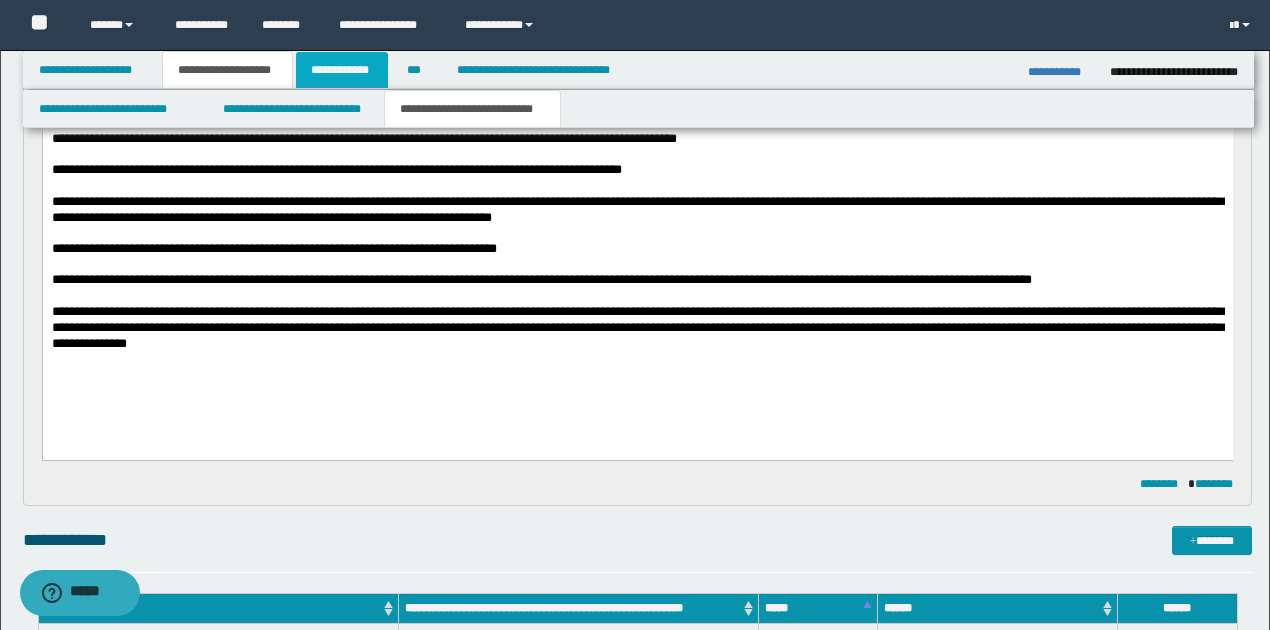 click on "**********" at bounding box center (342, 70) 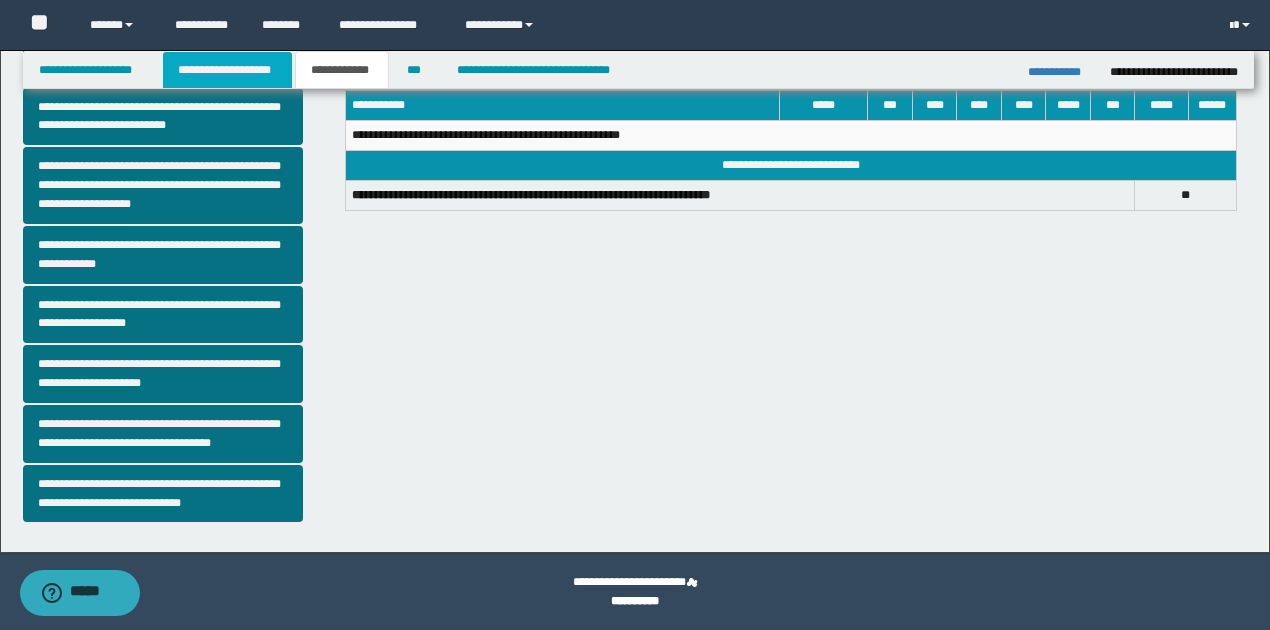 click on "**********" at bounding box center [227, 70] 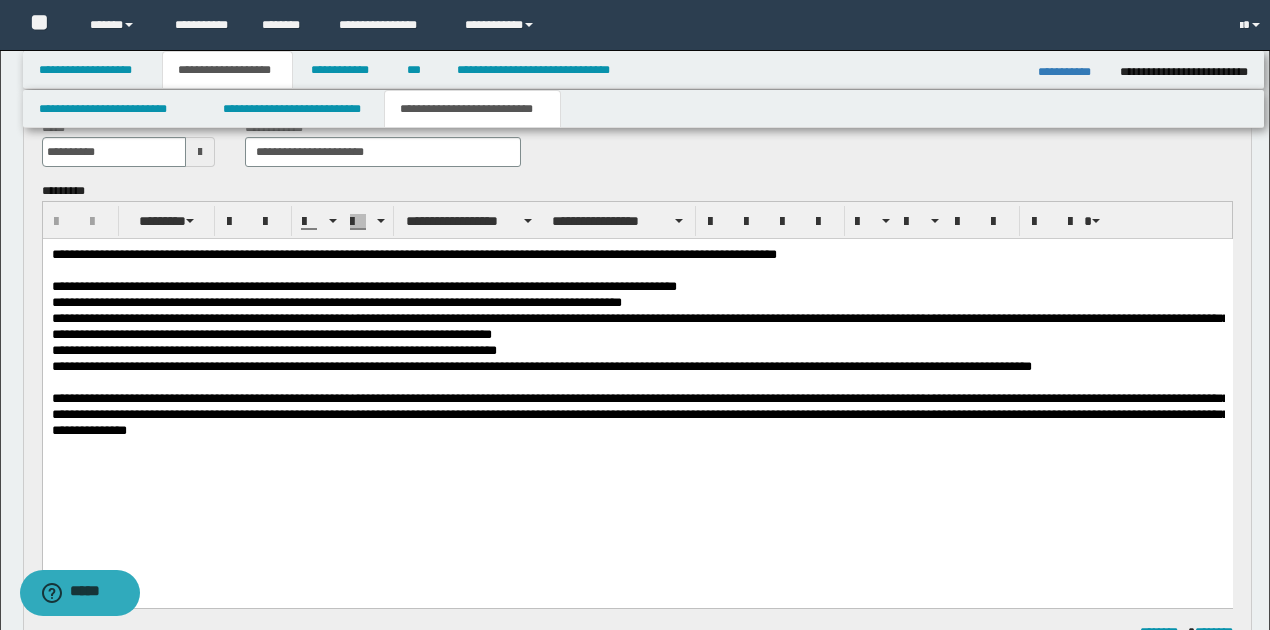scroll, scrollTop: 549, scrollLeft: 0, axis: vertical 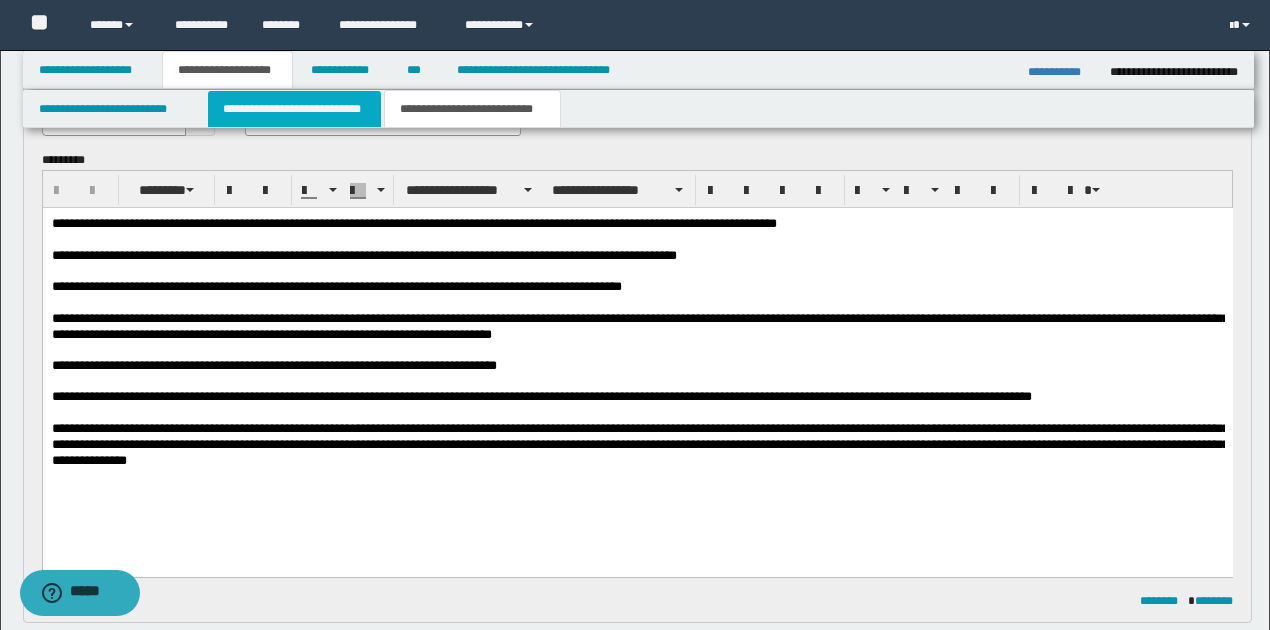 click on "**********" at bounding box center [294, 109] 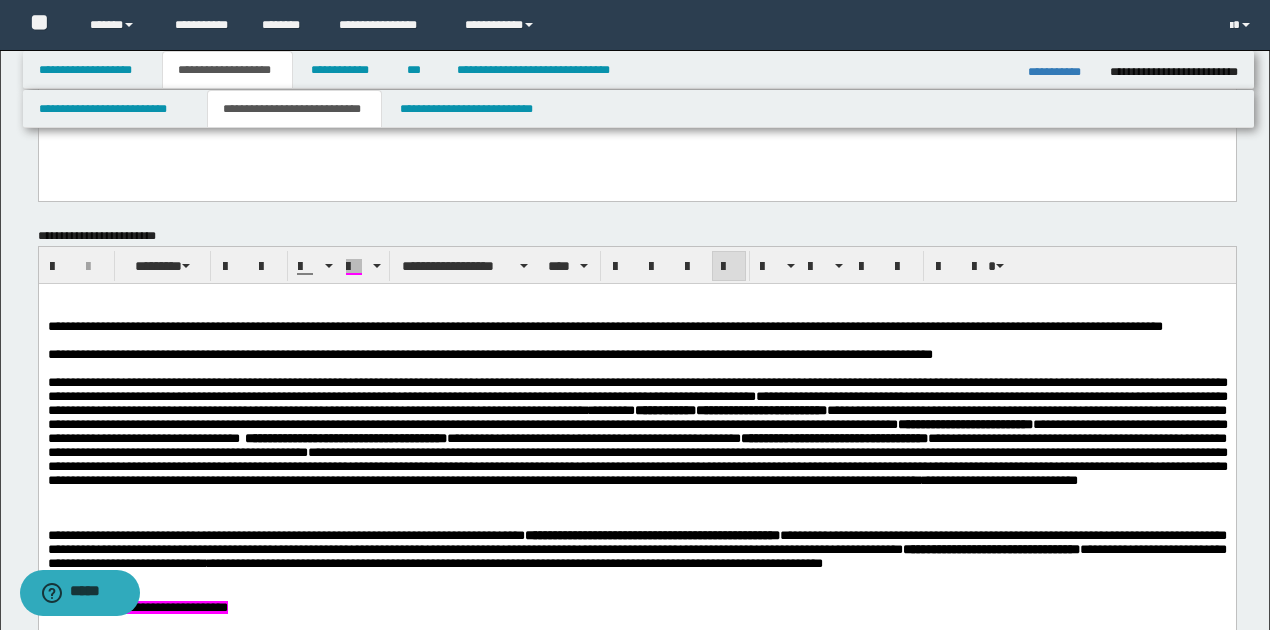 scroll, scrollTop: 949, scrollLeft: 0, axis: vertical 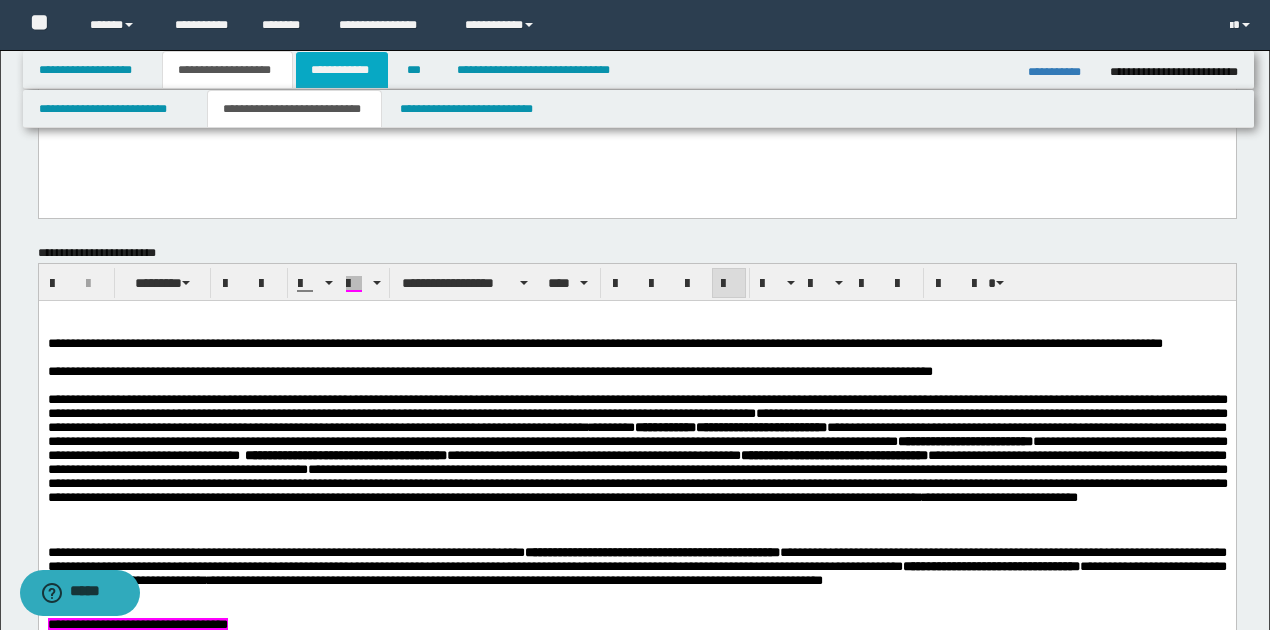 click on "**********" at bounding box center (342, 70) 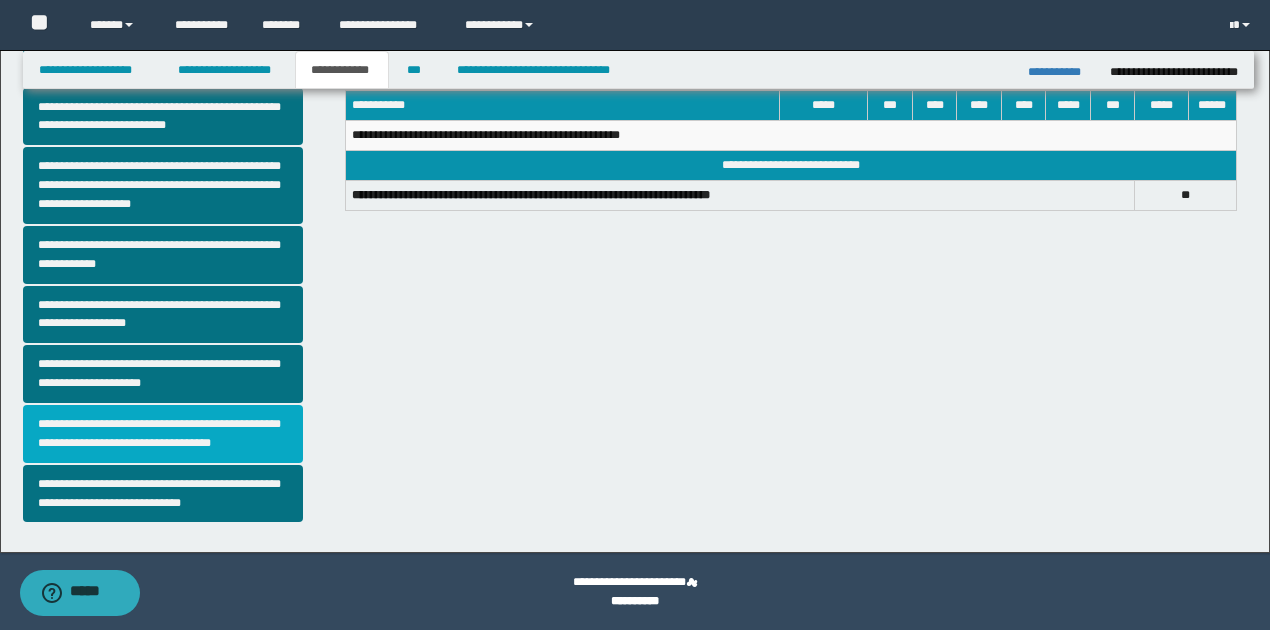 click on "**********" at bounding box center [163, 434] 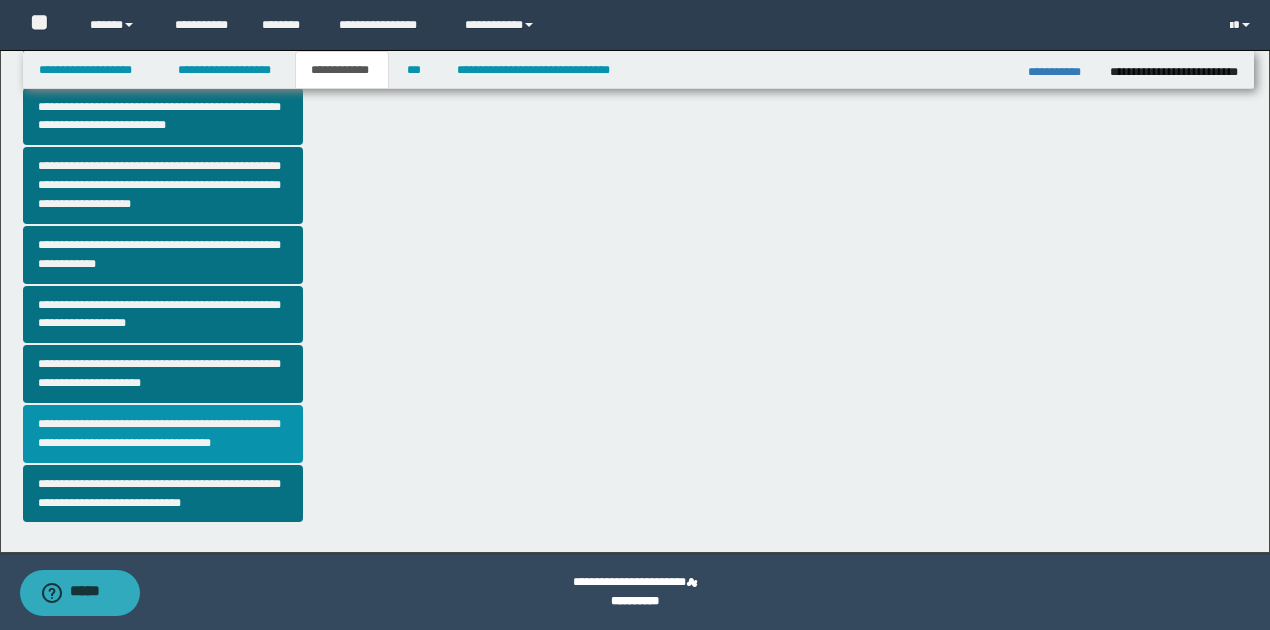 scroll, scrollTop: 0, scrollLeft: 0, axis: both 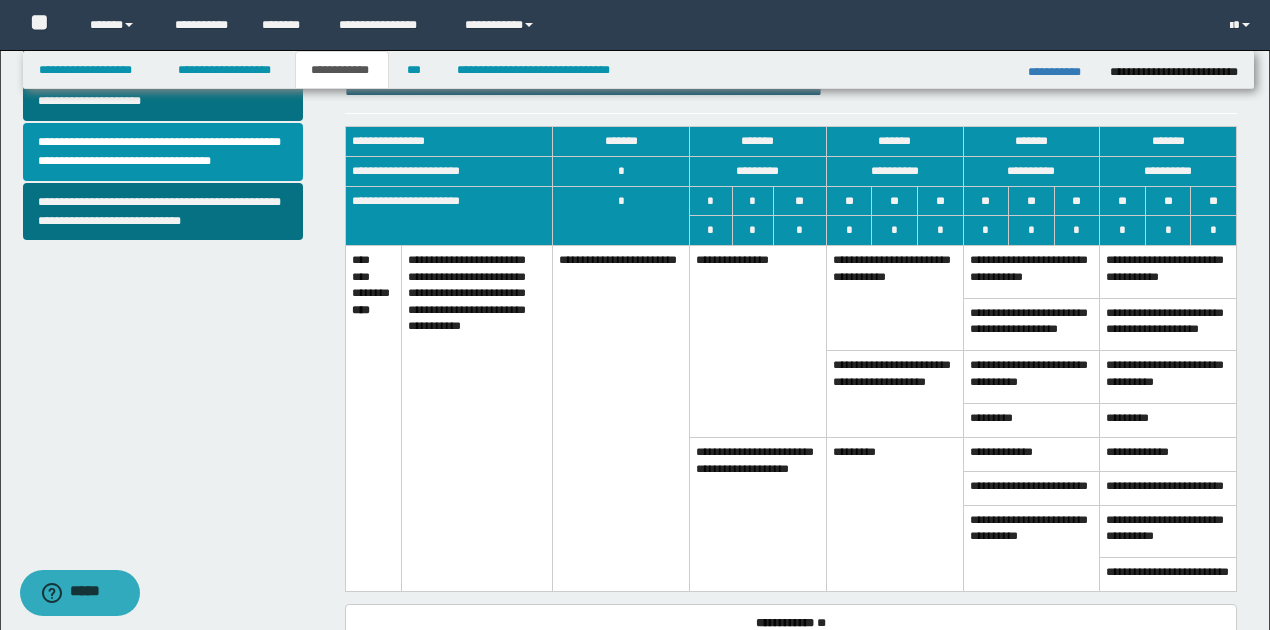 click on "**********" at bounding box center [1031, 454] 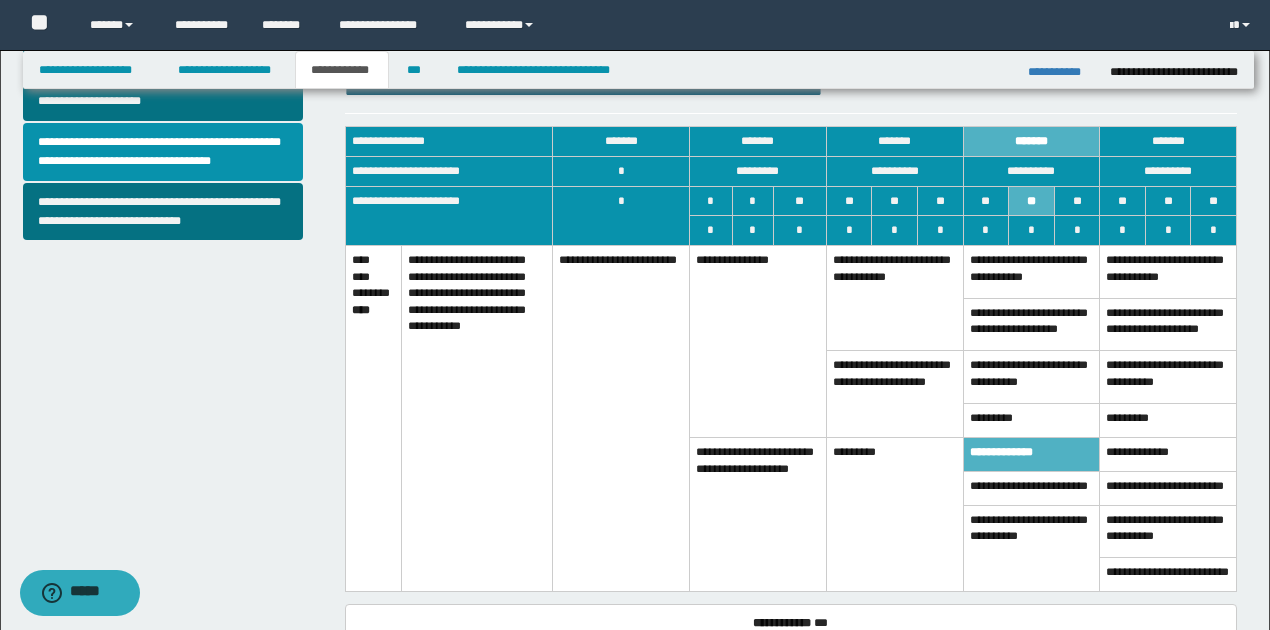 click on "*********" at bounding box center [1031, 421] 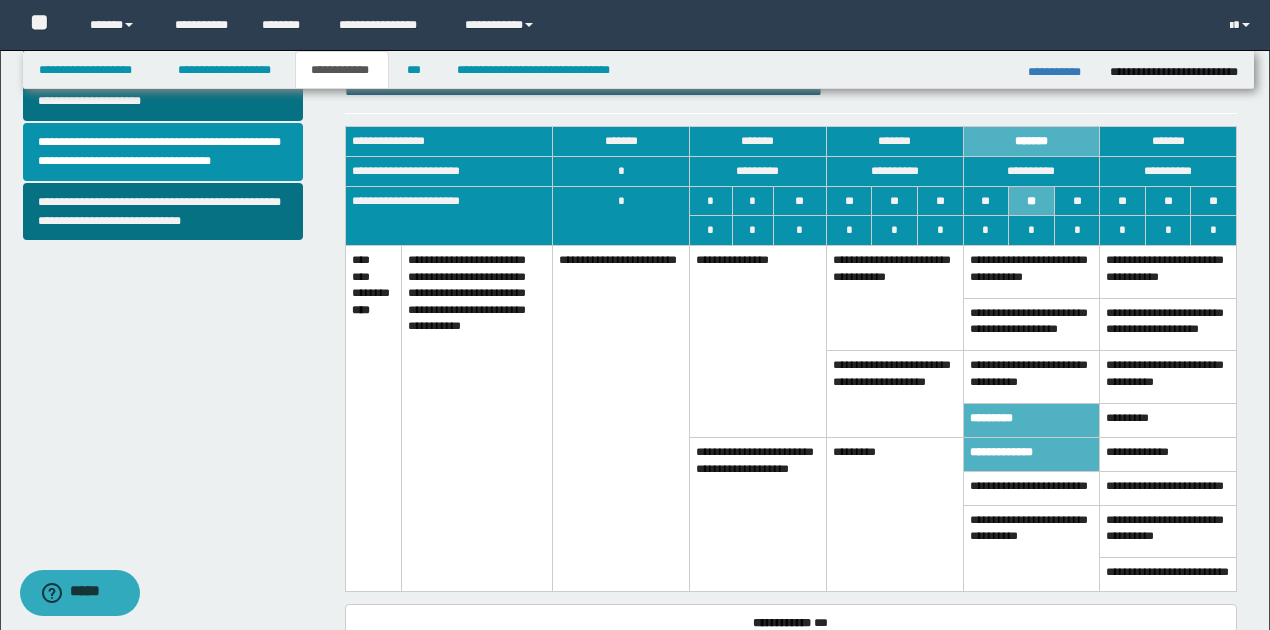 click on "**********" at bounding box center (1031, 488) 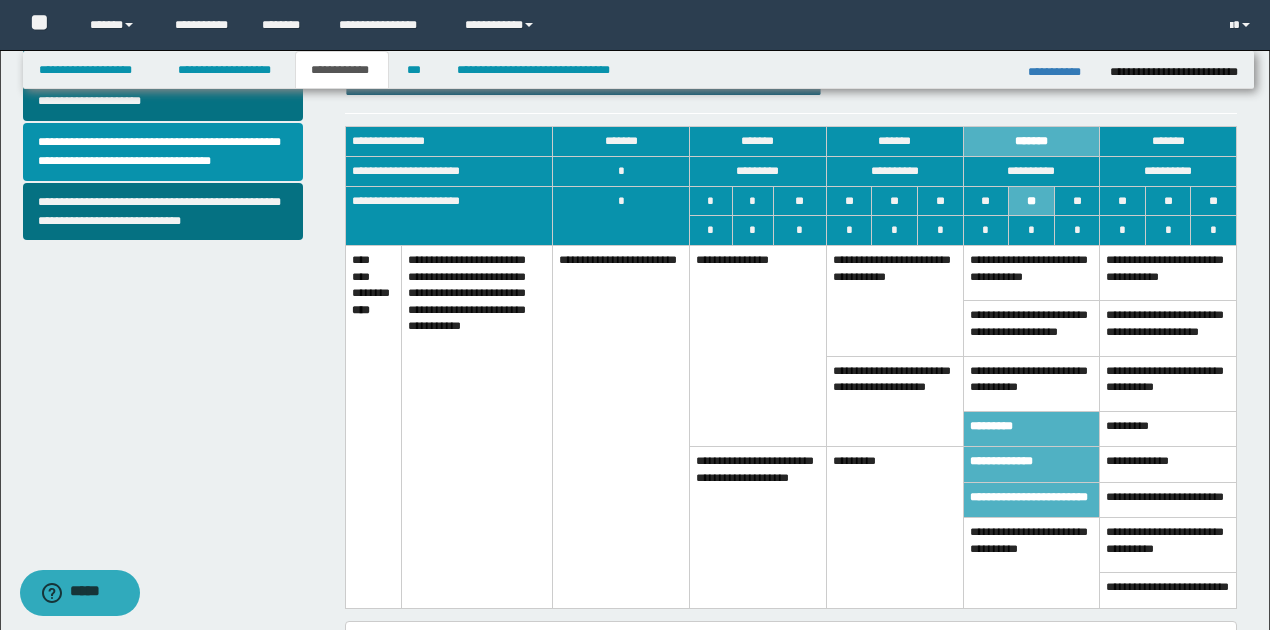 click on "**********" at bounding box center [1031, 383] 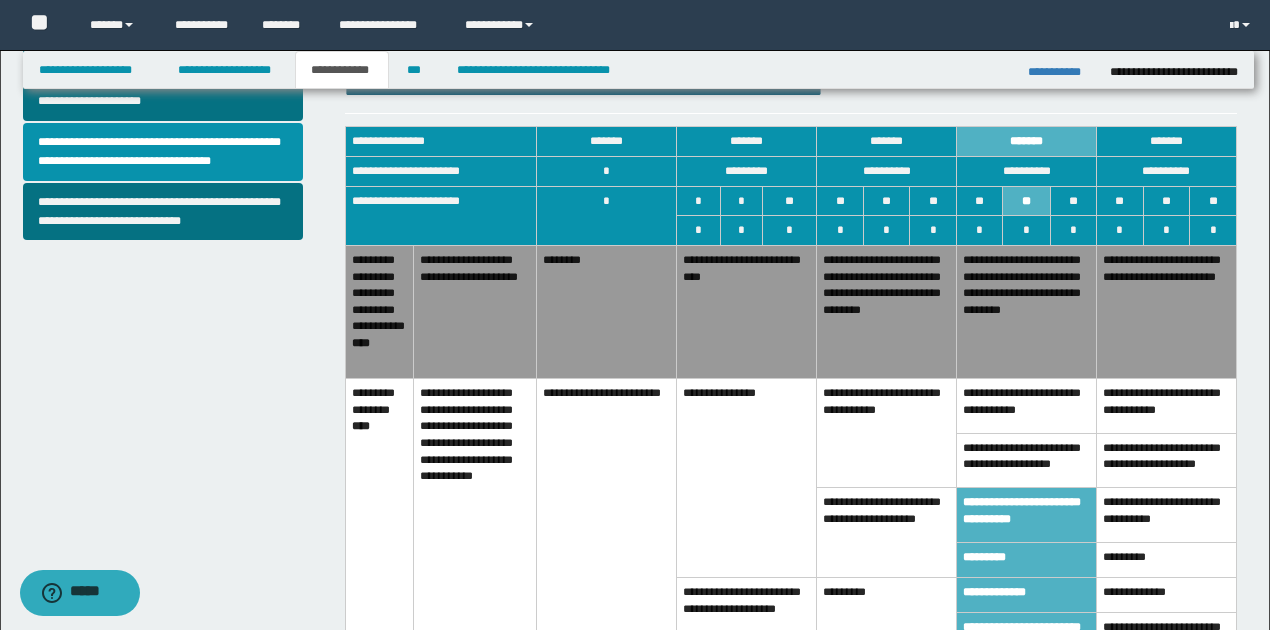 click on "**********" at bounding box center [1027, 311] 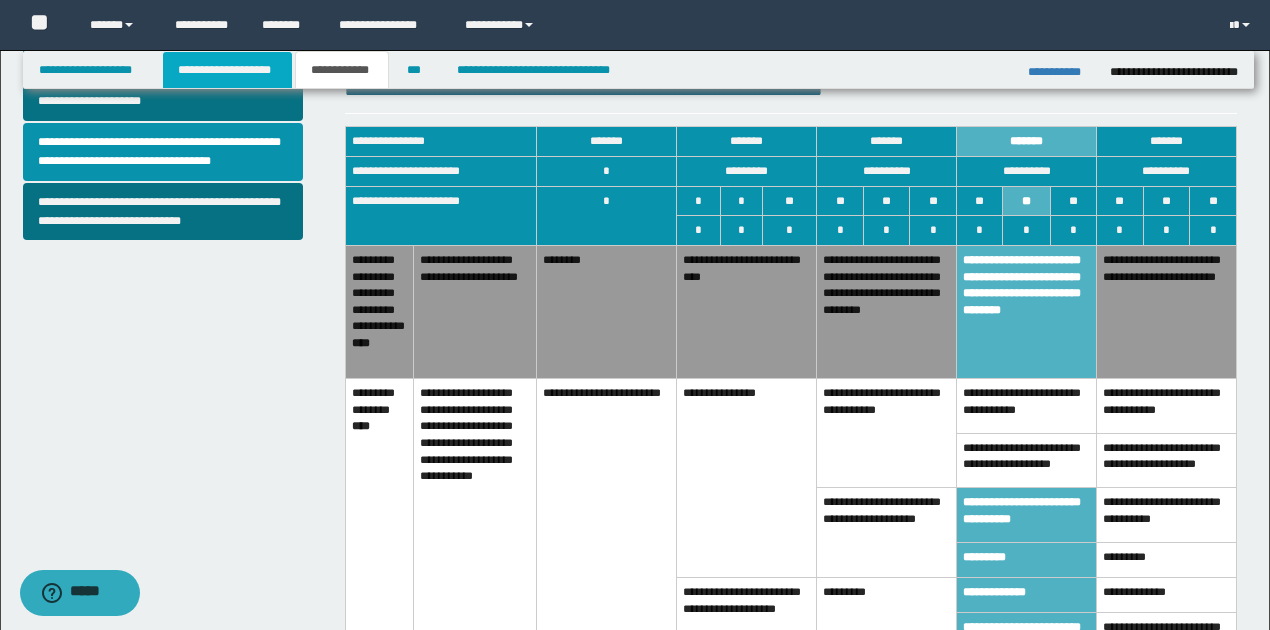 click on "**********" at bounding box center [227, 70] 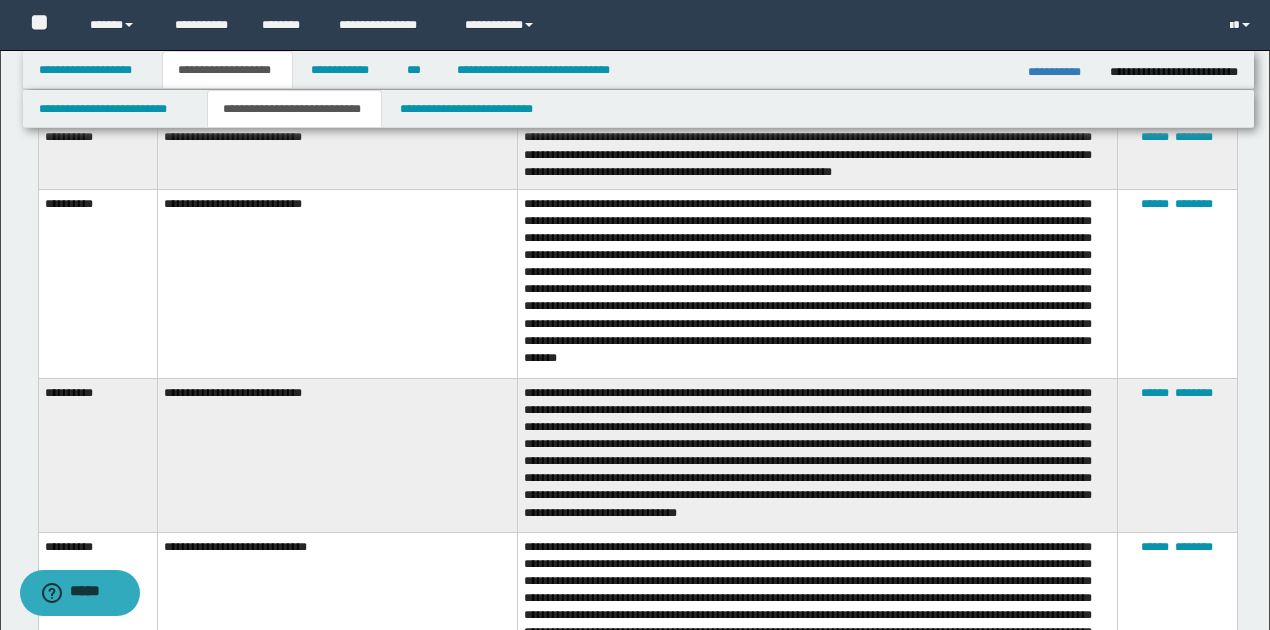 scroll, scrollTop: 1764, scrollLeft: 0, axis: vertical 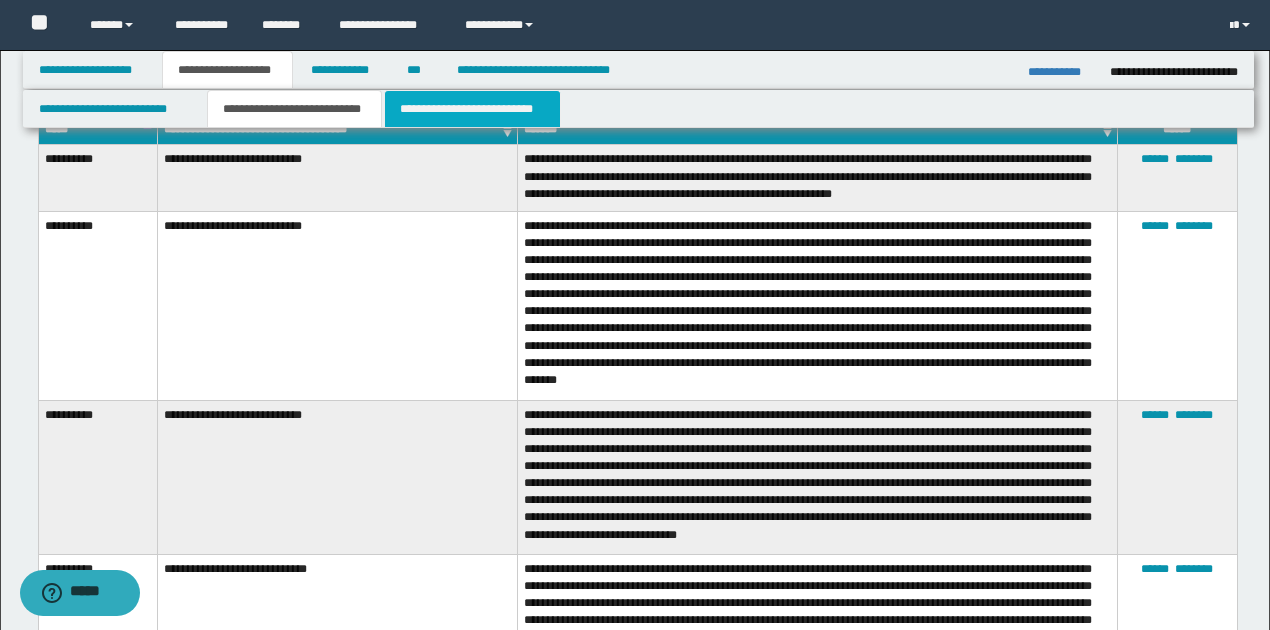 click on "**********" at bounding box center [472, 109] 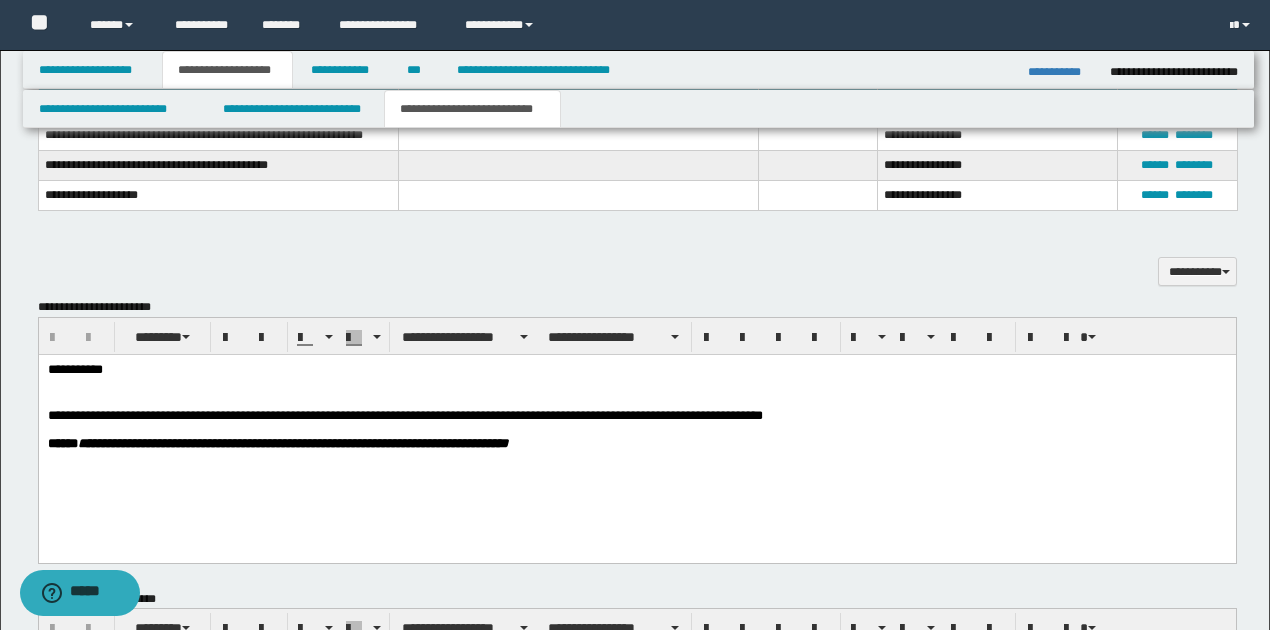 scroll, scrollTop: 1232, scrollLeft: 0, axis: vertical 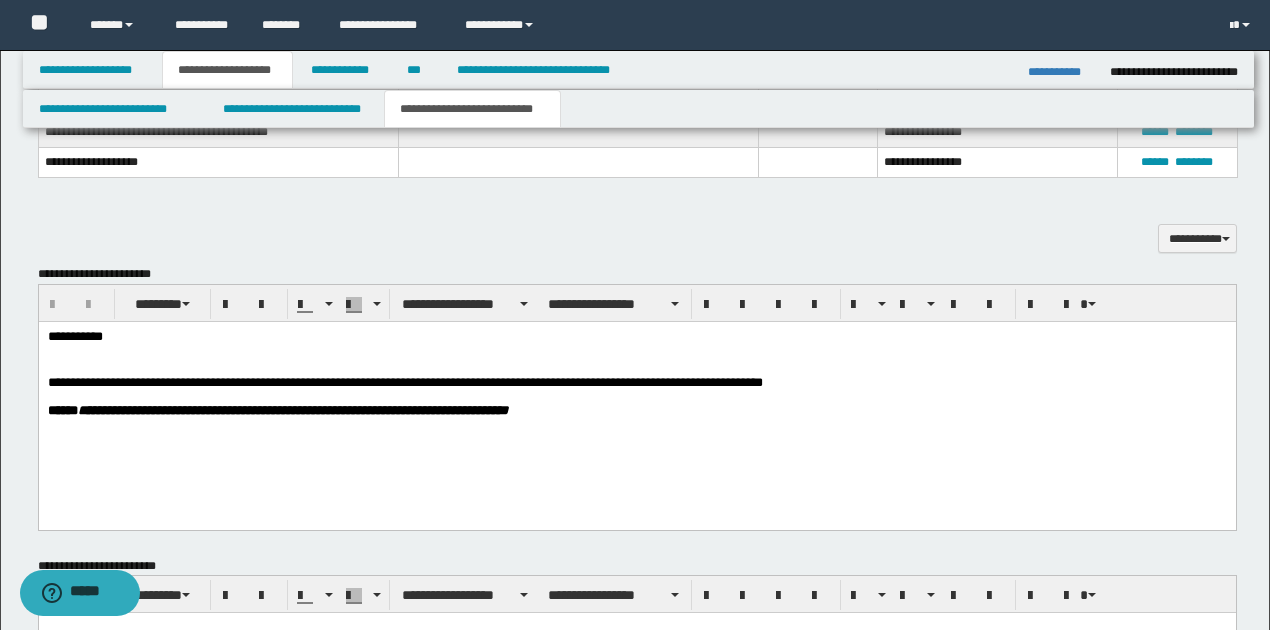 click on "**********" at bounding box center (637, 337) 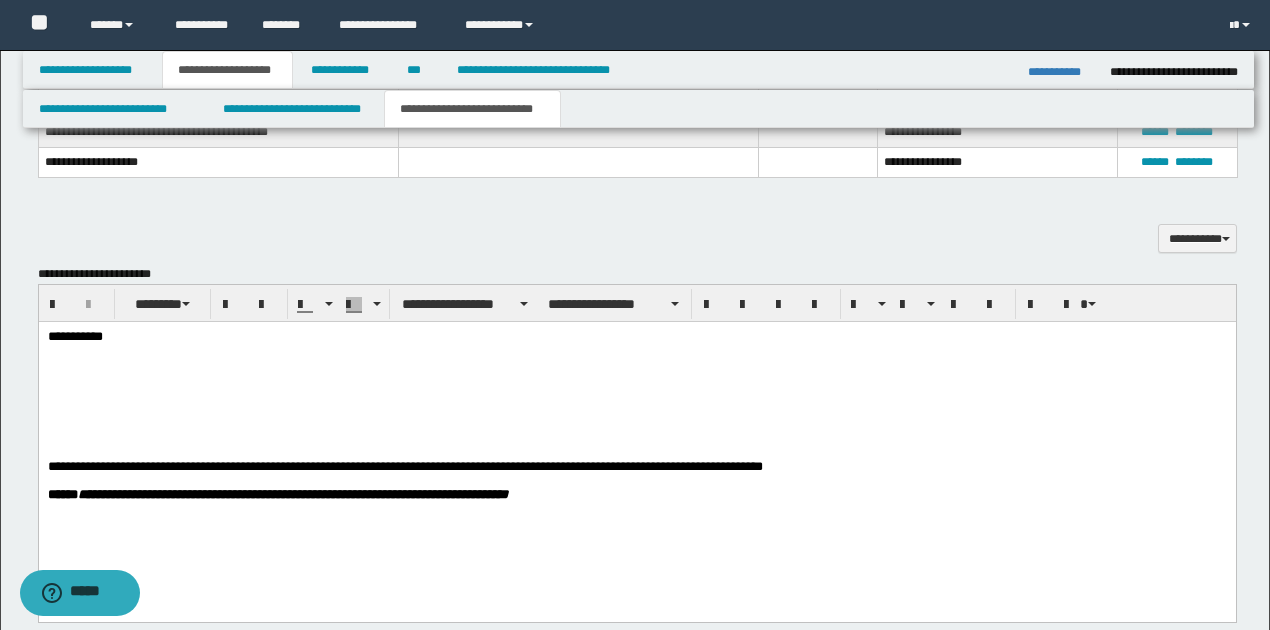 type 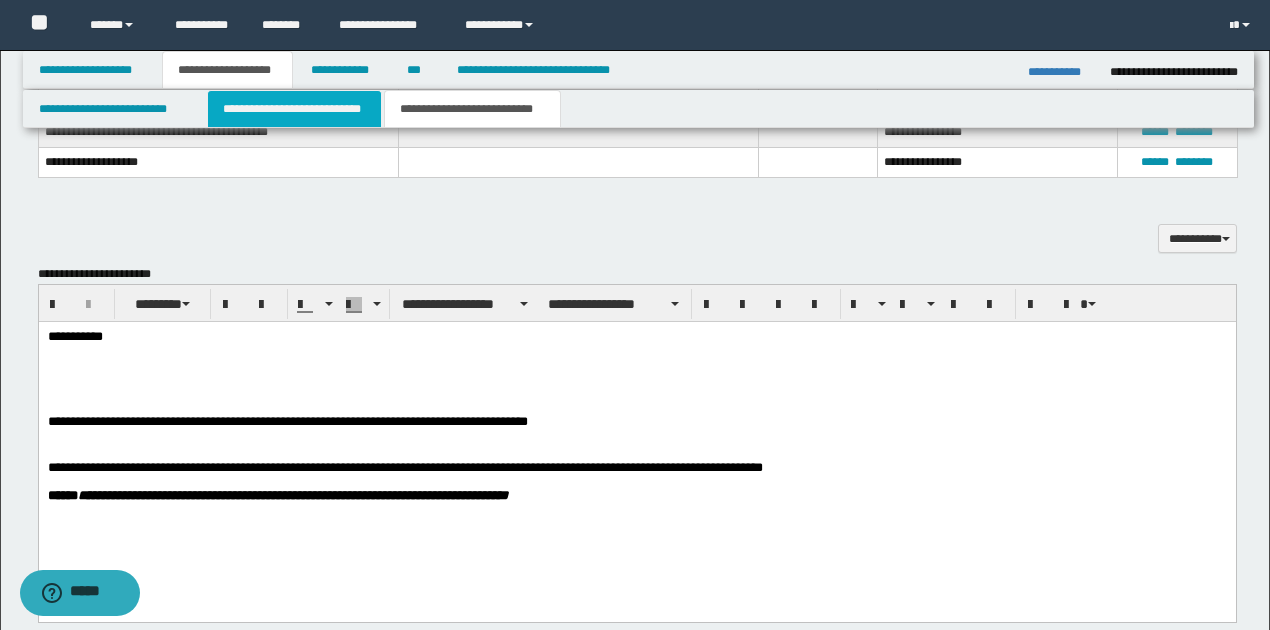 click on "**********" at bounding box center [294, 109] 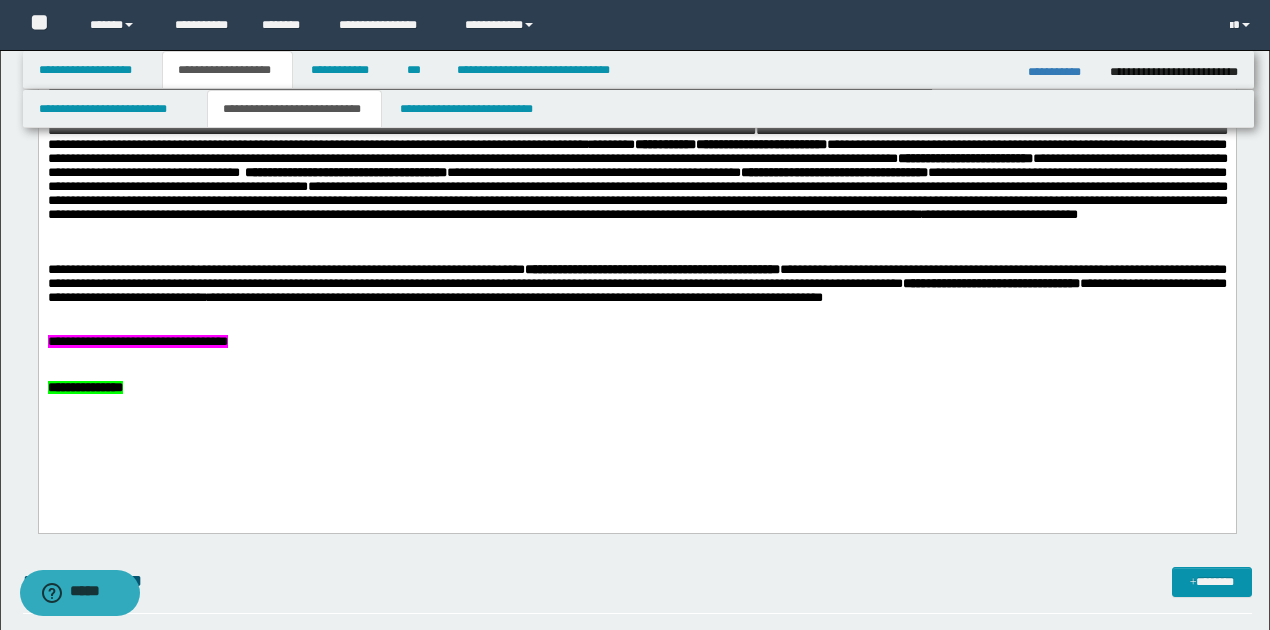 click on "**********" at bounding box center [637, 342] 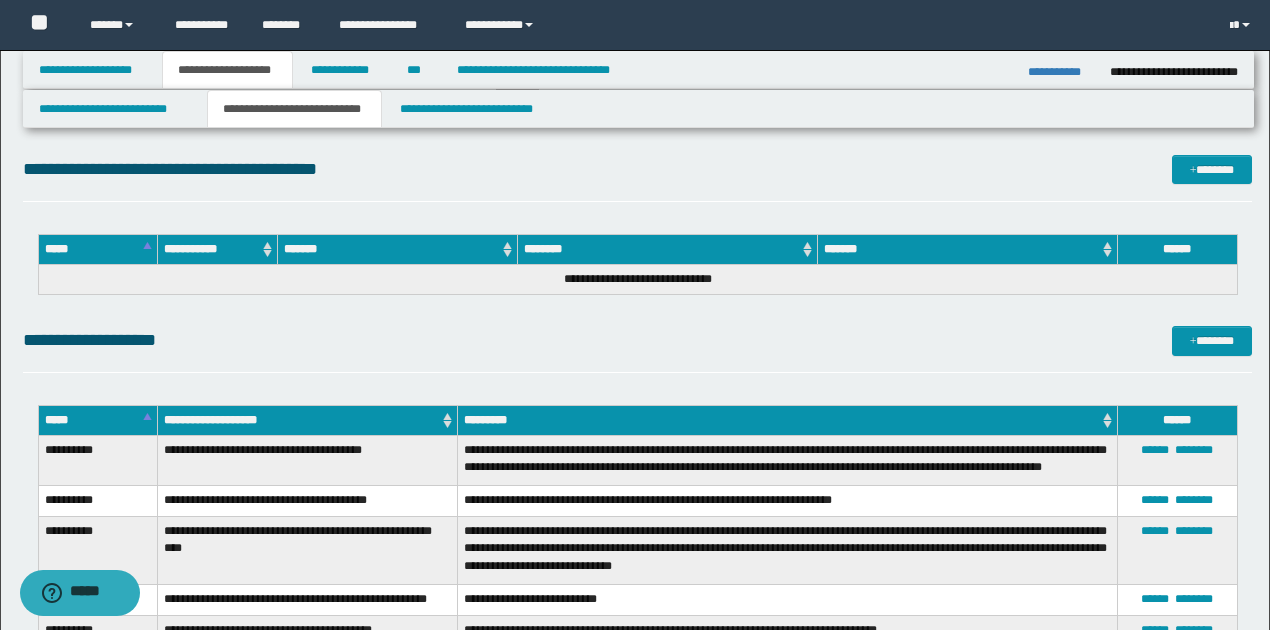 scroll, scrollTop: 2632, scrollLeft: 0, axis: vertical 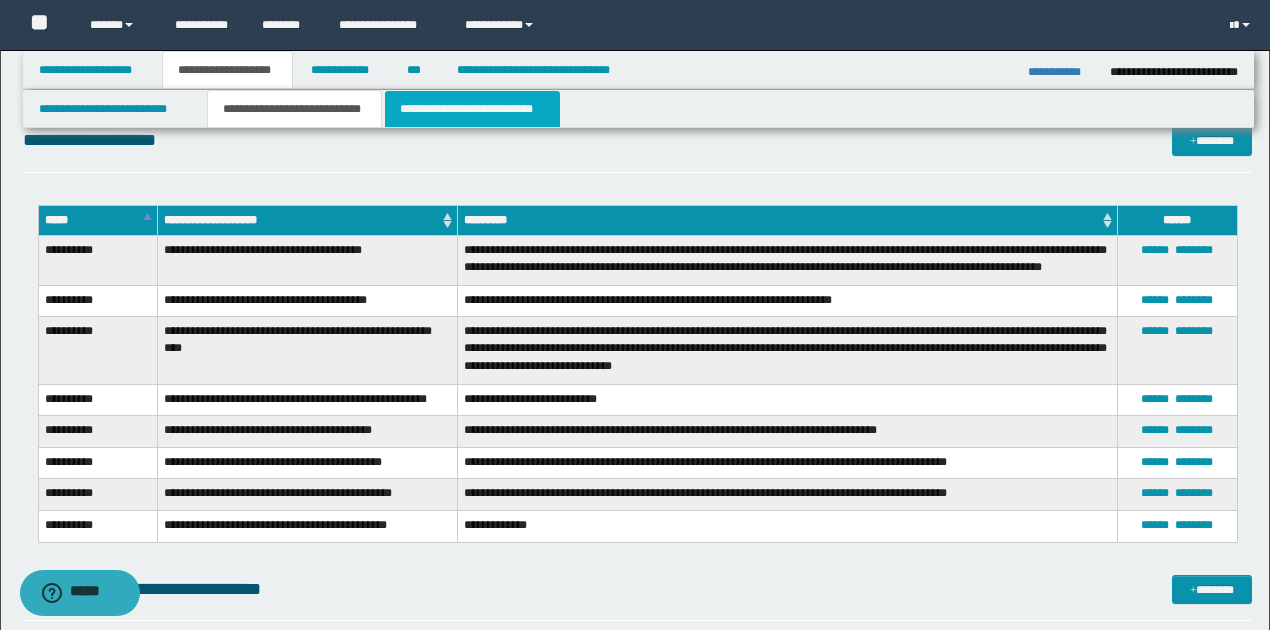 click on "**********" at bounding box center [472, 109] 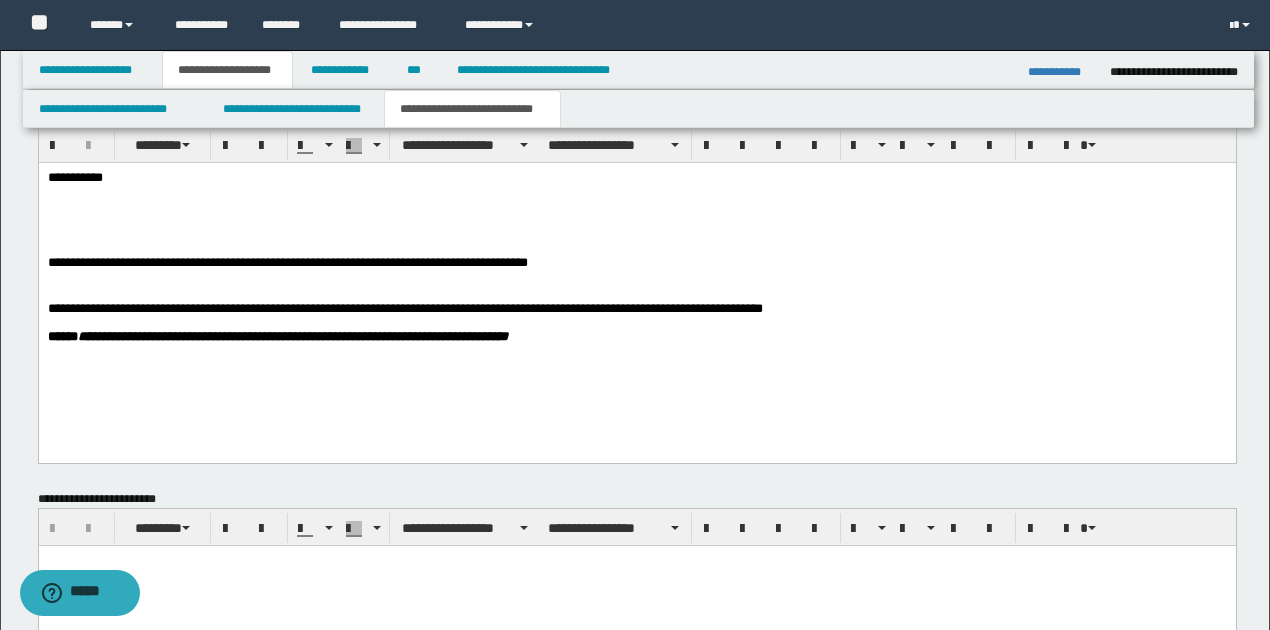 scroll, scrollTop: 1124, scrollLeft: 0, axis: vertical 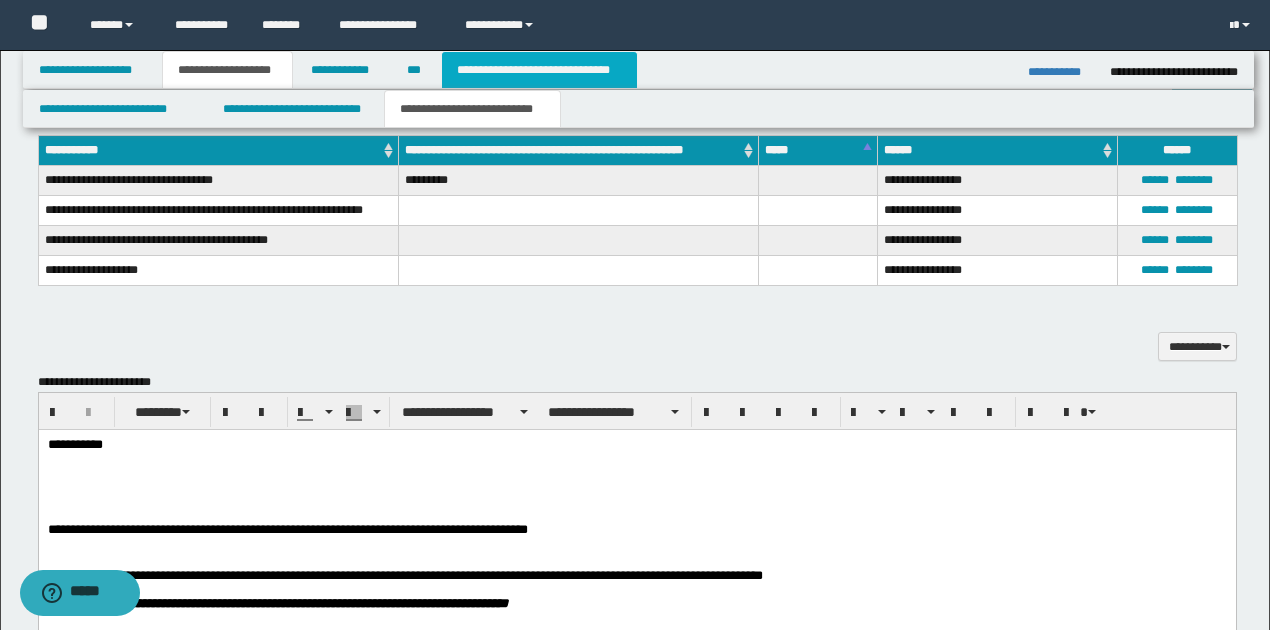 click on "**********" at bounding box center (539, 70) 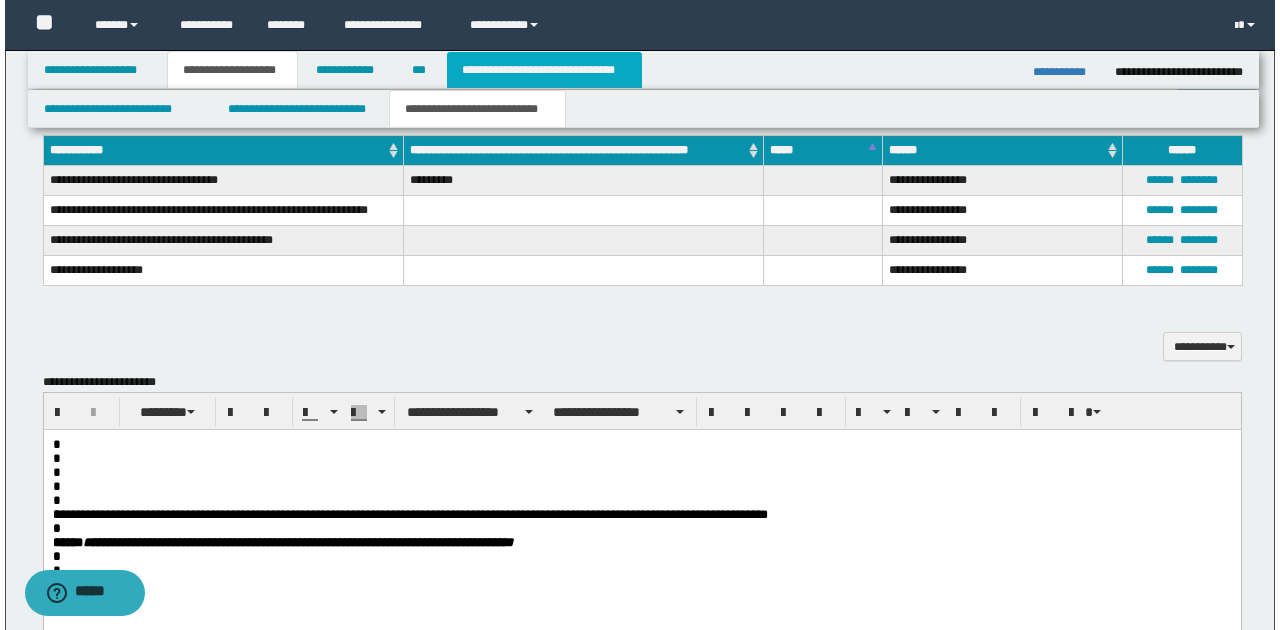 scroll, scrollTop: 0, scrollLeft: 0, axis: both 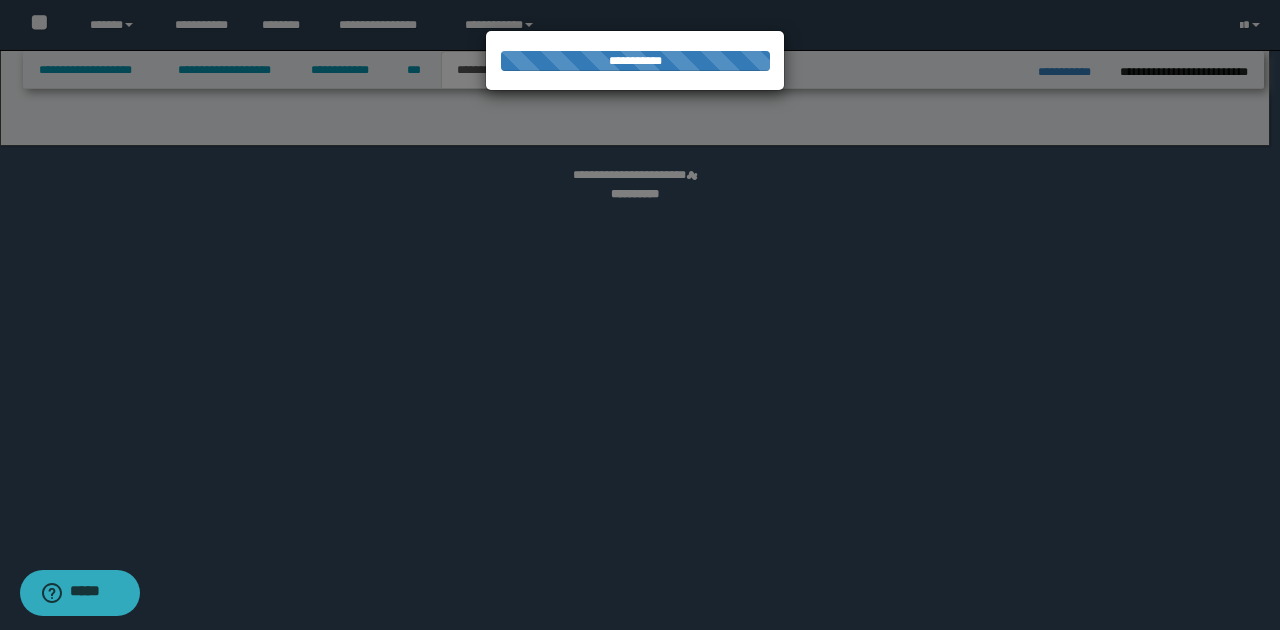 select on "*" 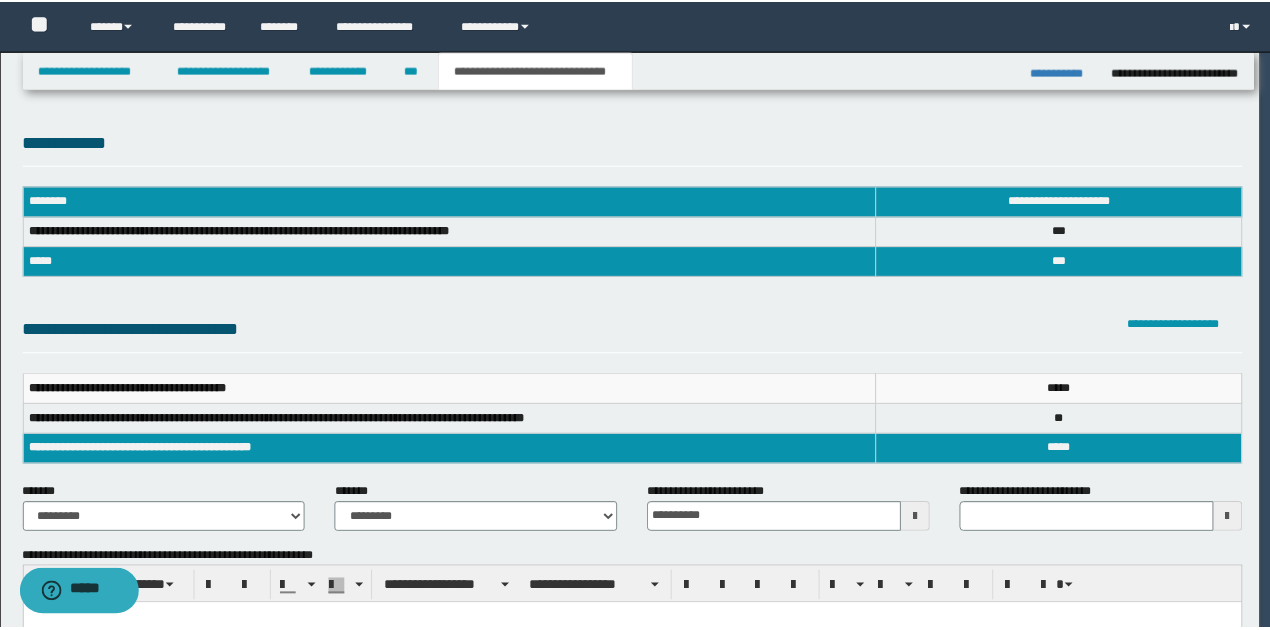 scroll, scrollTop: 0, scrollLeft: 0, axis: both 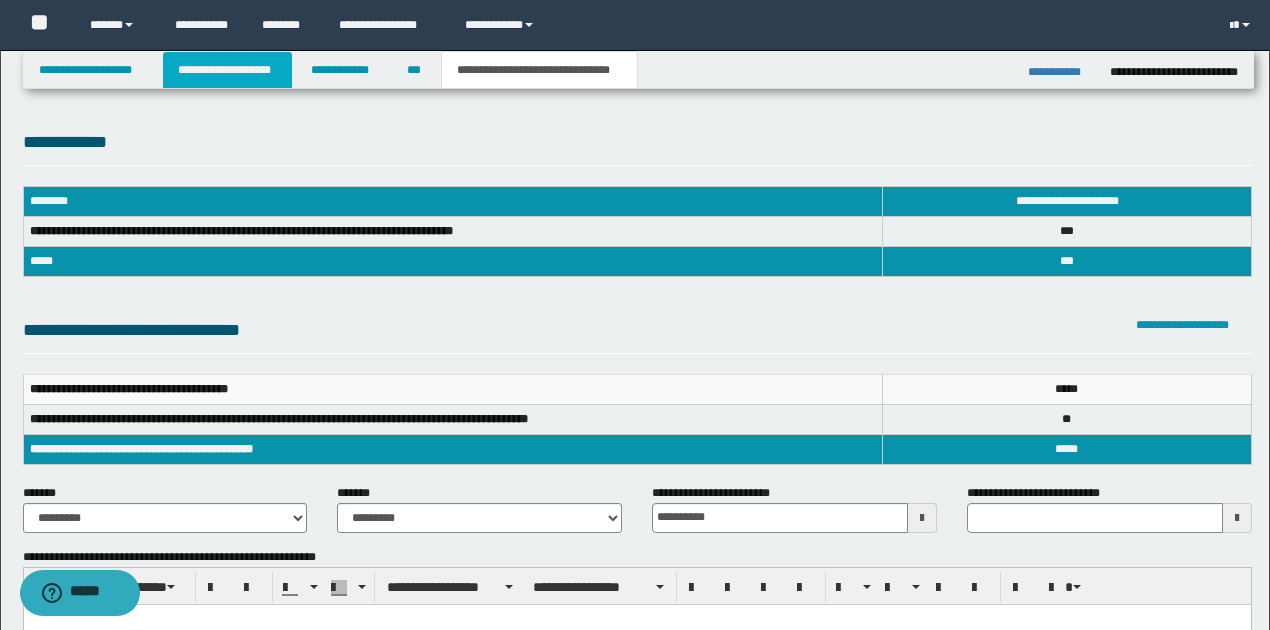 click on "**********" at bounding box center [227, 70] 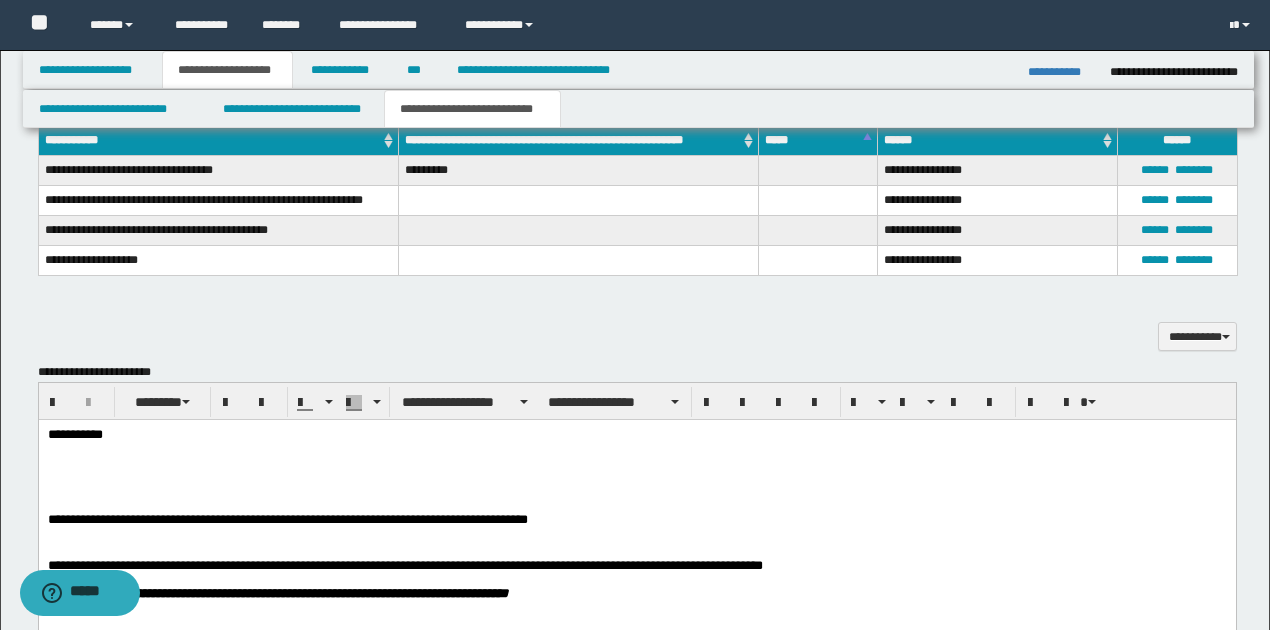 scroll, scrollTop: 1333, scrollLeft: 0, axis: vertical 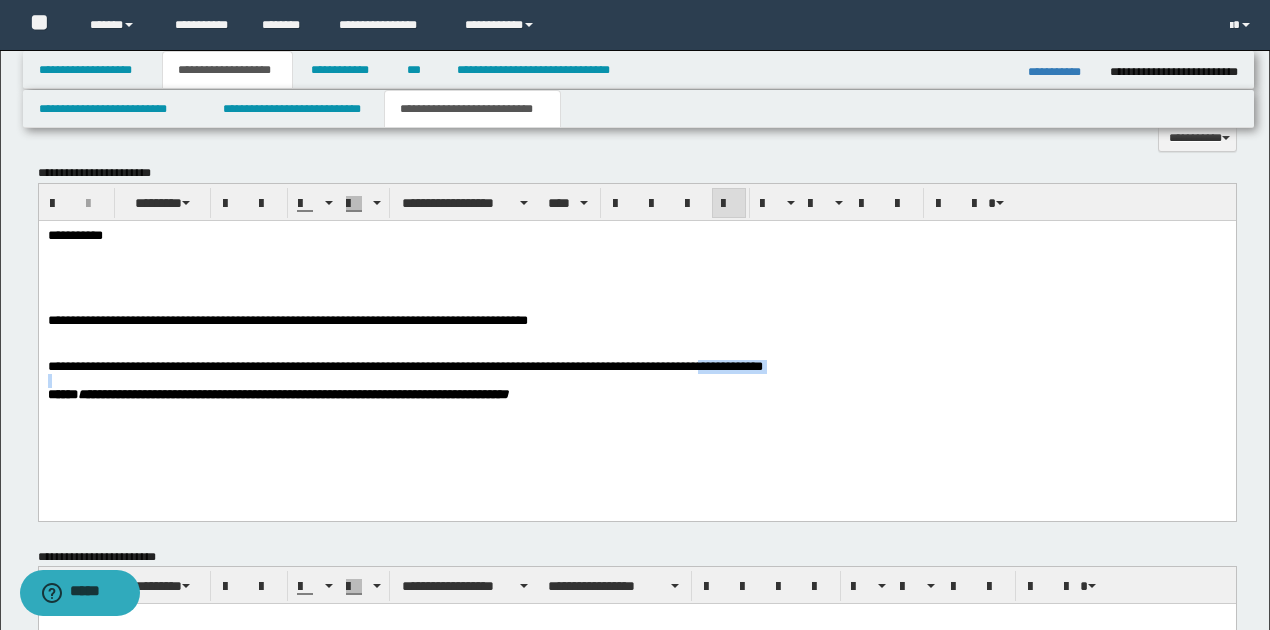 drag, startPoint x: 737, startPoint y: 375, endPoint x: 913, endPoint y: 384, distance: 176.22997 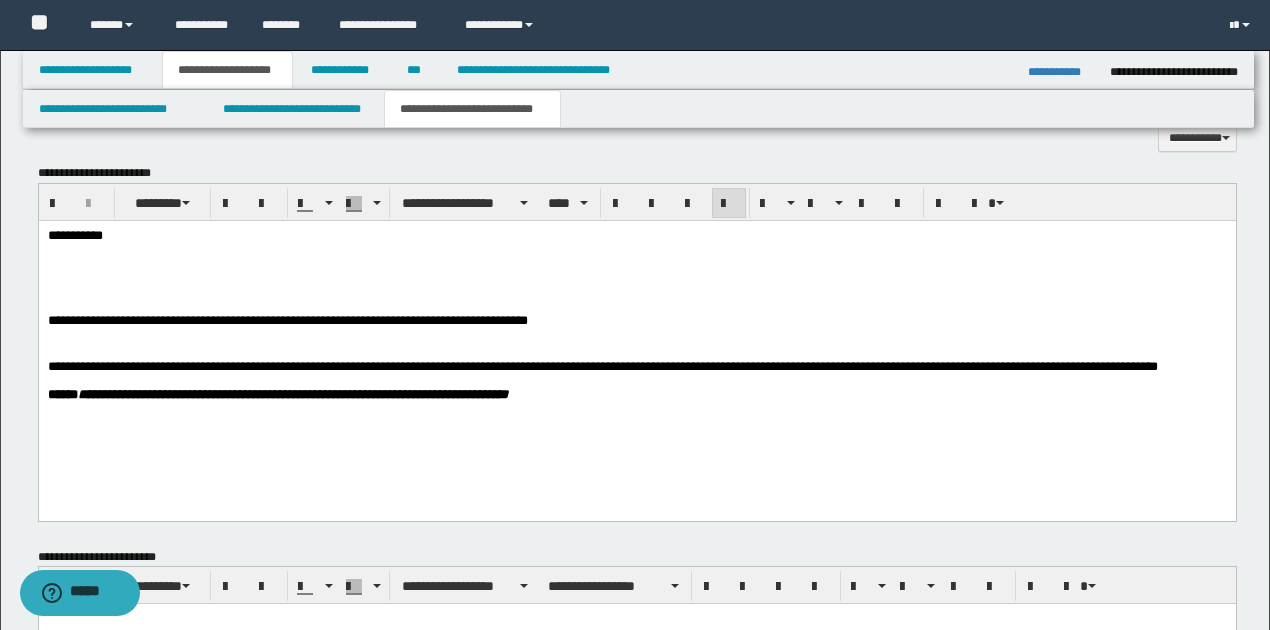 click on "**********" at bounding box center (636, 367) 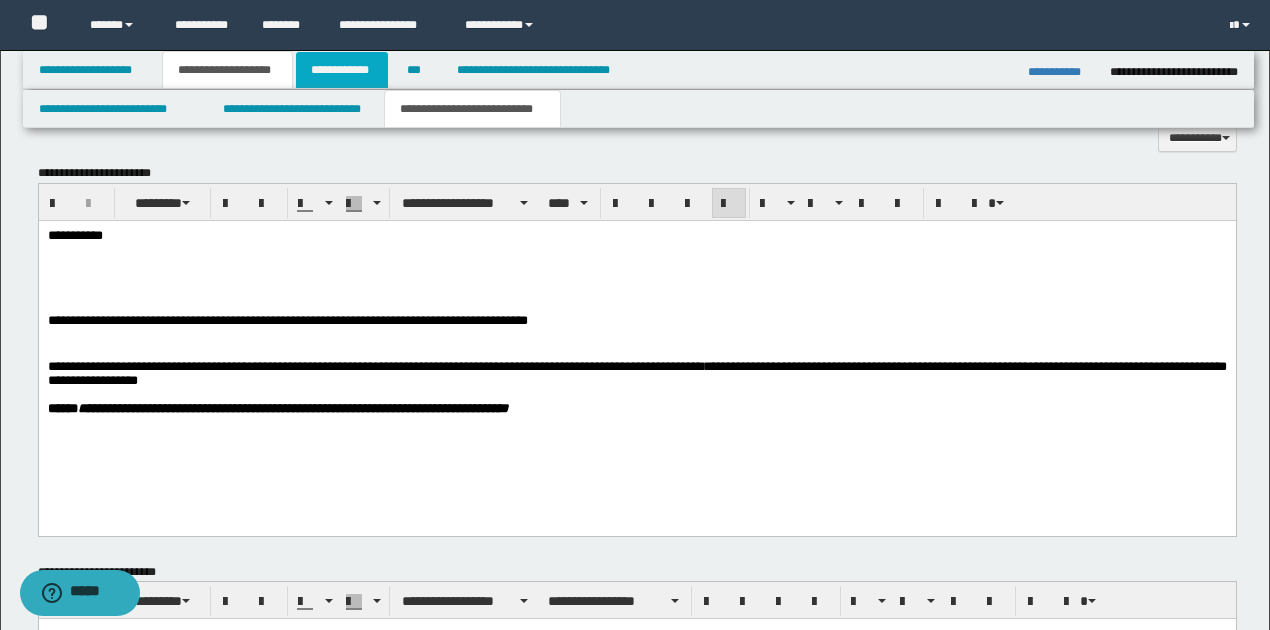 click on "**********" at bounding box center [342, 70] 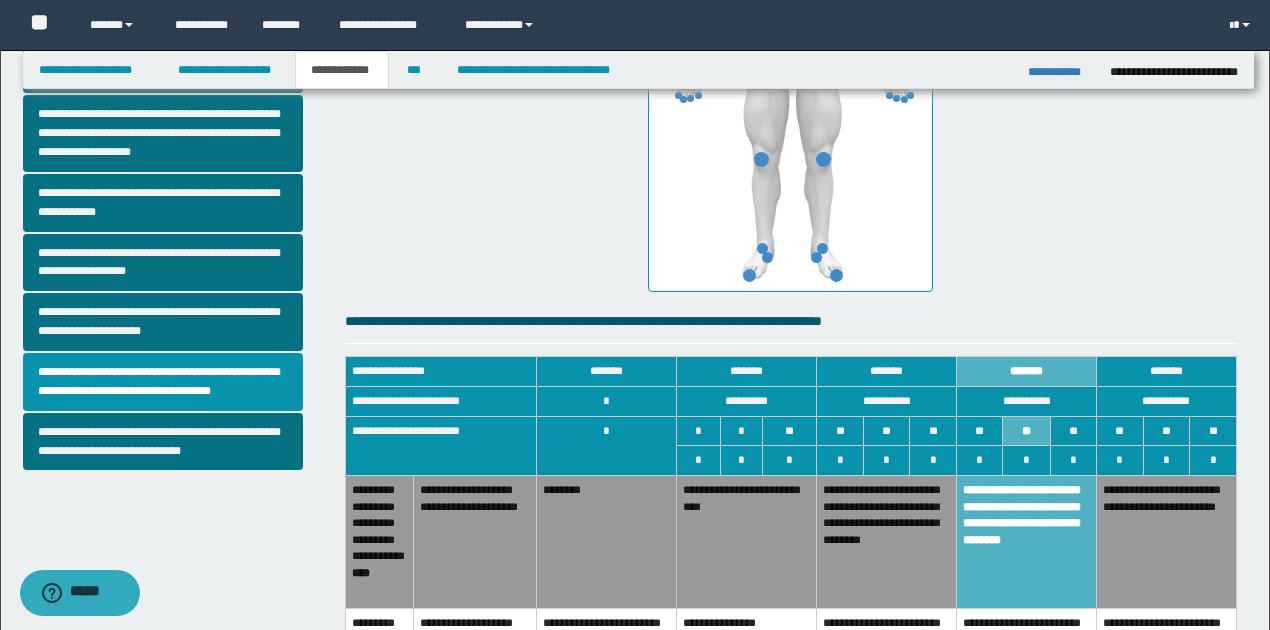 scroll, scrollTop: 569, scrollLeft: 0, axis: vertical 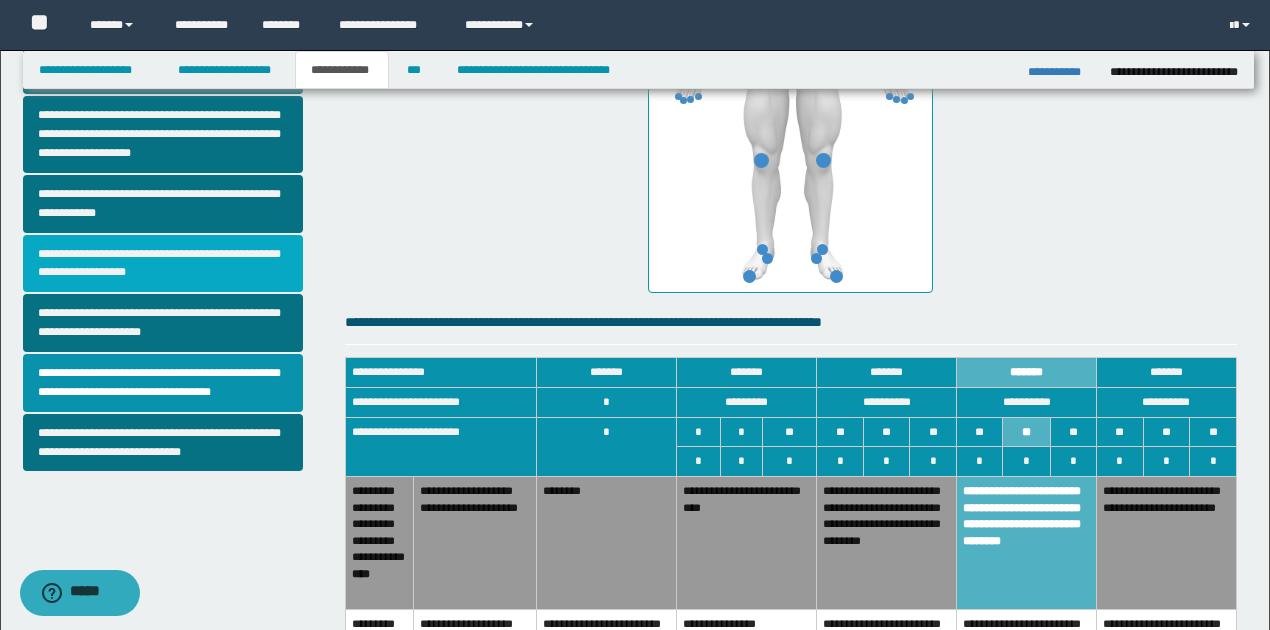 click on "**********" at bounding box center [163, 264] 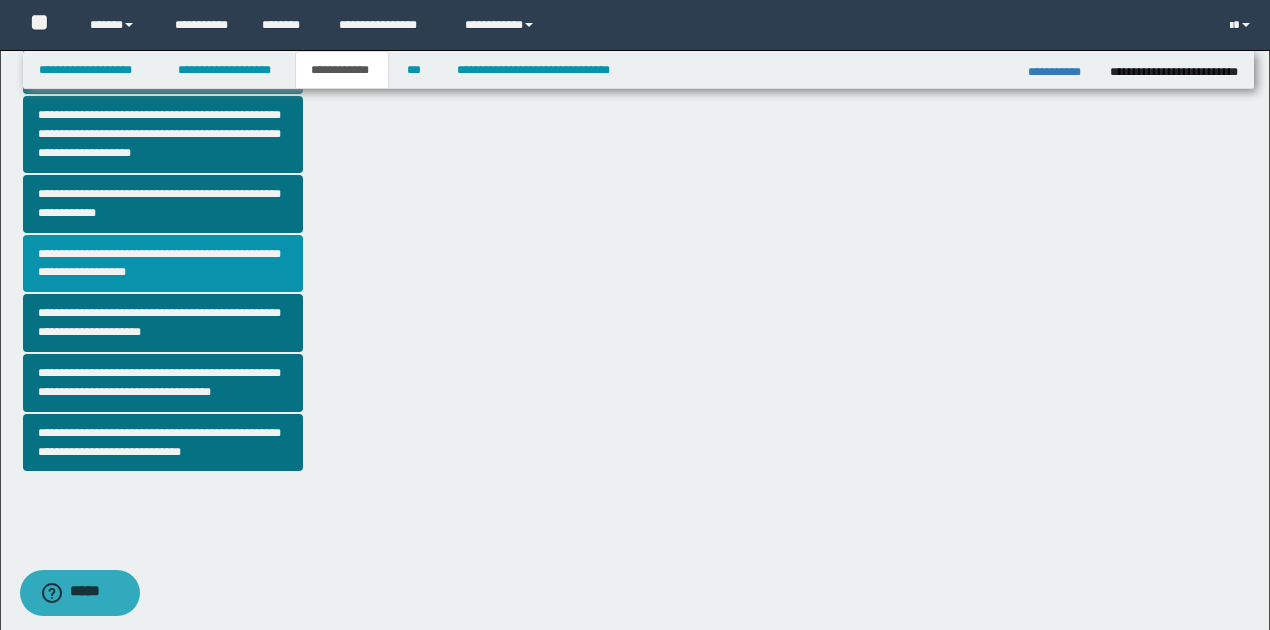 scroll, scrollTop: 0, scrollLeft: 0, axis: both 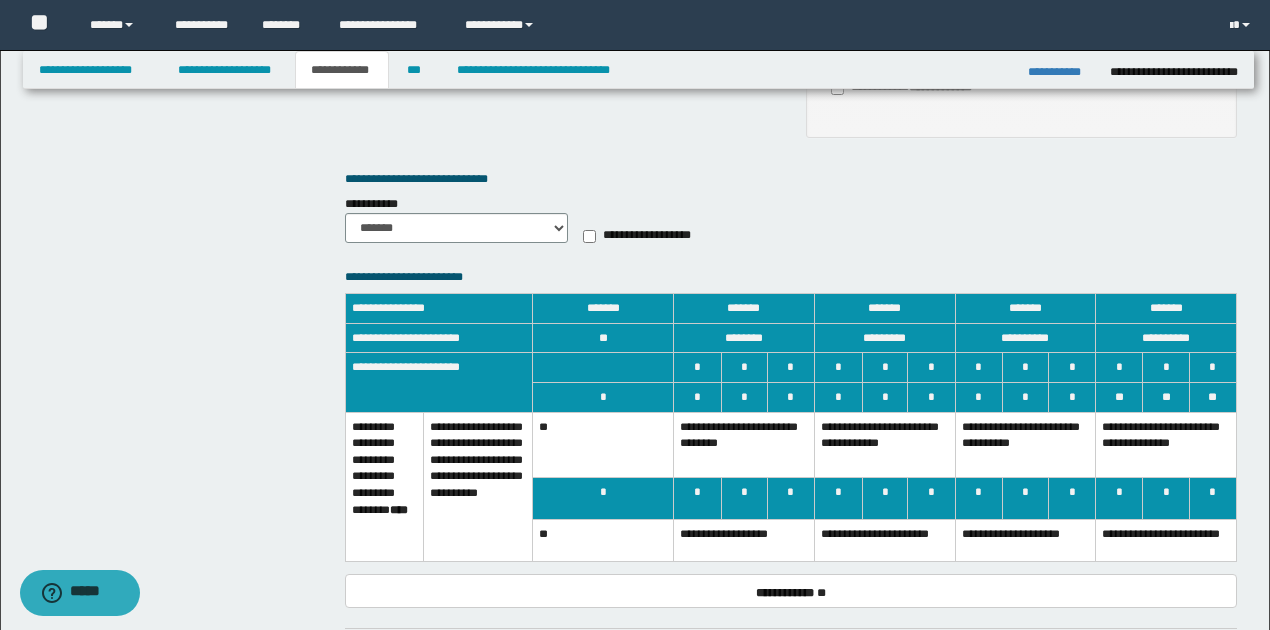 click on "**********" at bounding box center (744, 445) 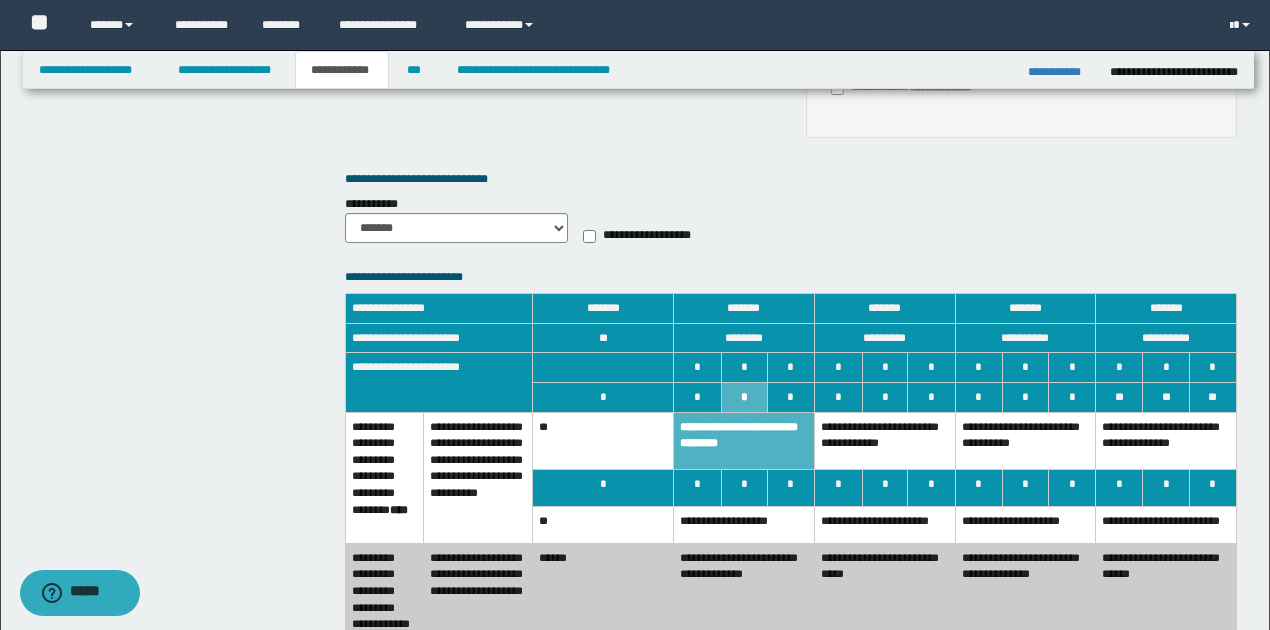 click on "**********" at bounding box center [884, 524] 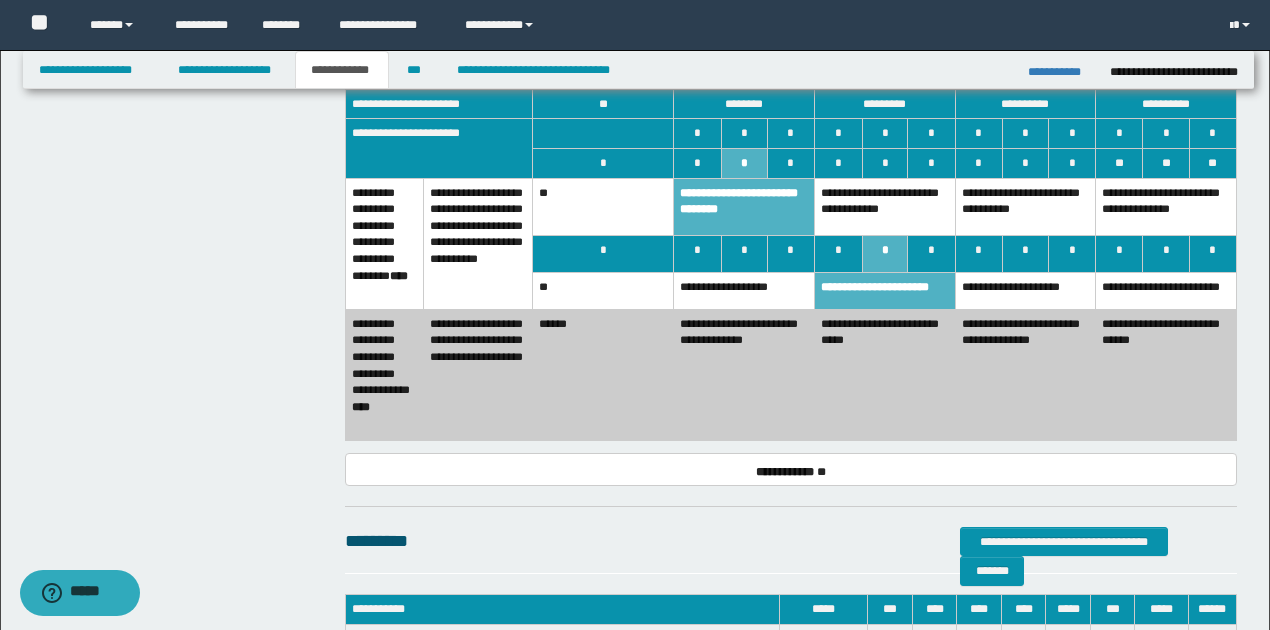 scroll, scrollTop: 1666, scrollLeft: 0, axis: vertical 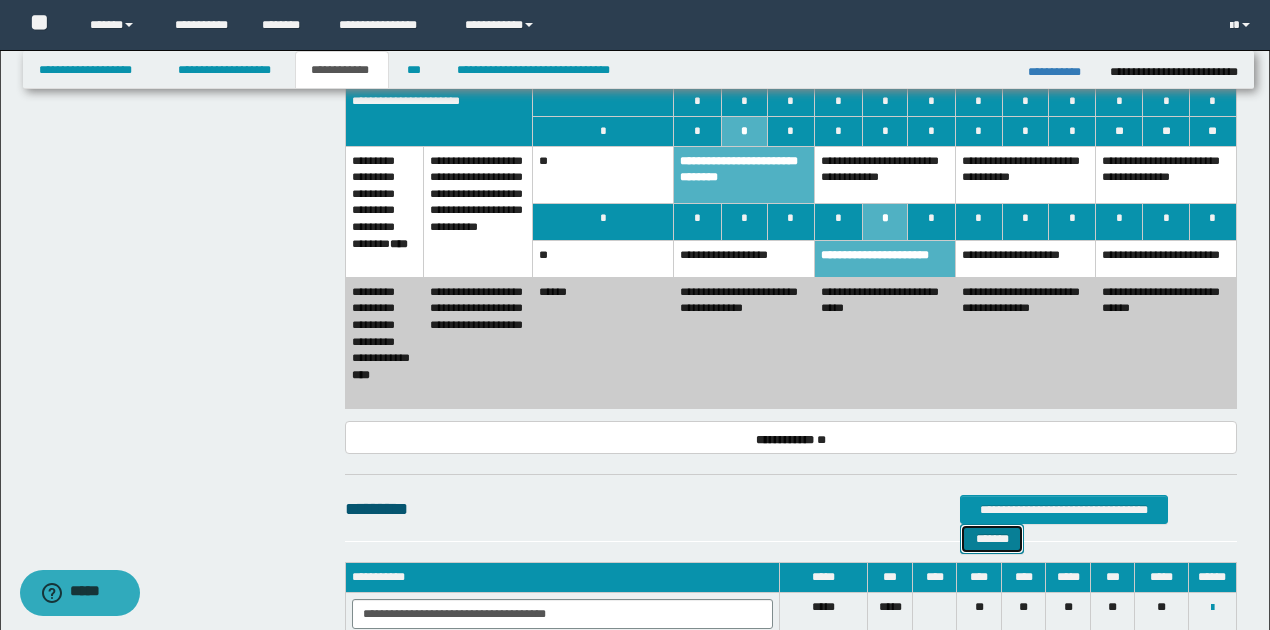 click on "*******" at bounding box center (992, 538) 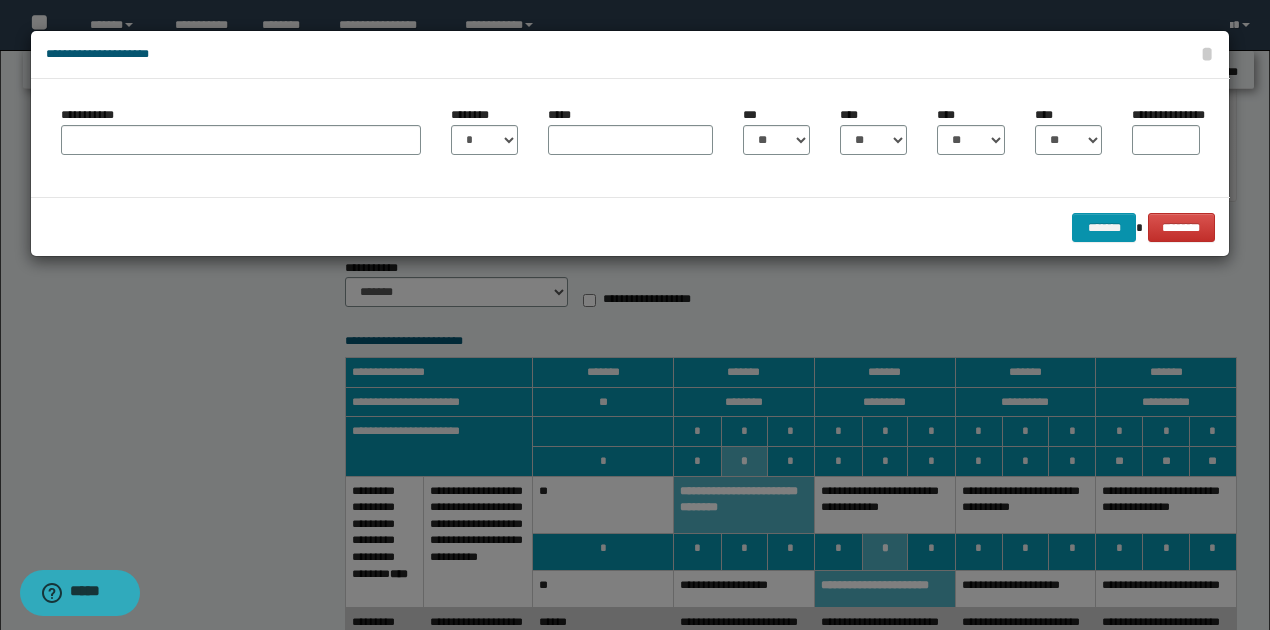 scroll, scrollTop: 1333, scrollLeft: 0, axis: vertical 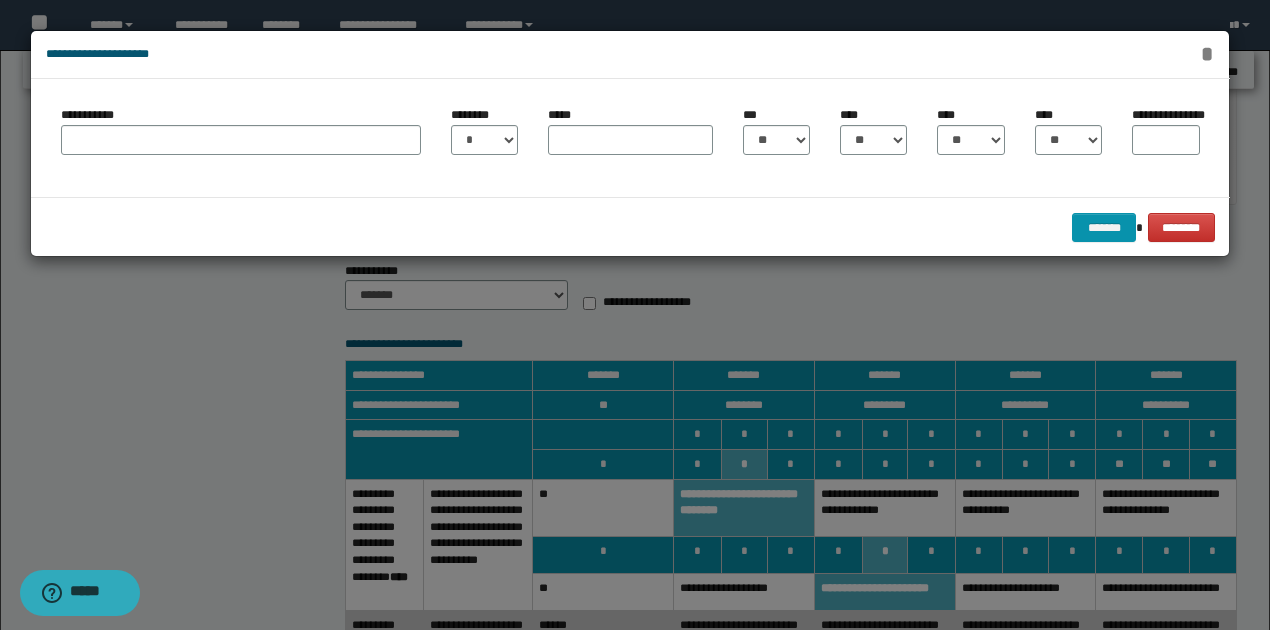 click on "*" at bounding box center (1207, 54) 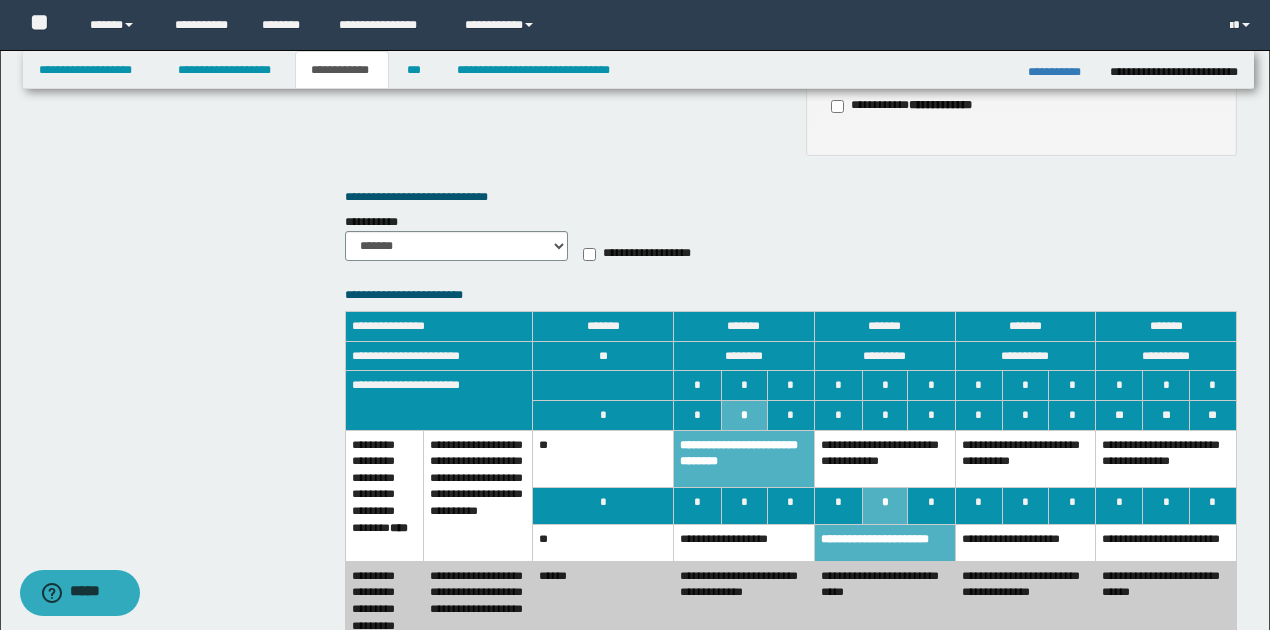 scroll, scrollTop: 1192, scrollLeft: 0, axis: vertical 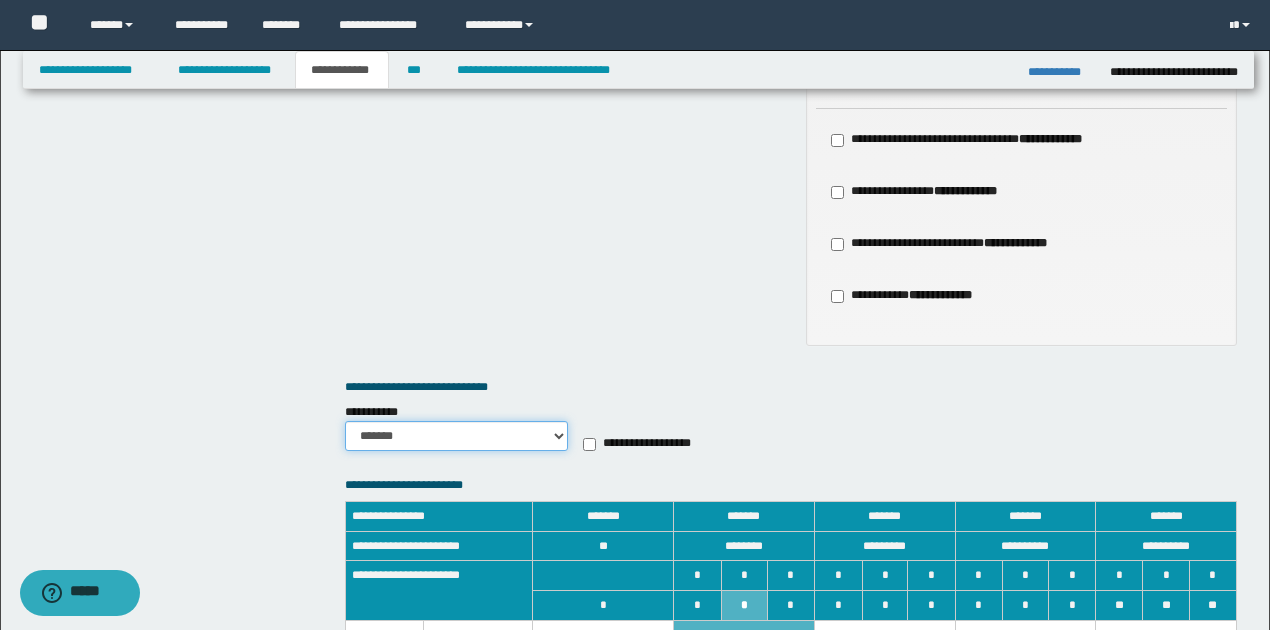 click on "*******
*********" at bounding box center (456, 436) 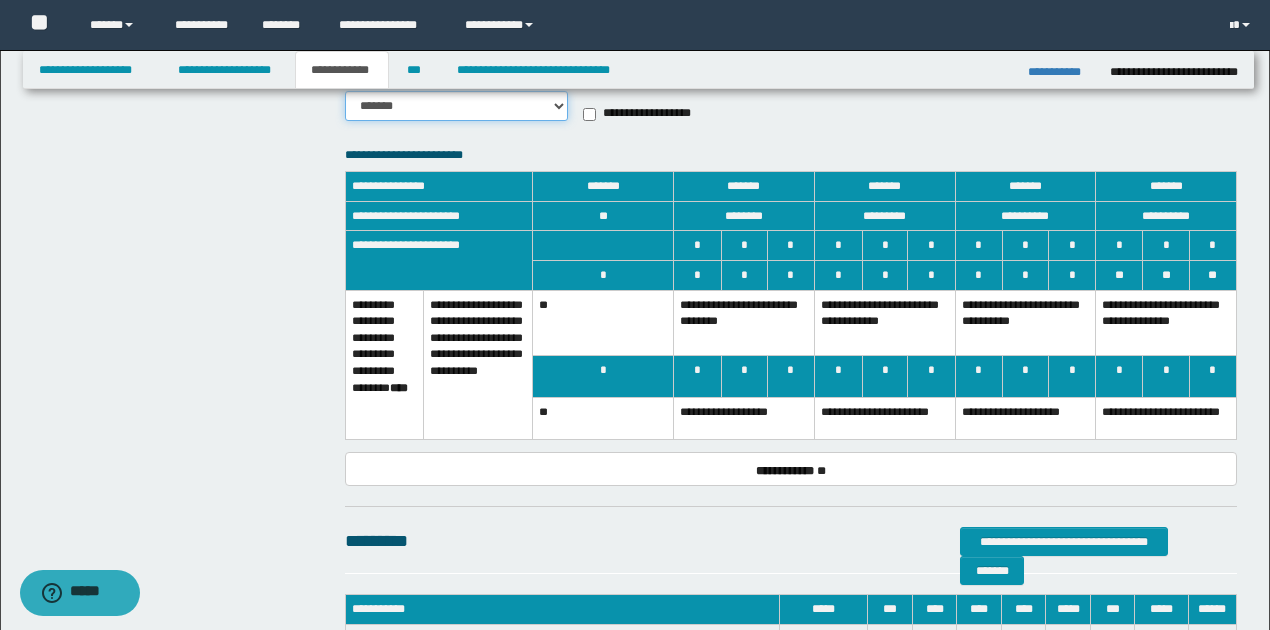 scroll, scrollTop: 1525, scrollLeft: 0, axis: vertical 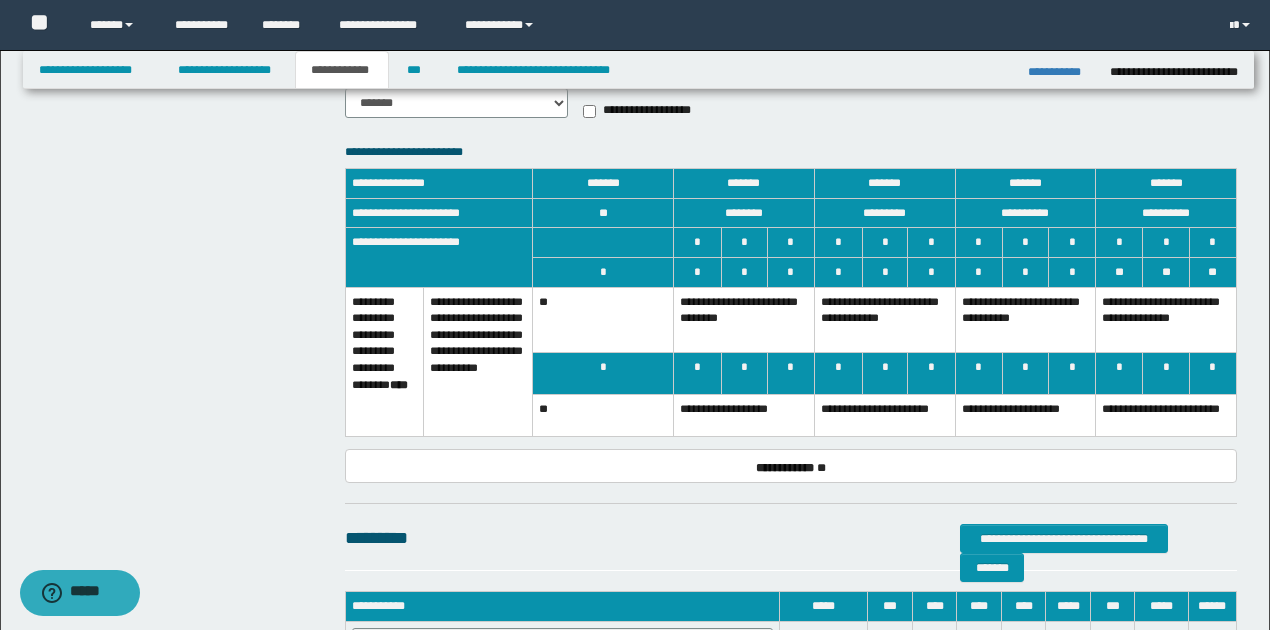 click on "**********" at bounding box center (744, 320) 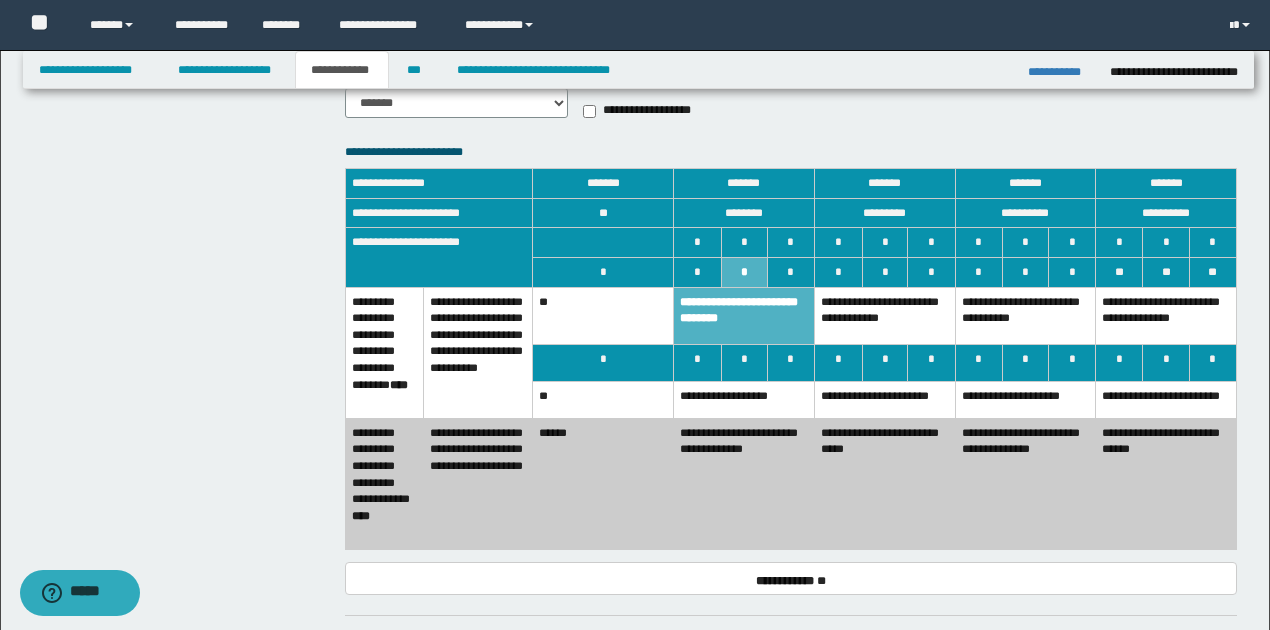 click on "**********" at bounding box center (884, 399) 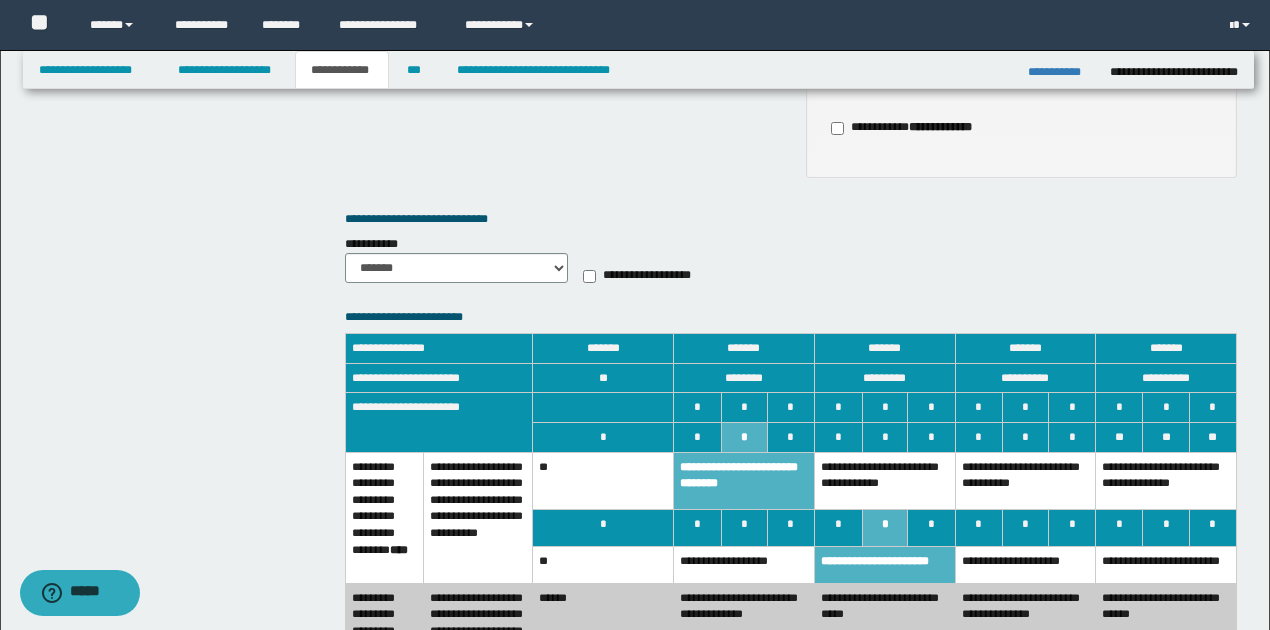 scroll, scrollTop: 1192, scrollLeft: 0, axis: vertical 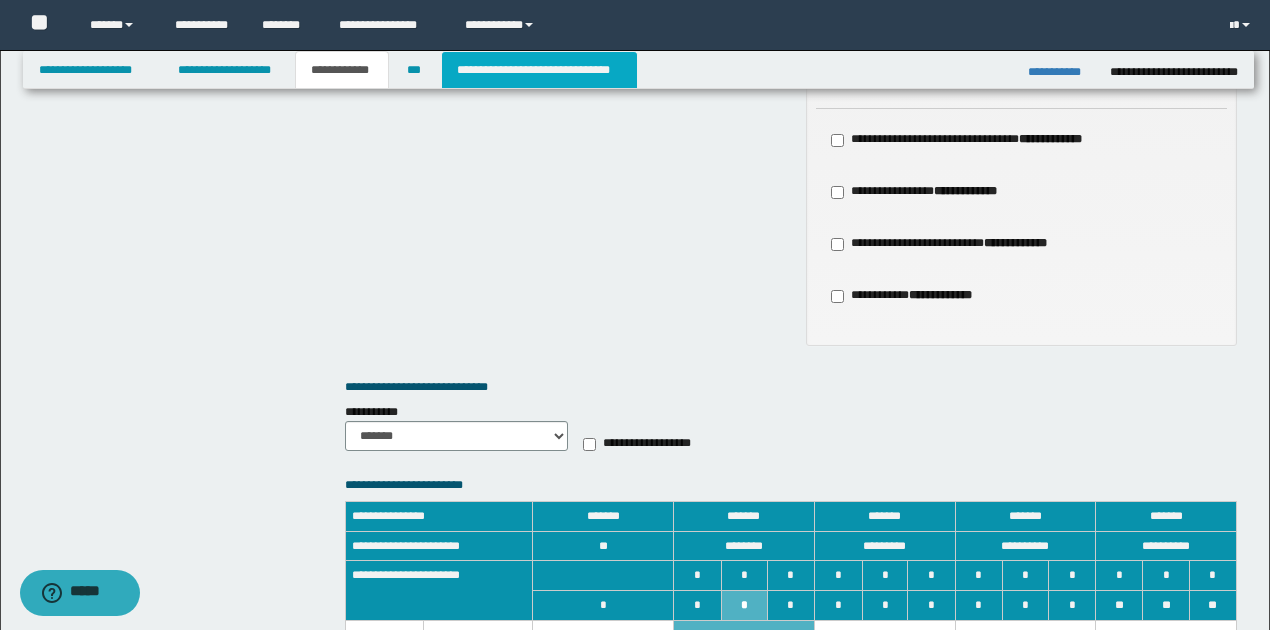 click on "**********" at bounding box center [539, 70] 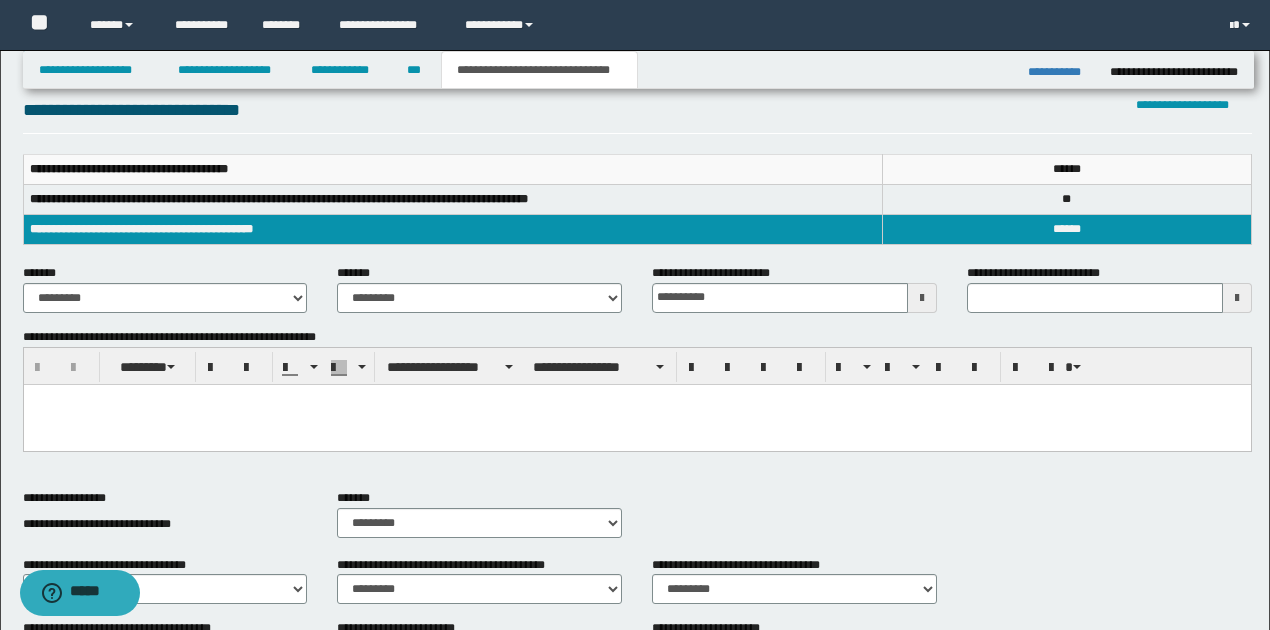 scroll, scrollTop: 226, scrollLeft: 0, axis: vertical 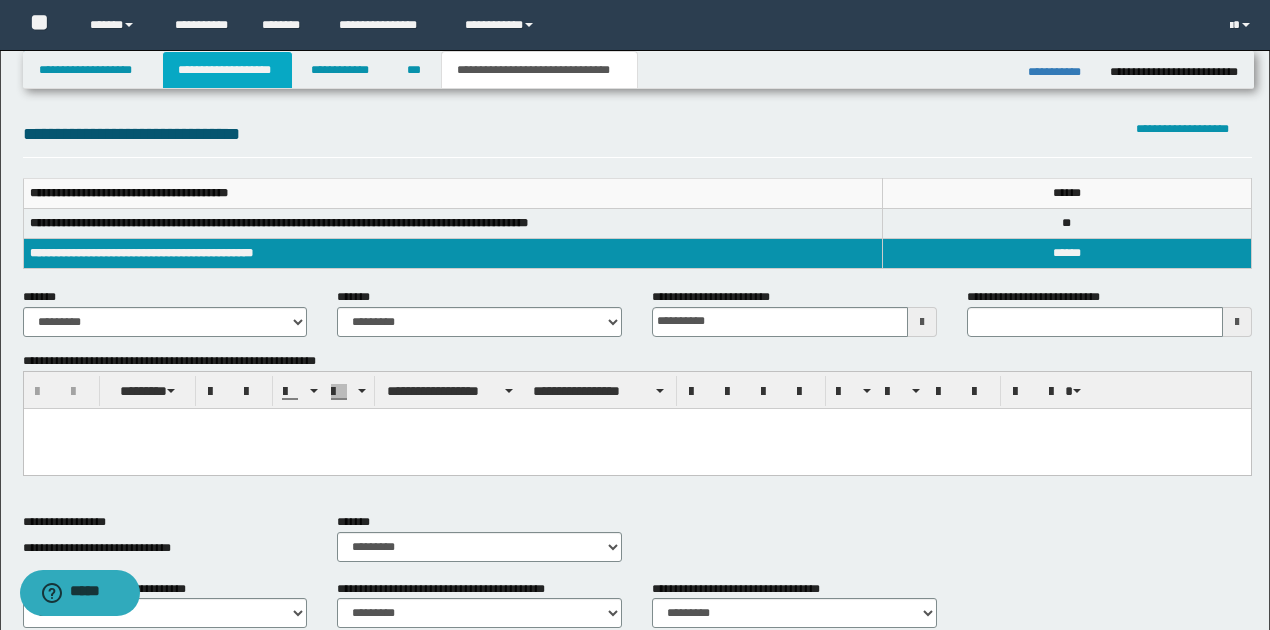 click on "**********" at bounding box center (227, 70) 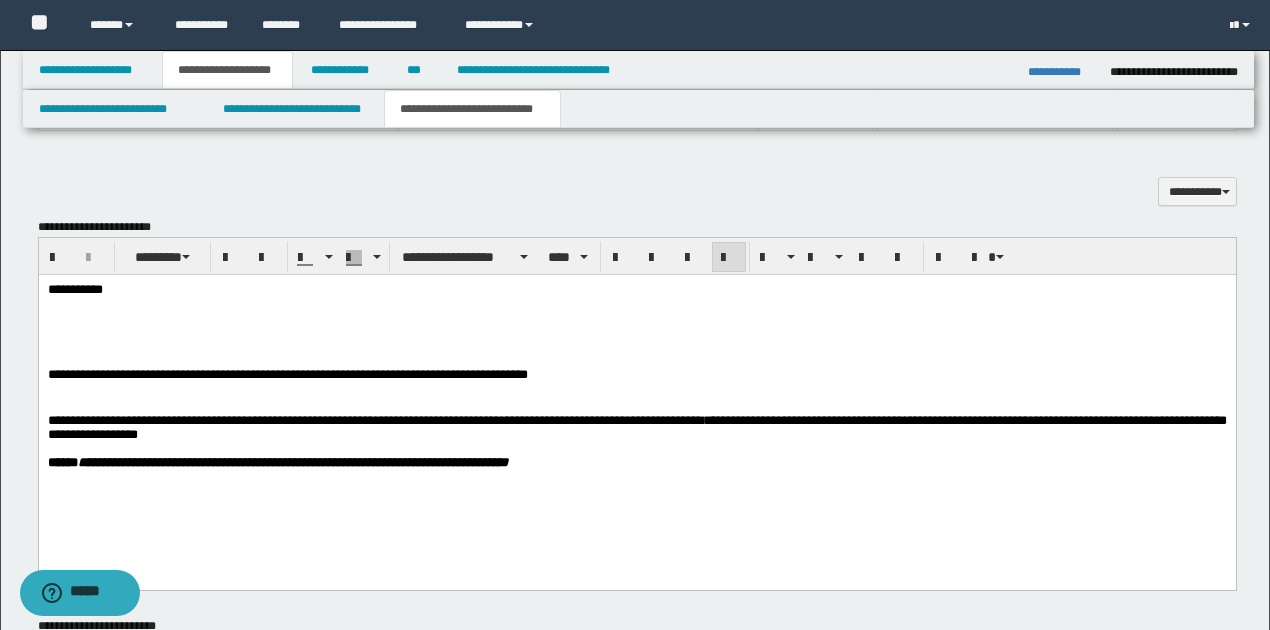 scroll, scrollTop: 1390, scrollLeft: 0, axis: vertical 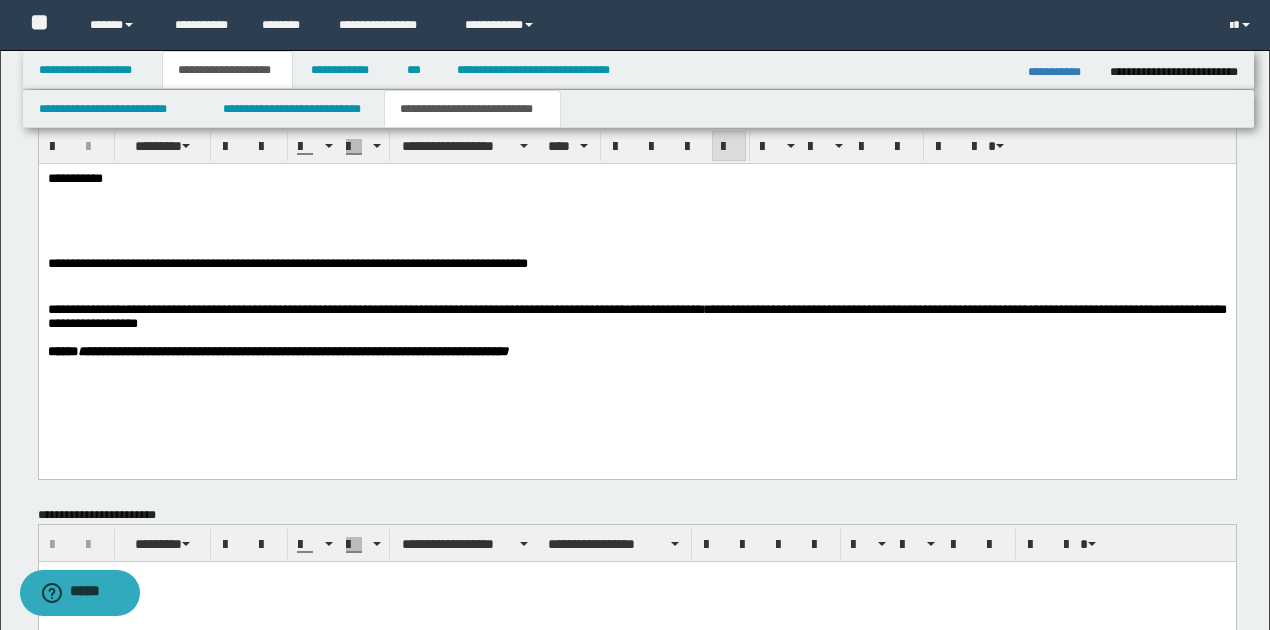 click on "**********" at bounding box center (636, 316) 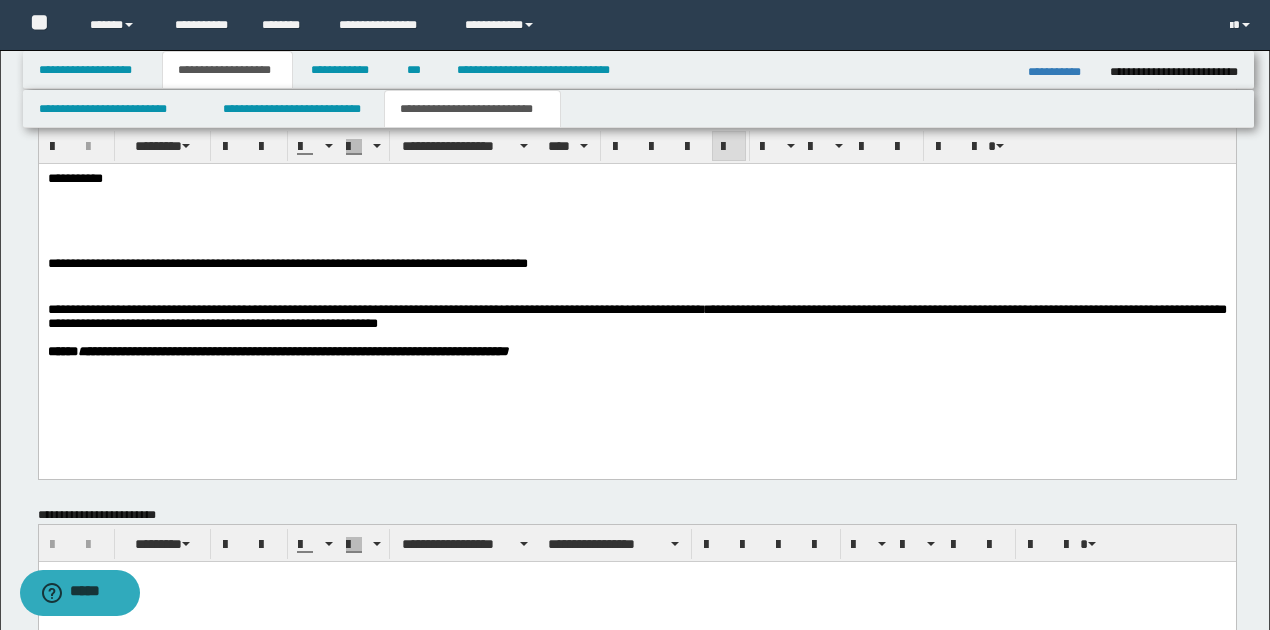 click on "**********" at bounding box center [636, 316] 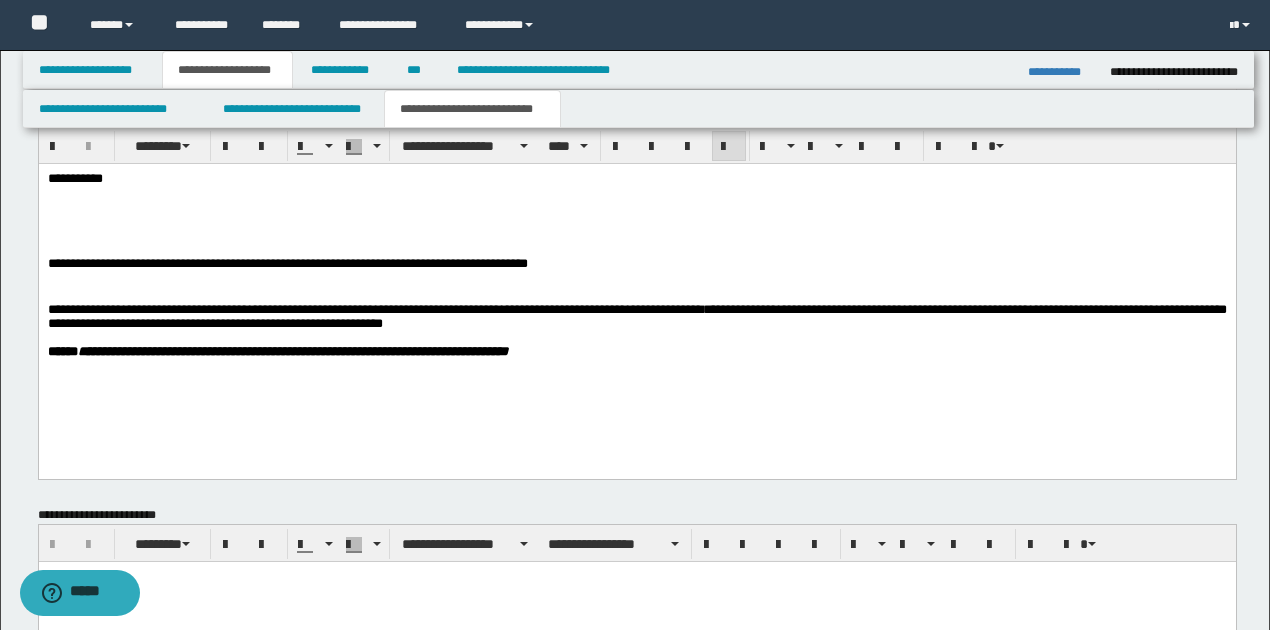 click on "**********" at bounding box center [636, 317] 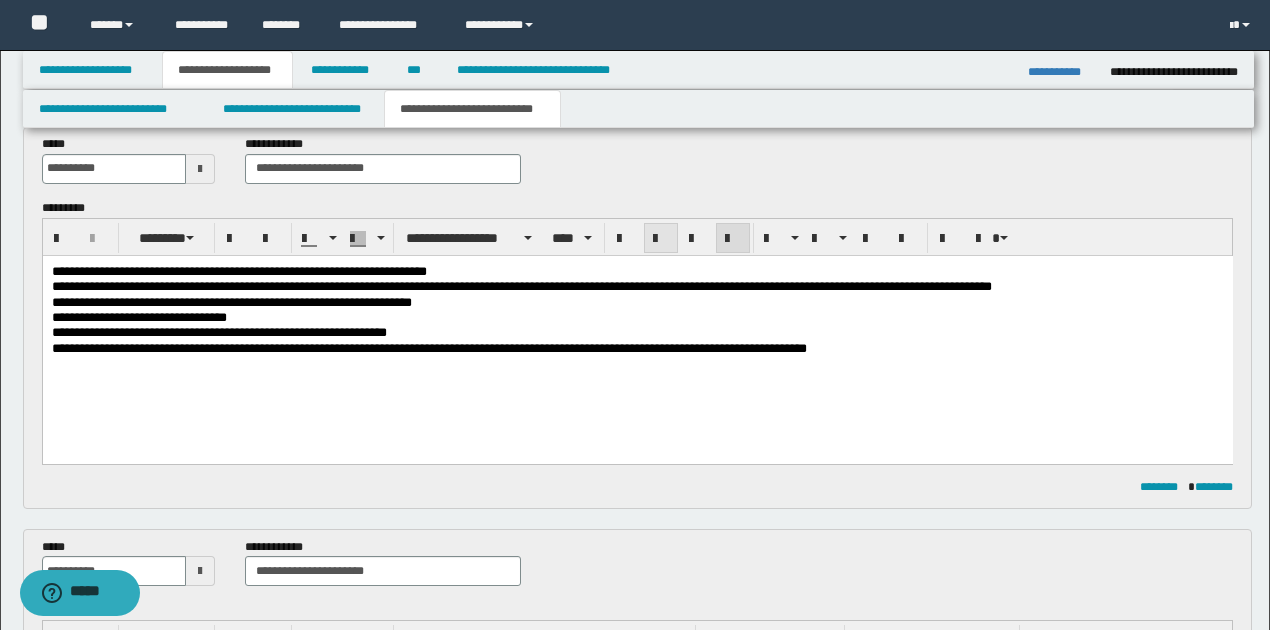 scroll, scrollTop: 56, scrollLeft: 0, axis: vertical 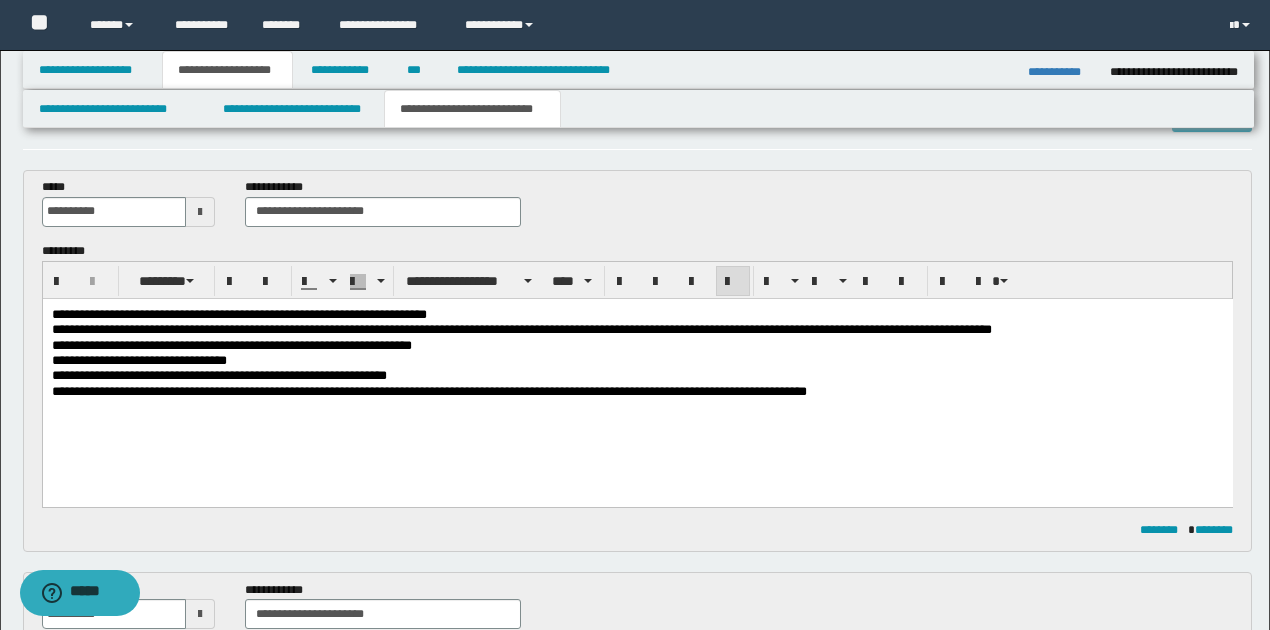 click on "**********" at bounding box center (637, 390) 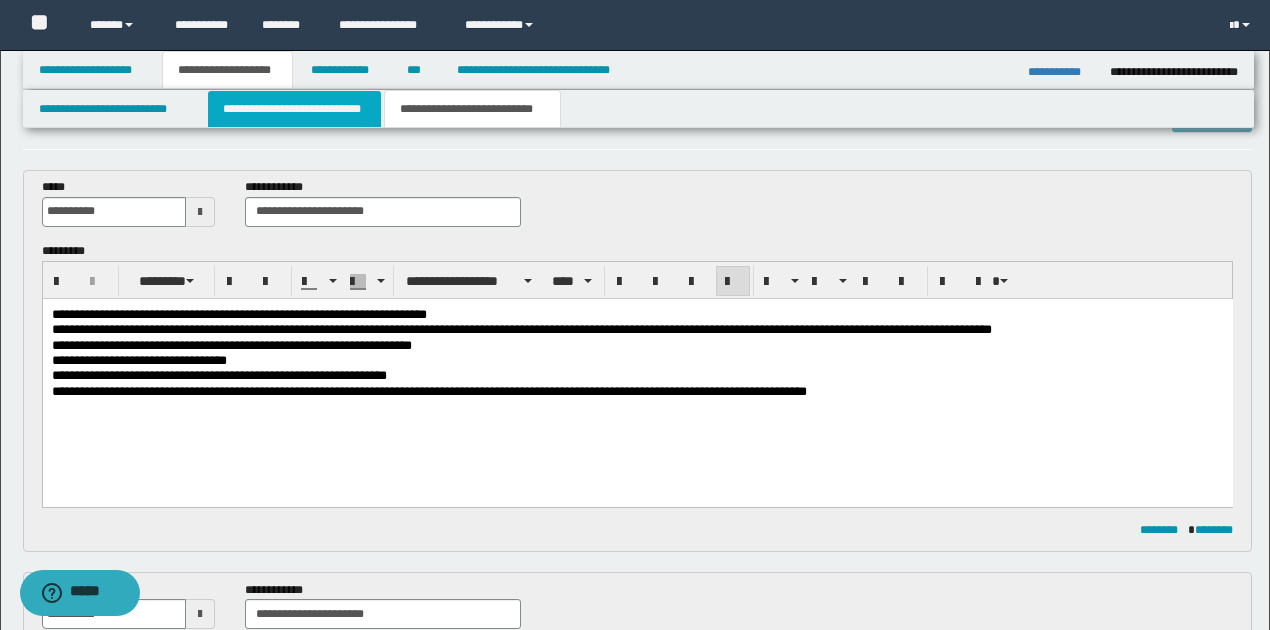 click on "**********" at bounding box center [294, 109] 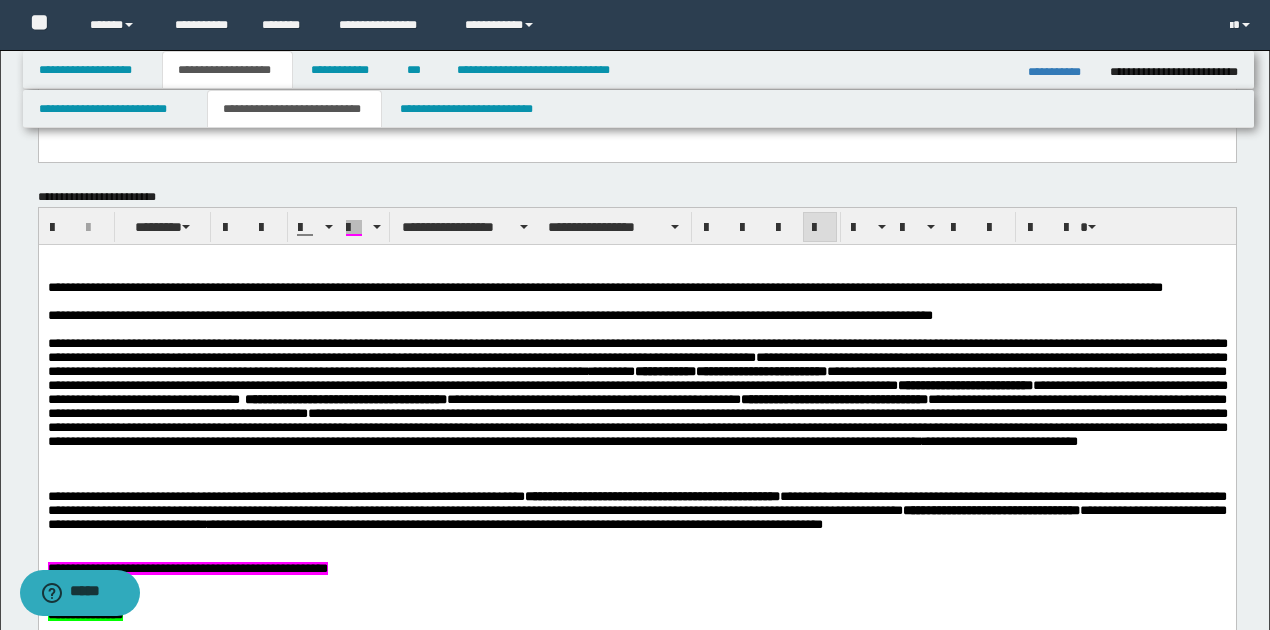 scroll, scrollTop: 1123, scrollLeft: 0, axis: vertical 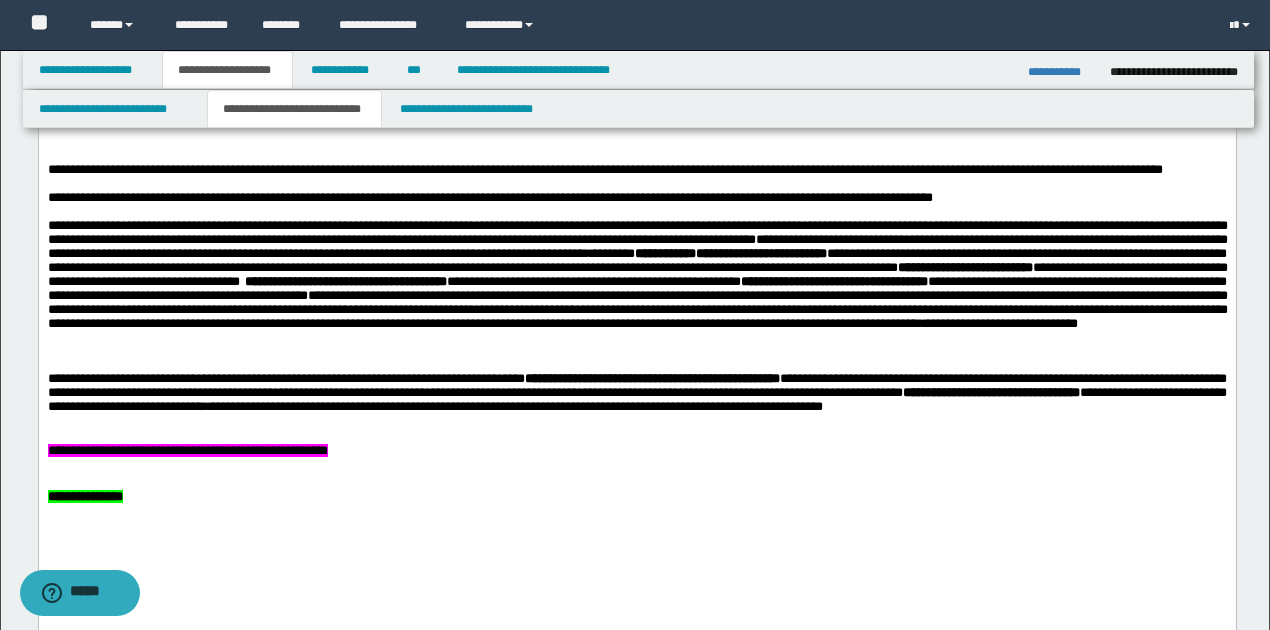 click on "**********" at bounding box center [187, 450] 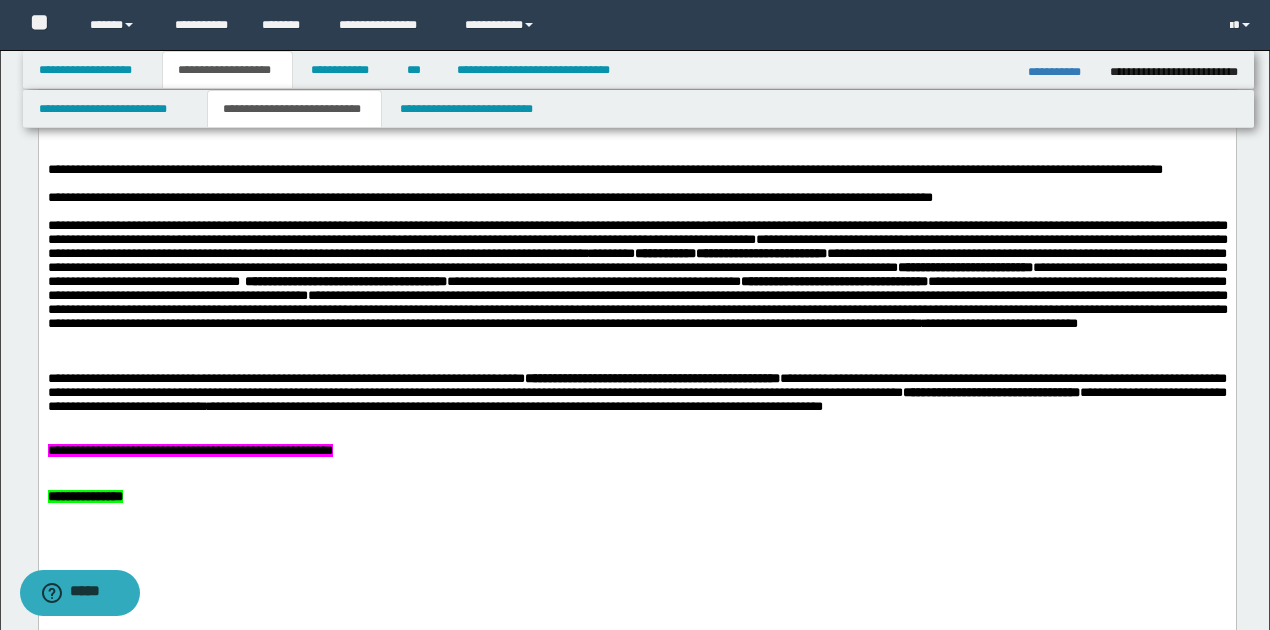 click on "**********" at bounding box center (637, 451) 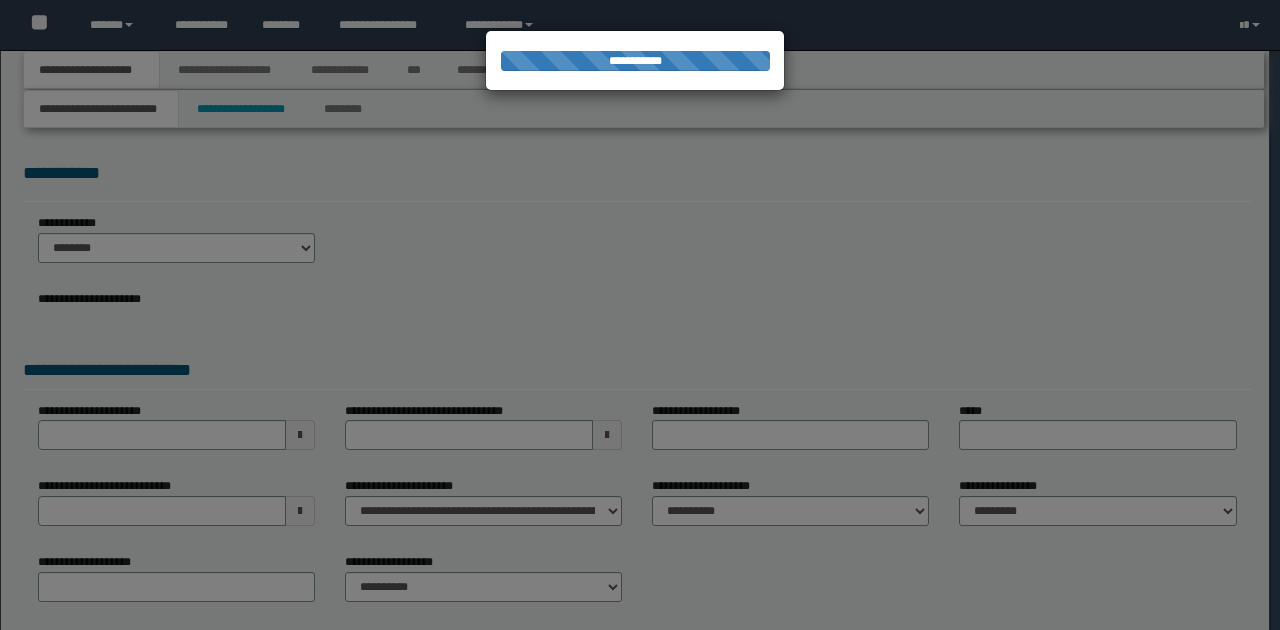 scroll, scrollTop: 0, scrollLeft: 0, axis: both 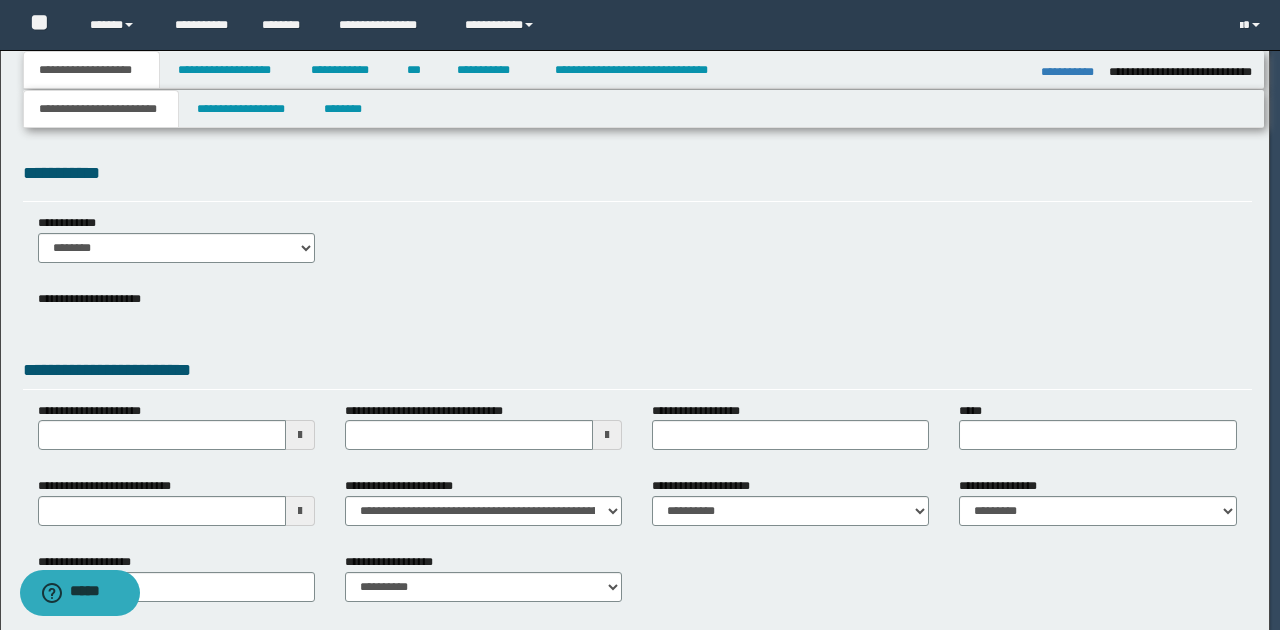 type on "**********" 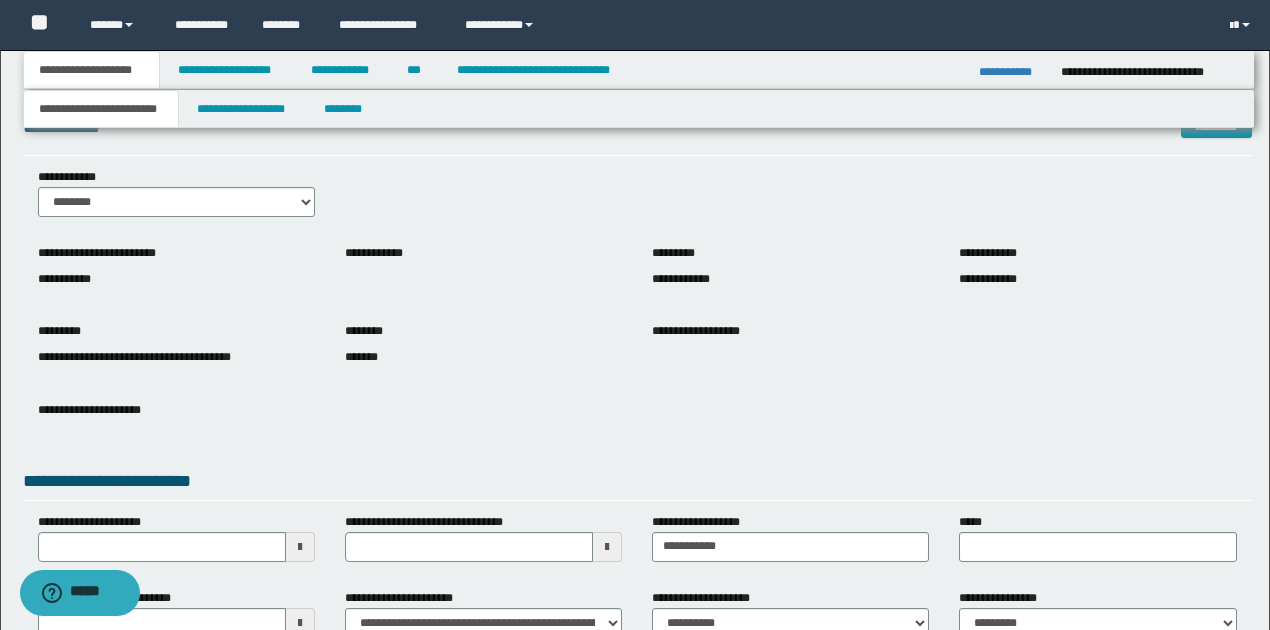 scroll, scrollTop: 0, scrollLeft: 0, axis: both 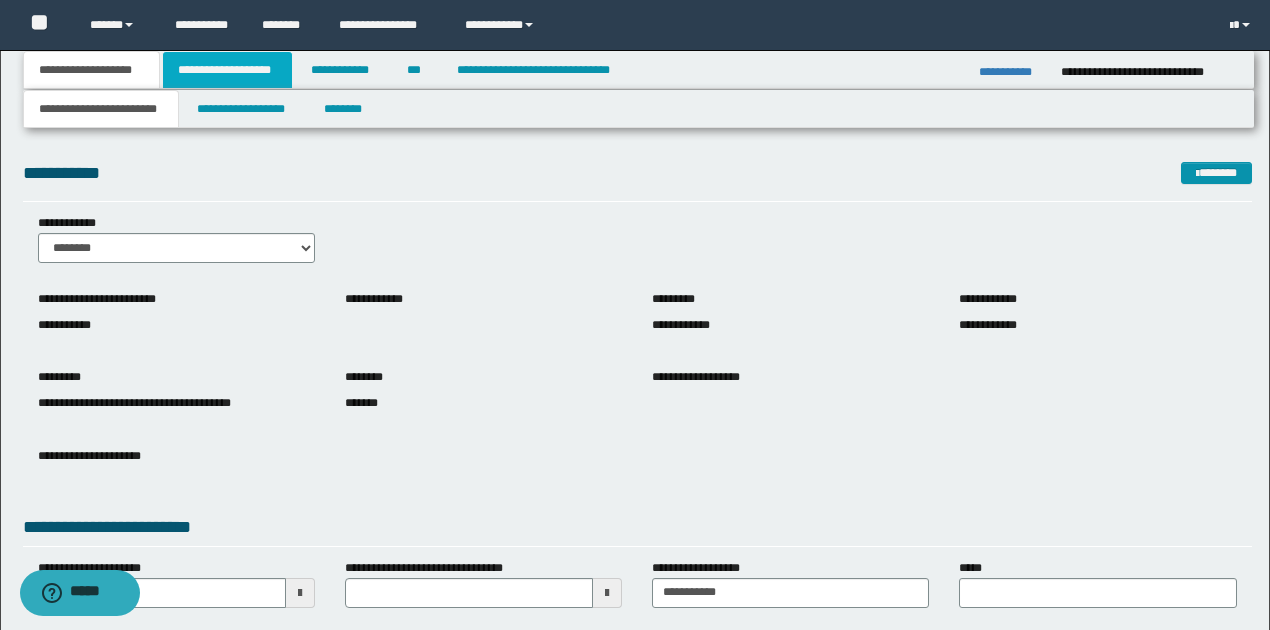 click on "**********" at bounding box center [227, 70] 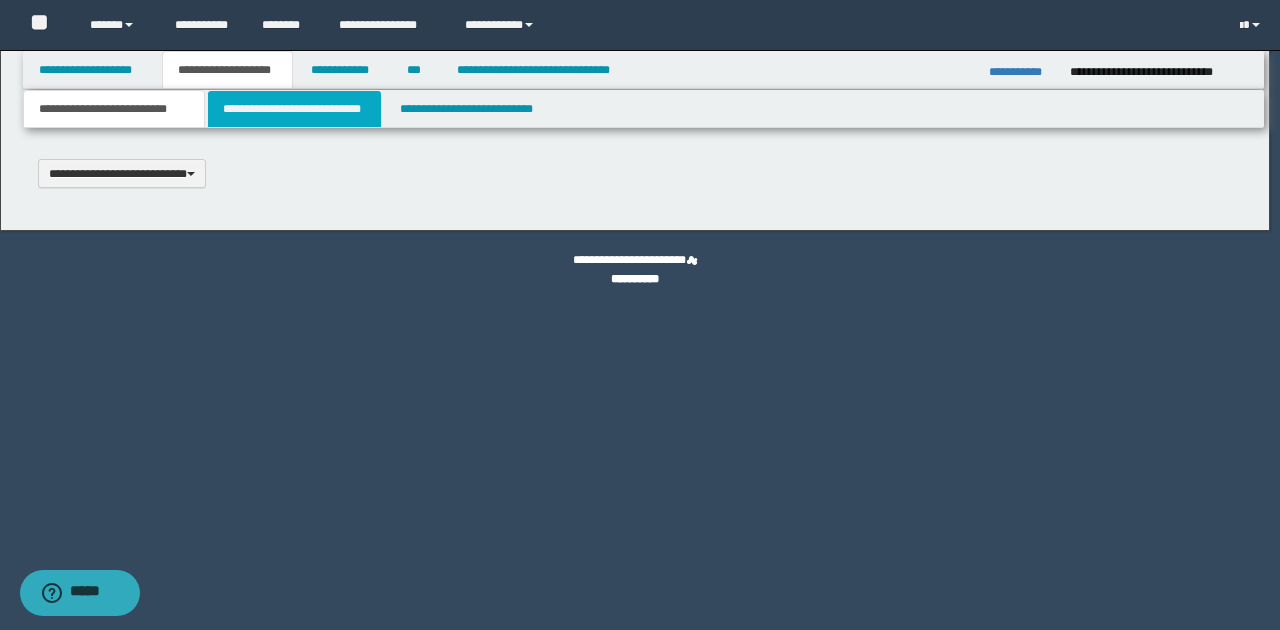type 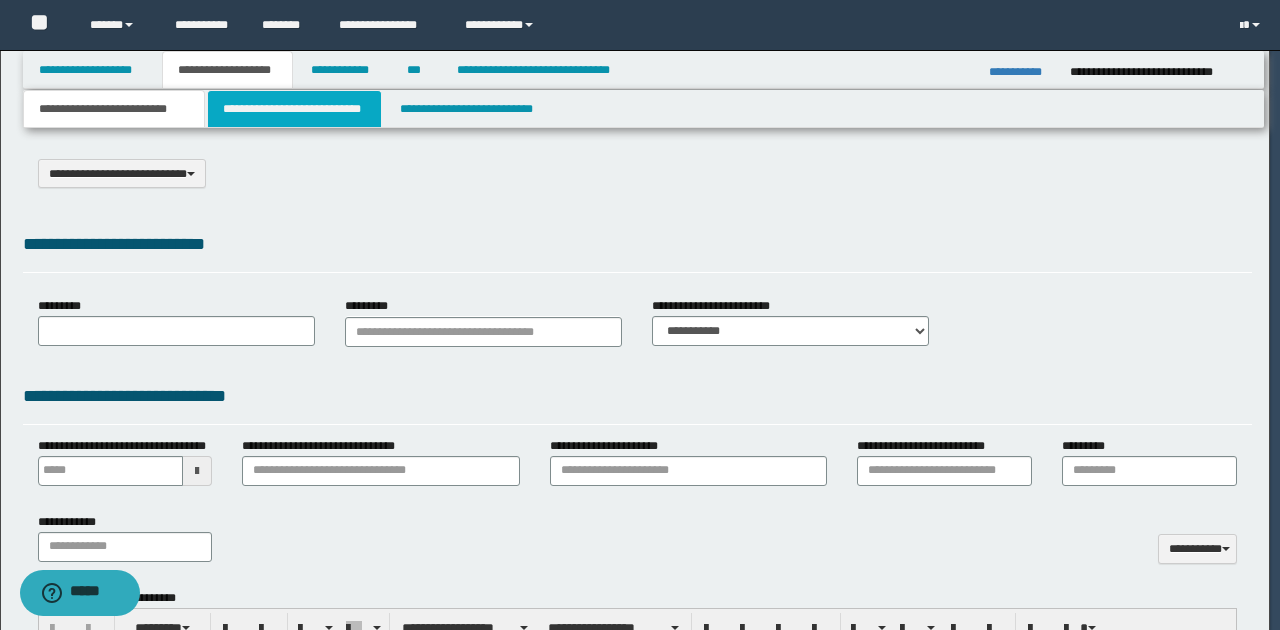 type on "**********" 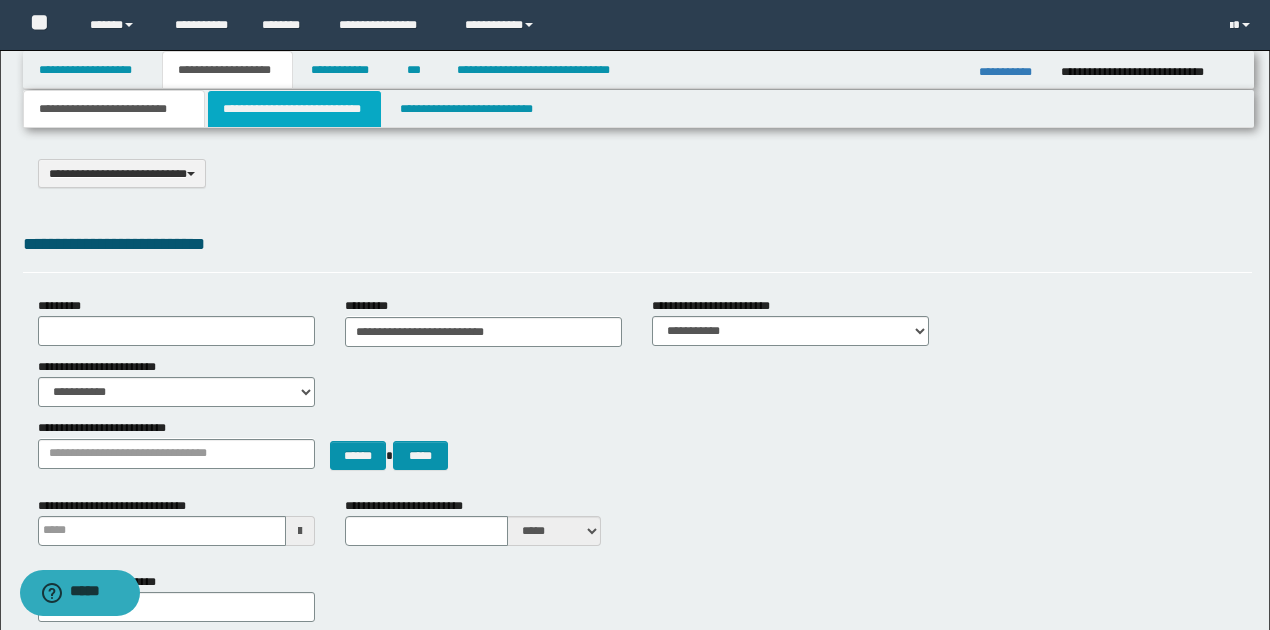 click on "**********" at bounding box center (294, 109) 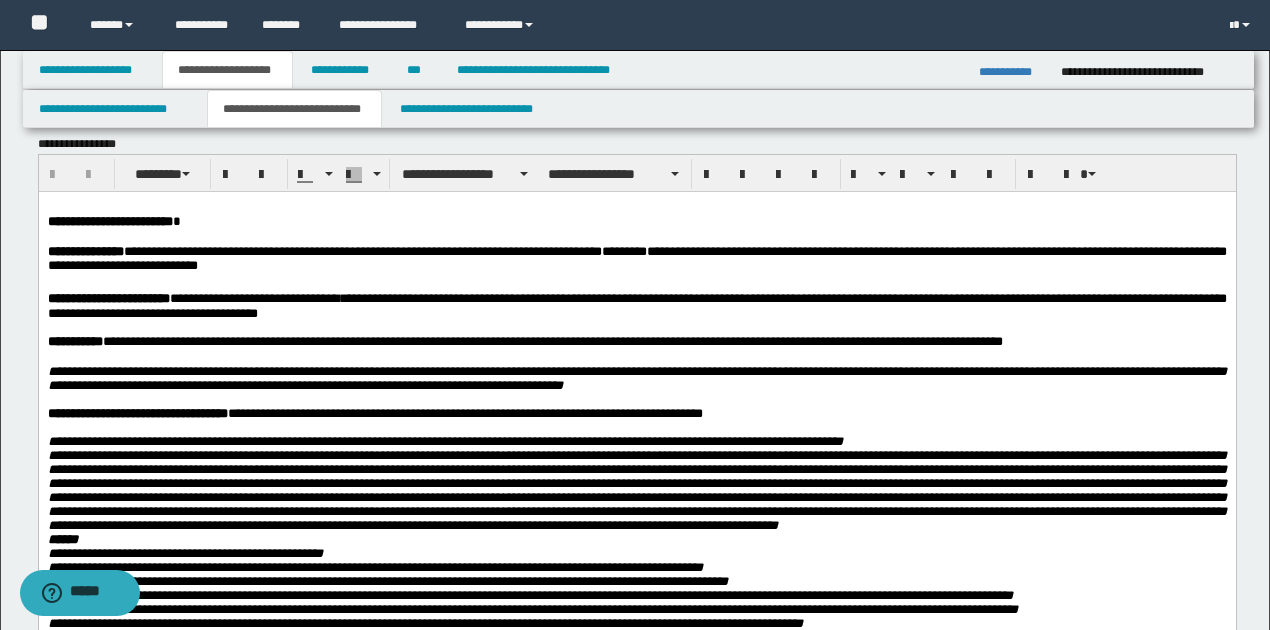 scroll, scrollTop: 0, scrollLeft: 0, axis: both 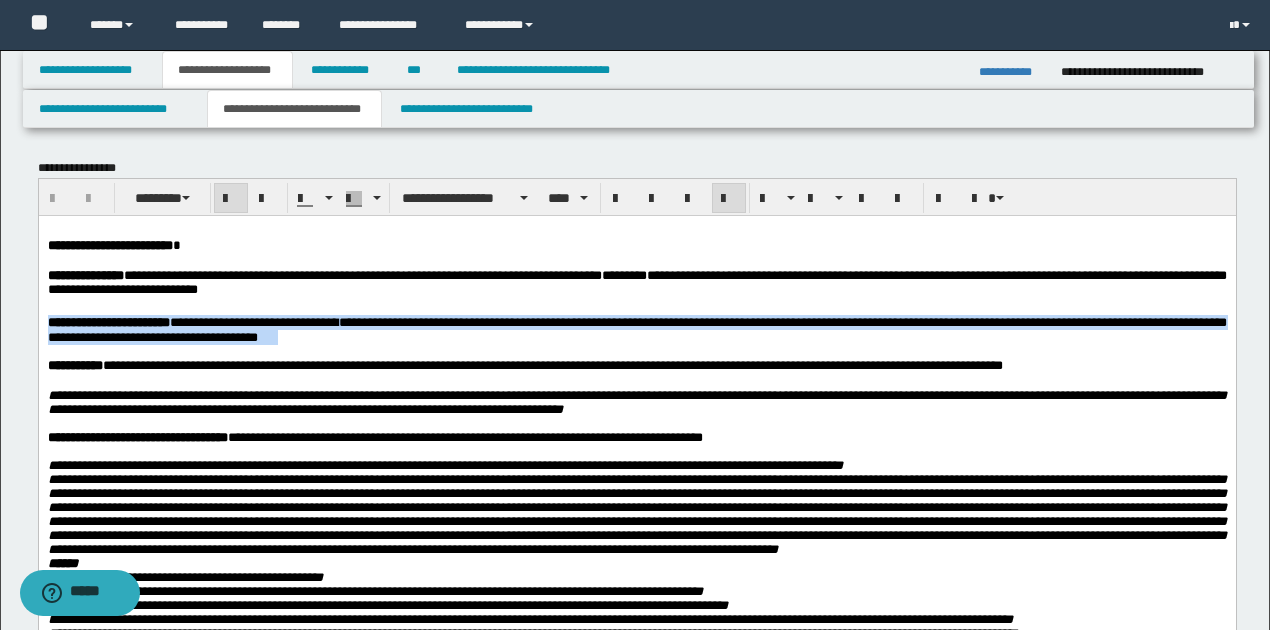 drag, startPoint x: 48, startPoint y: 322, endPoint x: 425, endPoint y: 336, distance: 377.25986 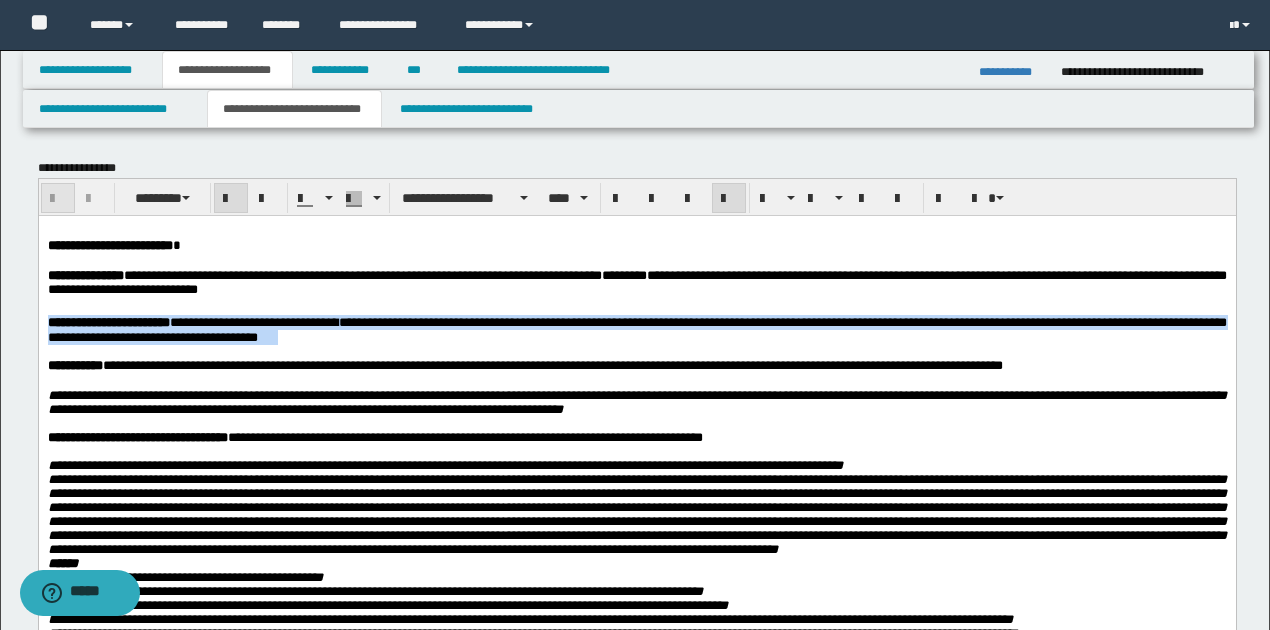 type 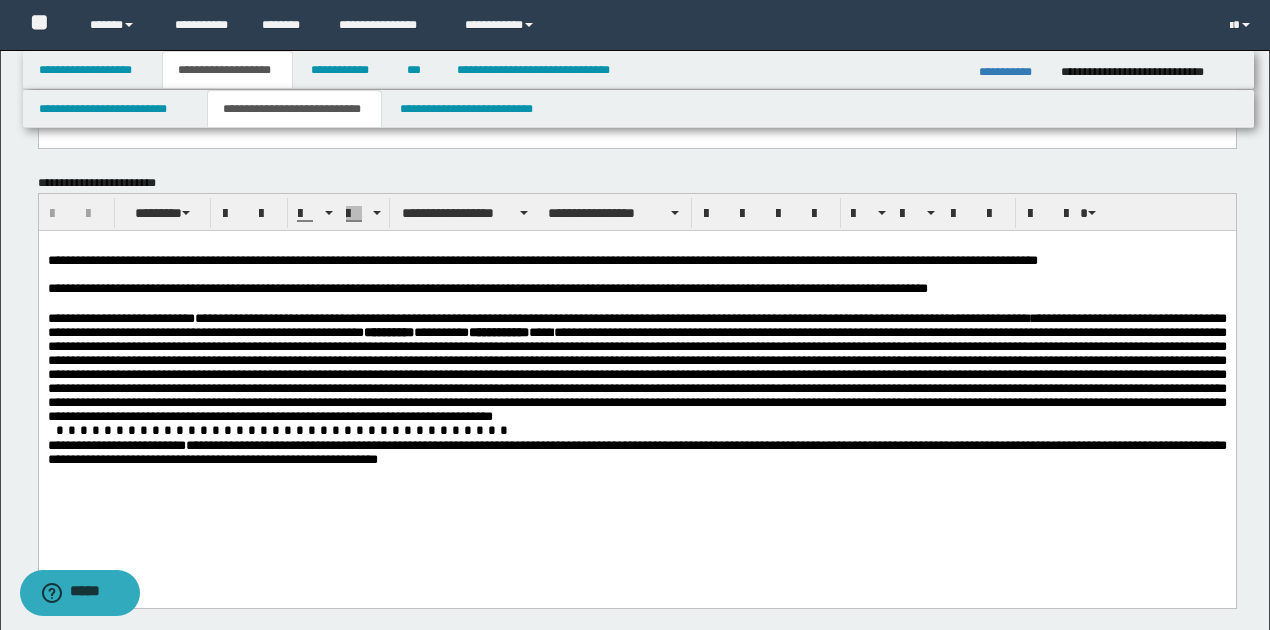 scroll, scrollTop: 866, scrollLeft: 0, axis: vertical 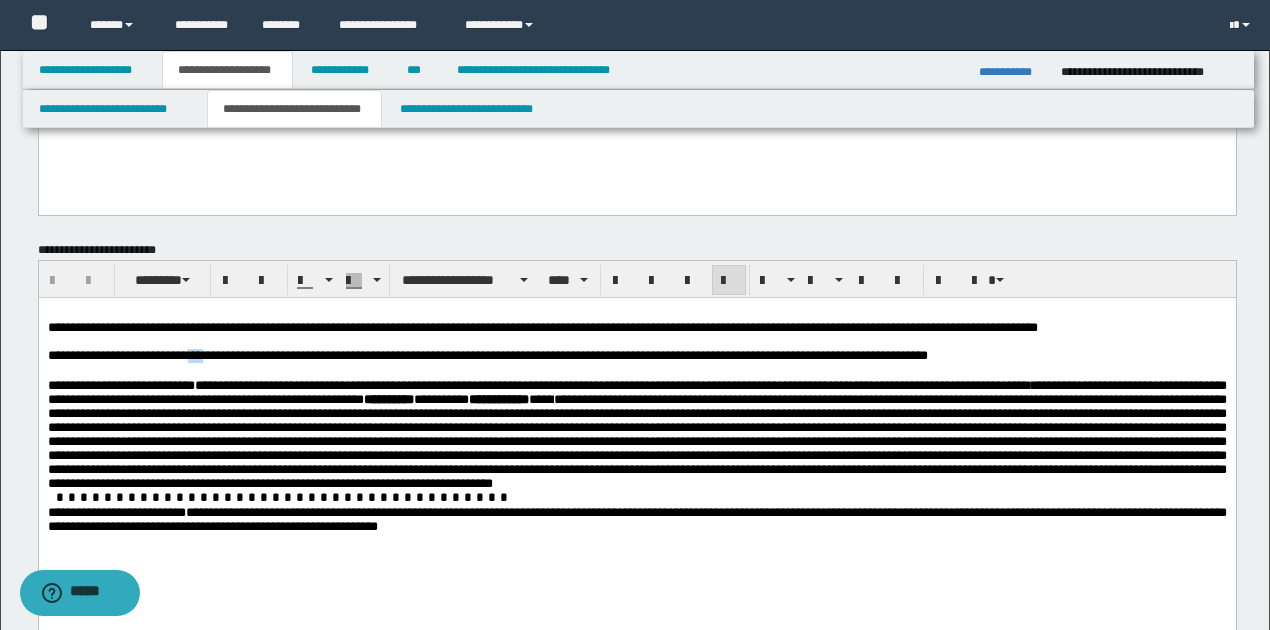 drag, startPoint x: 201, startPoint y: 356, endPoint x: 216, endPoint y: 356, distance: 15 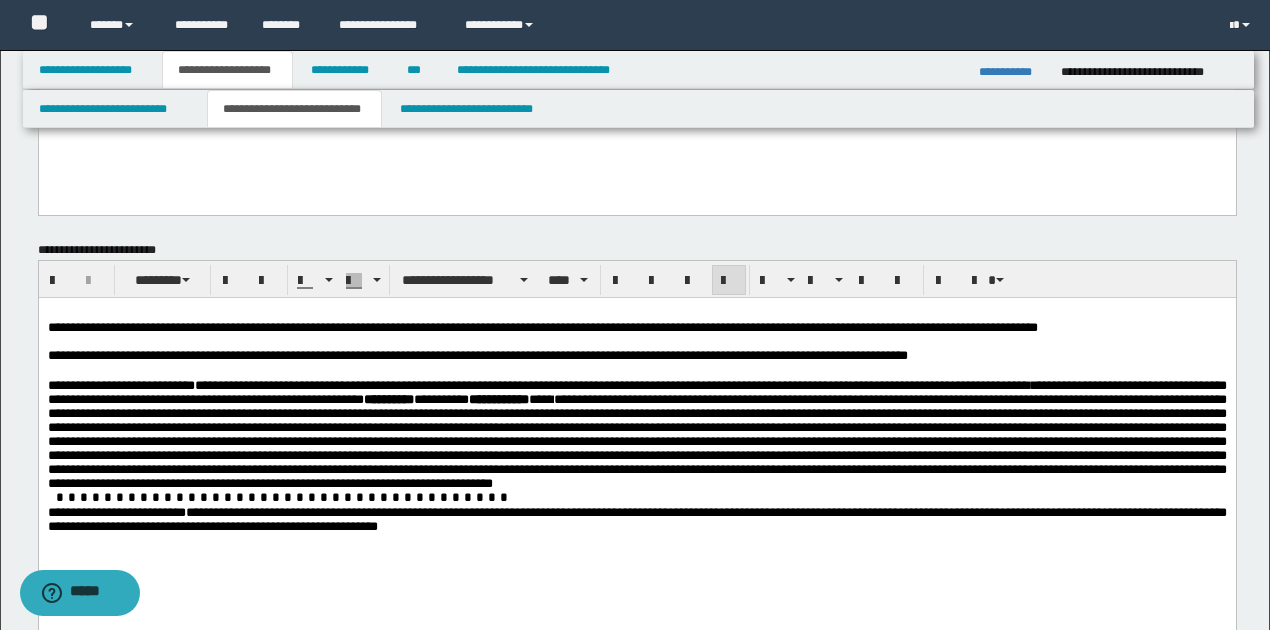 click on "**********" at bounding box center (477, 355) 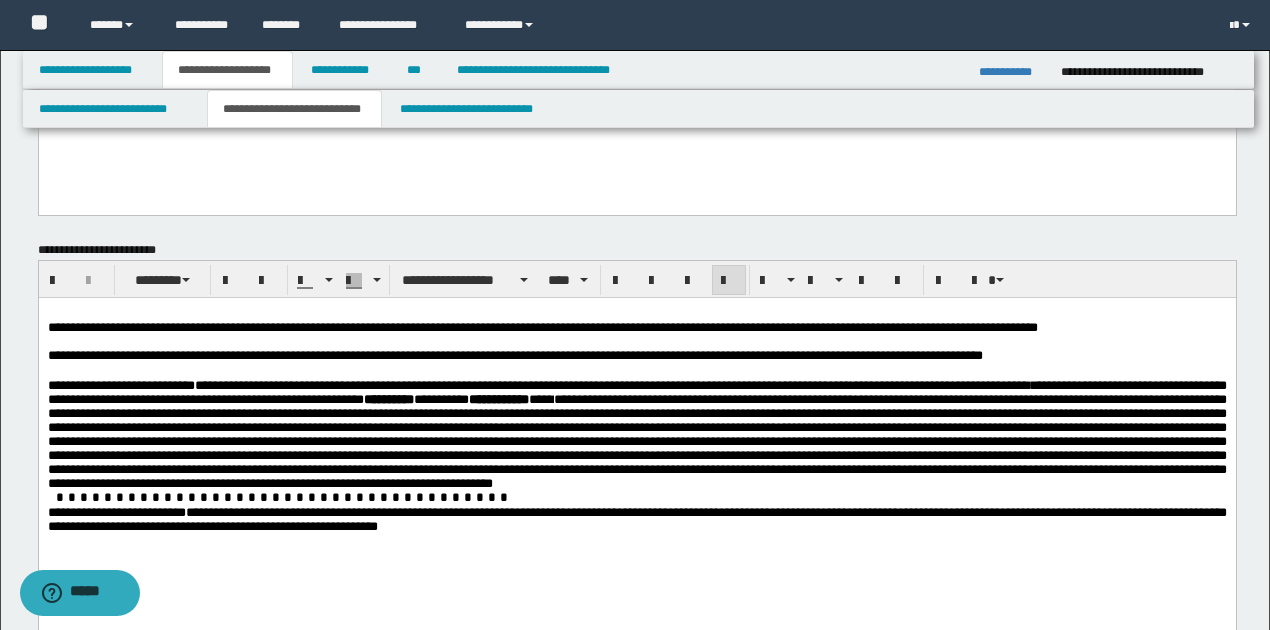click on "**********" at bounding box center (514, 355) 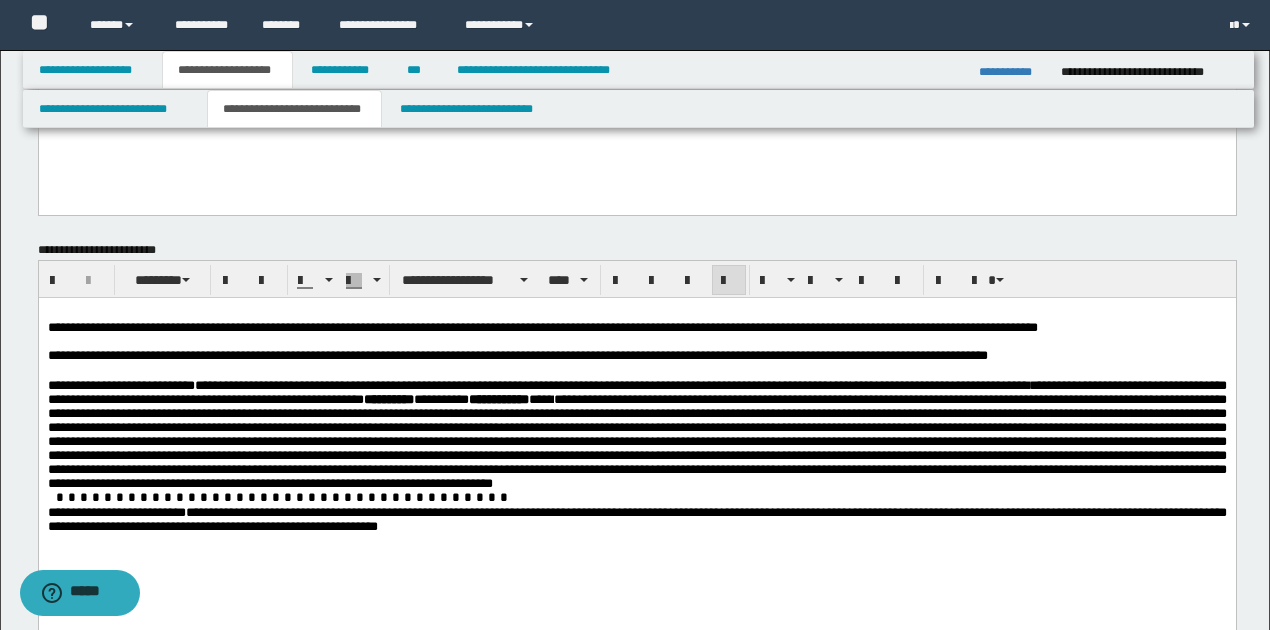 click on "**********" at bounding box center (517, 355) 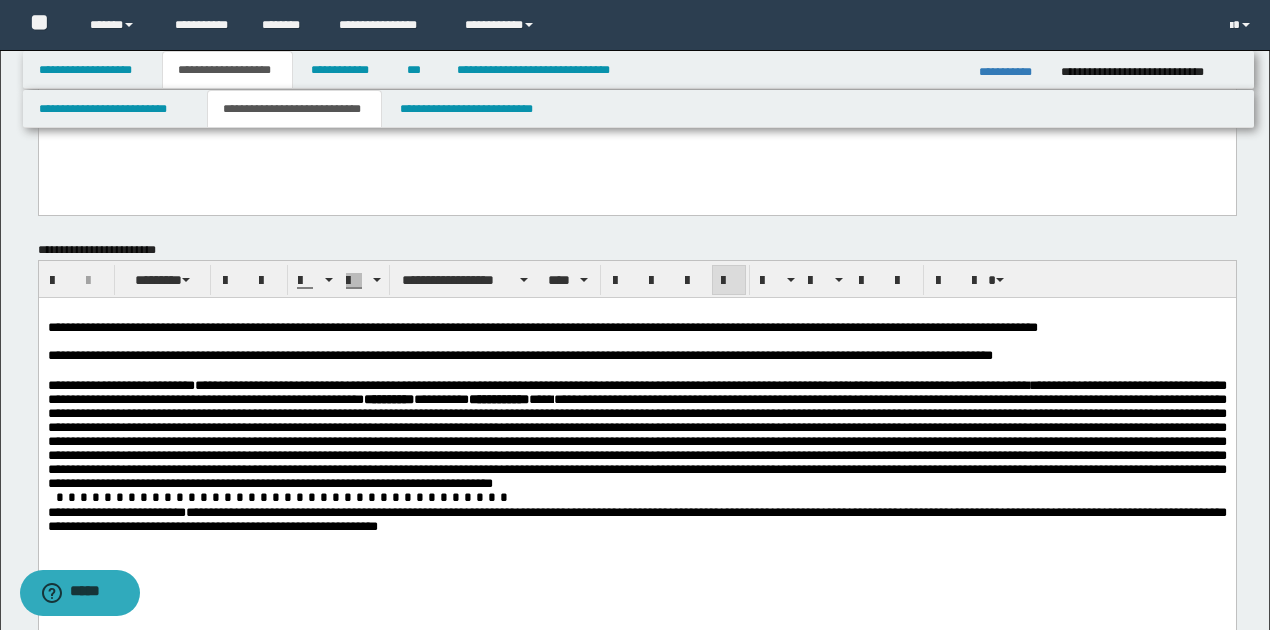 click on "**********" at bounding box center [636, 392] 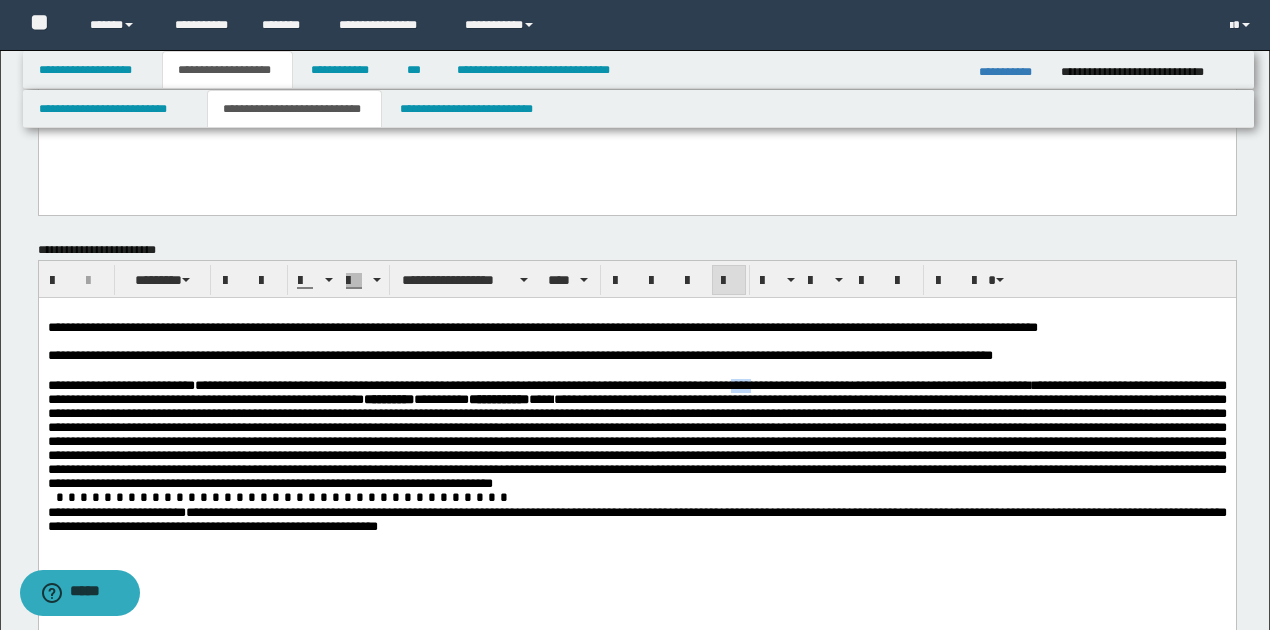 drag, startPoint x: 743, startPoint y: 390, endPoint x: 784, endPoint y: 390, distance: 41 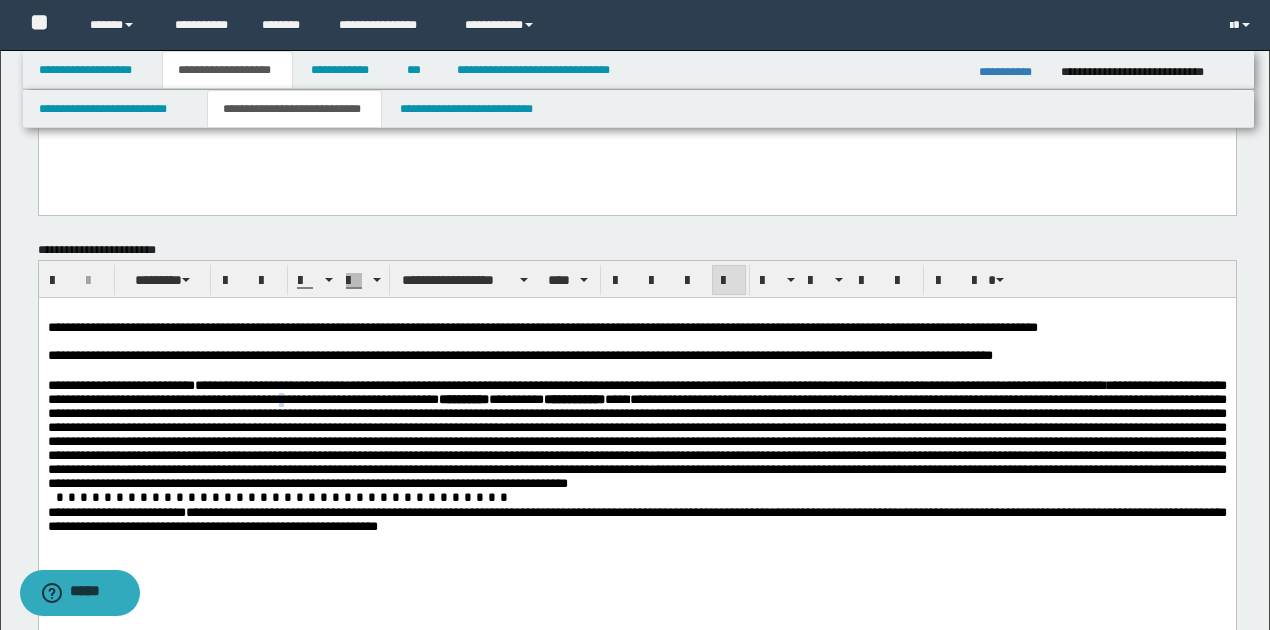 click on "**********" at bounding box center (636, 392) 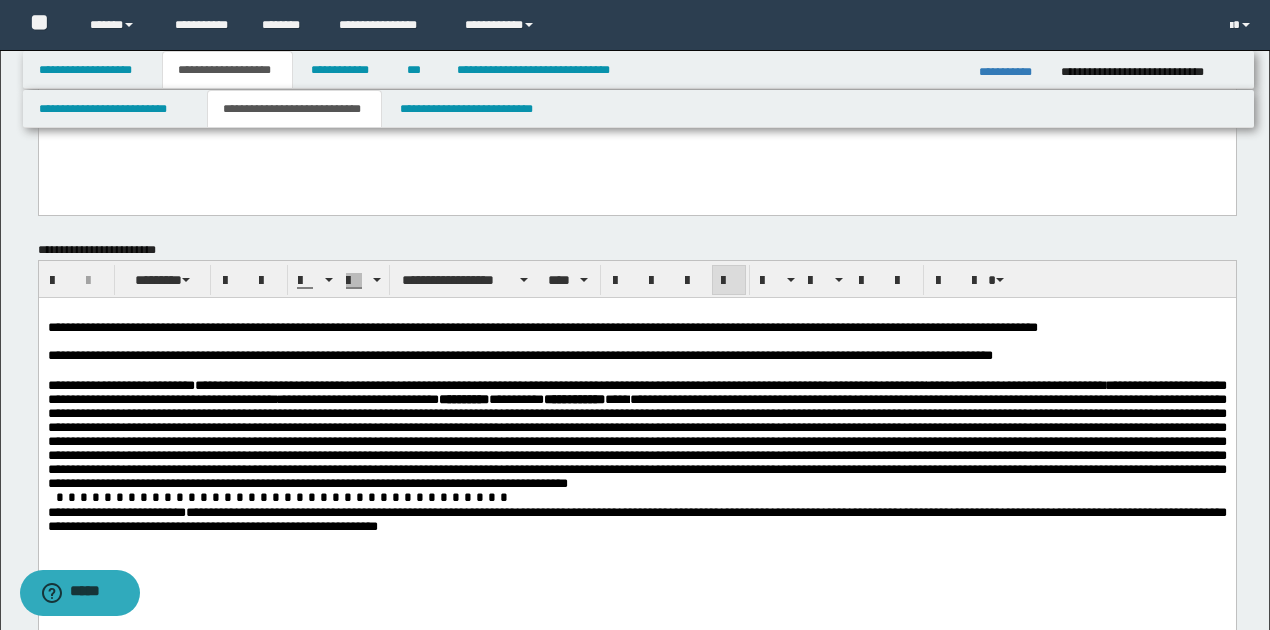 click on "**********" at bounding box center [636, 392] 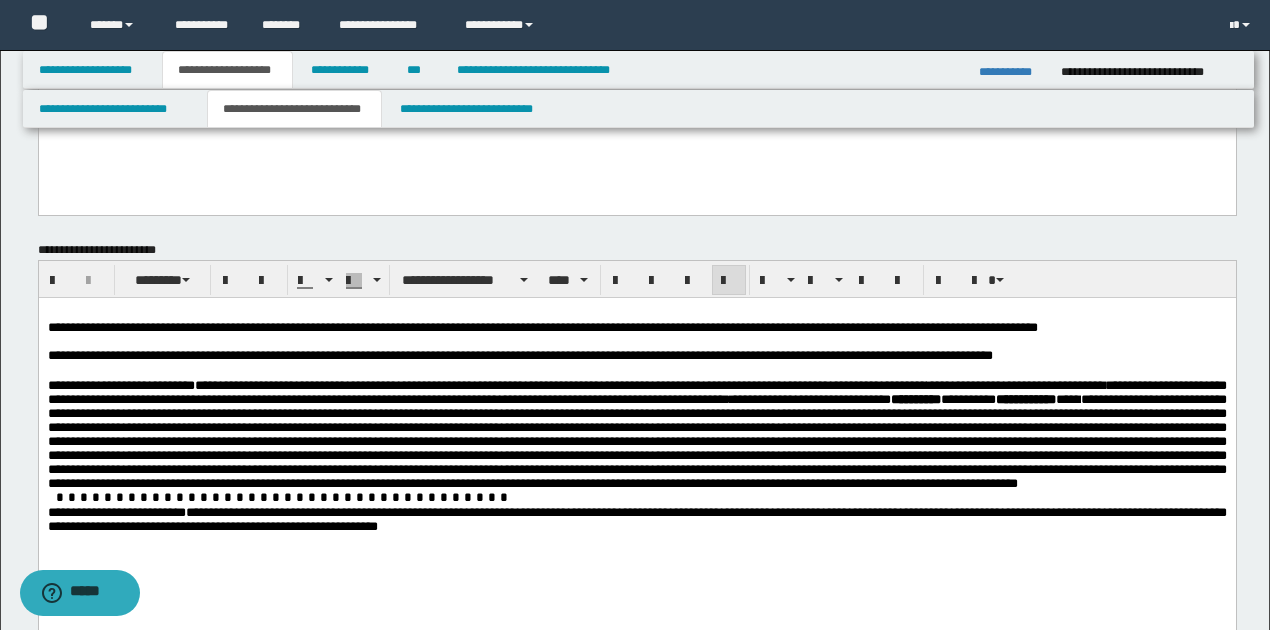click at bounding box center [636, 441] 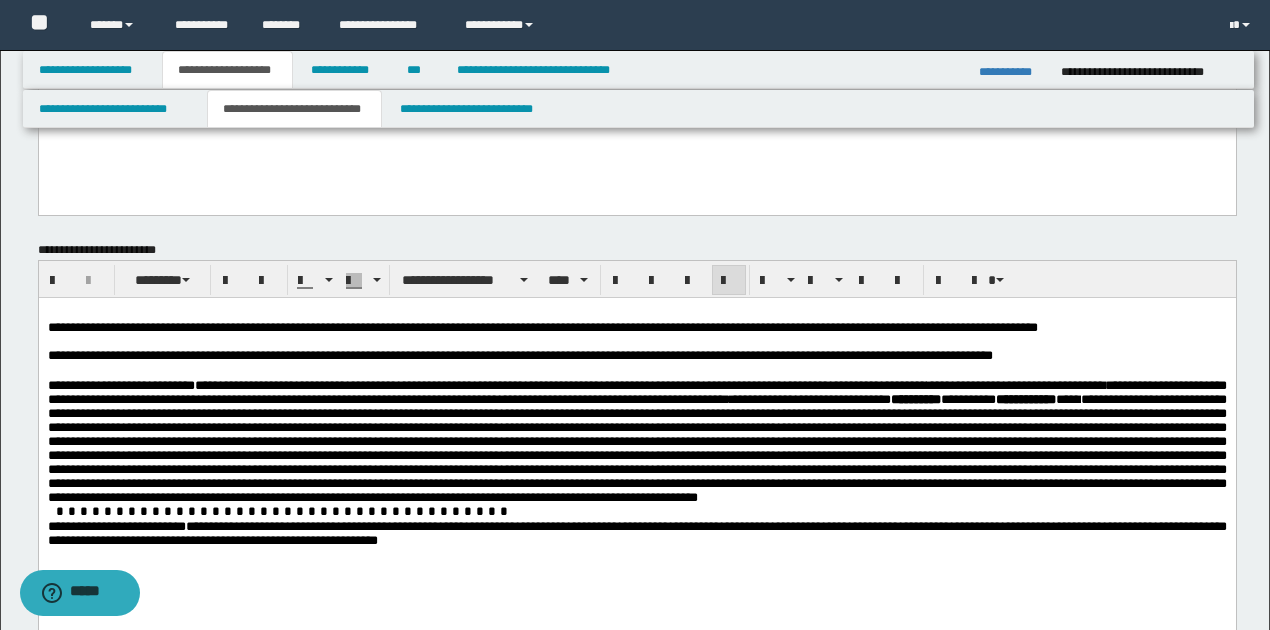 click at bounding box center [636, 448] 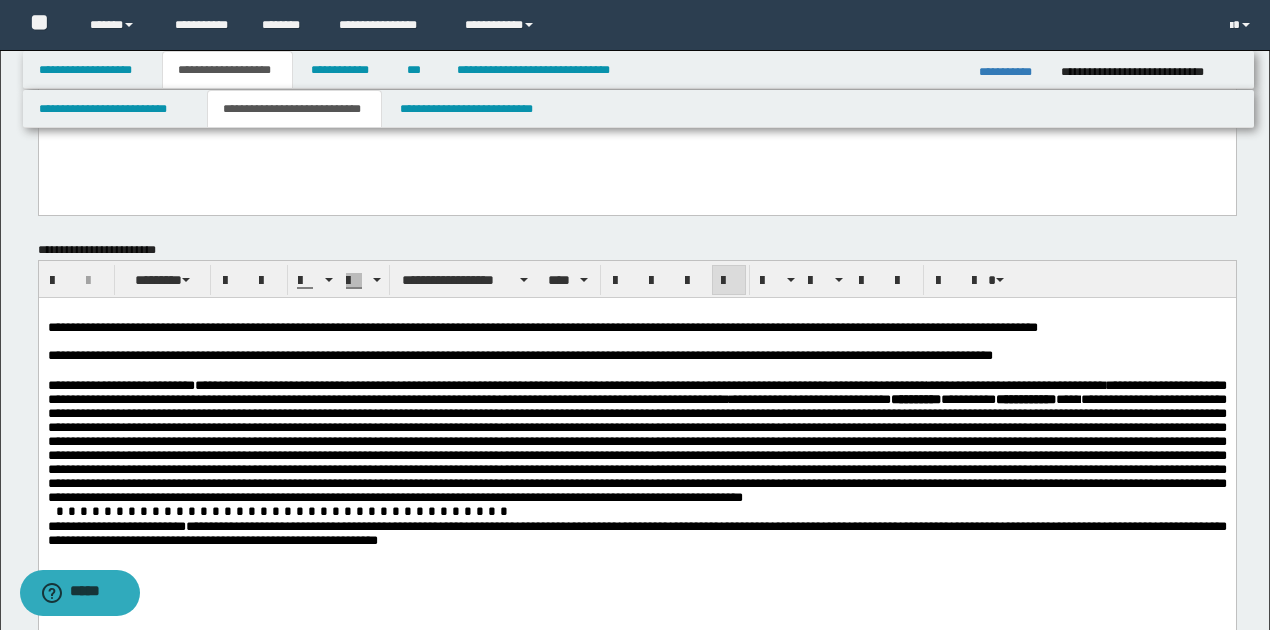 click on "**********" at bounding box center (636, 442) 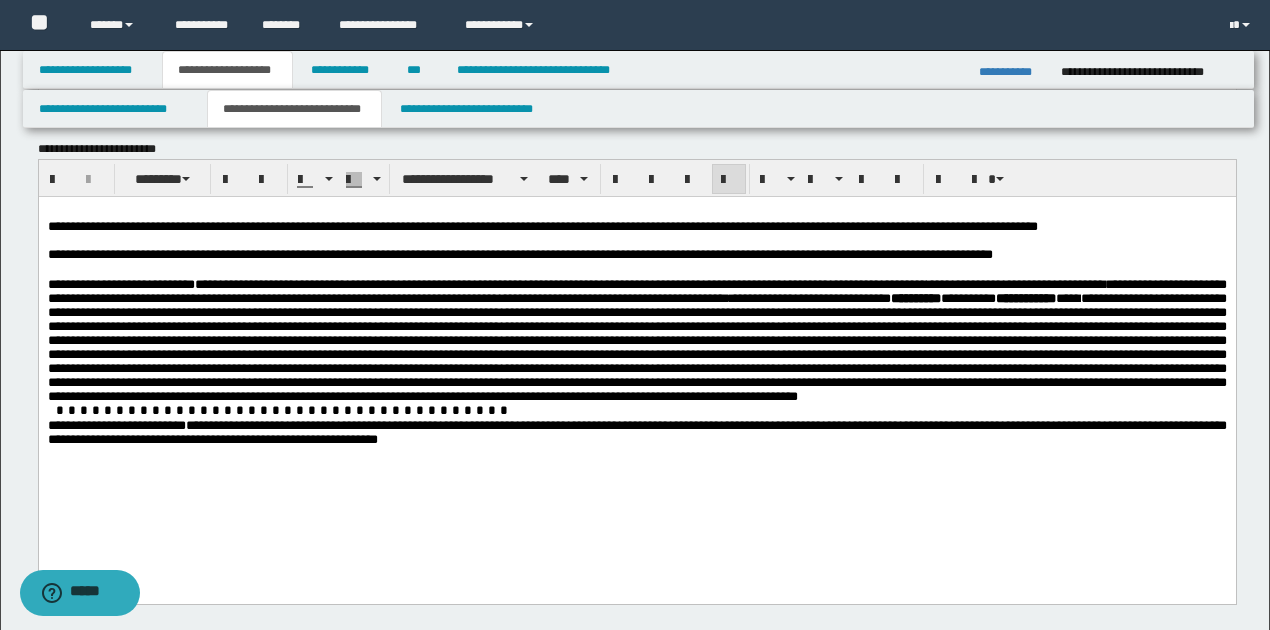 scroll, scrollTop: 1000, scrollLeft: 0, axis: vertical 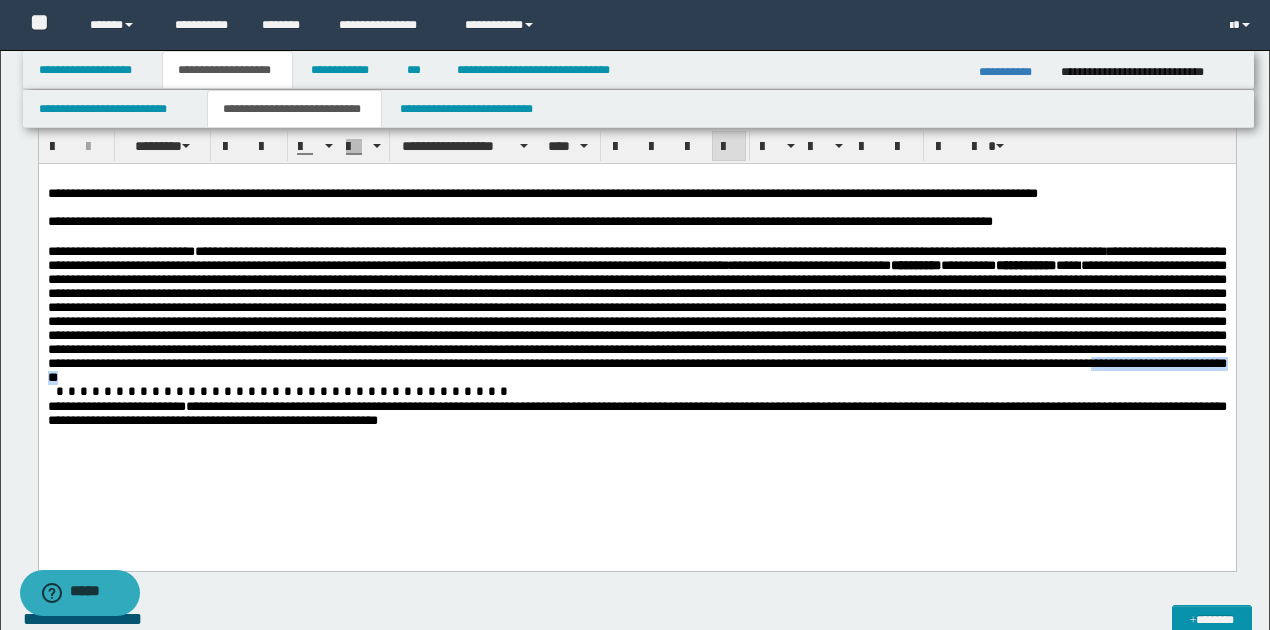 drag, startPoint x: 638, startPoint y: 397, endPoint x: 805, endPoint y: 396, distance: 167.00299 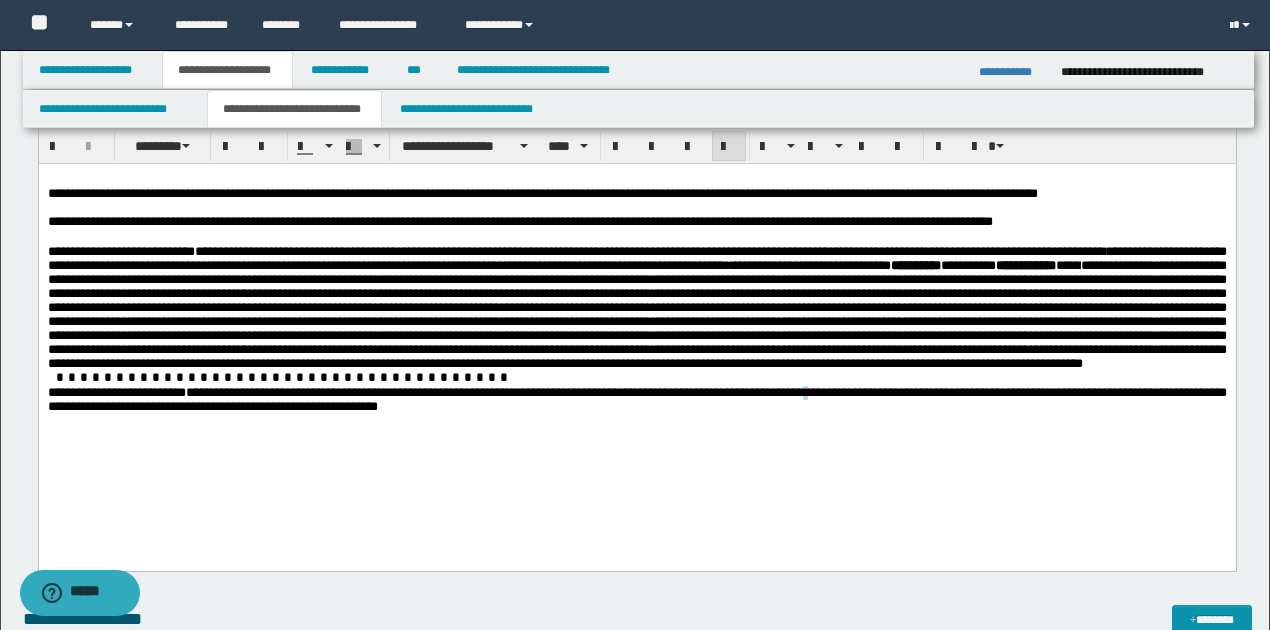 click on "**********" at bounding box center (636, 399) 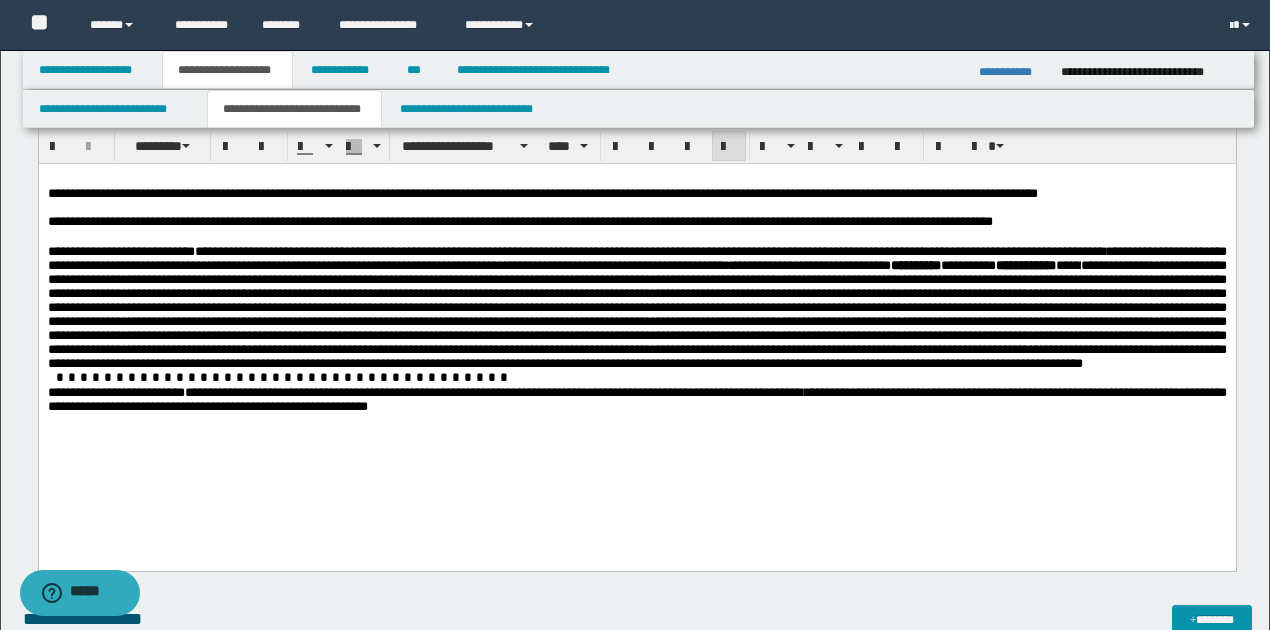 click on "**********" at bounding box center (636, 400) 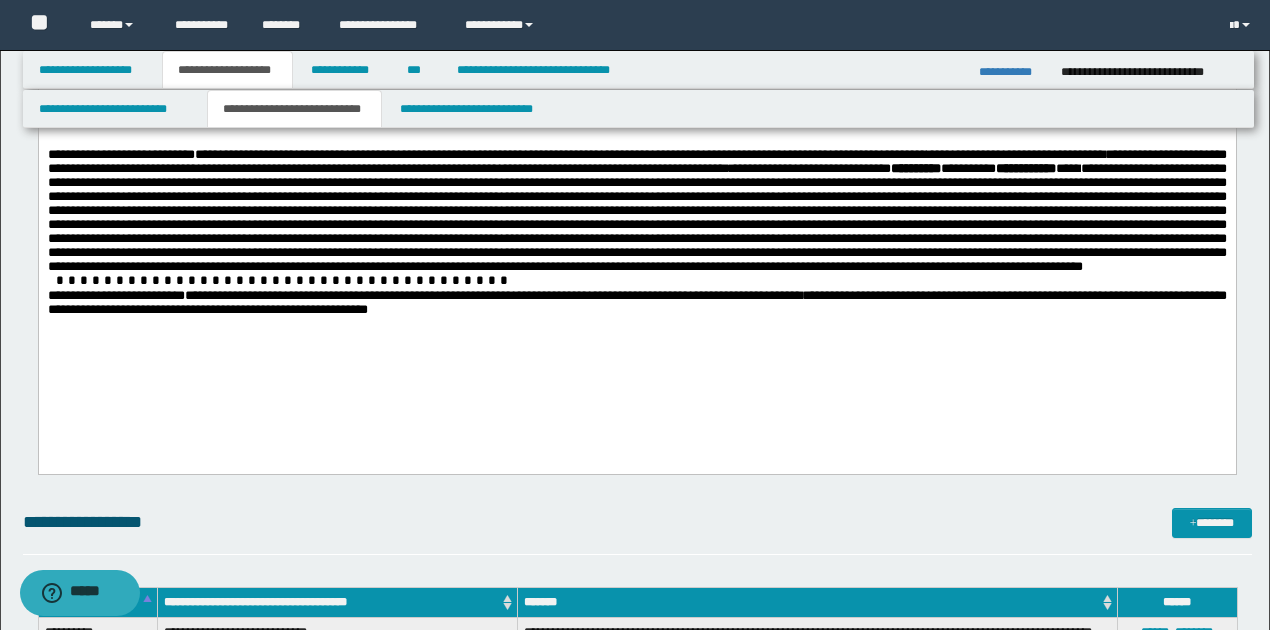 scroll, scrollTop: 1066, scrollLeft: 0, axis: vertical 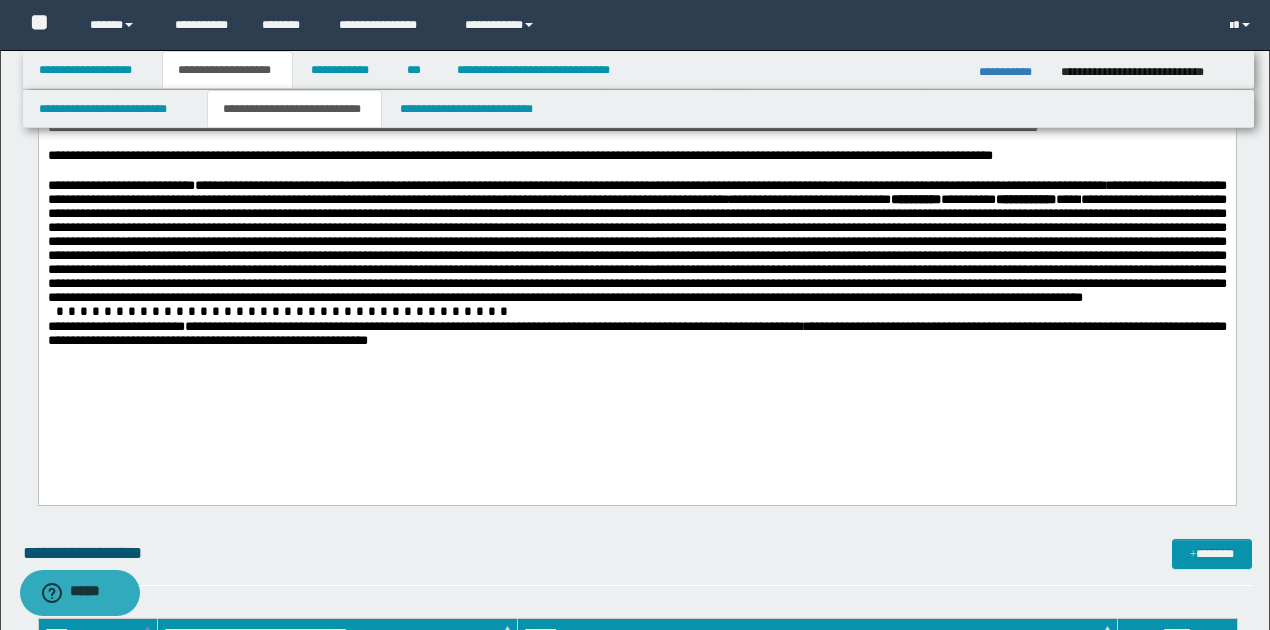 click on "**********" at bounding box center (636, 242) 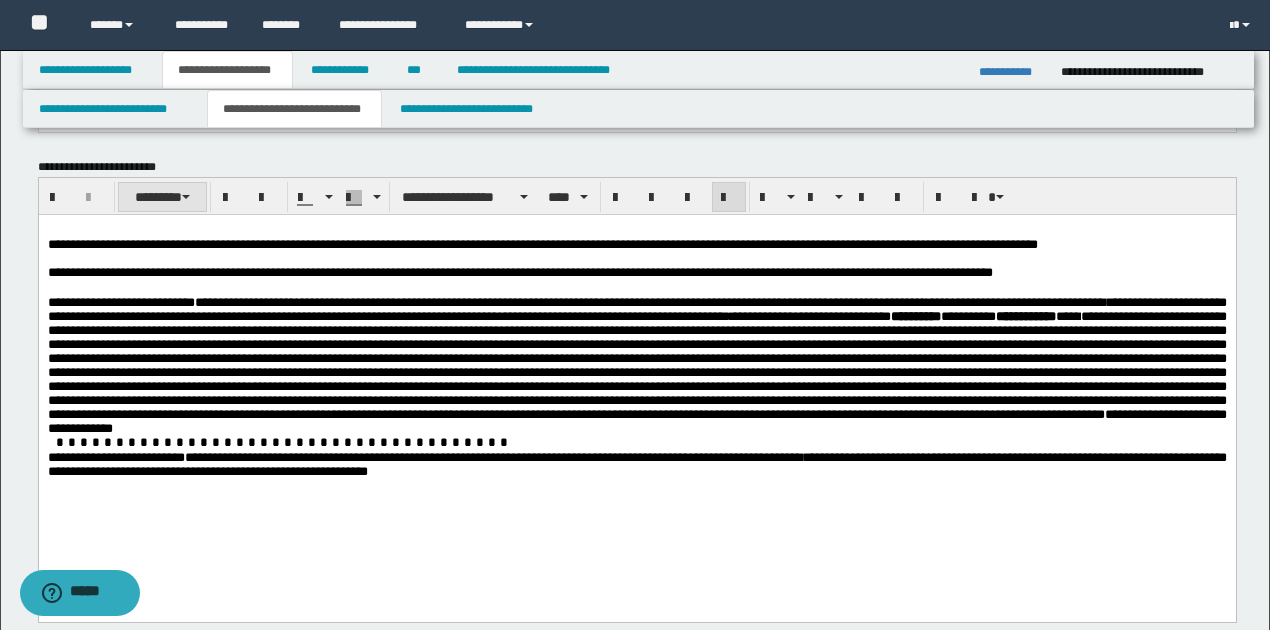 scroll, scrollTop: 935, scrollLeft: 0, axis: vertical 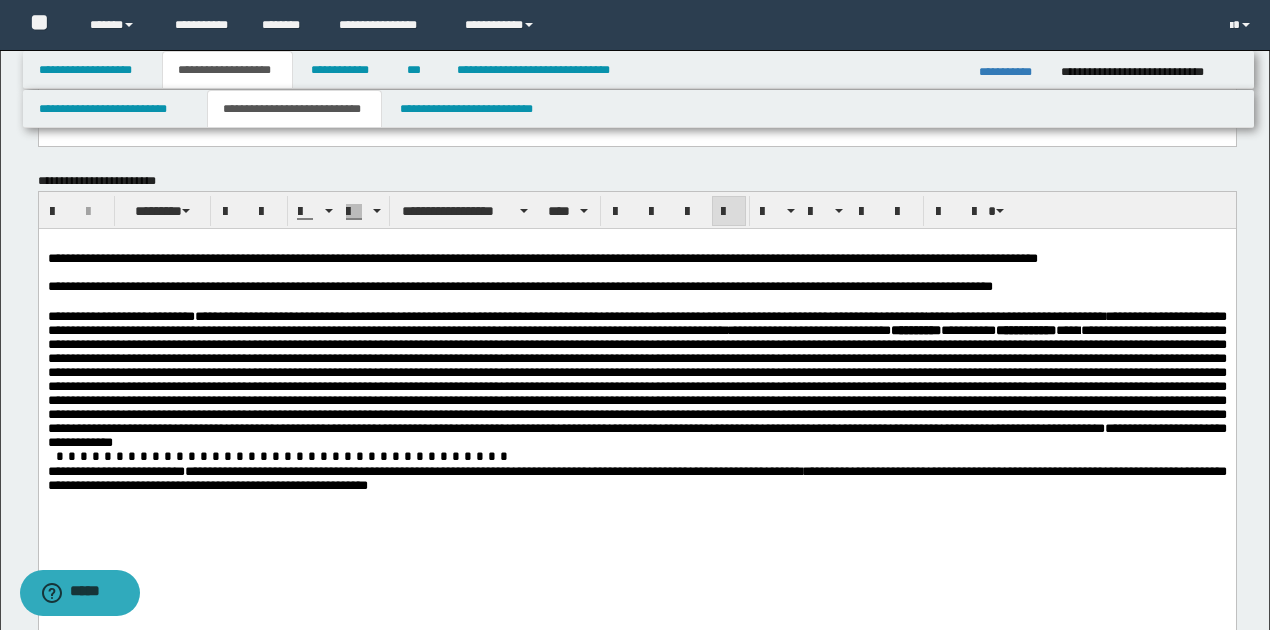 click on "**********" at bounding box center [636, 479] 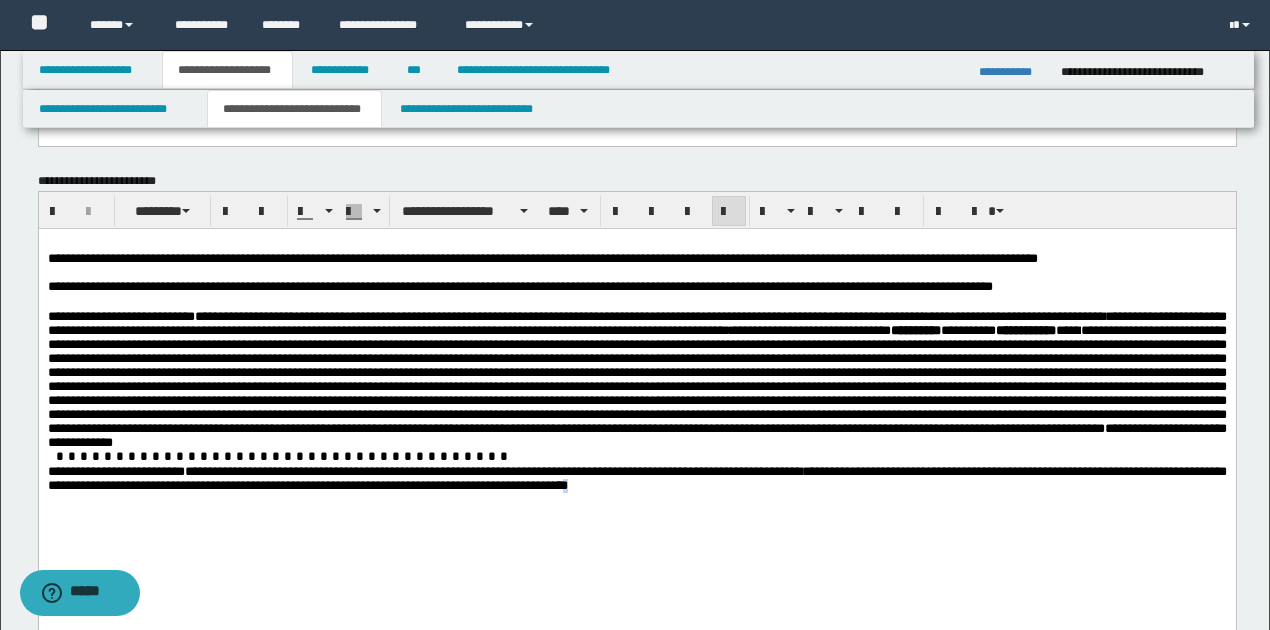 drag, startPoint x: 755, startPoint y: 509, endPoint x: 768, endPoint y: 509, distance: 13 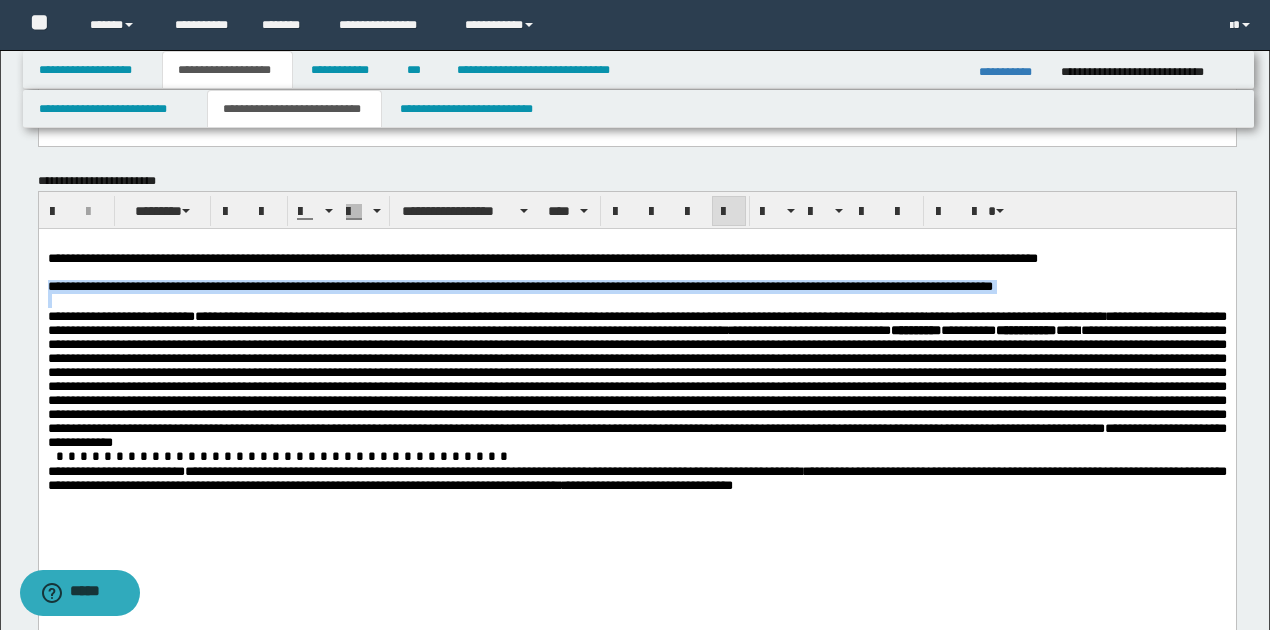 drag, startPoint x: 48, startPoint y: 289, endPoint x: 101, endPoint y: 307, distance: 55.97321 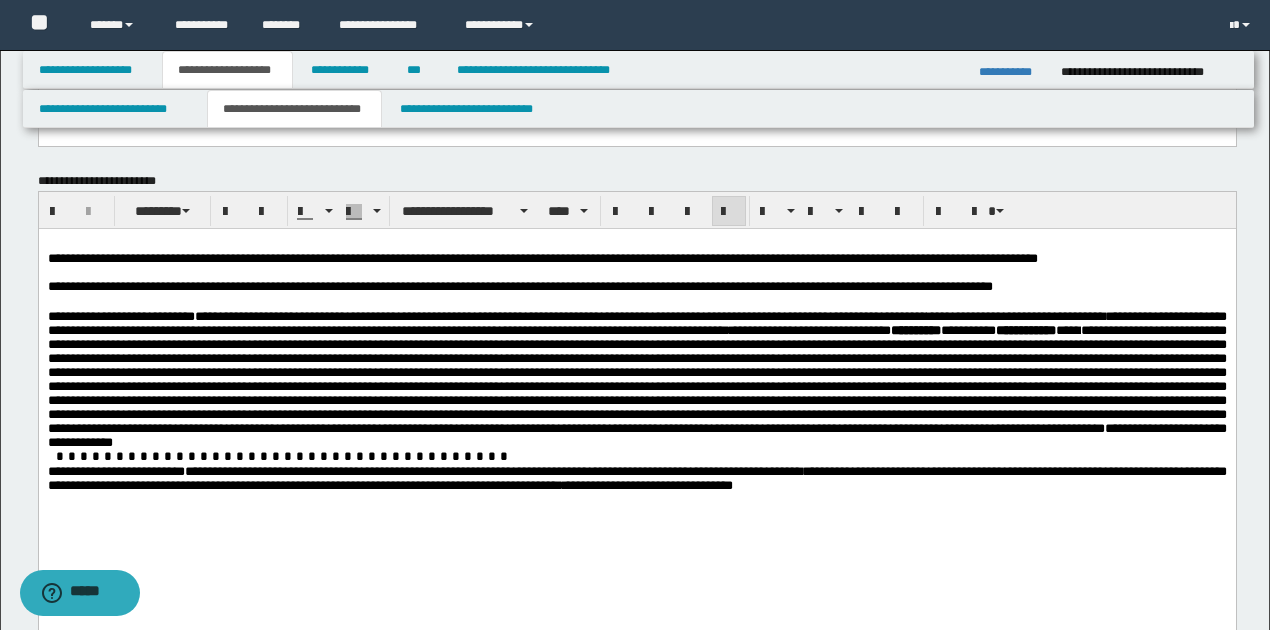 click on "**********" at bounding box center (636, 386) 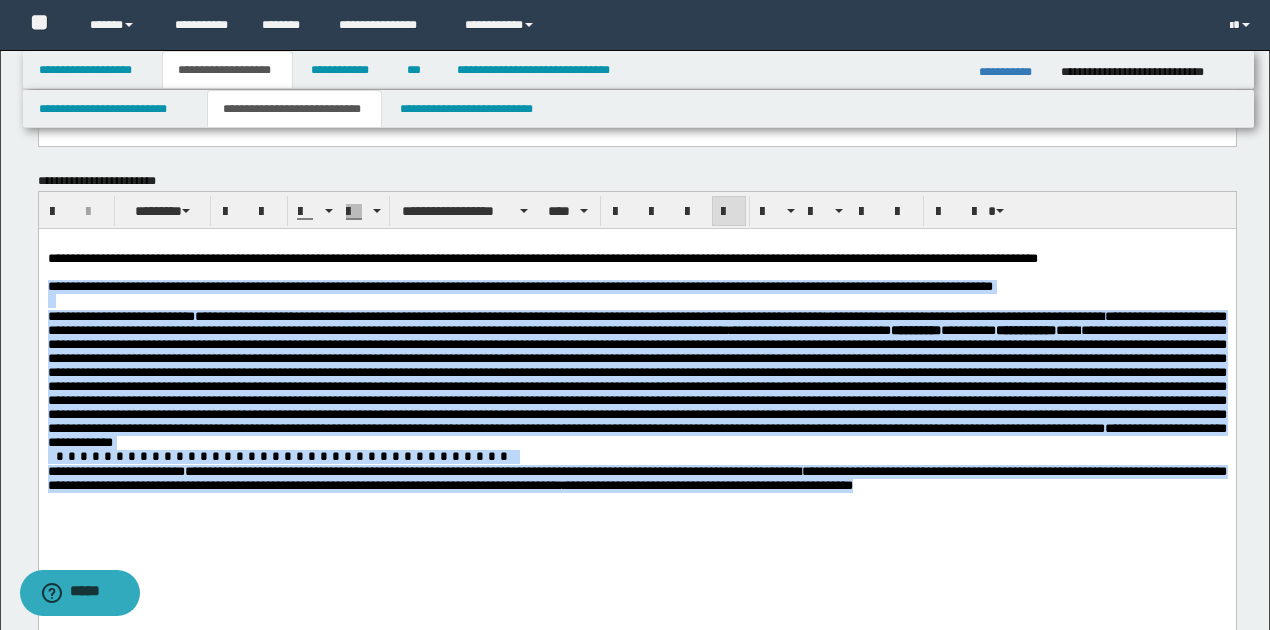 drag, startPoint x: 47, startPoint y: 292, endPoint x: 1087, endPoint y: 504, distance: 1061.3878 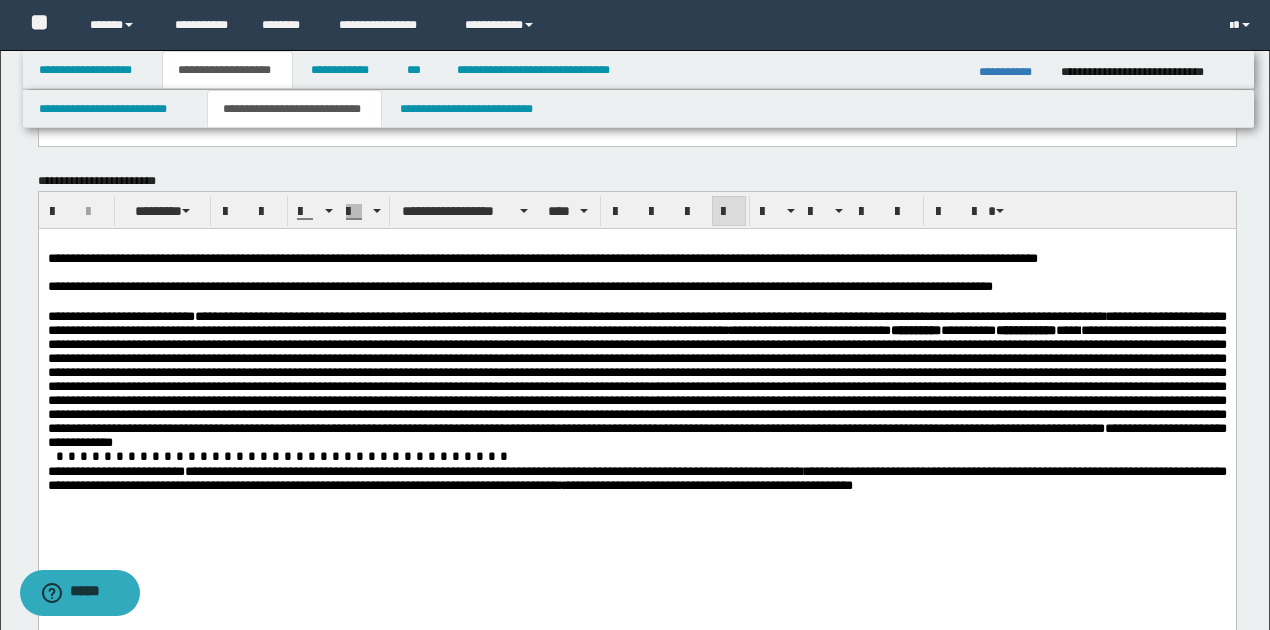 click on "**********" at bounding box center [636, 397] 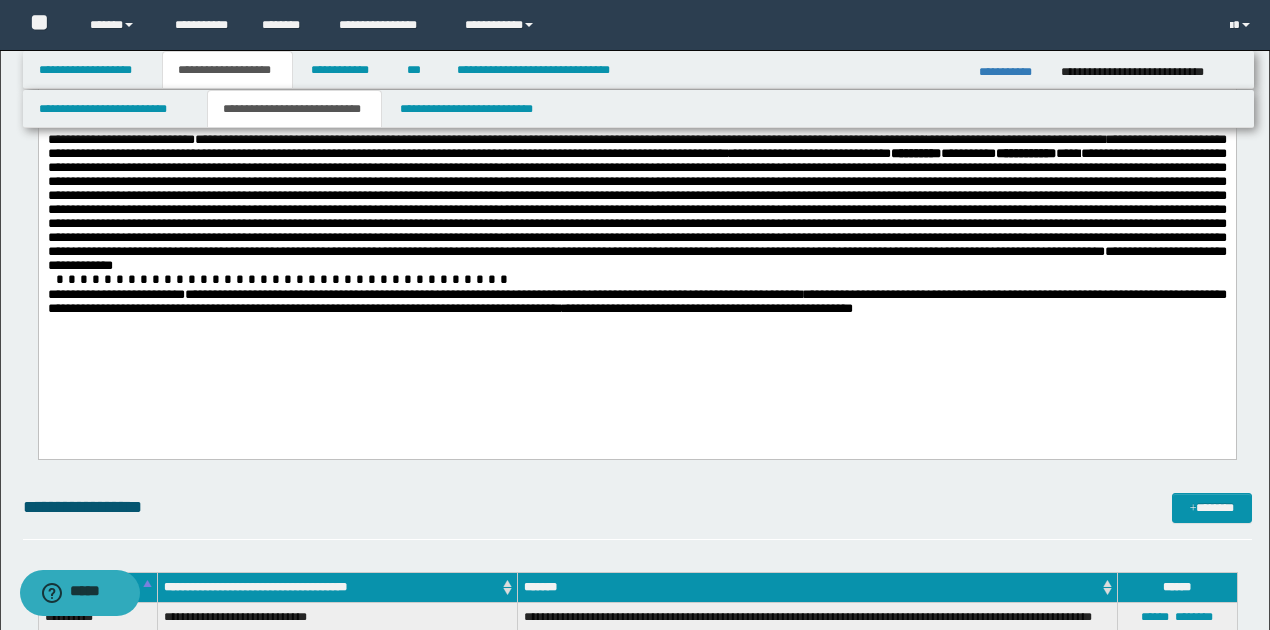 scroll, scrollTop: 1068, scrollLeft: 0, axis: vertical 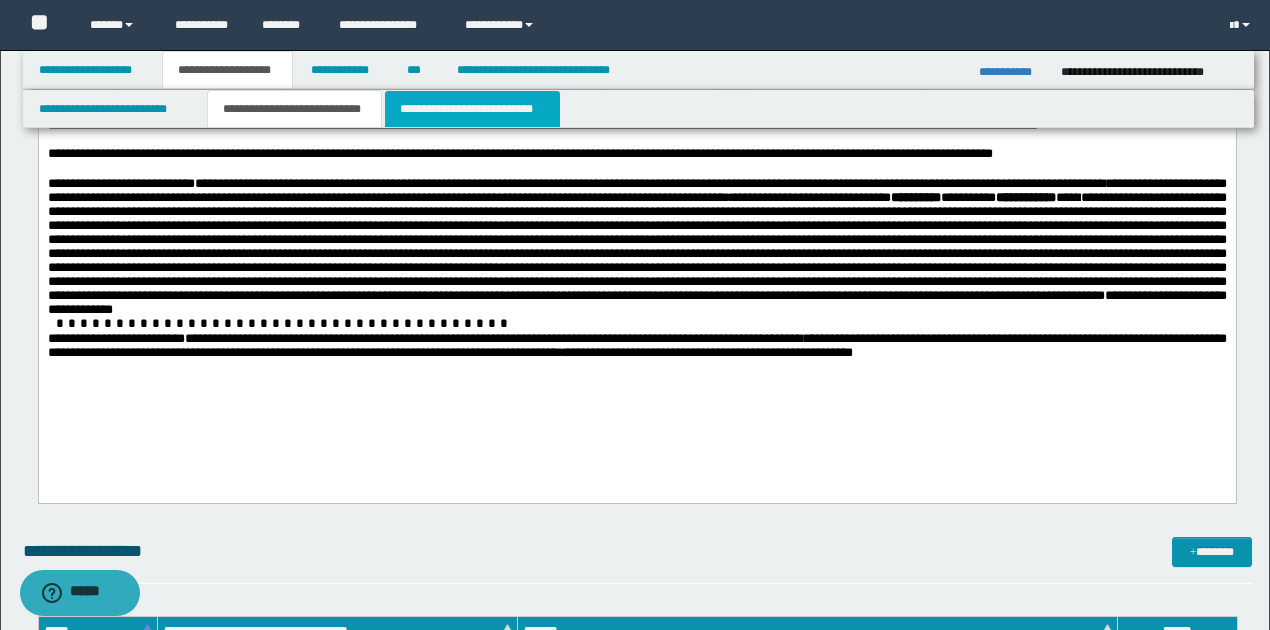 click on "**********" at bounding box center (472, 109) 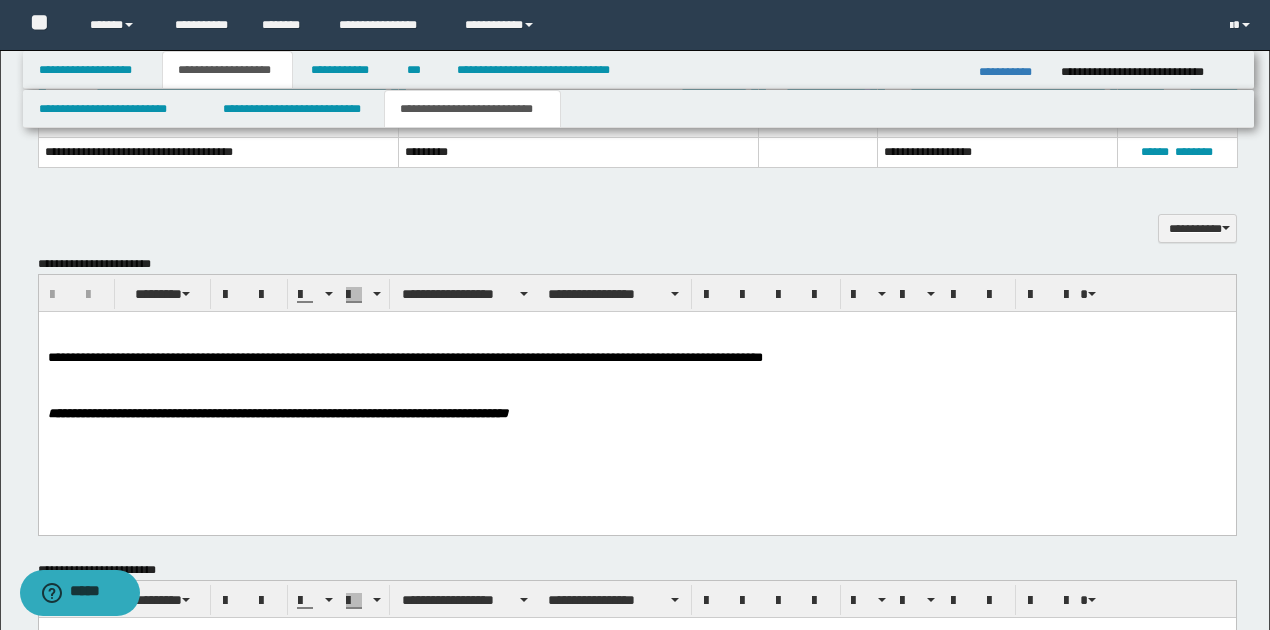 scroll, scrollTop: 1133, scrollLeft: 0, axis: vertical 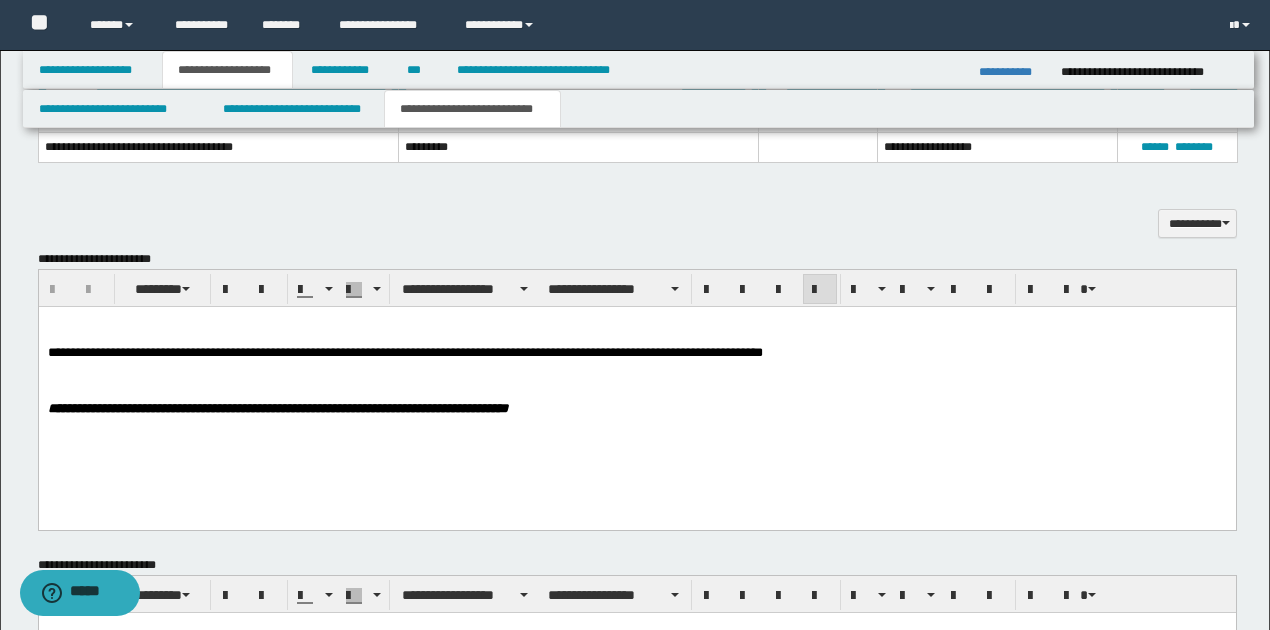 click at bounding box center [637, 336] 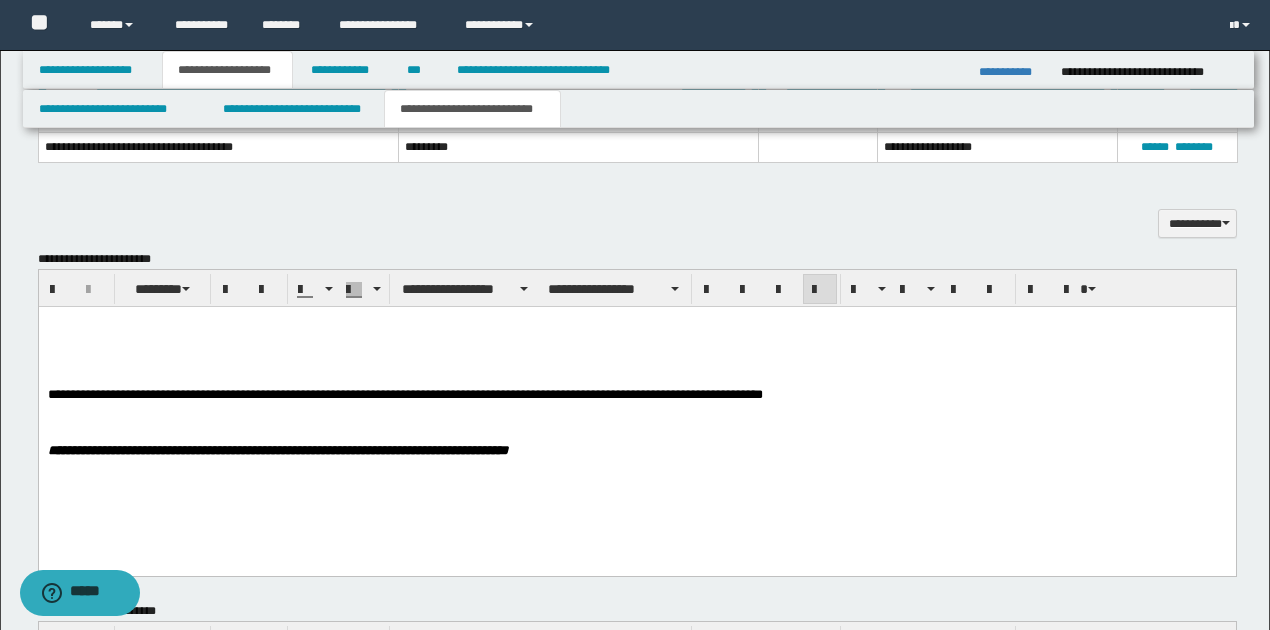 click at bounding box center [637, 336] 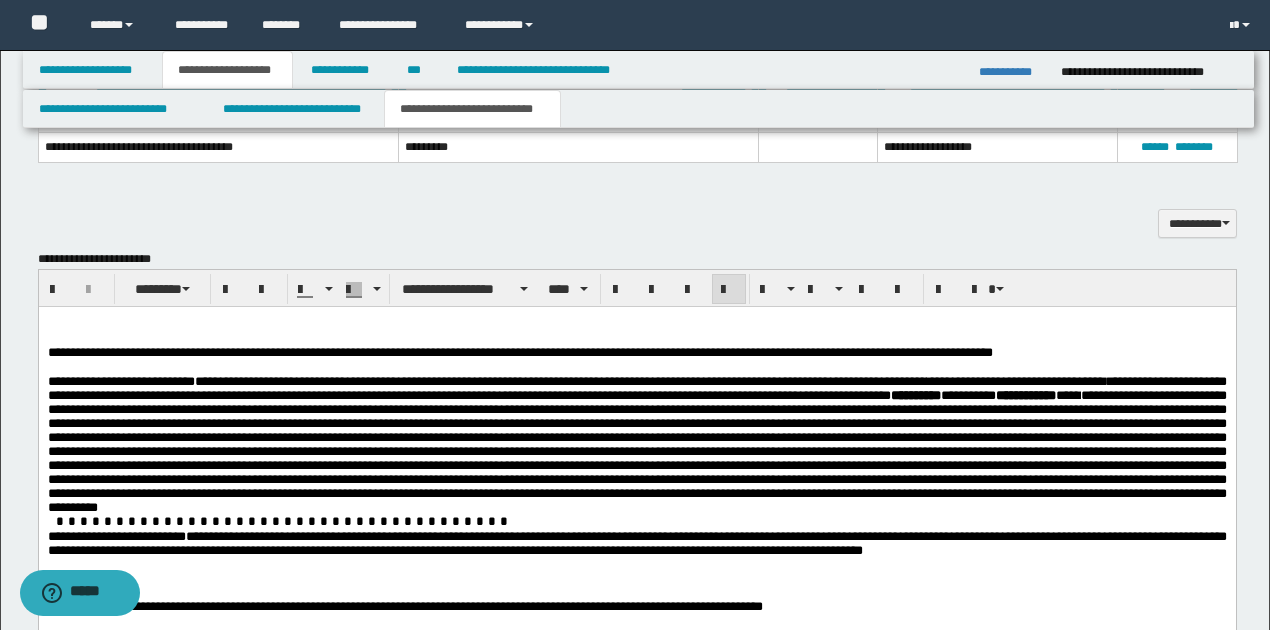click on "**********" at bounding box center [636, 516] 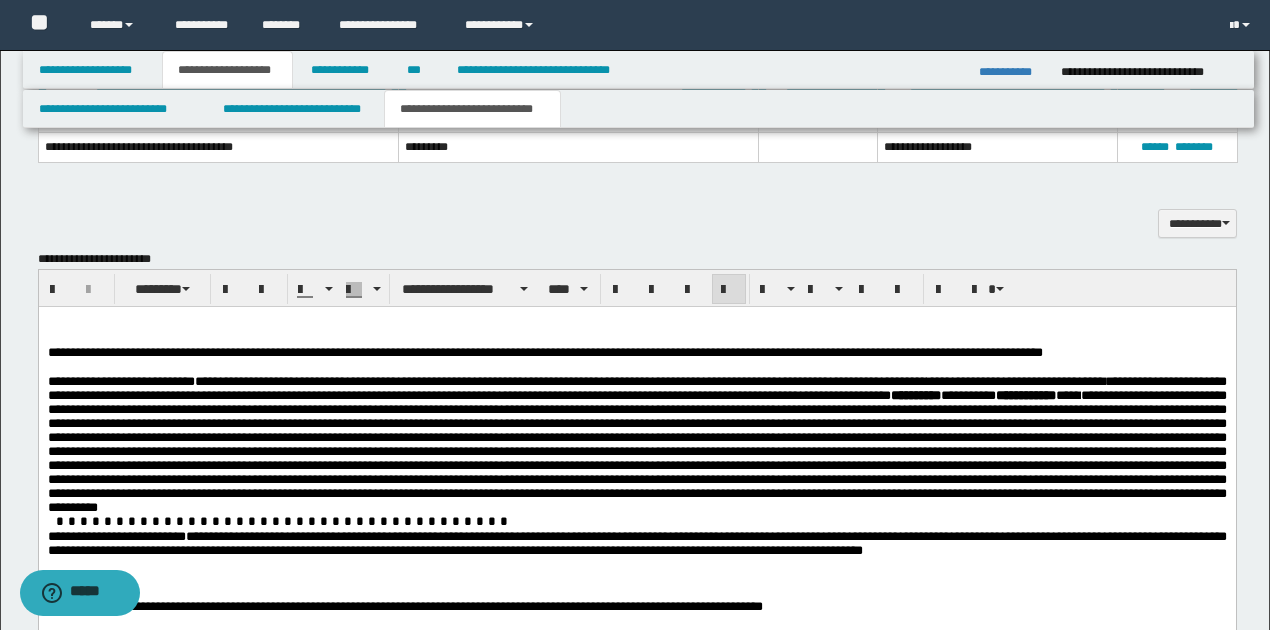 click on "**********" at bounding box center [660, 352] 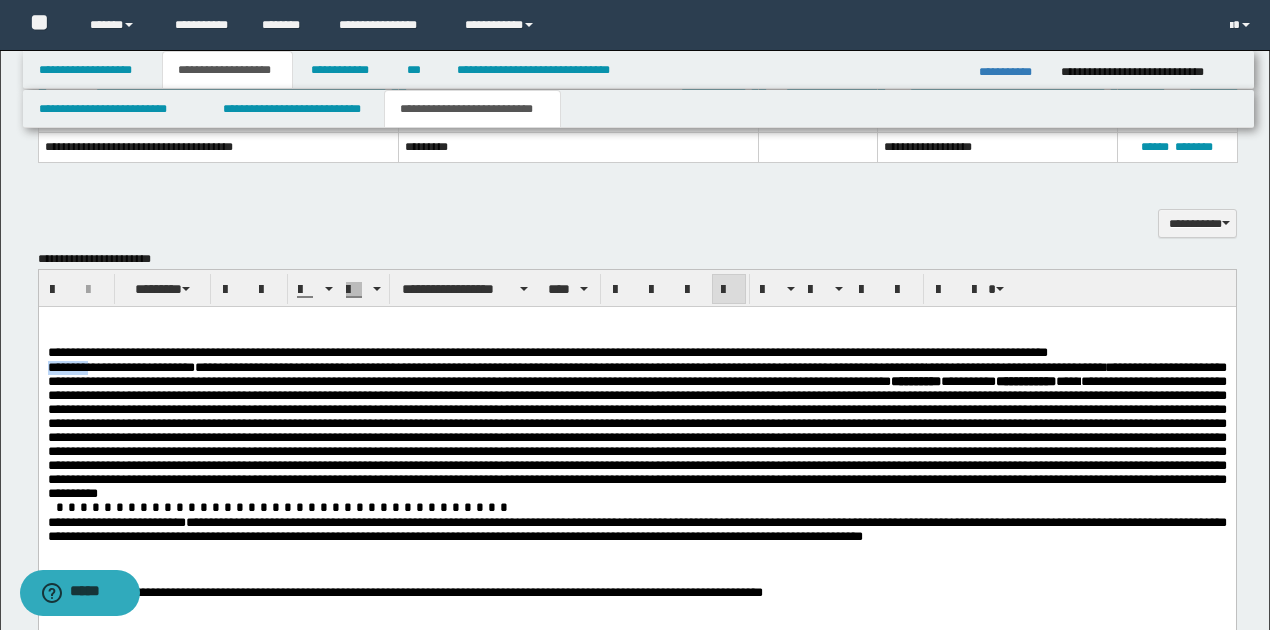 drag, startPoint x: 47, startPoint y: 367, endPoint x: 103, endPoint y: 376, distance: 56.718605 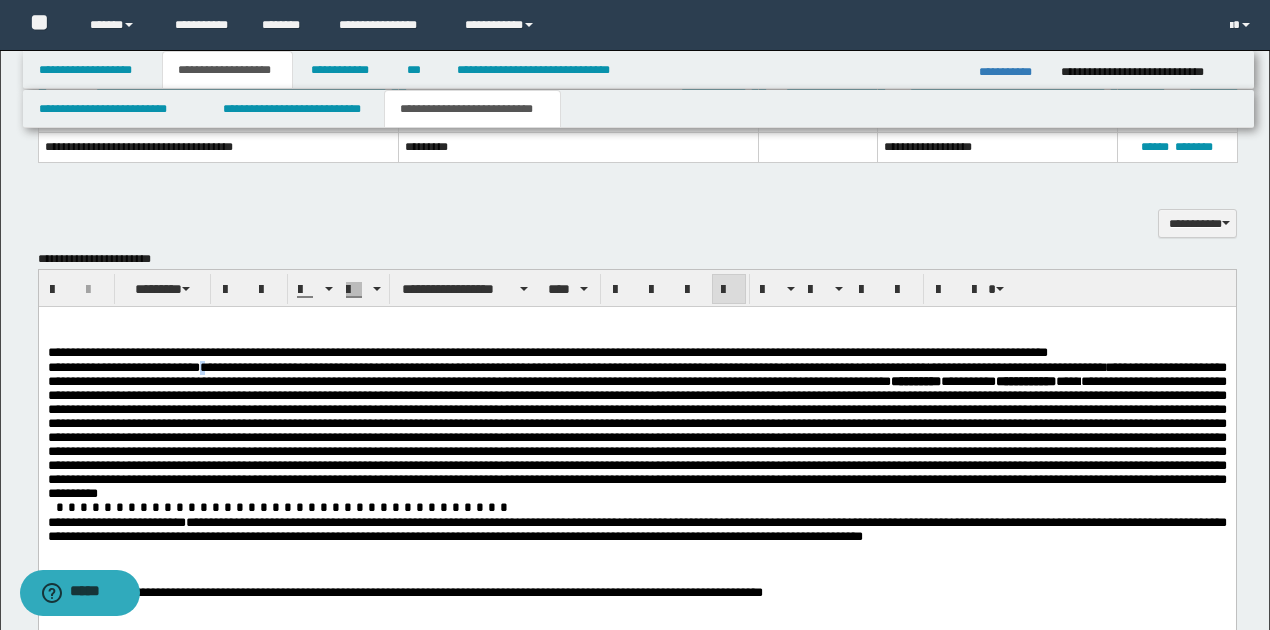 click on "**********" 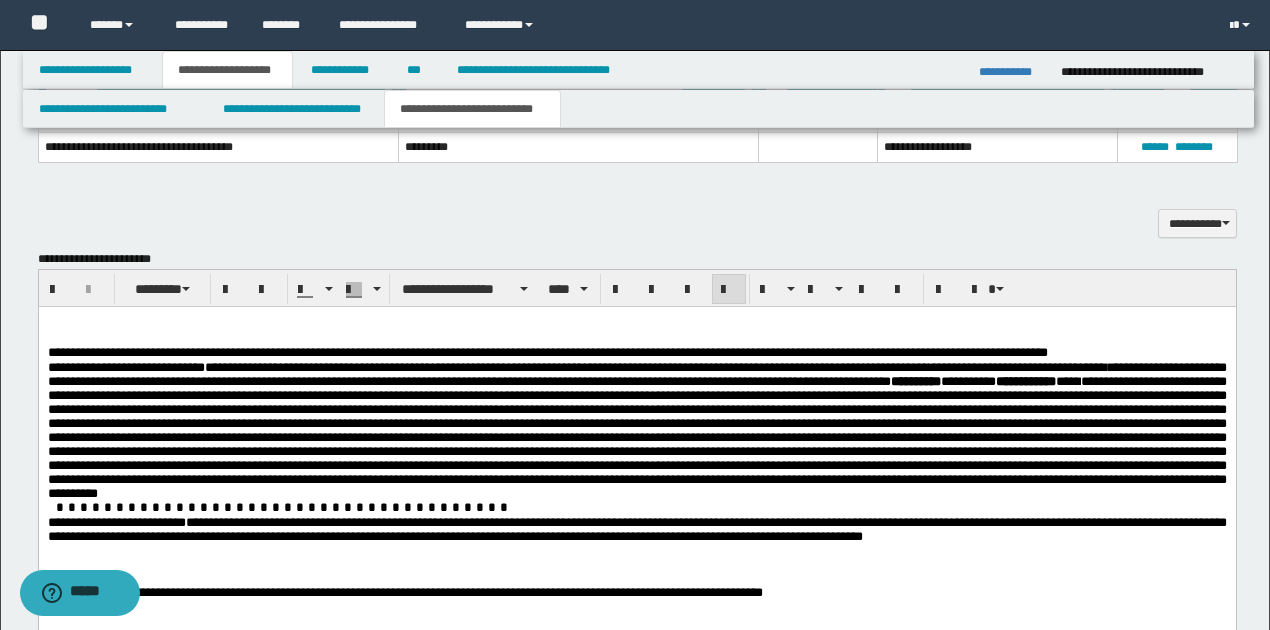 click on "**********" at bounding box center [636, 430] 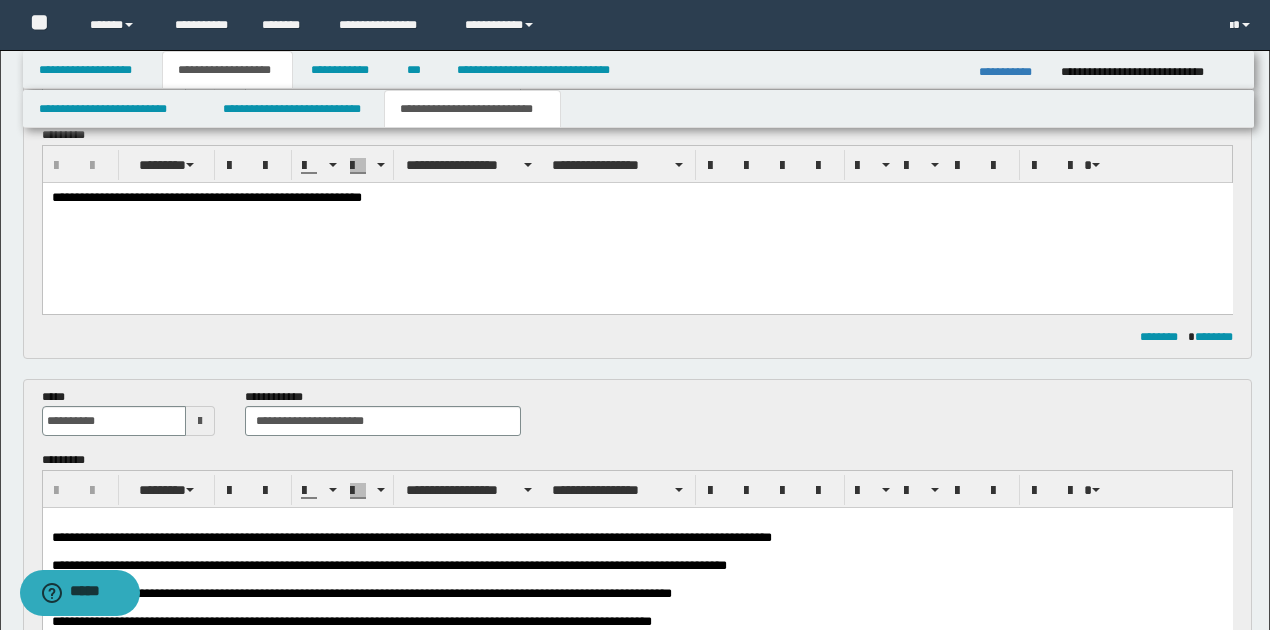 scroll, scrollTop: 133, scrollLeft: 0, axis: vertical 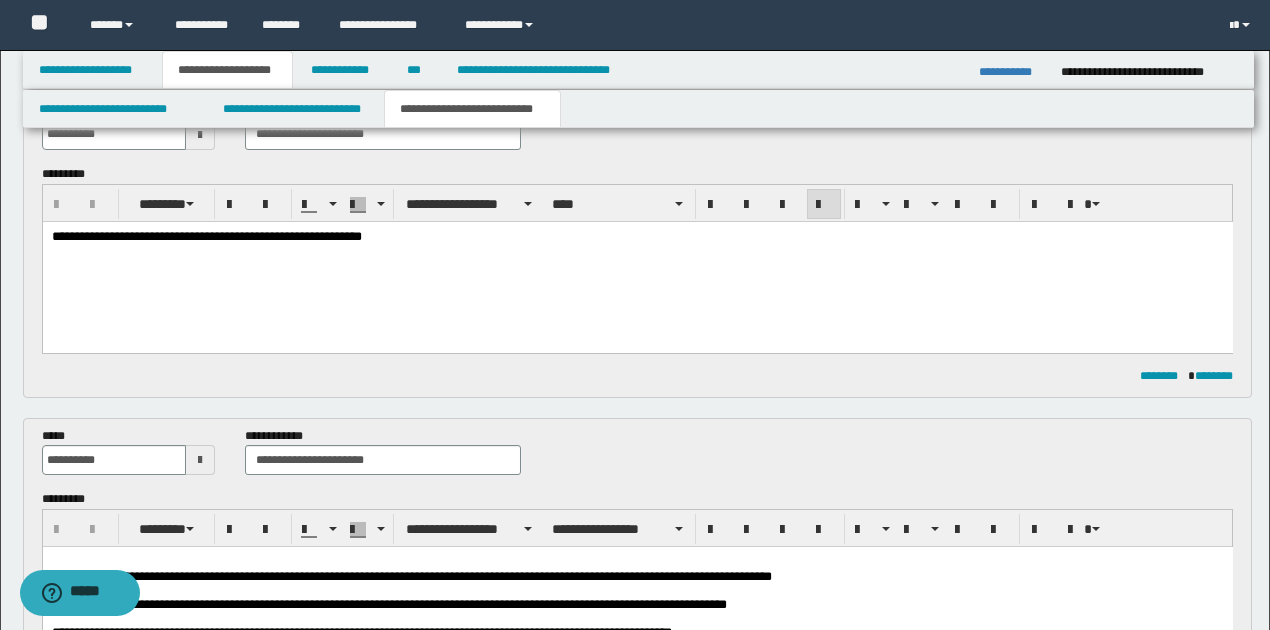 click on "**********" at bounding box center [206, 235] 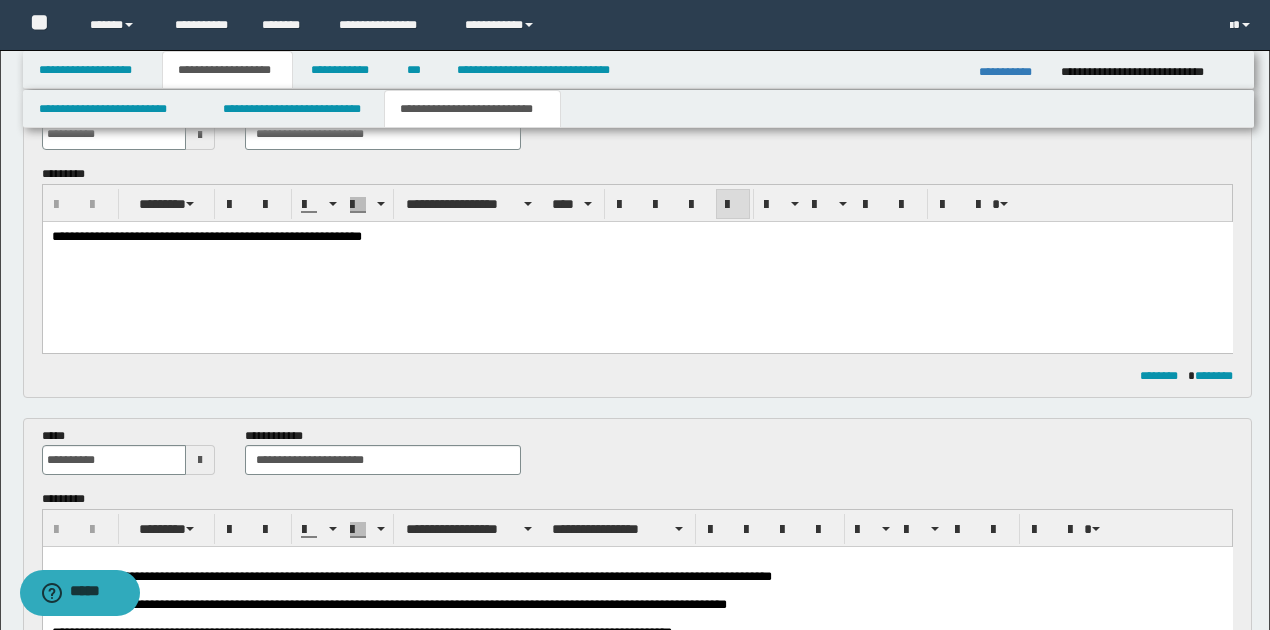 type 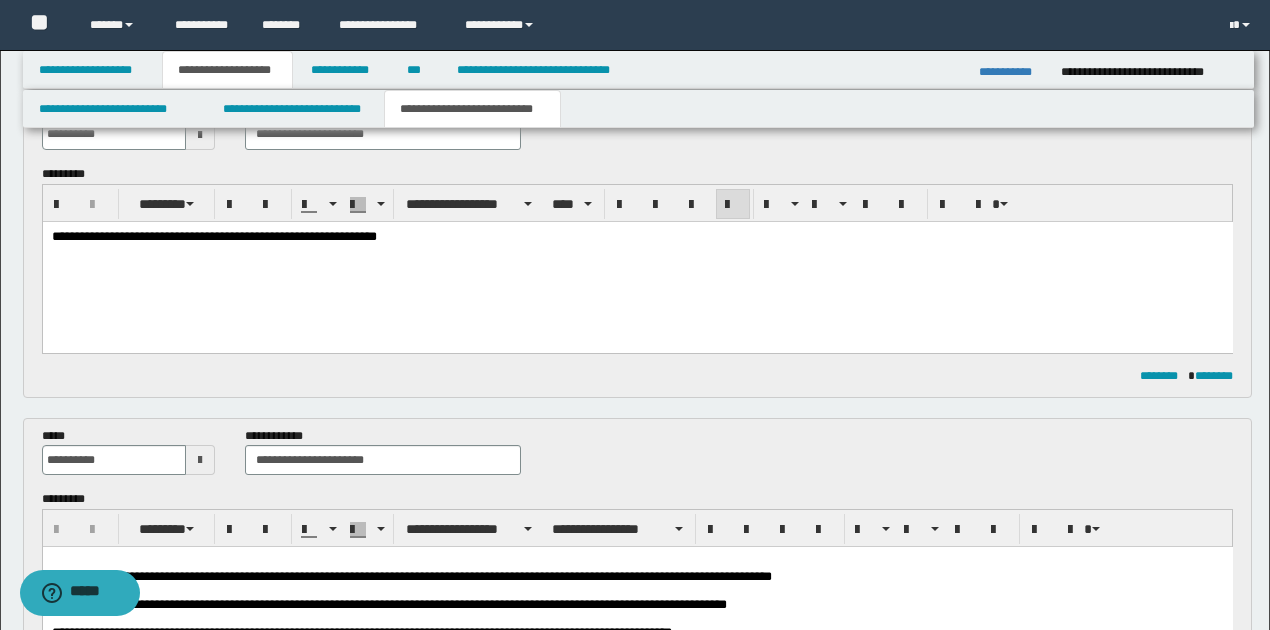 click on "**********" at bounding box center [213, 235] 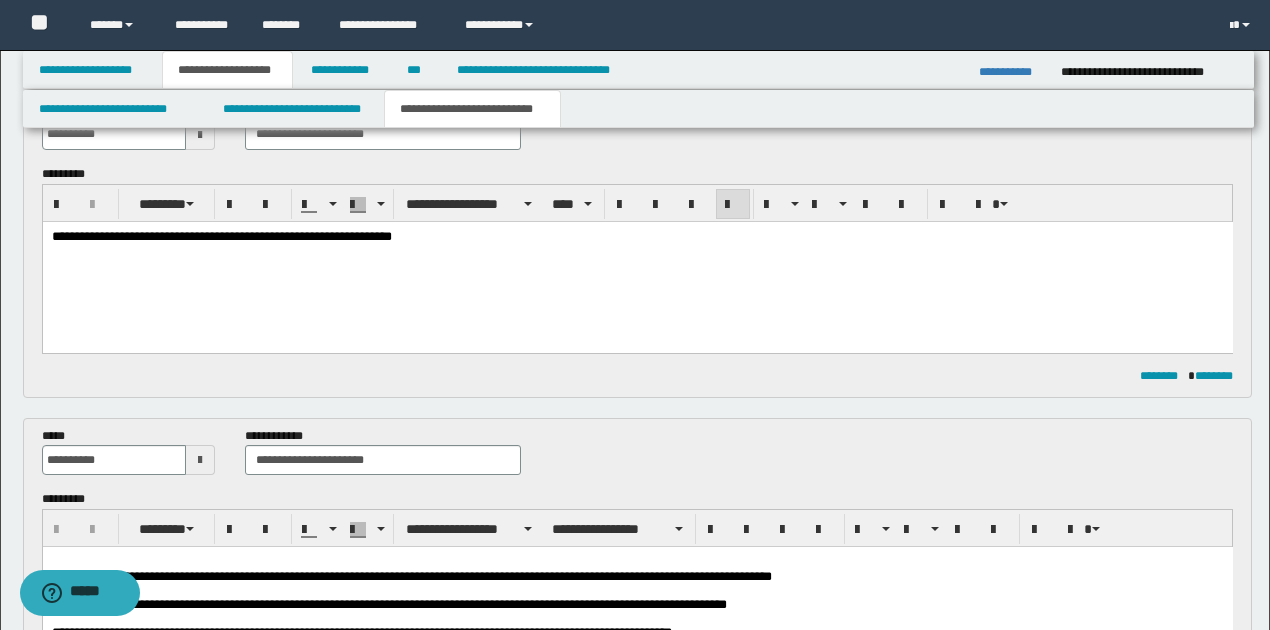 click on "**********" at bounding box center (221, 235) 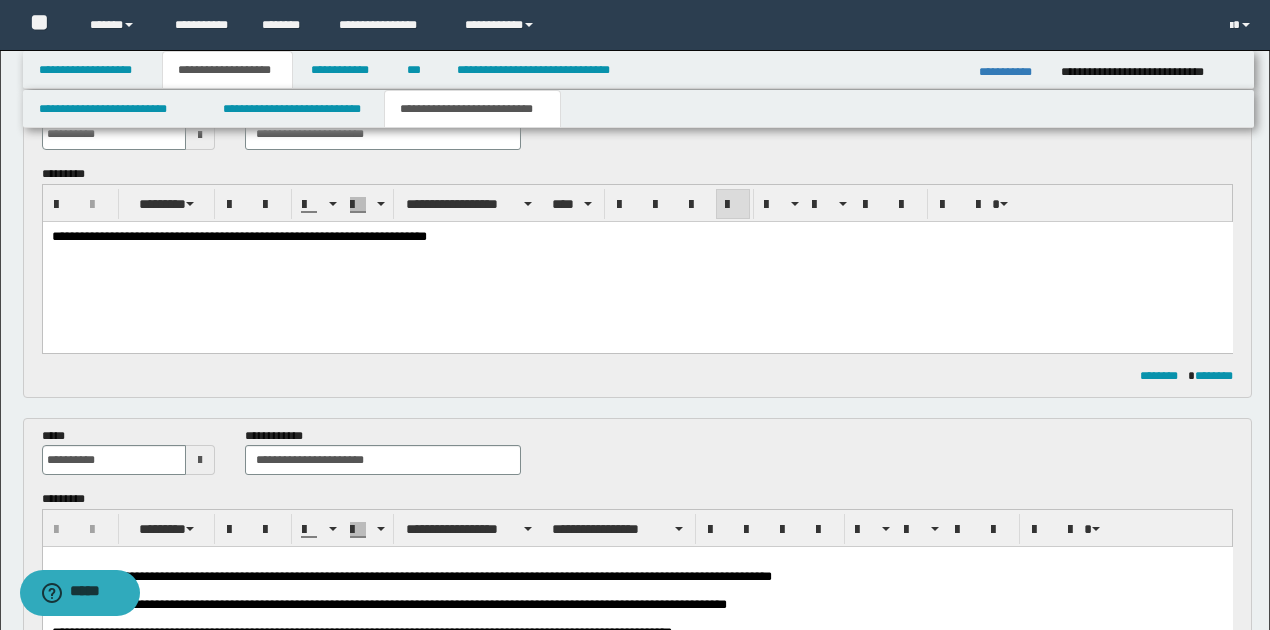 click on "**********" at bounding box center [637, 236] 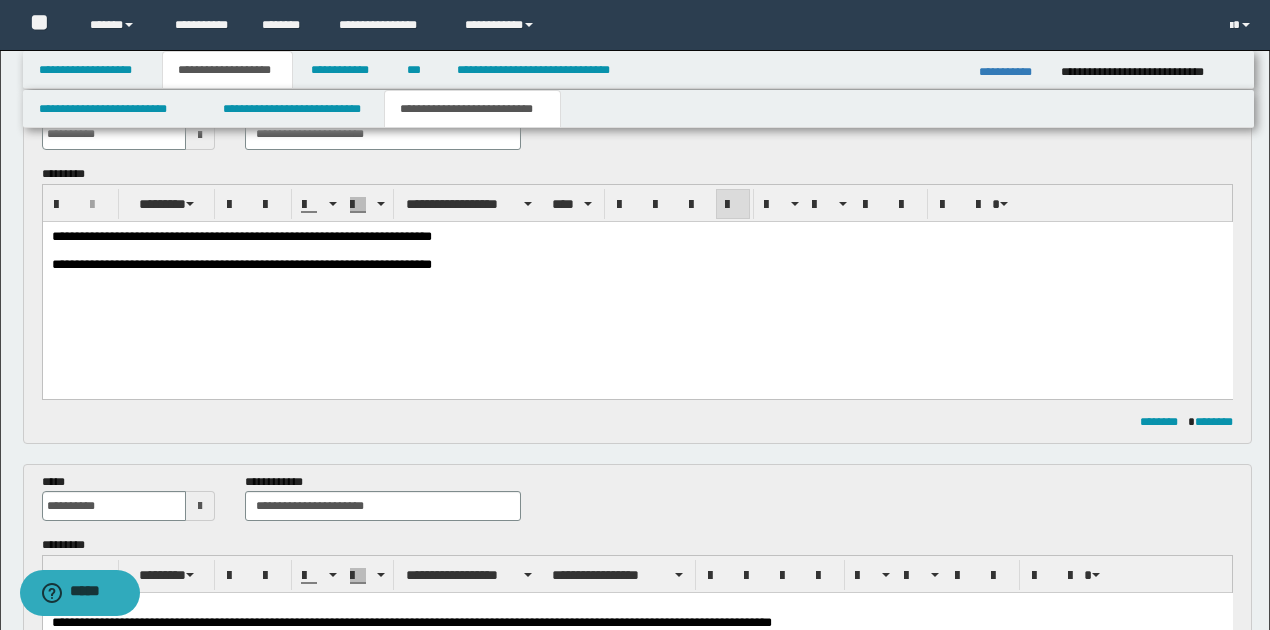click on "**********" at bounding box center [637, 264] 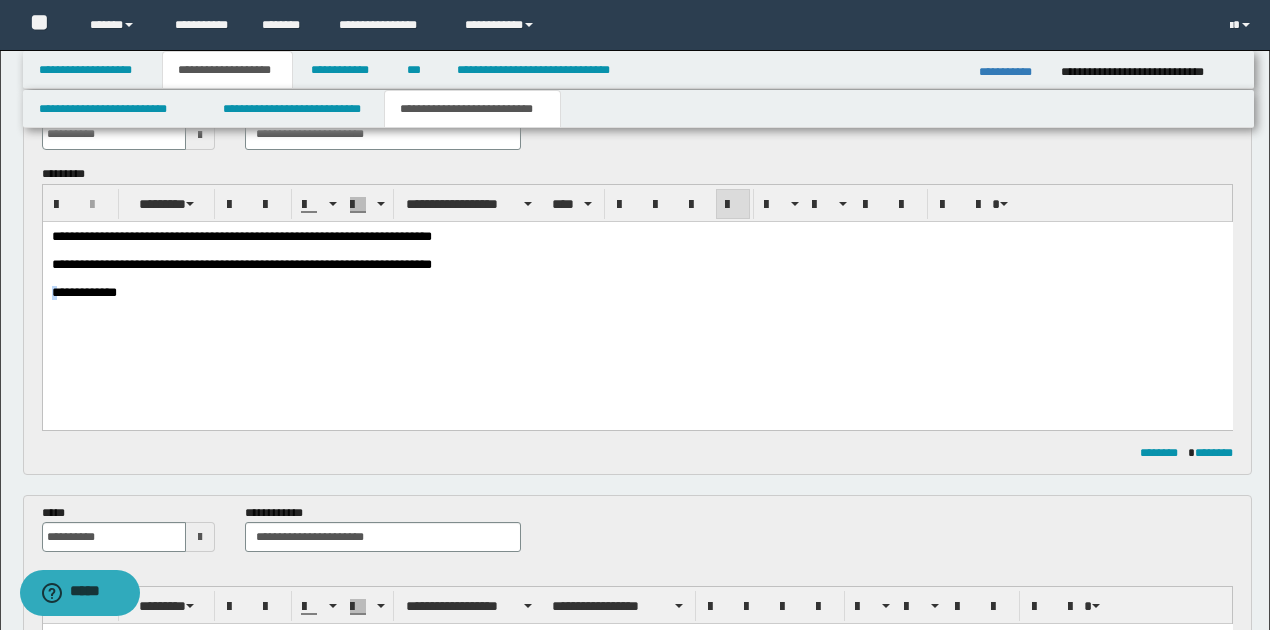click on "**********" at bounding box center (83, 291) 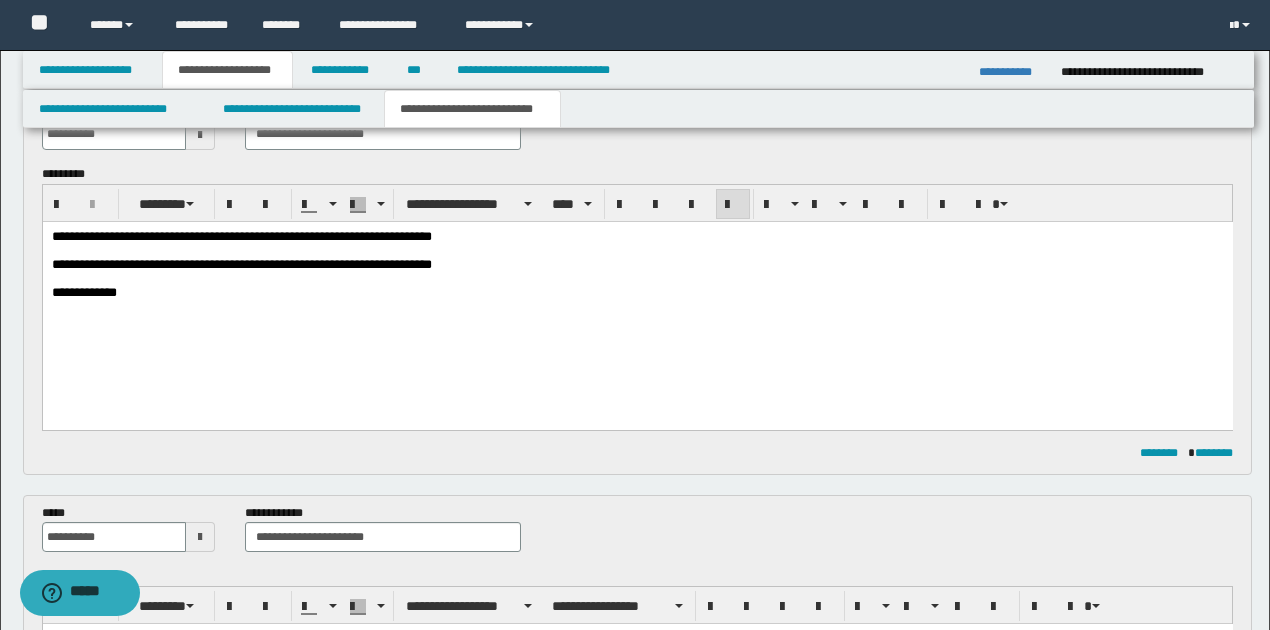 click on "**********" at bounding box center (637, 292) 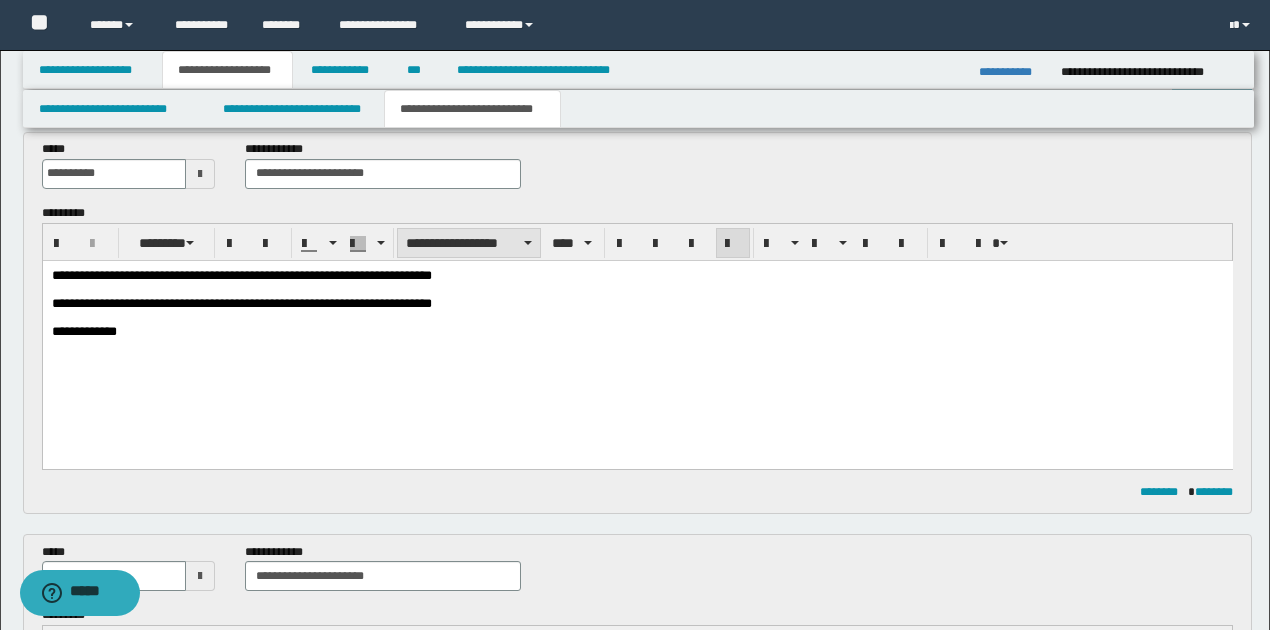 scroll, scrollTop: 66, scrollLeft: 0, axis: vertical 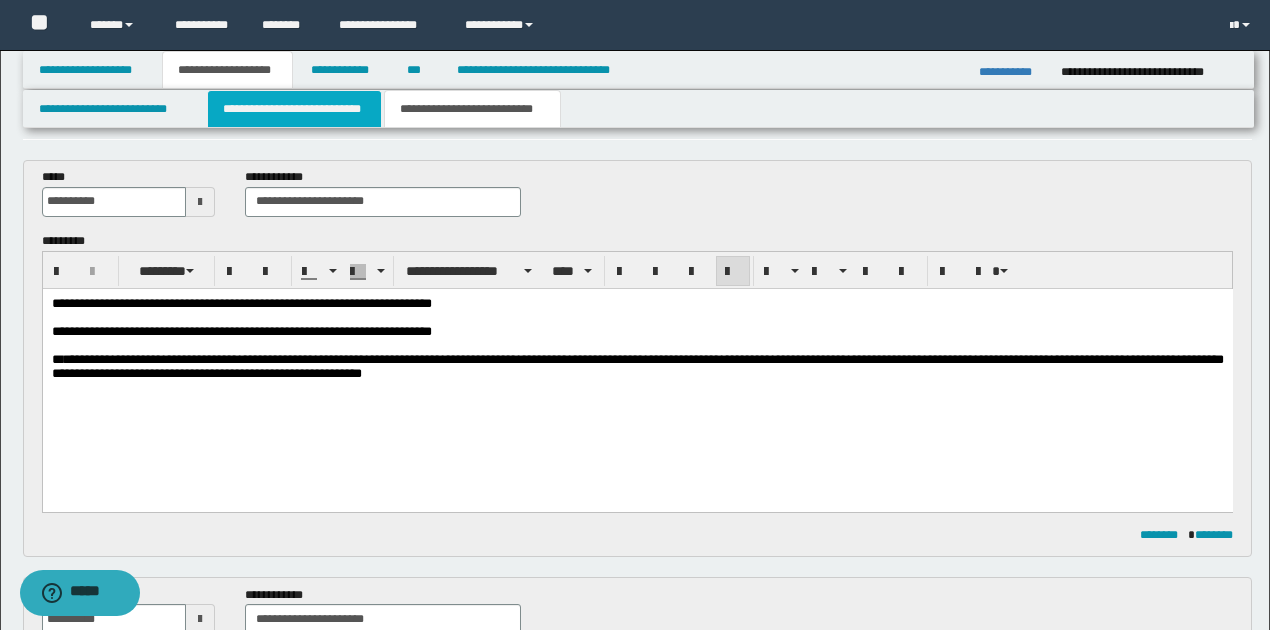 click on "**********" at bounding box center (294, 109) 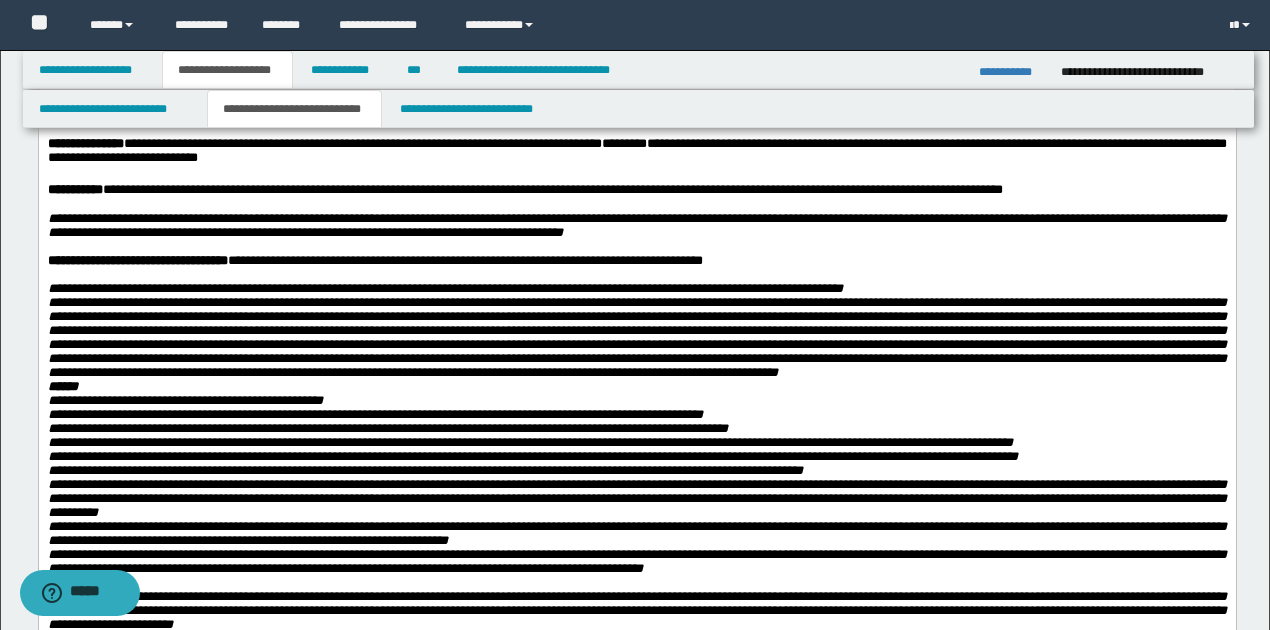 scroll, scrollTop: 0, scrollLeft: 0, axis: both 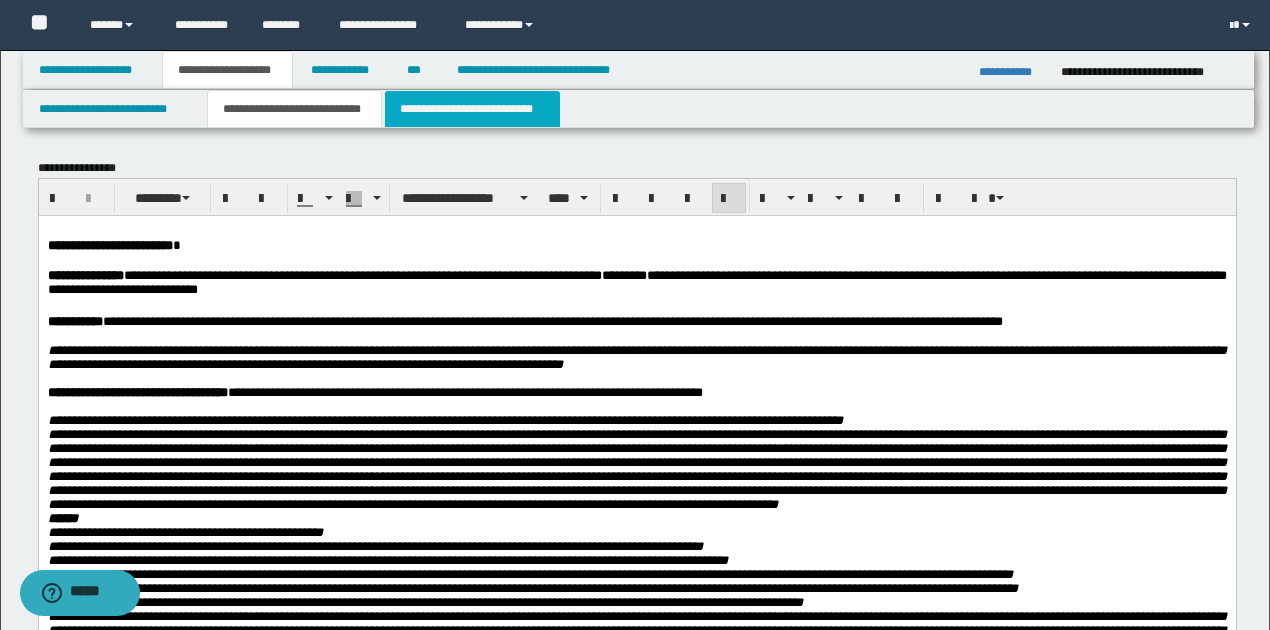 click on "**********" at bounding box center (472, 109) 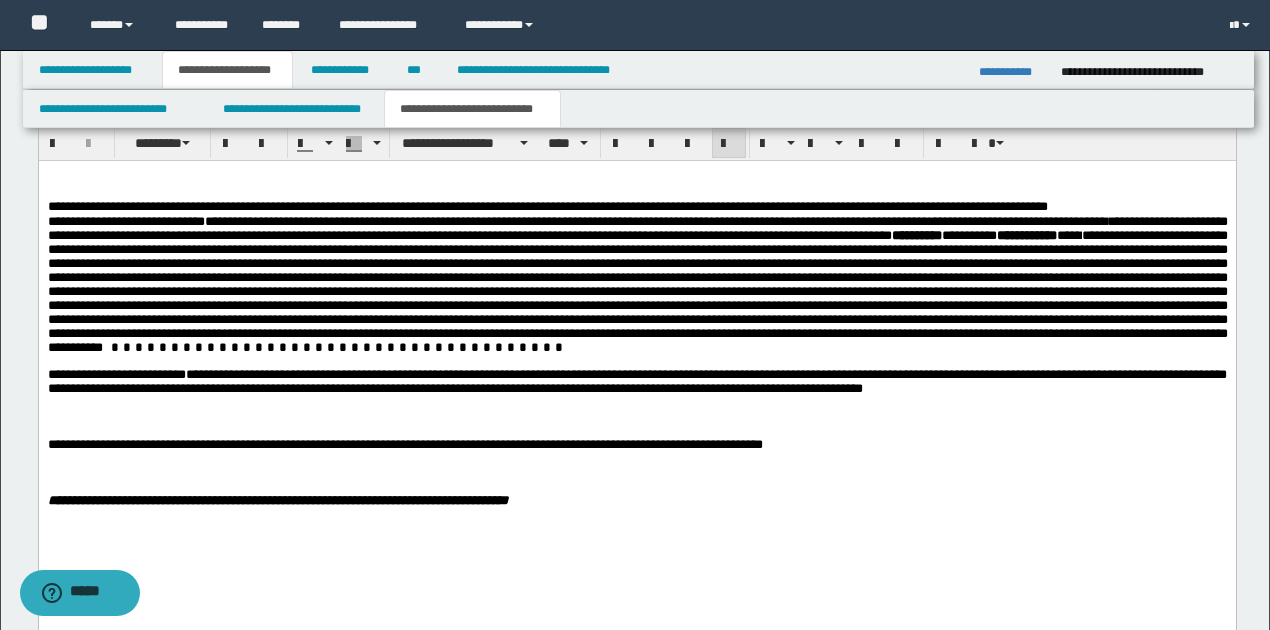 scroll, scrollTop: 1400, scrollLeft: 0, axis: vertical 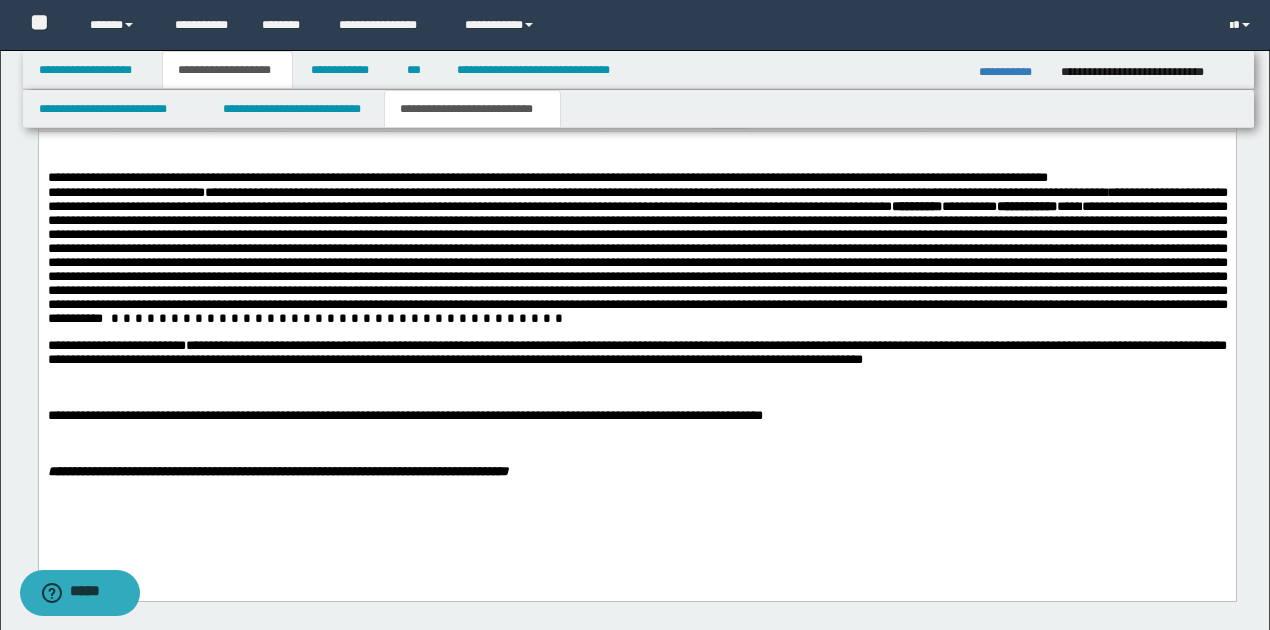 click on "**********" at bounding box center [636, 352] 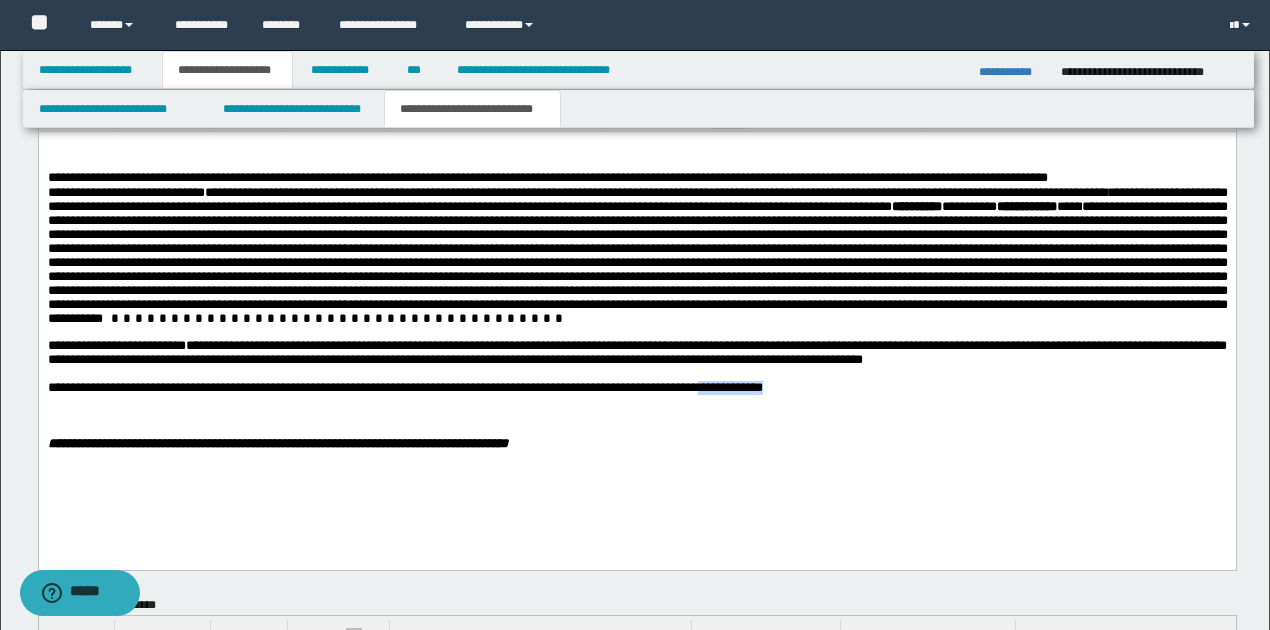 drag, startPoint x: 734, startPoint y: 394, endPoint x: 823, endPoint y: 394, distance: 89 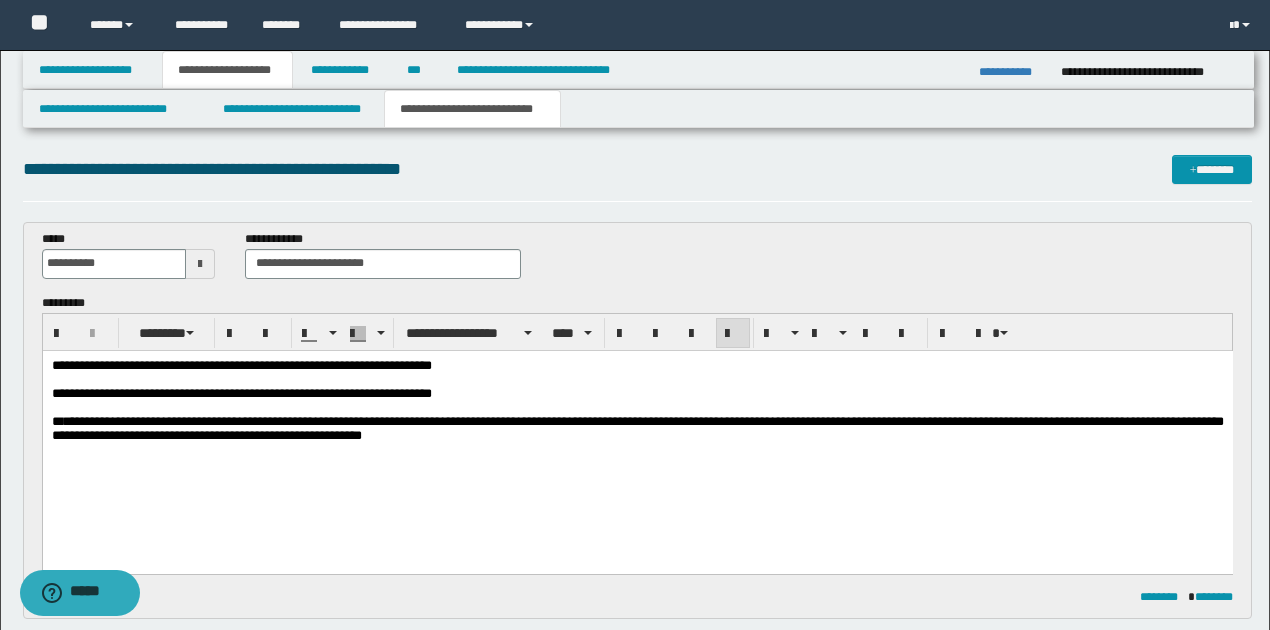 scroll, scrollTop: 0, scrollLeft: 0, axis: both 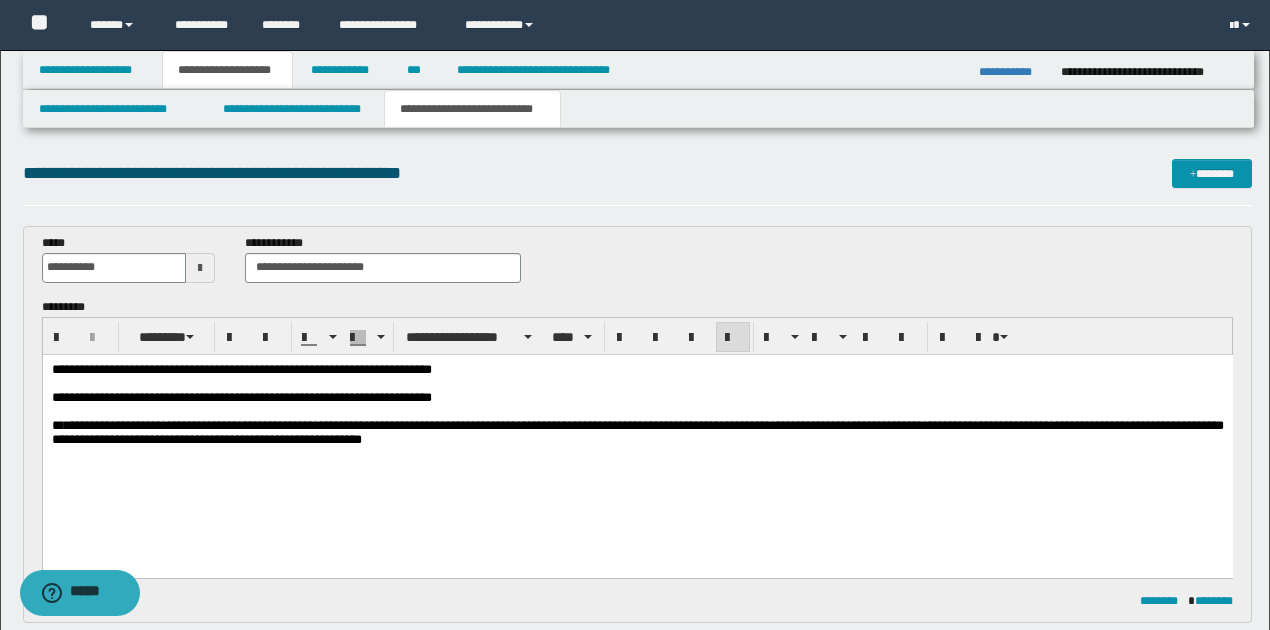 click on "**********" at bounding box center [637, 431] 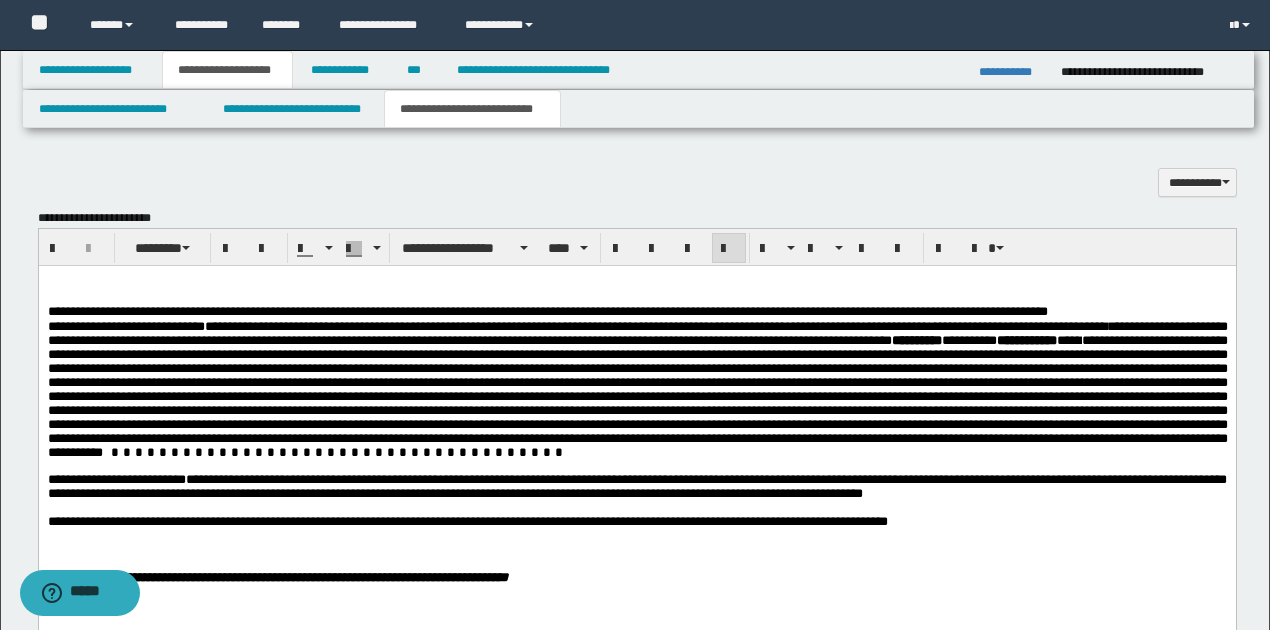 scroll, scrollTop: 1266, scrollLeft: 0, axis: vertical 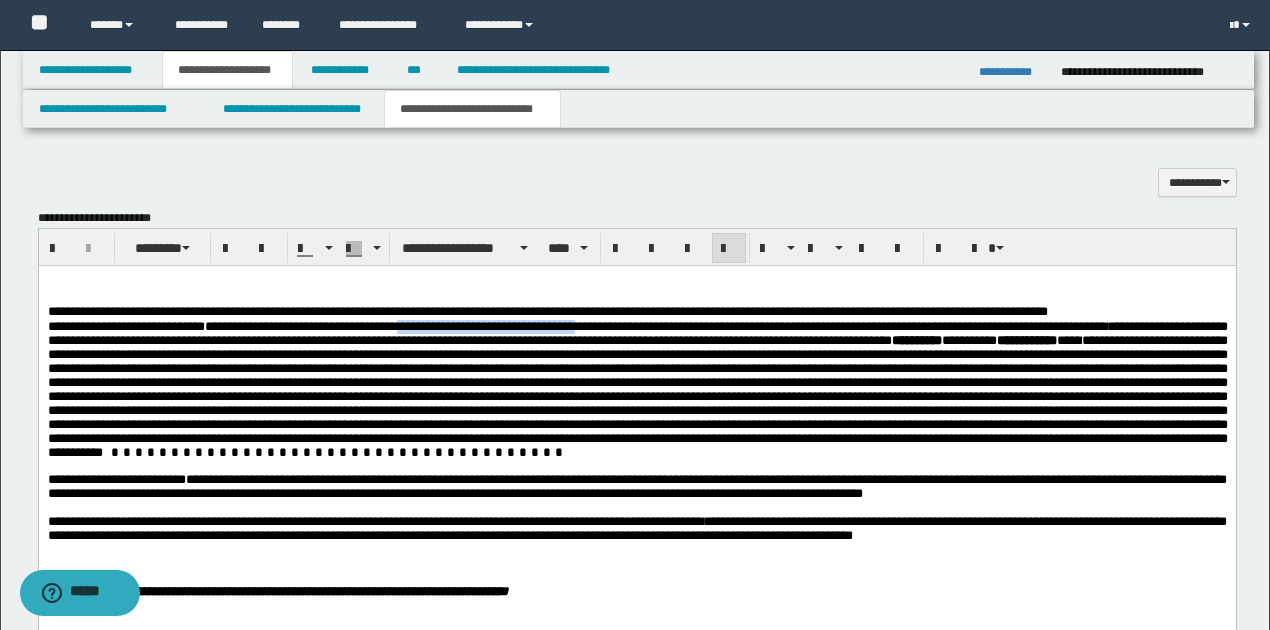 drag, startPoint x: 395, startPoint y: 328, endPoint x: 577, endPoint y: 328, distance: 182 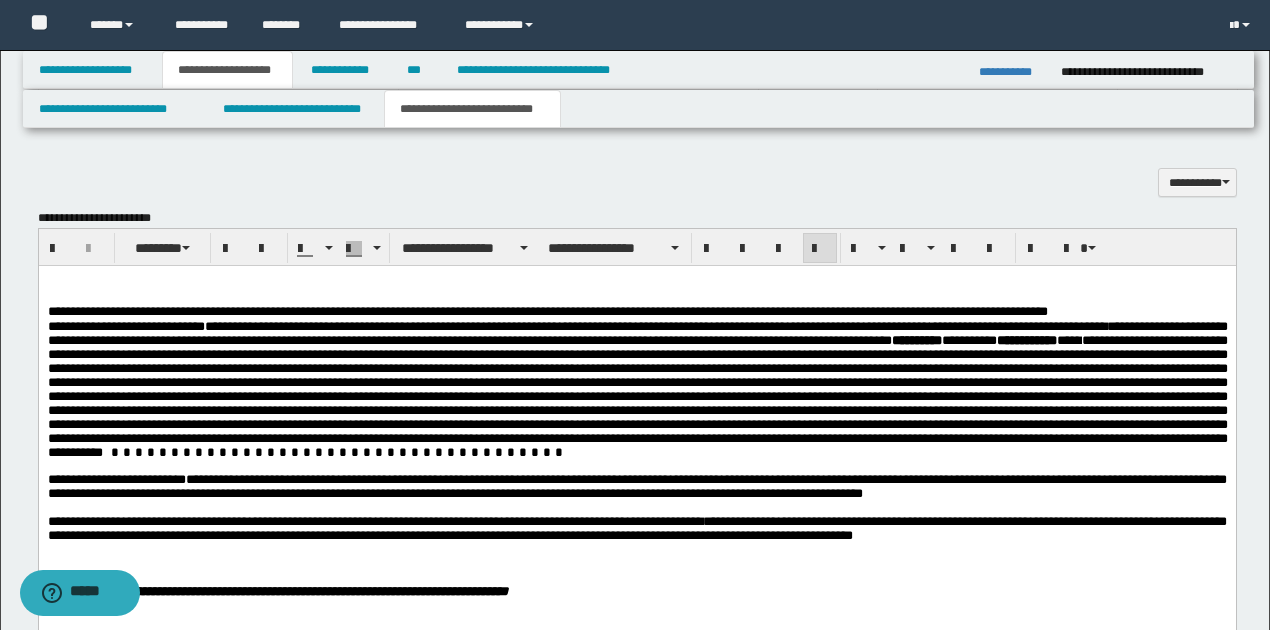 drag, startPoint x: 1010, startPoint y: 515, endPoint x: 991, endPoint y: 539, distance: 30.610456 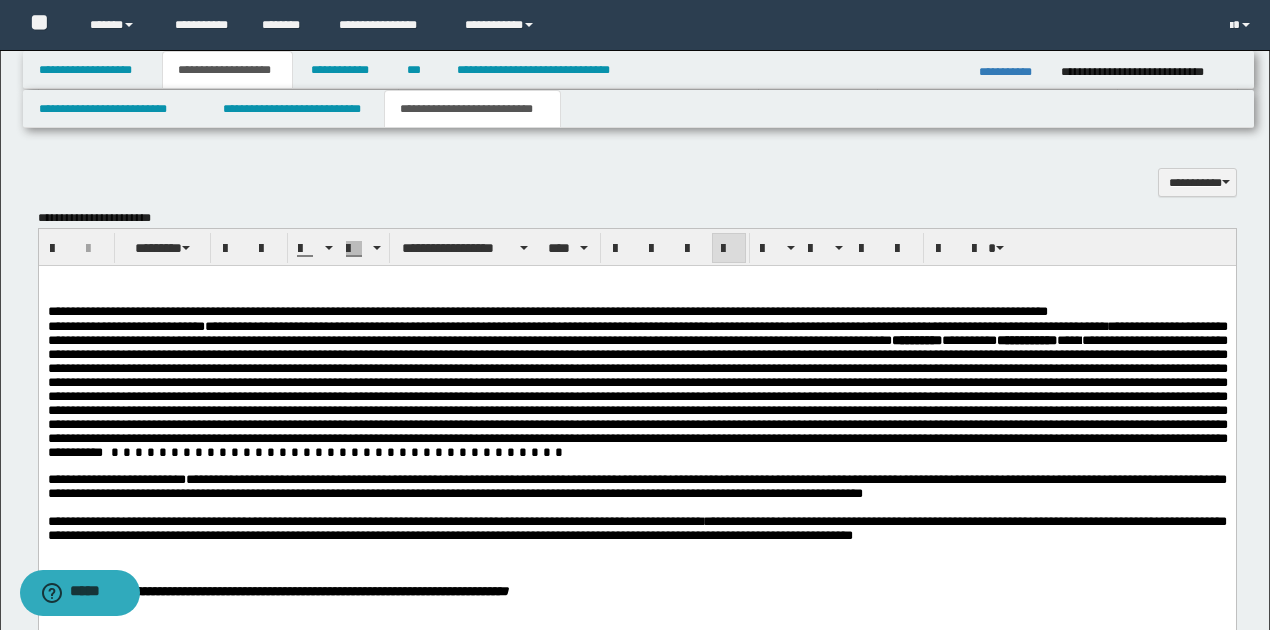 click on "**********" at bounding box center (636, 528) 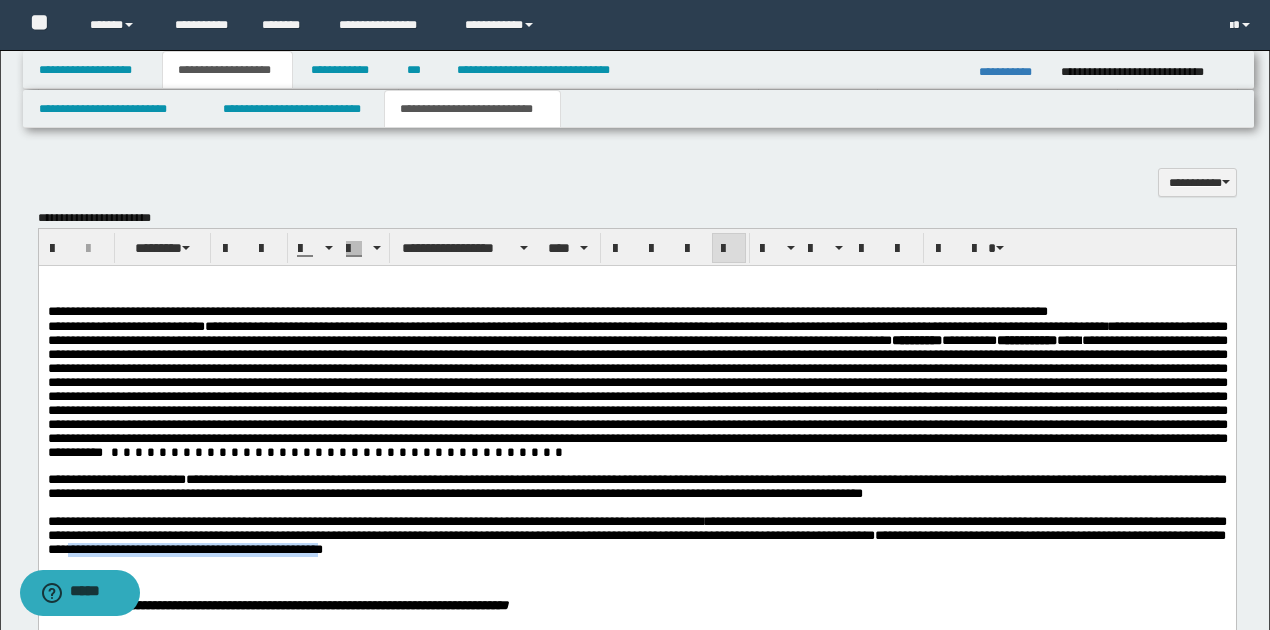 drag, startPoint x: 216, startPoint y: 556, endPoint x: 592, endPoint y: 552, distance: 376.02127 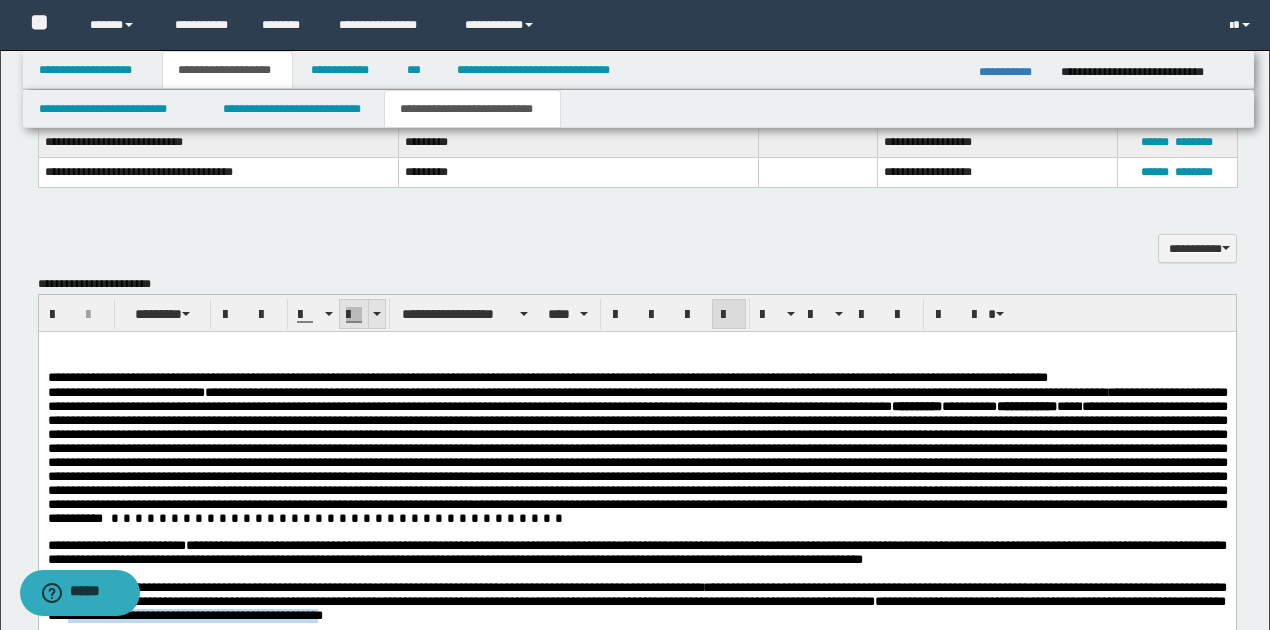 click at bounding box center [376, 314] 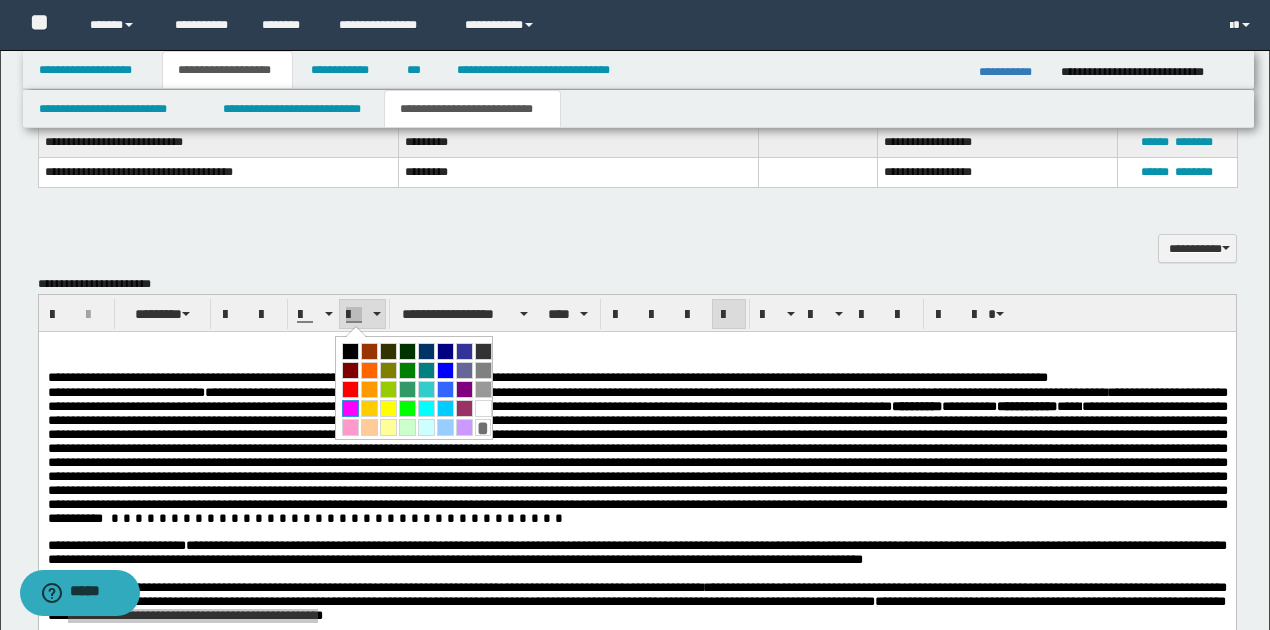 drag, startPoint x: 350, startPoint y: 402, endPoint x: 398, endPoint y: 114, distance: 291.9726 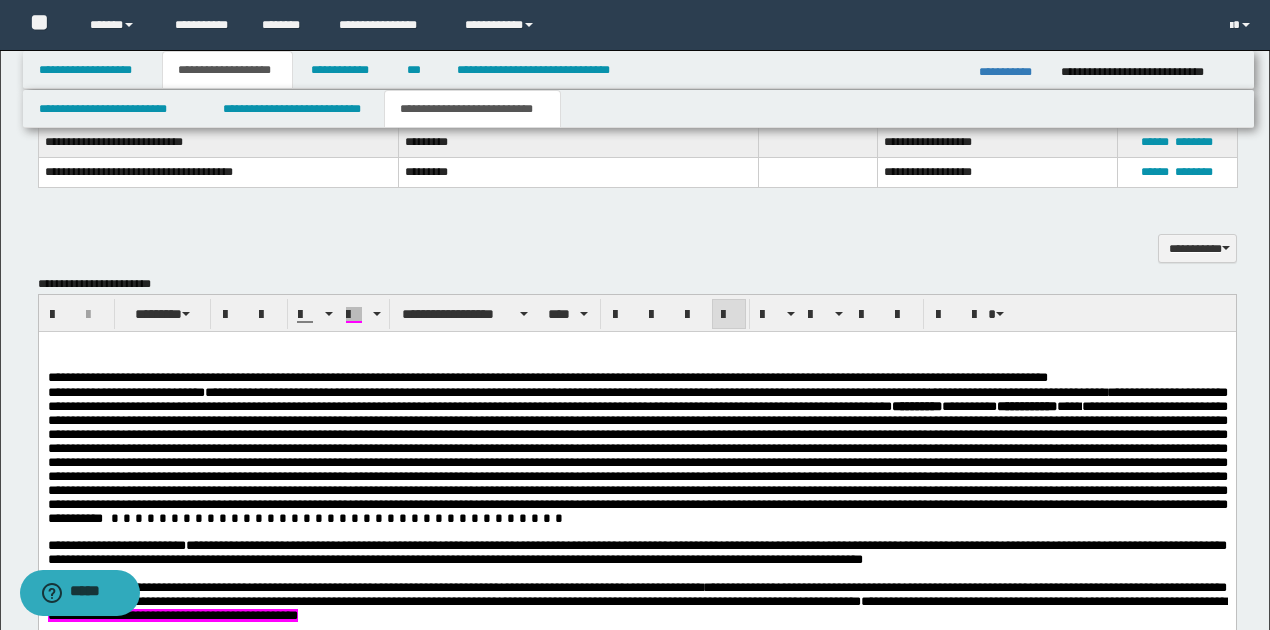 click at bounding box center (637, 461) 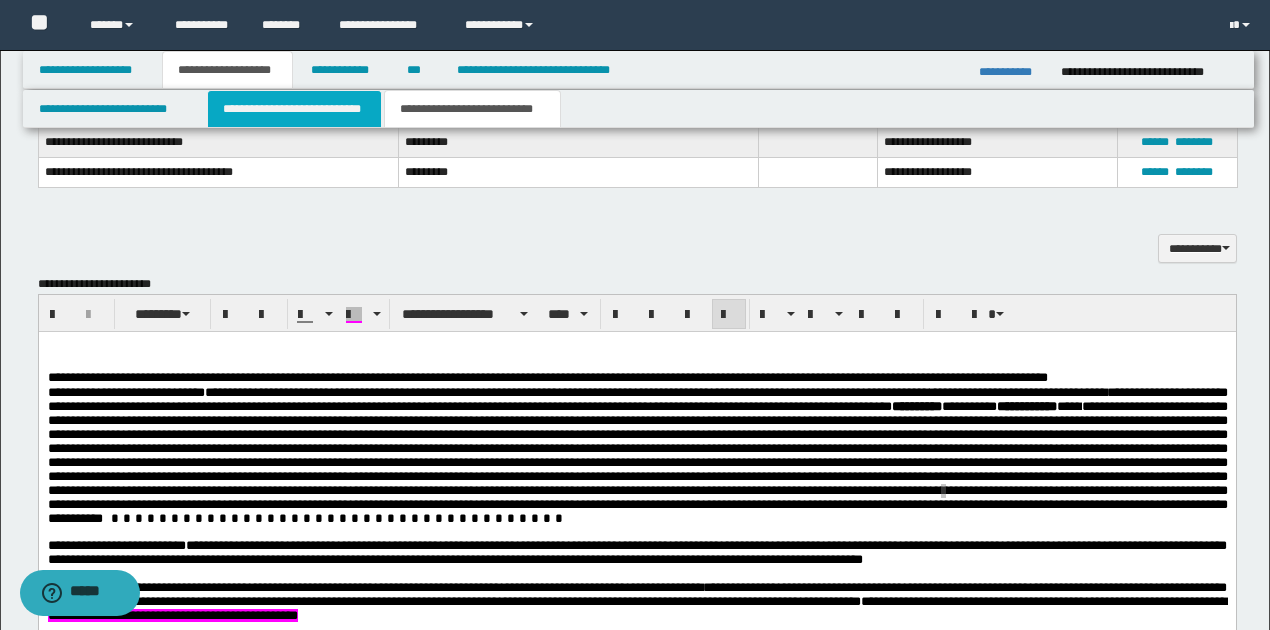 click on "**********" at bounding box center [294, 109] 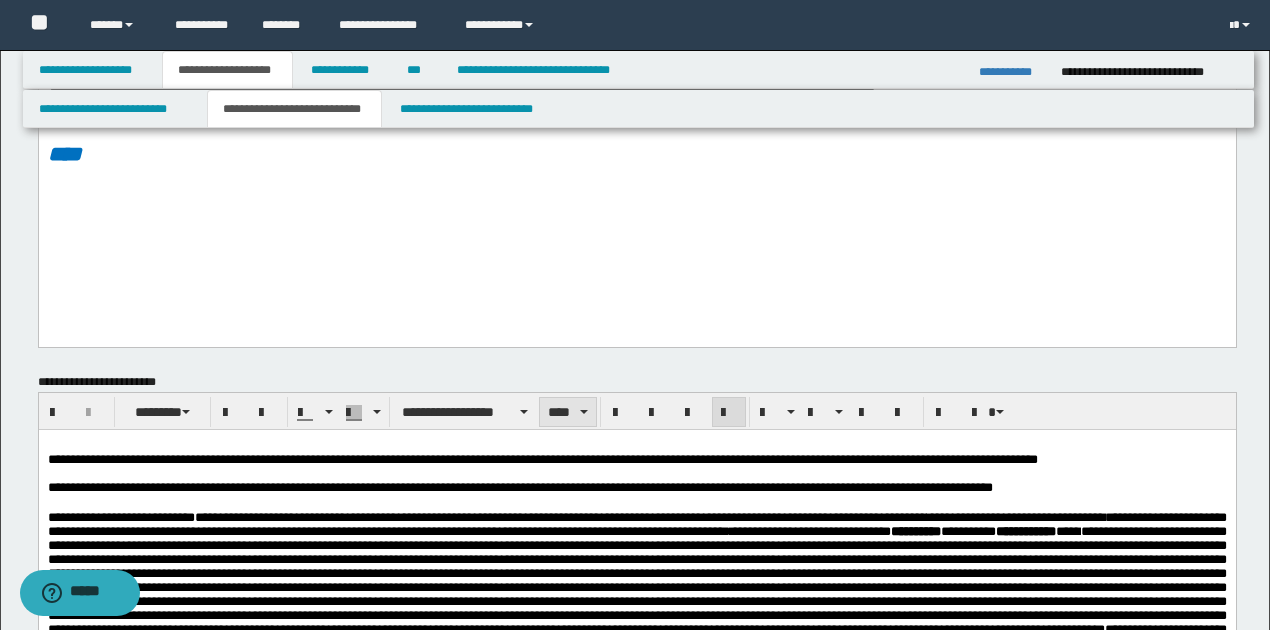 scroll, scrollTop: 733, scrollLeft: 0, axis: vertical 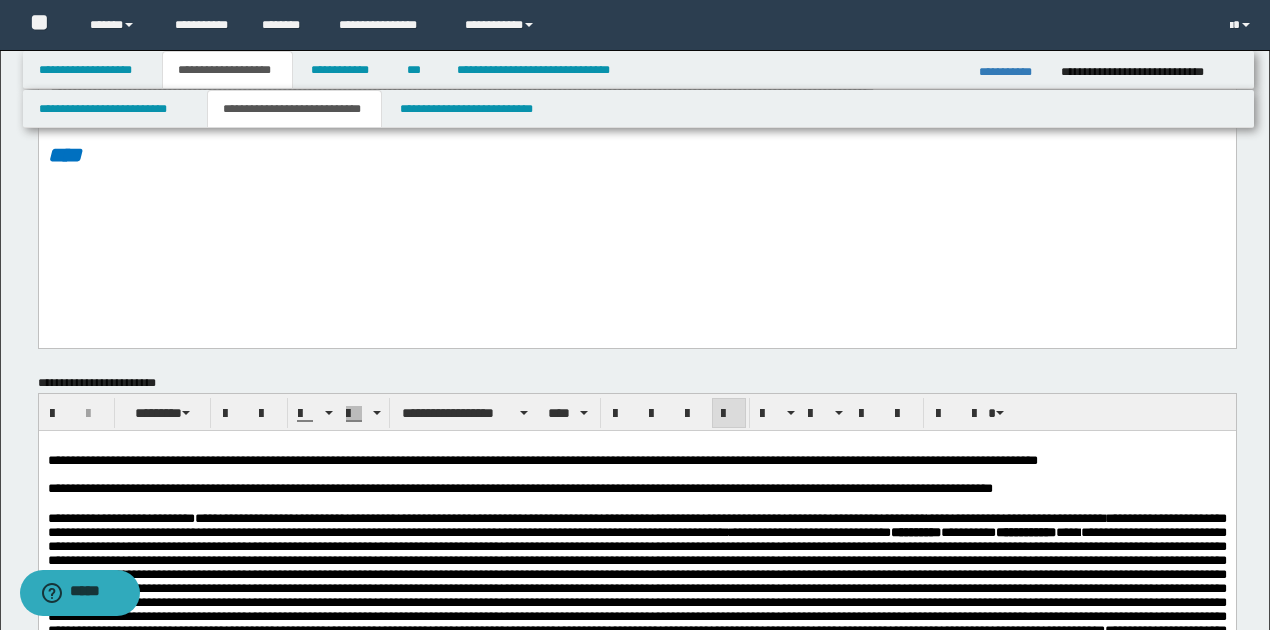 click on "**********" at bounding box center [1012, 72] 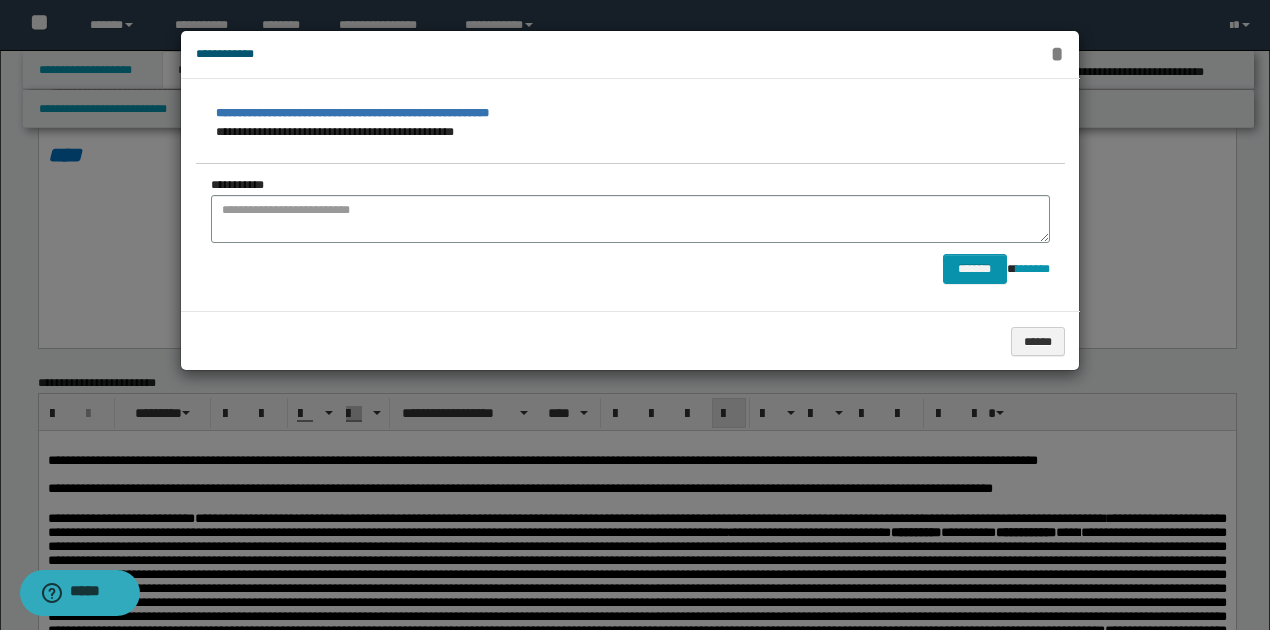 click on "*" at bounding box center [1057, 54] 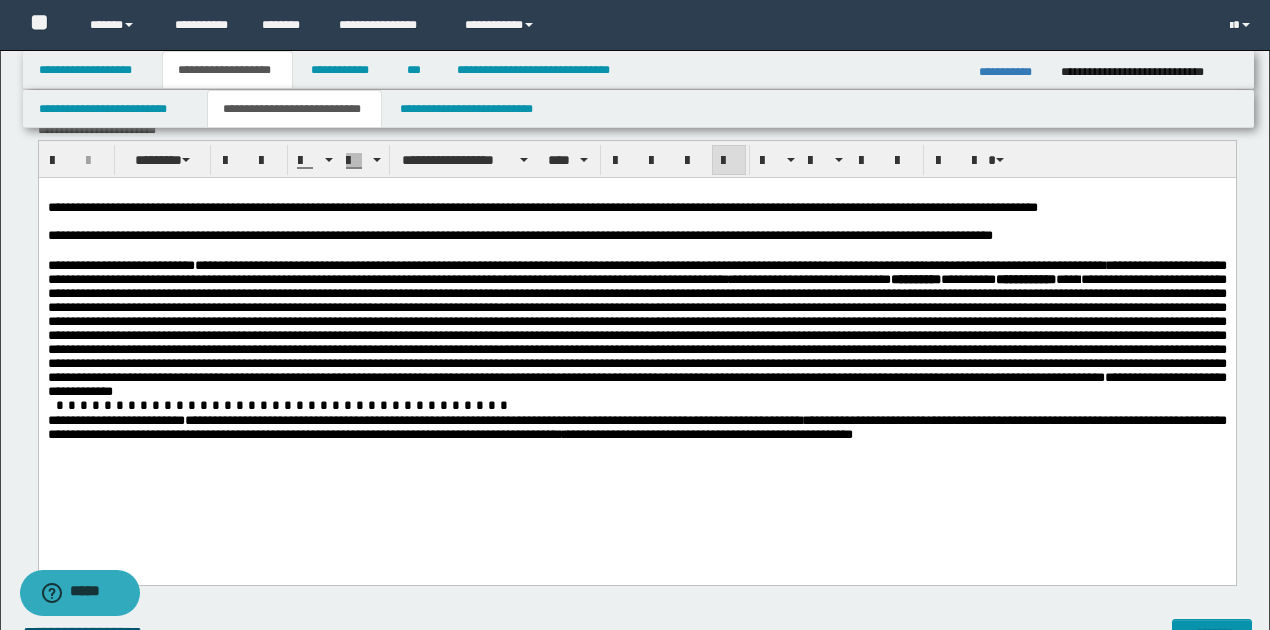 scroll, scrollTop: 1066, scrollLeft: 0, axis: vertical 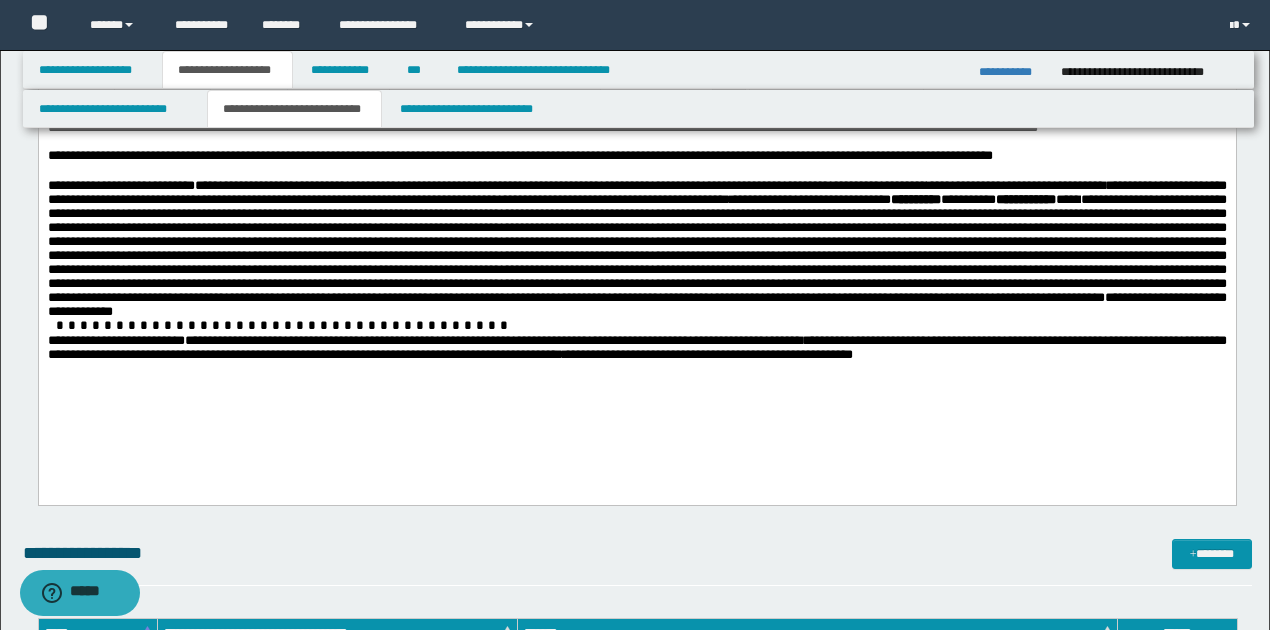 click on "**********" at bounding box center (636, 348) 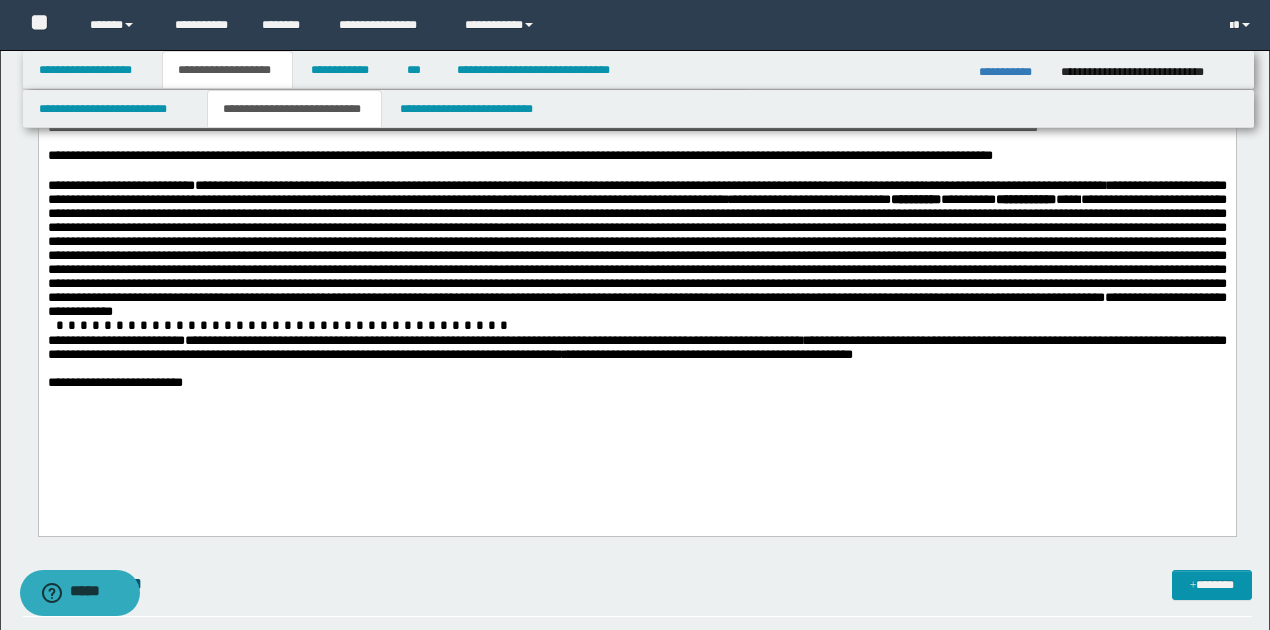 click on "**********" at bounding box center [114, 382] 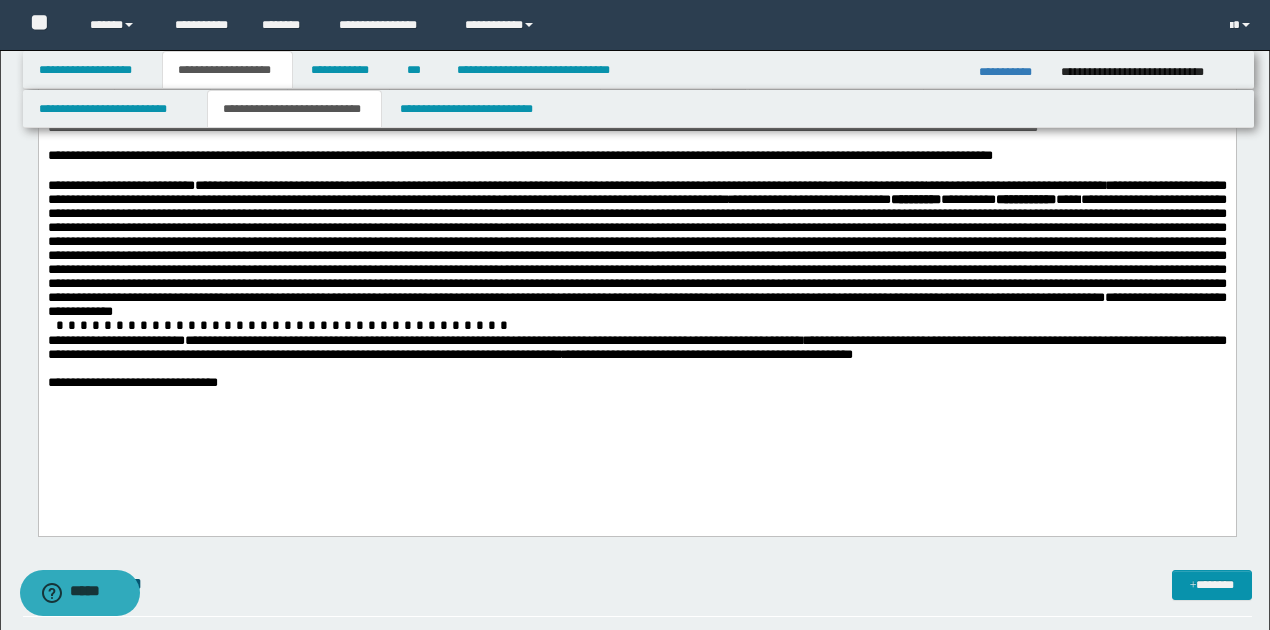 click on "**********" at bounding box center (636, 383) 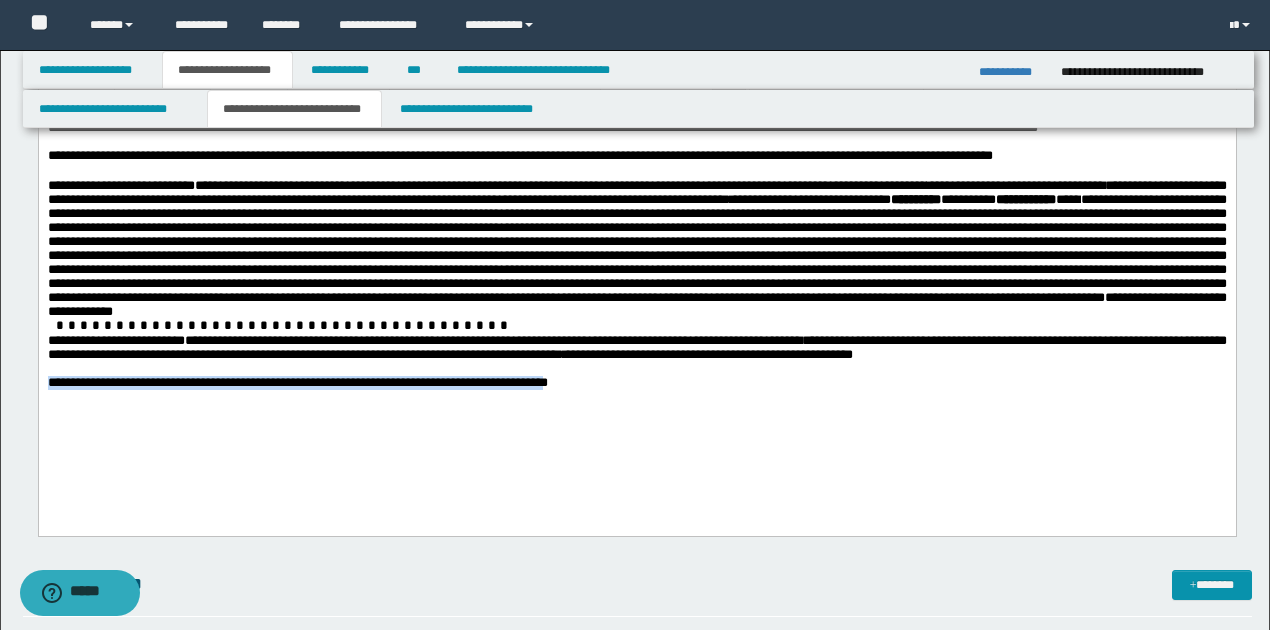 drag, startPoint x: 46, startPoint y: 406, endPoint x: 564, endPoint y: 407, distance: 518.001 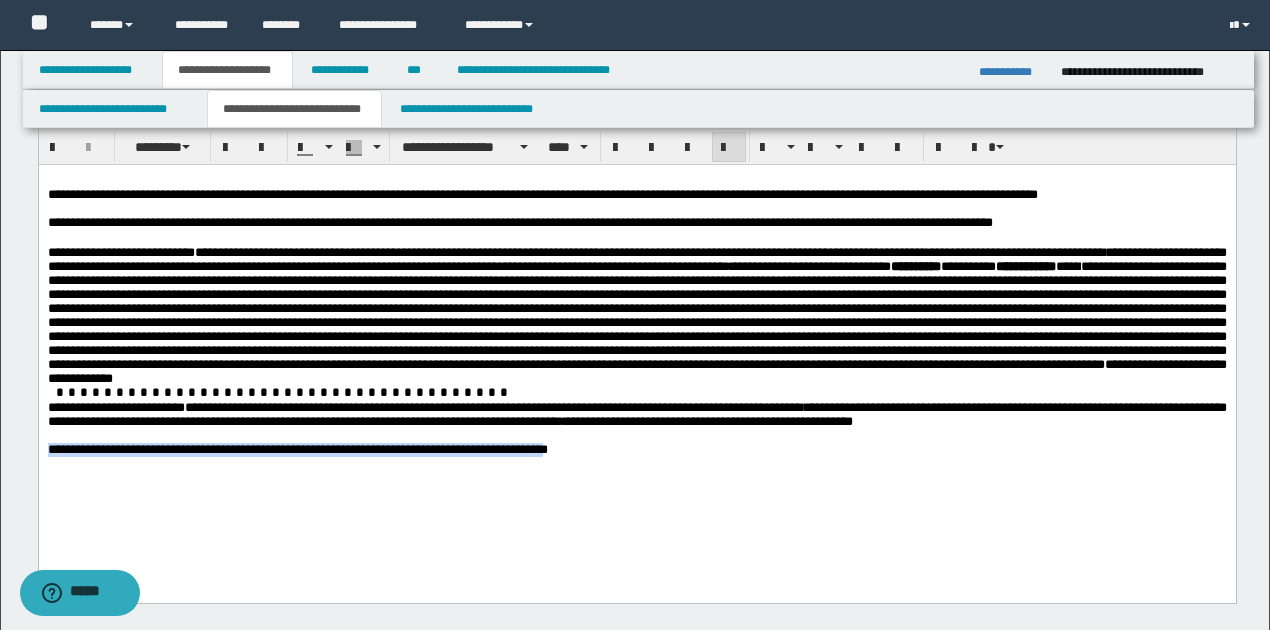 scroll, scrollTop: 800, scrollLeft: 0, axis: vertical 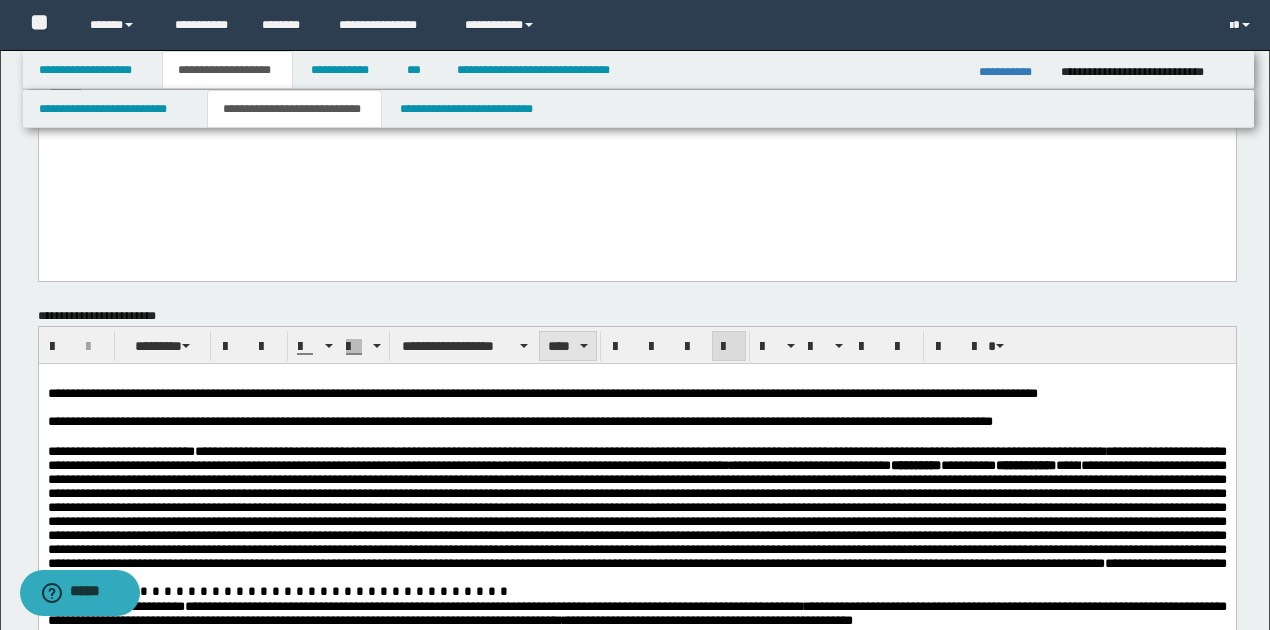 click on "****" at bounding box center [567, 346] 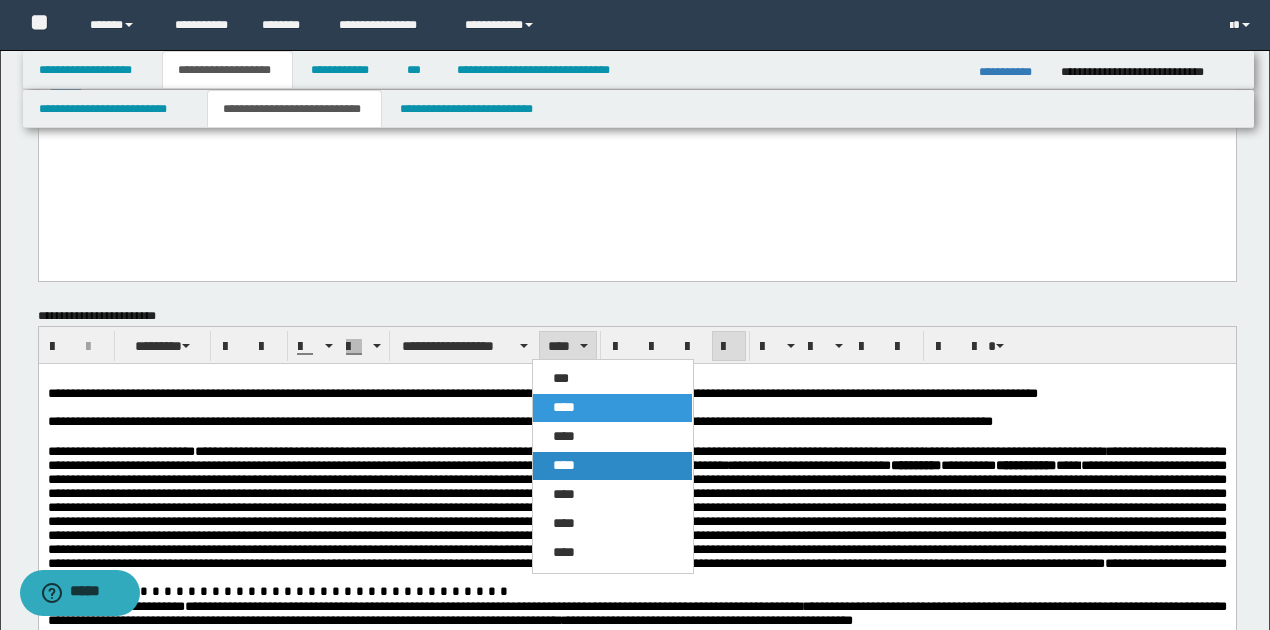 drag, startPoint x: 571, startPoint y: 463, endPoint x: 526, endPoint y: 99, distance: 366.77106 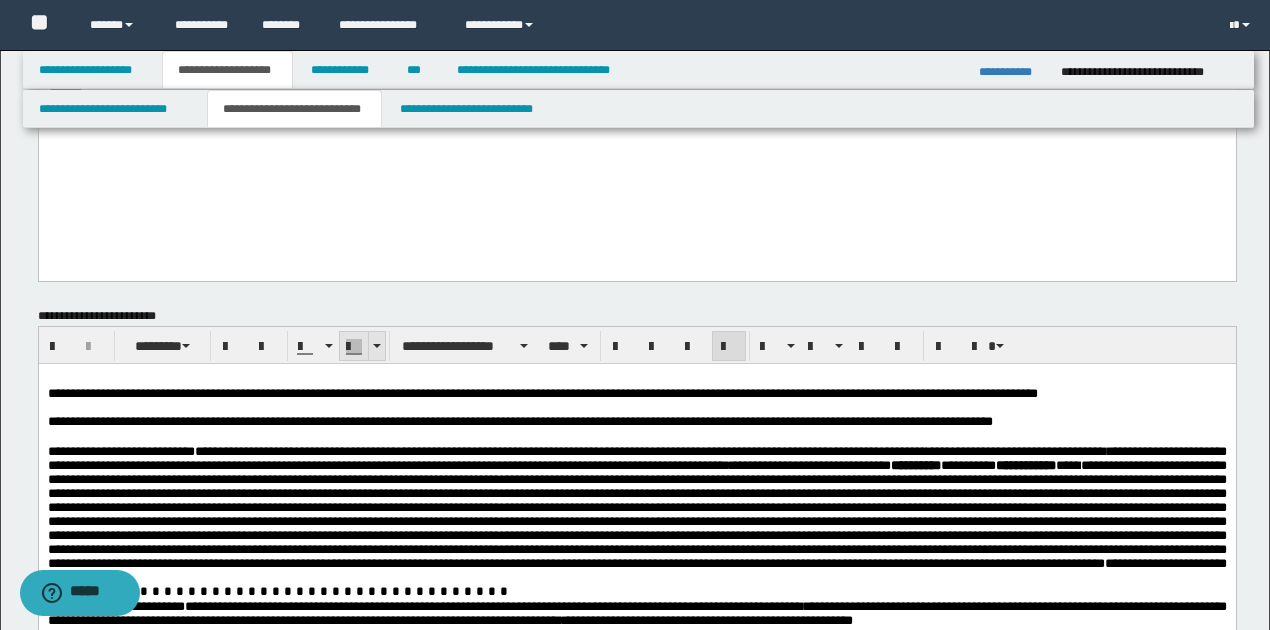 drag, startPoint x: 367, startPoint y: 344, endPoint x: 354, endPoint y: 358, distance: 19.104973 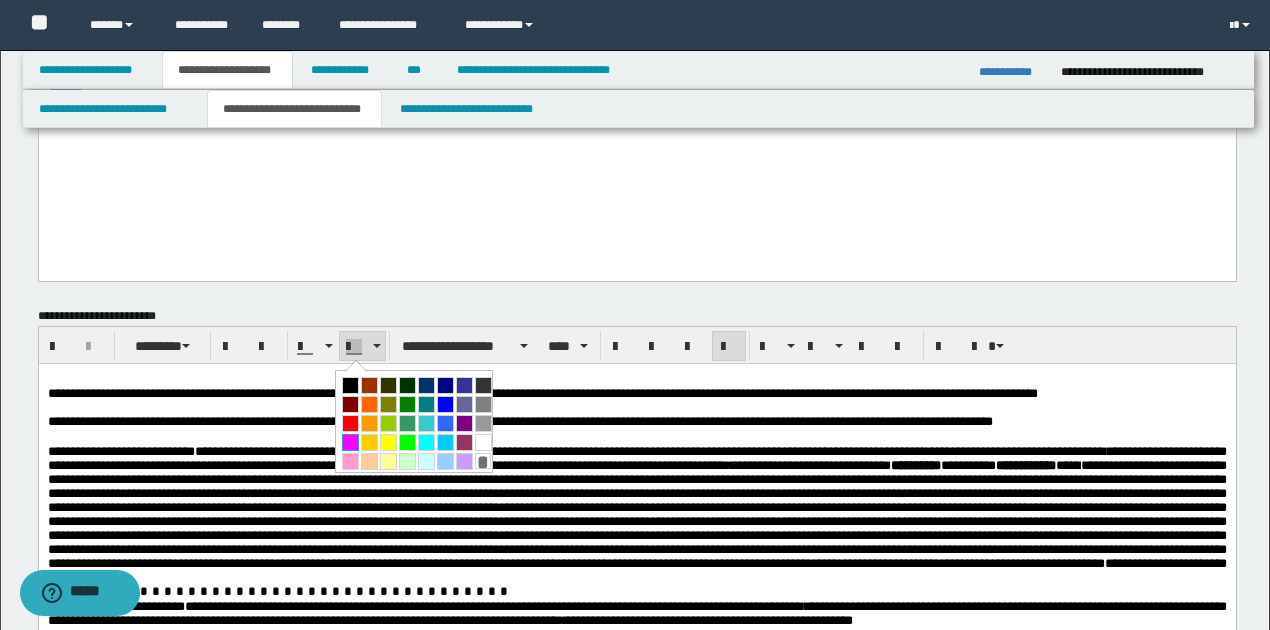 click at bounding box center [350, 442] 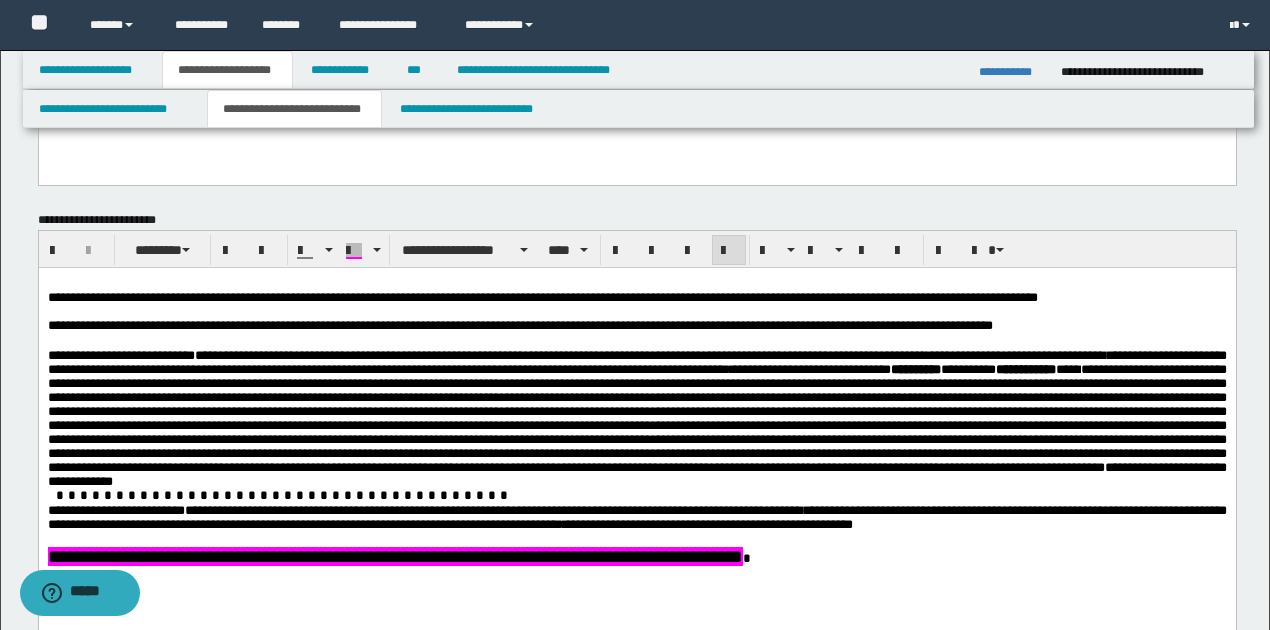 scroll, scrollTop: 1133, scrollLeft: 0, axis: vertical 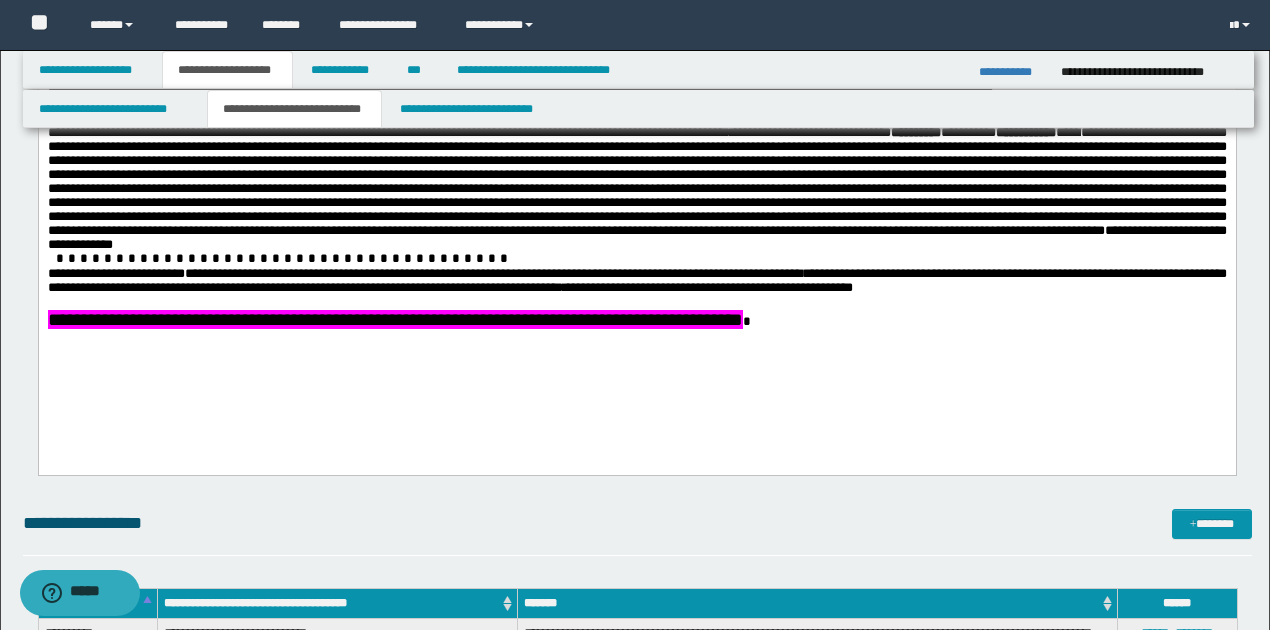 click on "**********" at bounding box center (636, 216) 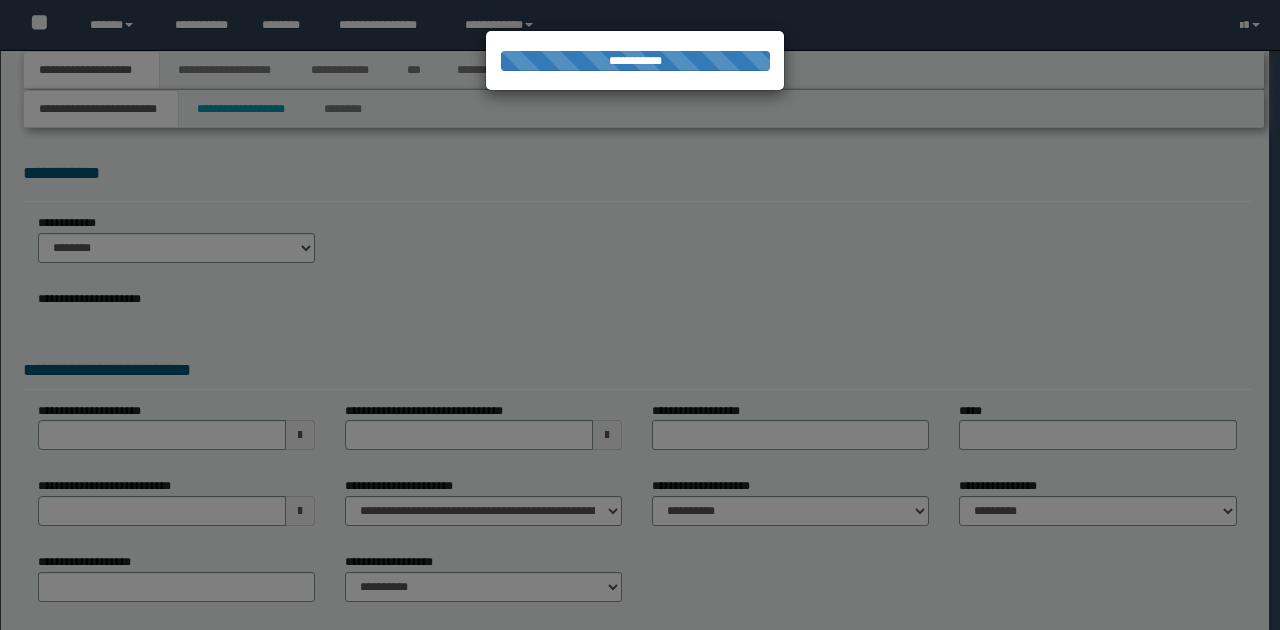 scroll, scrollTop: 0, scrollLeft: 0, axis: both 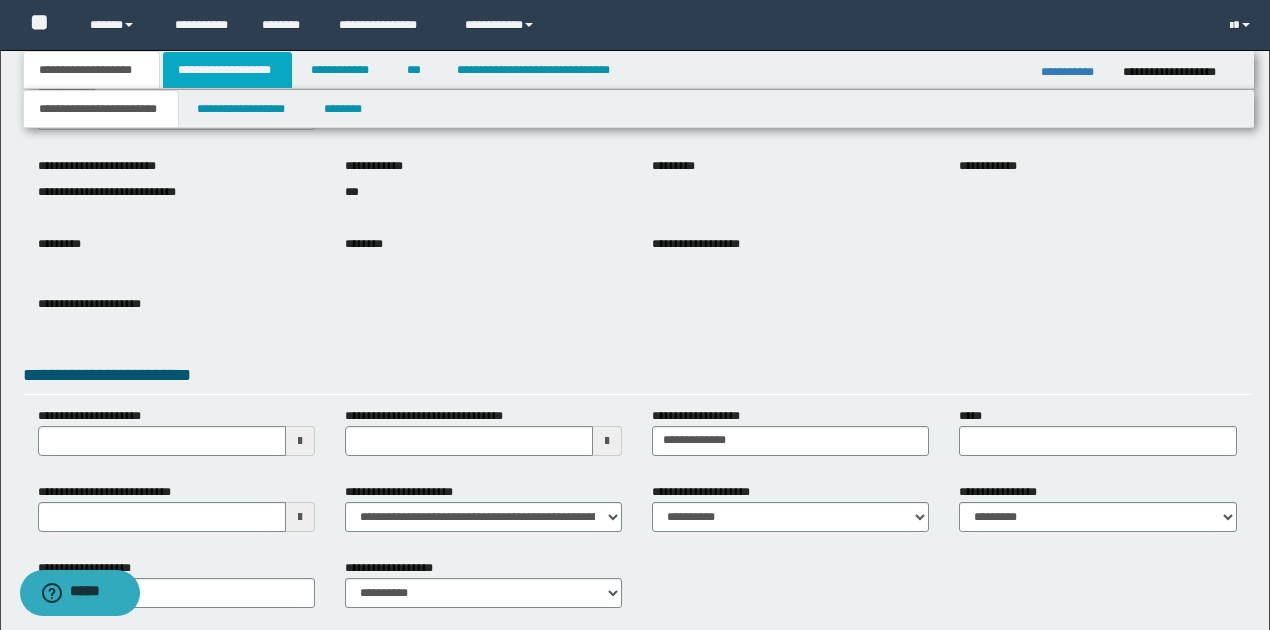 click on "**********" at bounding box center [227, 70] 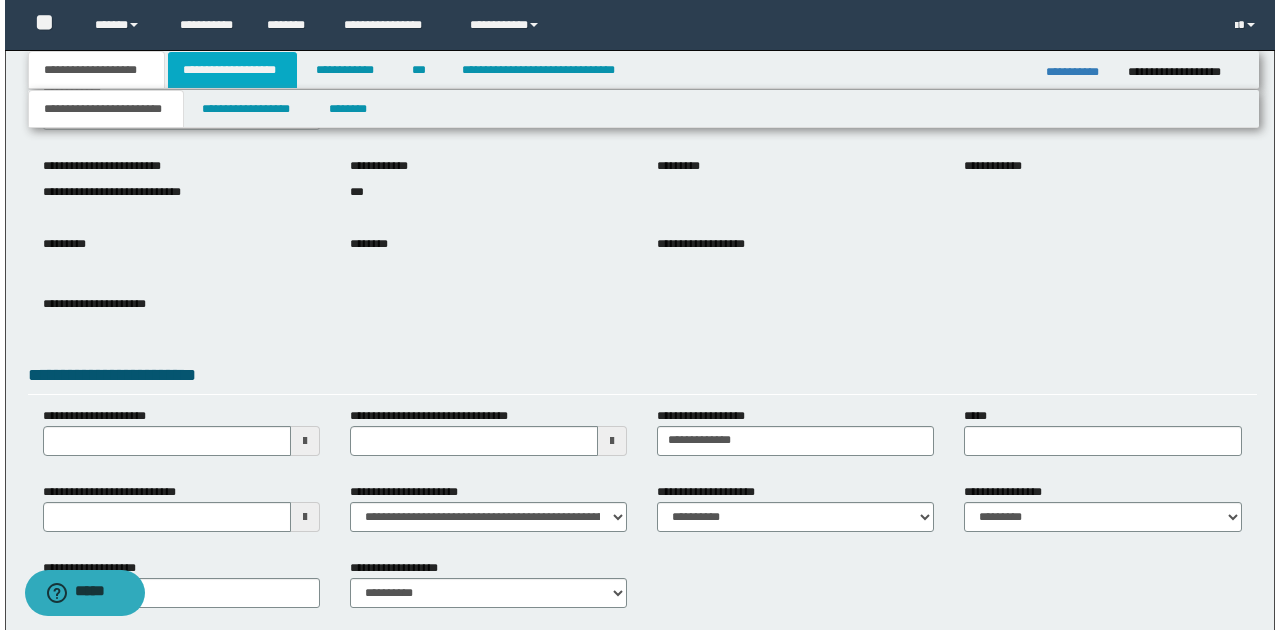 scroll, scrollTop: 0, scrollLeft: 0, axis: both 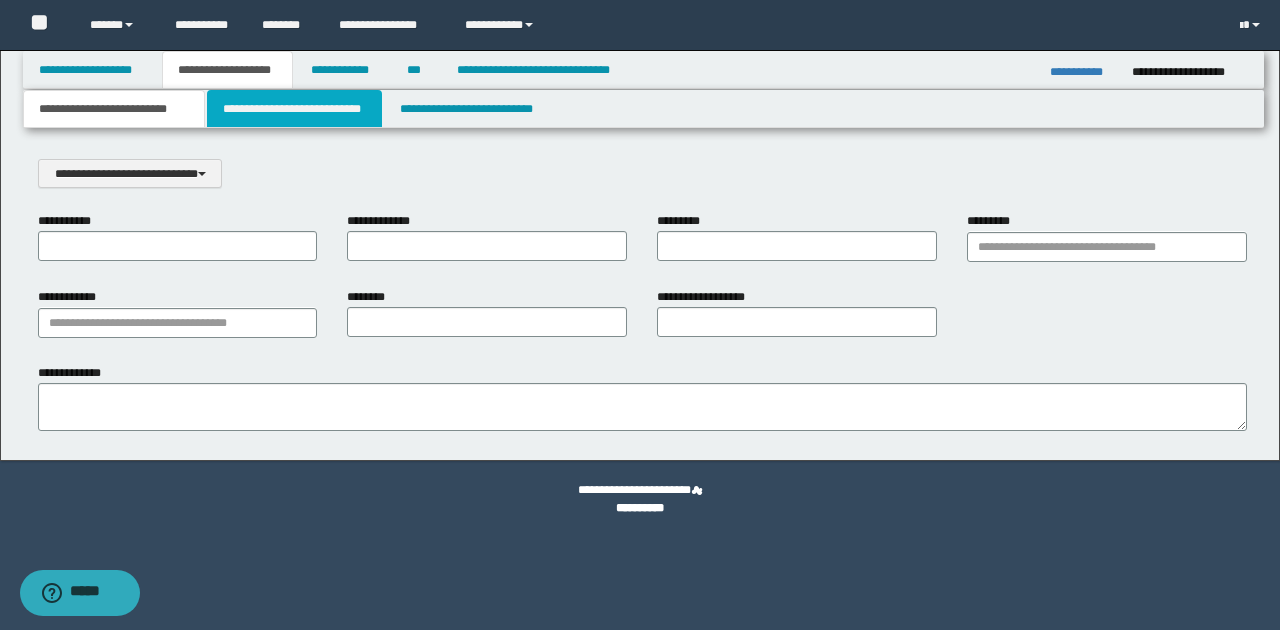 click on "**********" at bounding box center (294, 109) 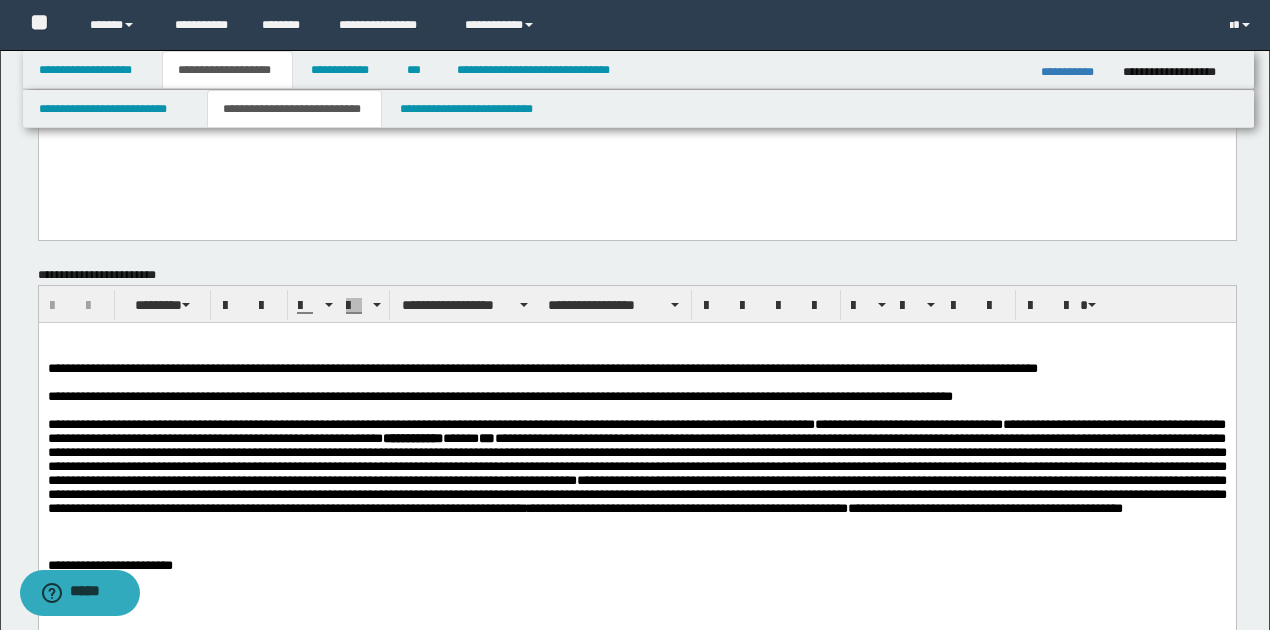 scroll, scrollTop: 1200, scrollLeft: 0, axis: vertical 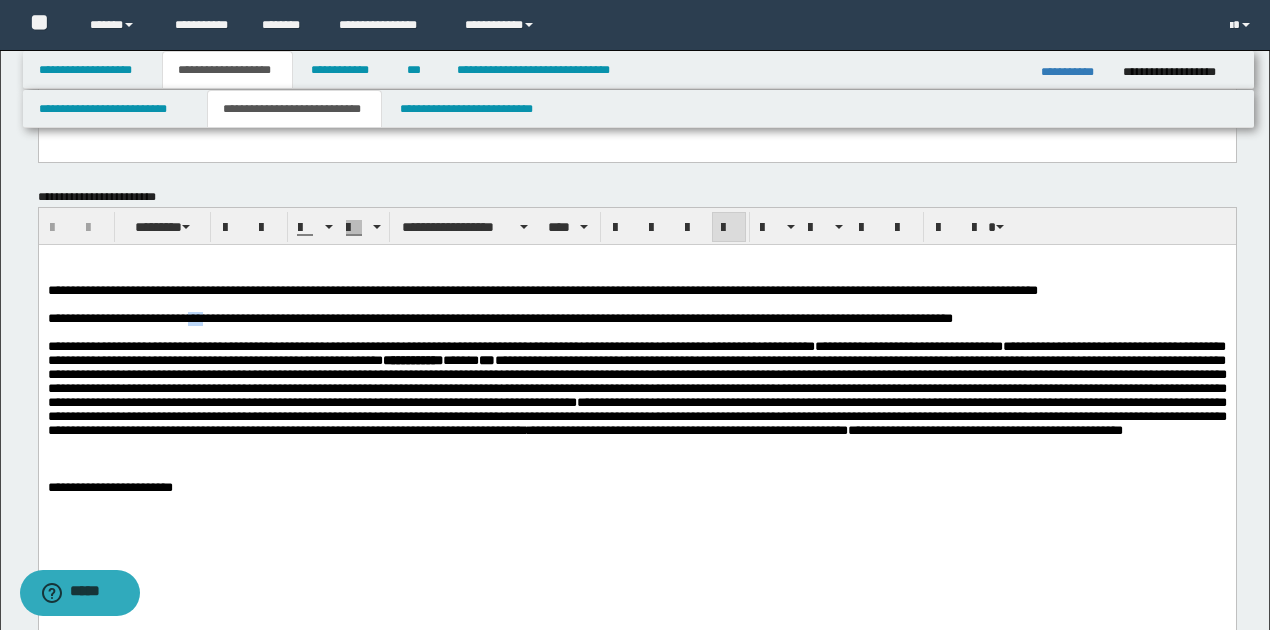 drag, startPoint x: 198, startPoint y: 318, endPoint x: 214, endPoint y: 316, distance: 16.124516 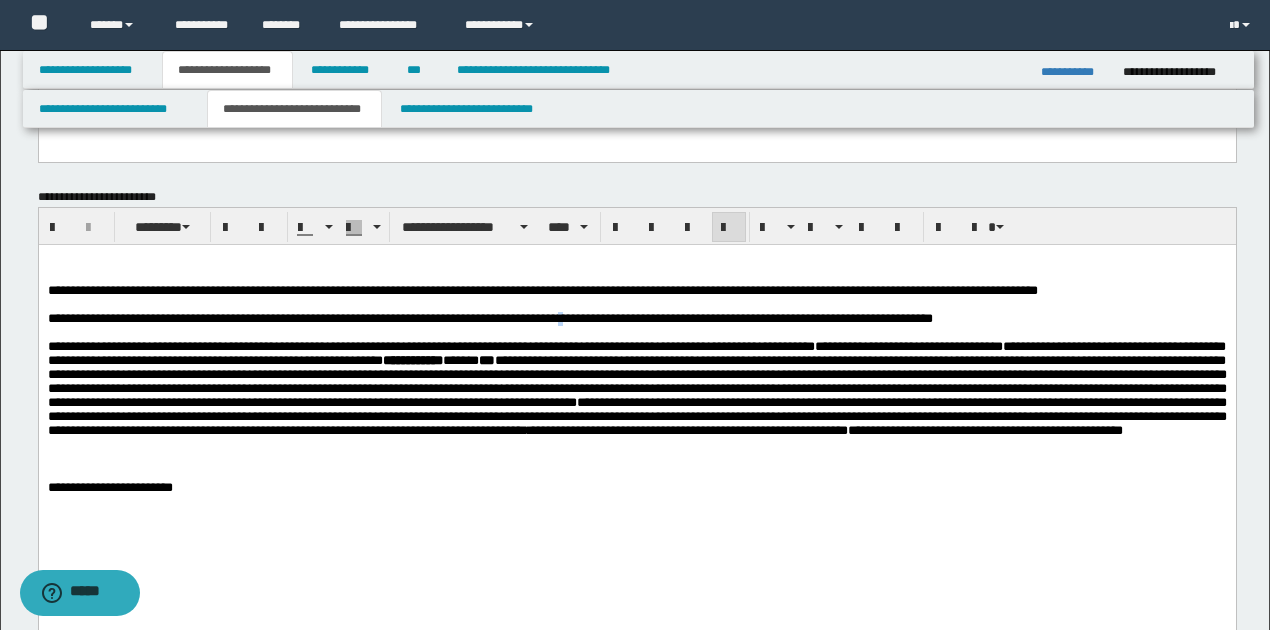 click on "**********" at bounding box center [304, 318] 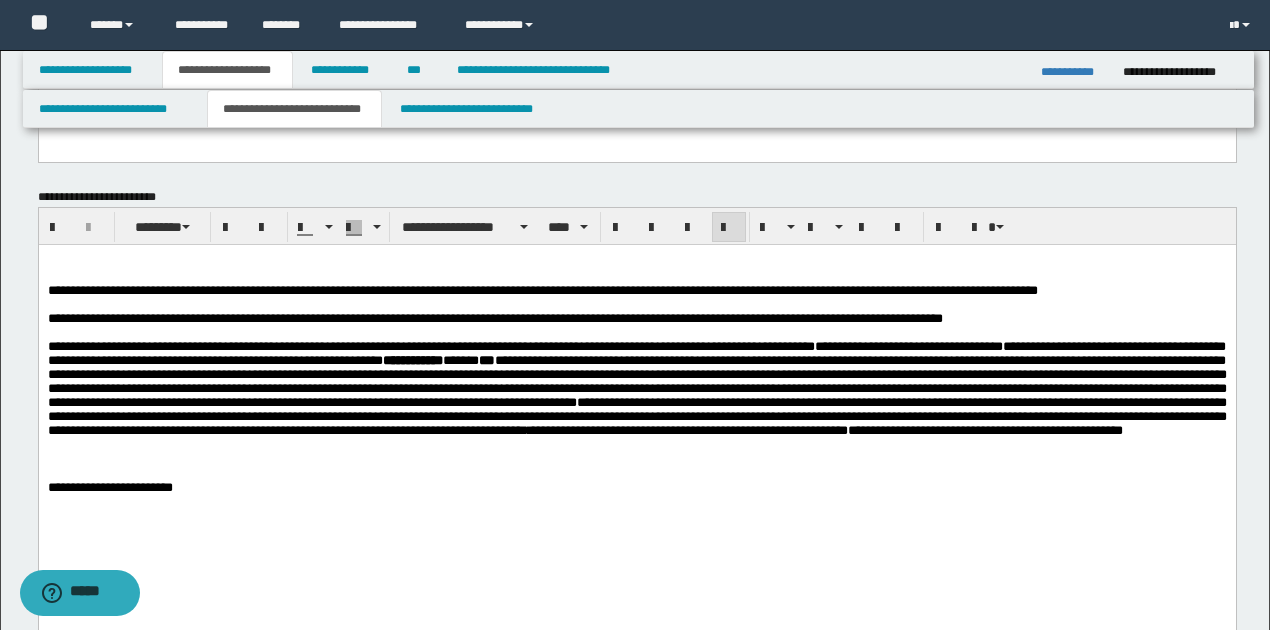 click on "**********" at bounding box center (757, 318) 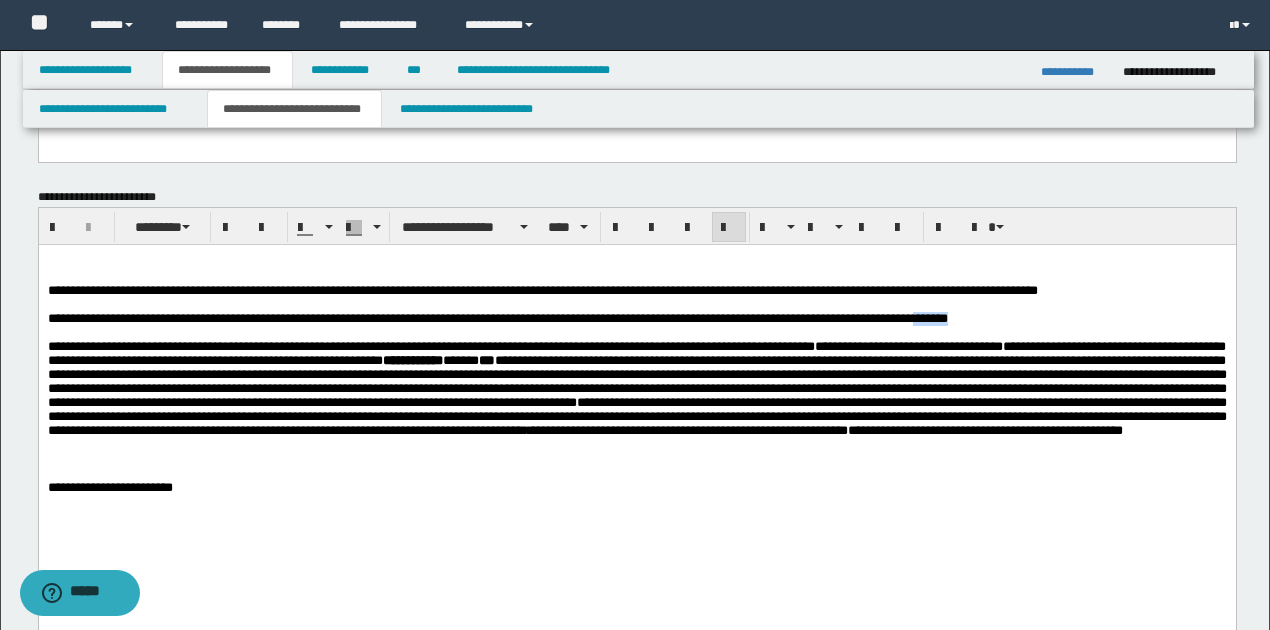drag, startPoint x: 998, startPoint y: 320, endPoint x: 1048, endPoint y: 320, distance: 50 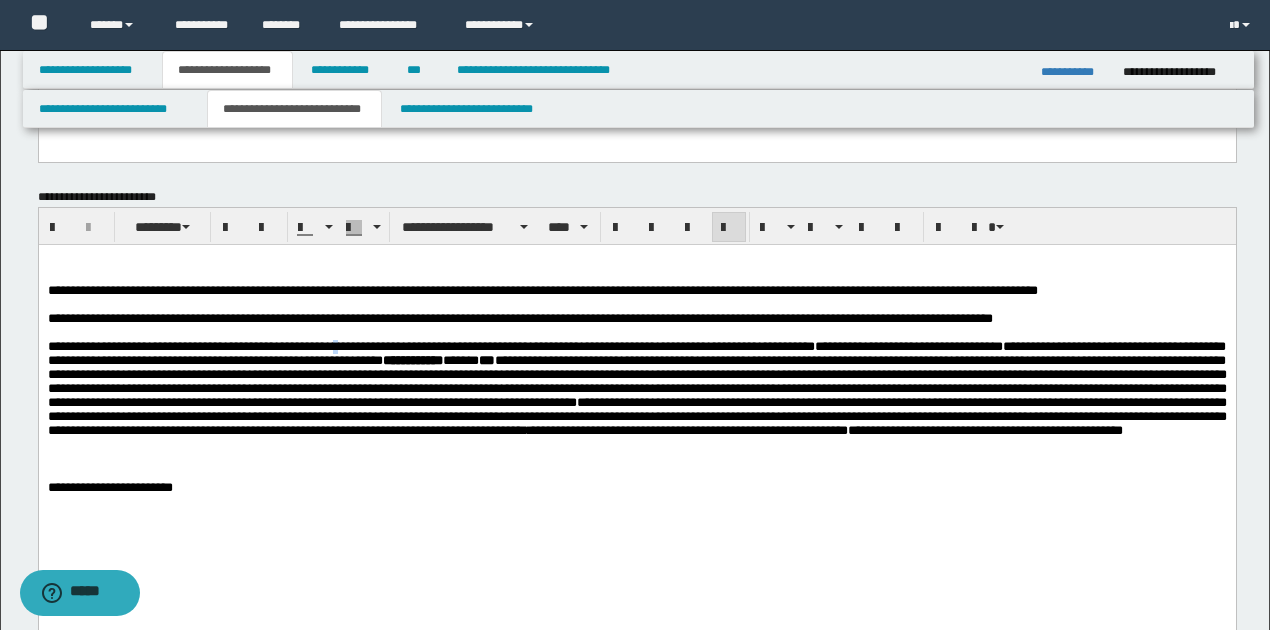 click on "**********" at bounding box center [636, 353] 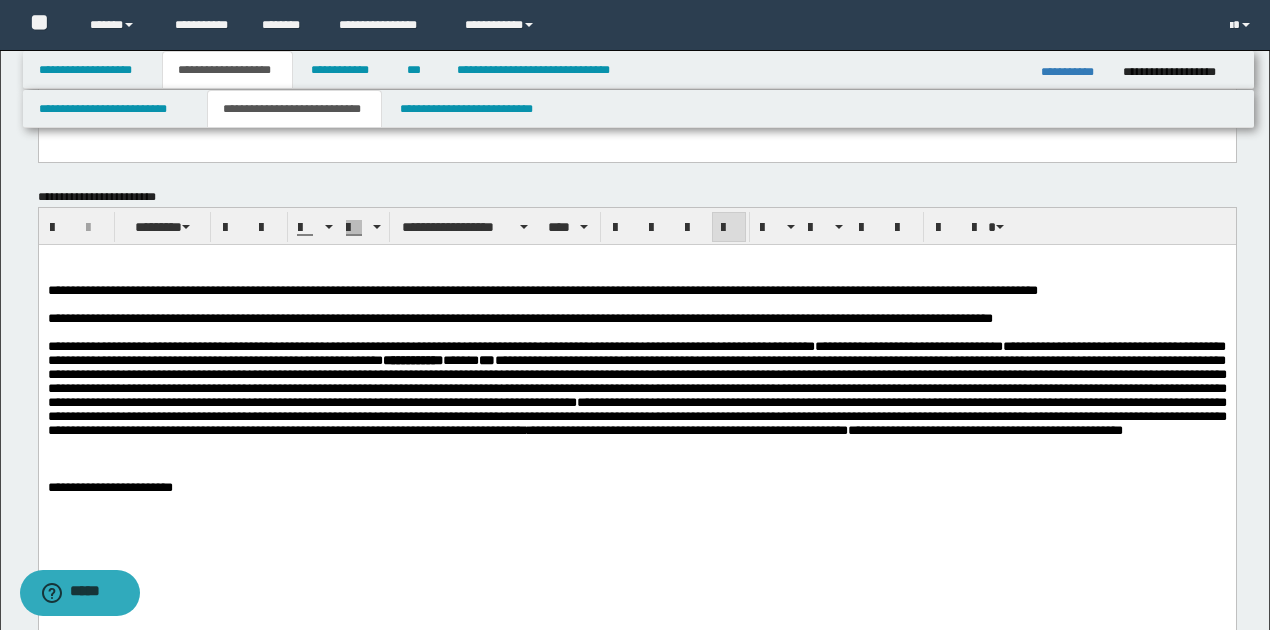 click on "**********" at bounding box center [636, 353] 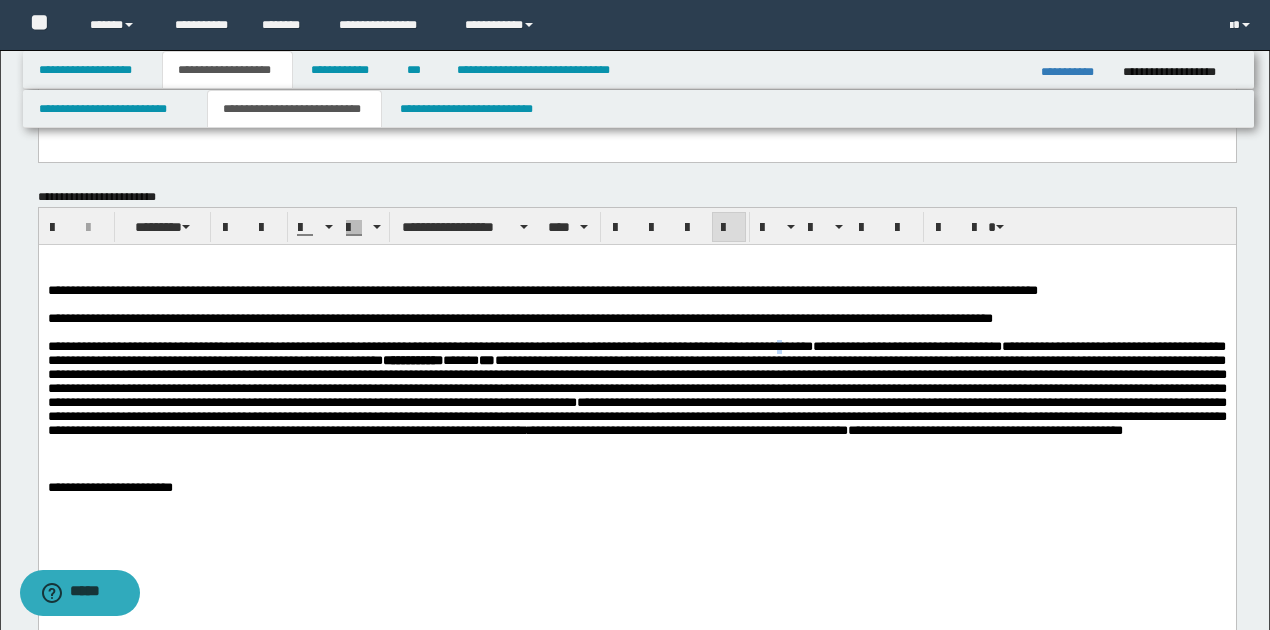 click on "**********" at bounding box center (636, 353) 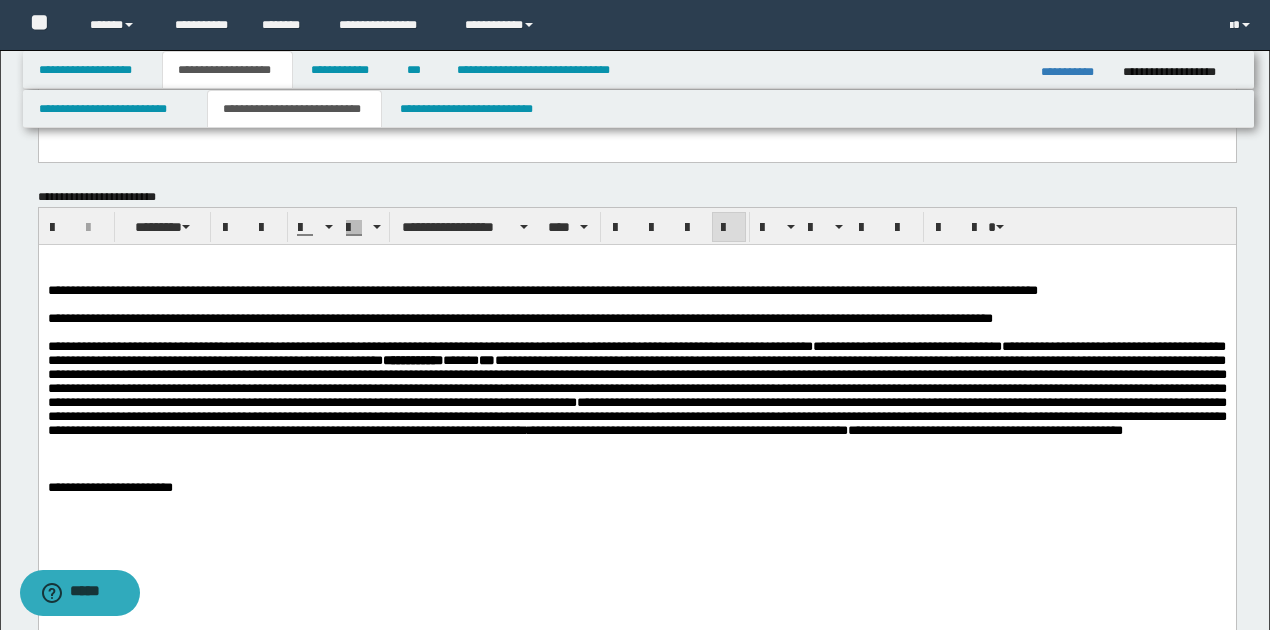 click on "**********" at bounding box center [636, 353] 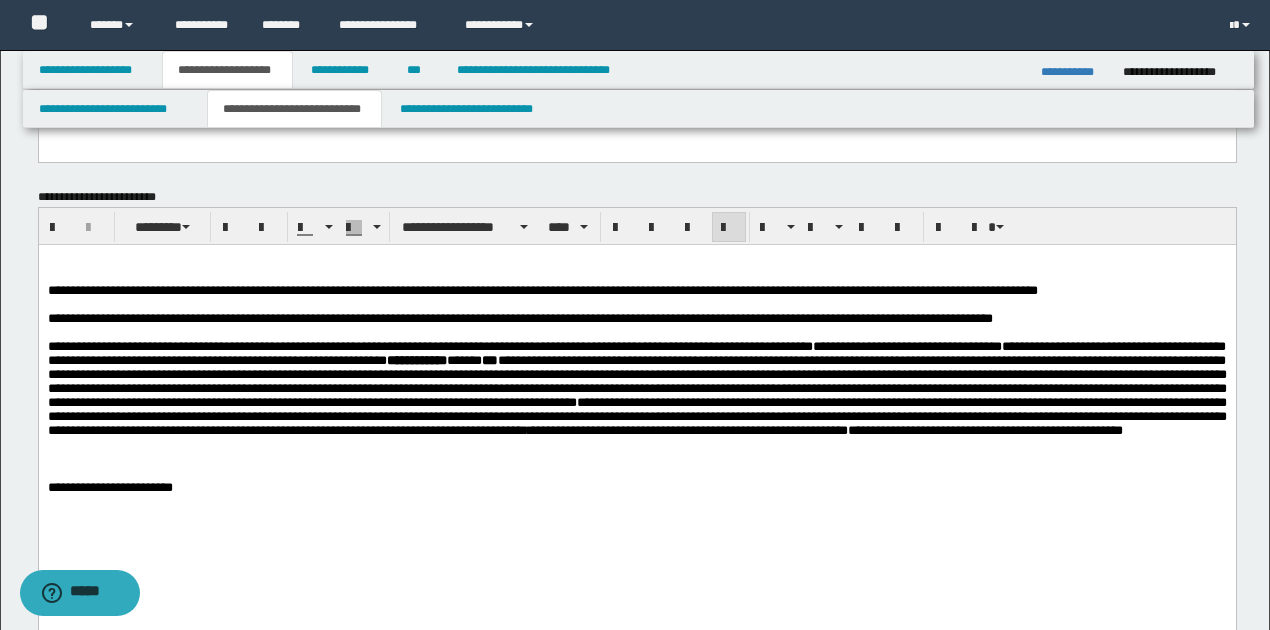 click on "**********" at bounding box center (636, 381) 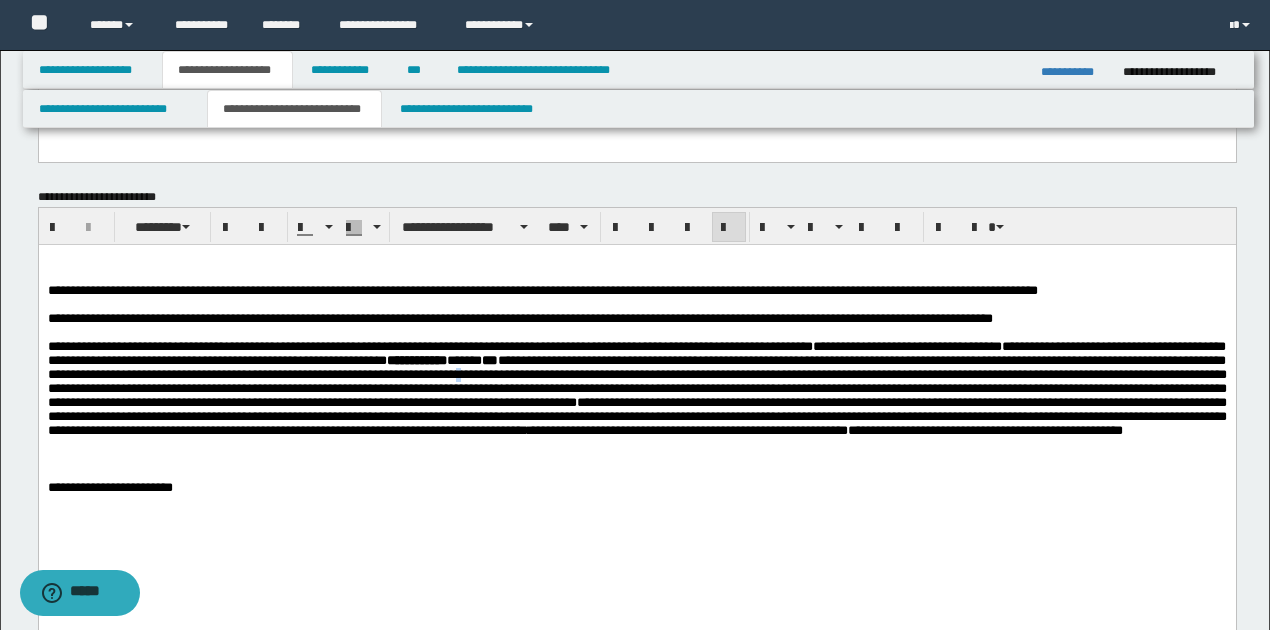 click on "**********" at bounding box center [636, 381] 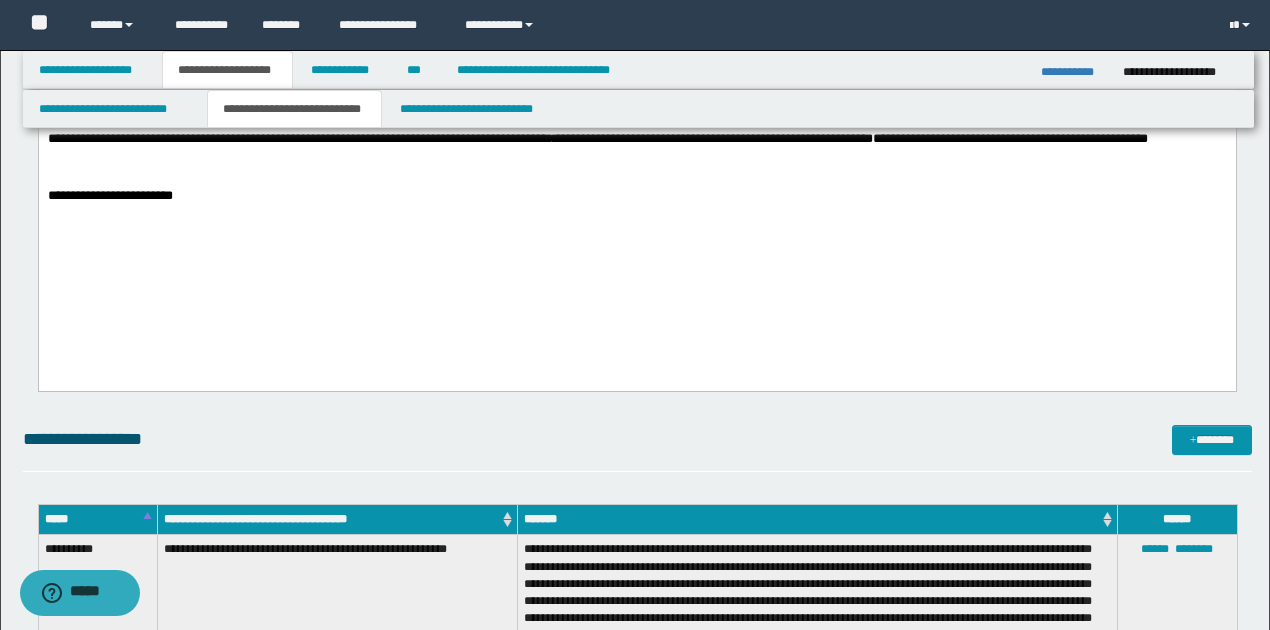 scroll, scrollTop: 1400, scrollLeft: 0, axis: vertical 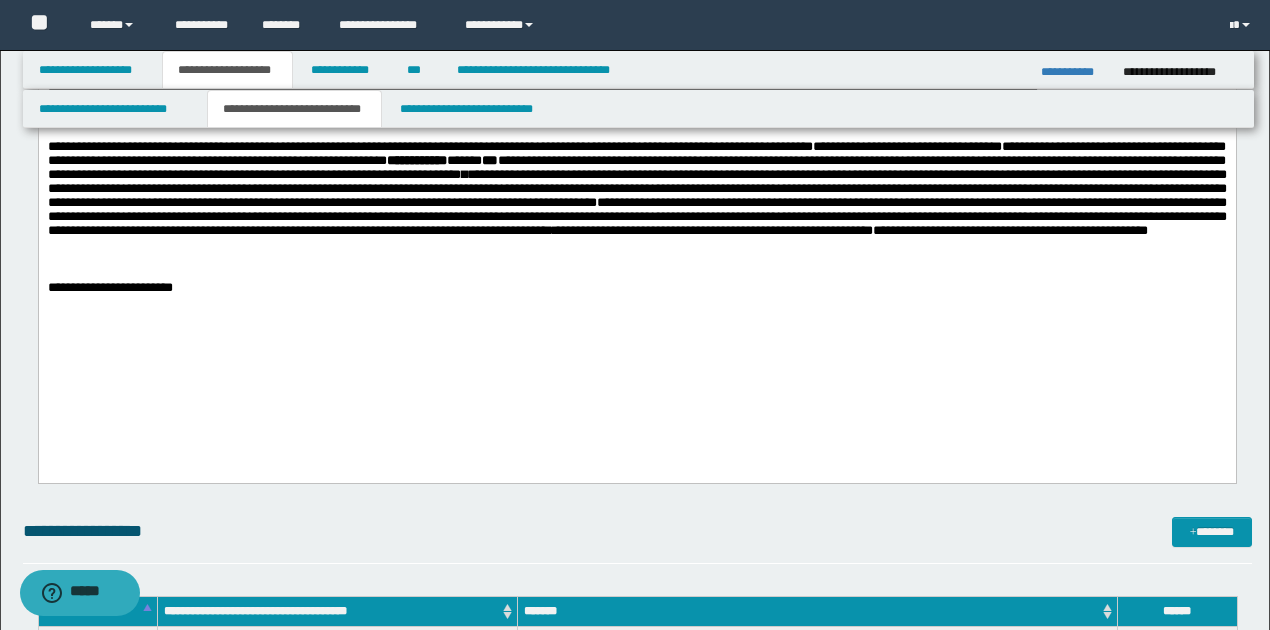 click on "**********" at bounding box center (636, 189) 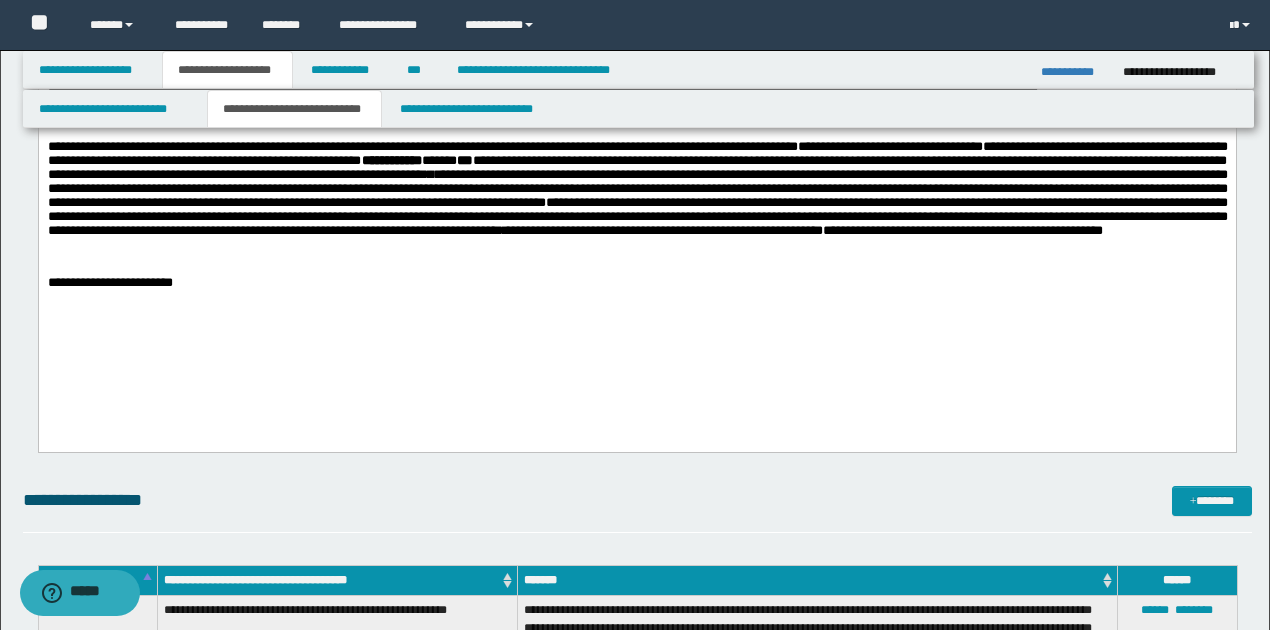 click on "**********" at bounding box center [636, 283] 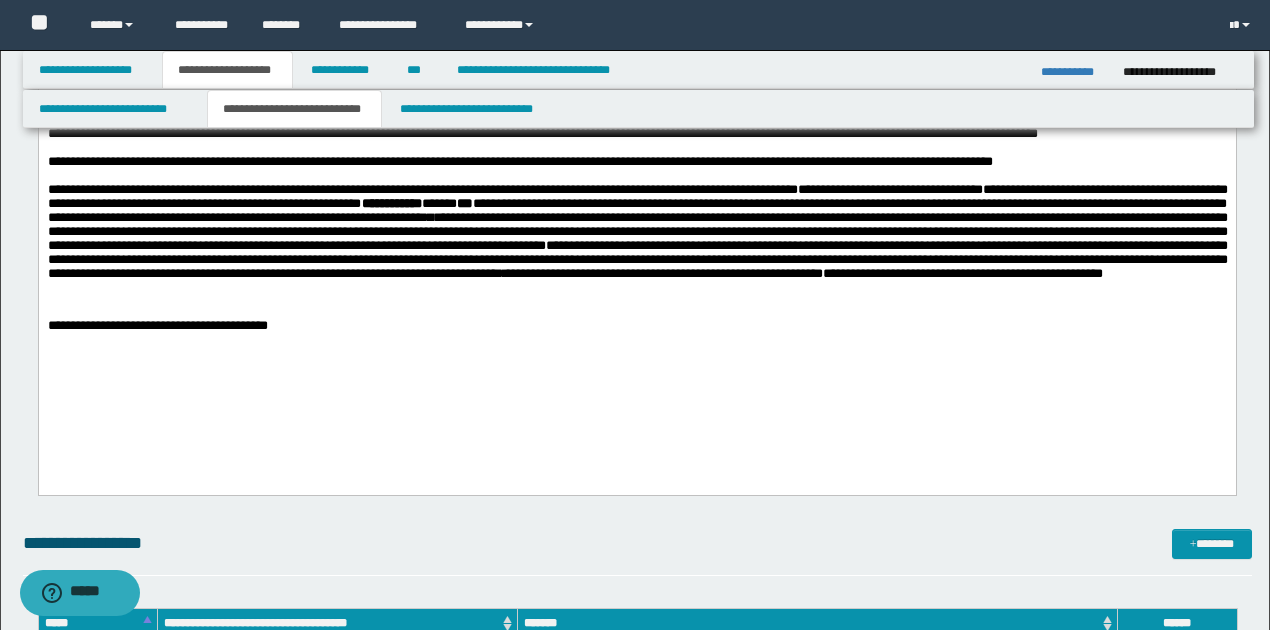 scroll, scrollTop: 1333, scrollLeft: 0, axis: vertical 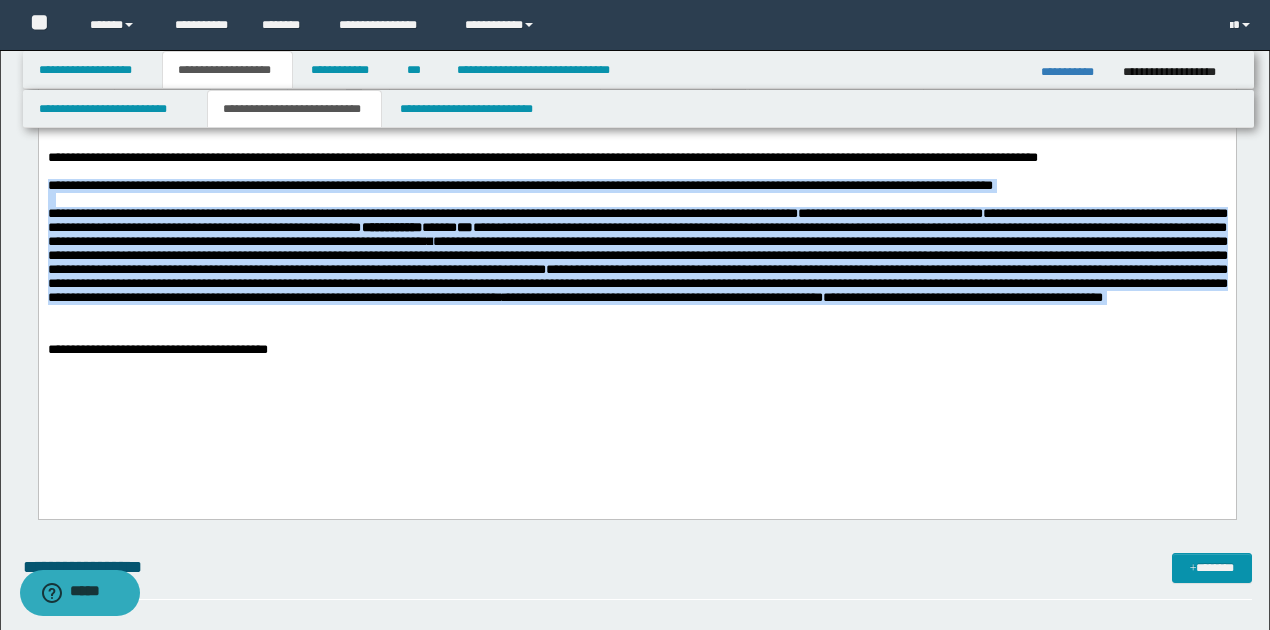 drag, startPoint x: 48, startPoint y: 189, endPoint x: 731, endPoint y: 321, distance: 695.63855 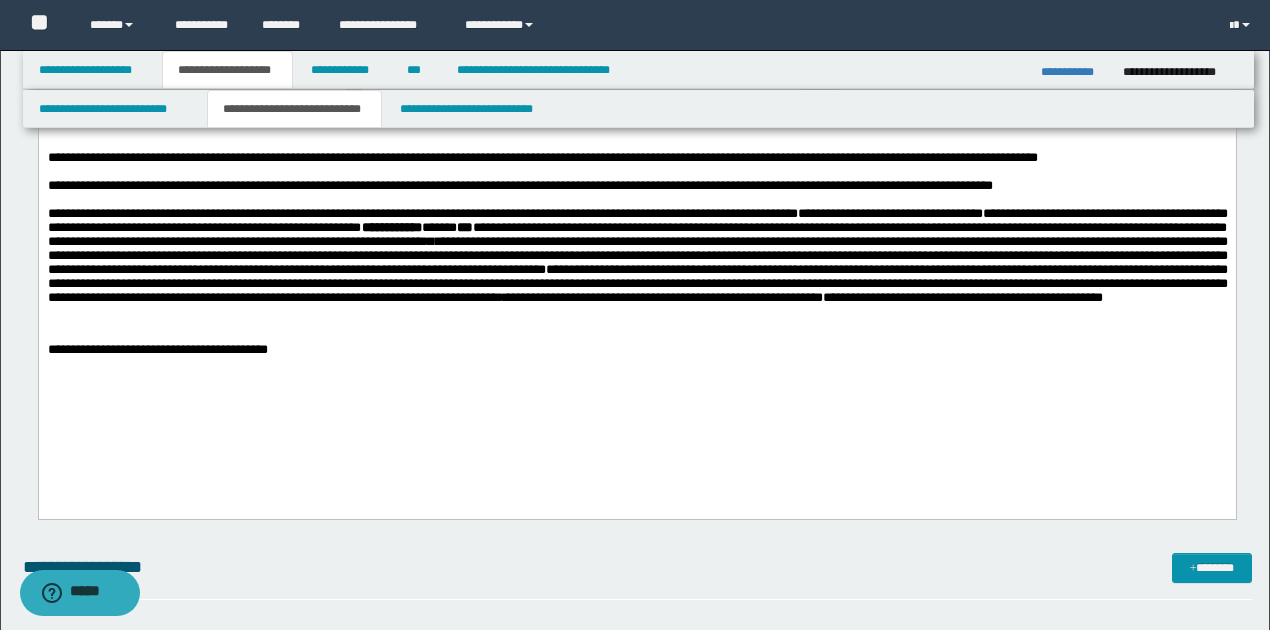 click at bounding box center (637, 378) 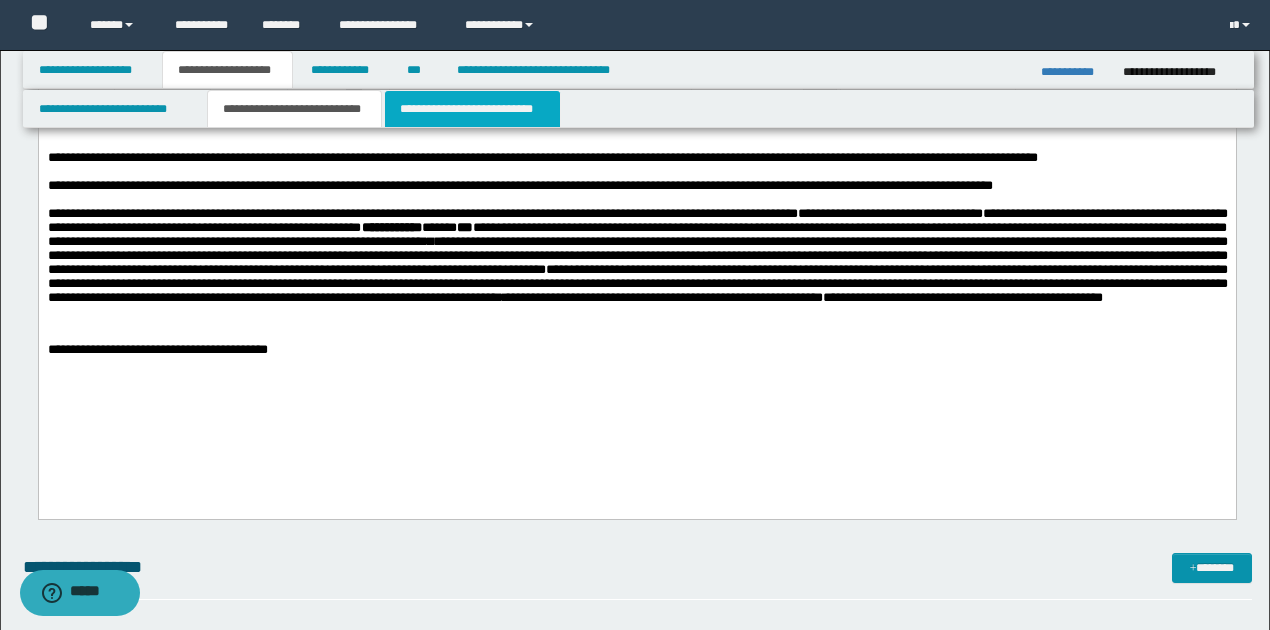 click on "**********" at bounding box center [472, 109] 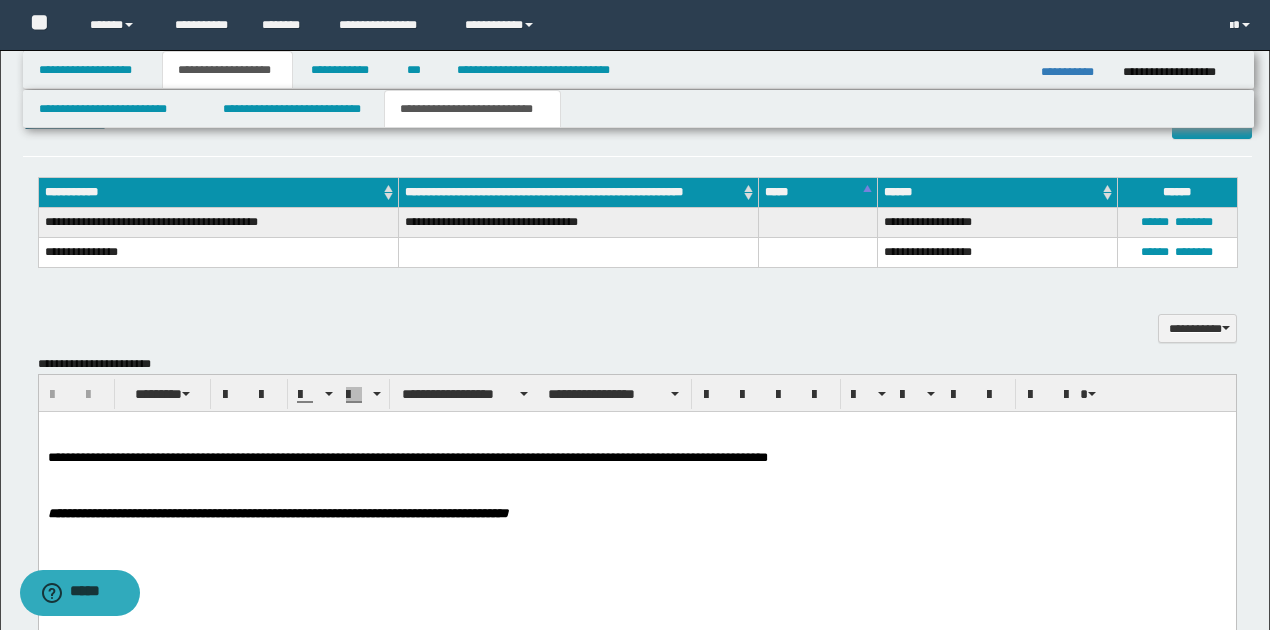 scroll, scrollTop: 1066, scrollLeft: 0, axis: vertical 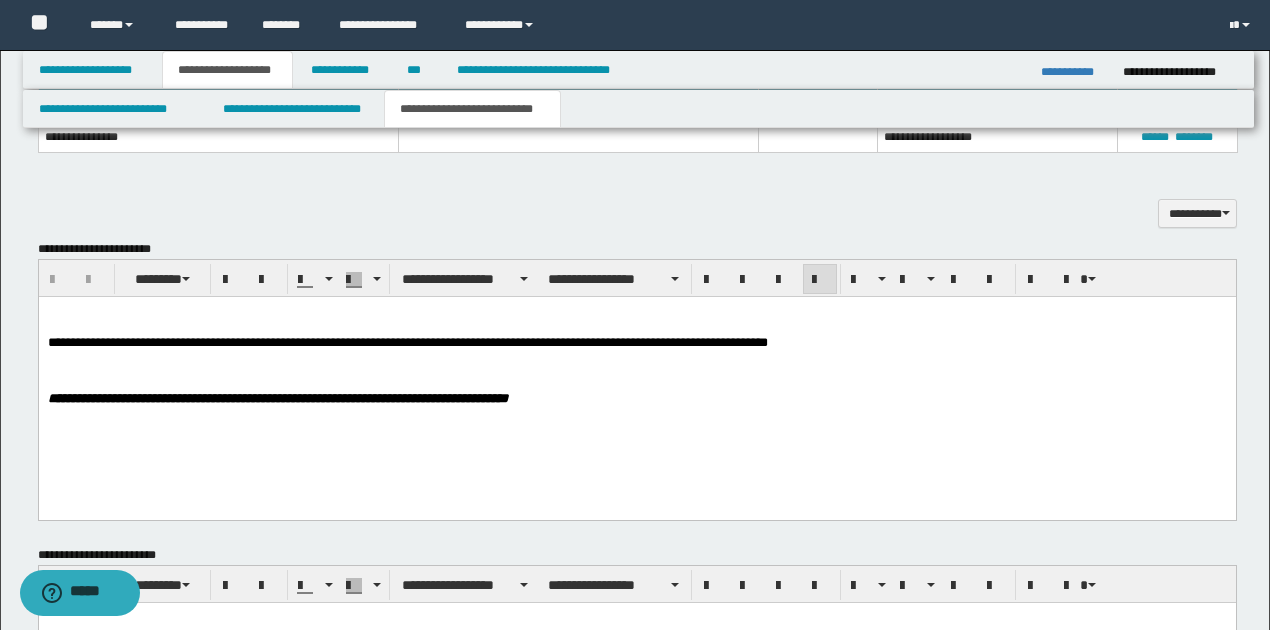 click at bounding box center (637, 311) 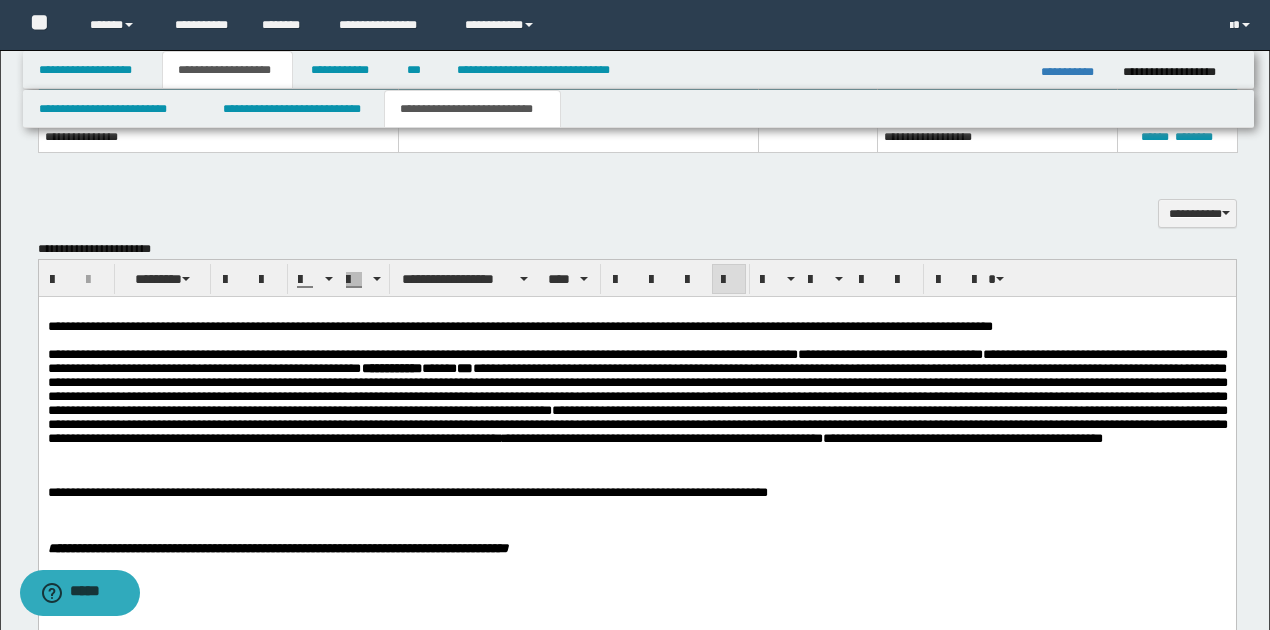 click on "**********" at bounding box center (309, 325) 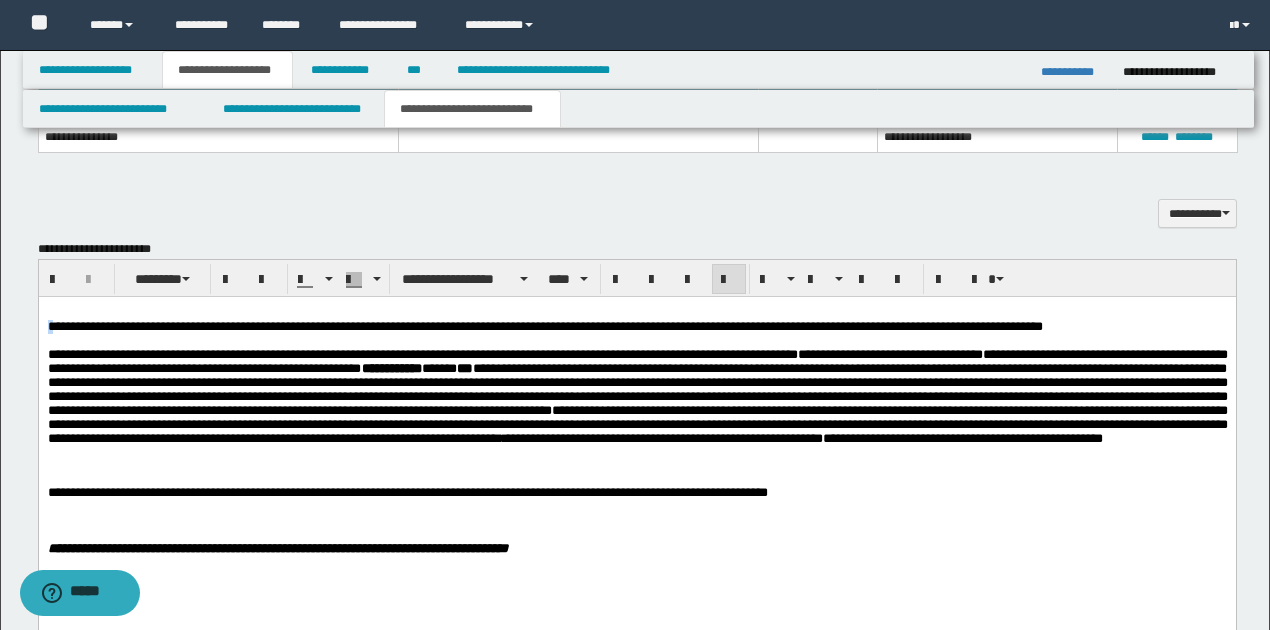 click on "**********" at bounding box center (636, 454) 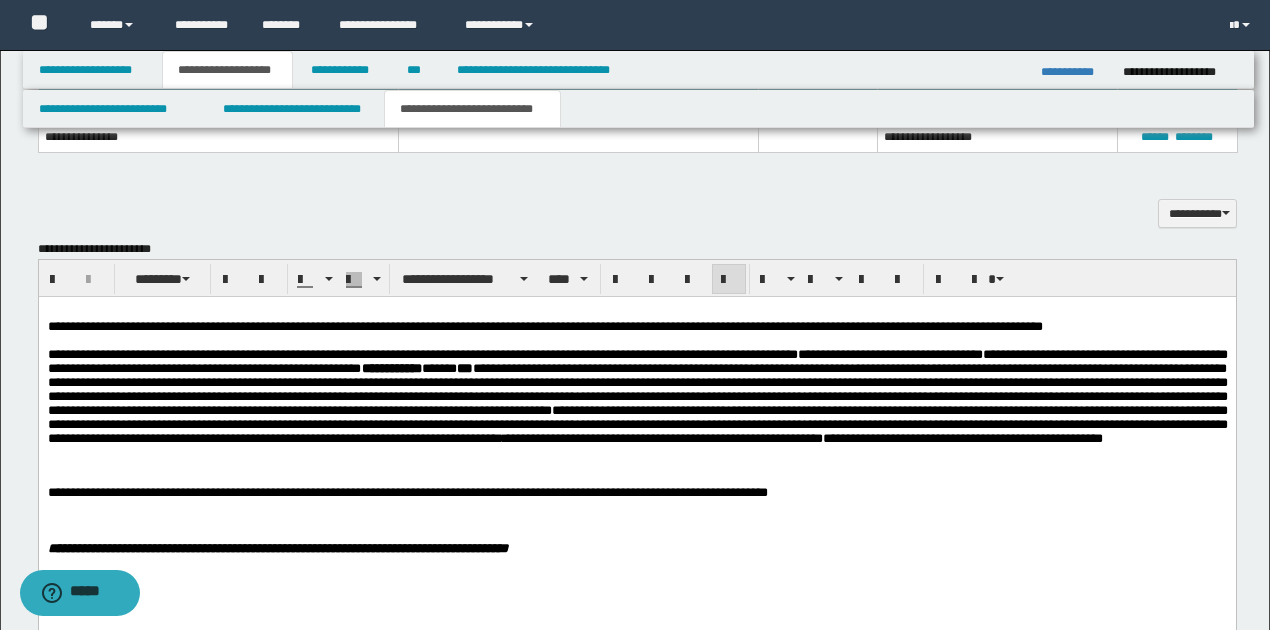 click on "**********" at bounding box center (660, 326) 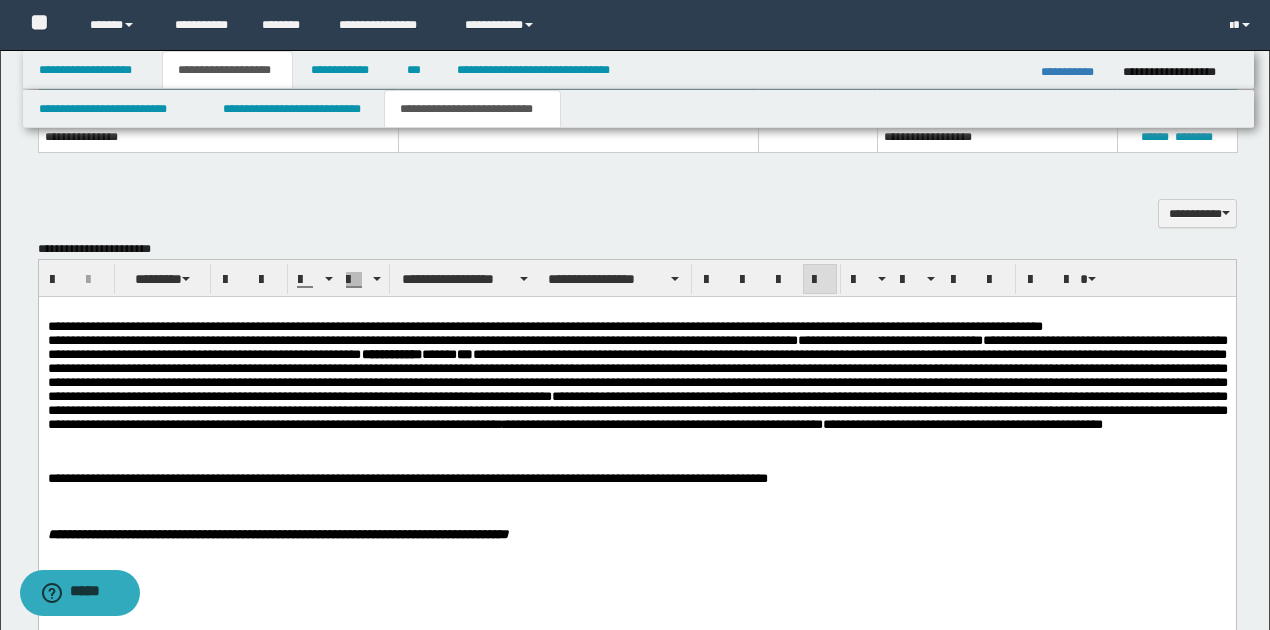 click on "**********" at bounding box center (637, 394) 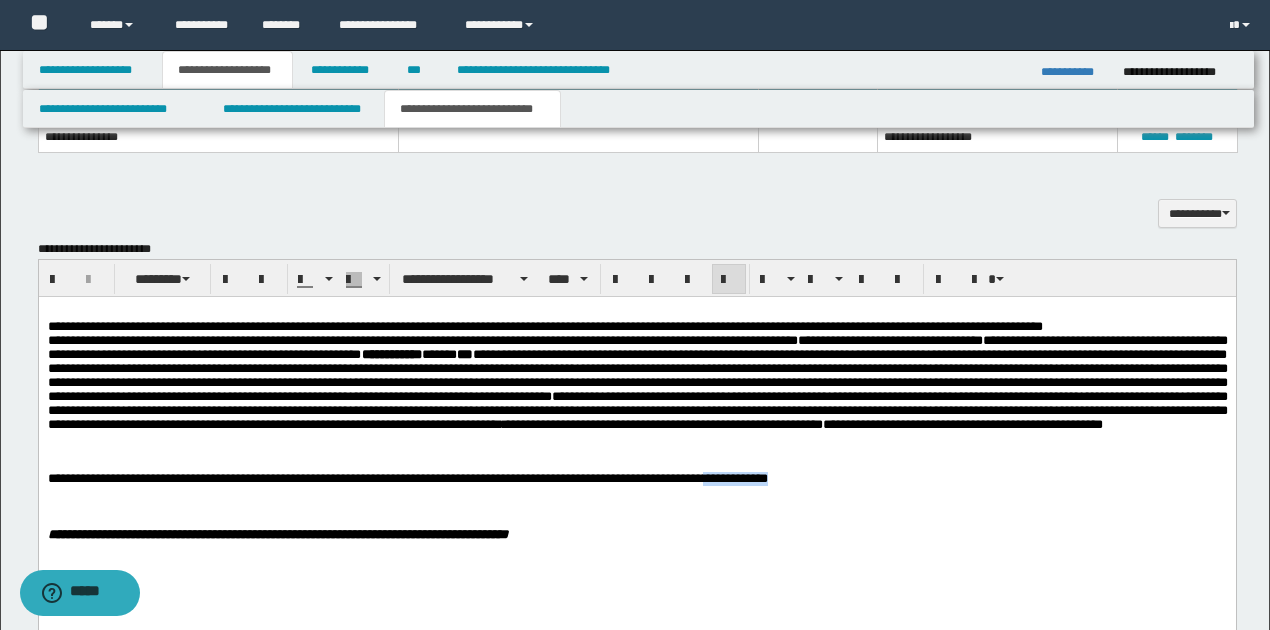 drag, startPoint x: 738, startPoint y: 481, endPoint x: 821, endPoint y: 478, distance: 83.0542 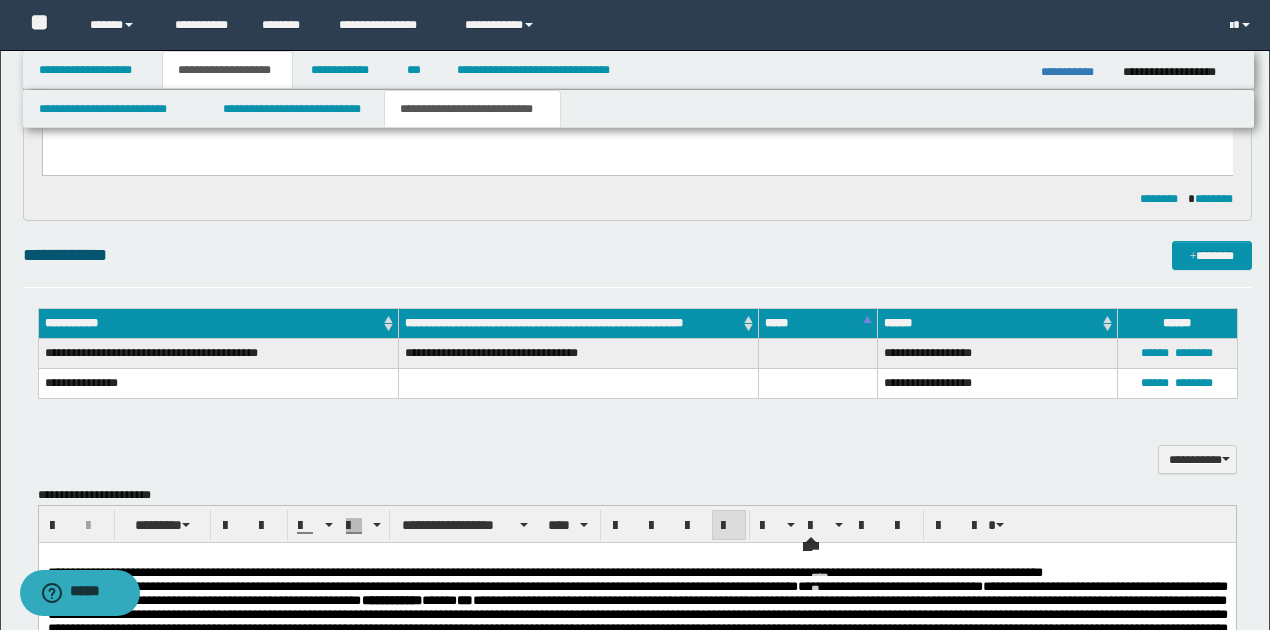 scroll, scrollTop: 733, scrollLeft: 0, axis: vertical 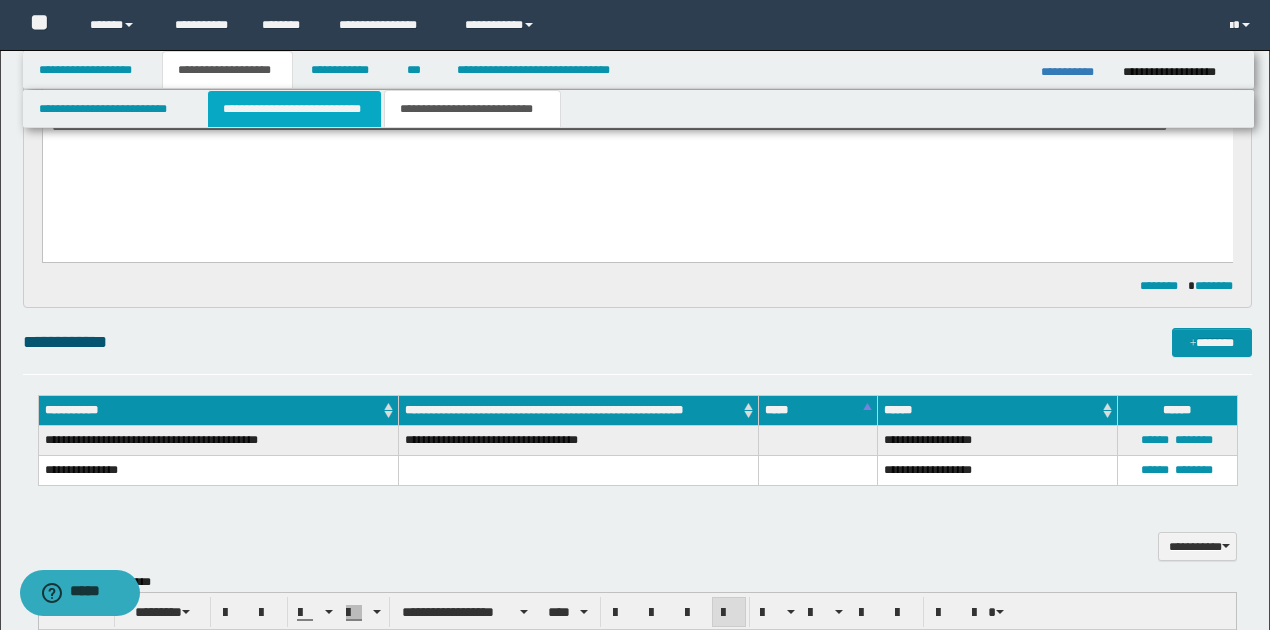 click on "**********" at bounding box center (294, 109) 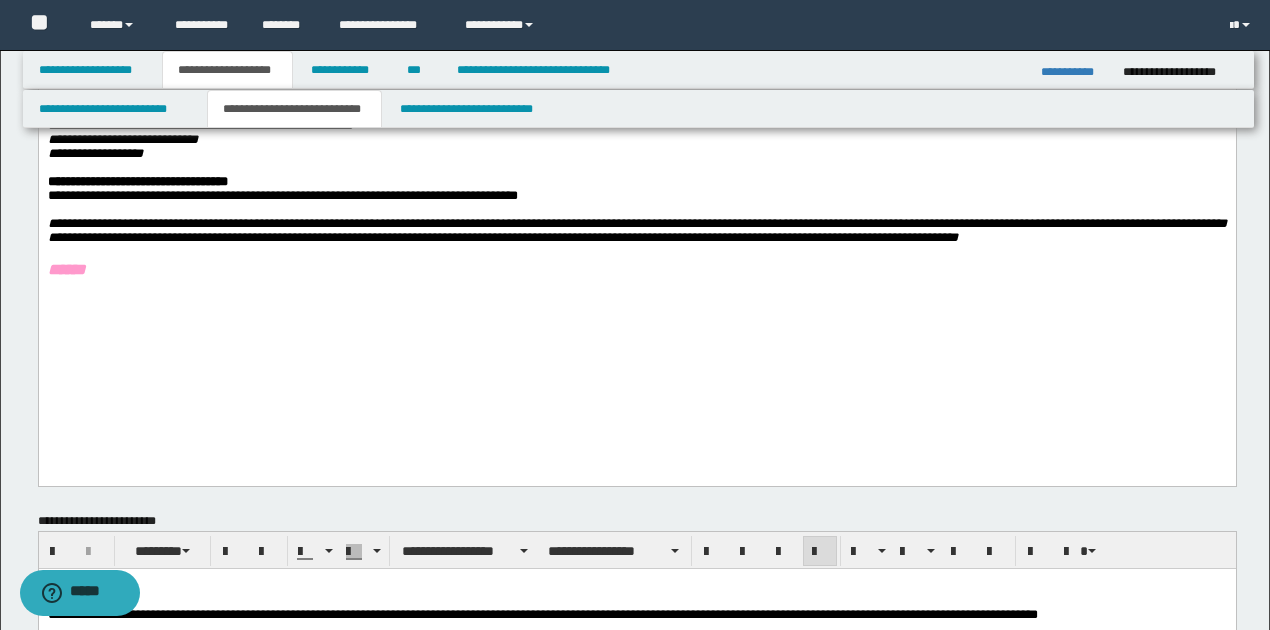 scroll, scrollTop: 1066, scrollLeft: 0, axis: vertical 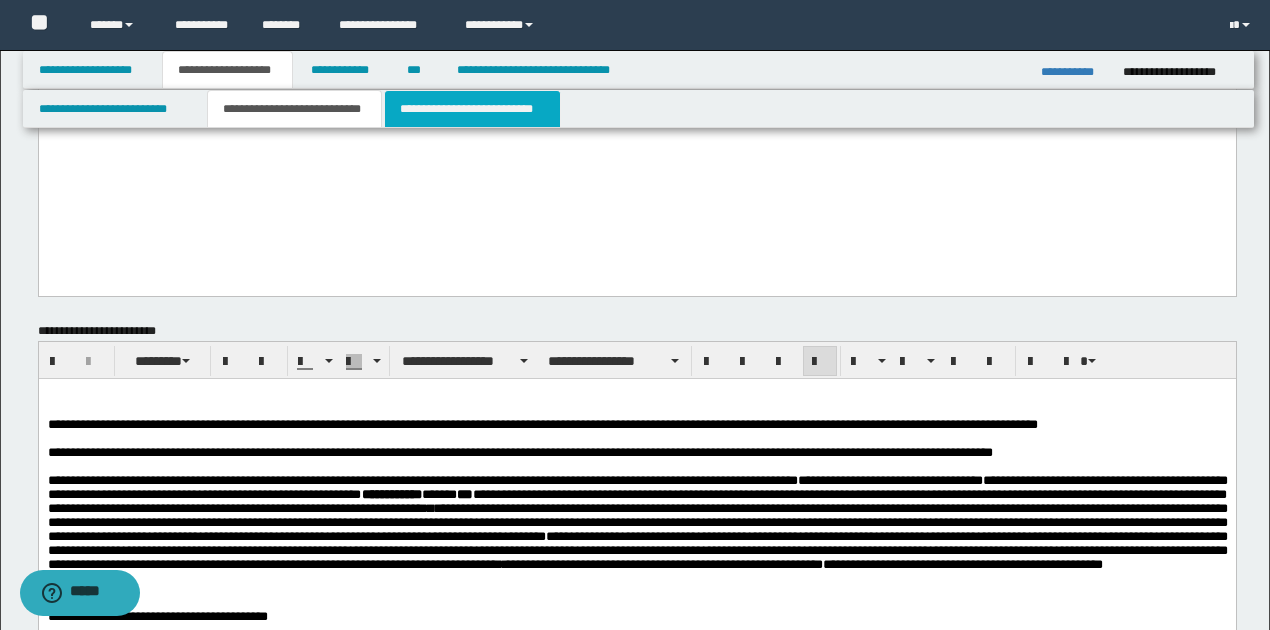 click on "**********" at bounding box center [472, 109] 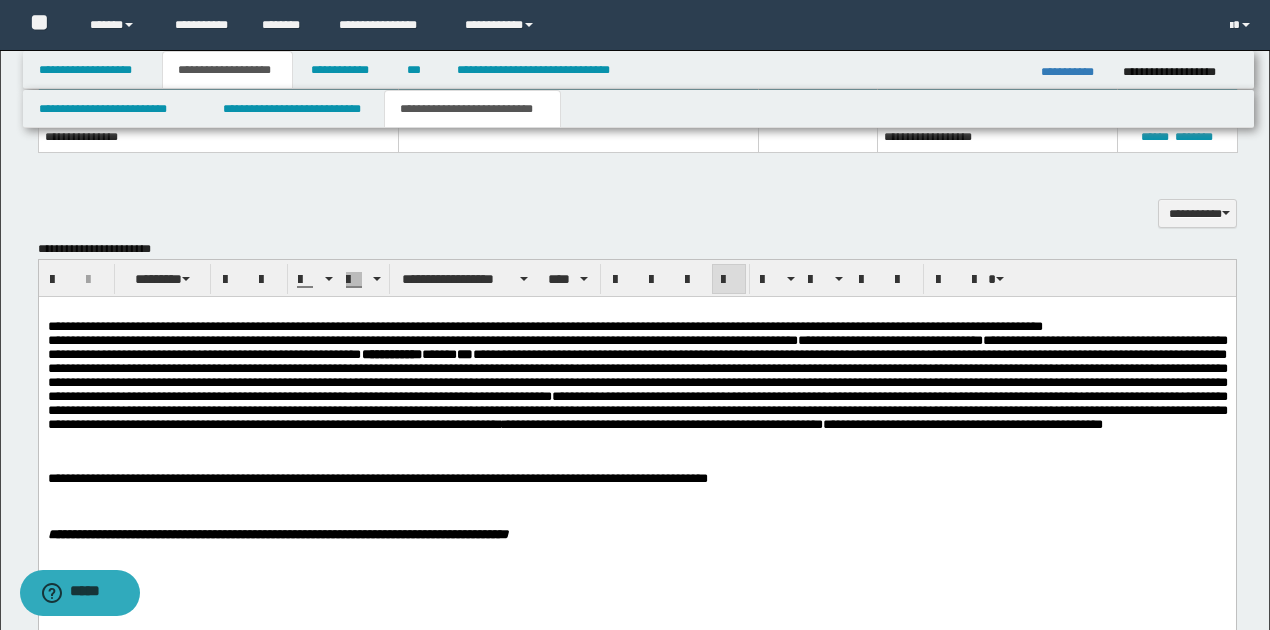 click on "**********" at bounding box center [636, 478] 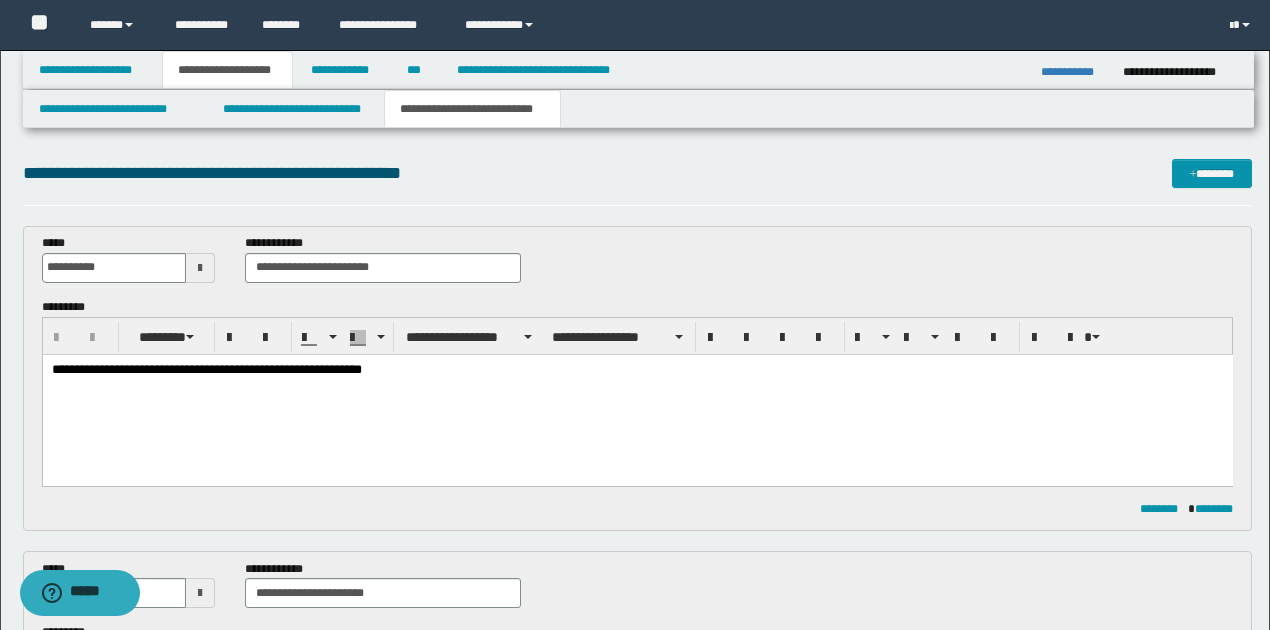 scroll, scrollTop: 0, scrollLeft: 0, axis: both 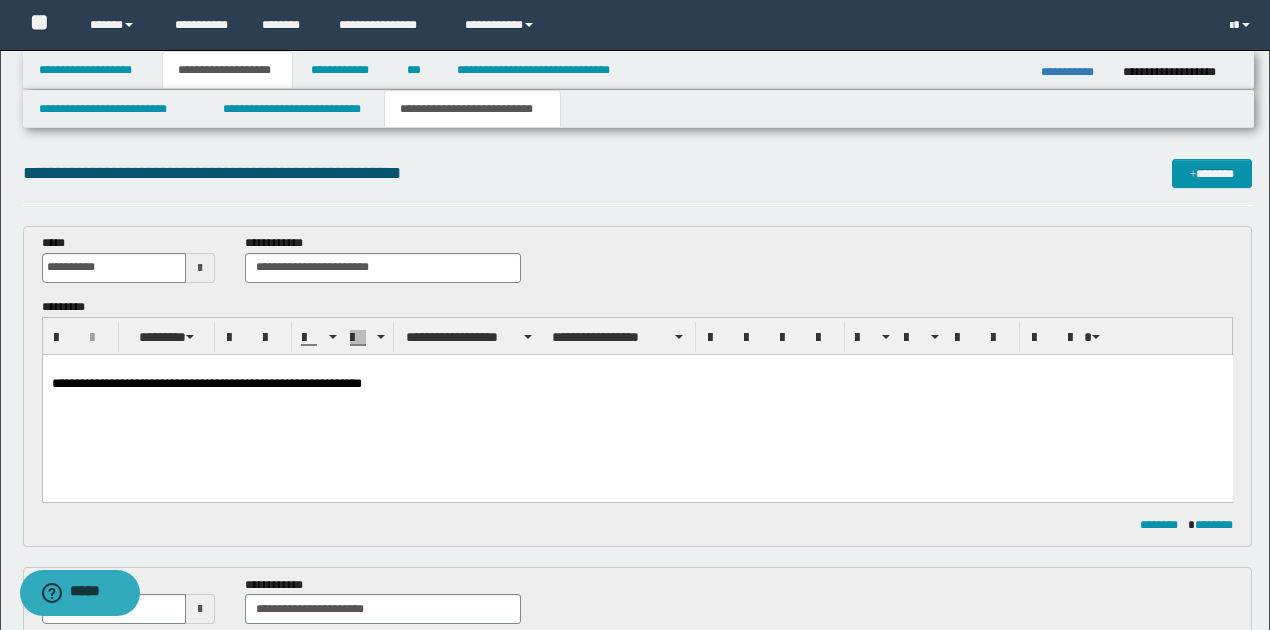 click on "**********" at bounding box center [637, 383] 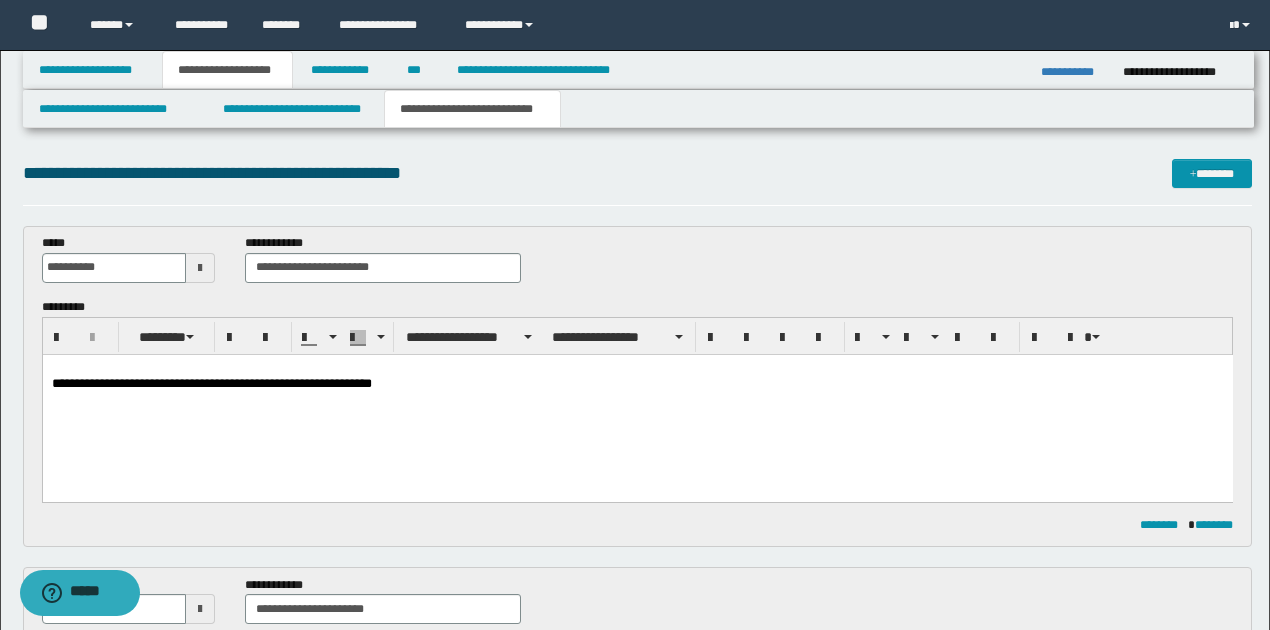 click on "**********" at bounding box center (637, 383) 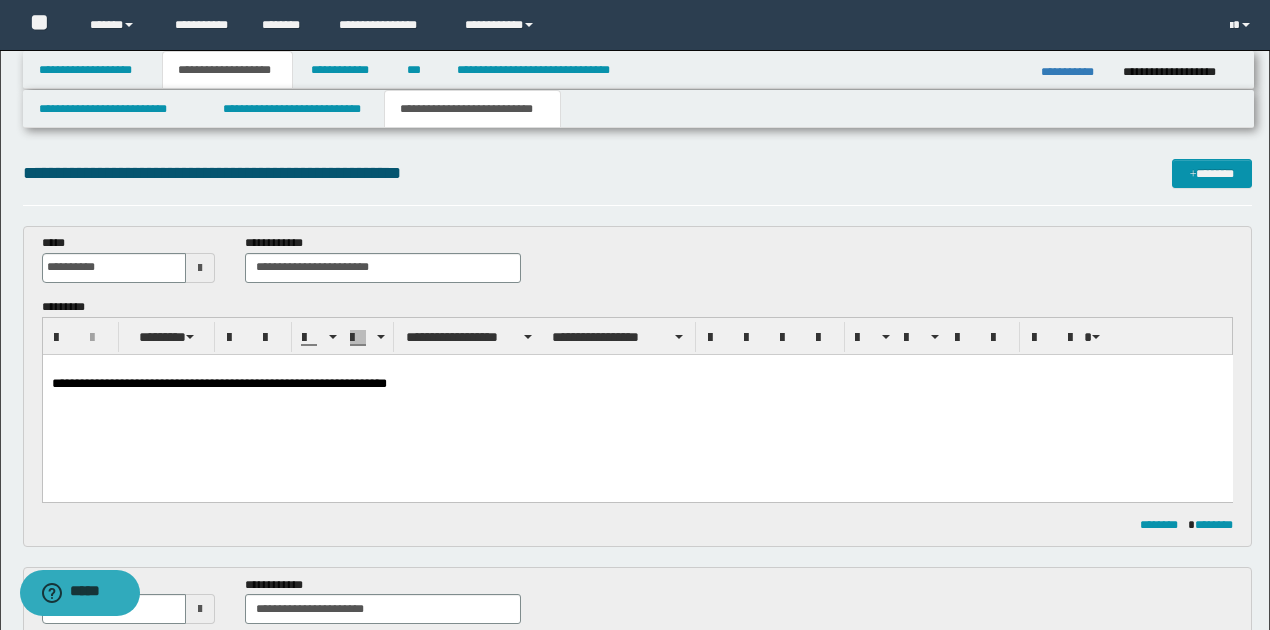 drag, startPoint x: 268, startPoint y: 385, endPoint x: 313, endPoint y: 361, distance: 51 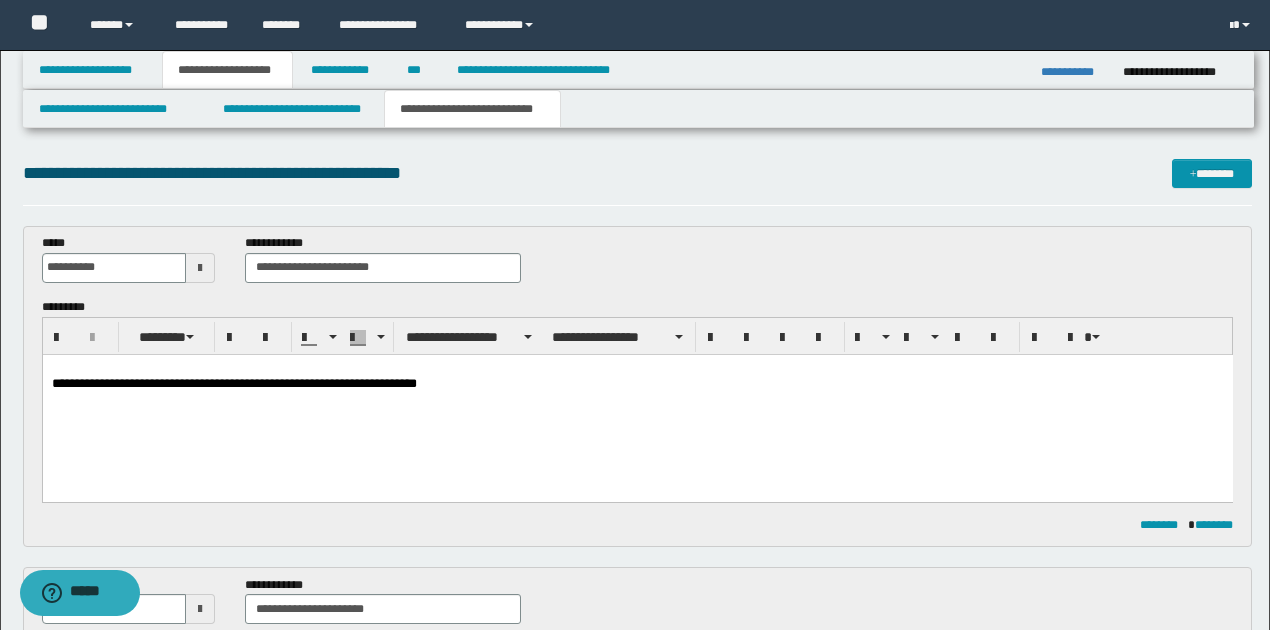 click on "**********" at bounding box center [637, 383] 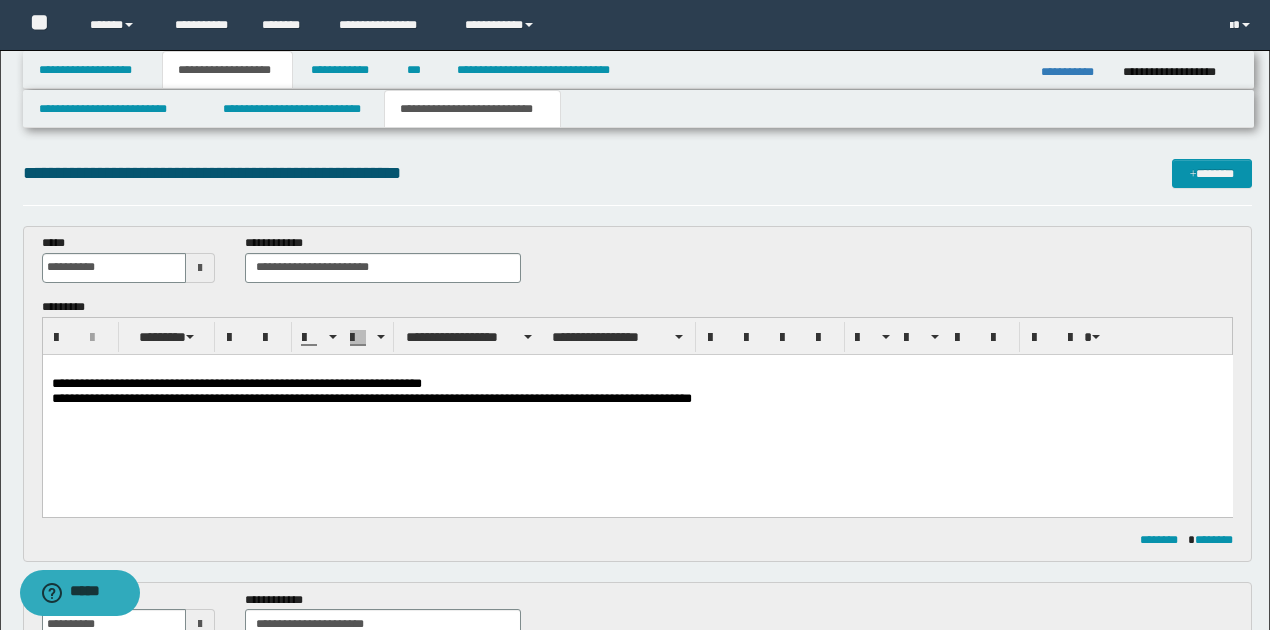 click on "**********" at bounding box center (637, 398) 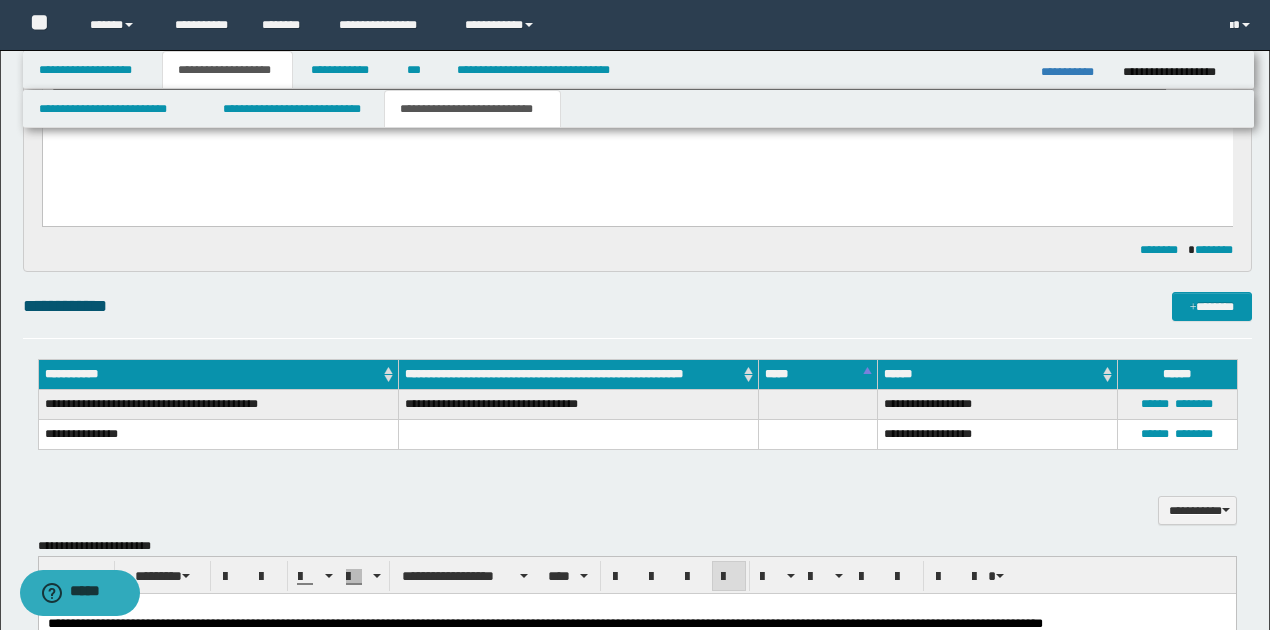 scroll, scrollTop: 1066, scrollLeft: 0, axis: vertical 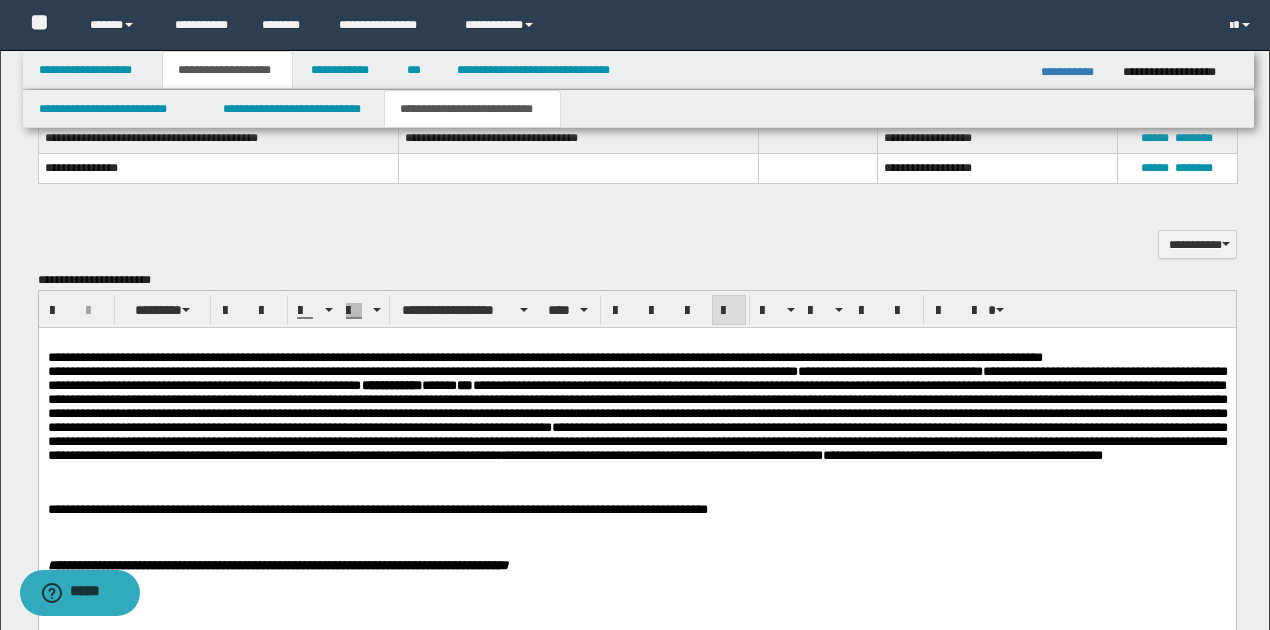 click on "**********" at bounding box center [636, 509] 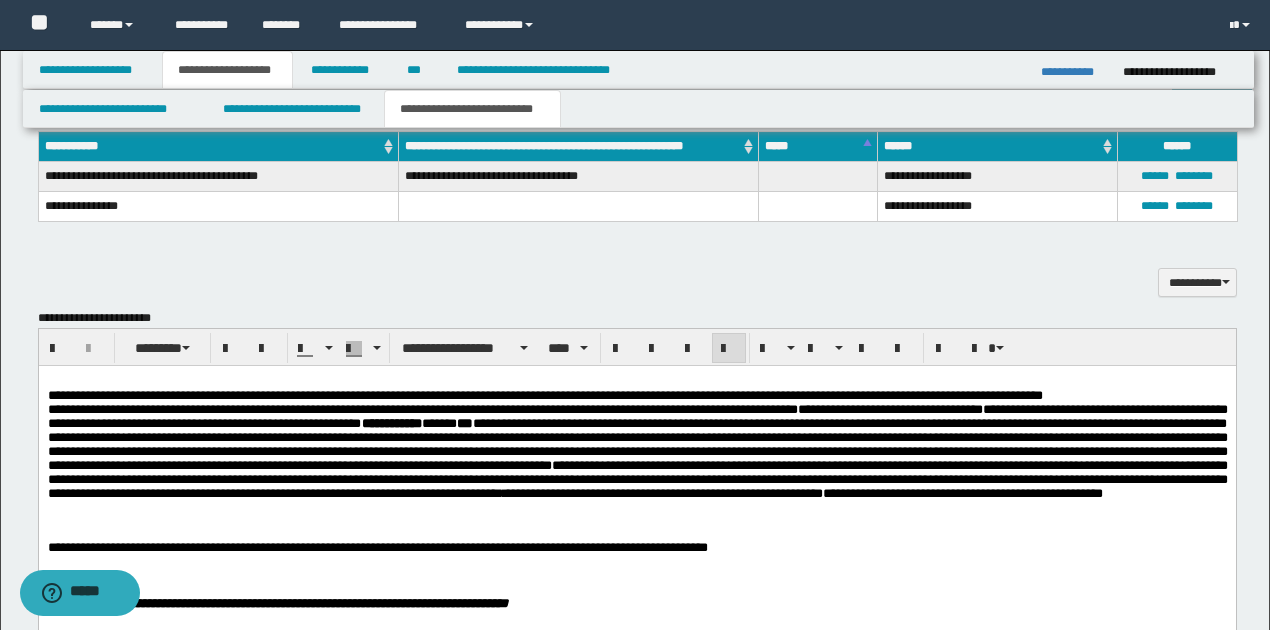 scroll, scrollTop: 1066, scrollLeft: 0, axis: vertical 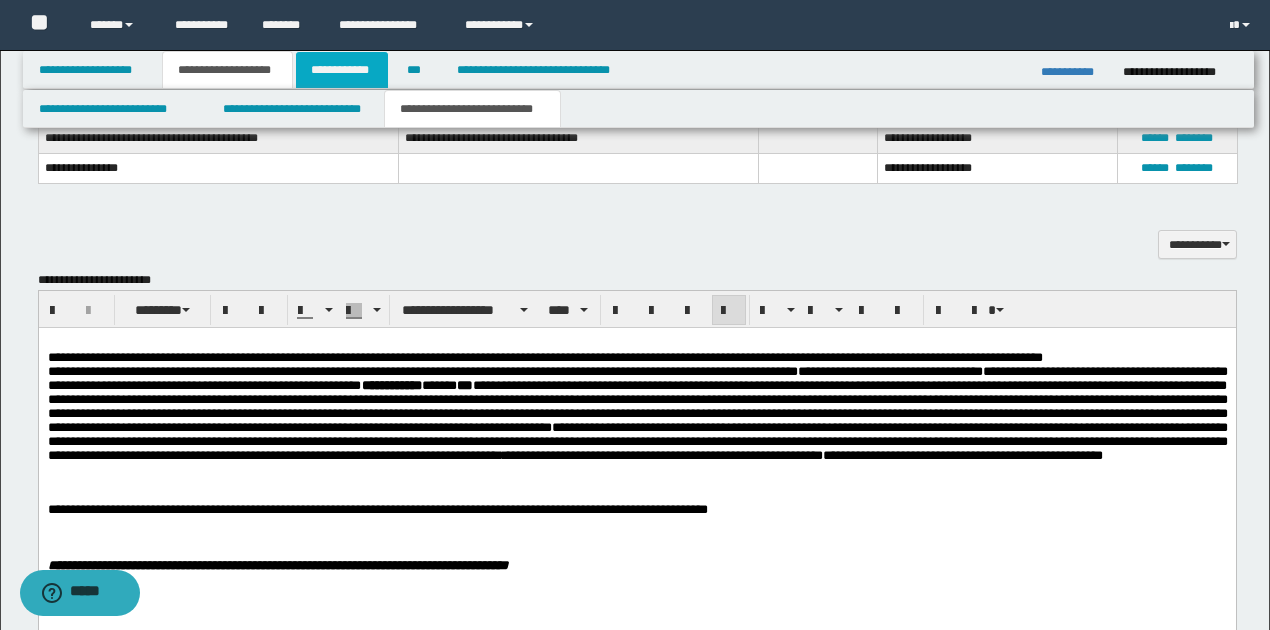 click on "**********" at bounding box center (342, 70) 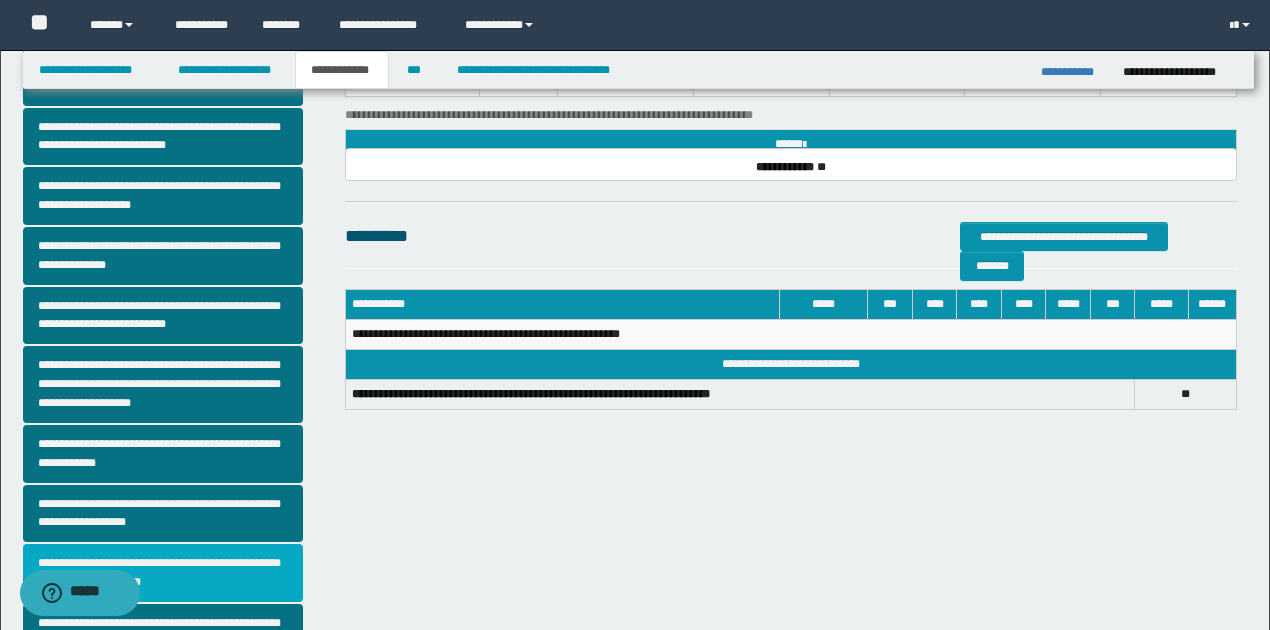 scroll, scrollTop: 318, scrollLeft: 0, axis: vertical 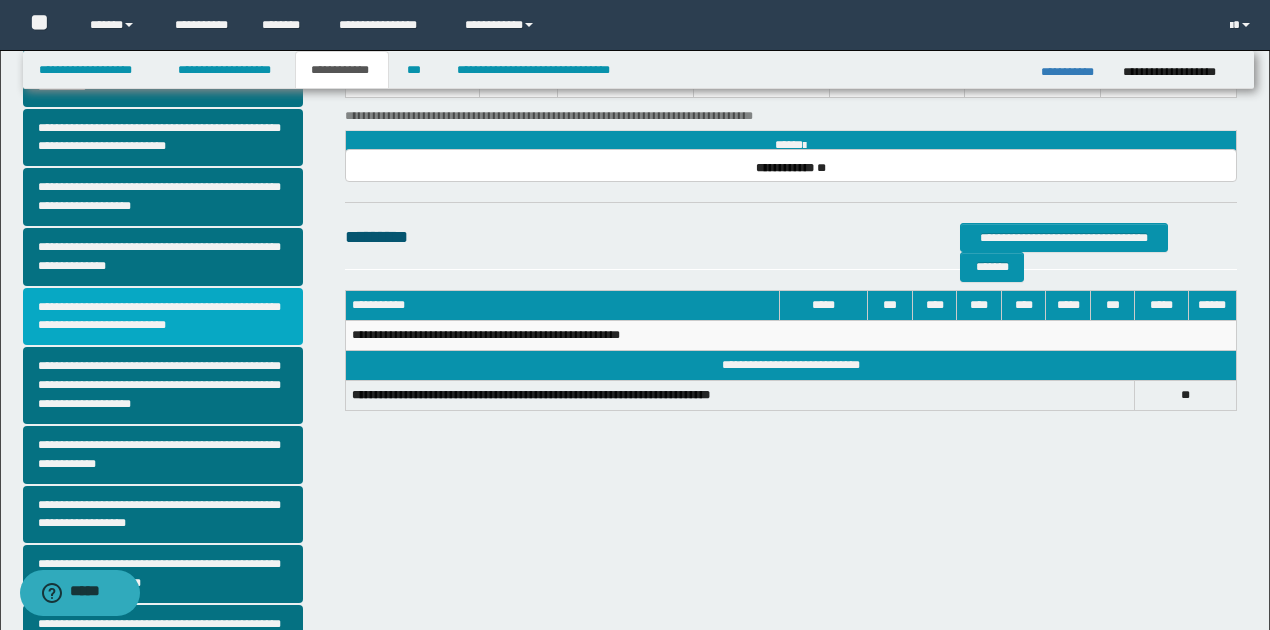 click on "**********" at bounding box center [163, 317] 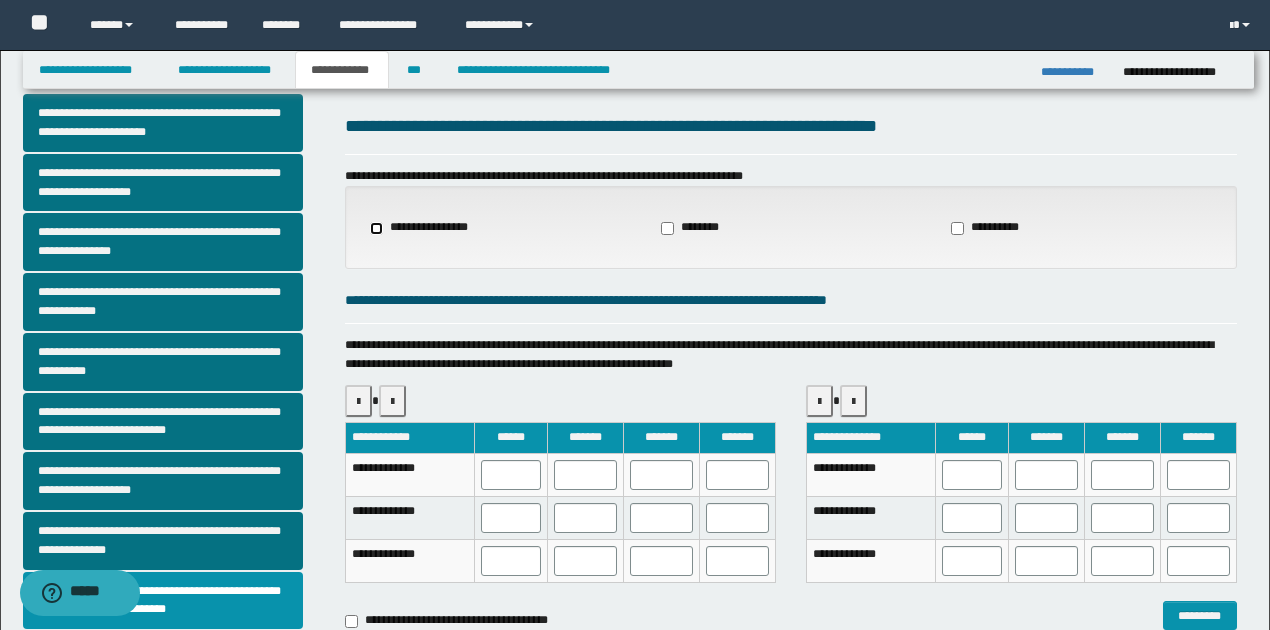 scroll, scrollTop: 66, scrollLeft: 0, axis: vertical 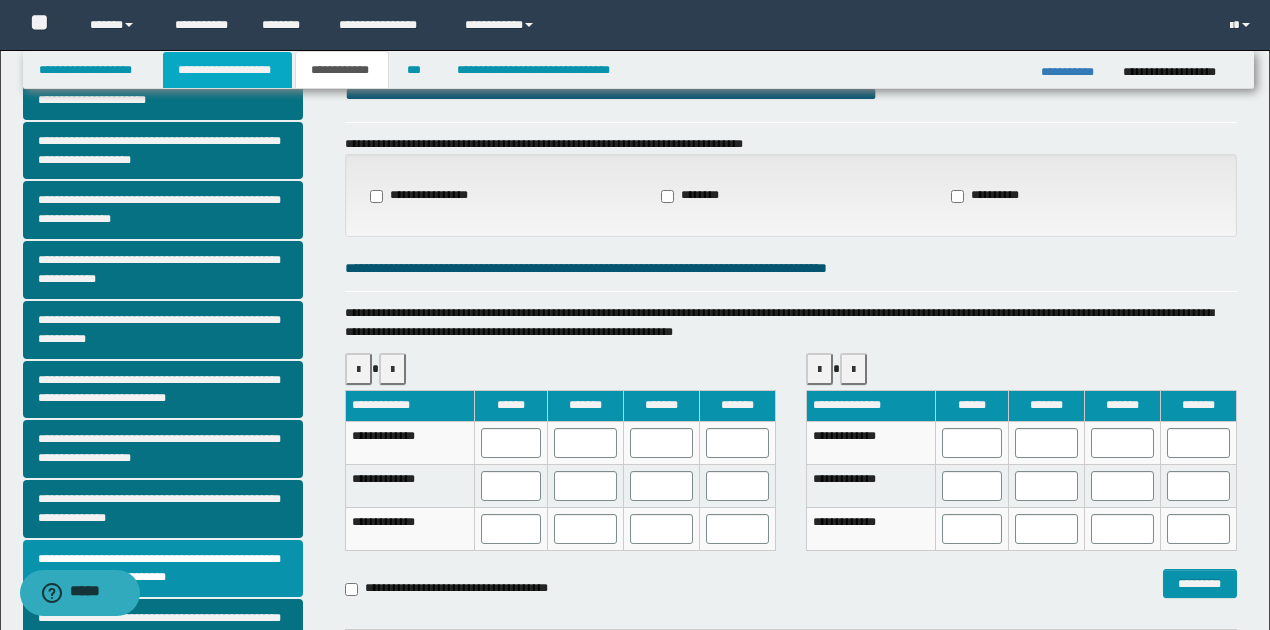 click on "**********" at bounding box center (227, 70) 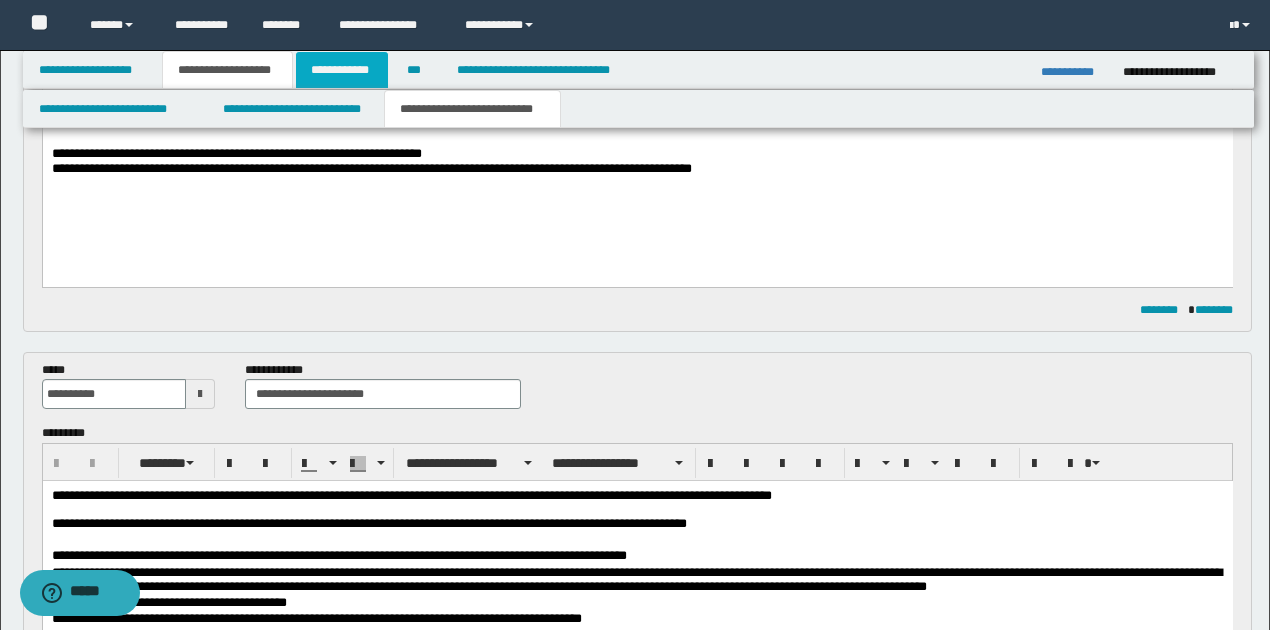 click on "**********" at bounding box center [342, 70] 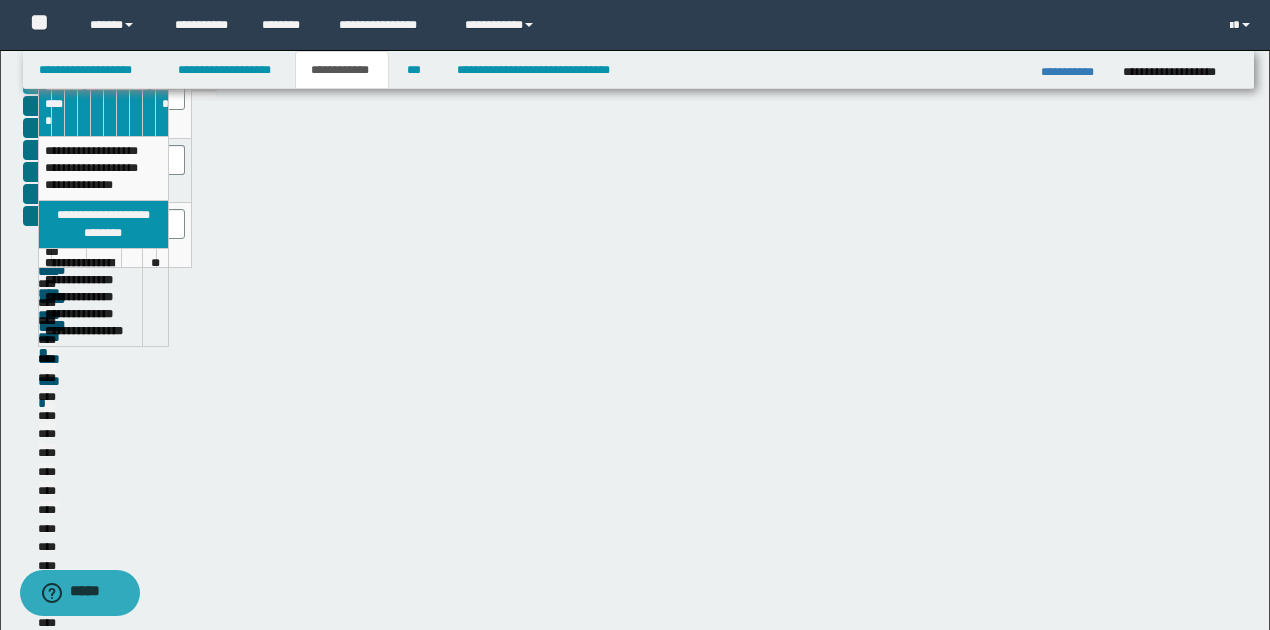 scroll, scrollTop: 200, scrollLeft: 0, axis: vertical 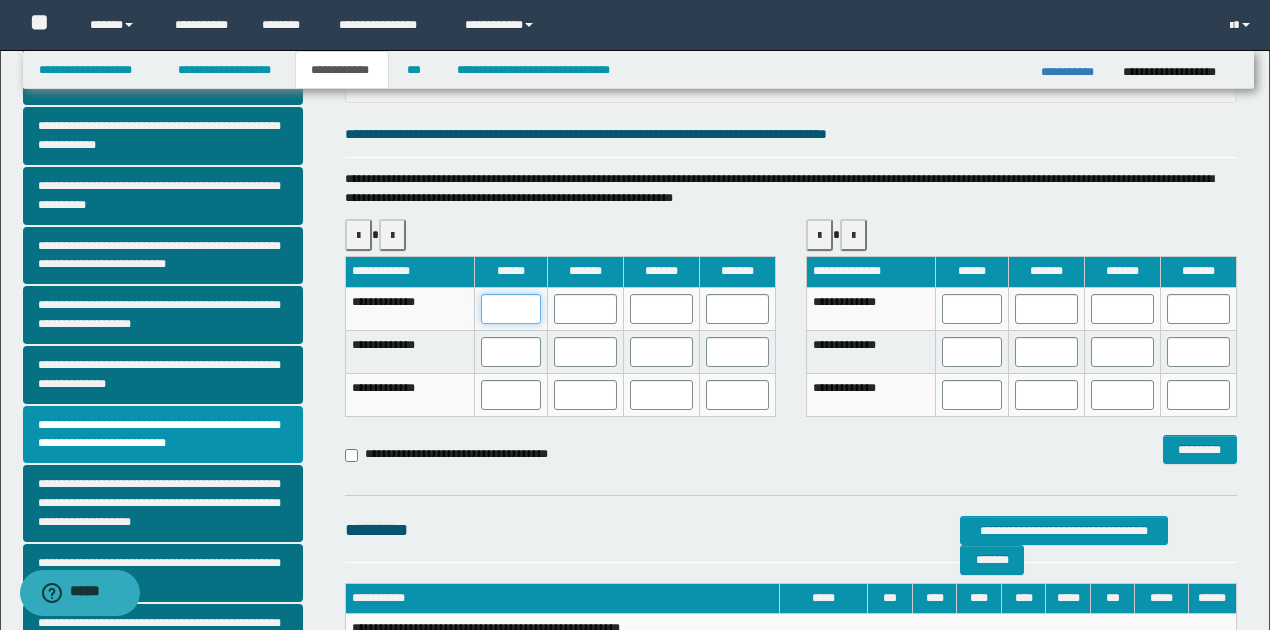 click at bounding box center (511, 309) 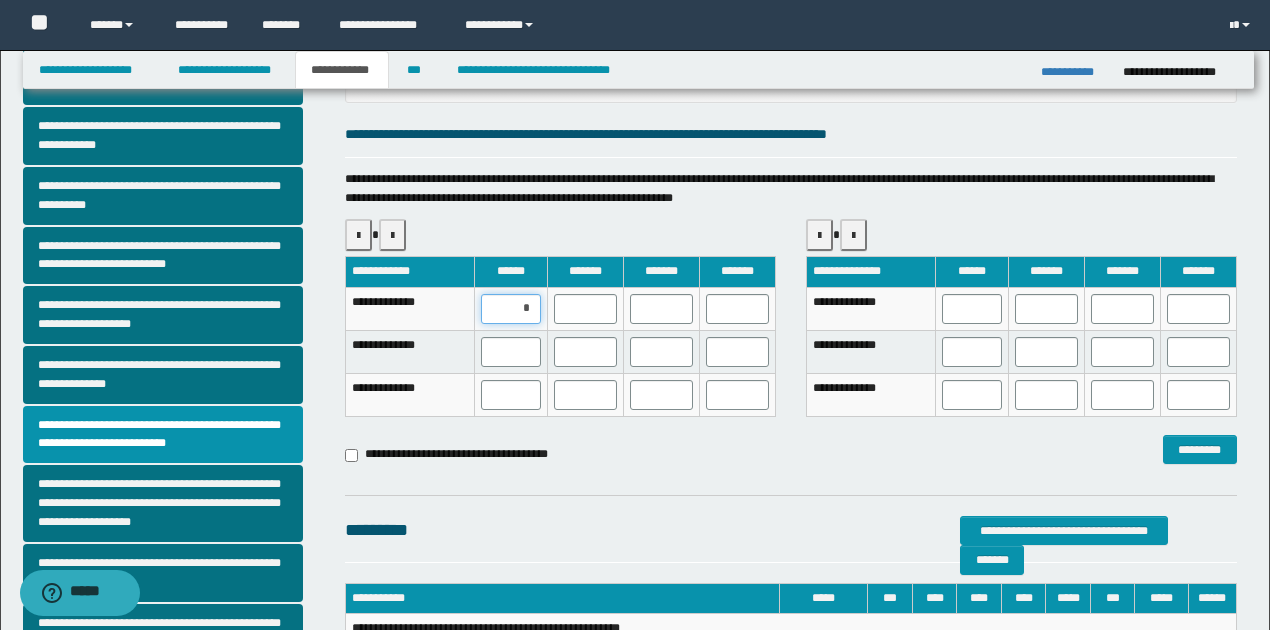 type on "**" 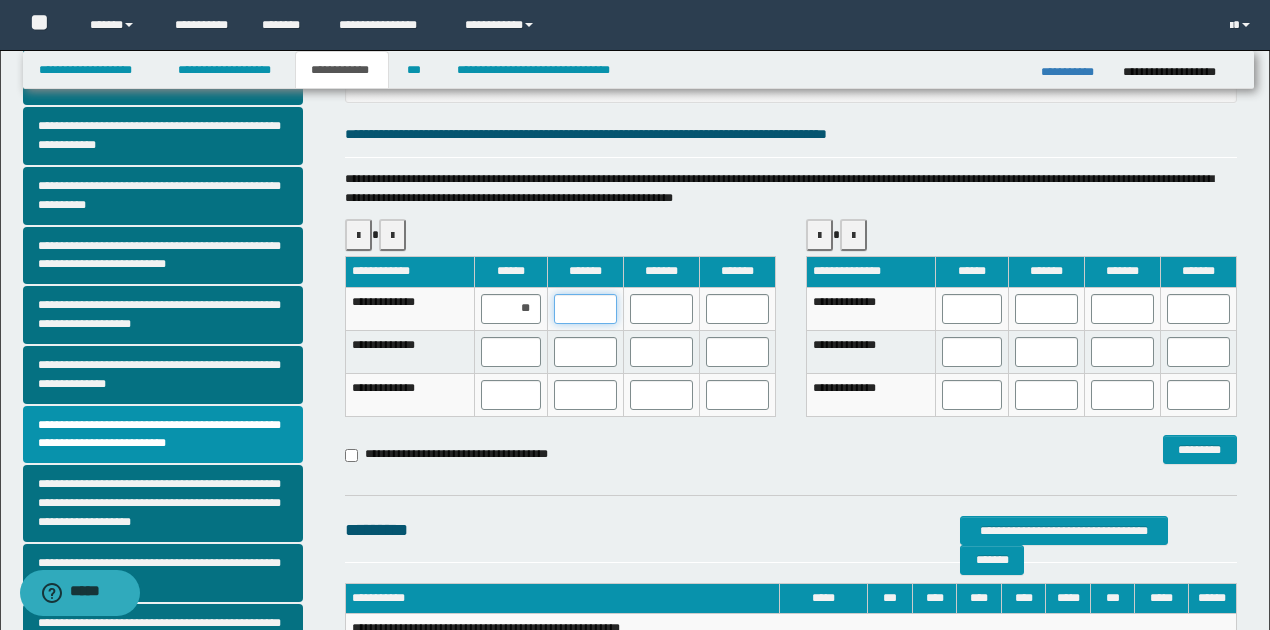 click at bounding box center (585, 309) 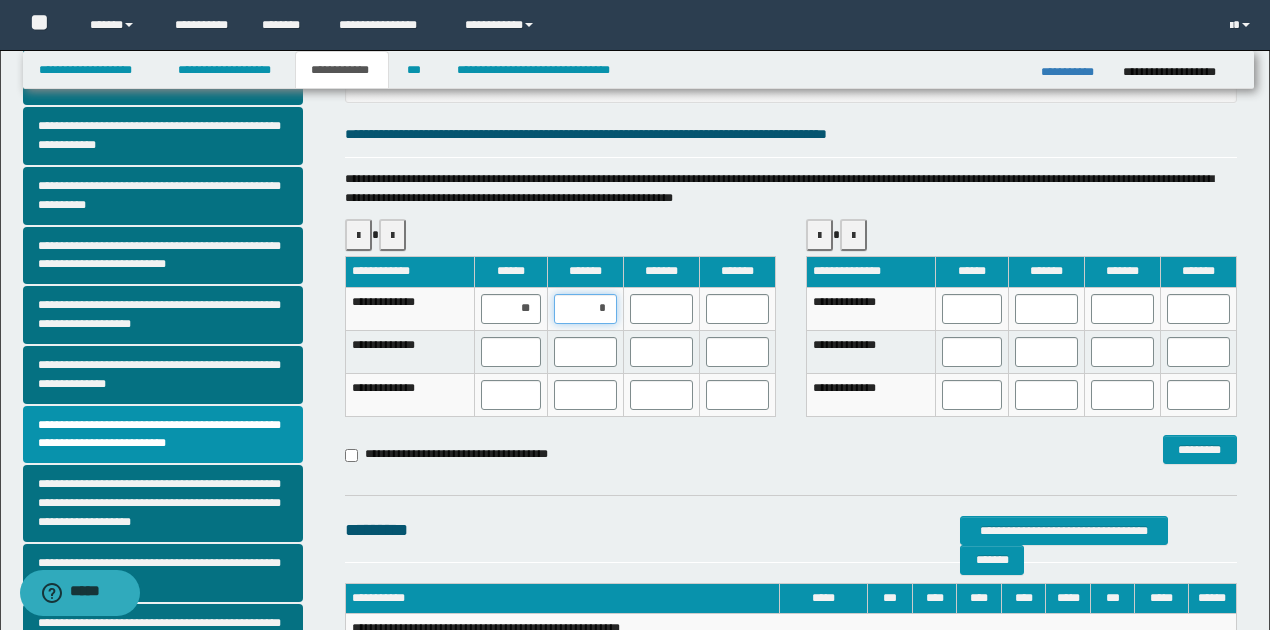 type on "**" 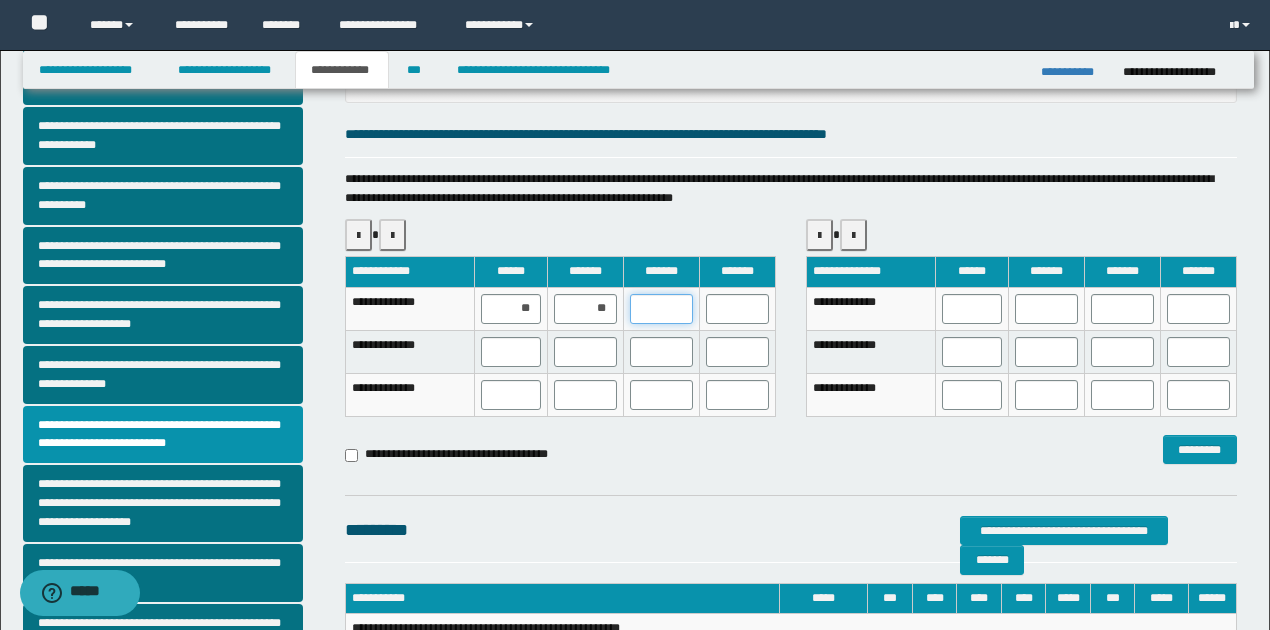 click at bounding box center (661, 309) 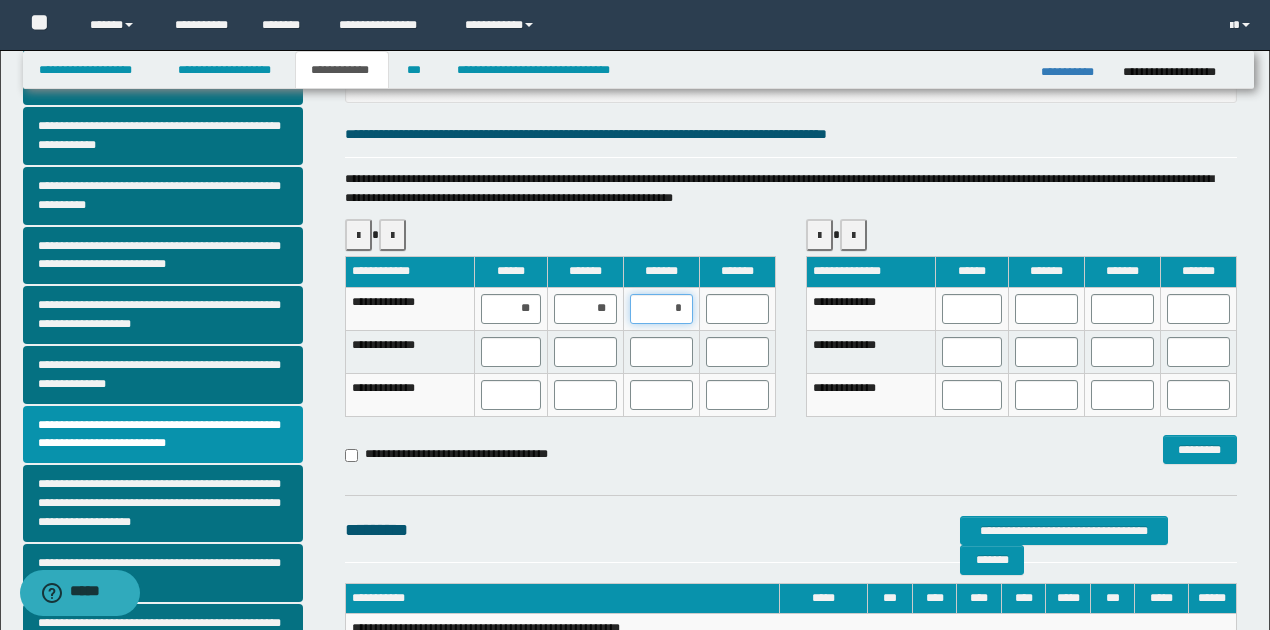type on "**" 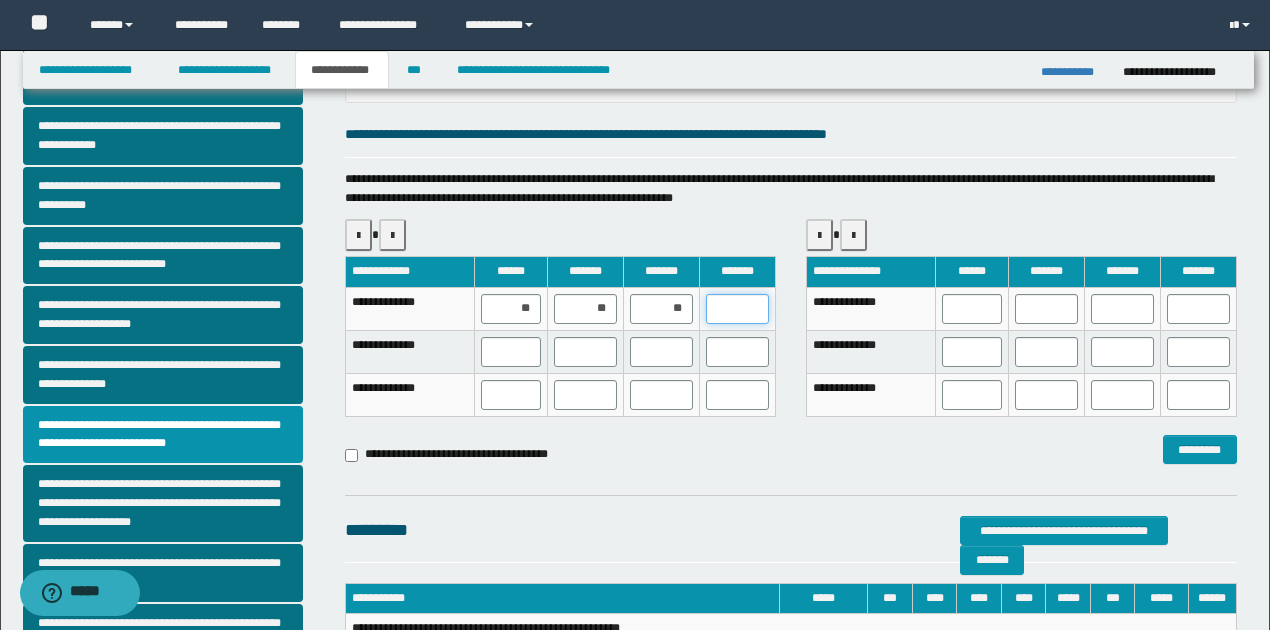 click at bounding box center [737, 309] 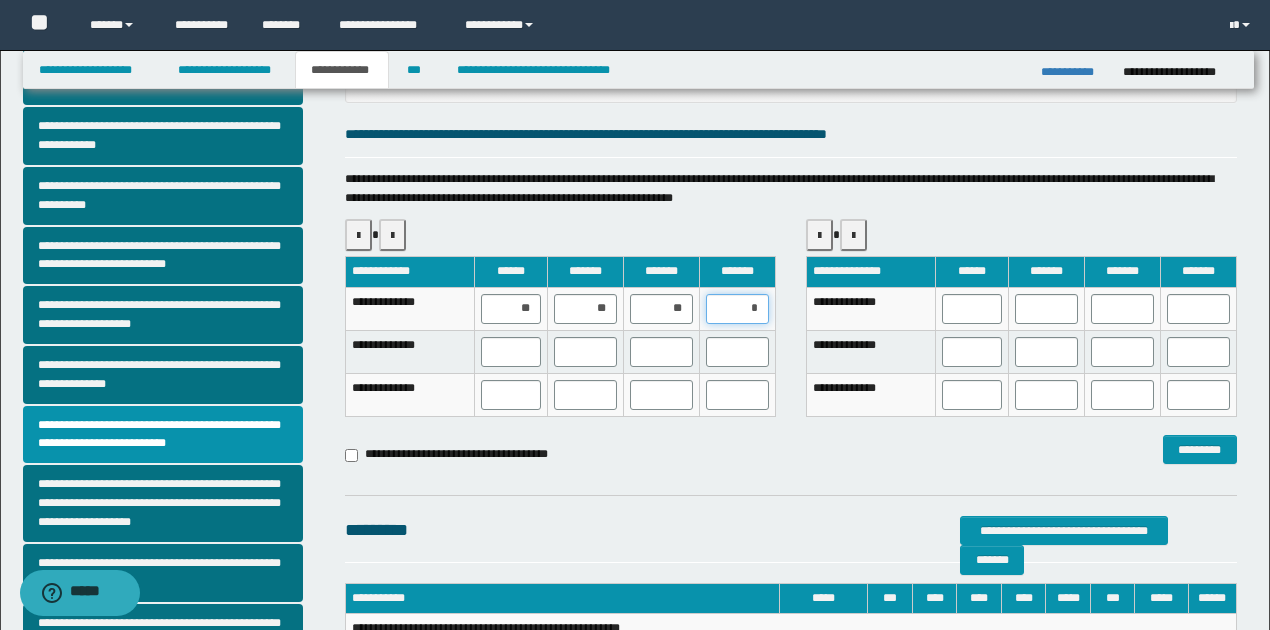 type on "**" 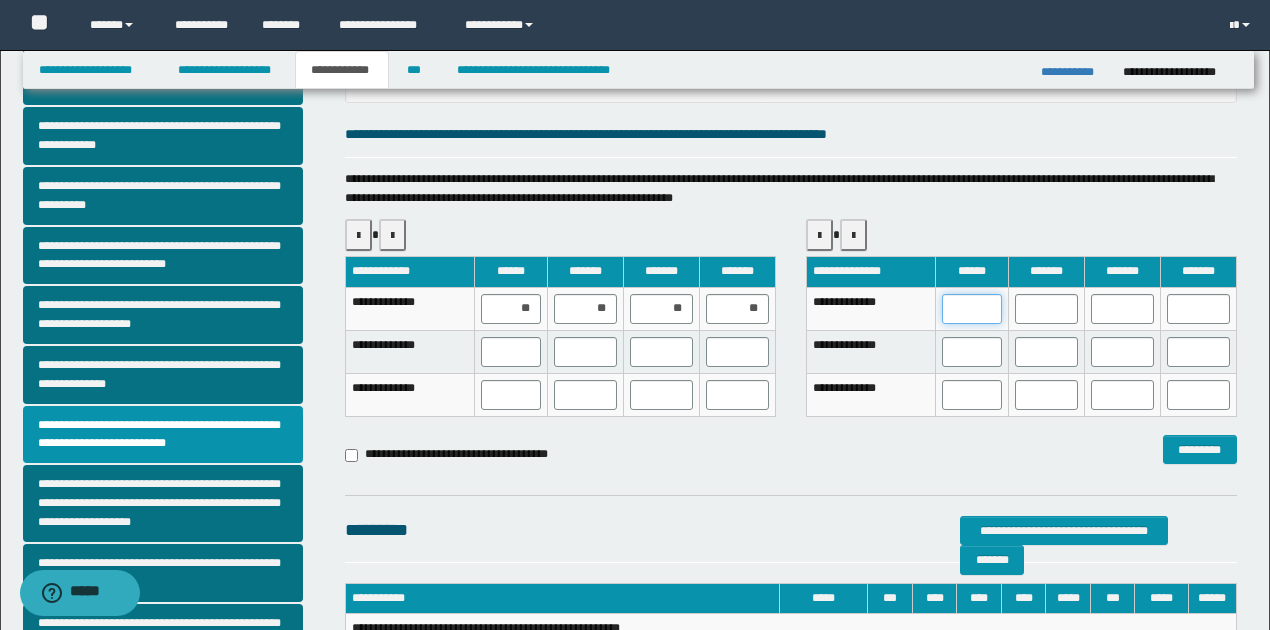 click at bounding box center [972, 309] 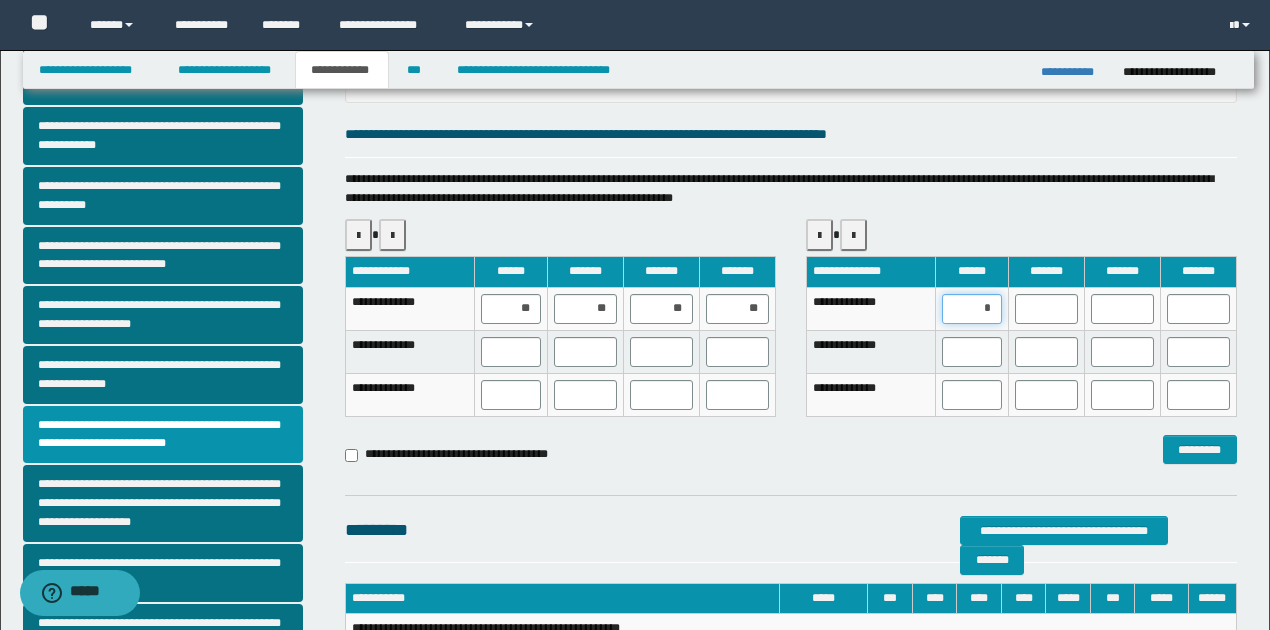 type on "**" 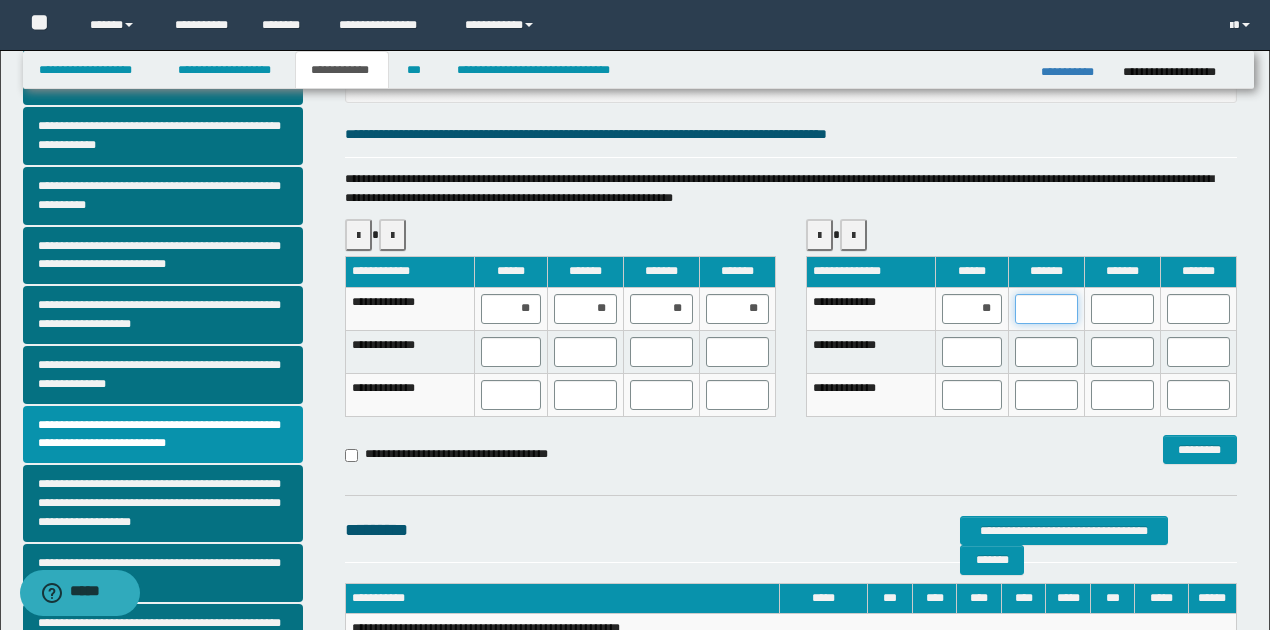 click at bounding box center [1046, 309] 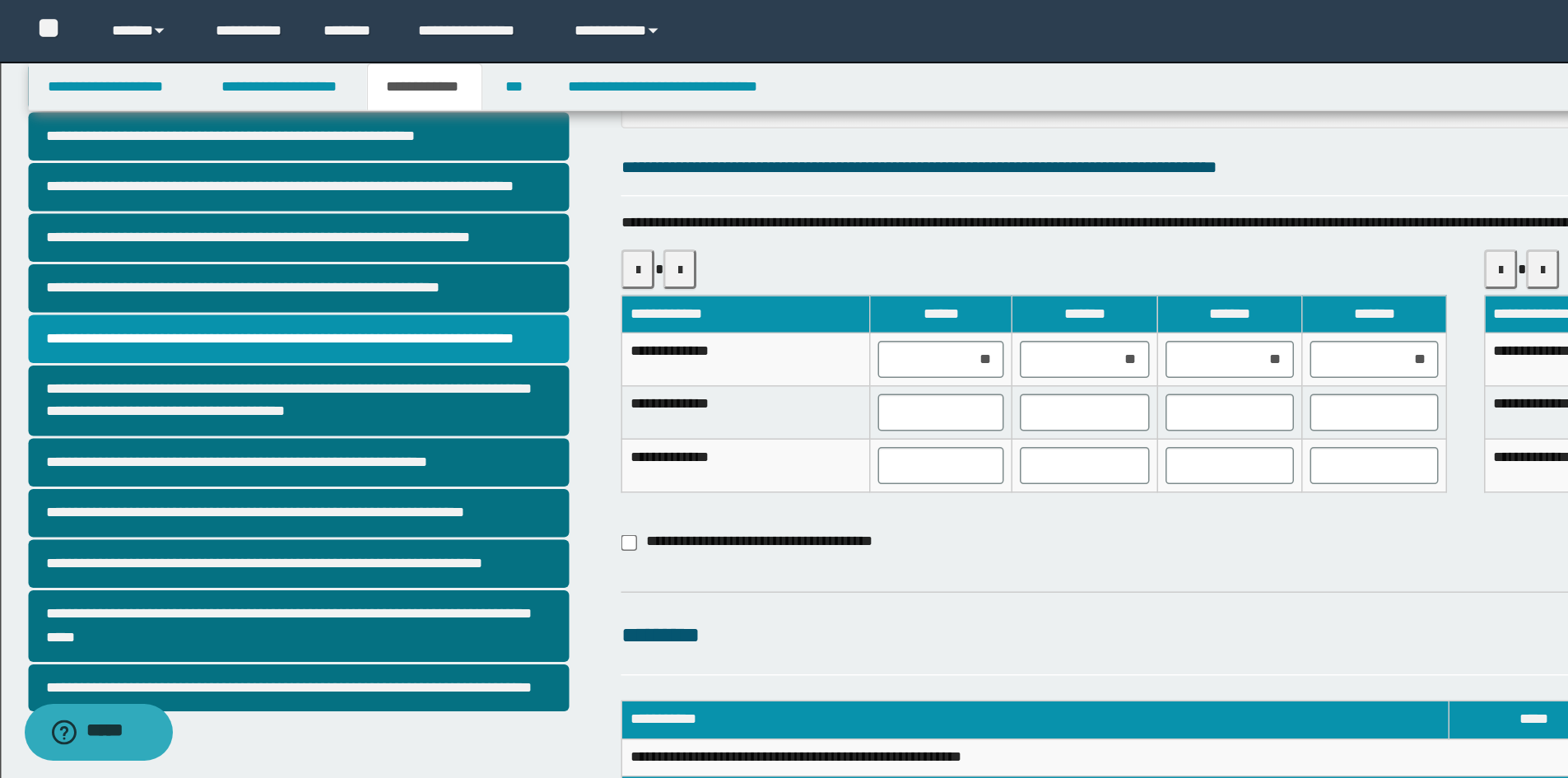 scroll, scrollTop: 60, scrollLeft: 0, axis: vertical 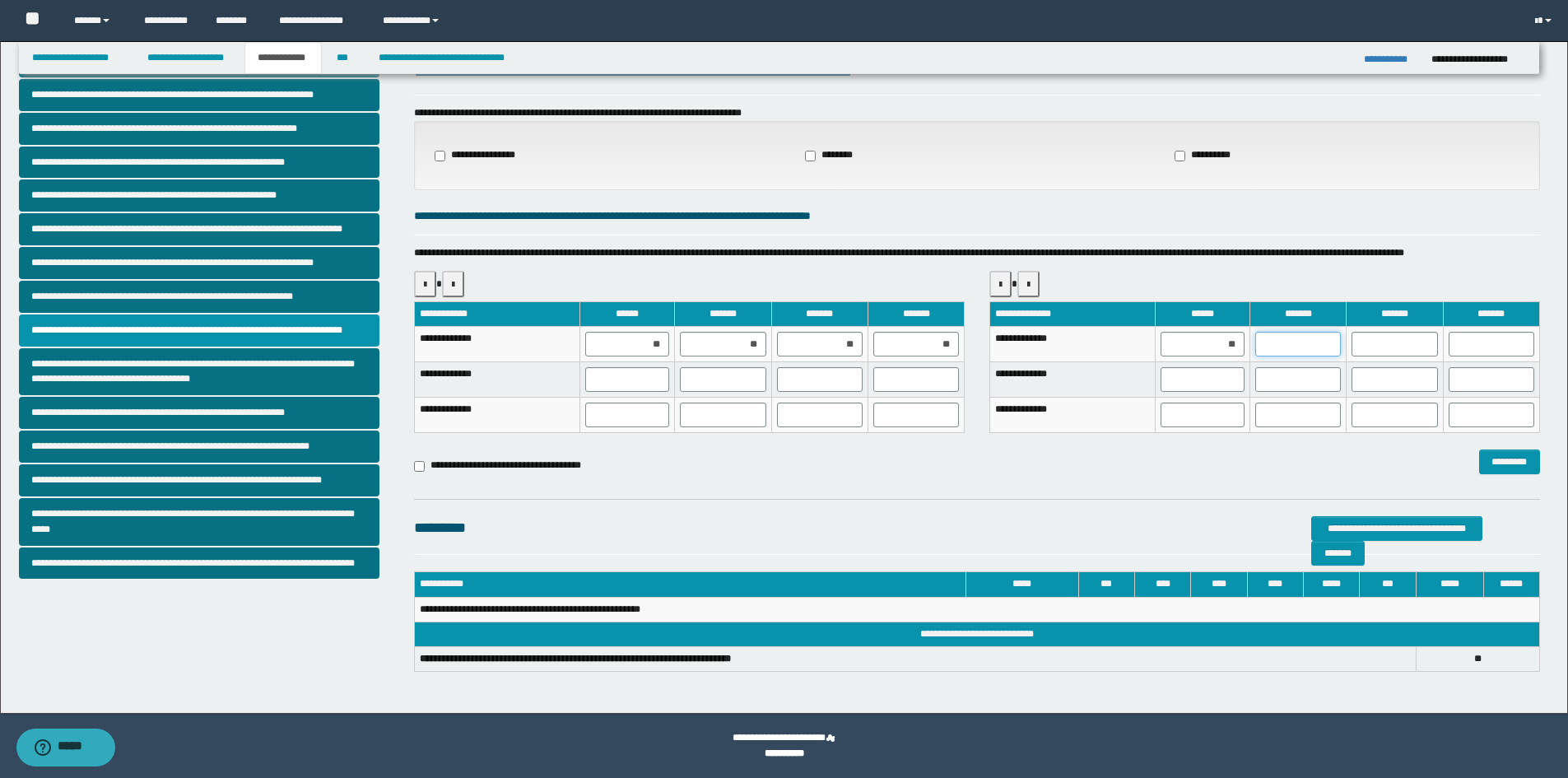 click at bounding box center (1298, 344) 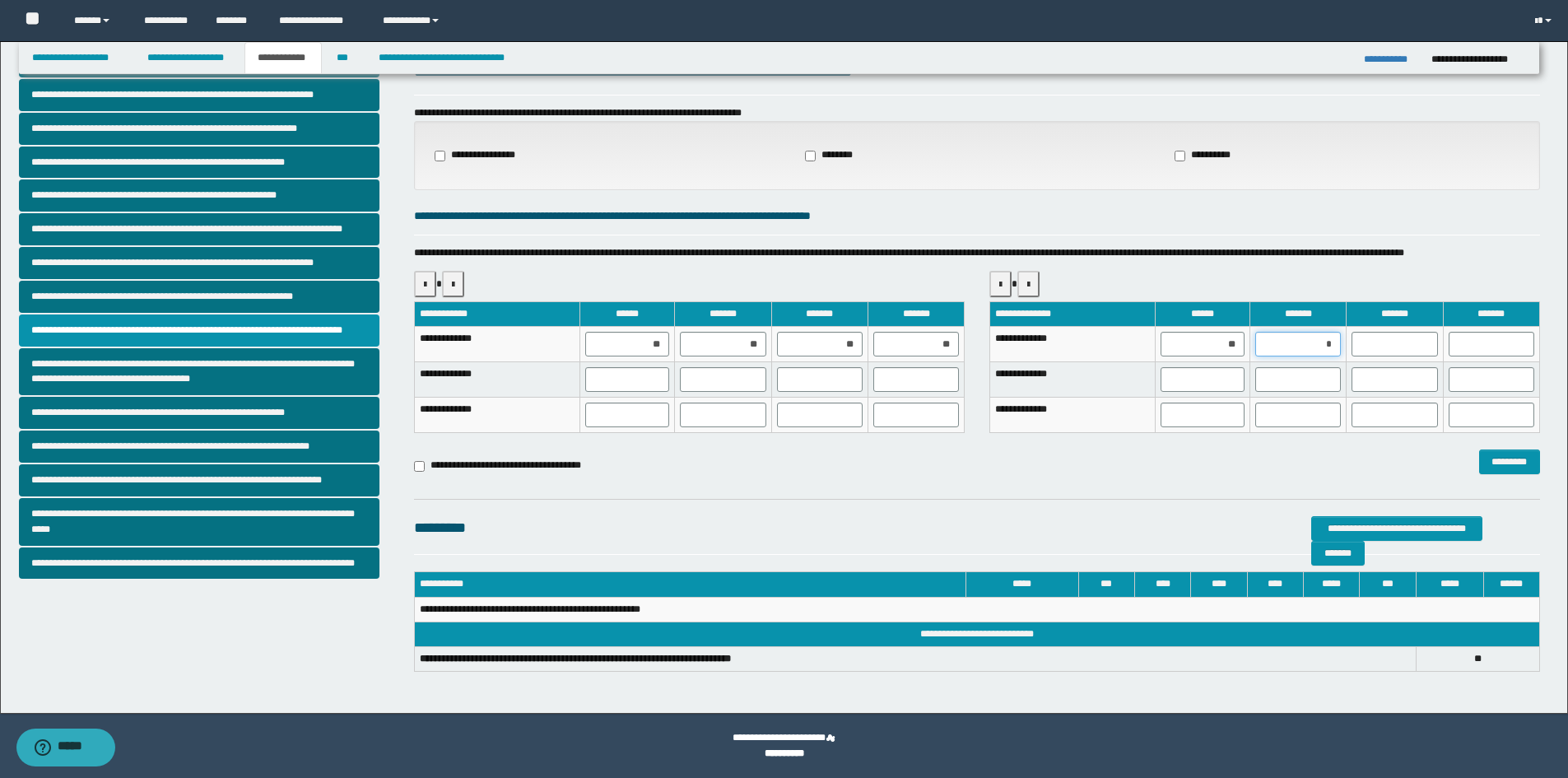 type on "**" 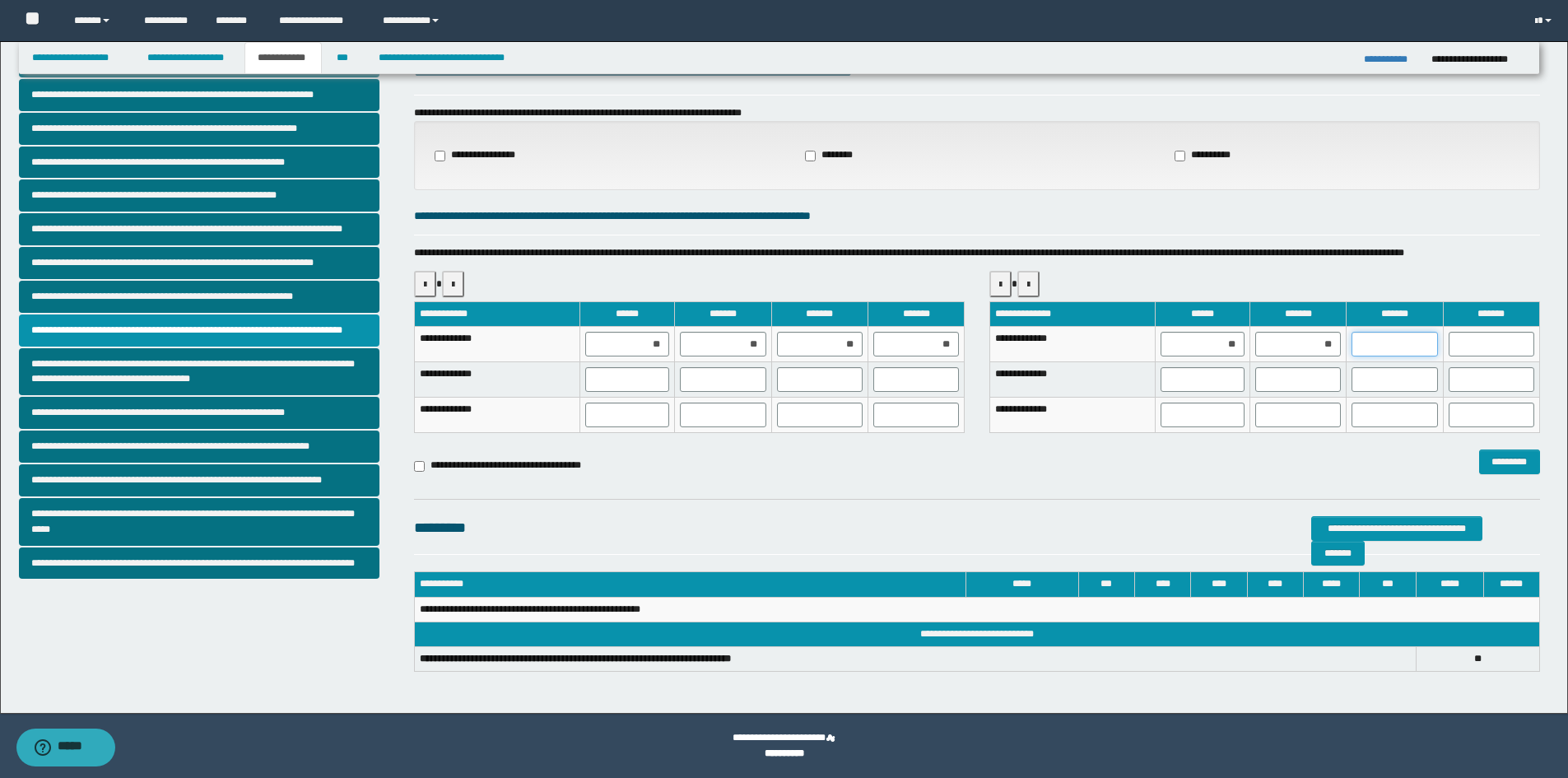 click at bounding box center [1394, 344] 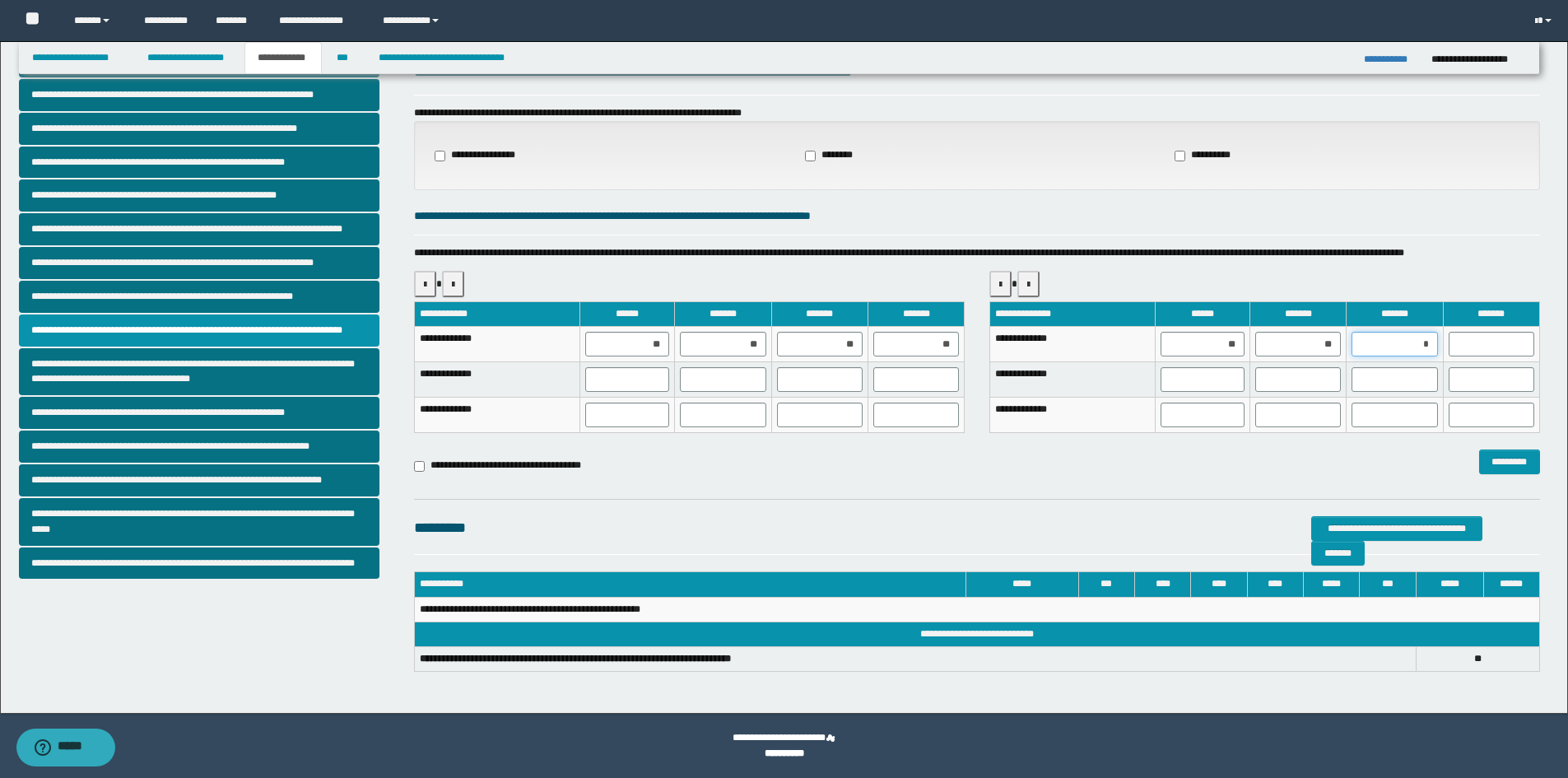 type on "**" 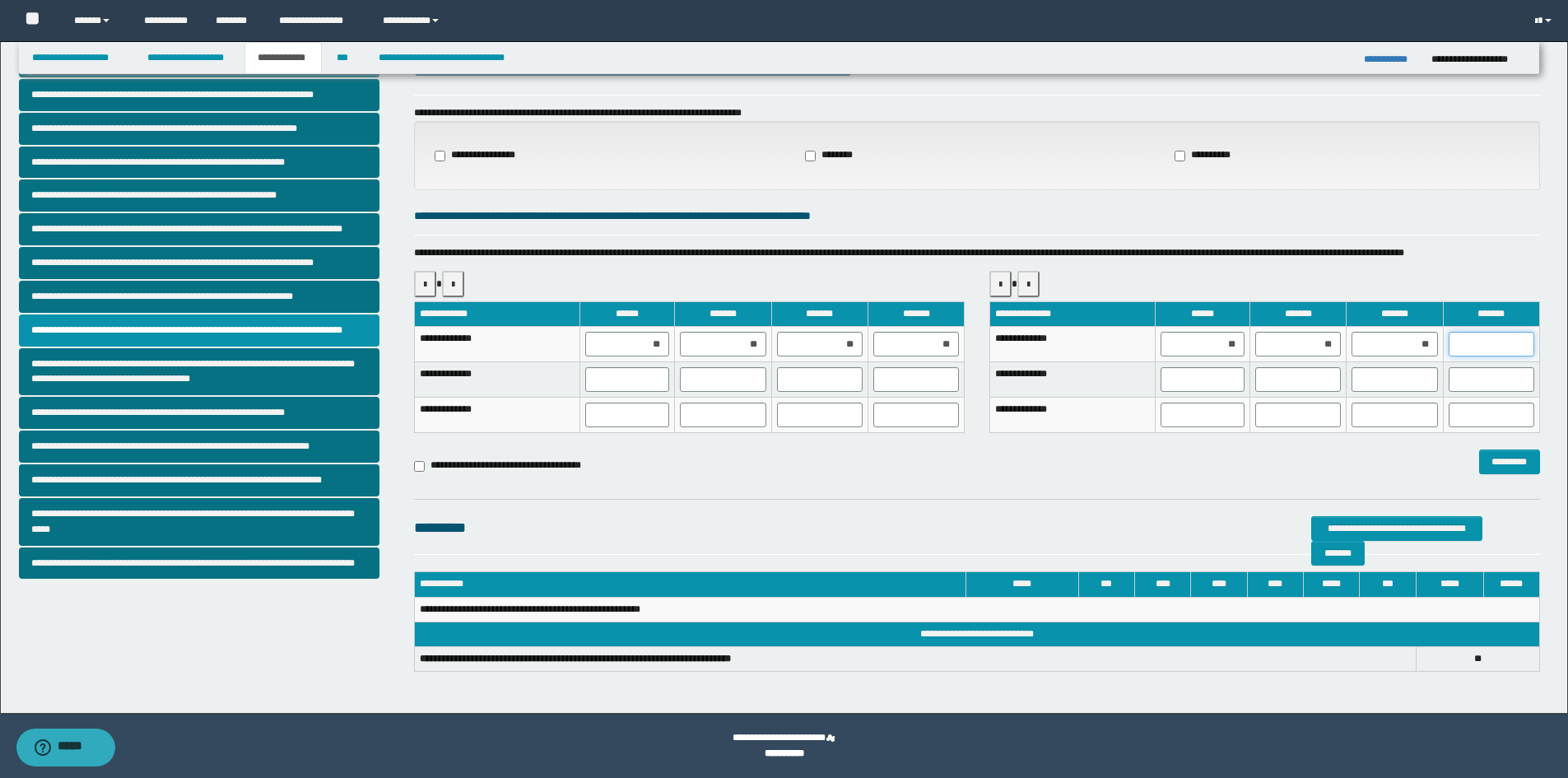 click at bounding box center [1491, 344] 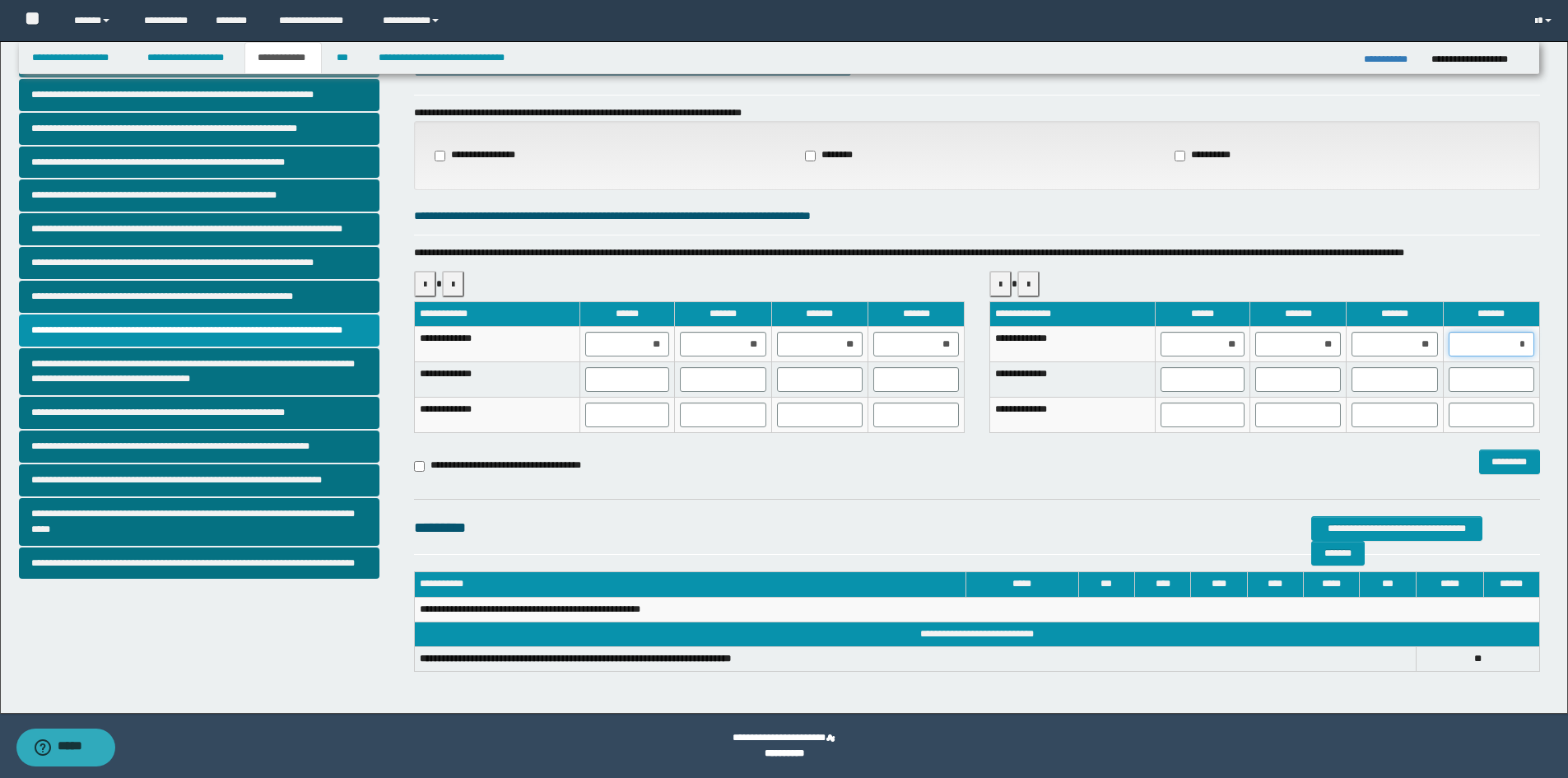 type on "**" 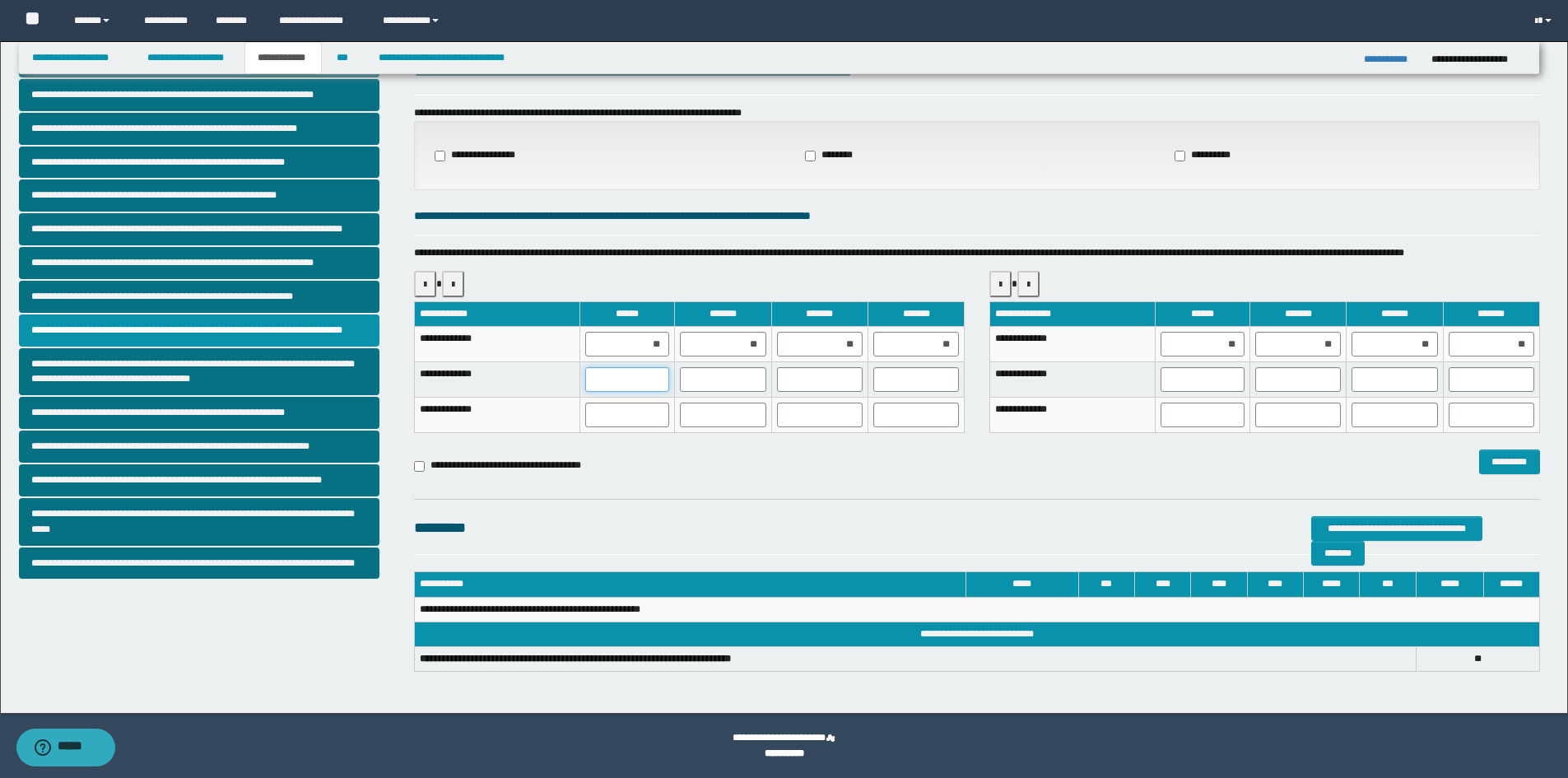 click at bounding box center (627, 380) 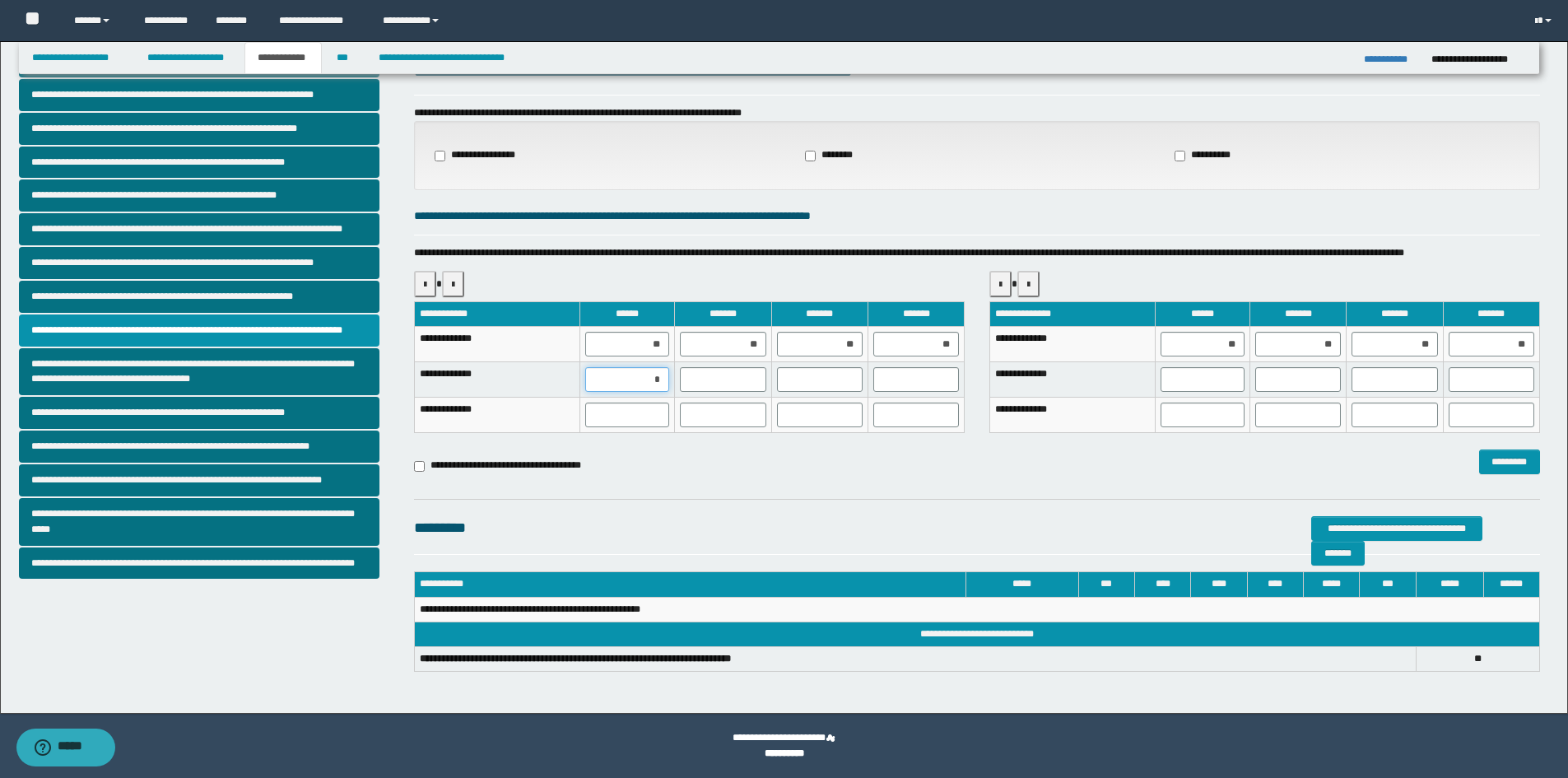 type on "**" 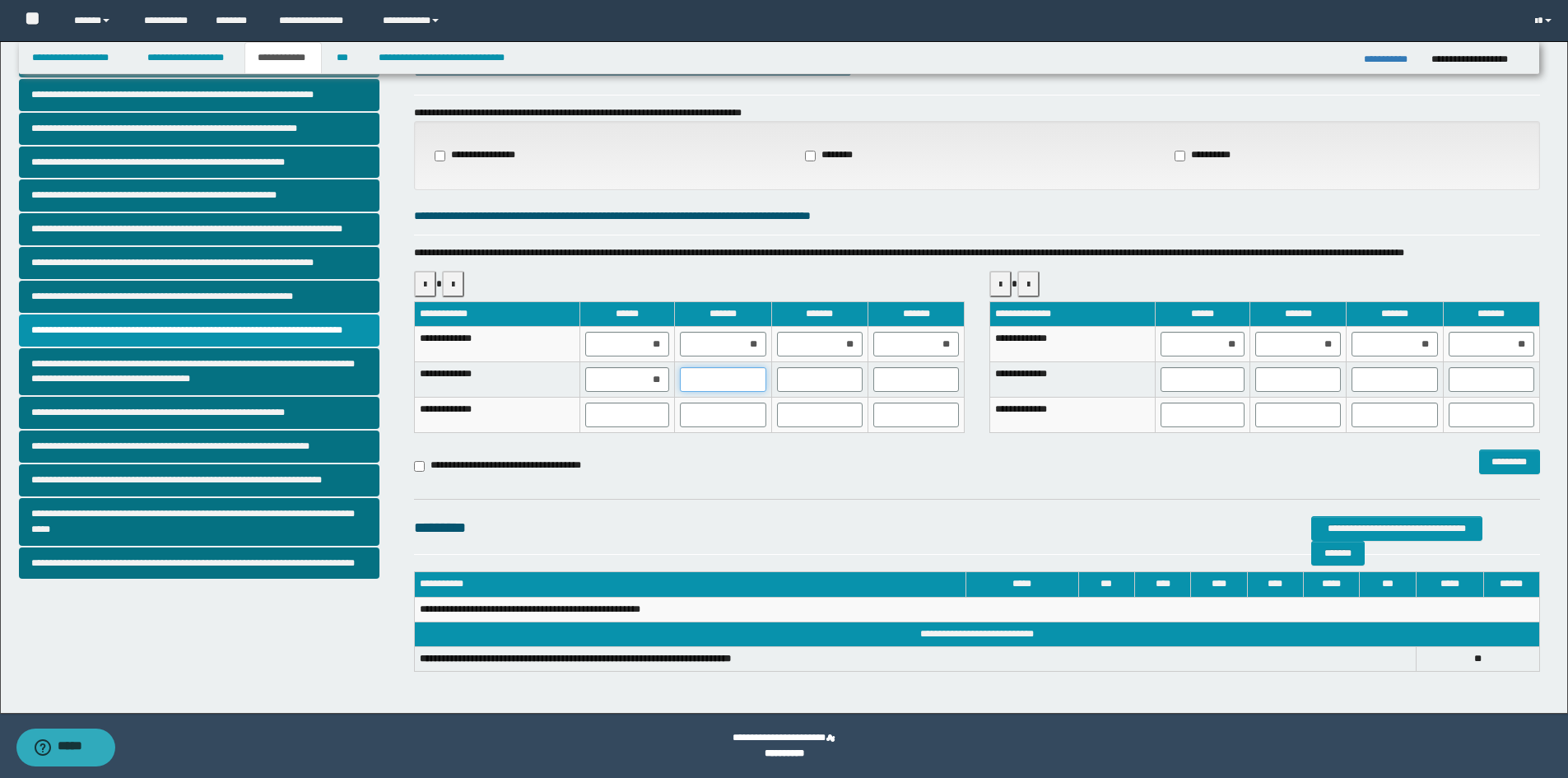 click at bounding box center (723, 380) 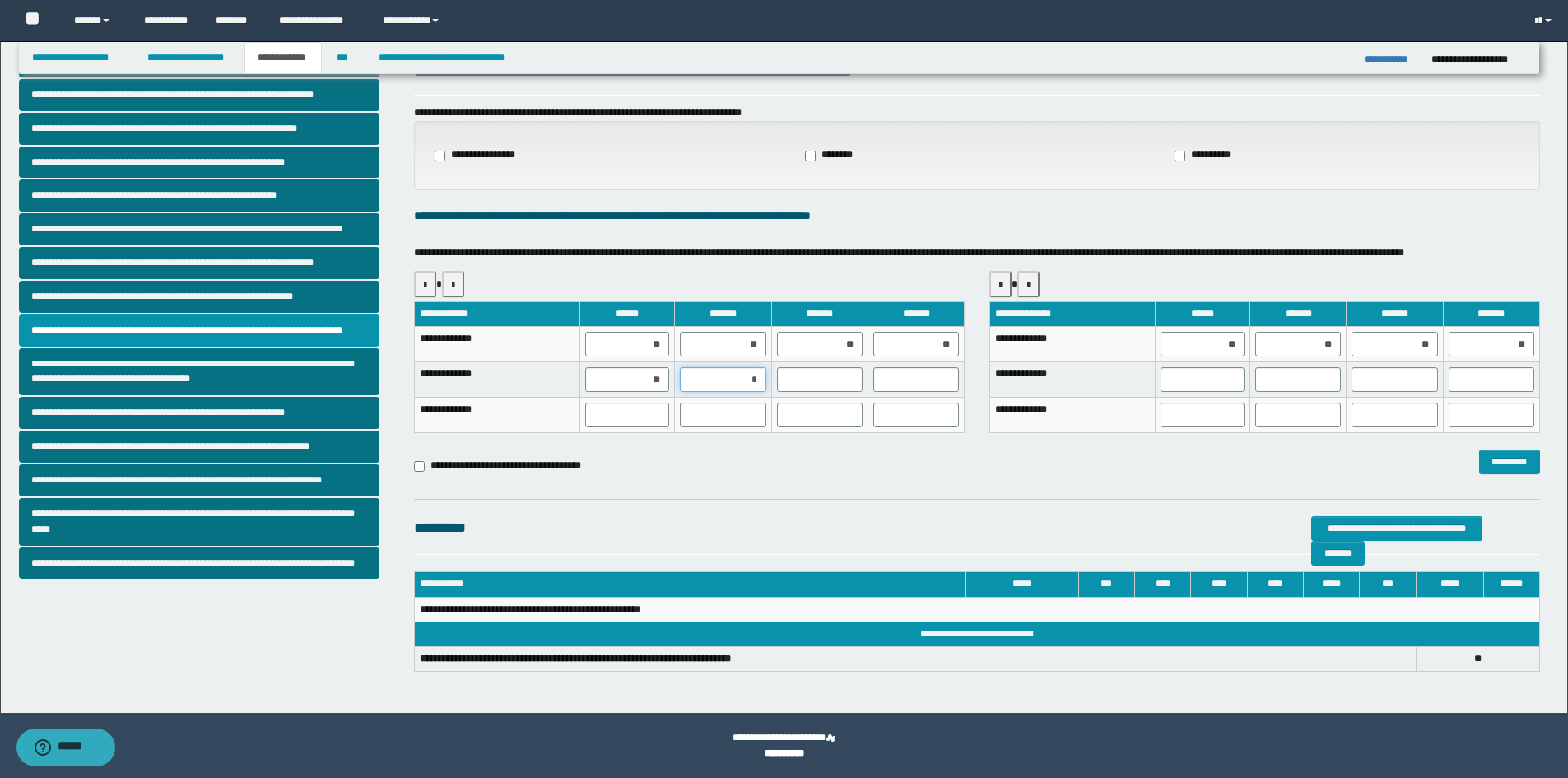 type on "**" 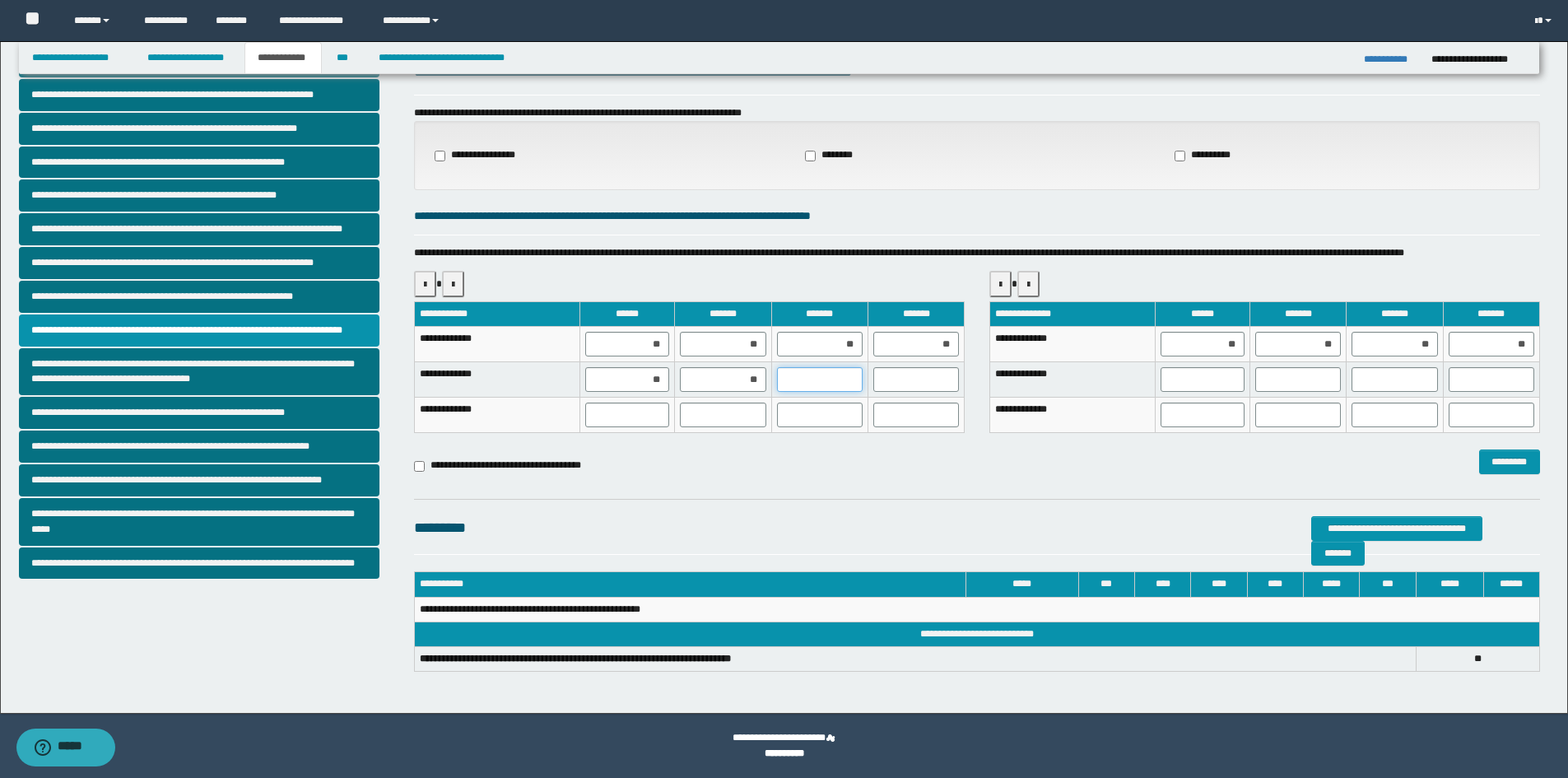 click at bounding box center [820, 380] 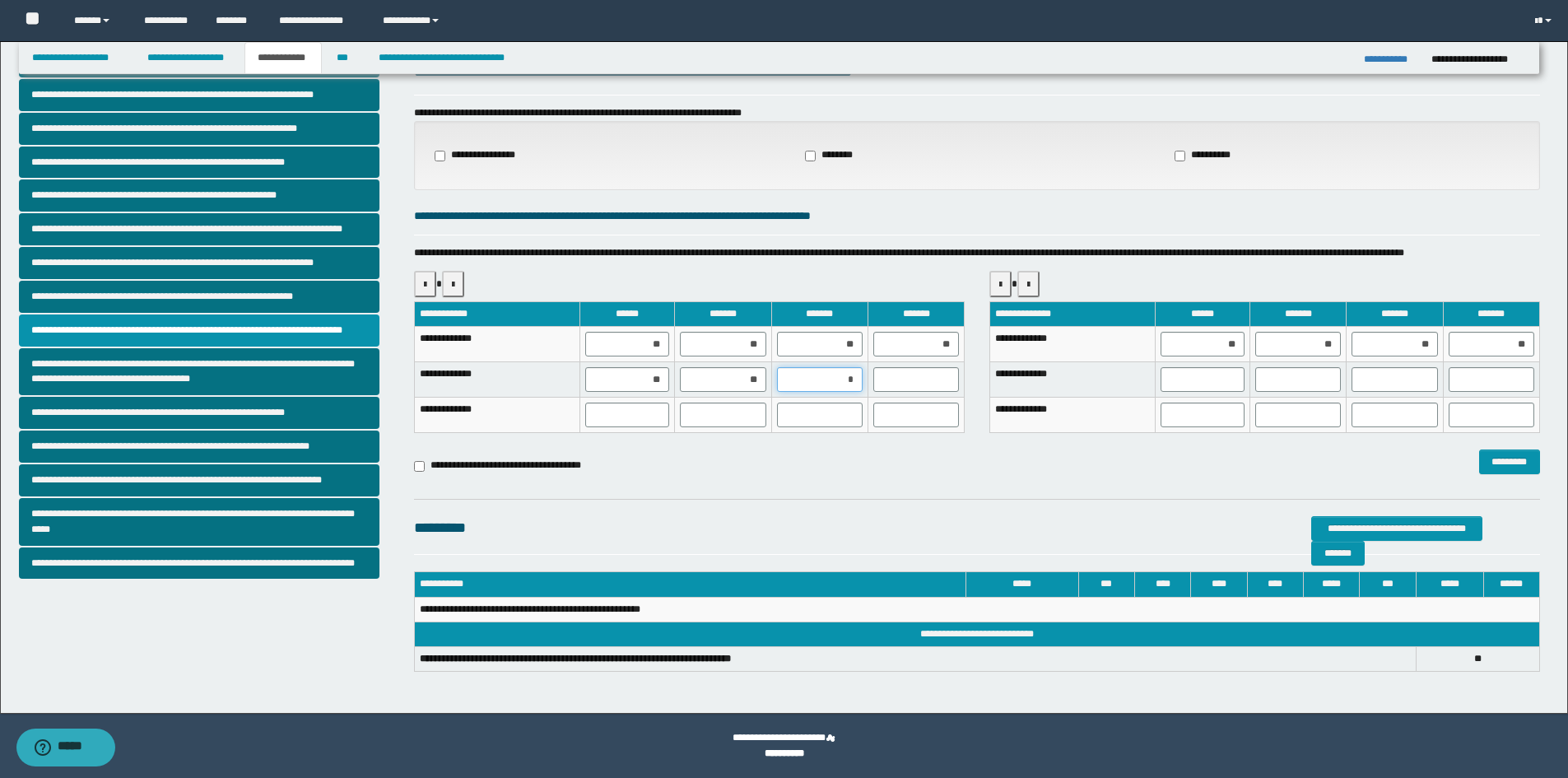 type on "**" 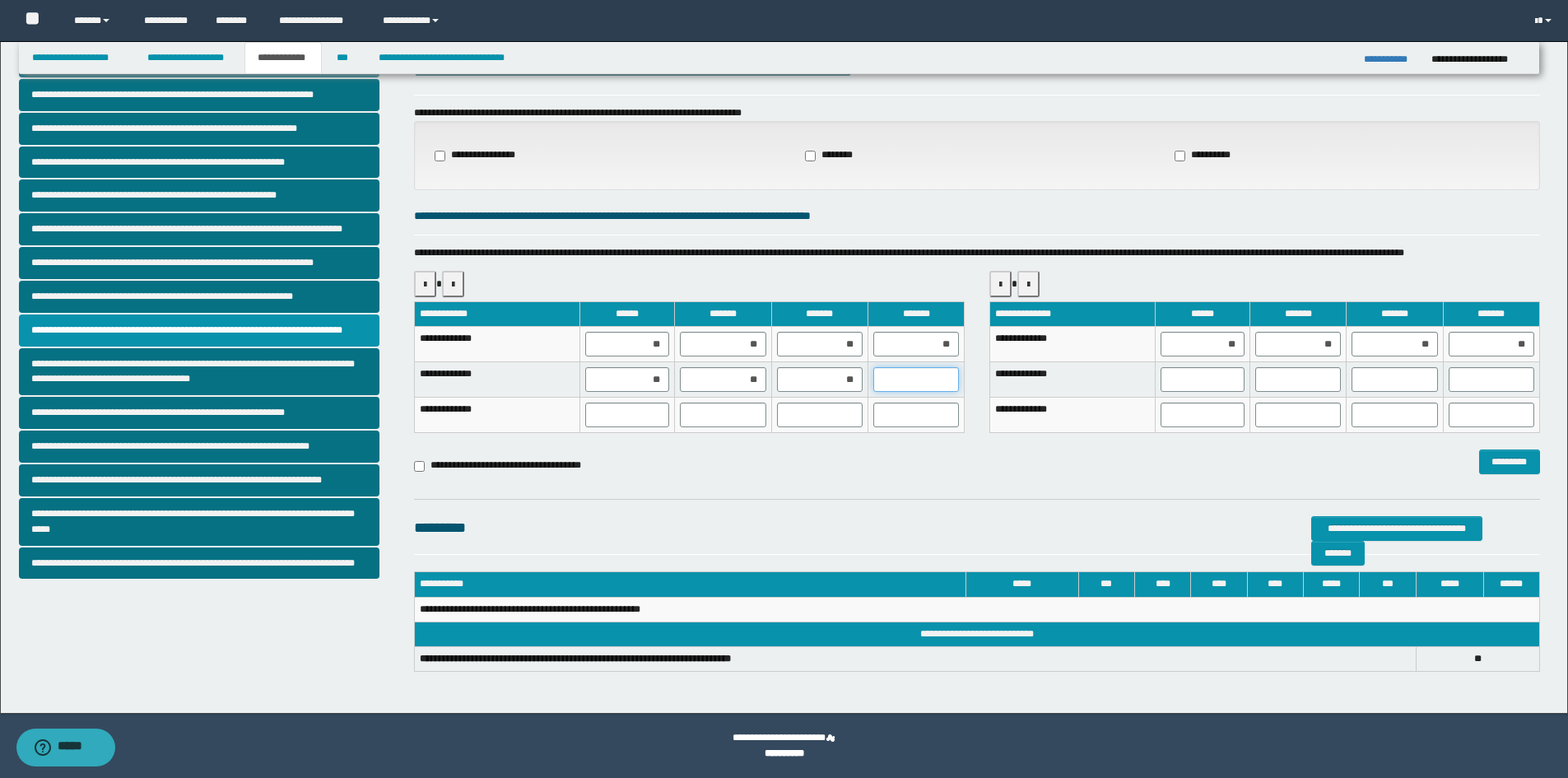 click at bounding box center [916, 380] 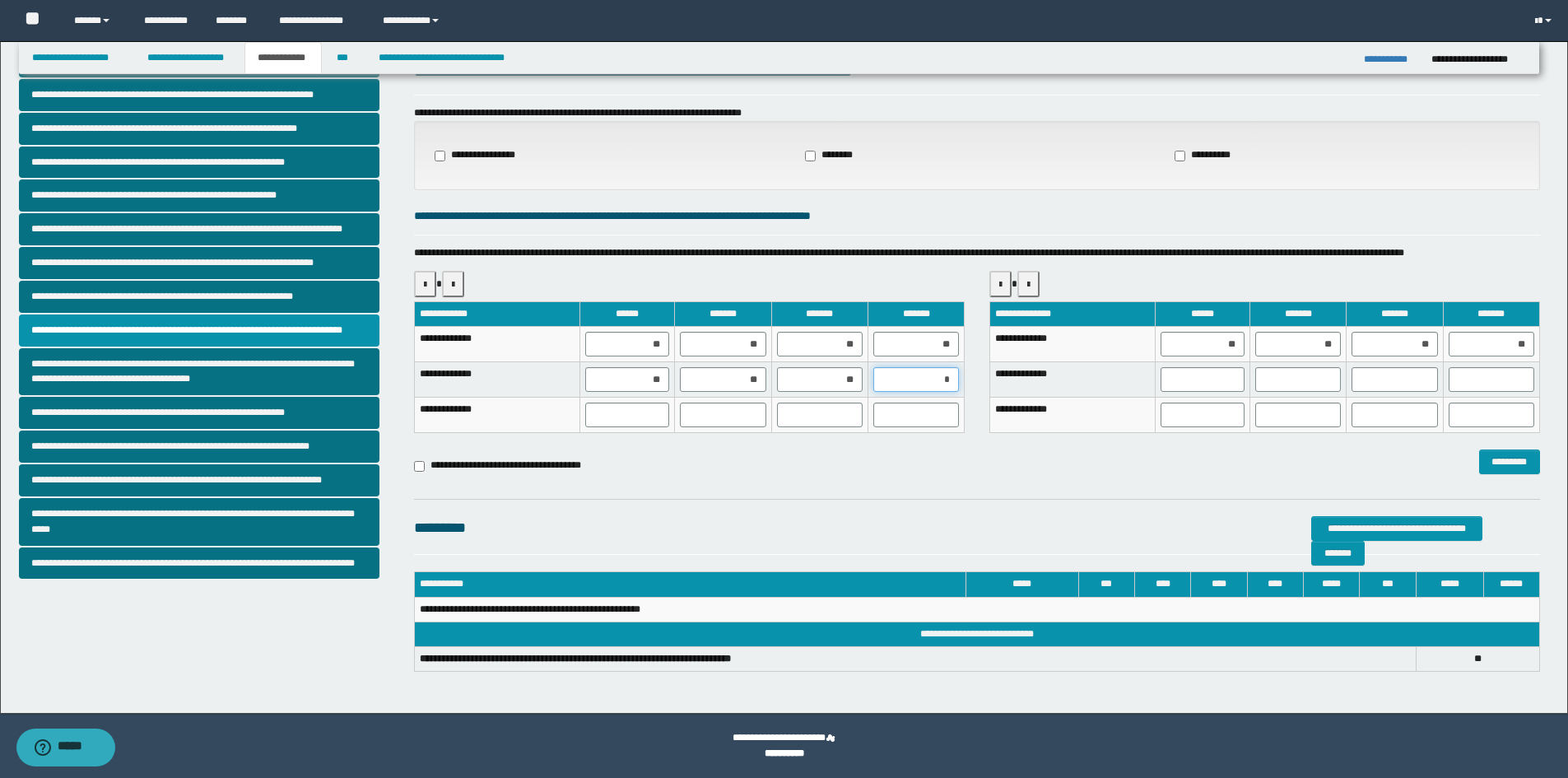 type on "**" 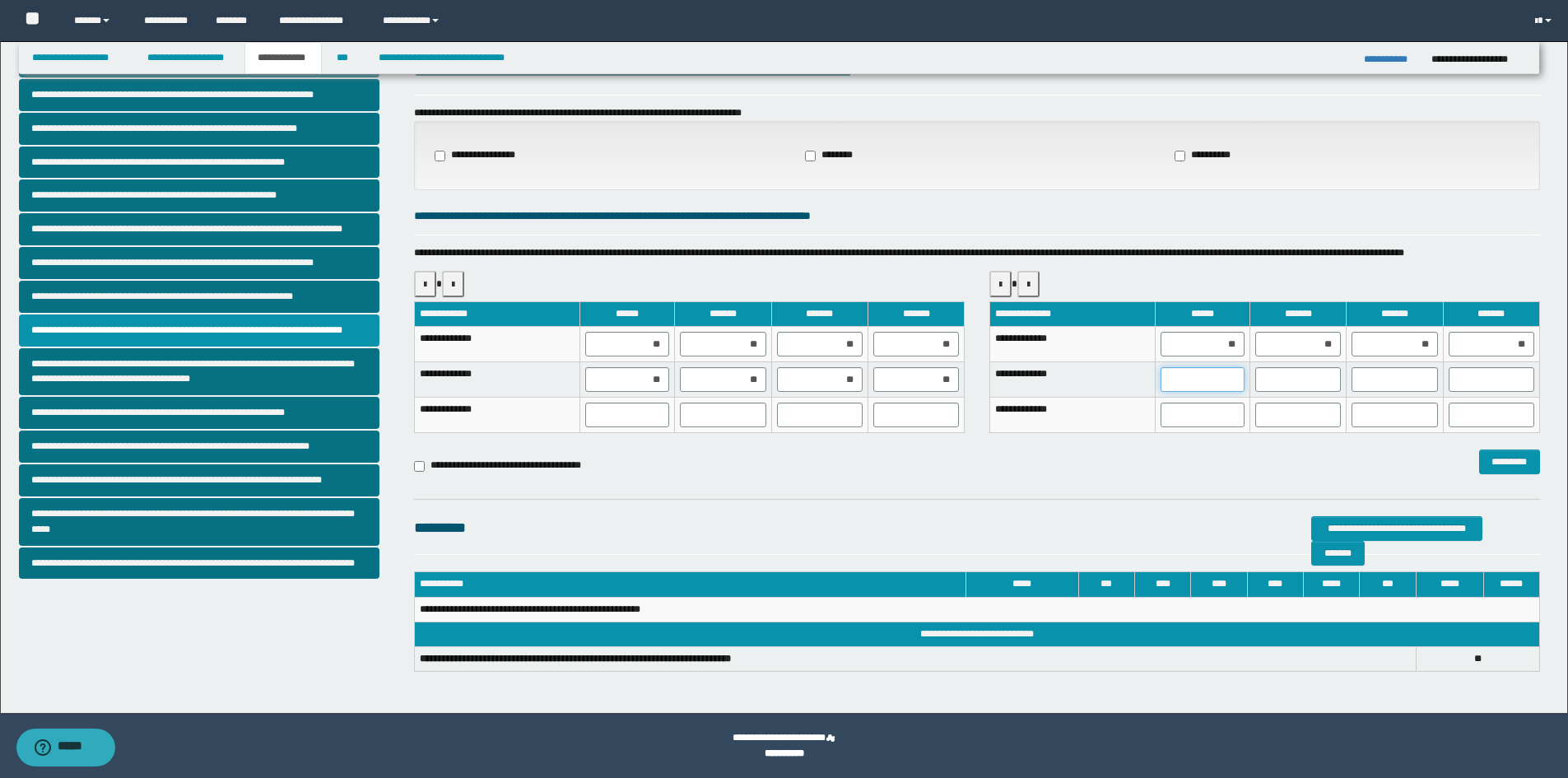 click at bounding box center (1203, 380) 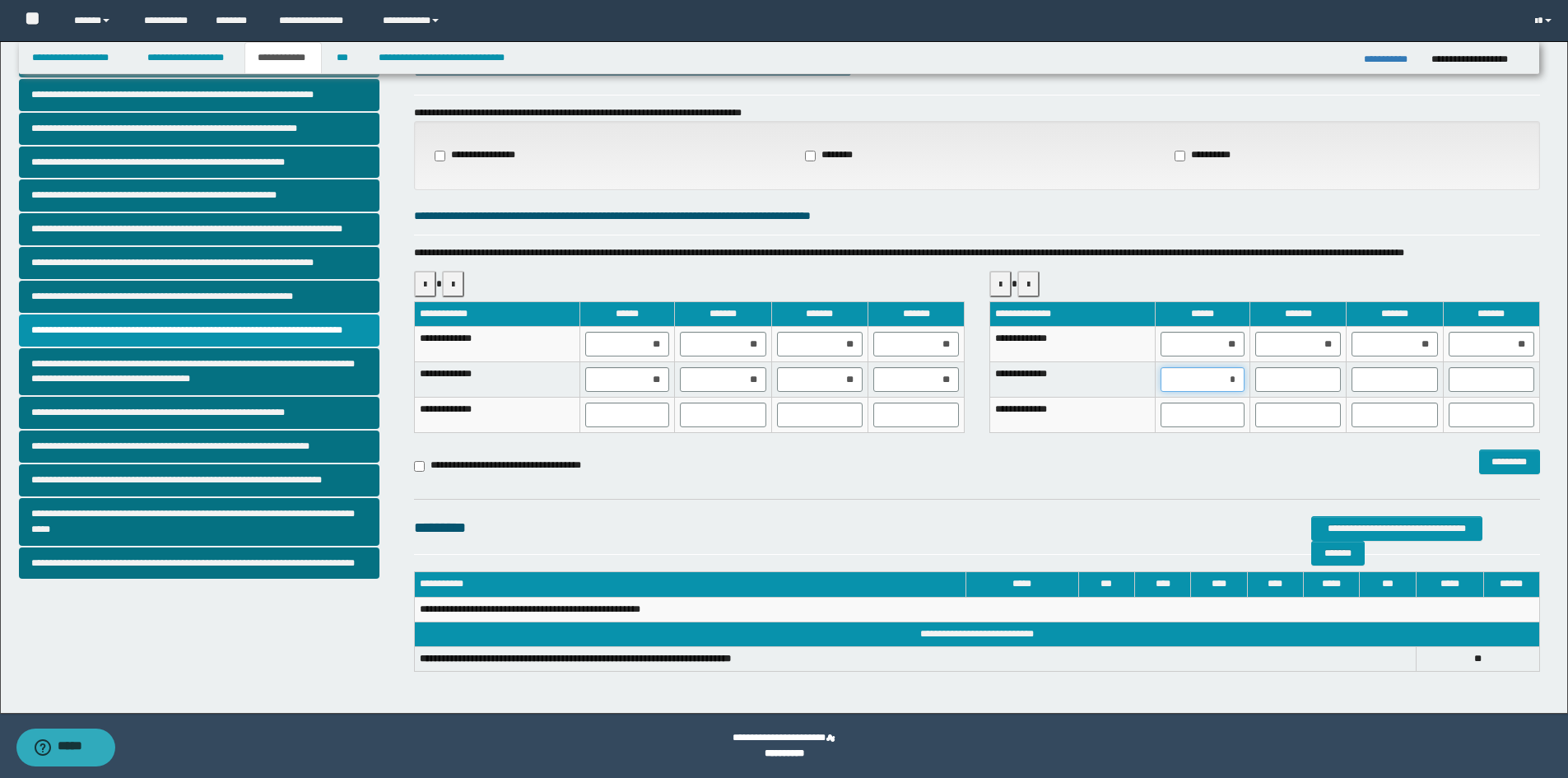 type on "**" 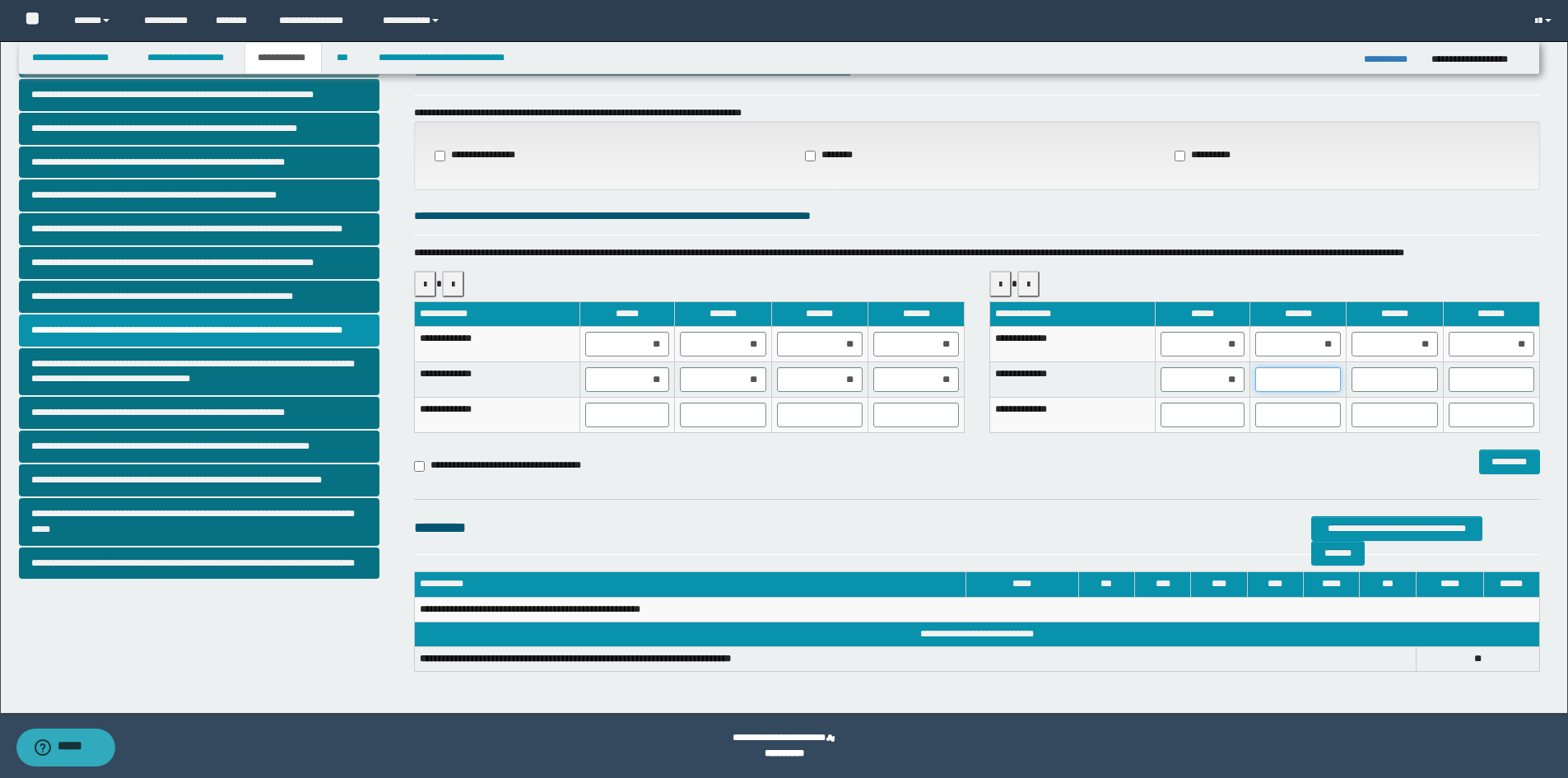 click at bounding box center (1298, 380) 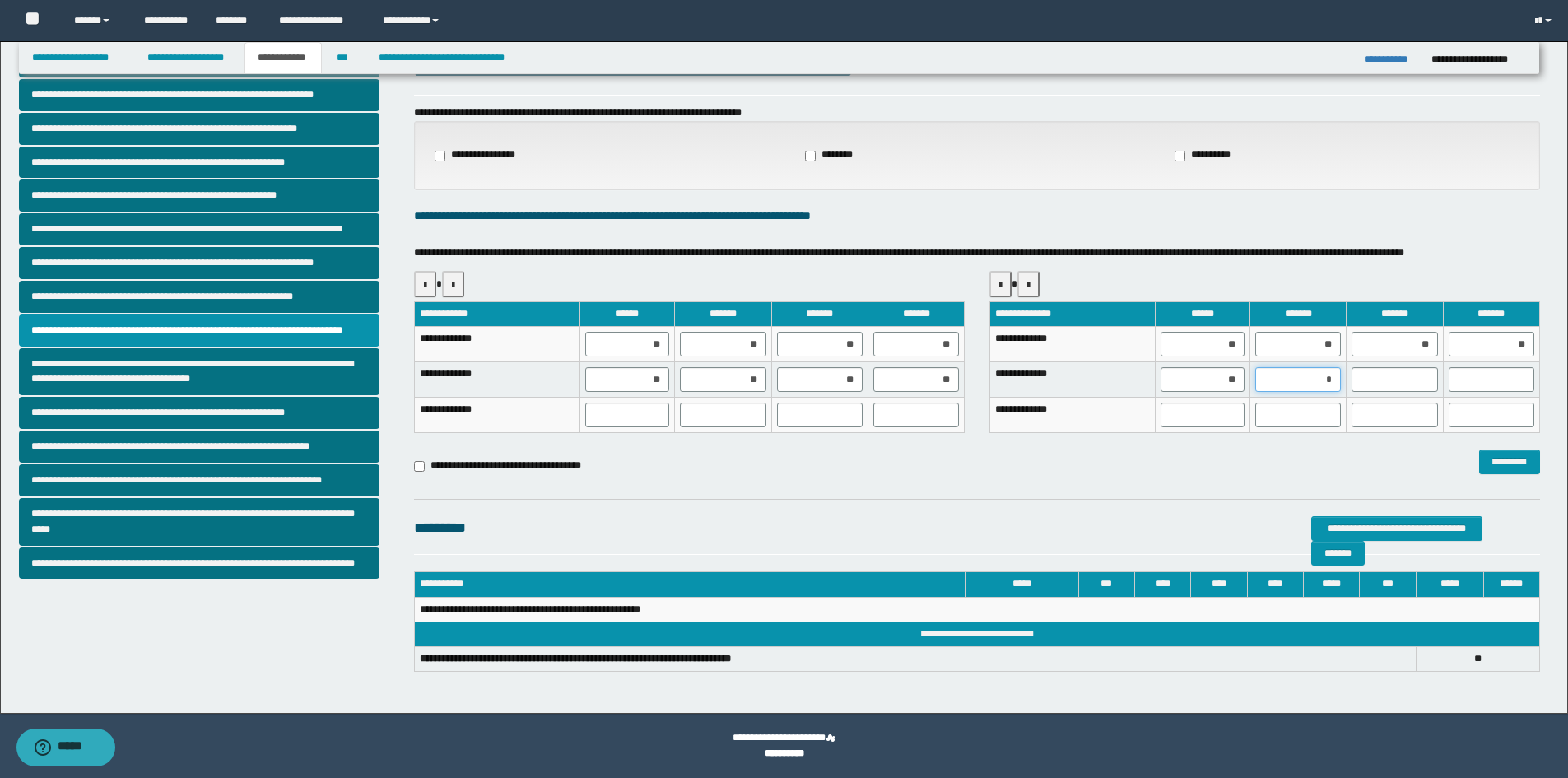 type on "**" 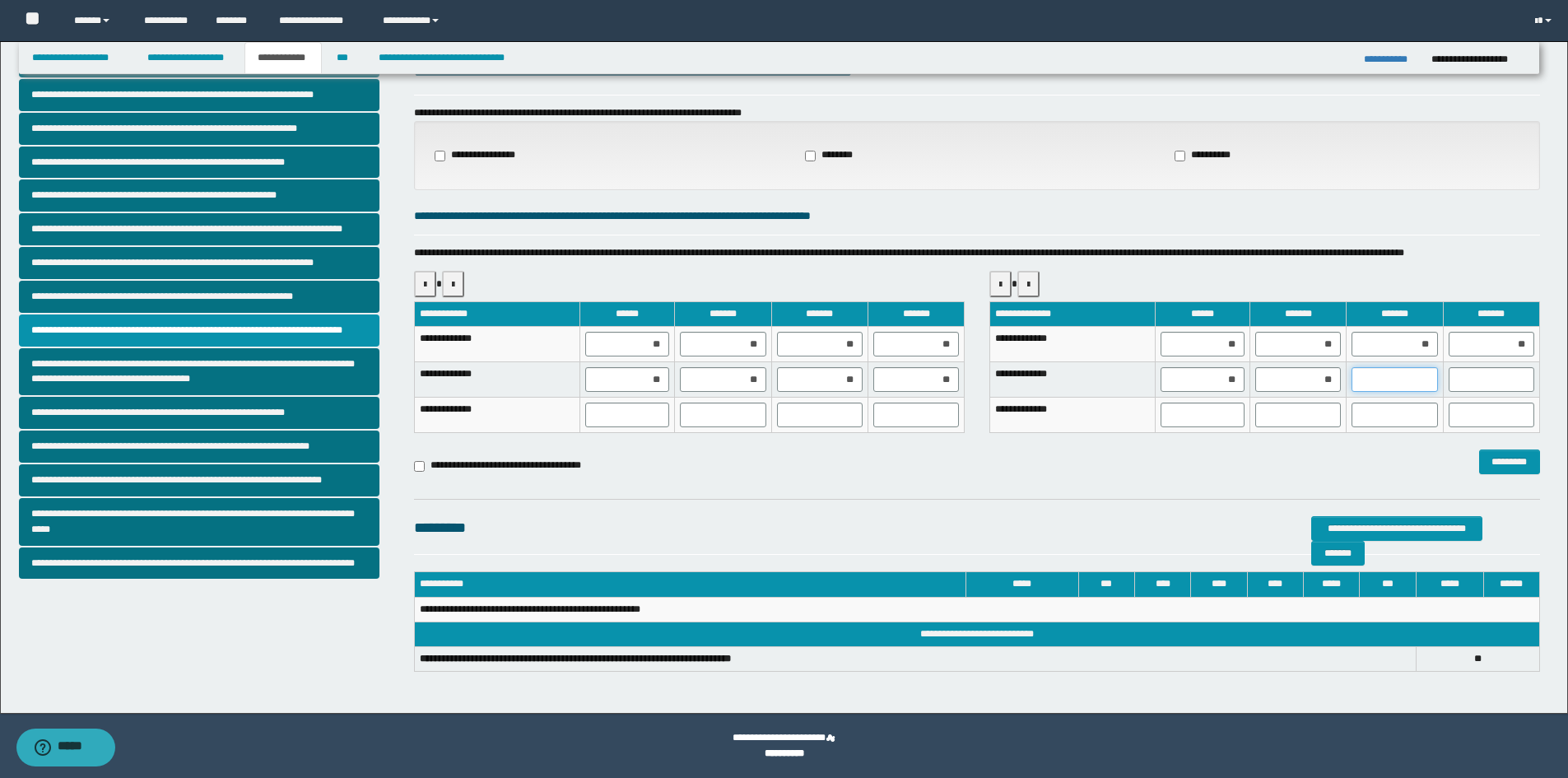 click at bounding box center [1394, 380] 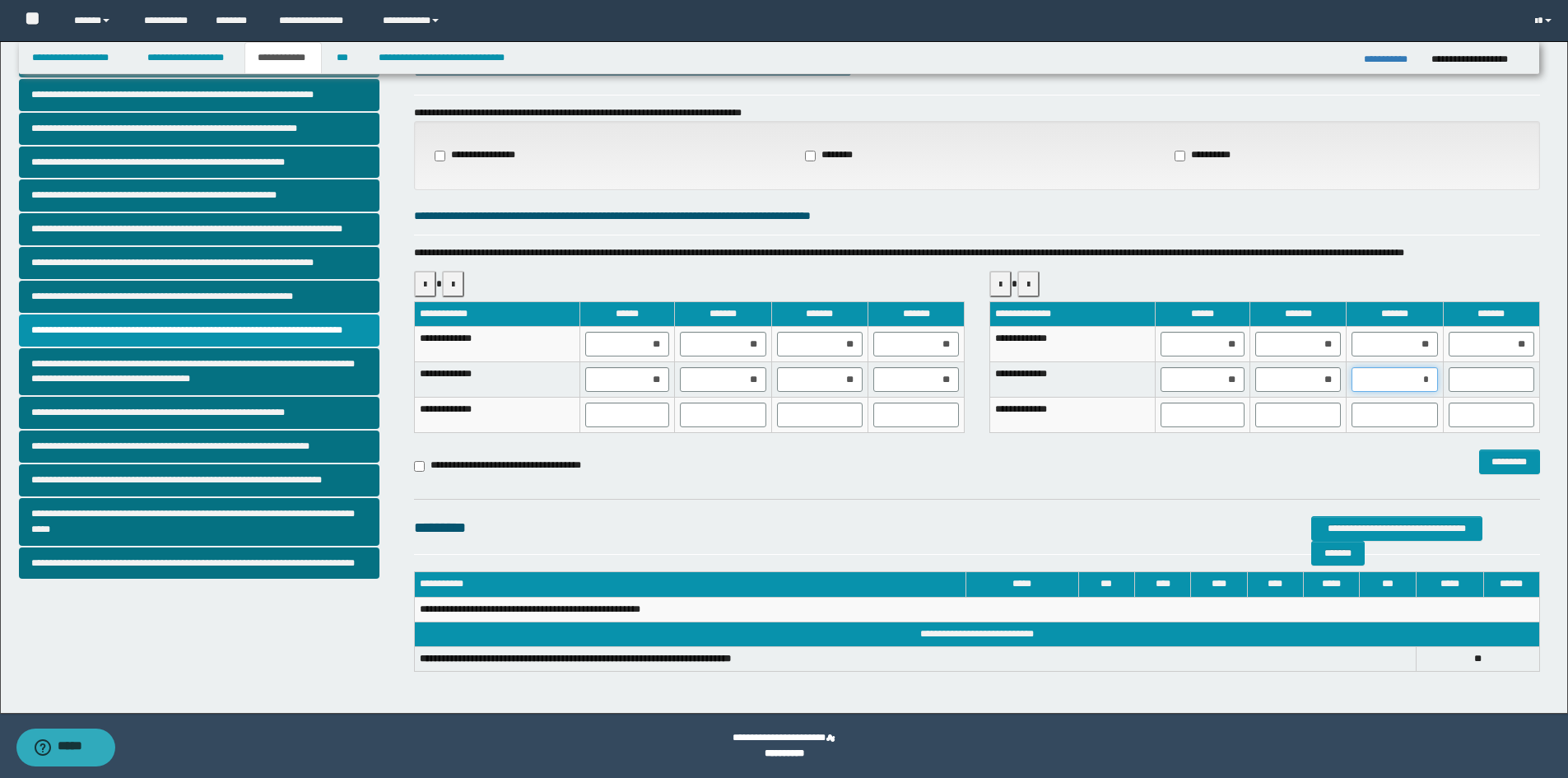 type on "**" 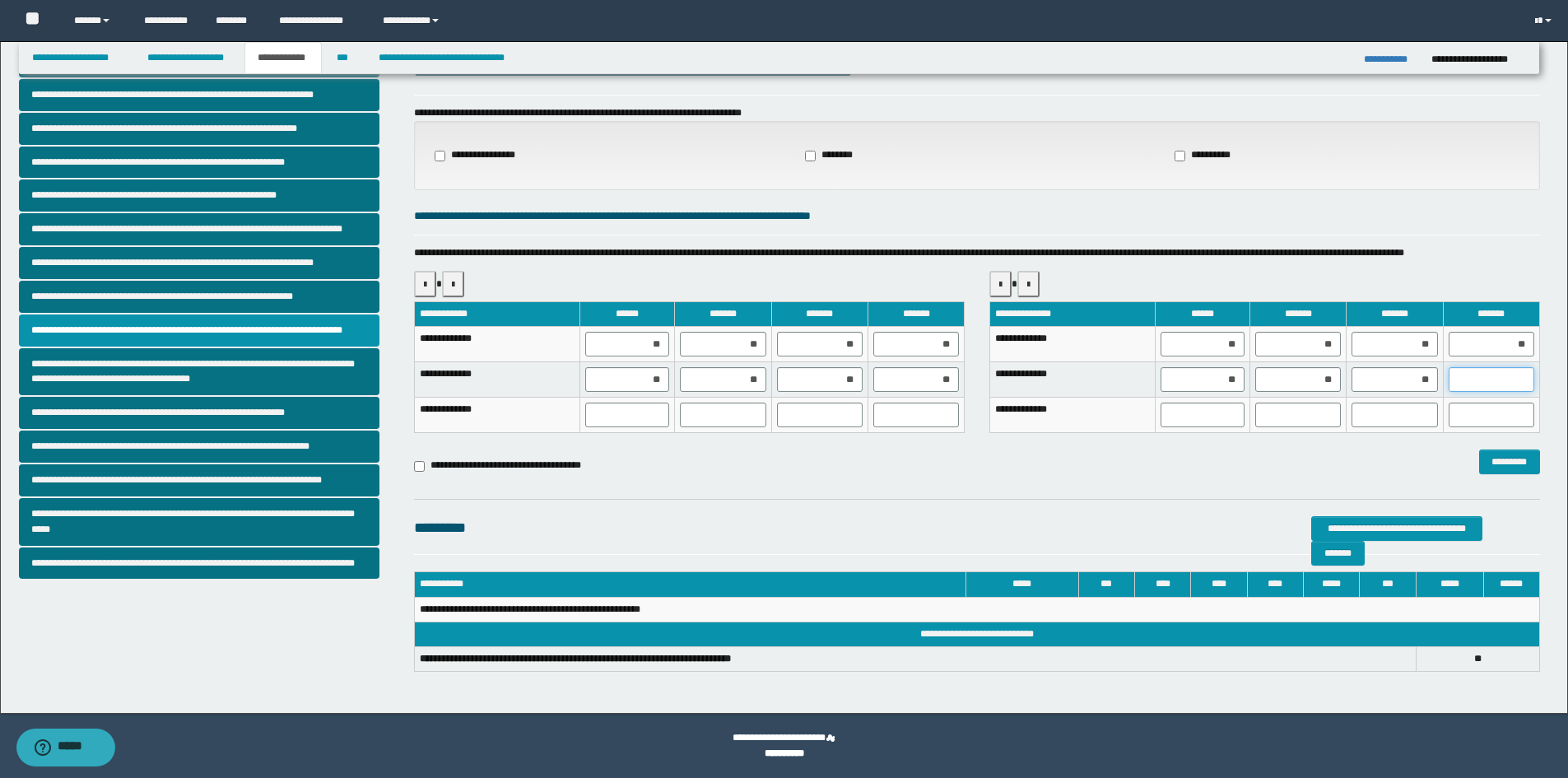 click at bounding box center (1491, 380) 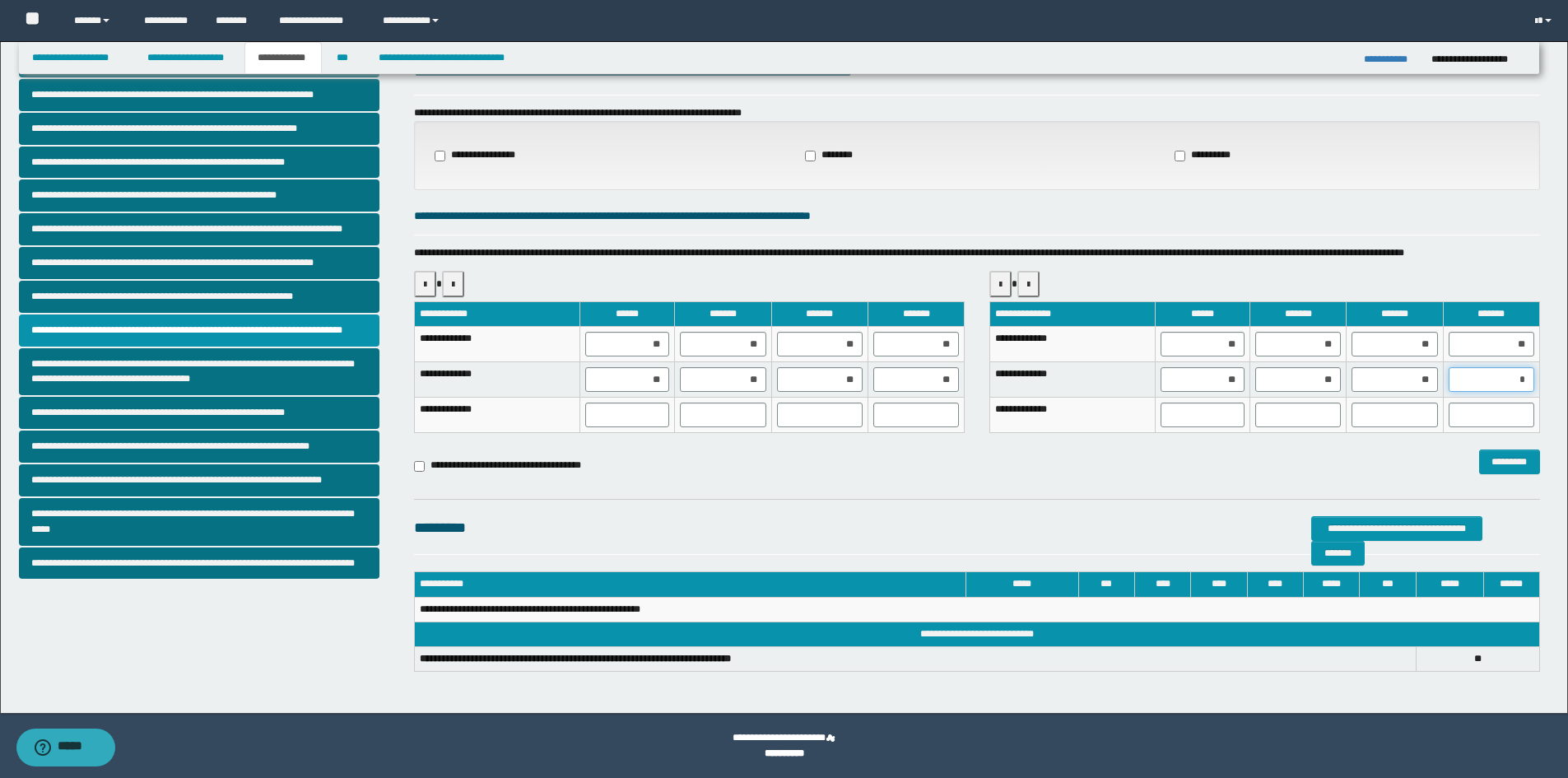 type on "**" 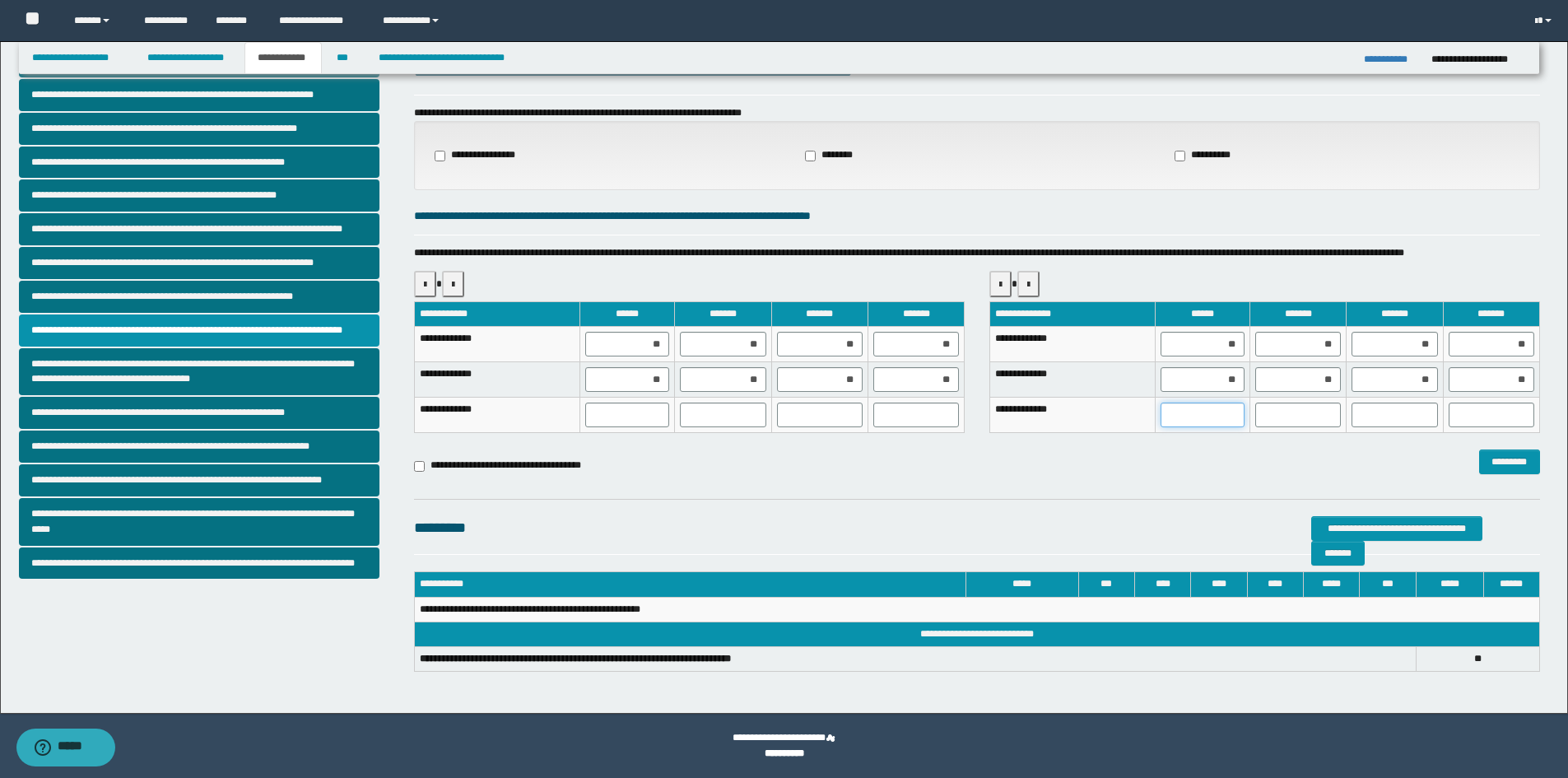 click at bounding box center (1203, 415) 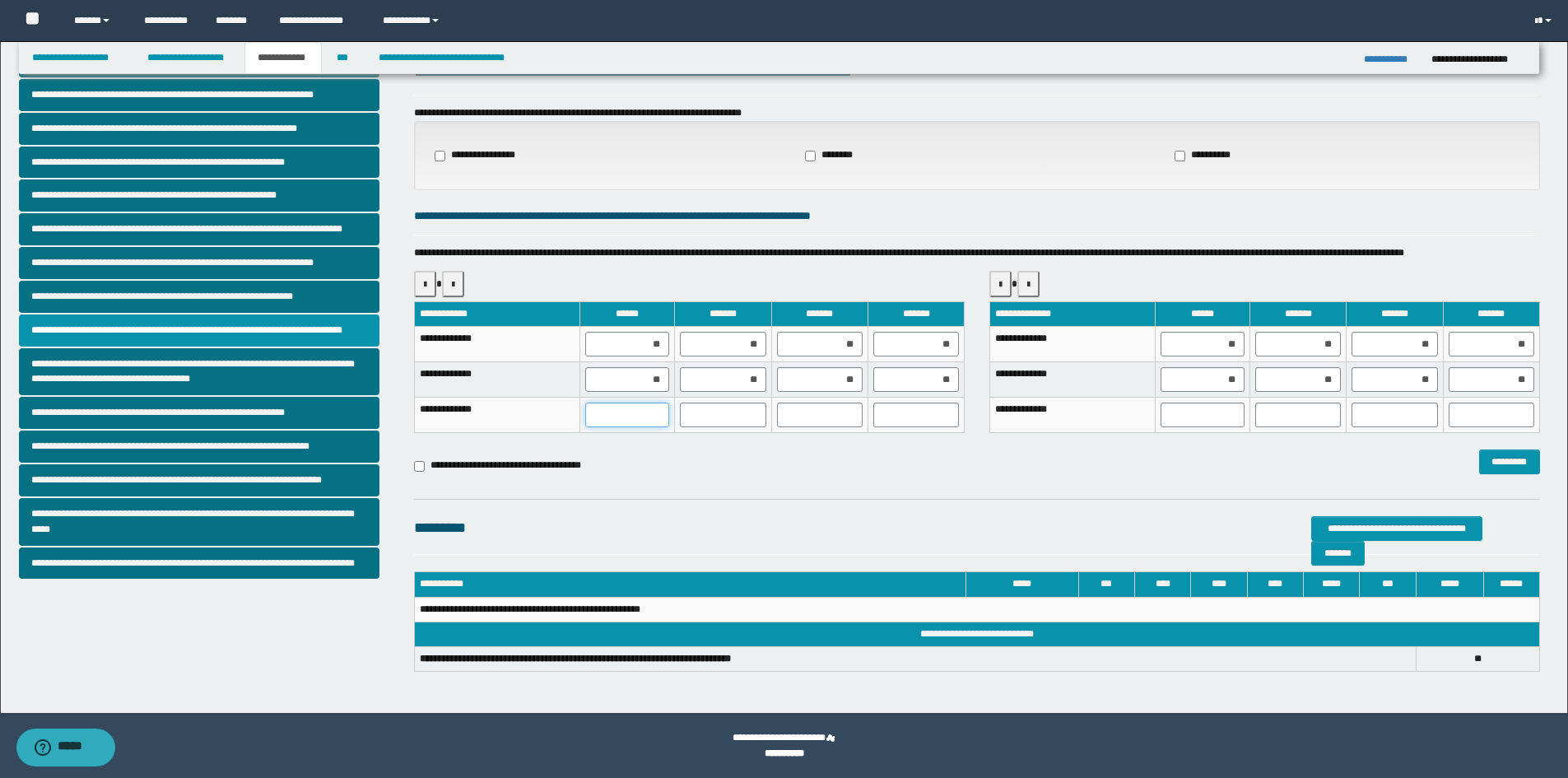 click at bounding box center (627, 415) 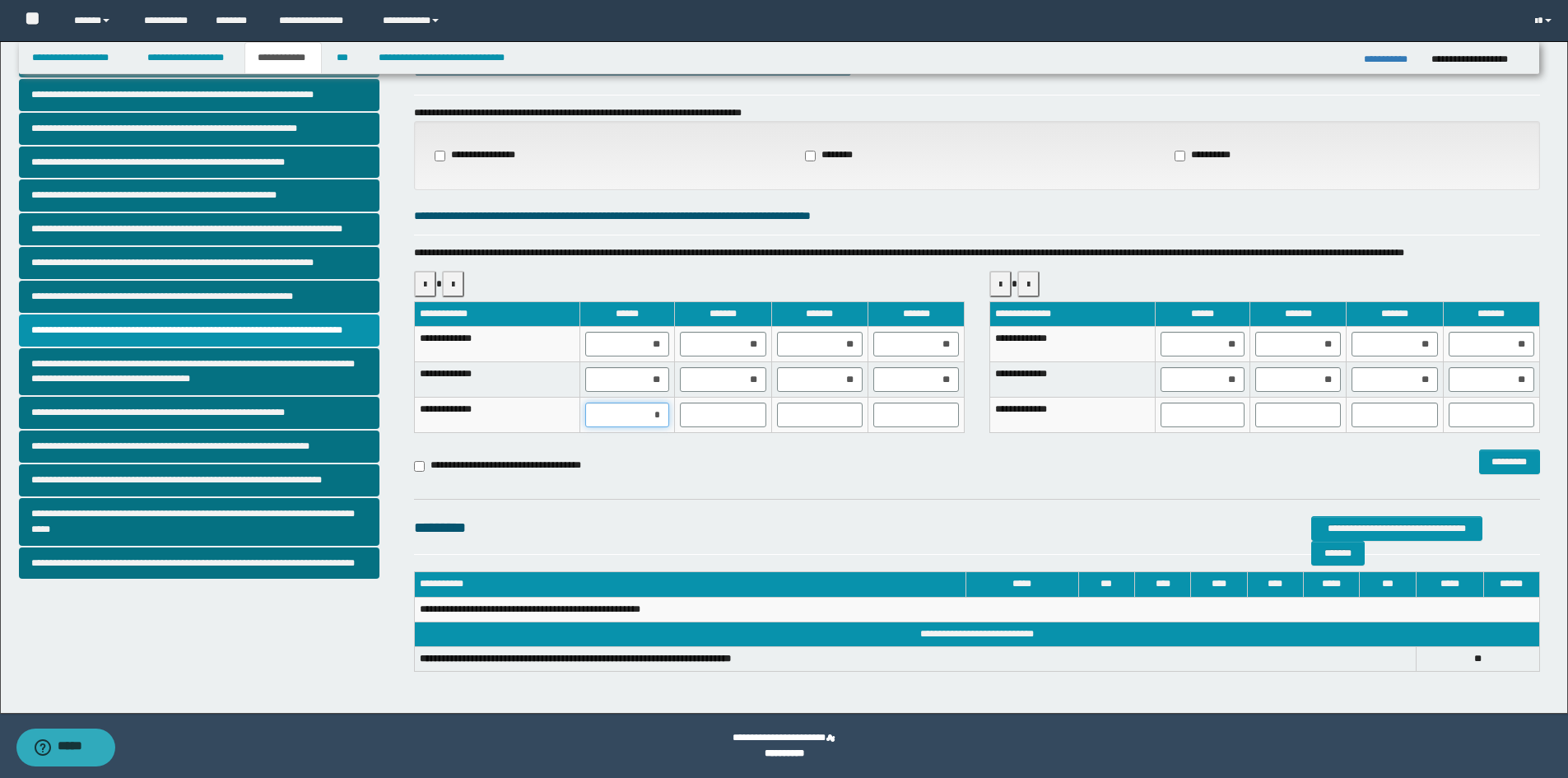 type on "**" 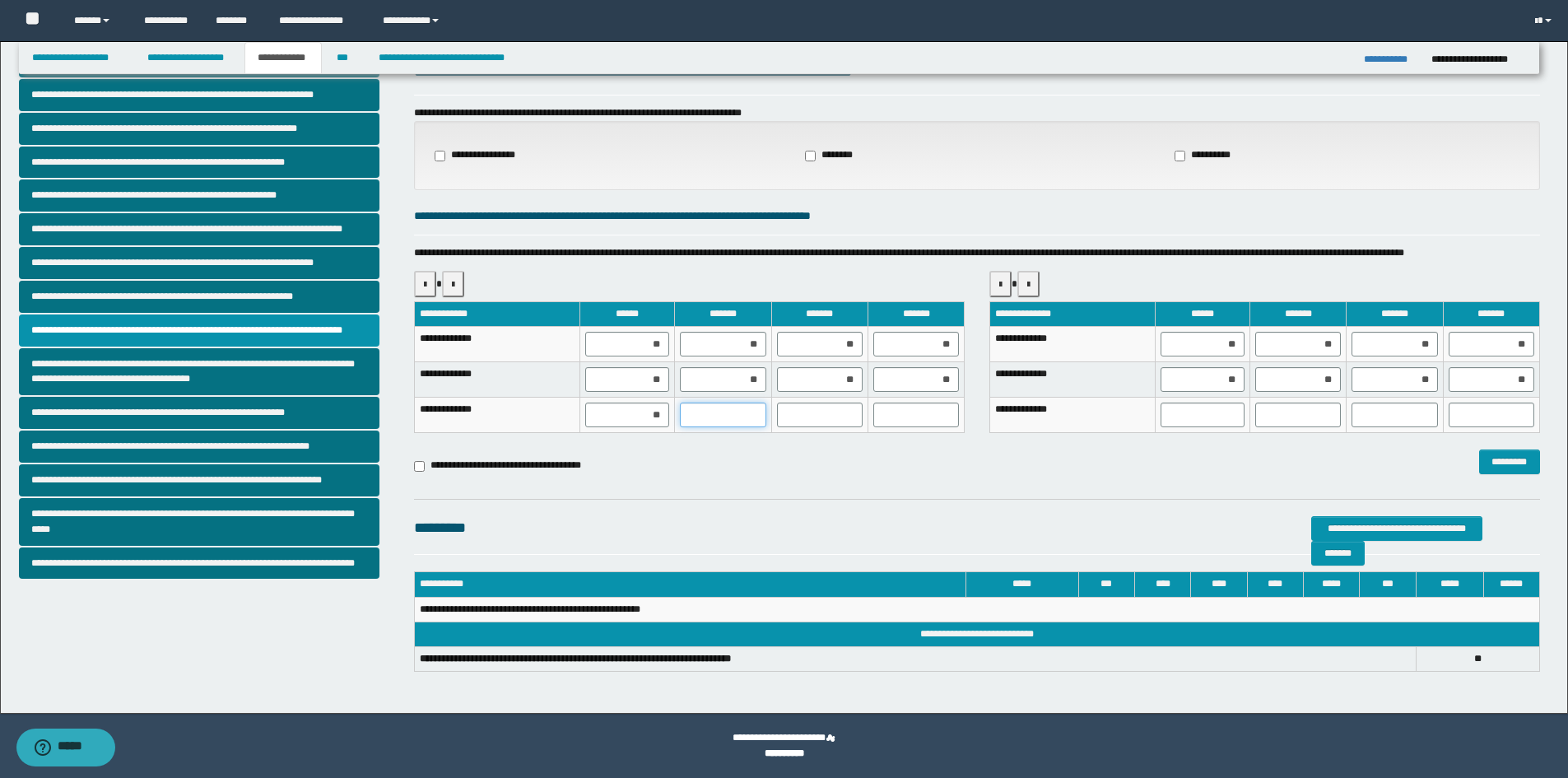 click at bounding box center (723, 415) 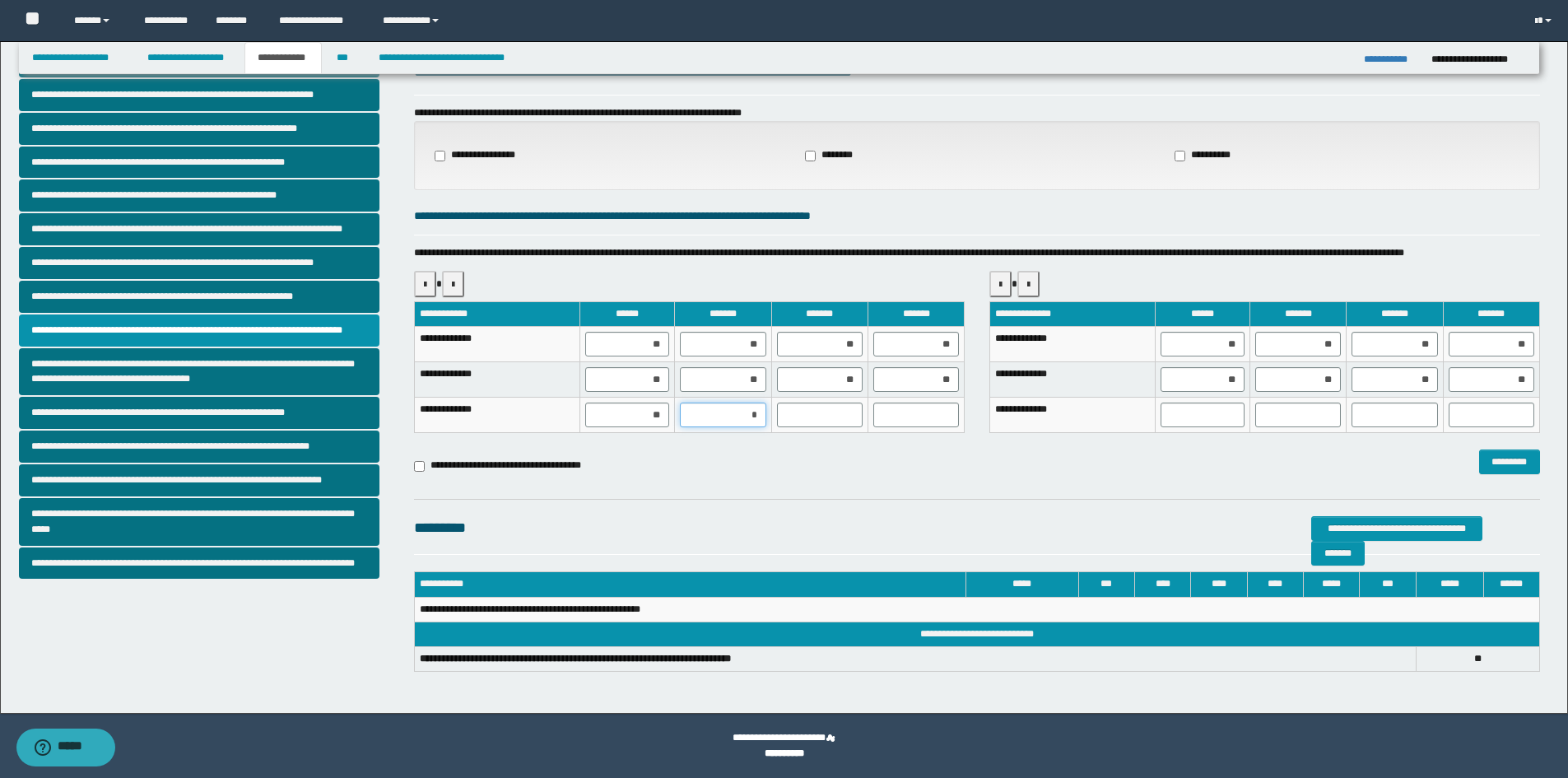 type on "**" 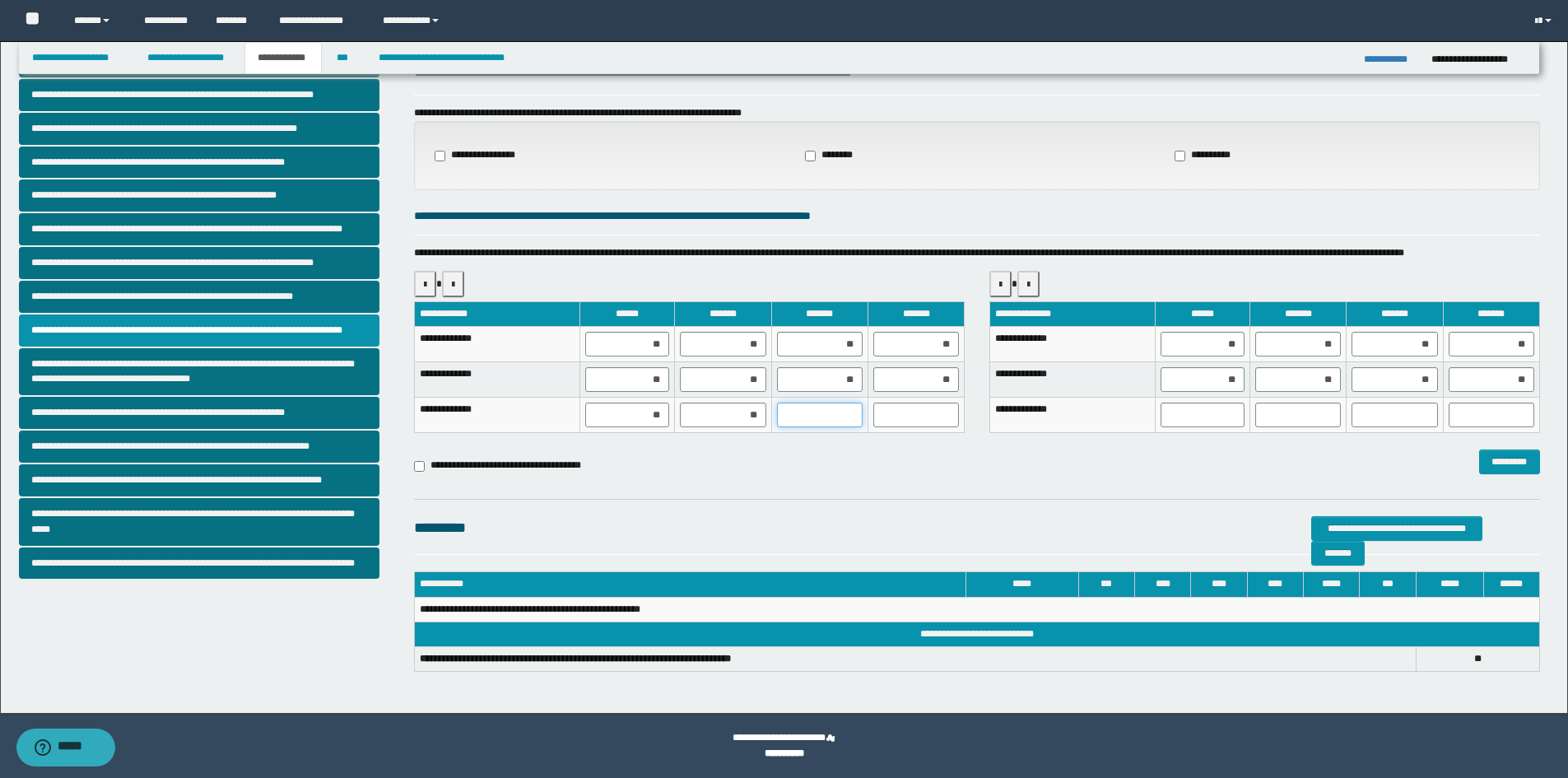 click at bounding box center (820, 415) 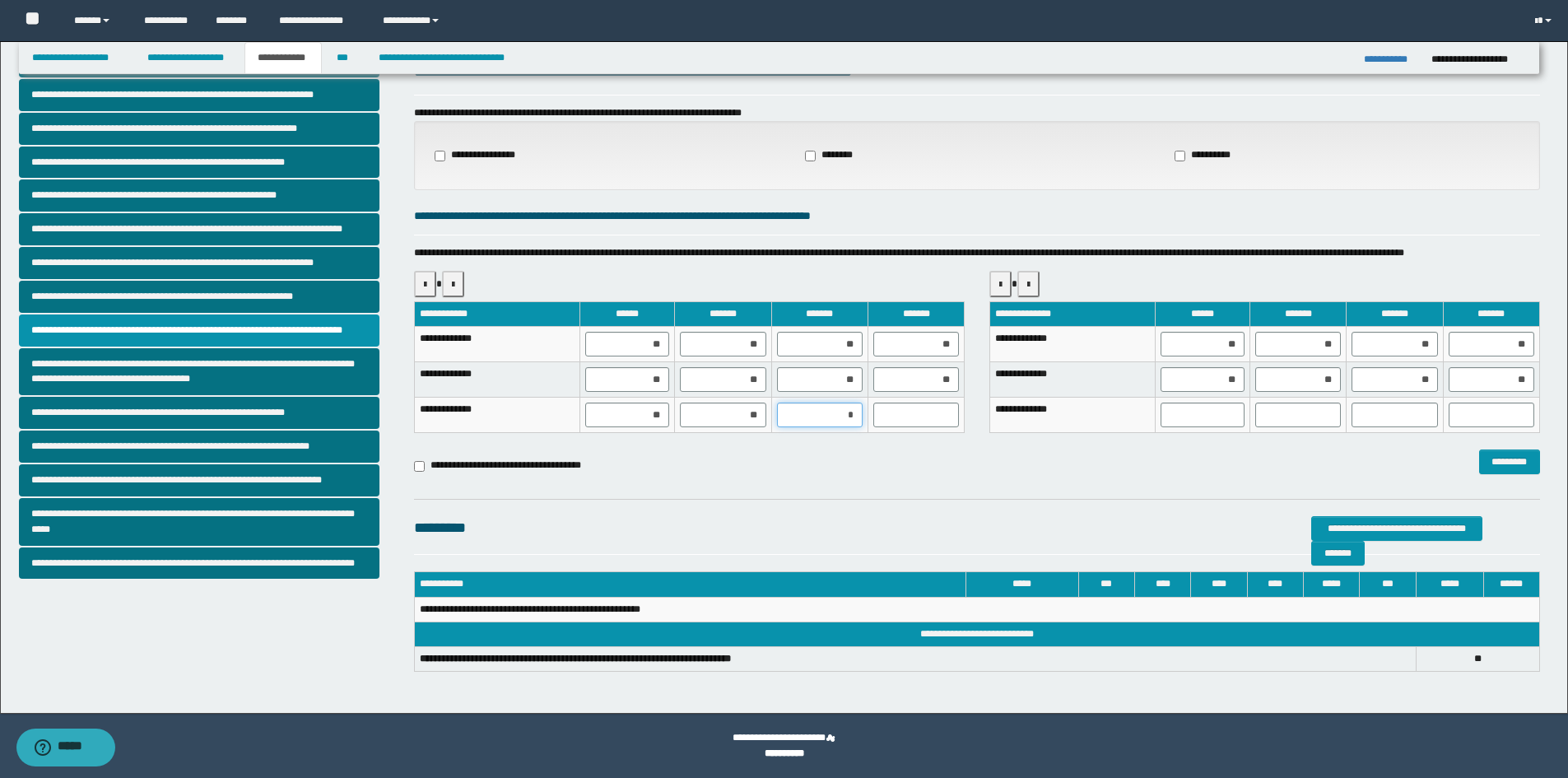 type on "**" 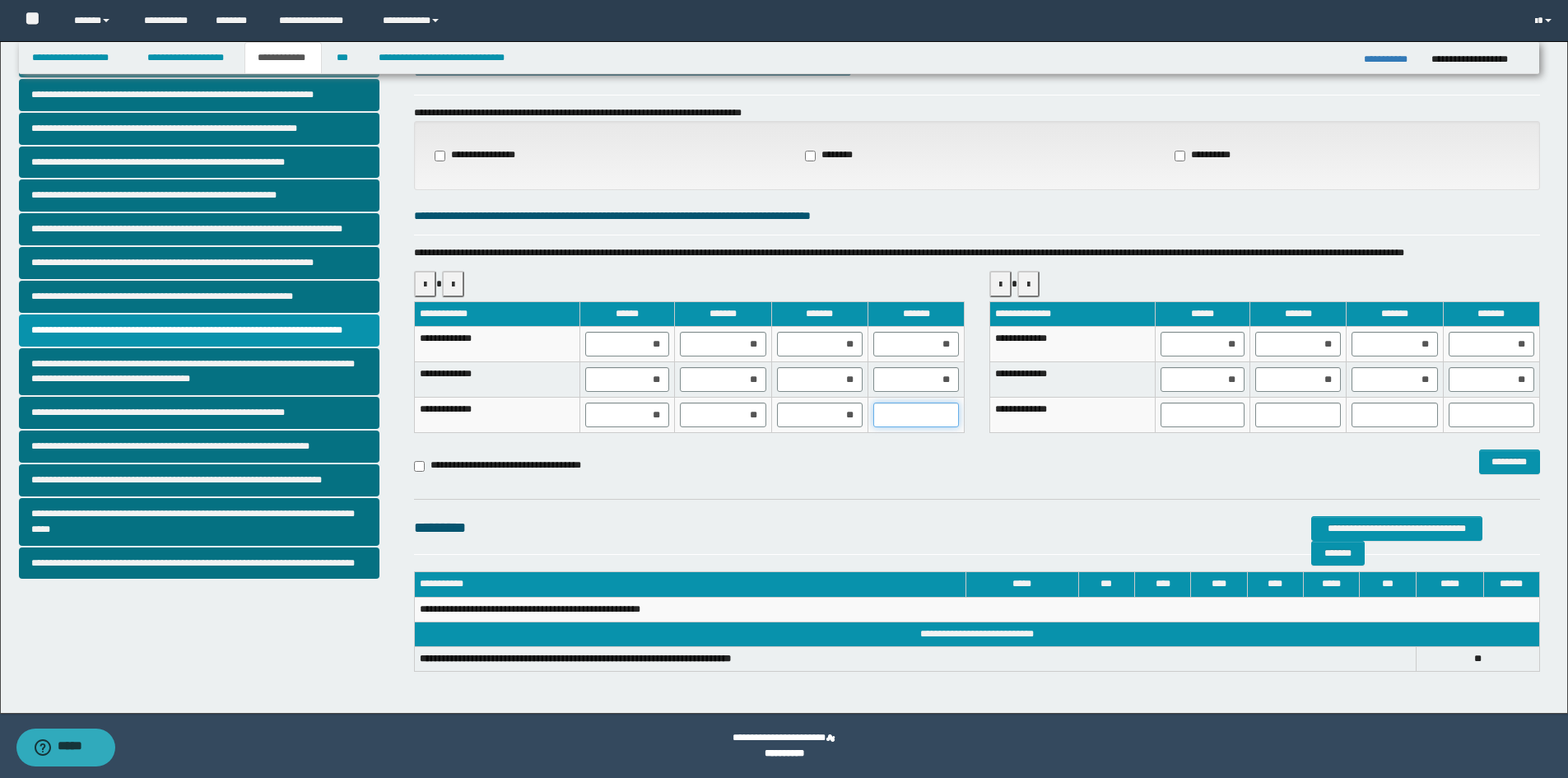 click at bounding box center (916, 415) 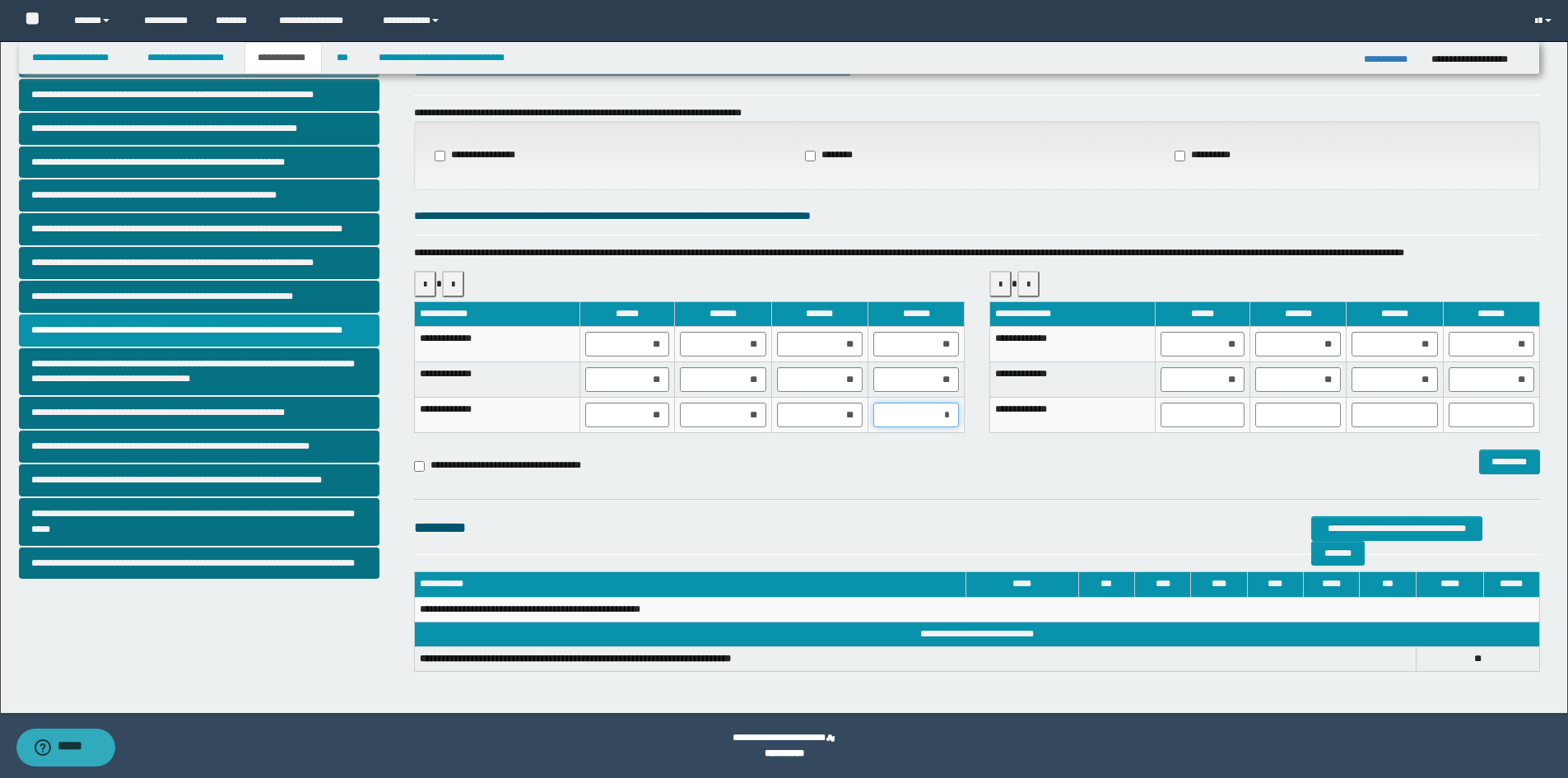 type on "**" 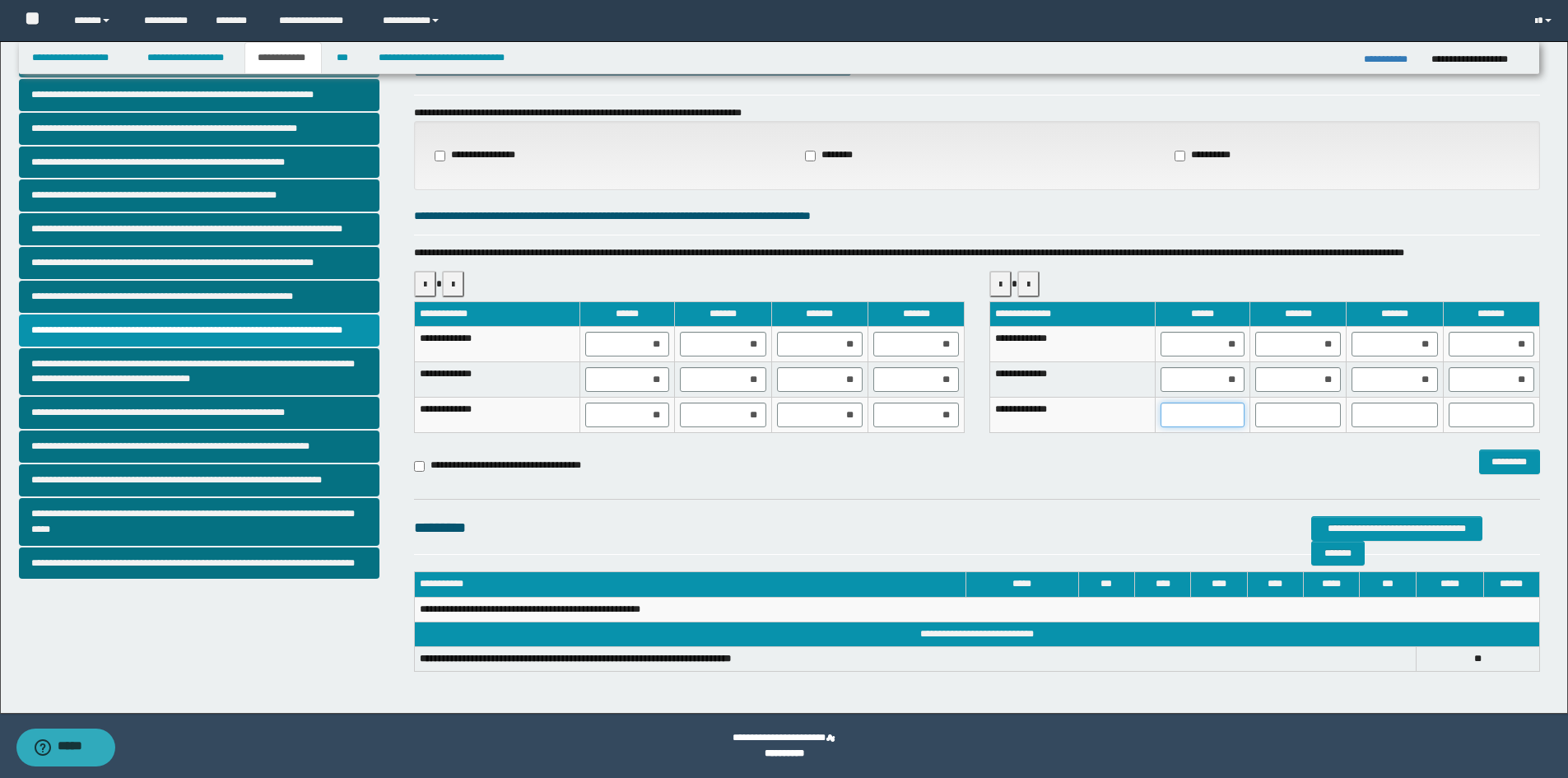 click at bounding box center (1203, 415) 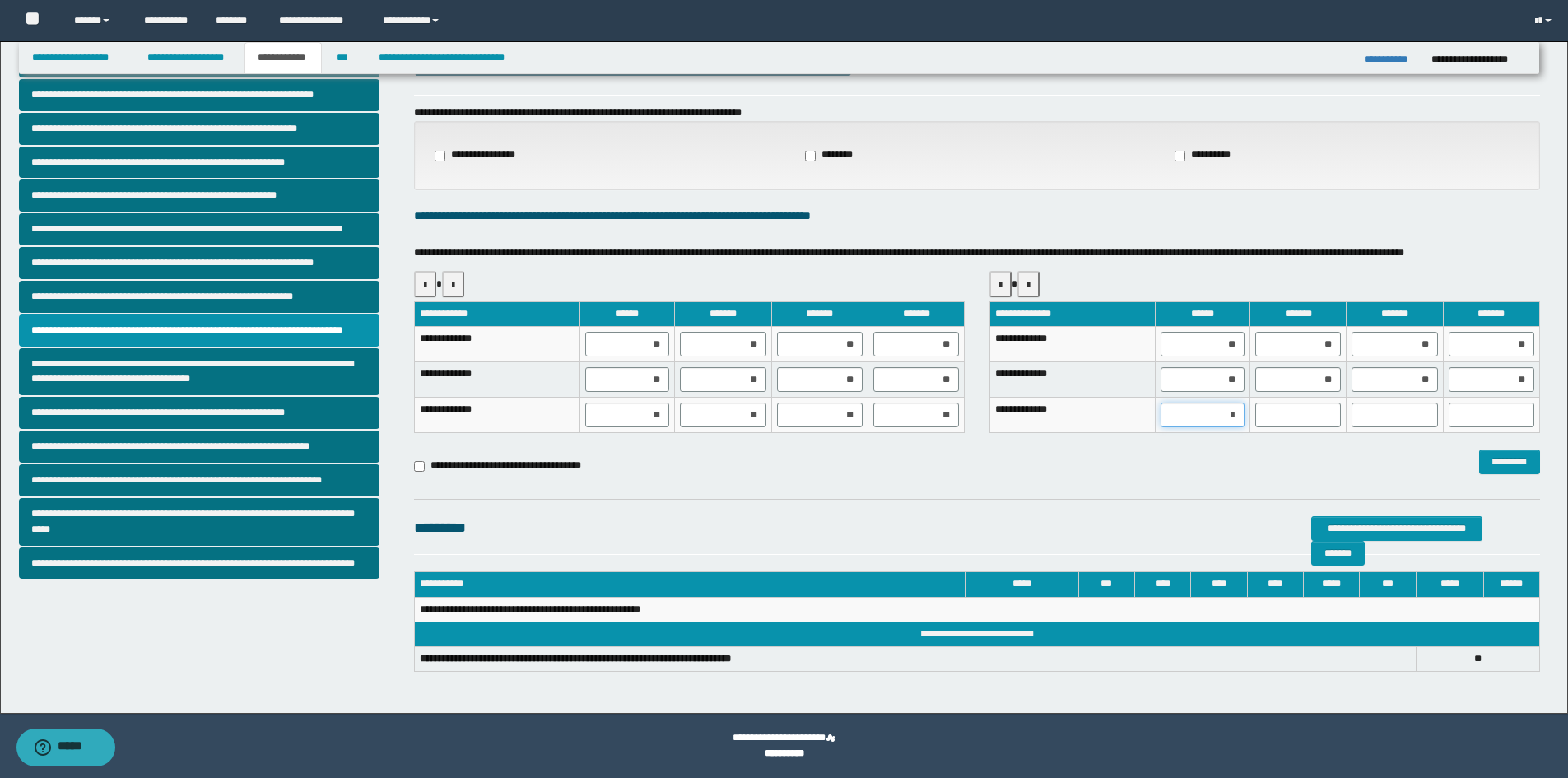 type on "**" 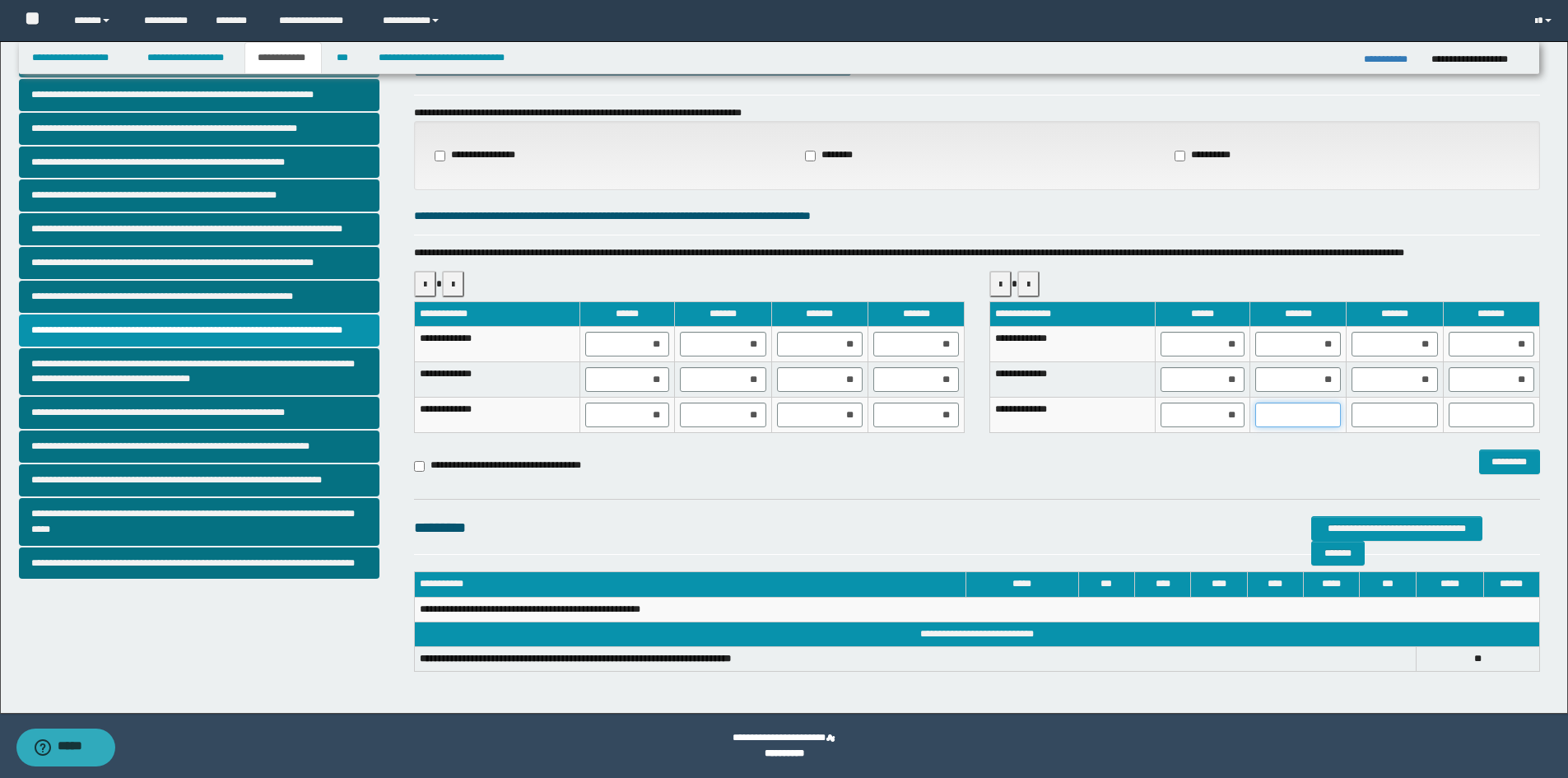 click at bounding box center (1298, 415) 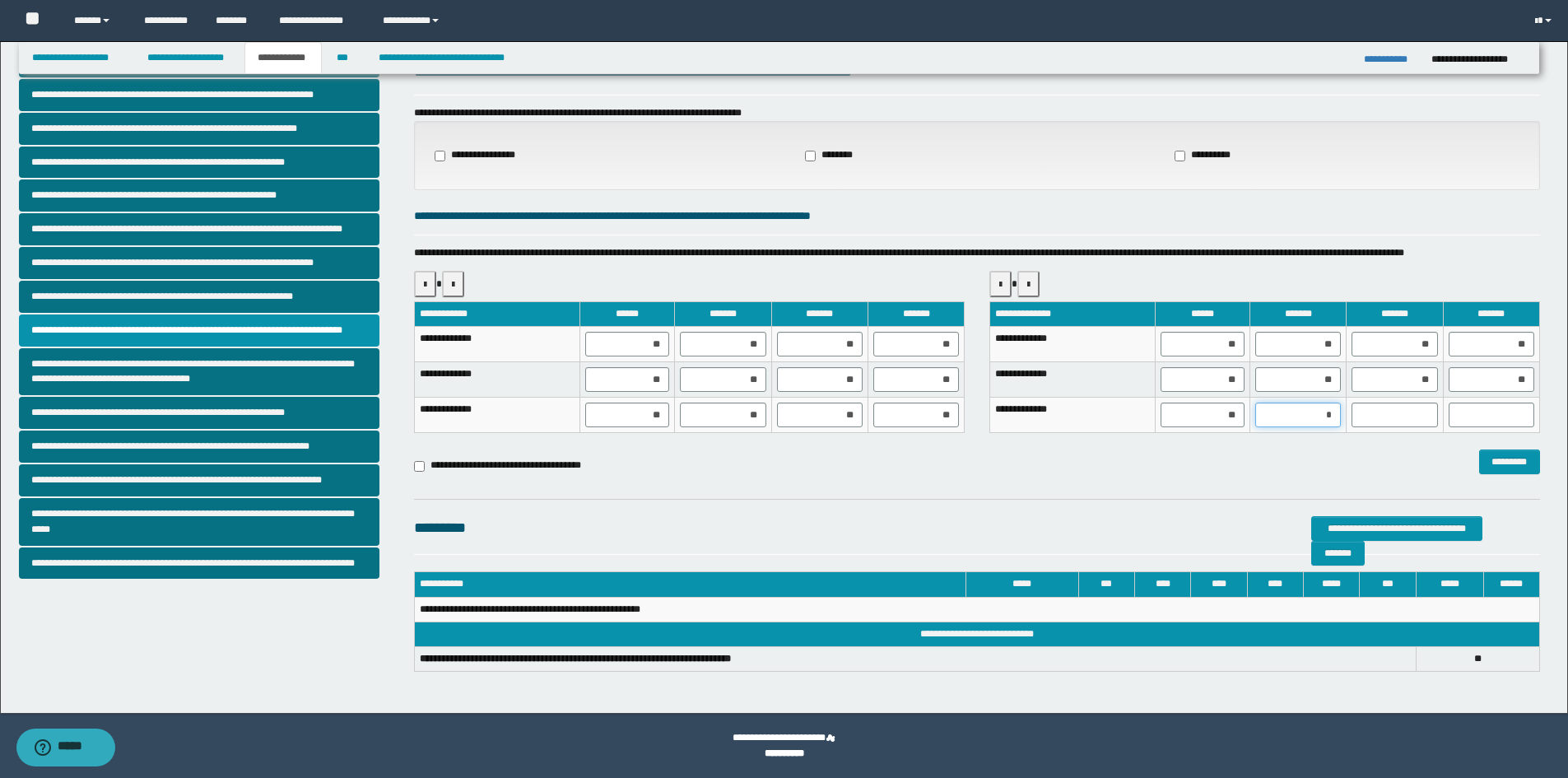 type on "**" 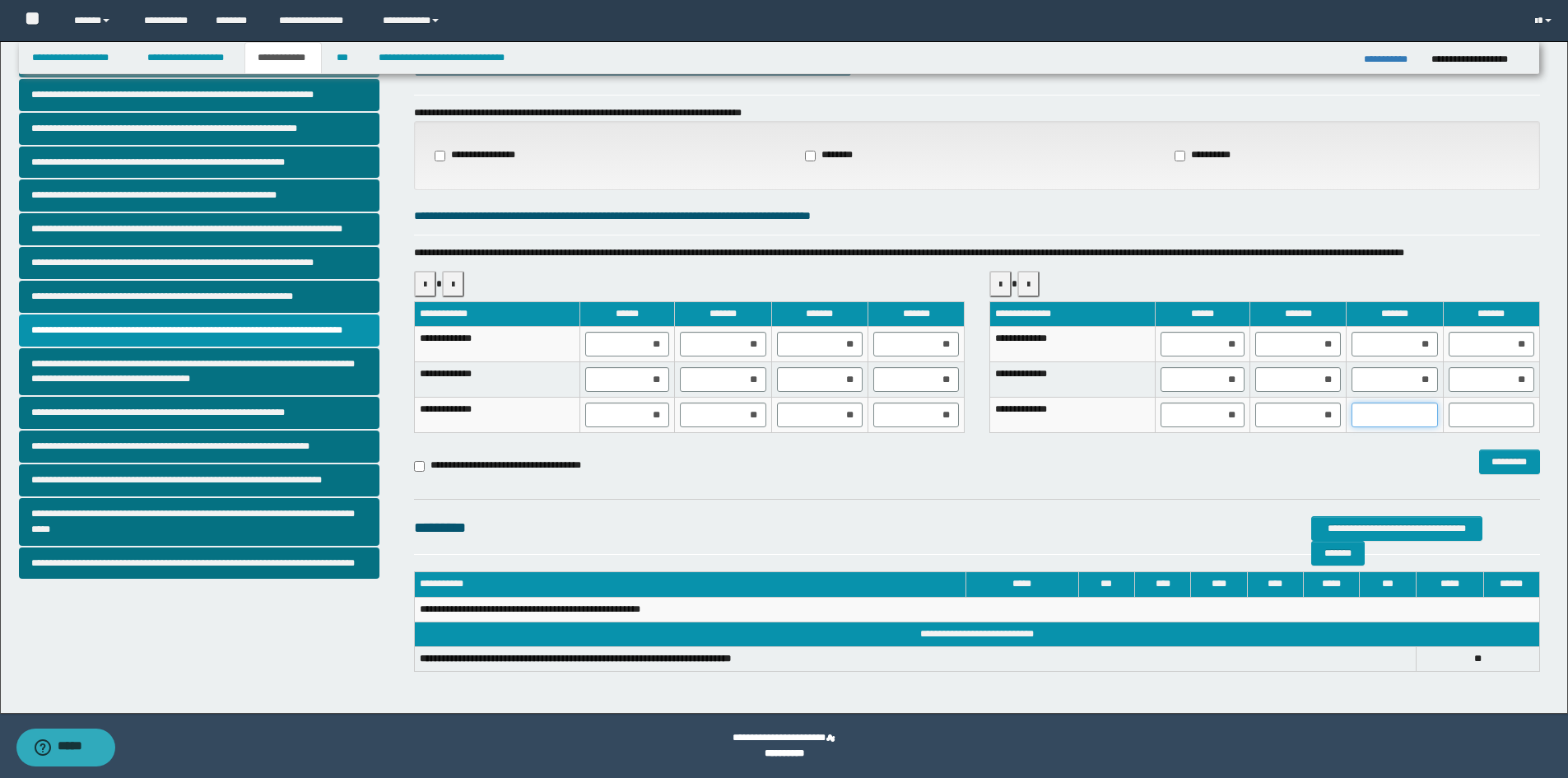 click at bounding box center [1394, 415] 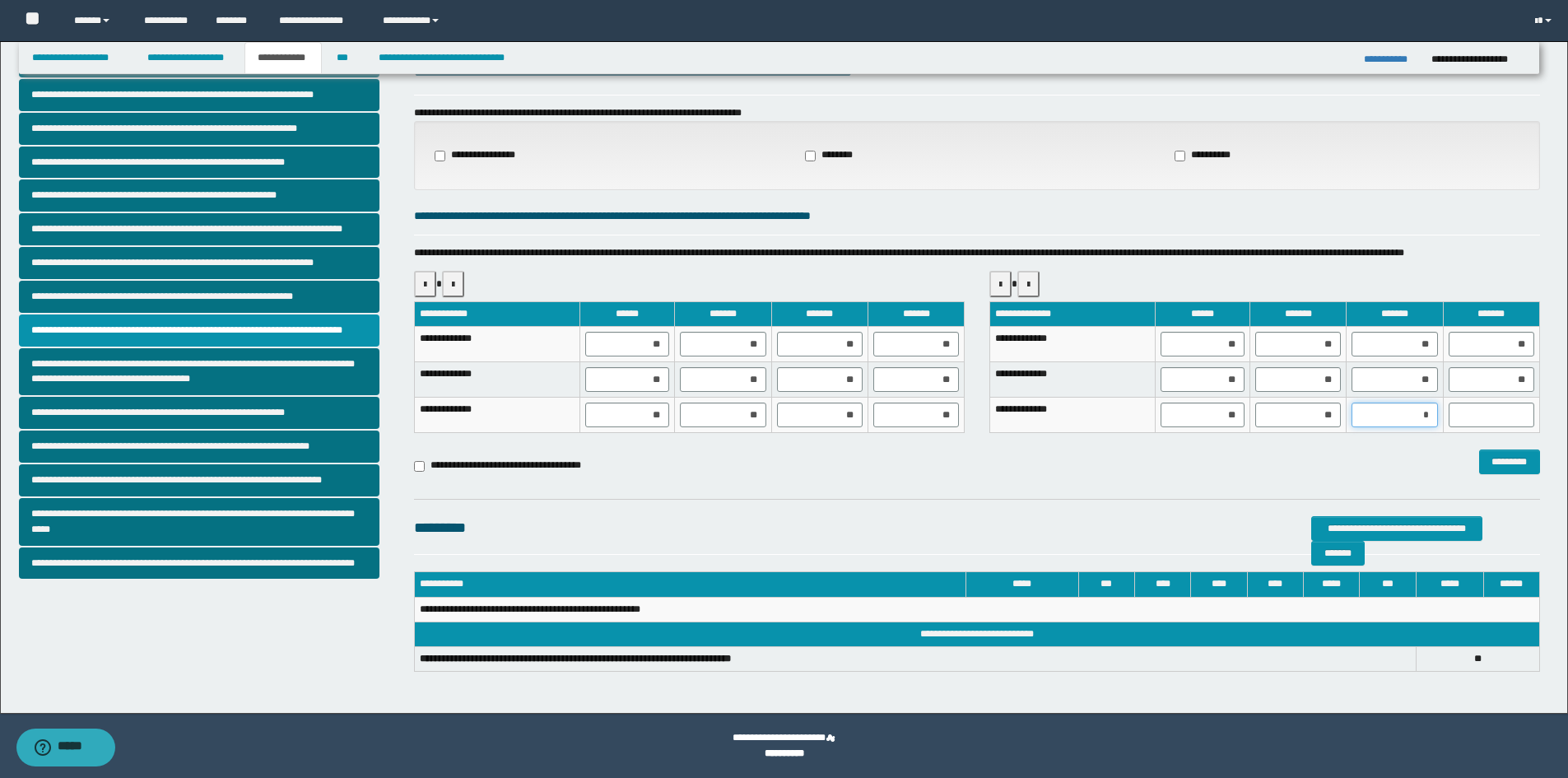 type on "**" 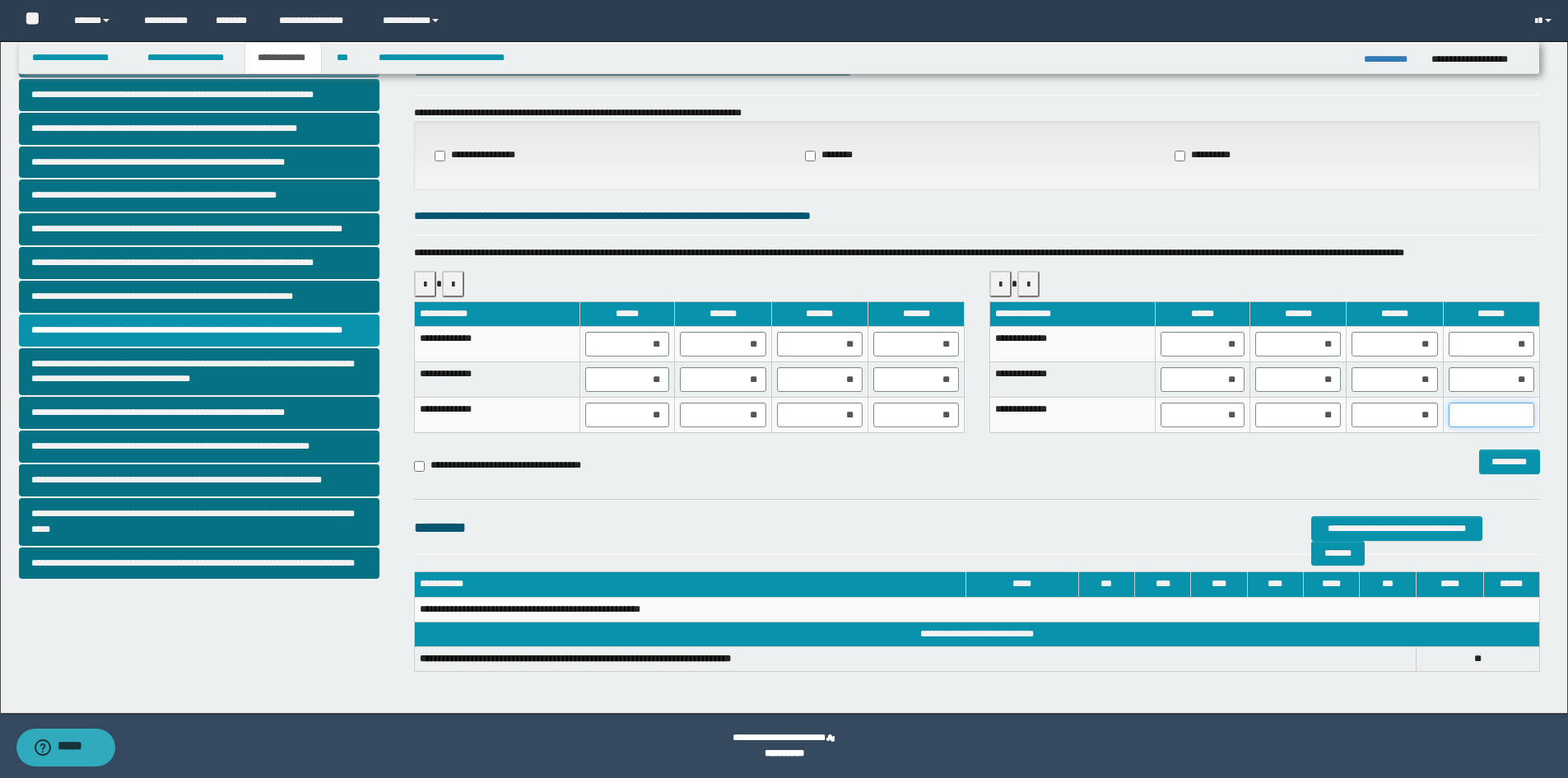 click at bounding box center (1491, 415) 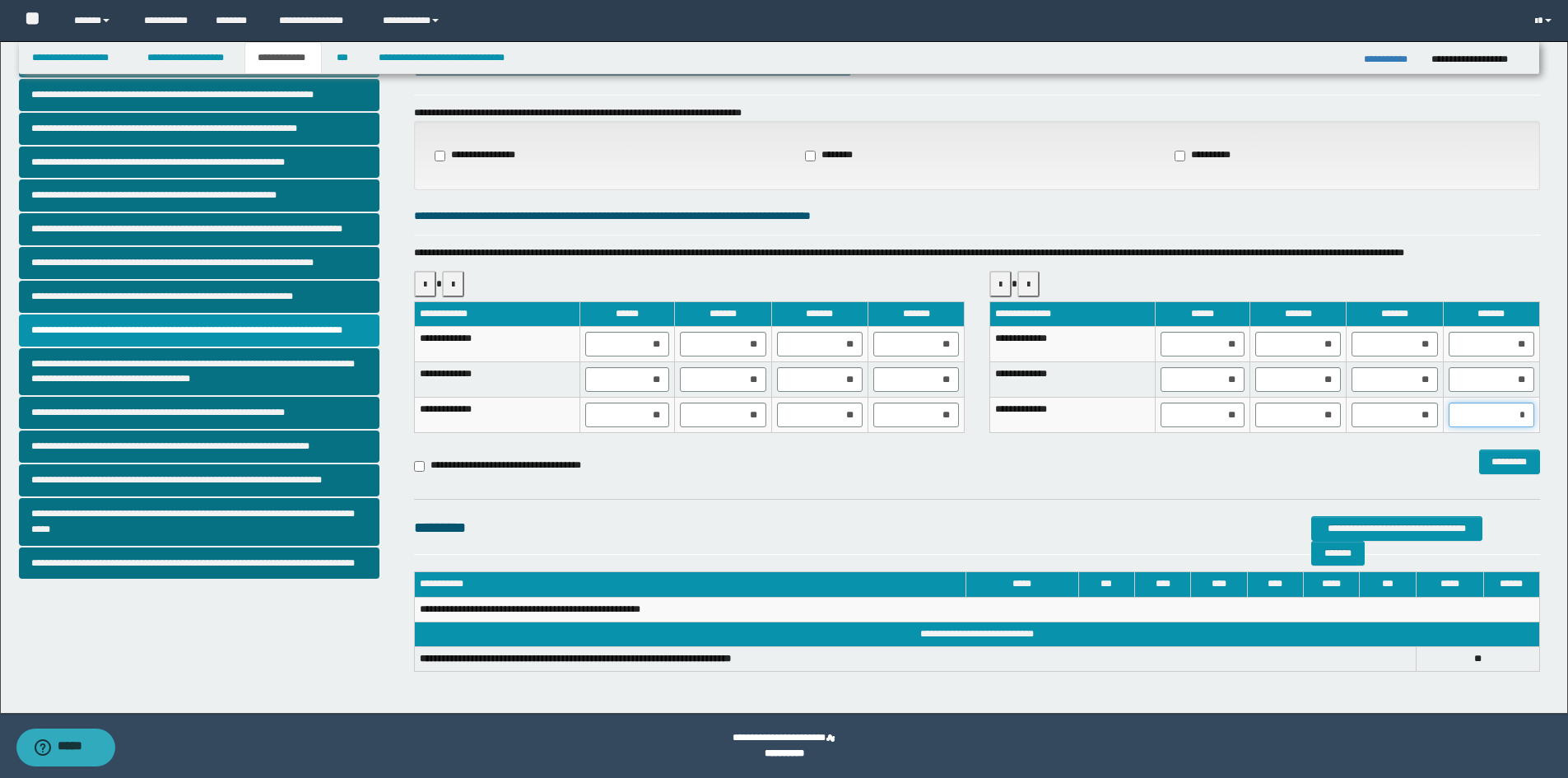 type on "**" 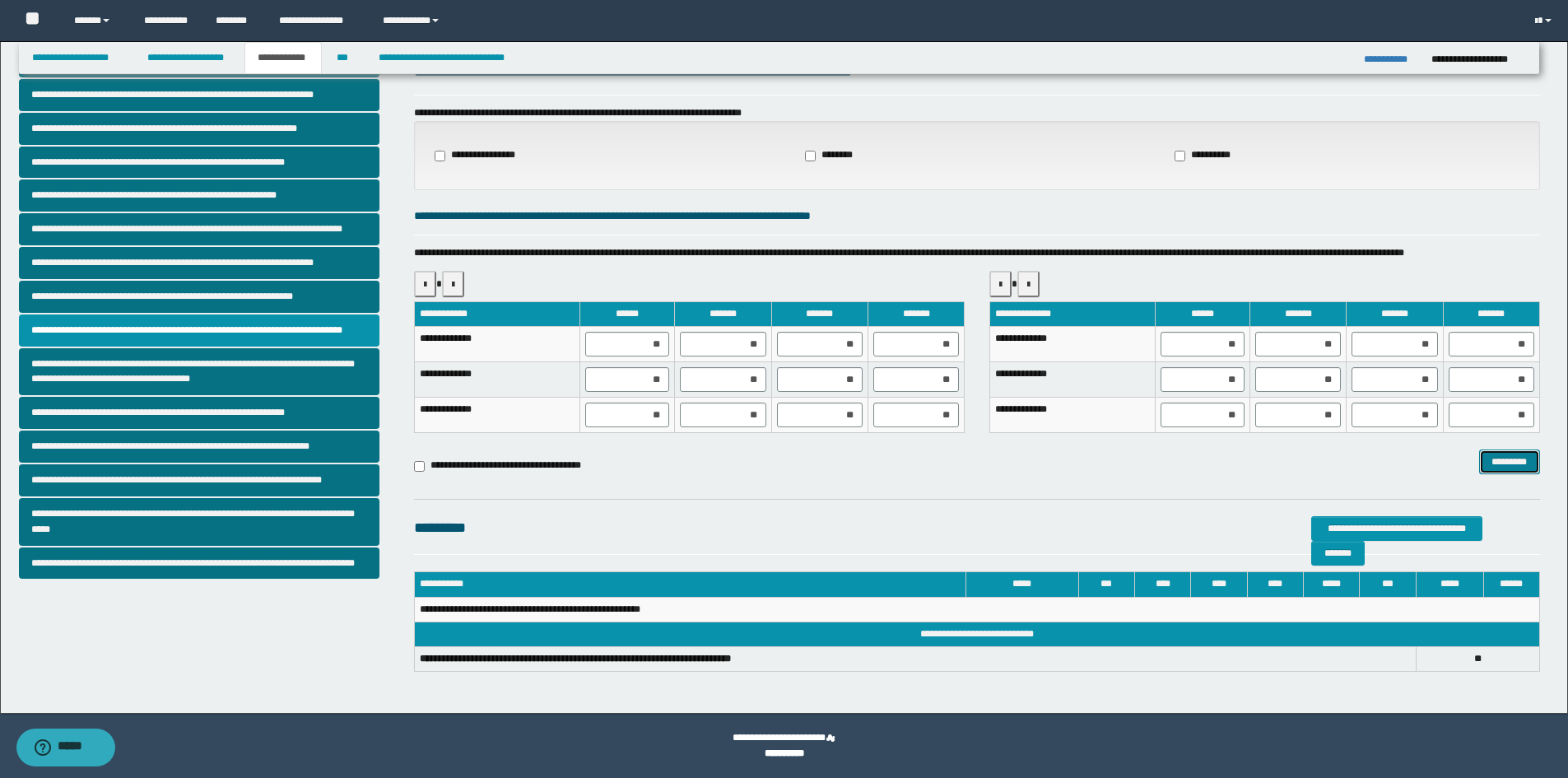 click on "*********" at bounding box center [1510, 462] 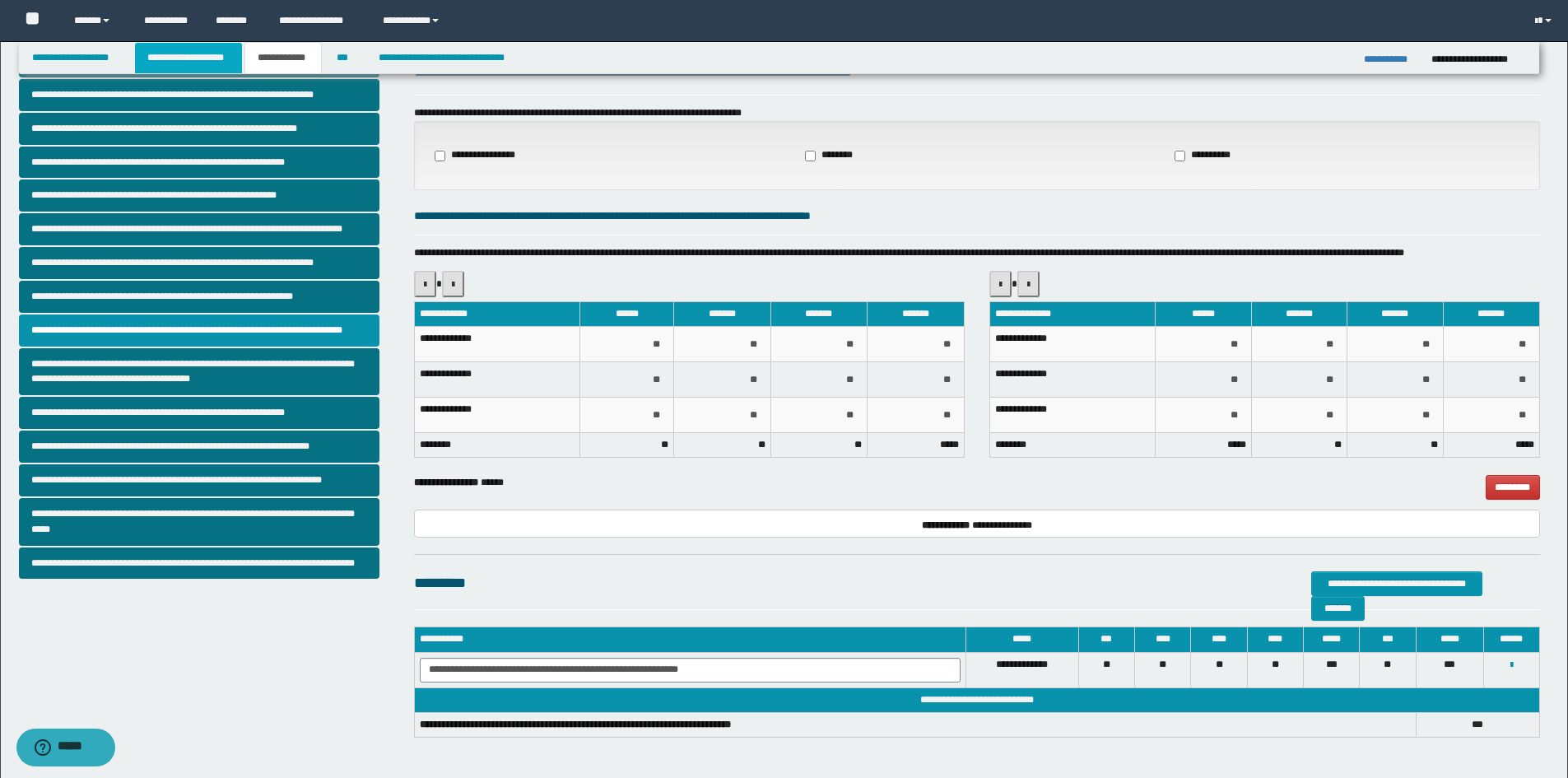 click on "**********" at bounding box center [188, 58] 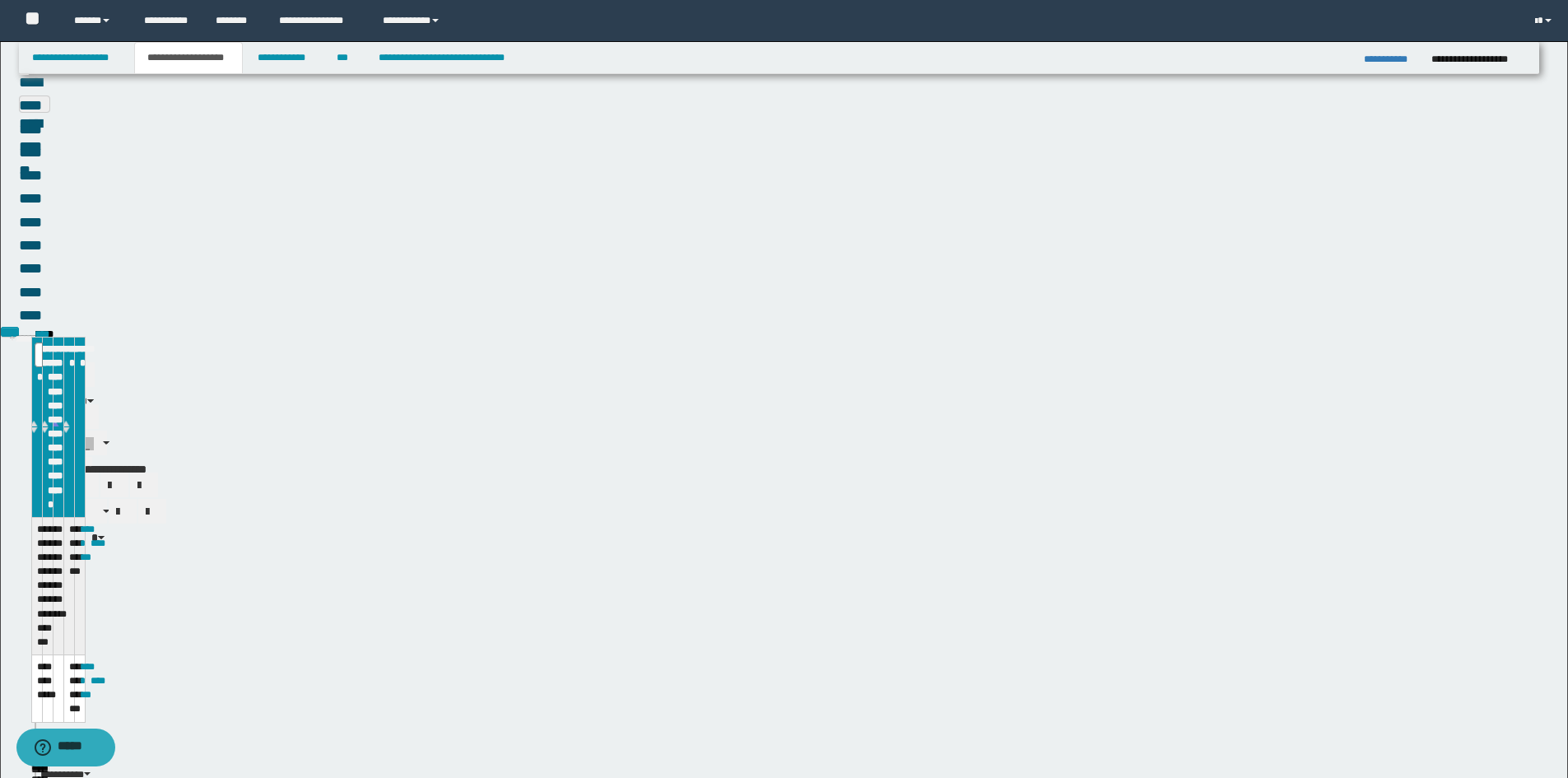 scroll, scrollTop: 86, scrollLeft: 0, axis: vertical 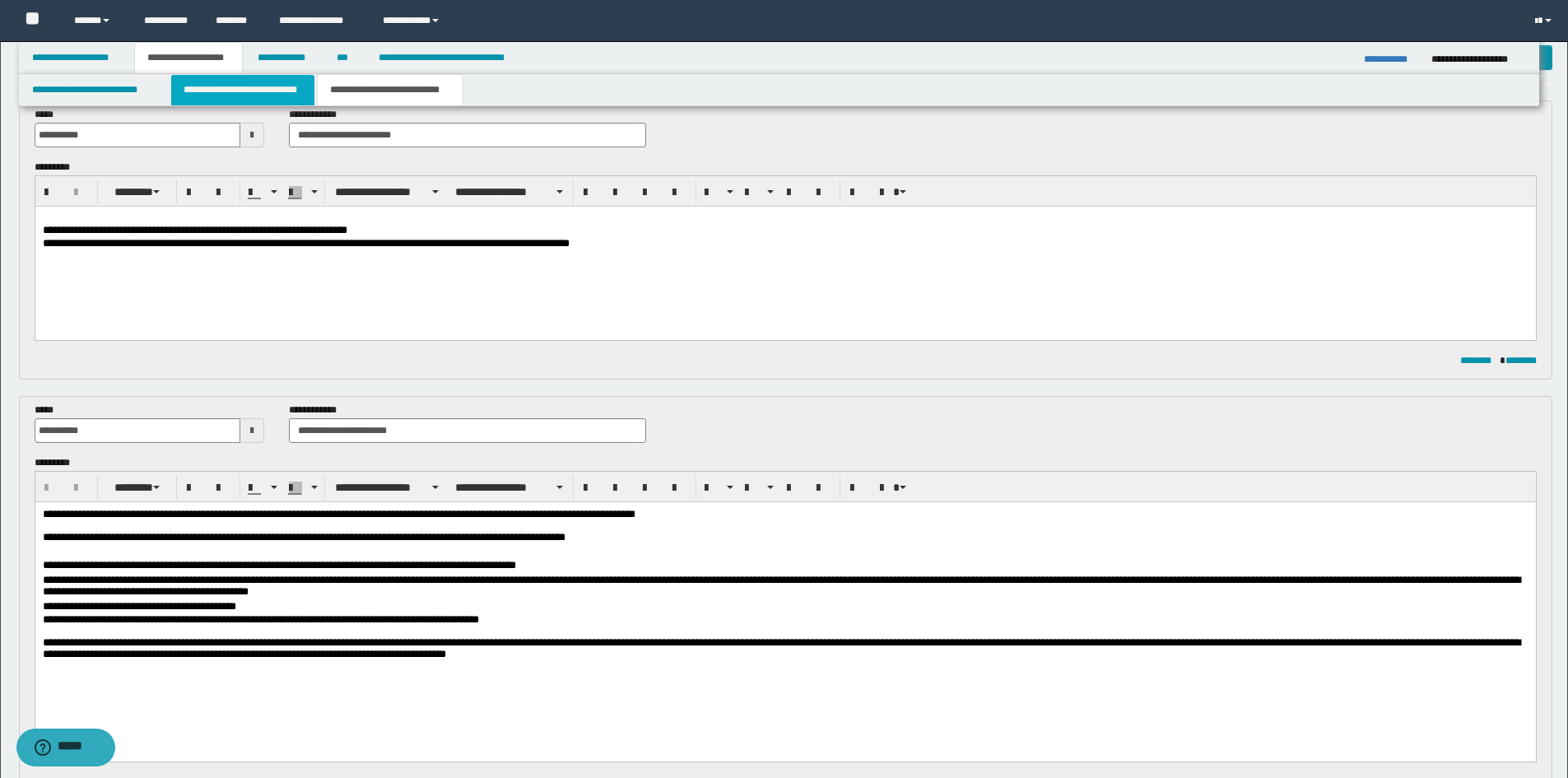 click on "**********" at bounding box center (243, 90) 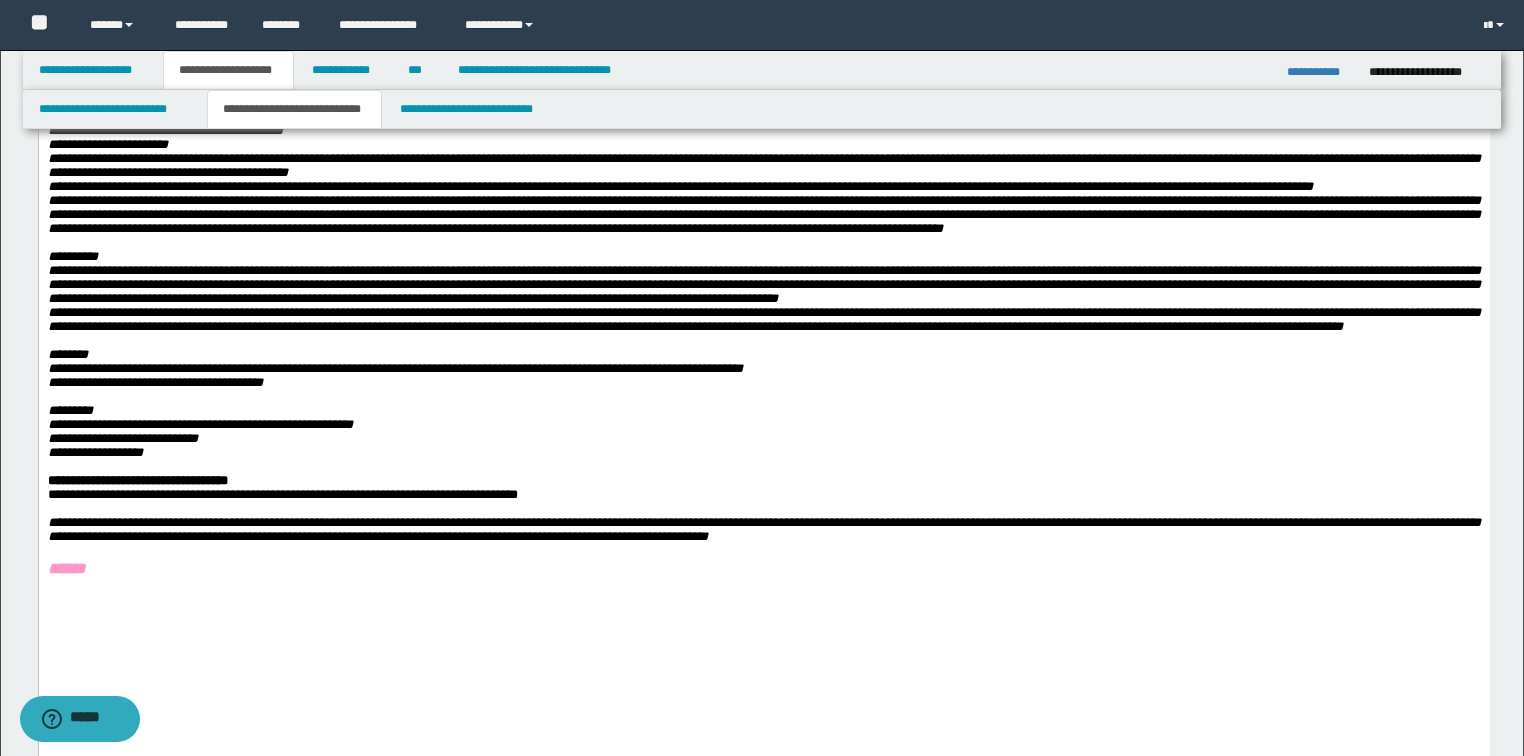 scroll, scrollTop: 507, scrollLeft: 0, axis: vertical 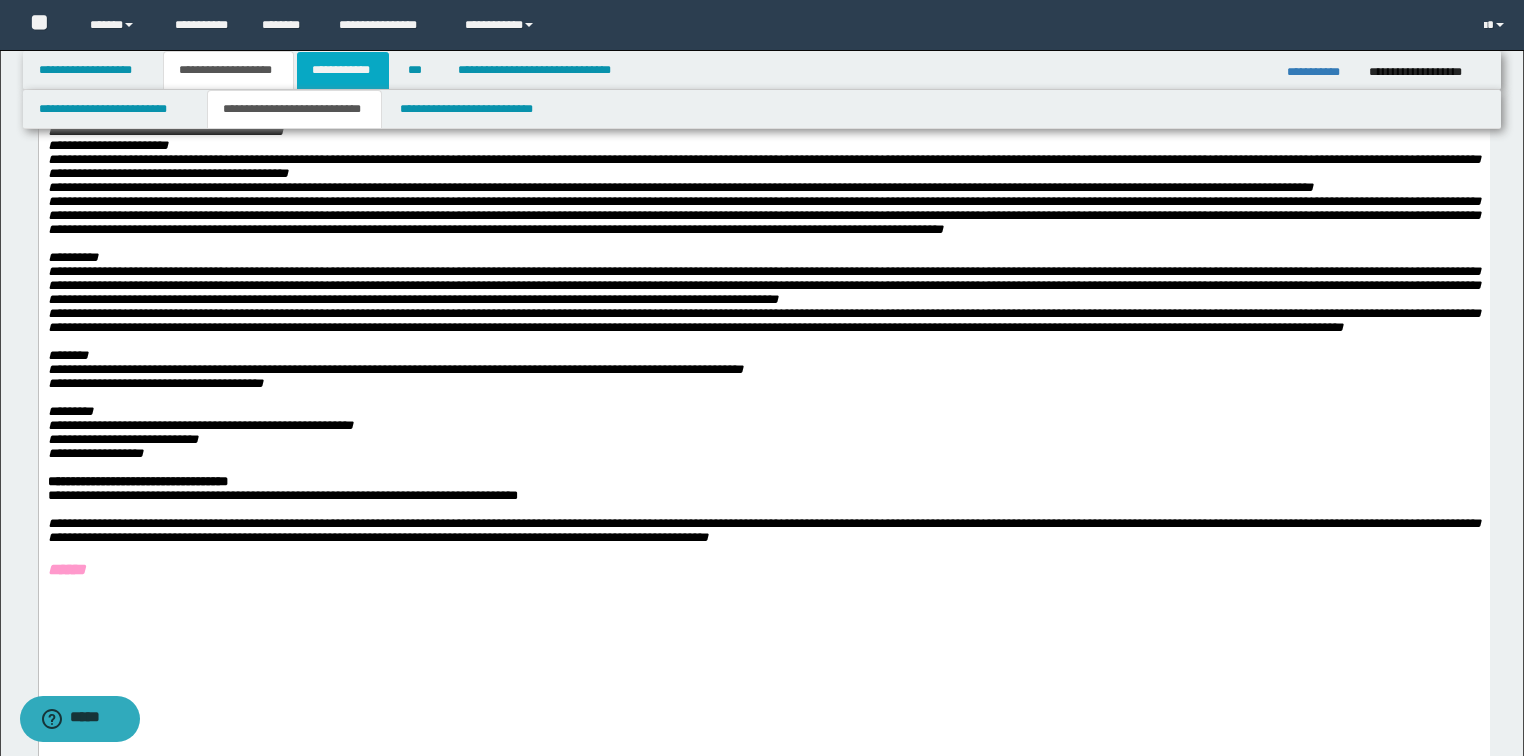 click on "**********" at bounding box center [343, 70] 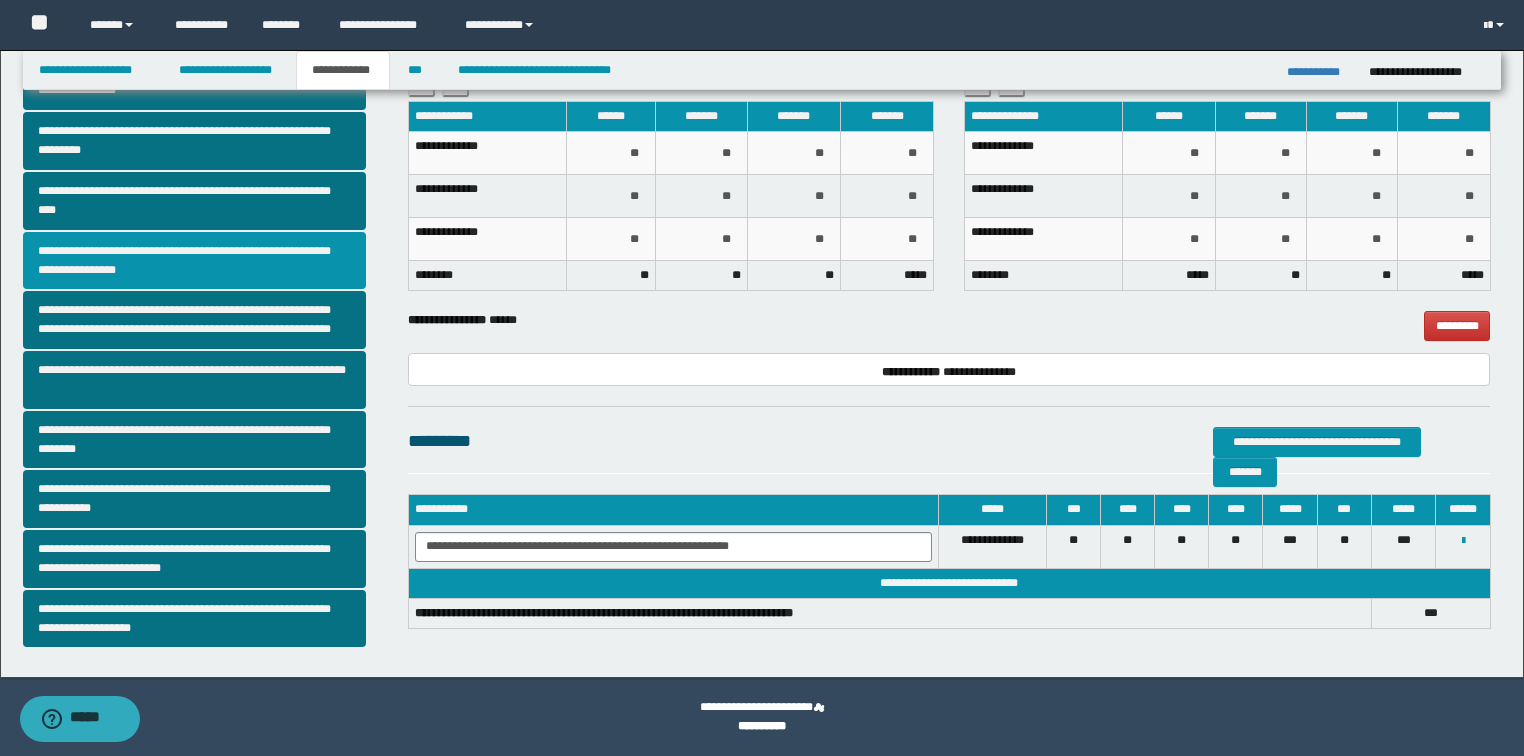 click on "**********" at bounding box center [195, 261] 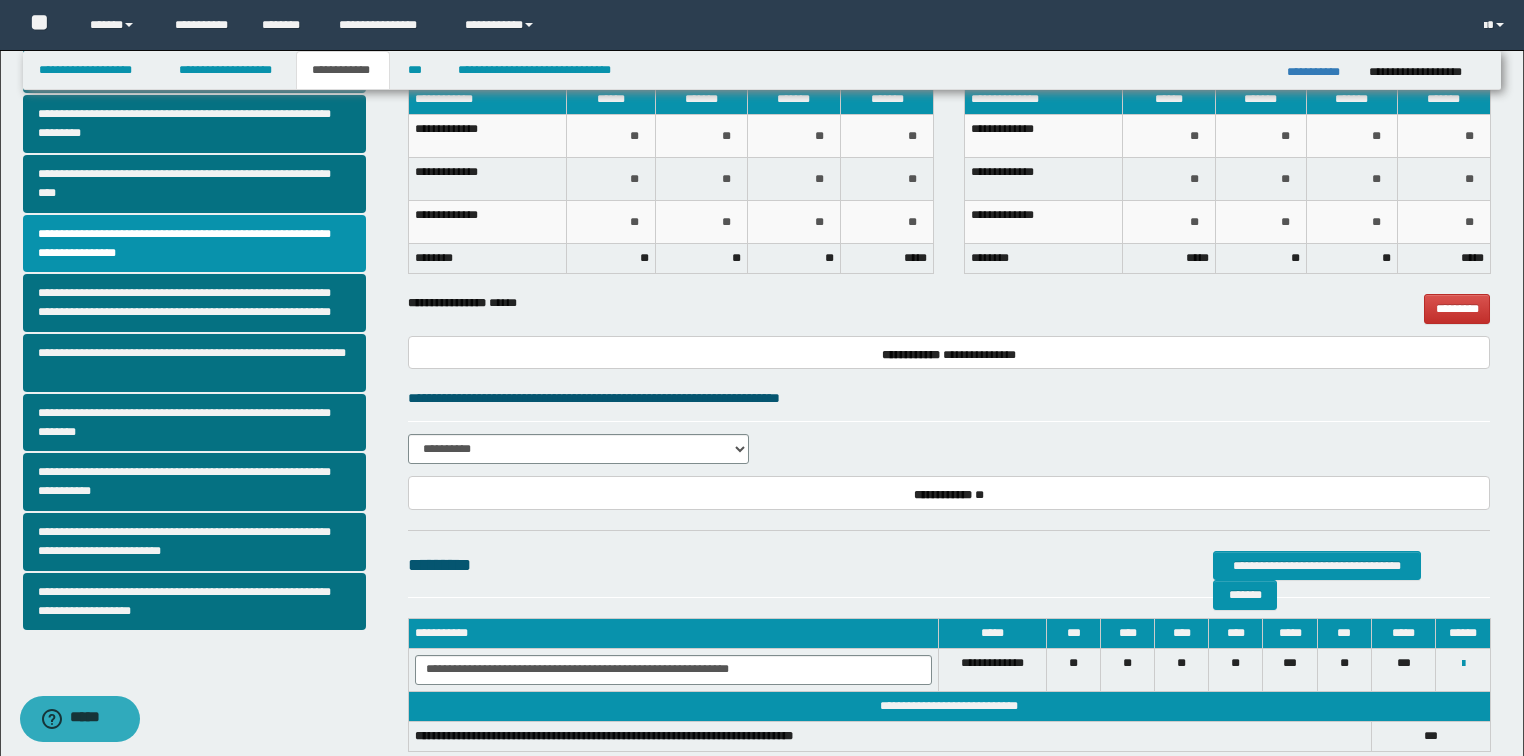 scroll, scrollTop: 400, scrollLeft: 0, axis: vertical 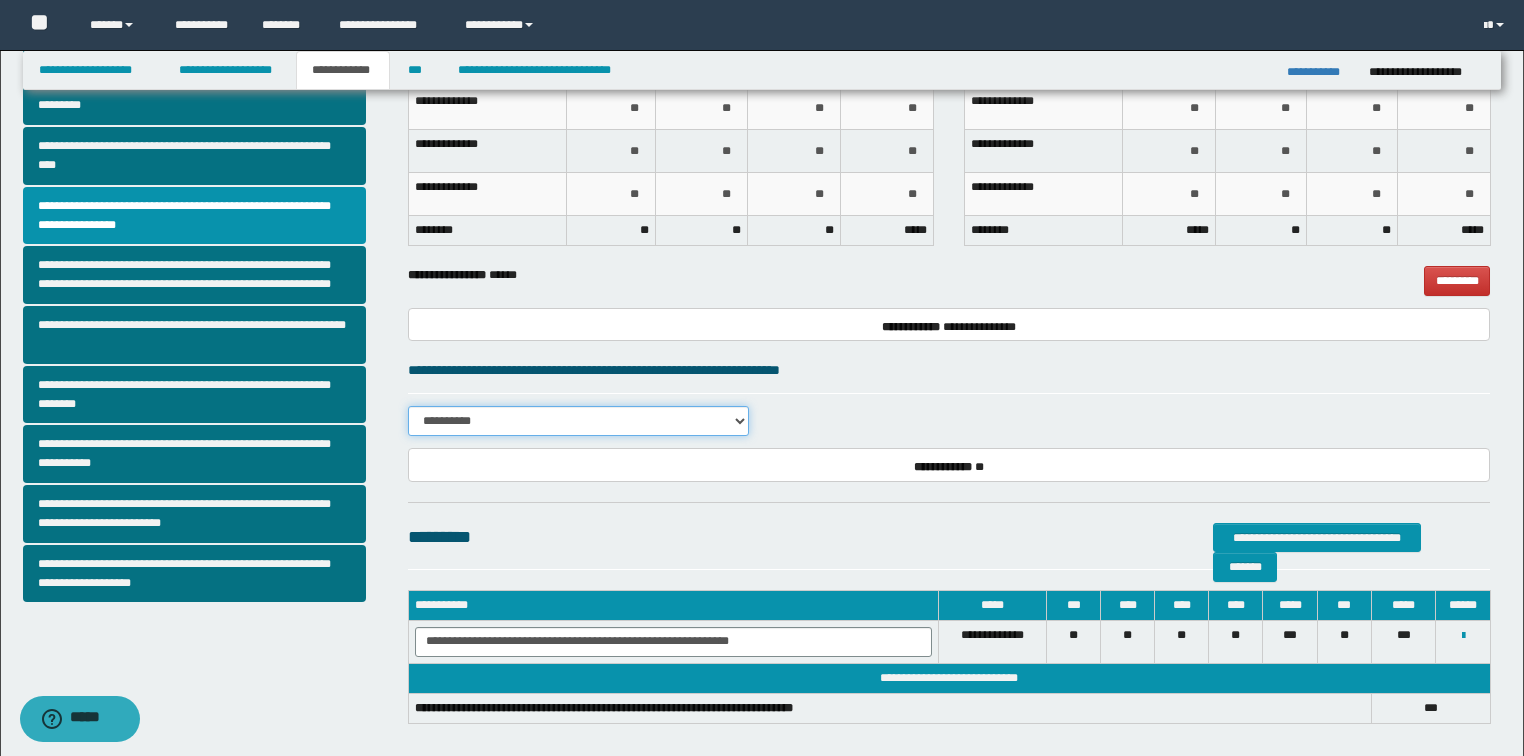 click on "**********" at bounding box center (578, 421) 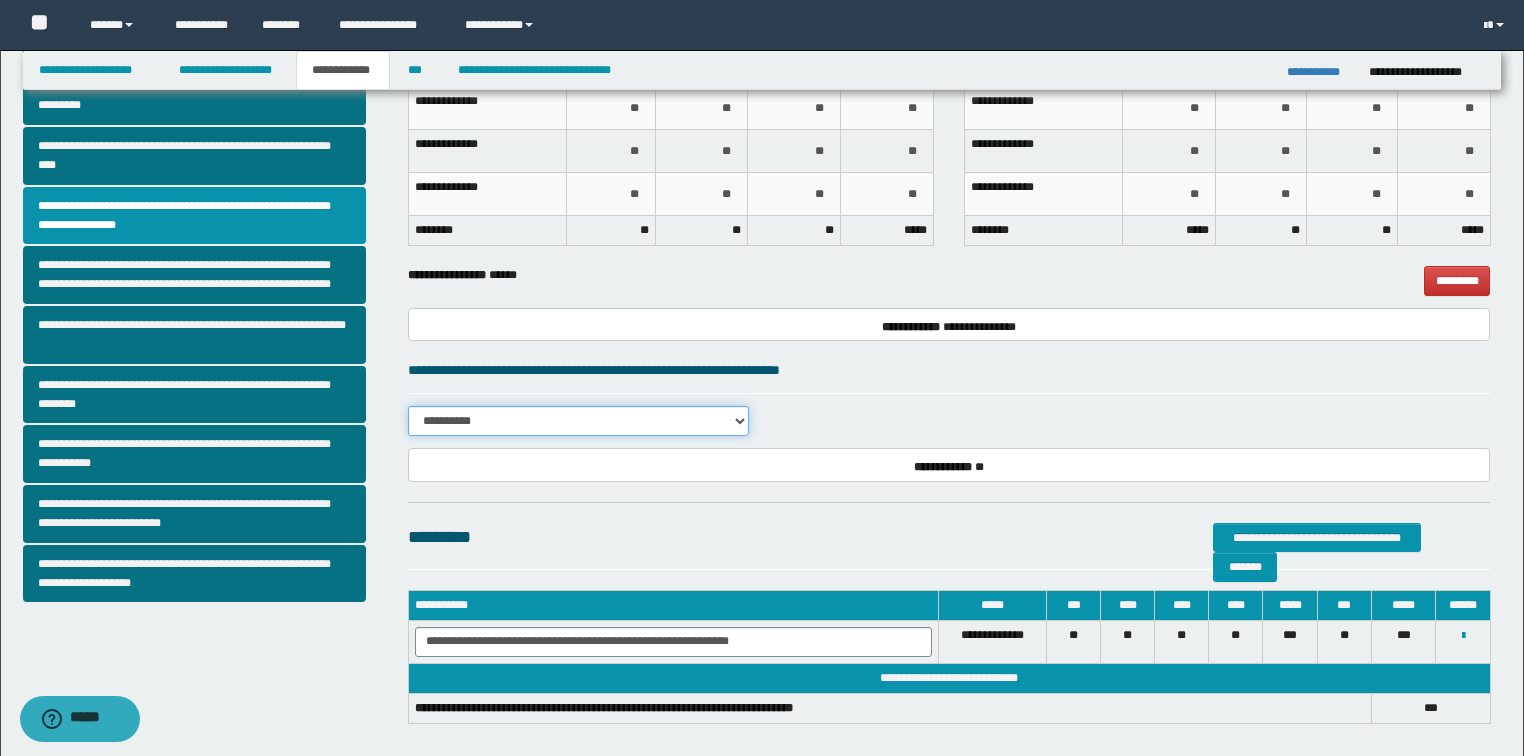 select on "*" 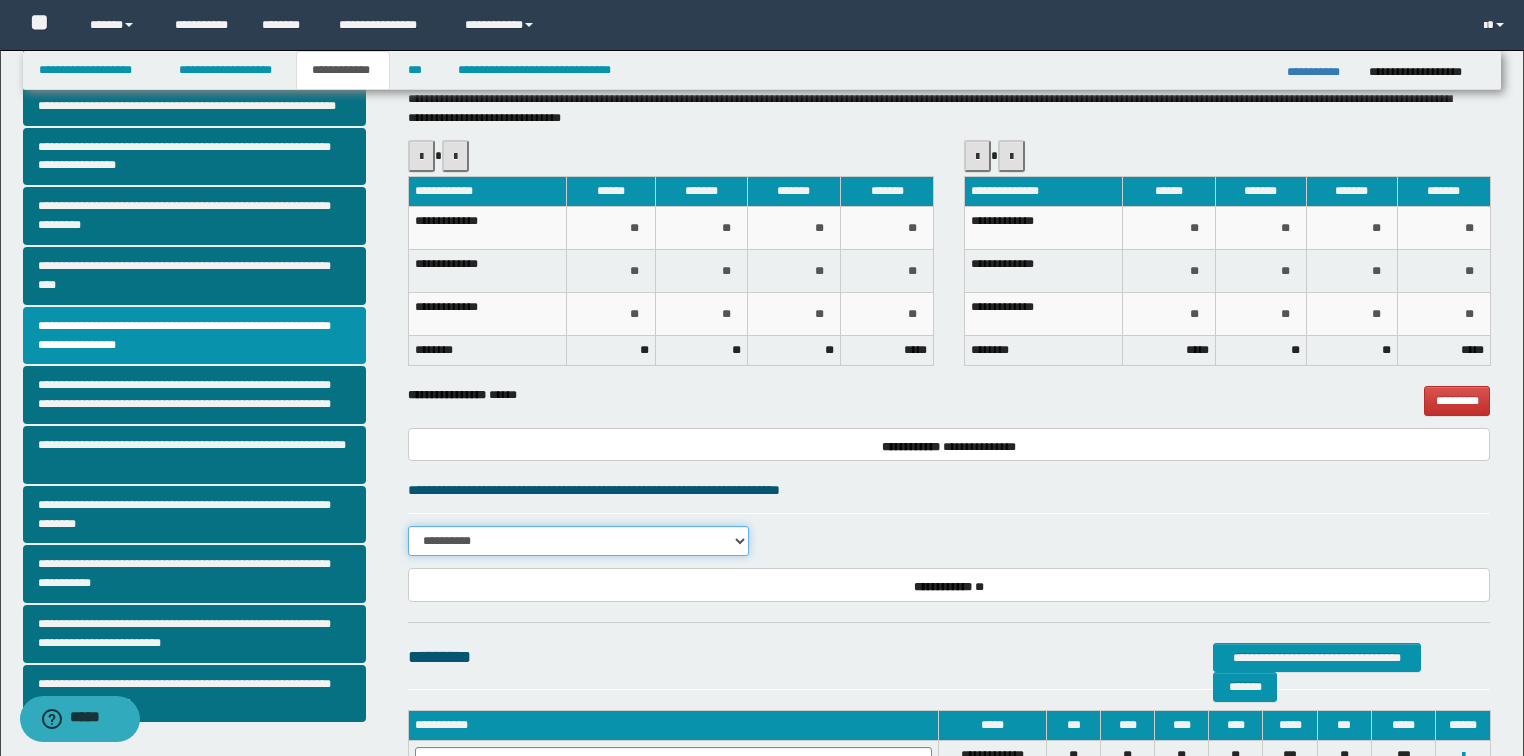 scroll, scrollTop: 240, scrollLeft: 0, axis: vertical 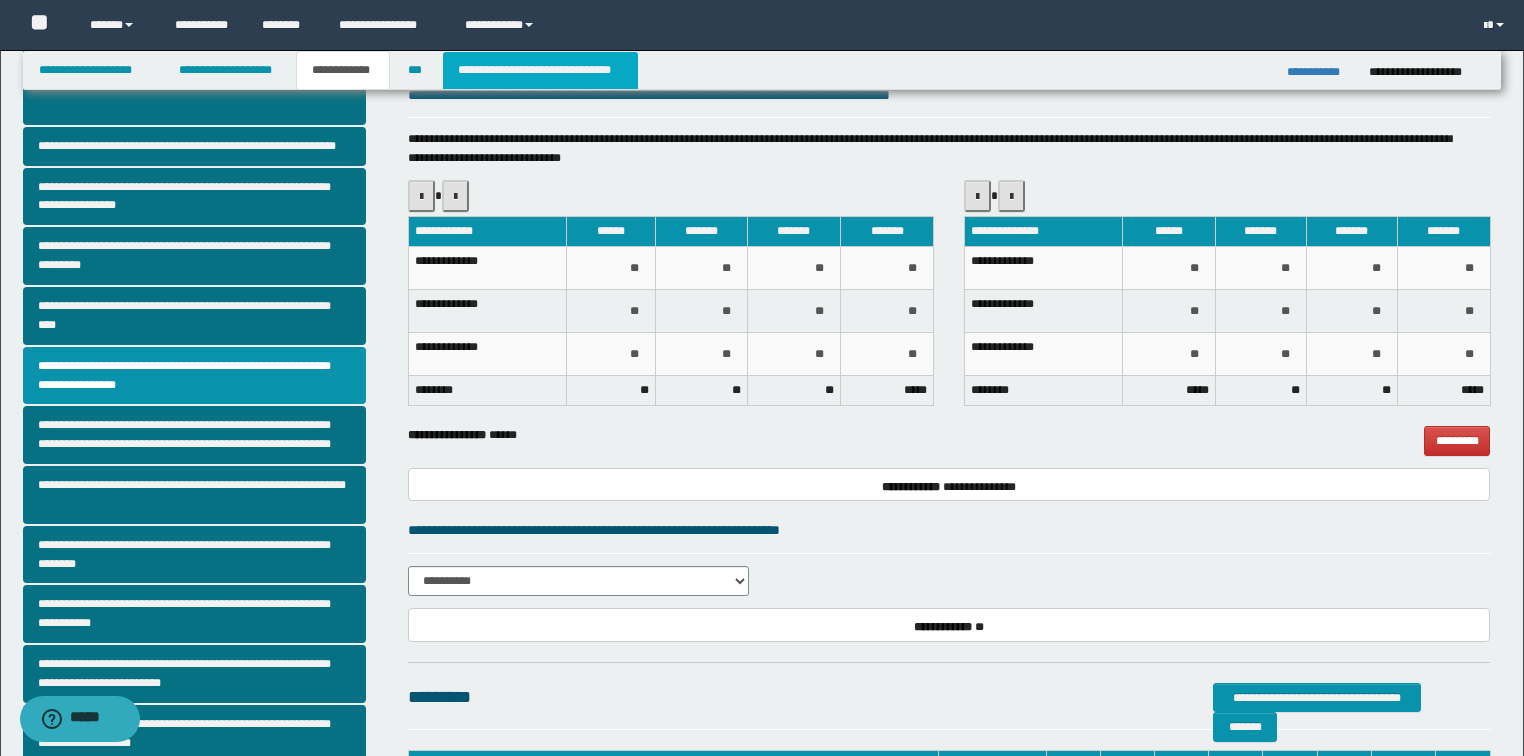 click on "**********" at bounding box center (540, 70) 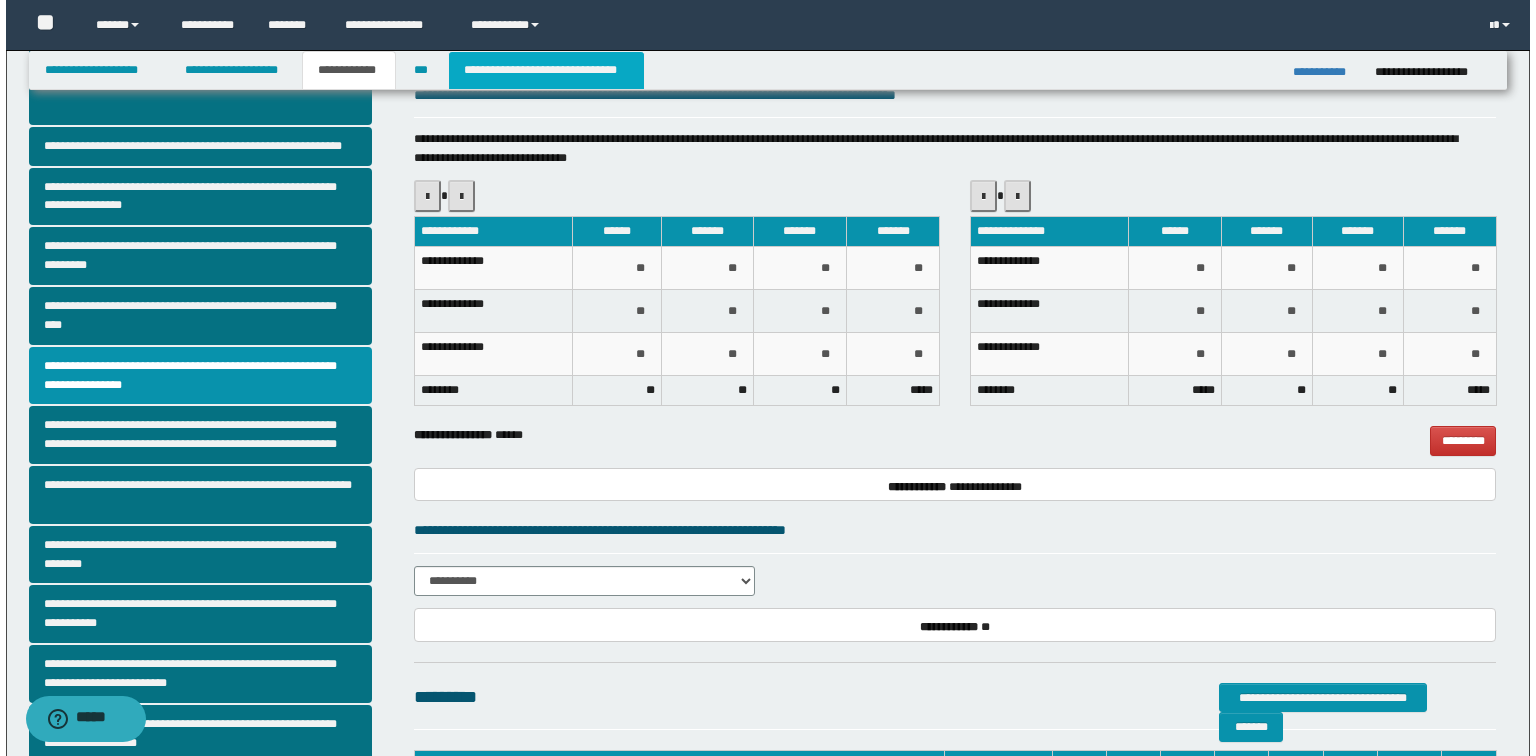 scroll, scrollTop: 0, scrollLeft: 0, axis: both 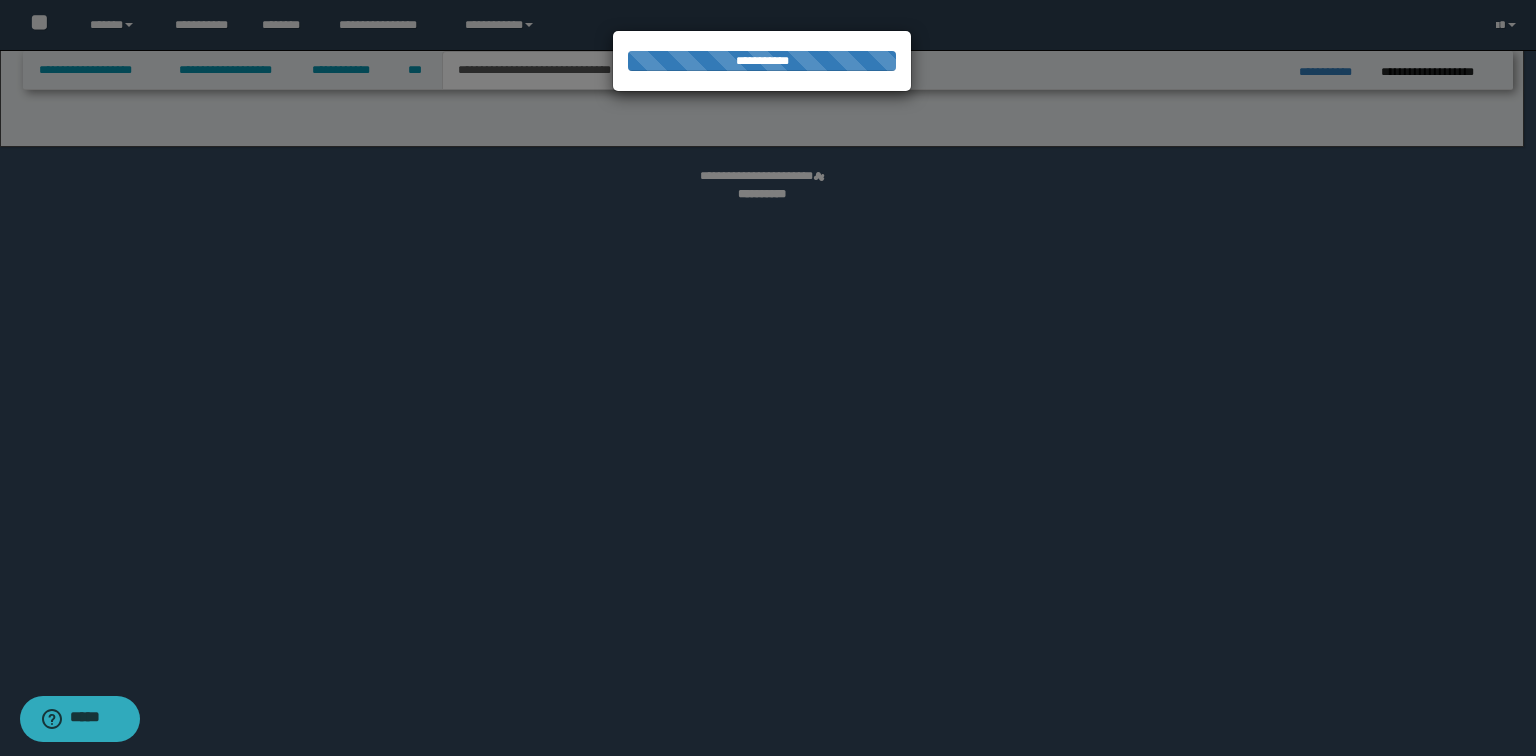 select on "*" 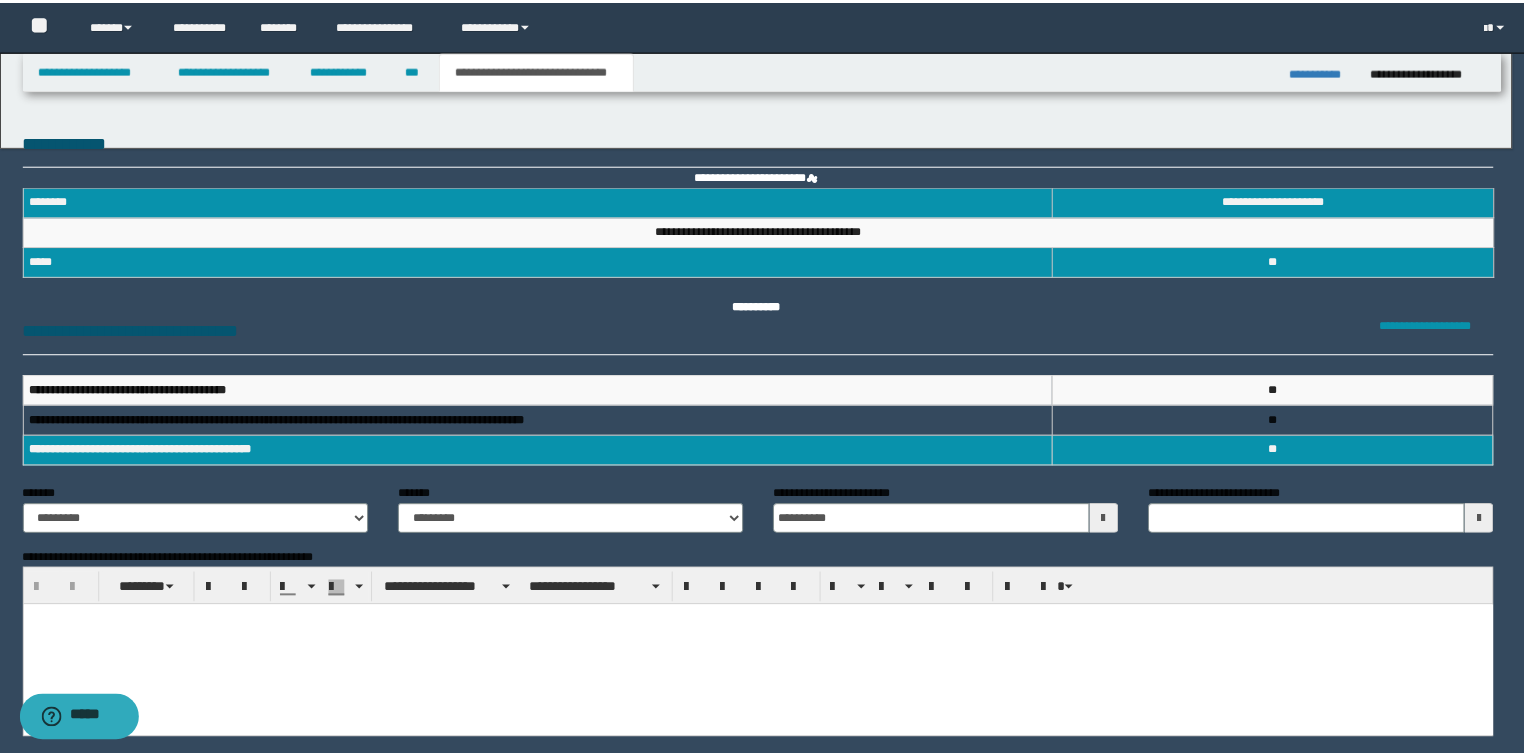scroll, scrollTop: 0, scrollLeft: 0, axis: both 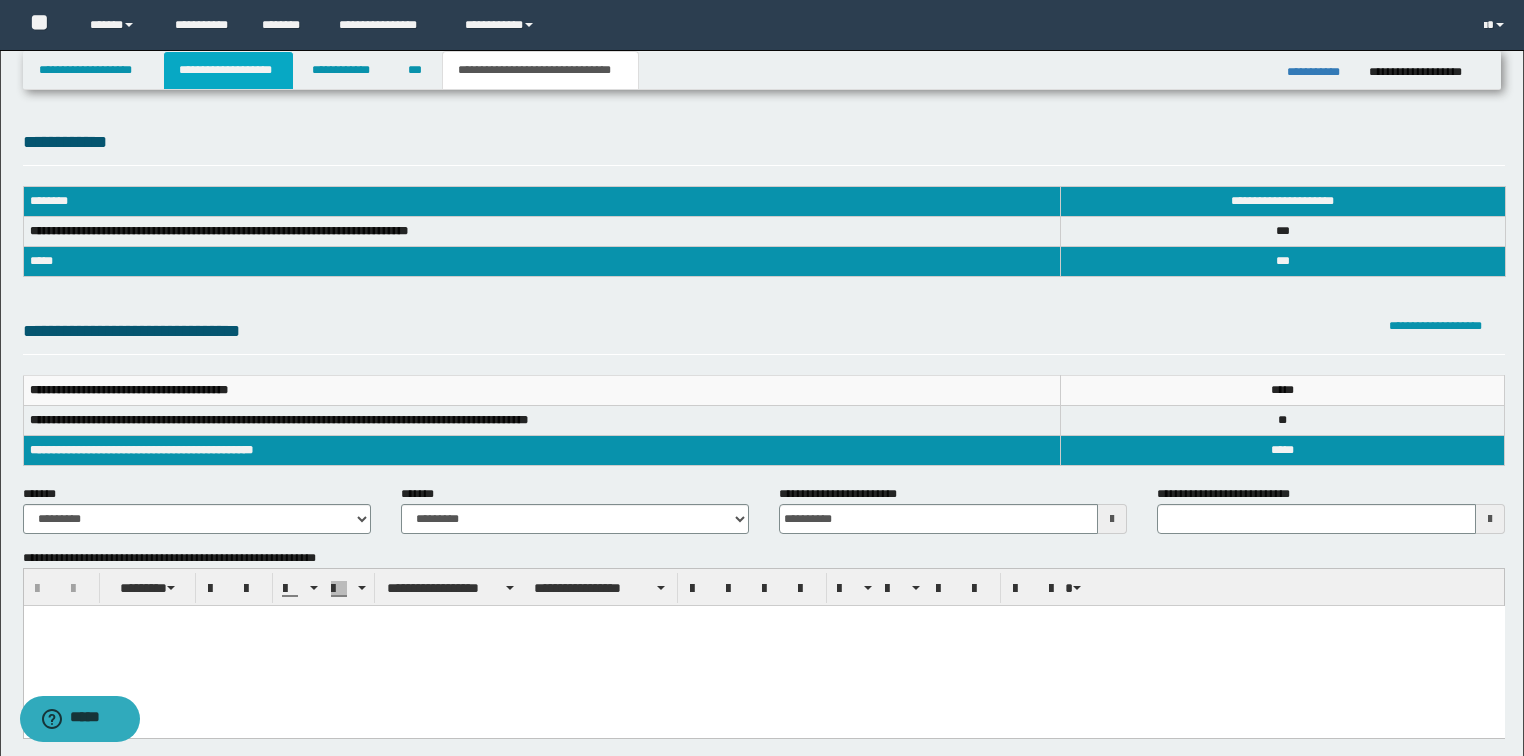 click on "**********" at bounding box center (228, 70) 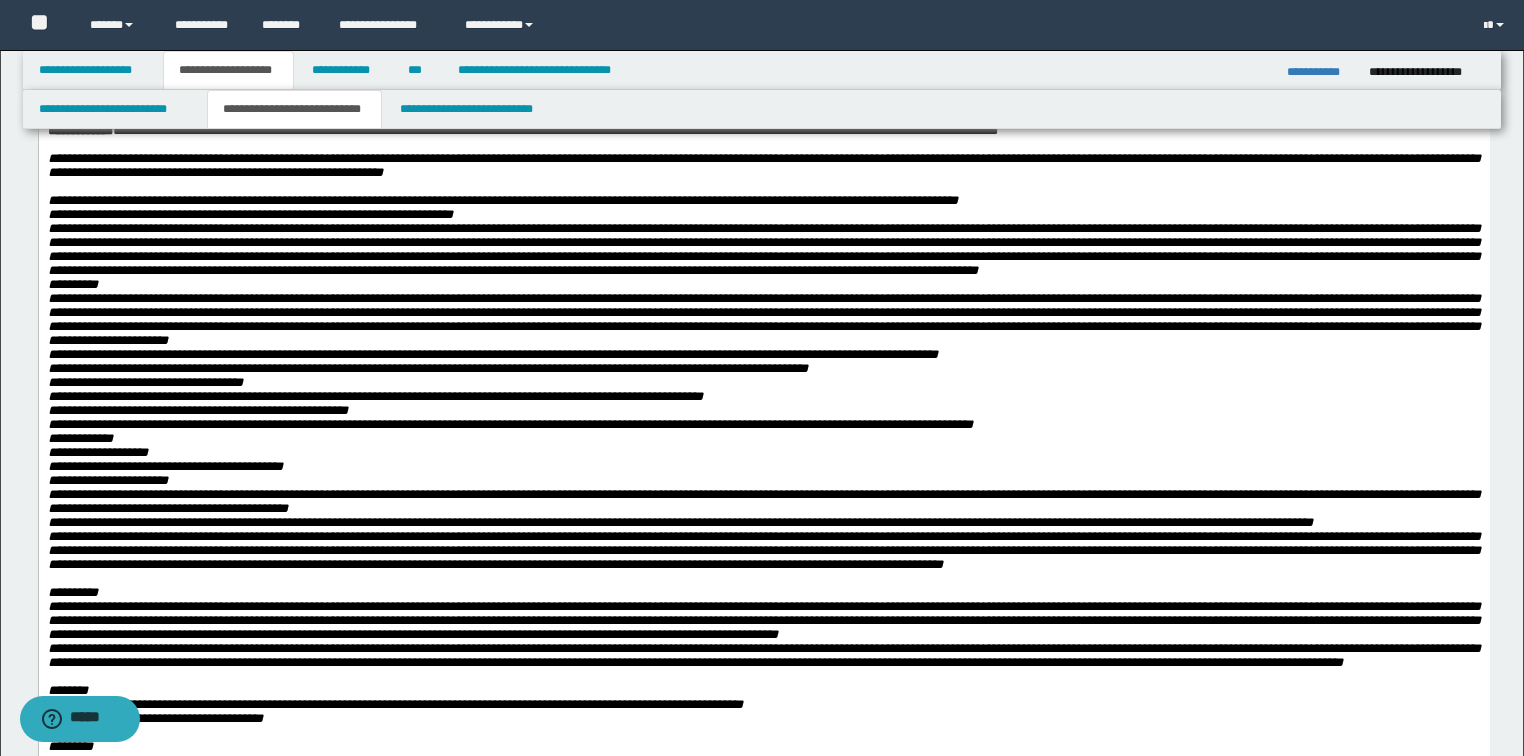 scroll, scrollTop: 160, scrollLeft: 0, axis: vertical 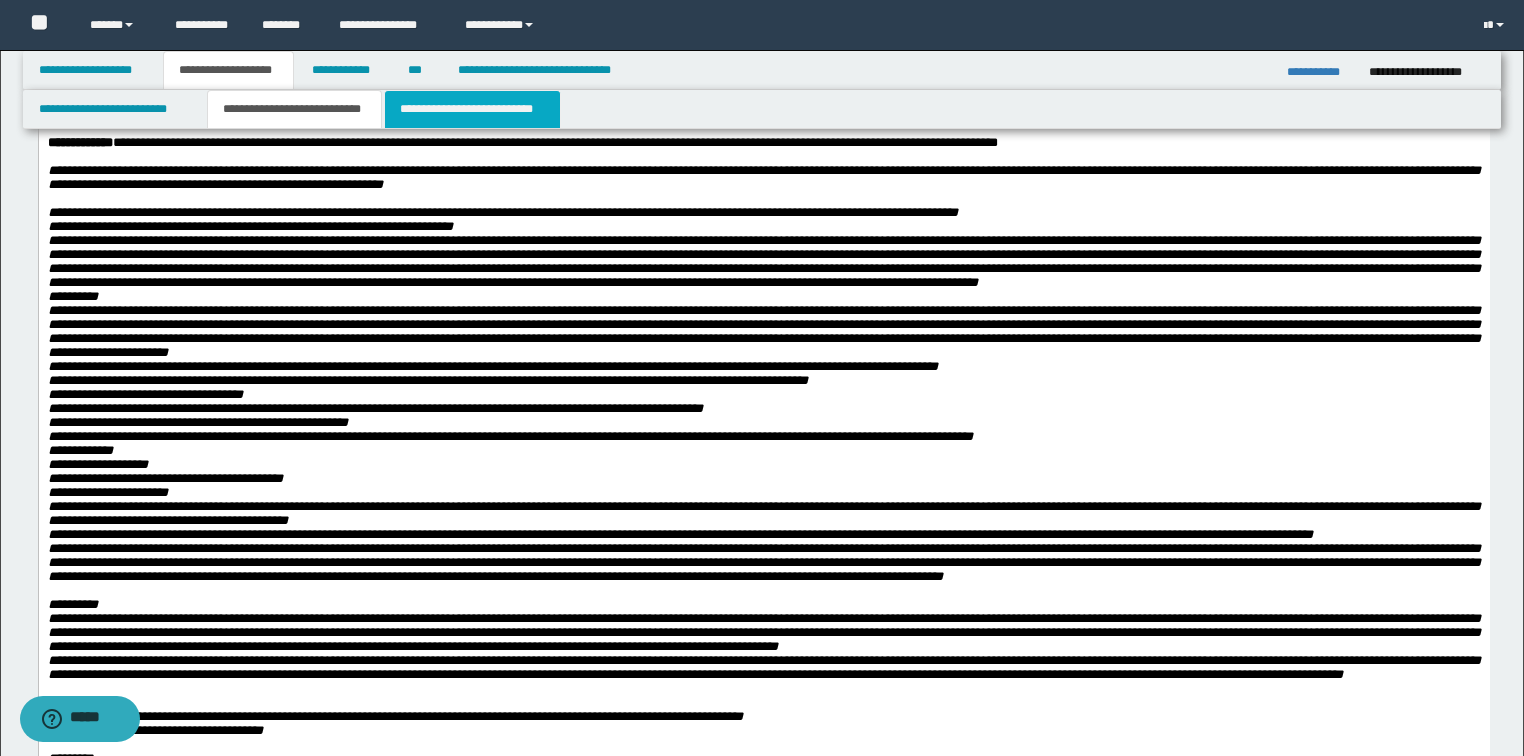 click on "**********" at bounding box center (472, 109) 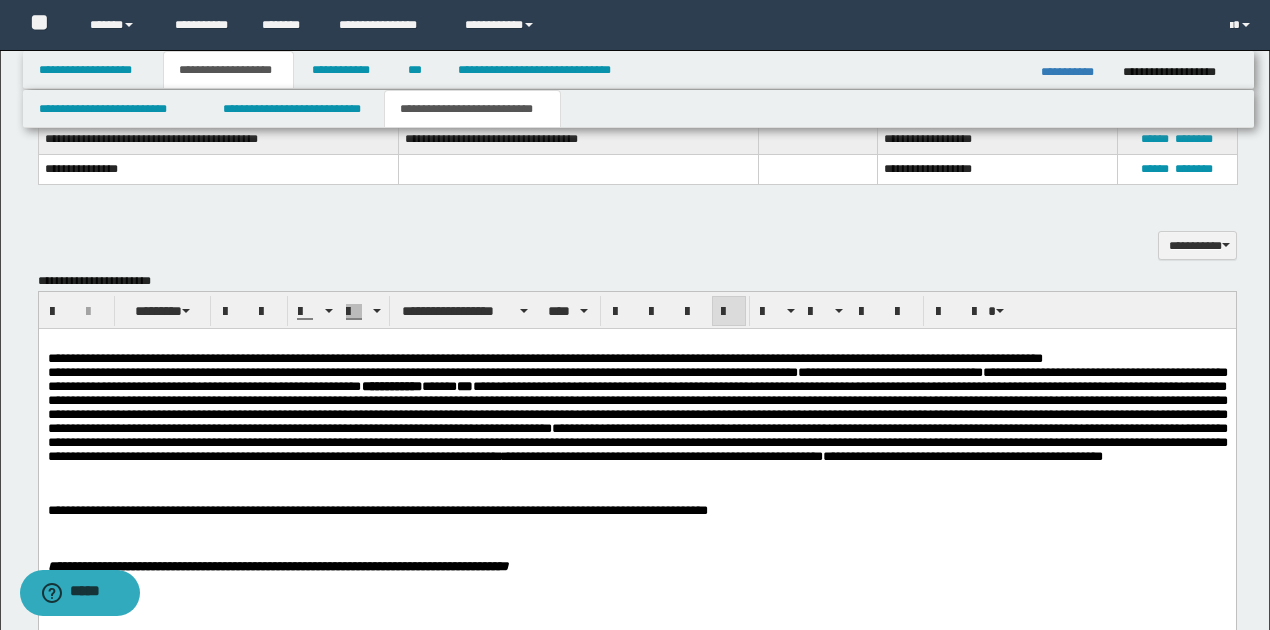 scroll, scrollTop: 1093, scrollLeft: 0, axis: vertical 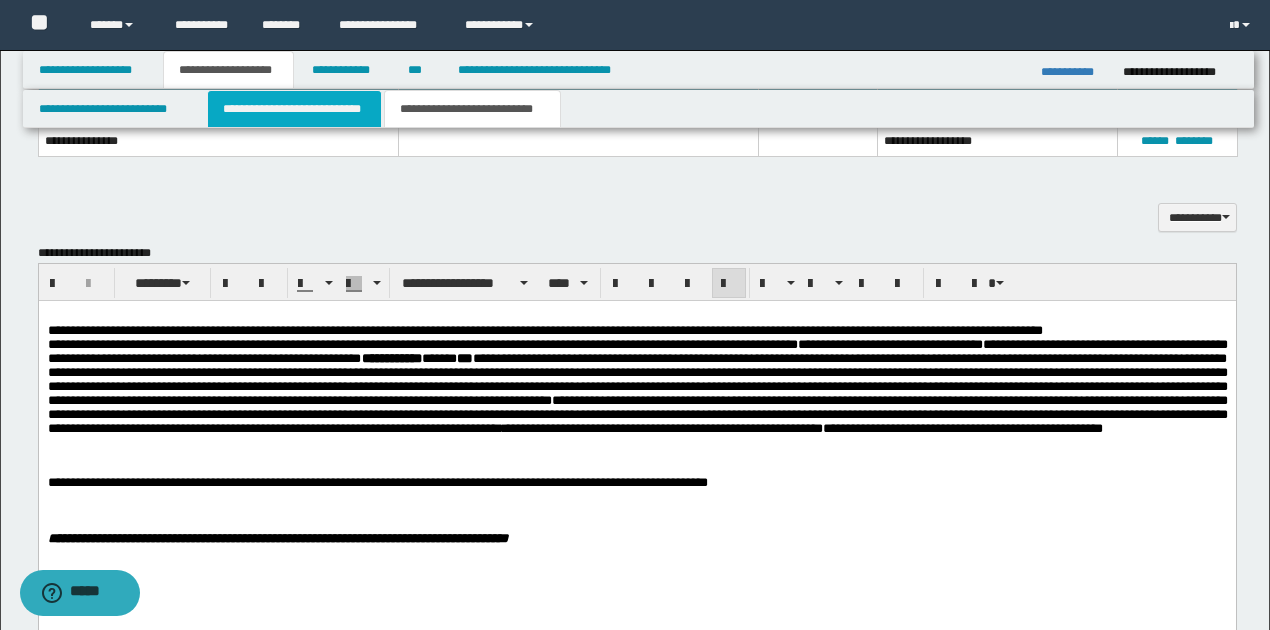 click on "**********" at bounding box center [294, 109] 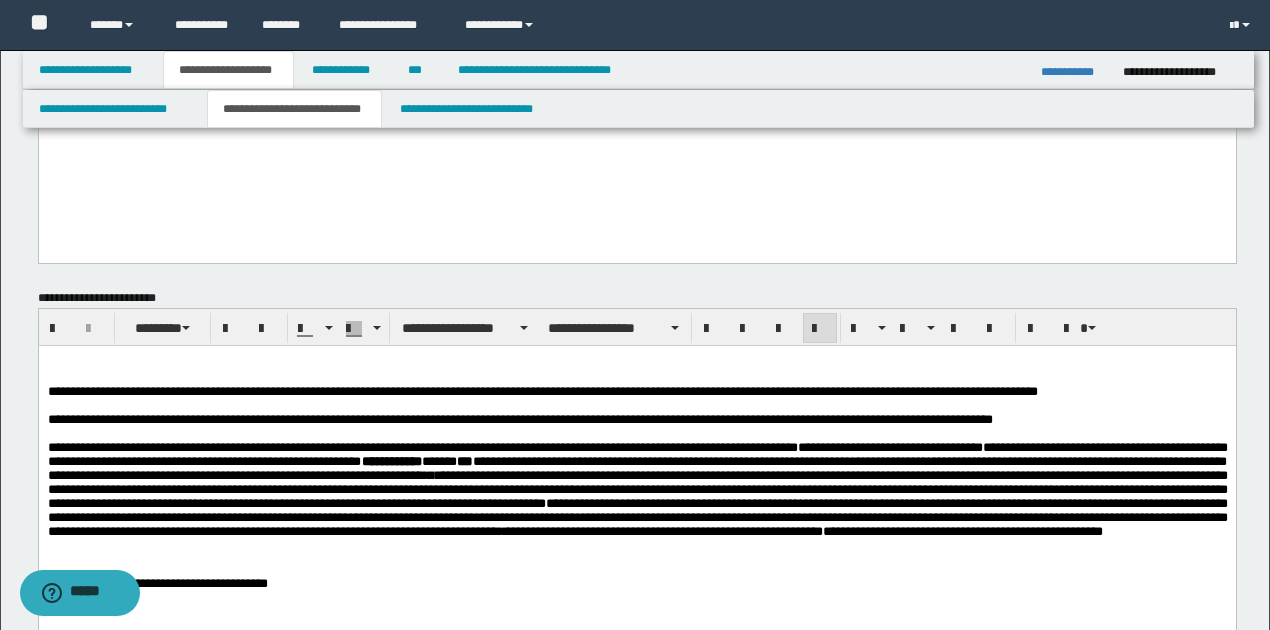 scroll, scrollTop: 1093, scrollLeft: 0, axis: vertical 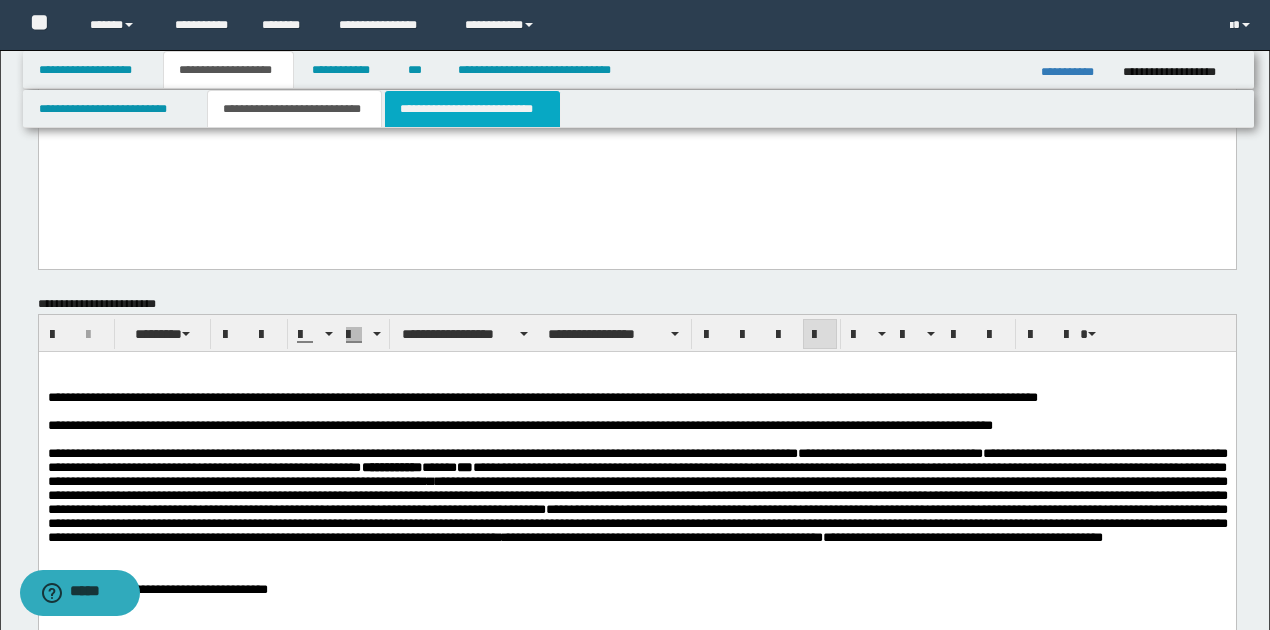 click on "**********" at bounding box center (472, 109) 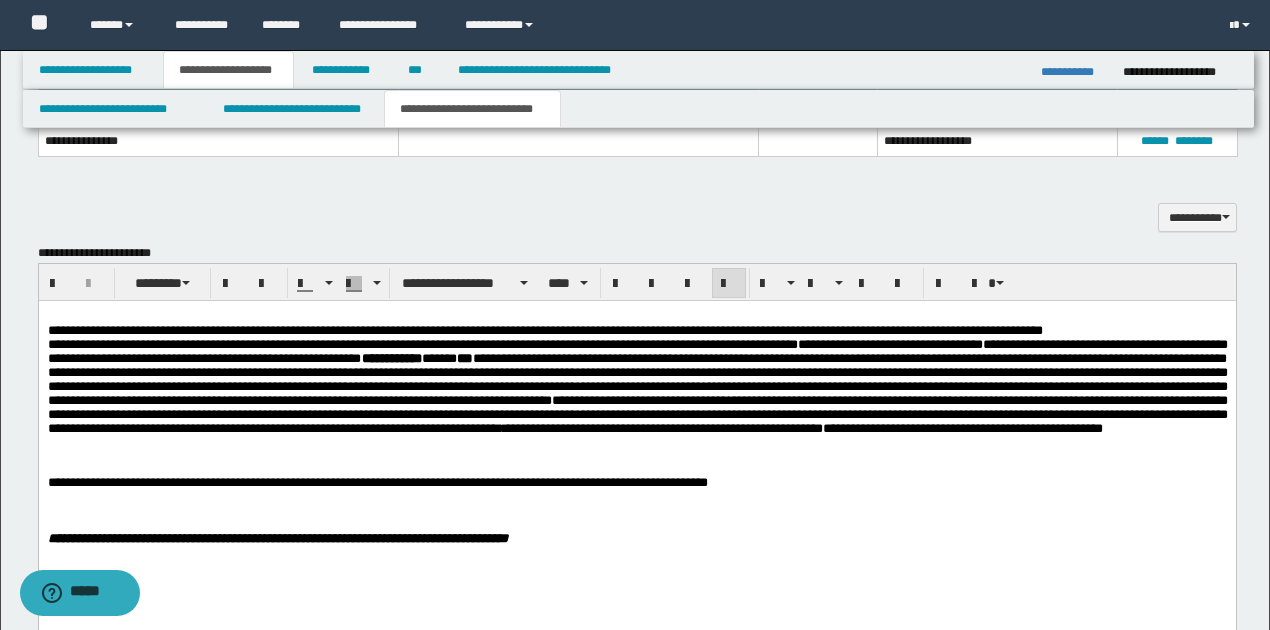 click on "**********" at bounding box center (636, 482) 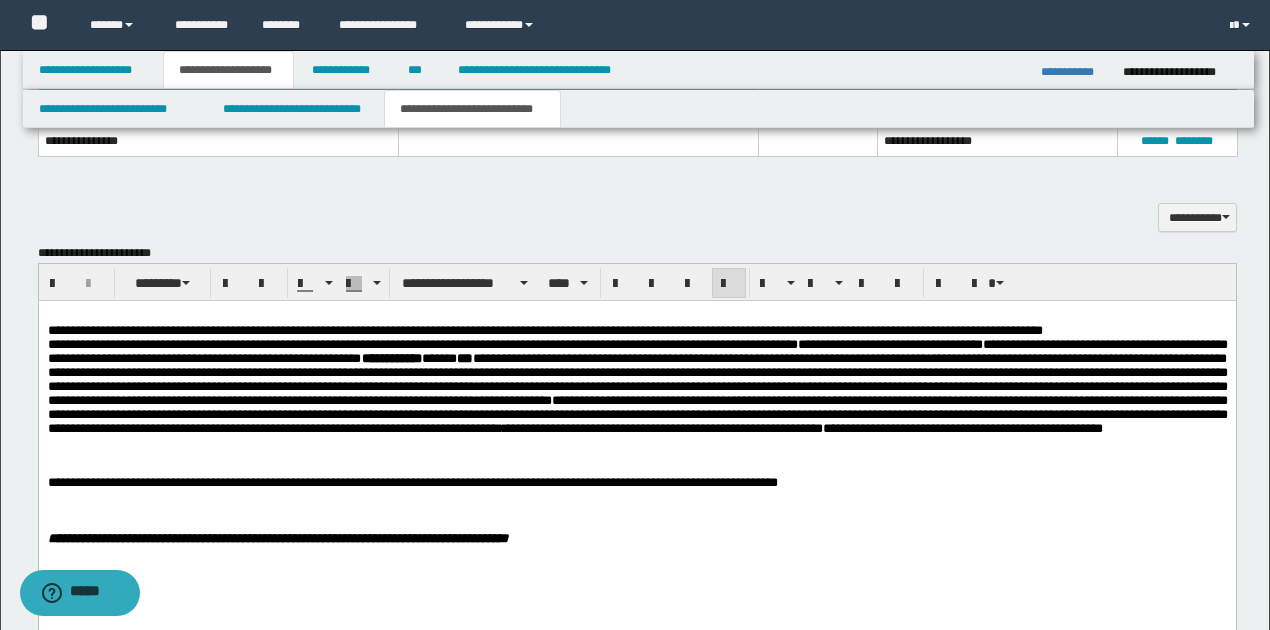 click on "**********" at bounding box center [412, 481] 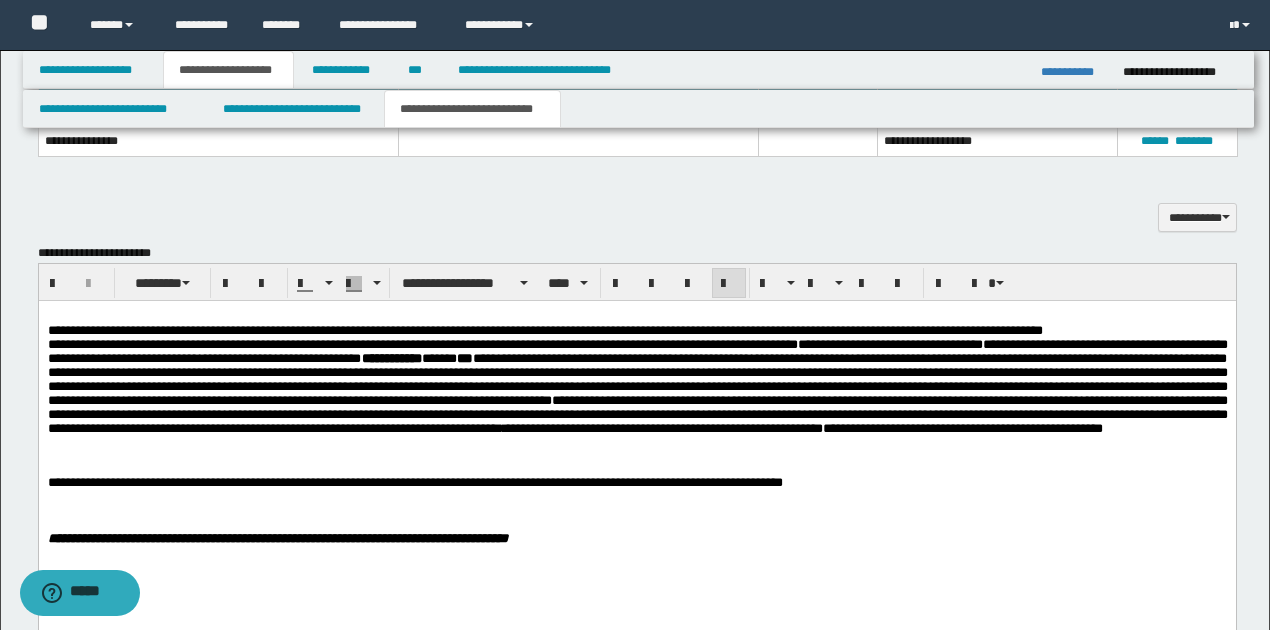click on "**********" at bounding box center [636, 482] 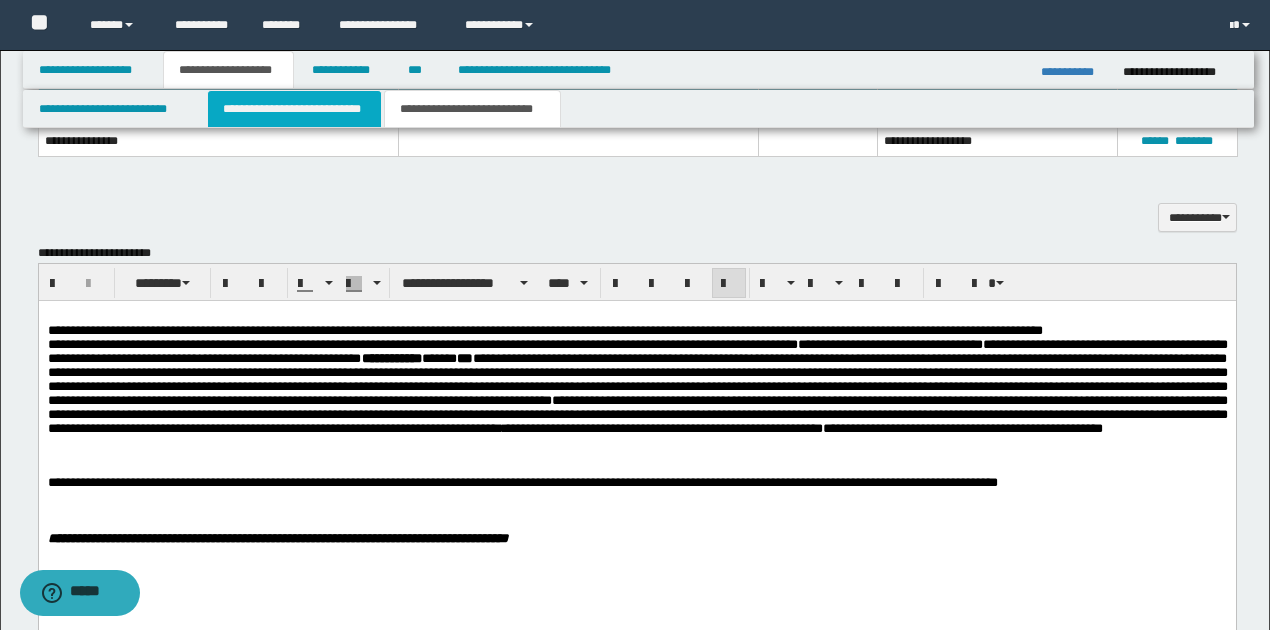 click on "**********" at bounding box center (294, 109) 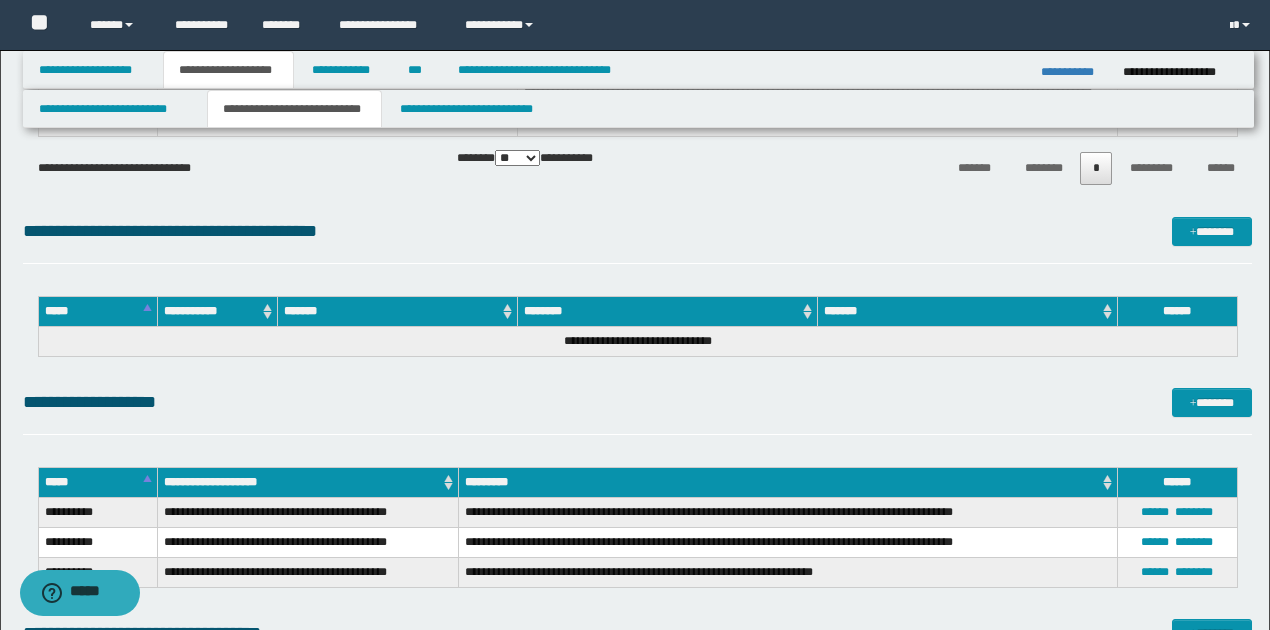 scroll, scrollTop: 2160, scrollLeft: 0, axis: vertical 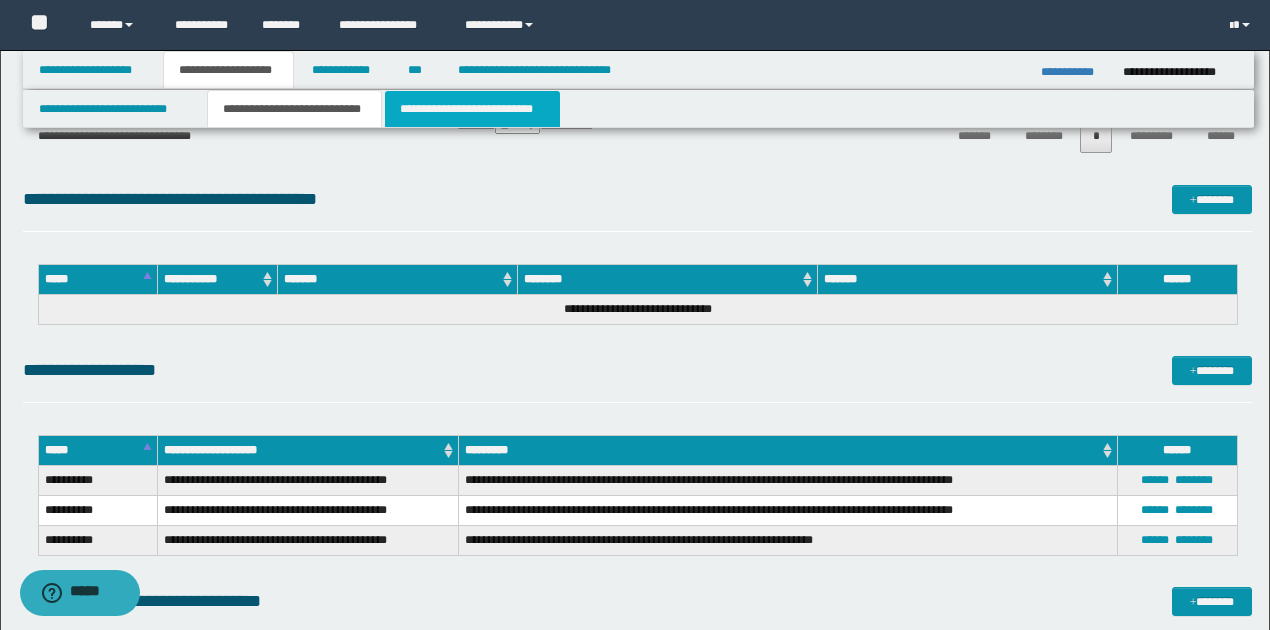 click on "**********" at bounding box center [472, 109] 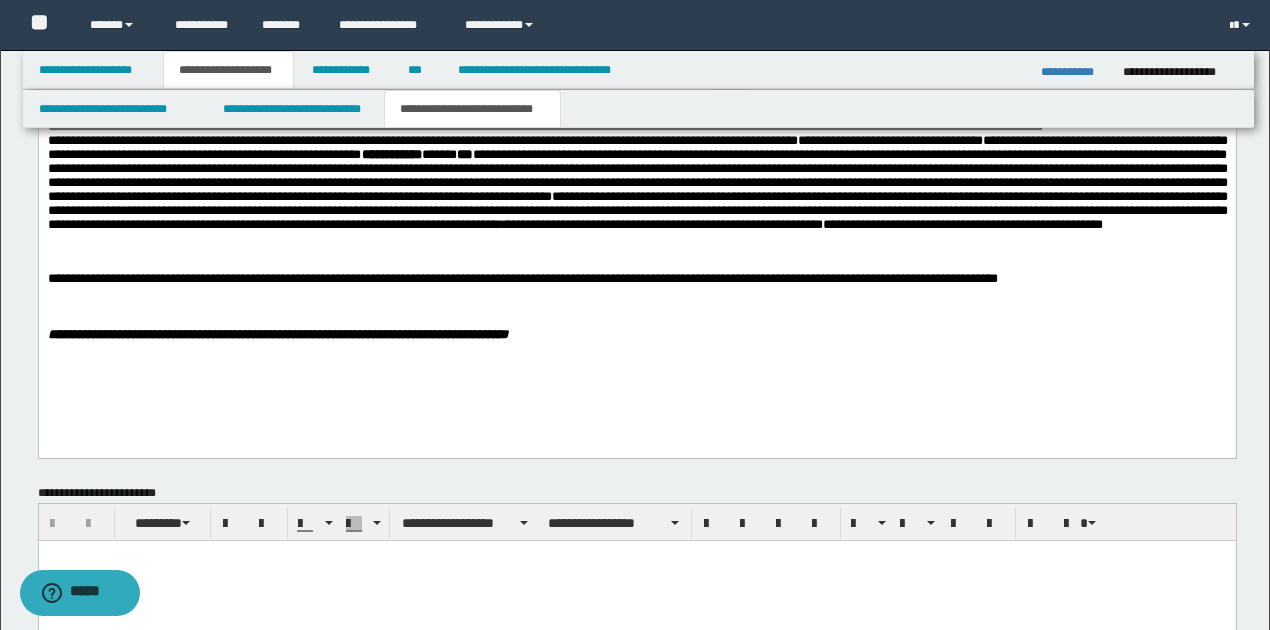 scroll, scrollTop: 1293, scrollLeft: 0, axis: vertical 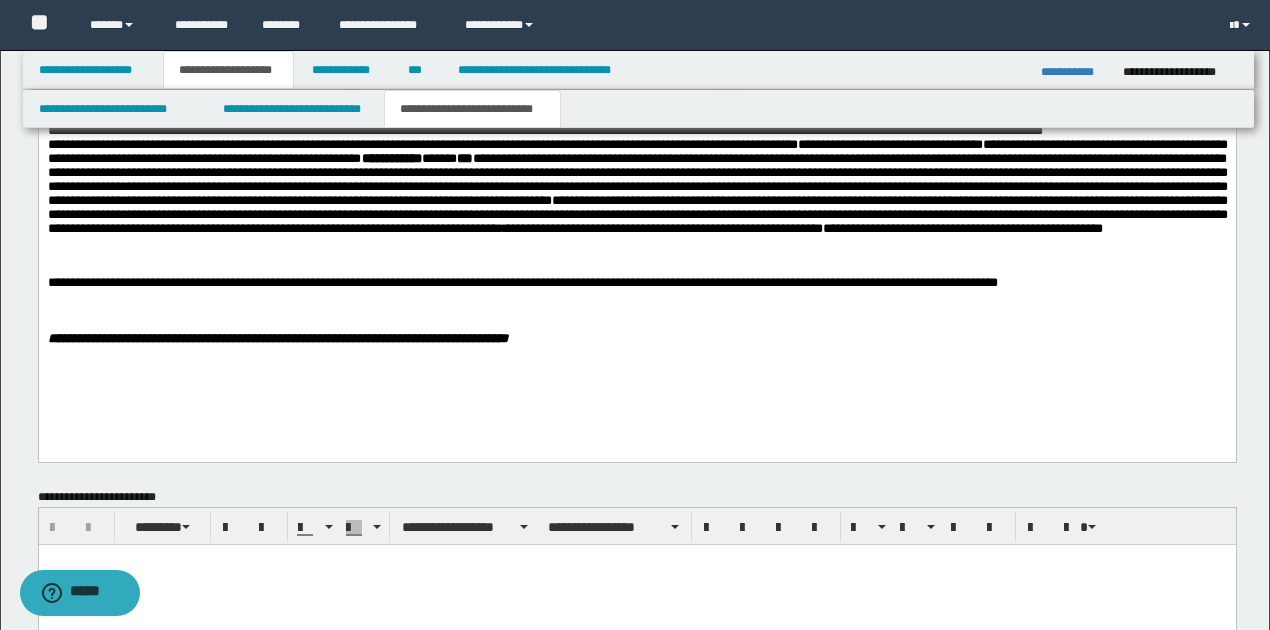 click on "**********" at bounding box center (636, 282) 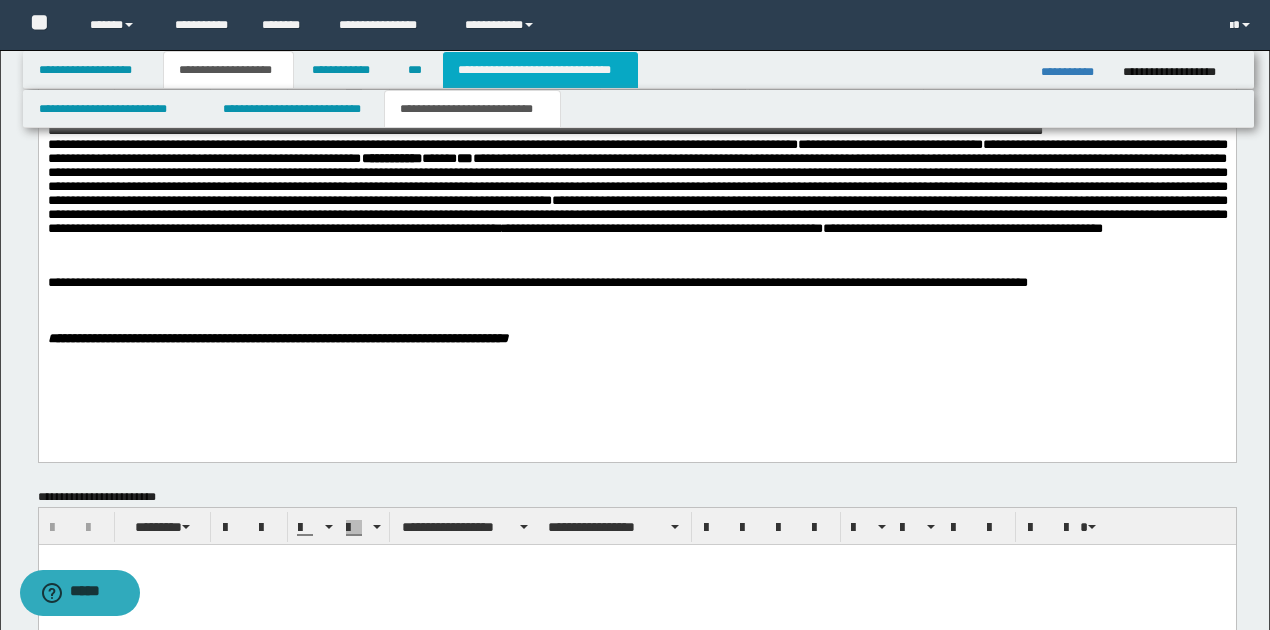 click on "**********" at bounding box center (540, 70) 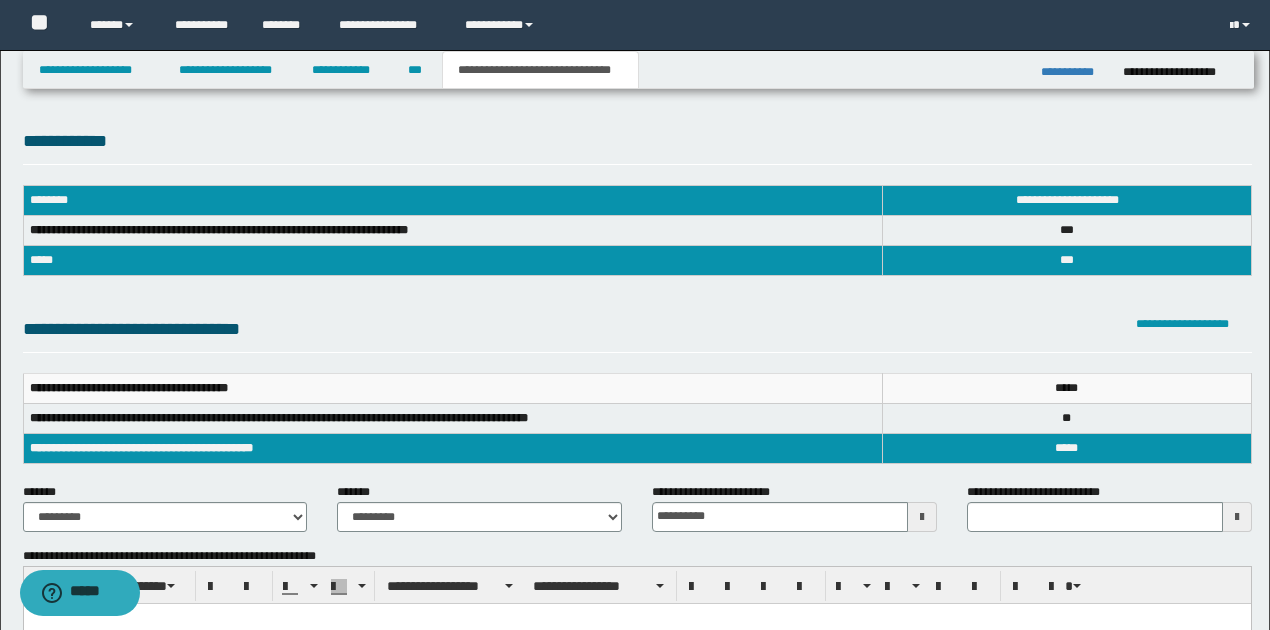 scroll, scrollTop: 0, scrollLeft: 0, axis: both 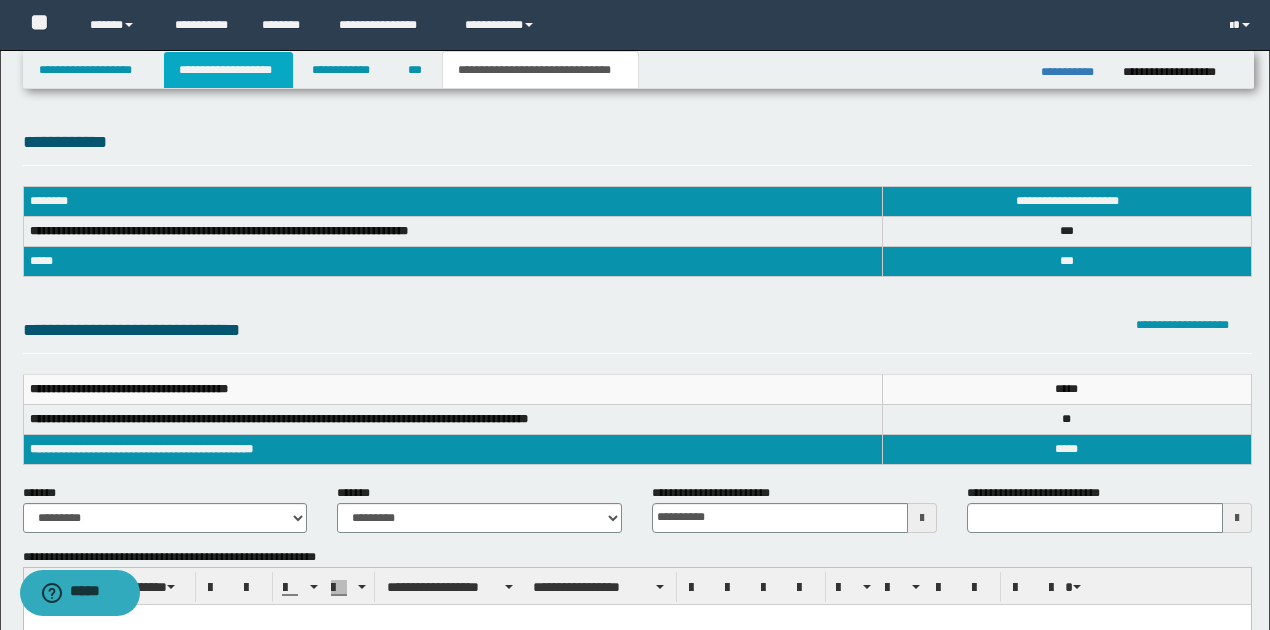 click on "**********" at bounding box center (228, 70) 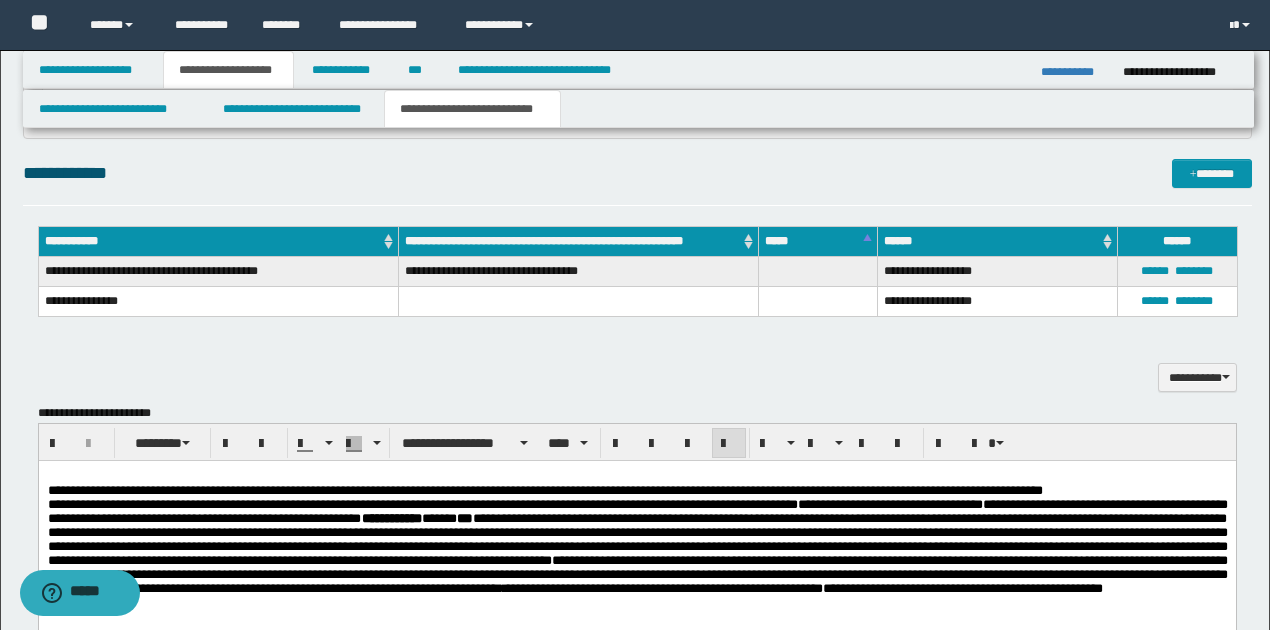 scroll, scrollTop: 1200, scrollLeft: 0, axis: vertical 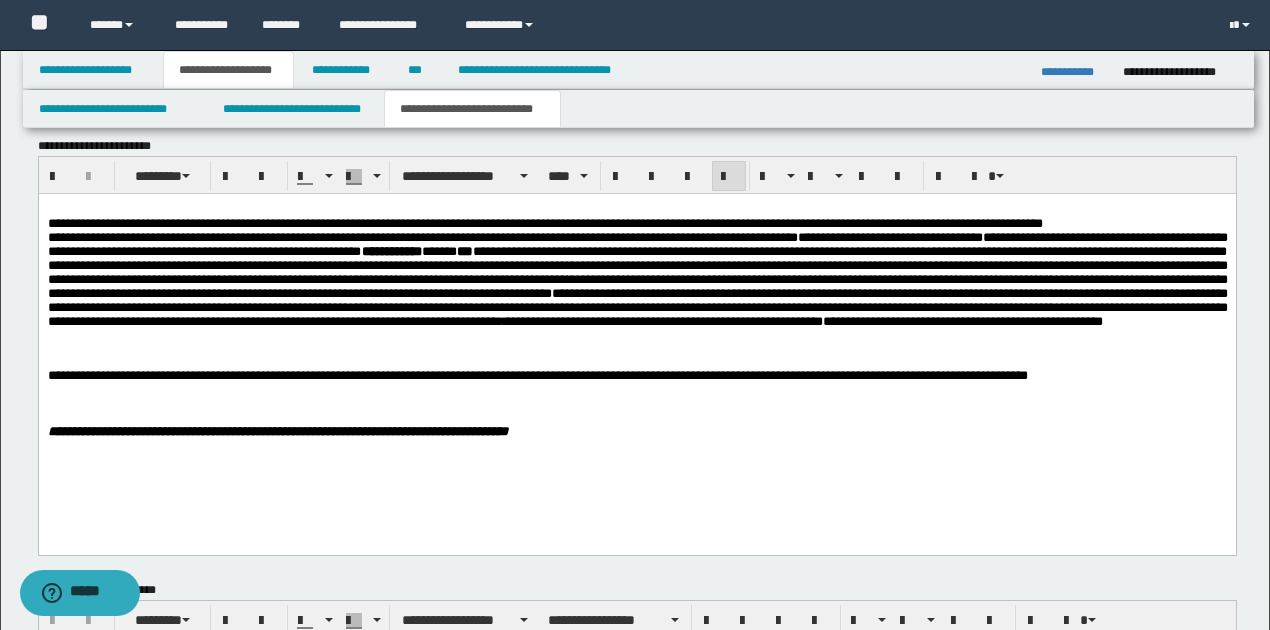 click on "**********" at bounding box center [636, 375] 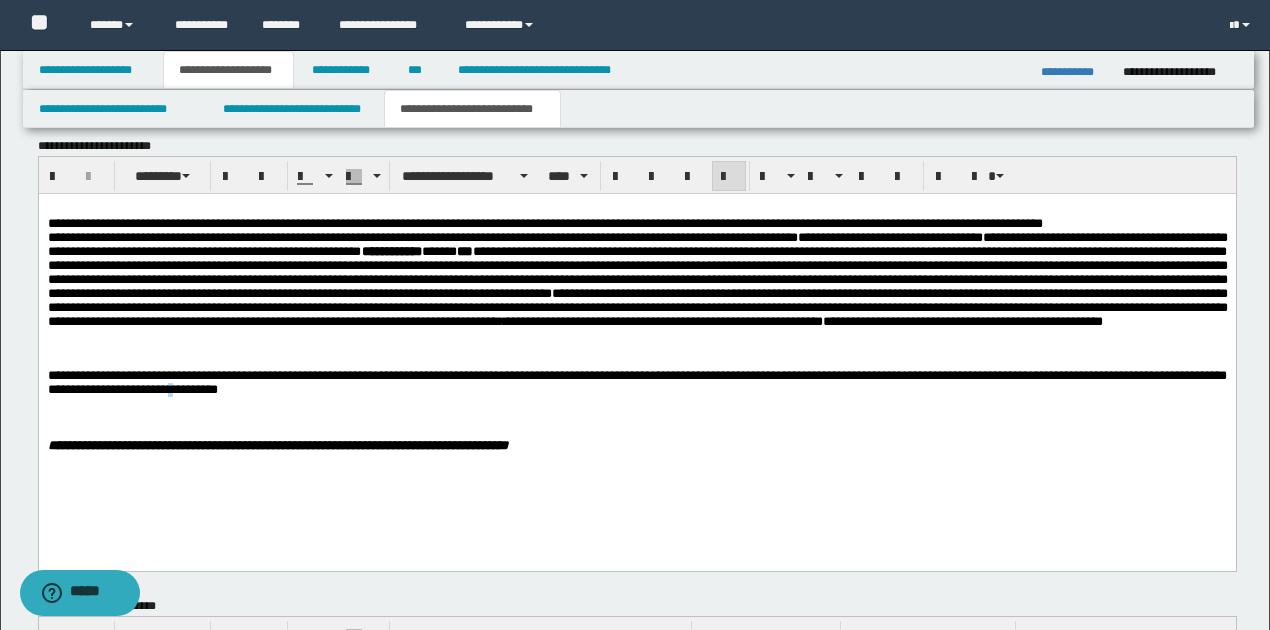 click on "**********" at bounding box center (636, 381) 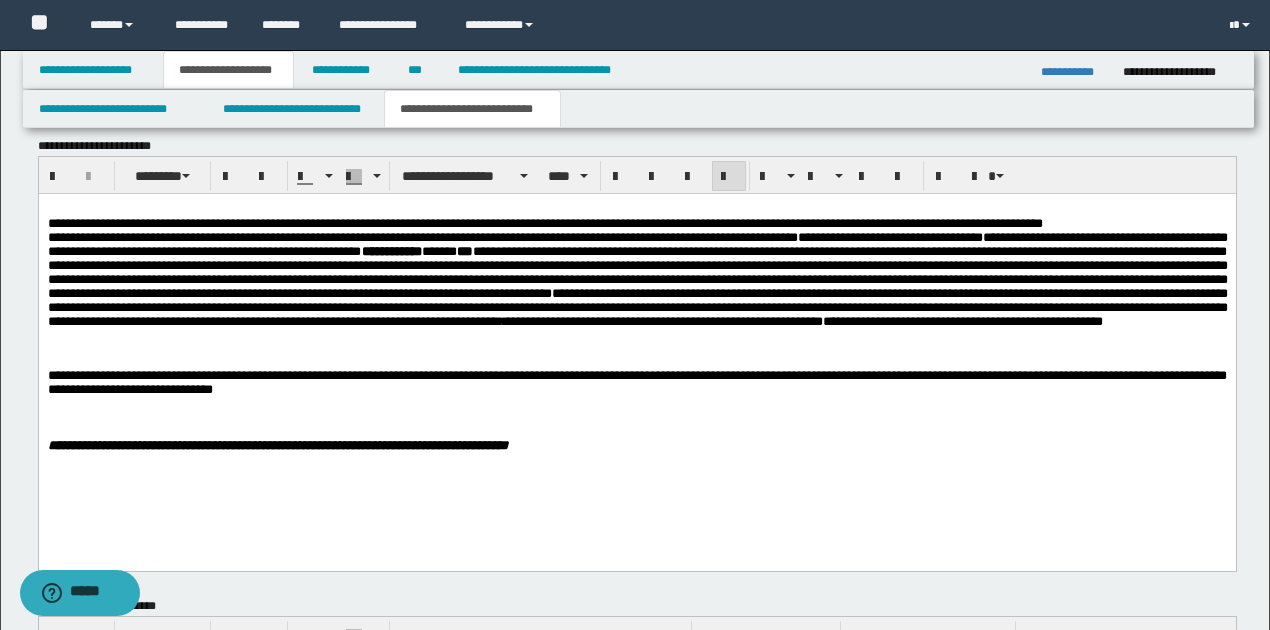 click on "**********" at bounding box center [636, 382] 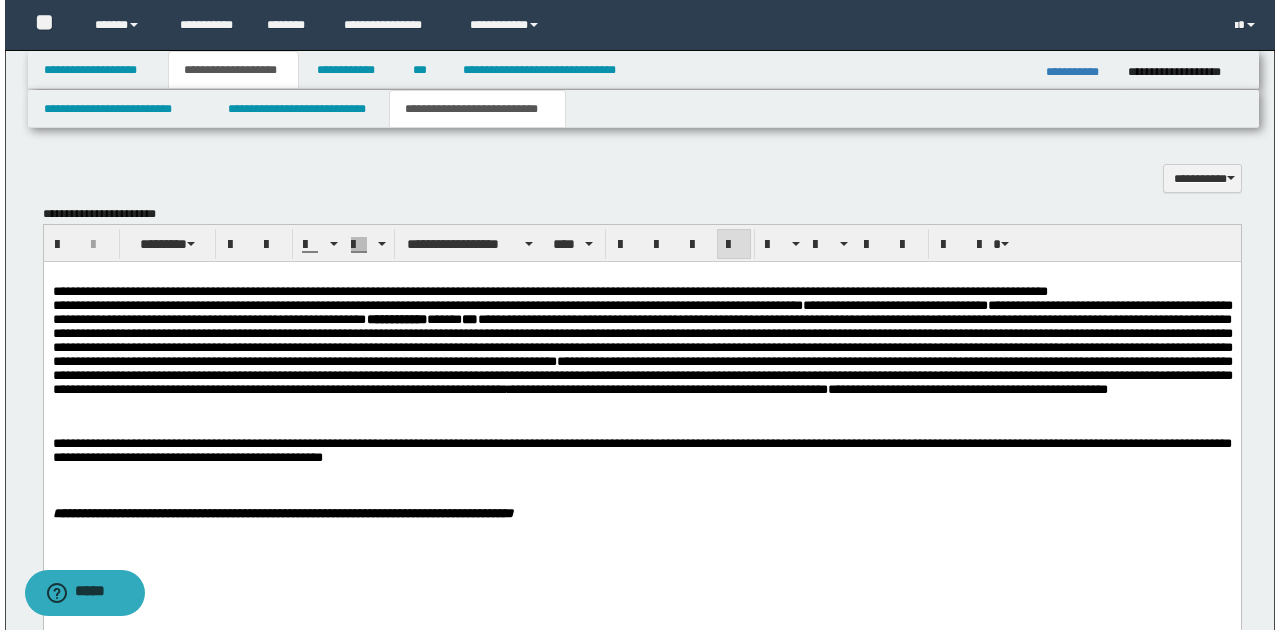 scroll, scrollTop: 1133, scrollLeft: 0, axis: vertical 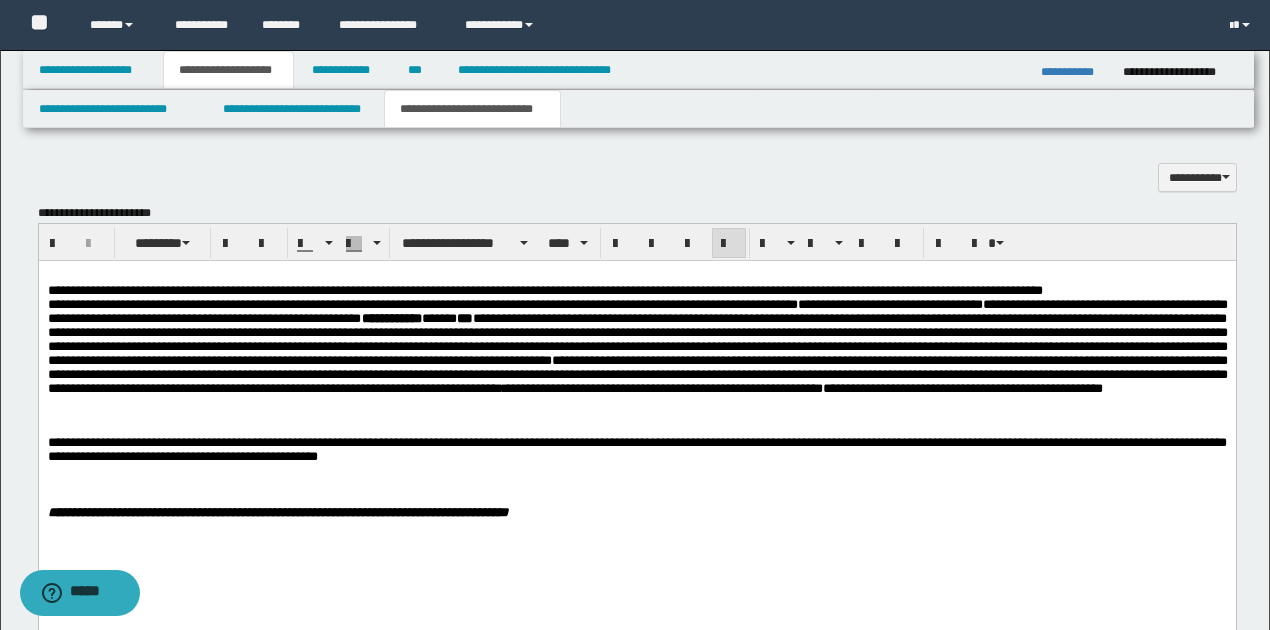 click on "**********" at bounding box center [636, 448] 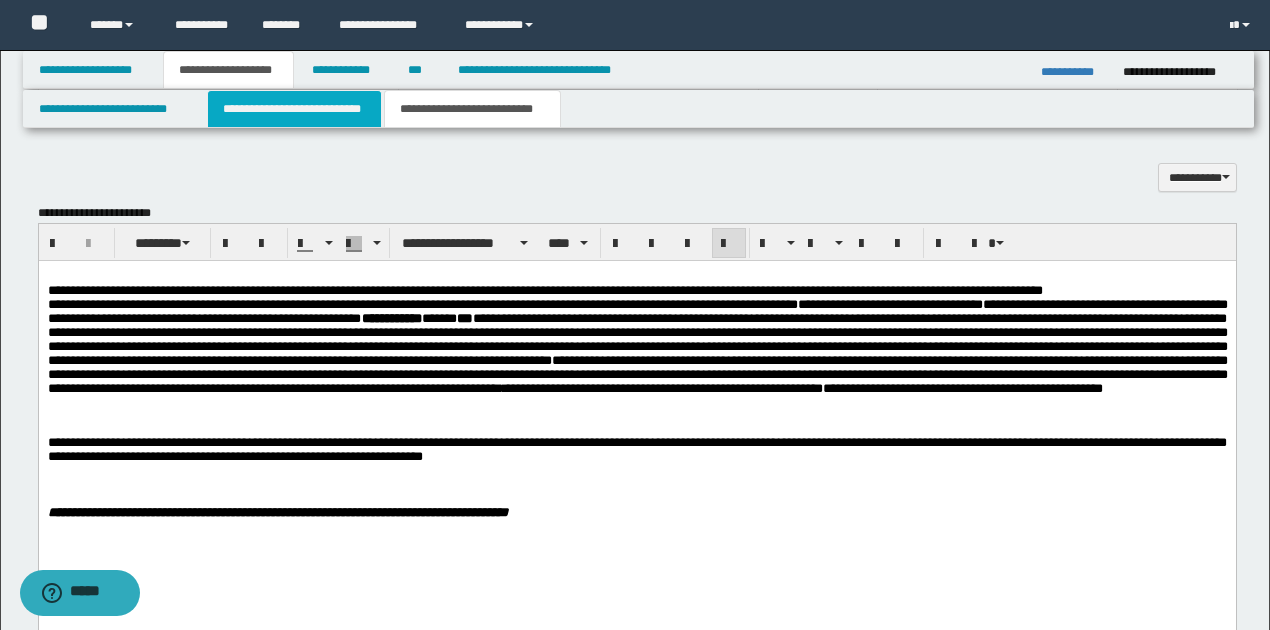 click on "**********" at bounding box center [294, 109] 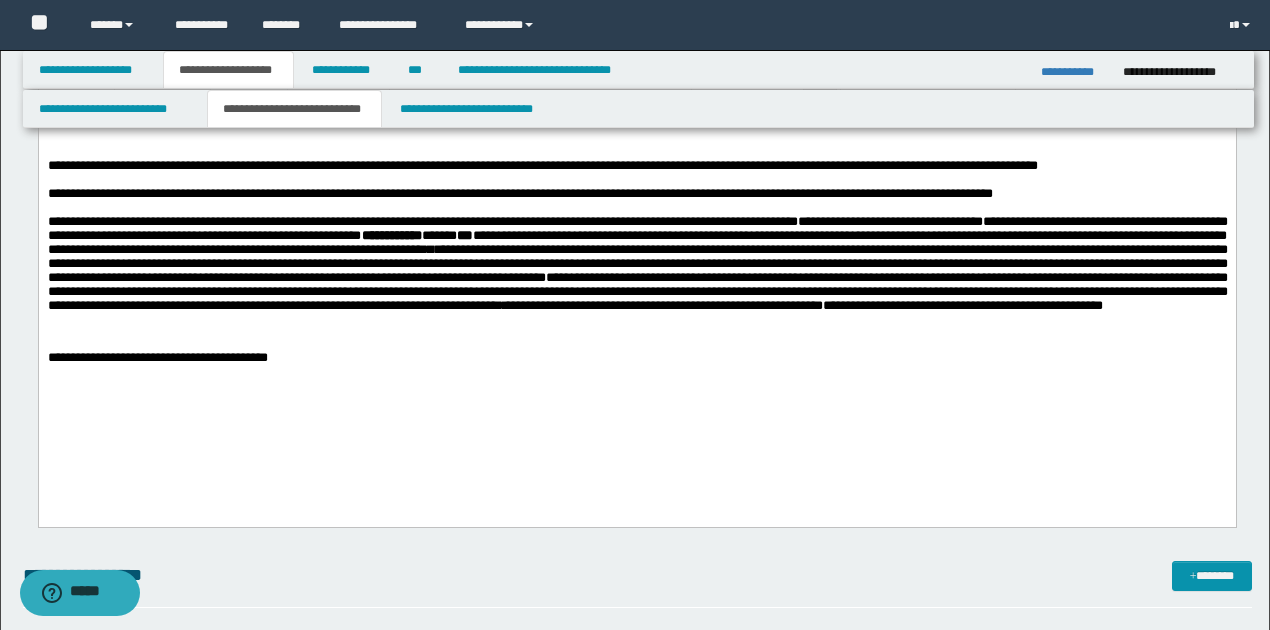 scroll, scrollTop: 1333, scrollLeft: 0, axis: vertical 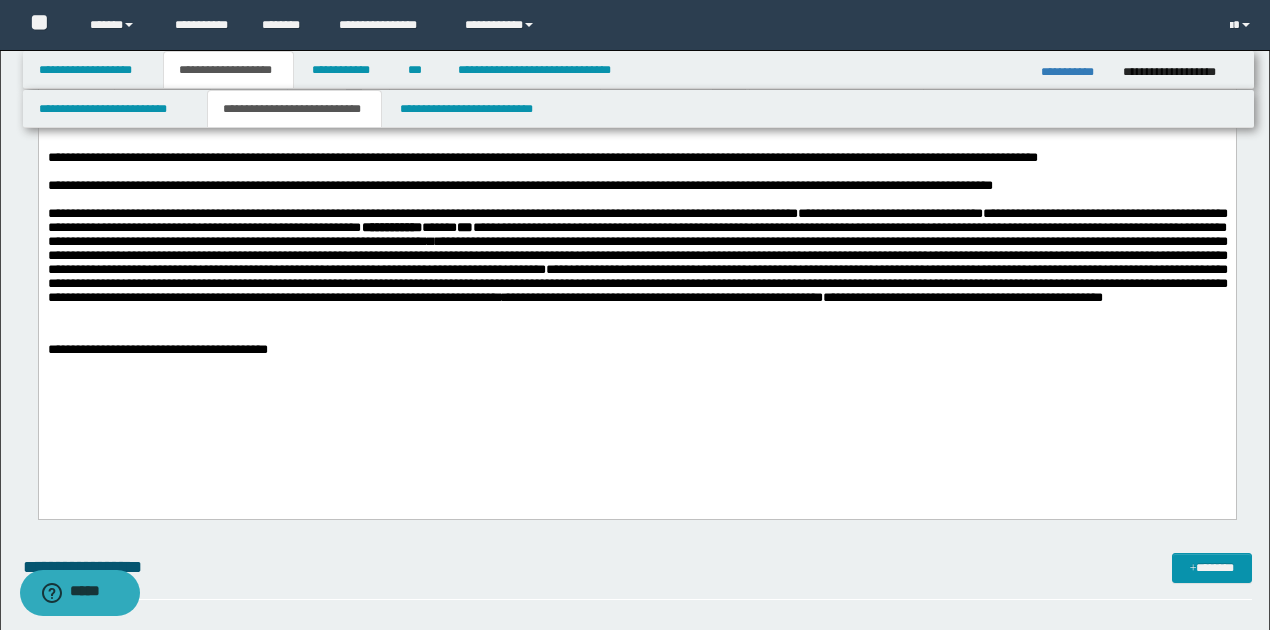click on "**********" at bounding box center [636, 350] 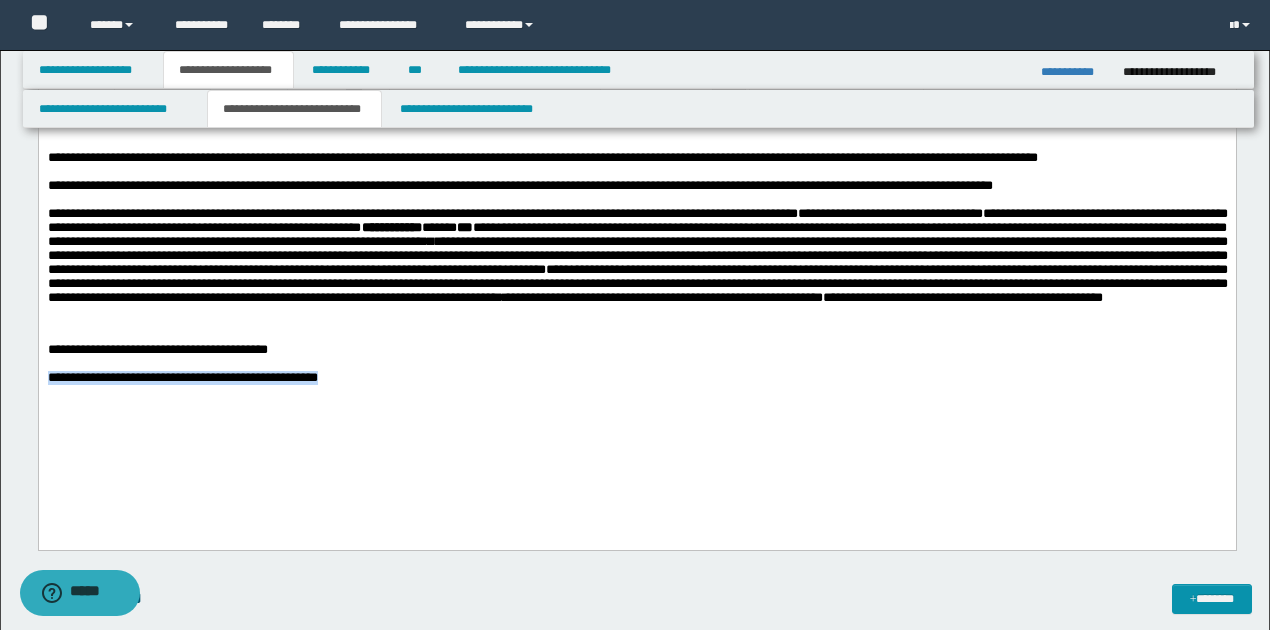drag, startPoint x: 49, startPoint y: 389, endPoint x: 484, endPoint y: 381, distance: 435.07355 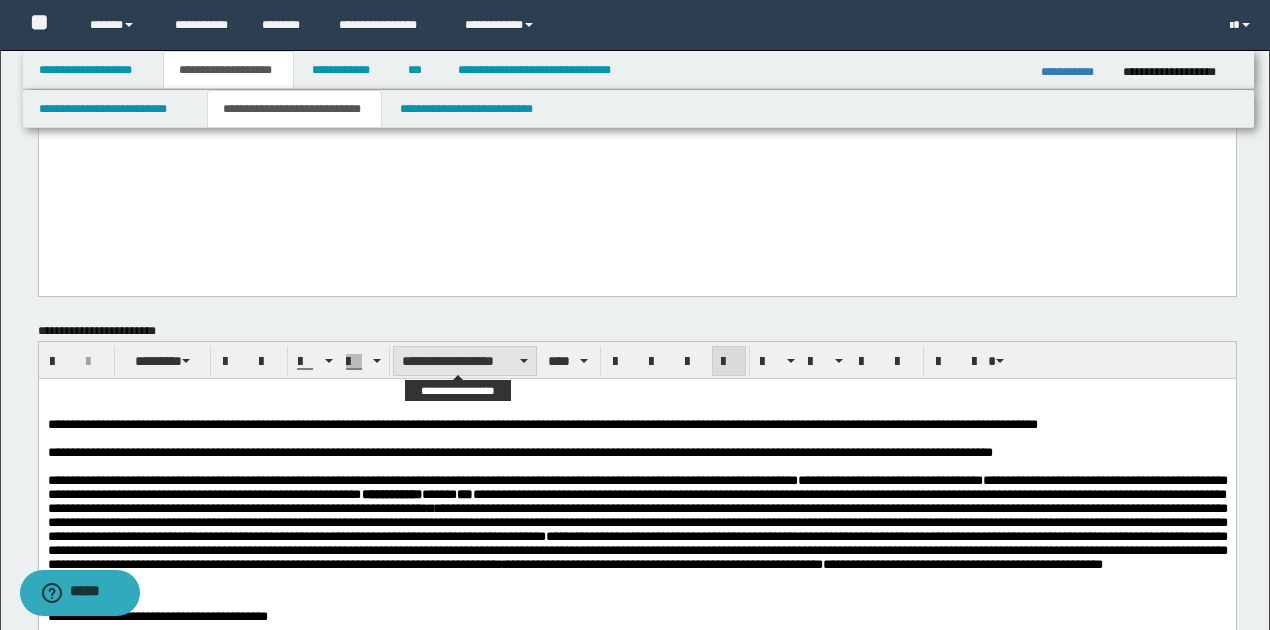 scroll, scrollTop: 1133, scrollLeft: 0, axis: vertical 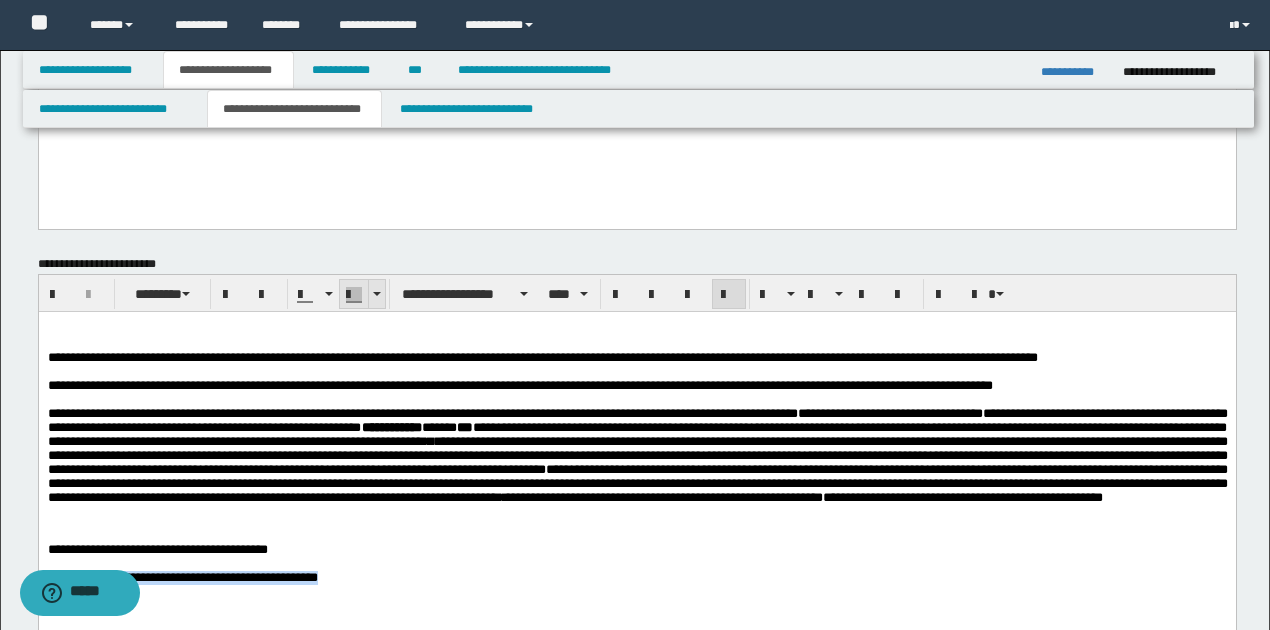 click at bounding box center (376, 294) 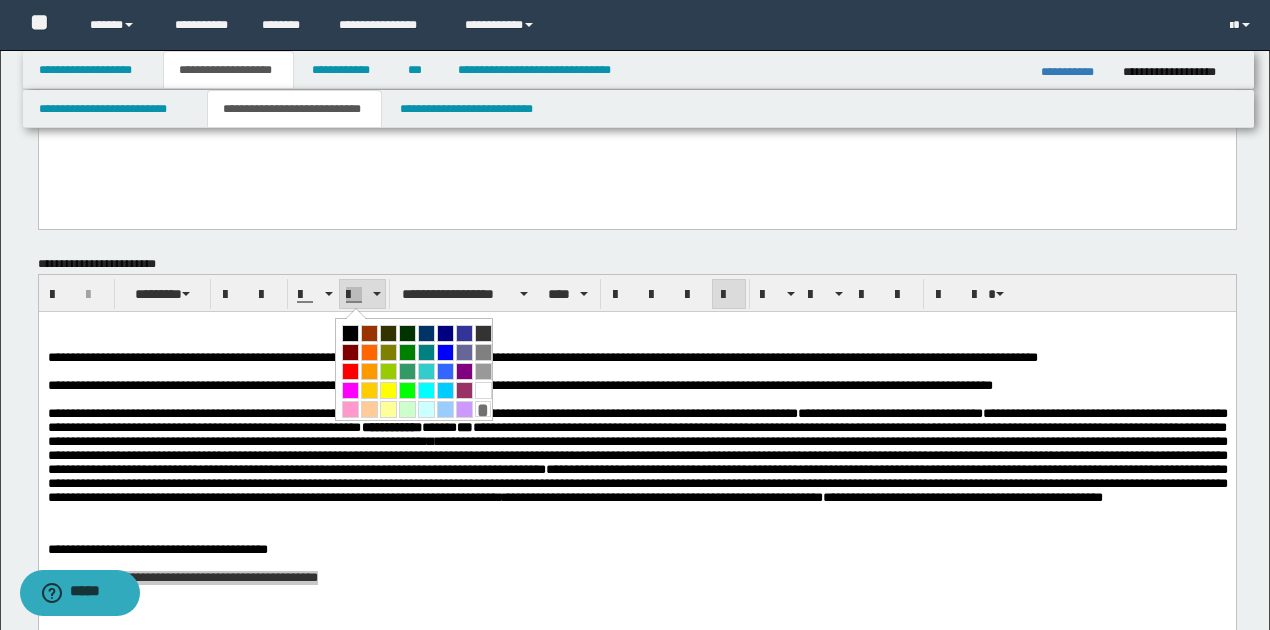 drag, startPoint x: 346, startPoint y: 388, endPoint x: 344, endPoint y: 60, distance: 328.0061 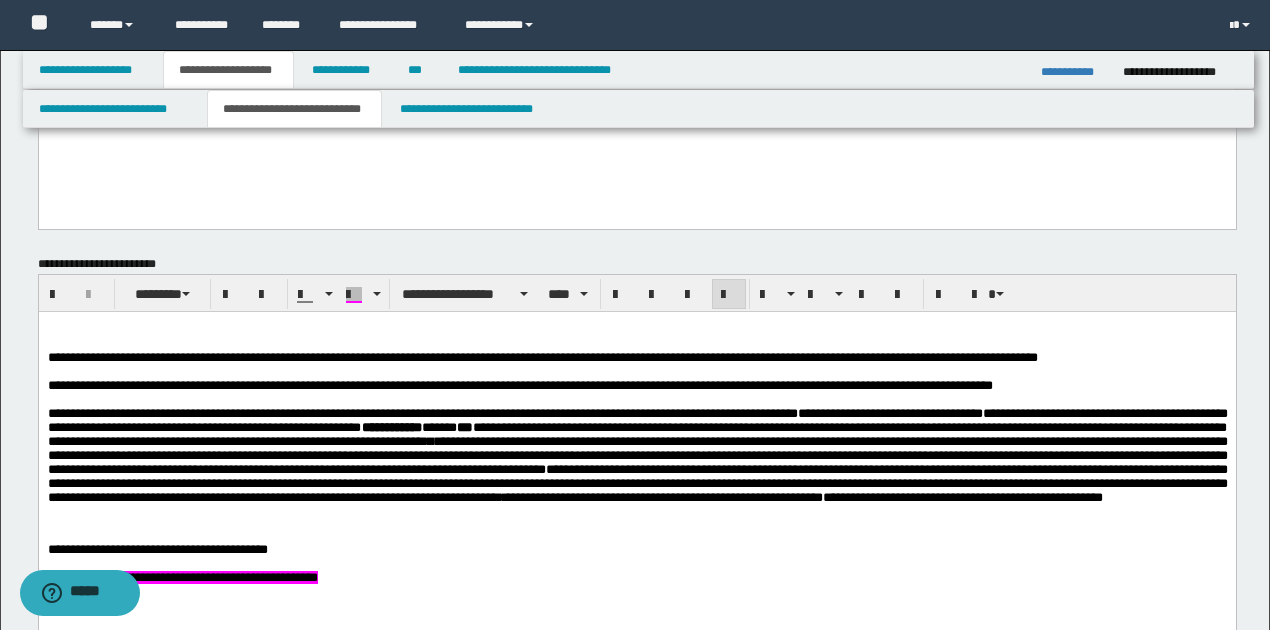 click at bounding box center [636, 400] 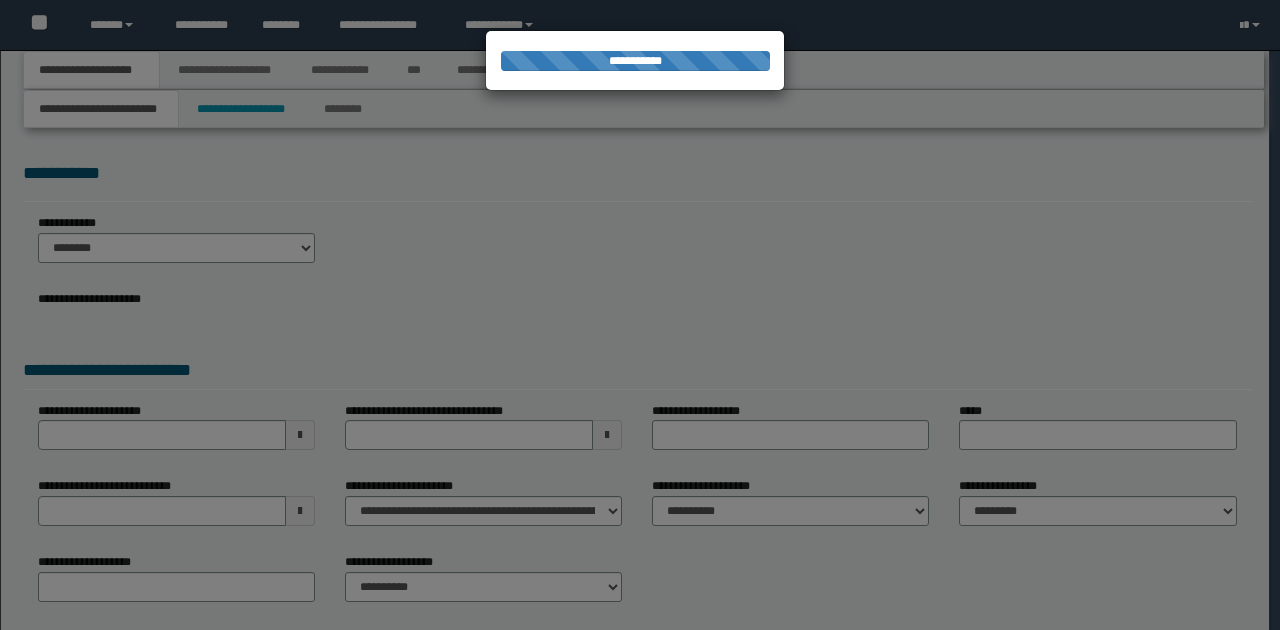 scroll, scrollTop: 0, scrollLeft: 0, axis: both 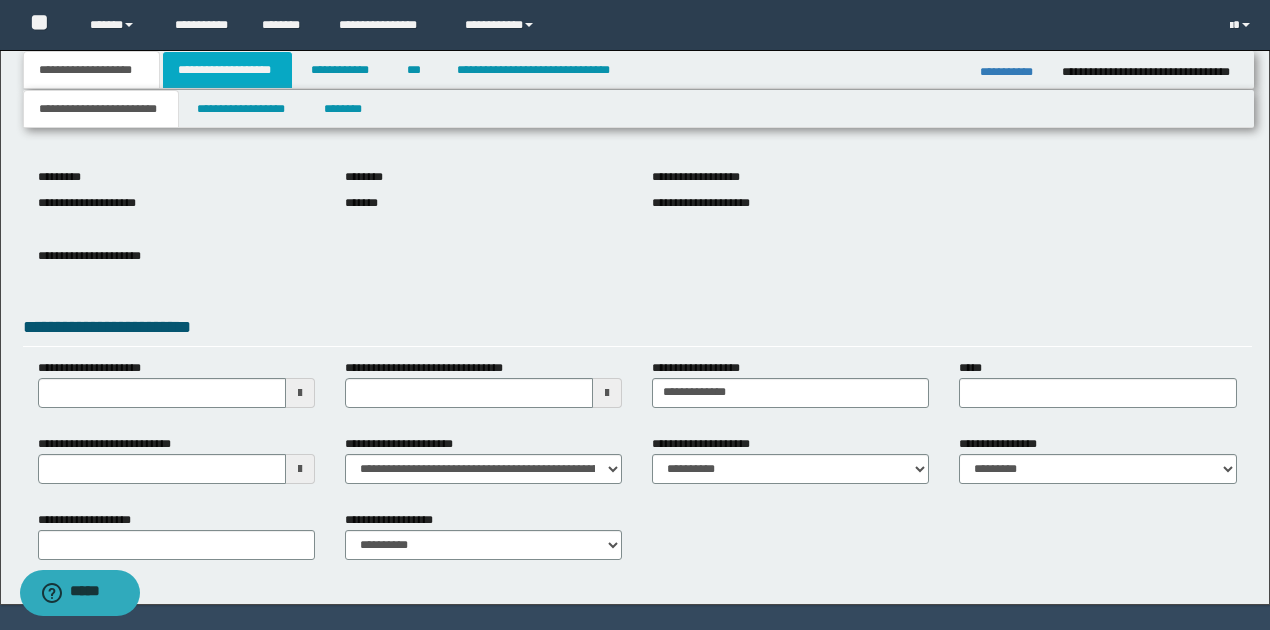 click on "**********" at bounding box center (227, 70) 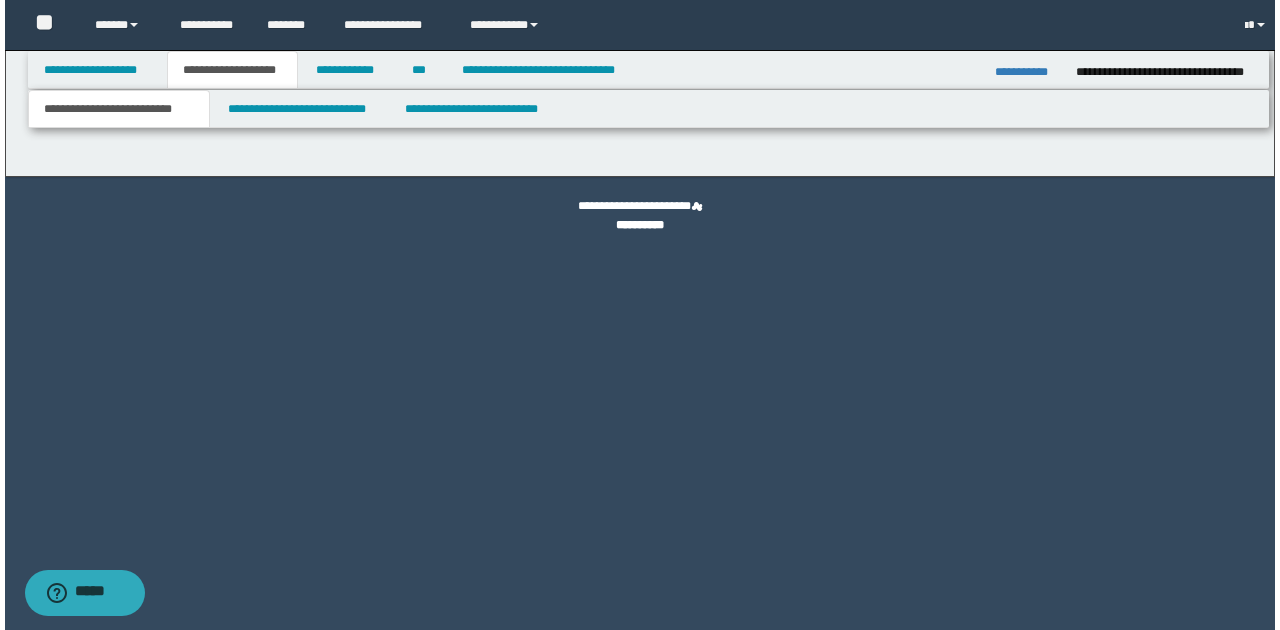 scroll, scrollTop: 0, scrollLeft: 0, axis: both 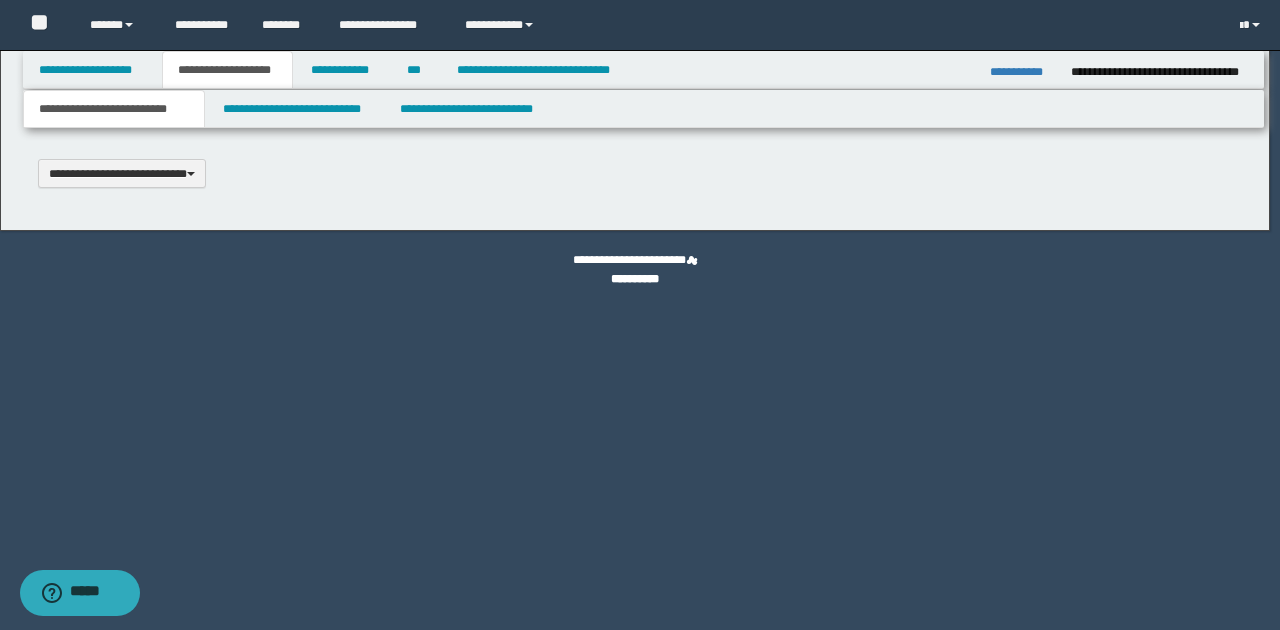 type 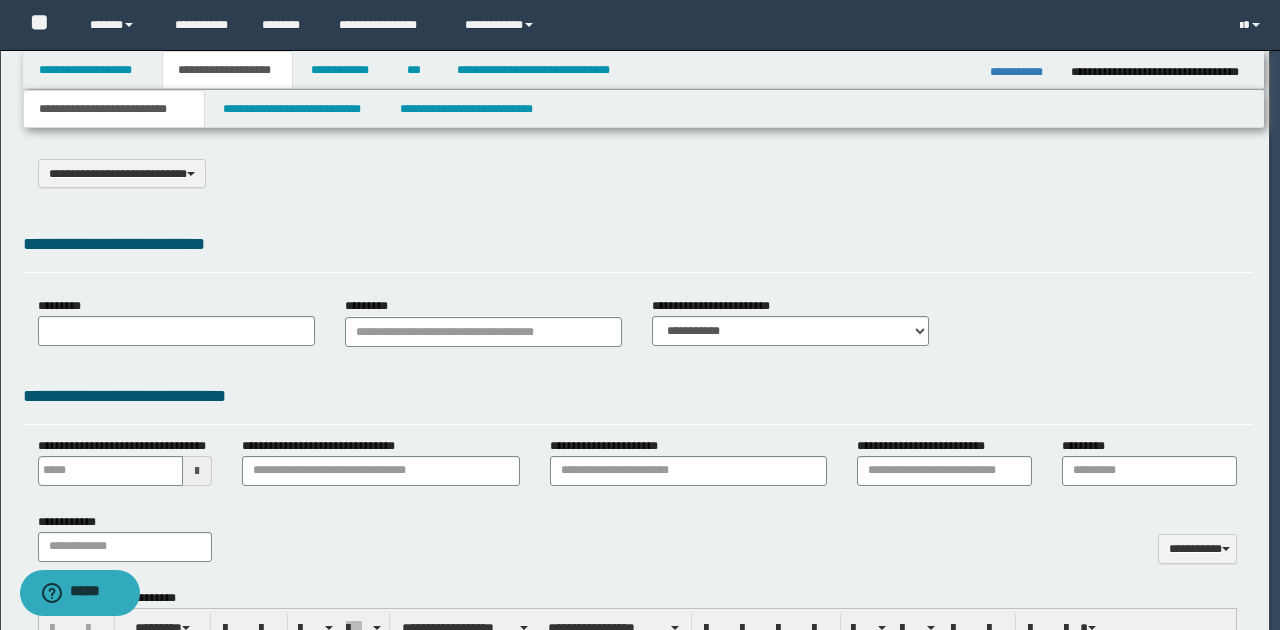 select on "*" 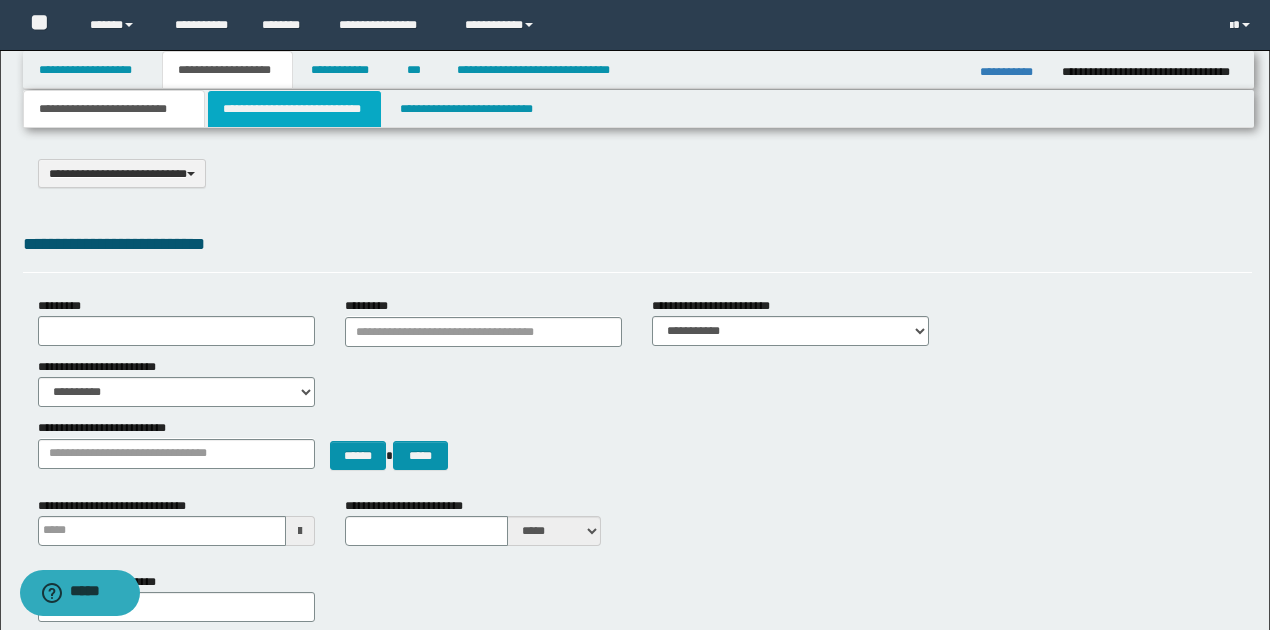 click on "**********" at bounding box center [294, 109] 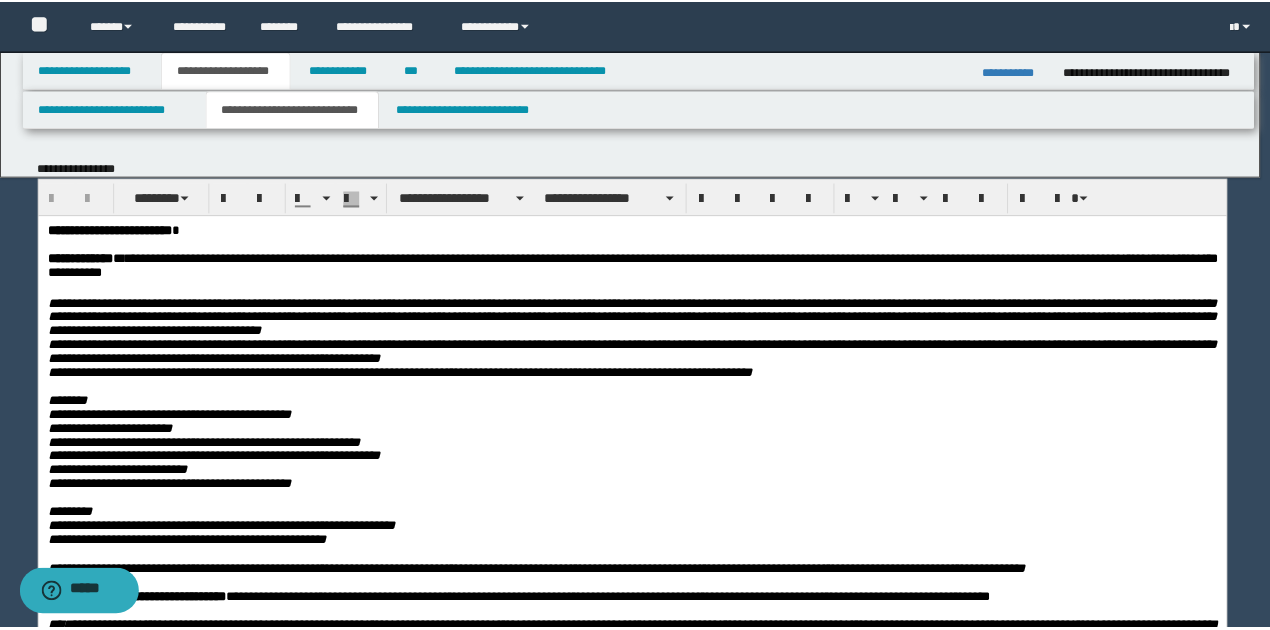 scroll, scrollTop: 0, scrollLeft: 0, axis: both 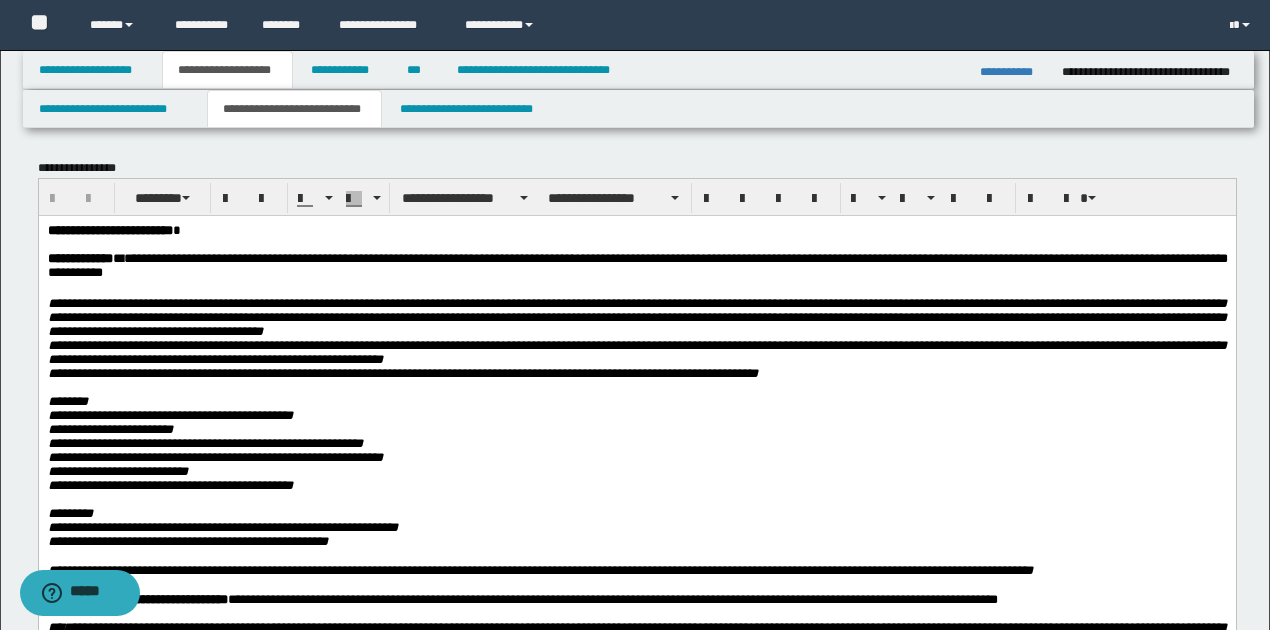 click on "**********" at bounding box center (109, 229) 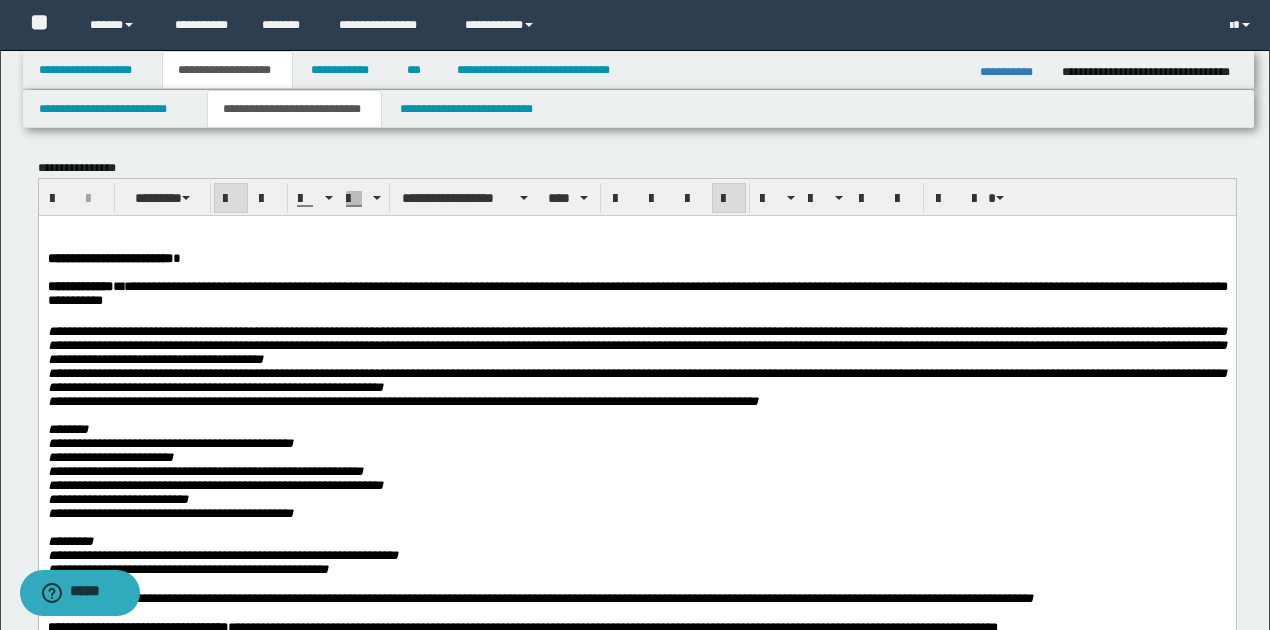 click at bounding box center (636, 244) 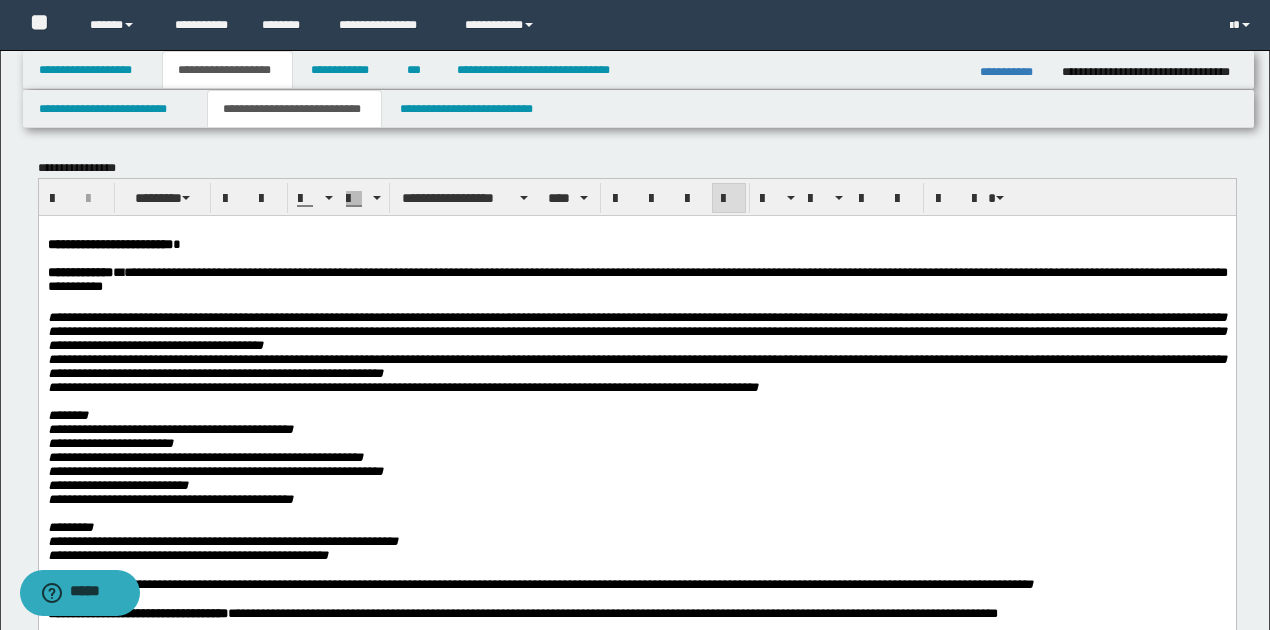 click on "**********" at bounding box center (636, 244) 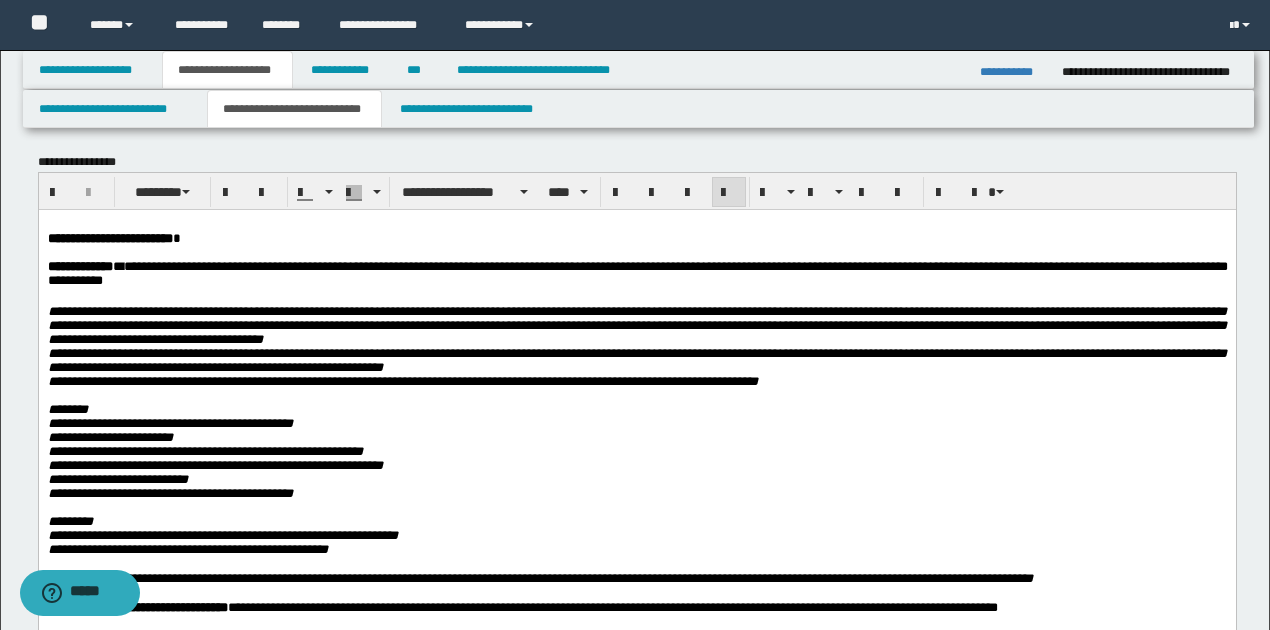 scroll, scrollTop: 0, scrollLeft: 0, axis: both 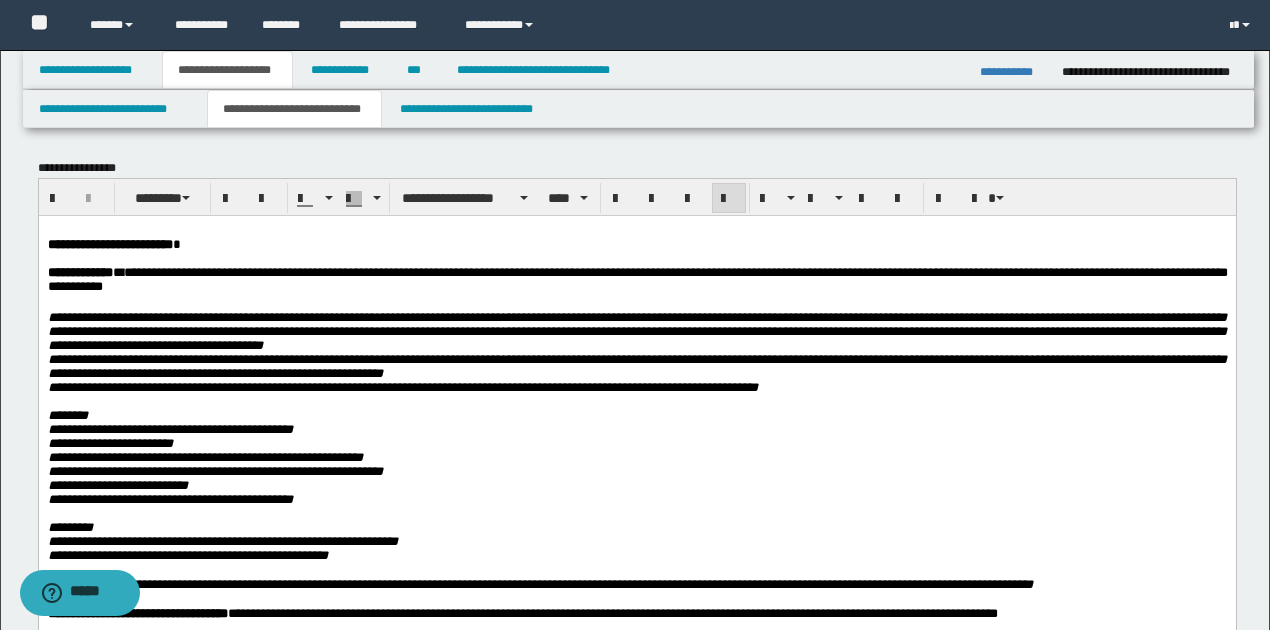 click on "*" at bounding box center [176, 243] 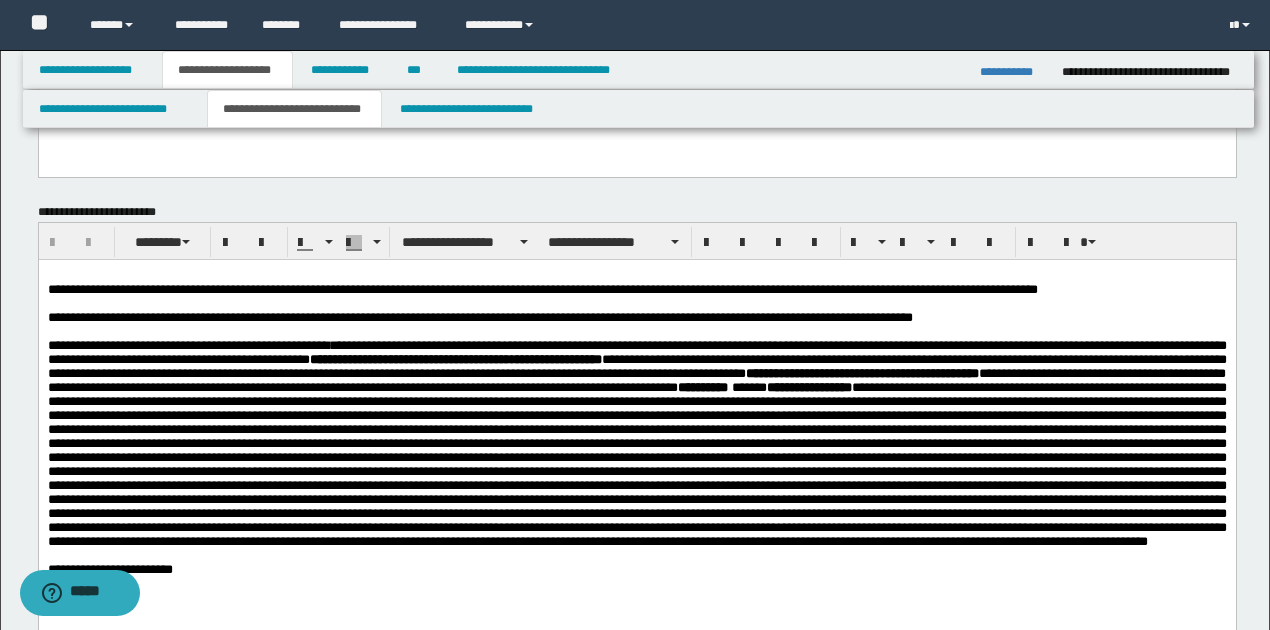 scroll, scrollTop: 1466, scrollLeft: 0, axis: vertical 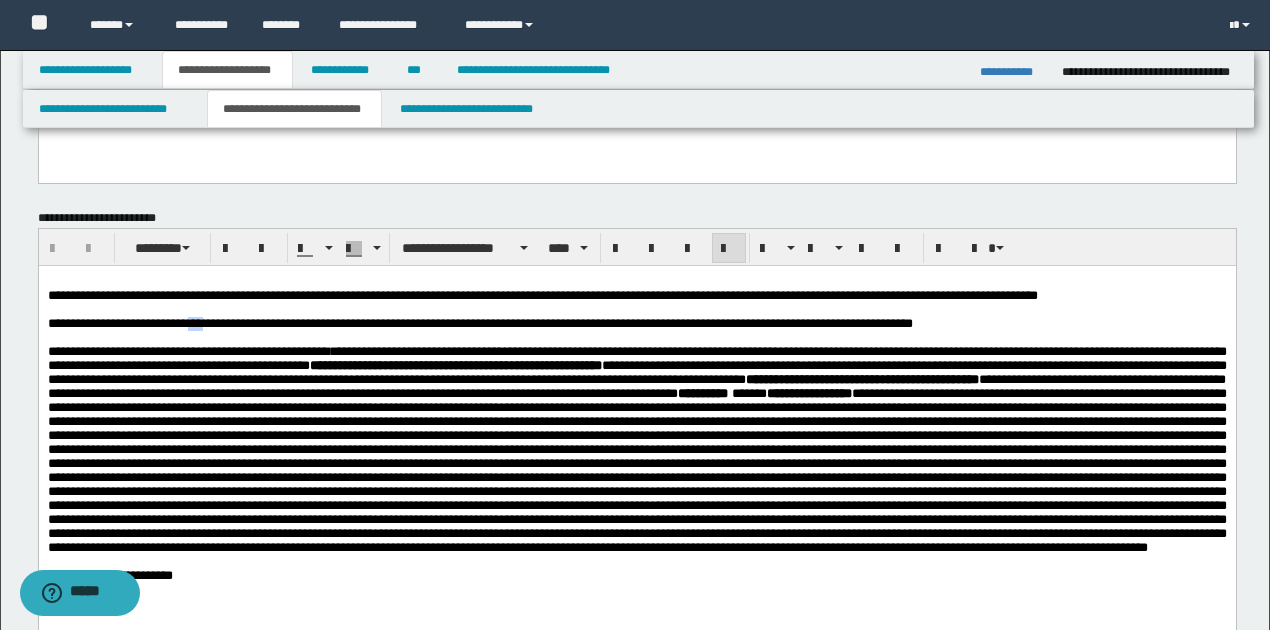 drag, startPoint x: 200, startPoint y: 326, endPoint x: 214, endPoint y: 330, distance: 14.56022 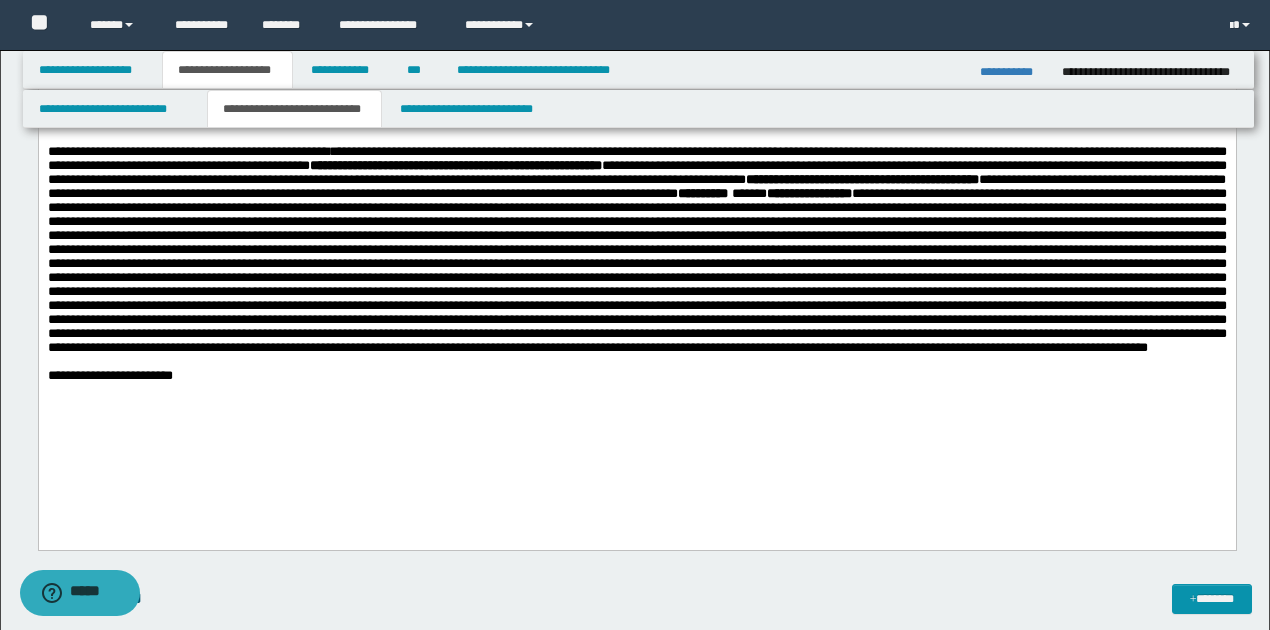 scroll, scrollTop: 1666, scrollLeft: 0, axis: vertical 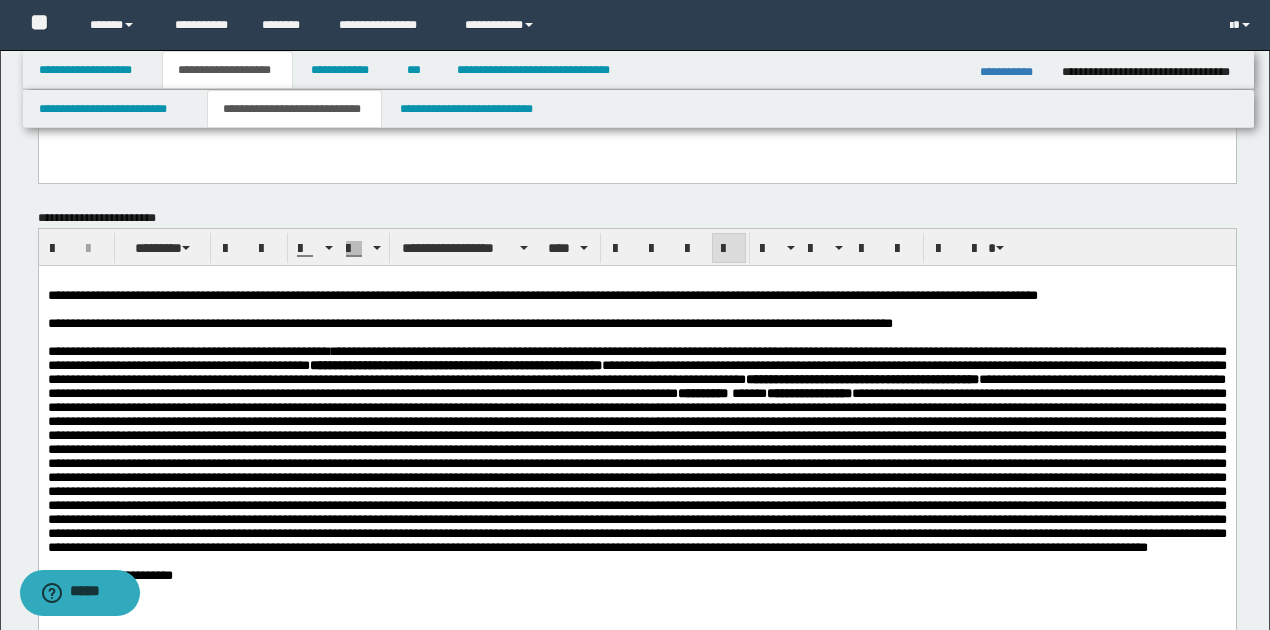 click on "**********" at bounding box center [636, 453] 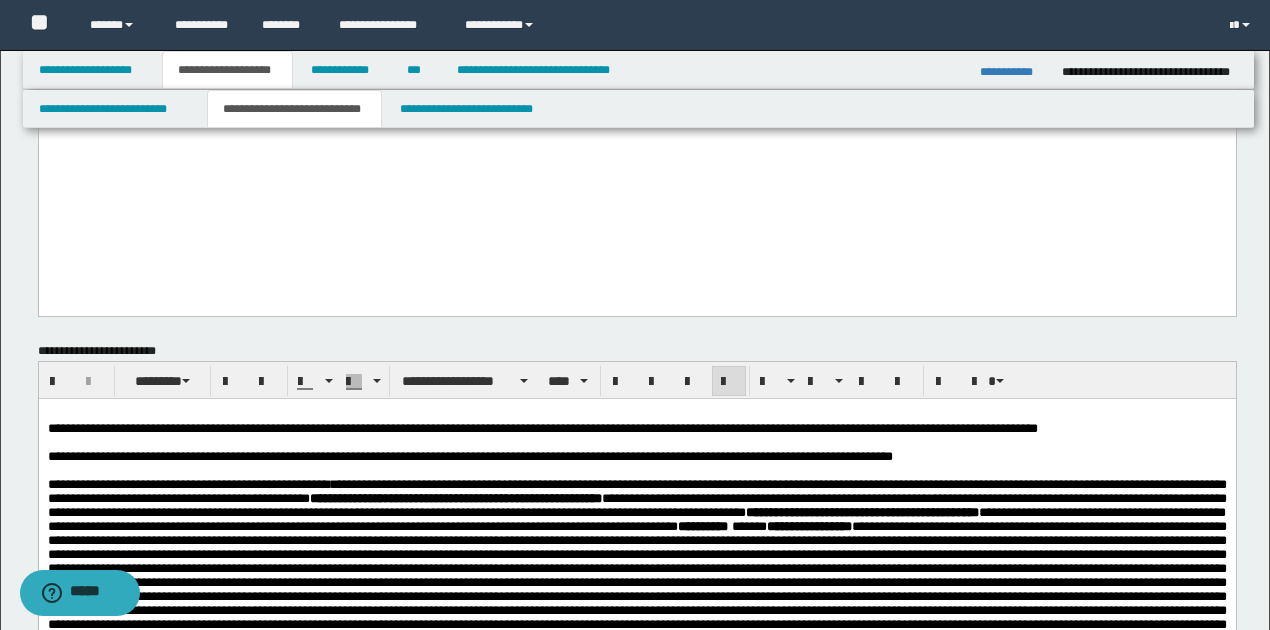 scroll, scrollTop: 1400, scrollLeft: 0, axis: vertical 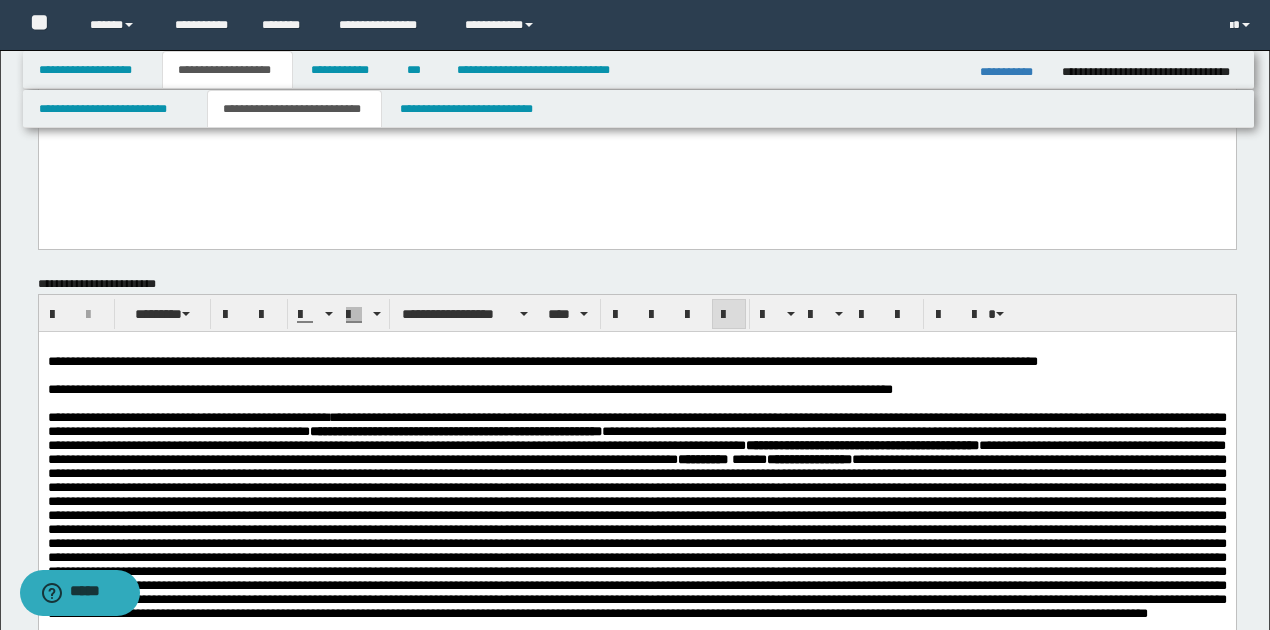 click on "**********" at bounding box center (469, 389) 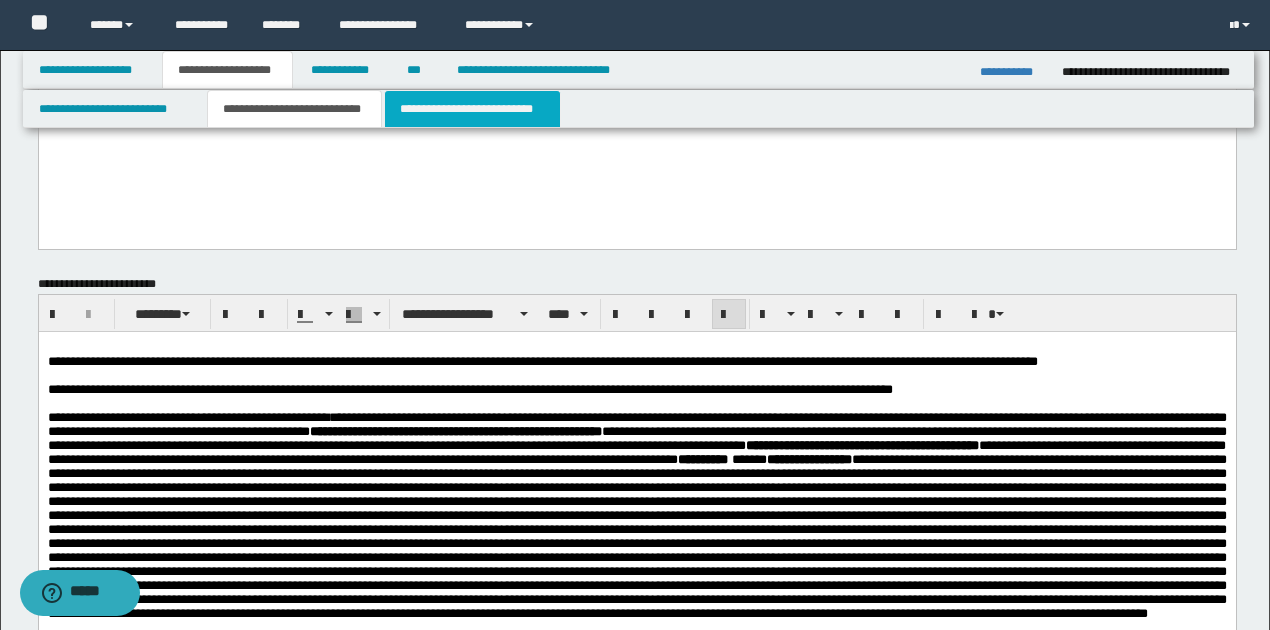 click on "**********" at bounding box center (472, 109) 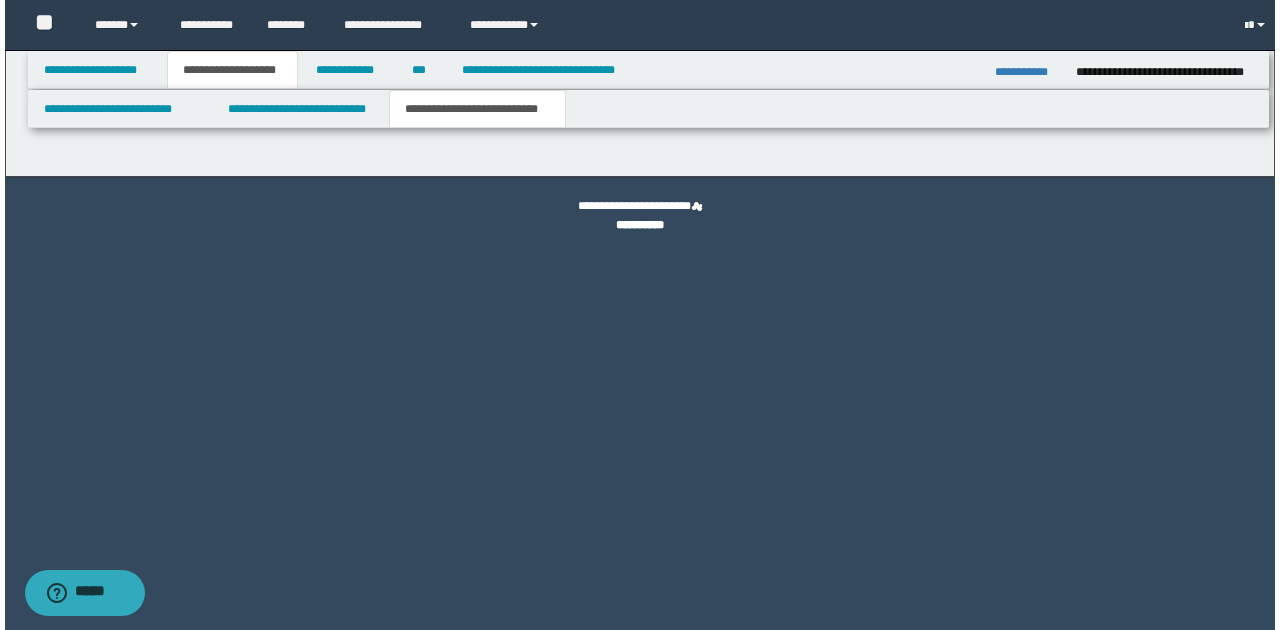 scroll, scrollTop: 0, scrollLeft: 0, axis: both 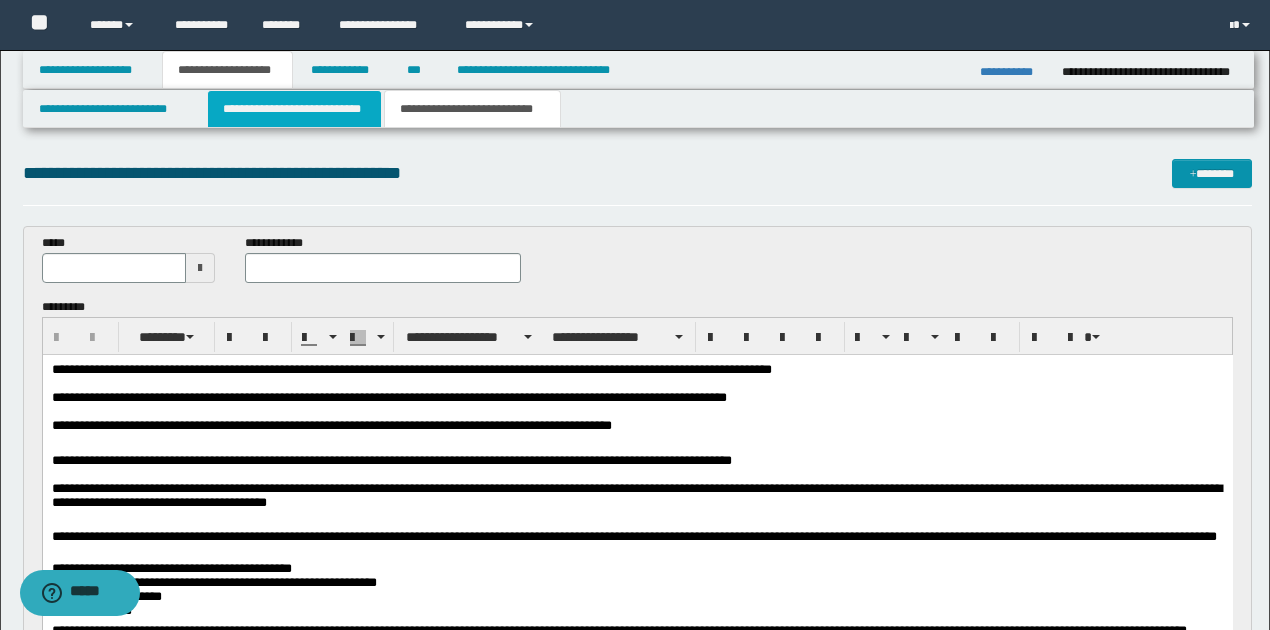 click on "**********" at bounding box center (294, 109) 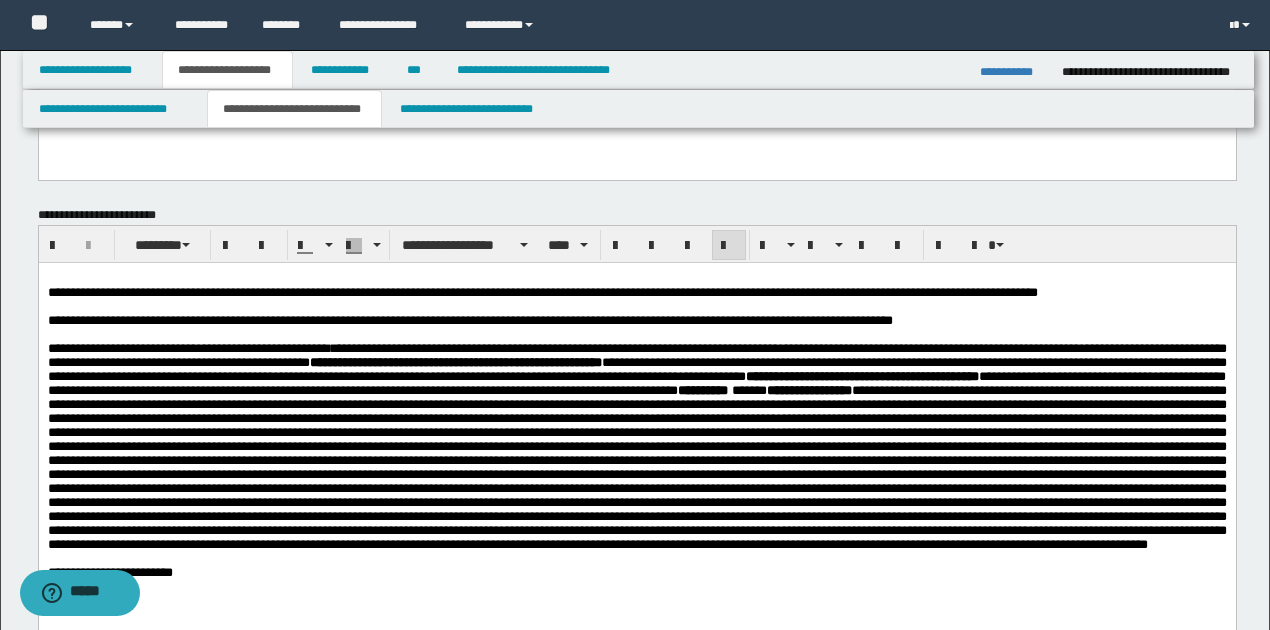 scroll, scrollTop: 1533, scrollLeft: 0, axis: vertical 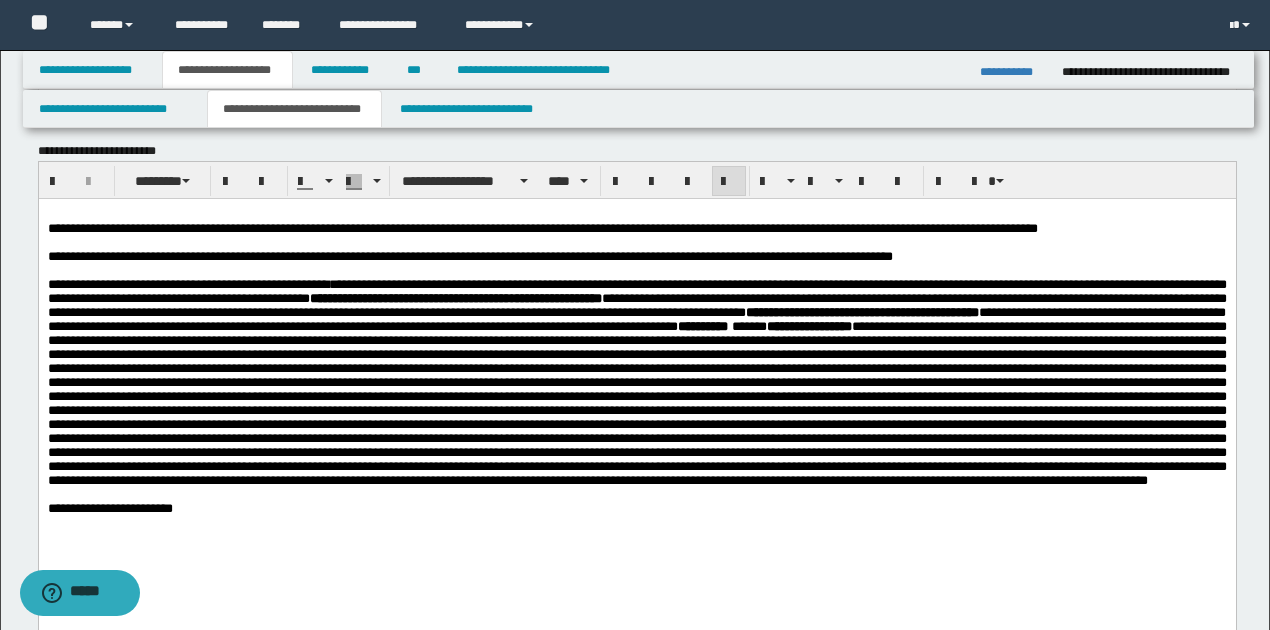 click on "**********" at bounding box center [469, 256] 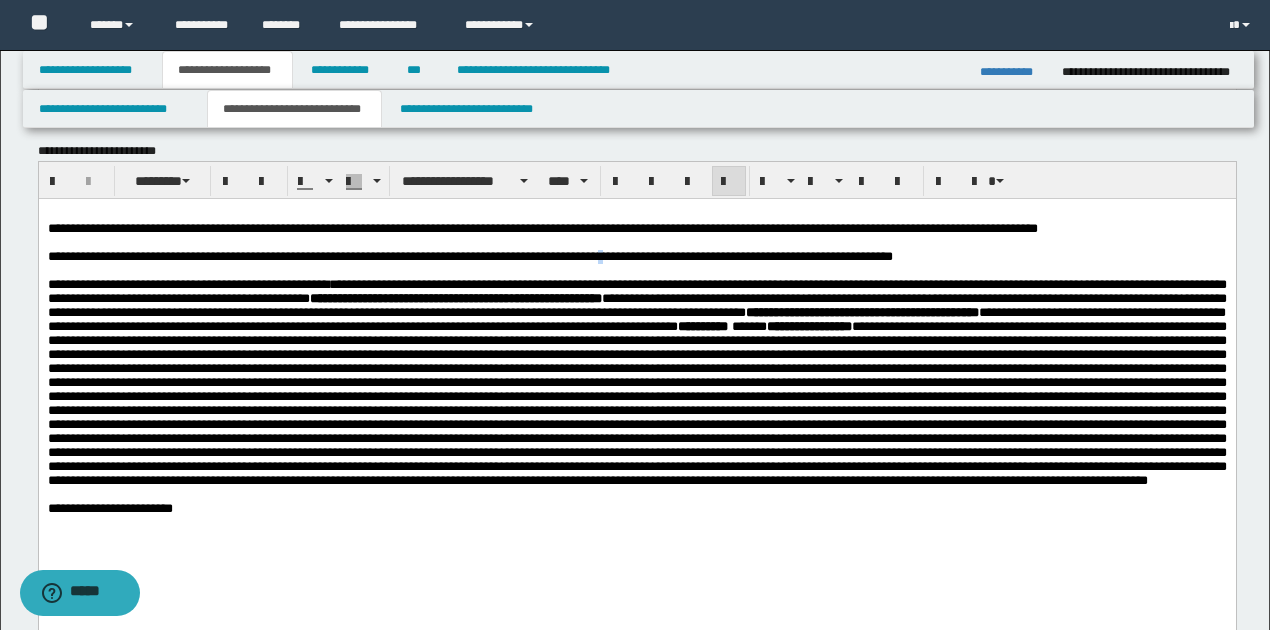 click on "**********" at bounding box center (469, 256) 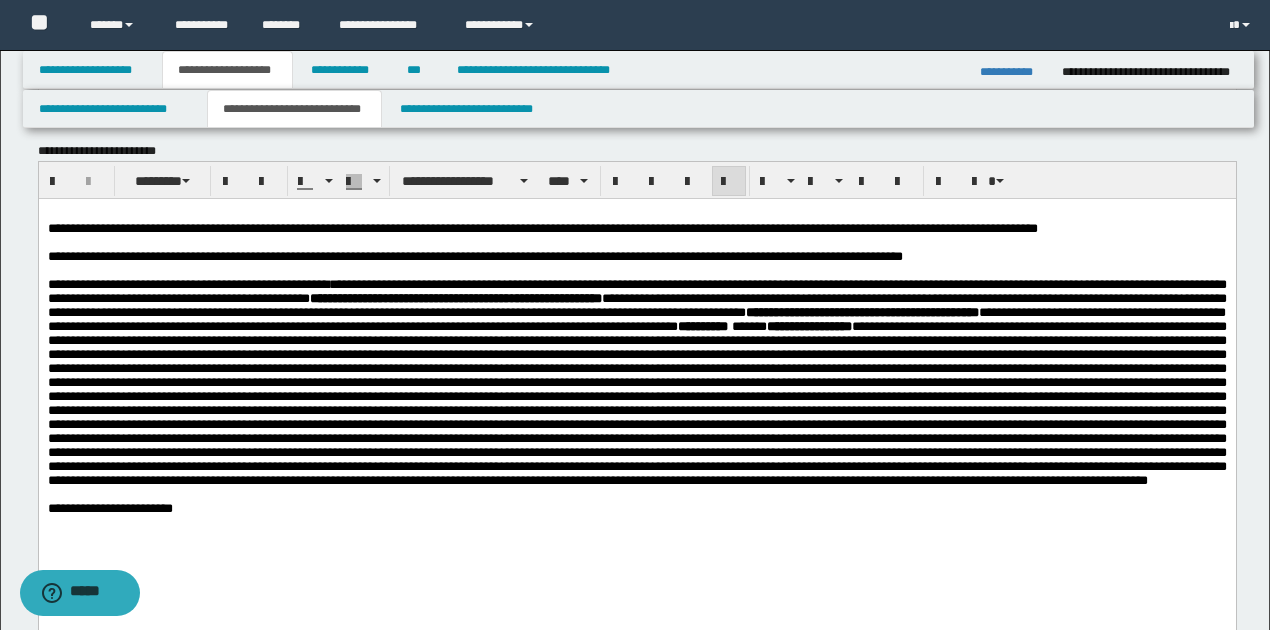 click at bounding box center (636, 271) 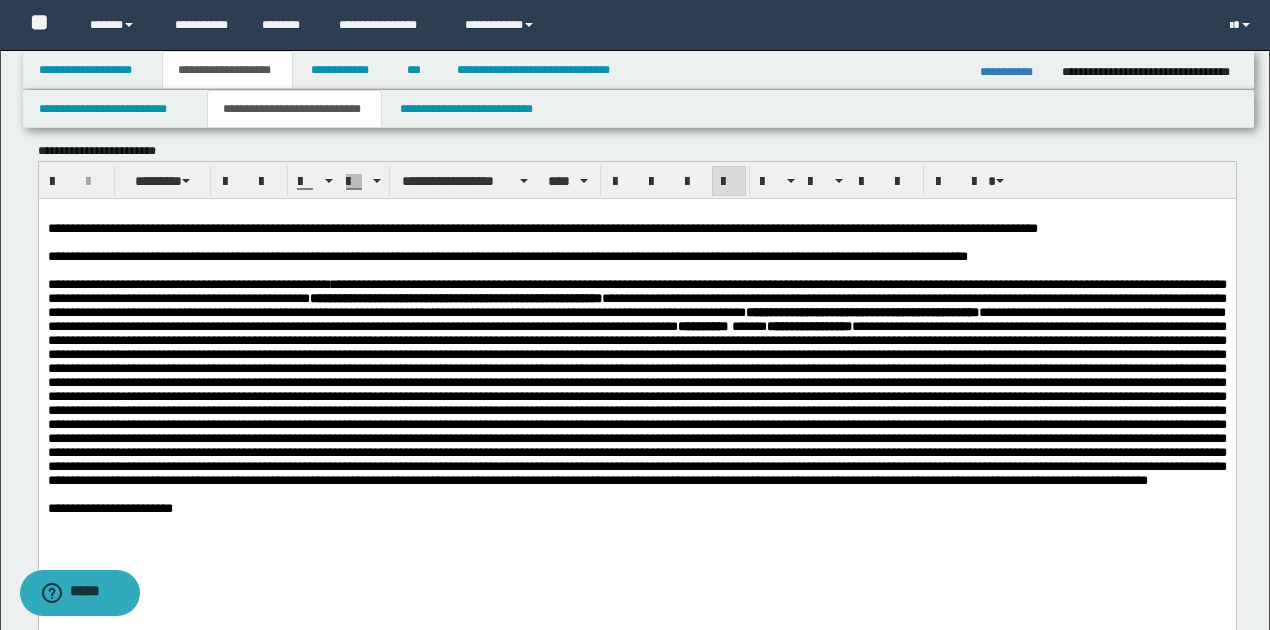 drag, startPoint x: 852, startPoint y: 273, endPoint x: 1019, endPoint y: 252, distance: 168.31519 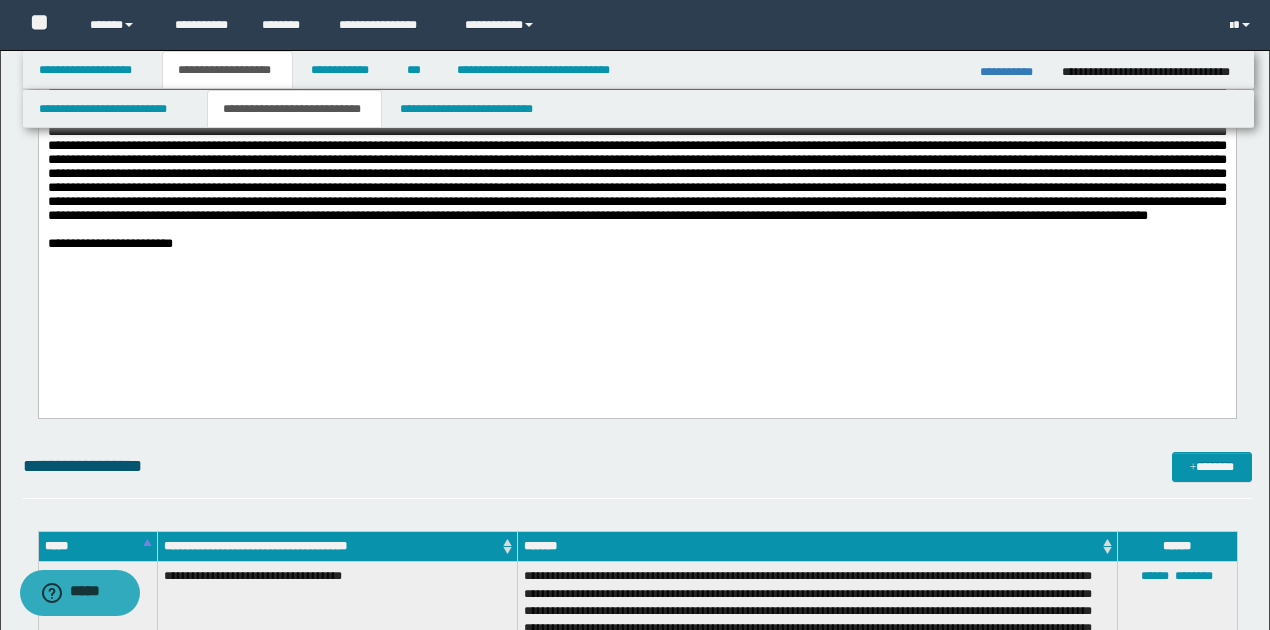 scroll, scrollTop: 1800, scrollLeft: 0, axis: vertical 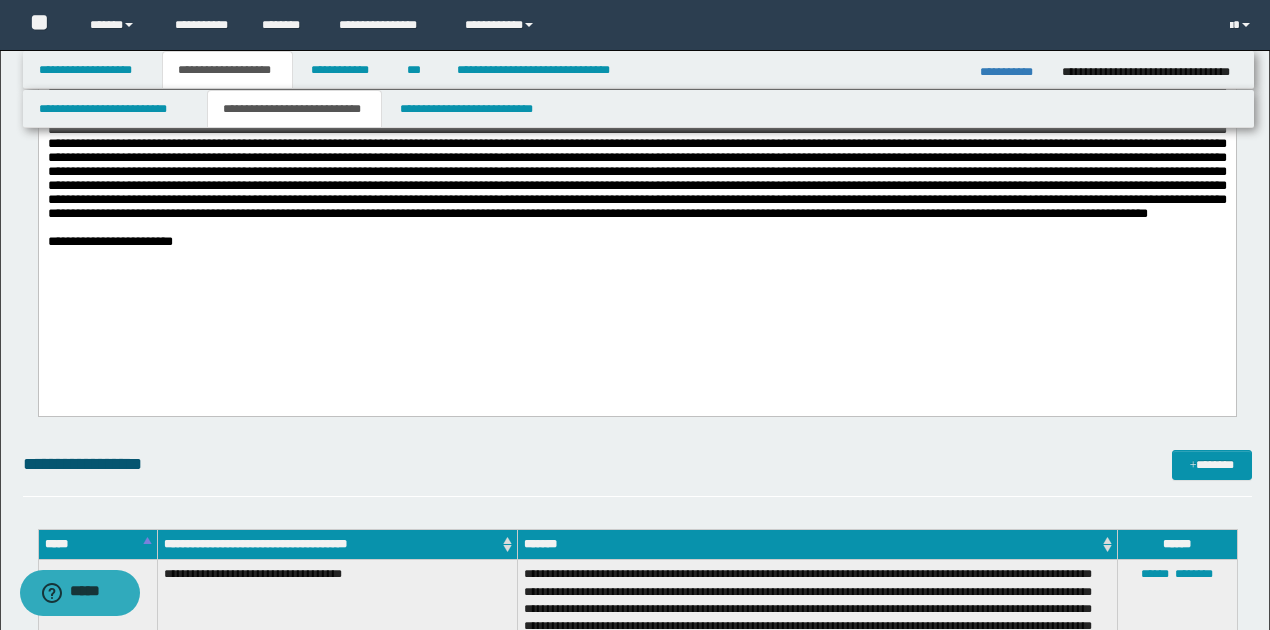 click on "**********" at bounding box center [636, 243] 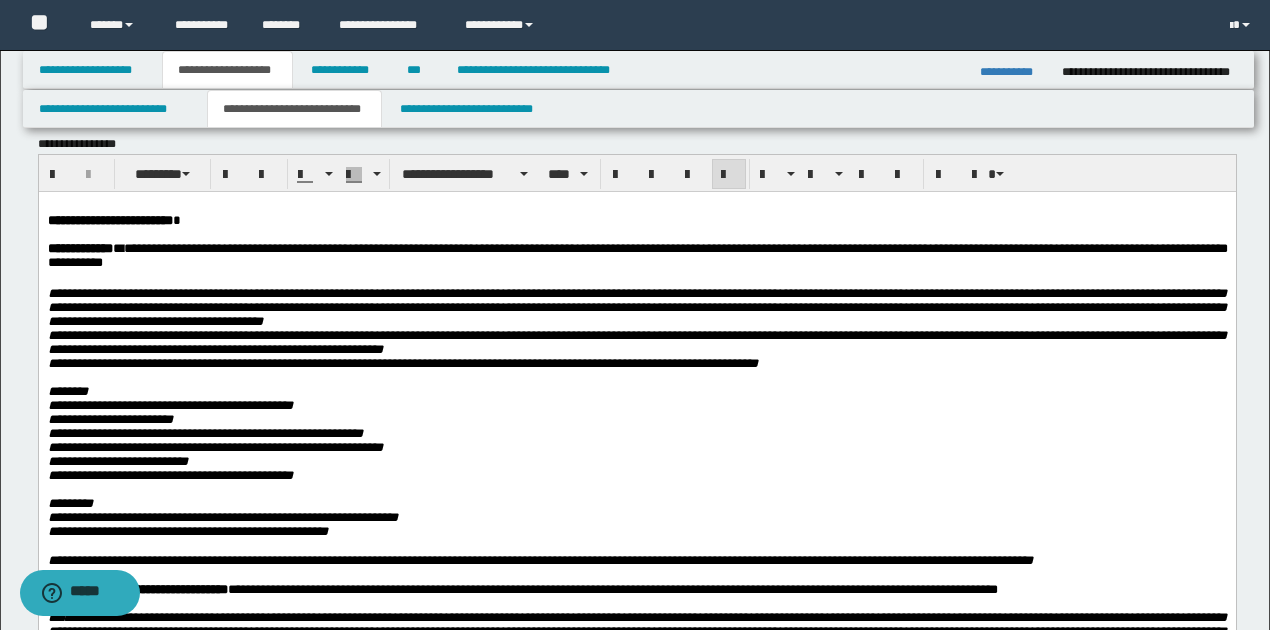 scroll, scrollTop: 0, scrollLeft: 0, axis: both 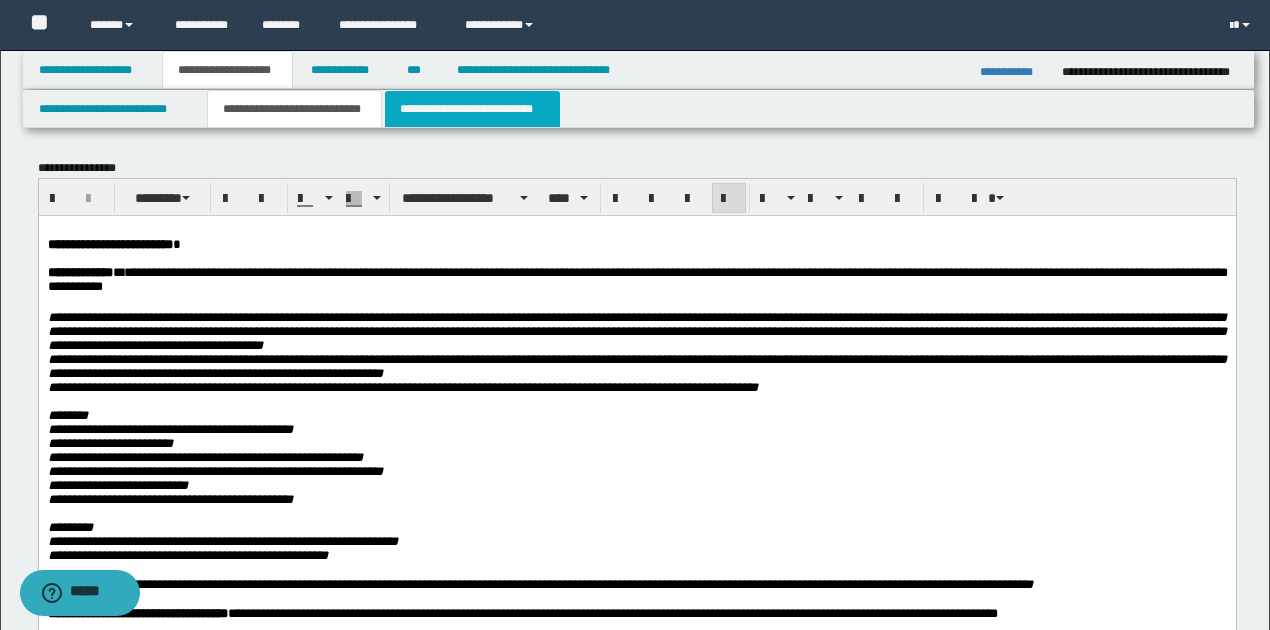 click on "**********" at bounding box center (472, 109) 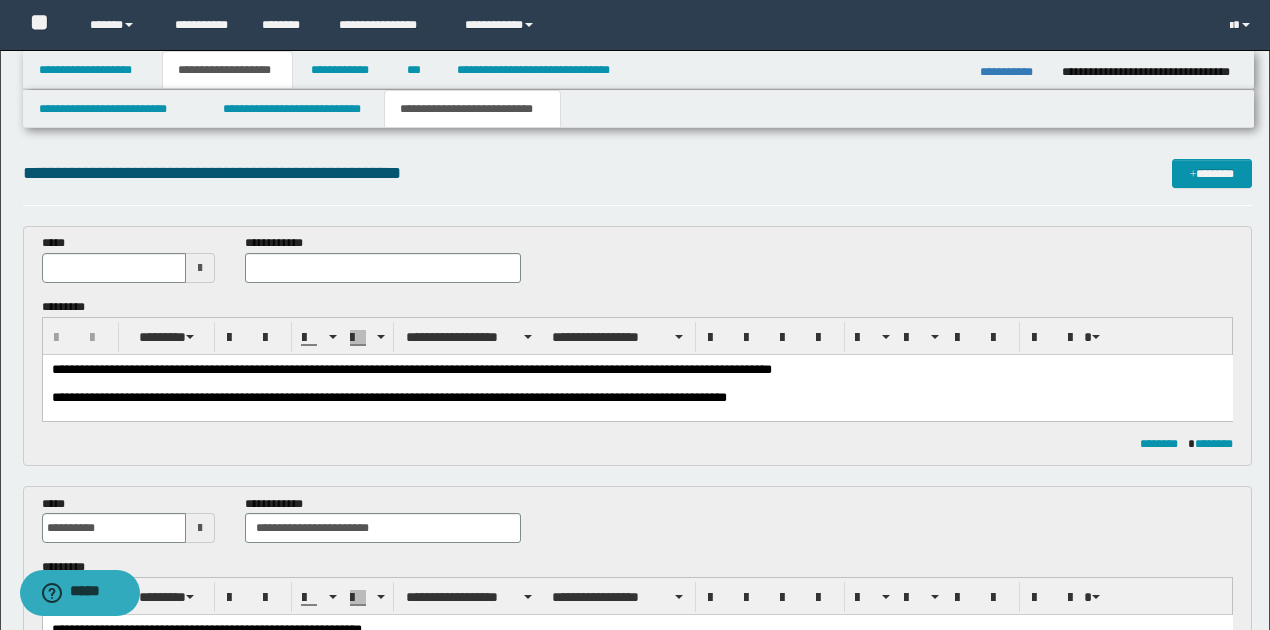 click at bounding box center [200, 268] 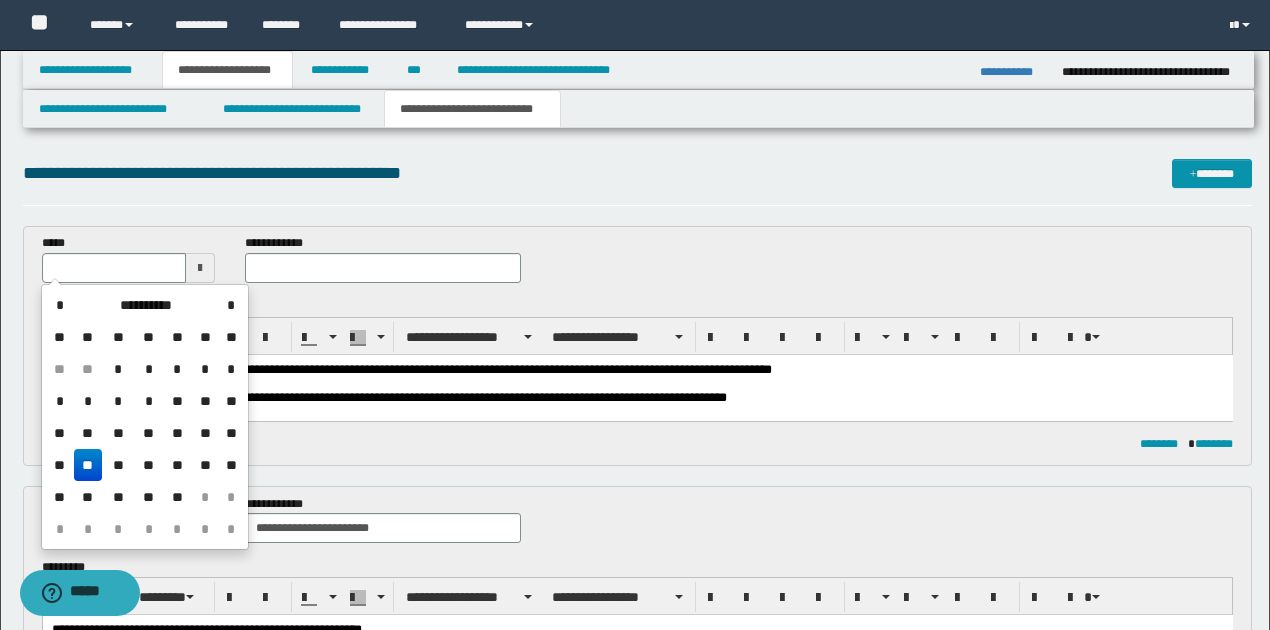 drag, startPoint x: 84, startPoint y: 466, endPoint x: 350, endPoint y: 259, distance: 337.0534 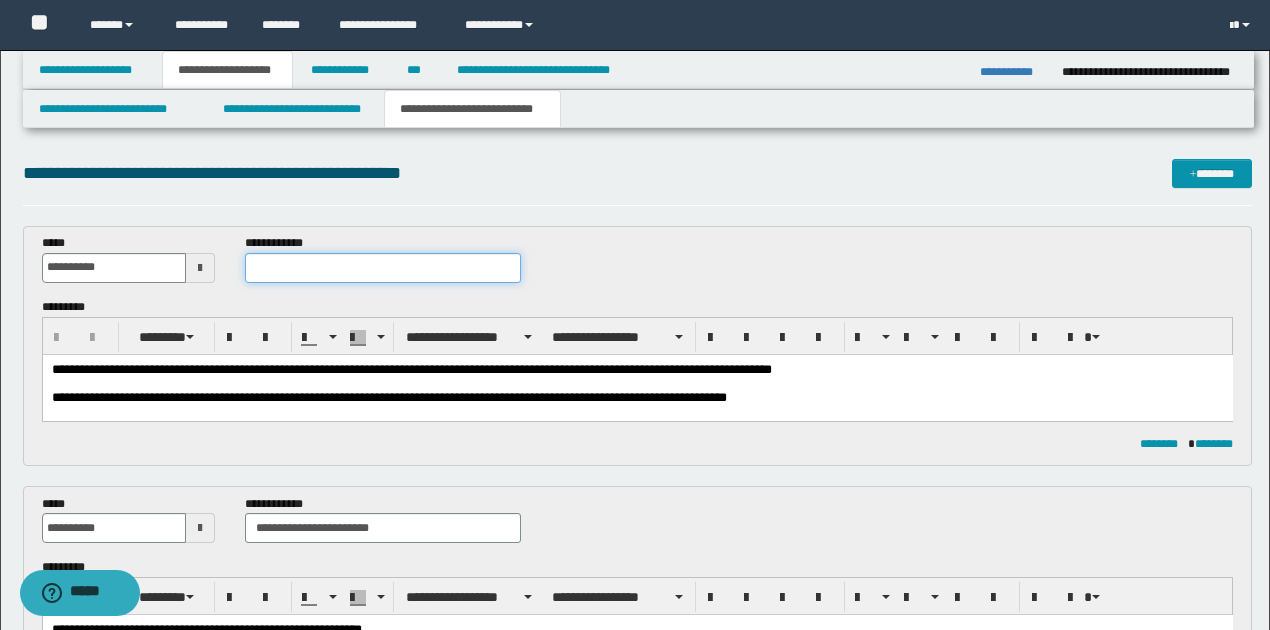 click at bounding box center [382, 268] 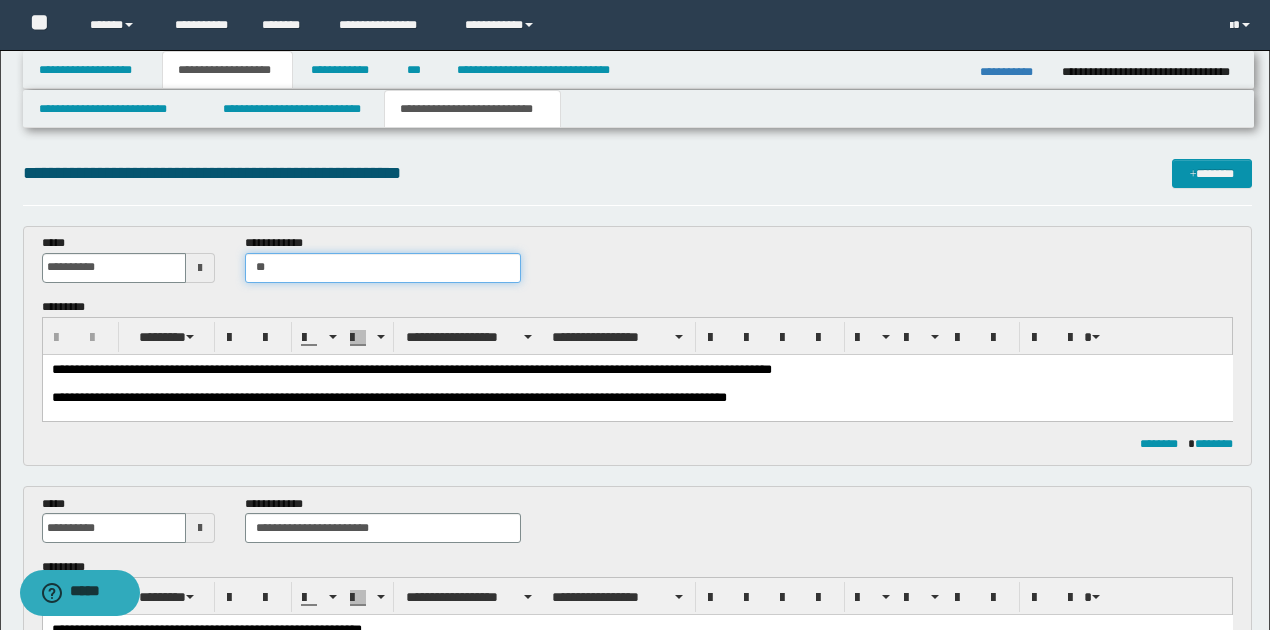 type on "*" 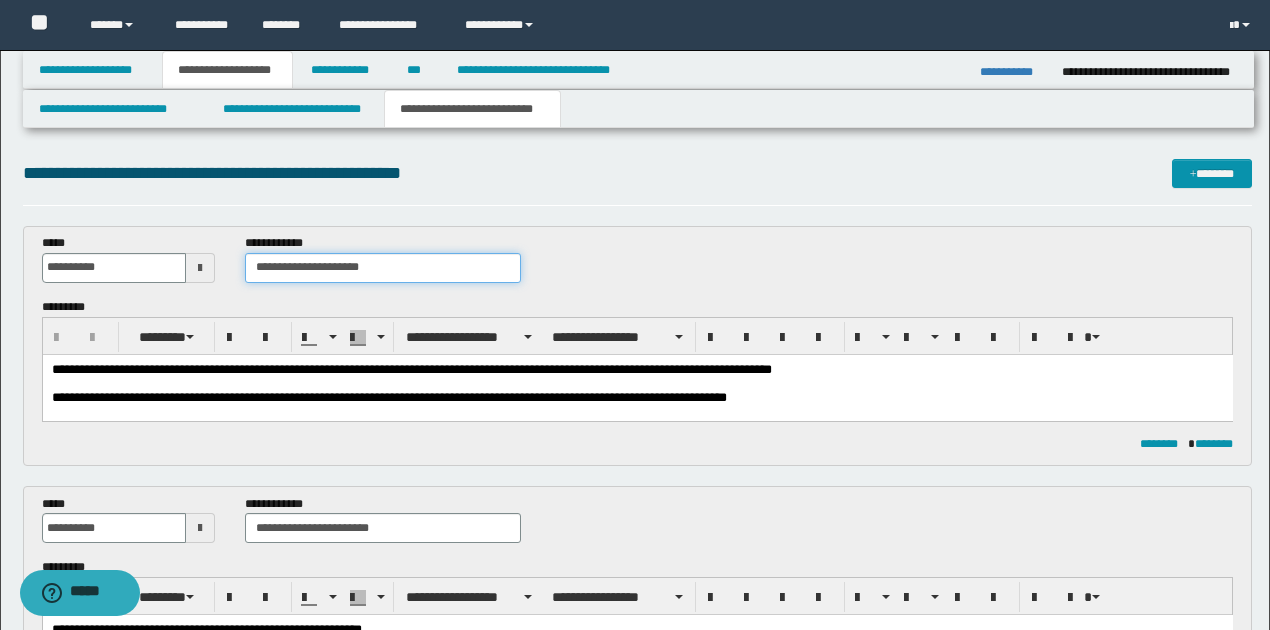 type on "**********" 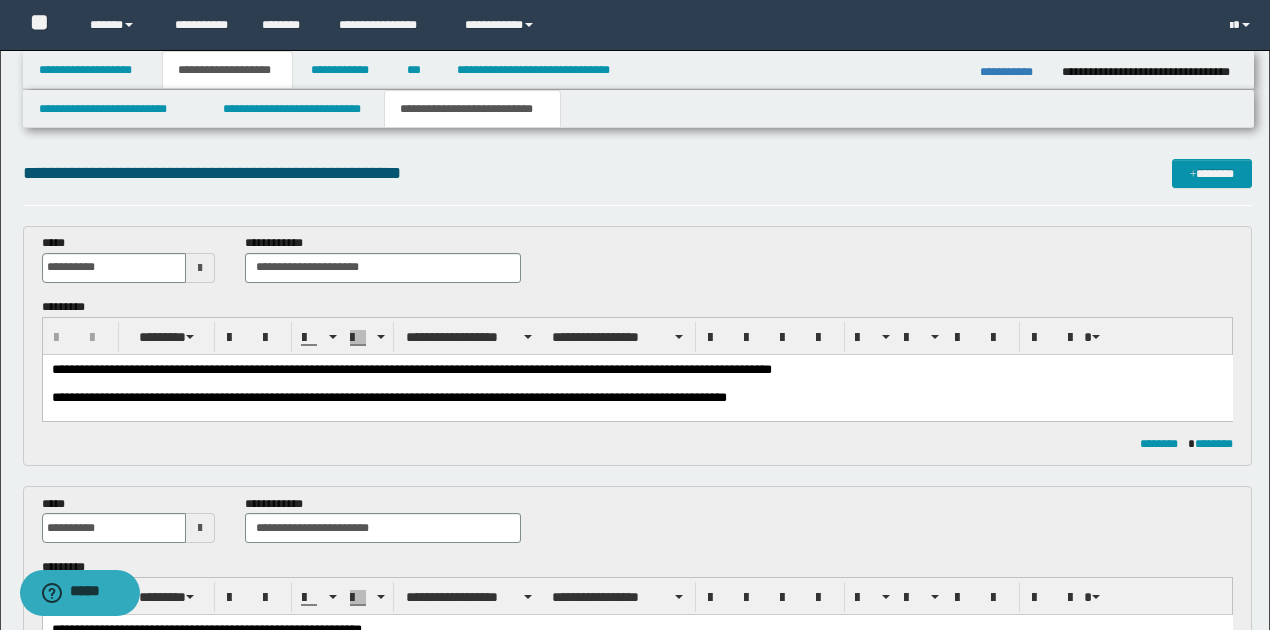 click on "**********" at bounding box center [637, 400] 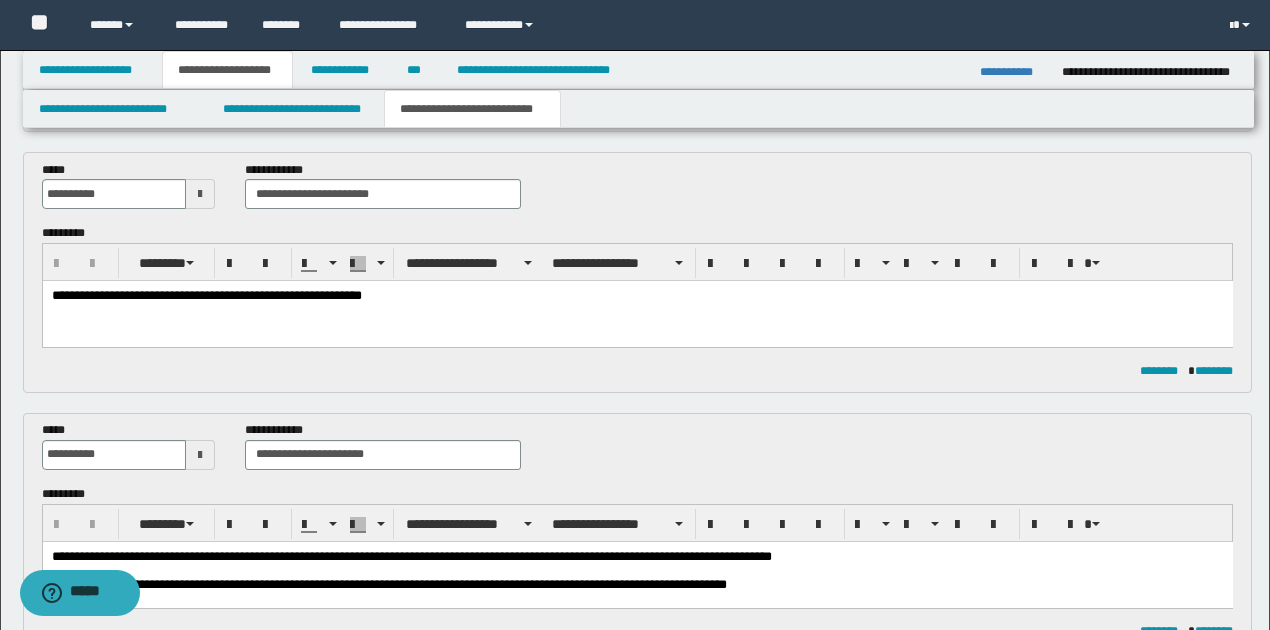 scroll, scrollTop: 733, scrollLeft: 0, axis: vertical 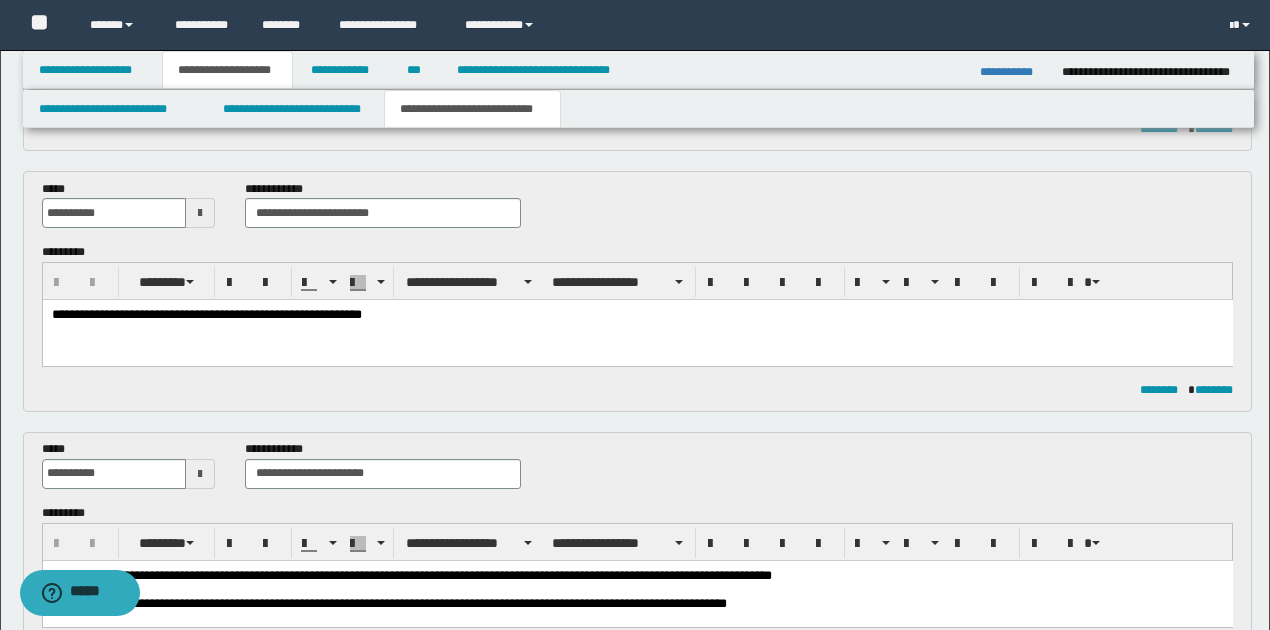 click on "**********" at bounding box center [637, 340] 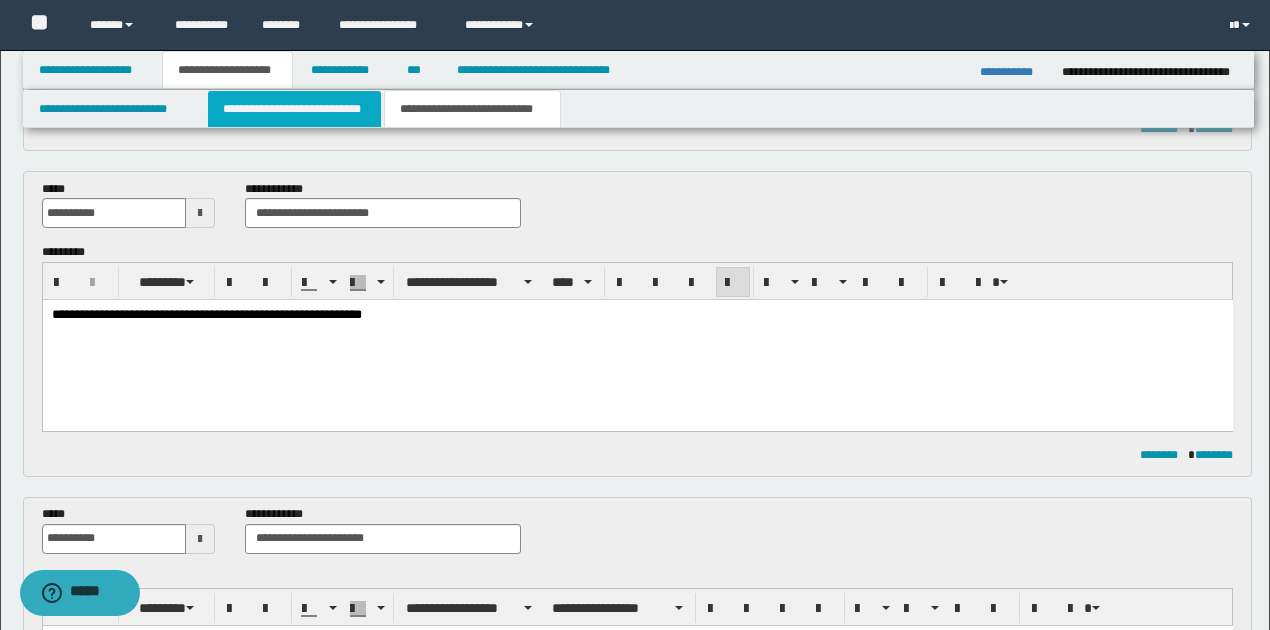 click on "**********" at bounding box center [294, 109] 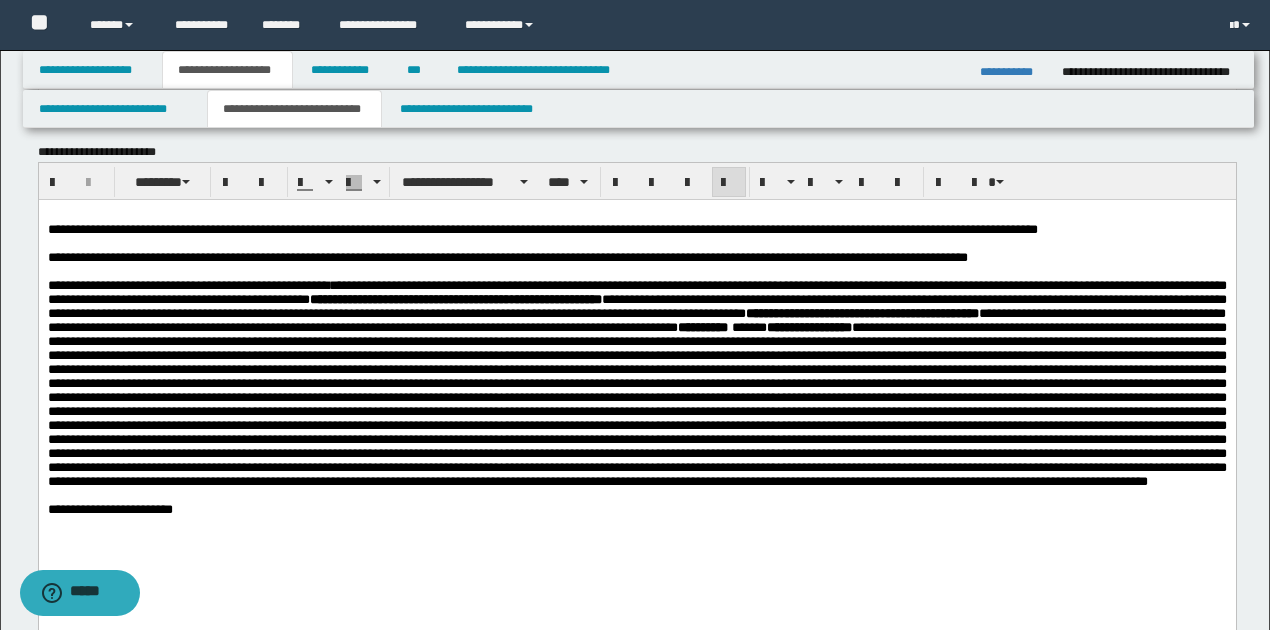 scroll, scrollTop: 1533, scrollLeft: 0, axis: vertical 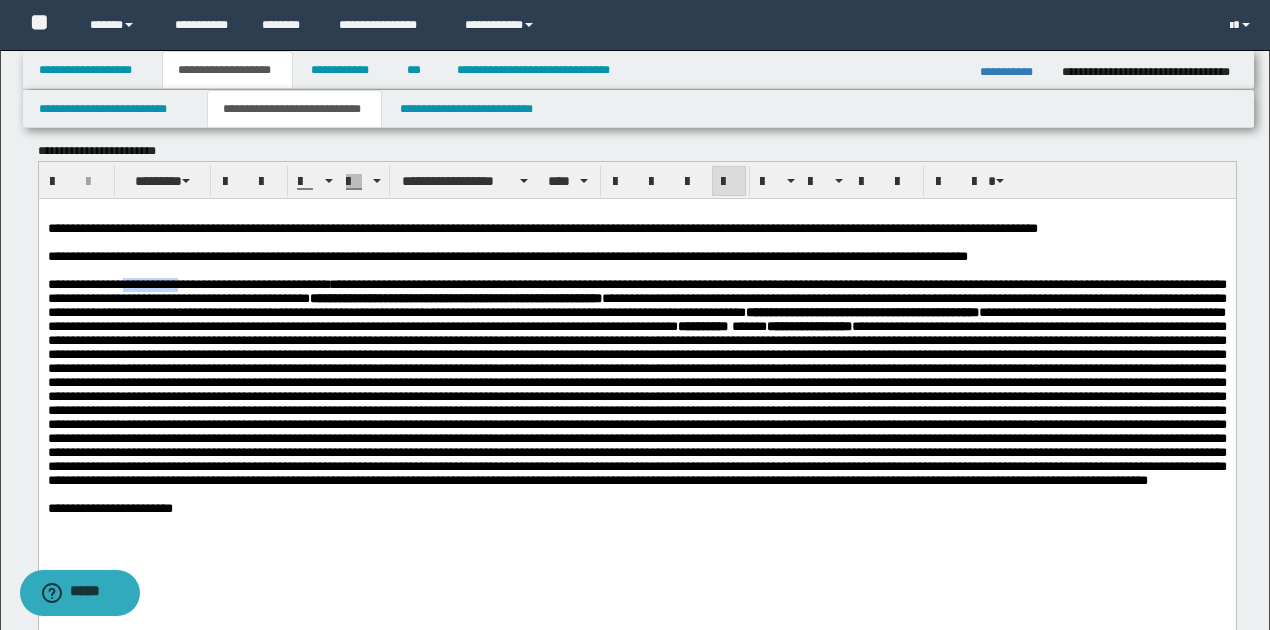 drag, startPoint x: 131, startPoint y: 291, endPoint x: 202, endPoint y: 292, distance: 71.00704 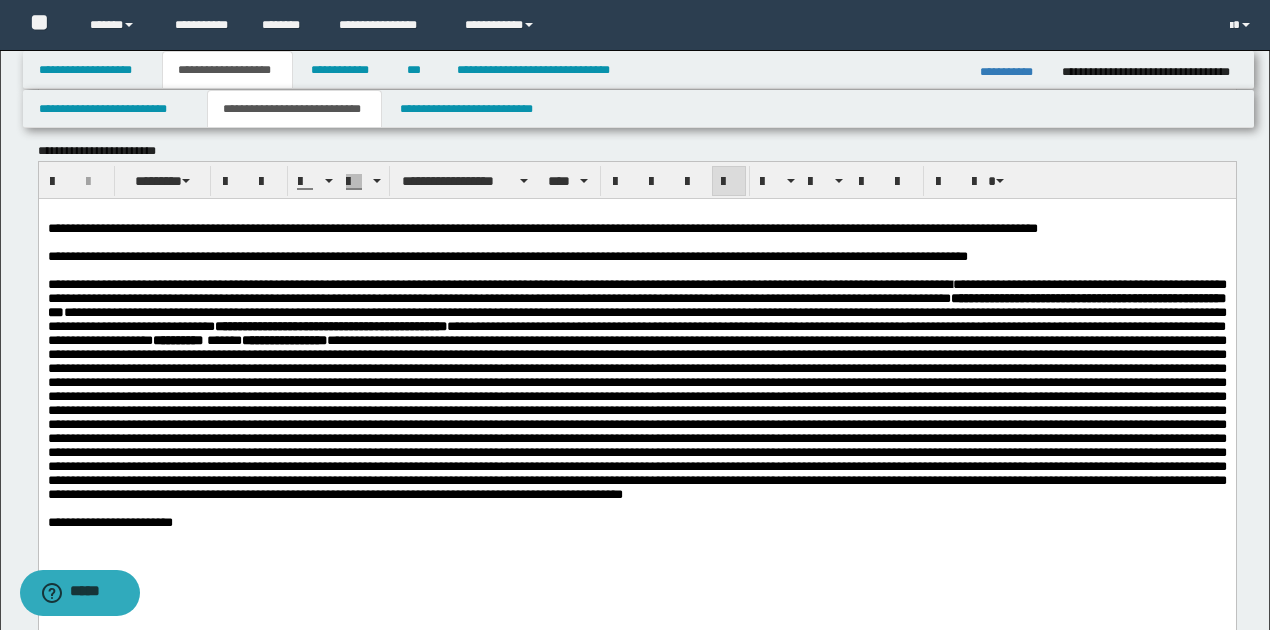 click on "**********" at bounding box center [636, 291] 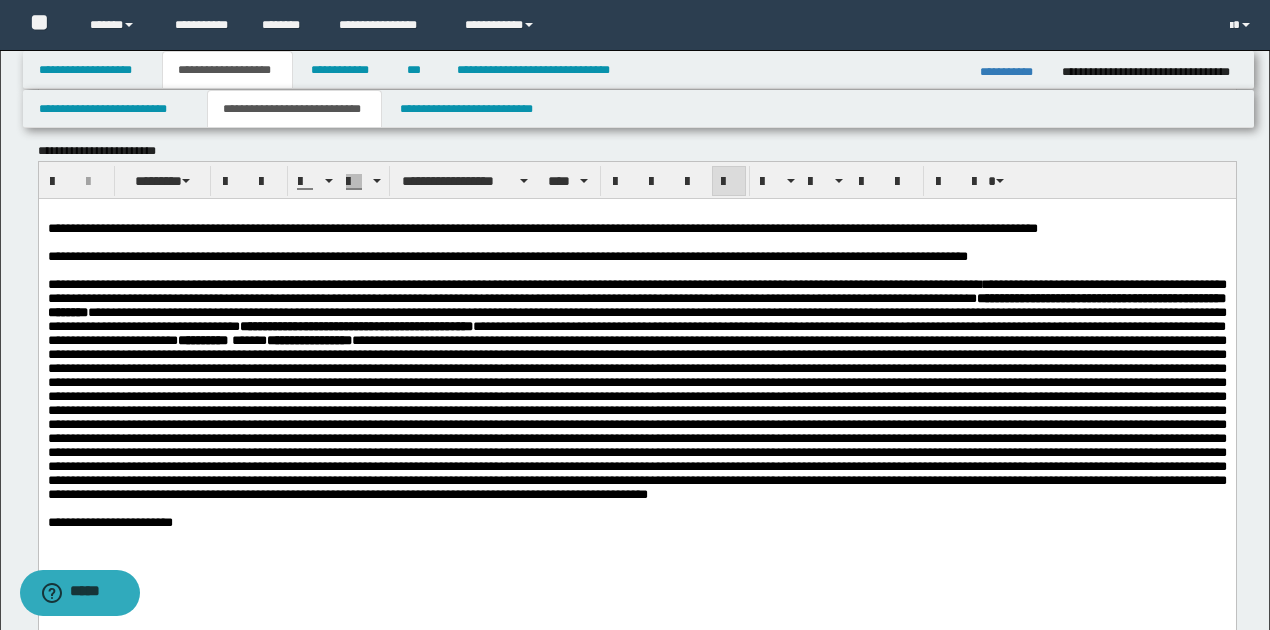 click on "**********" at bounding box center (636, 291) 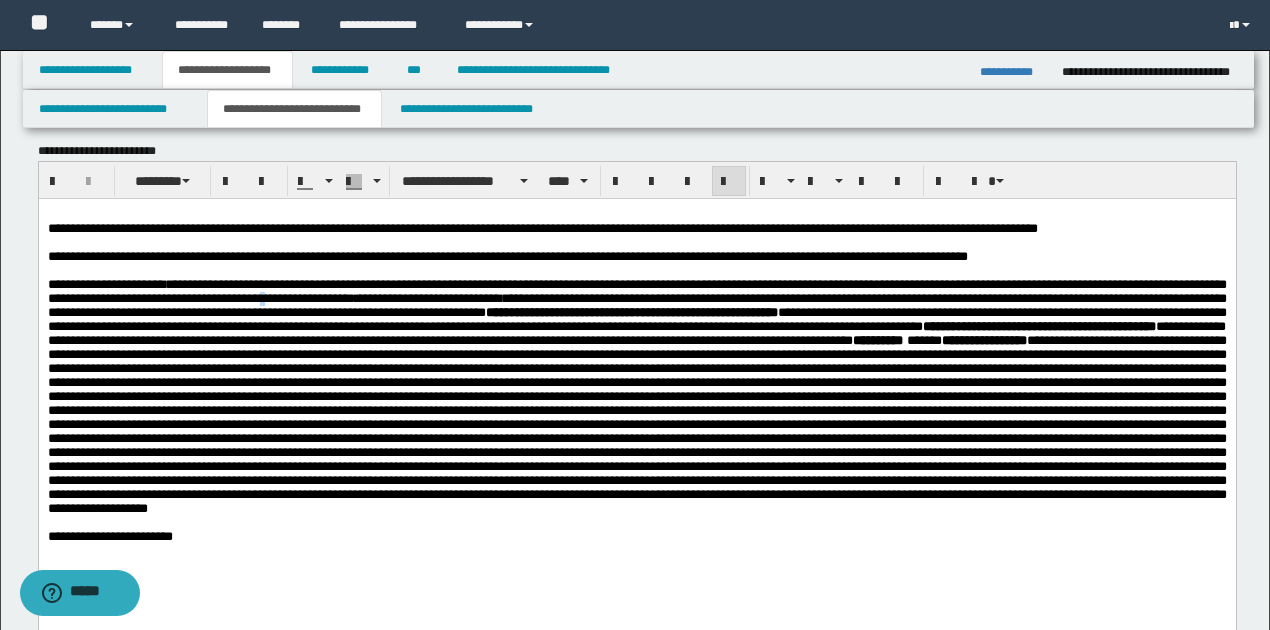 click on "**********" at bounding box center (636, 298) 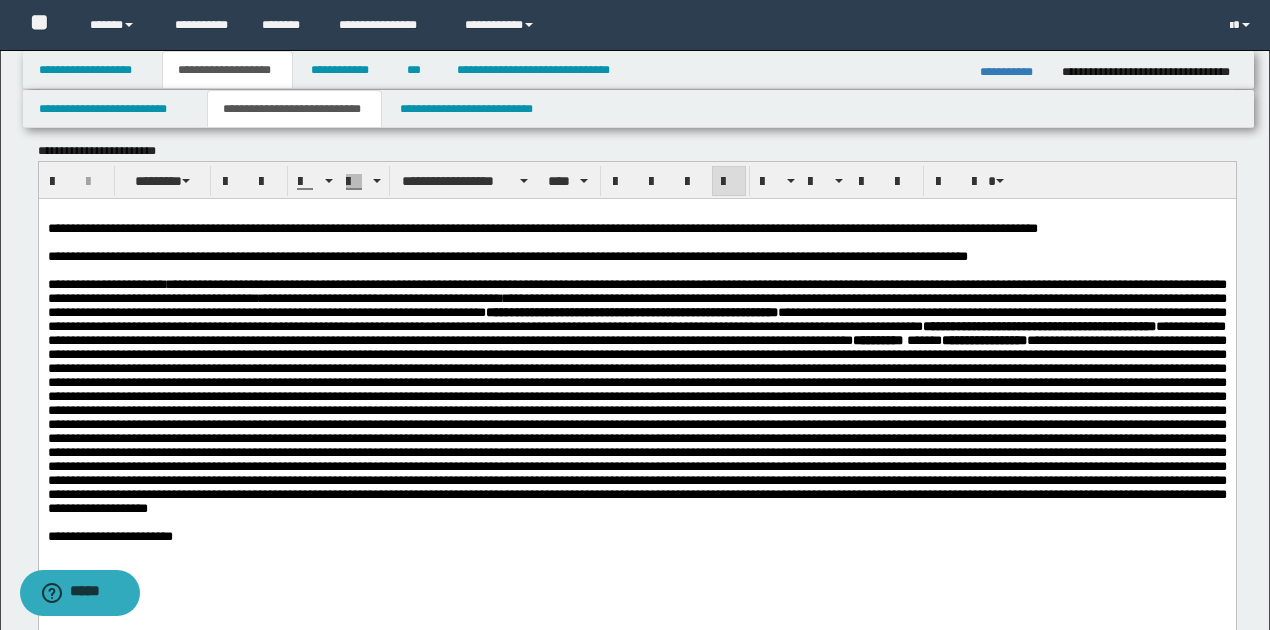 click on "**********" at bounding box center [636, 298] 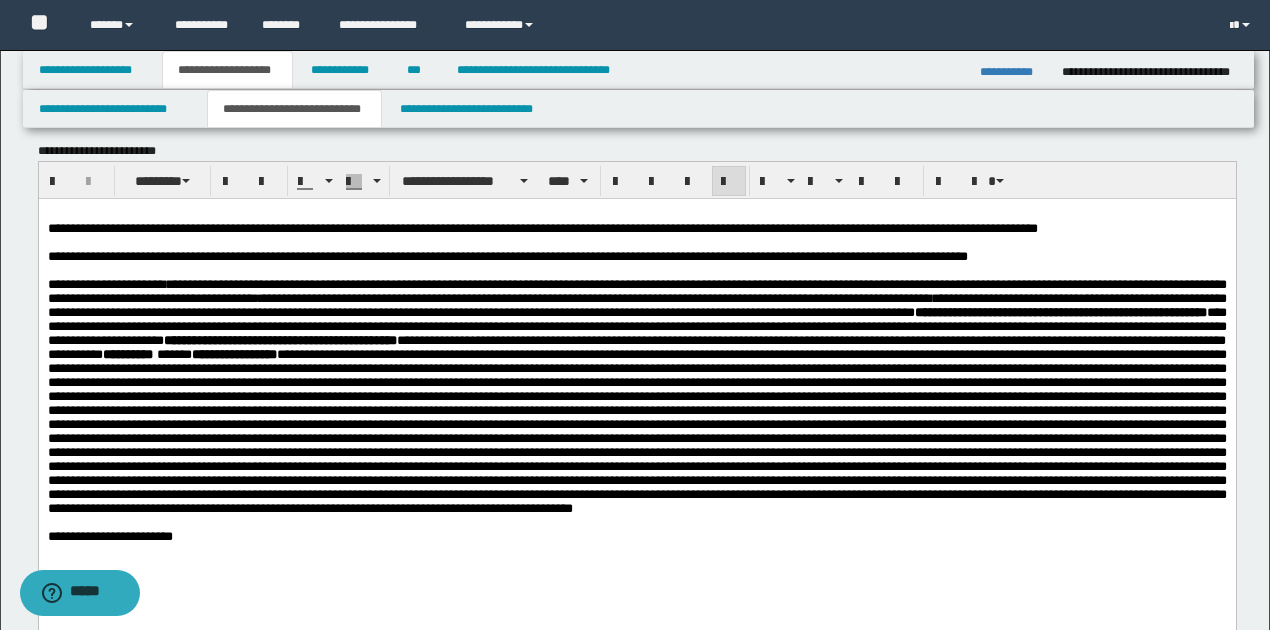 click on "**********" at bounding box center (636, 298) 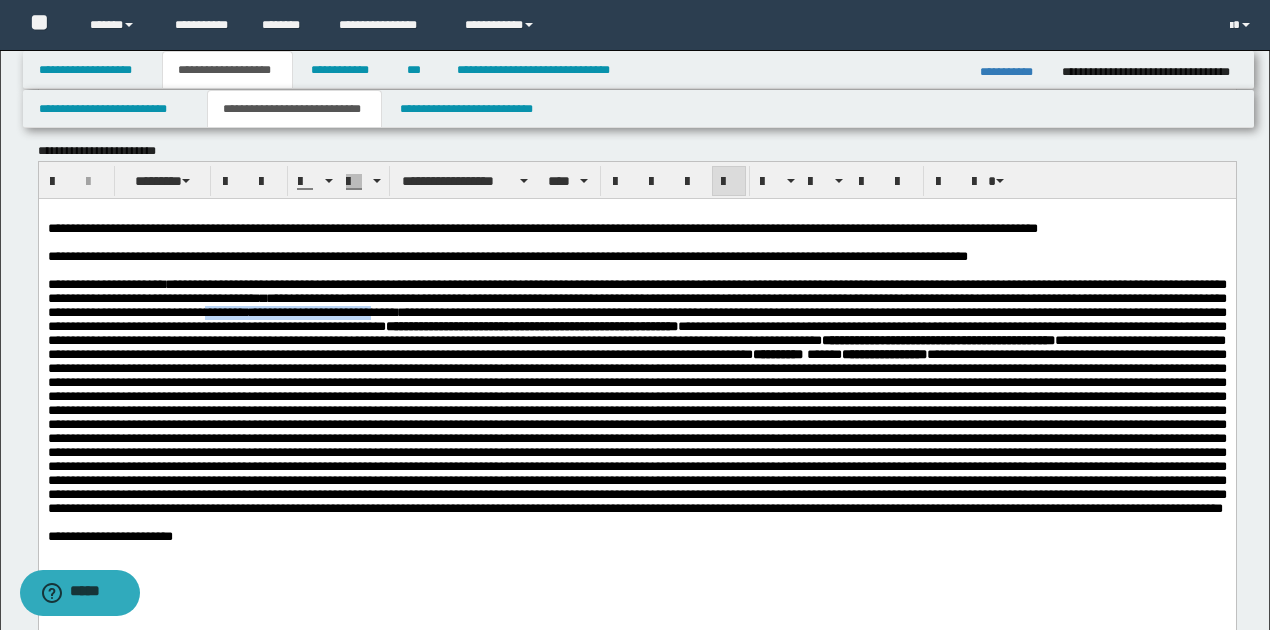 drag, startPoint x: 338, startPoint y: 322, endPoint x: 519, endPoint y: 326, distance: 181.04419 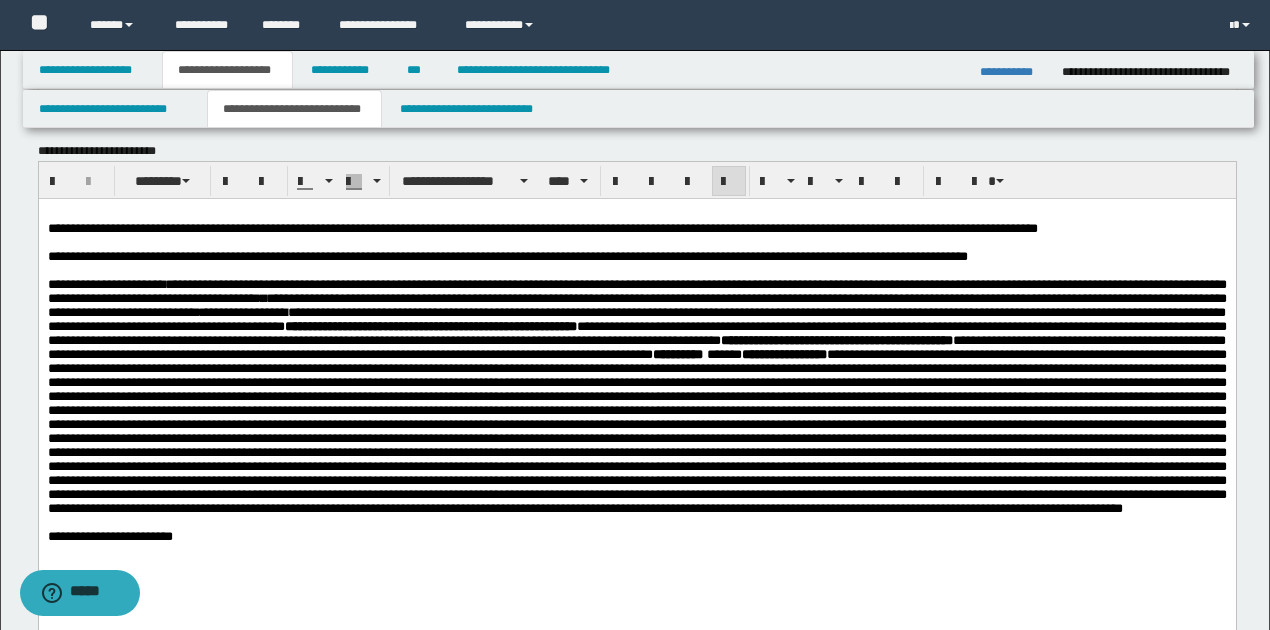 click on "**********" 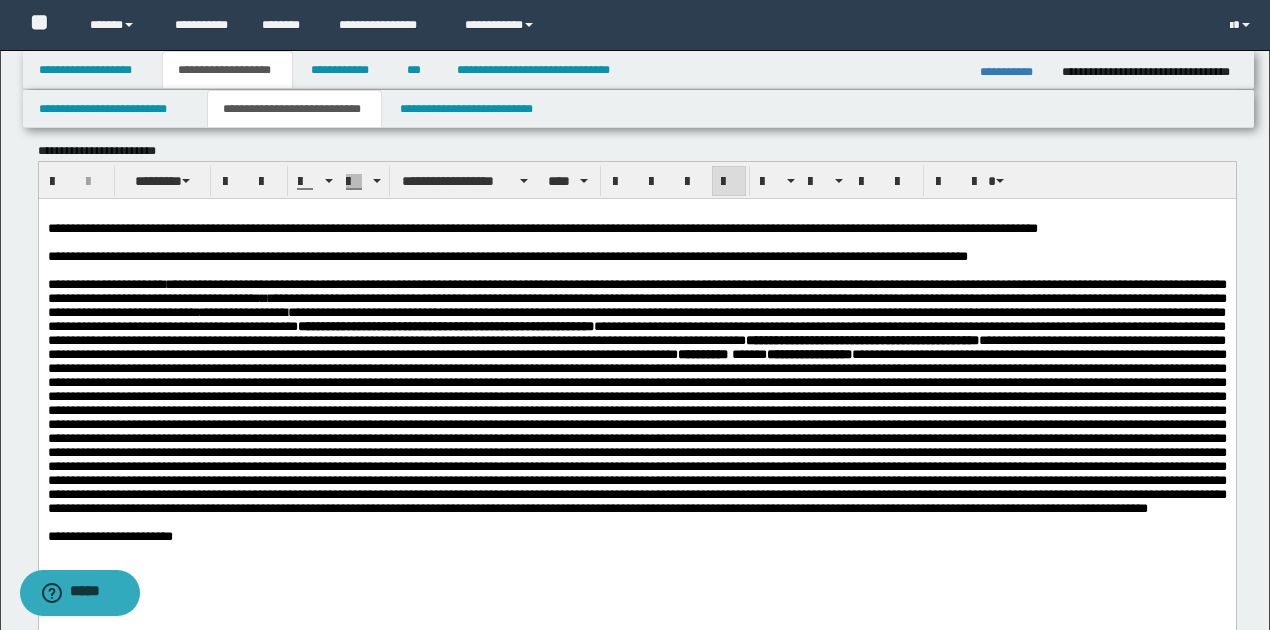 click on "**********" at bounding box center [636, 305] 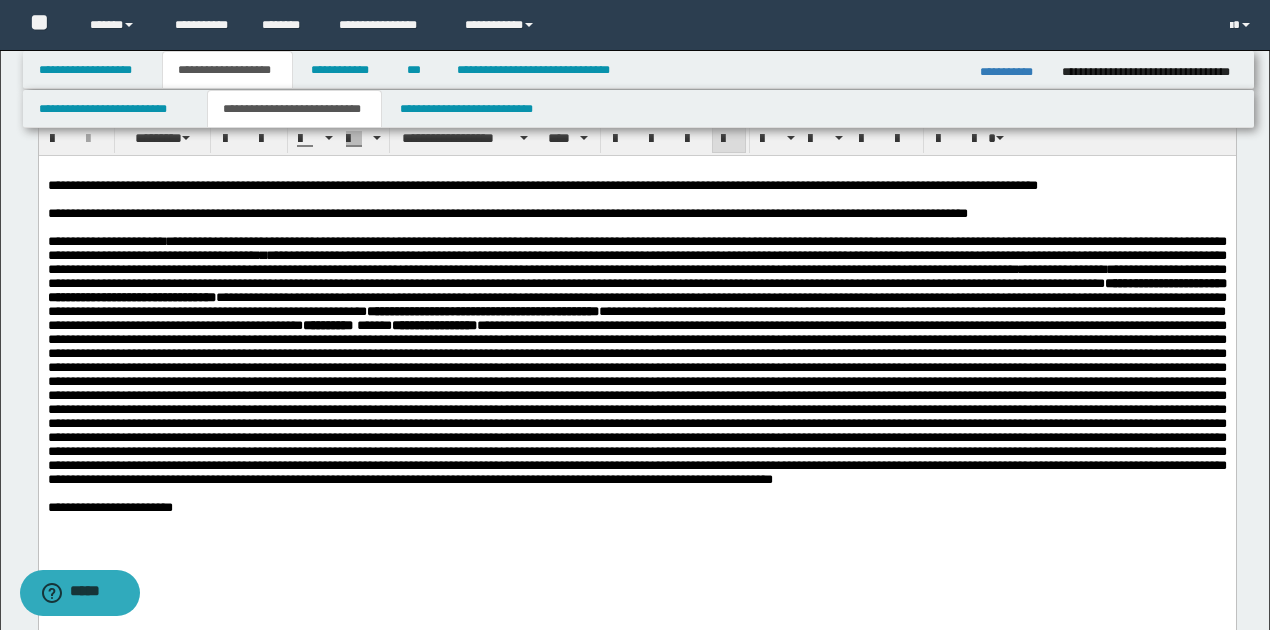 scroll, scrollTop: 1600, scrollLeft: 0, axis: vertical 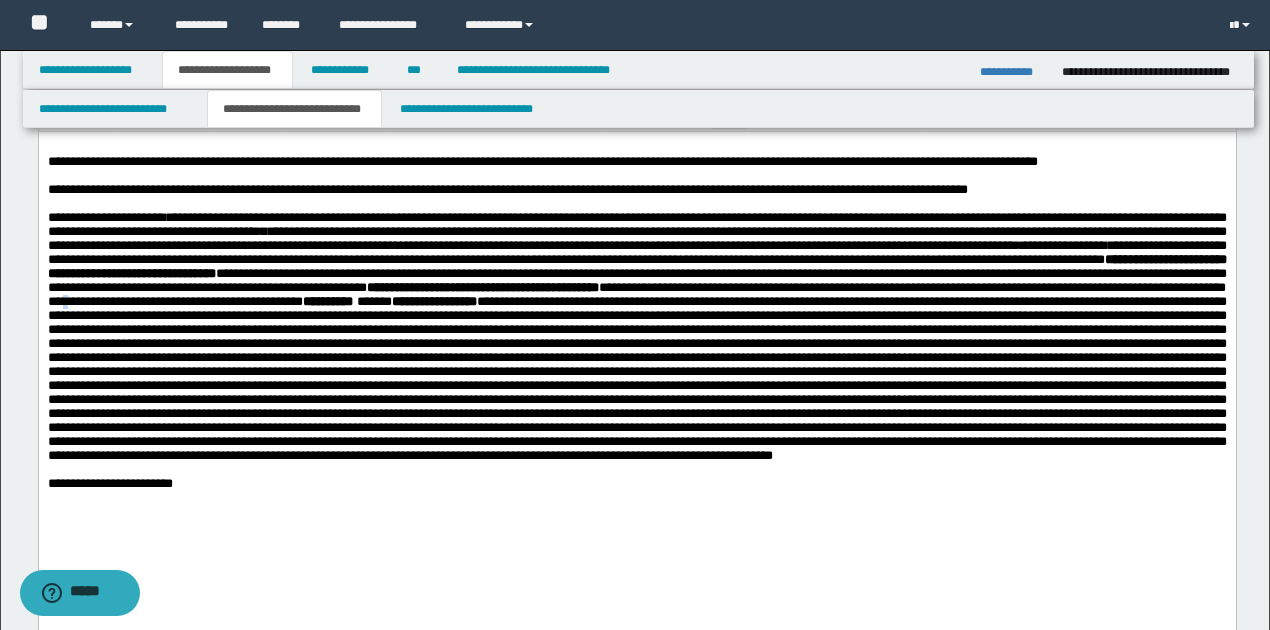 click on "**********" at bounding box center [636, 294] 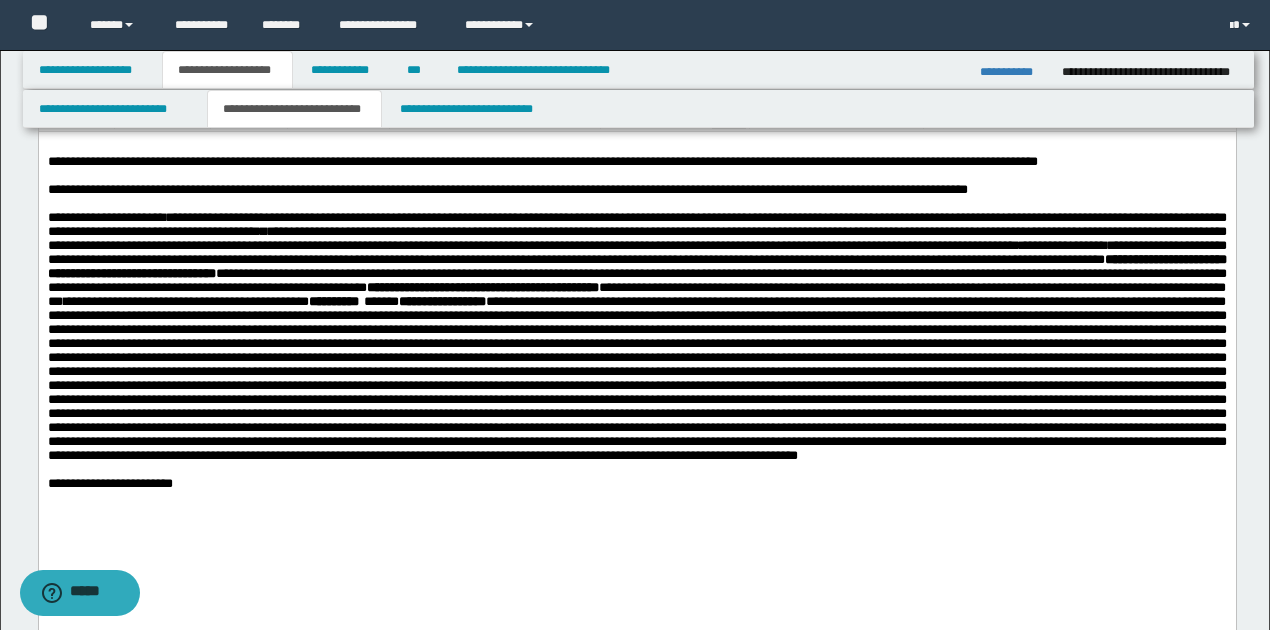 click at bounding box center (636, 378) 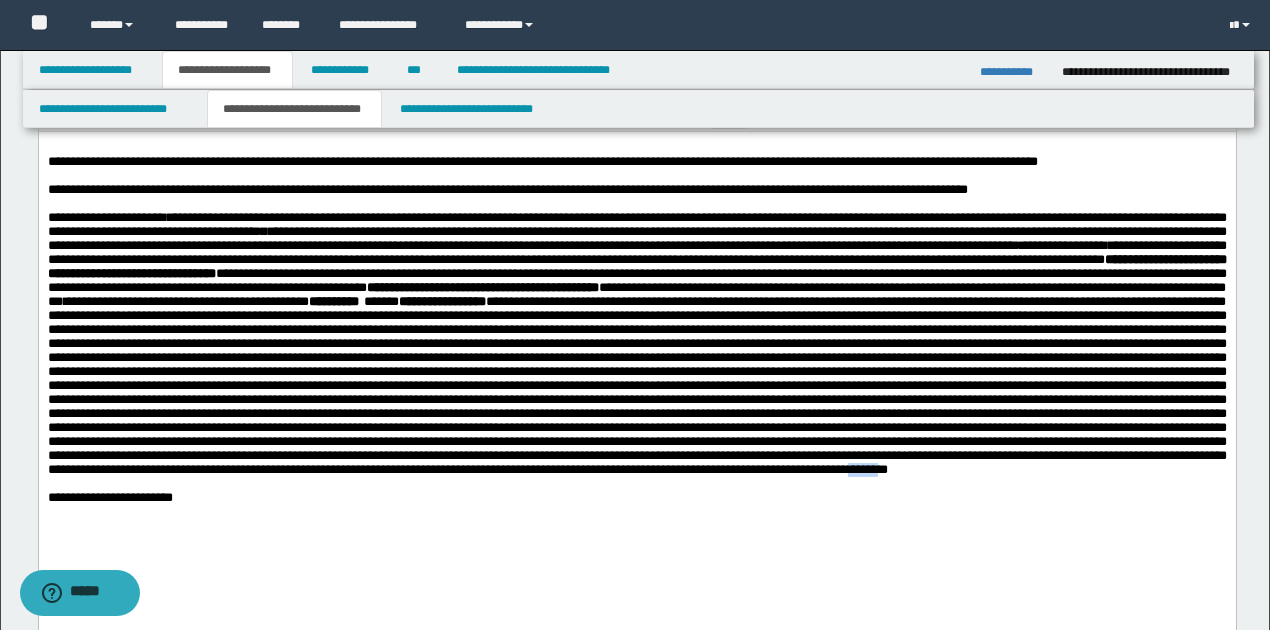 drag, startPoint x: 435, startPoint y: 531, endPoint x: 485, endPoint y: 532, distance: 50.01 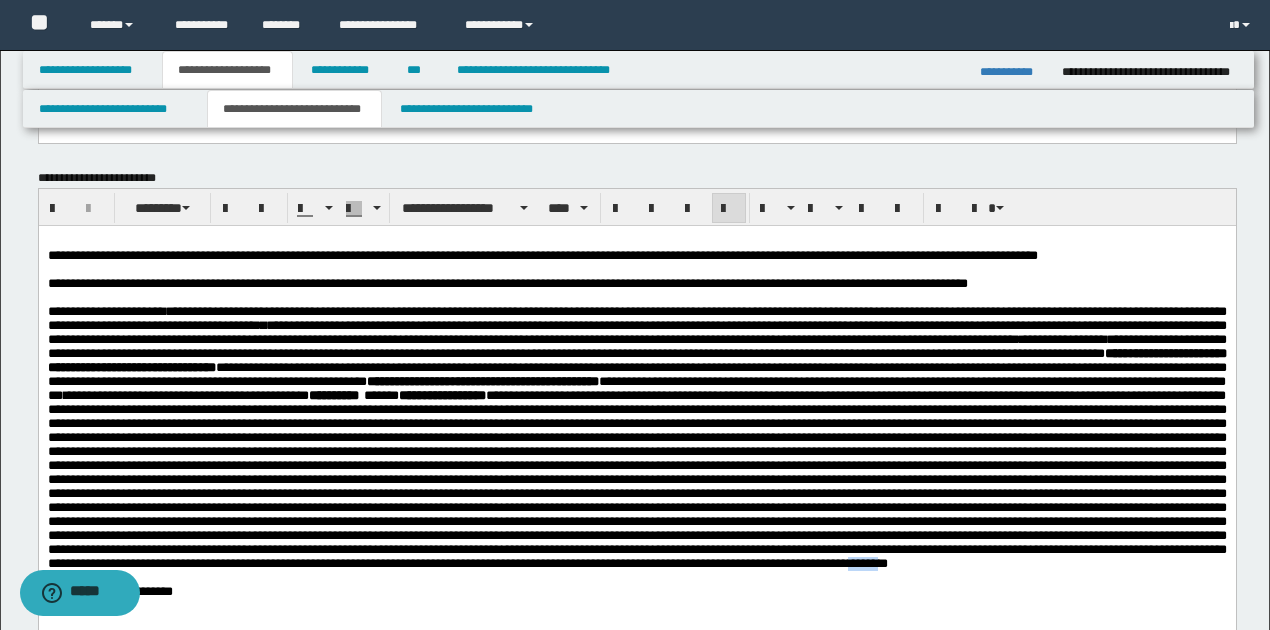 scroll, scrollTop: 1400, scrollLeft: 0, axis: vertical 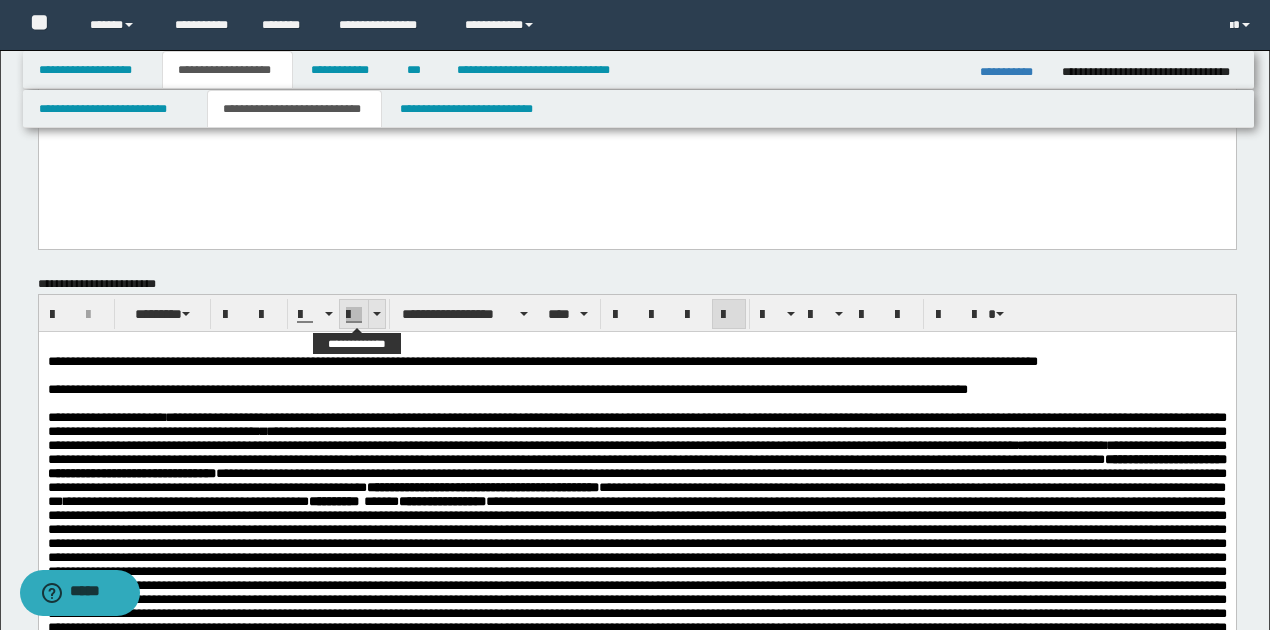 click at bounding box center (377, 314) 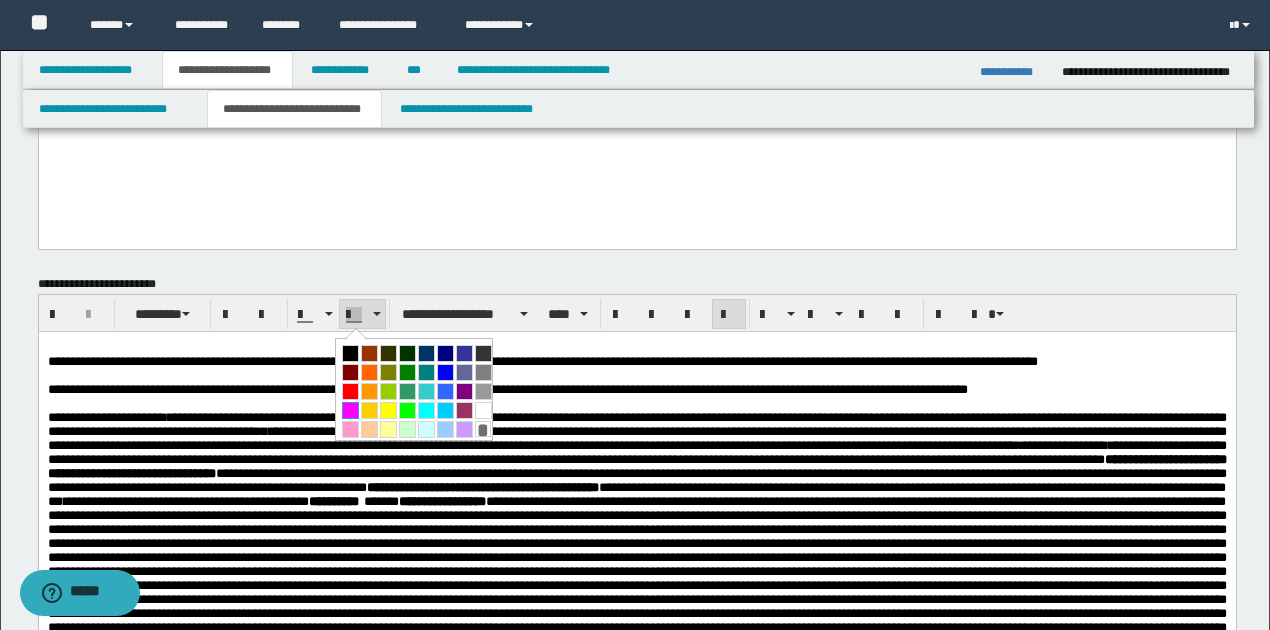 click at bounding box center (350, 410) 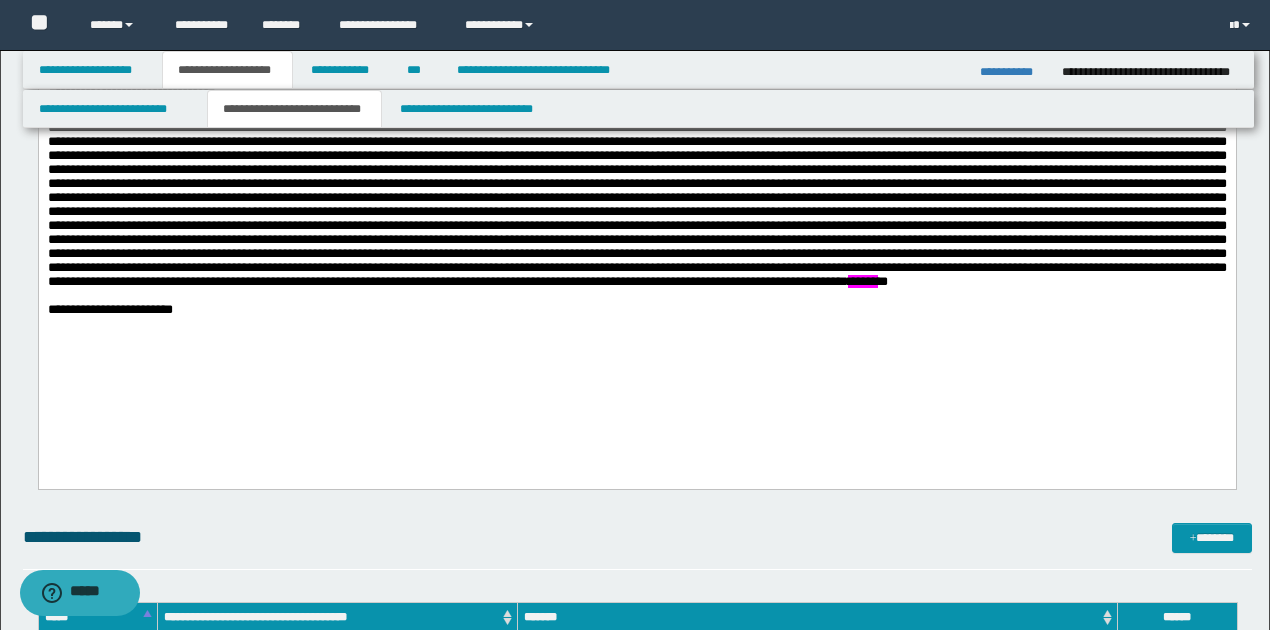 scroll, scrollTop: 1800, scrollLeft: 0, axis: vertical 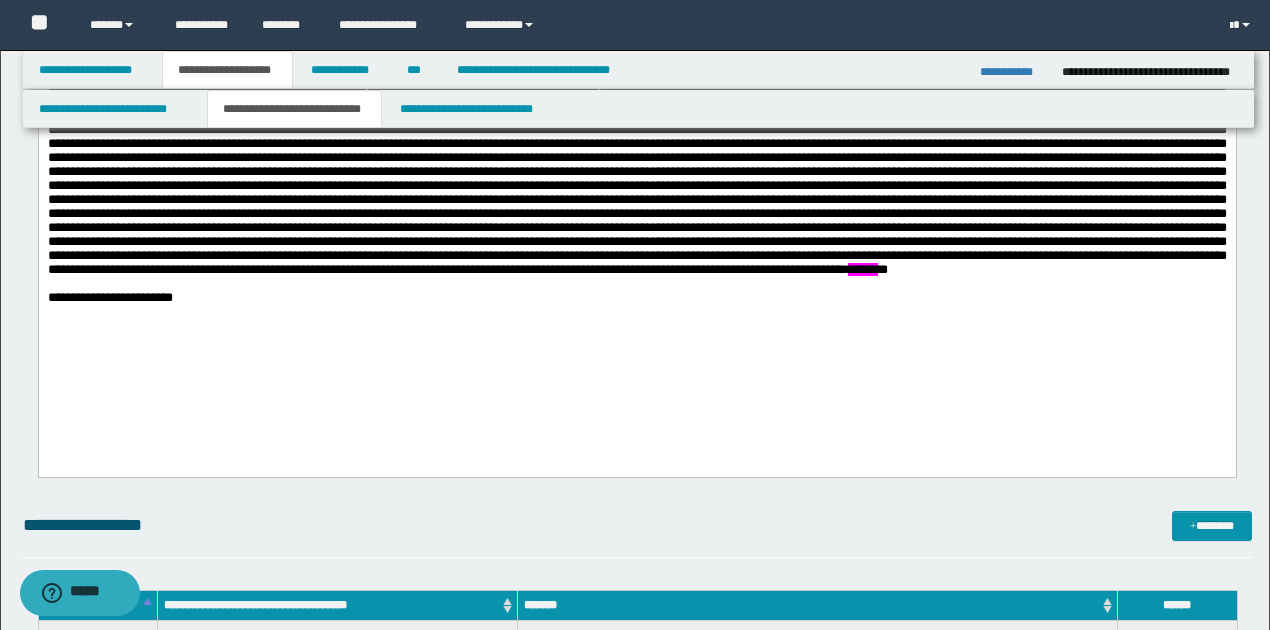 click on "**********" at bounding box center (636, 148) 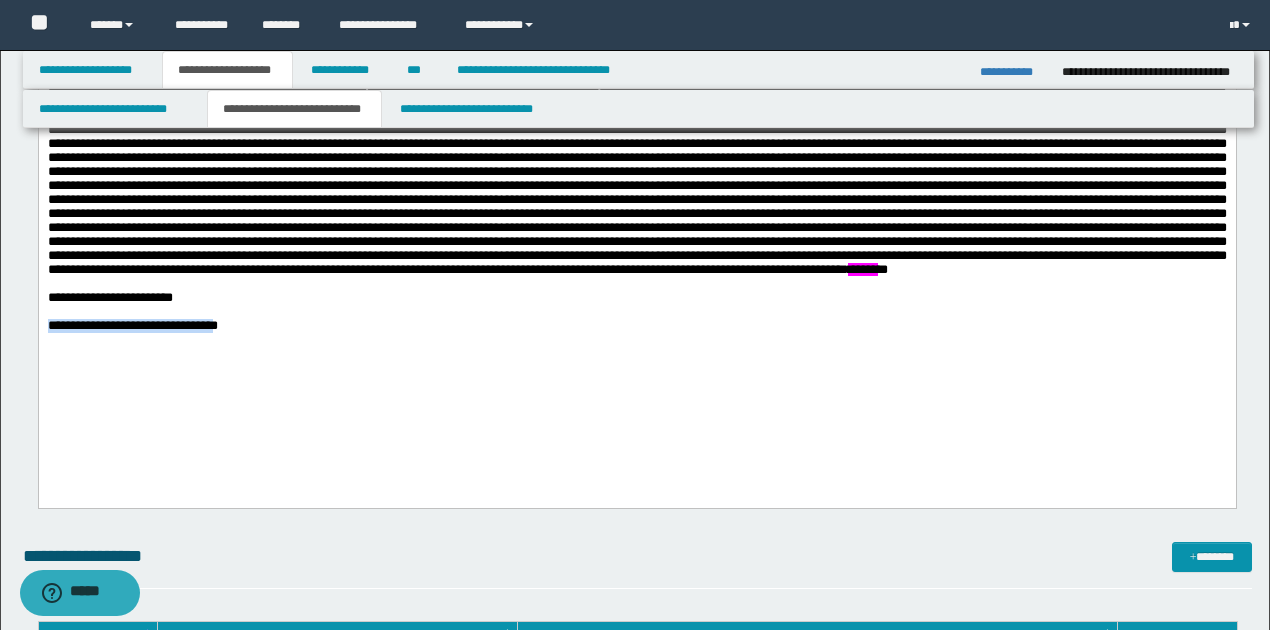 drag, startPoint x: 48, startPoint y: 395, endPoint x: 281, endPoint y: 396, distance: 233.00215 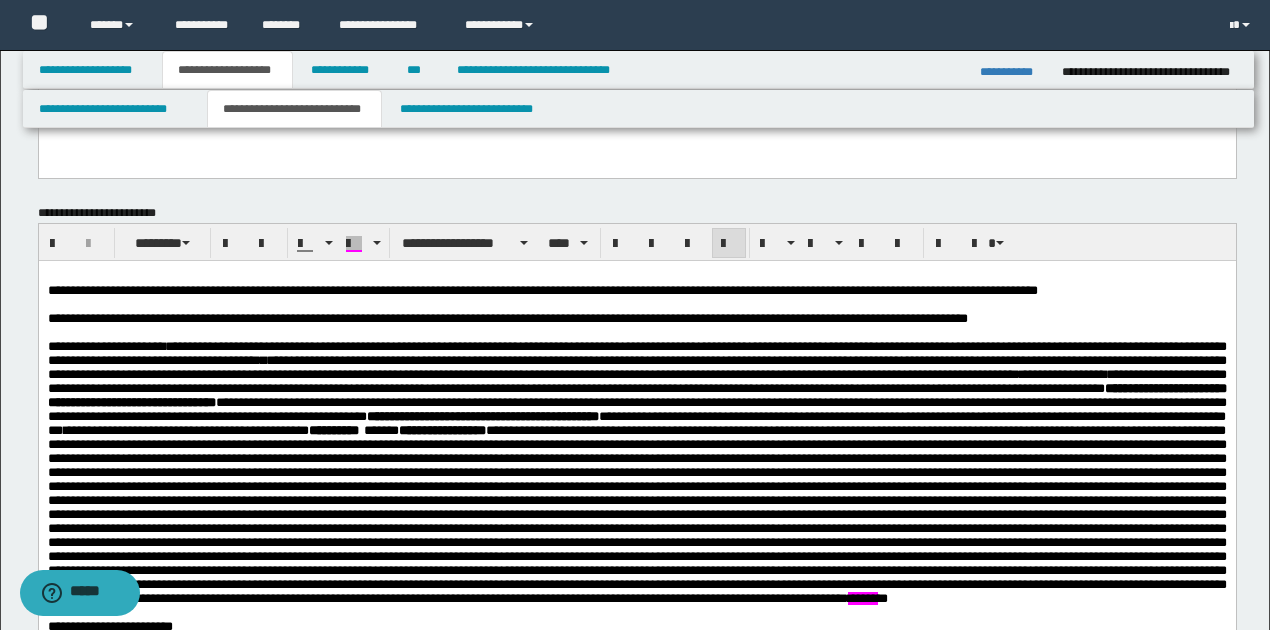 scroll, scrollTop: 1466, scrollLeft: 0, axis: vertical 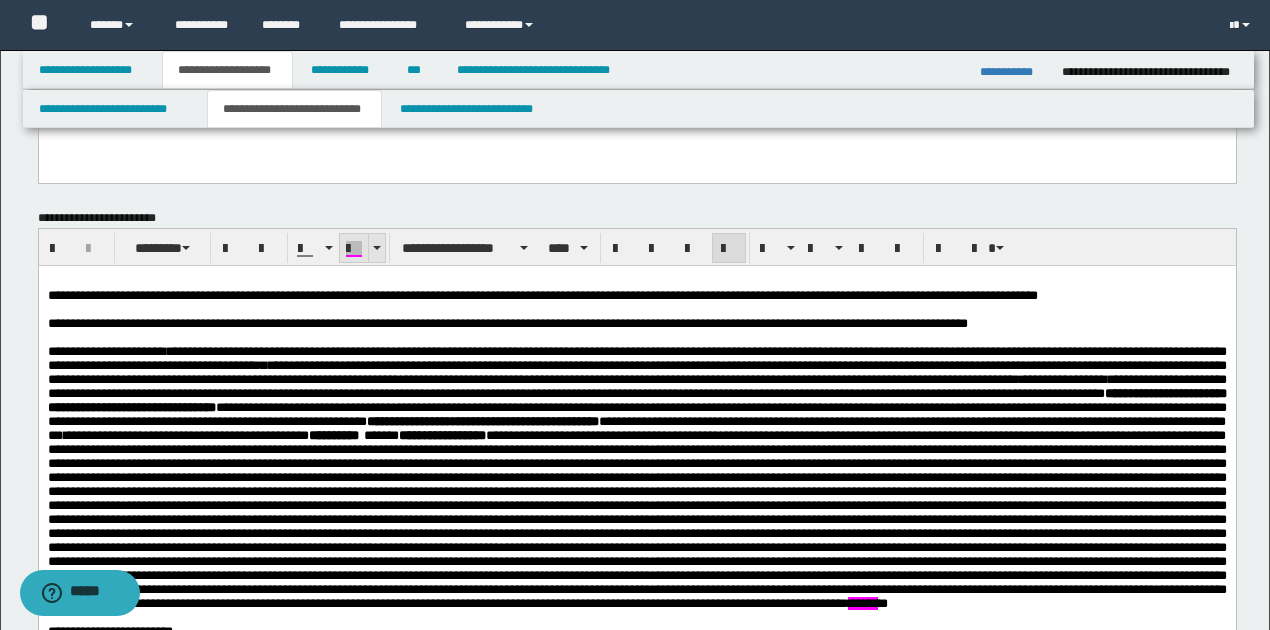 click at bounding box center [354, 249] 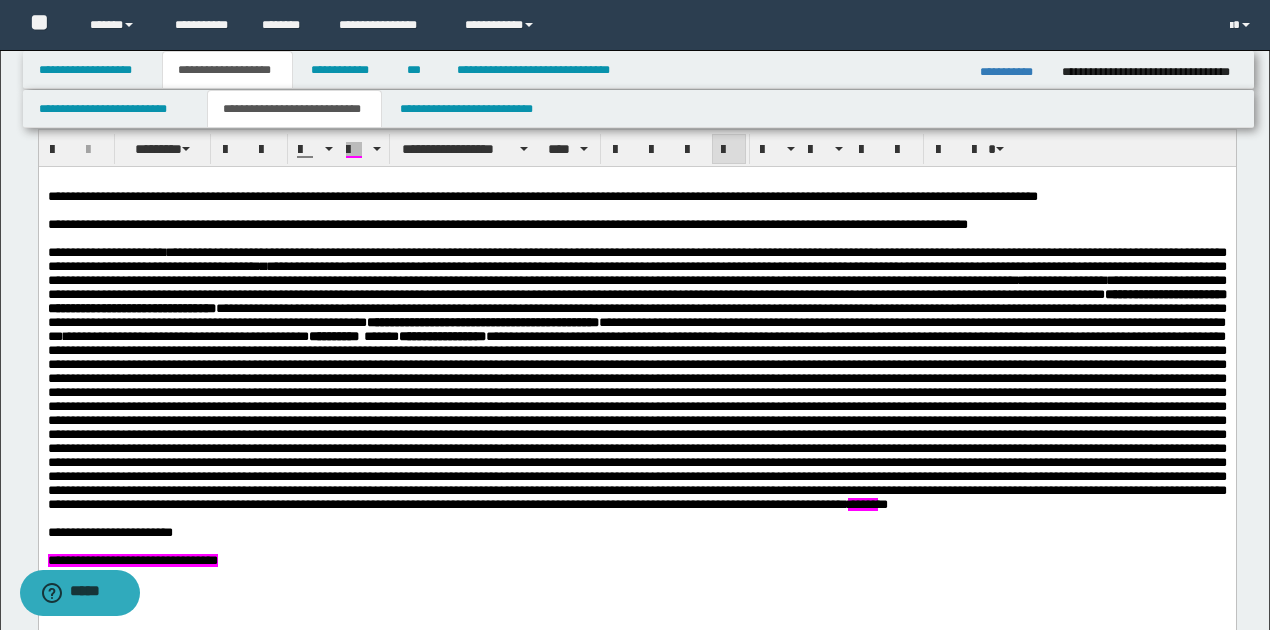 scroll, scrollTop: 1733, scrollLeft: 0, axis: vertical 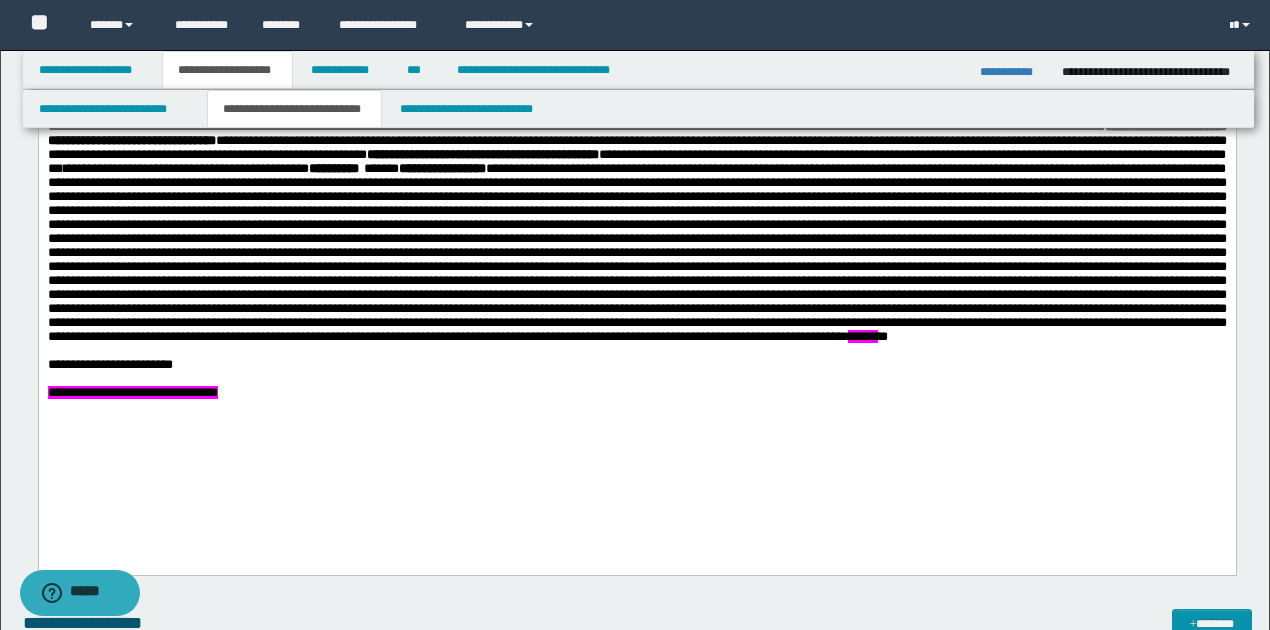 click on "**********" at bounding box center [636, 366] 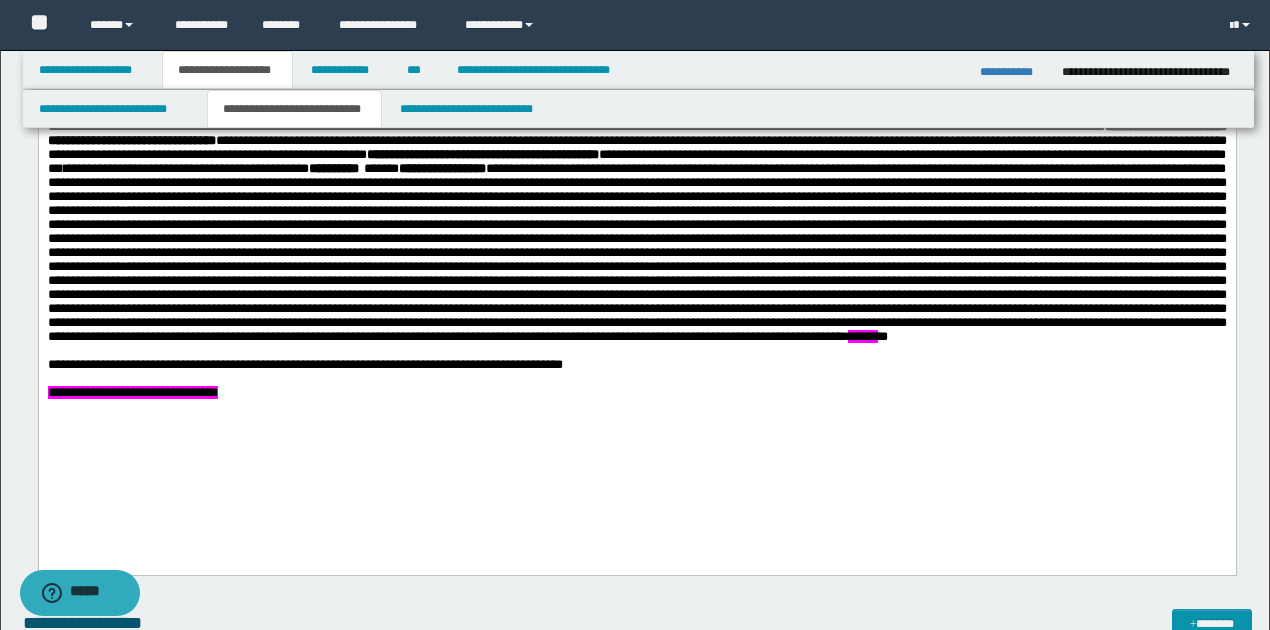 click on "**********" at bounding box center [132, 393] 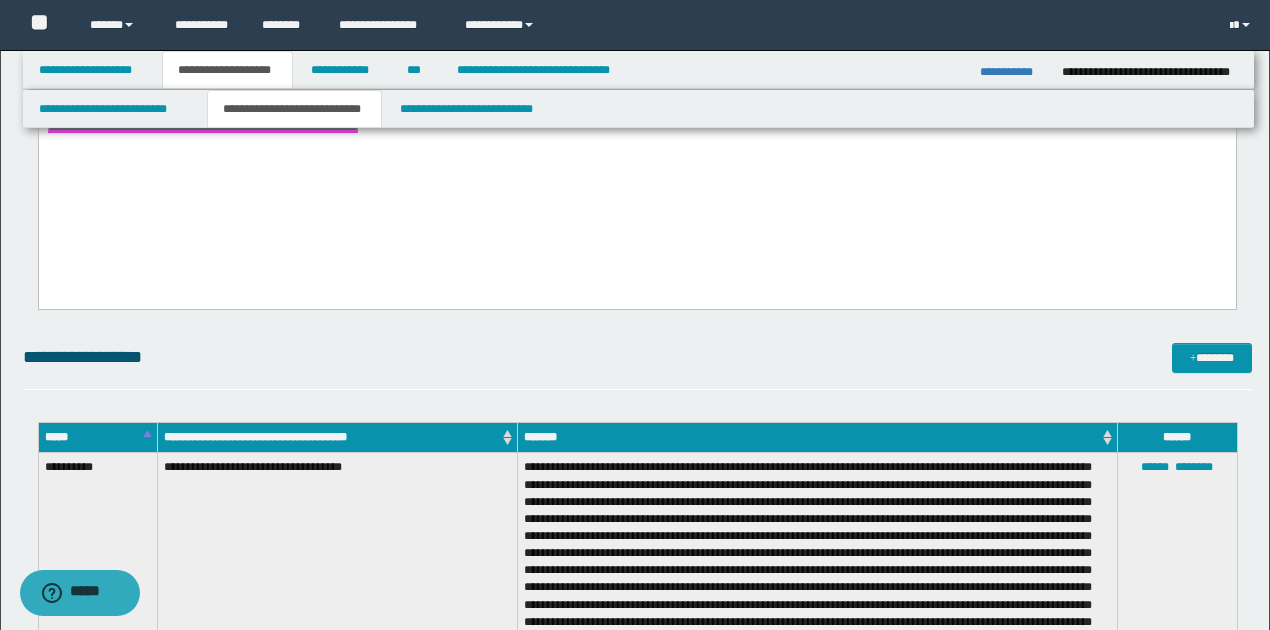 scroll, scrollTop: 1800, scrollLeft: 0, axis: vertical 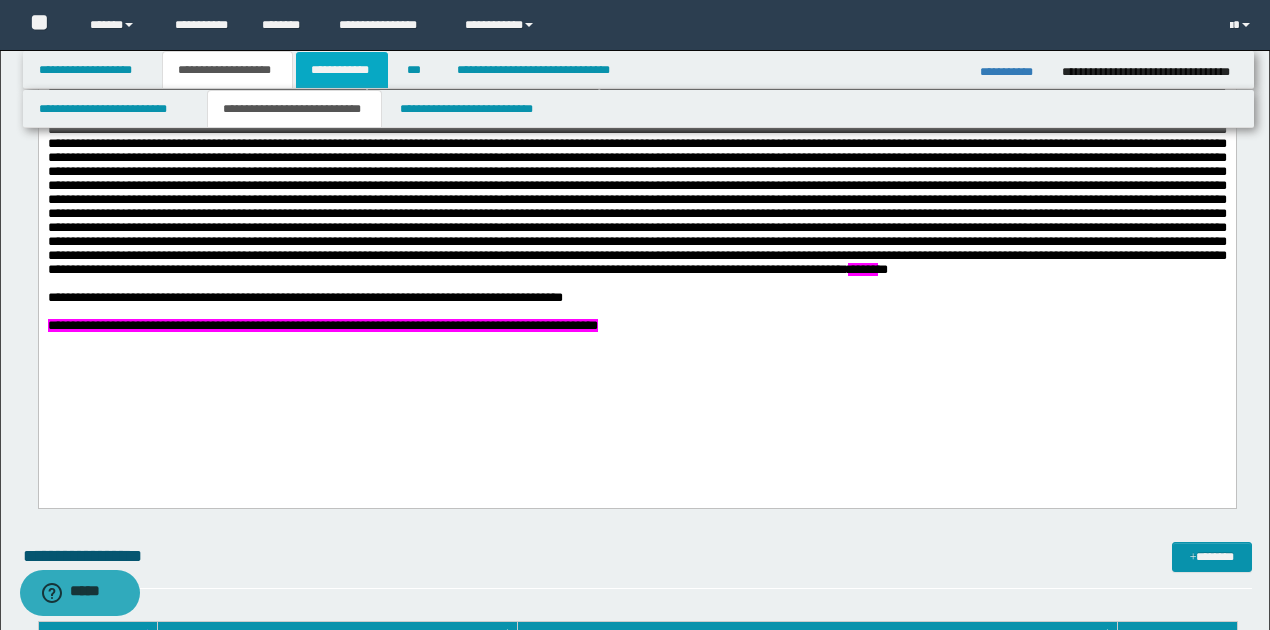 click on "**********" at bounding box center [342, 70] 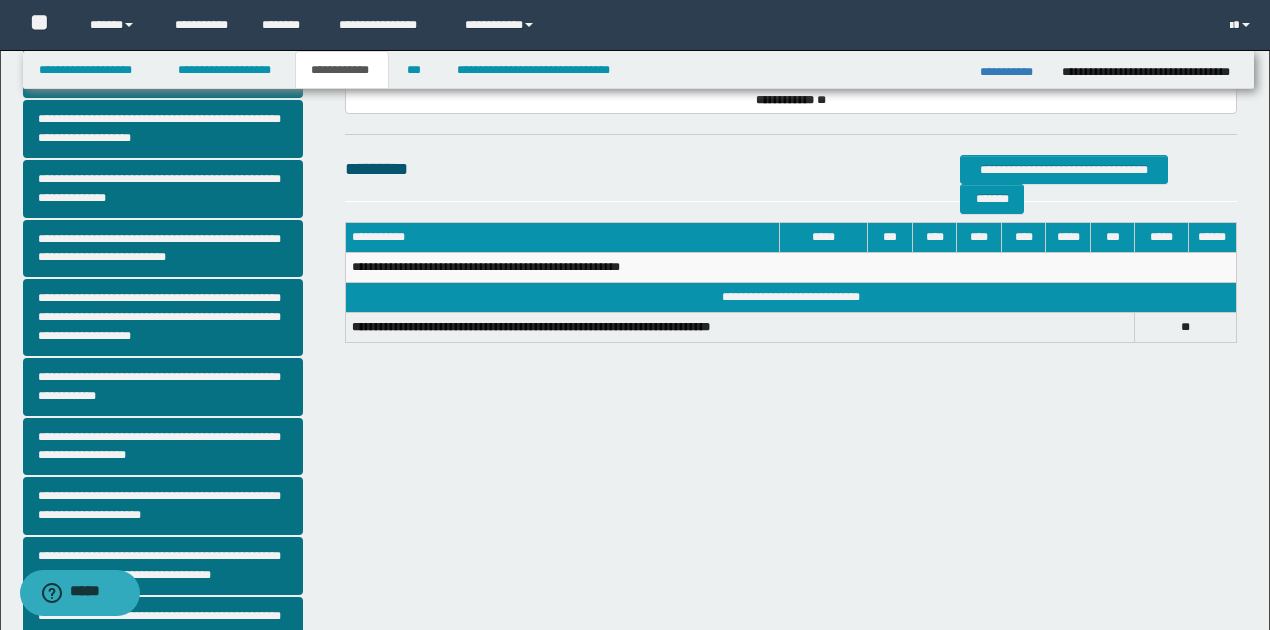 scroll, scrollTop: 385, scrollLeft: 0, axis: vertical 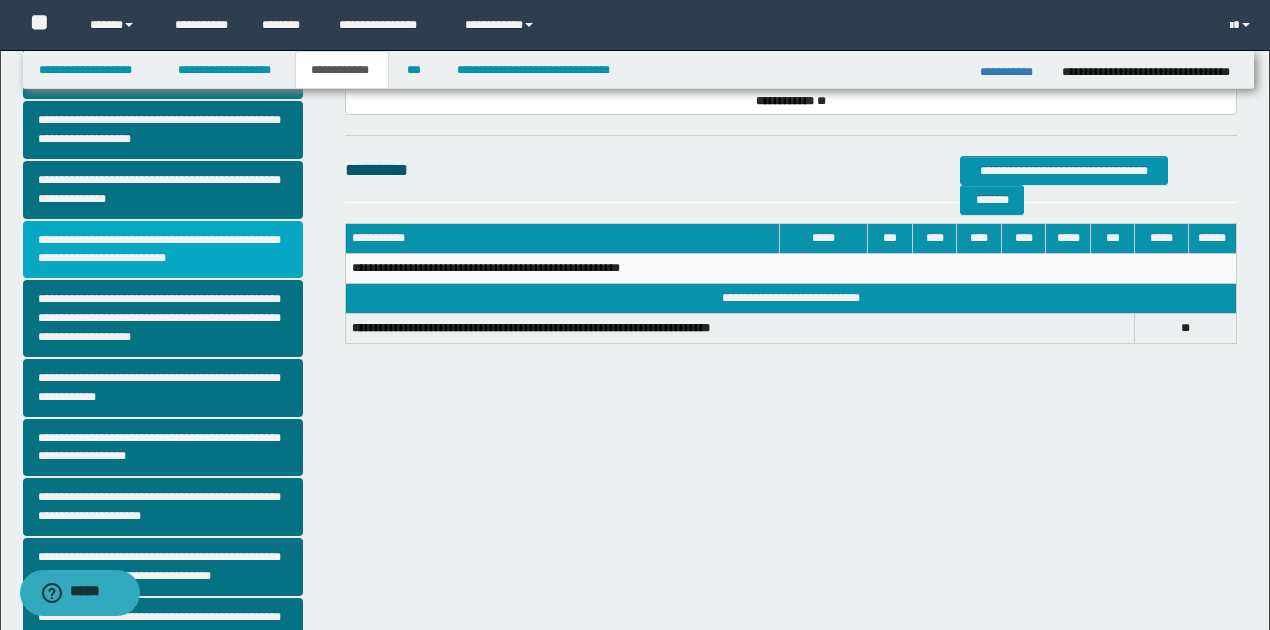 click on "**********" at bounding box center (163, 250) 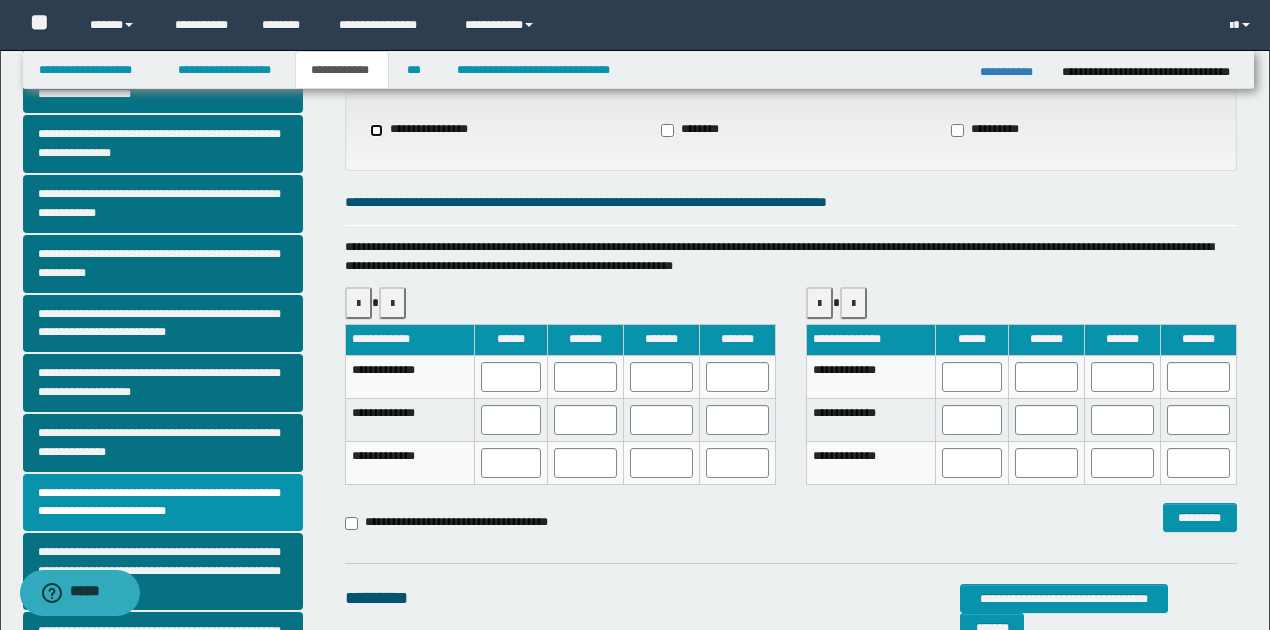 scroll, scrollTop: 133, scrollLeft: 0, axis: vertical 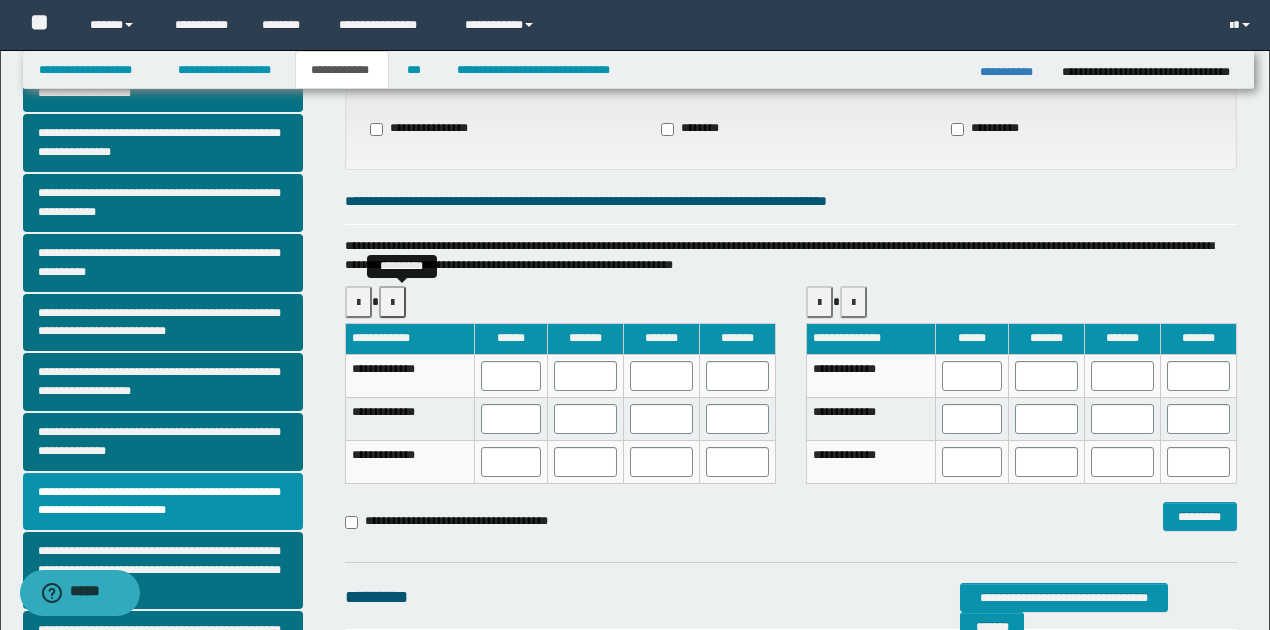 click at bounding box center (392, 303) 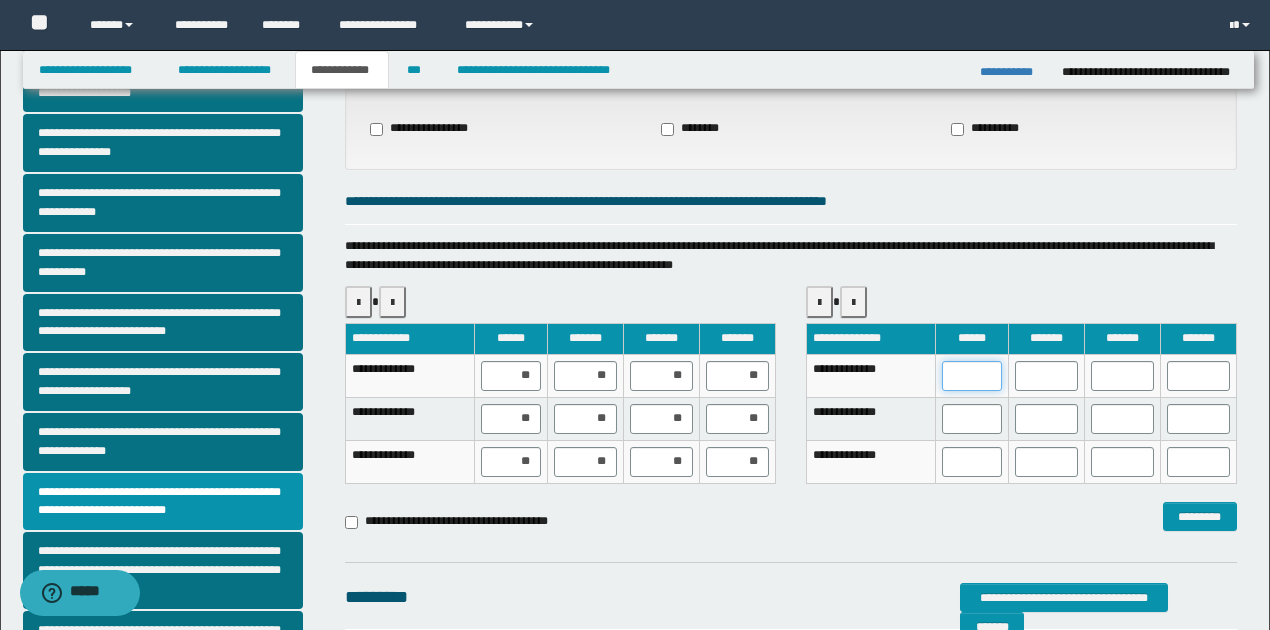 click at bounding box center [972, 376] 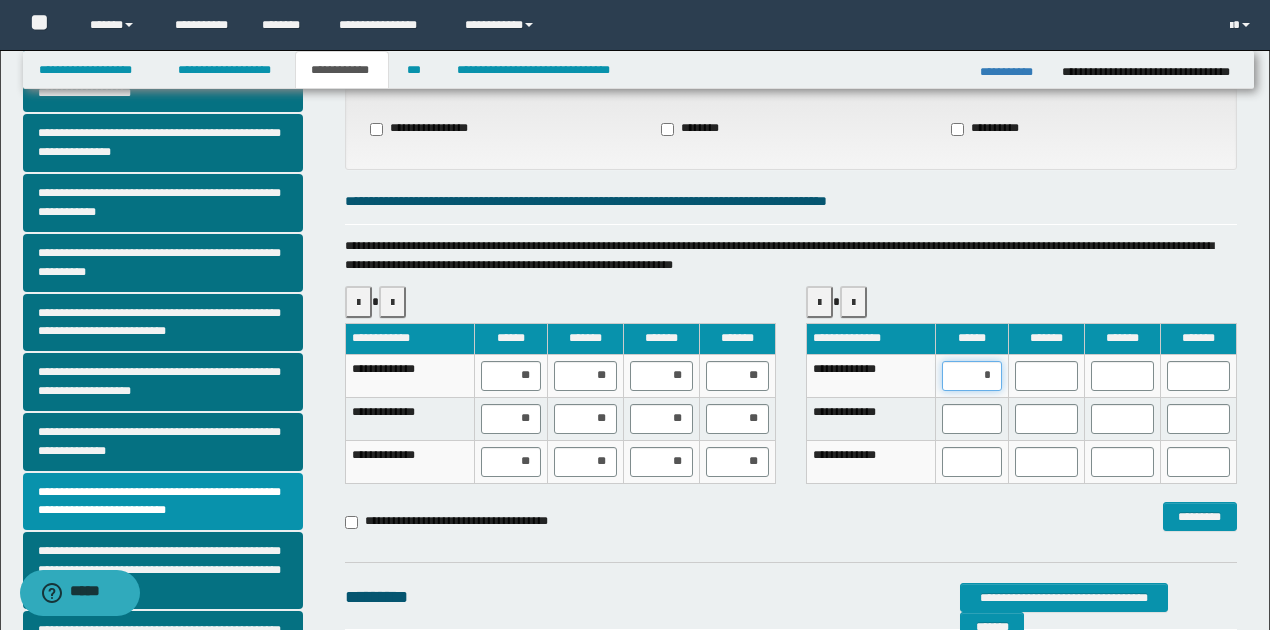 type on "**" 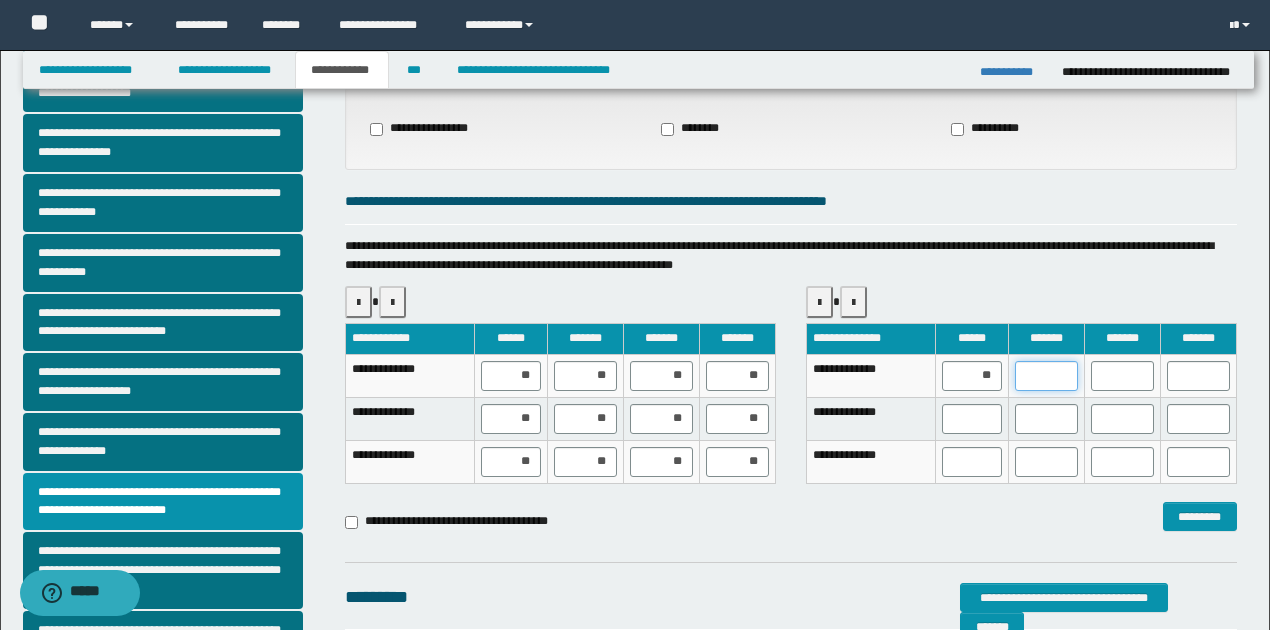 click at bounding box center [1046, 376] 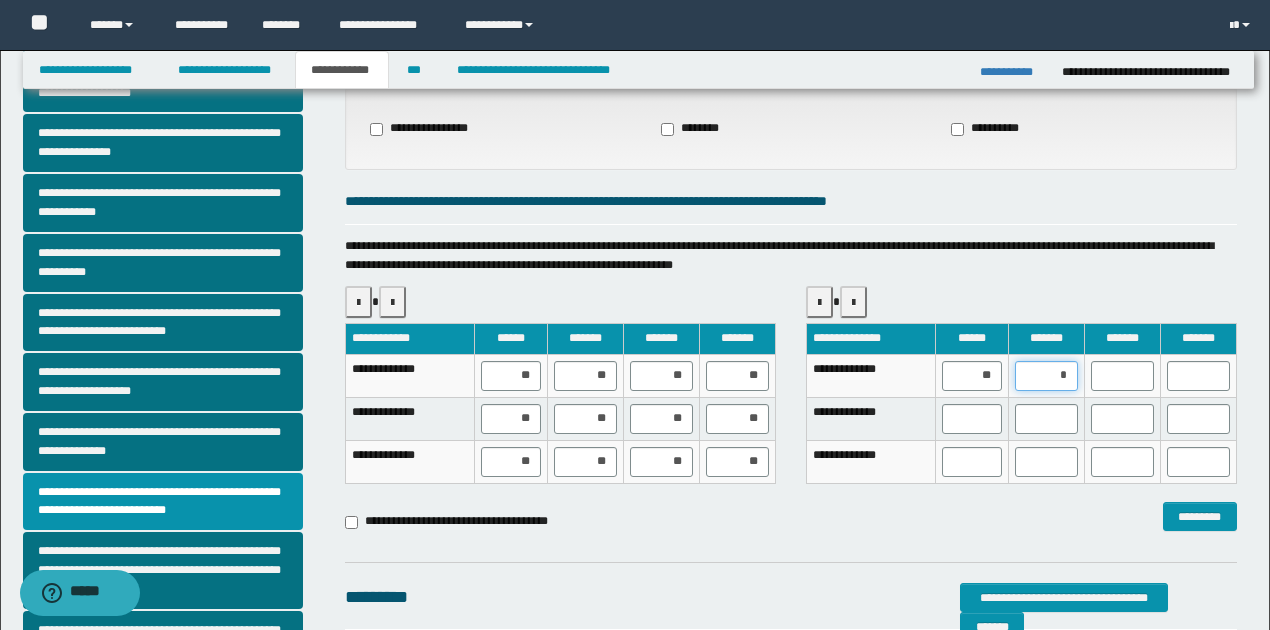type on "**" 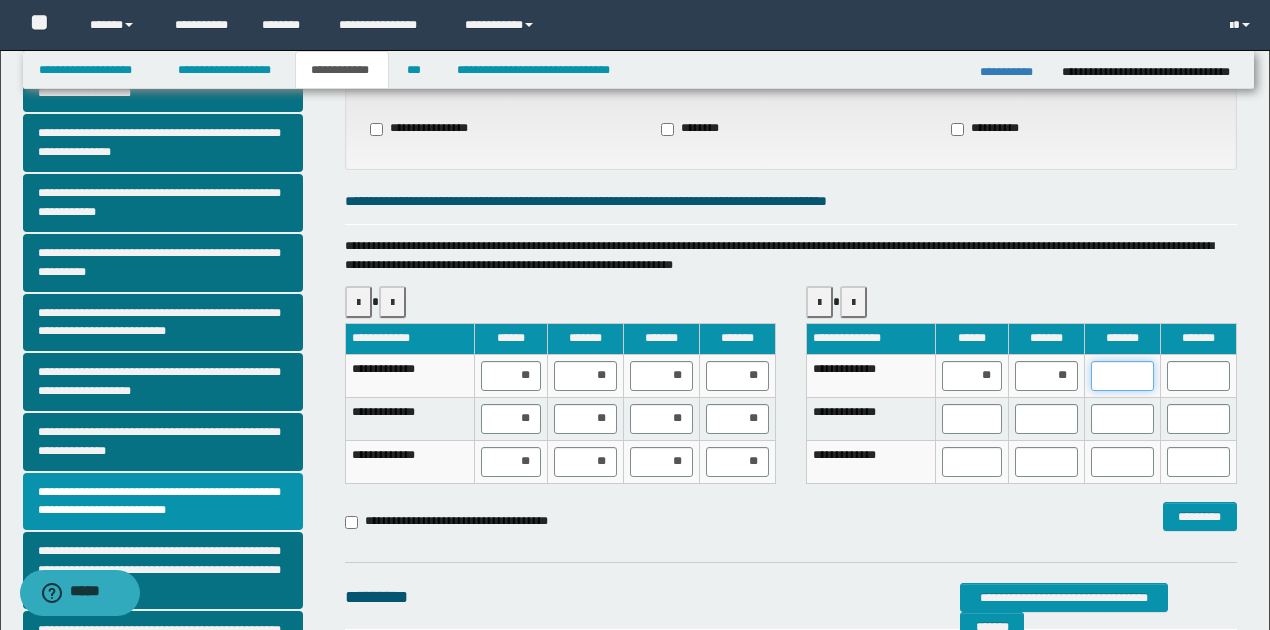 click at bounding box center (1122, 376) 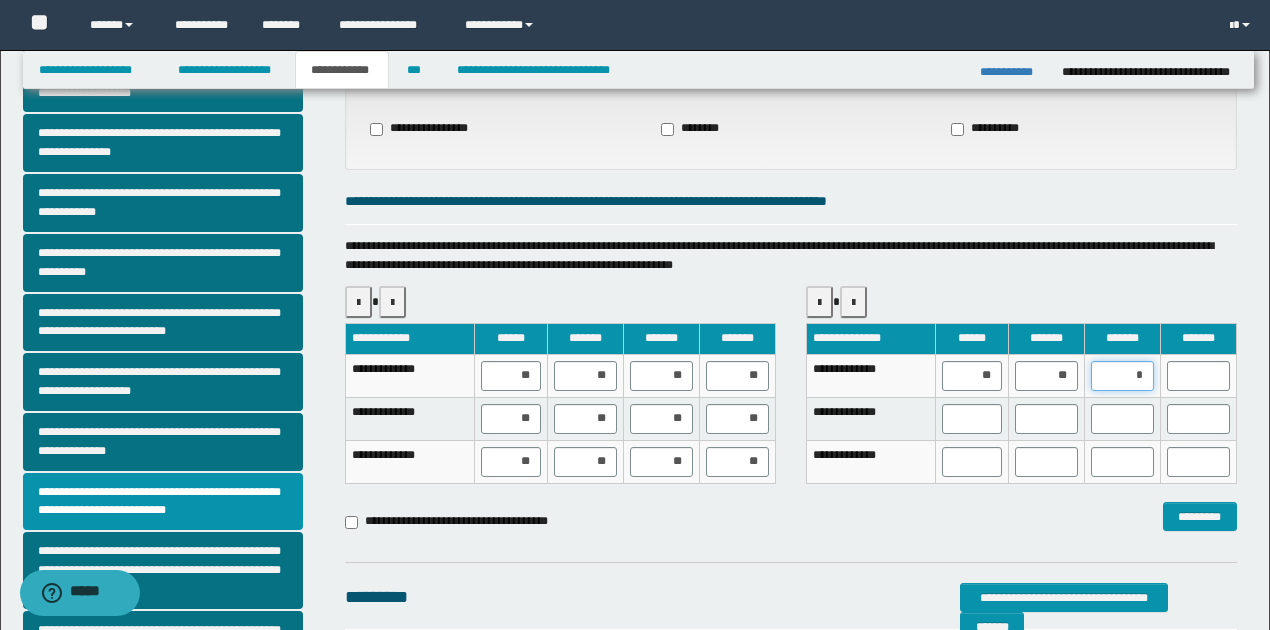 type on "**" 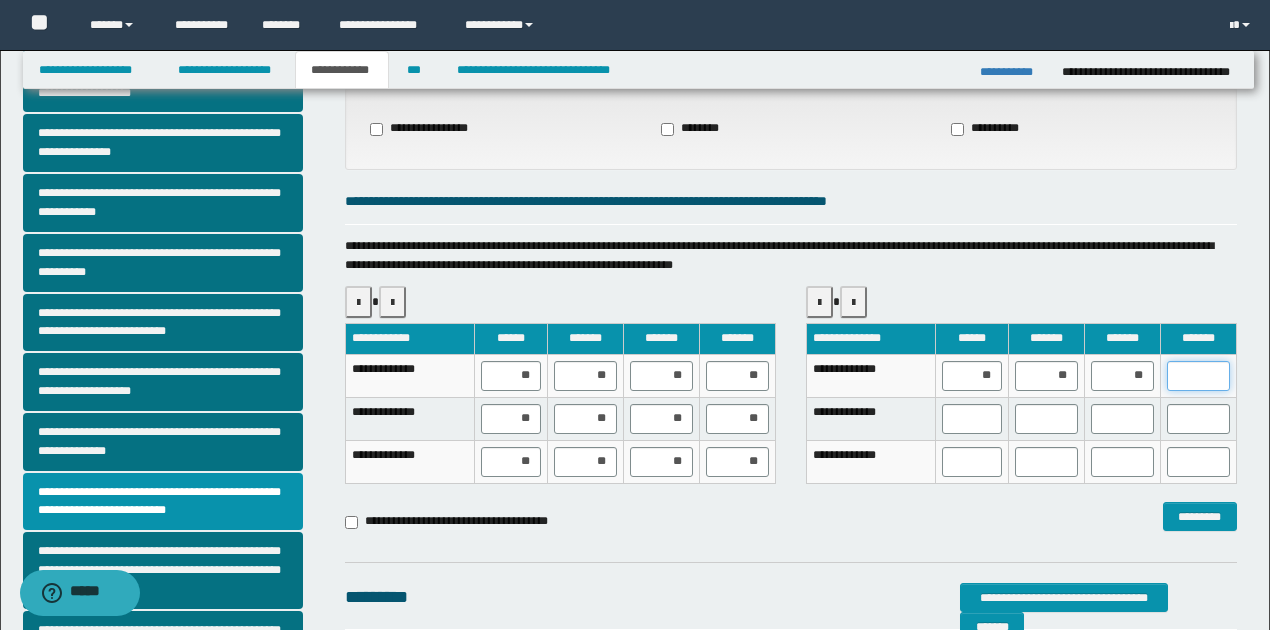 click at bounding box center (1198, 376) 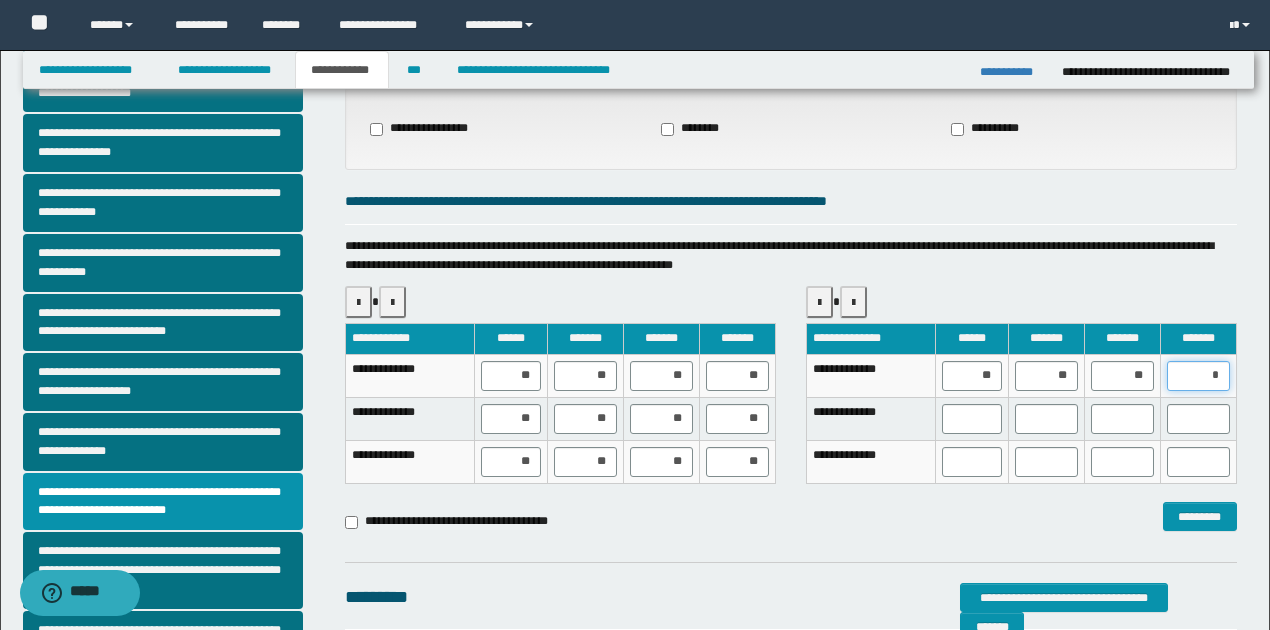 type on "**" 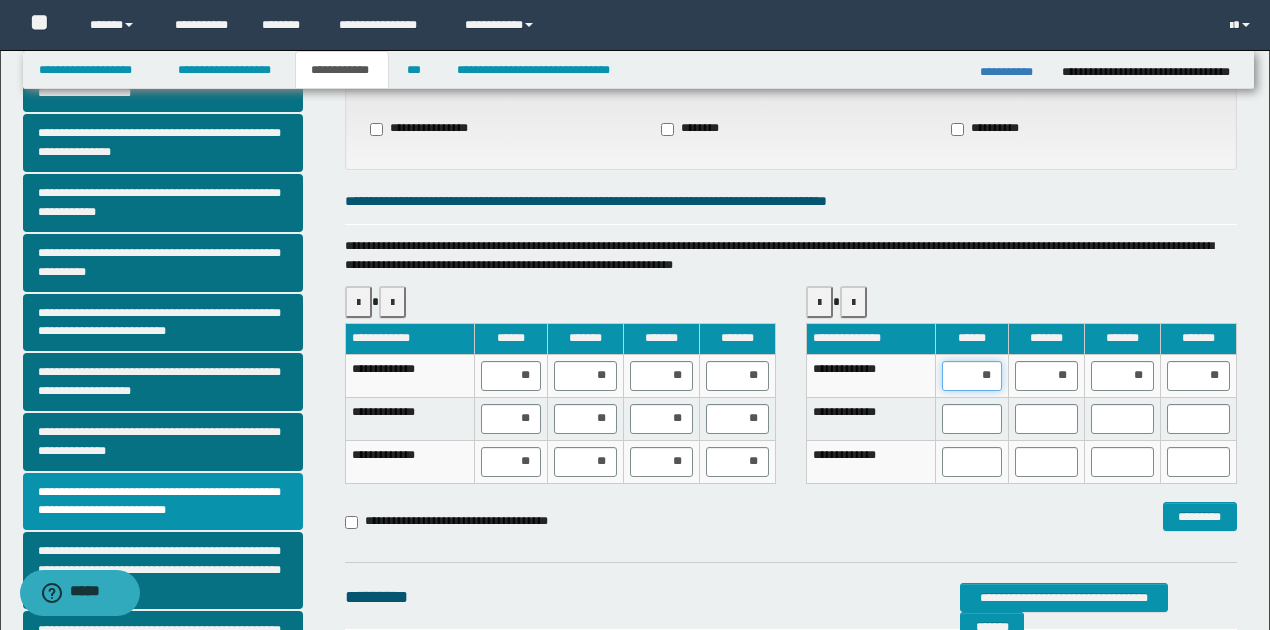 drag, startPoint x: 980, startPoint y: 378, endPoint x: 1002, endPoint y: 370, distance: 23.409399 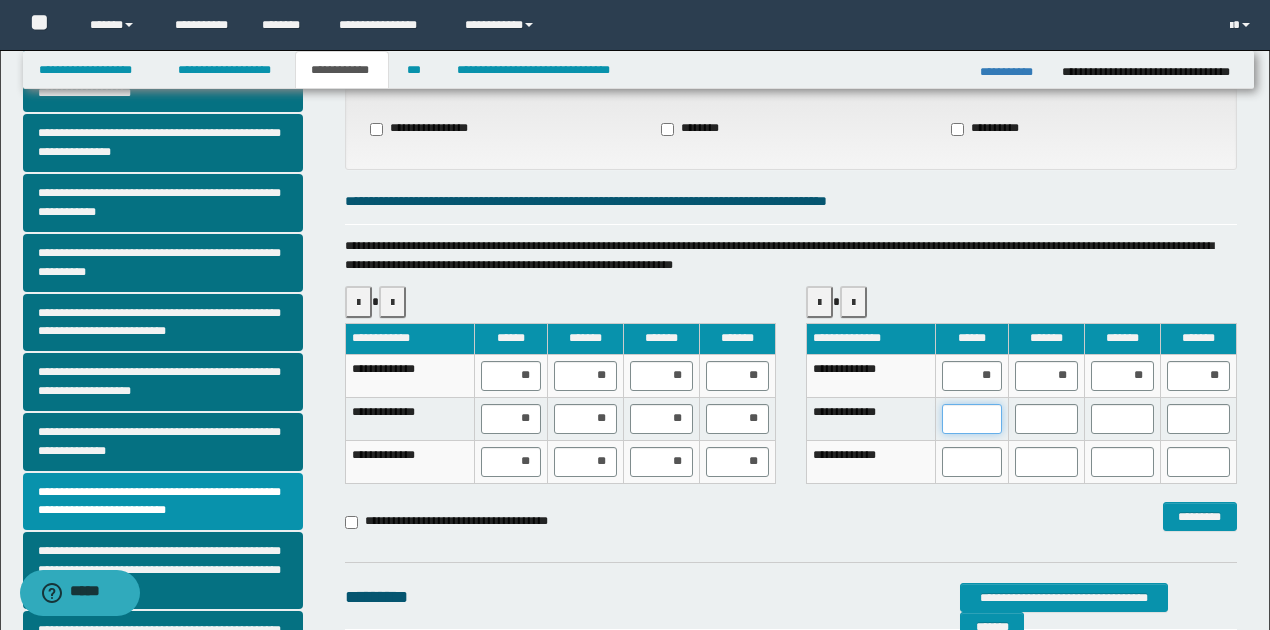 click at bounding box center (972, 419) 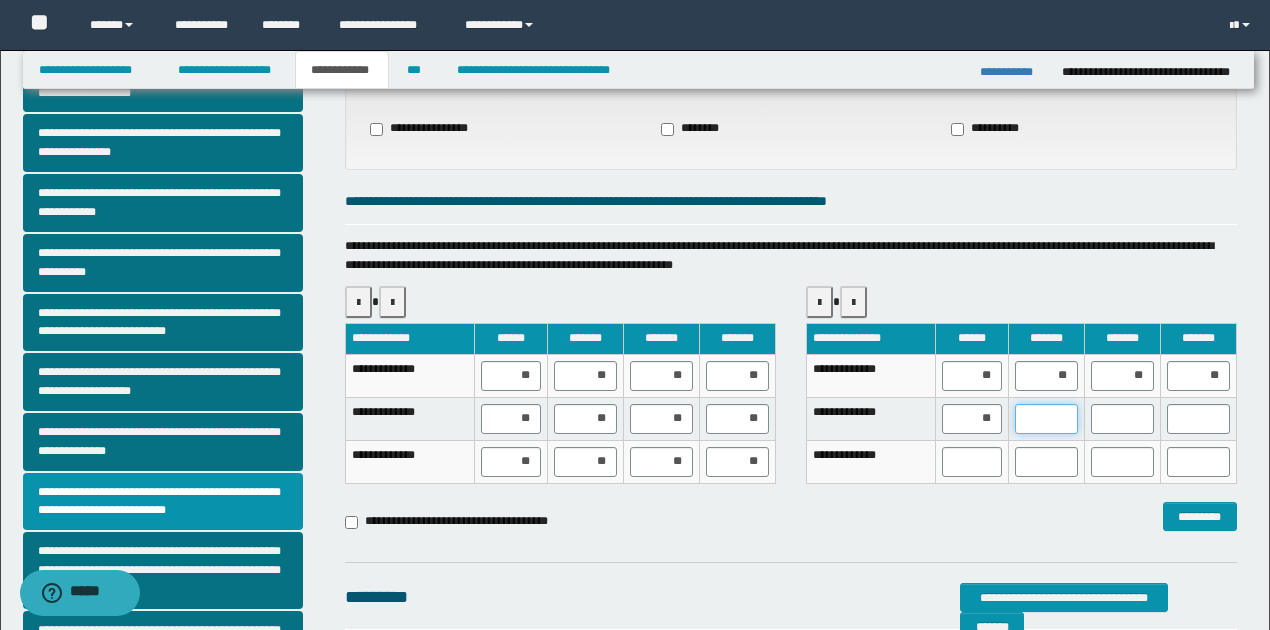 click at bounding box center [1046, 419] 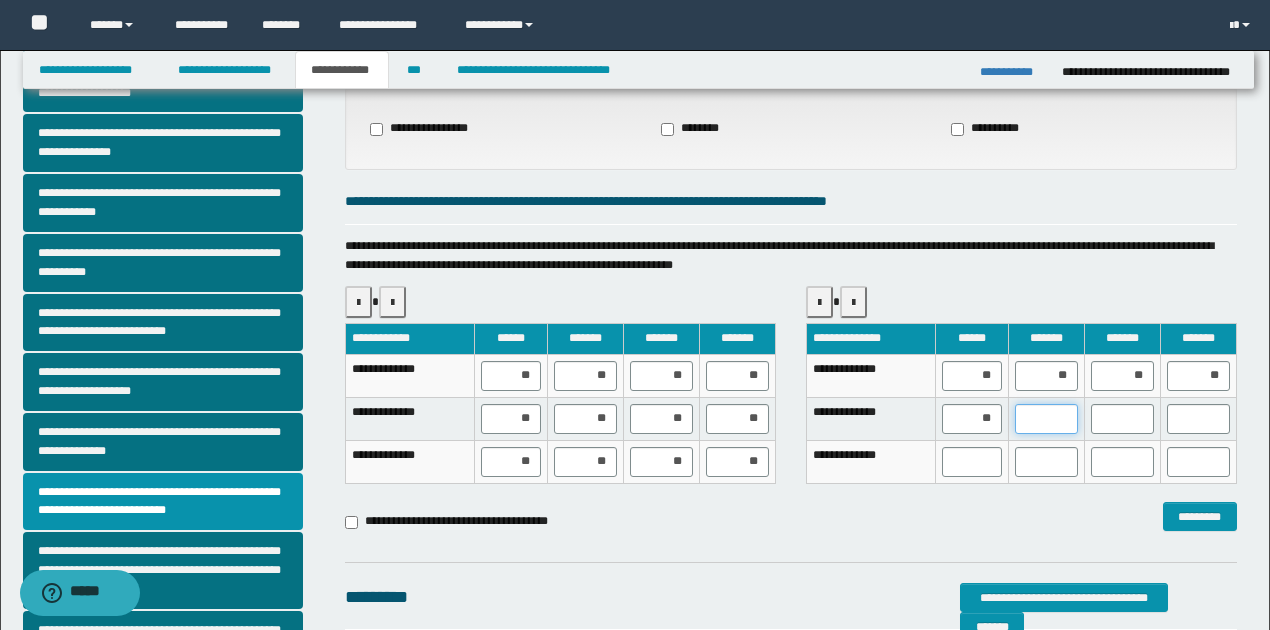 type on "**" 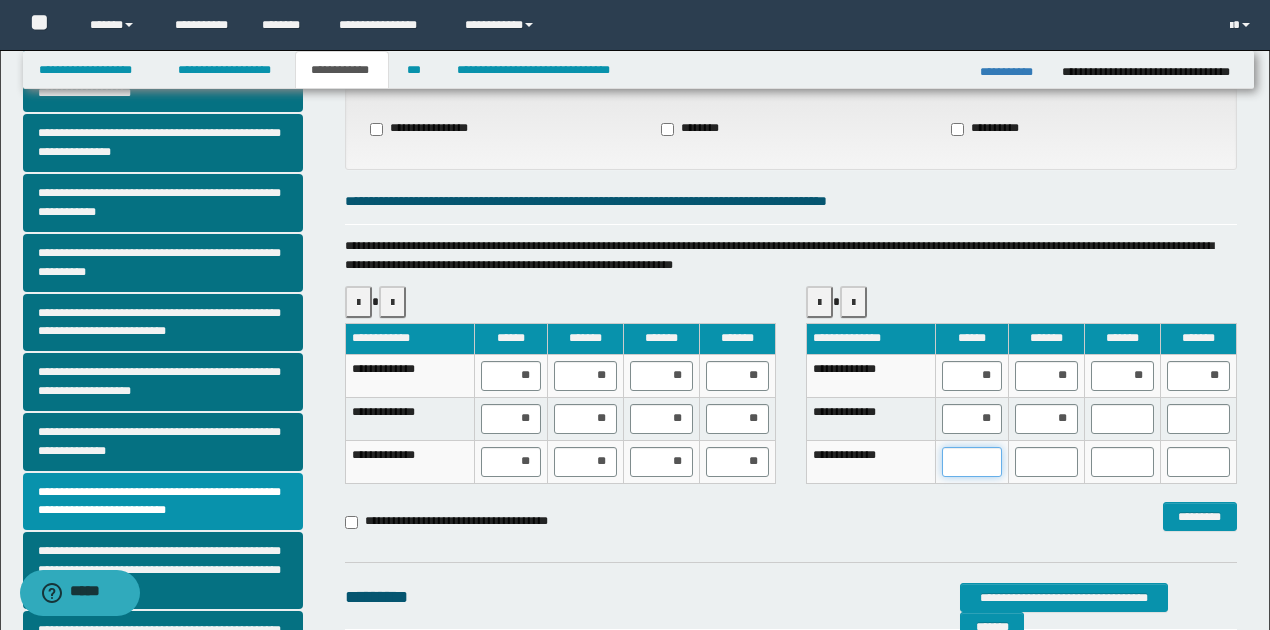 click at bounding box center [972, 462] 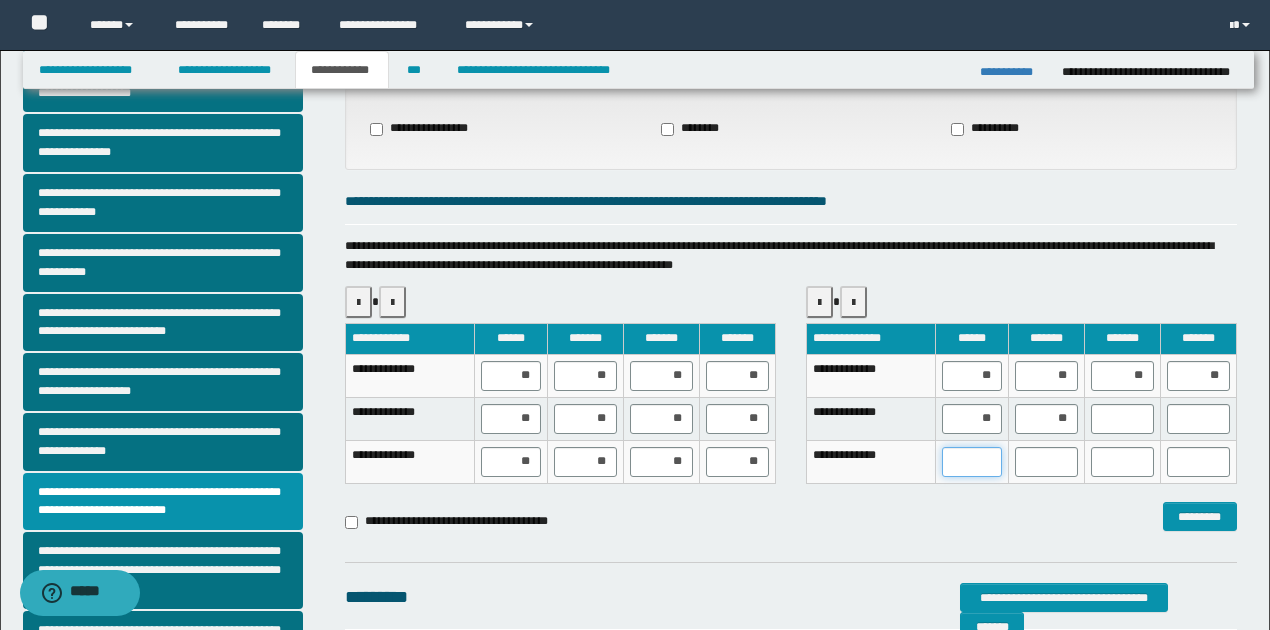 type on "**" 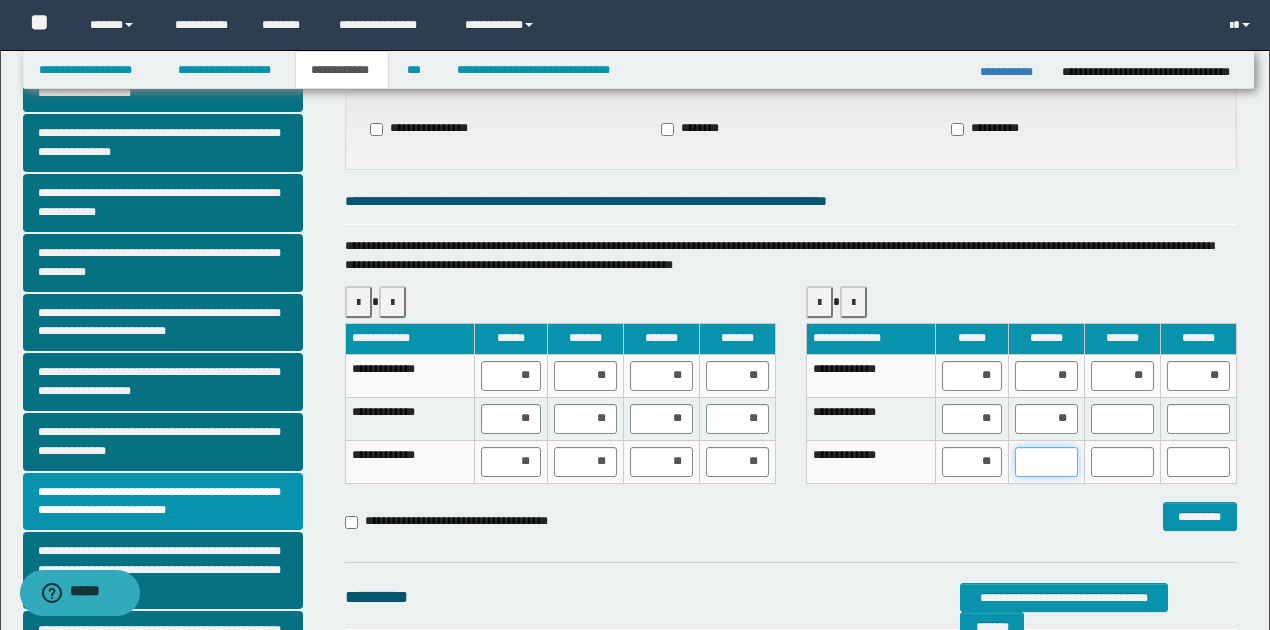 click at bounding box center (1046, 462) 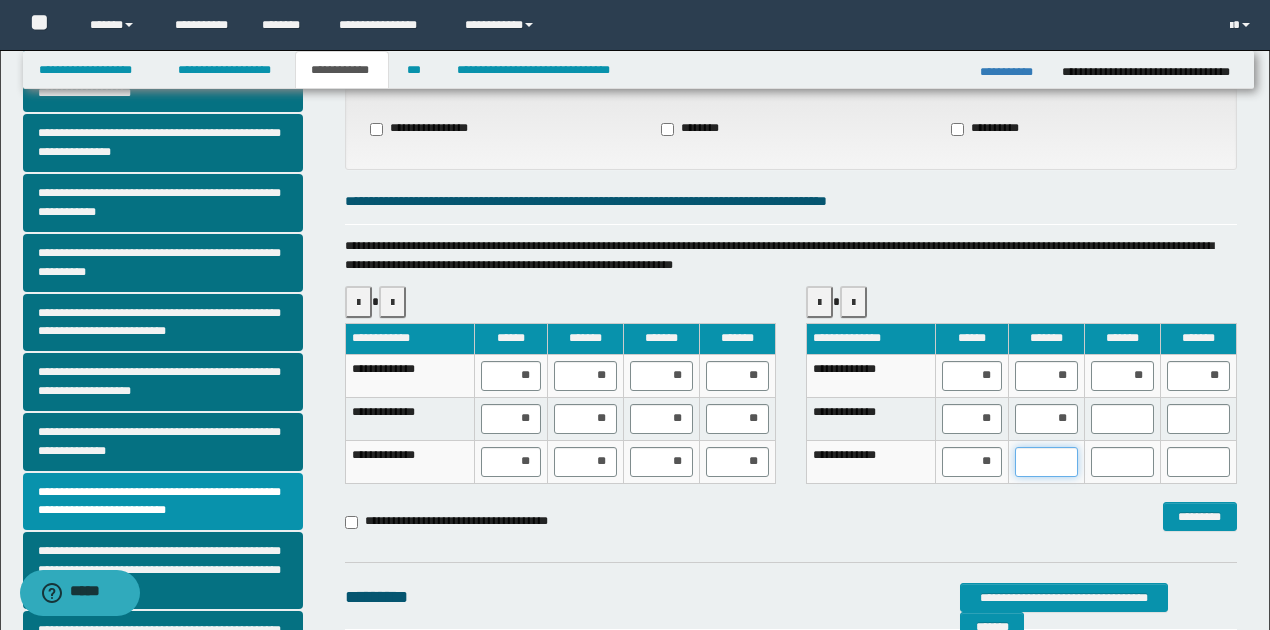 type on "**" 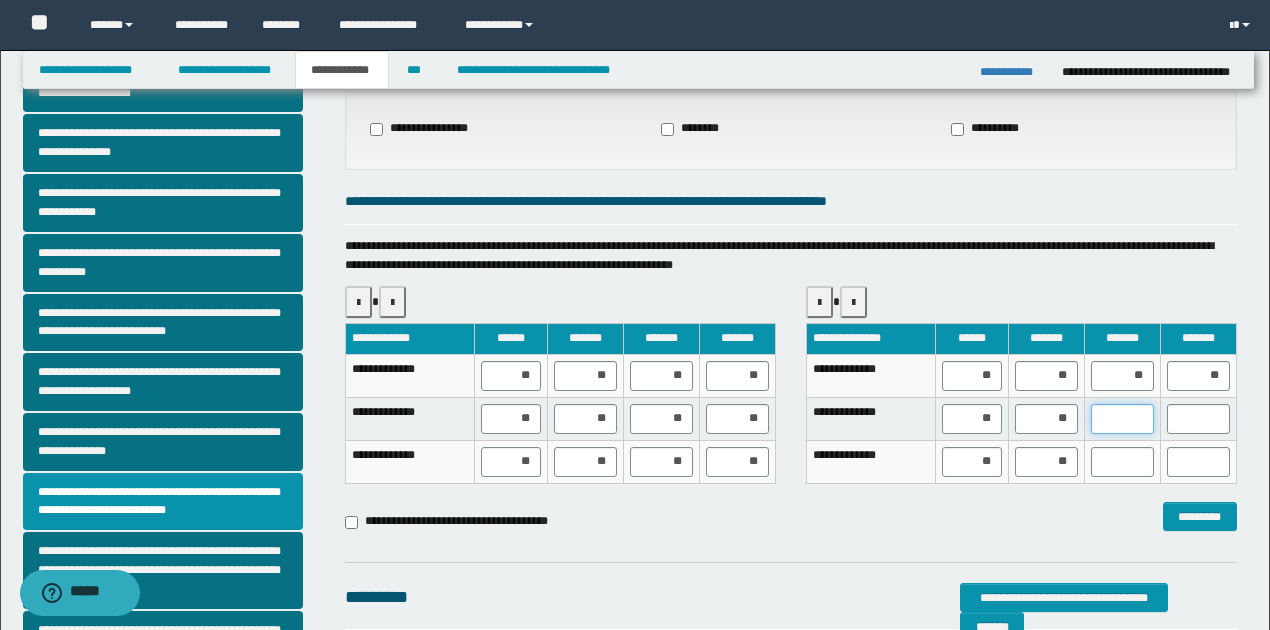 click at bounding box center (1122, 419) 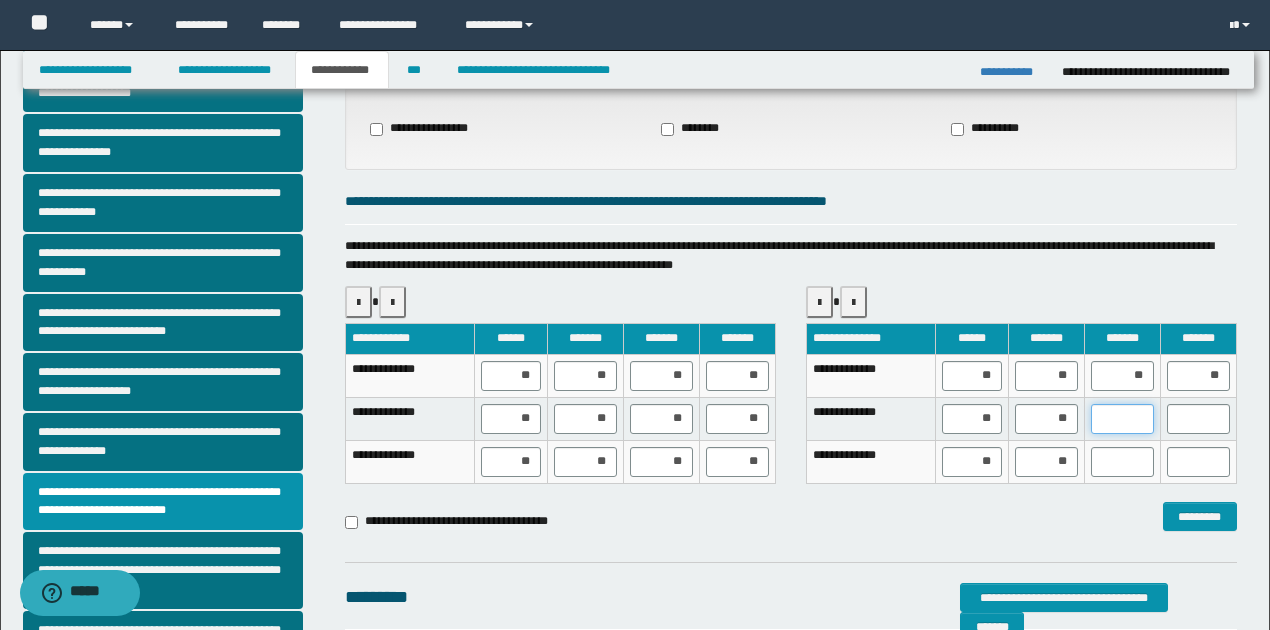 type on "**" 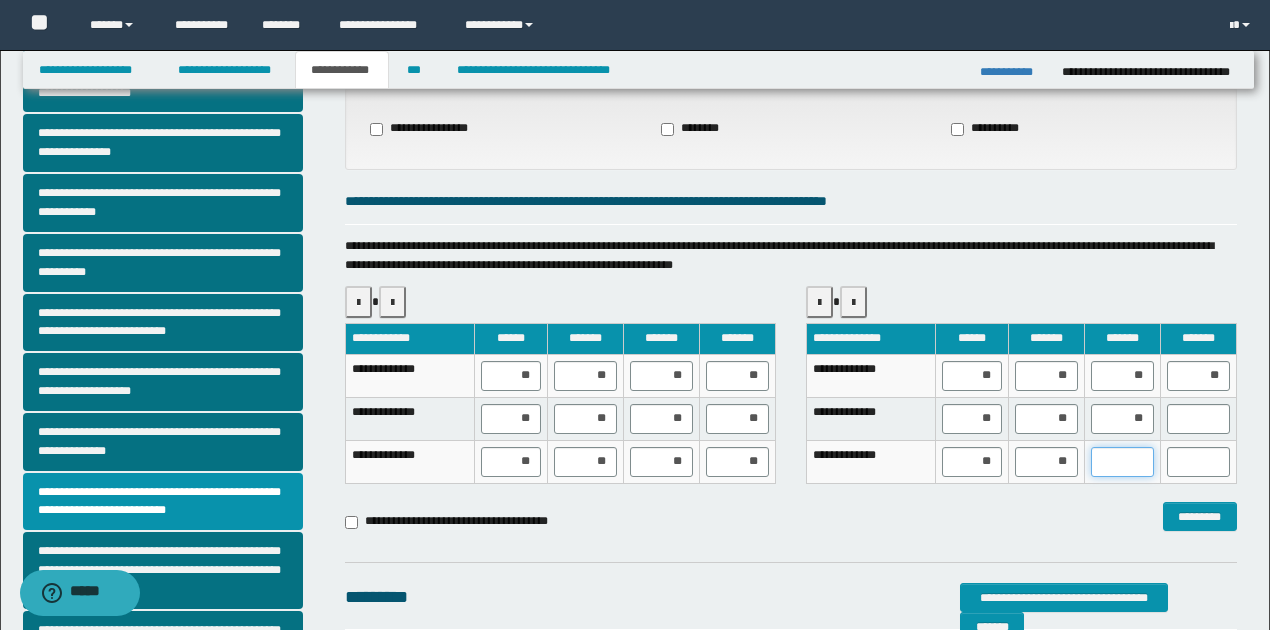 click at bounding box center (1122, 462) 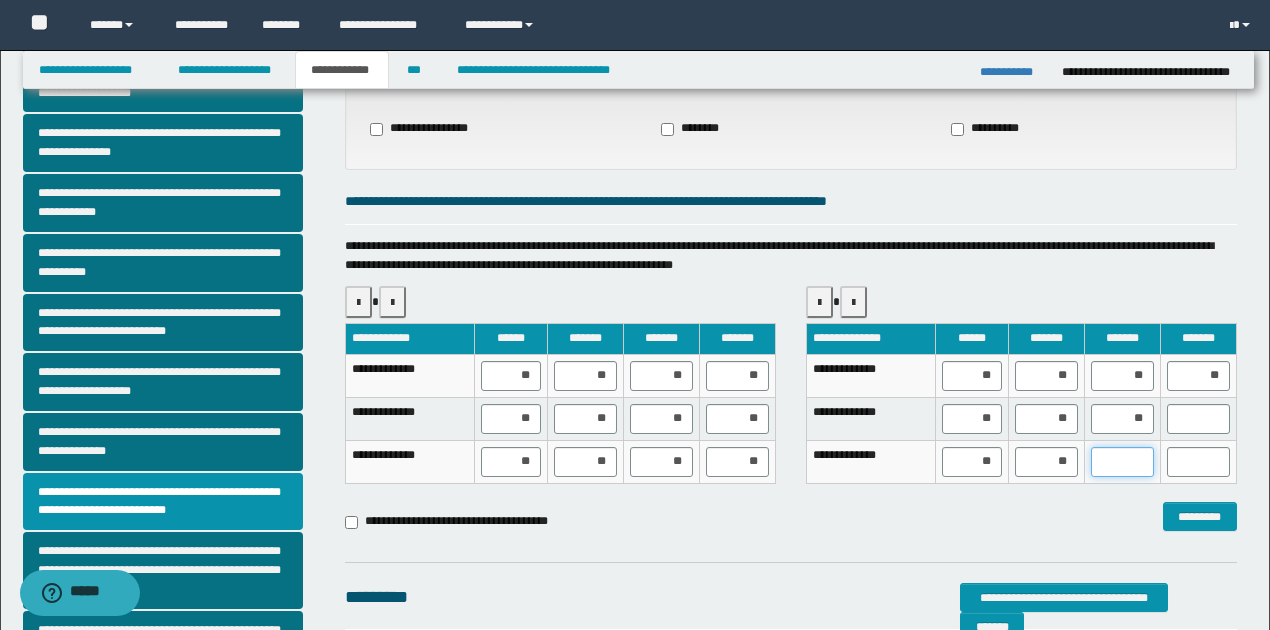 type on "**" 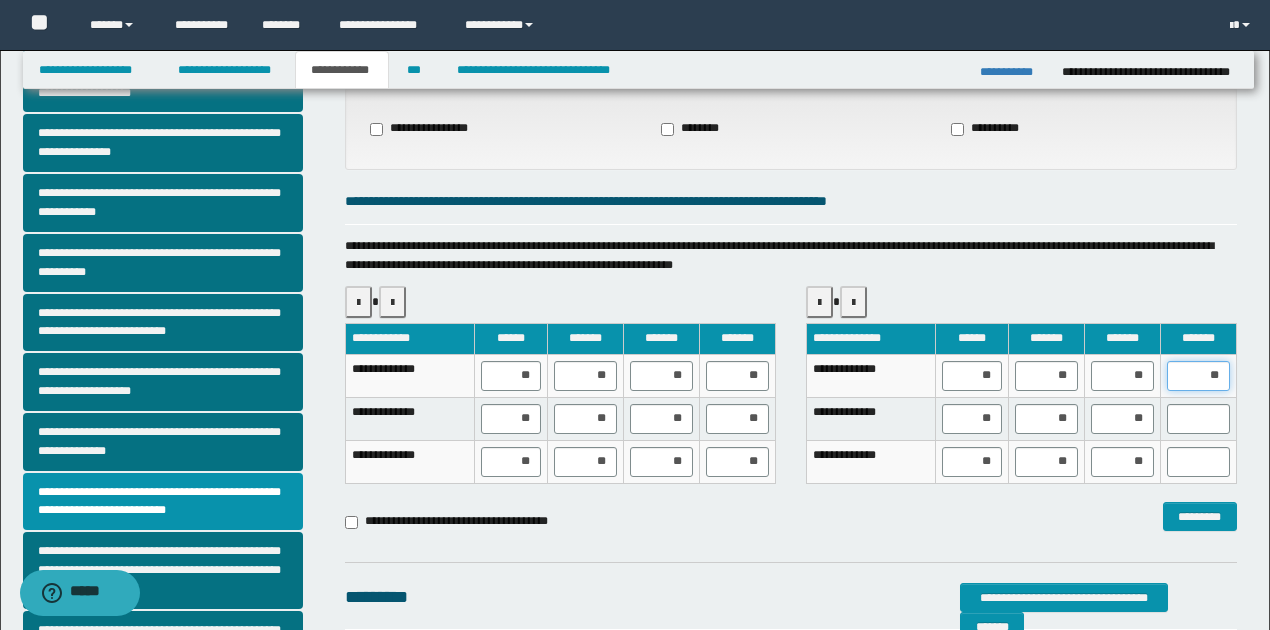 drag, startPoint x: 1202, startPoint y: 374, endPoint x: 1222, endPoint y: 374, distance: 20 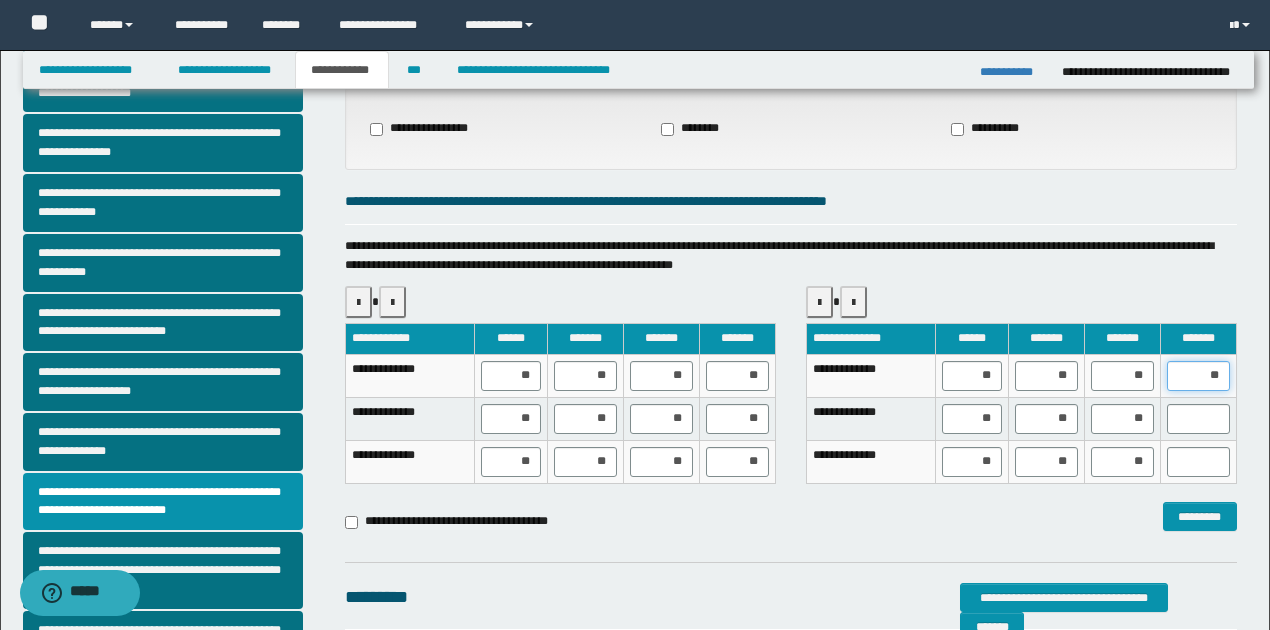 click on "**" at bounding box center [1198, 376] 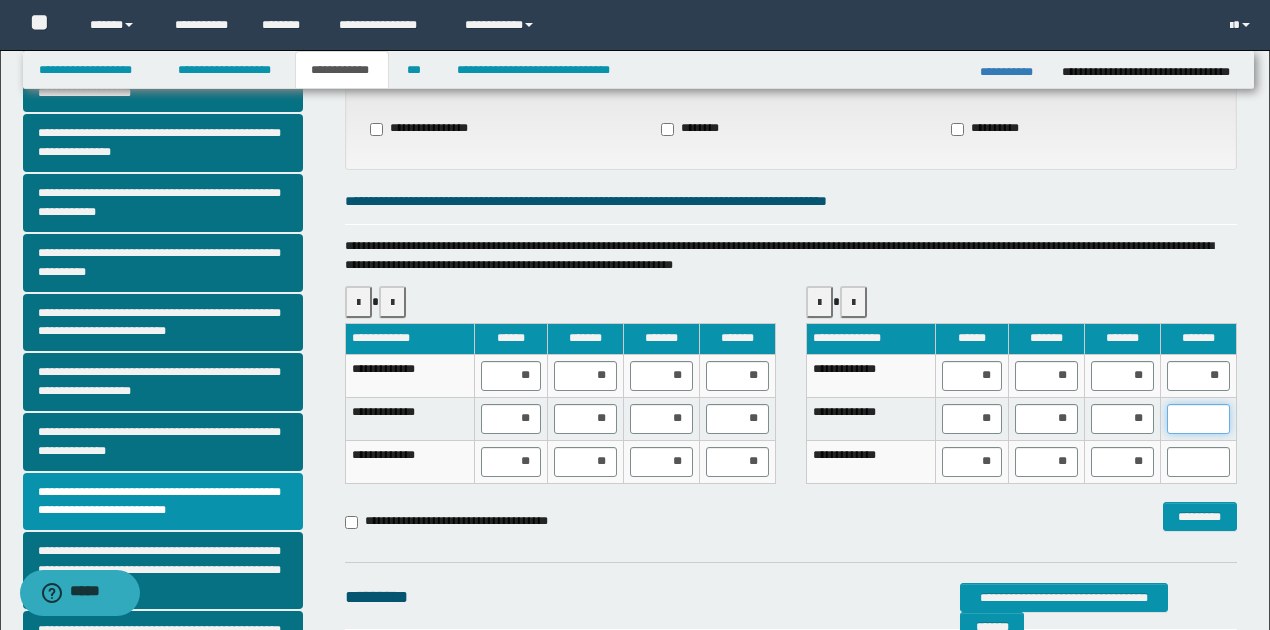 click at bounding box center [1198, 419] 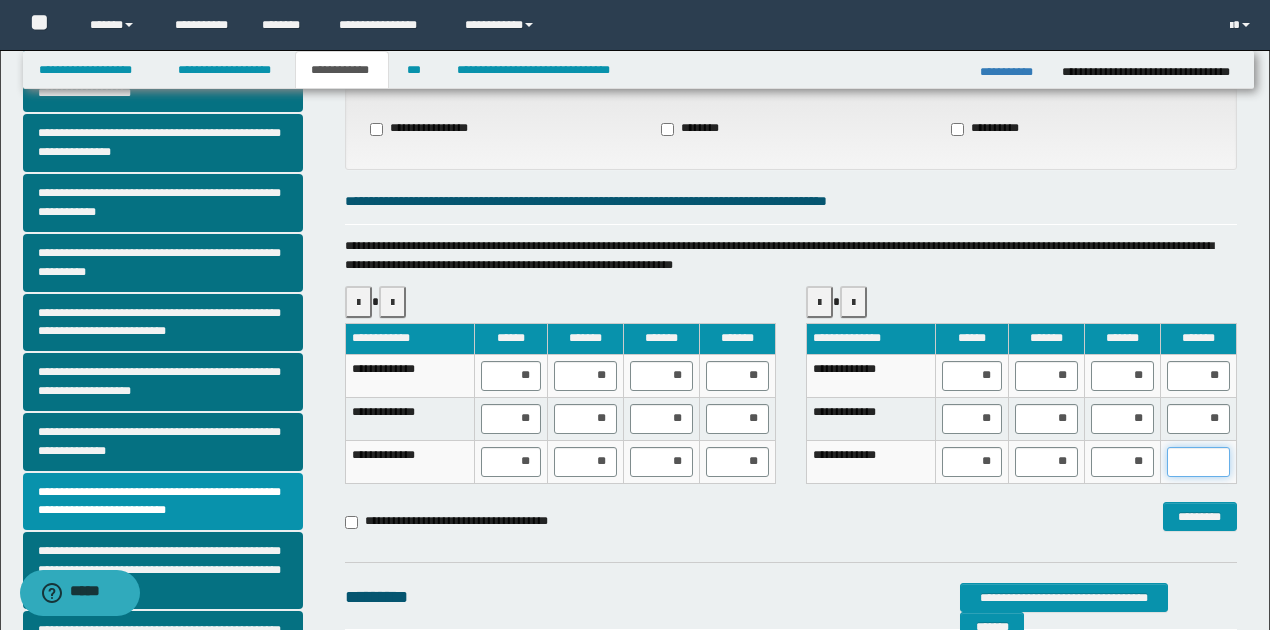 click at bounding box center [1198, 462] 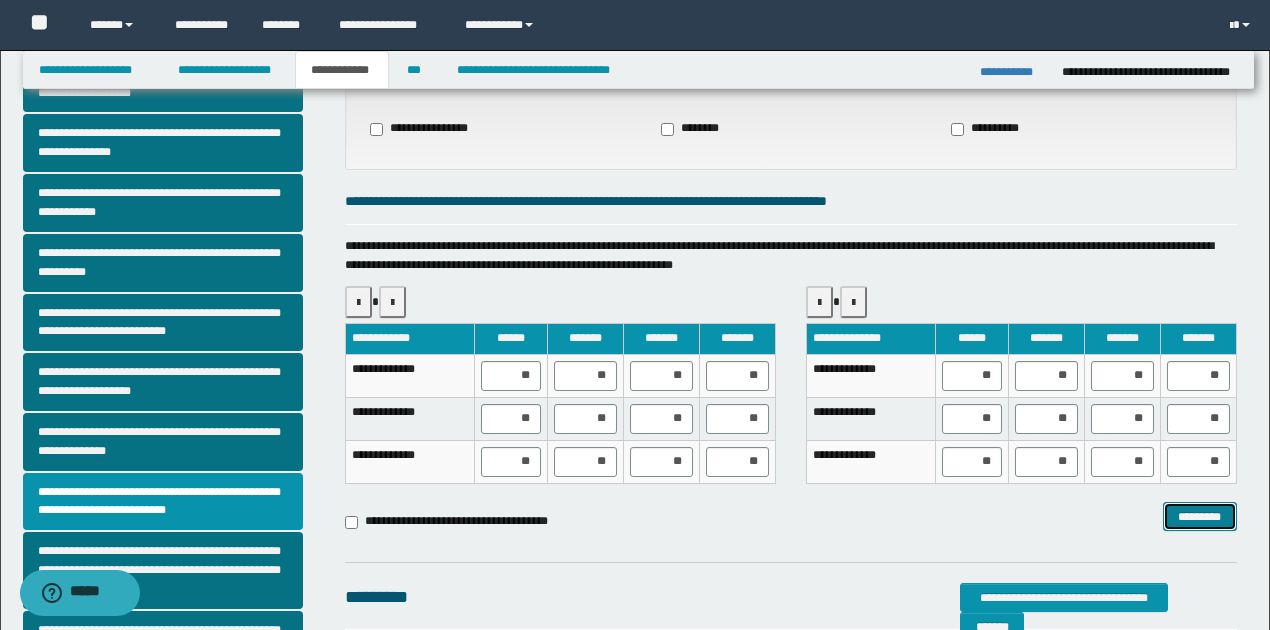 click on "*********" at bounding box center [1199, 516] 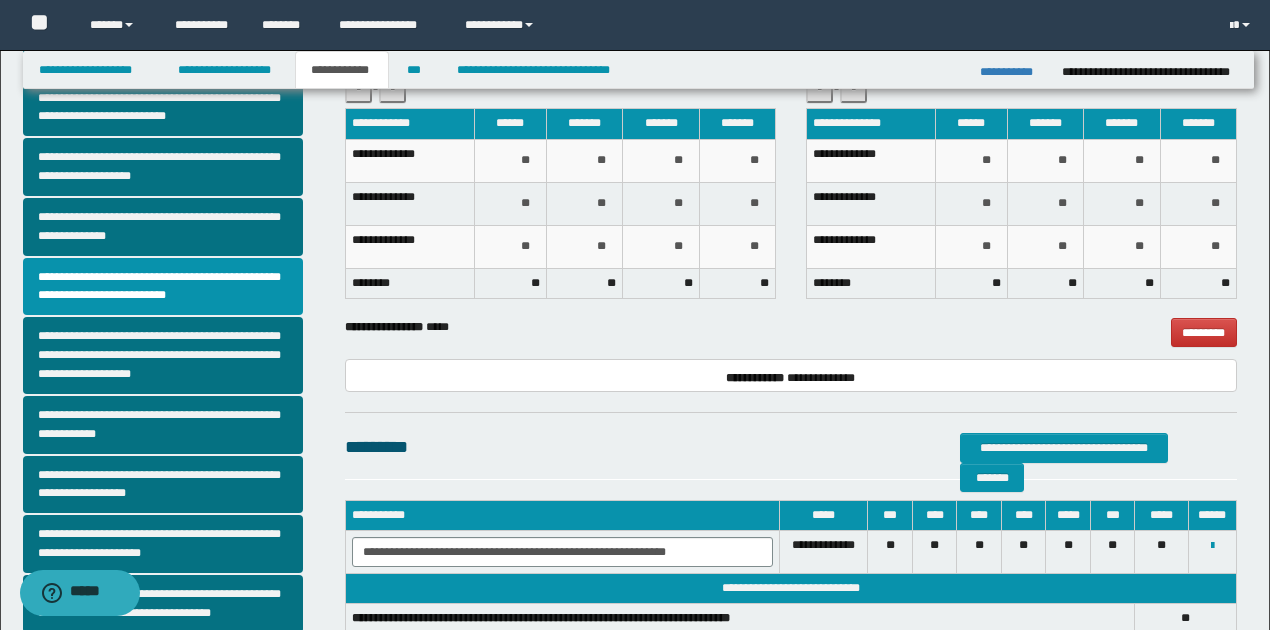 scroll, scrollTop: 400, scrollLeft: 0, axis: vertical 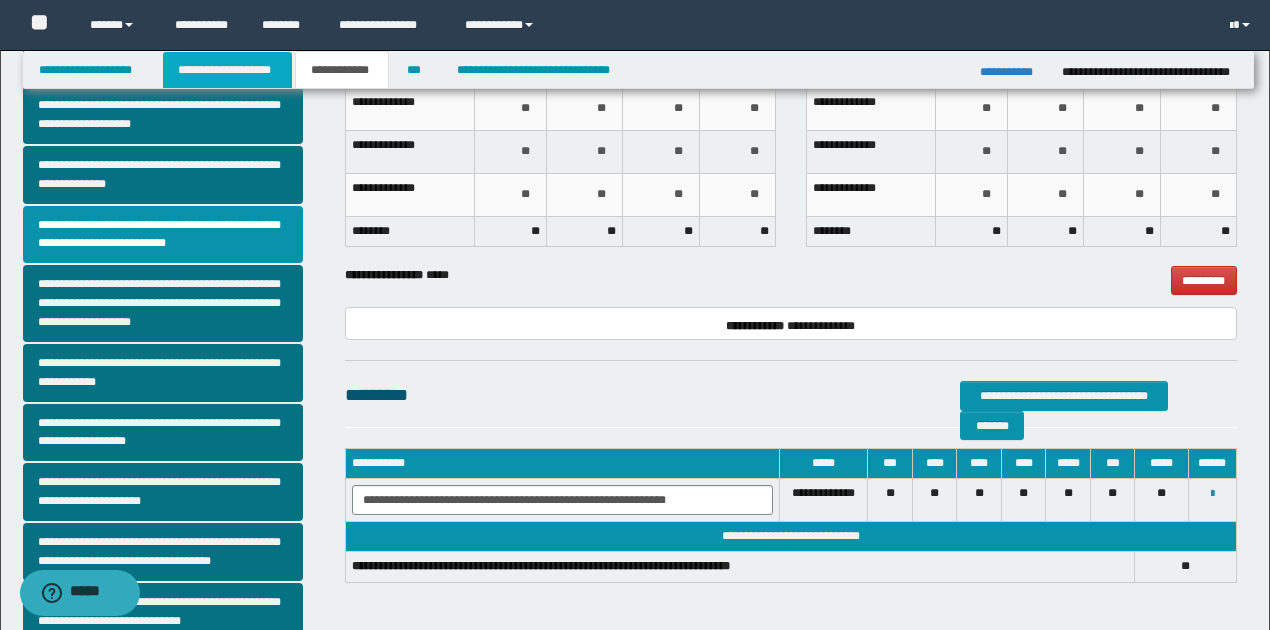 click on "**********" at bounding box center (227, 70) 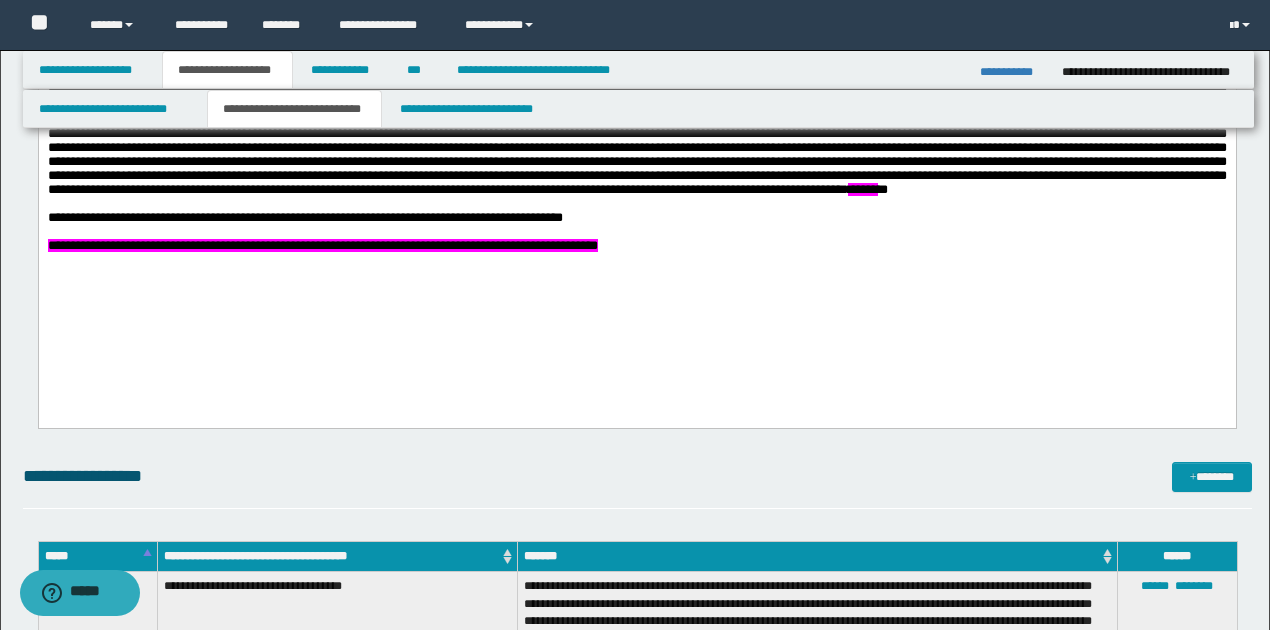 scroll, scrollTop: 1897, scrollLeft: 0, axis: vertical 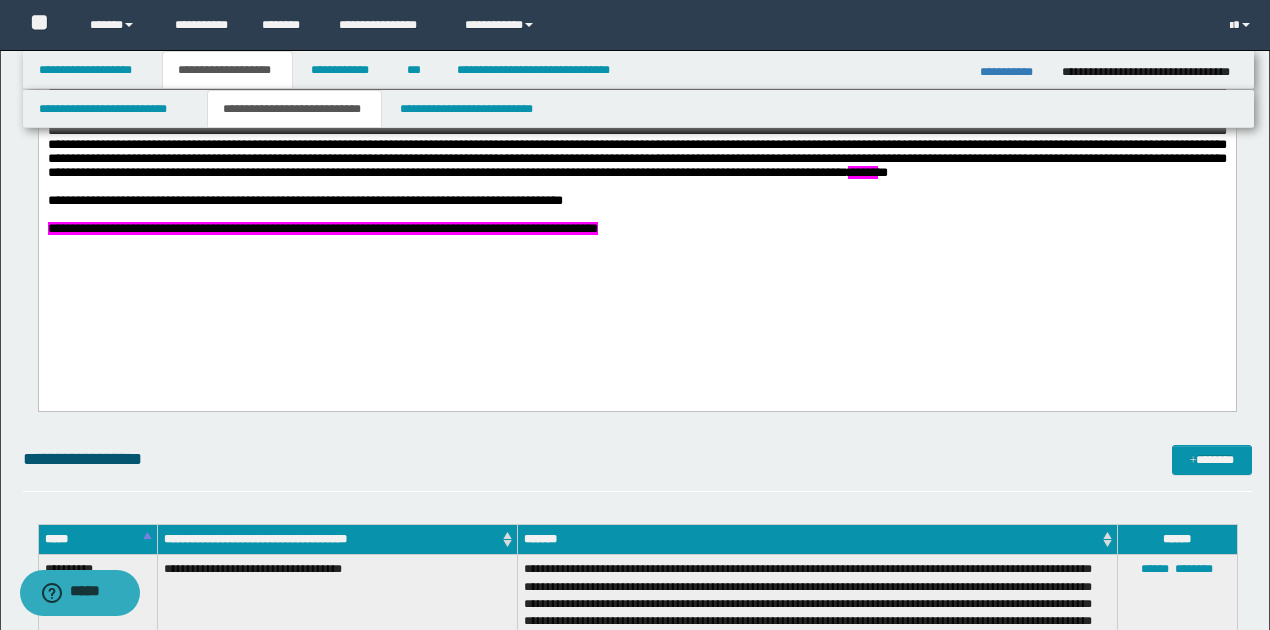 drag, startPoint x: 683, startPoint y: 296, endPoint x: 694, endPoint y: 294, distance: 11.18034 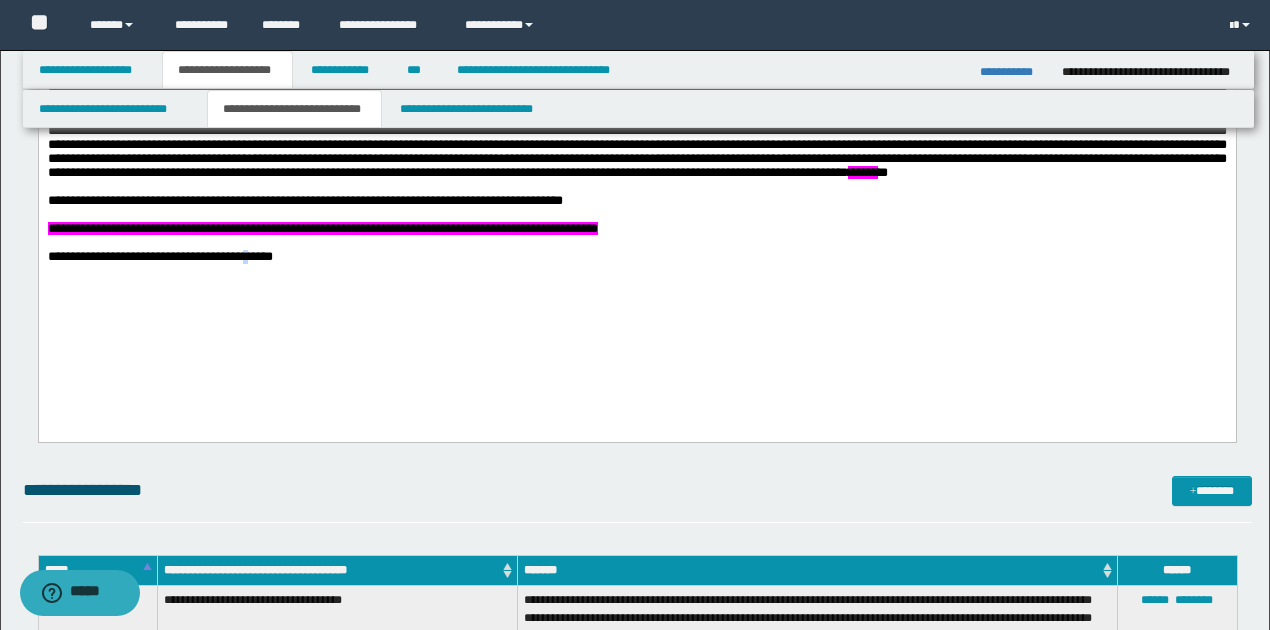 click on "**********" at bounding box center [159, 257] 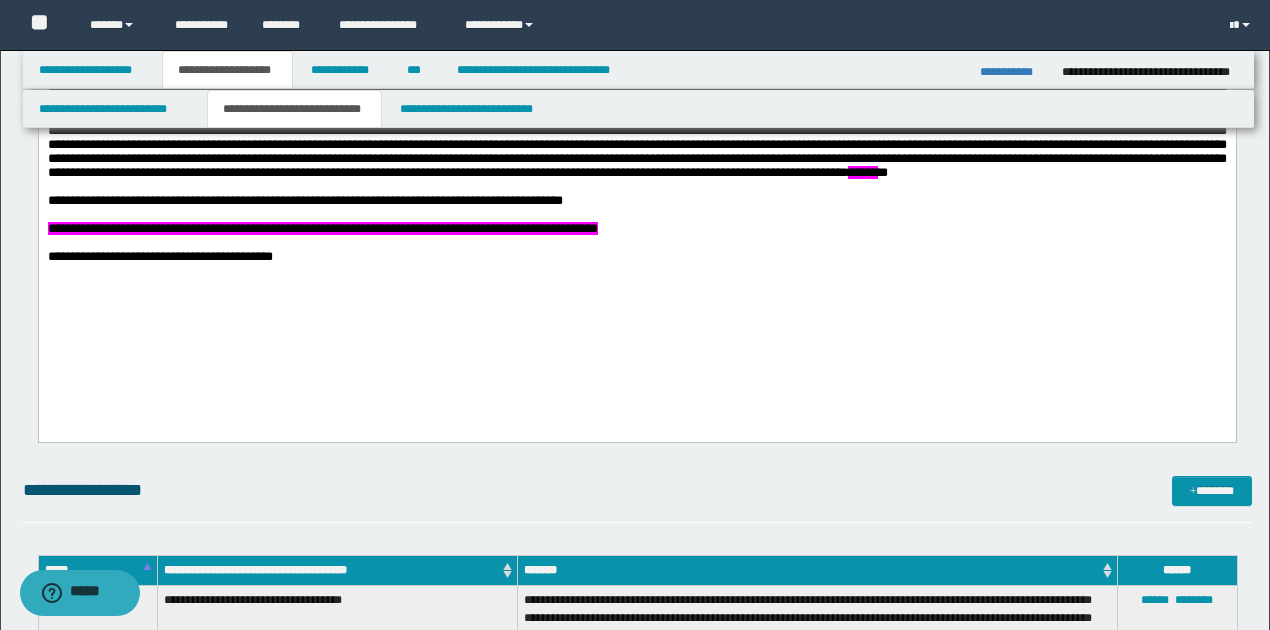 click on "**********" at bounding box center (636, 79) 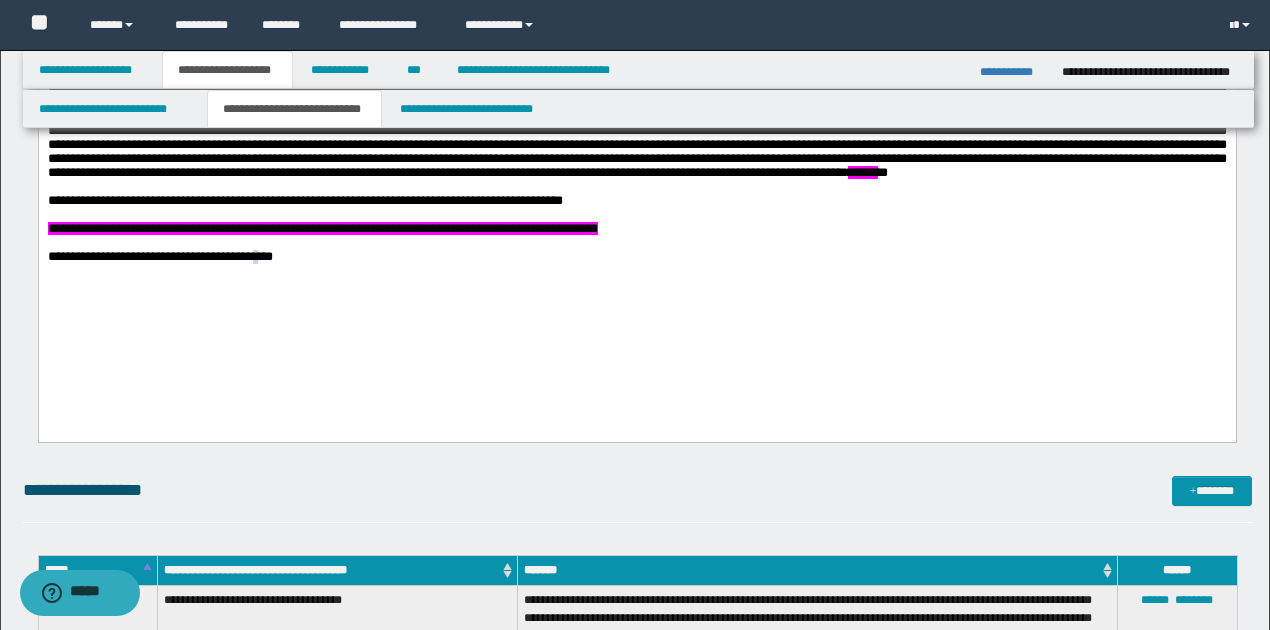 click on "**********" at bounding box center [159, 257] 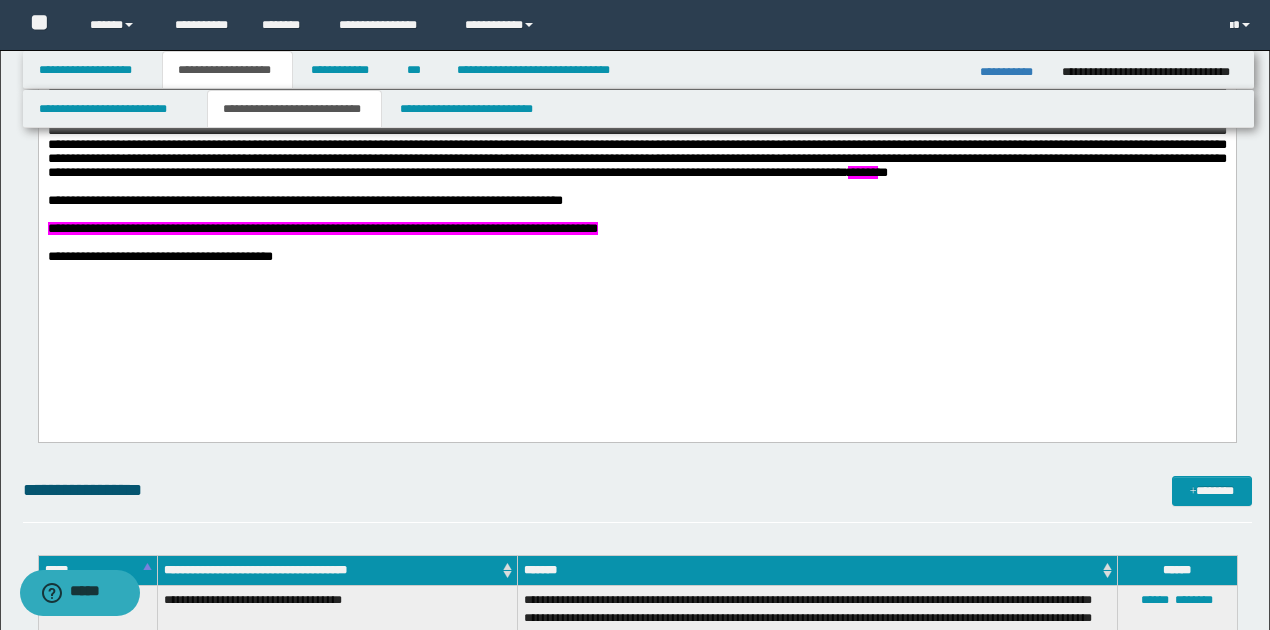 click on "**********" at bounding box center [636, 258] 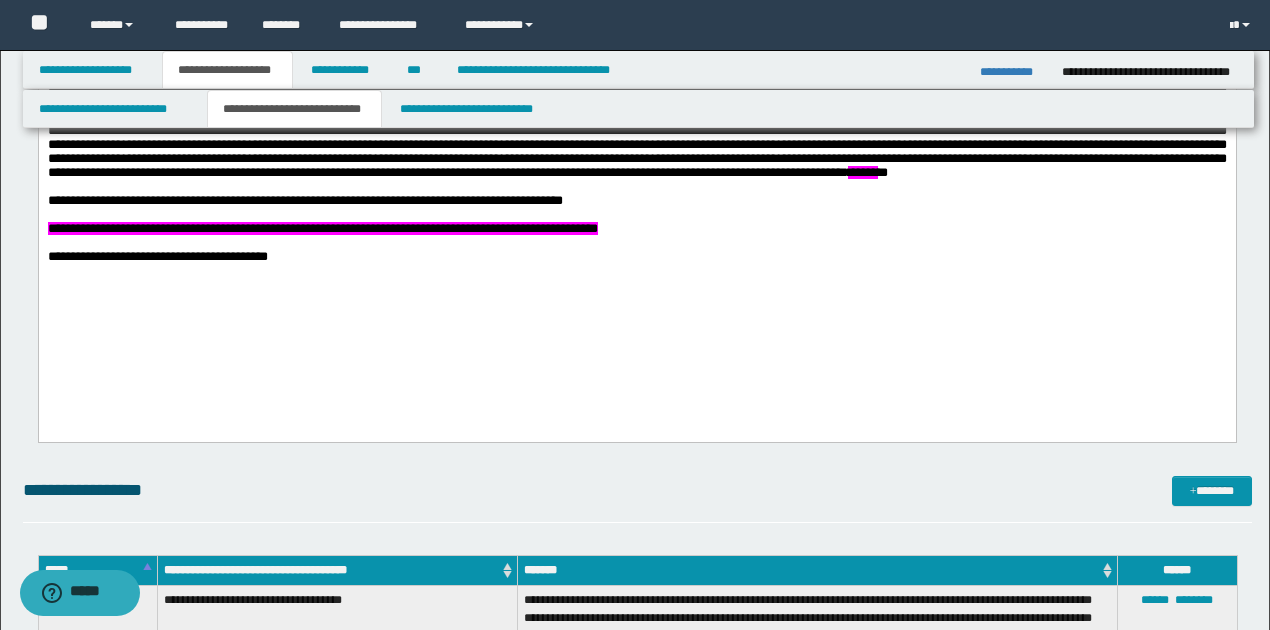 click on "**********" at bounding box center [636, 79] 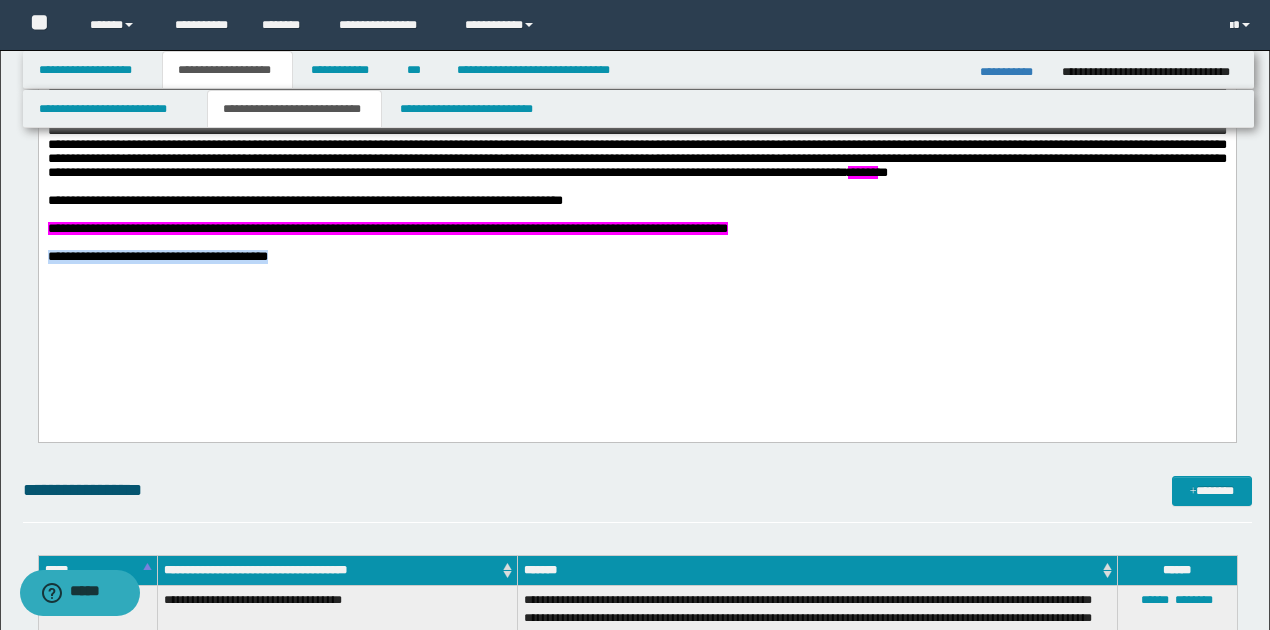drag, startPoint x: 47, startPoint y: 330, endPoint x: 371, endPoint y: 330, distance: 324 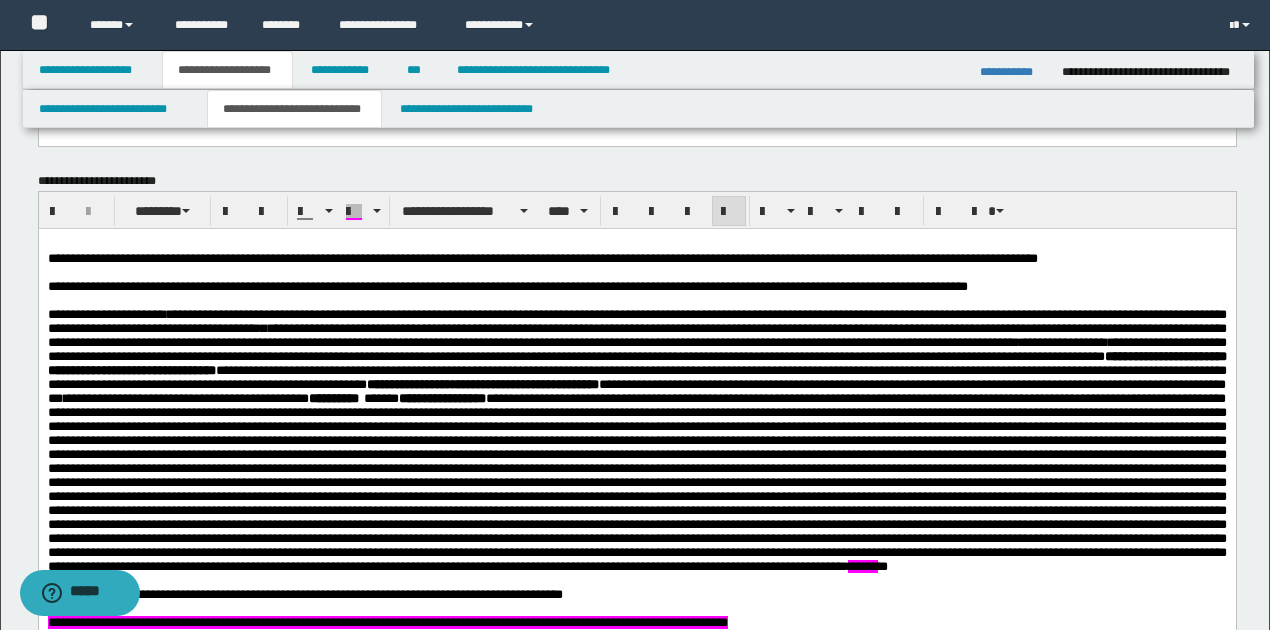 scroll, scrollTop: 1497, scrollLeft: 0, axis: vertical 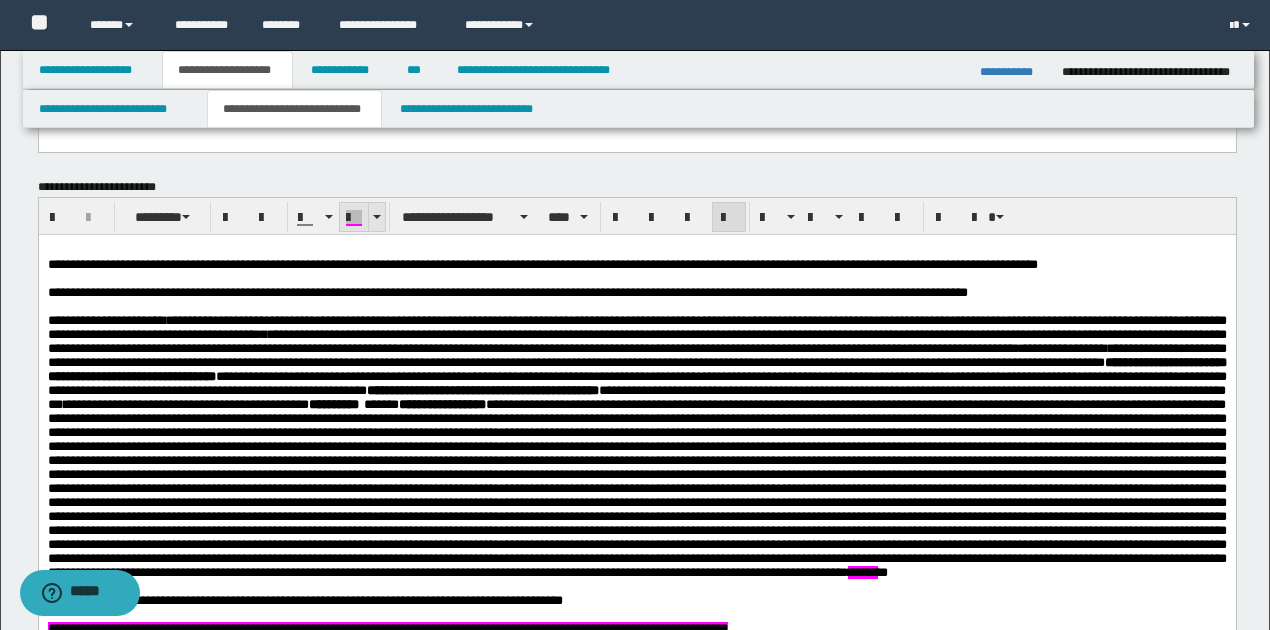 click at bounding box center (376, 217) 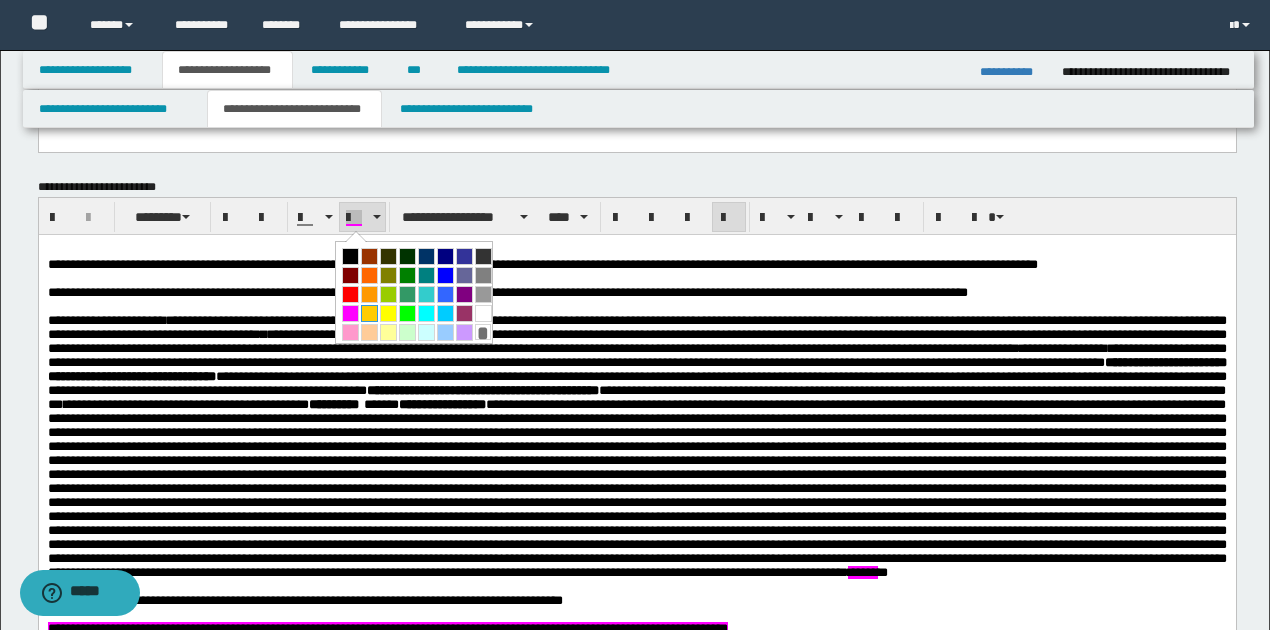 click at bounding box center [369, 313] 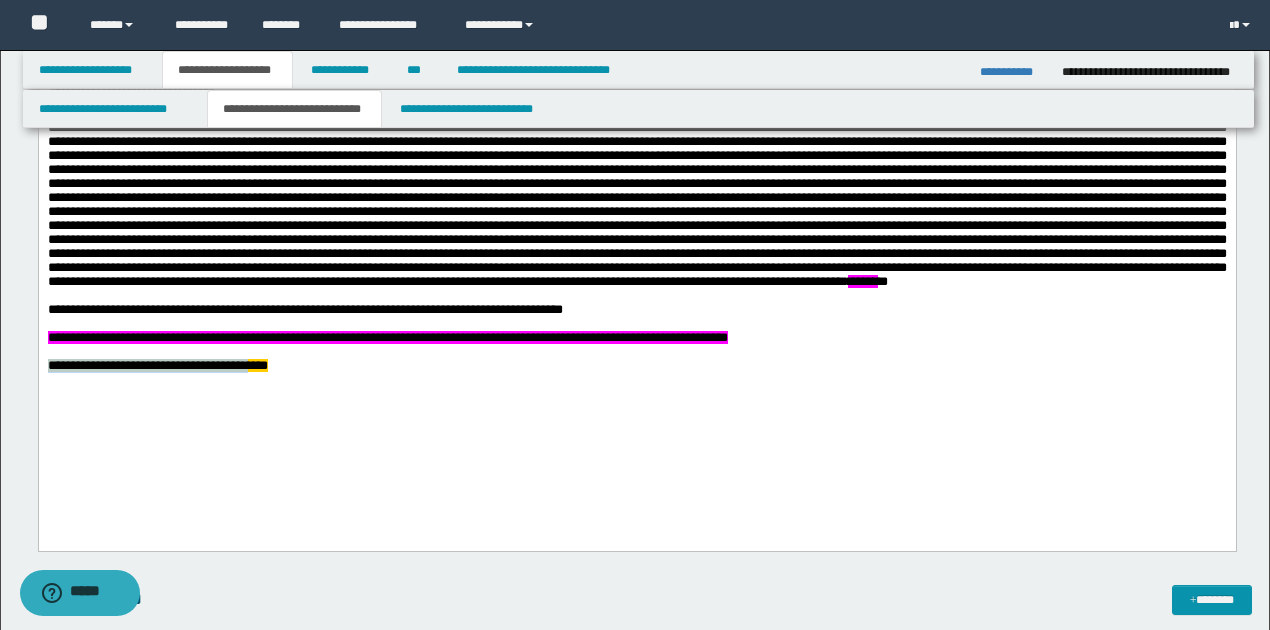 scroll, scrollTop: 1764, scrollLeft: 0, axis: vertical 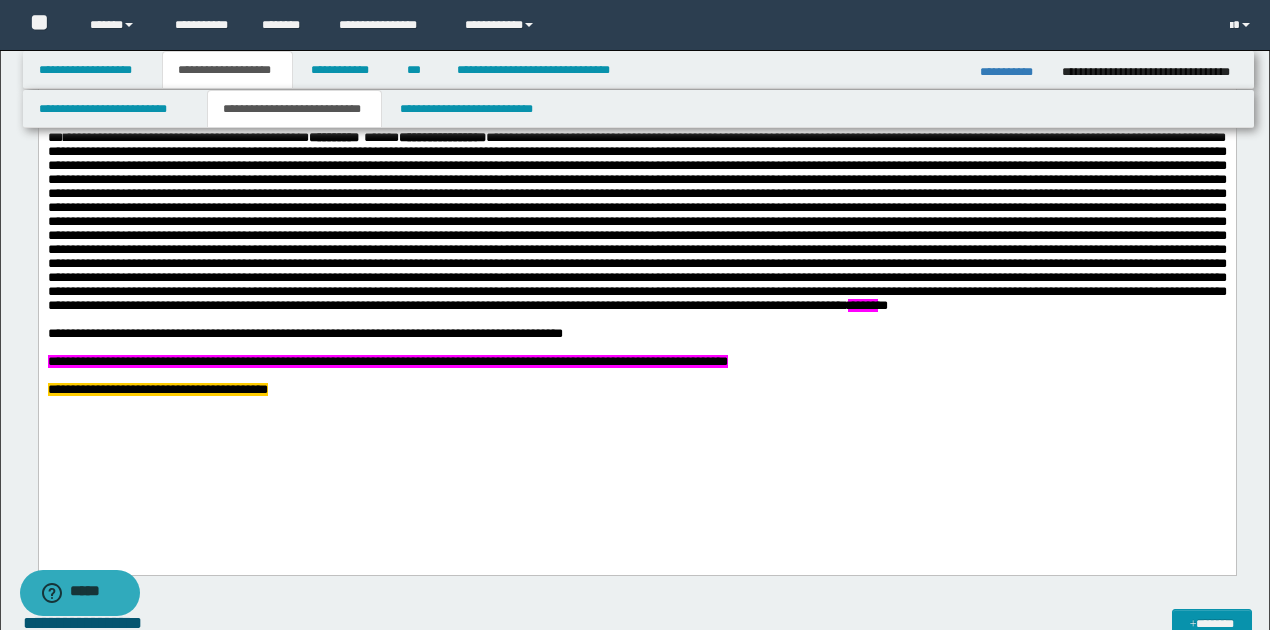 click on "**********" at bounding box center [636, 181] 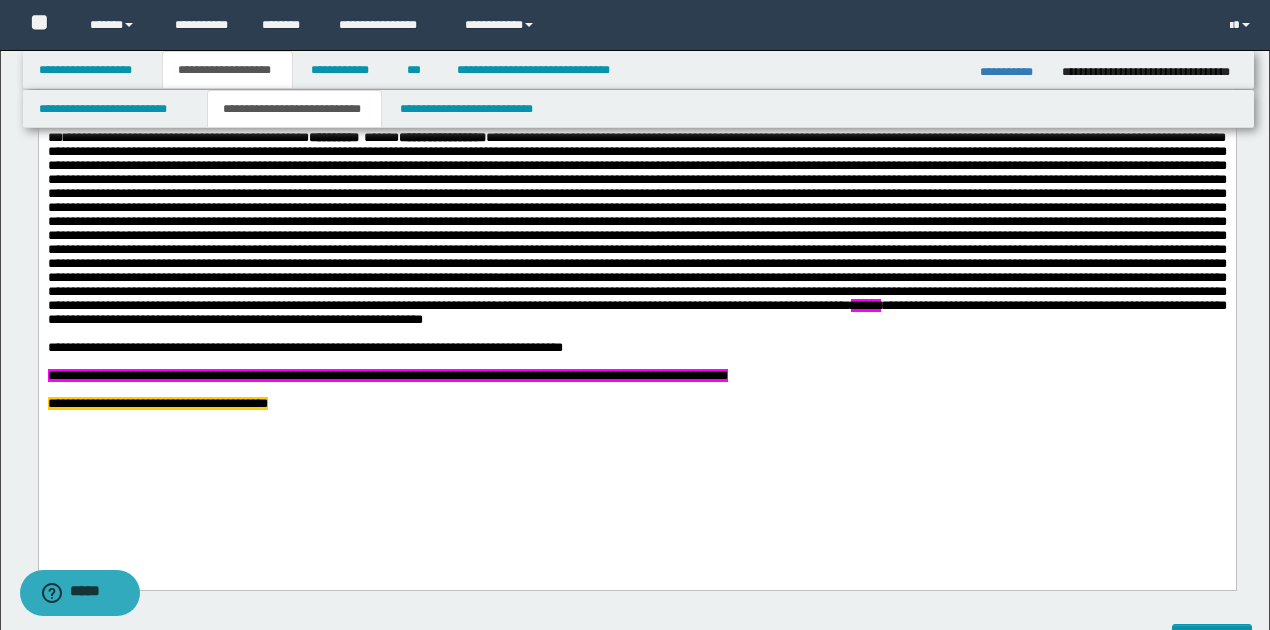 click on "**********" at bounding box center [636, 349] 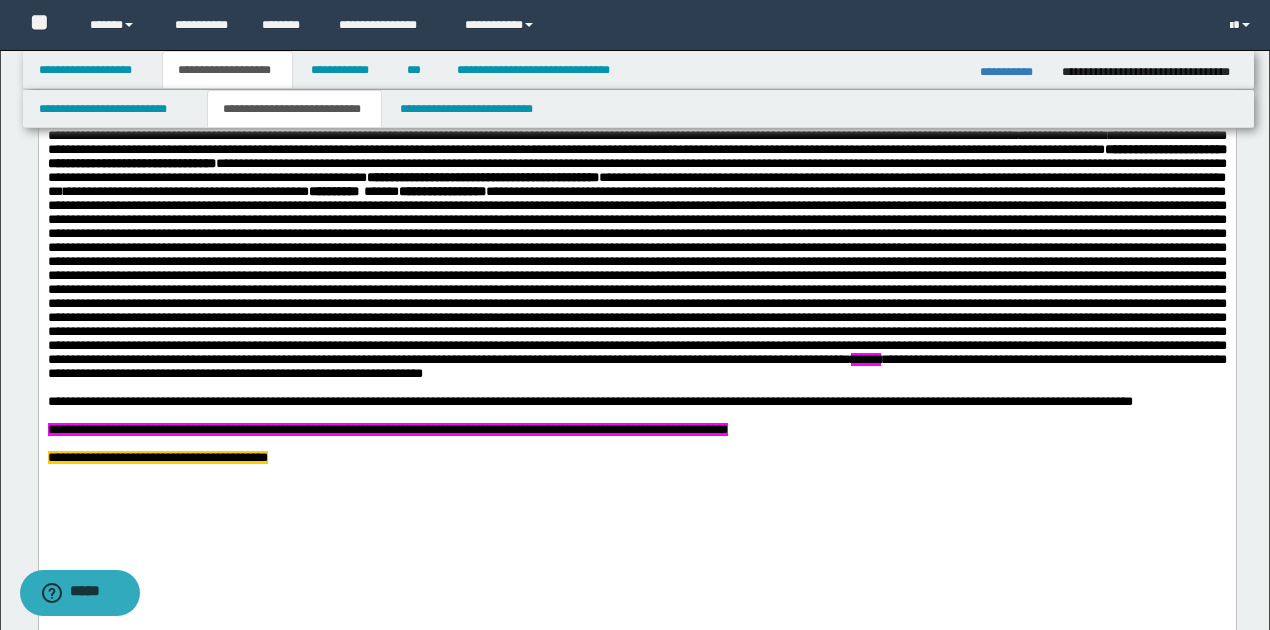 scroll, scrollTop: 1630, scrollLeft: 0, axis: vertical 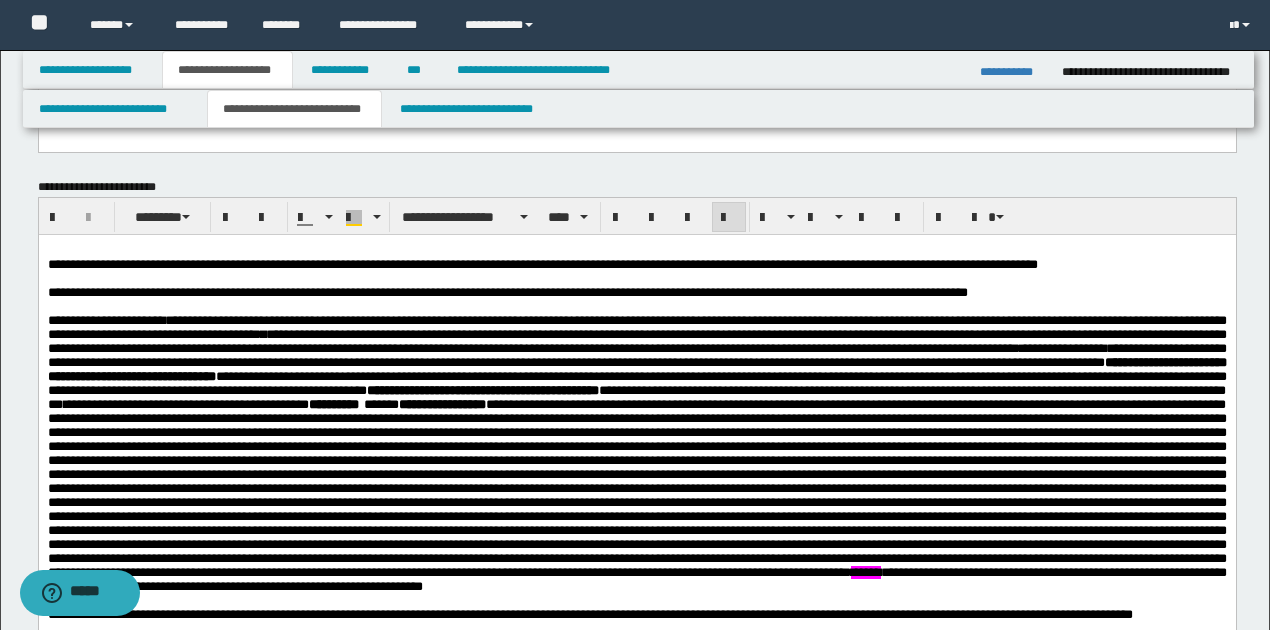drag, startPoint x: 580, startPoint y: 577, endPoint x: 242, endPoint y: 361, distance: 401.1234 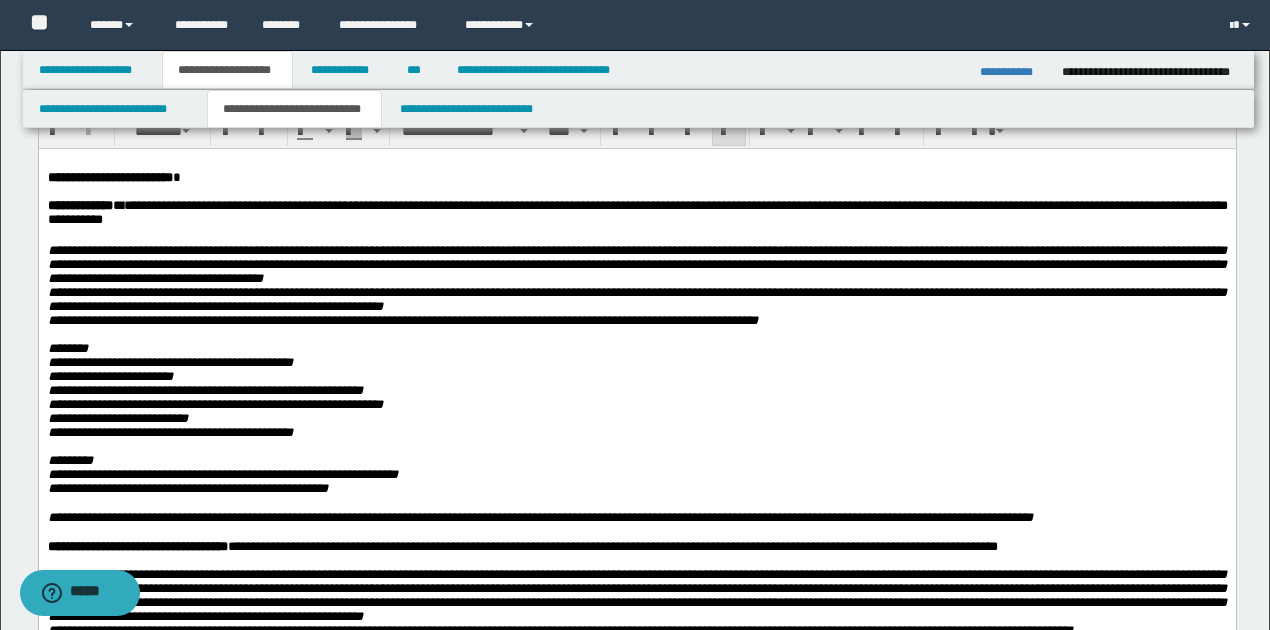 scroll, scrollTop: 97, scrollLeft: 0, axis: vertical 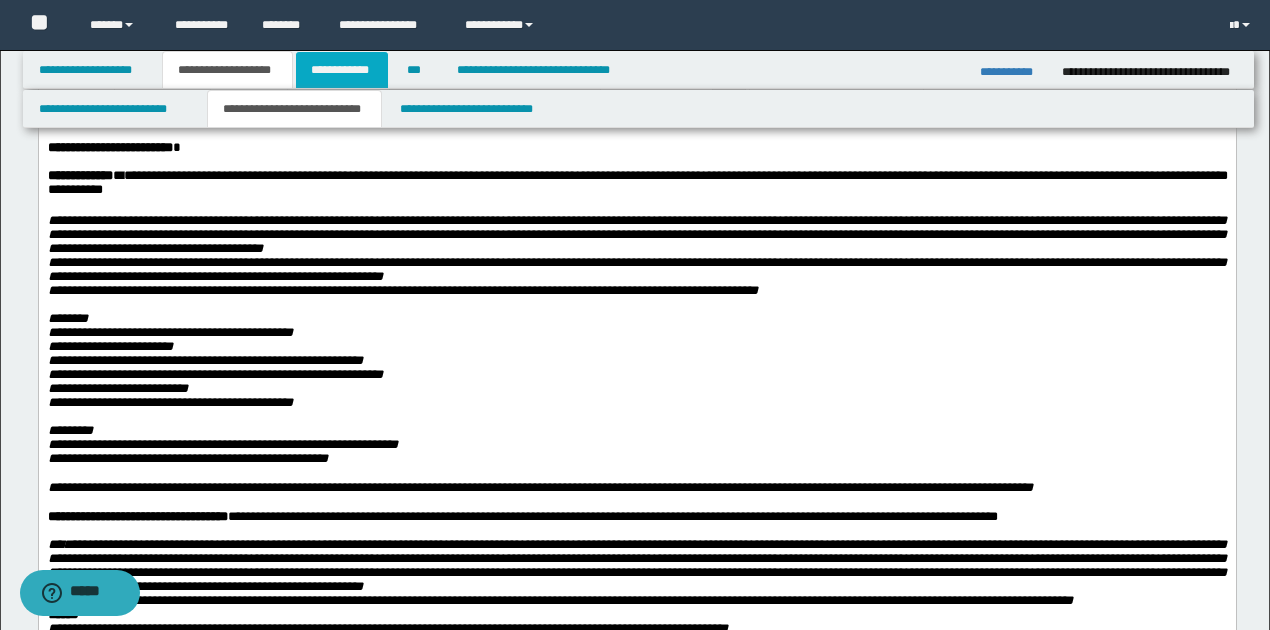 click on "**********" at bounding box center (342, 70) 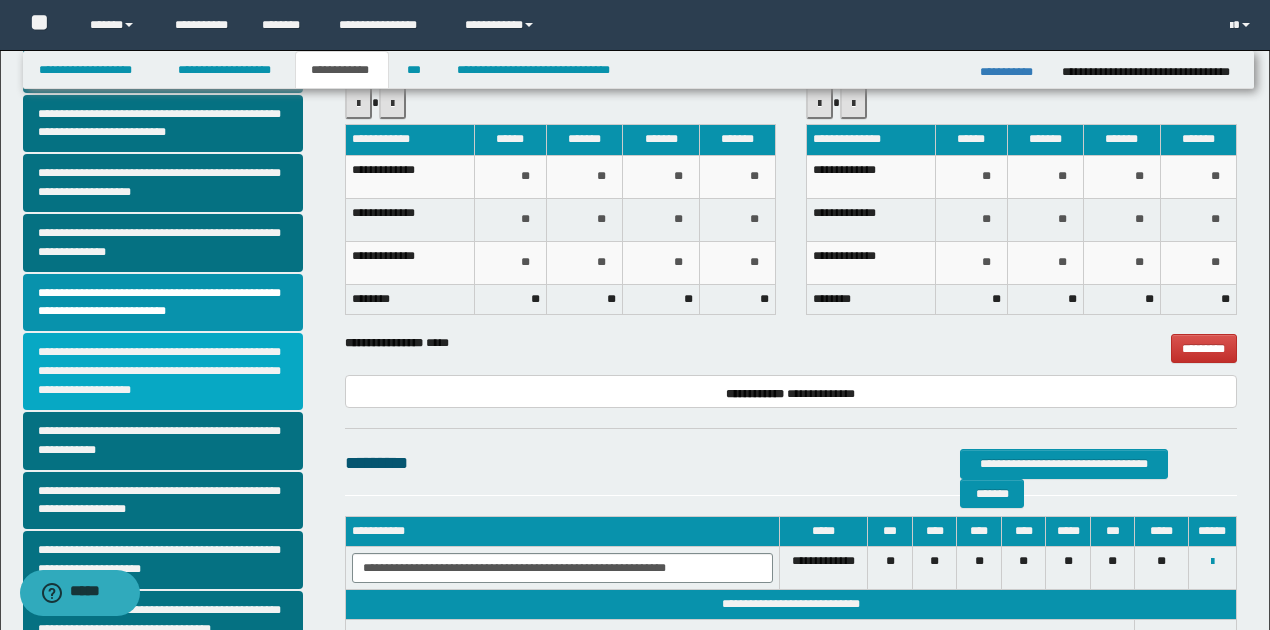 scroll, scrollTop: 333, scrollLeft: 0, axis: vertical 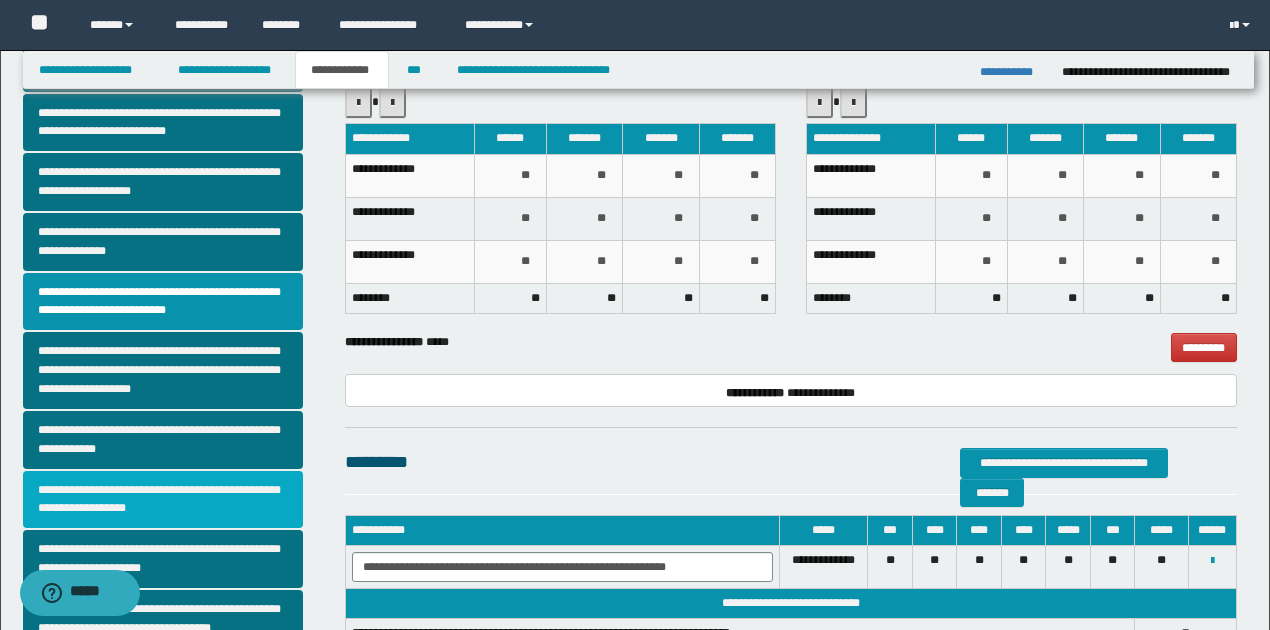 click on "**********" at bounding box center [163, 500] 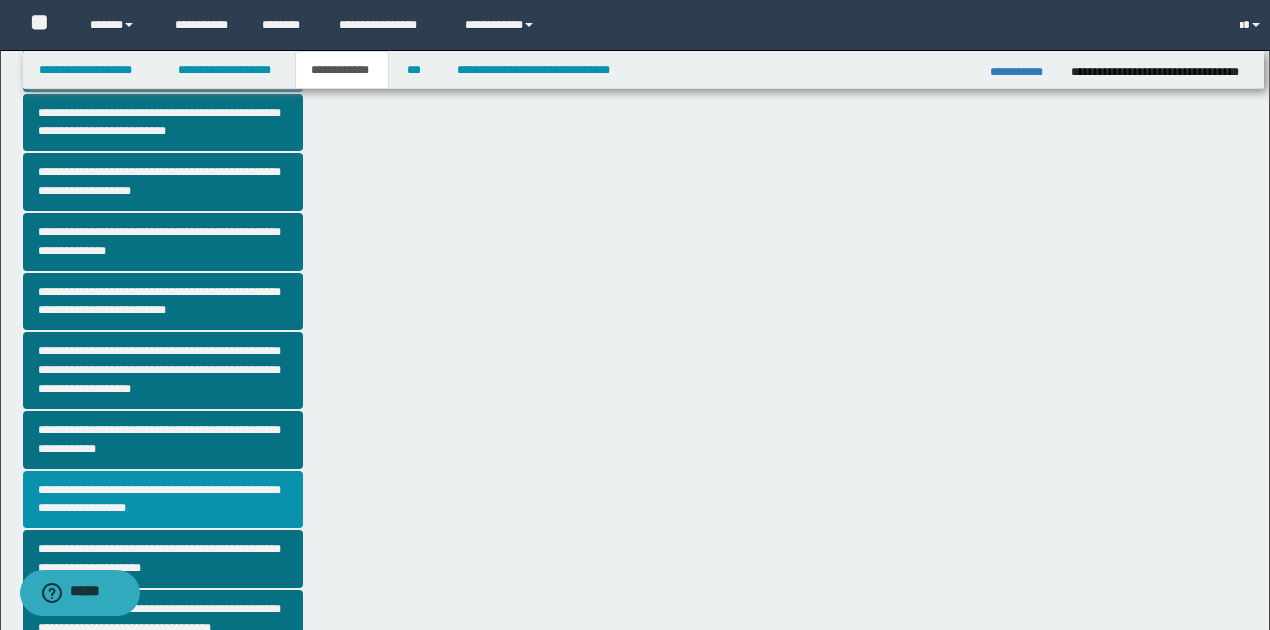scroll, scrollTop: 0, scrollLeft: 0, axis: both 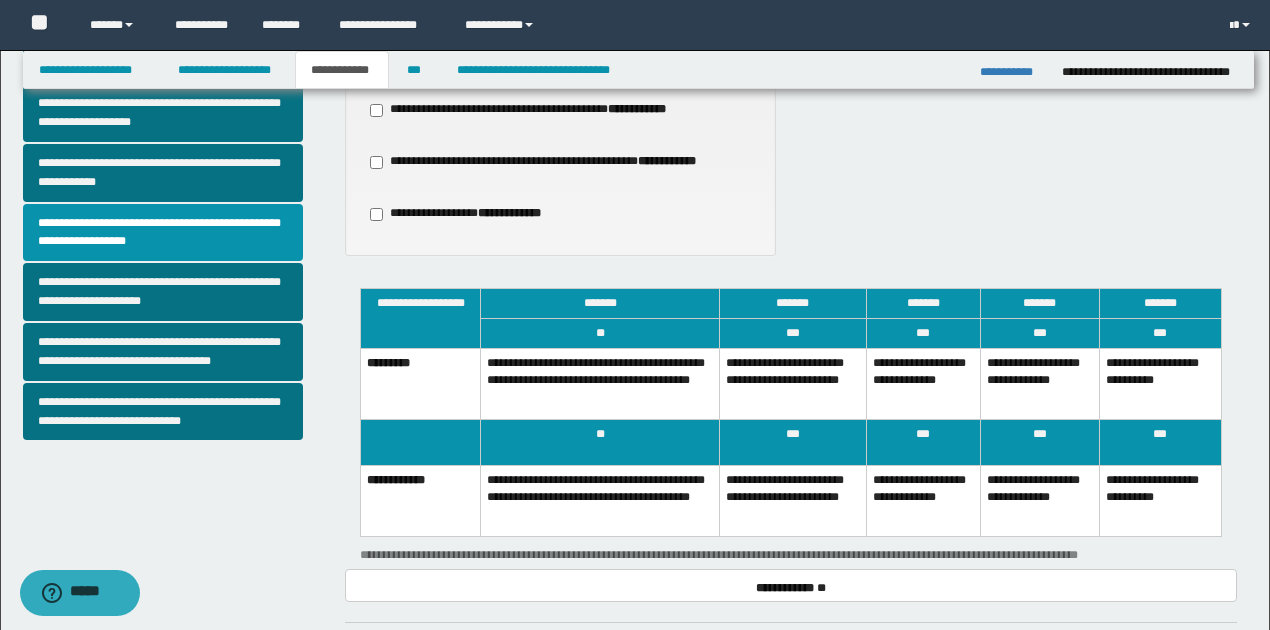 click on "**********" at bounding box center [793, 500] 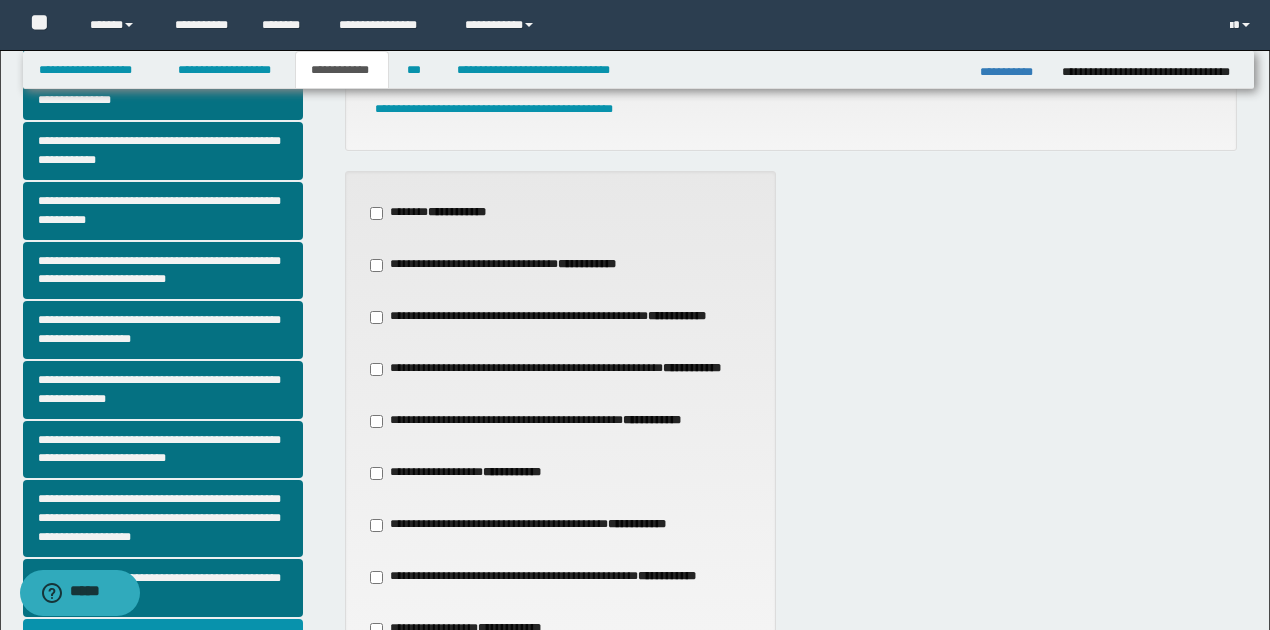 scroll, scrollTop: 133, scrollLeft: 0, axis: vertical 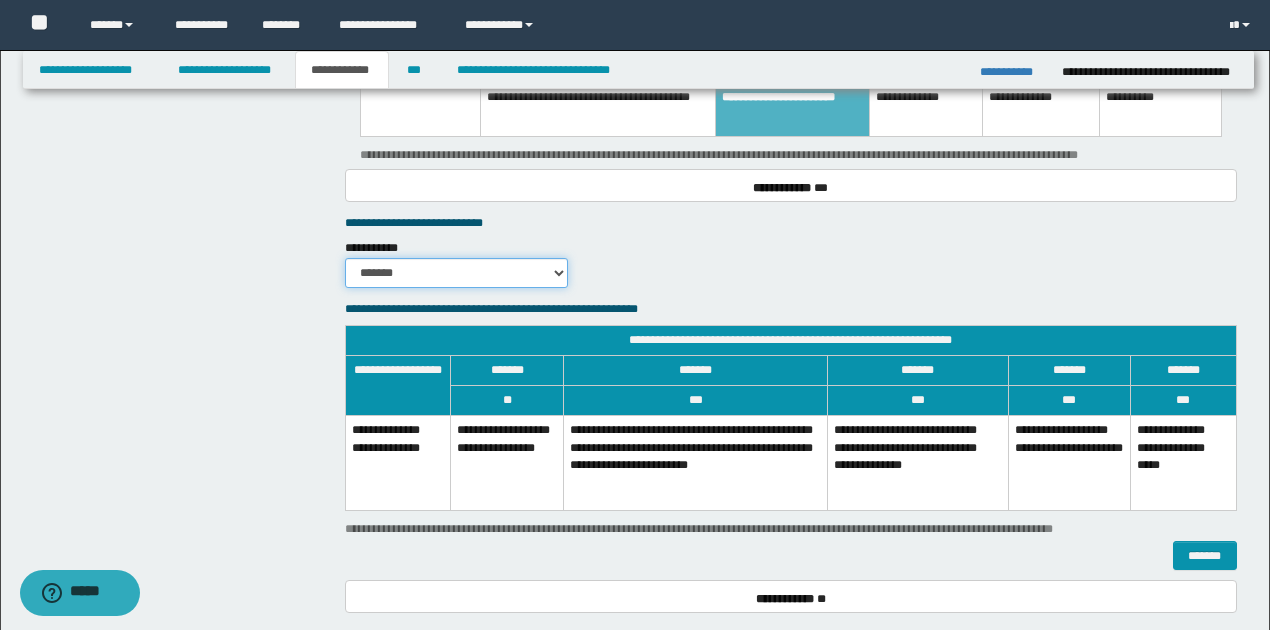 click on "*******
*********" at bounding box center (456, 273) 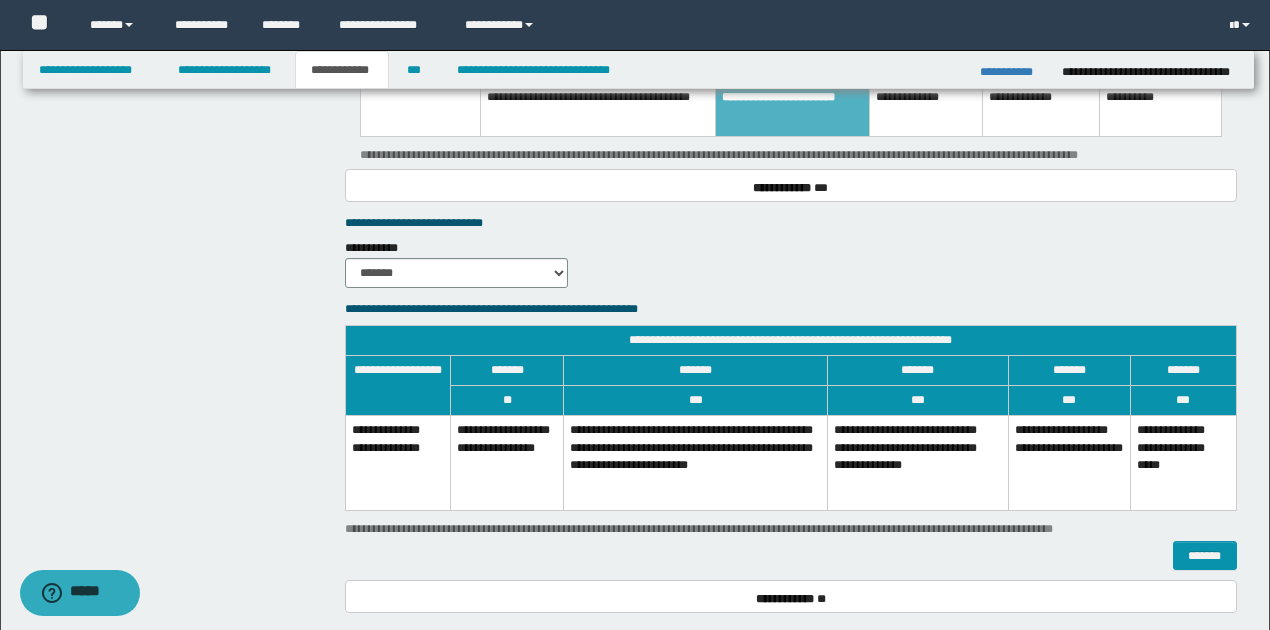 click on "**********" at bounding box center [696, 463] 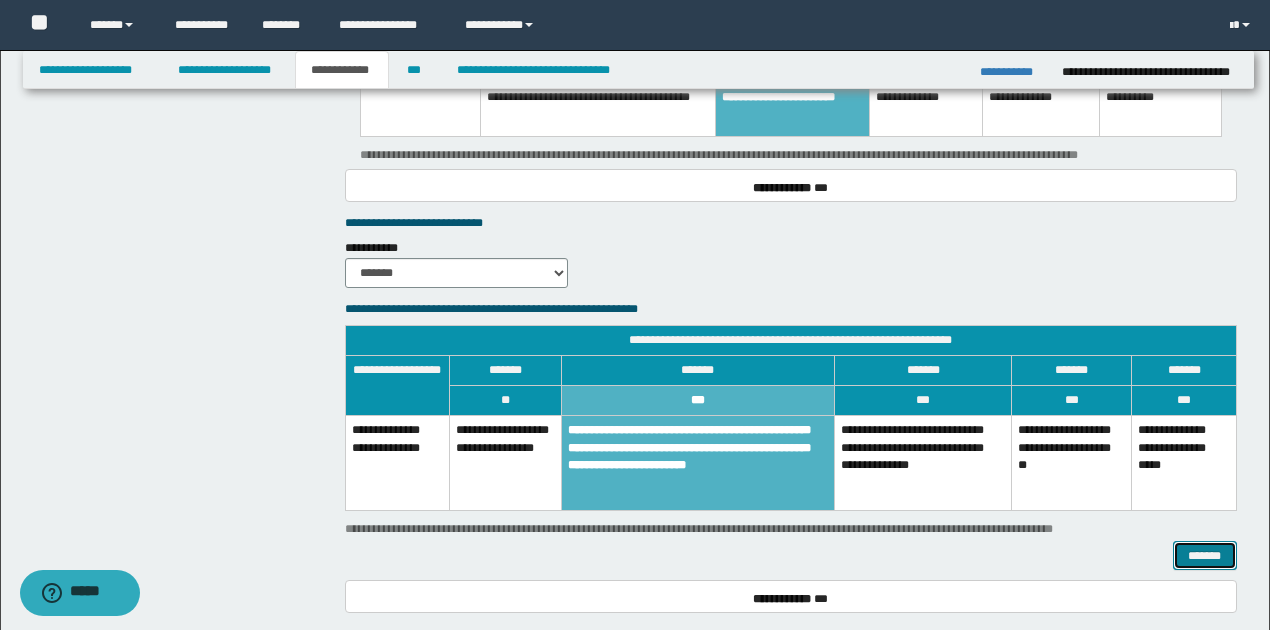 click on "*******" at bounding box center (1205, 555) 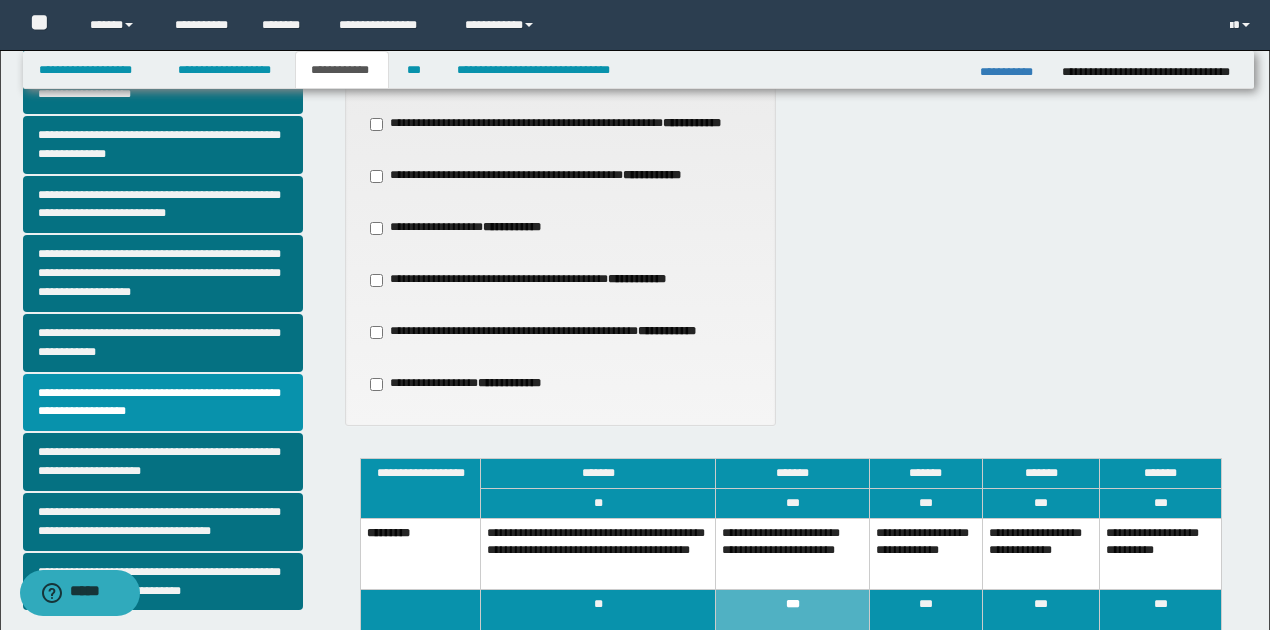 scroll, scrollTop: 333, scrollLeft: 0, axis: vertical 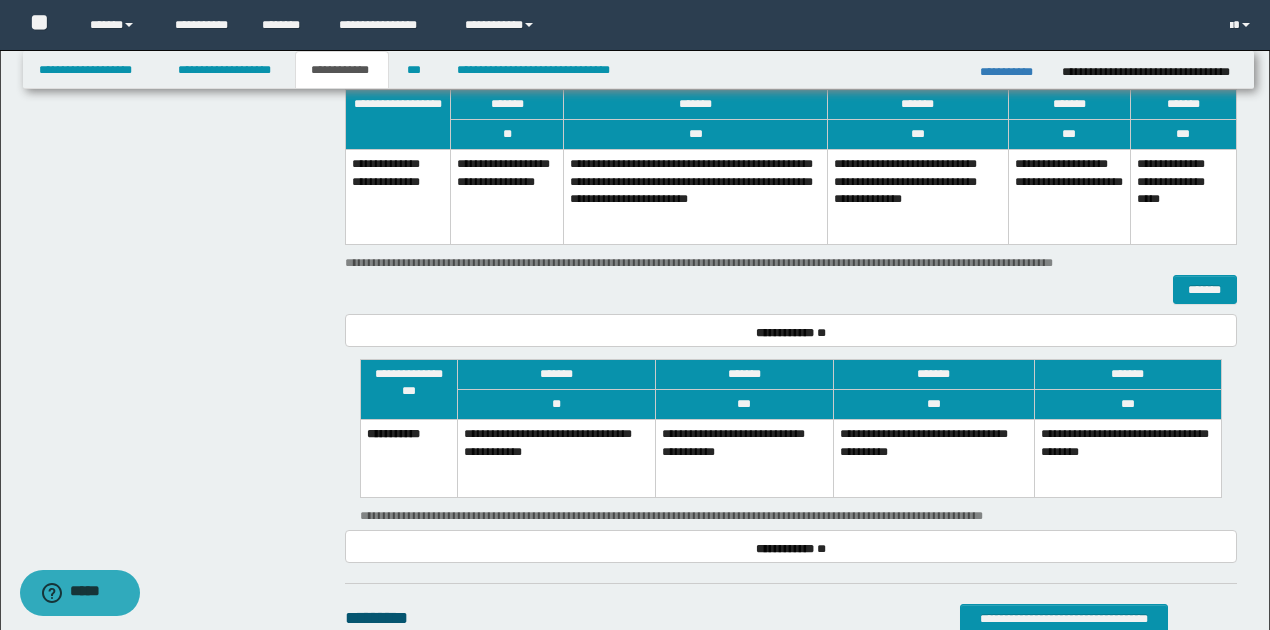 click on "**********" at bounding box center [934, 458] 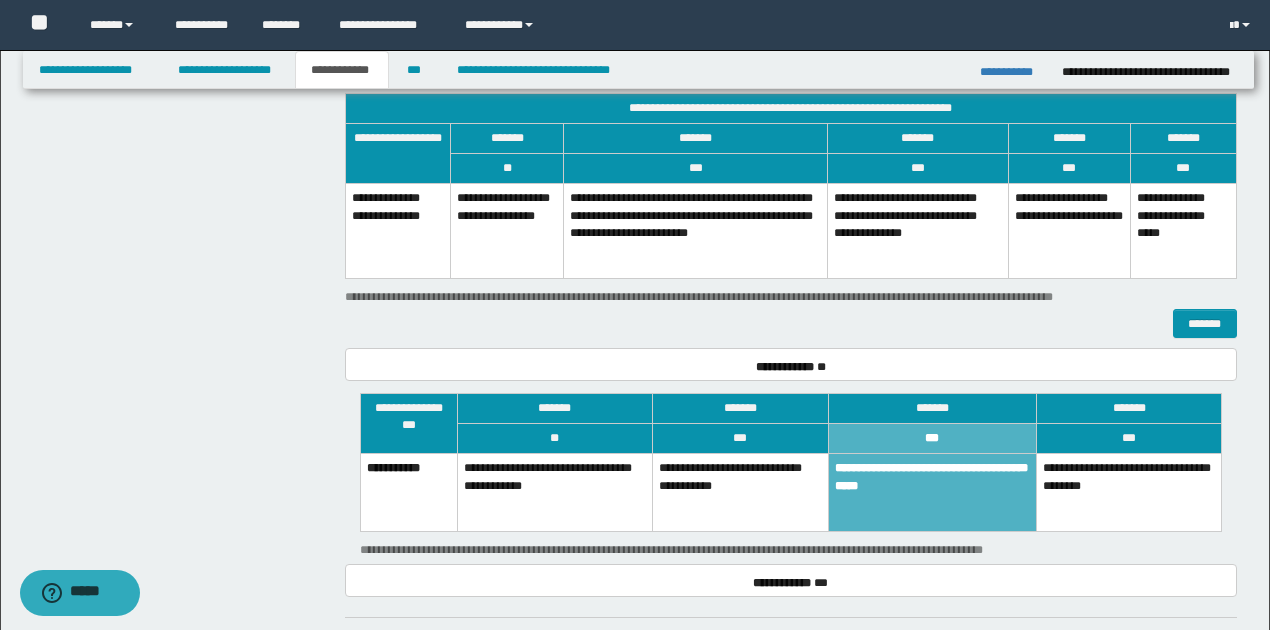 scroll, scrollTop: 1200, scrollLeft: 0, axis: vertical 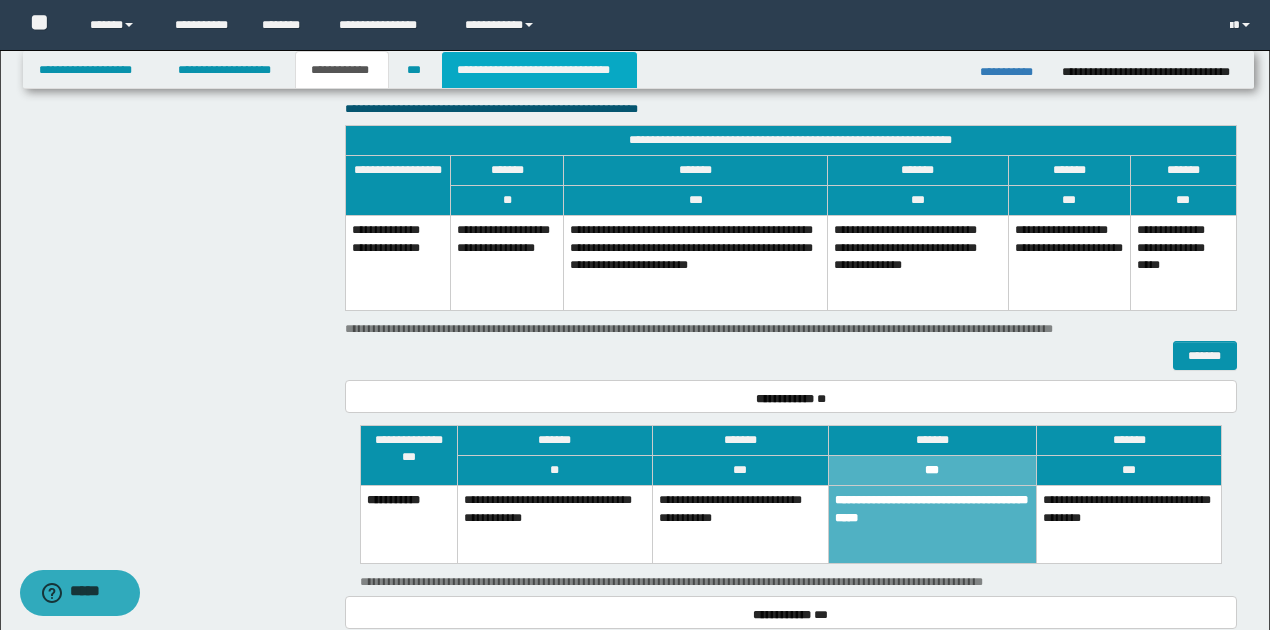 click on "**********" at bounding box center [539, 70] 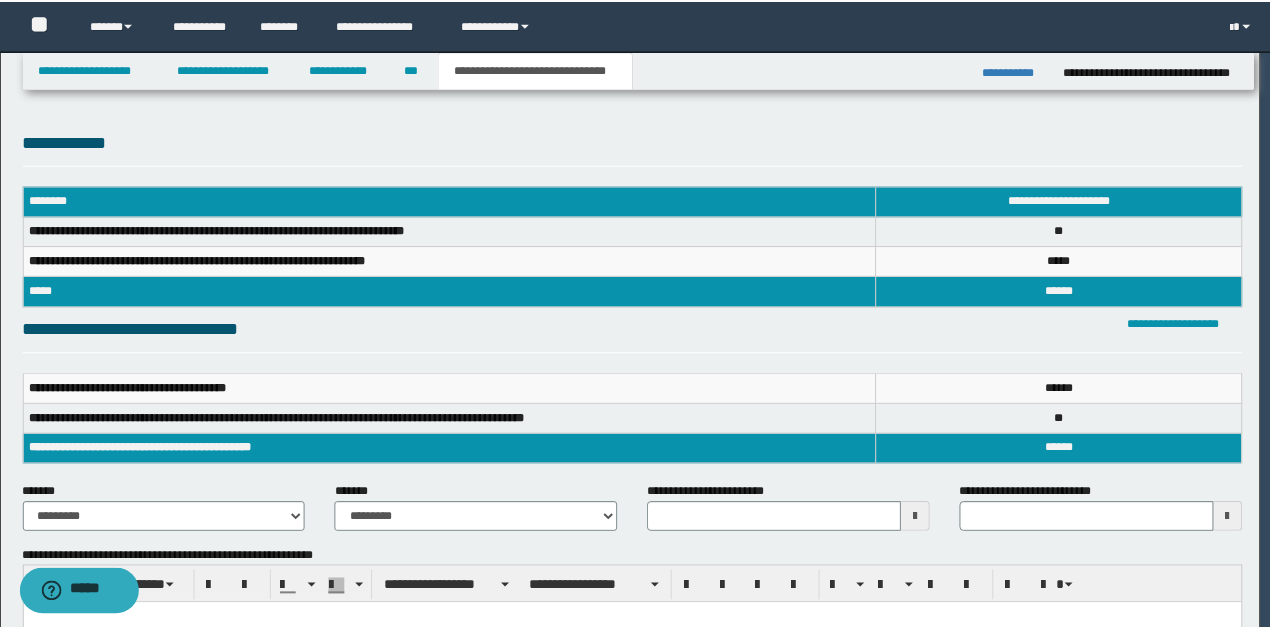 scroll, scrollTop: 0, scrollLeft: 0, axis: both 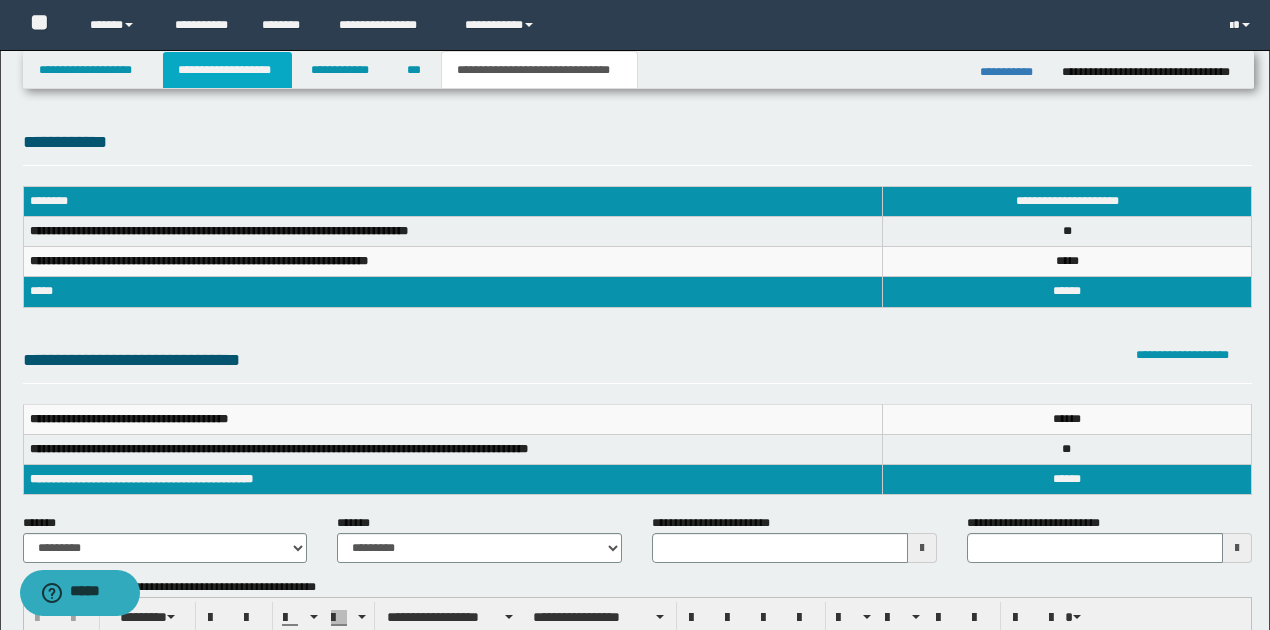 click on "**********" at bounding box center (227, 70) 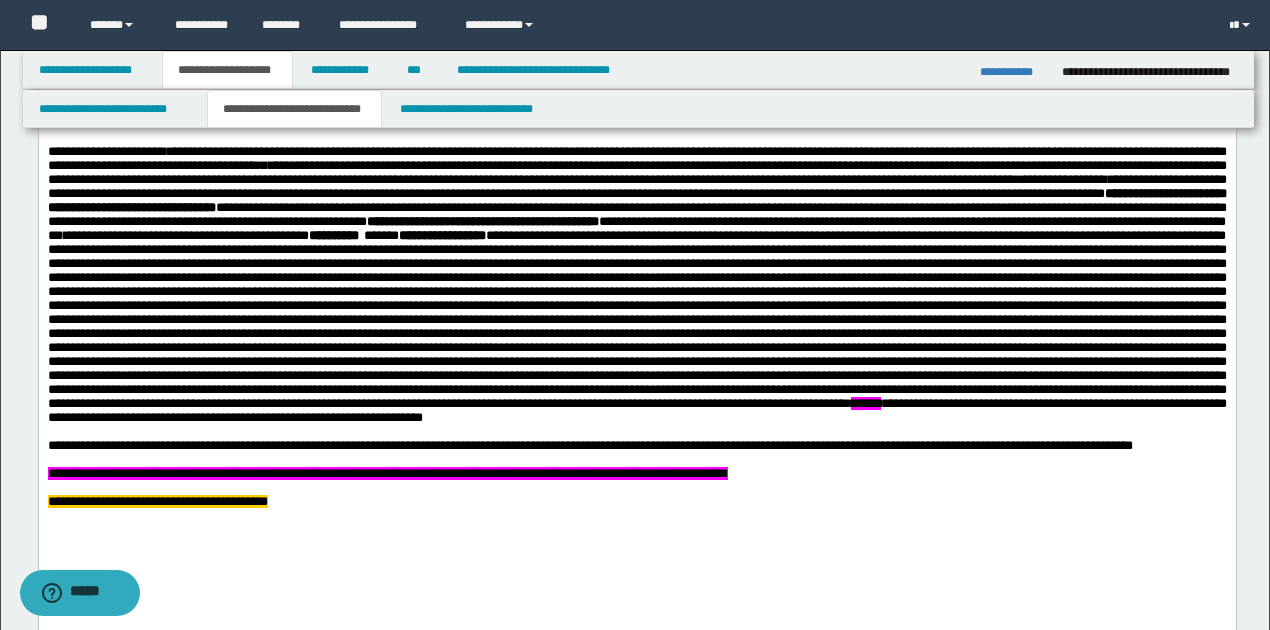 scroll, scrollTop: 1800, scrollLeft: 0, axis: vertical 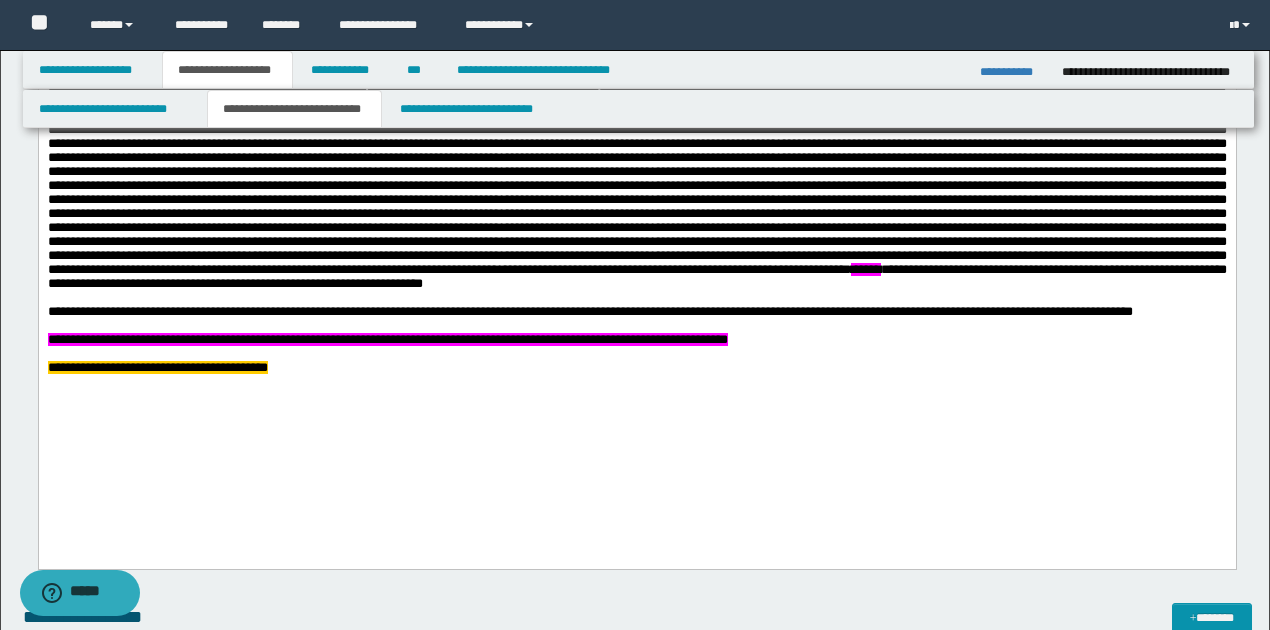click on "**********" at bounding box center (636, 313) 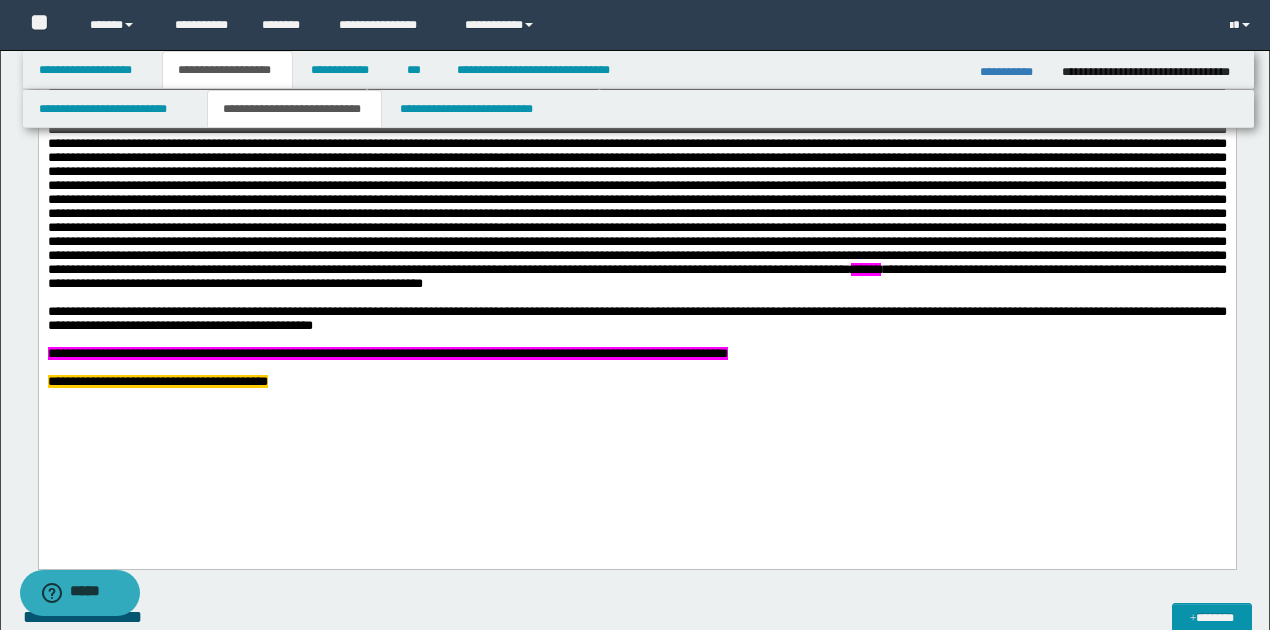 click on "**********" at bounding box center (636, 193) 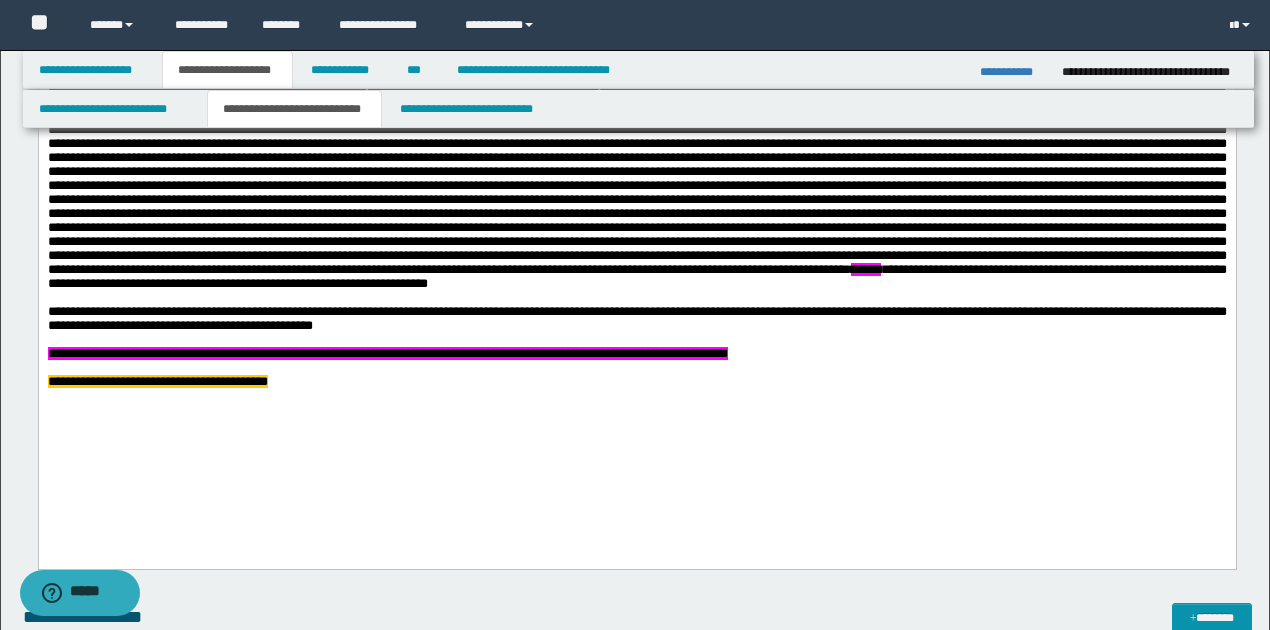 click on "**********" at bounding box center (636, 320) 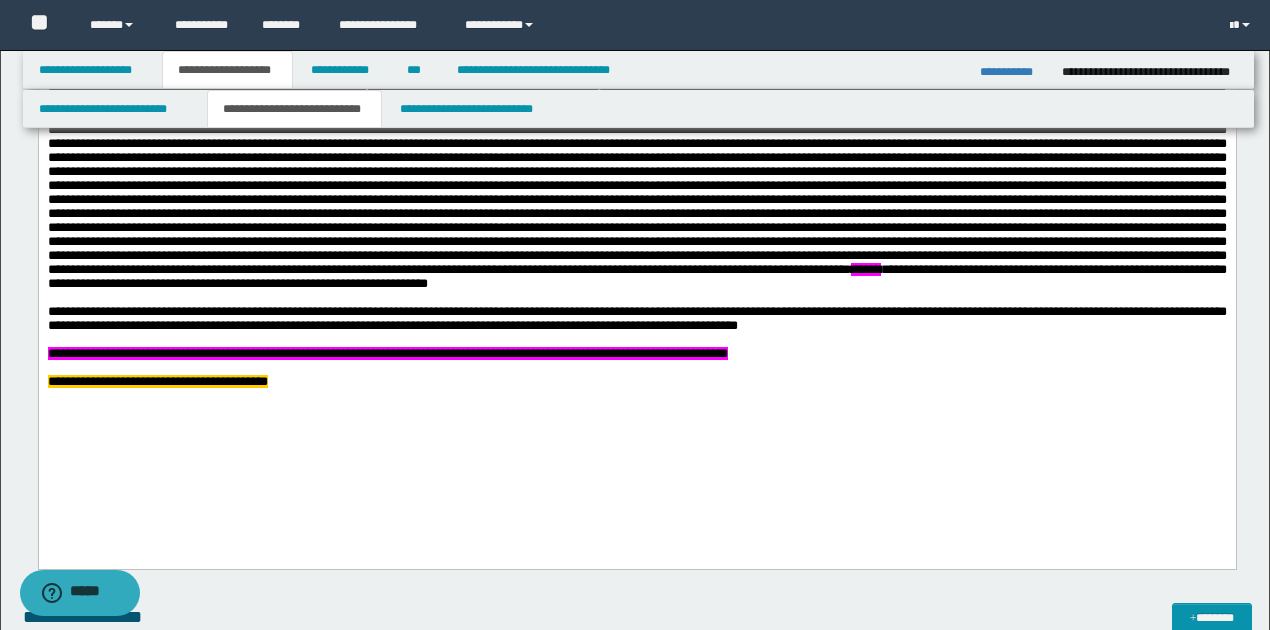 click on "**********" at bounding box center [636, 319] 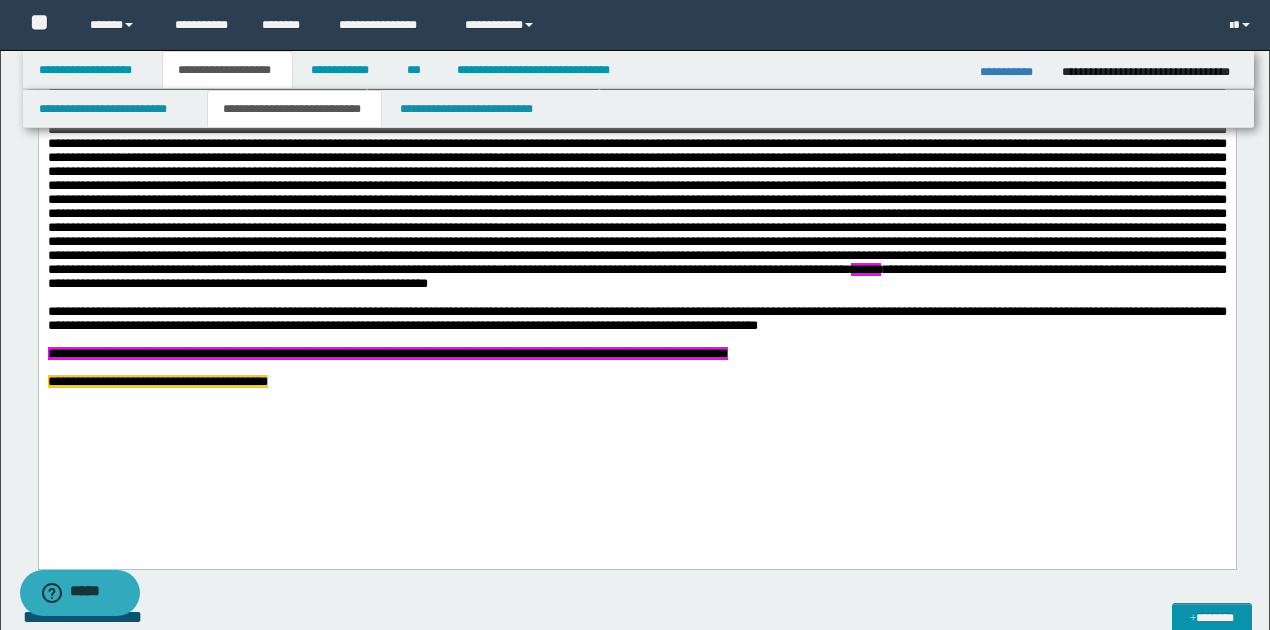 drag, startPoint x: 934, startPoint y: 389, endPoint x: 943, endPoint y: 378, distance: 14.21267 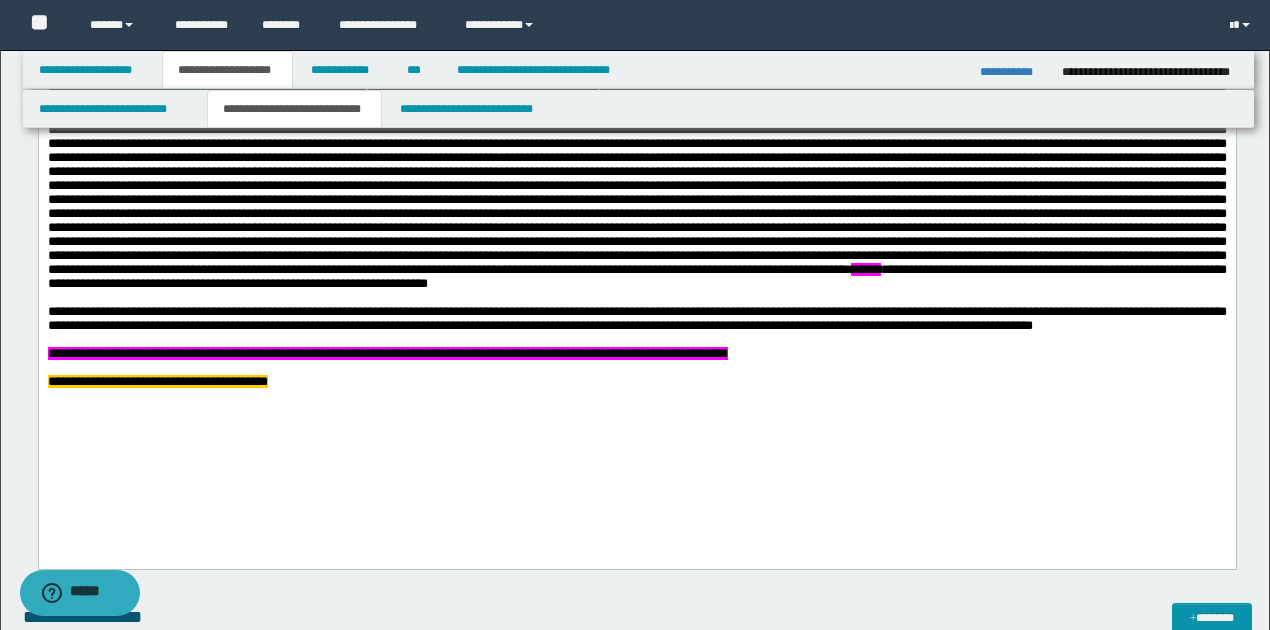 click on "**********" at bounding box center (387, 354) 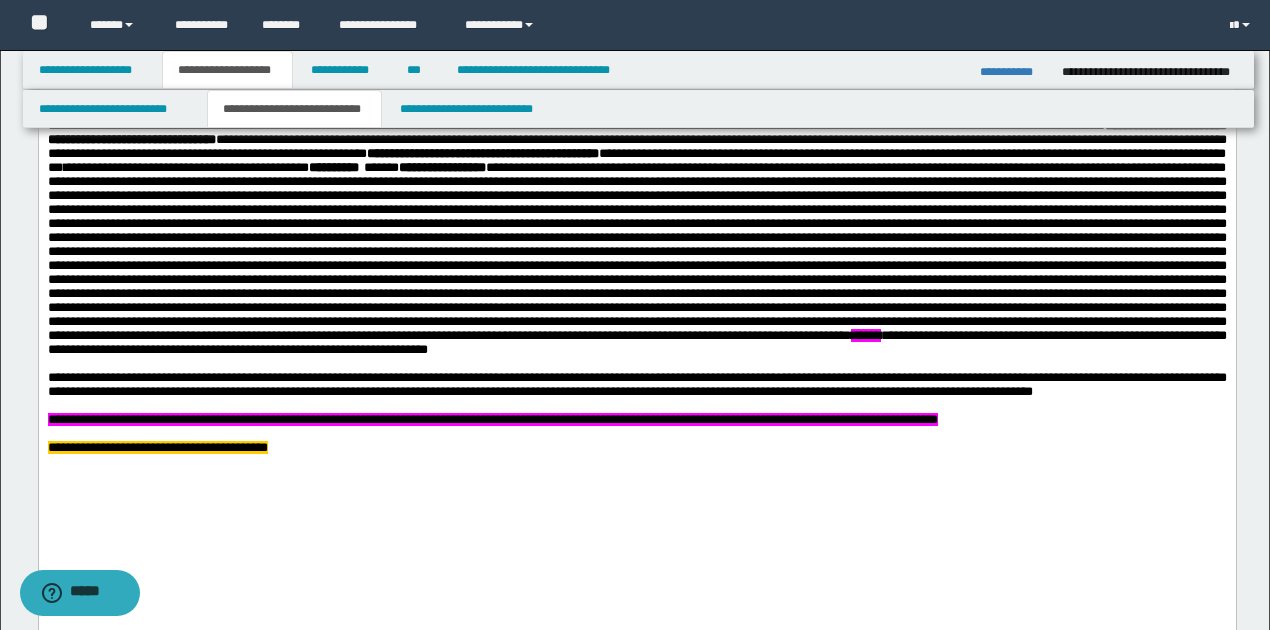 scroll, scrollTop: 1600, scrollLeft: 0, axis: vertical 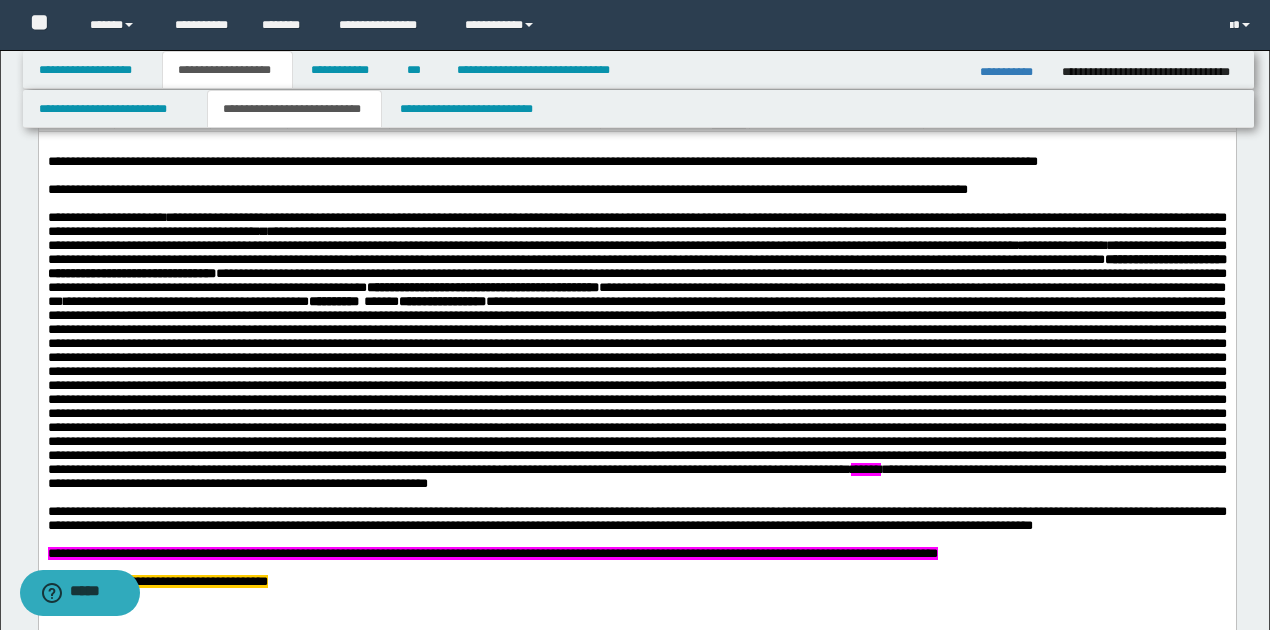click on "**********" at bounding box center (636, 351) 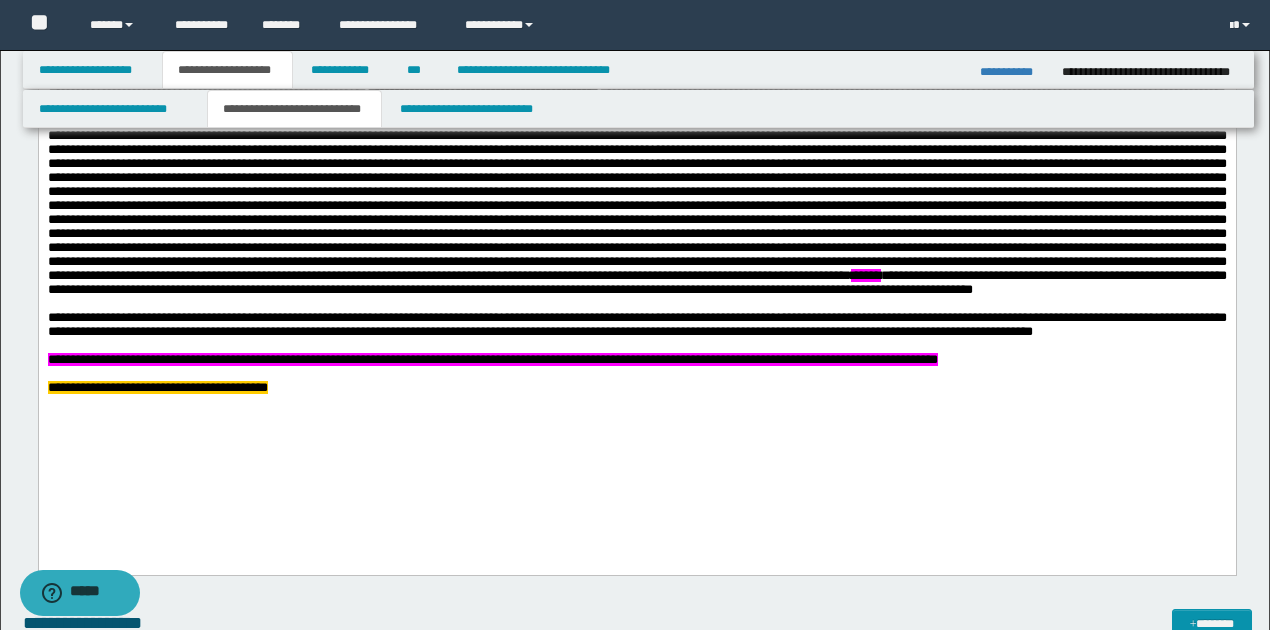 scroll, scrollTop: 1800, scrollLeft: 0, axis: vertical 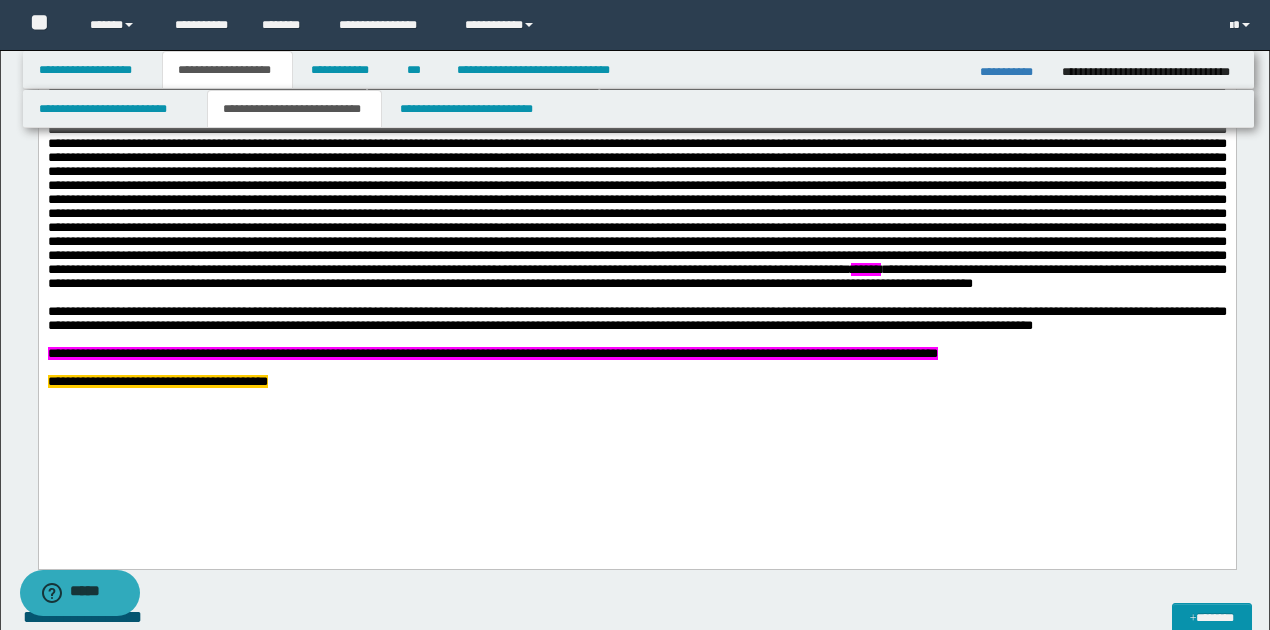 click on "**********" at bounding box center [492, 354] 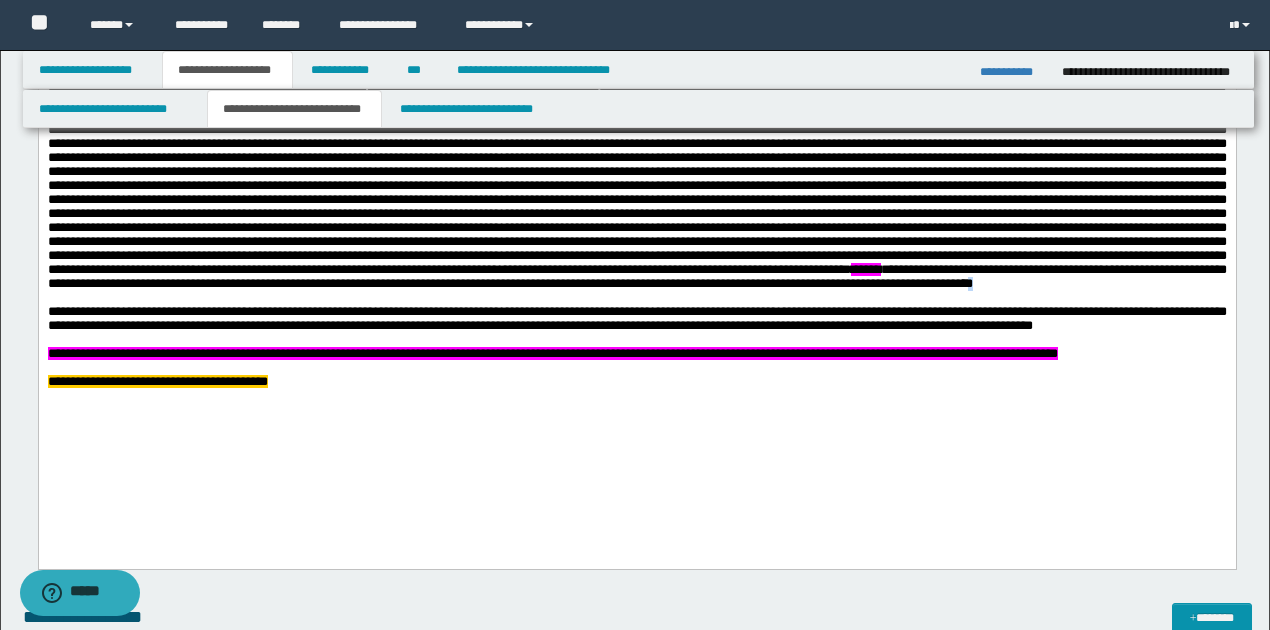click on "**********" at bounding box center (636, 193) 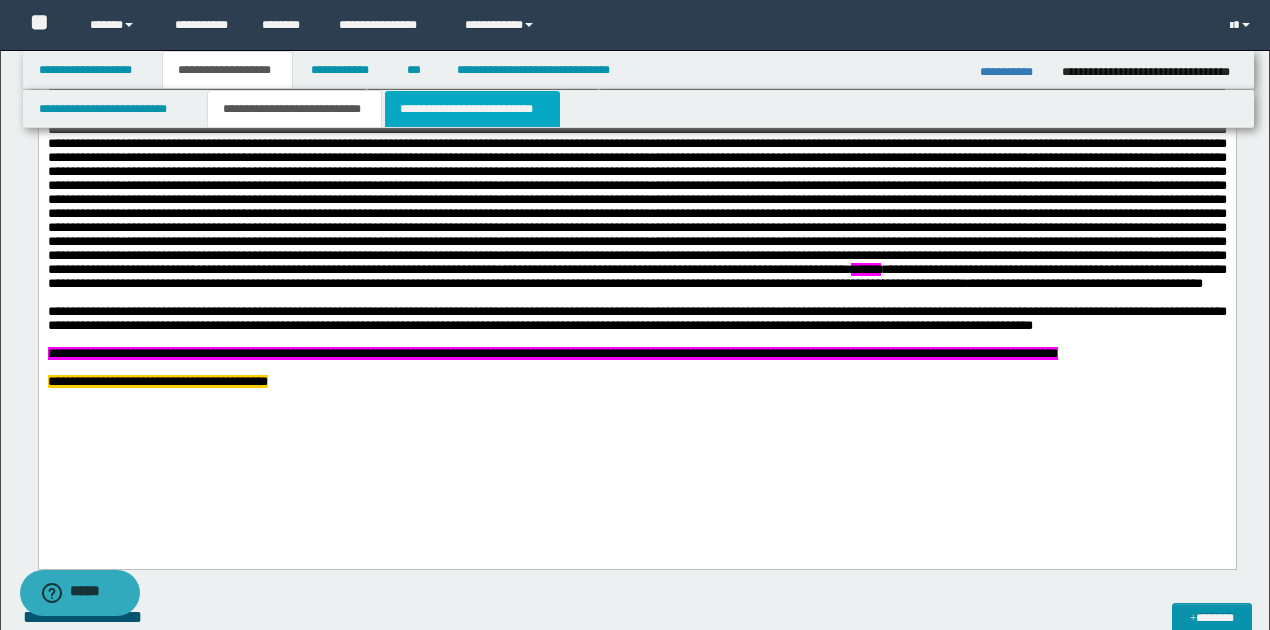 click on "**********" at bounding box center [472, 109] 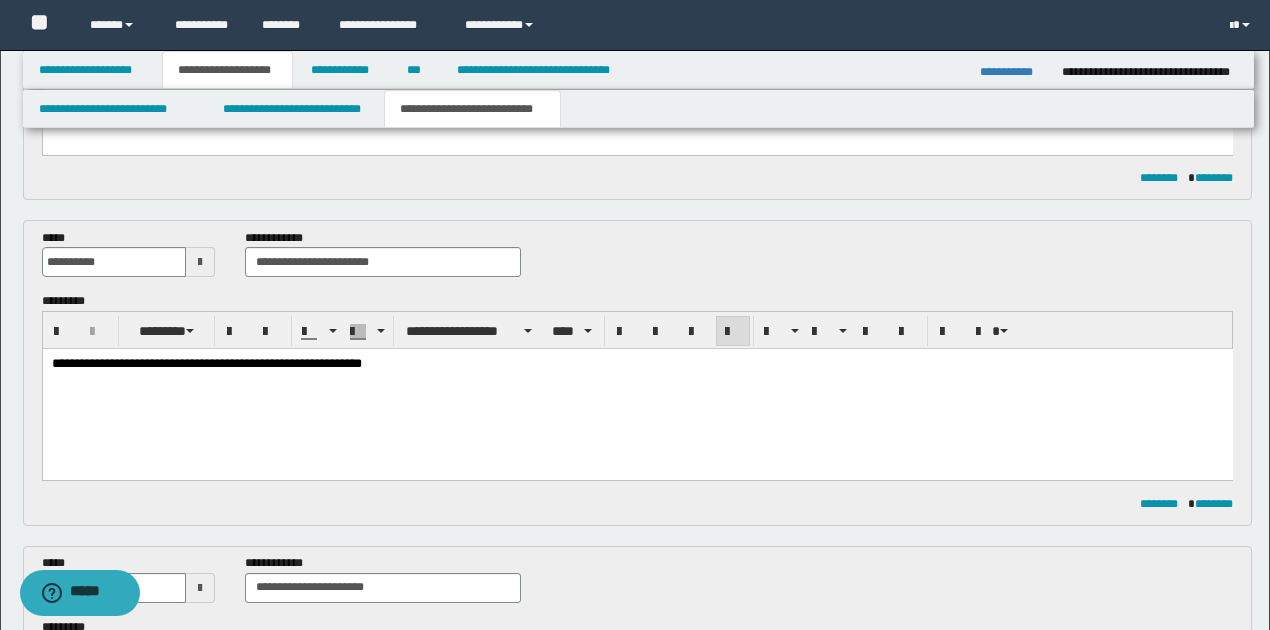 scroll, scrollTop: 679, scrollLeft: 0, axis: vertical 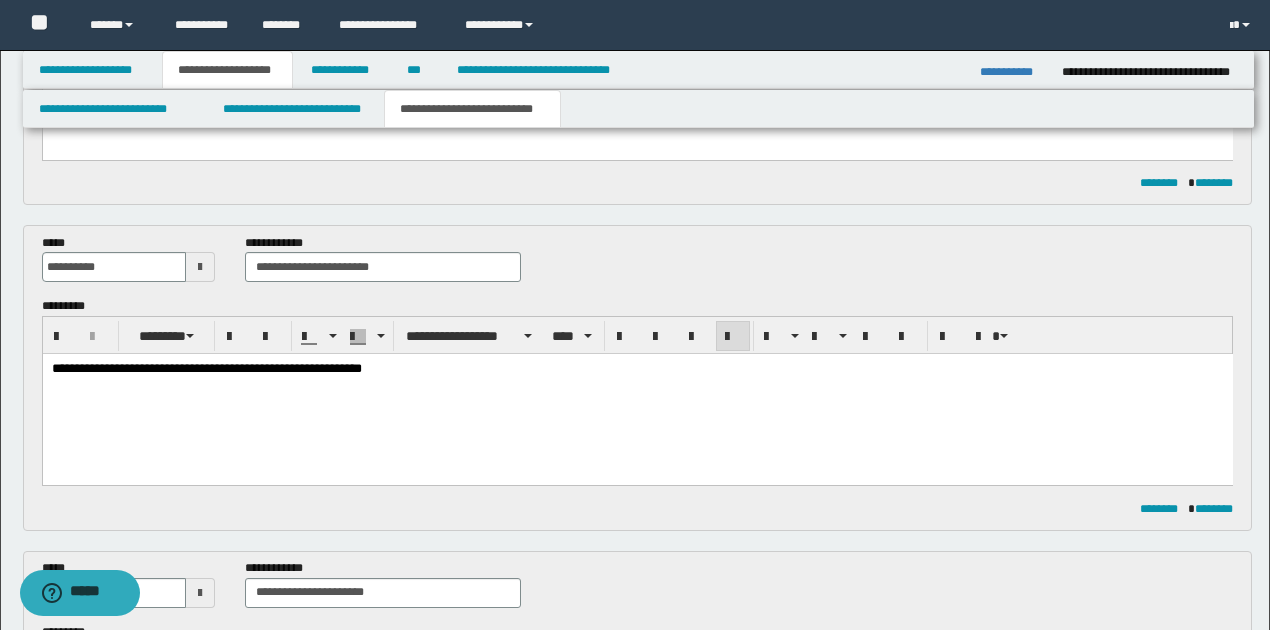 click on "**********" at bounding box center (206, 368) 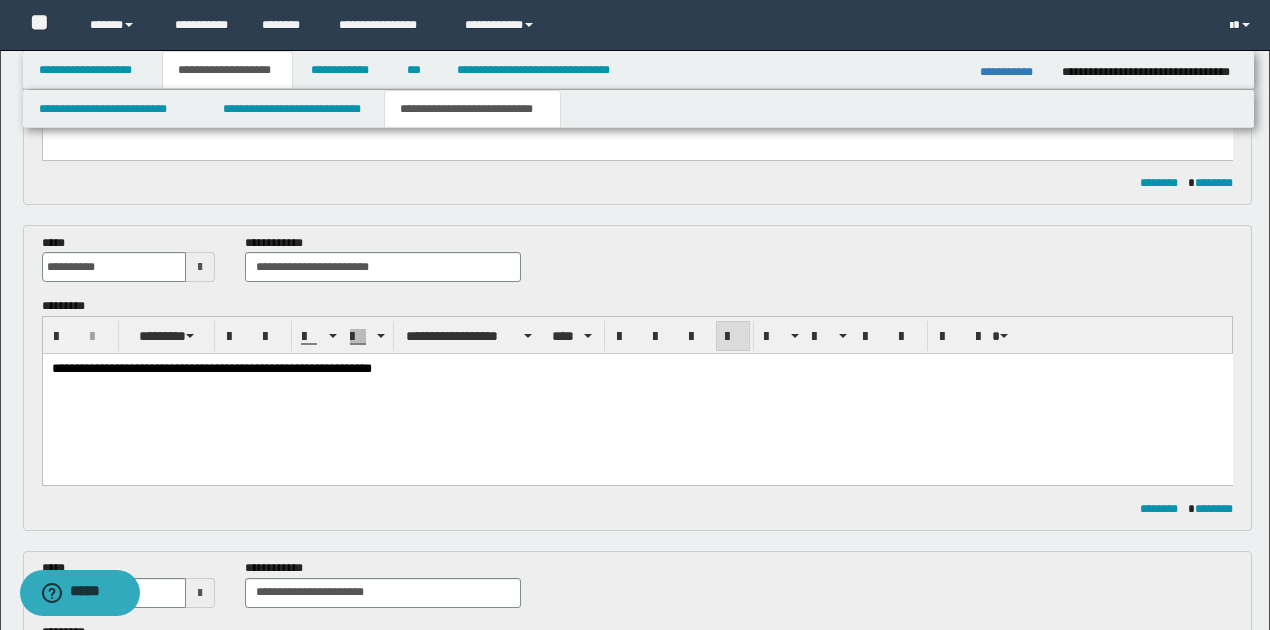 click on "**********" at bounding box center (211, 368) 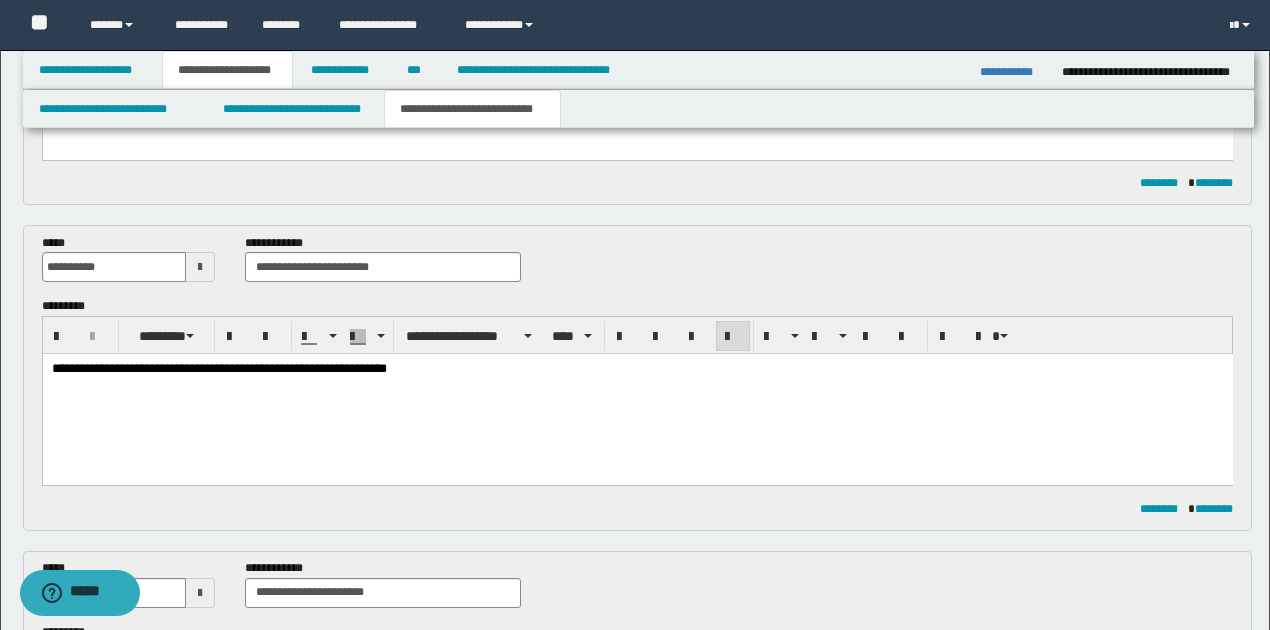 click on "**********" at bounding box center (218, 368) 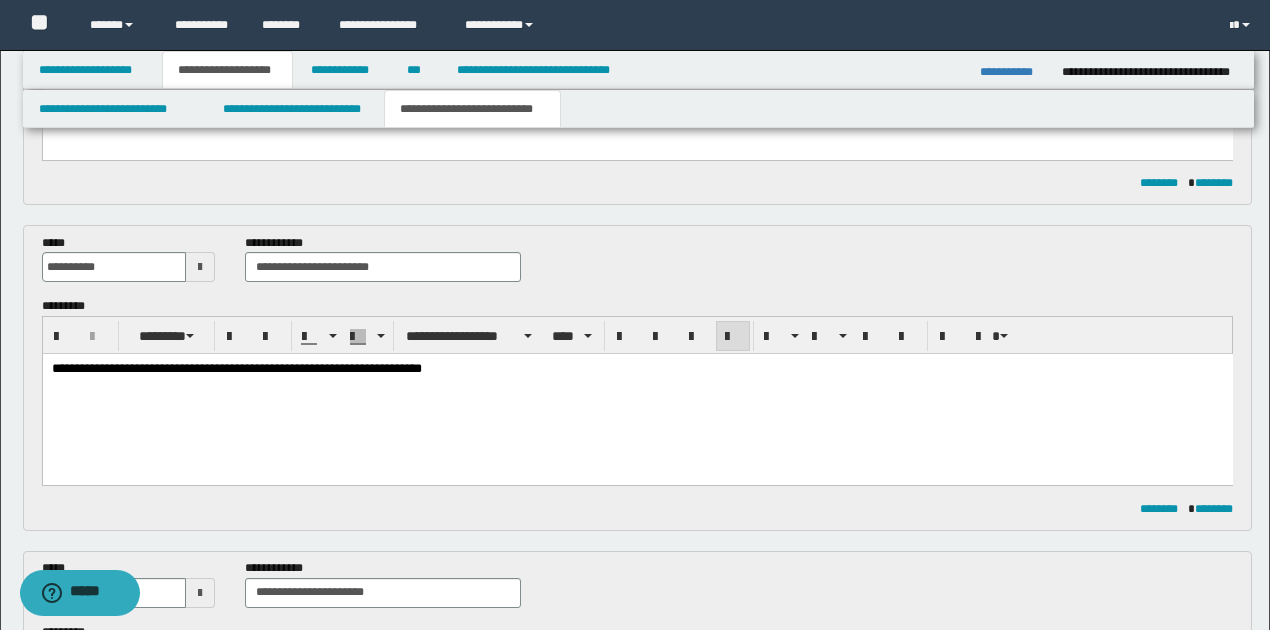 click on "**********" at bounding box center [637, 369] 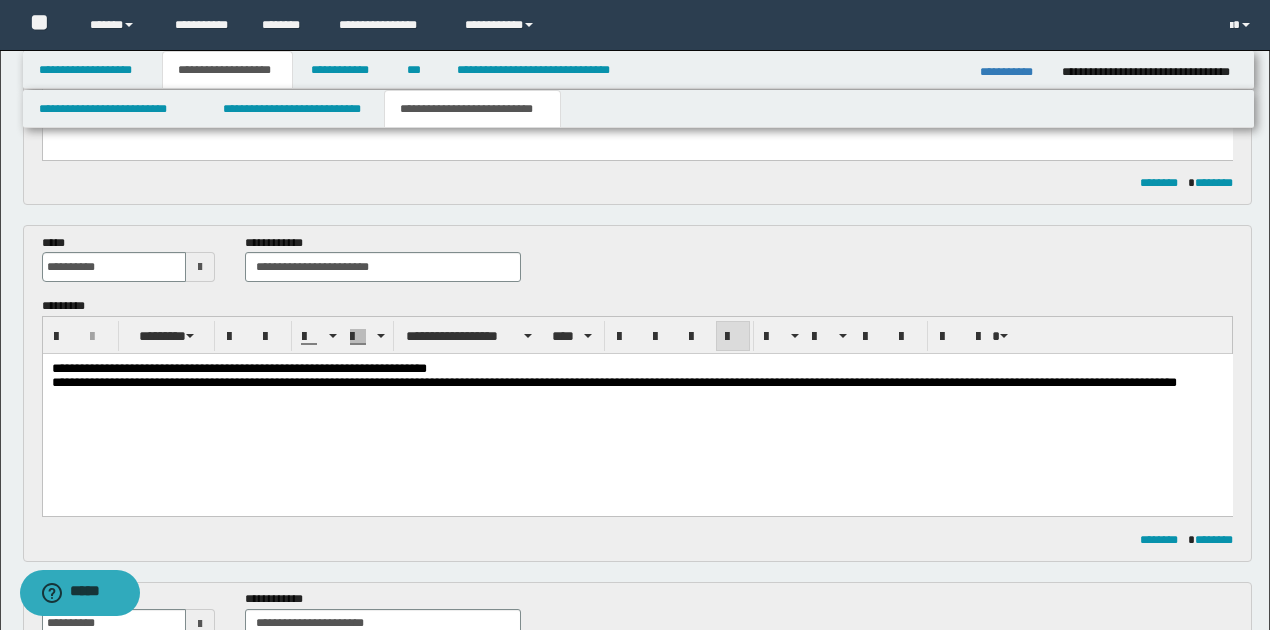 click on "**********" at bounding box center (613, 382) 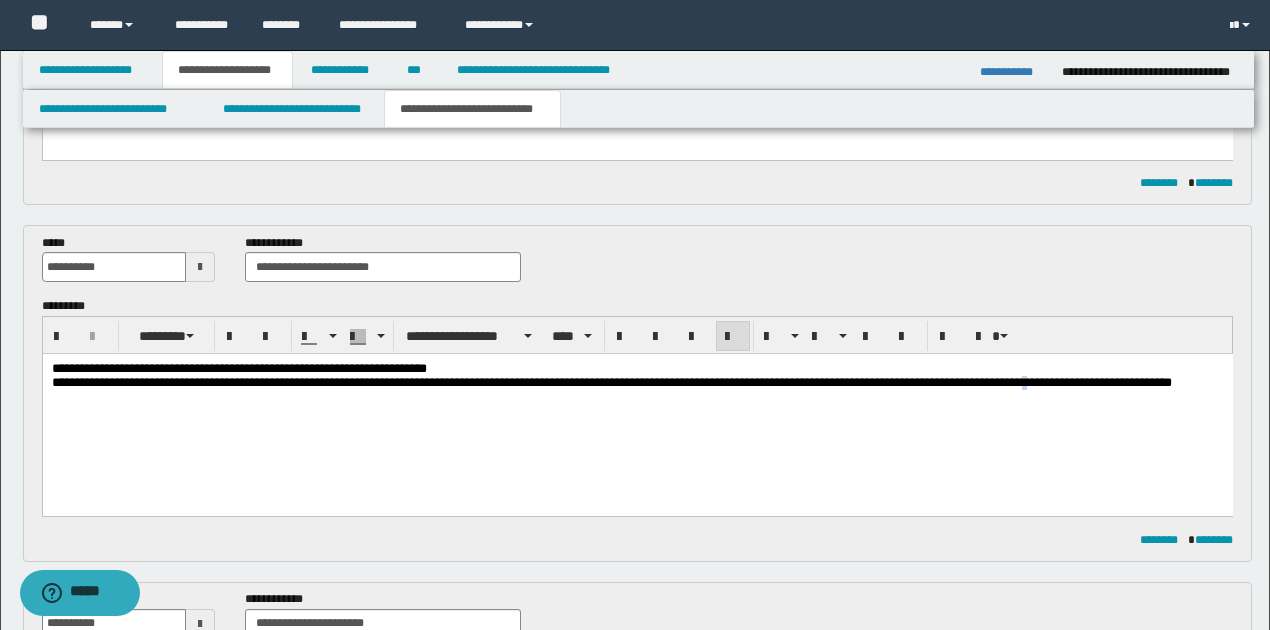 click on "**********" at bounding box center (611, 382) 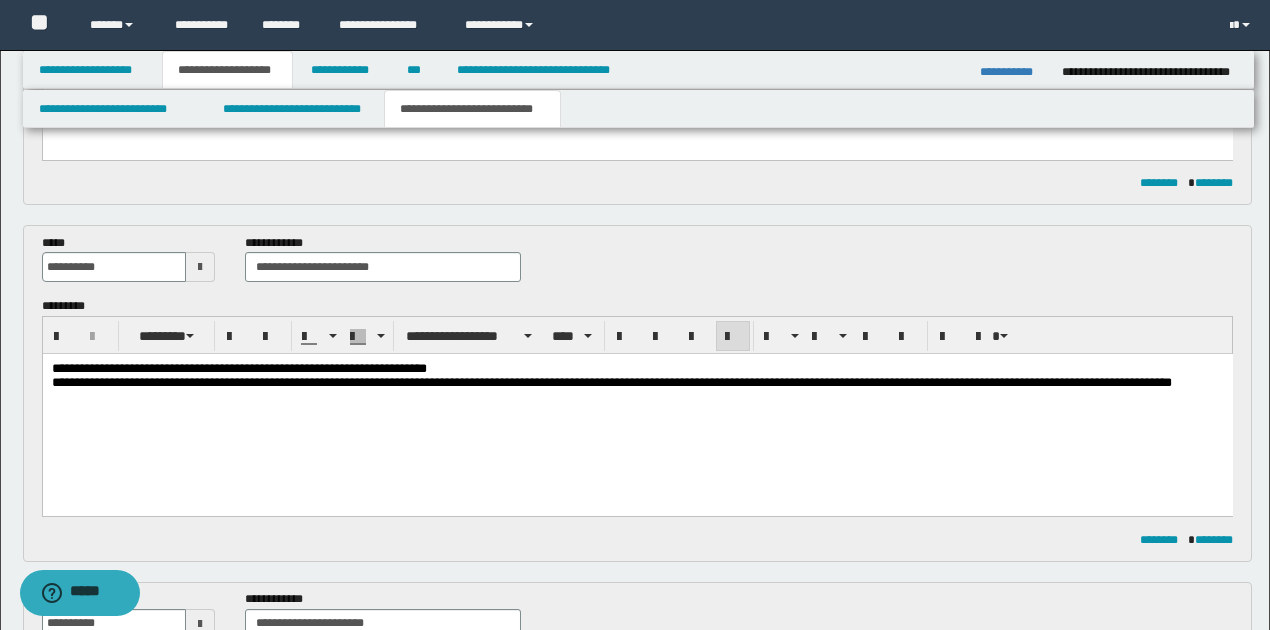 click on "**********" at bounding box center [611, 382] 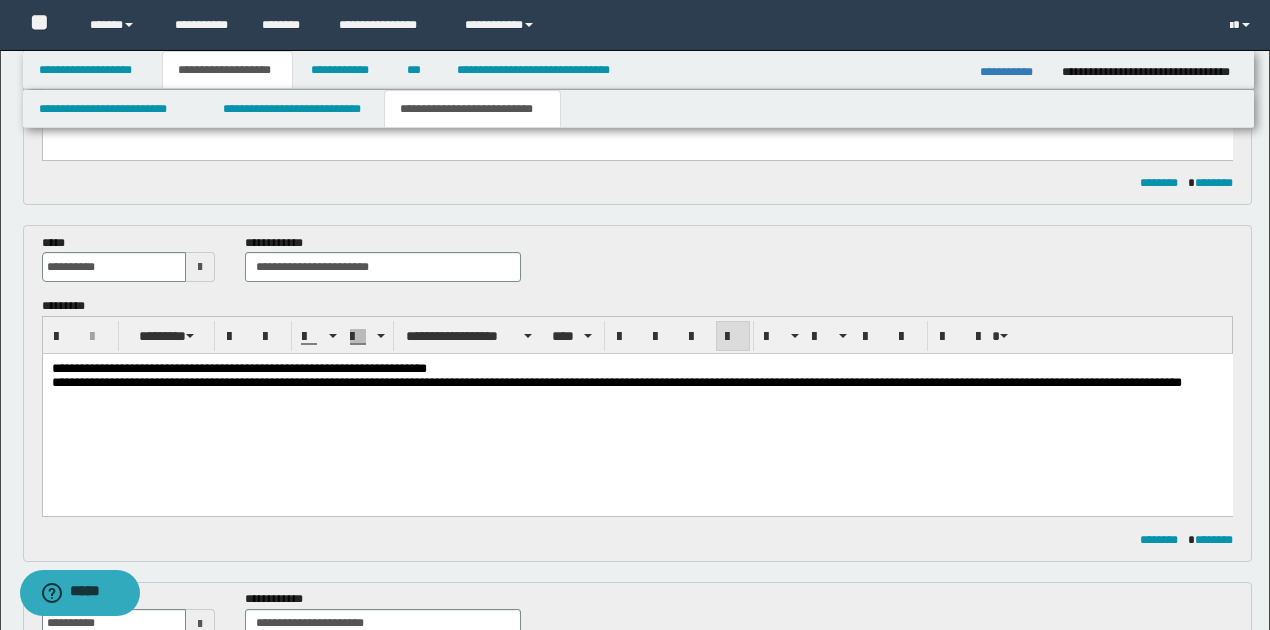 click on "**********" at bounding box center (637, 383) 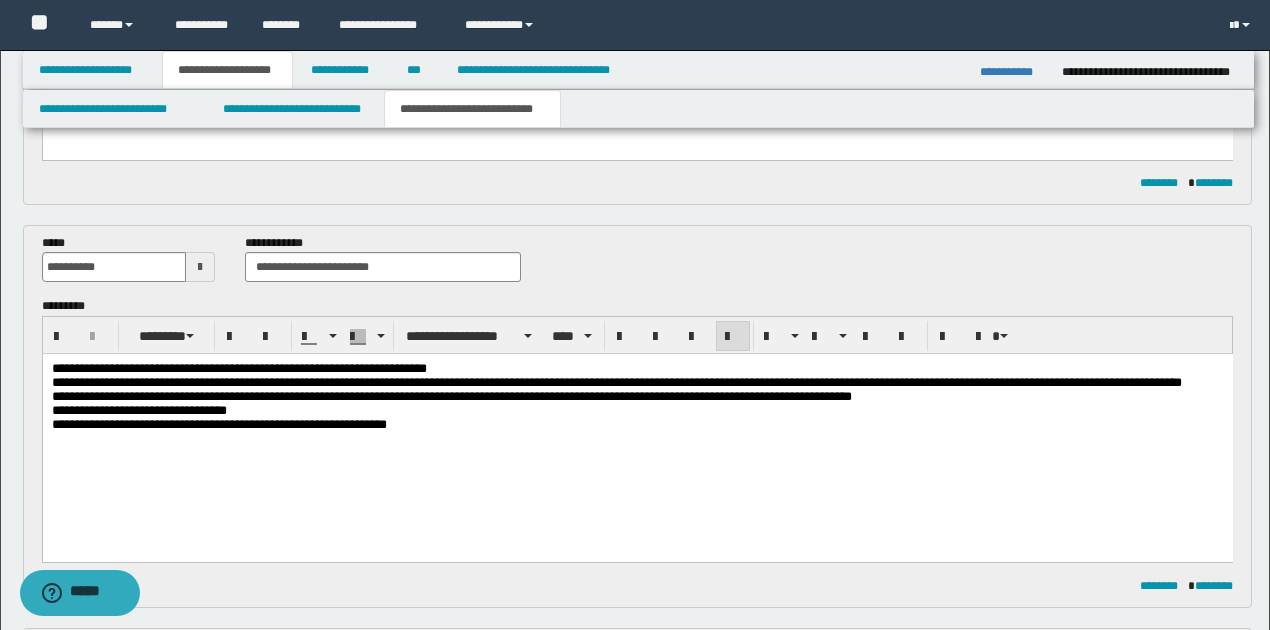 click on "**********" at bounding box center [218, 424] 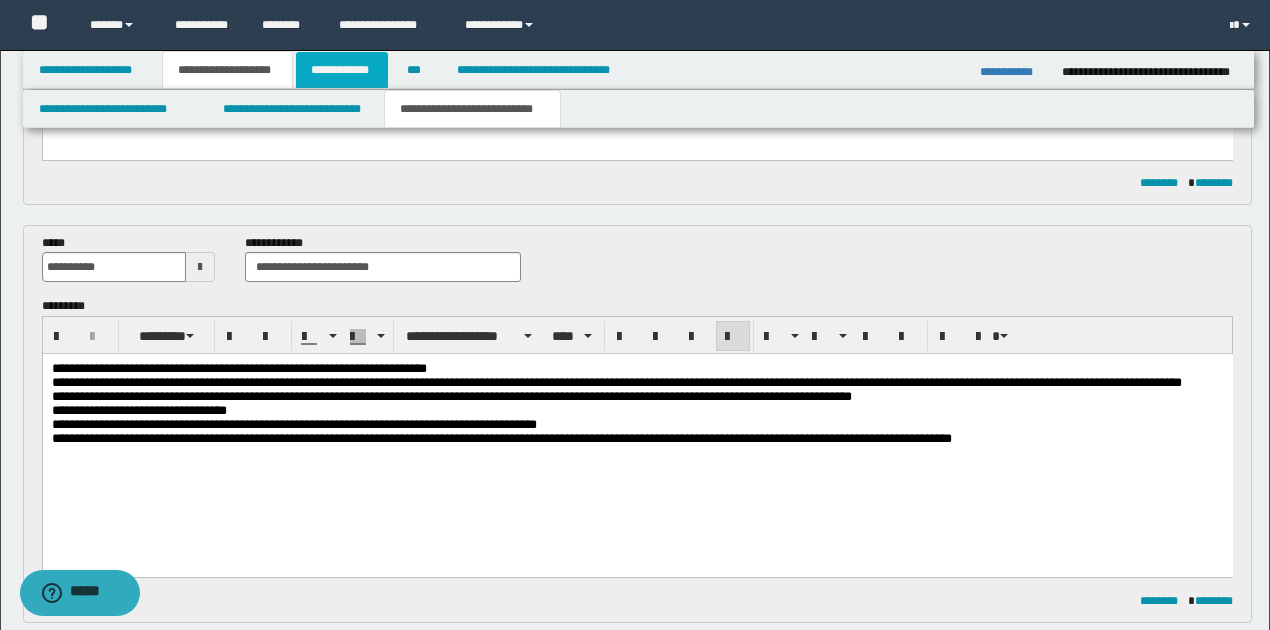 click on "**********" at bounding box center [342, 70] 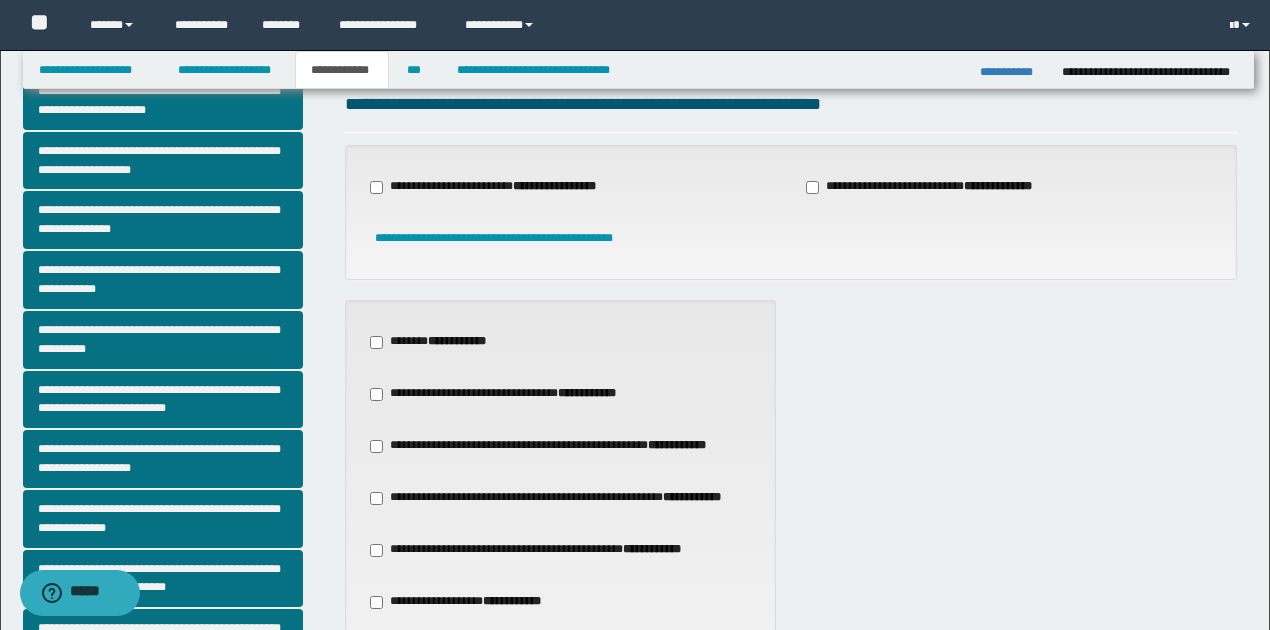 scroll, scrollTop: 0, scrollLeft: 0, axis: both 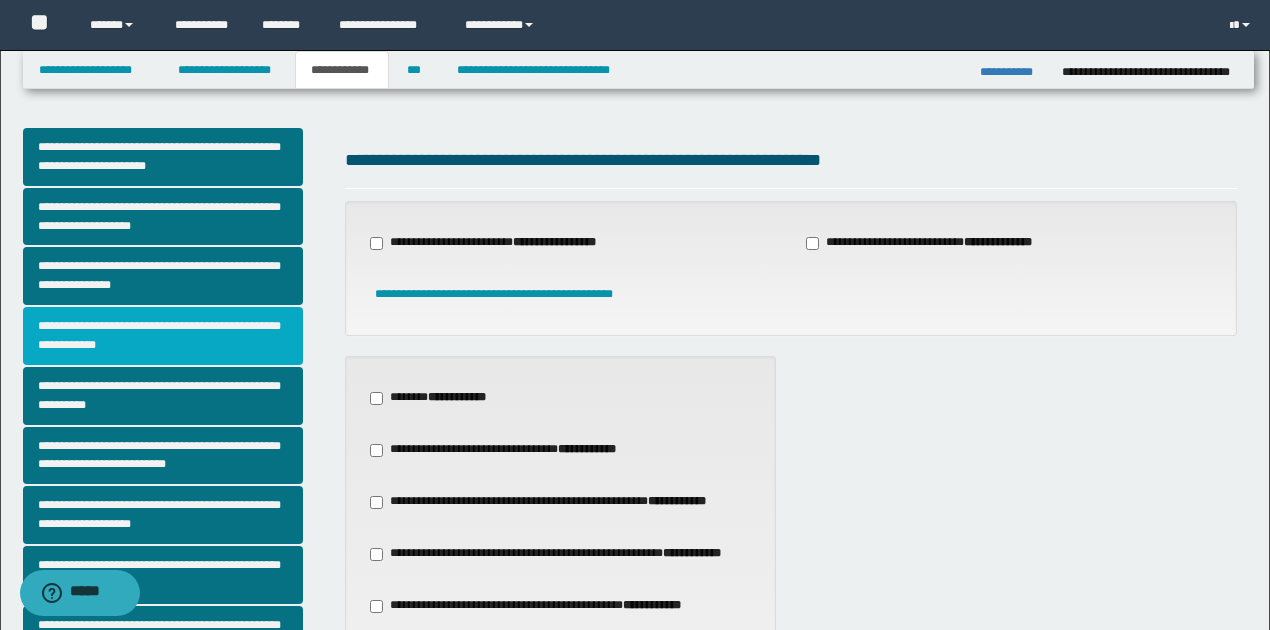 click on "**********" at bounding box center (163, 336) 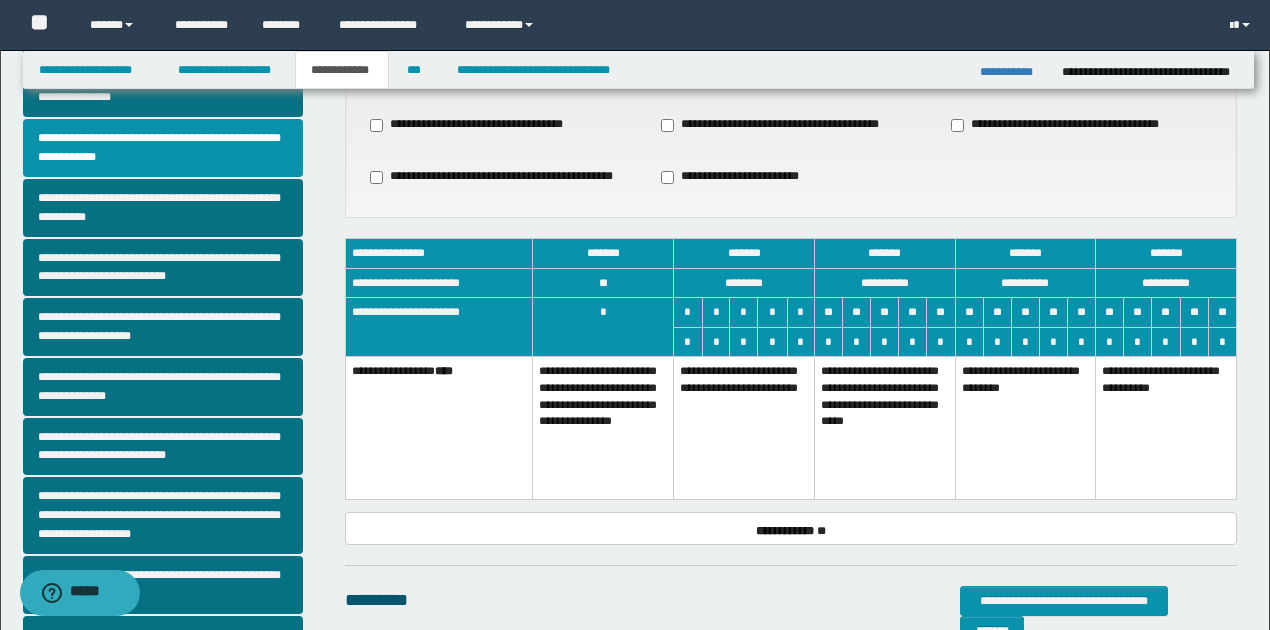 scroll, scrollTop: 200, scrollLeft: 0, axis: vertical 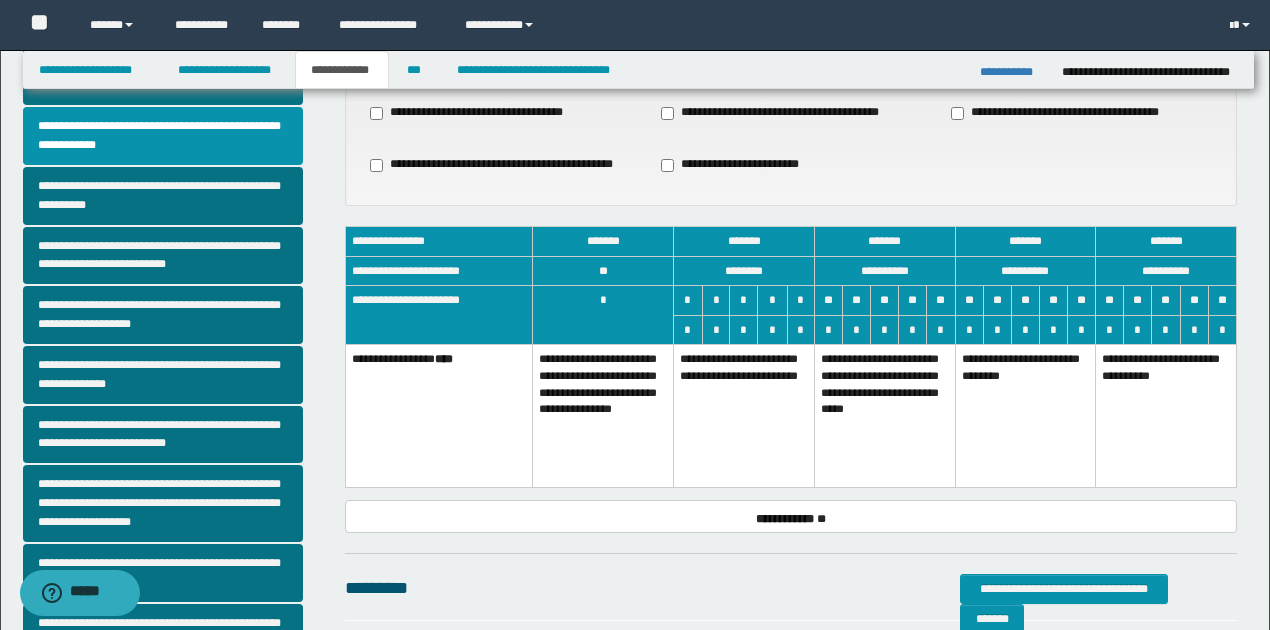 click on "**********" at bounding box center [744, 416] 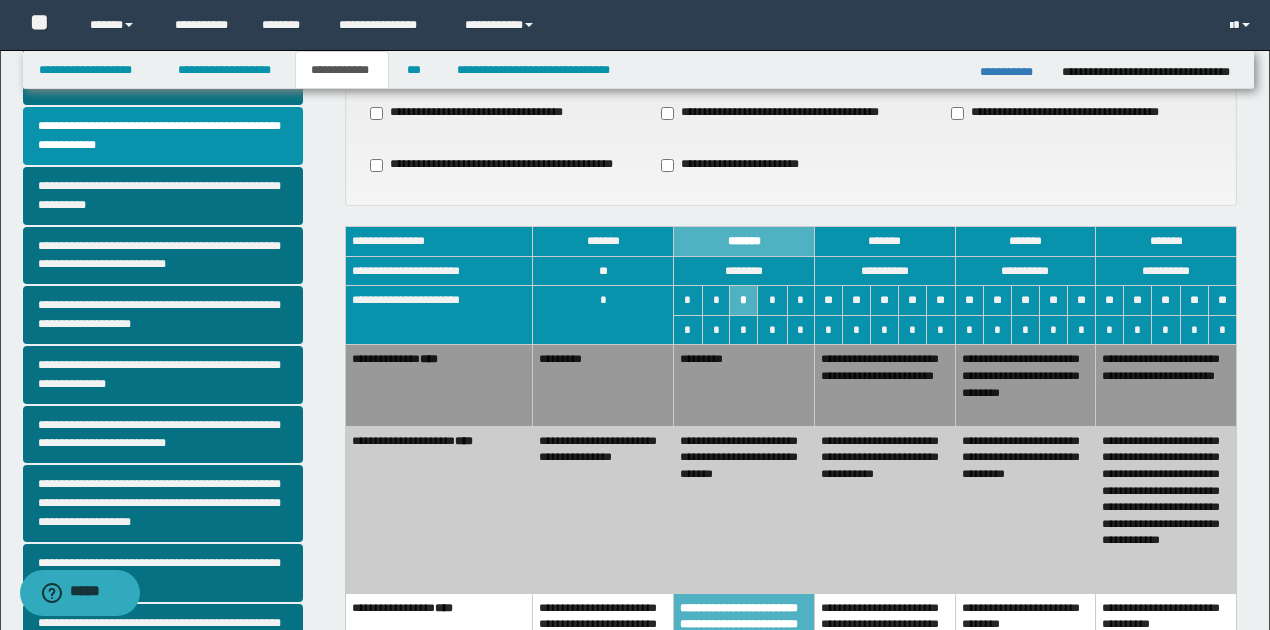 drag, startPoint x: 770, startPoint y: 458, endPoint x: 769, endPoint y: 427, distance: 31.016125 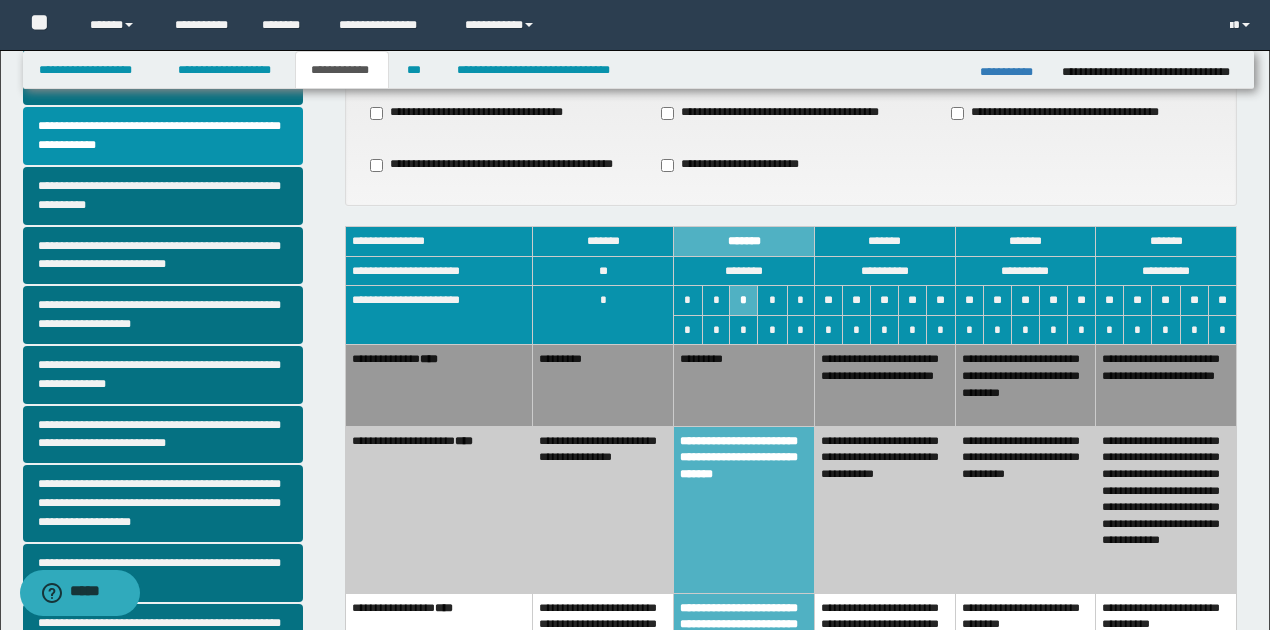 click on "*********" at bounding box center [744, 385] 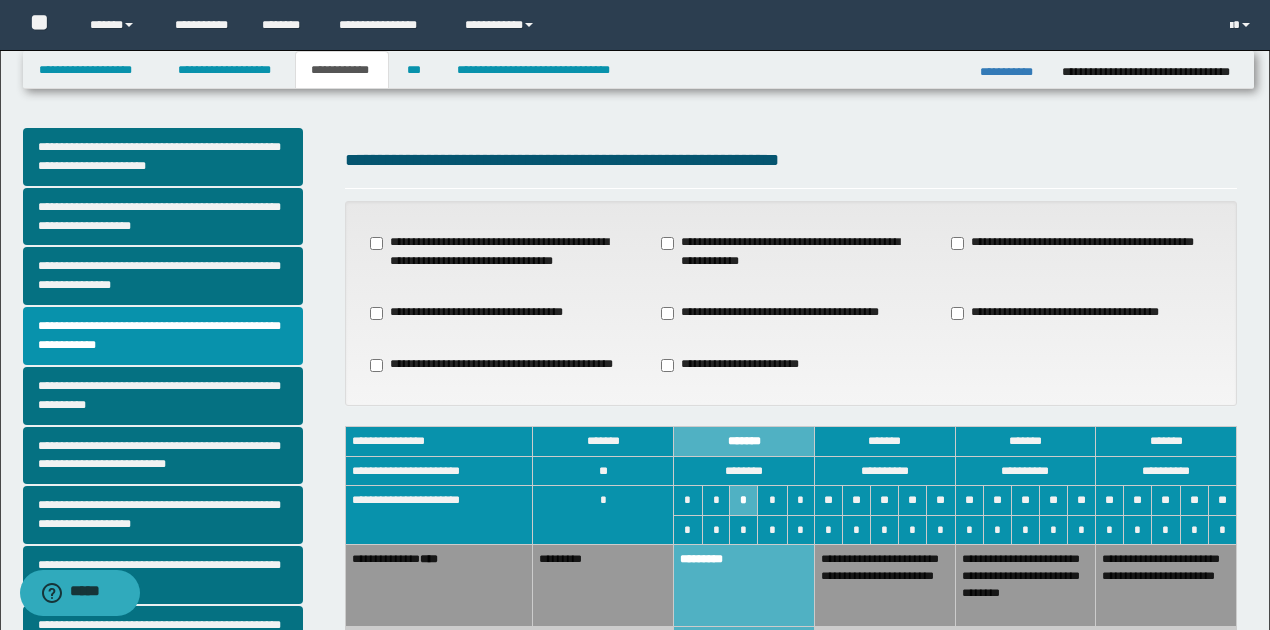 scroll, scrollTop: 0, scrollLeft: 0, axis: both 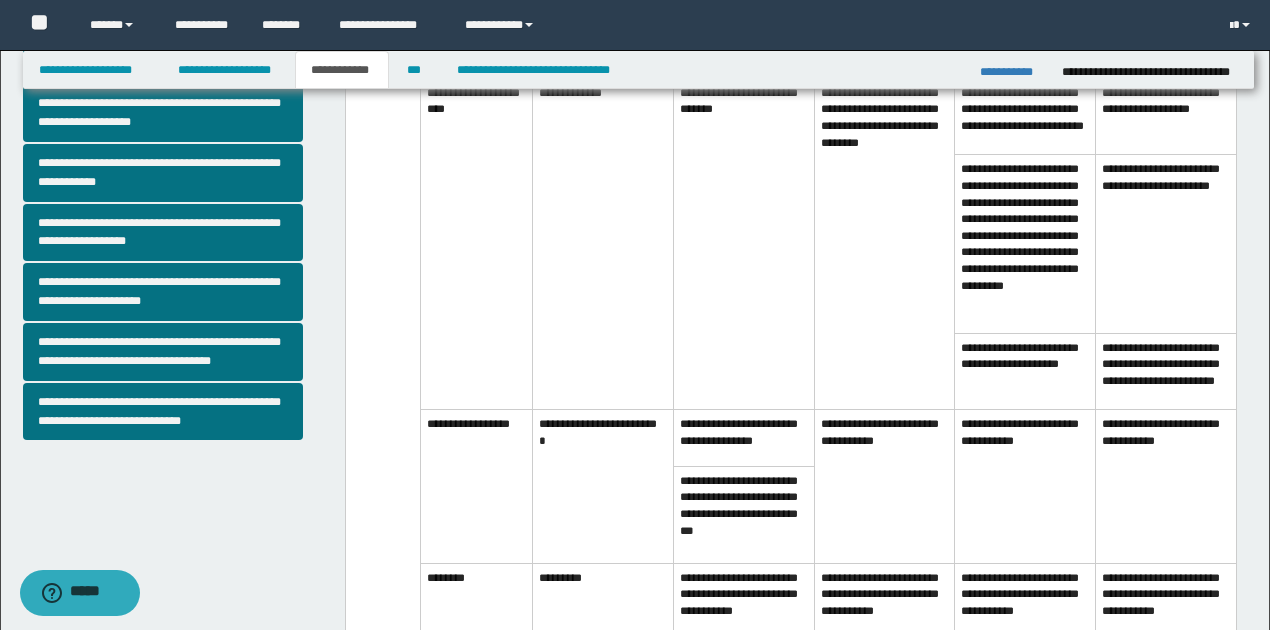 click on "**********" at bounding box center [744, 244] 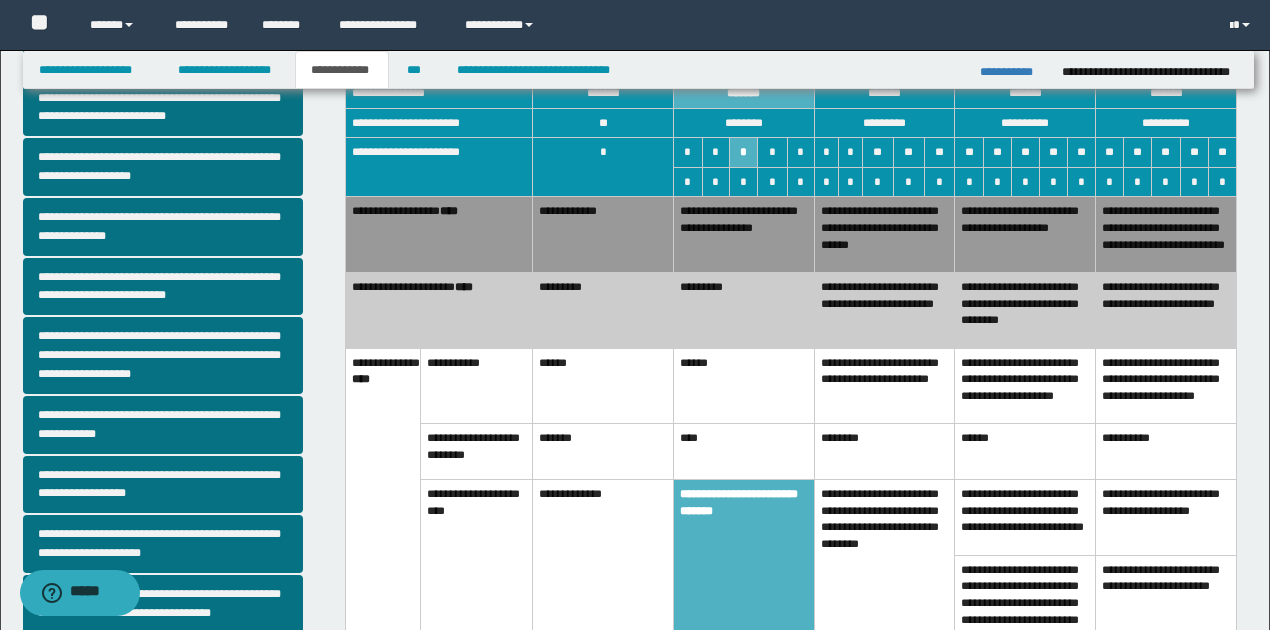 scroll, scrollTop: 266, scrollLeft: 0, axis: vertical 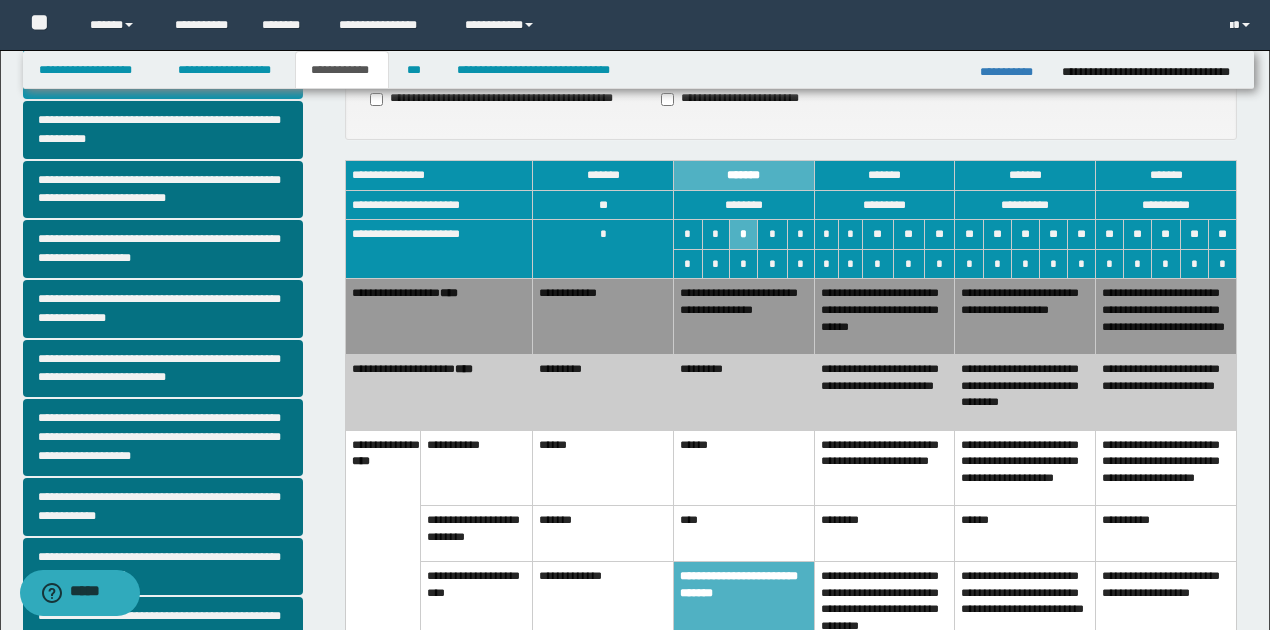 click on "****" at bounding box center (744, 534) 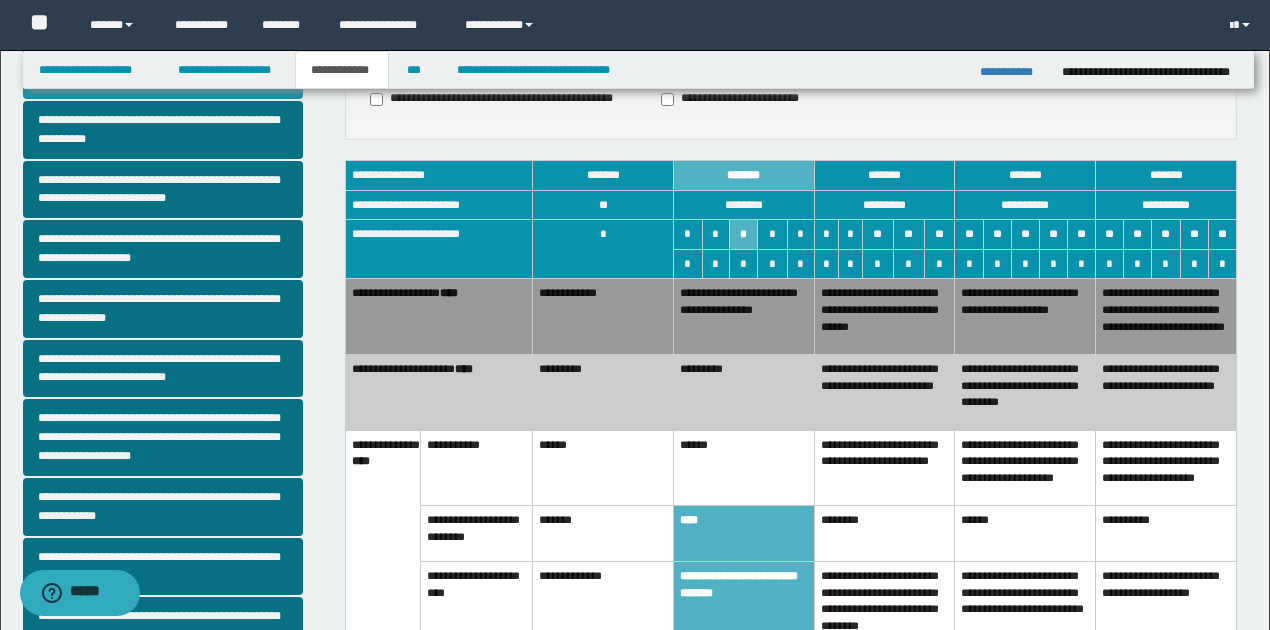 click on "**********" at bounding box center [744, 317] 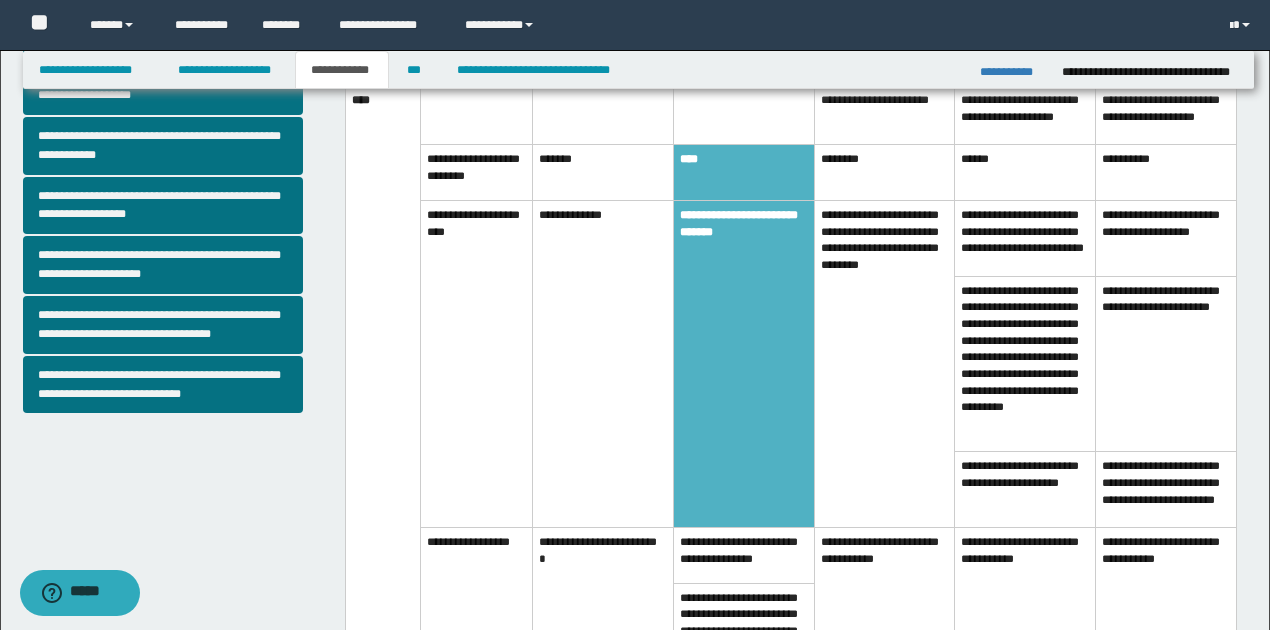 scroll, scrollTop: 466, scrollLeft: 0, axis: vertical 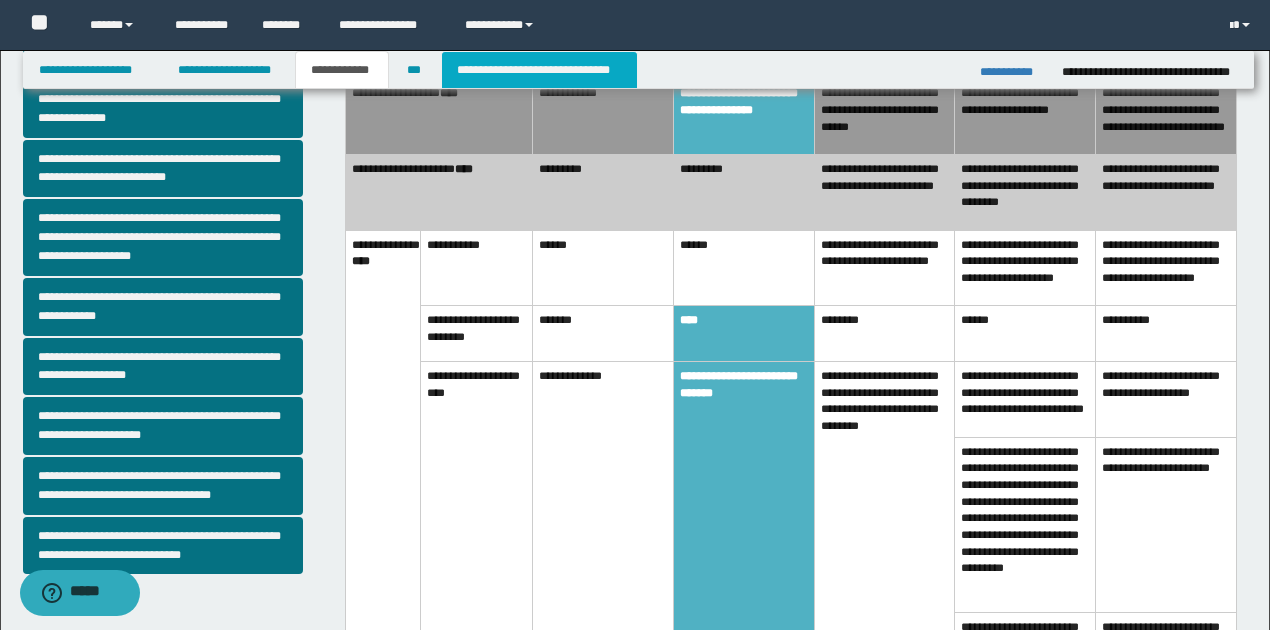 click on "**********" at bounding box center [539, 70] 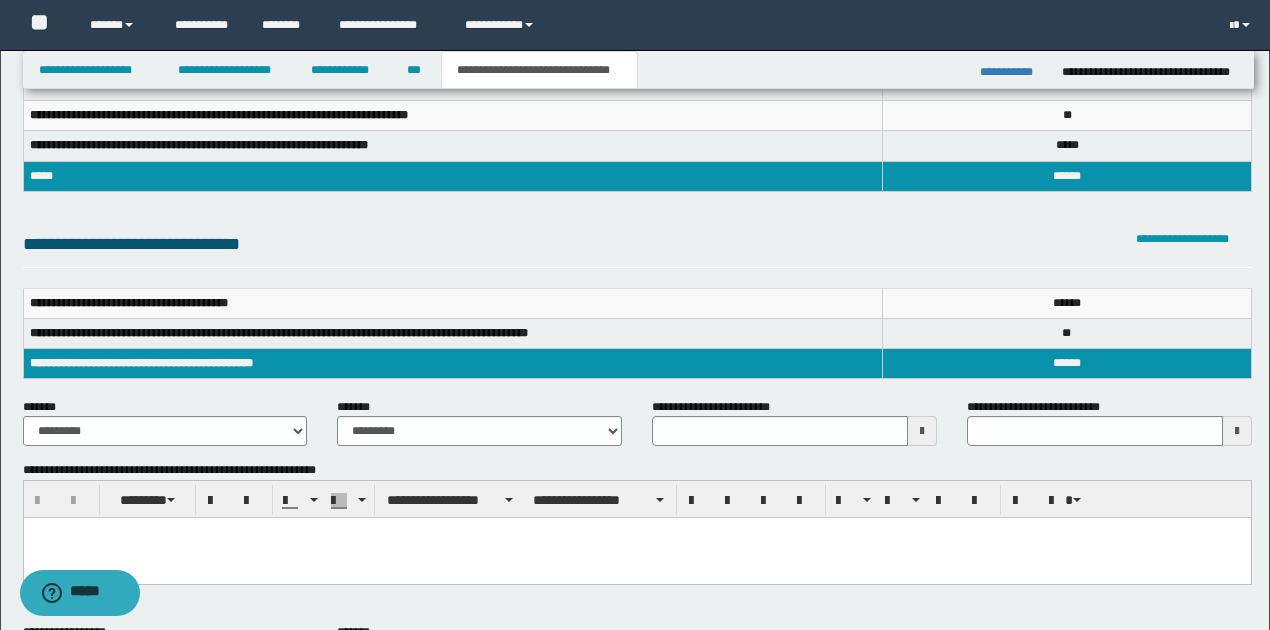 scroll, scrollTop: 133, scrollLeft: 0, axis: vertical 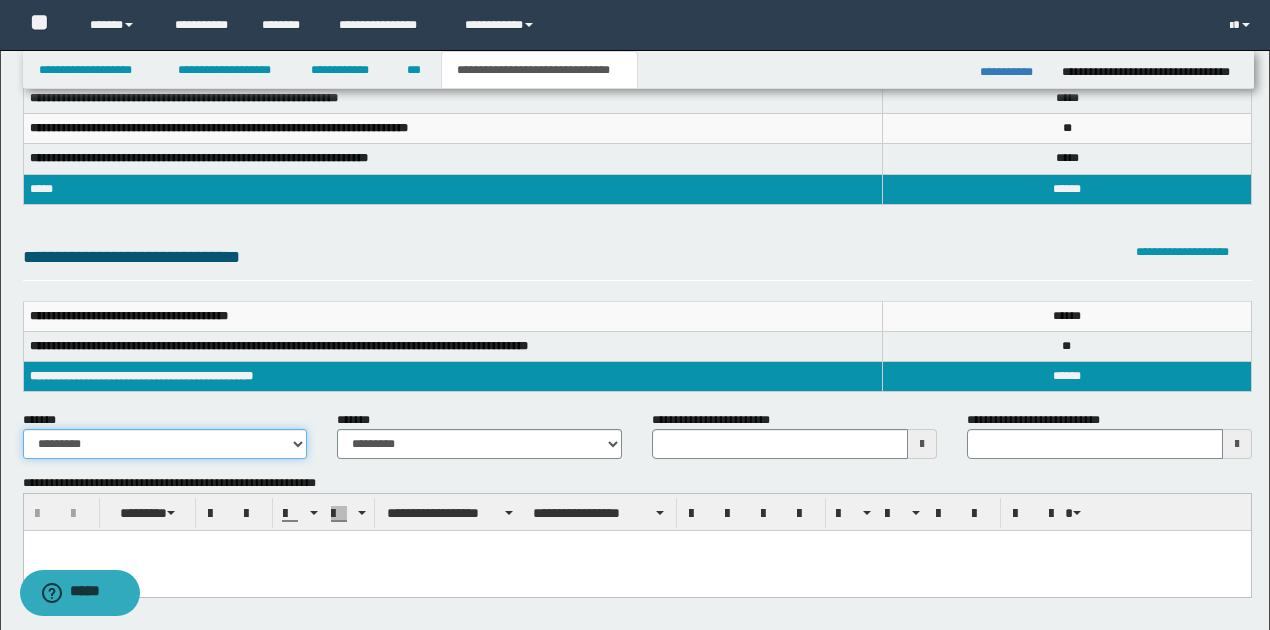 click on "**********" at bounding box center (165, 444) 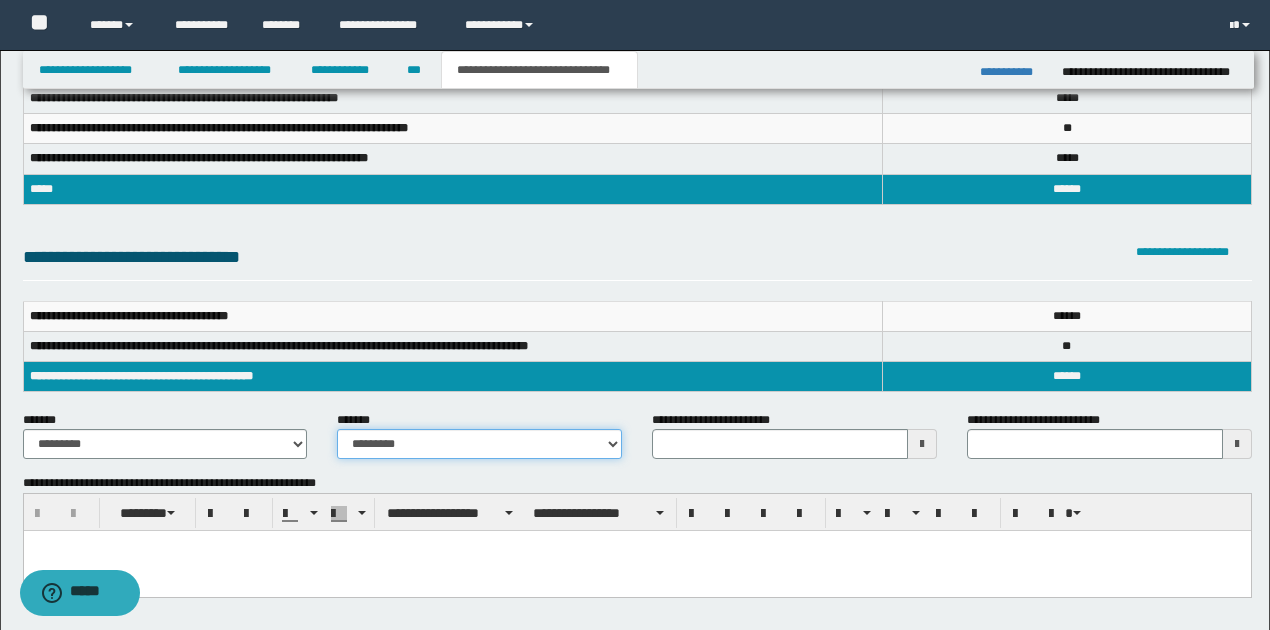 click on "**********" at bounding box center (479, 444) 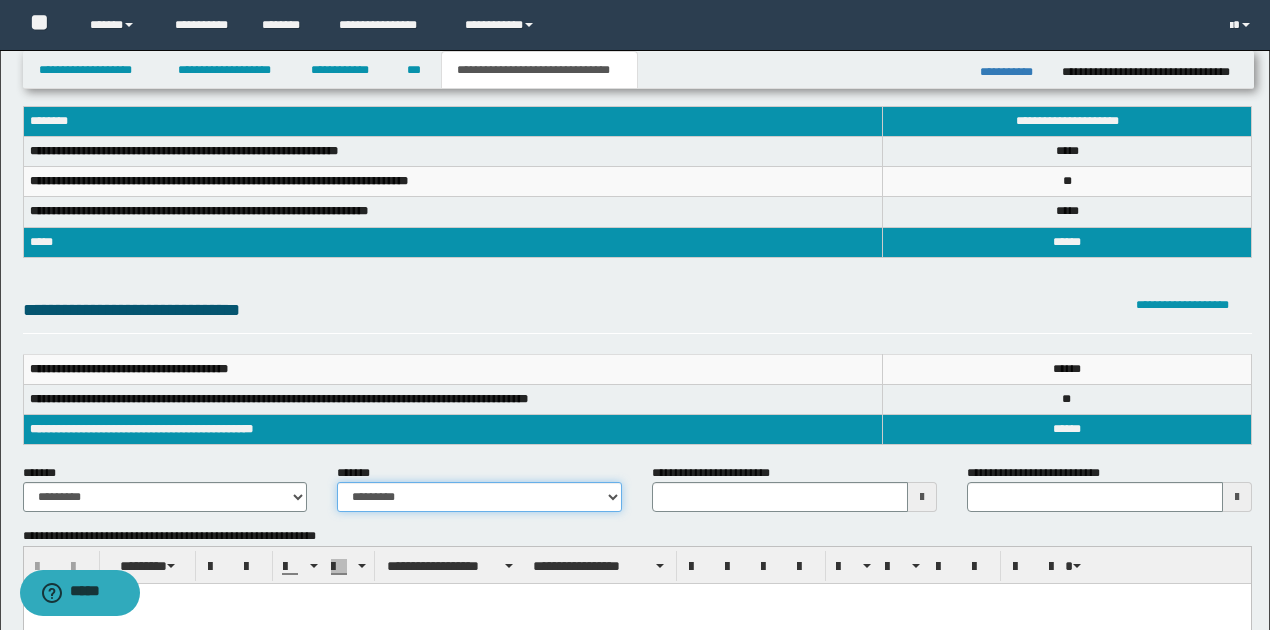 scroll, scrollTop: 0, scrollLeft: 0, axis: both 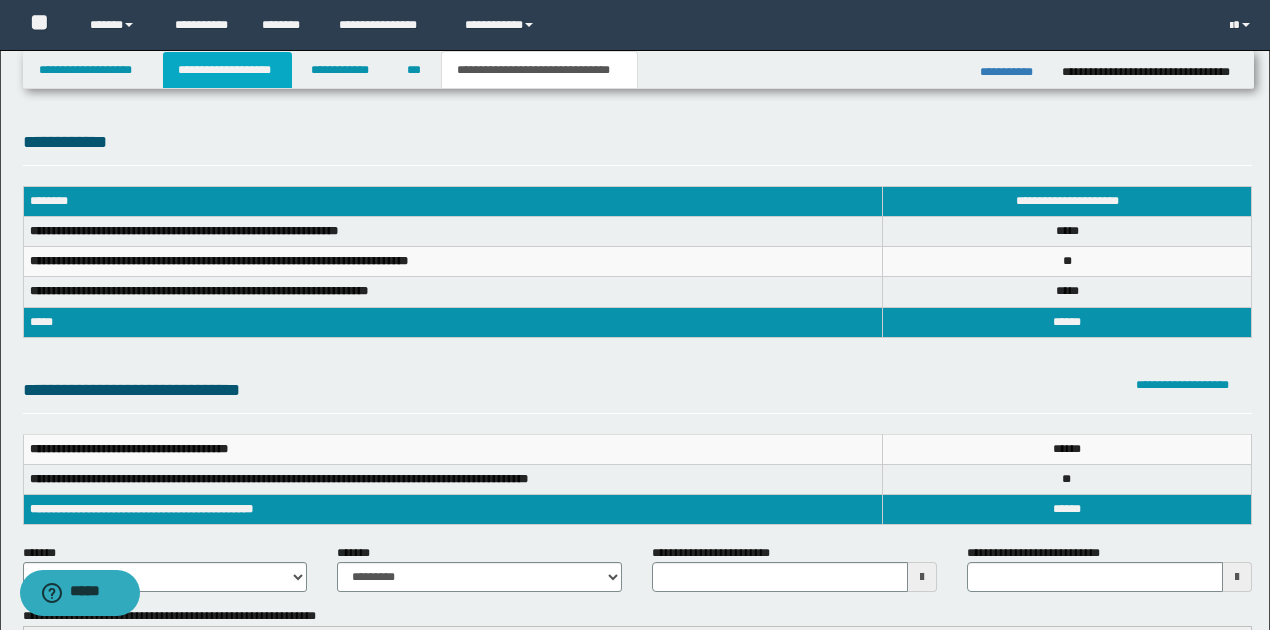 click on "**********" at bounding box center (227, 70) 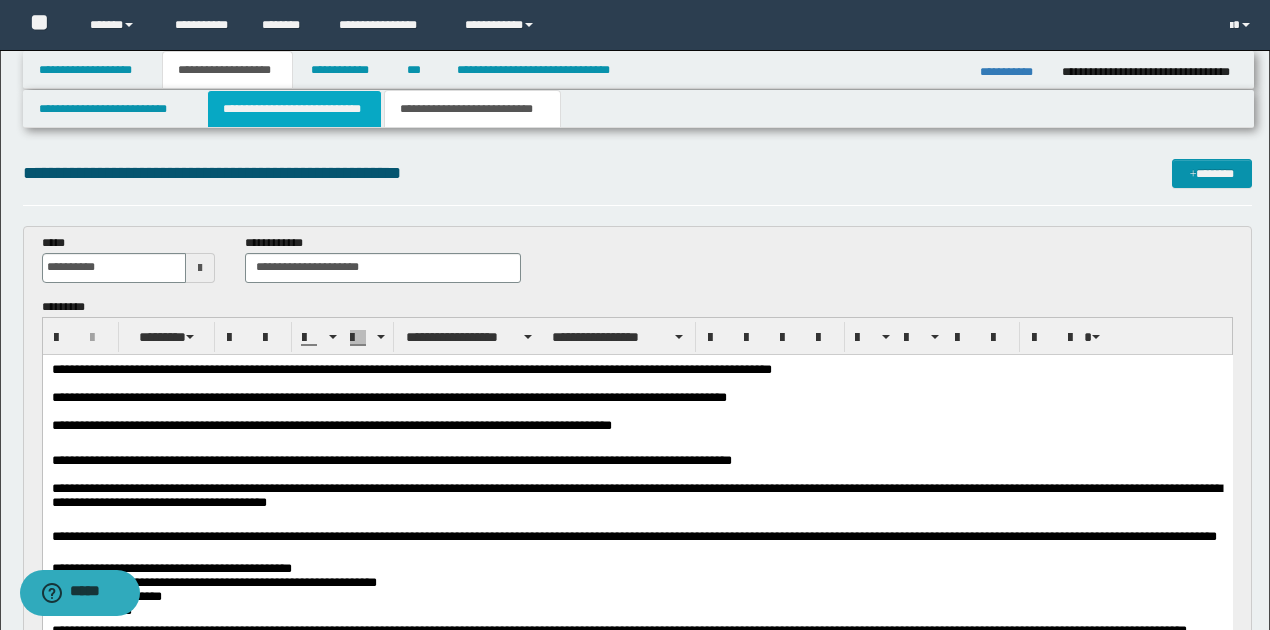 click on "**********" at bounding box center [294, 109] 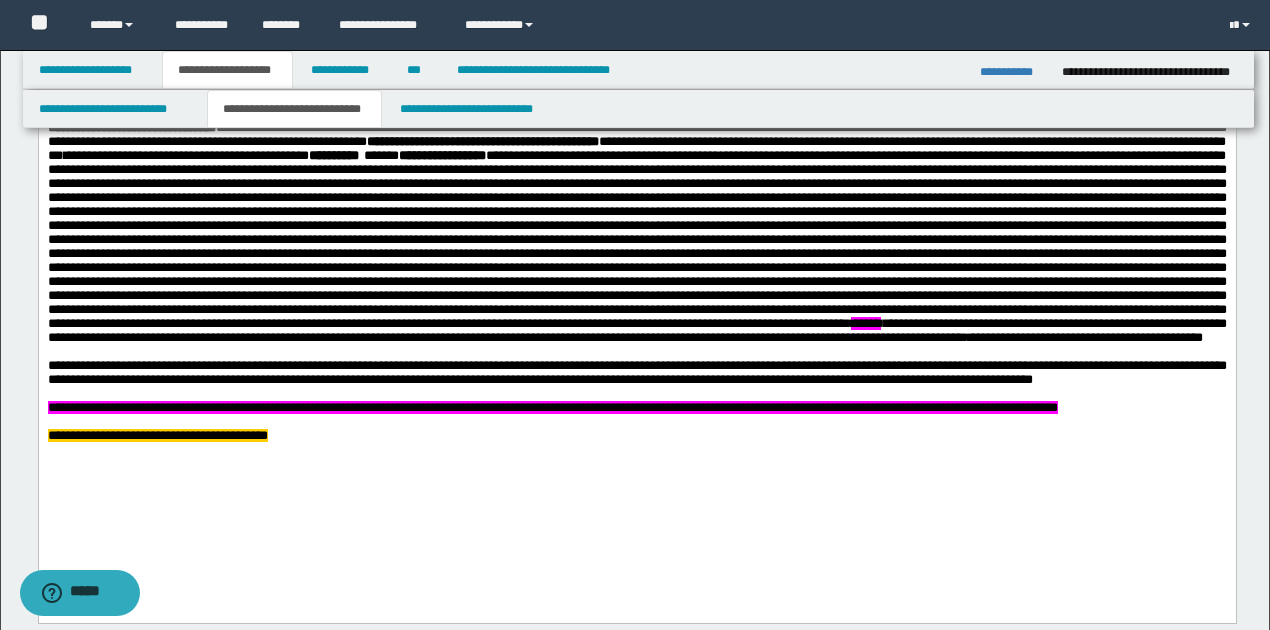 scroll, scrollTop: 1733, scrollLeft: 0, axis: vertical 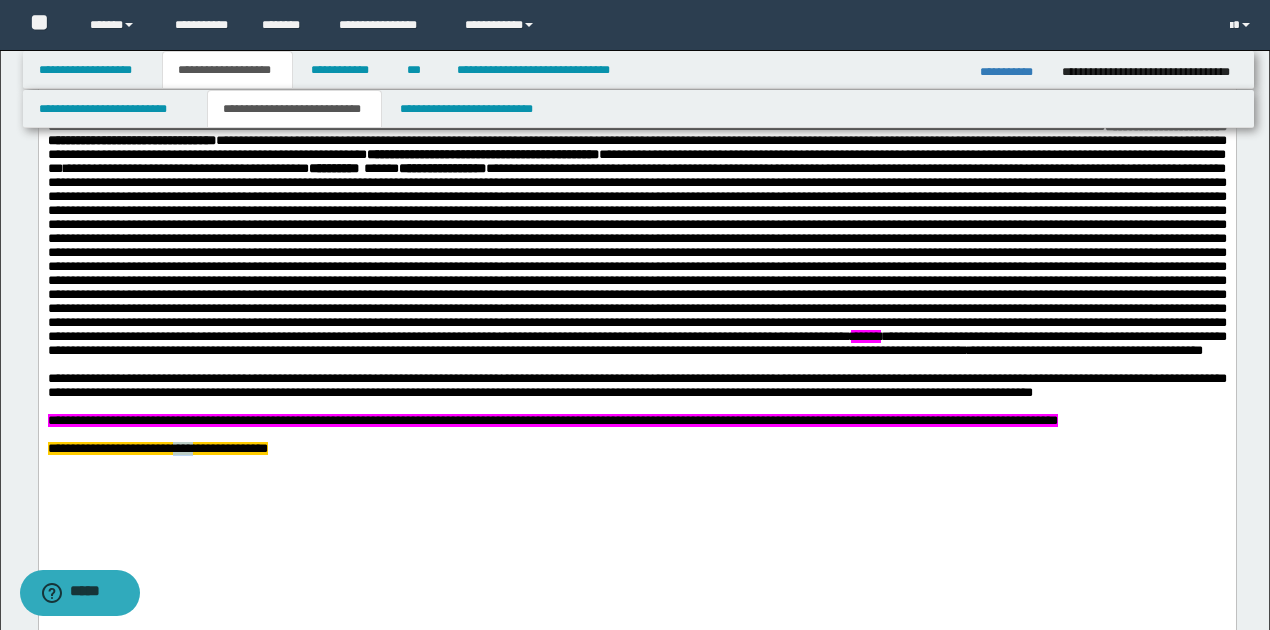 drag, startPoint x: 224, startPoint y: 521, endPoint x: 261, endPoint y: 520, distance: 37.01351 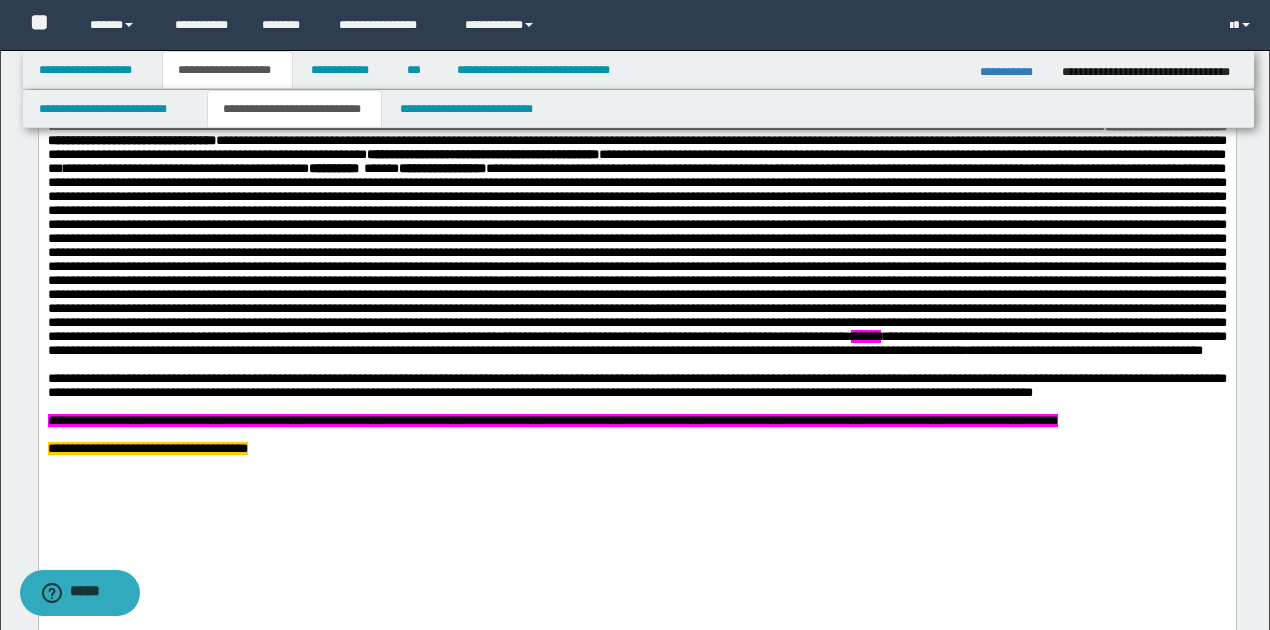 click on "**********" at bounding box center (147, 449) 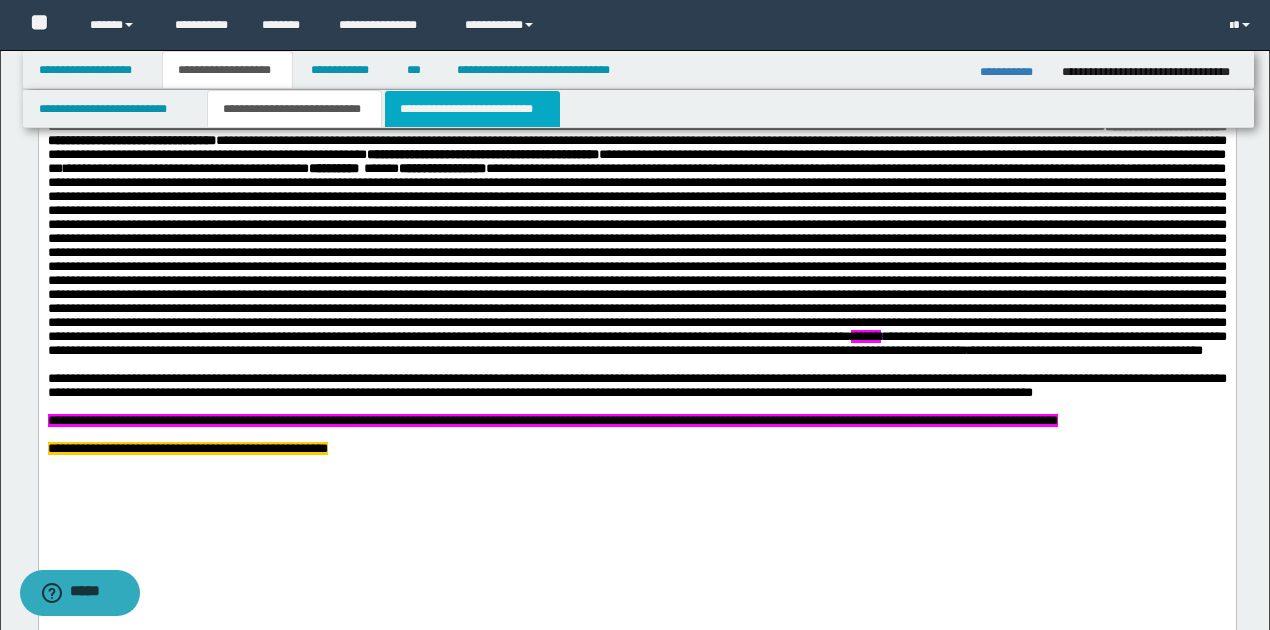 click on "**********" at bounding box center [472, 109] 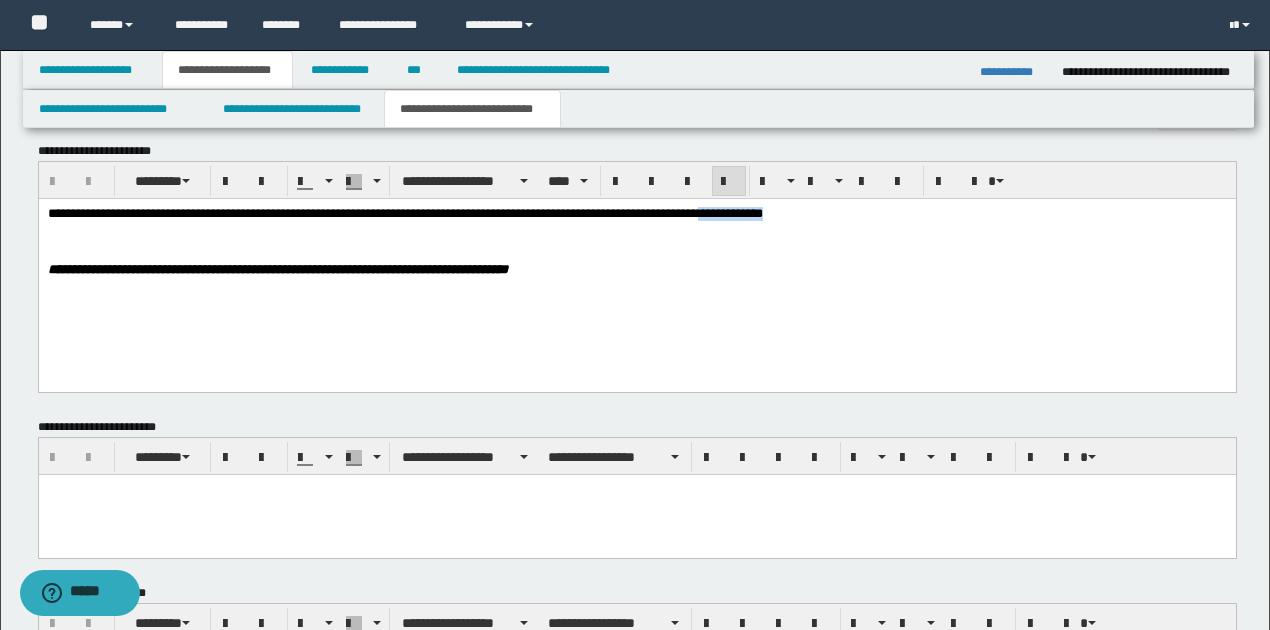 drag, startPoint x: 738, startPoint y: 213, endPoint x: 804, endPoint y: 206, distance: 66.37017 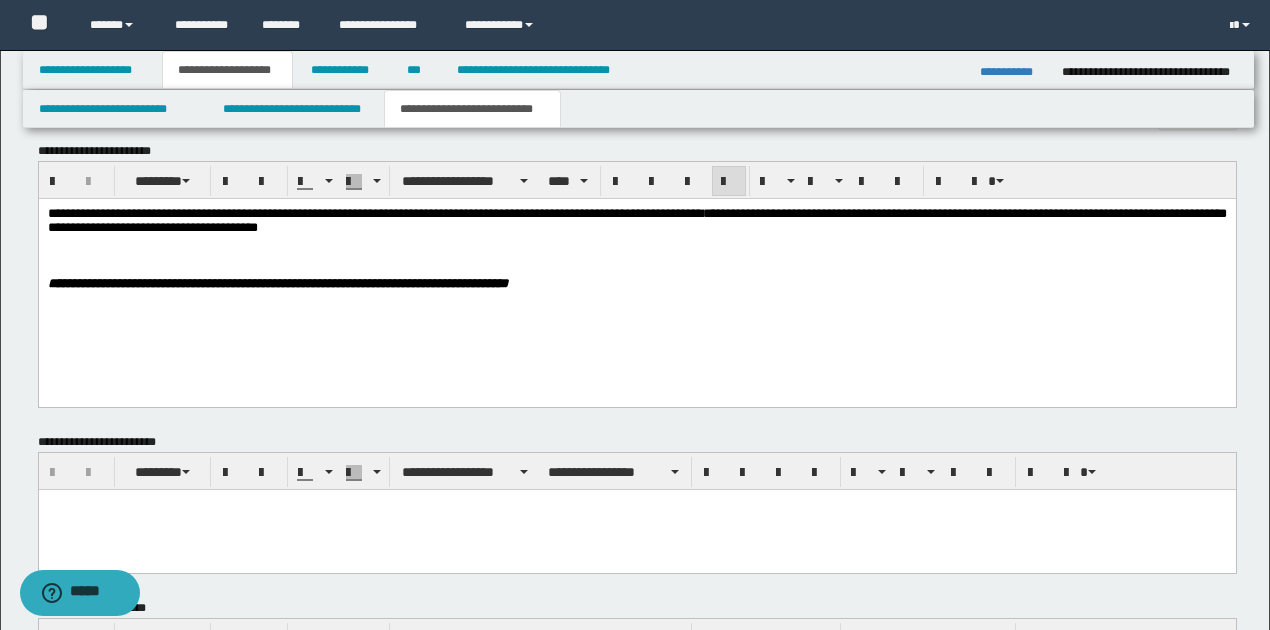 click on "**********" at bounding box center (636, 219) 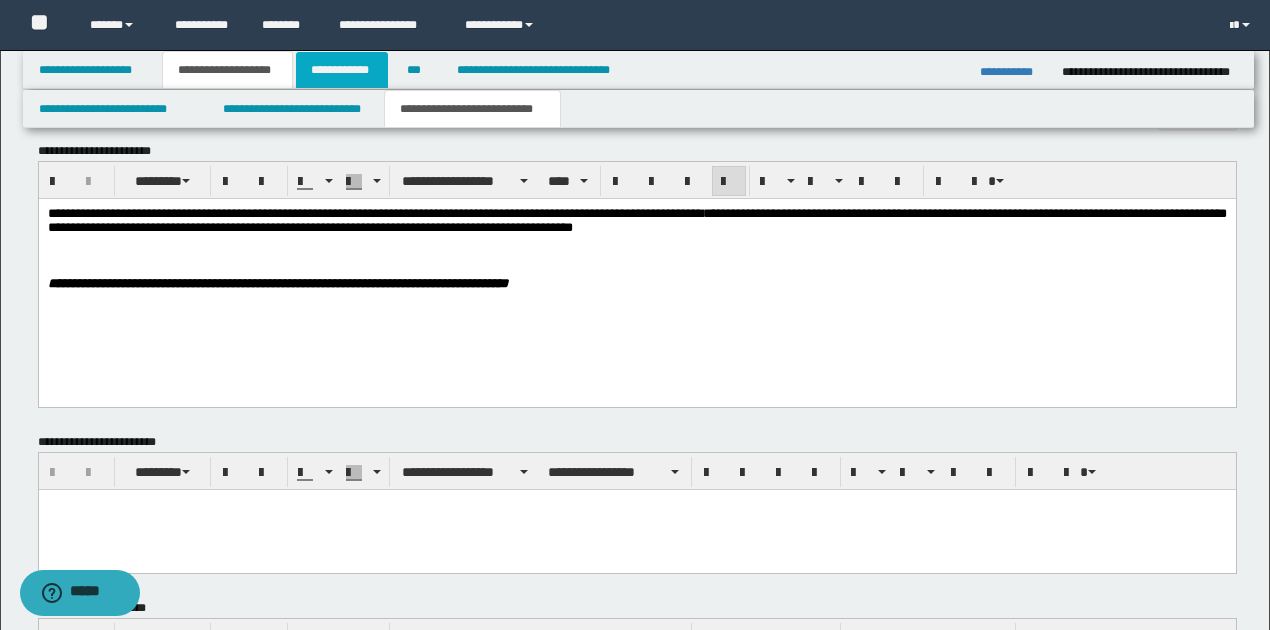 click on "**********" at bounding box center [342, 70] 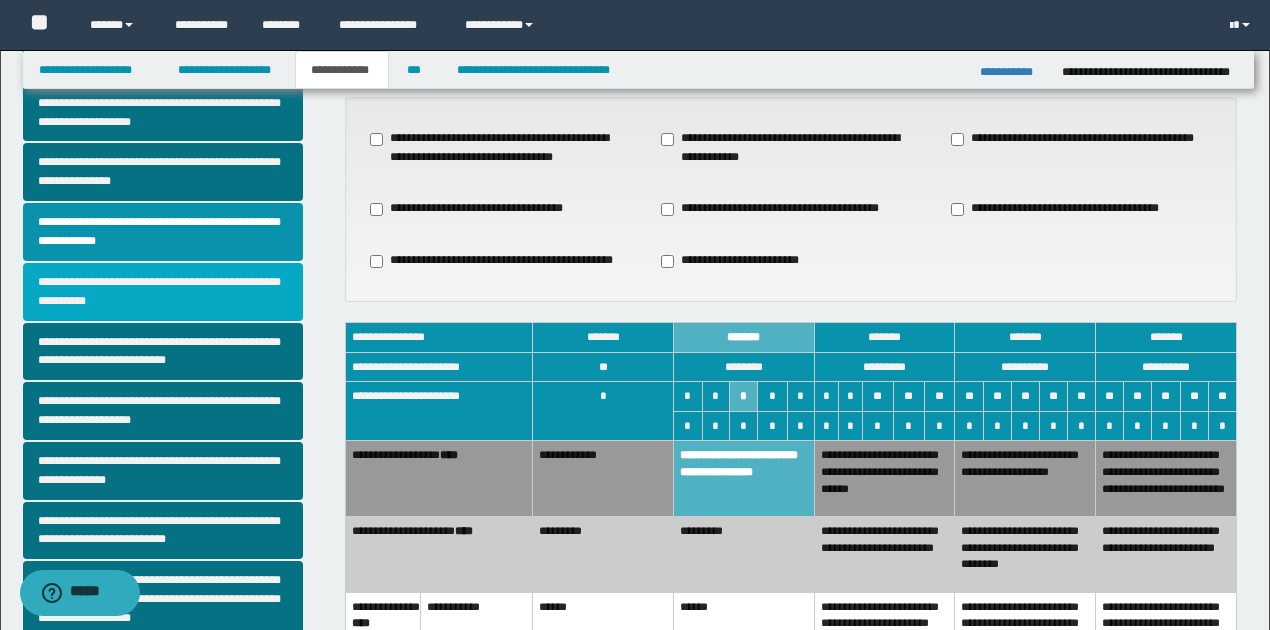 scroll, scrollTop: 102, scrollLeft: 0, axis: vertical 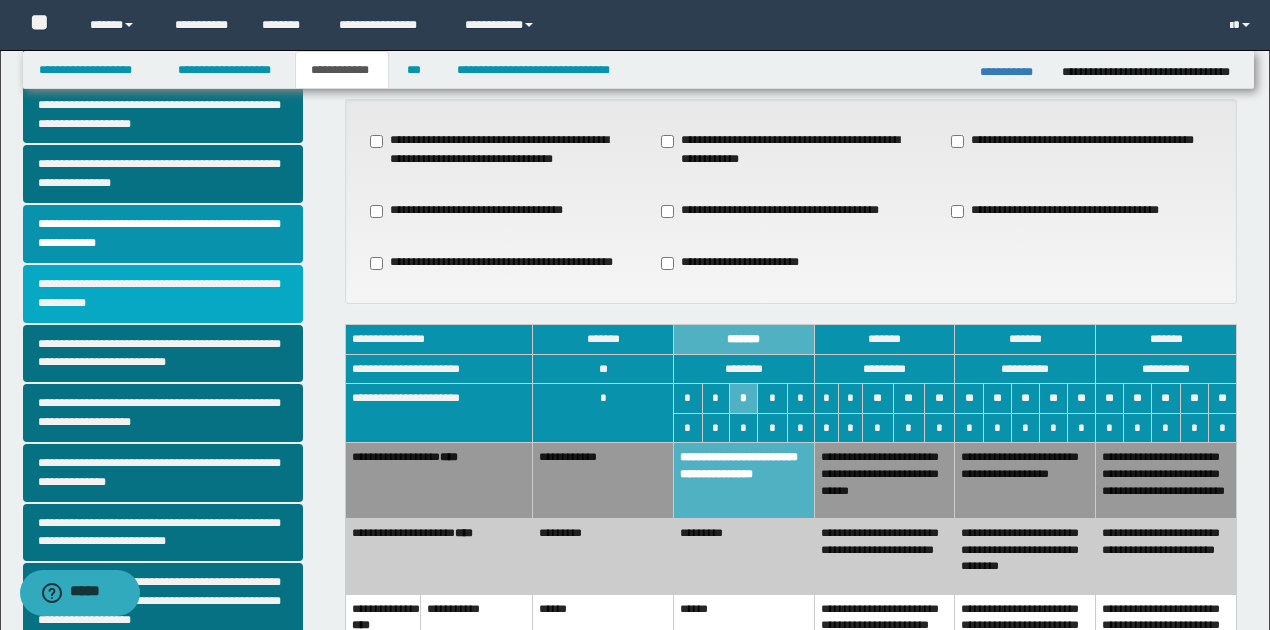 click on "**********" at bounding box center [163, 294] 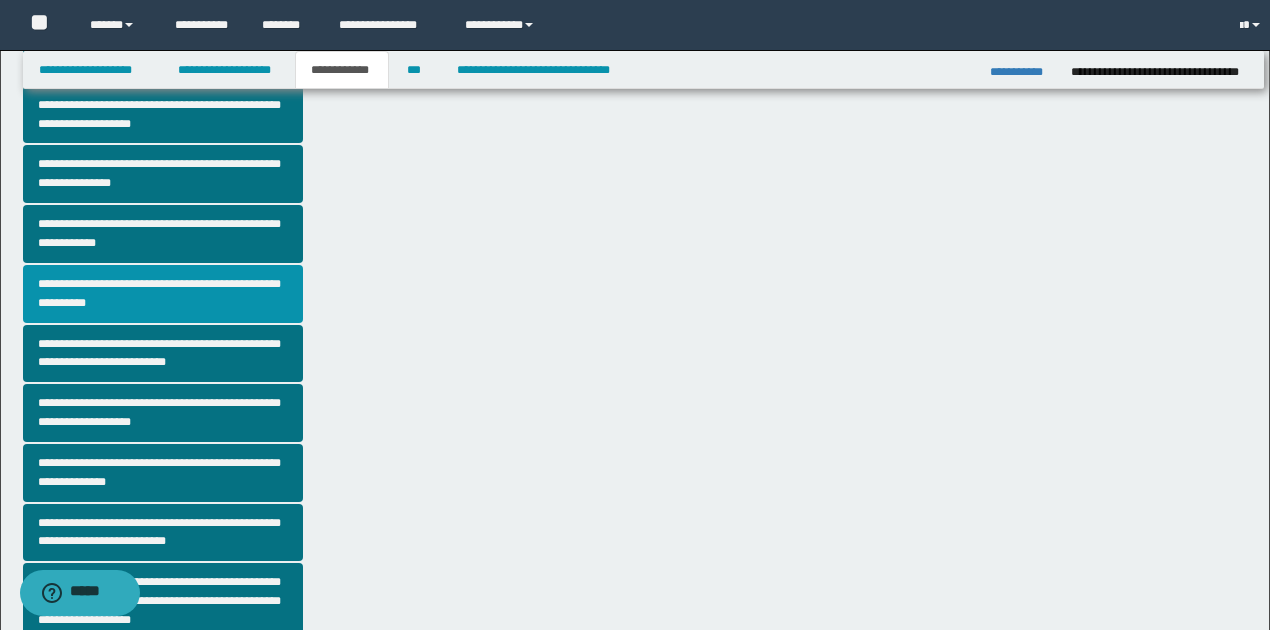 scroll, scrollTop: 0, scrollLeft: 0, axis: both 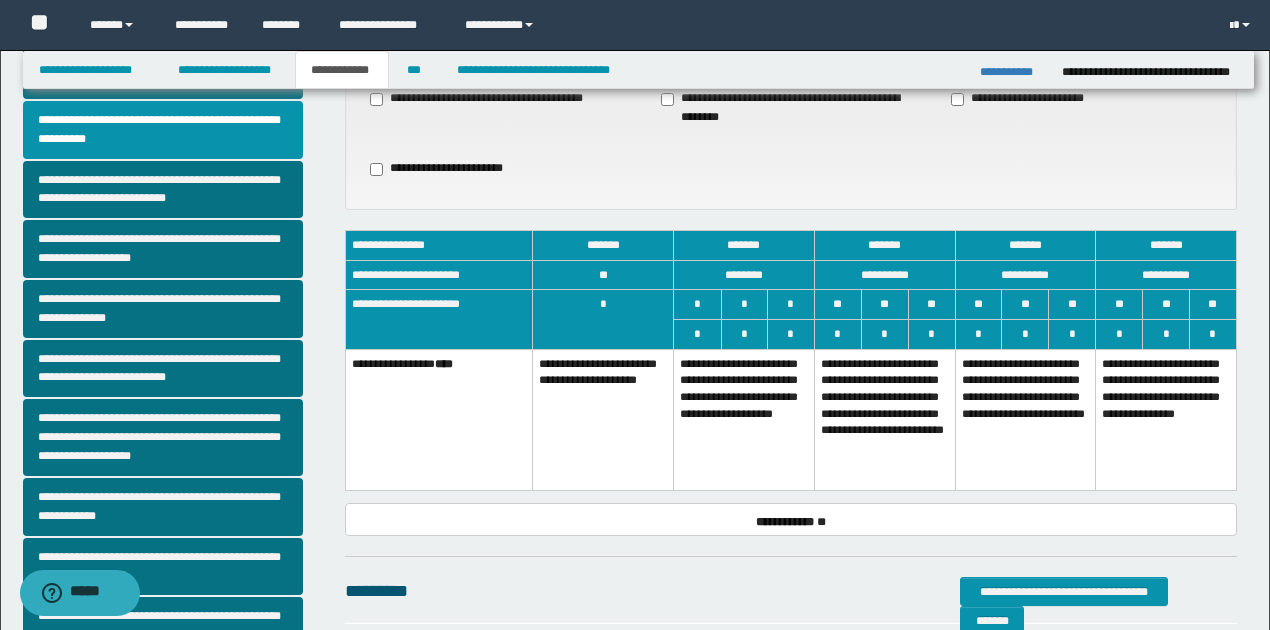 click on "**********" at bounding box center (884, 419) 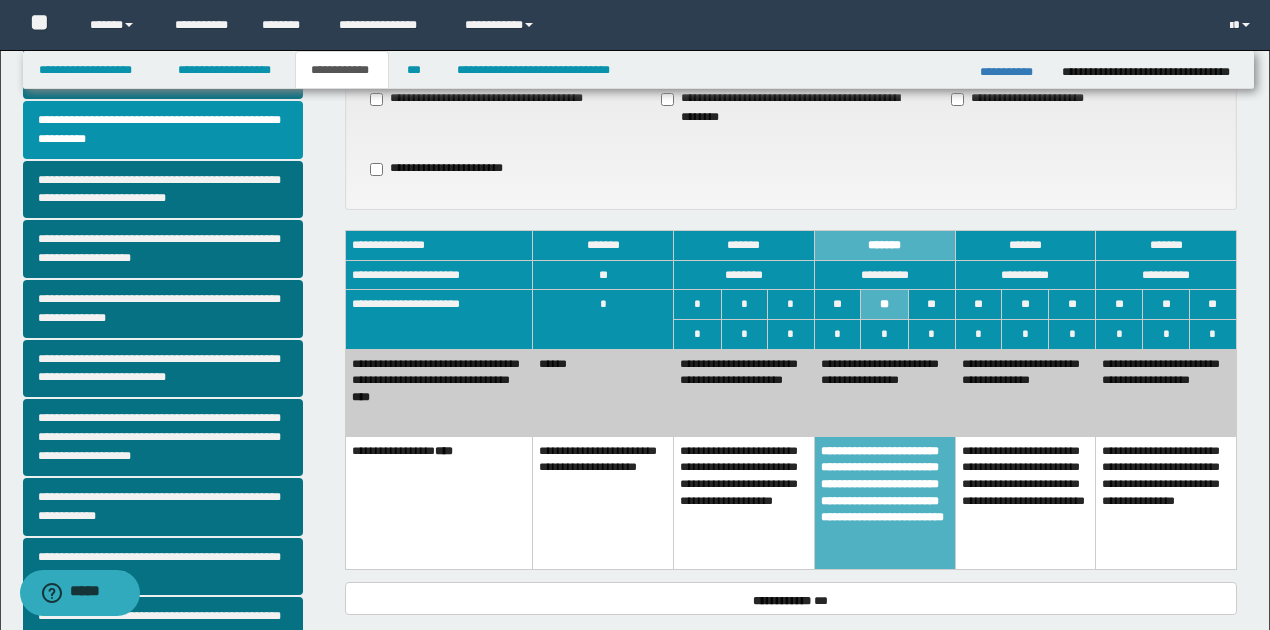 click on "**********" at bounding box center (744, 392) 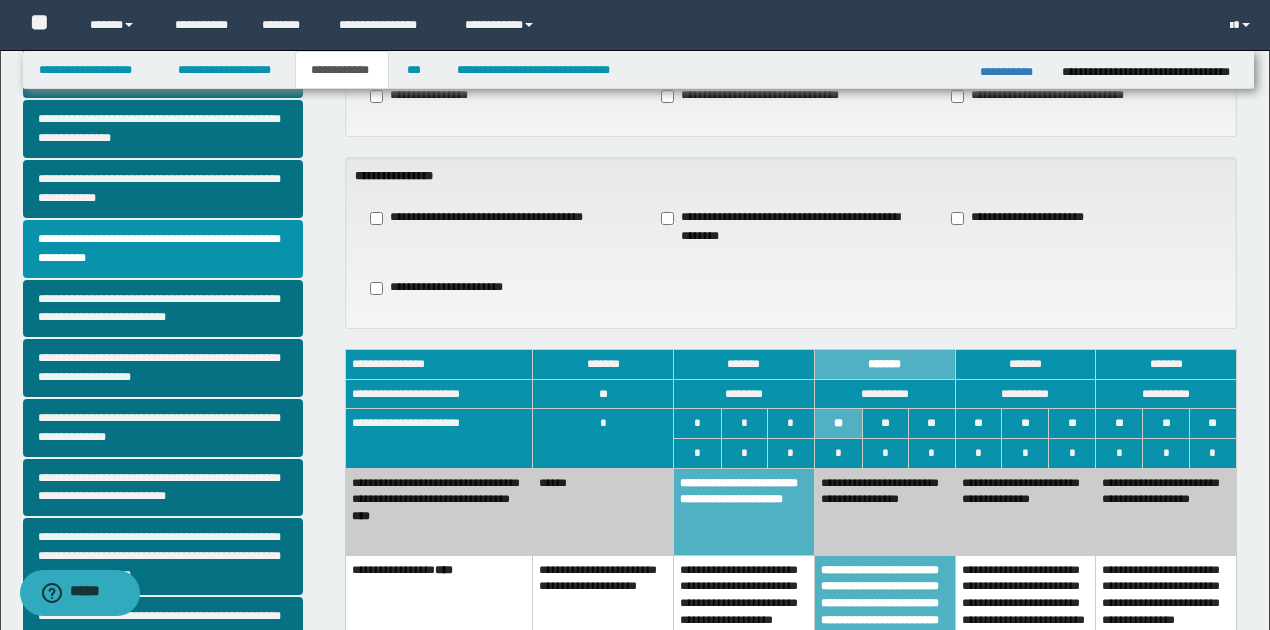 scroll, scrollTop: 66, scrollLeft: 0, axis: vertical 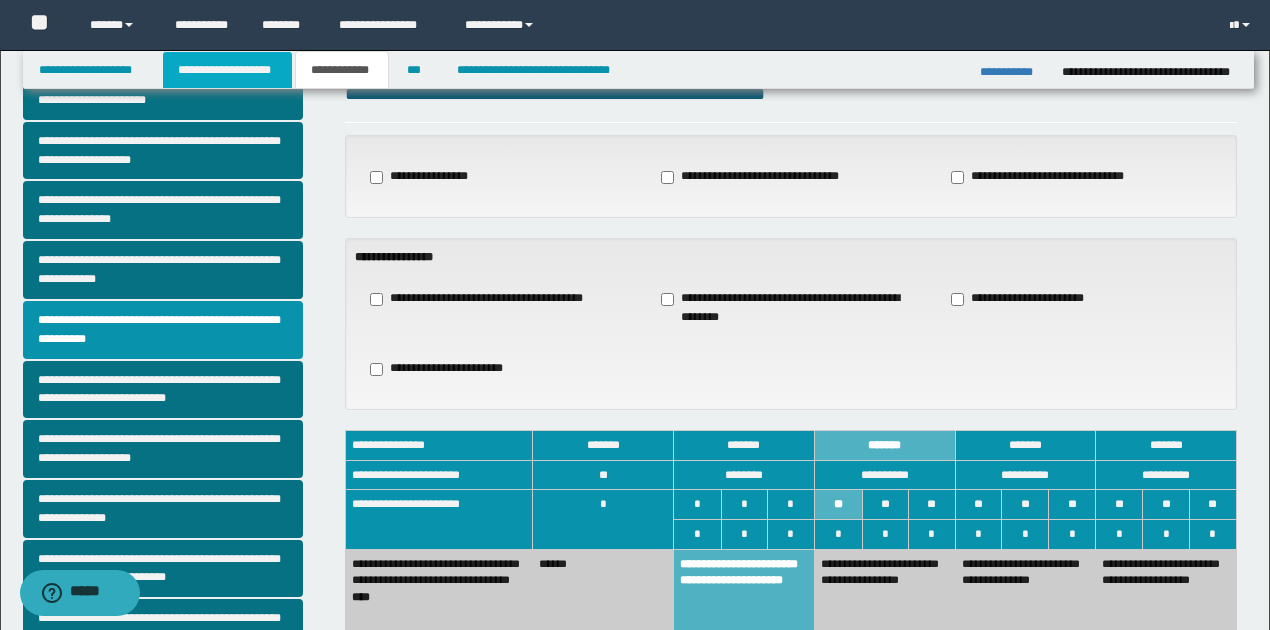 click on "**********" at bounding box center (227, 70) 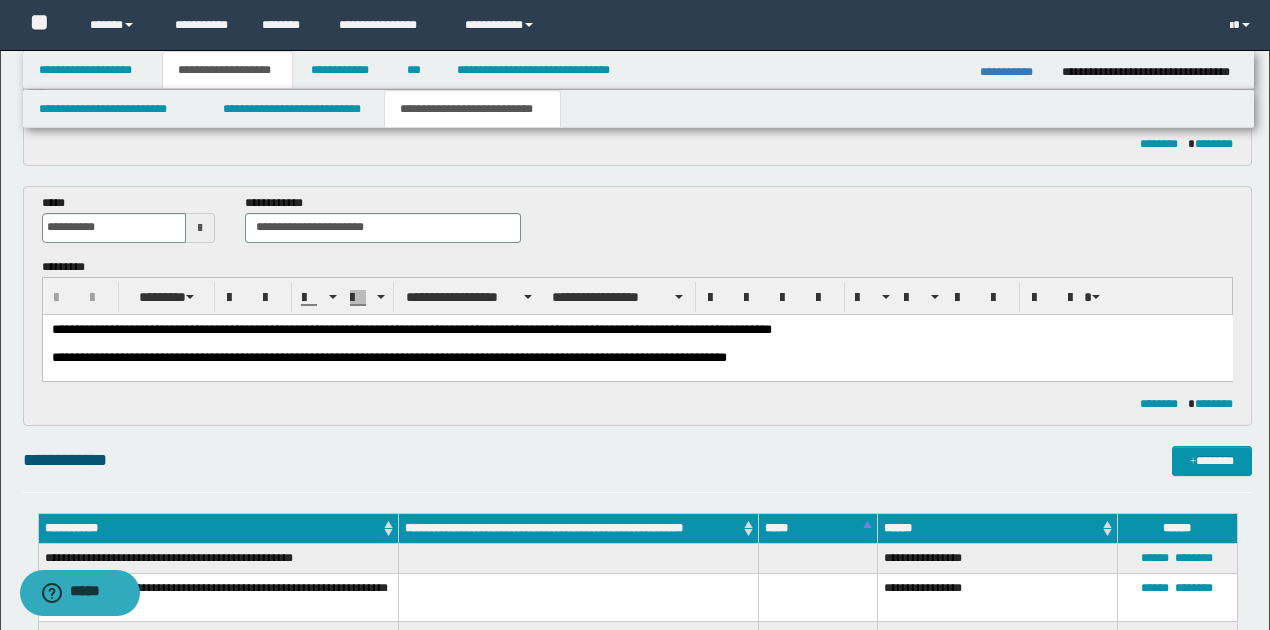 scroll, scrollTop: 1230, scrollLeft: 0, axis: vertical 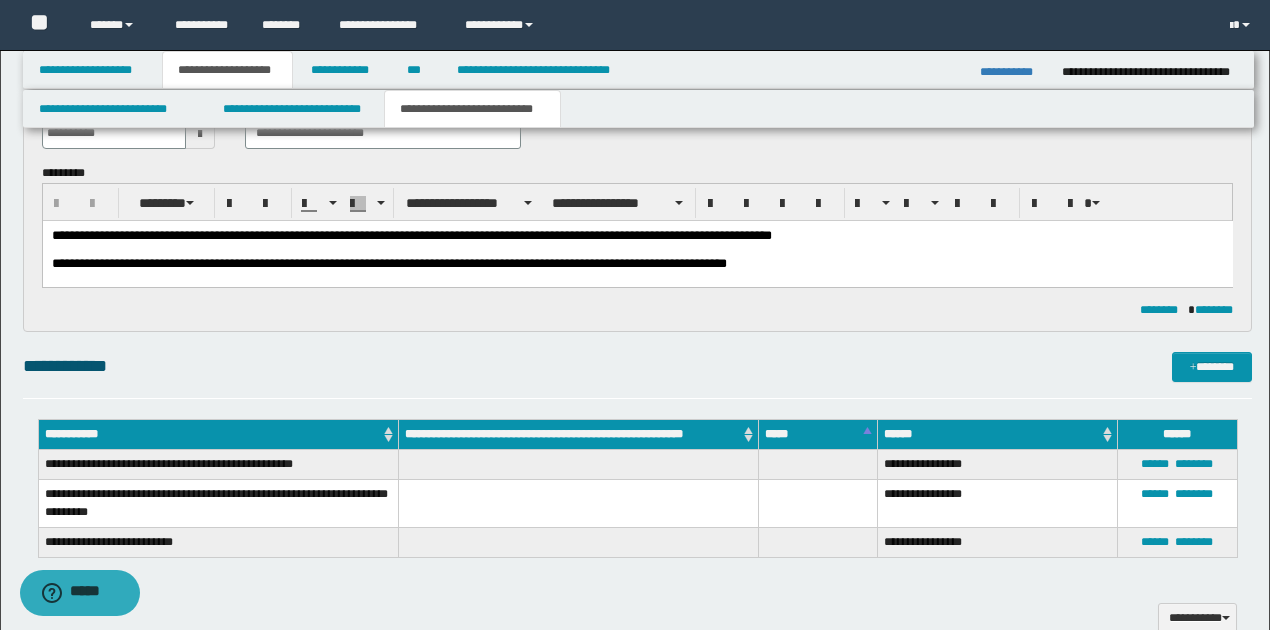 click on "**********" at bounding box center [637, 266] 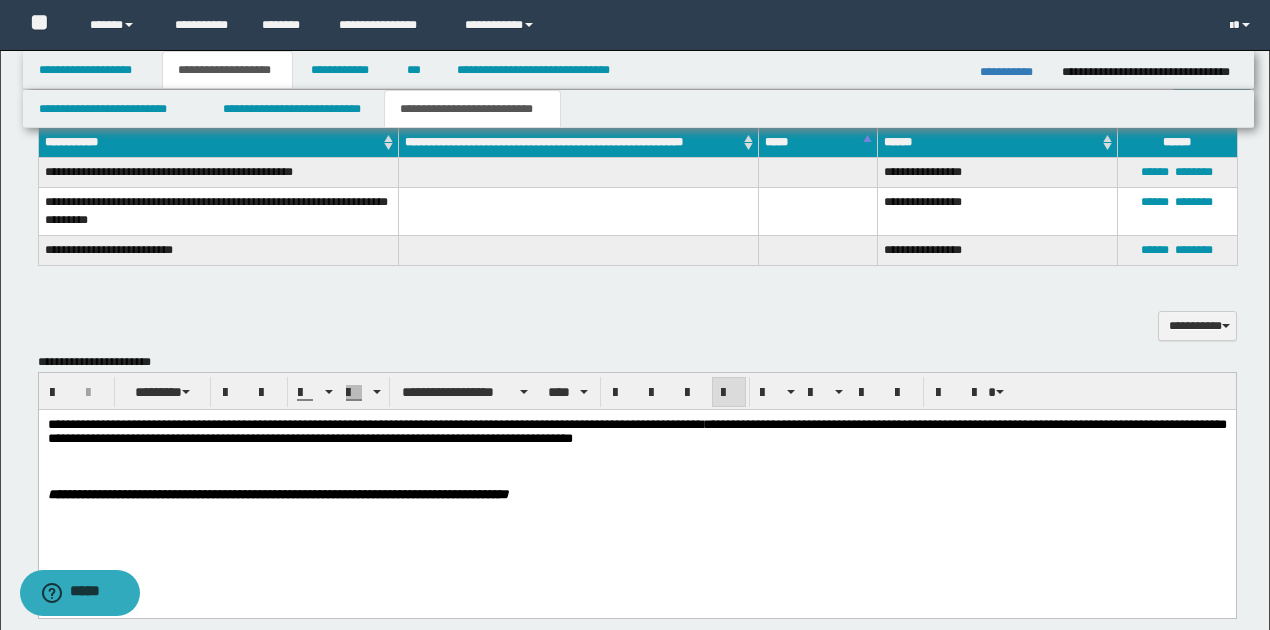 scroll, scrollTop: 1964, scrollLeft: 0, axis: vertical 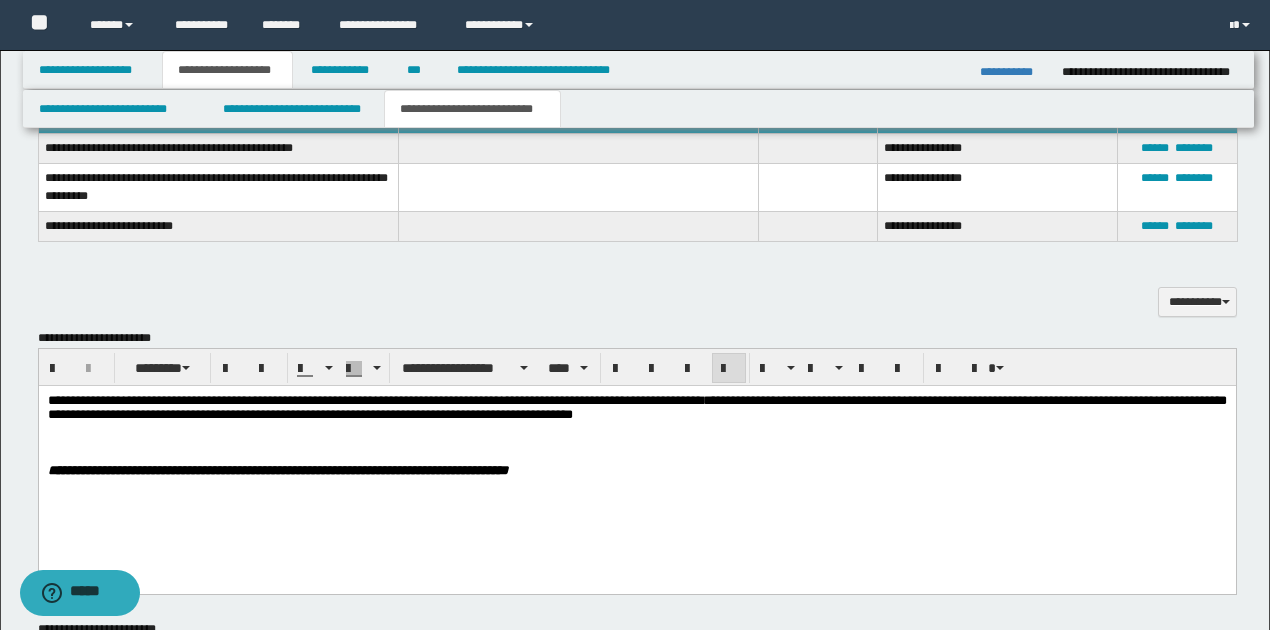 click on "**********" at bounding box center (636, 407) 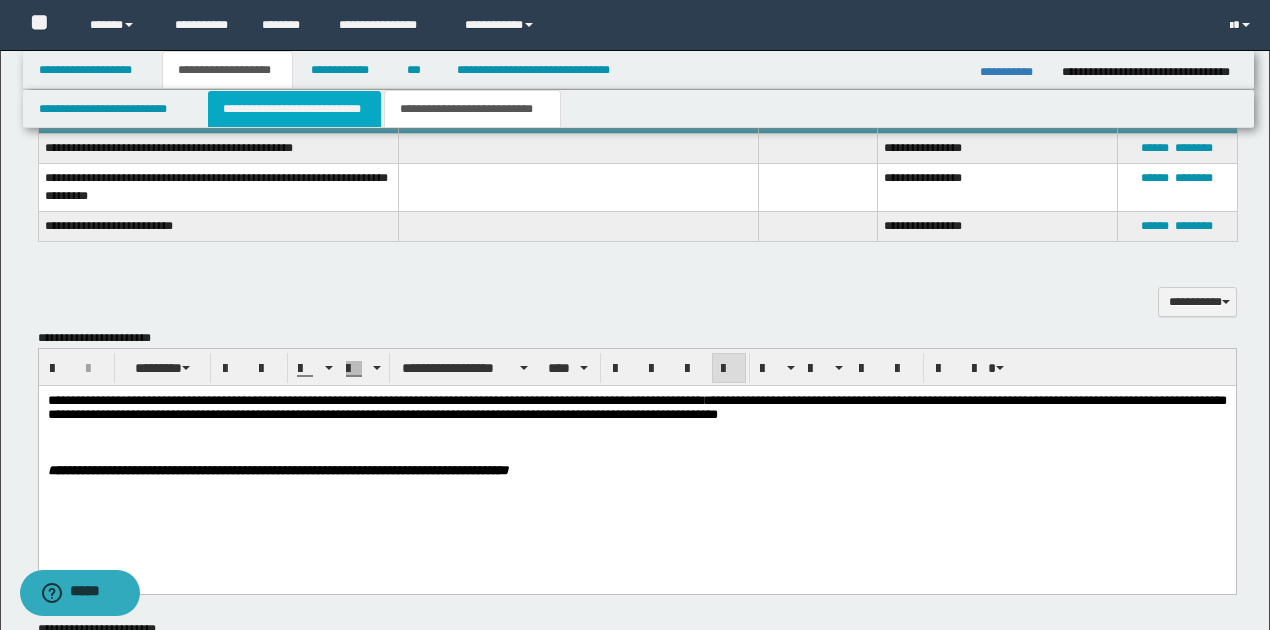 click on "**********" at bounding box center (294, 109) 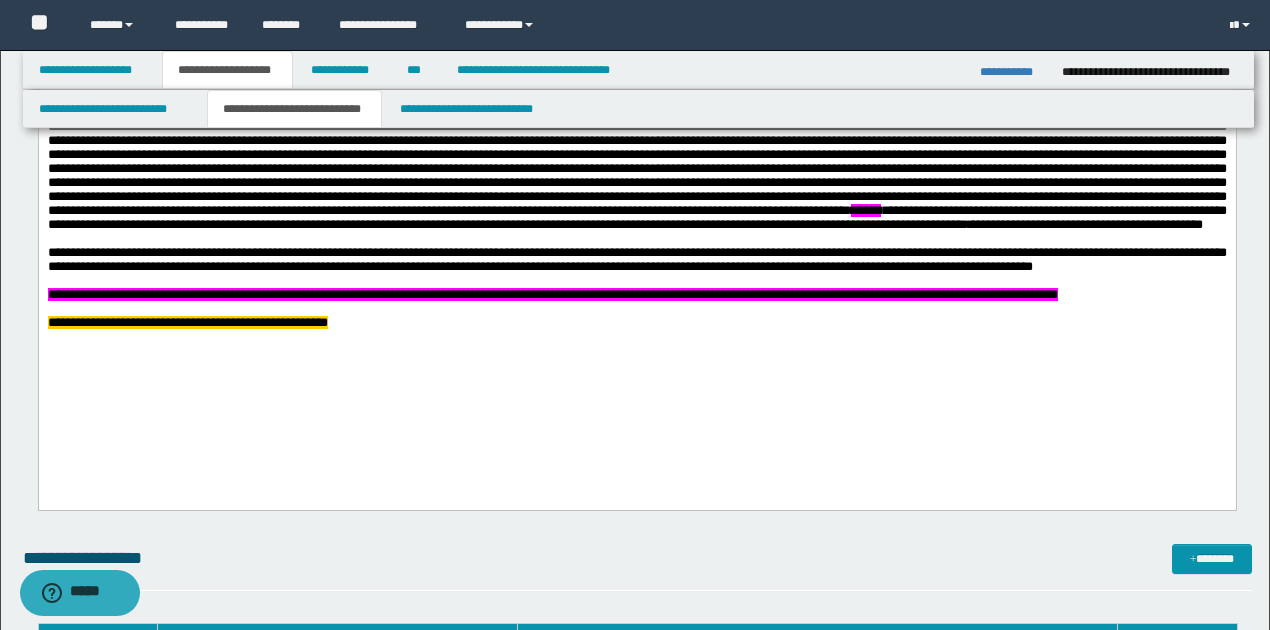 scroll, scrollTop: 1830, scrollLeft: 0, axis: vertical 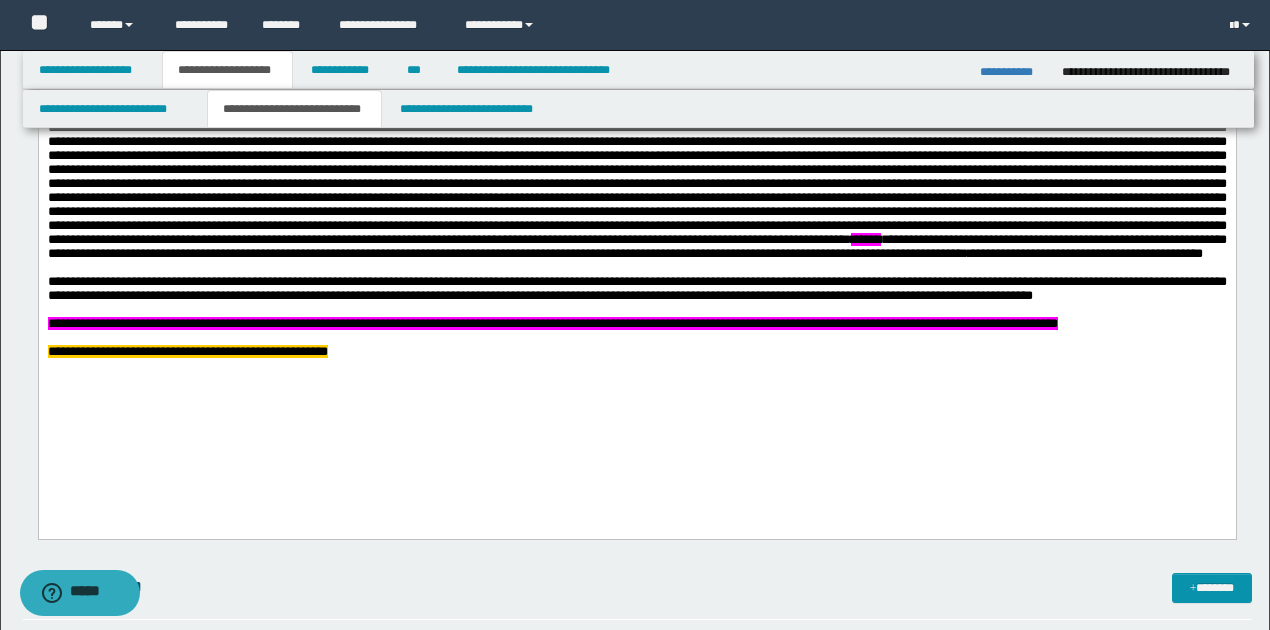 click on "**********" at bounding box center (552, 324) 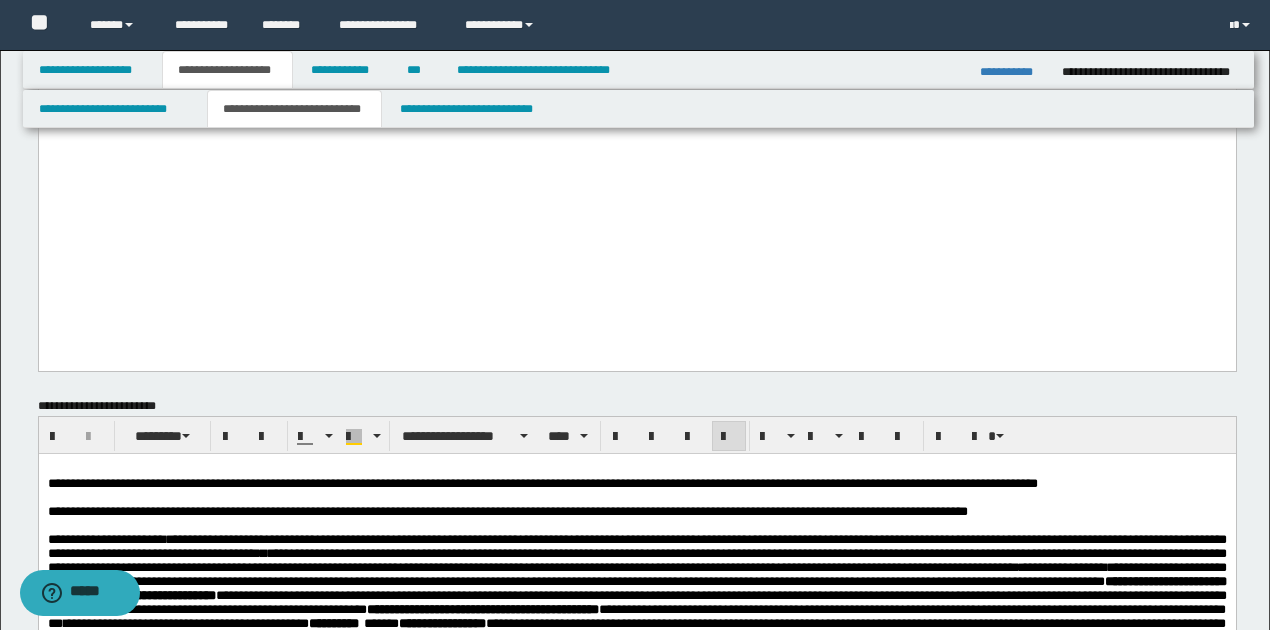 scroll, scrollTop: 1164, scrollLeft: 0, axis: vertical 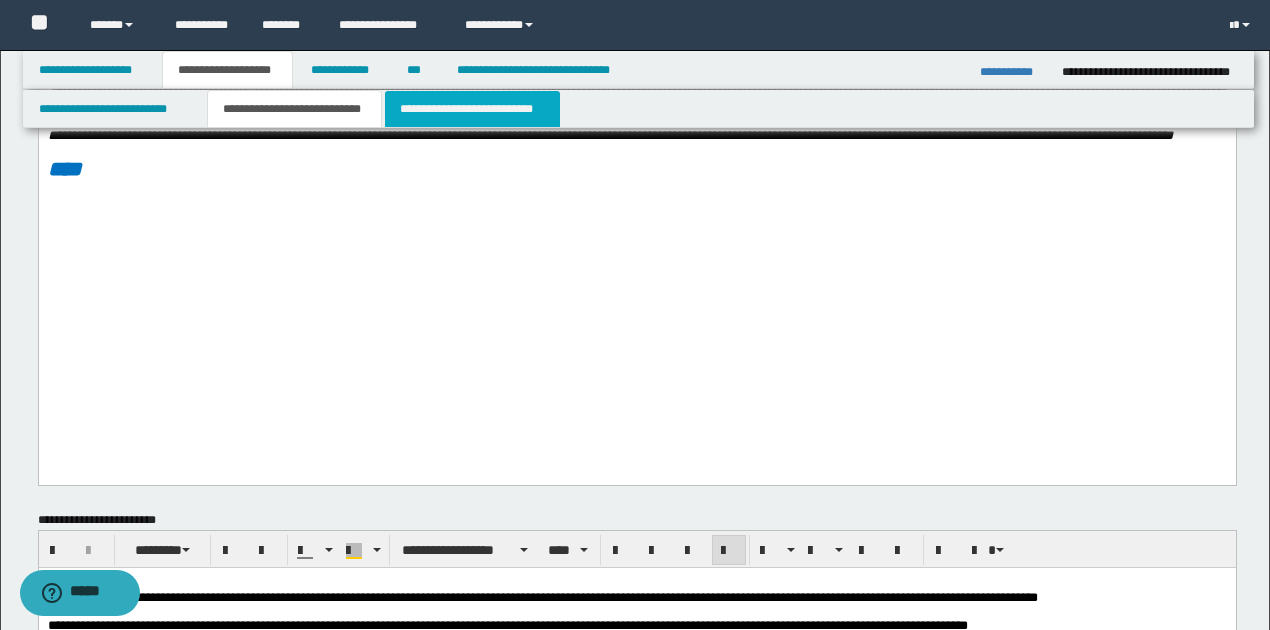 click on "**********" at bounding box center (472, 109) 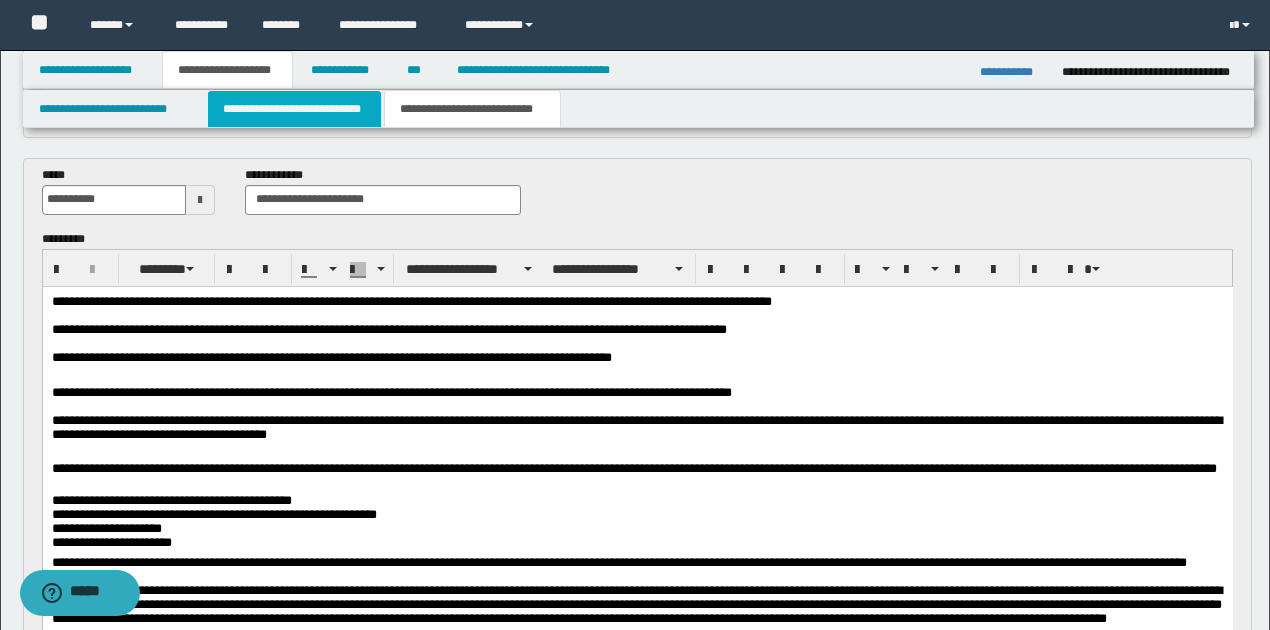 click on "**********" at bounding box center (294, 109) 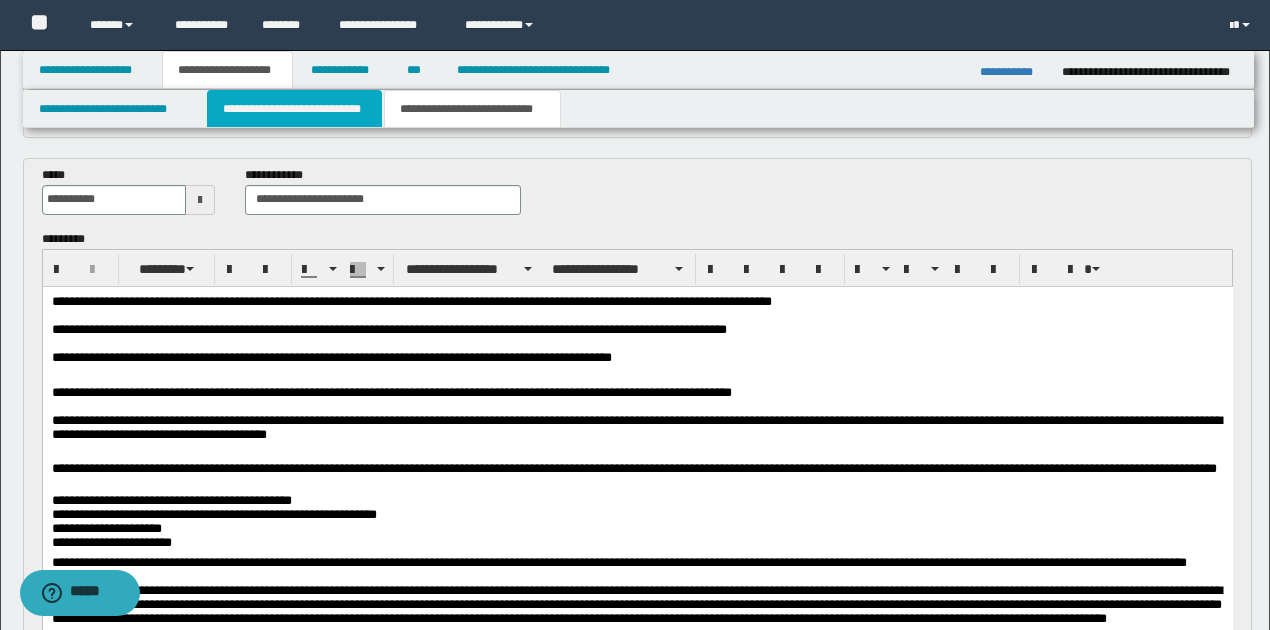 type 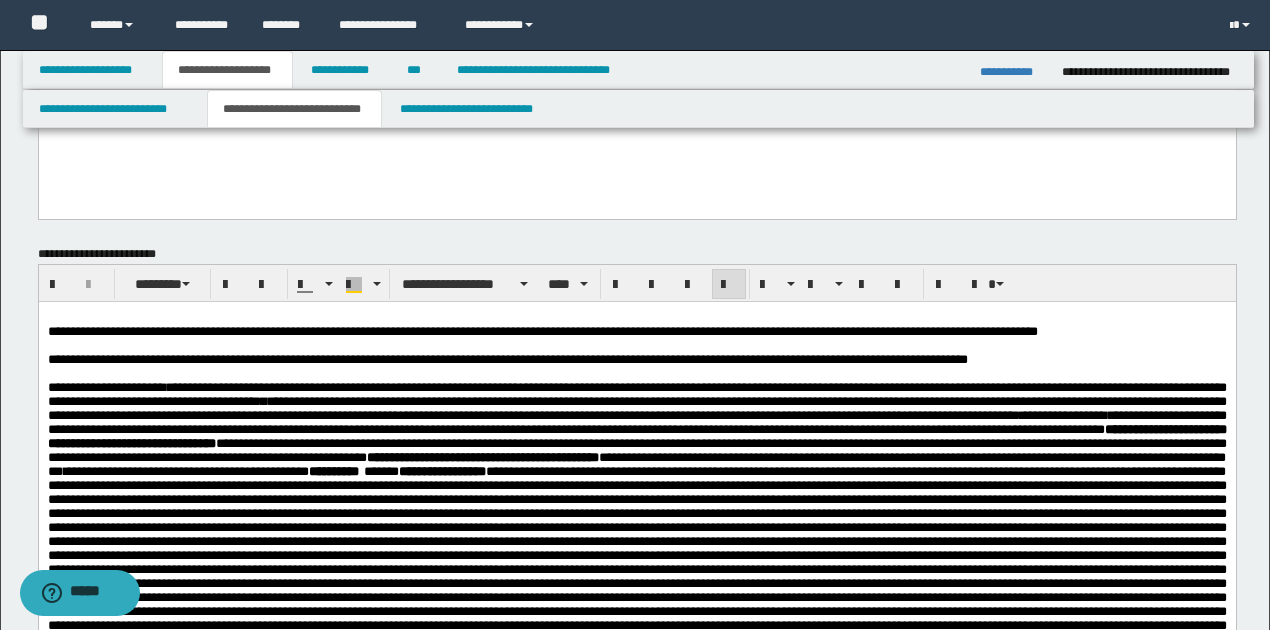 scroll, scrollTop: 1830, scrollLeft: 0, axis: vertical 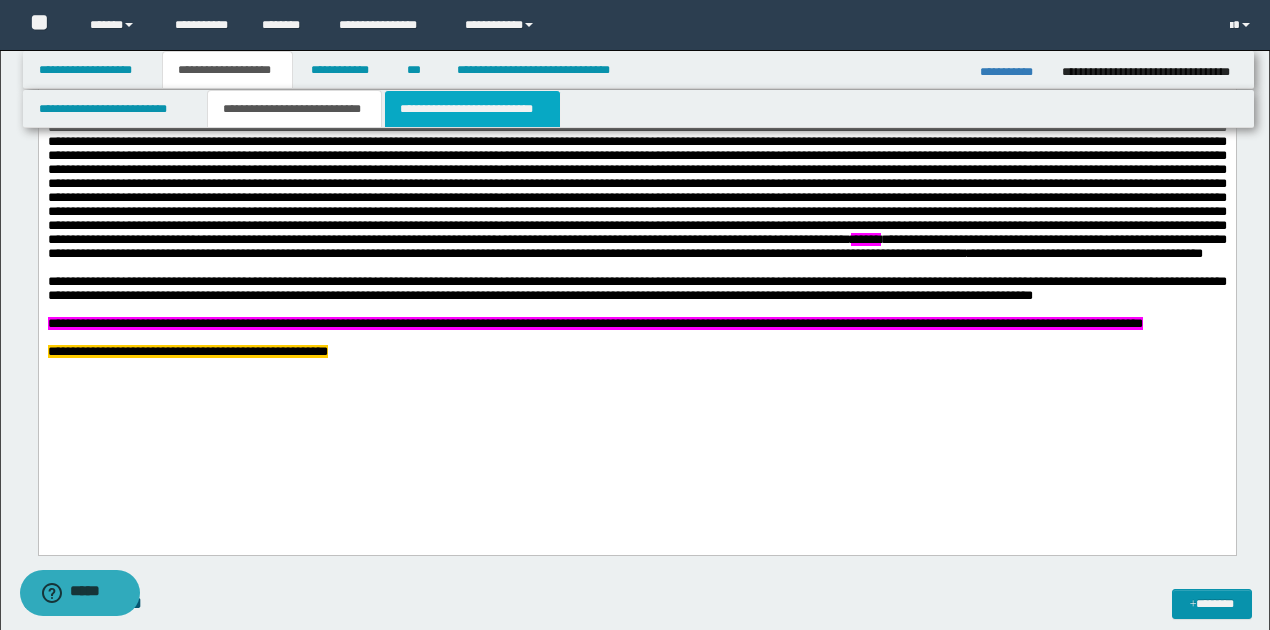 click on "**********" at bounding box center (472, 109) 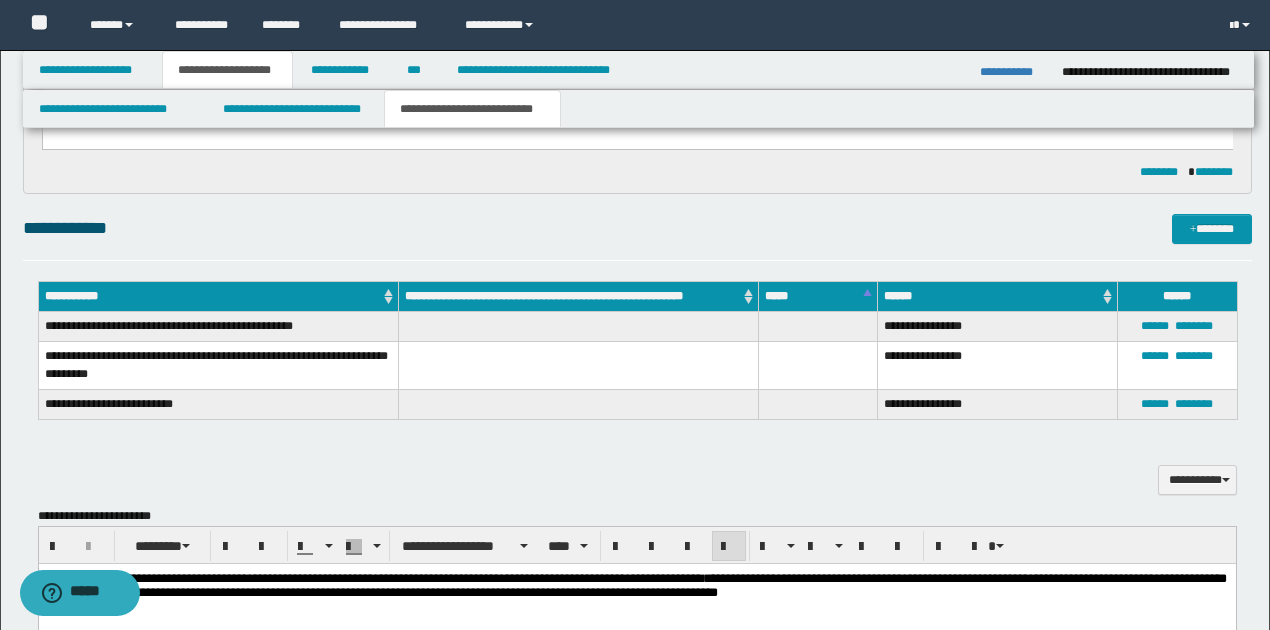 scroll, scrollTop: 1764, scrollLeft: 0, axis: vertical 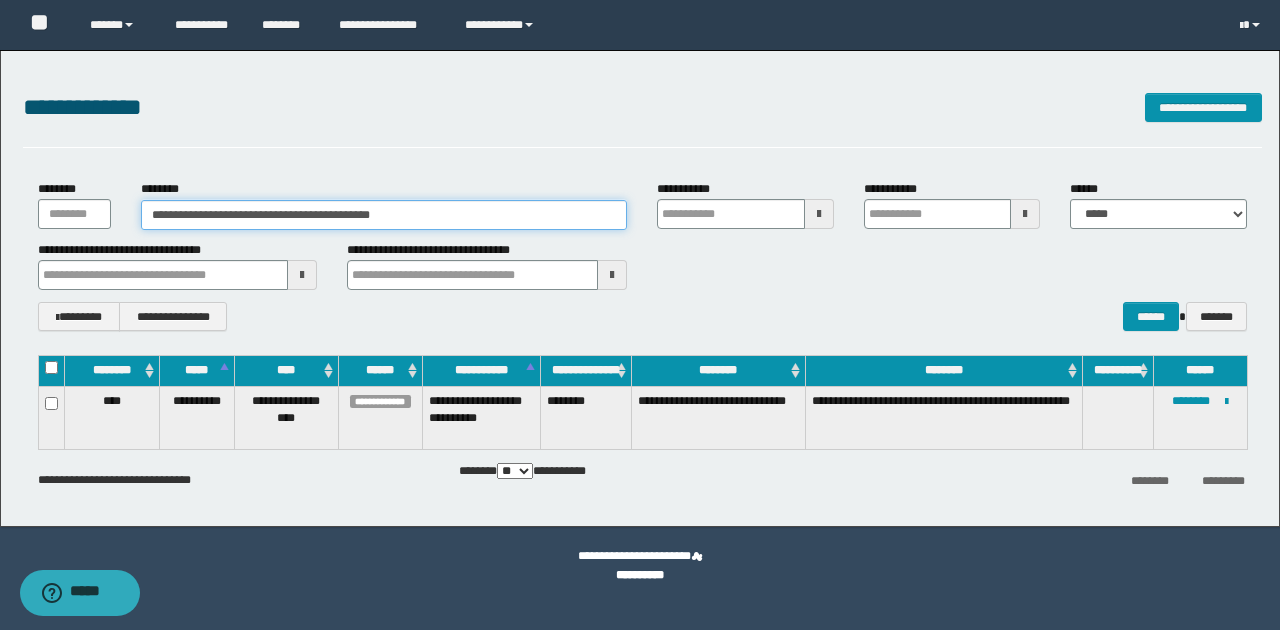 drag, startPoint x: 409, startPoint y: 220, endPoint x: 1, endPoint y: 114, distance: 421.54477 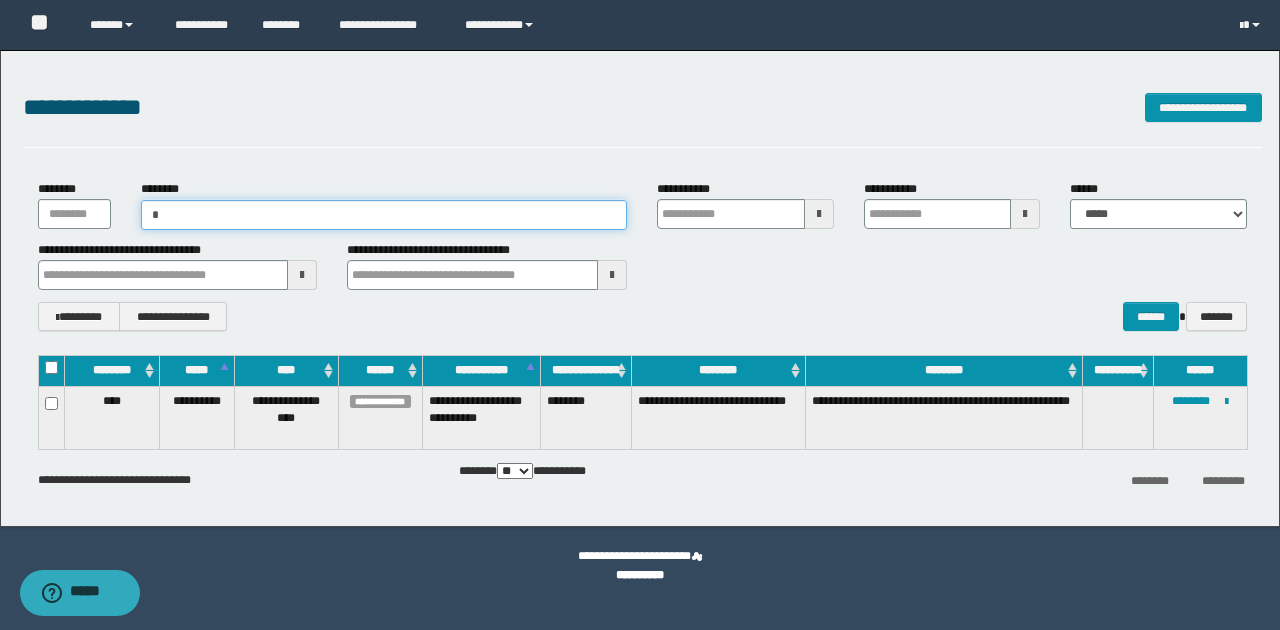 type on "**" 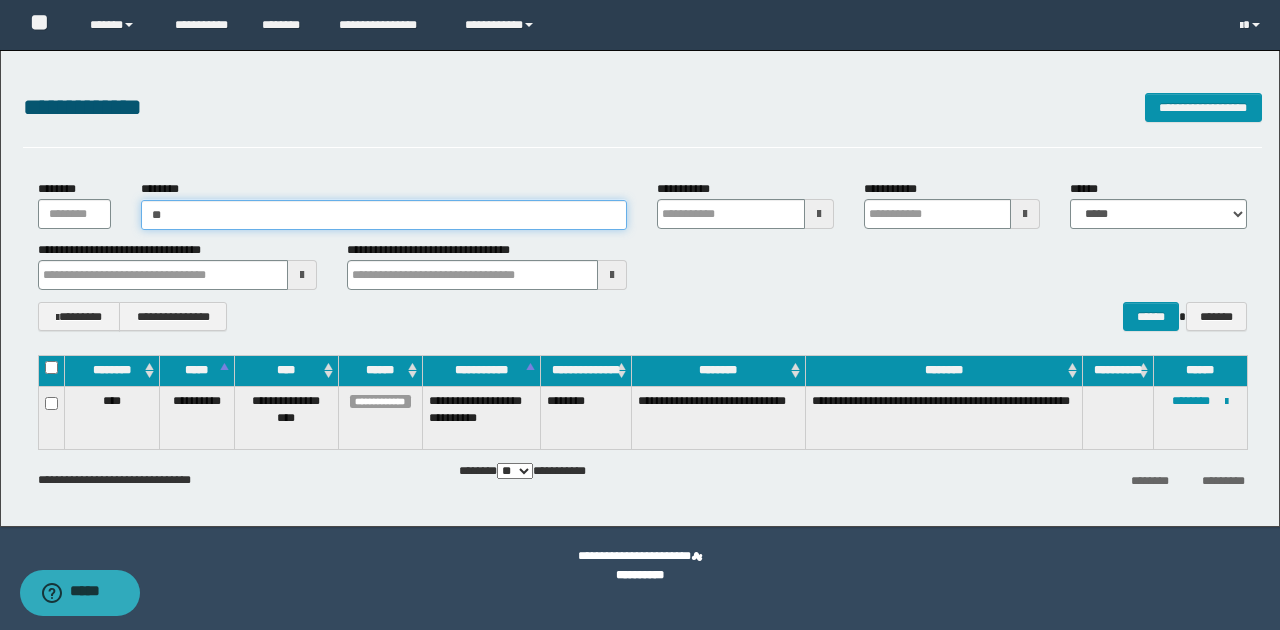 type on "**" 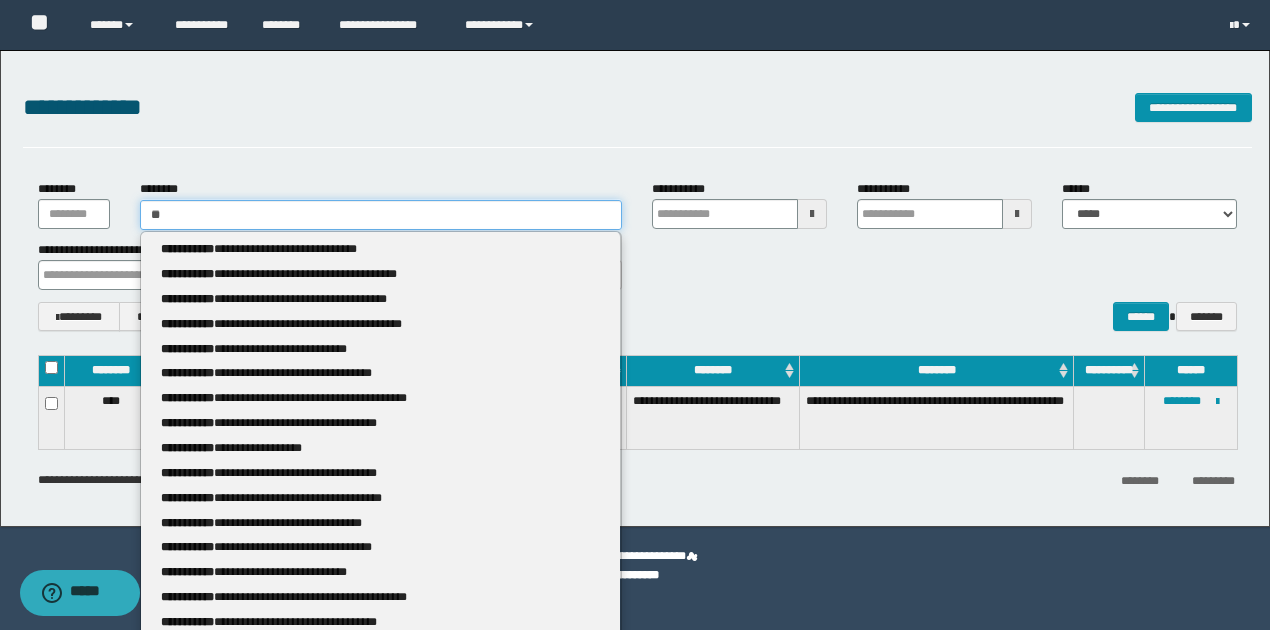 type 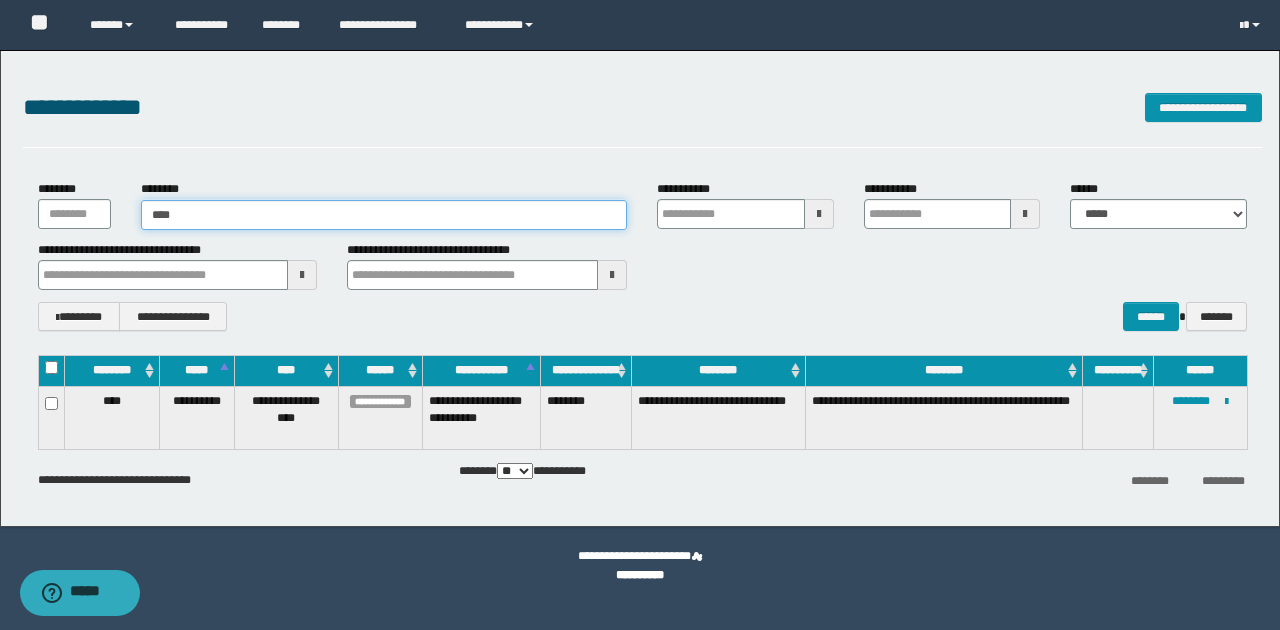 type on "*****" 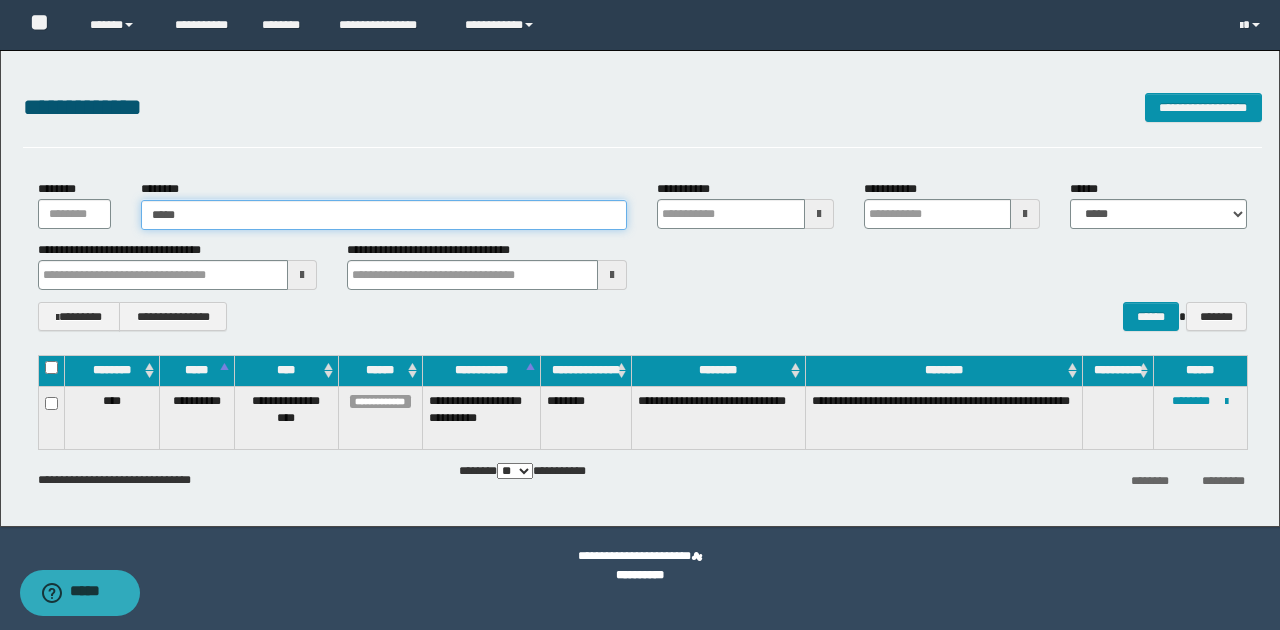 type on "*****" 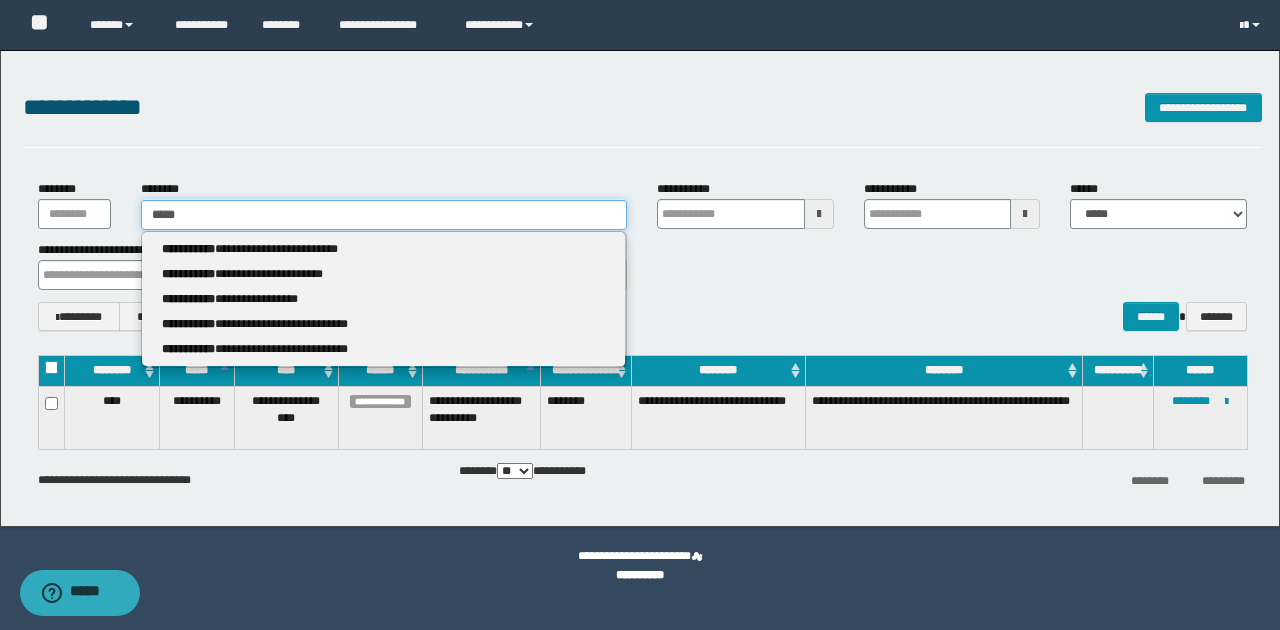 type 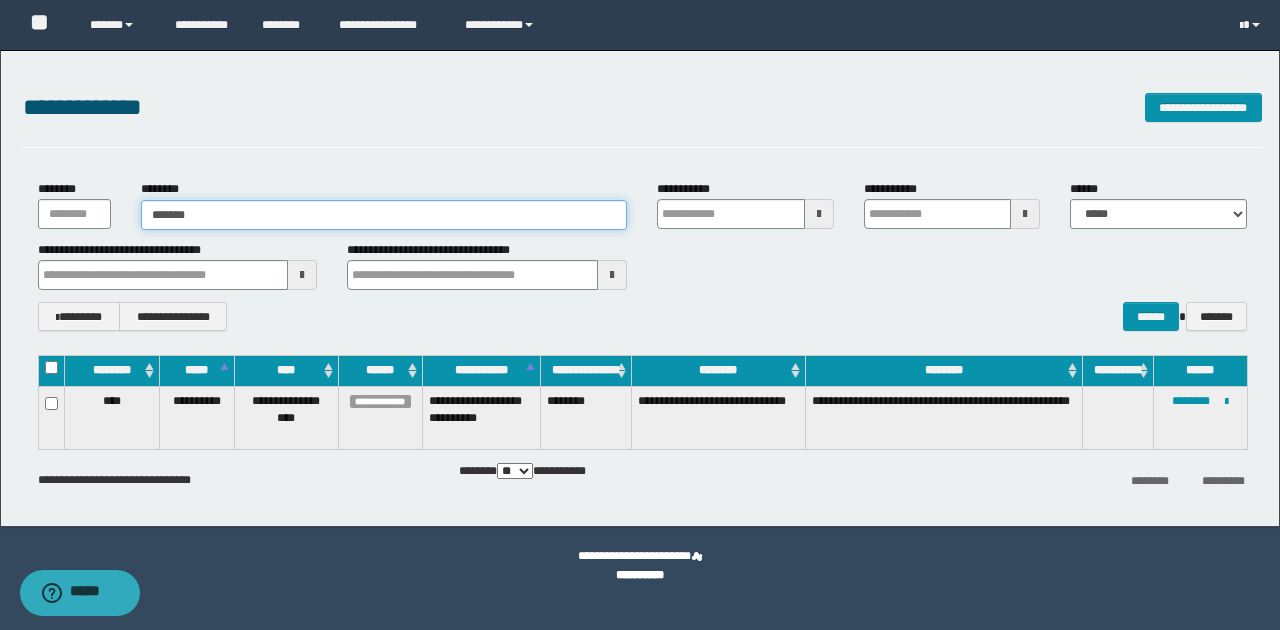 type on "********" 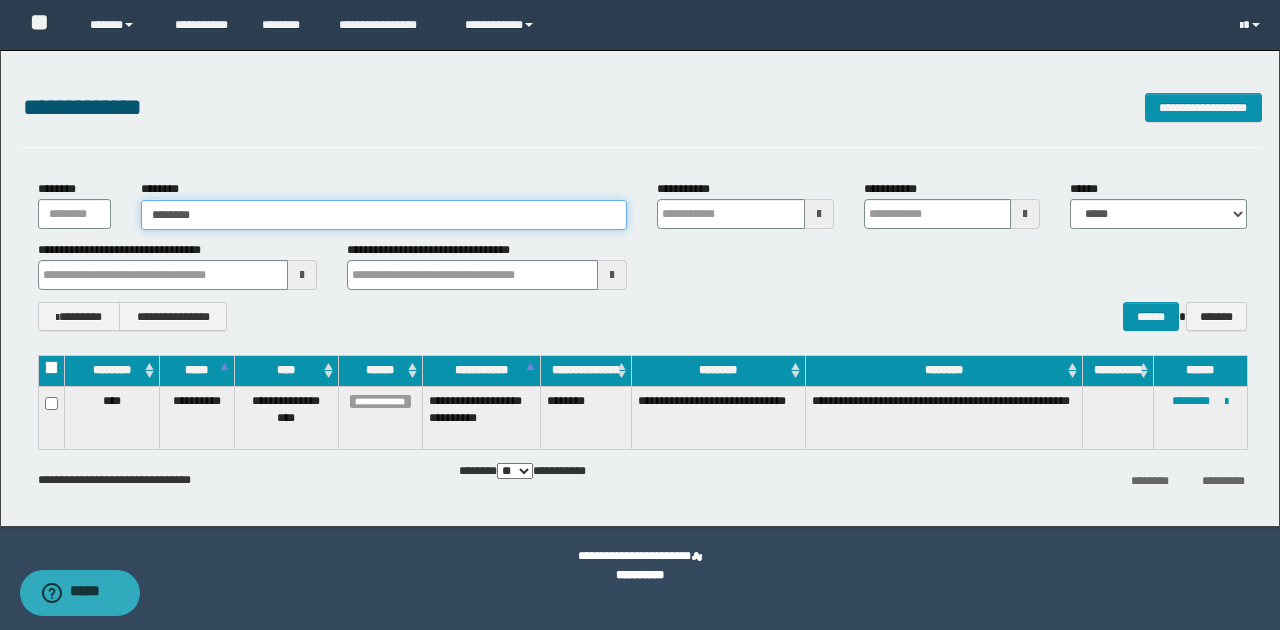 type on "********" 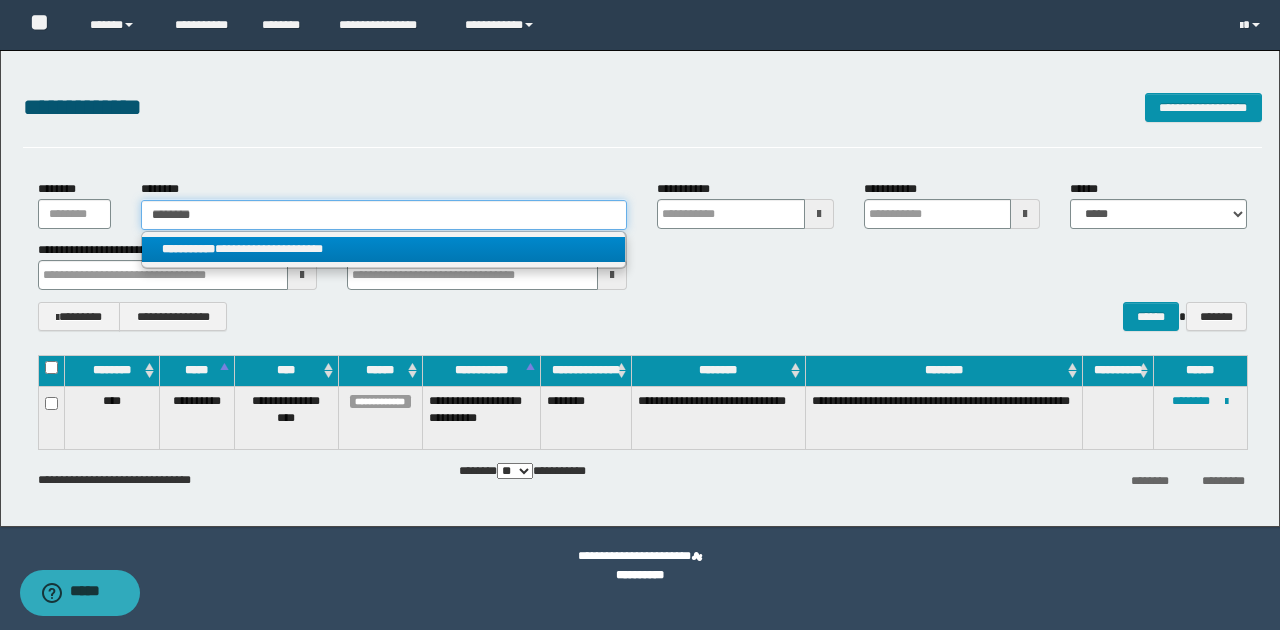 type on "********" 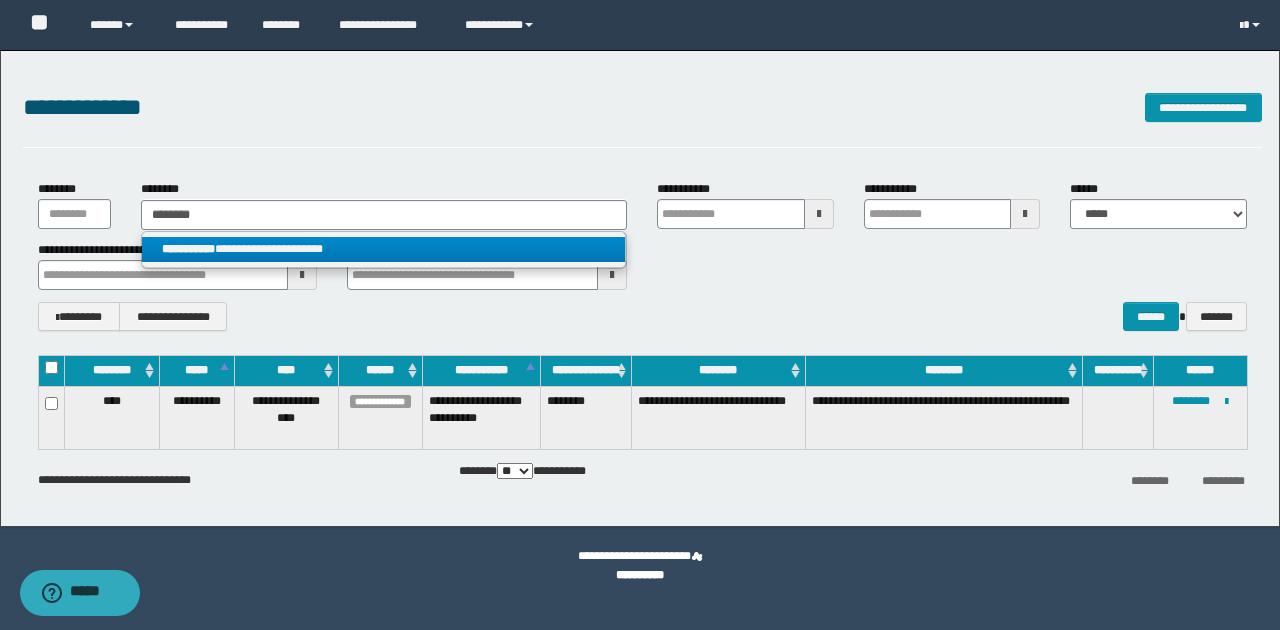 click on "**********" at bounding box center [384, 249] 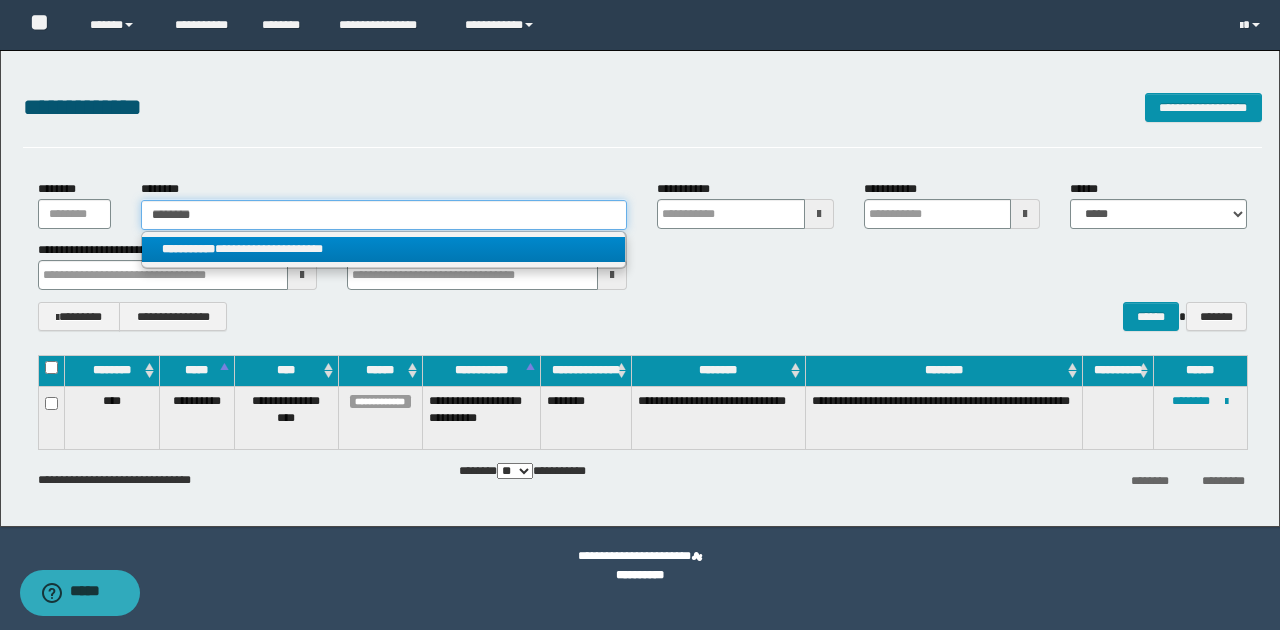 type 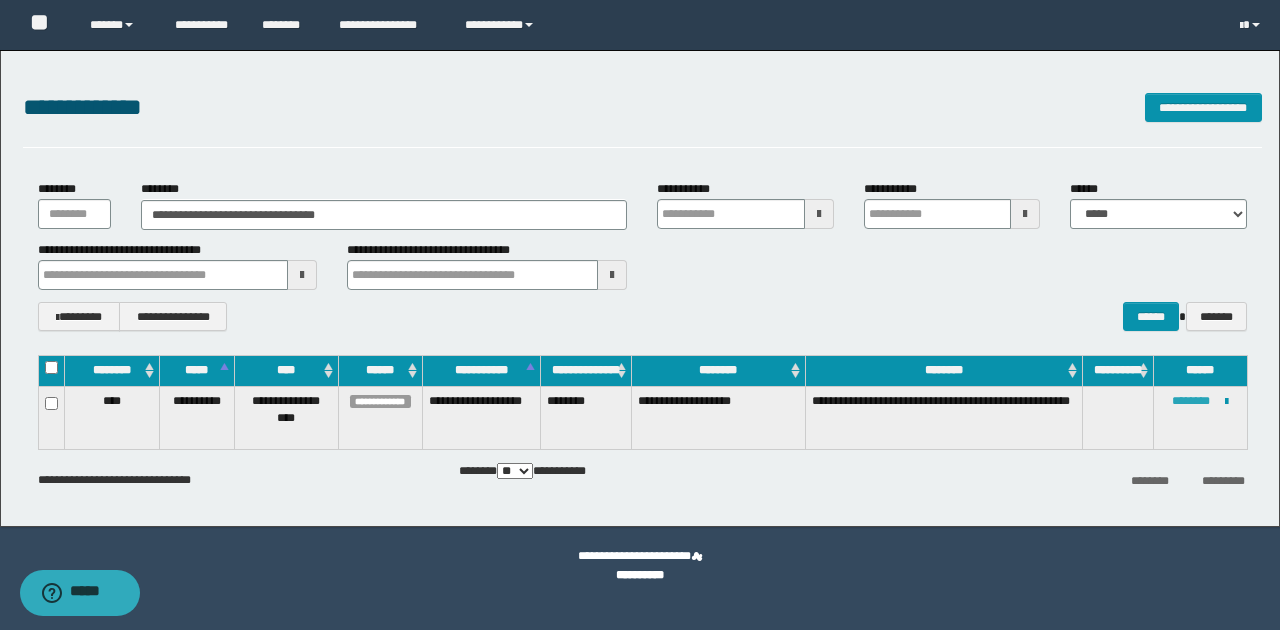 click on "********" at bounding box center [1191, 401] 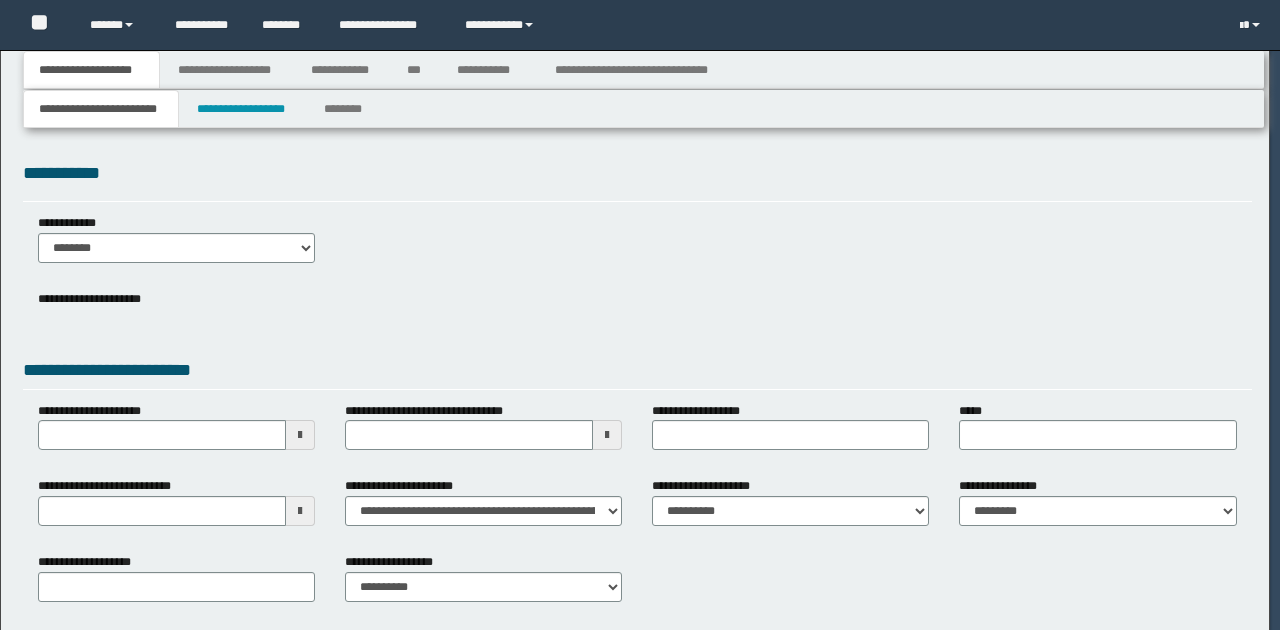 scroll, scrollTop: 0, scrollLeft: 0, axis: both 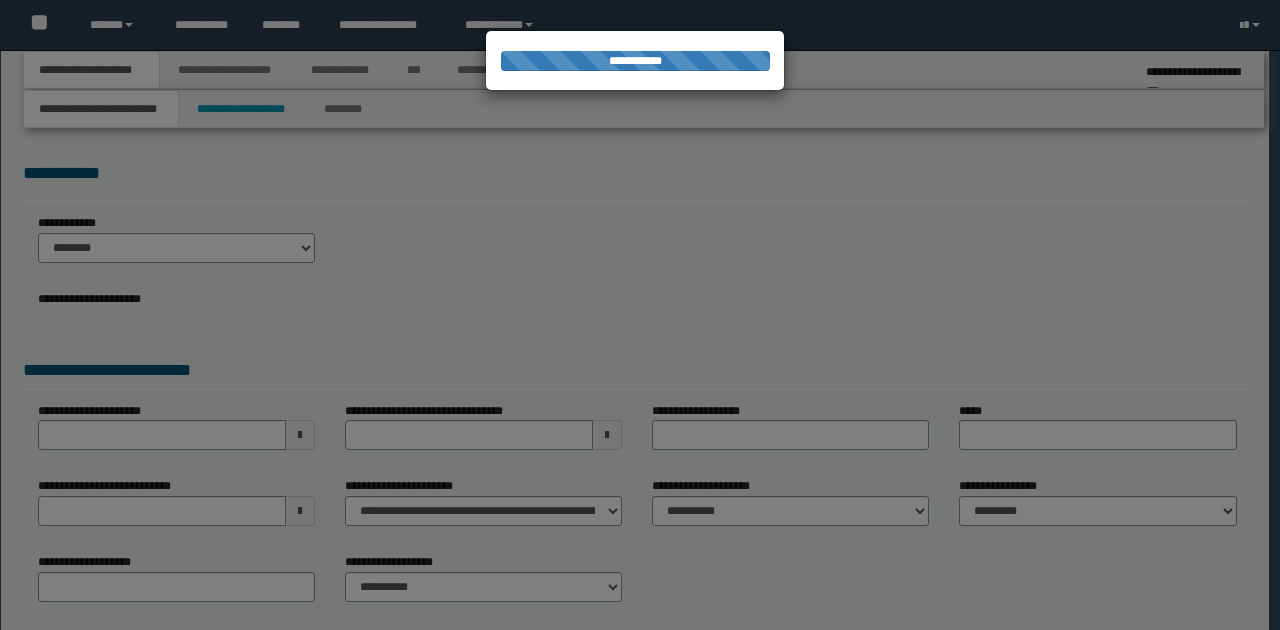 type on "**********" 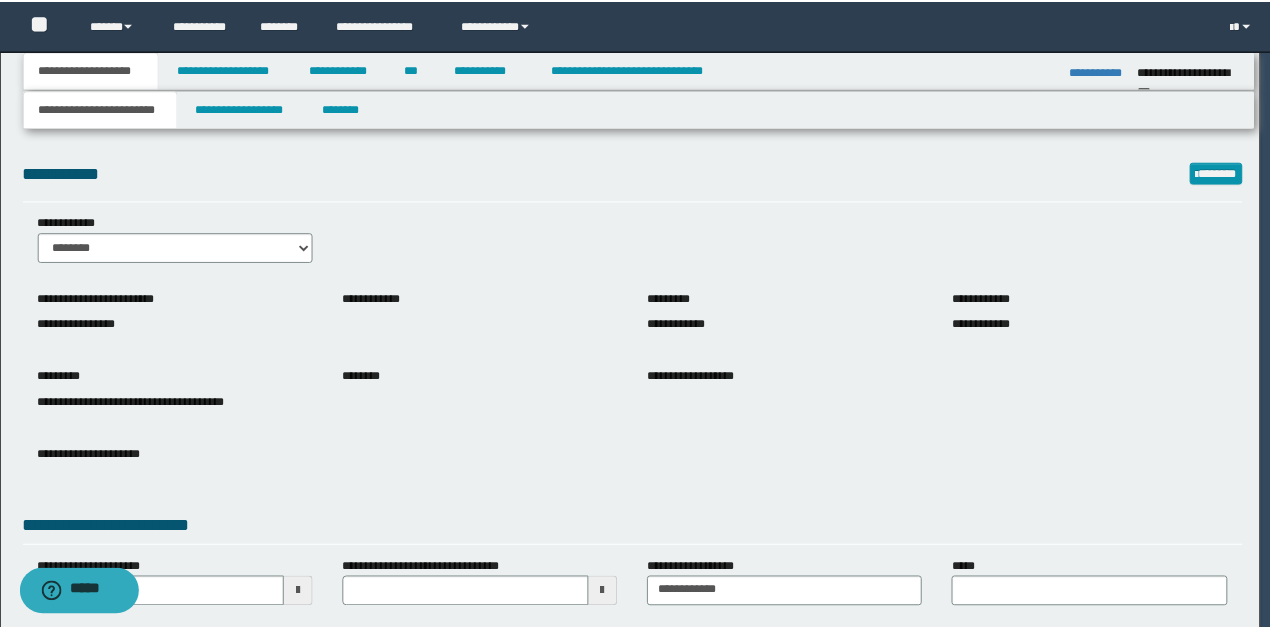 scroll, scrollTop: 0, scrollLeft: 0, axis: both 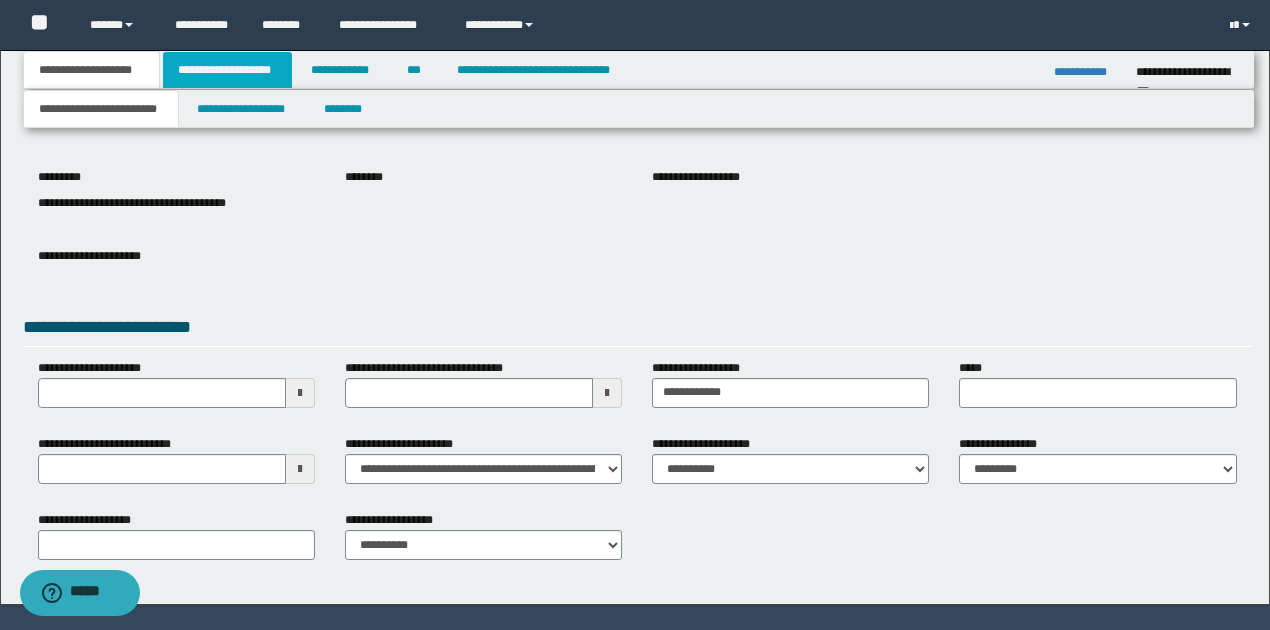 click on "**********" at bounding box center [227, 70] 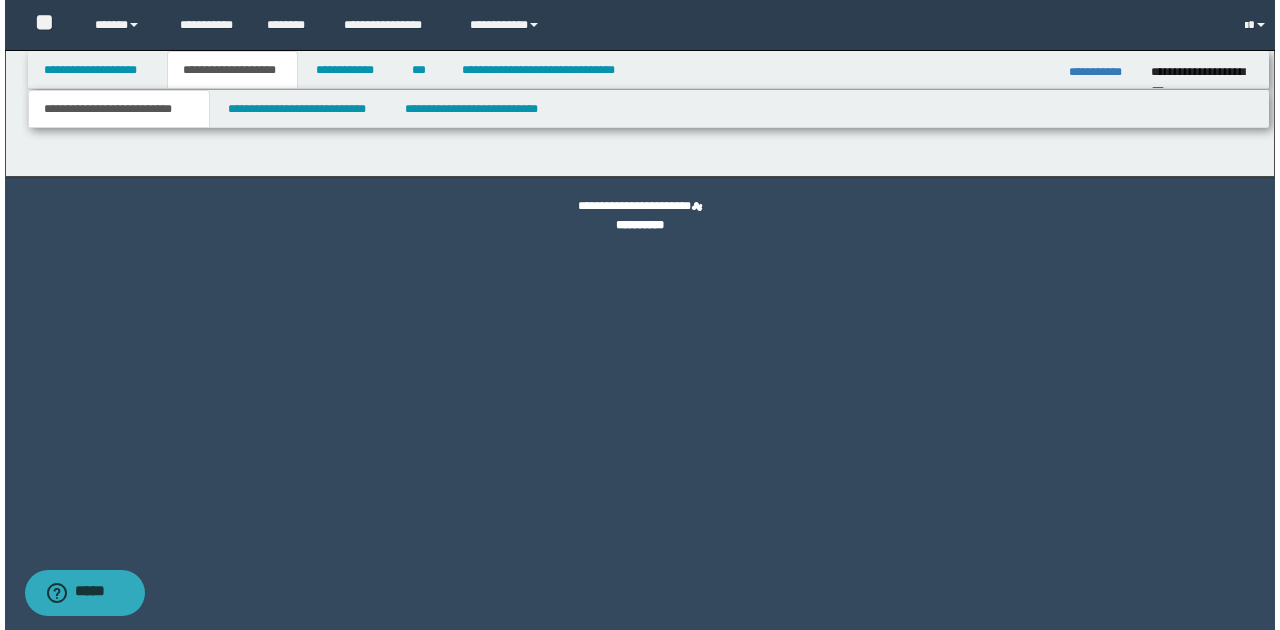 scroll, scrollTop: 0, scrollLeft: 0, axis: both 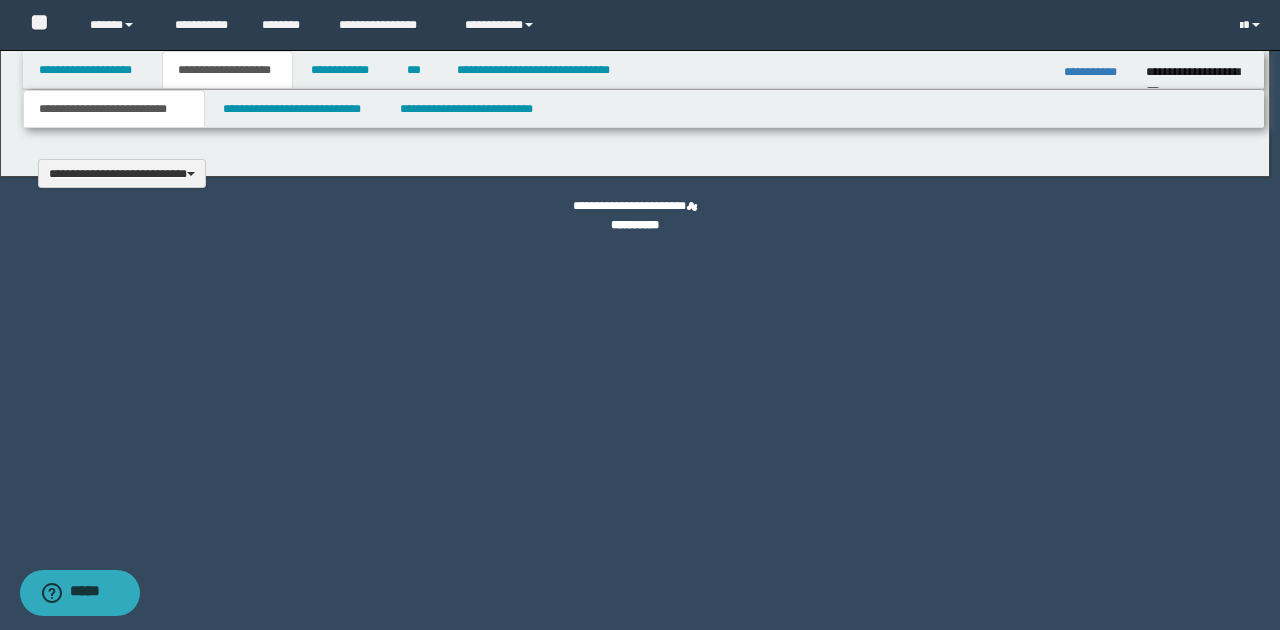 type 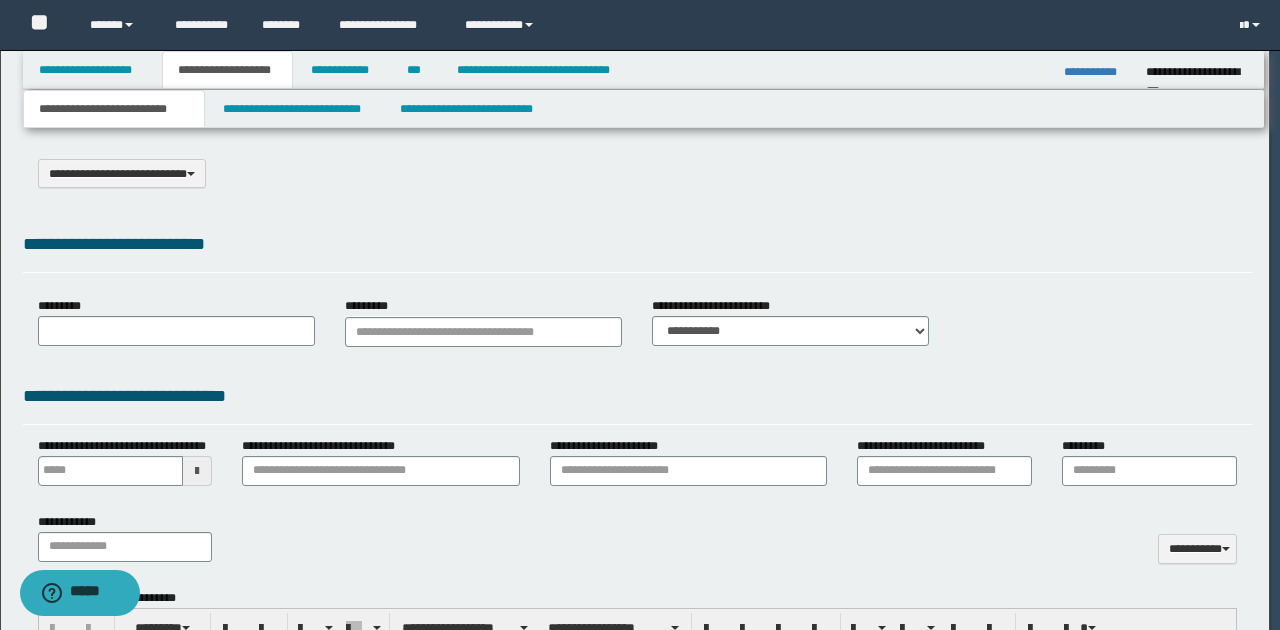 select on "*" 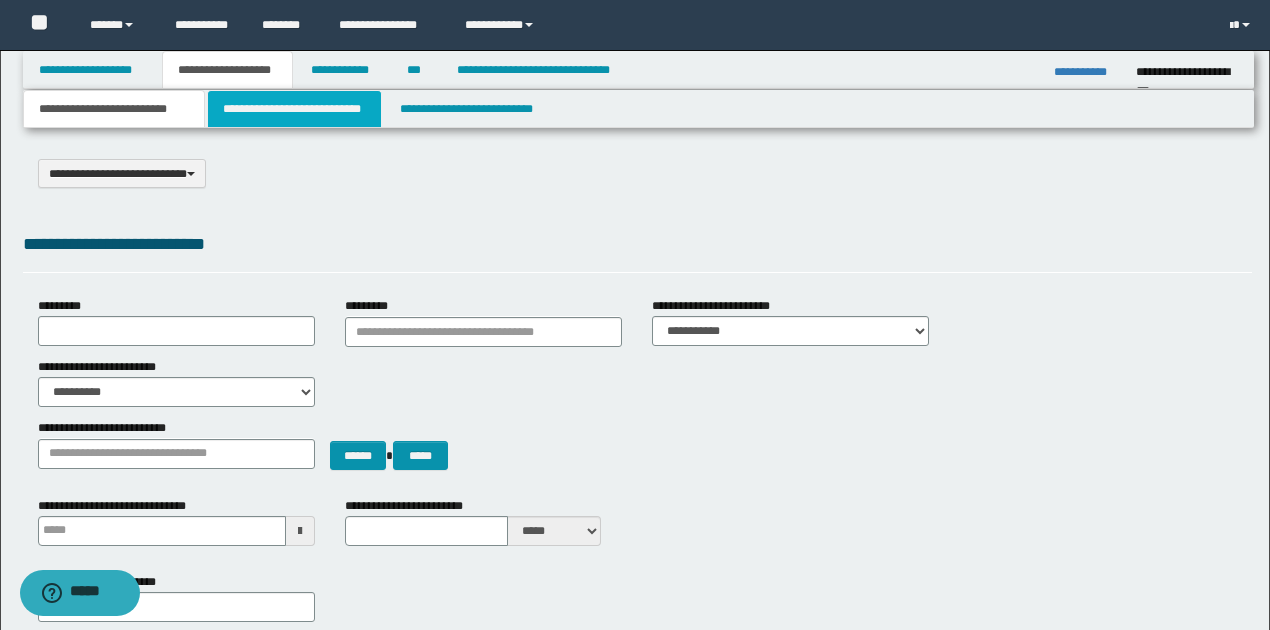 click on "**********" at bounding box center [294, 109] 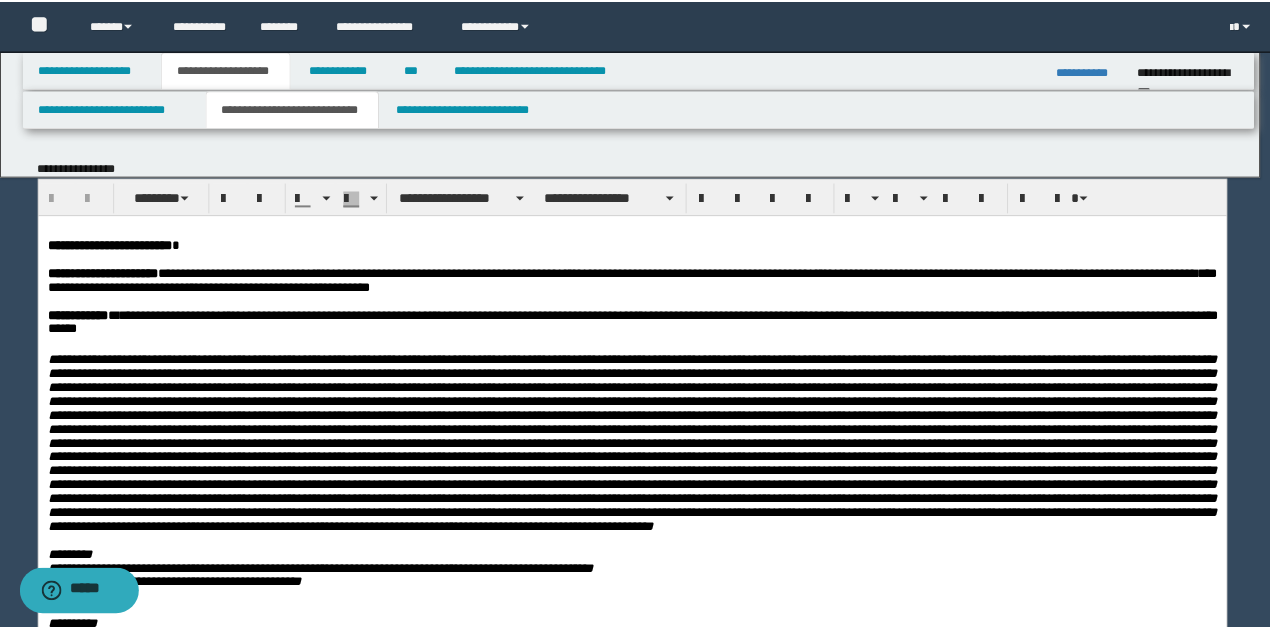 scroll, scrollTop: 0, scrollLeft: 0, axis: both 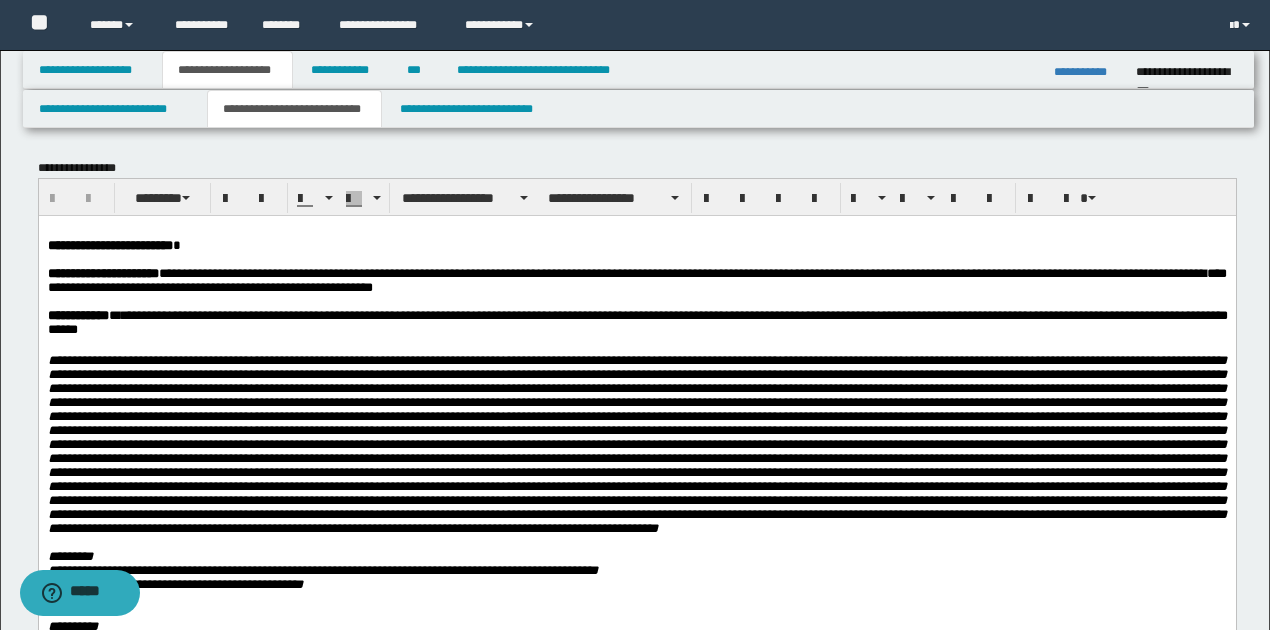 click on "**********" at bounding box center (682, 272) 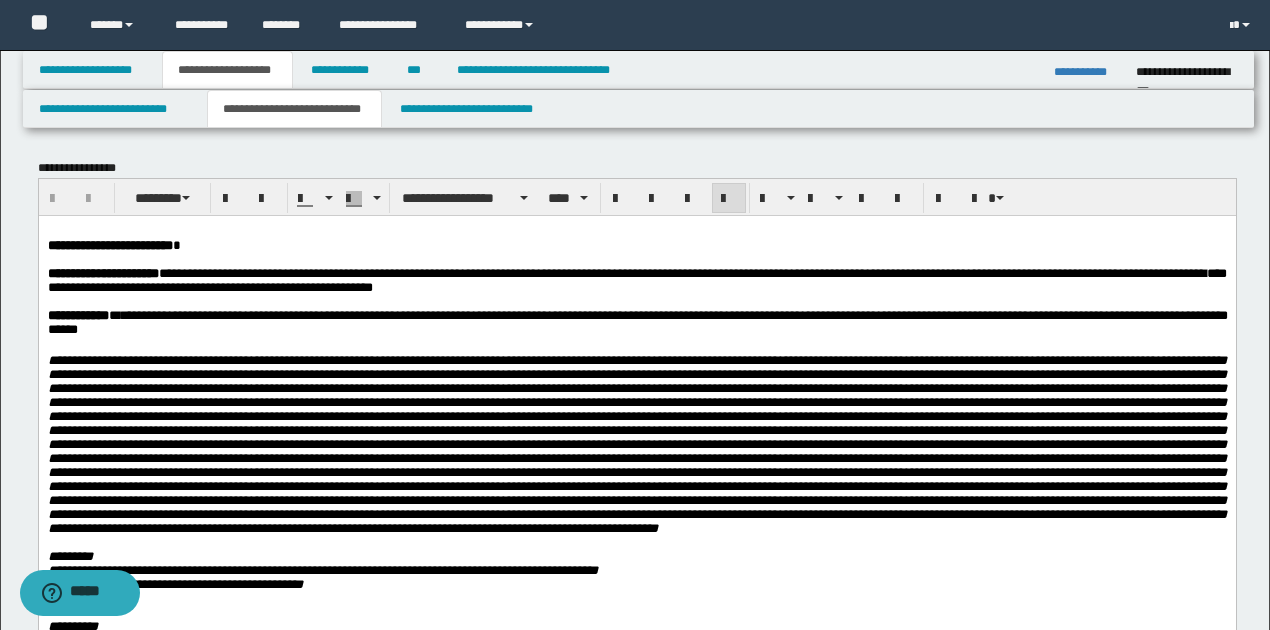 type 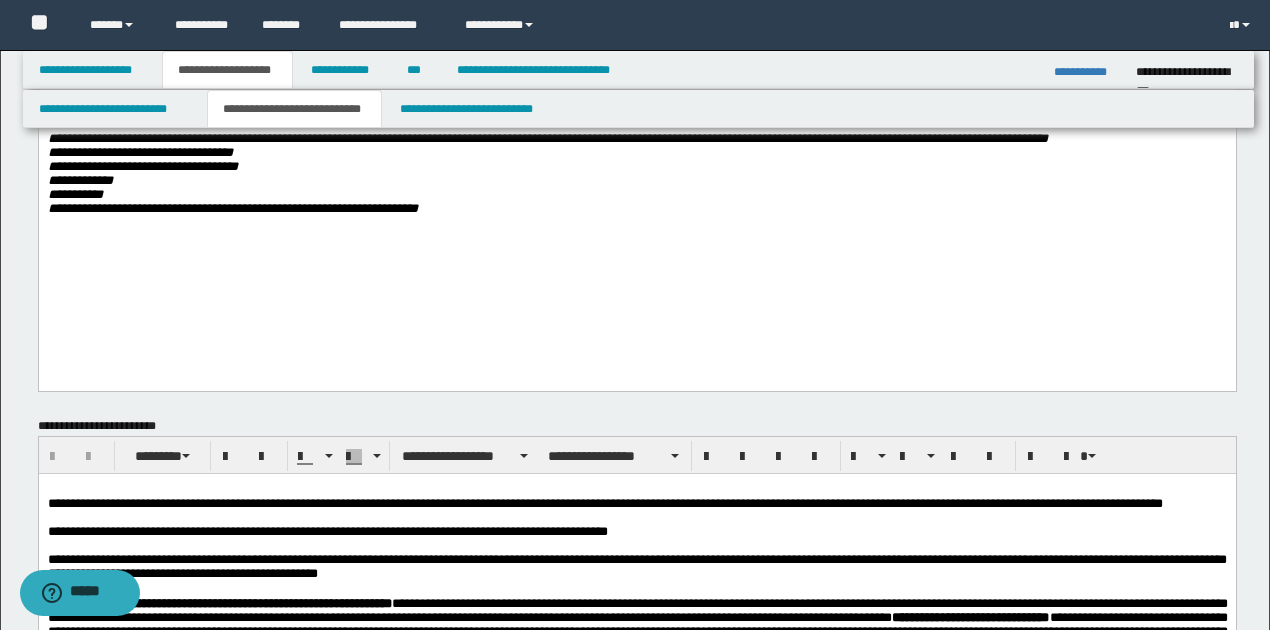 scroll, scrollTop: 800, scrollLeft: 0, axis: vertical 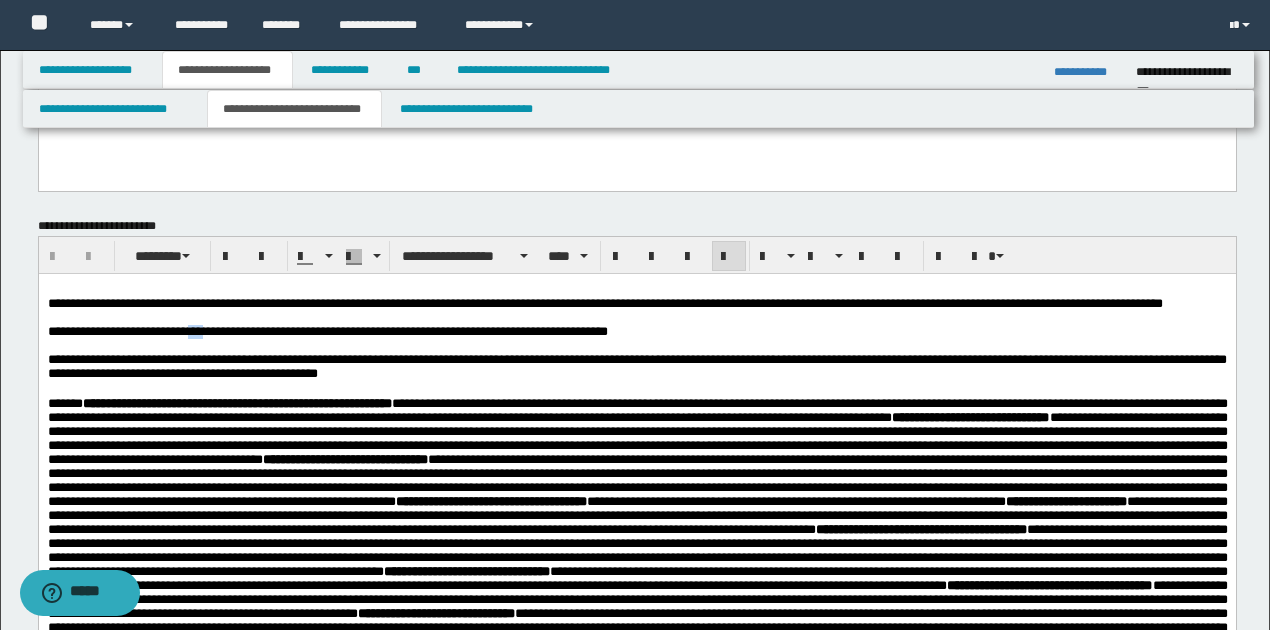 drag, startPoint x: 201, startPoint y: 349, endPoint x: 215, endPoint y: 351, distance: 14.142136 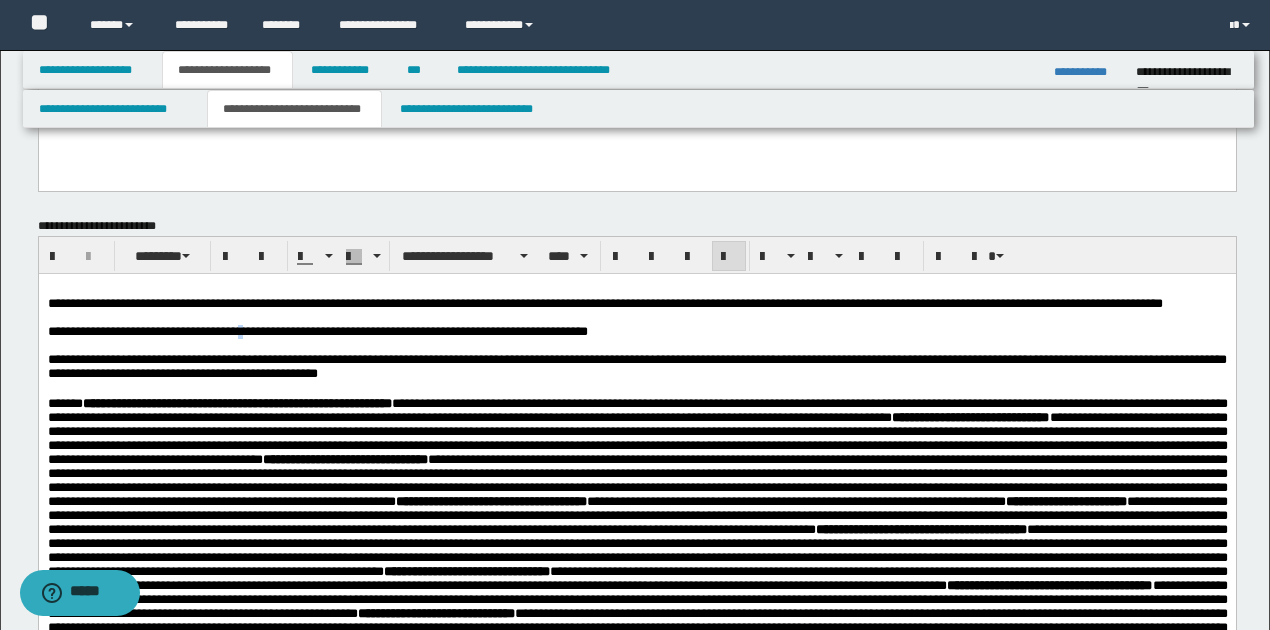 click on "**********" at bounding box center (317, 331) 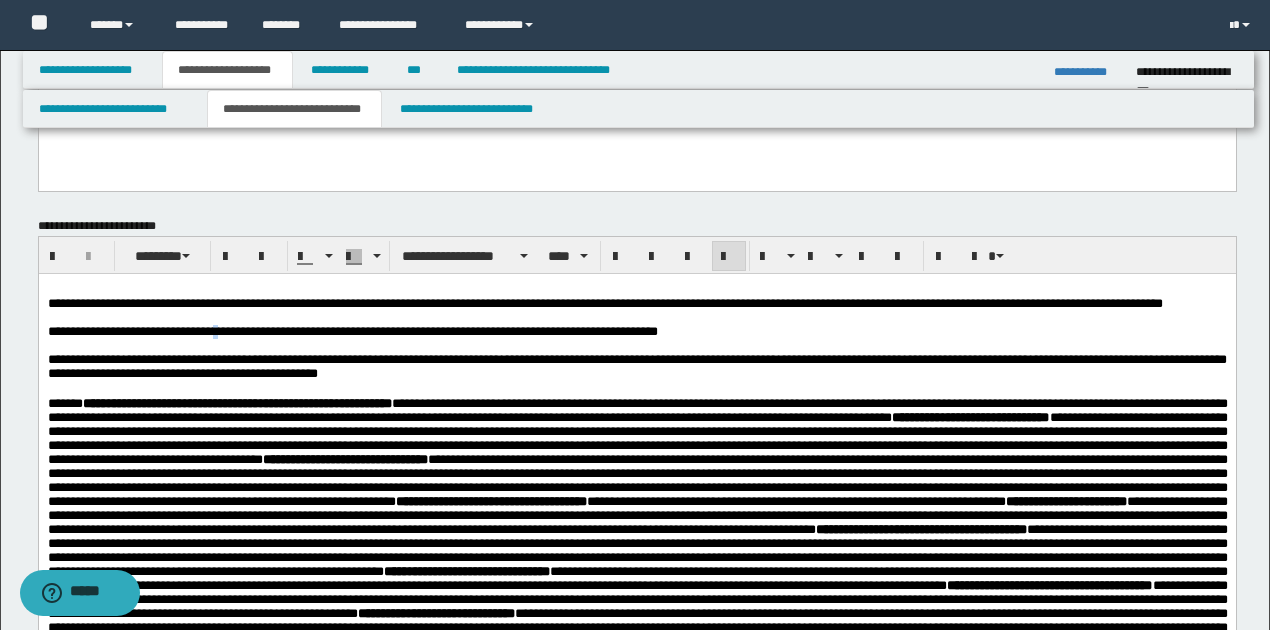 click on "**********" at bounding box center (352, 331) 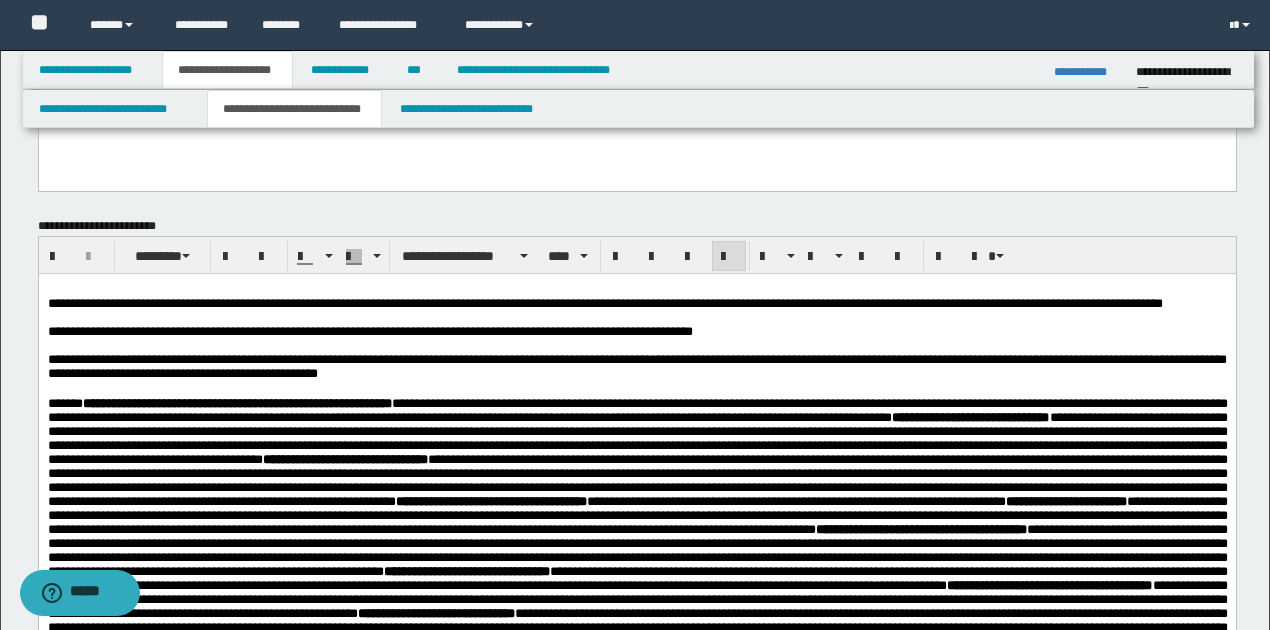click on "**********" at bounding box center [636, 332] 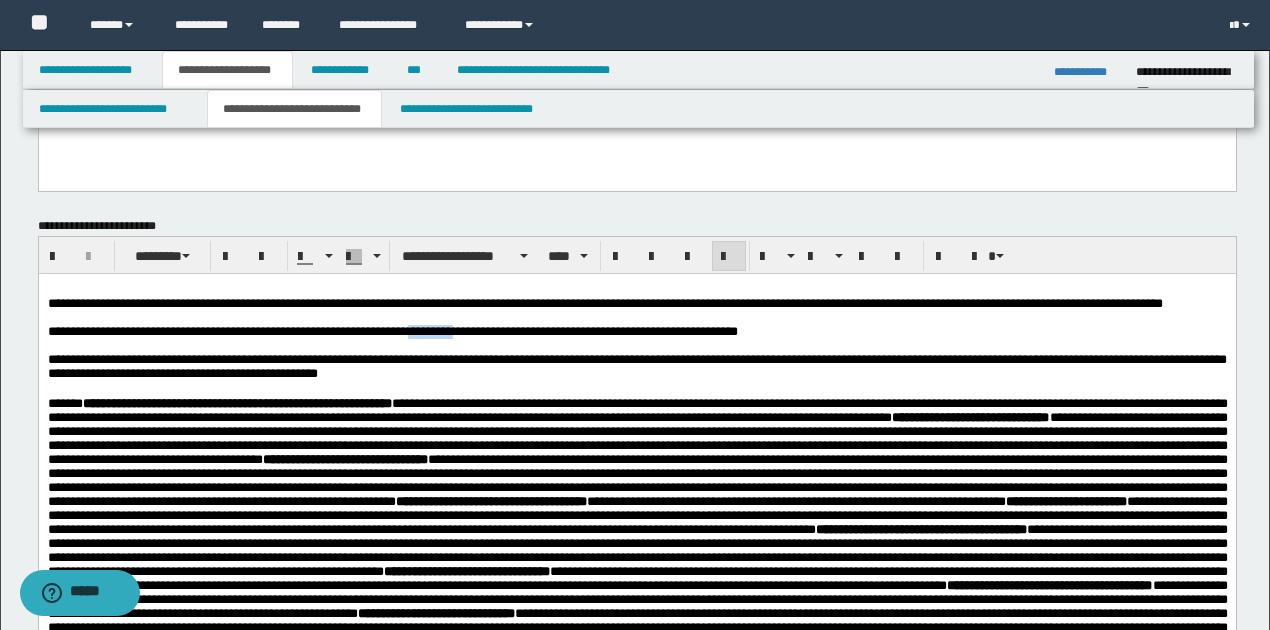 drag, startPoint x: 446, startPoint y: 356, endPoint x: 494, endPoint y: 351, distance: 48.259712 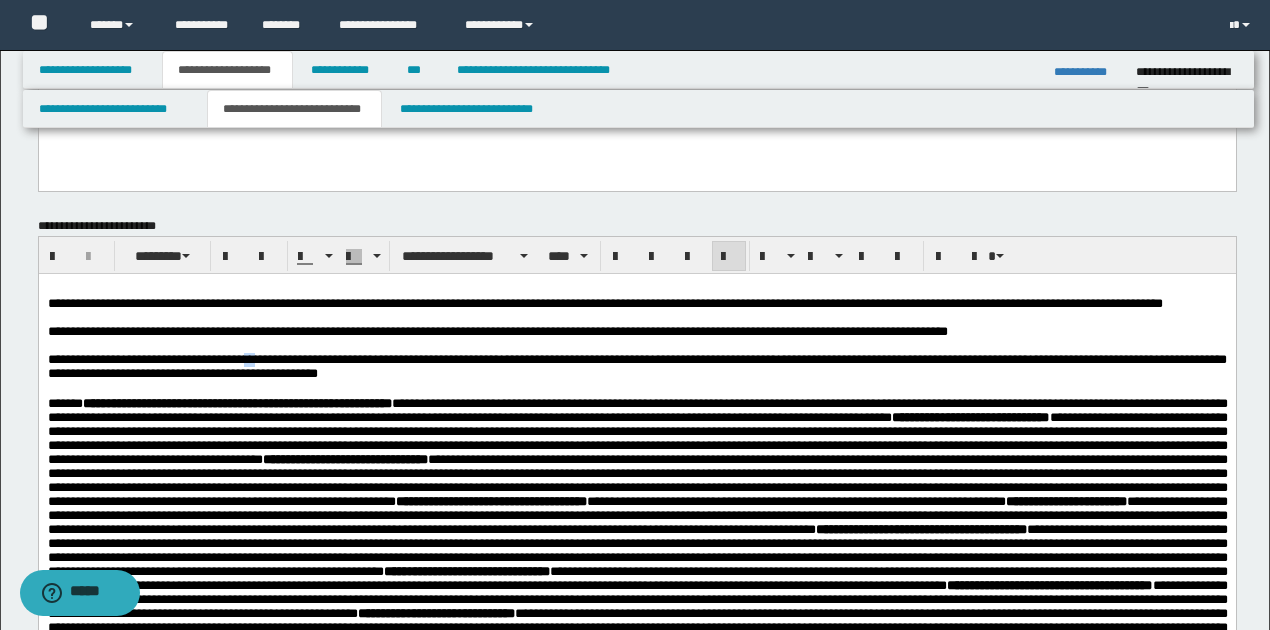 drag, startPoint x: 256, startPoint y: 382, endPoint x: 272, endPoint y: 380, distance: 16.124516 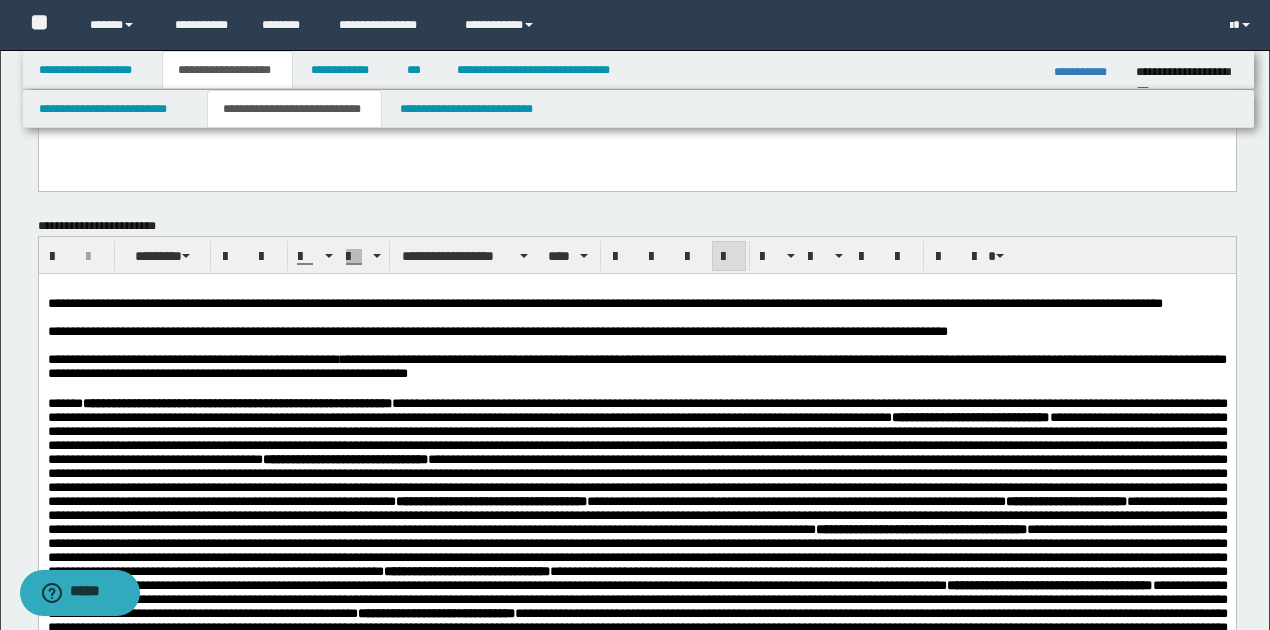 click on "**********" at bounding box center (636, 366) 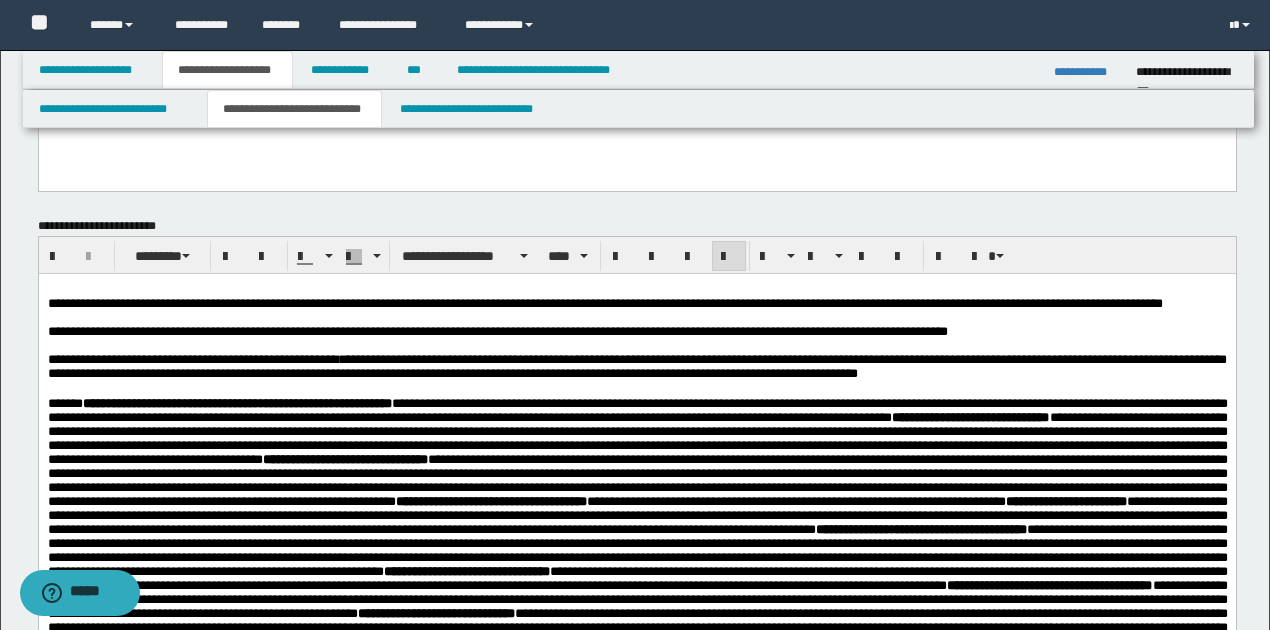 click on "**********" at bounding box center (636, 366) 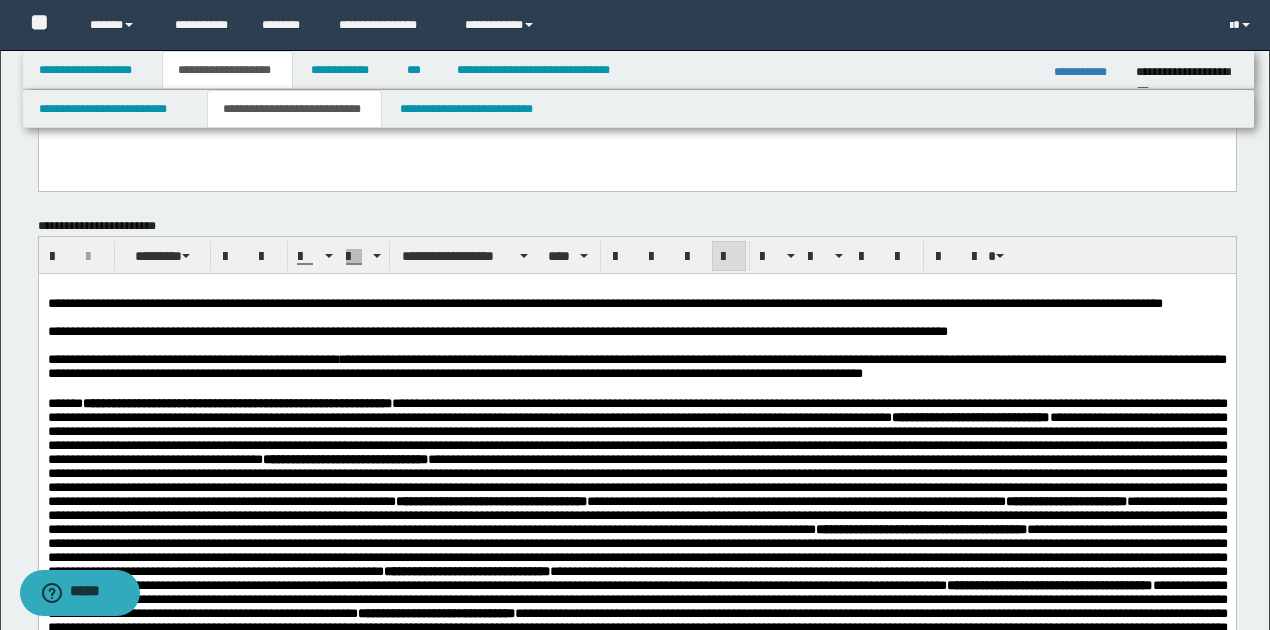 click on "**********" at bounding box center (636, 366) 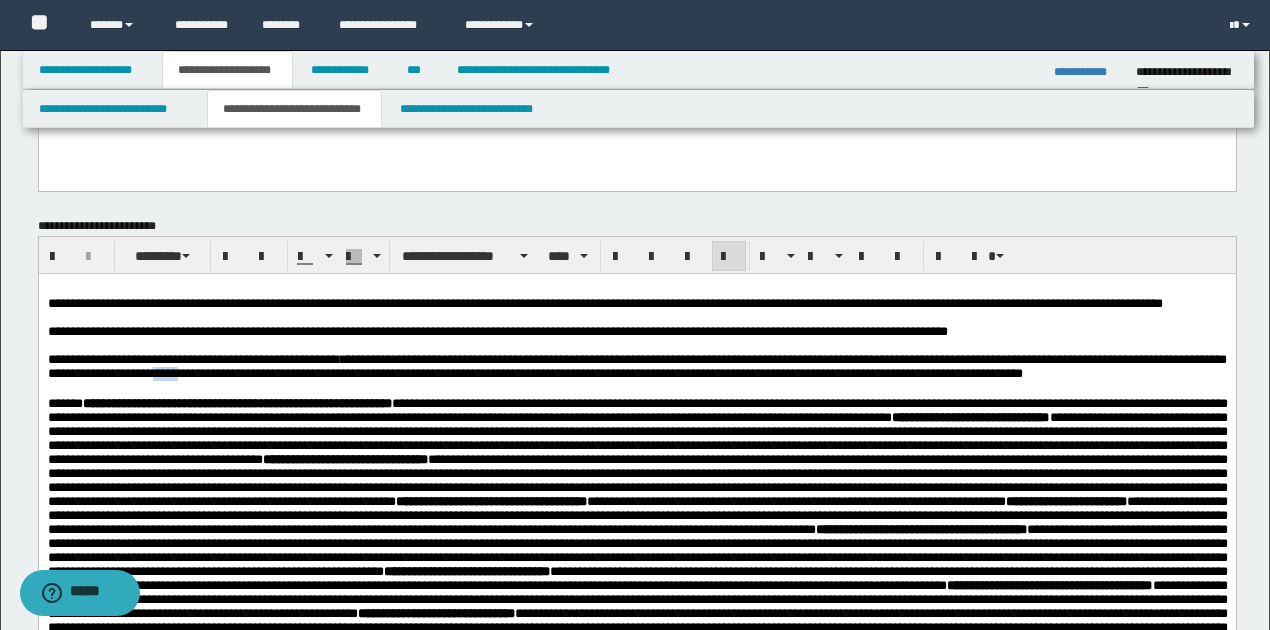 drag, startPoint x: 277, startPoint y: 400, endPoint x: 304, endPoint y: 396, distance: 27.294687 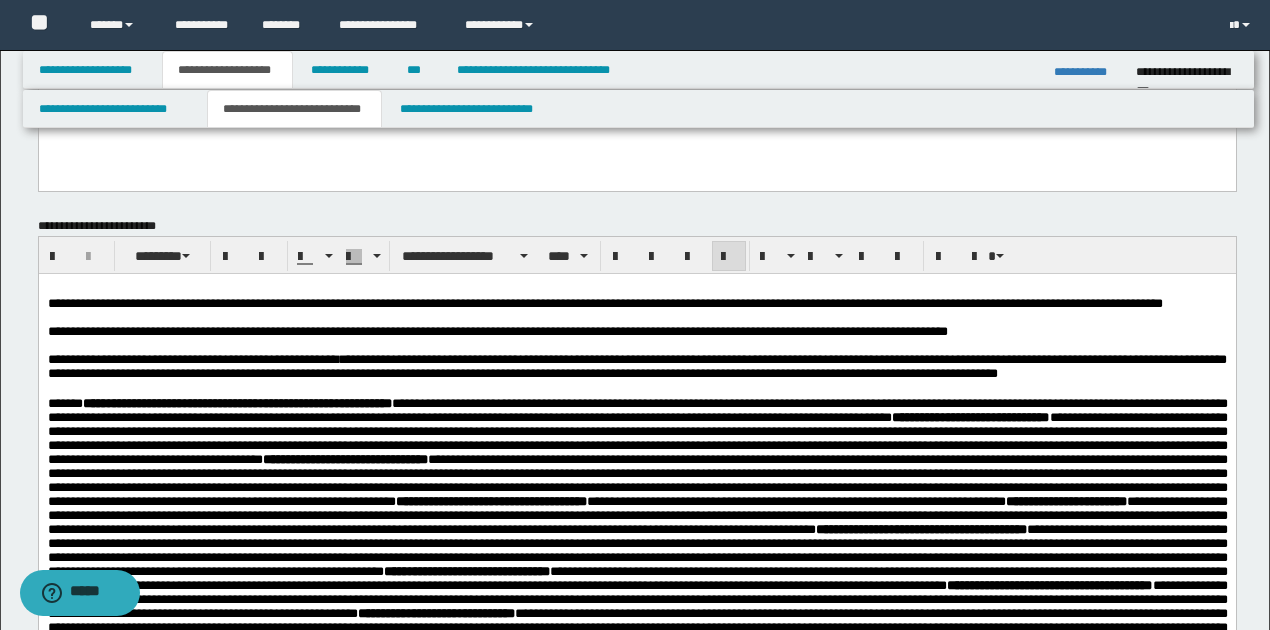 click on "**********" at bounding box center (636, 366) 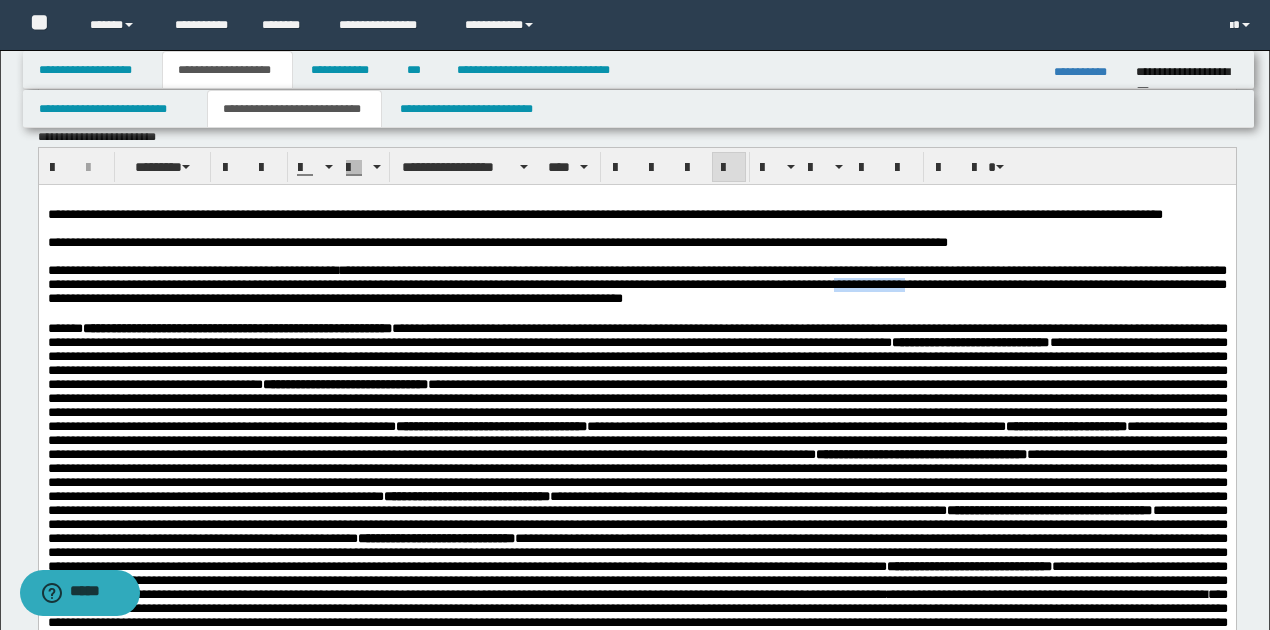 scroll, scrollTop: 933, scrollLeft: 0, axis: vertical 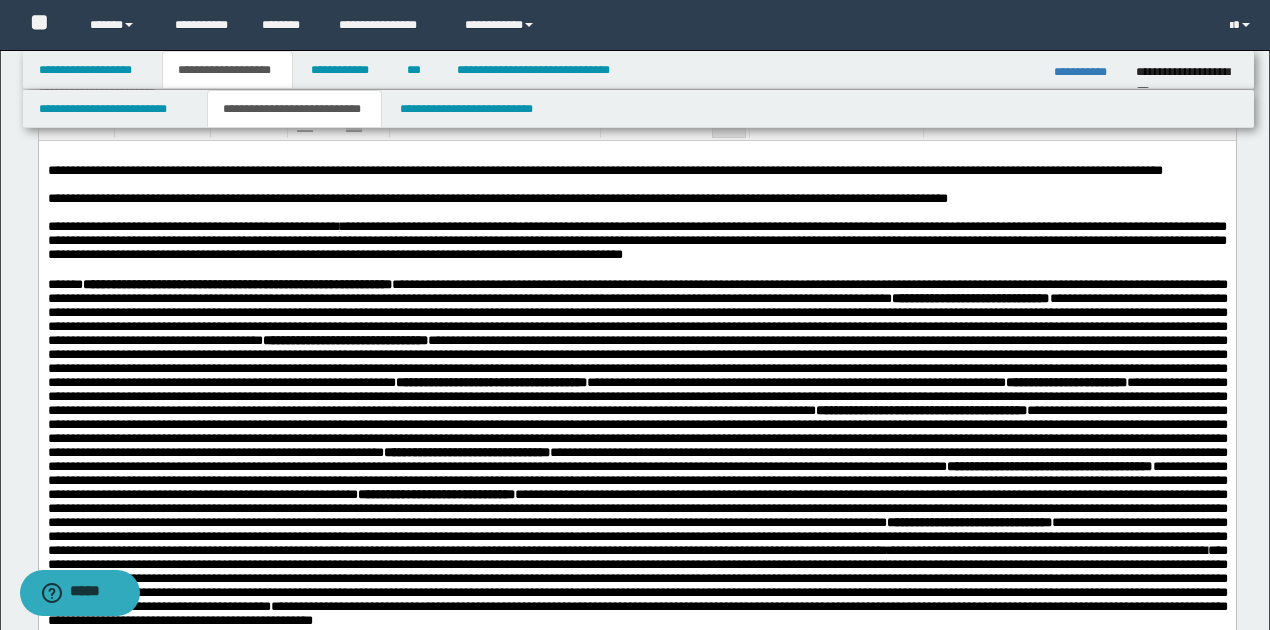 click on "**********" at bounding box center [636, 241] 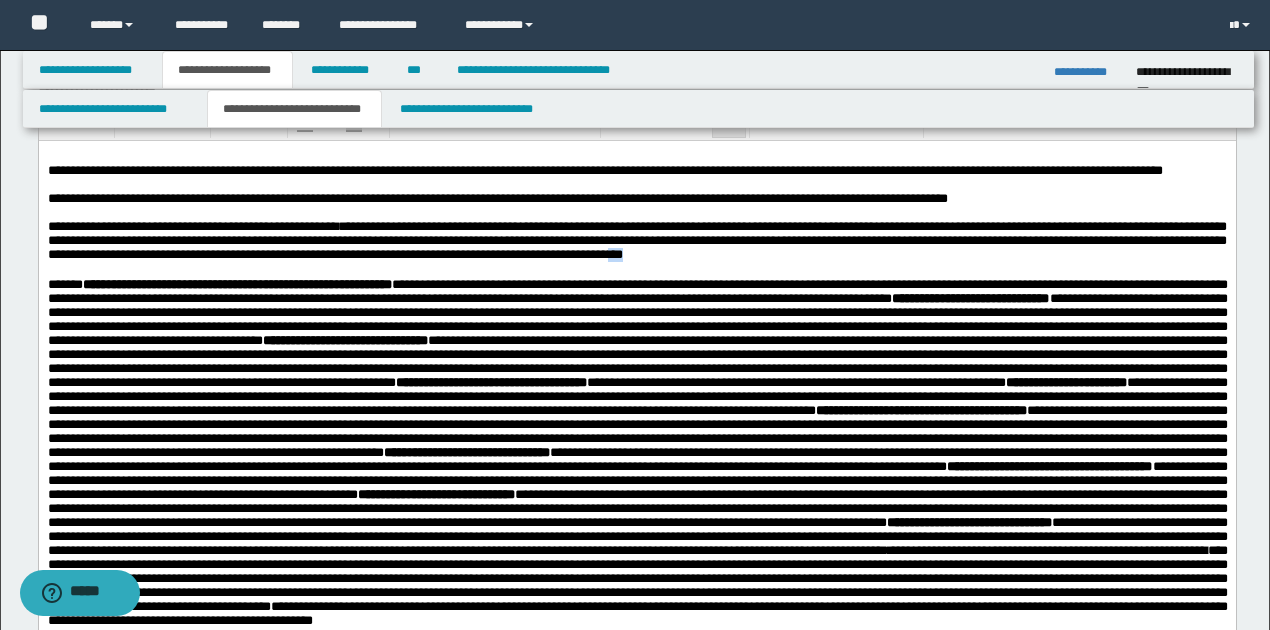 drag, startPoint x: 893, startPoint y: 278, endPoint x: 912, endPoint y: 278, distance: 19 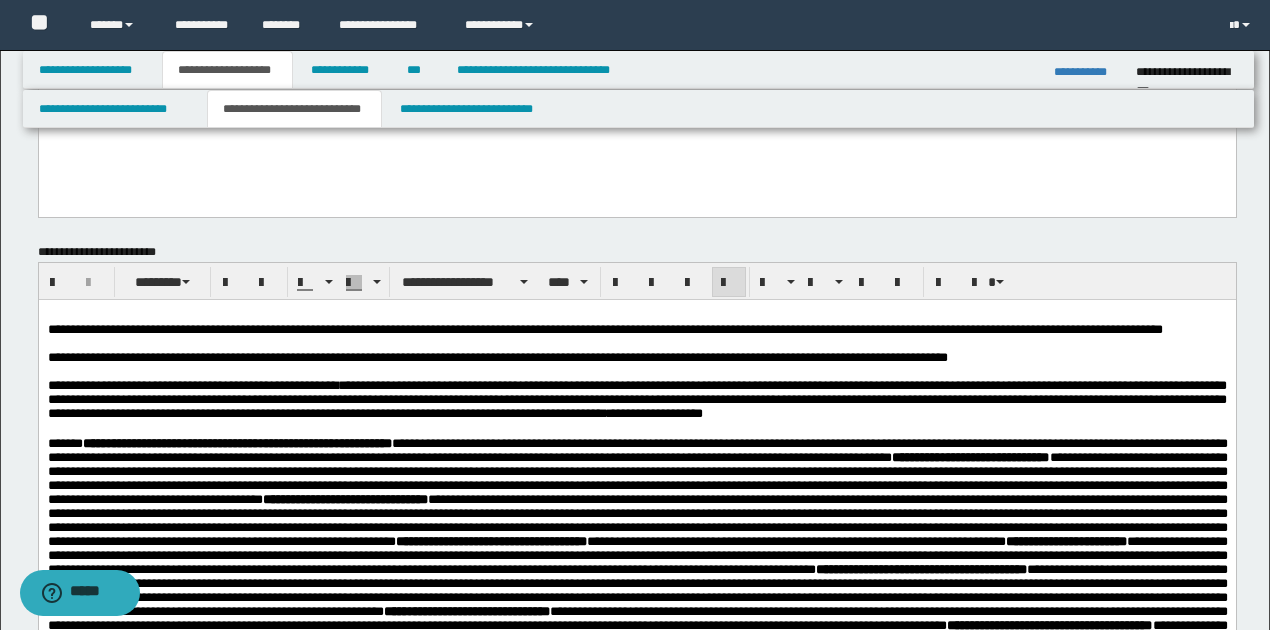 scroll, scrollTop: 733, scrollLeft: 0, axis: vertical 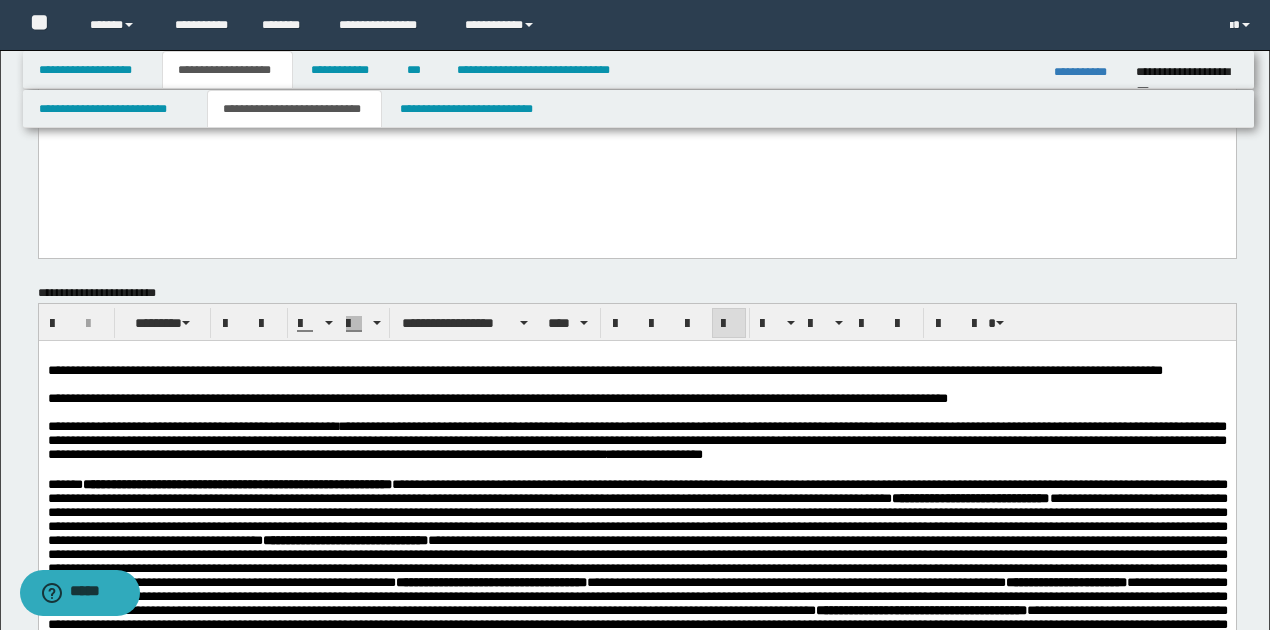 click on "**********" at bounding box center (636, 440) 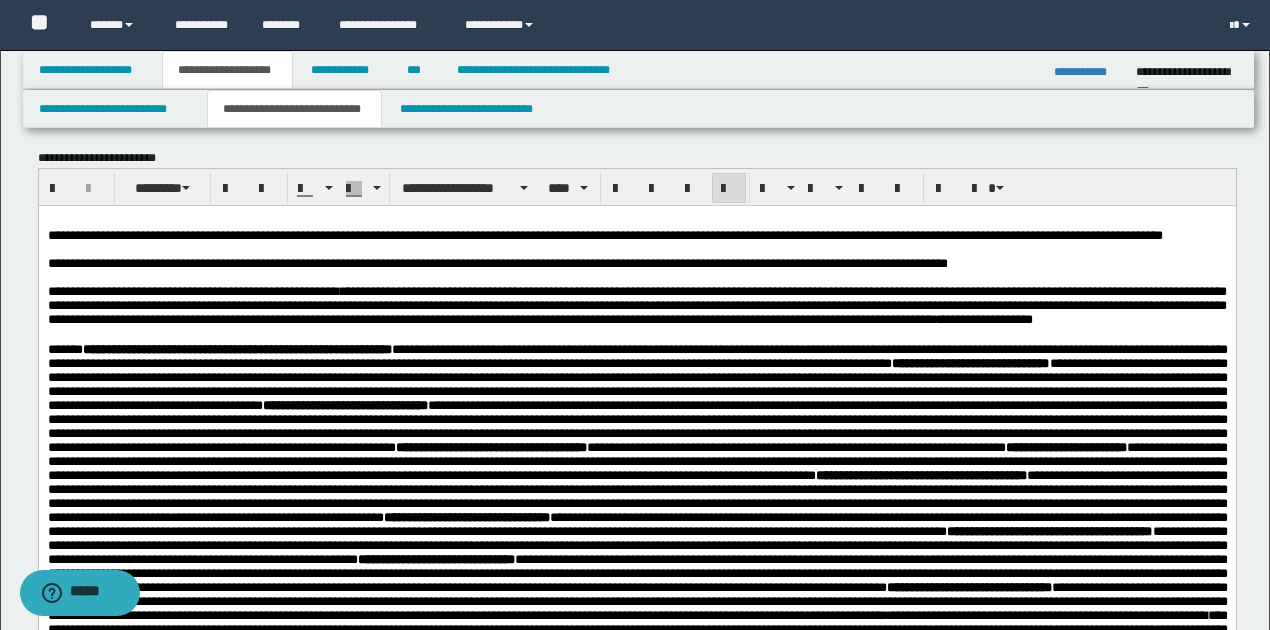 scroll, scrollTop: 866, scrollLeft: 0, axis: vertical 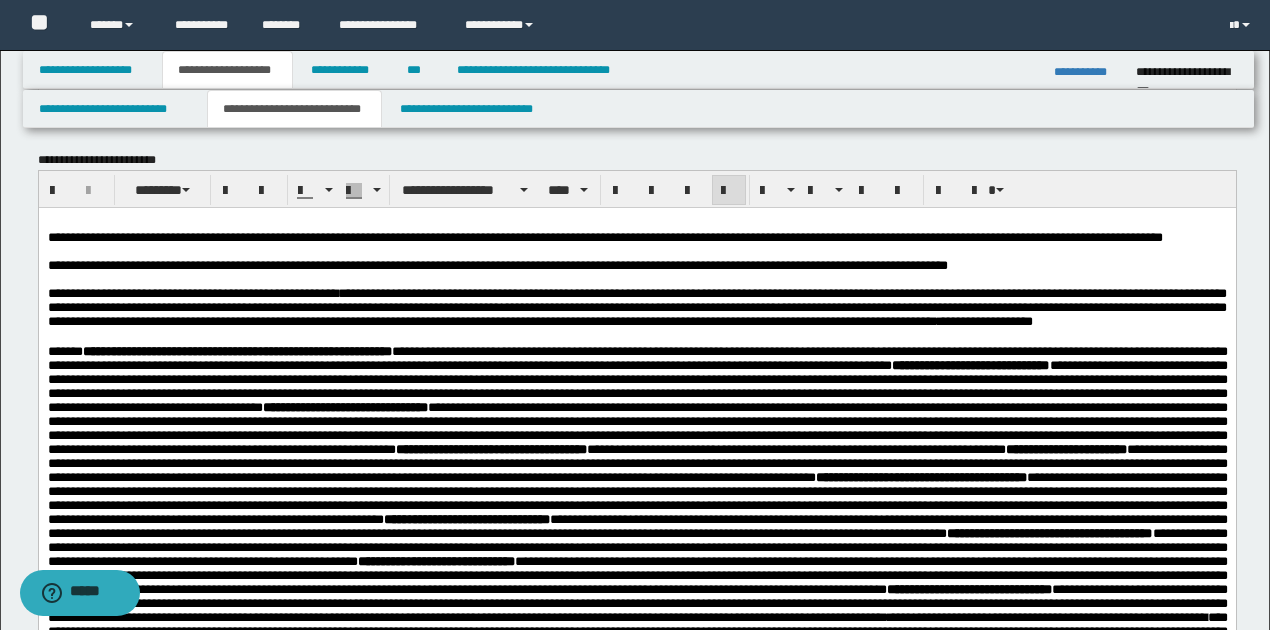 click on "**********" at bounding box center (636, 308) 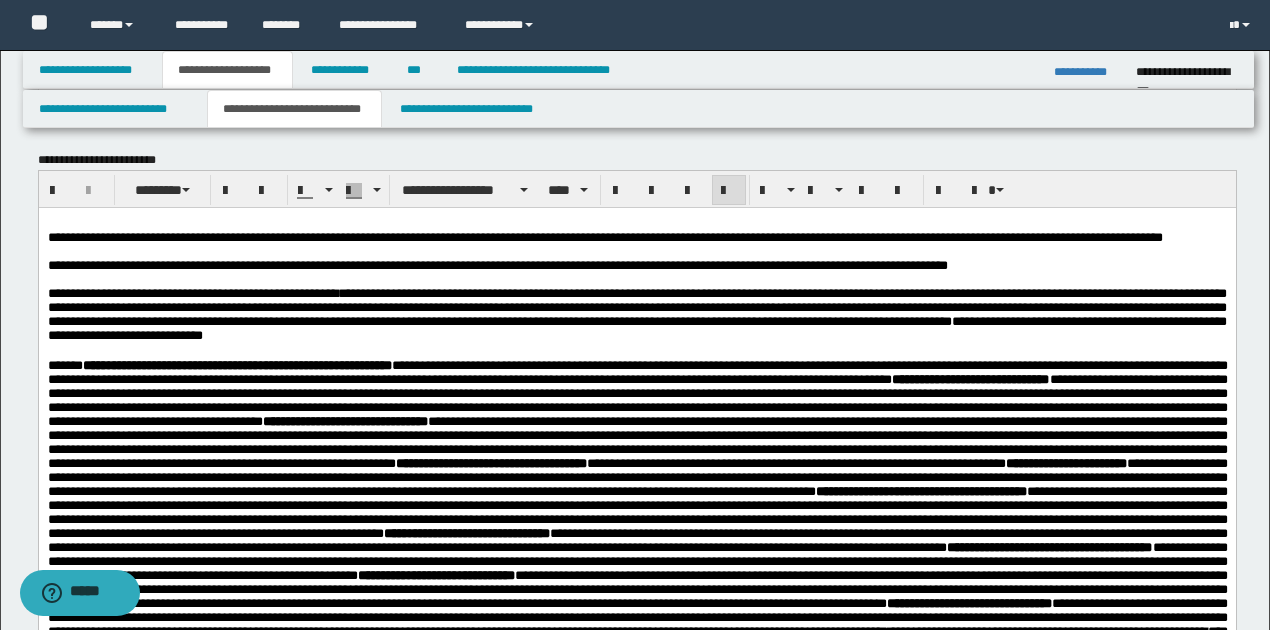 click on "**********" at bounding box center (636, 314) 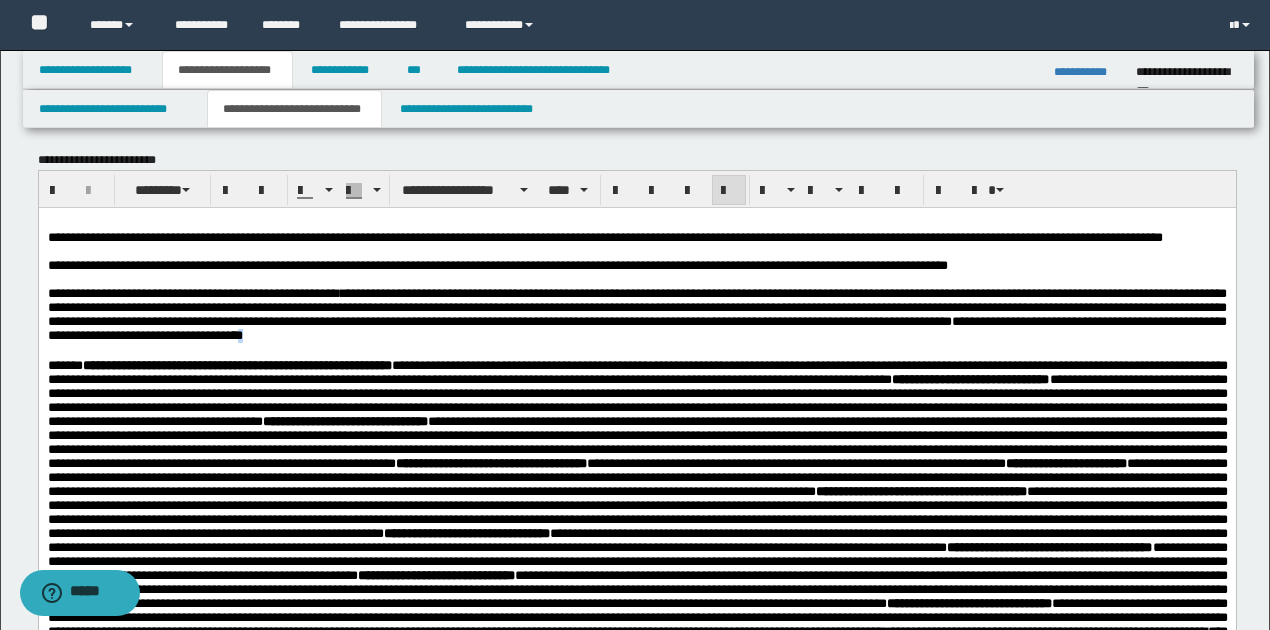 click on "**********" at bounding box center [636, 314] 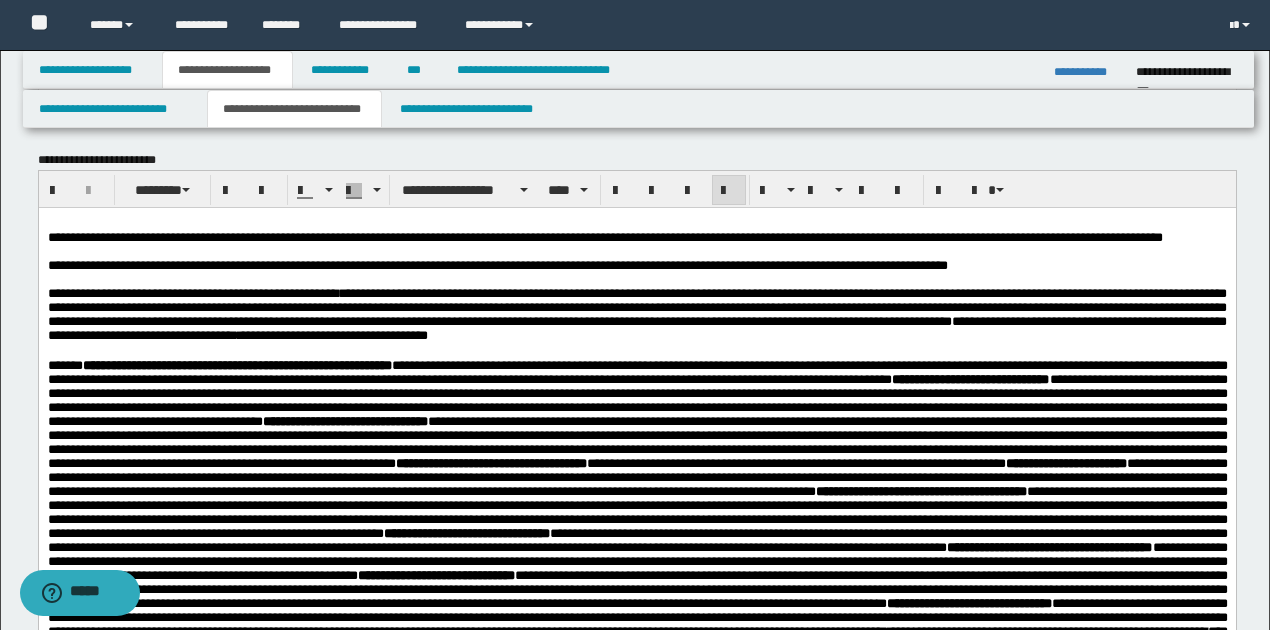 click on "**********" at bounding box center [636, 314] 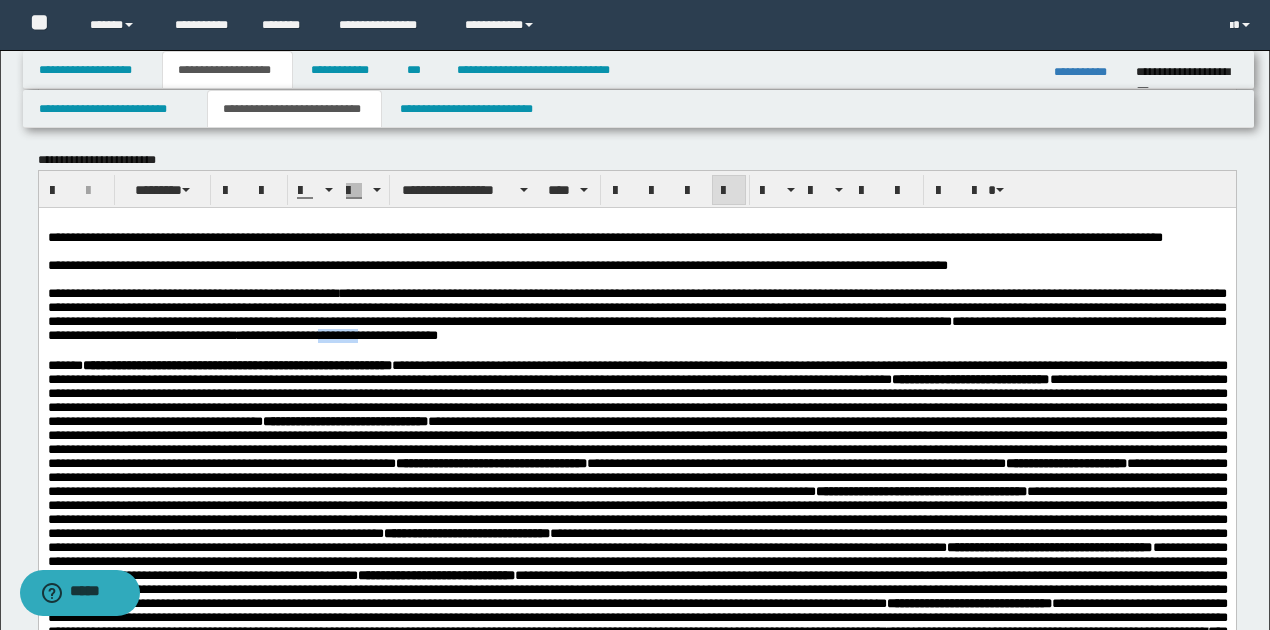 drag, startPoint x: 650, startPoint y: 365, endPoint x: 688, endPoint y: 359, distance: 38.470768 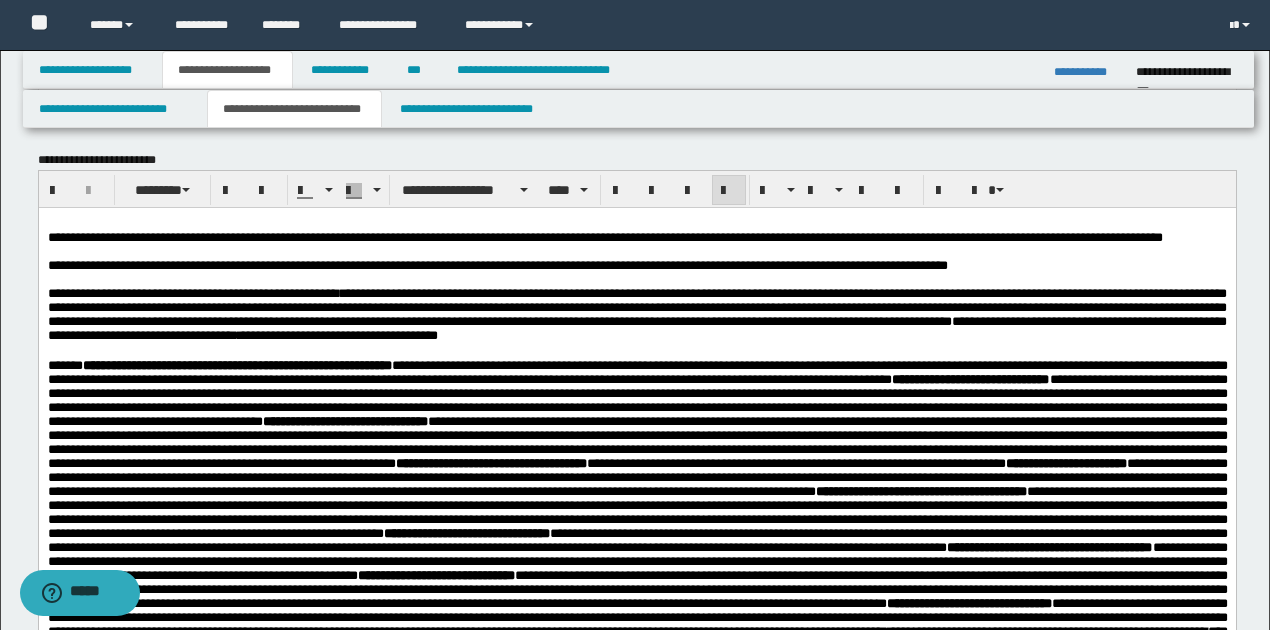 click on "**********" at bounding box center [636, 315] 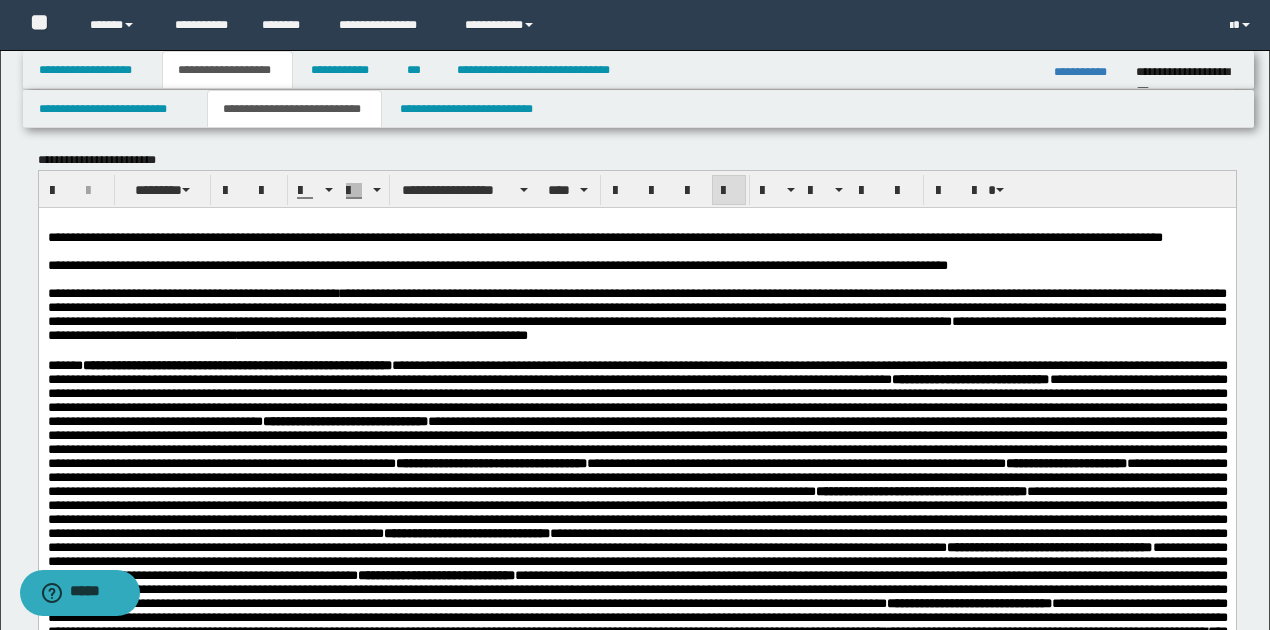 click on "**********" at bounding box center (636, 314) 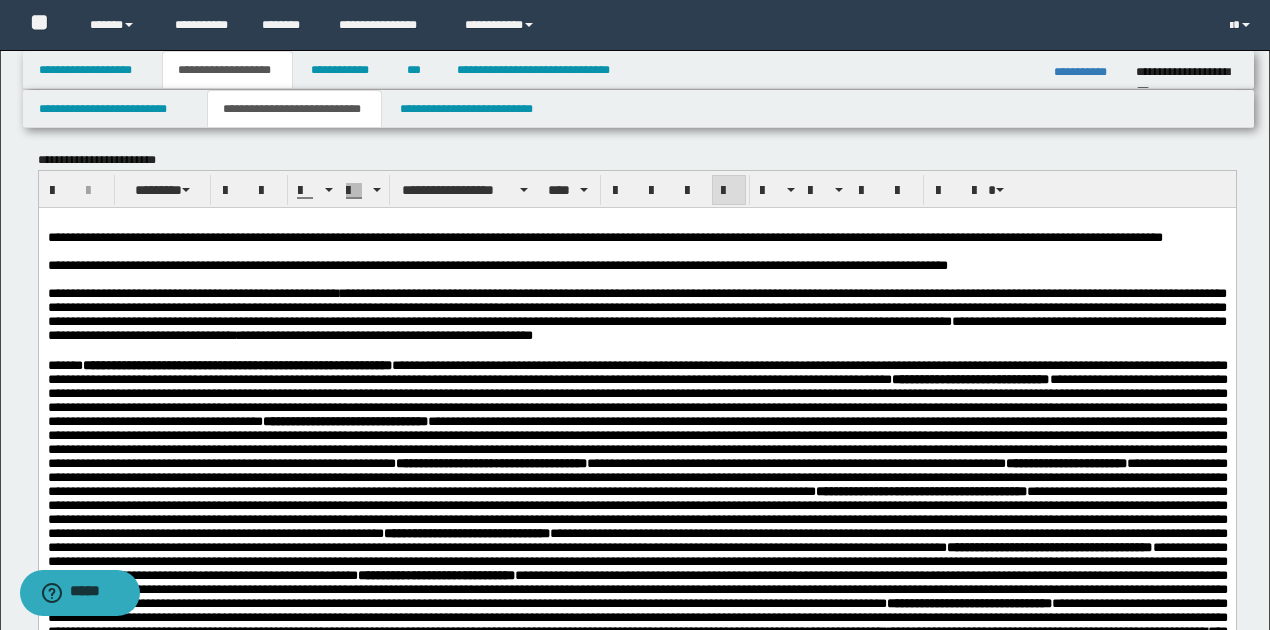click on "**********" at bounding box center (636, 315) 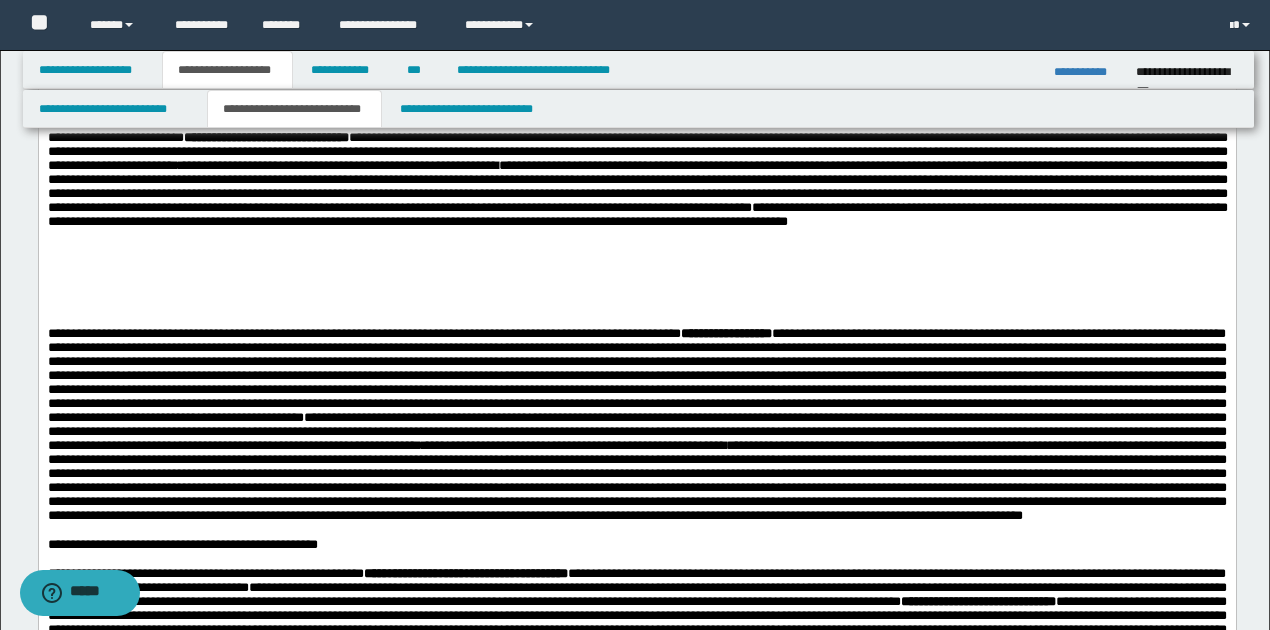 scroll, scrollTop: 1333, scrollLeft: 0, axis: vertical 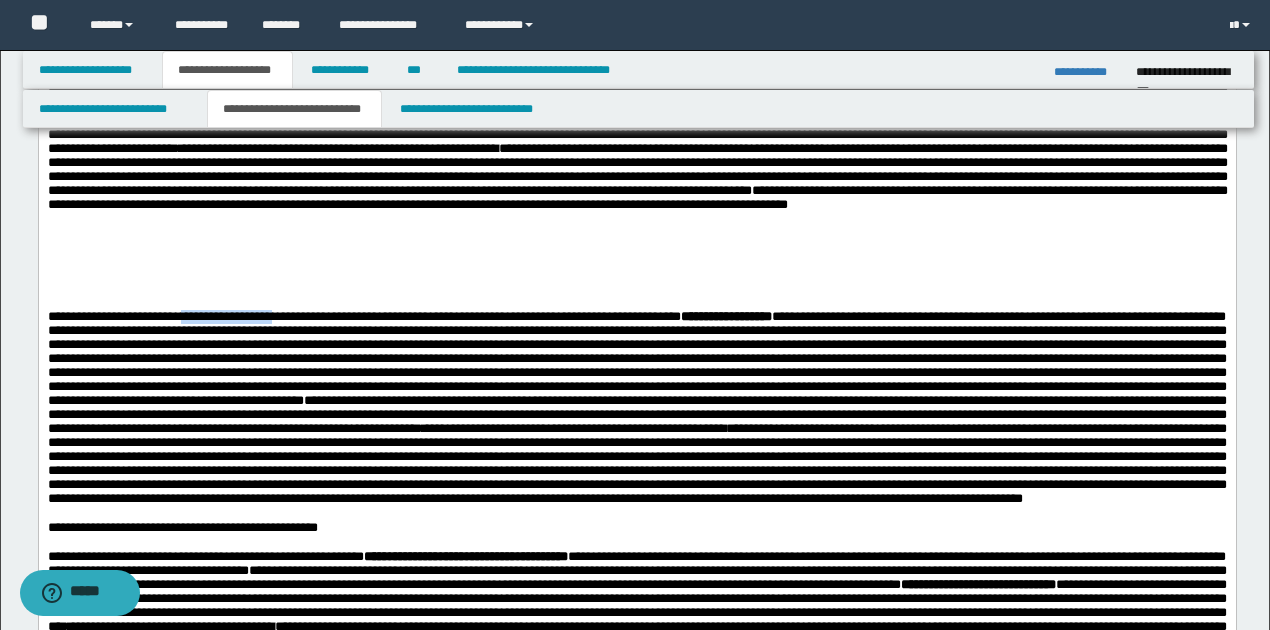 drag, startPoint x: 188, startPoint y: 340, endPoint x: 290, endPoint y: 340, distance: 102 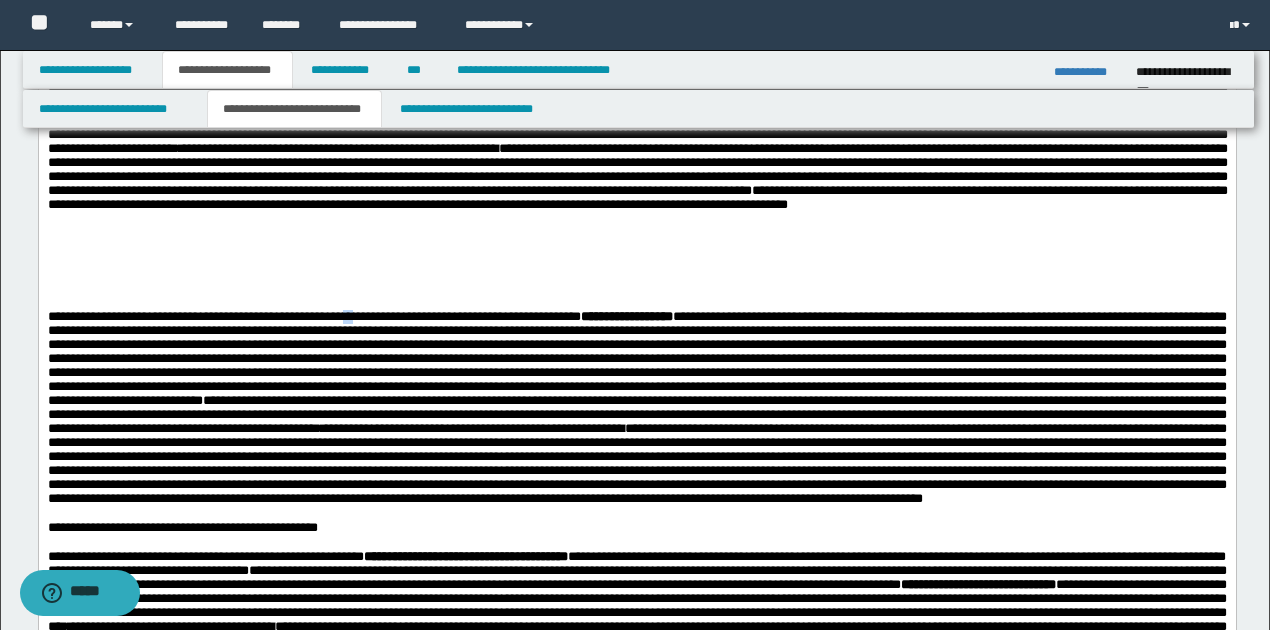 drag, startPoint x: 378, startPoint y: 340, endPoint x: 392, endPoint y: 338, distance: 14.142136 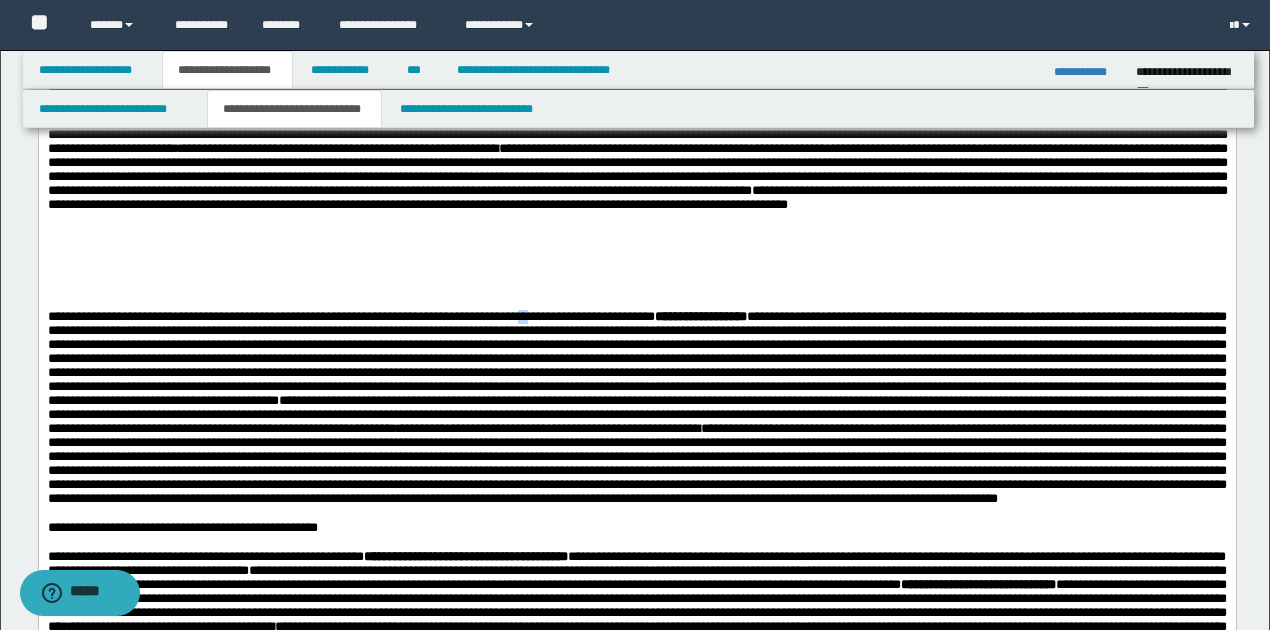 drag, startPoint x: 558, startPoint y: 337, endPoint x: 573, endPoint y: 337, distance: 15 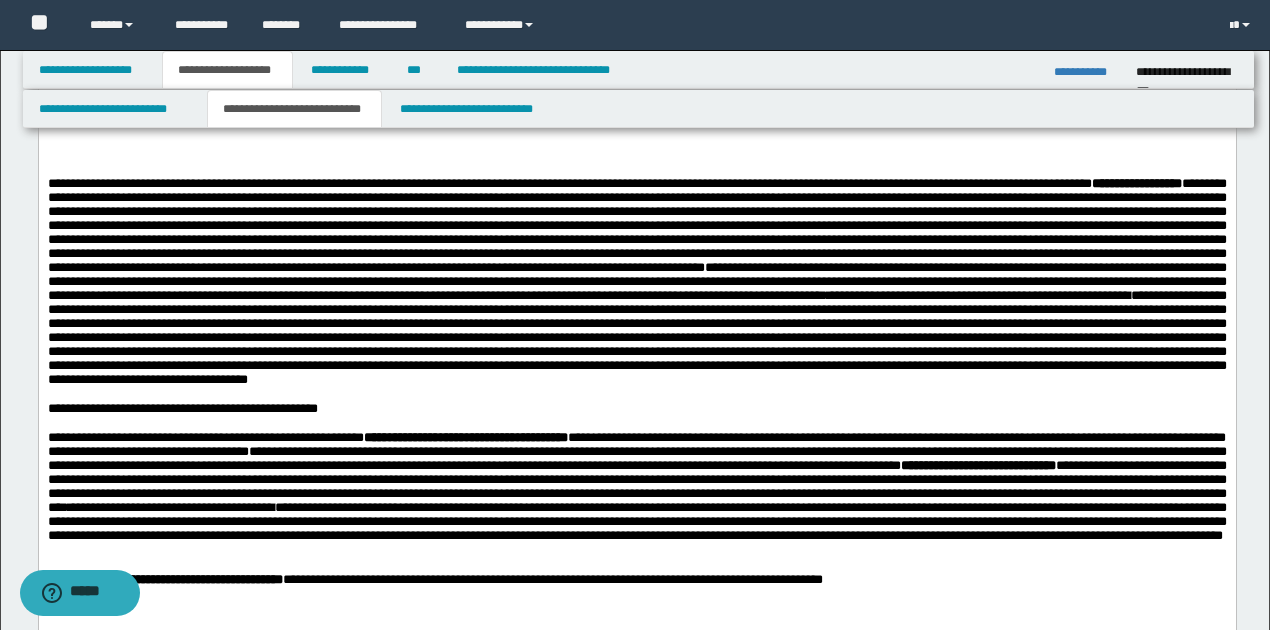 scroll, scrollTop: 1466, scrollLeft: 0, axis: vertical 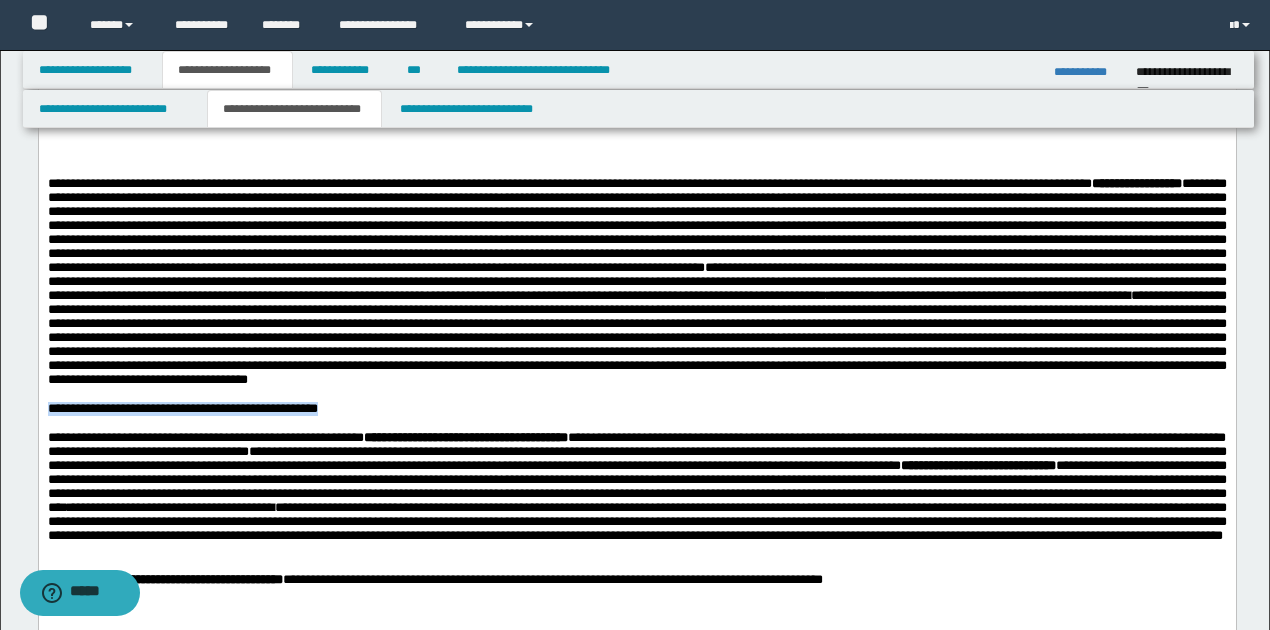 drag, startPoint x: 50, startPoint y: 467, endPoint x: 358, endPoint y: 466, distance: 308.00162 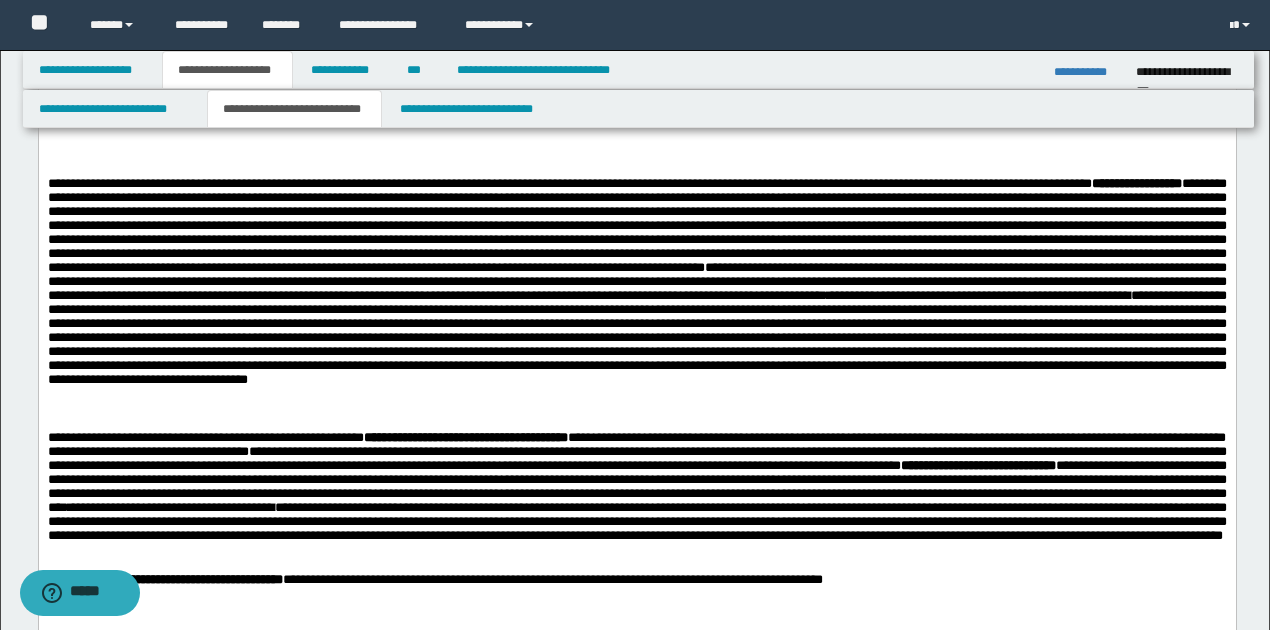 click on "**********" at bounding box center (636, 283) 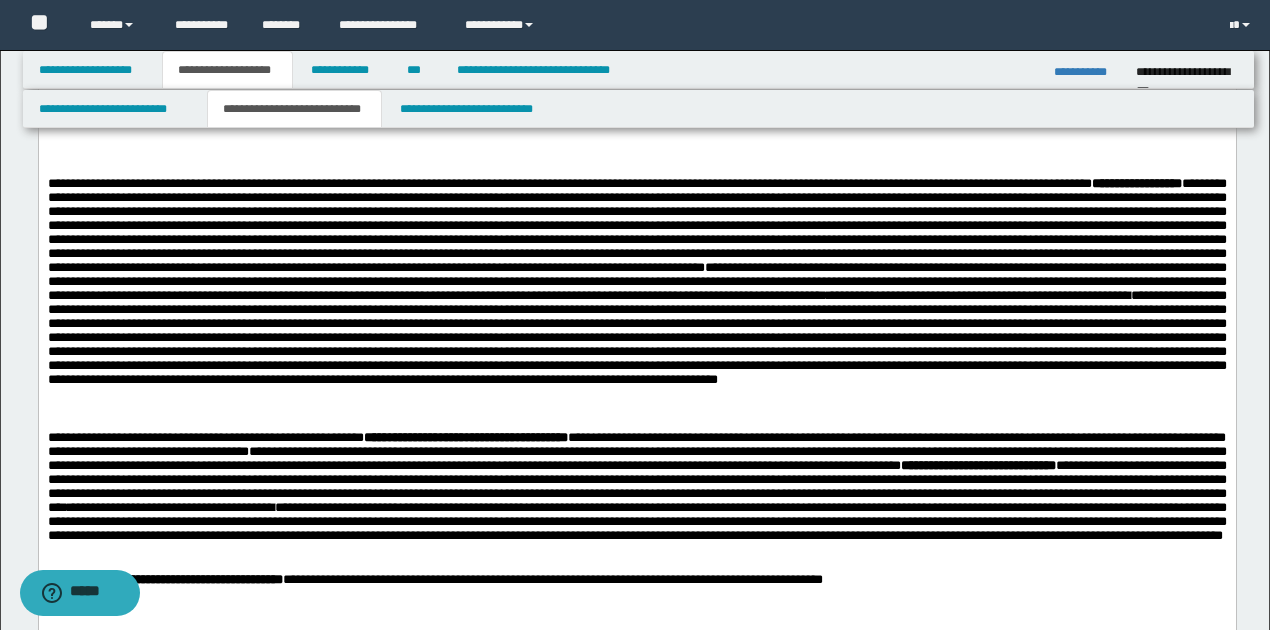 click at bounding box center (636, 338) 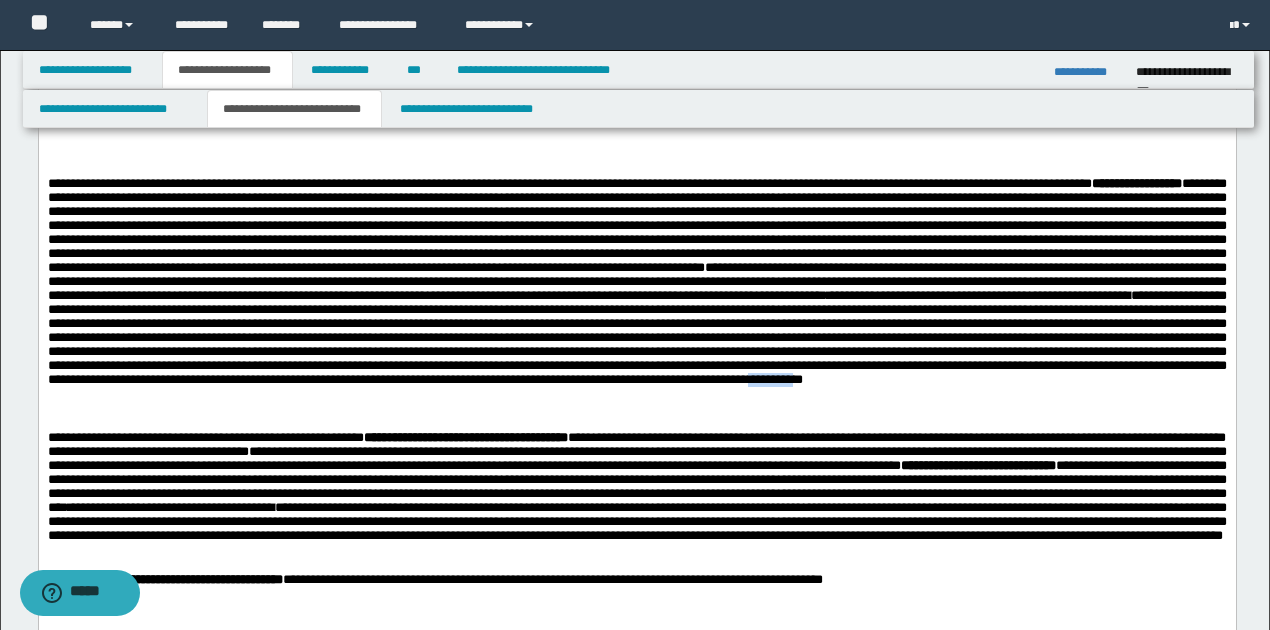 drag, startPoint x: 46, startPoint y: 451, endPoint x: 314, endPoint y: 464, distance: 268.31512 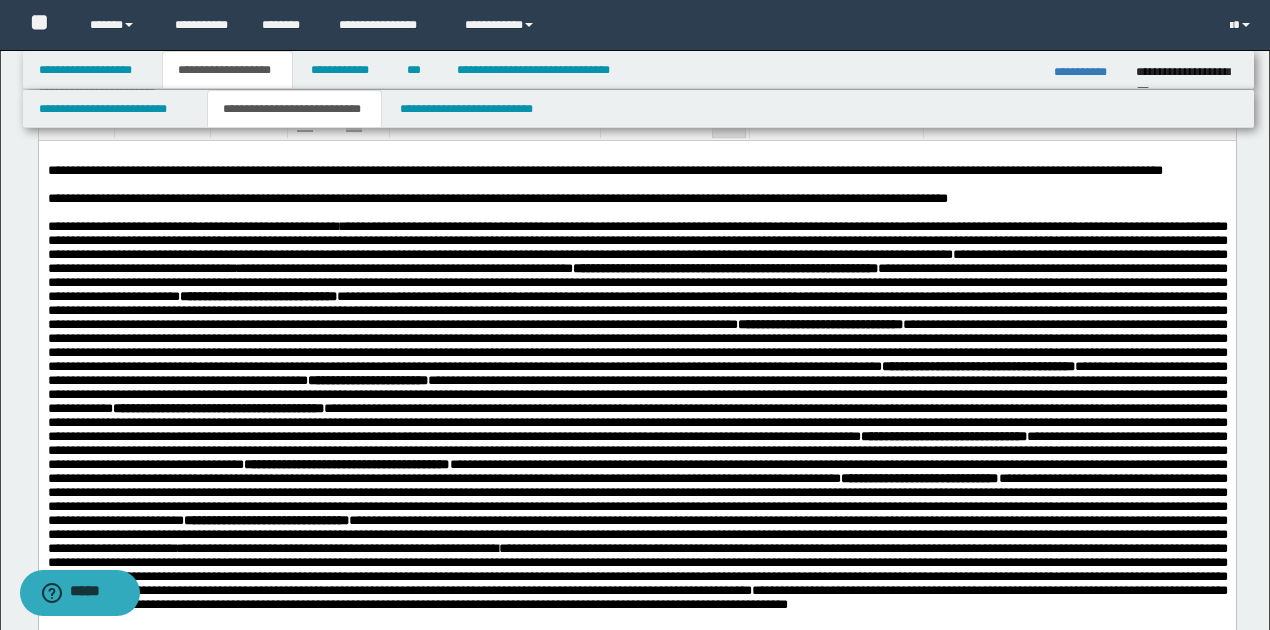 scroll, scrollTop: 800, scrollLeft: 0, axis: vertical 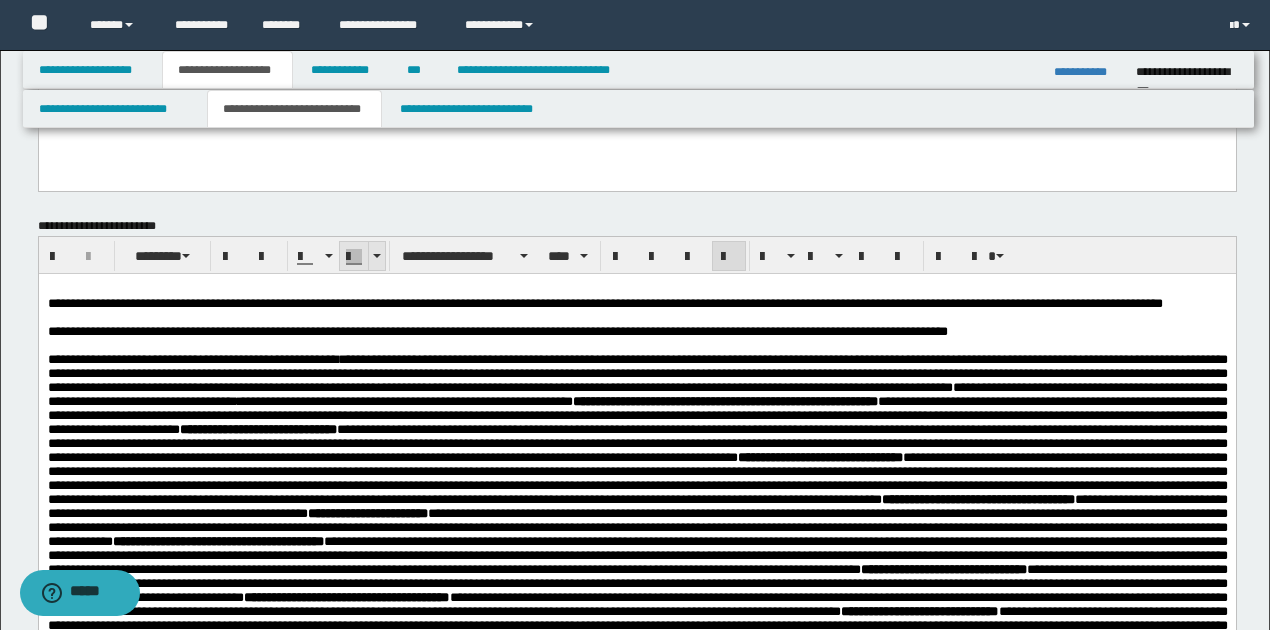 click at bounding box center (376, 256) 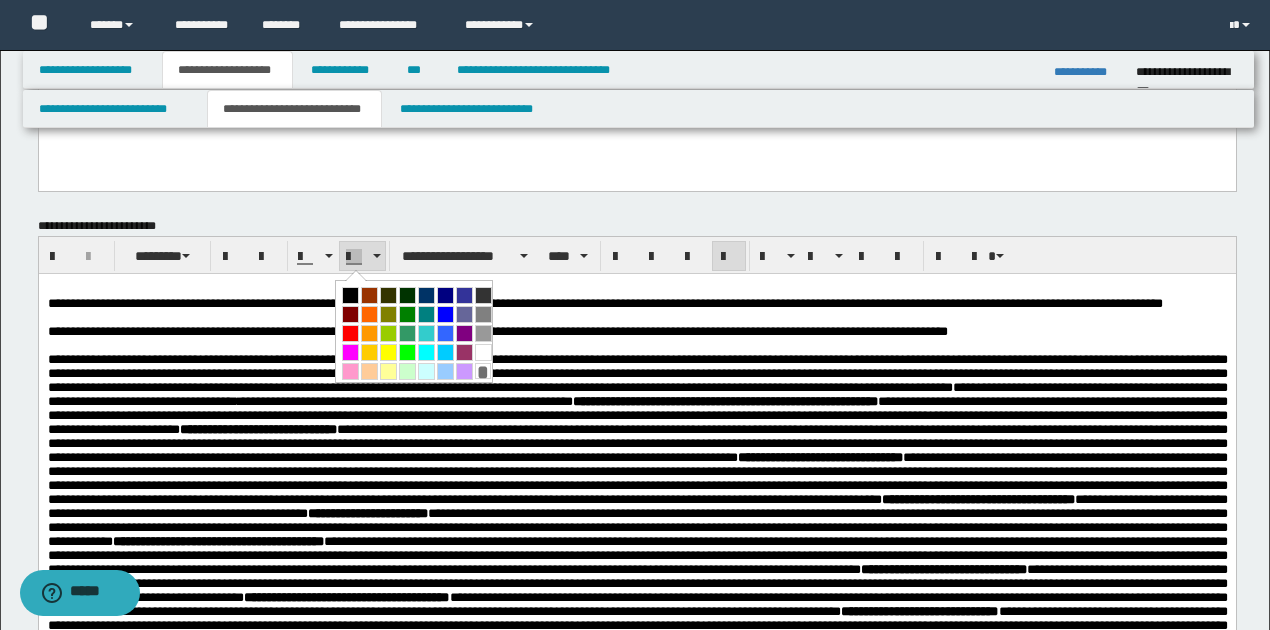 drag, startPoint x: 350, startPoint y: 351, endPoint x: 332, endPoint y: 80, distance: 271.59714 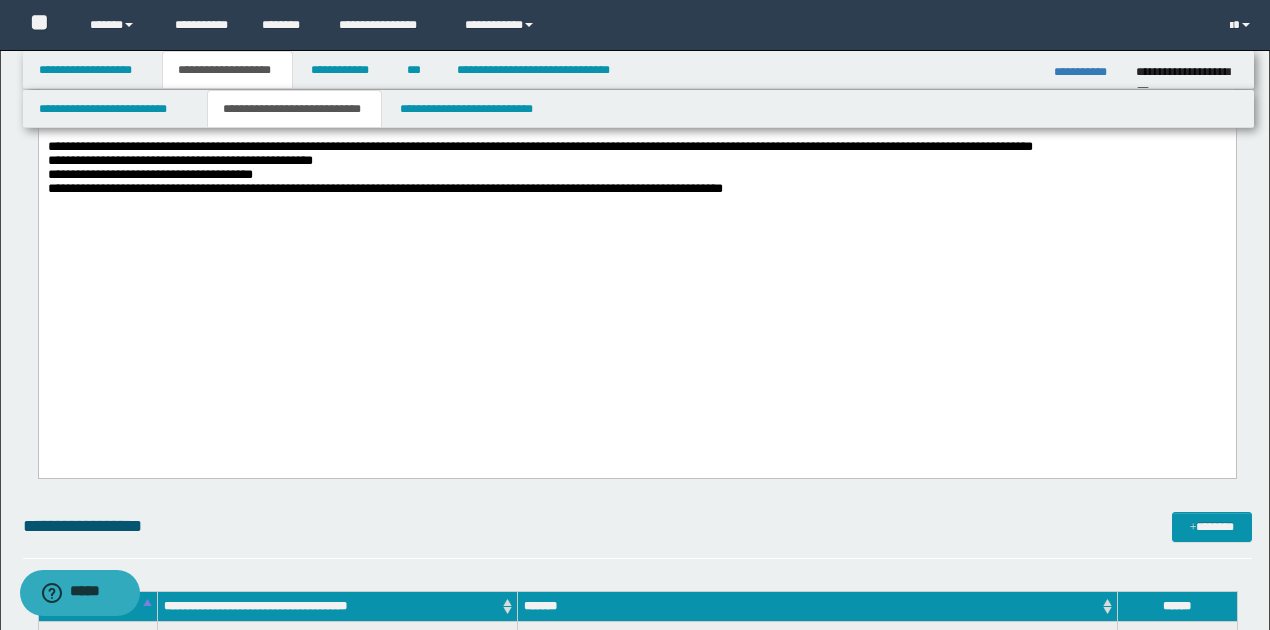 scroll, scrollTop: 2000, scrollLeft: 0, axis: vertical 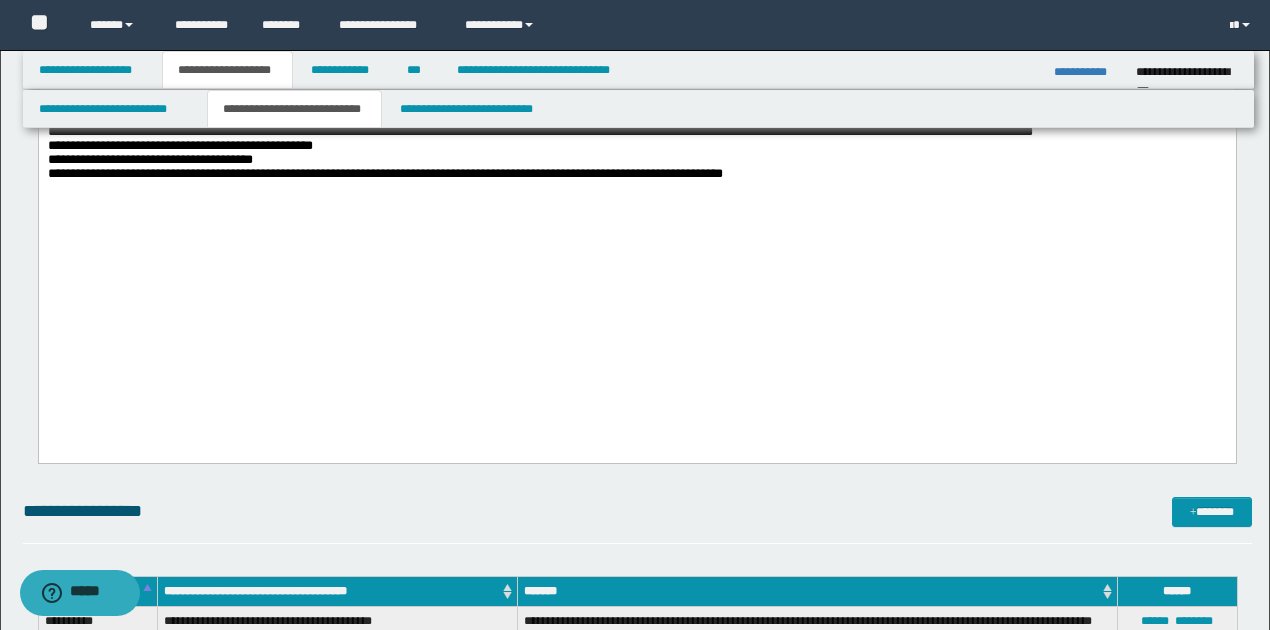 click on "**********" at bounding box center [636, 175] 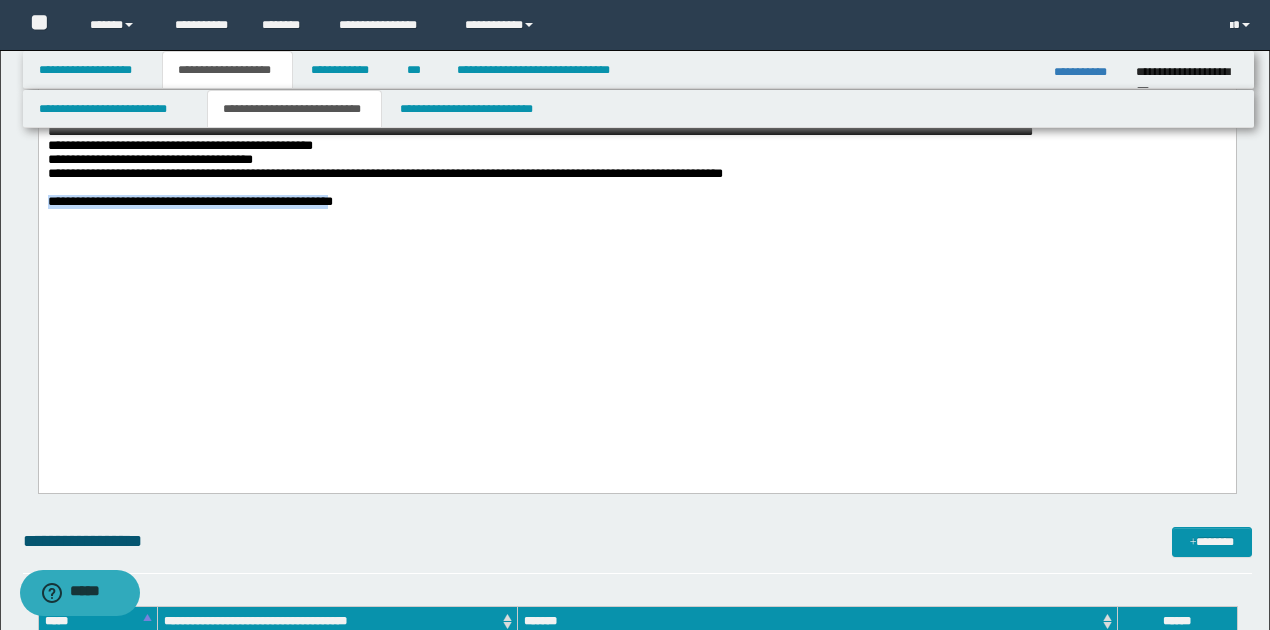 drag, startPoint x: 47, startPoint y: 316, endPoint x: 680, endPoint y: 327, distance: 633.0956 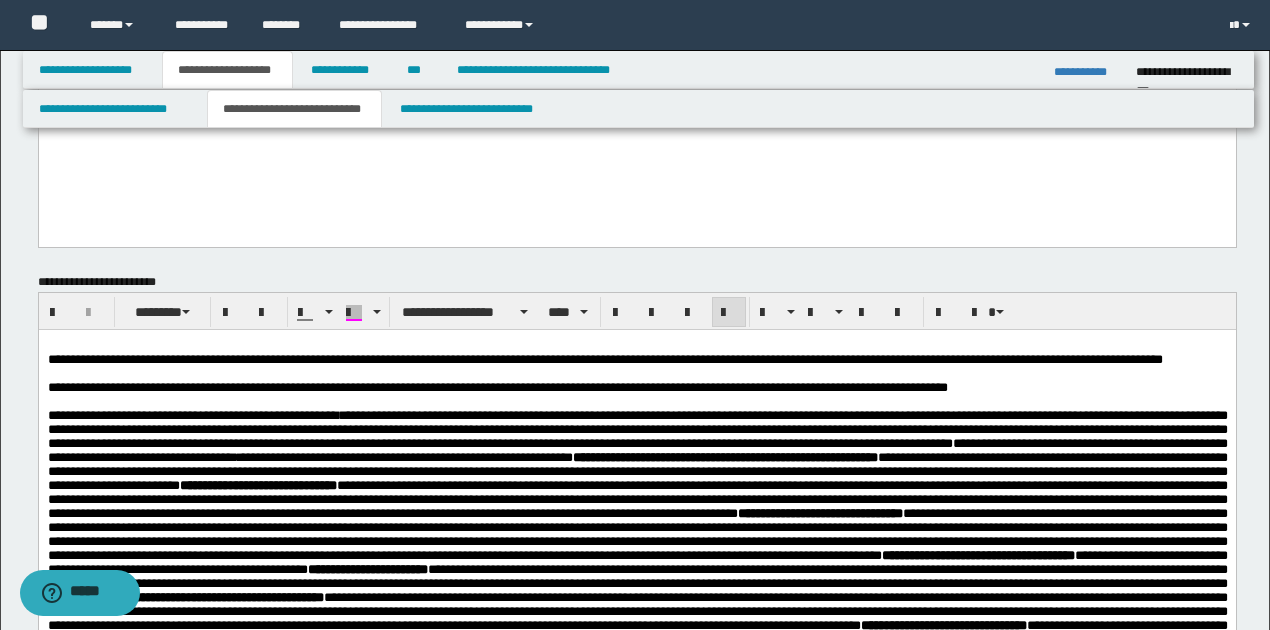 scroll, scrollTop: 733, scrollLeft: 0, axis: vertical 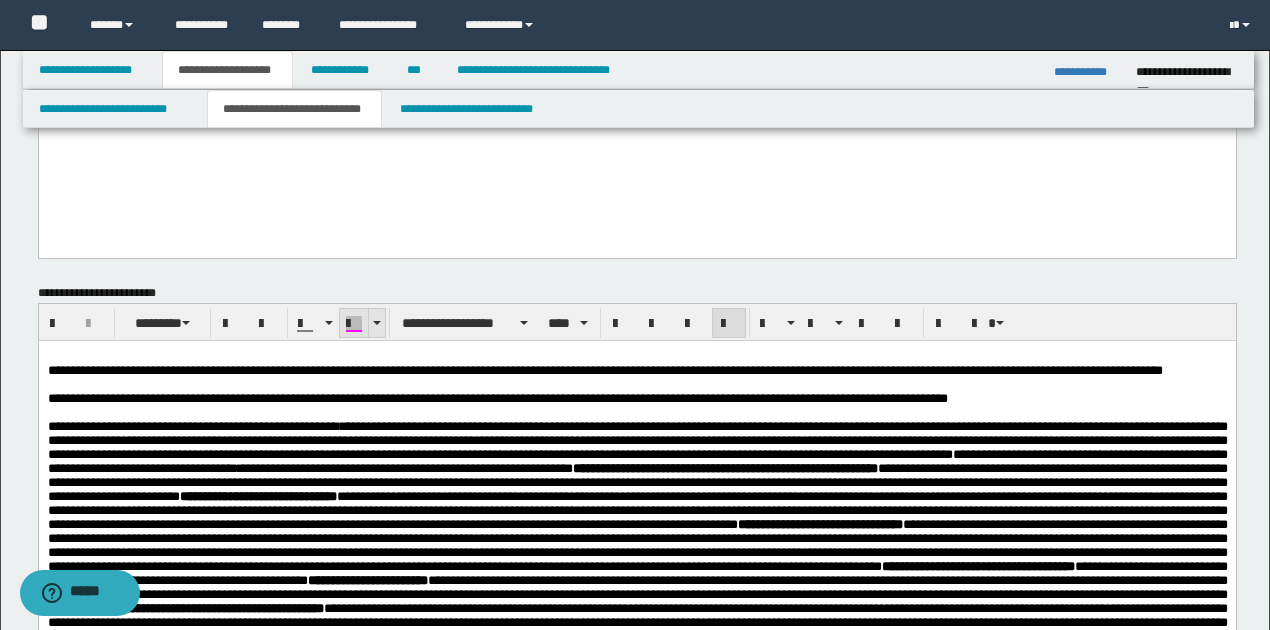 click at bounding box center (354, 323) 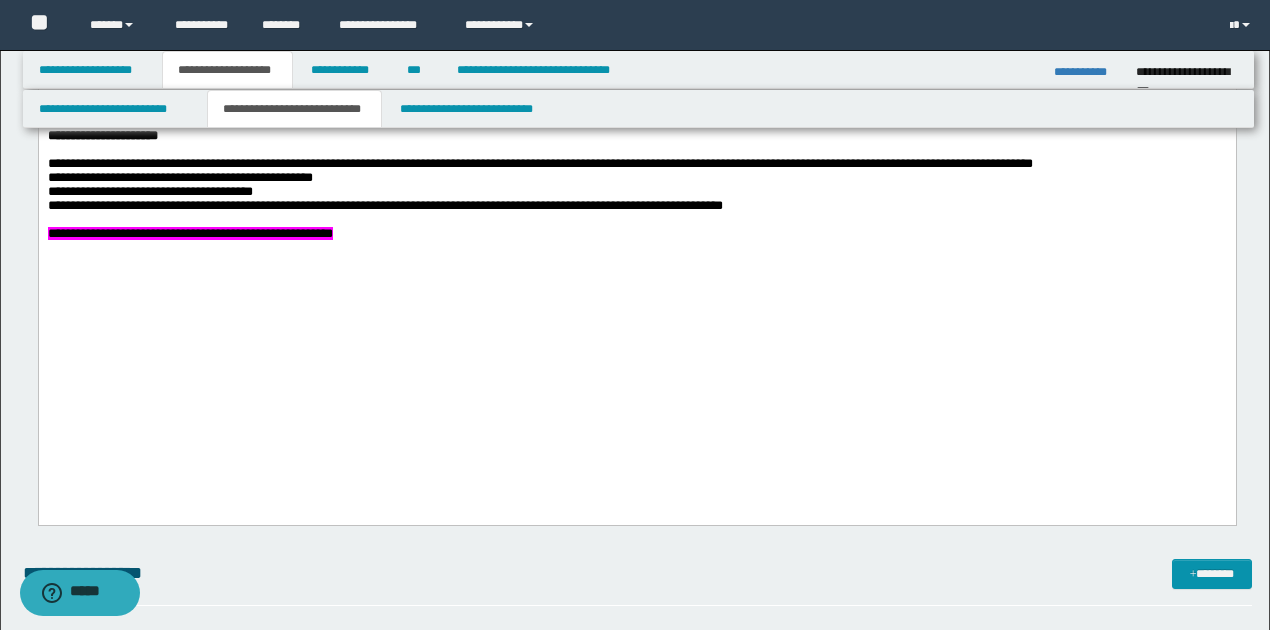 scroll, scrollTop: 2133, scrollLeft: 0, axis: vertical 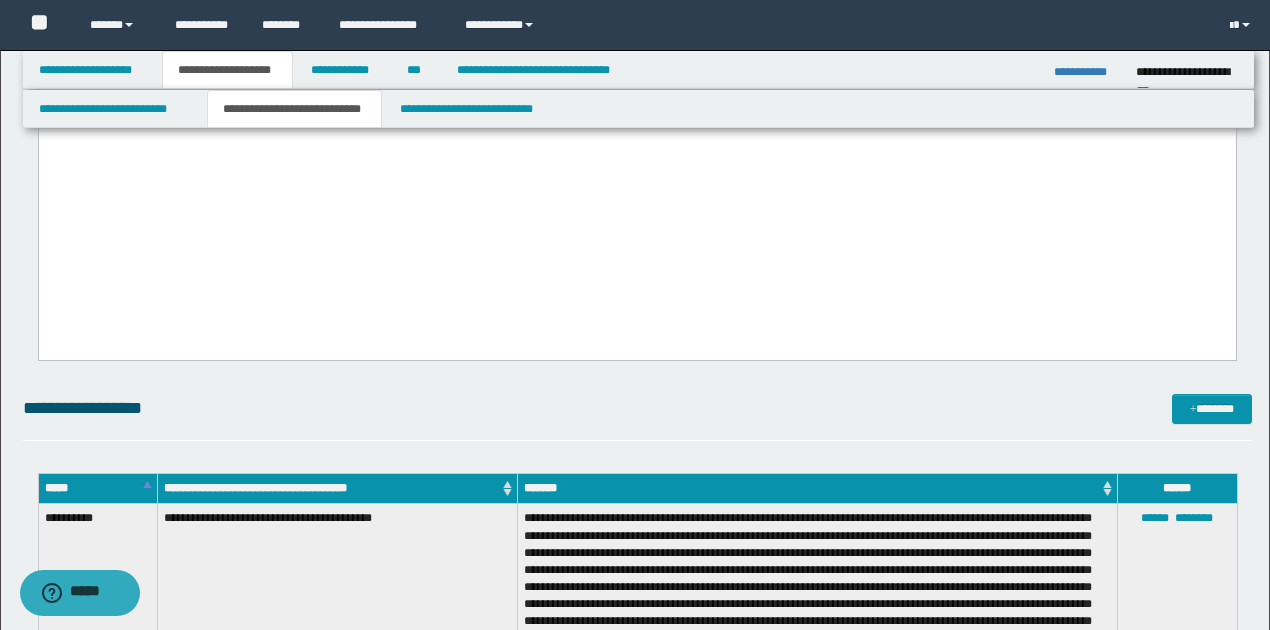click on "**********" at bounding box center [636, -431] 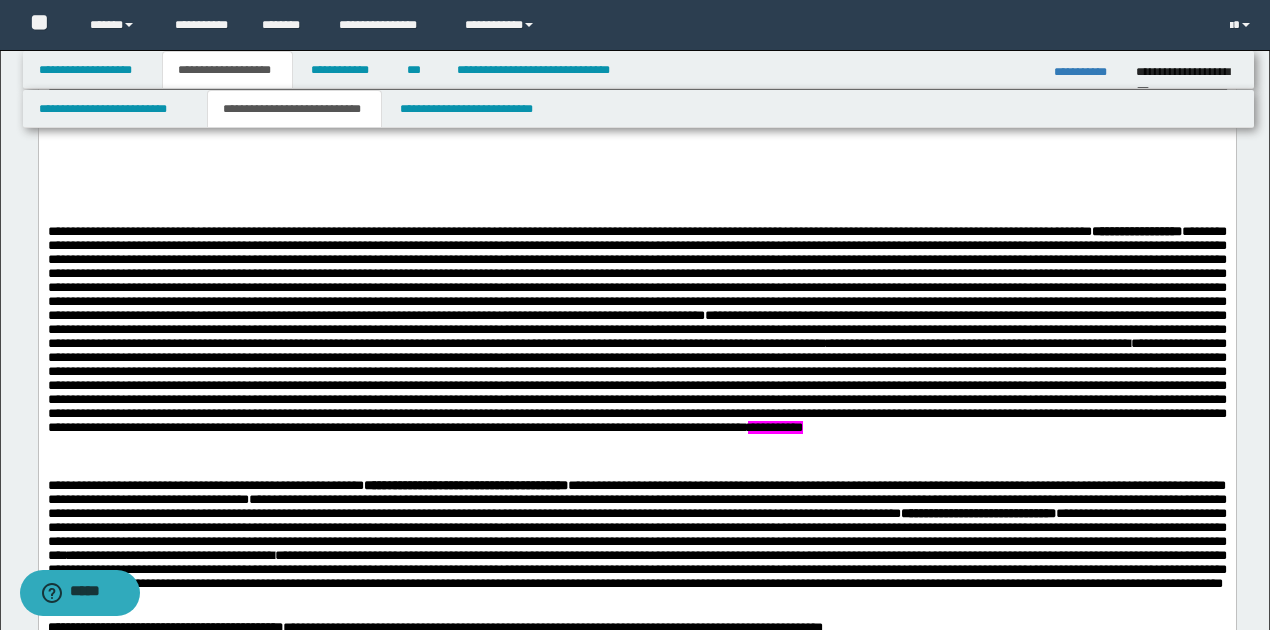 scroll, scrollTop: 1400, scrollLeft: 0, axis: vertical 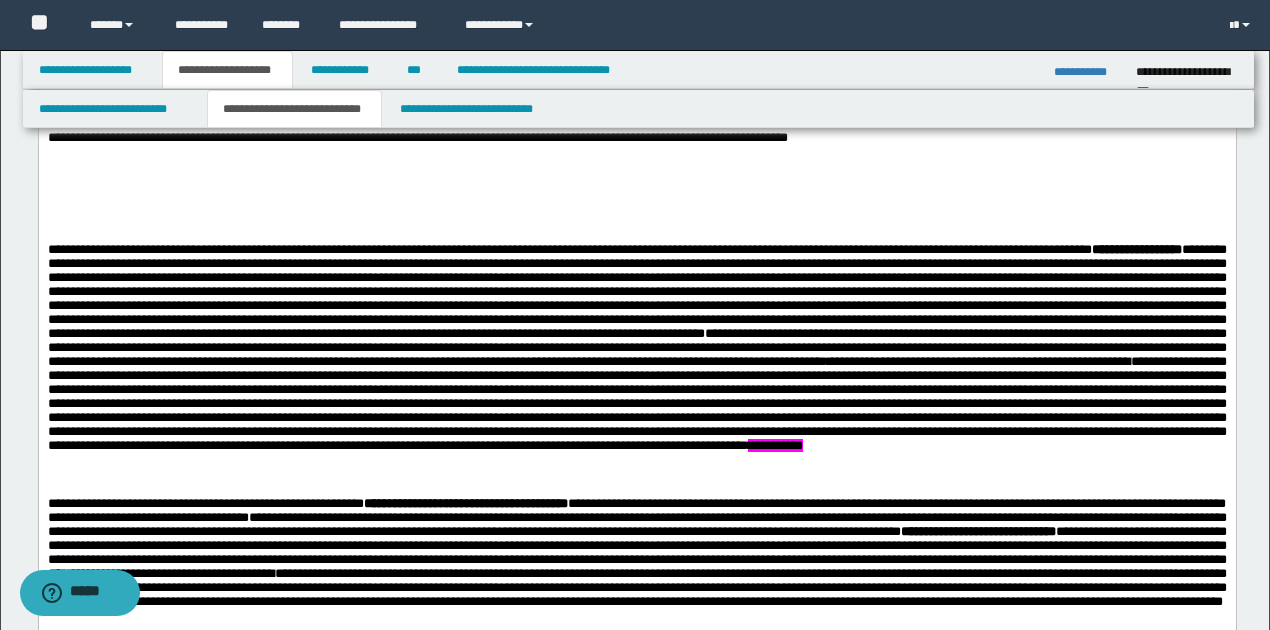 click on "**********" at bounding box center (636, 404) 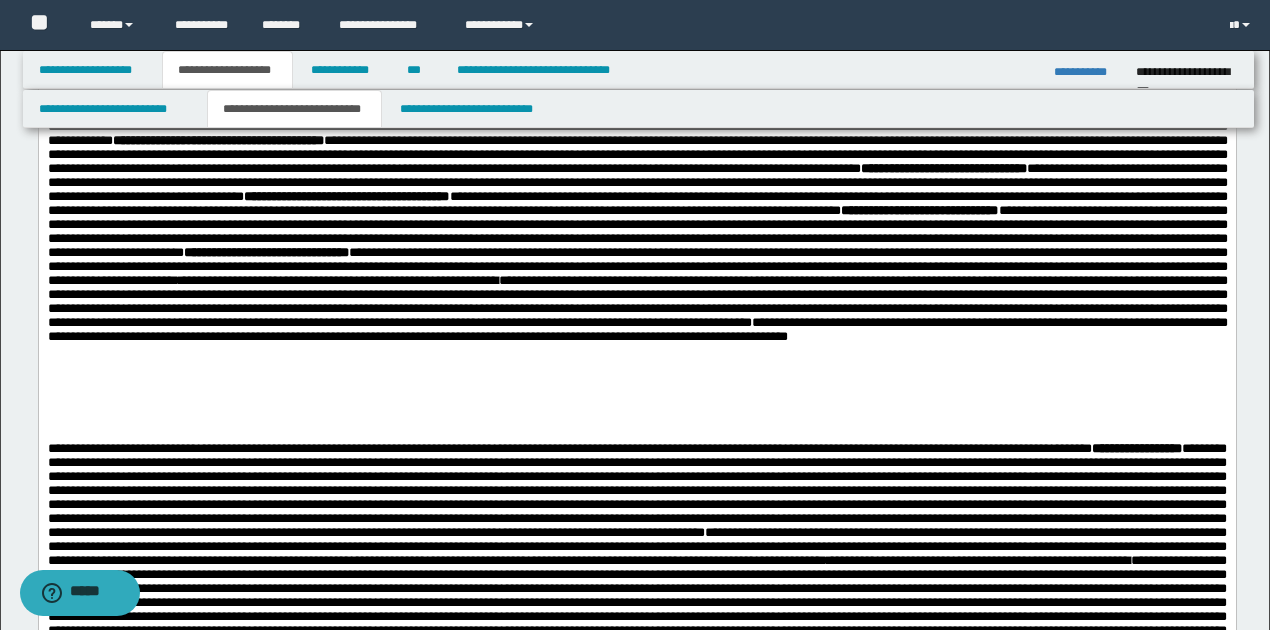 scroll, scrollTop: 1200, scrollLeft: 0, axis: vertical 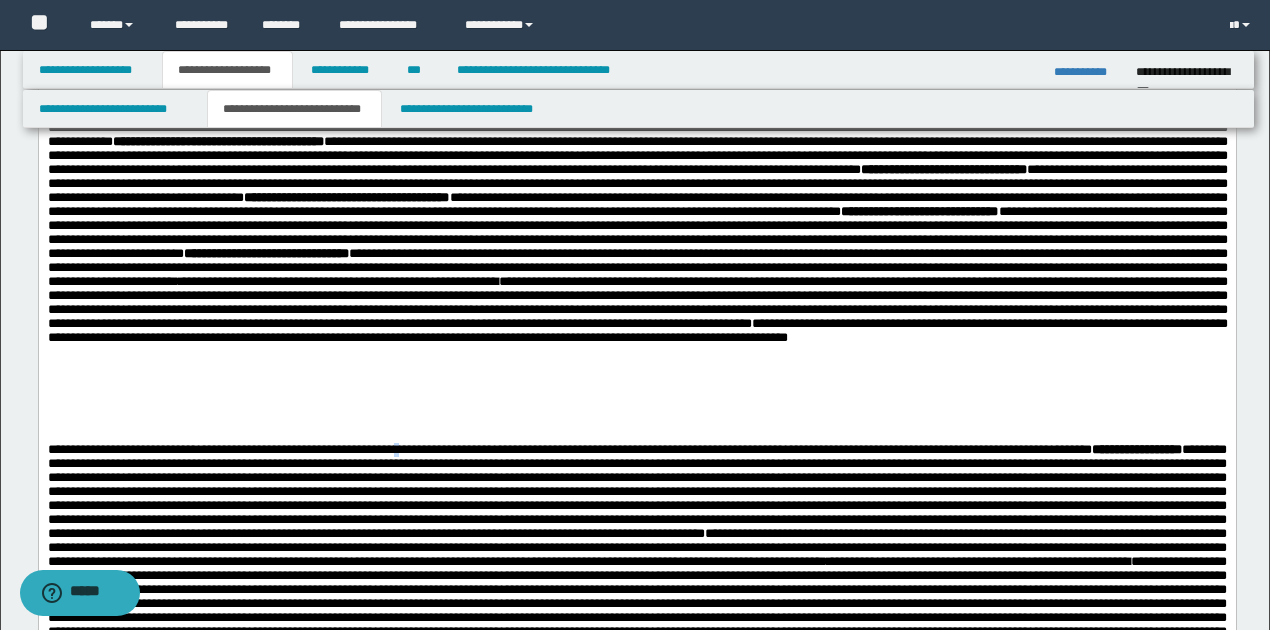 click on "**********" at bounding box center (569, 450) 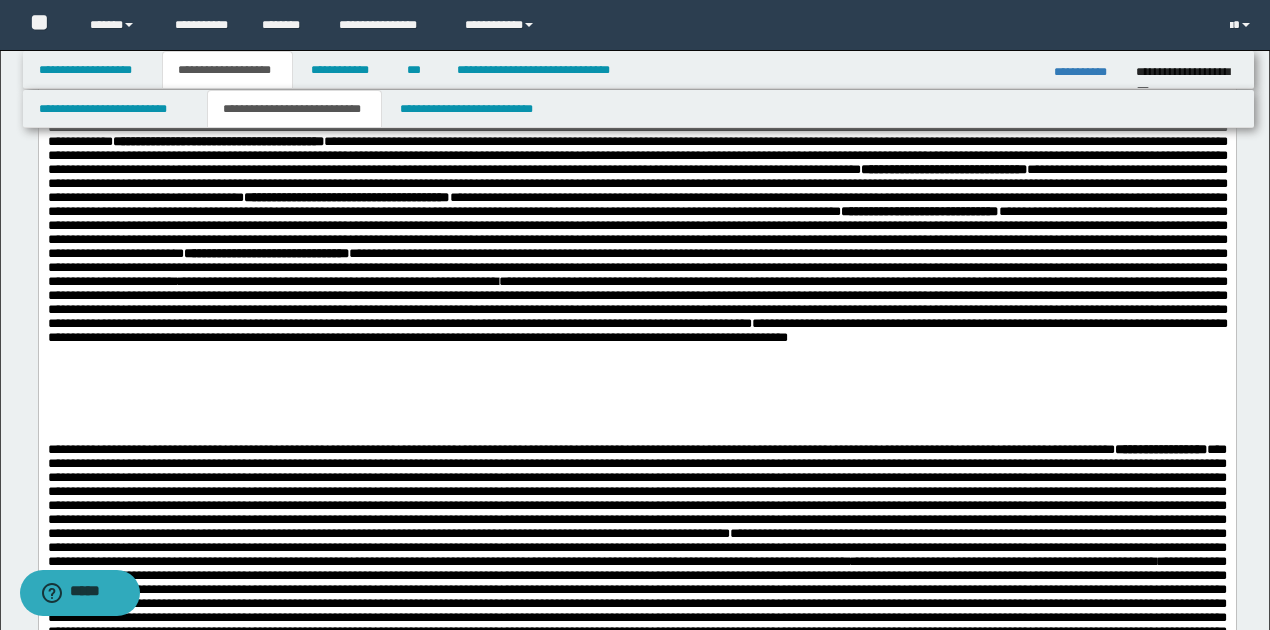 click on "**********" at bounding box center (580, 450) 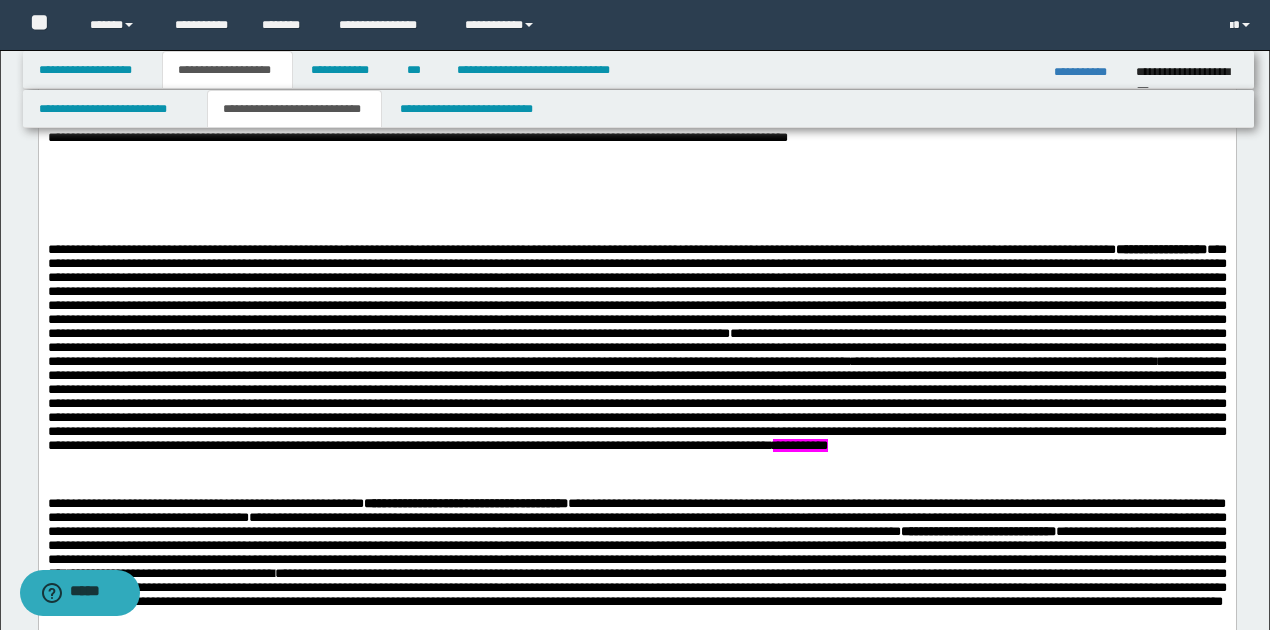 scroll, scrollTop: 1866, scrollLeft: 0, axis: vertical 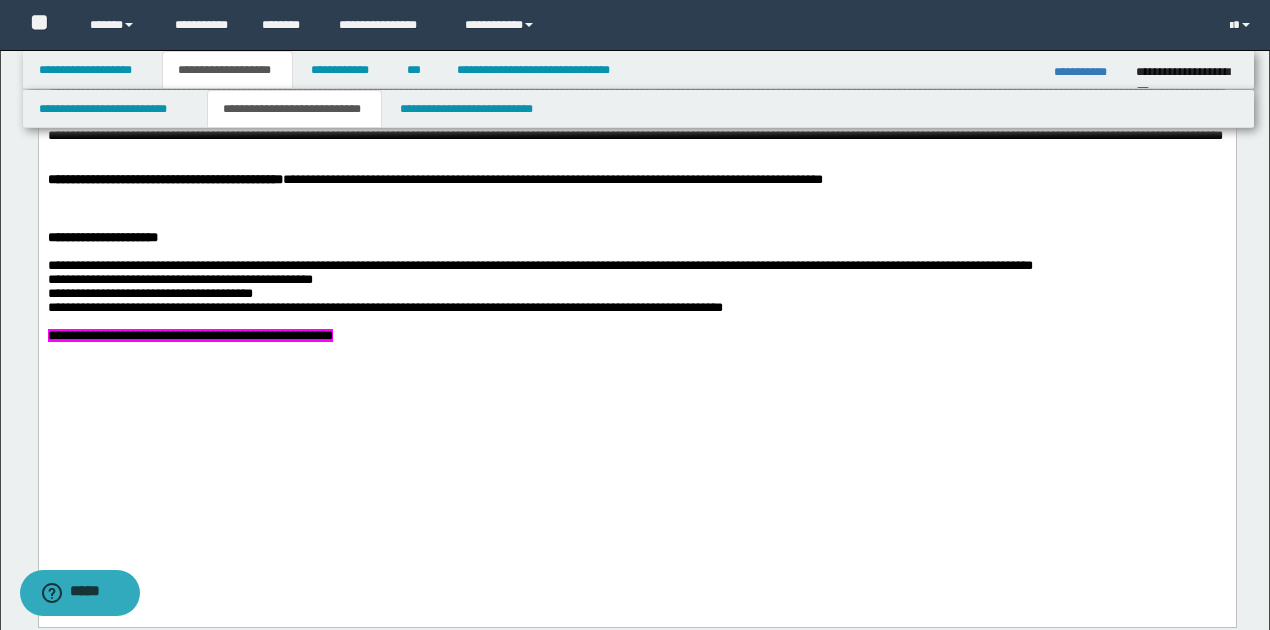 click on "**********" at bounding box center (189, 336) 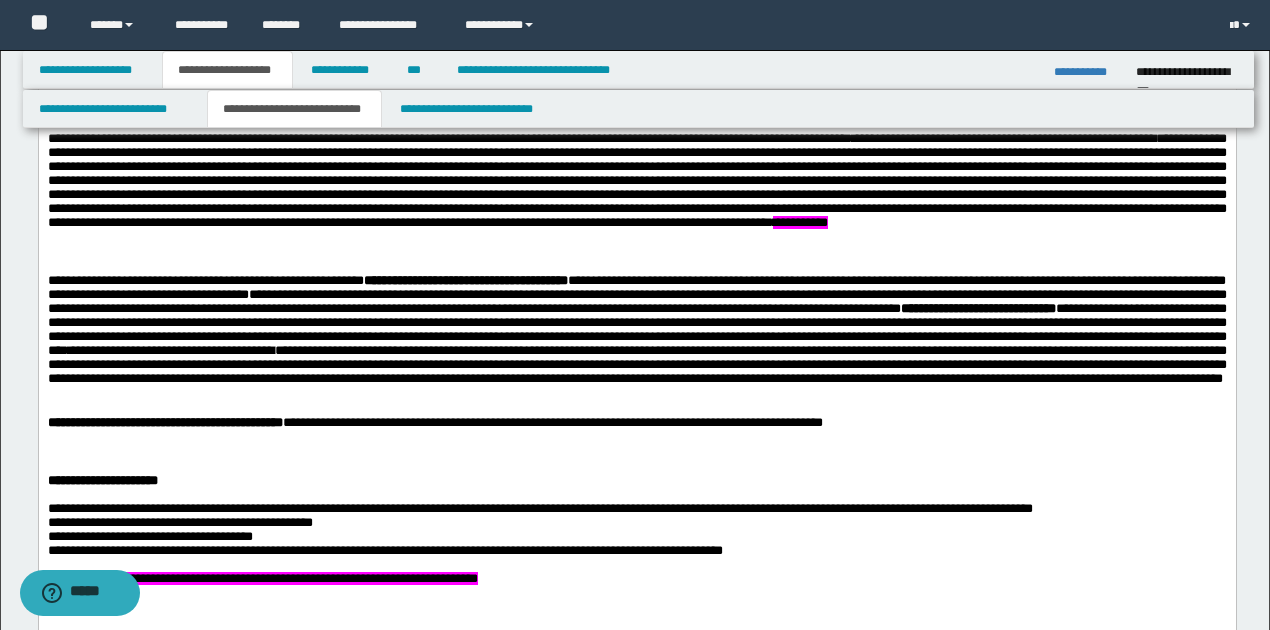 scroll, scrollTop: 1666, scrollLeft: 0, axis: vertical 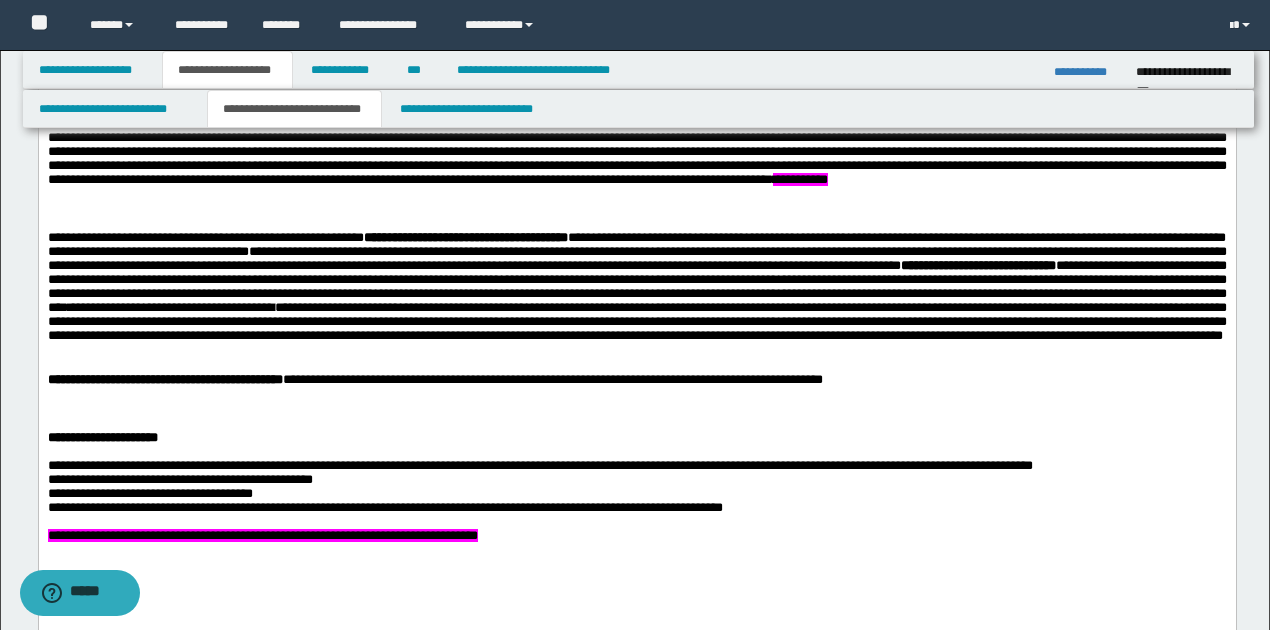 drag, startPoint x: 50, startPoint y: 484, endPoint x: 986, endPoint y: 468, distance: 936.1367 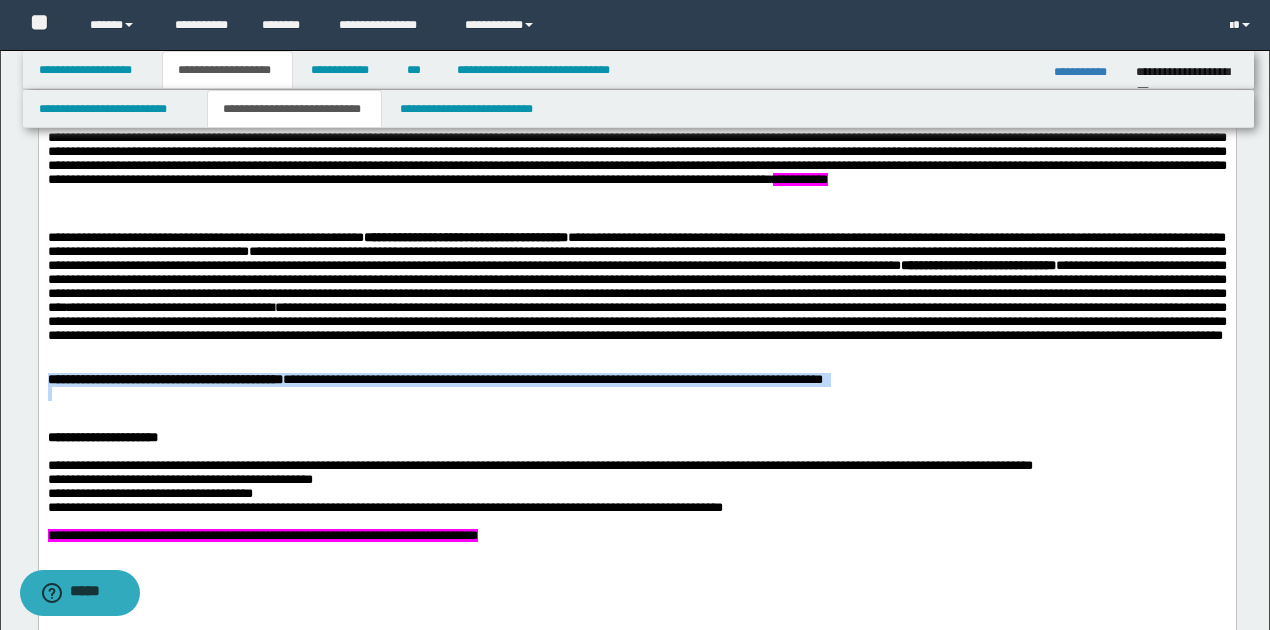 drag, startPoint x: 46, startPoint y: 486, endPoint x: 930, endPoint y: 489, distance: 884.00507 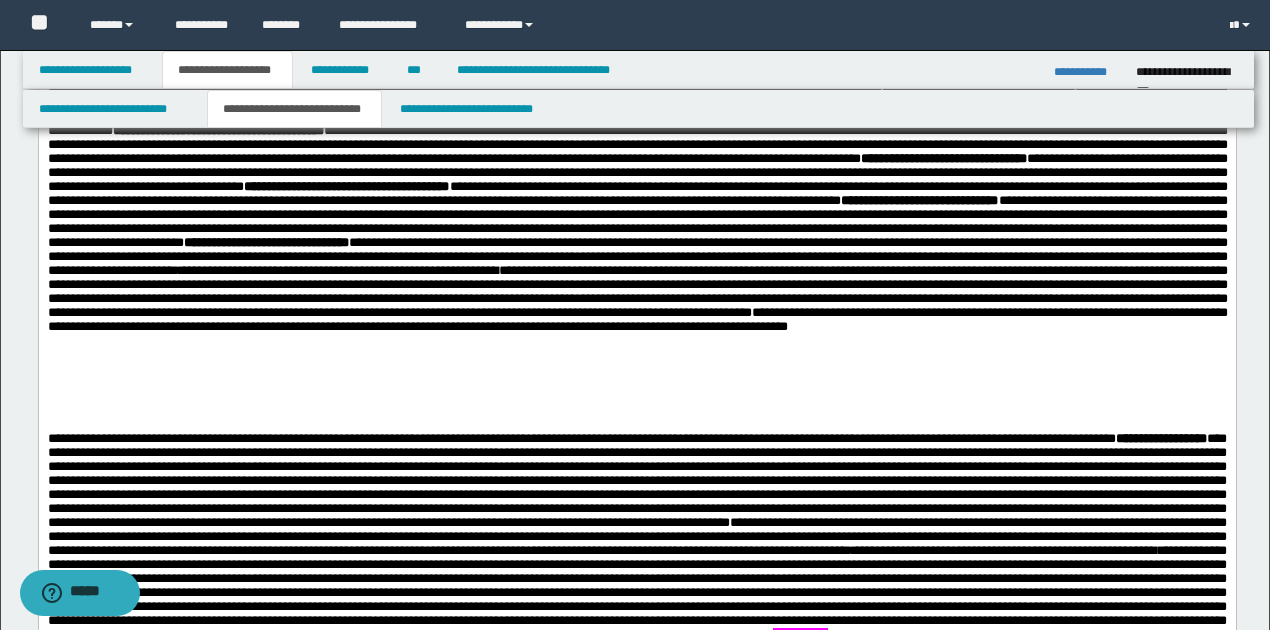 scroll, scrollTop: 1200, scrollLeft: 0, axis: vertical 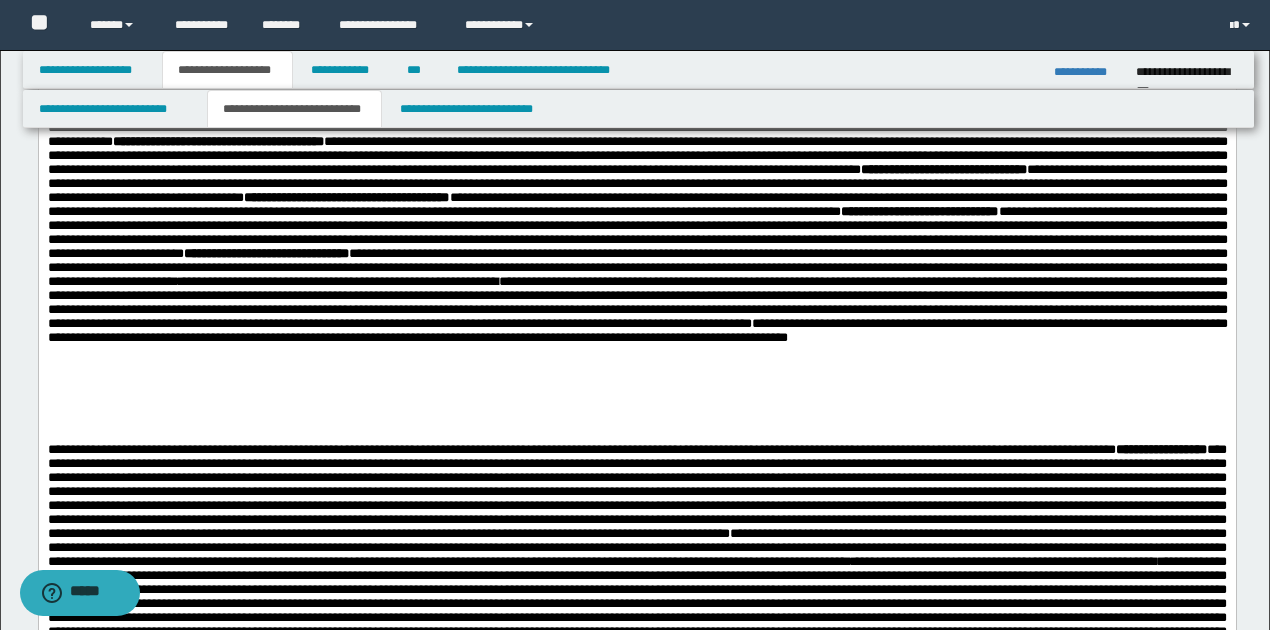 drag, startPoint x: 94, startPoint y: 442, endPoint x: 116, endPoint y: 434, distance: 23.409399 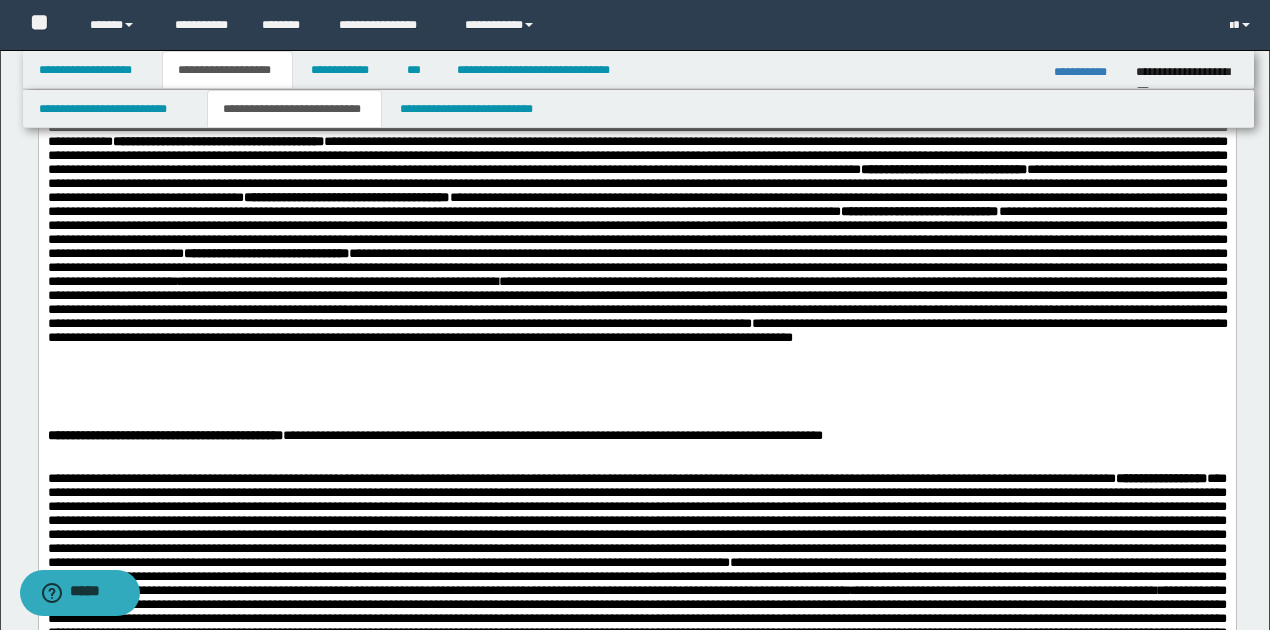 click on "**********" at bounding box center (637, 191) 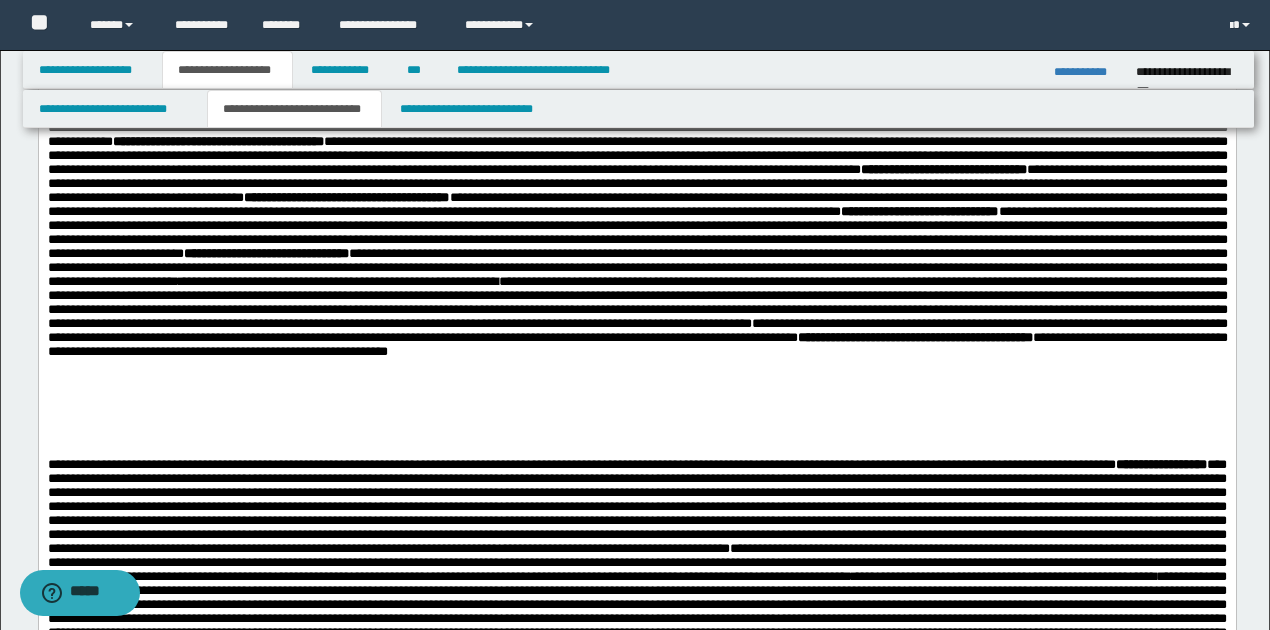 click on "**********" at bounding box center [637, 345] 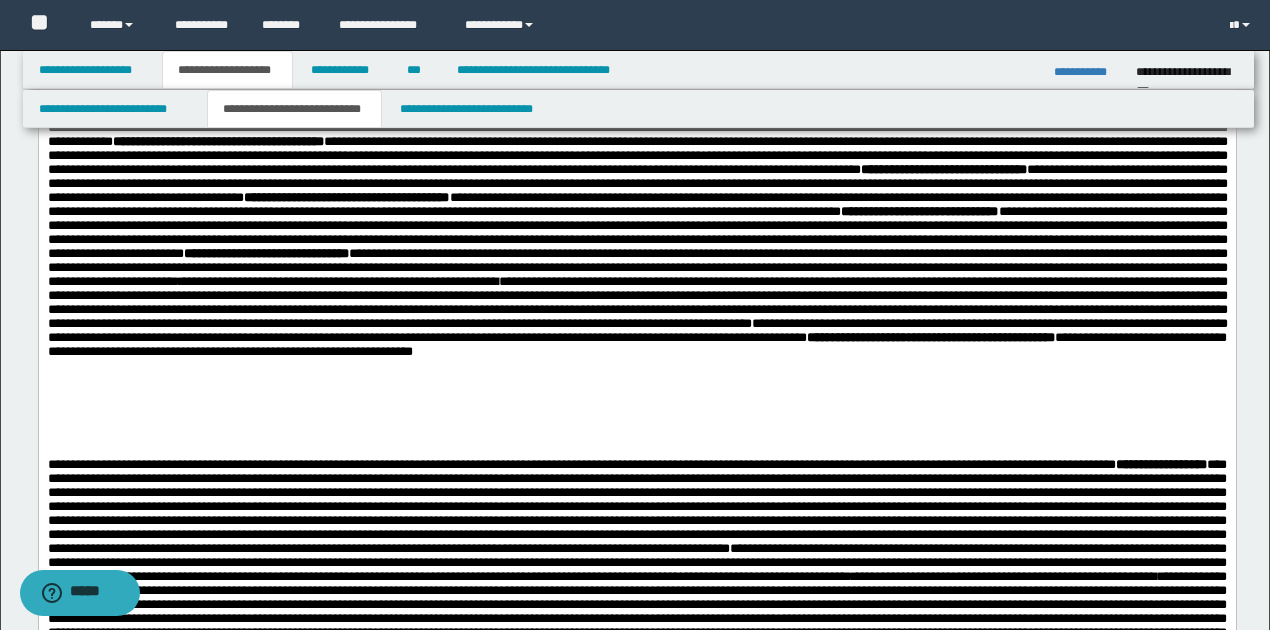 click on "**********" at bounding box center [636, 345] 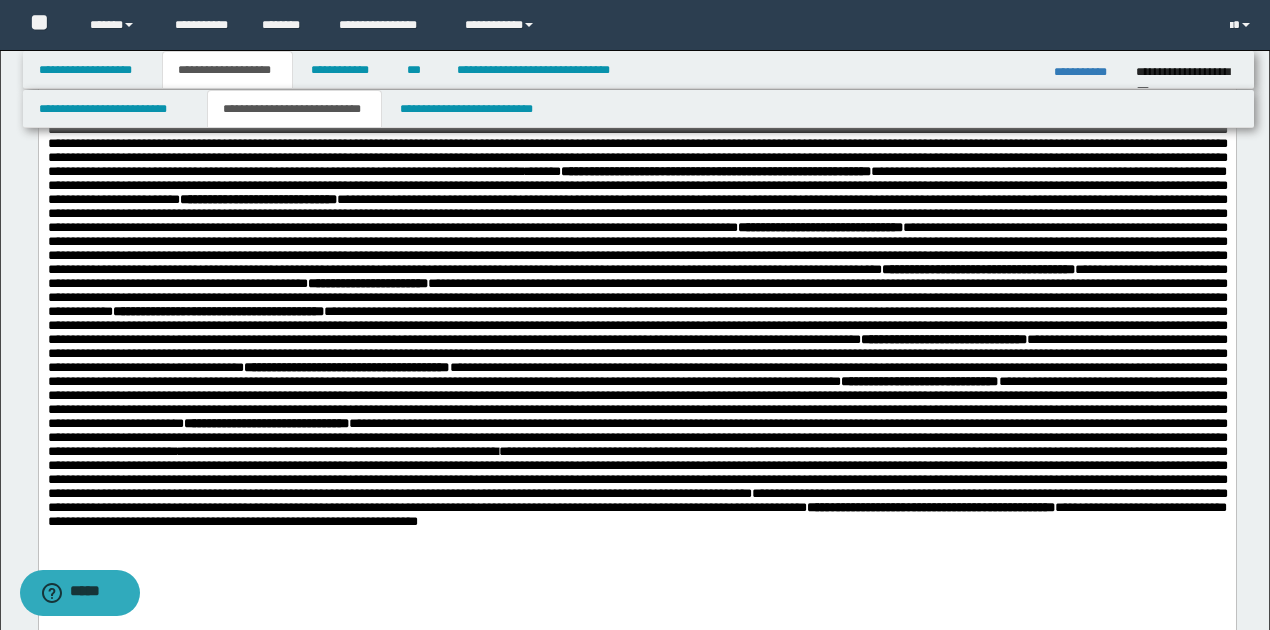 scroll, scrollTop: 1000, scrollLeft: 0, axis: vertical 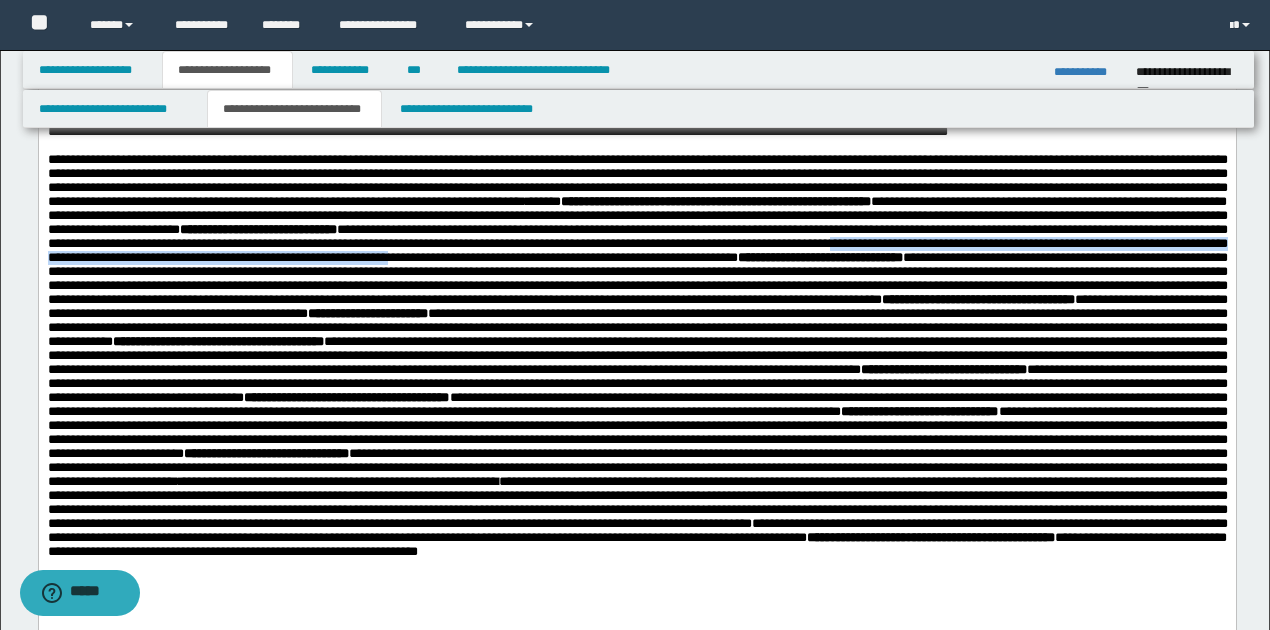 drag, startPoint x: 398, startPoint y: 292, endPoint x: 1189, endPoint y: 290, distance: 791.0025 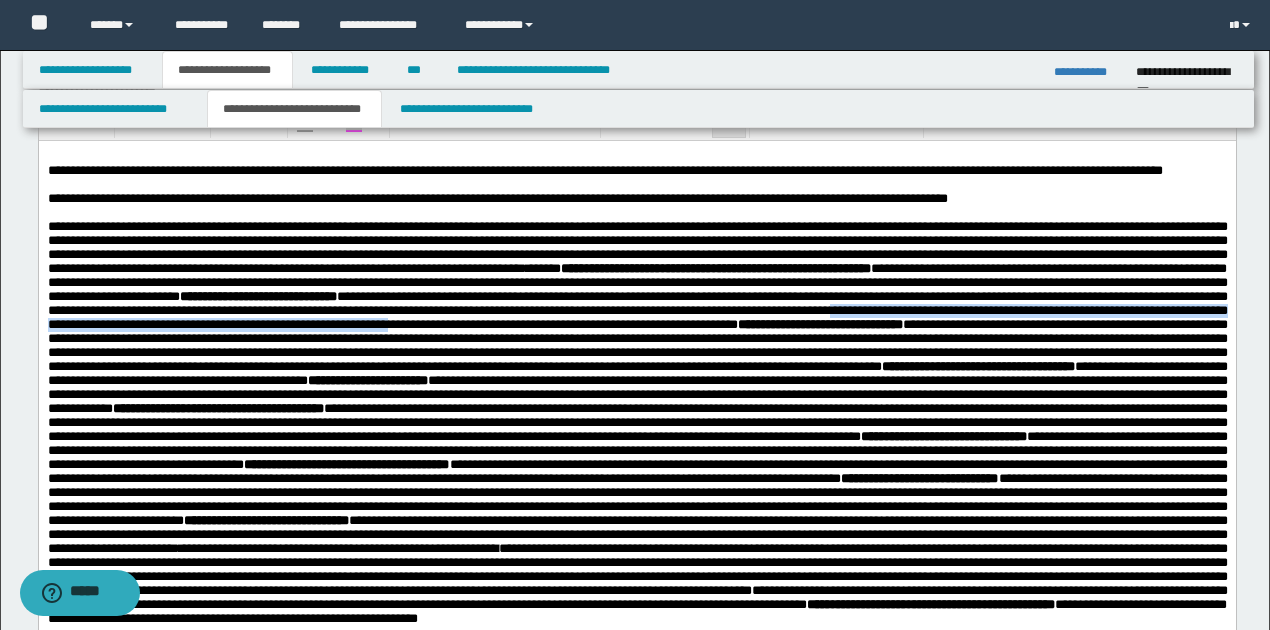 scroll, scrollTop: 866, scrollLeft: 0, axis: vertical 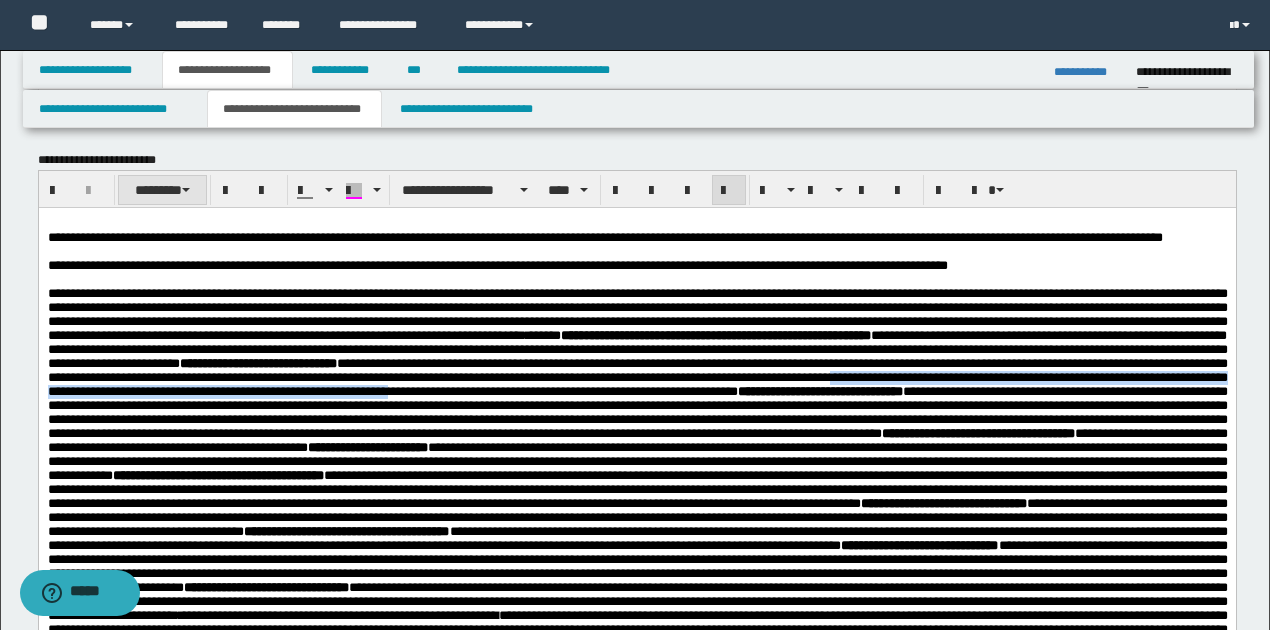 drag, startPoint x: 190, startPoint y: 184, endPoint x: 188, endPoint y: 196, distance: 12.165525 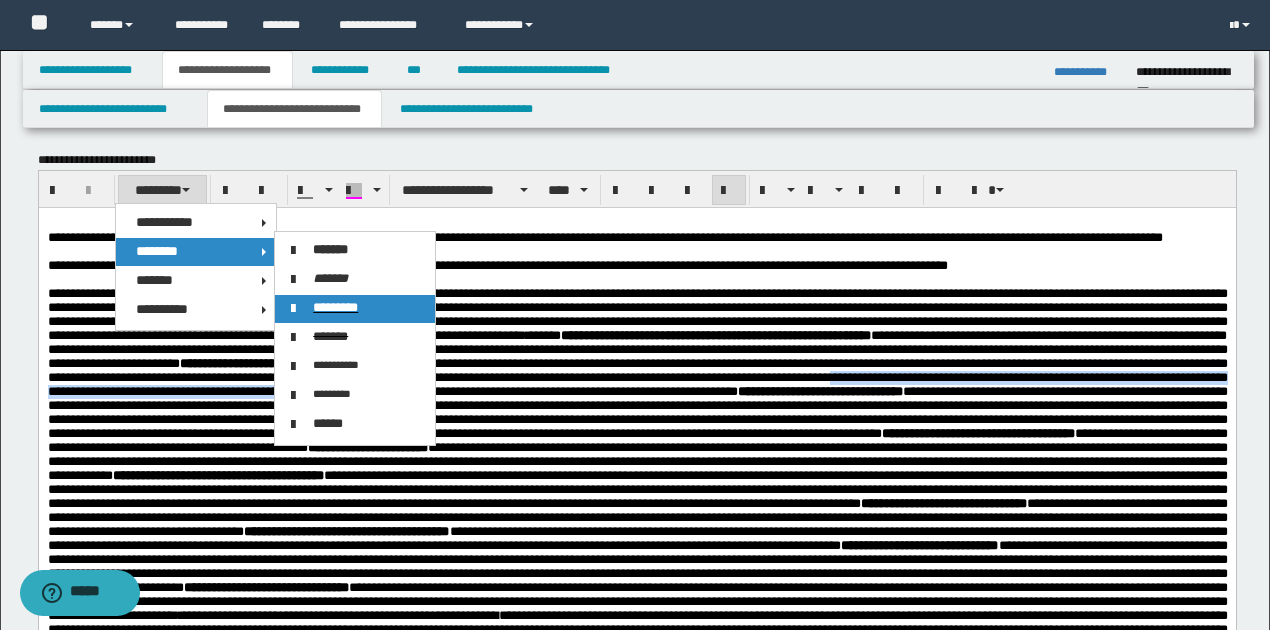 click on "*********" at bounding box center (335, 307) 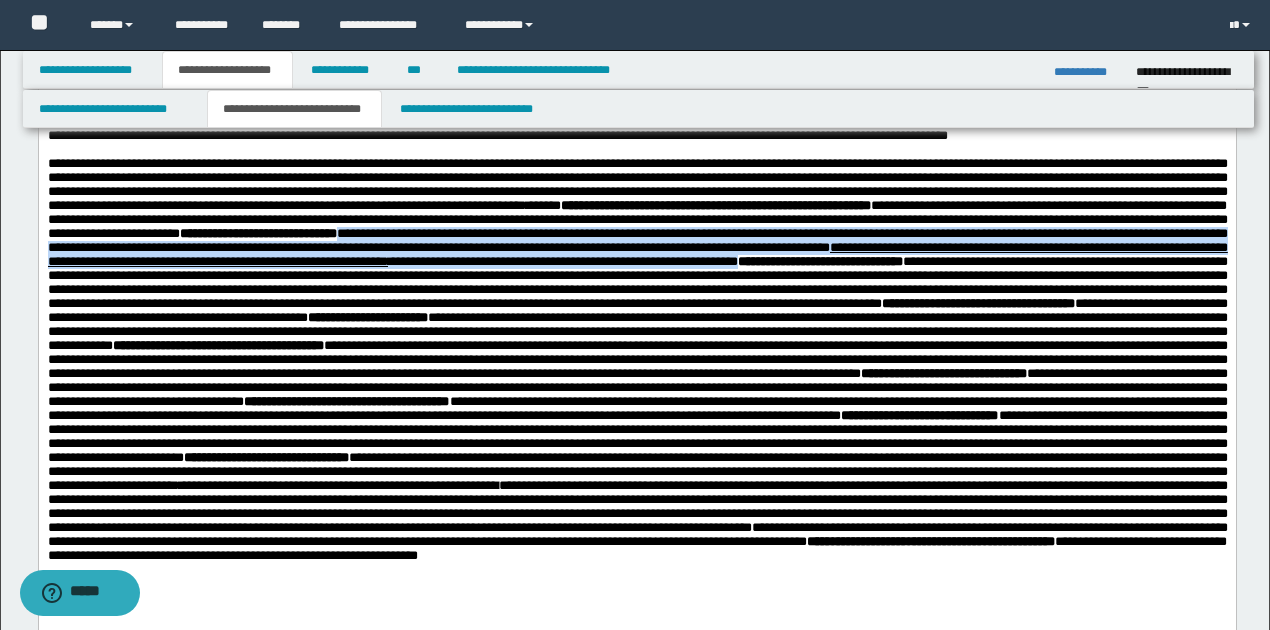 scroll, scrollTop: 1000, scrollLeft: 0, axis: vertical 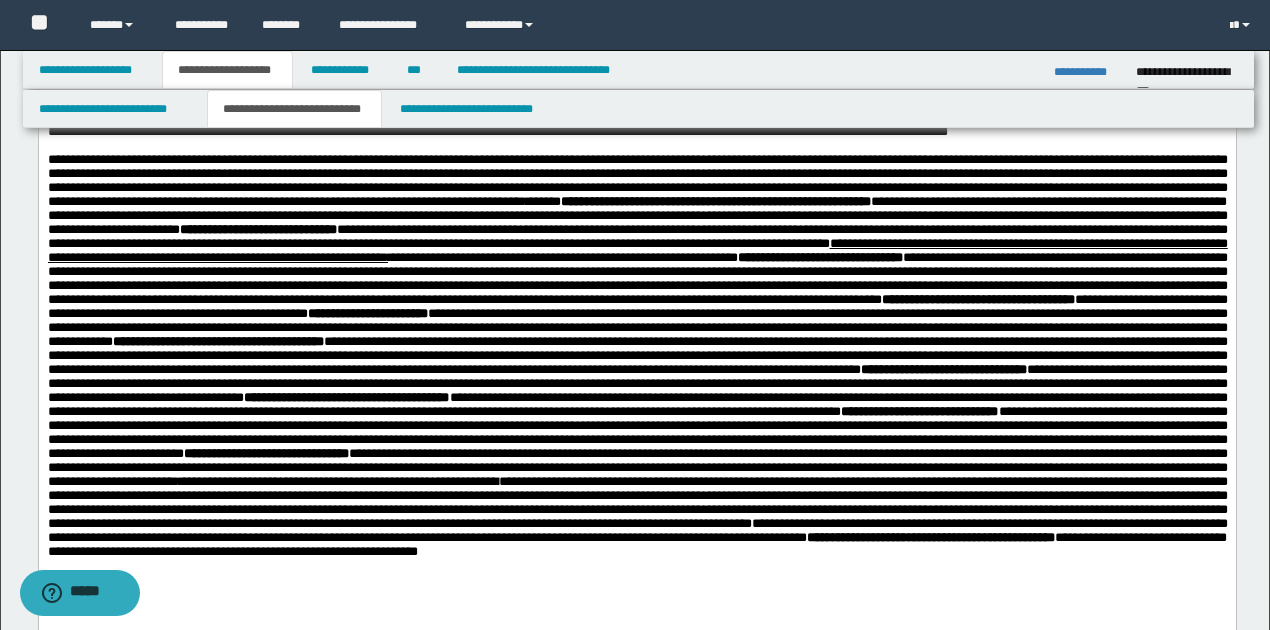 click on "**********" at bounding box center (637, 341) 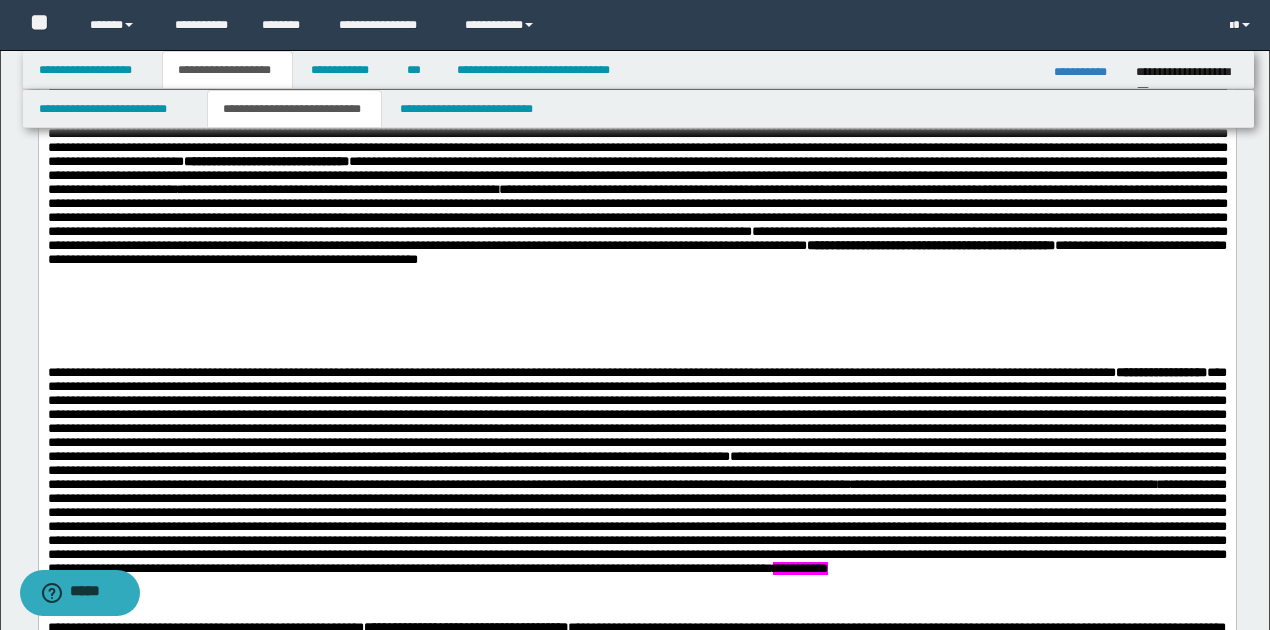 scroll, scrollTop: 1400, scrollLeft: 0, axis: vertical 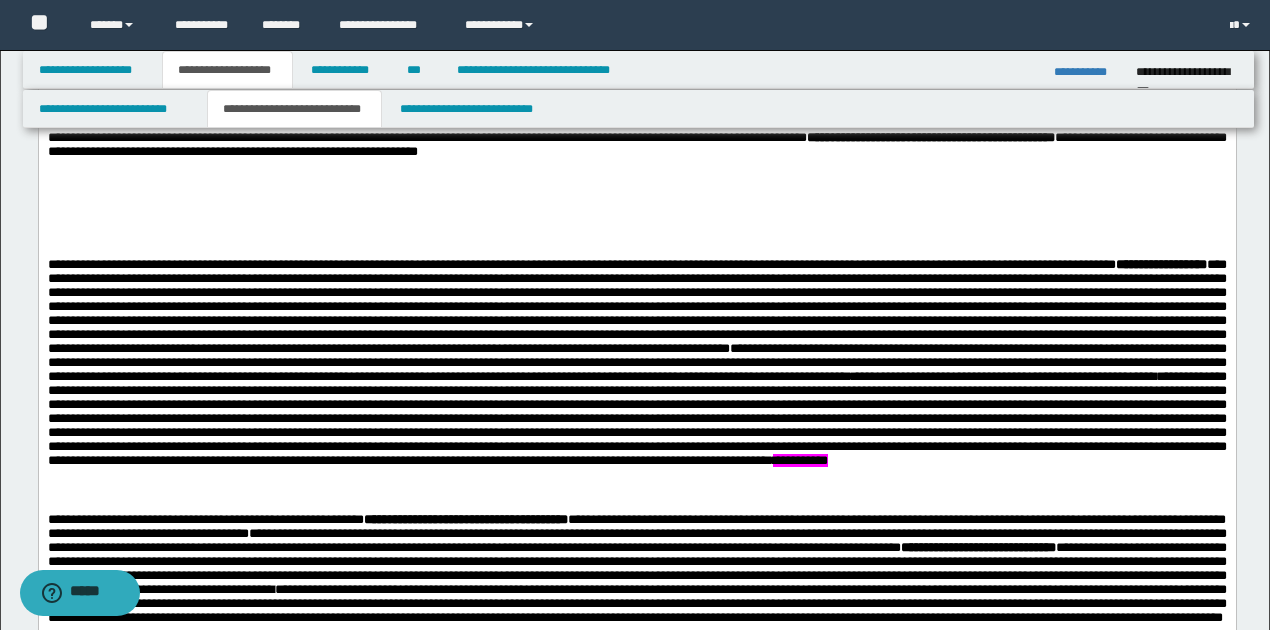 click on "**********" at bounding box center (637, -9) 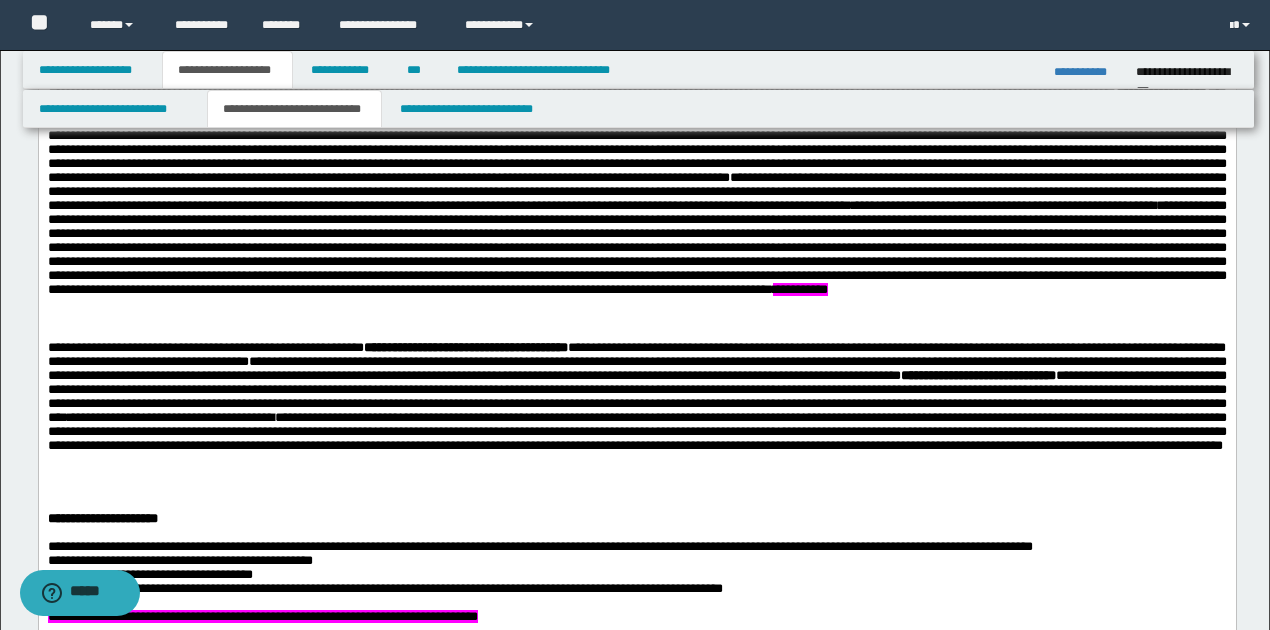 scroll, scrollTop: 1600, scrollLeft: 0, axis: vertical 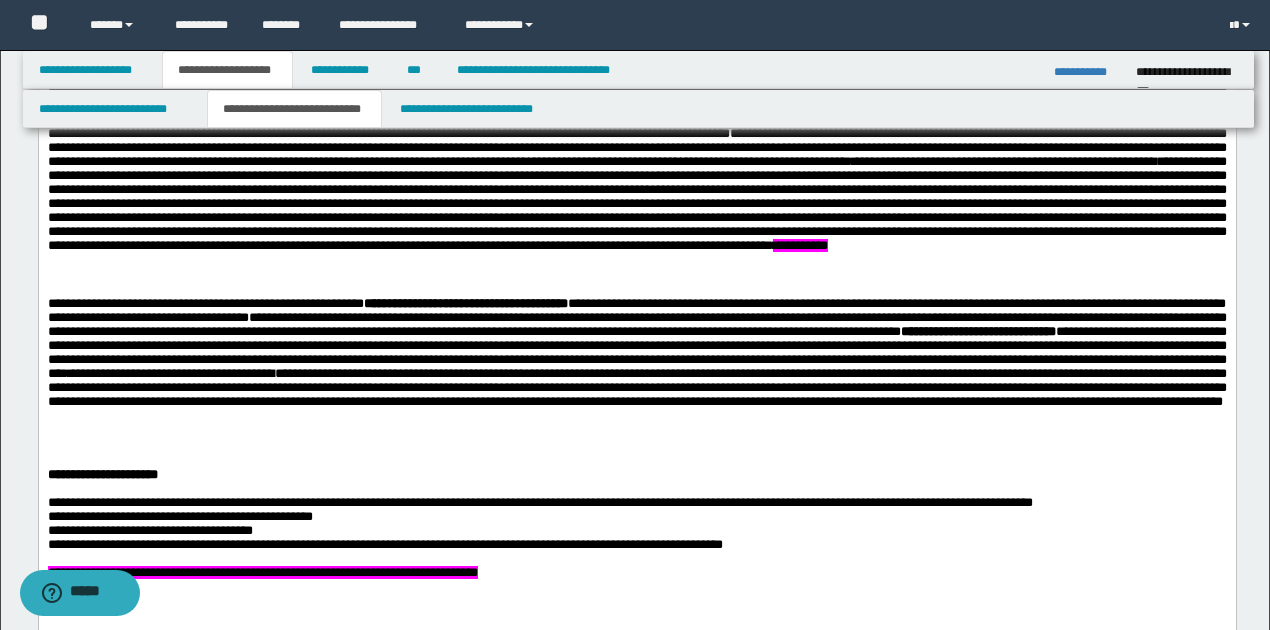 click on "**********" at bounding box center (636, 149) 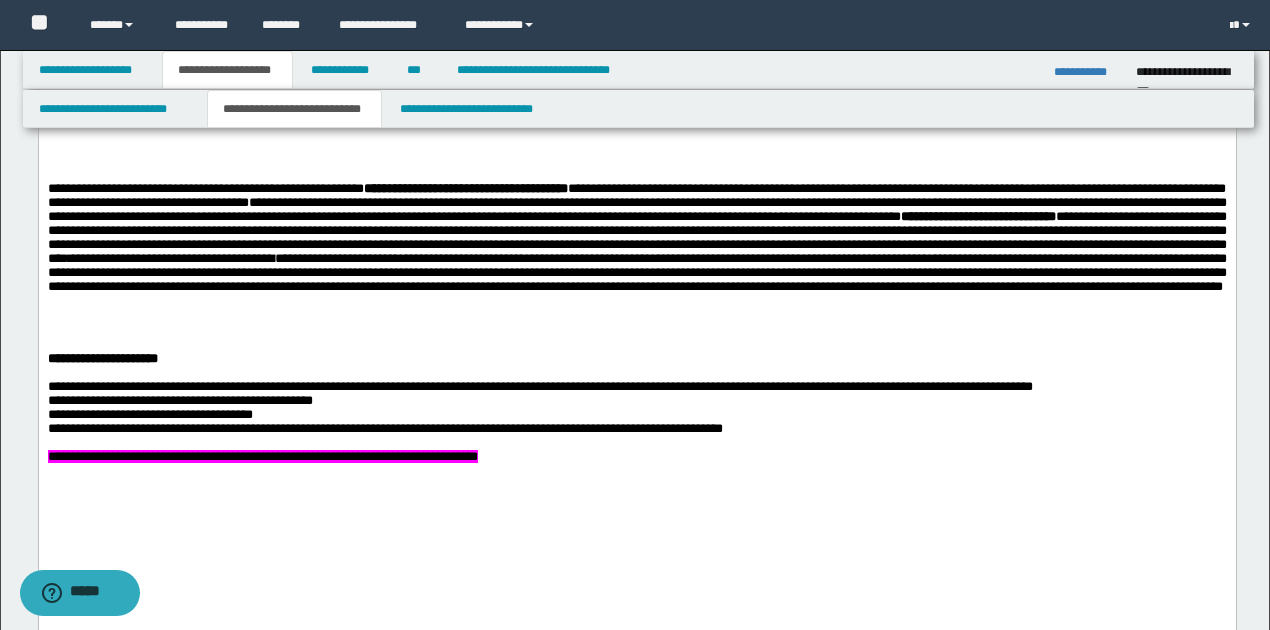 scroll, scrollTop: 1866, scrollLeft: 0, axis: vertical 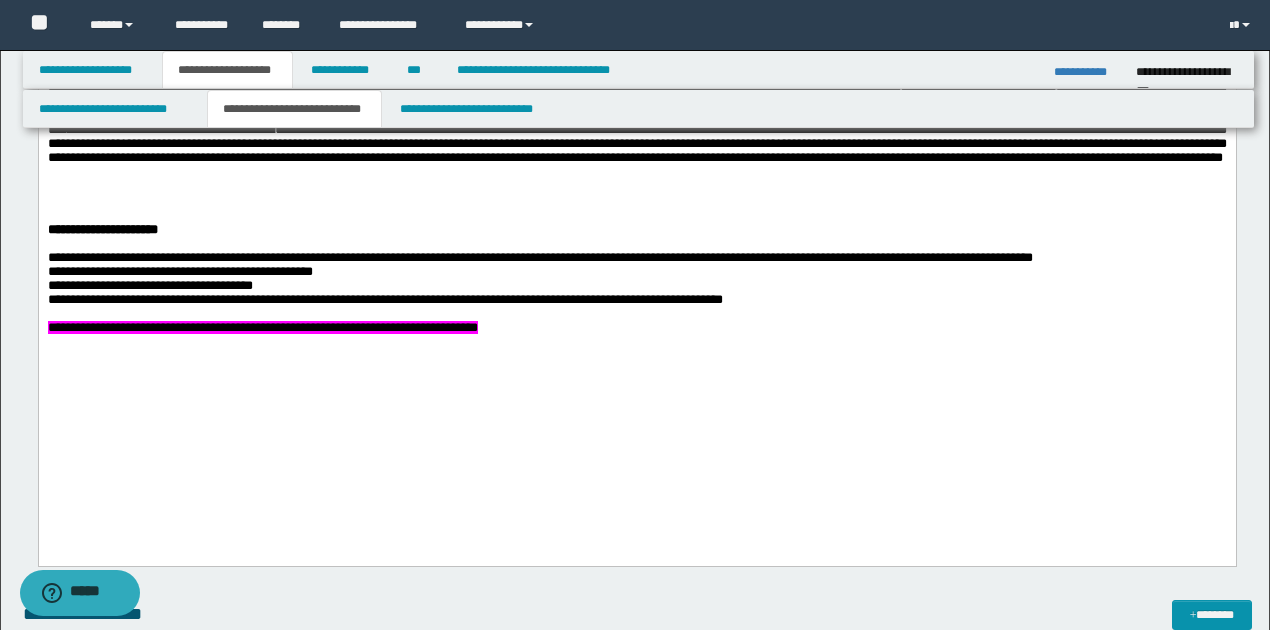 click on "**********" at bounding box center (636, 259) 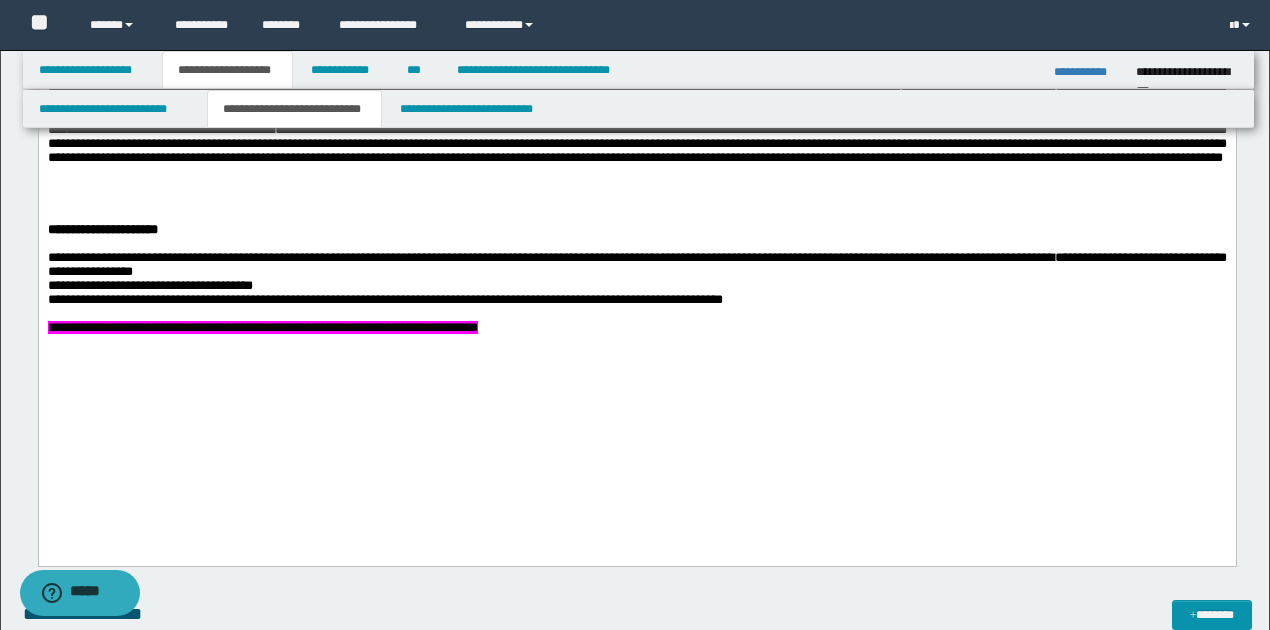 click on "**********" at bounding box center [636, 266] 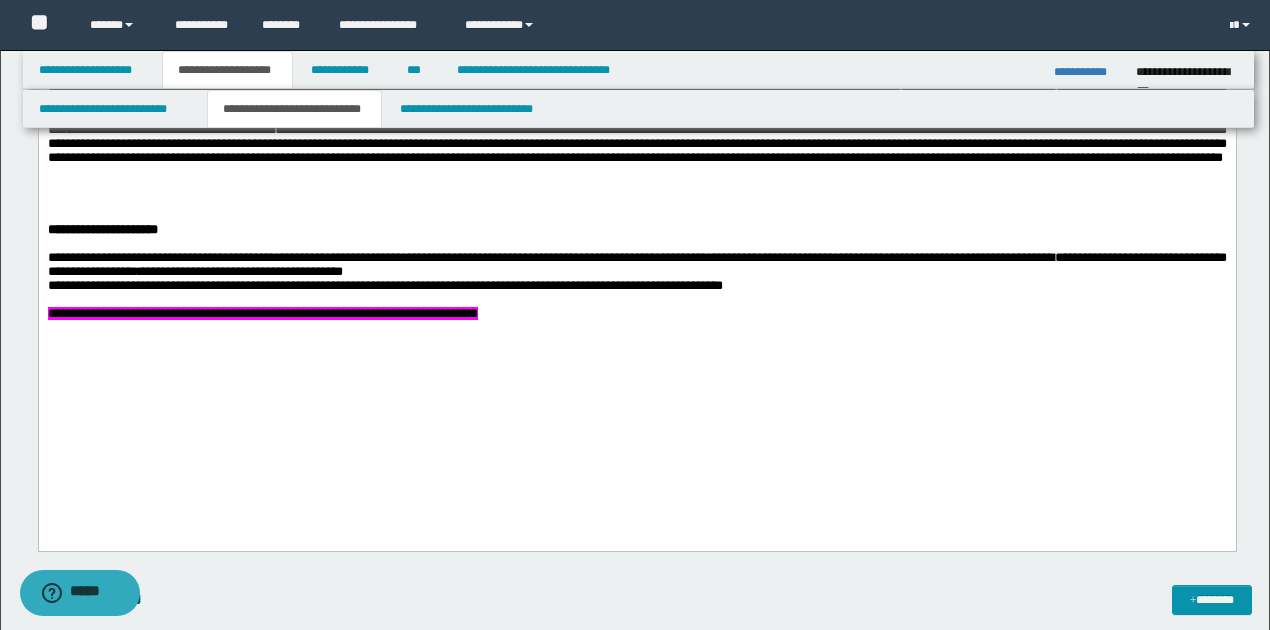 click on "**********" at bounding box center [636, 266] 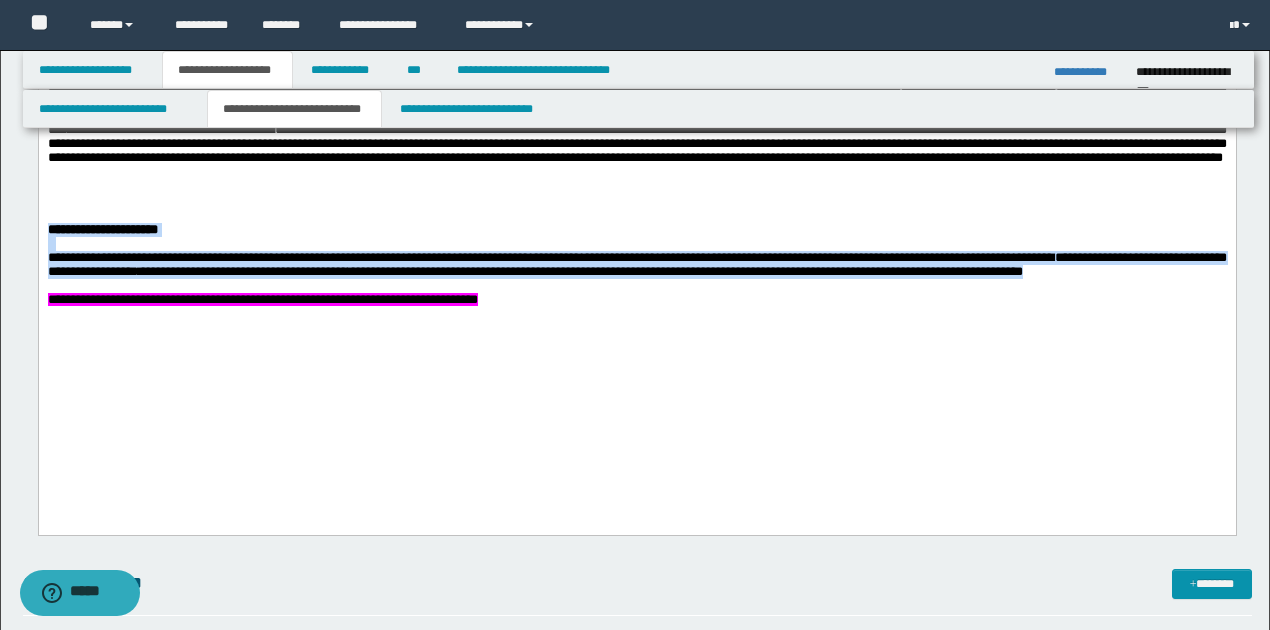 drag, startPoint x: 47, startPoint y: 282, endPoint x: 1172, endPoint y: 334, distance: 1126.2012 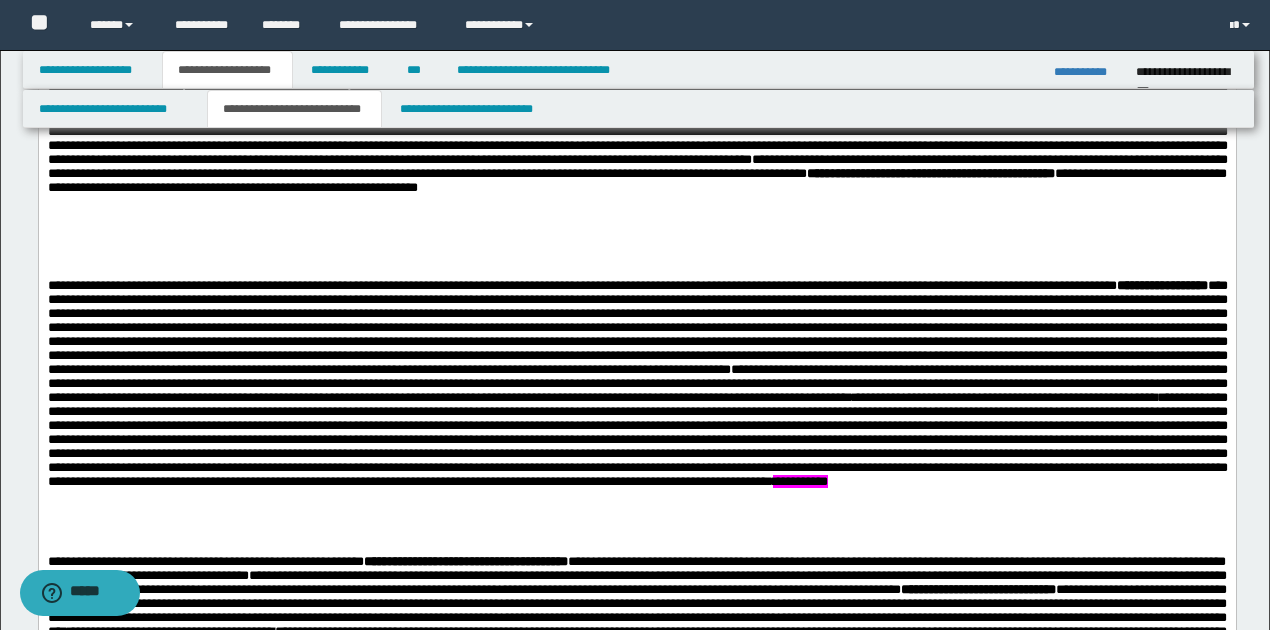 scroll, scrollTop: 1333, scrollLeft: 0, axis: vertical 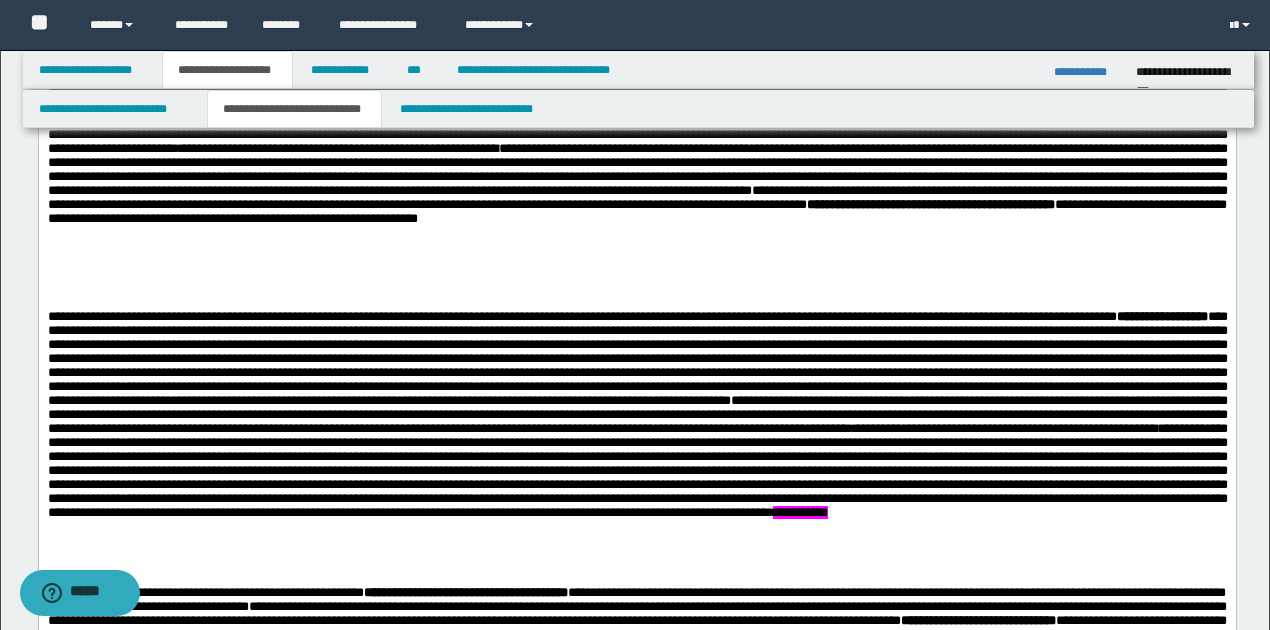click on "**********" at bounding box center [637, 58] 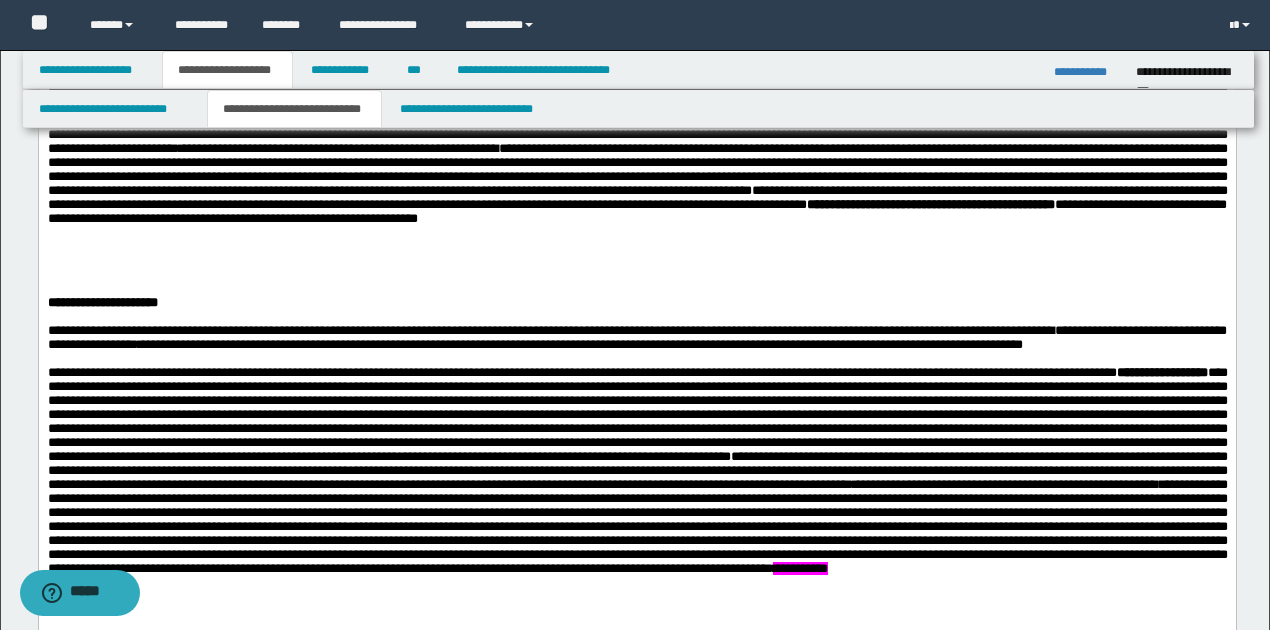 click on "**********" at bounding box center (637, 58) 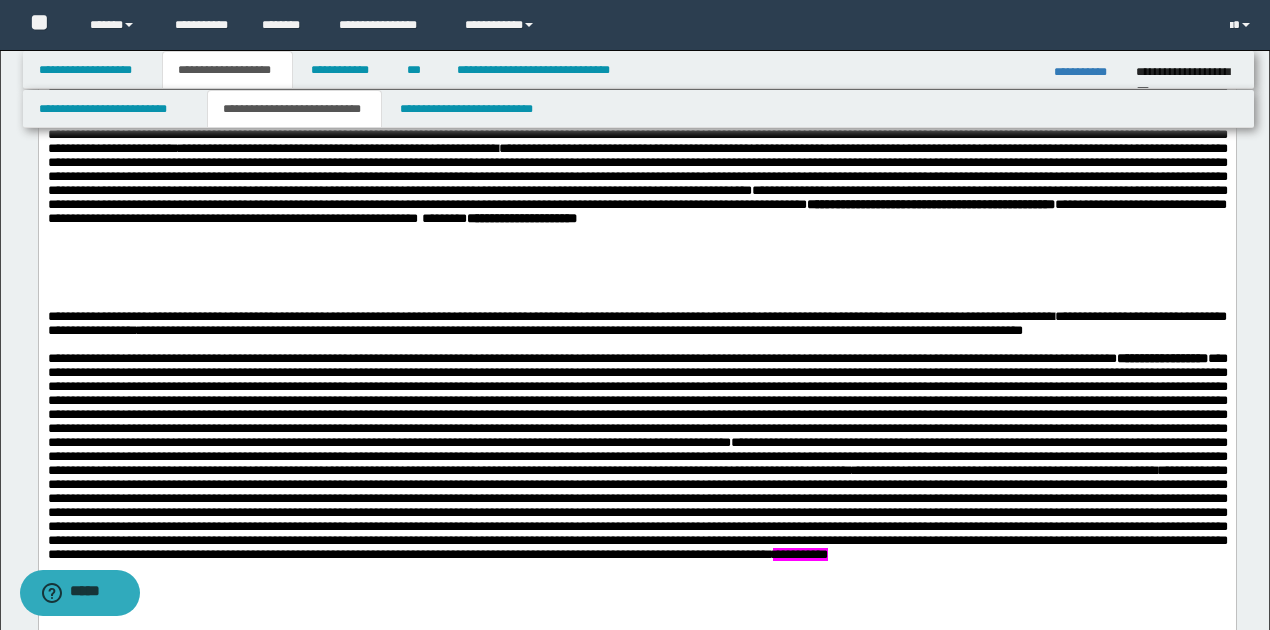 click on "**********" at bounding box center (637, 58) 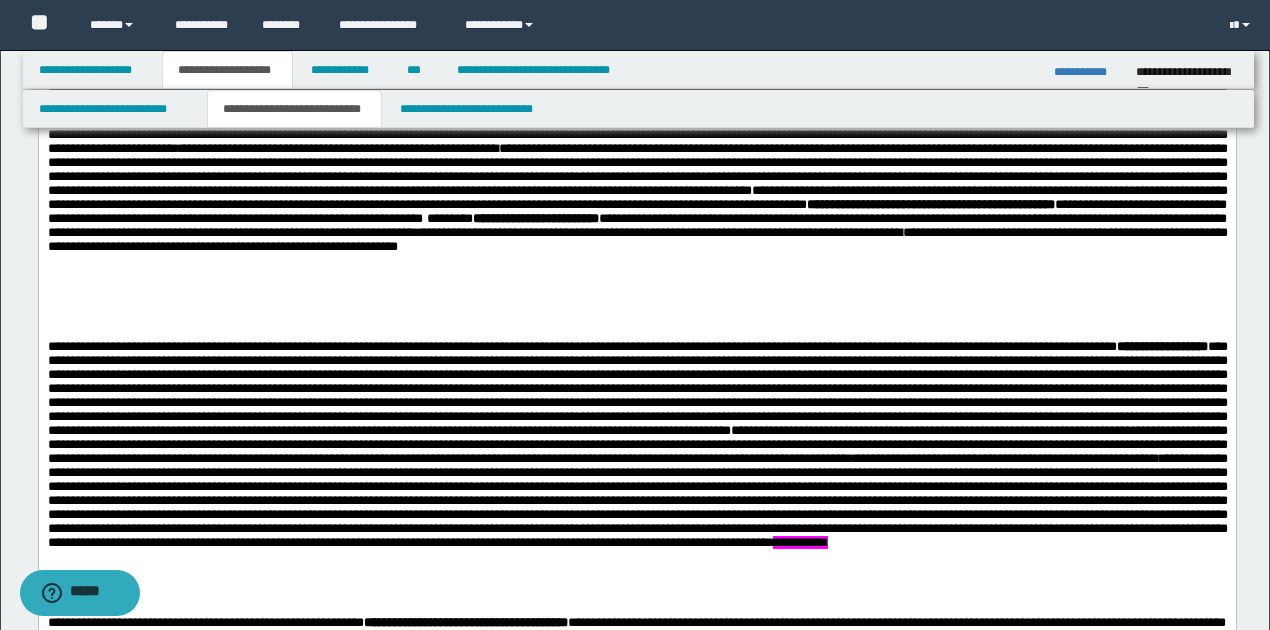 drag, startPoint x: 1150, startPoint y: 339, endPoint x: 1182, endPoint y: 336, distance: 32.140316 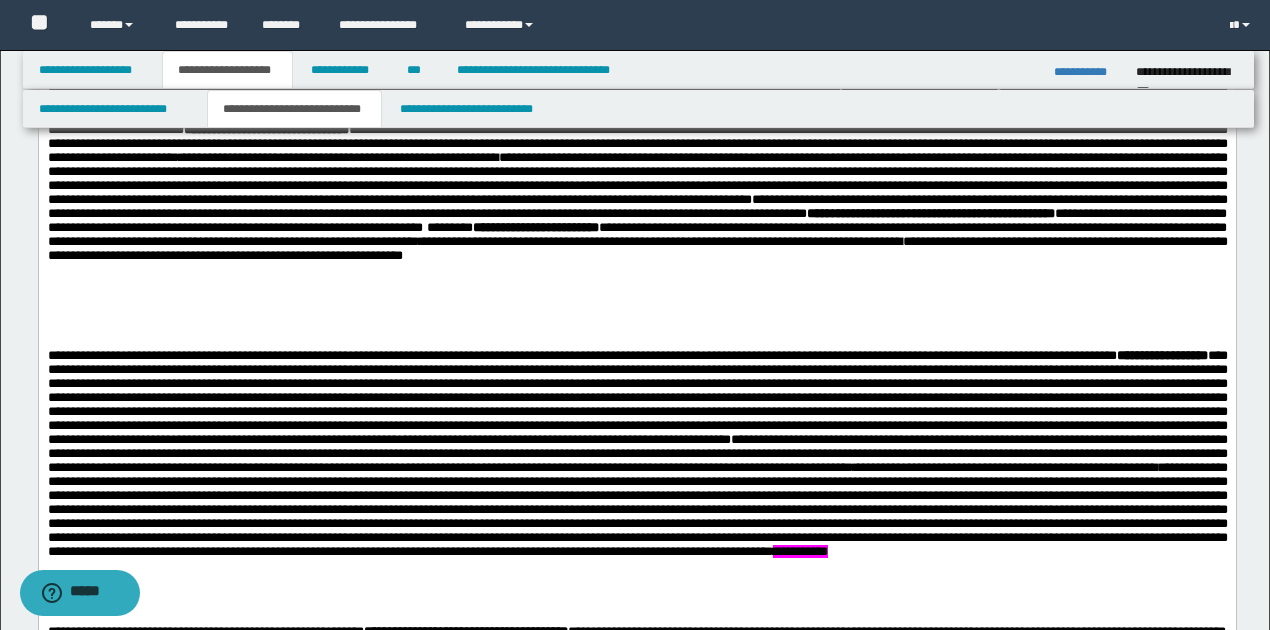 scroll, scrollTop: 1333, scrollLeft: 0, axis: vertical 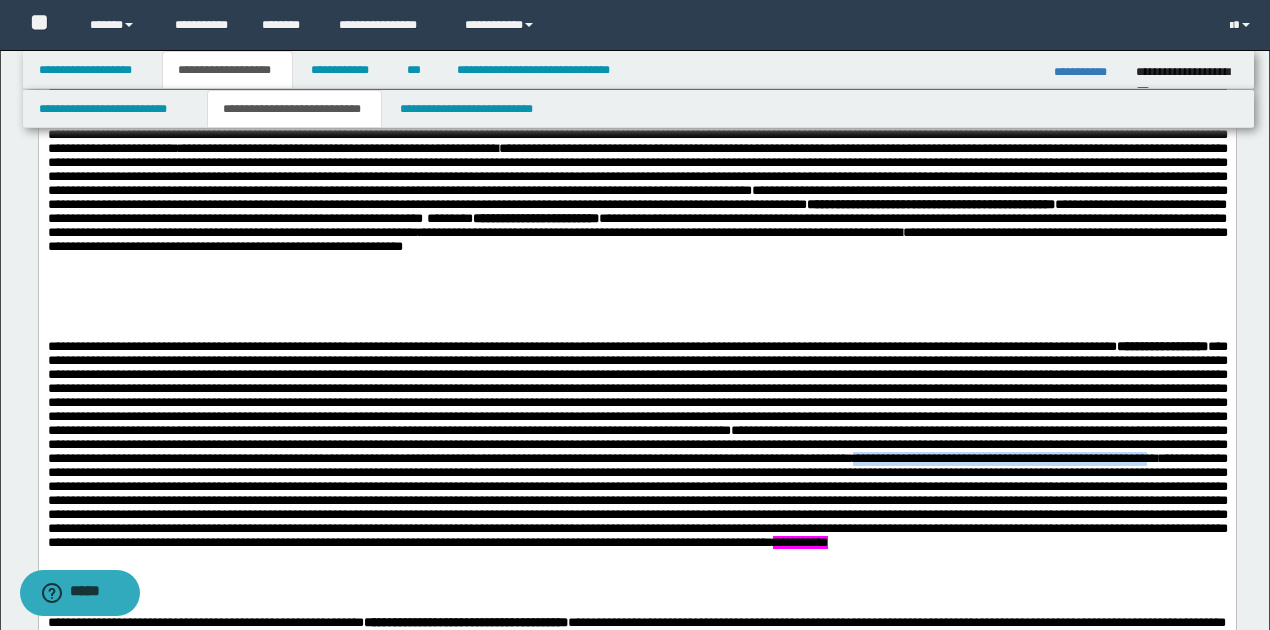 drag, startPoint x: 694, startPoint y: 512, endPoint x: 1010, endPoint y: 513, distance: 316.0016 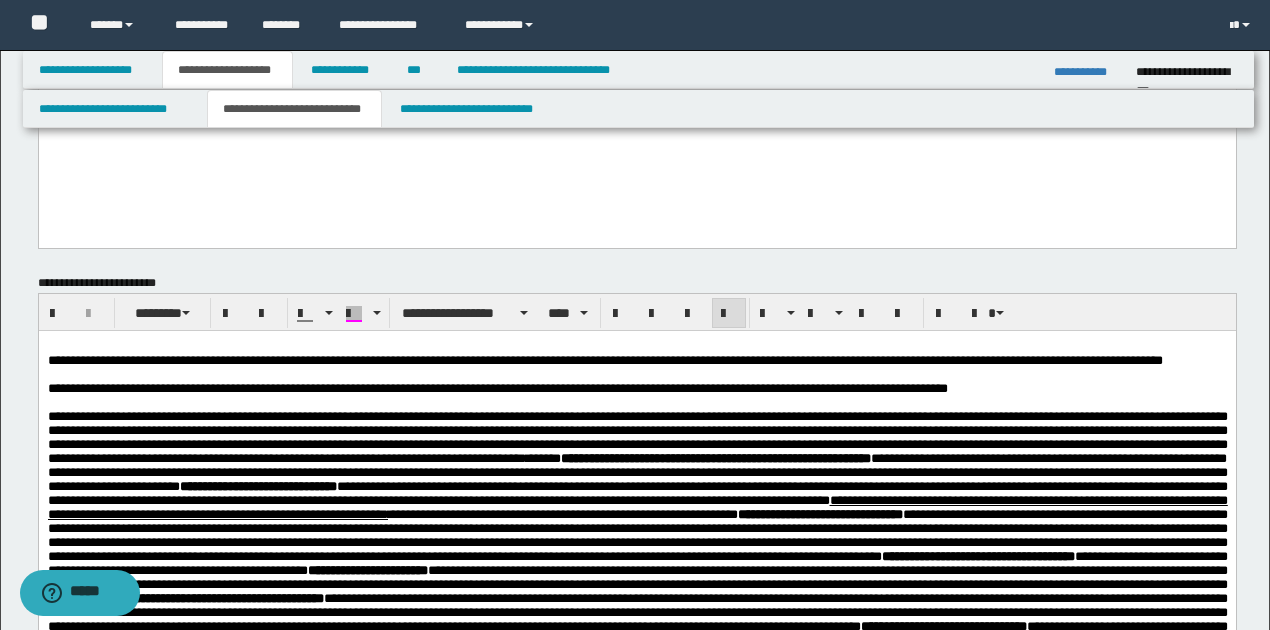 scroll, scrollTop: 733, scrollLeft: 0, axis: vertical 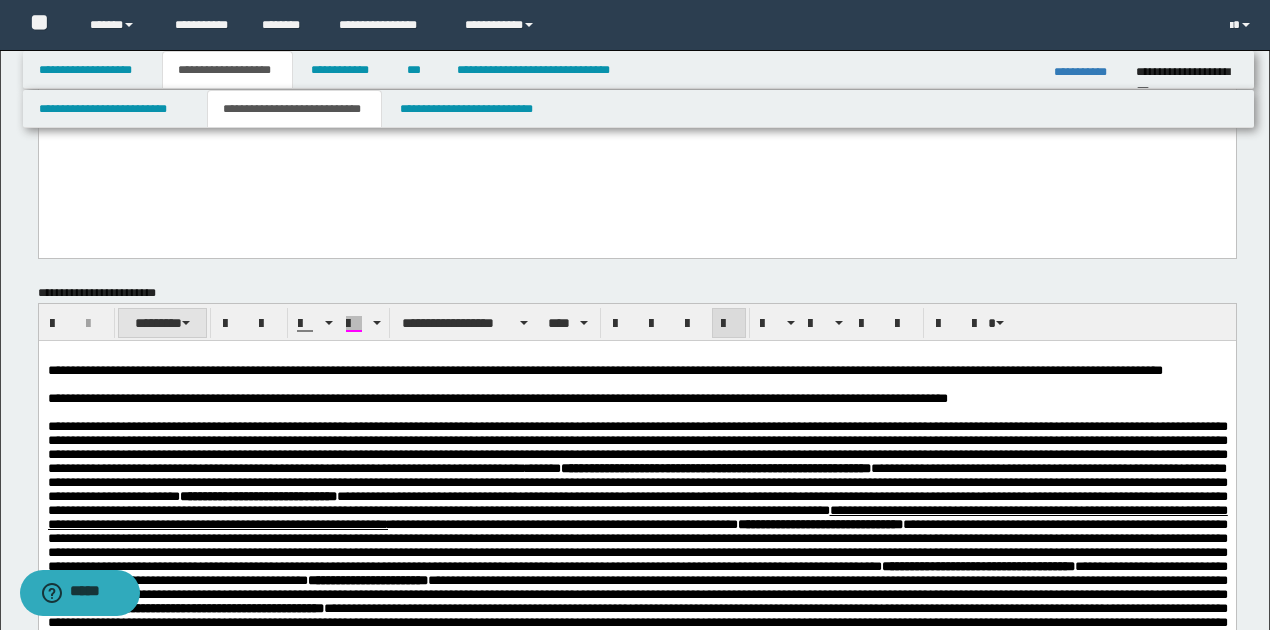 click at bounding box center (186, 323) 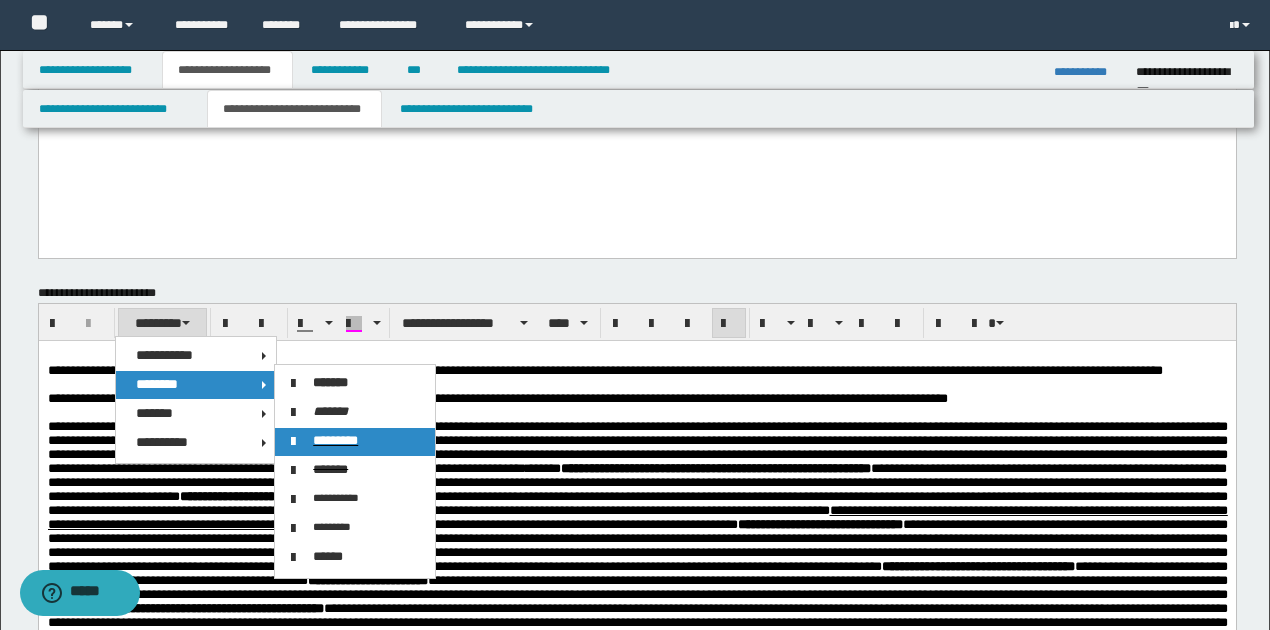 click on "*********" at bounding box center (335, 440) 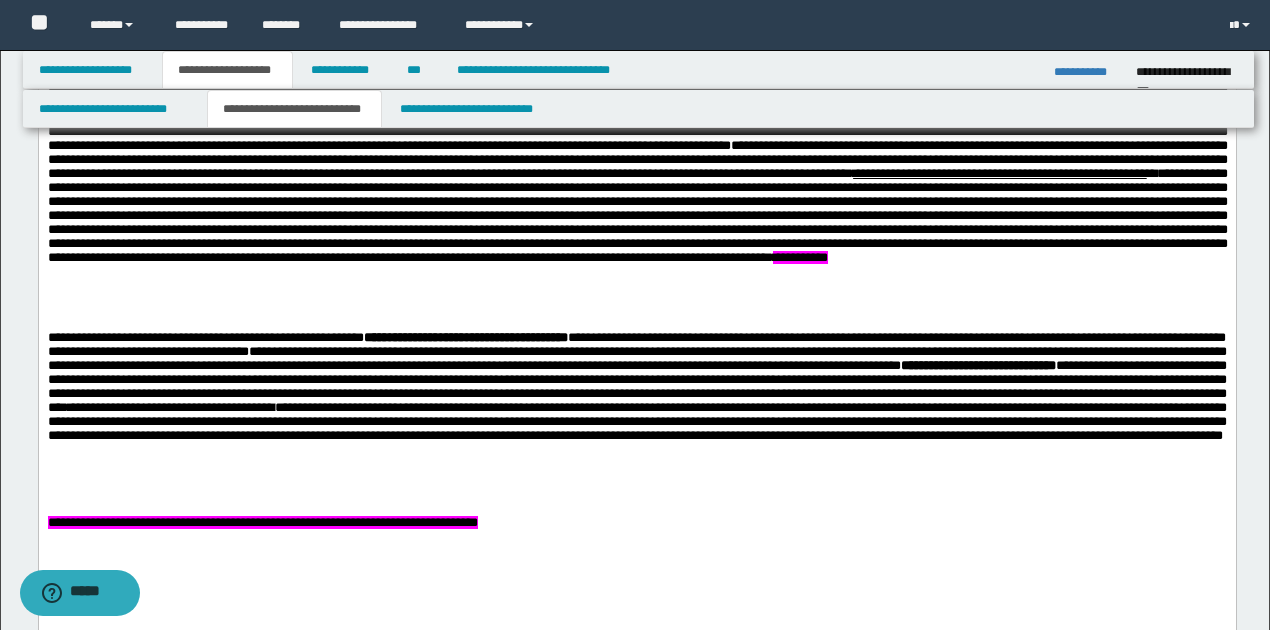 scroll, scrollTop: 1600, scrollLeft: 0, axis: vertical 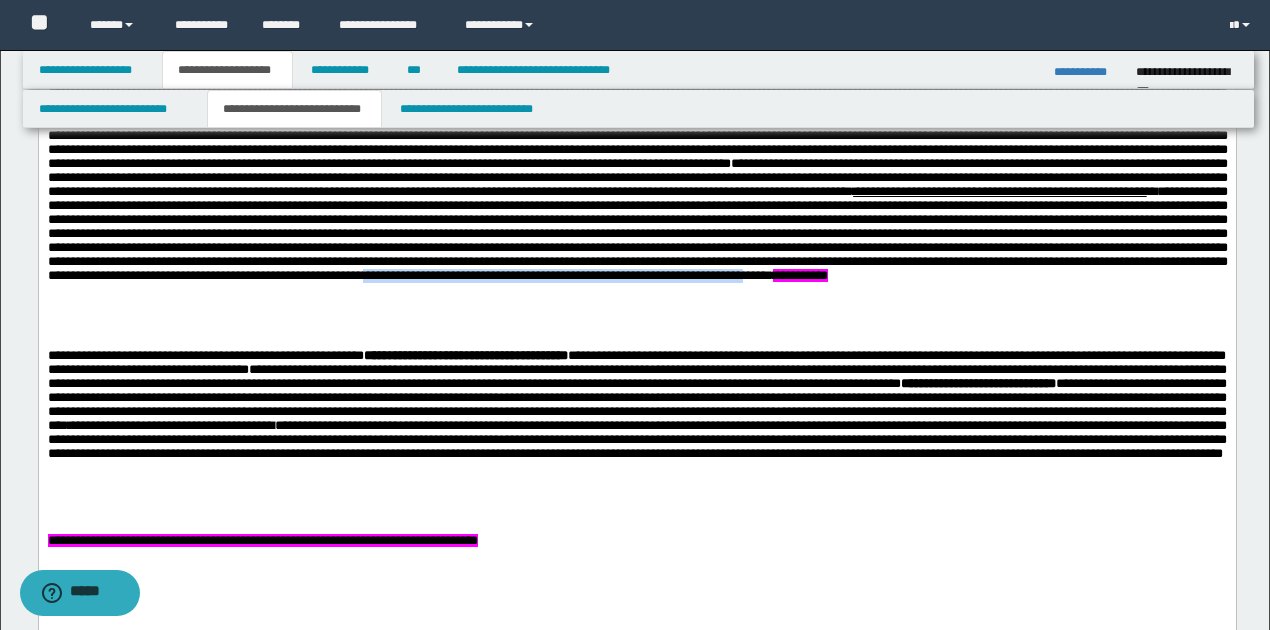 drag, startPoint x: 798, startPoint y: 337, endPoint x: 1210, endPoint y: 333, distance: 412.0194 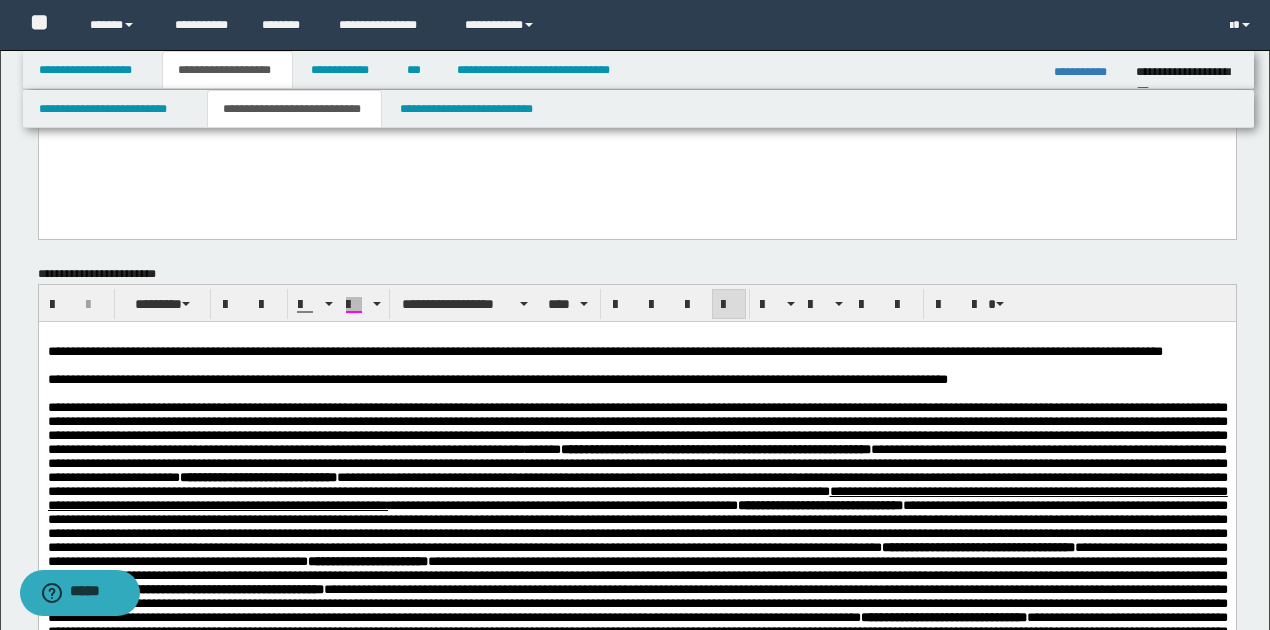scroll, scrollTop: 733, scrollLeft: 0, axis: vertical 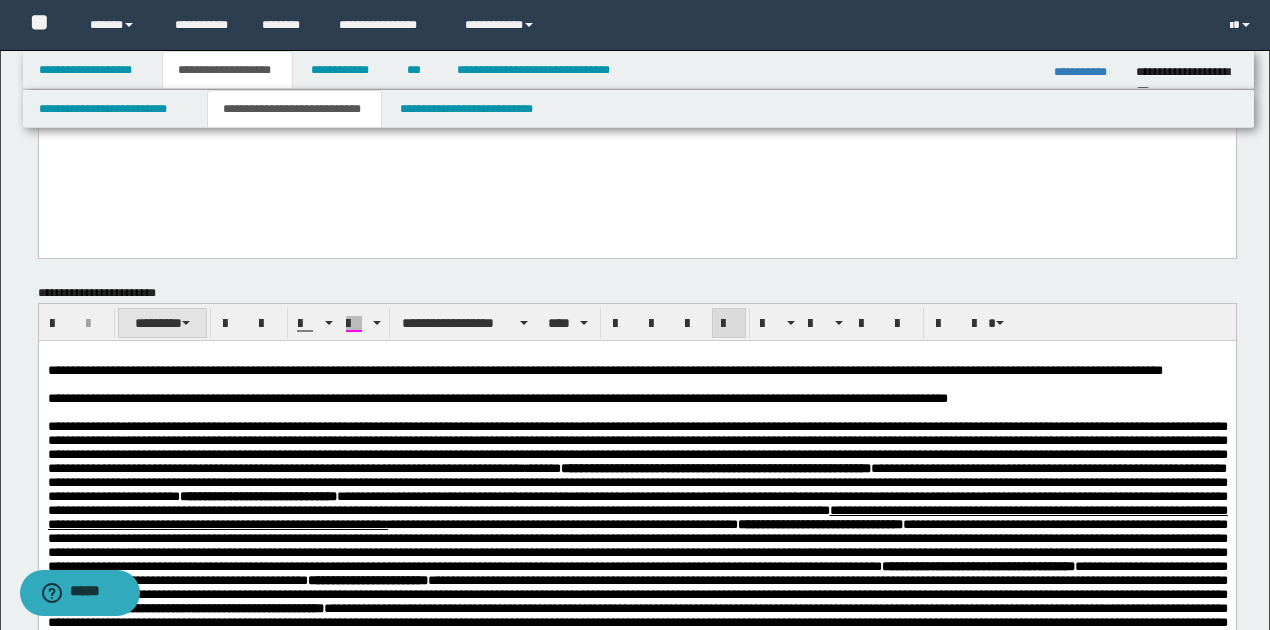 click at bounding box center [186, 323] 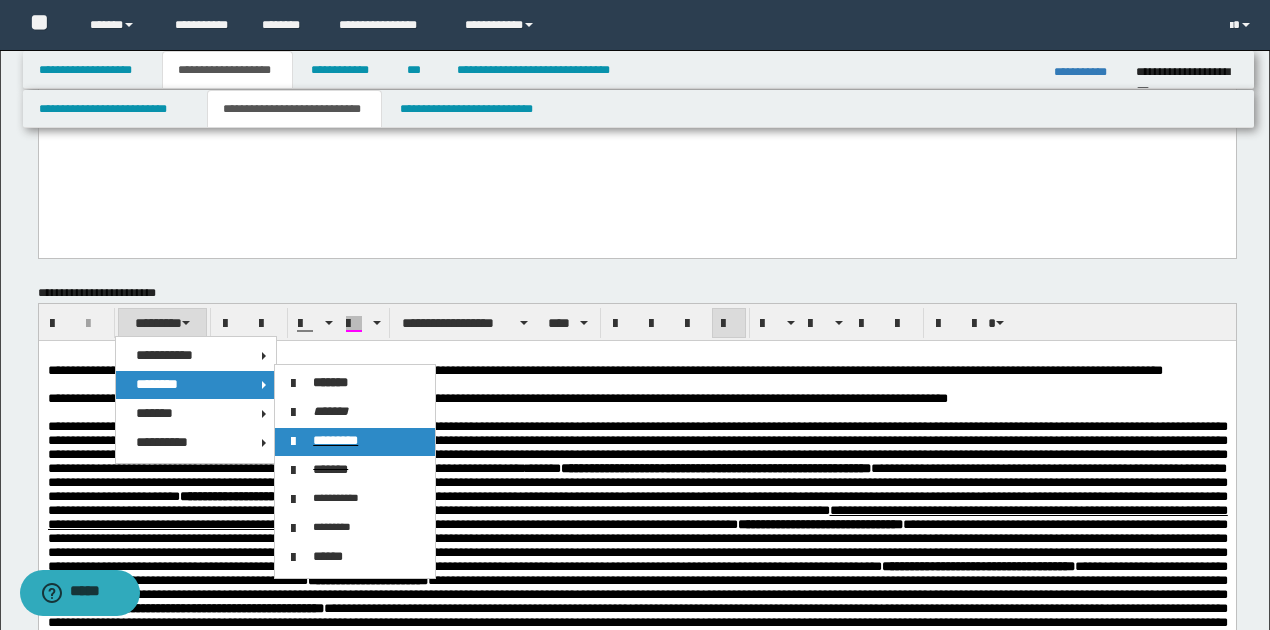 click on "*********" at bounding box center (335, 440) 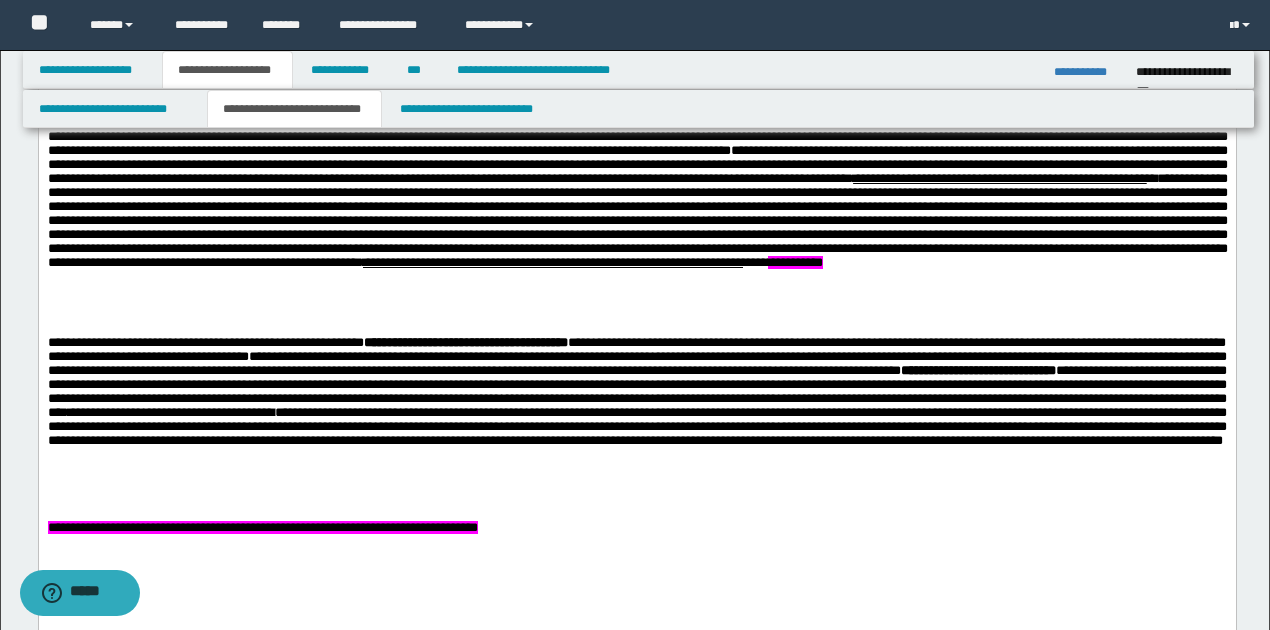 scroll, scrollTop: 1666, scrollLeft: 0, axis: vertical 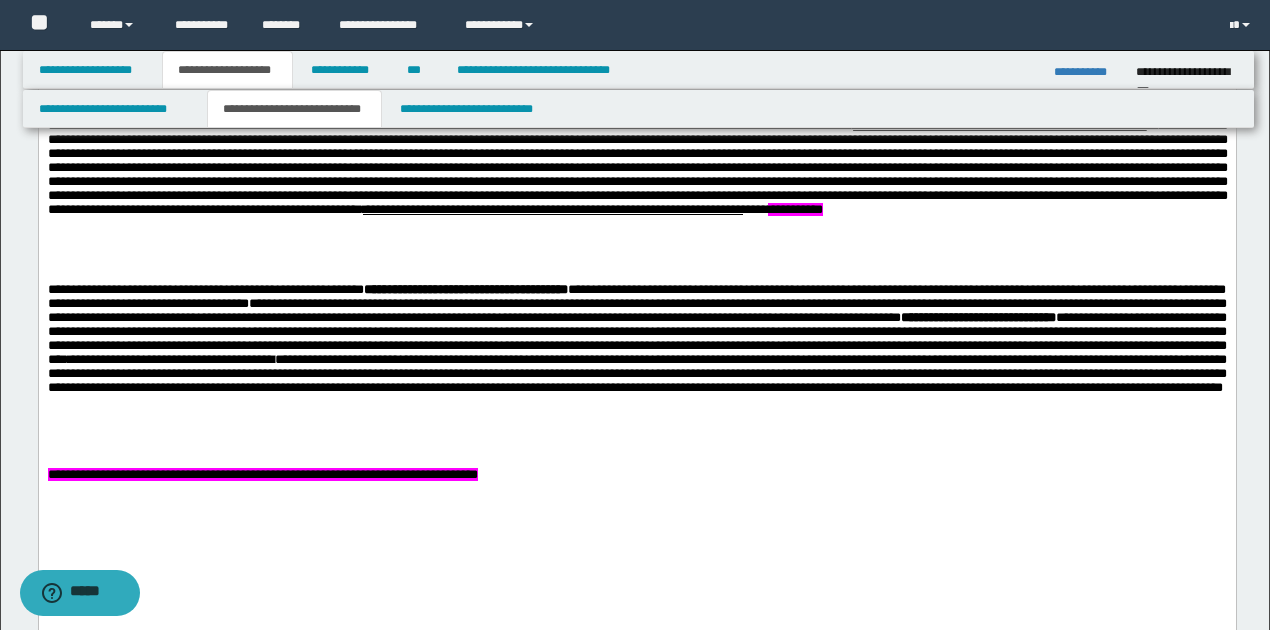 click at bounding box center (637, 433) 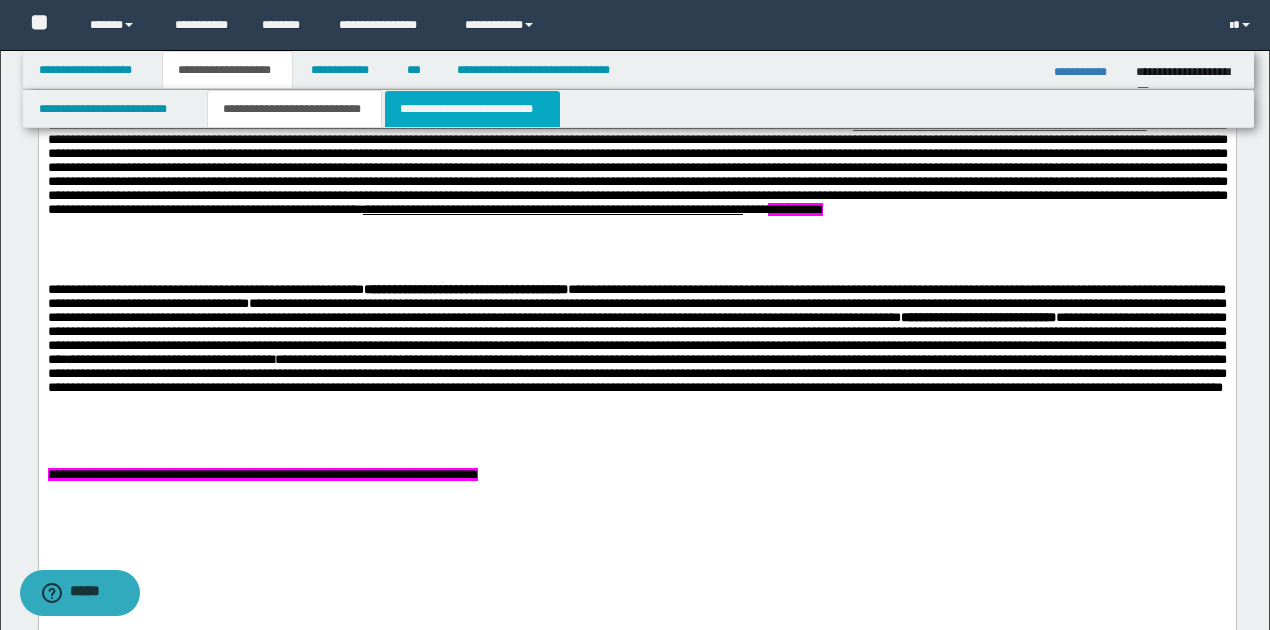 click on "**********" at bounding box center (472, 109) 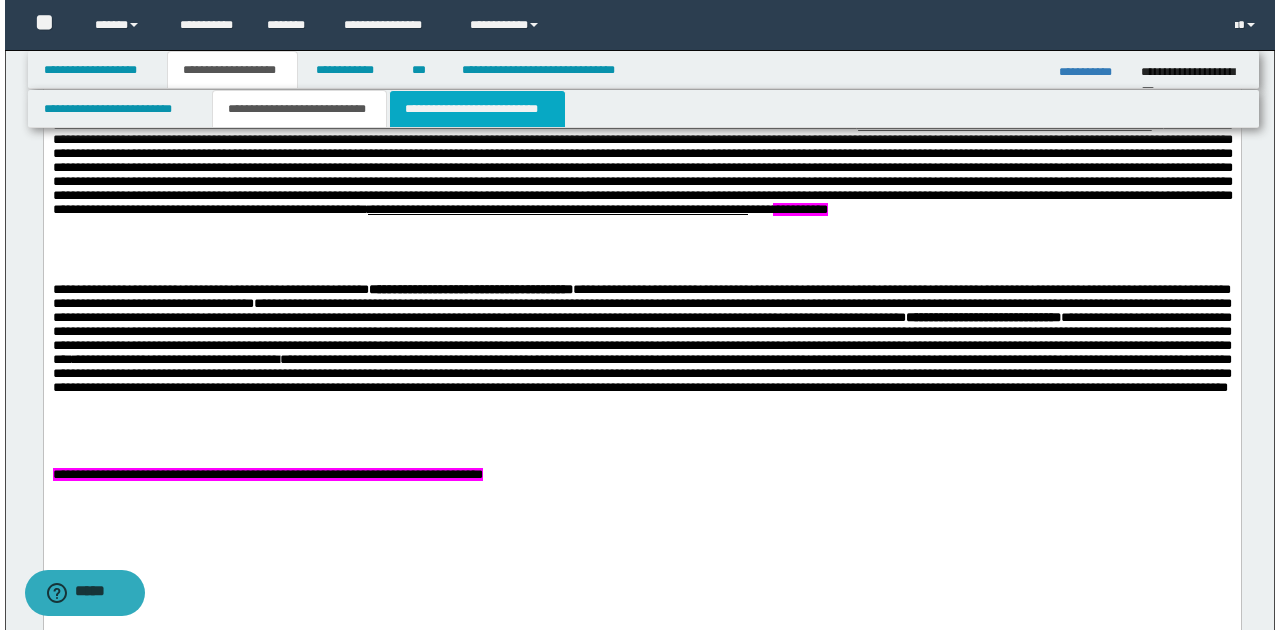 scroll, scrollTop: 0, scrollLeft: 0, axis: both 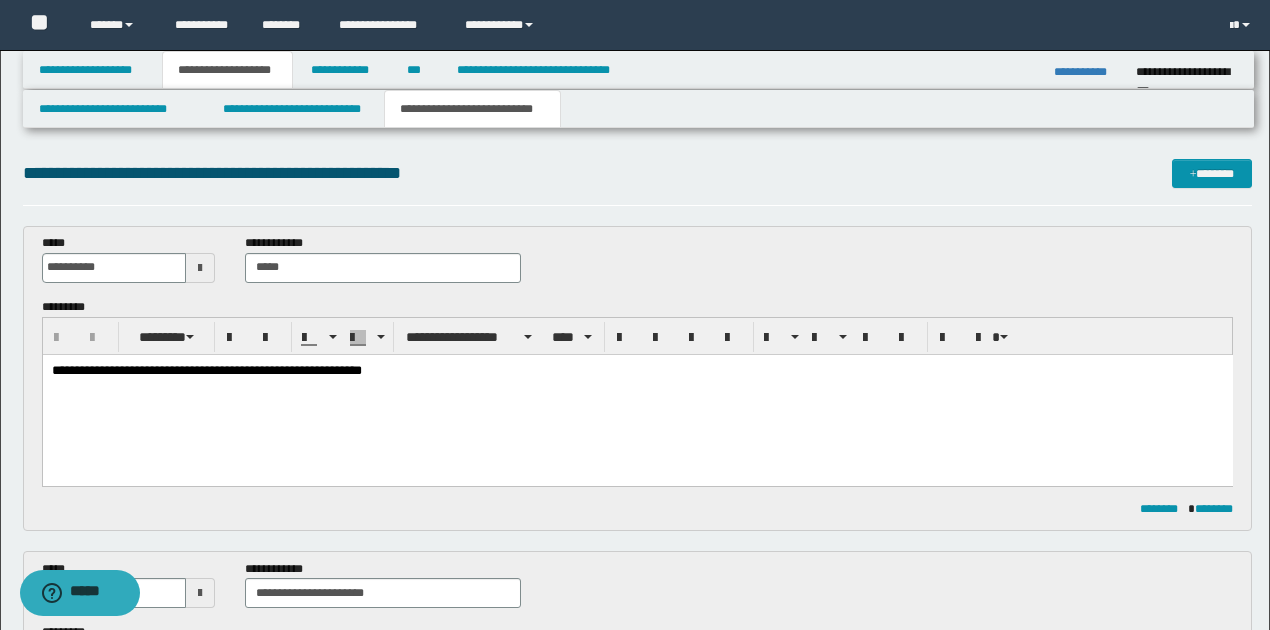 click on "**********" at bounding box center [206, 369] 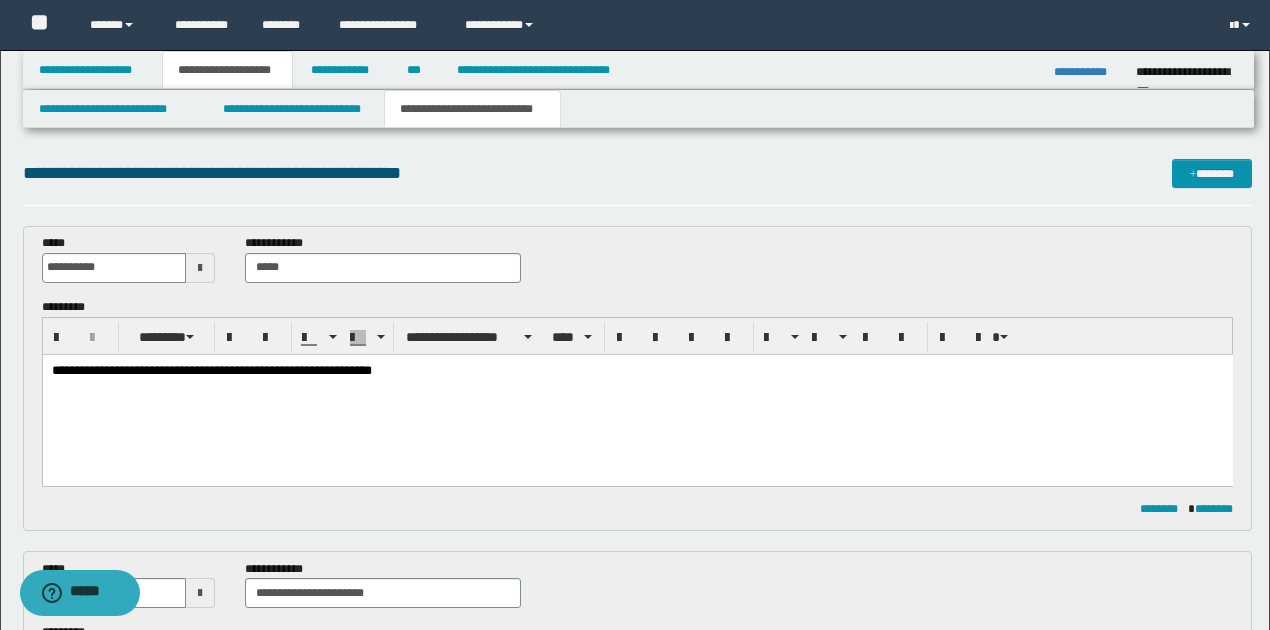 click on "**********" at bounding box center [211, 369] 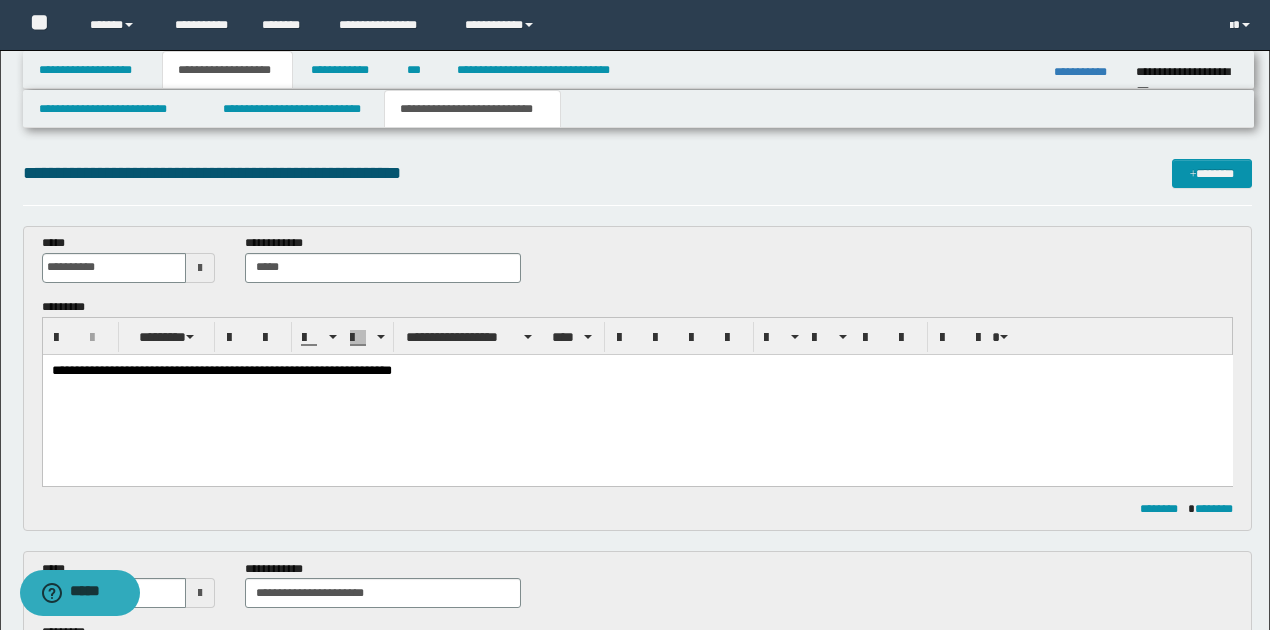 click on "**********" at bounding box center [221, 369] 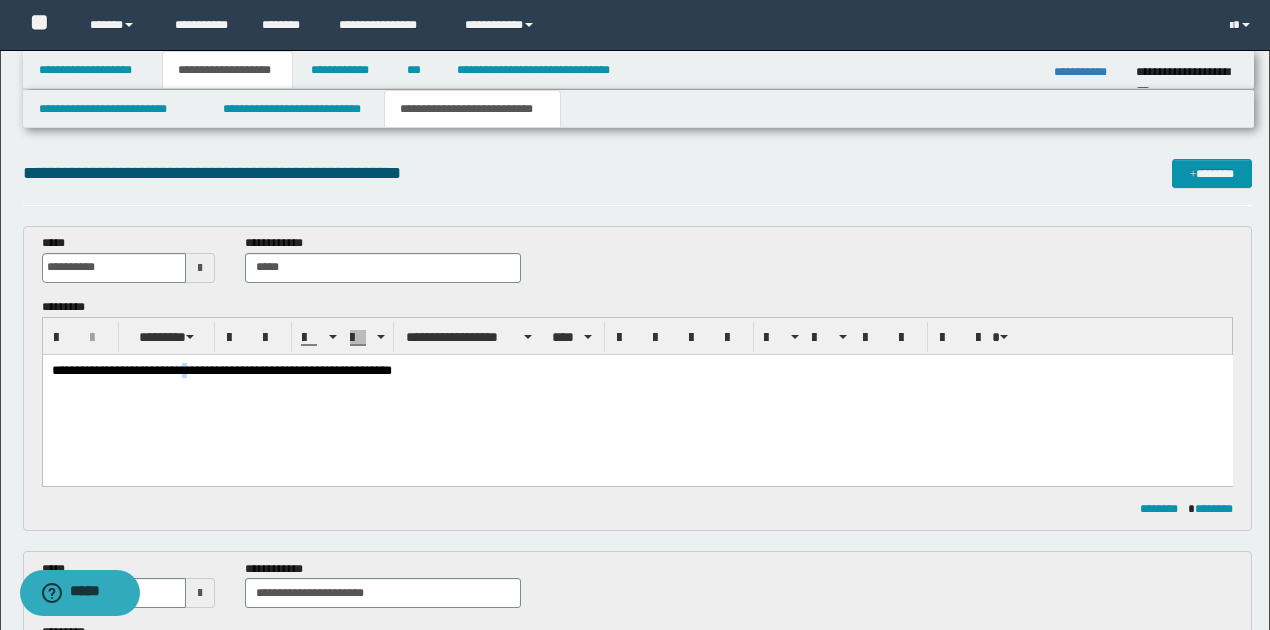 click on "**********" at bounding box center [221, 369] 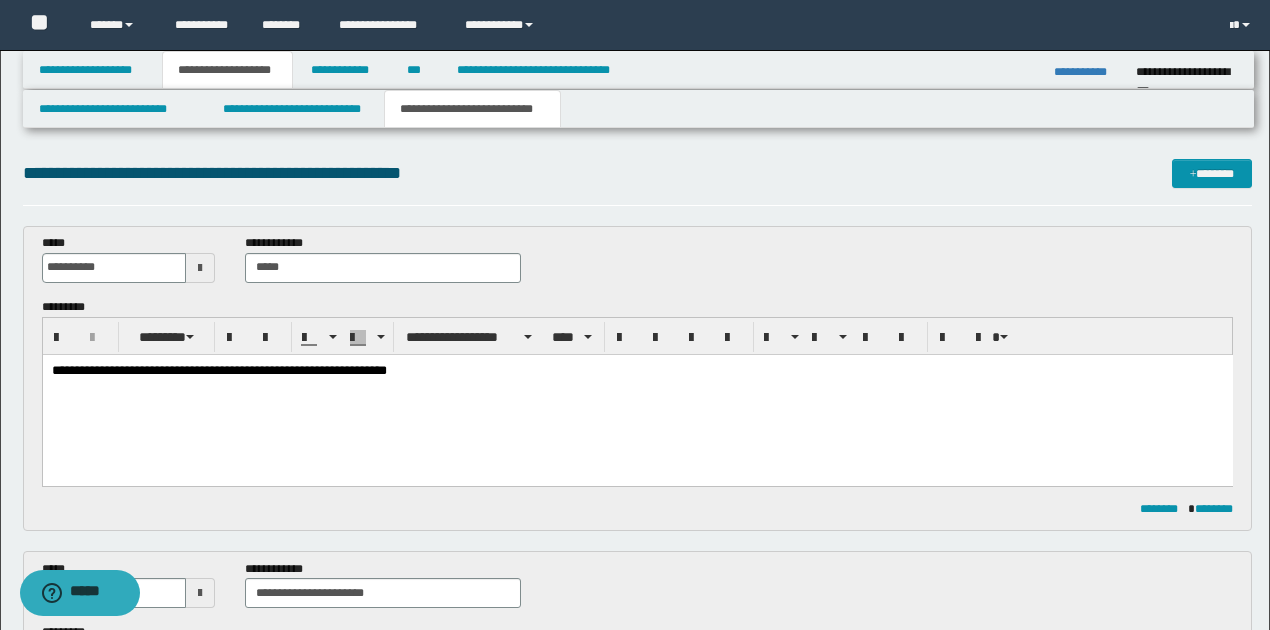 click on "**********" at bounding box center [218, 369] 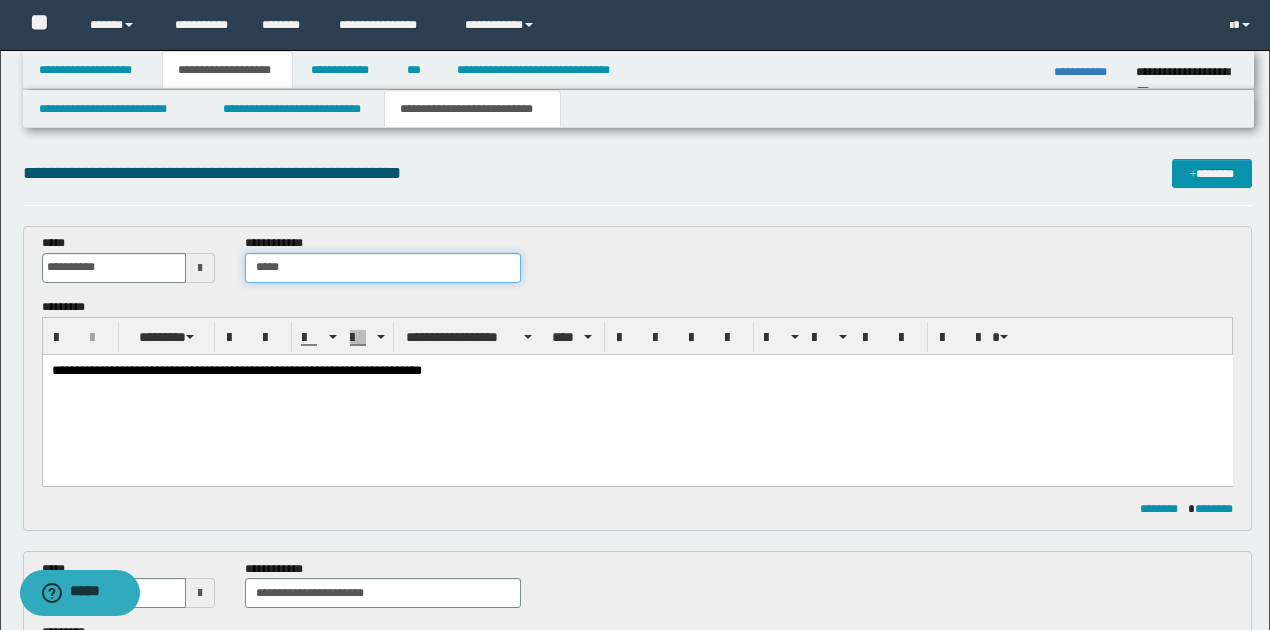 click on "*****" at bounding box center (382, 268) 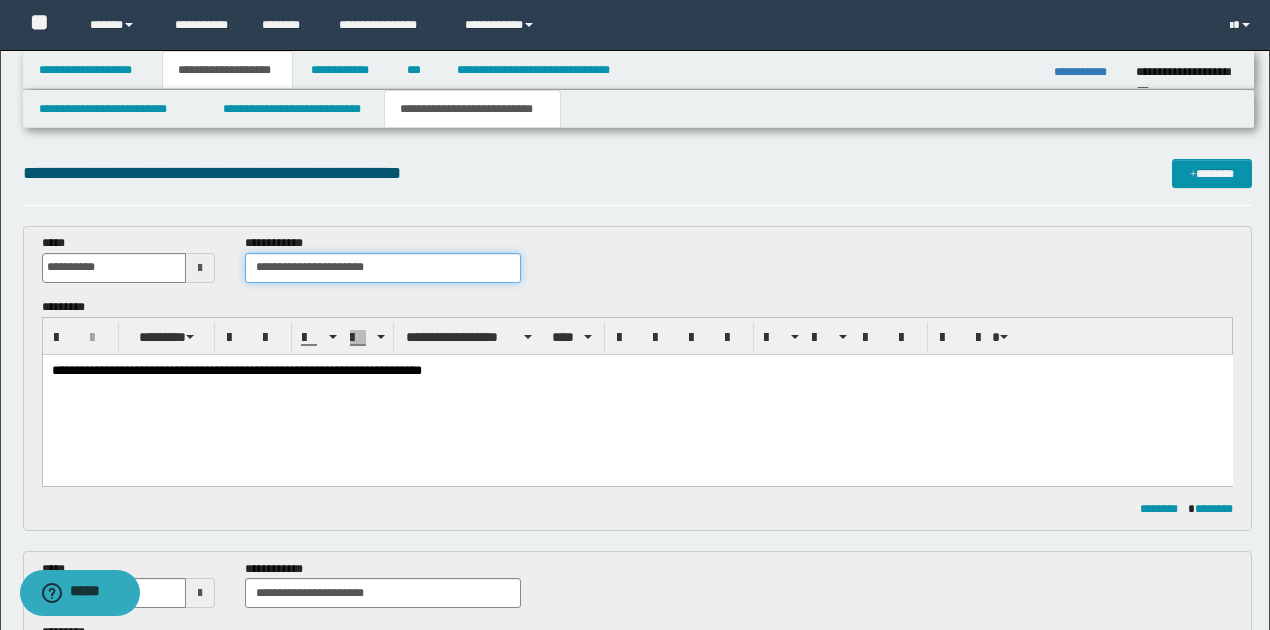 type on "**********" 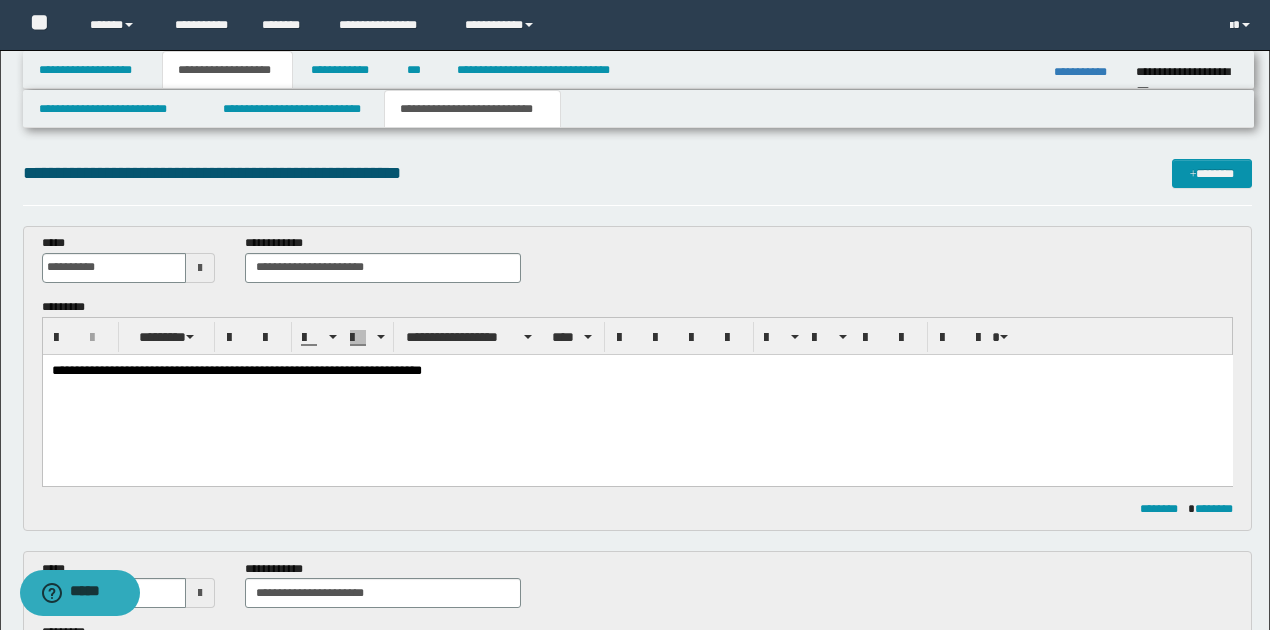 click on "**********" at bounding box center [637, 394] 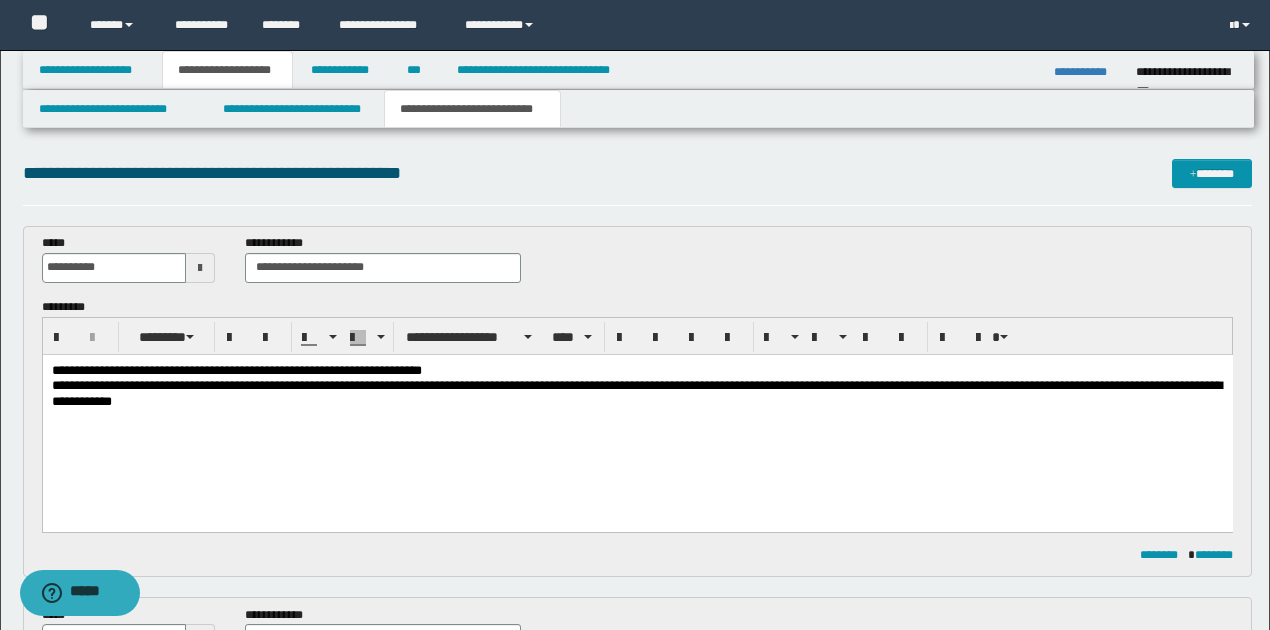 click on "**********" at bounding box center [637, 392] 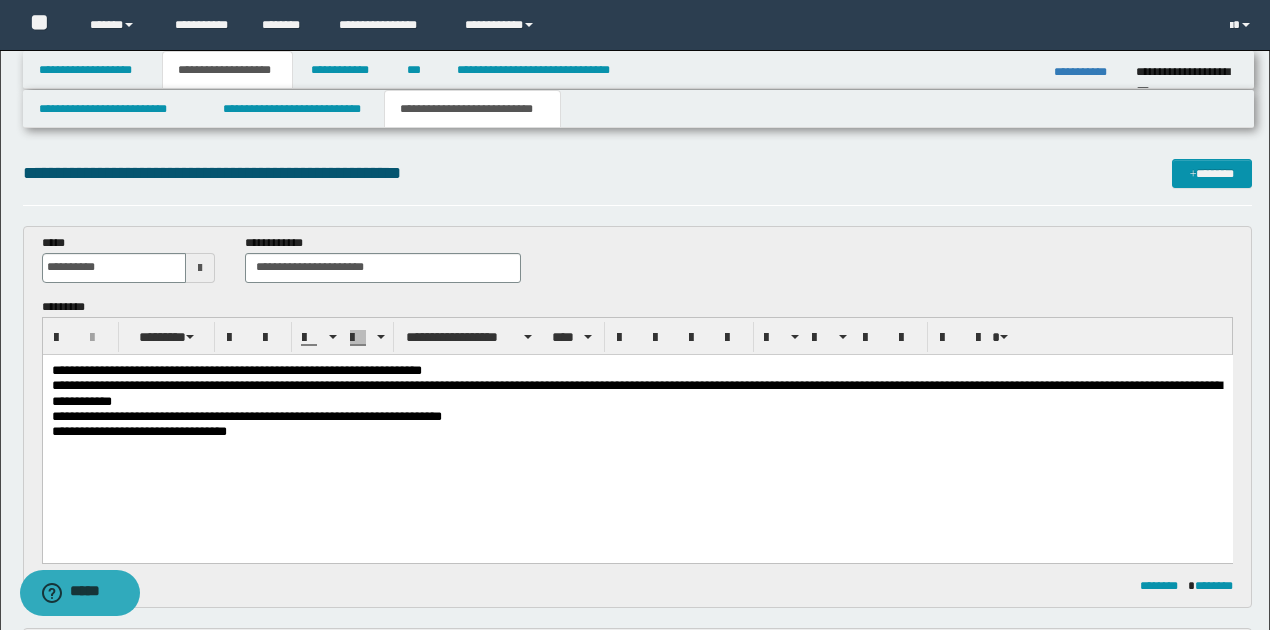 click on "**********" at bounding box center [637, 430] 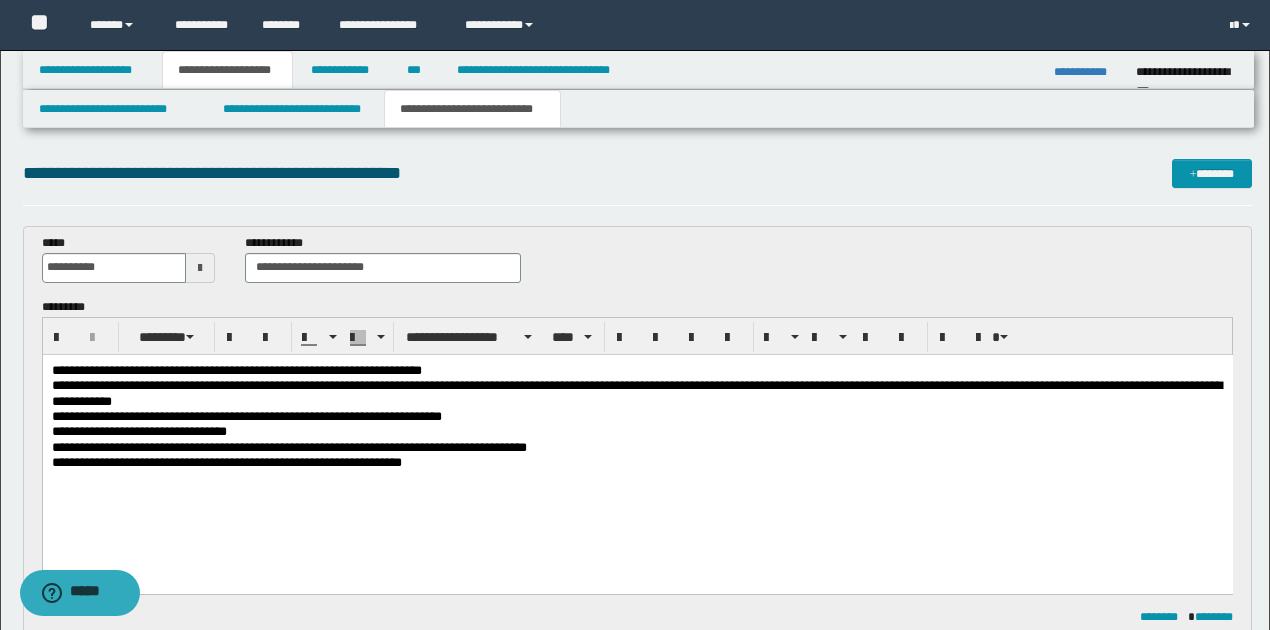 click on "**********" at bounding box center [138, 430] 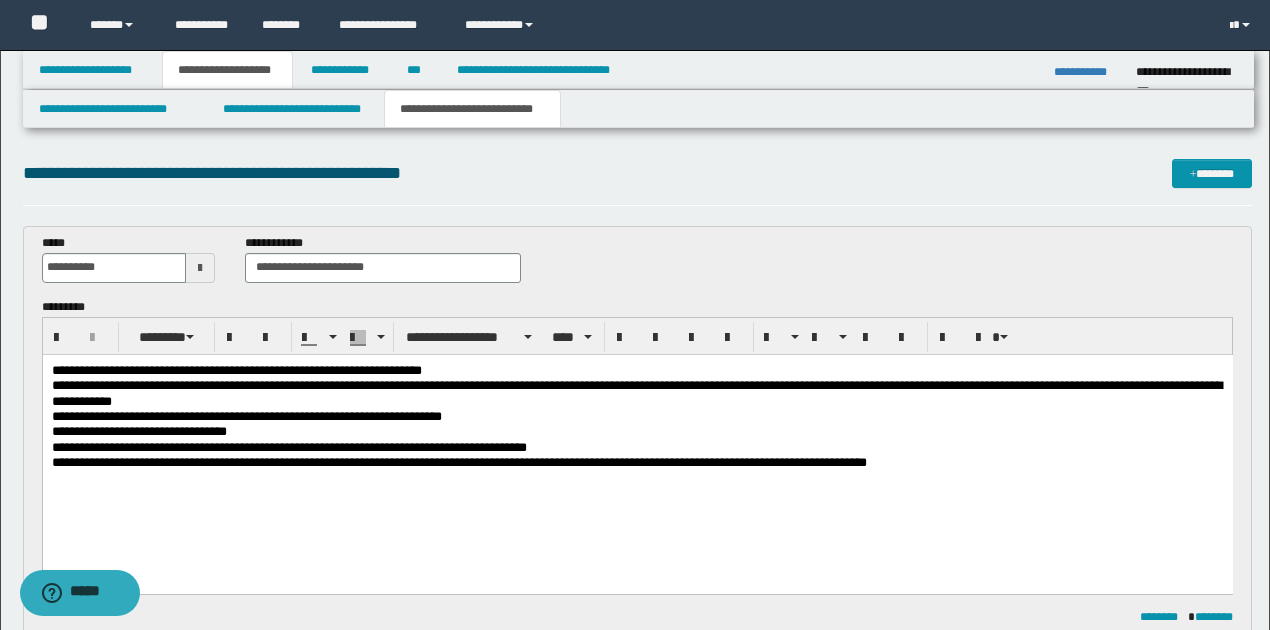 click on "**********" at bounding box center [138, 430] 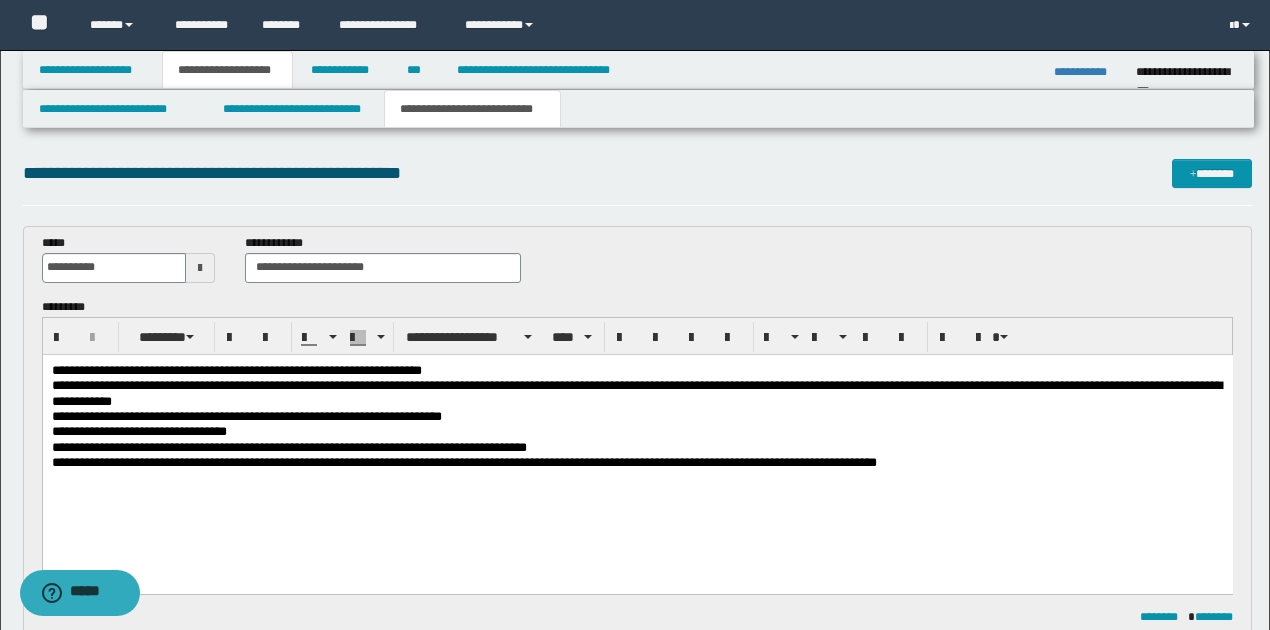click on "**********" at bounding box center (637, 446) 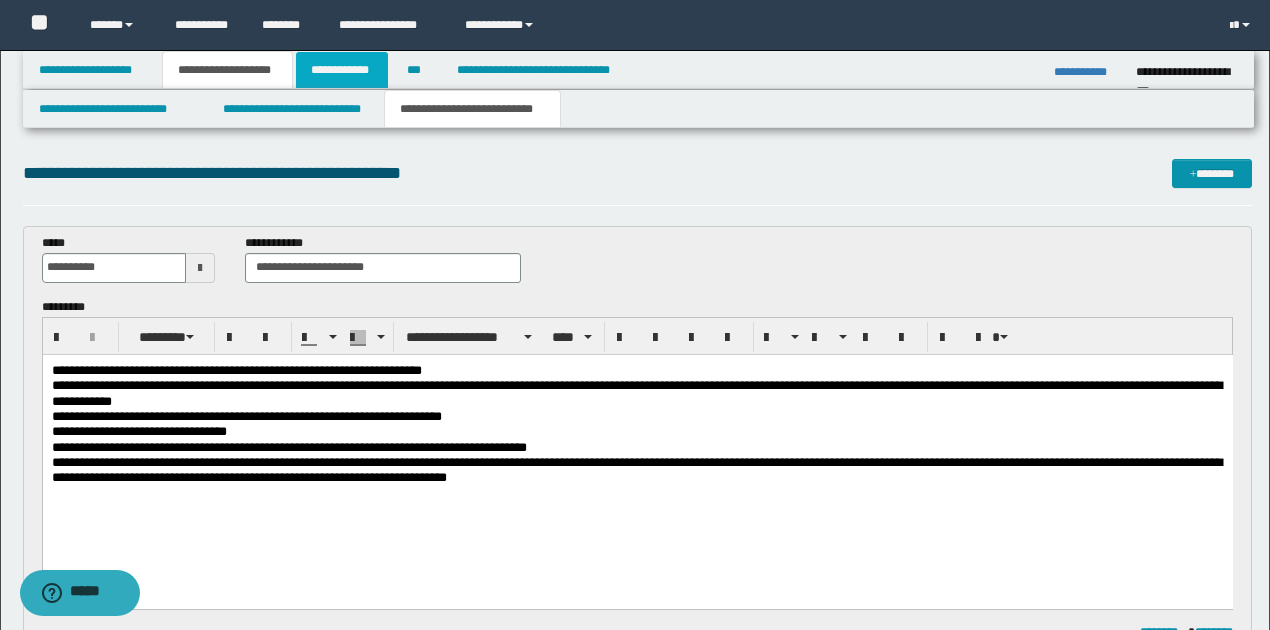 click on "**********" at bounding box center (342, 70) 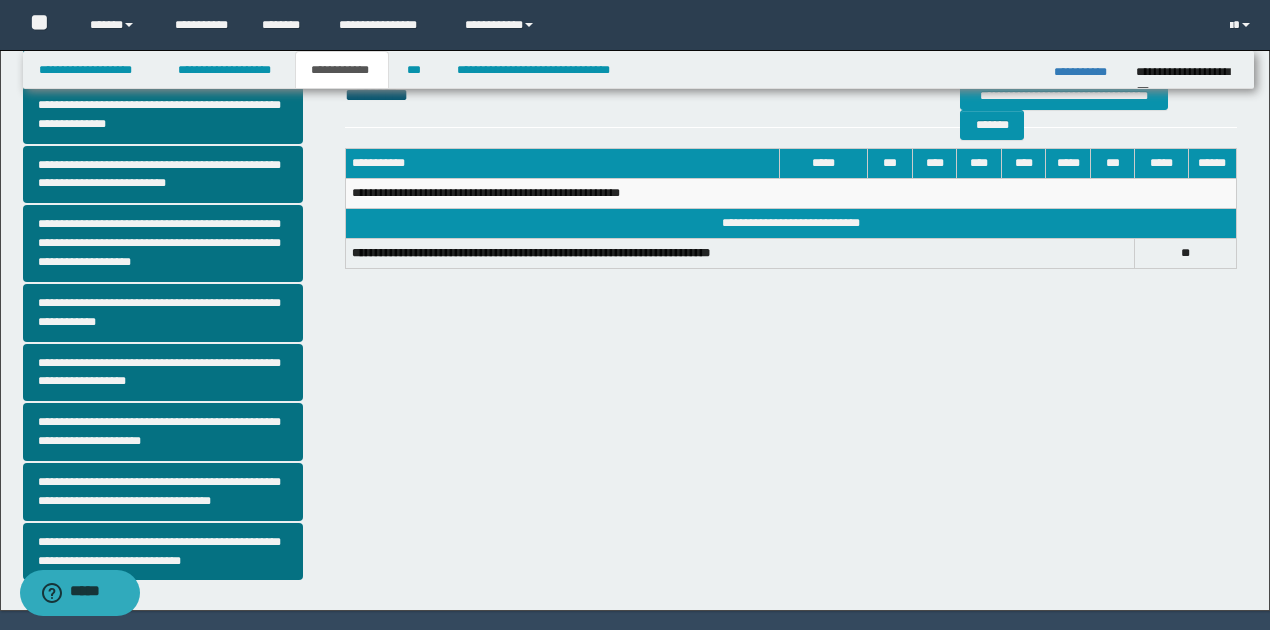 scroll, scrollTop: 518, scrollLeft: 0, axis: vertical 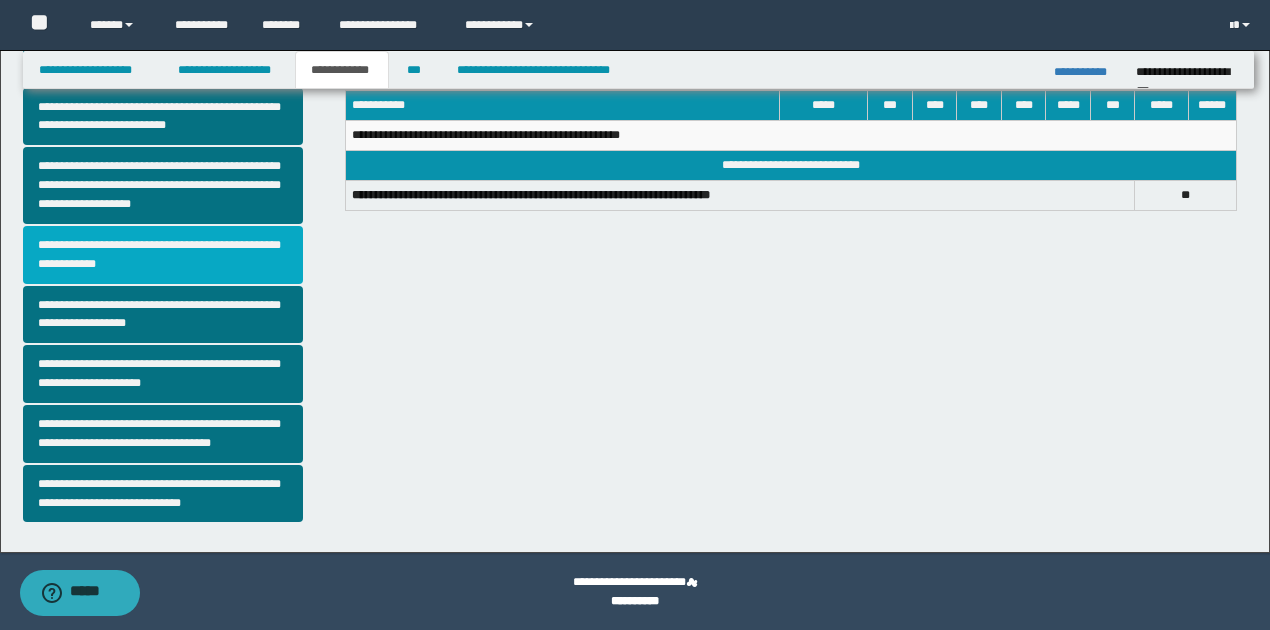 click on "**********" at bounding box center (163, 255) 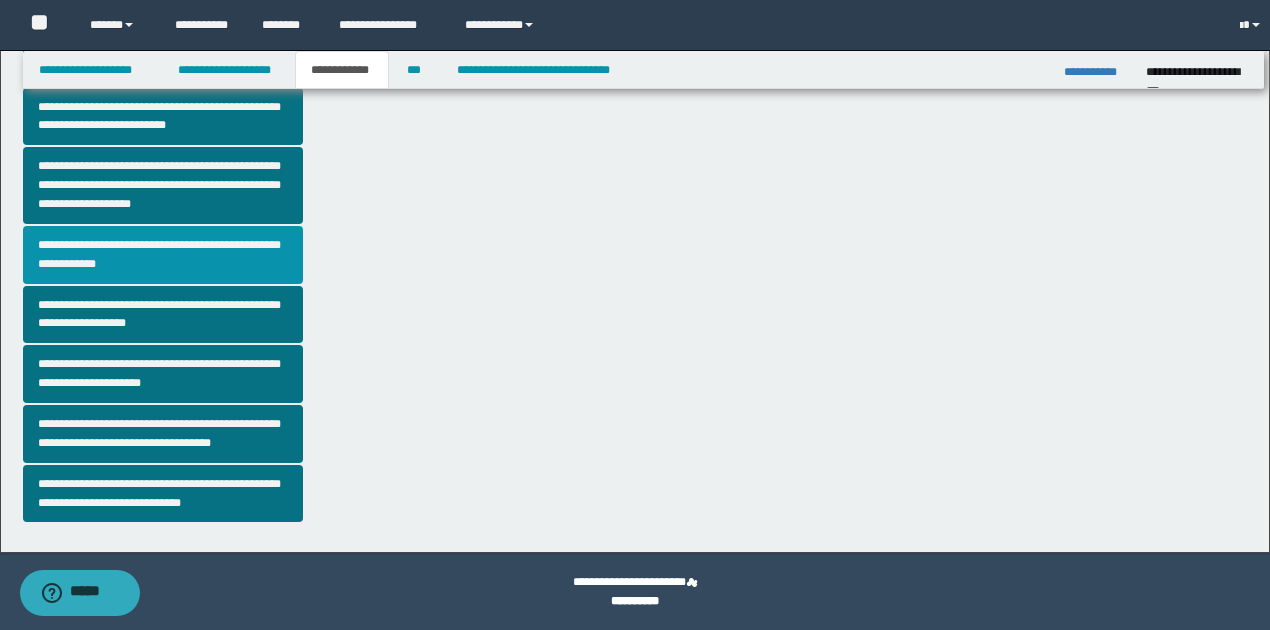 scroll, scrollTop: 0, scrollLeft: 0, axis: both 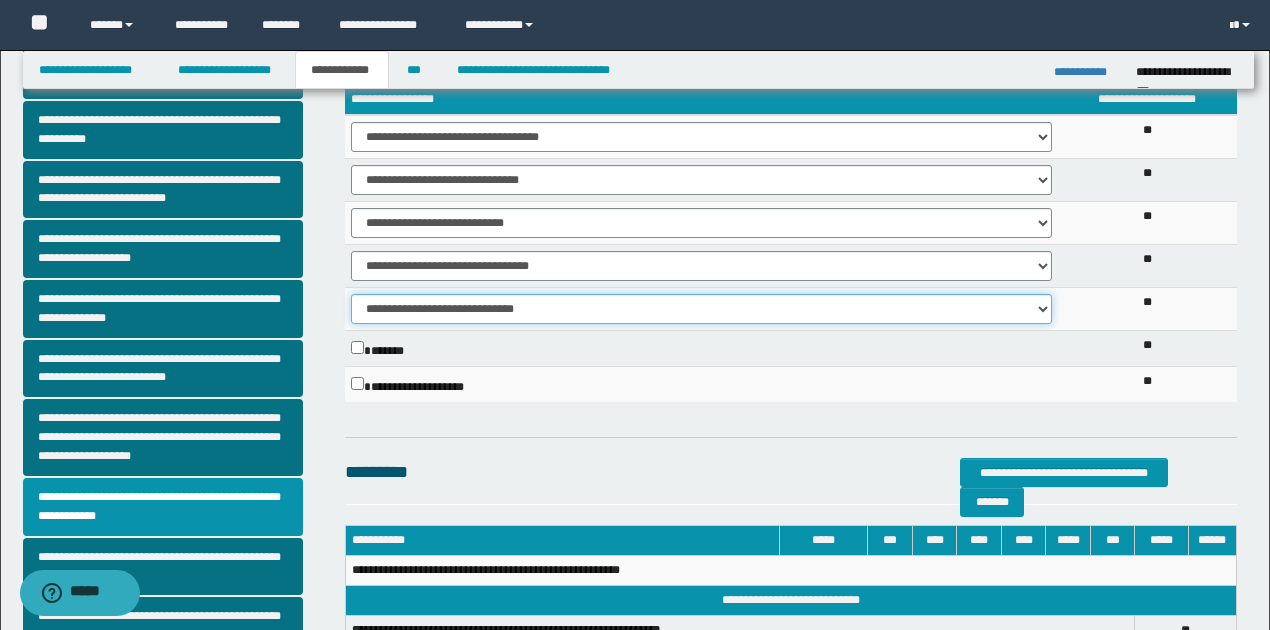 click on "**********" at bounding box center [701, 309] 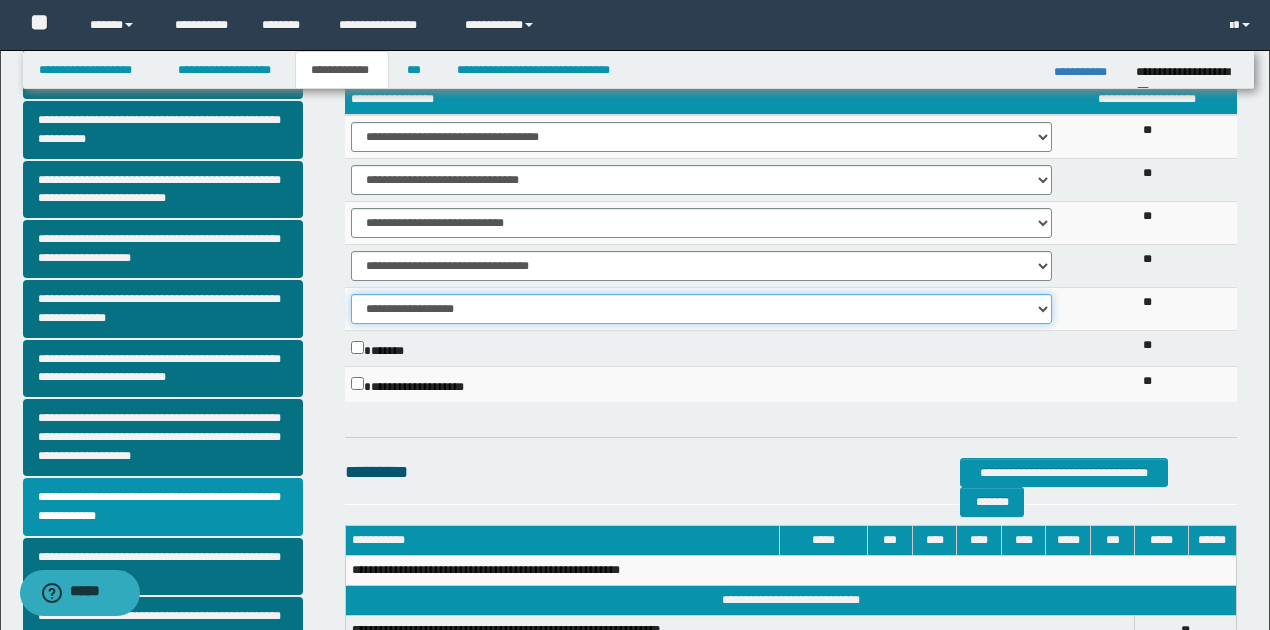 click on "**********" at bounding box center [701, 309] 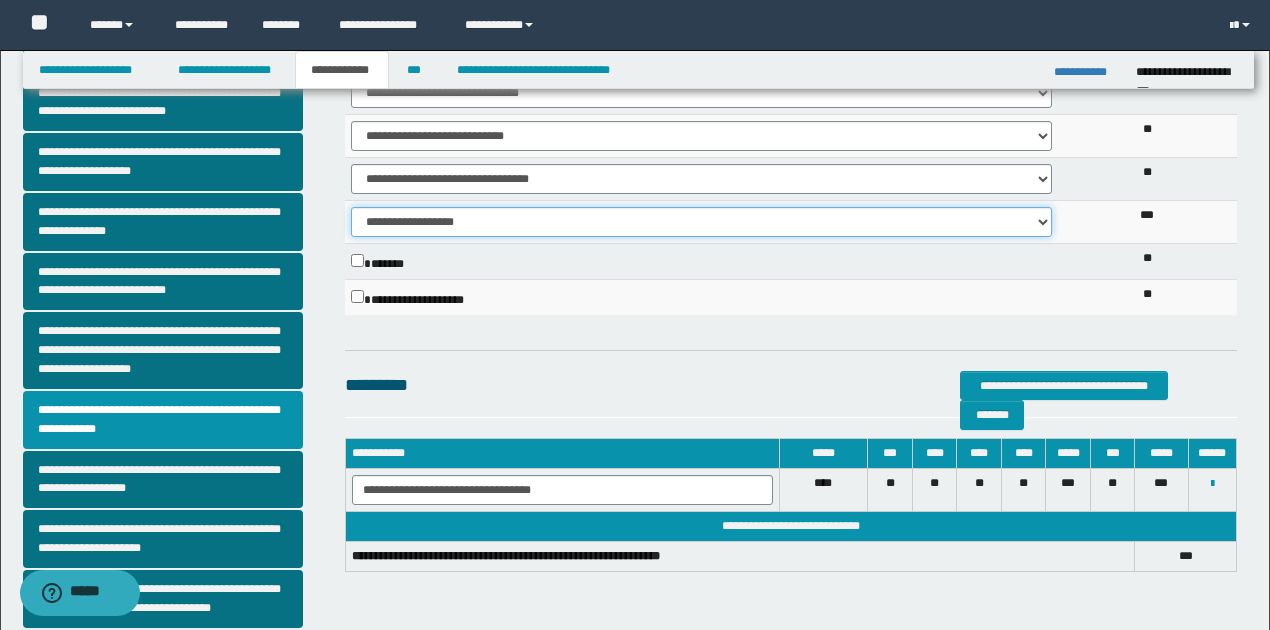 scroll, scrollTop: 518, scrollLeft: 0, axis: vertical 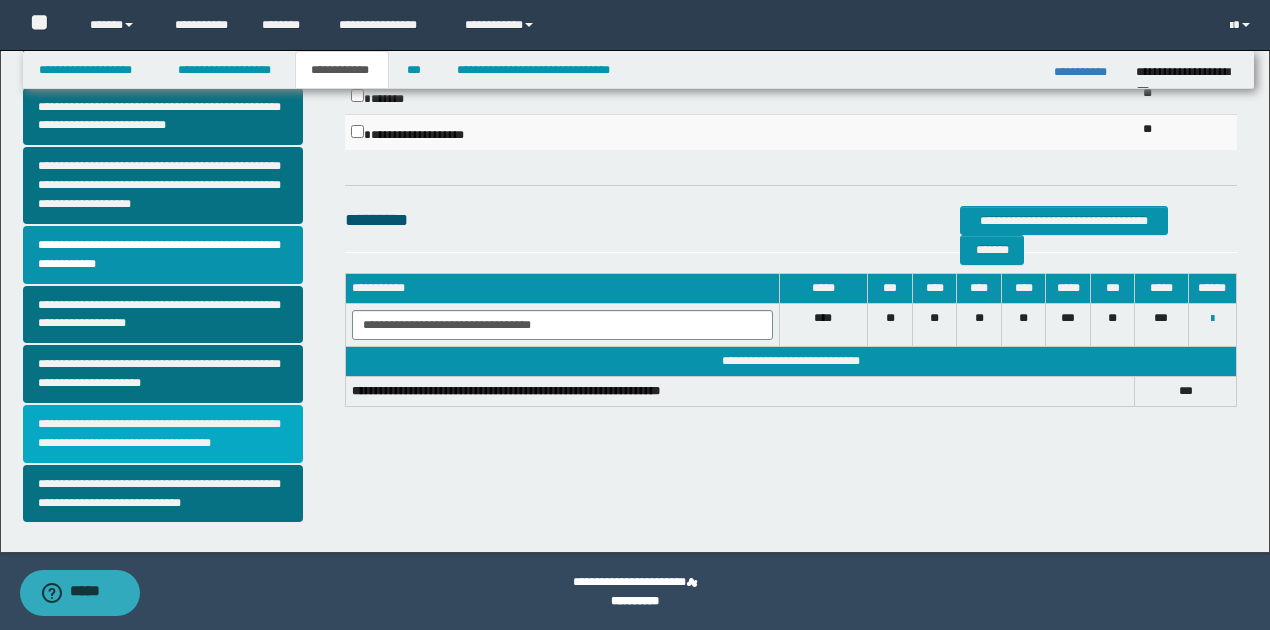 click on "**********" at bounding box center (163, 434) 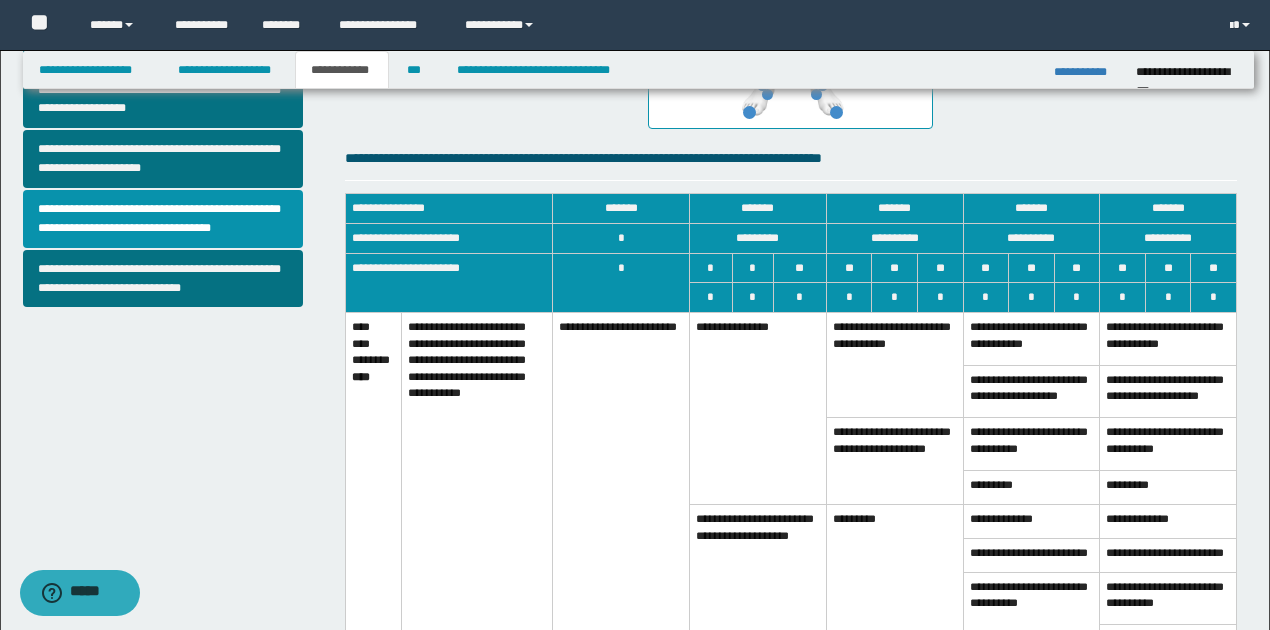 scroll, scrollTop: 800, scrollLeft: 0, axis: vertical 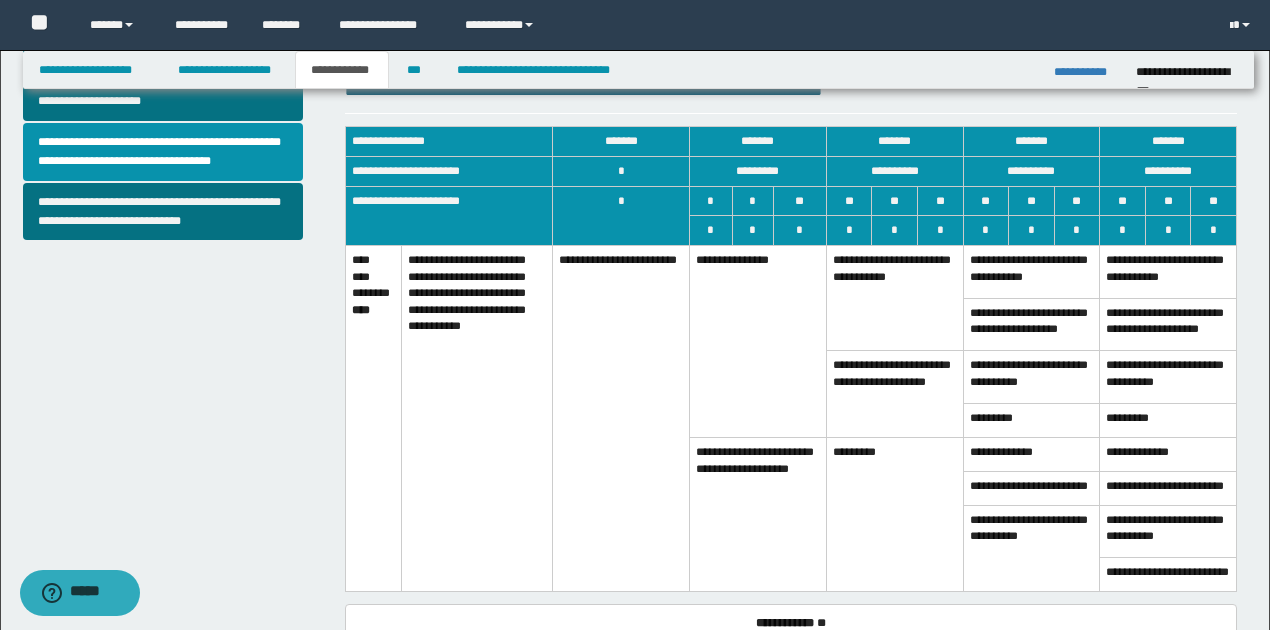 click on "**********" at bounding box center (1031, 454) 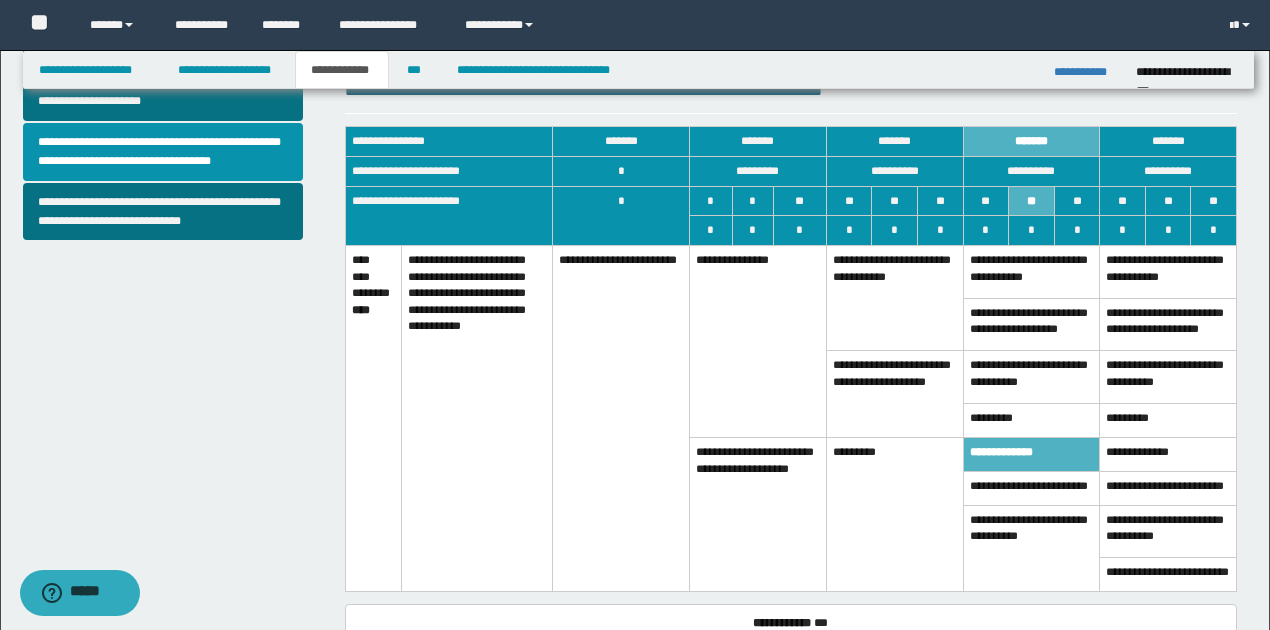 click on "*********" at bounding box center (1031, 421) 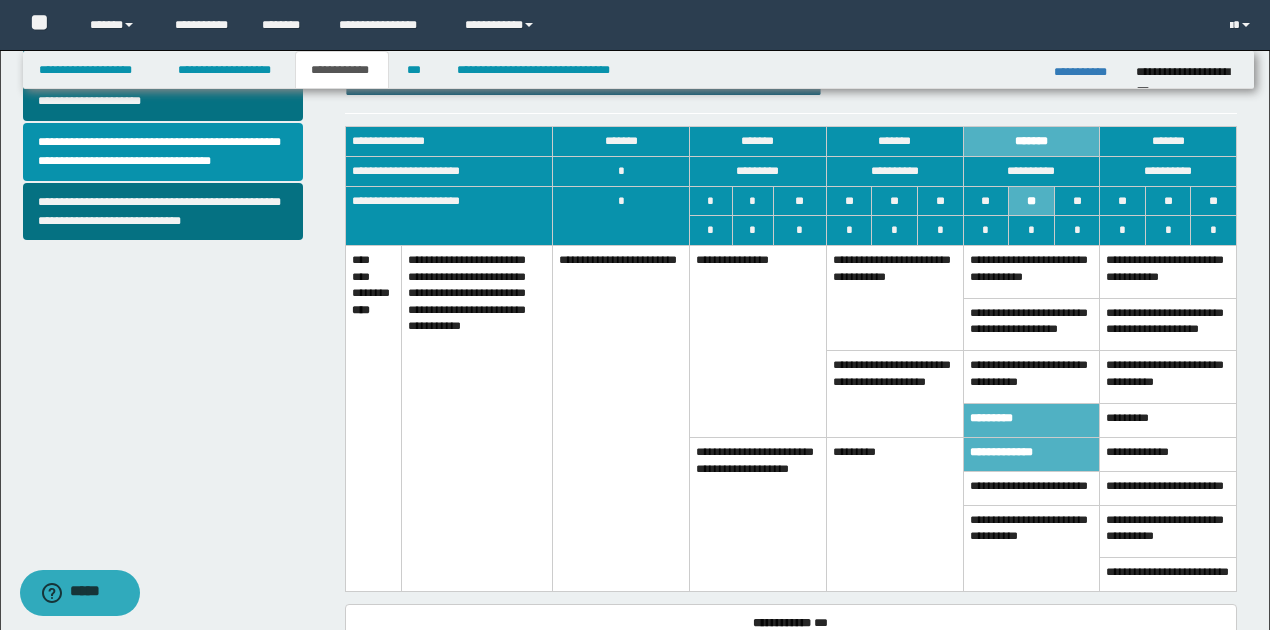 click on "**********" at bounding box center [1031, 377] 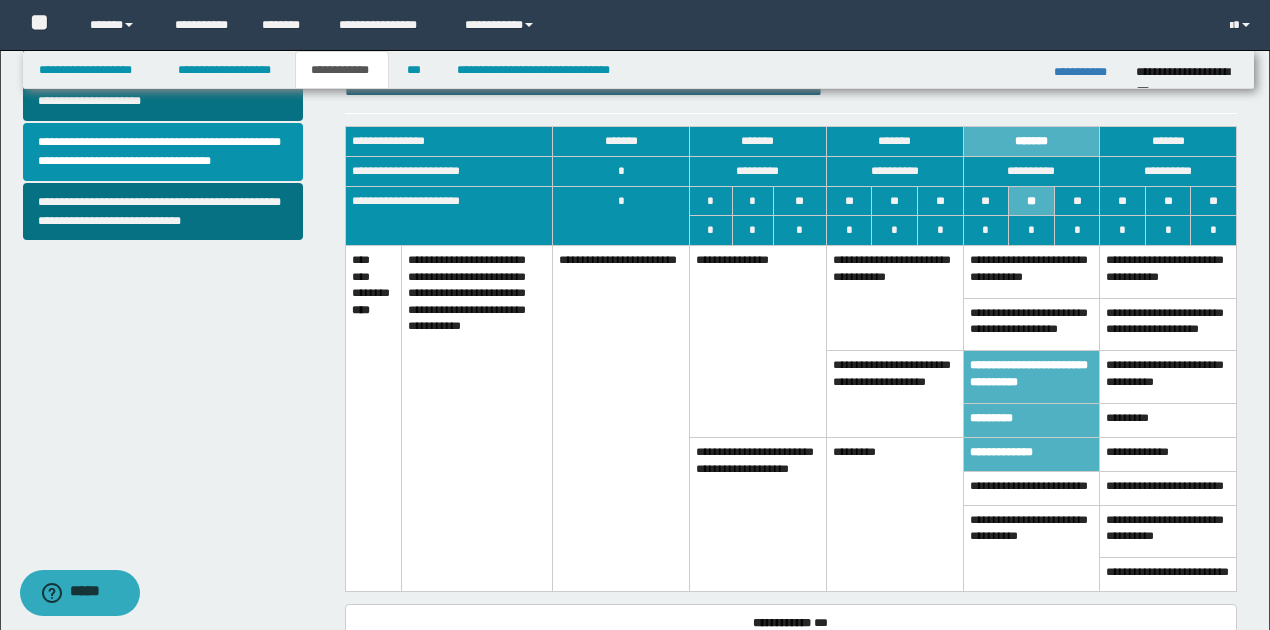 click on "**********" at bounding box center (1031, 324) 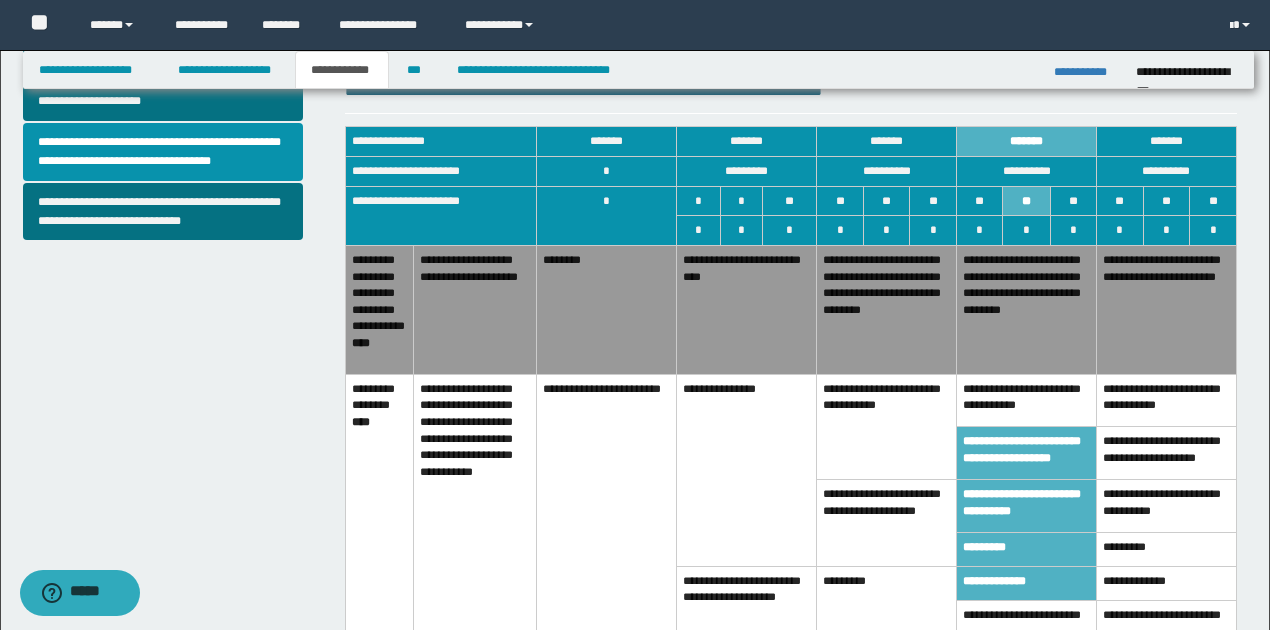 click on "**********" at bounding box center (887, 309) 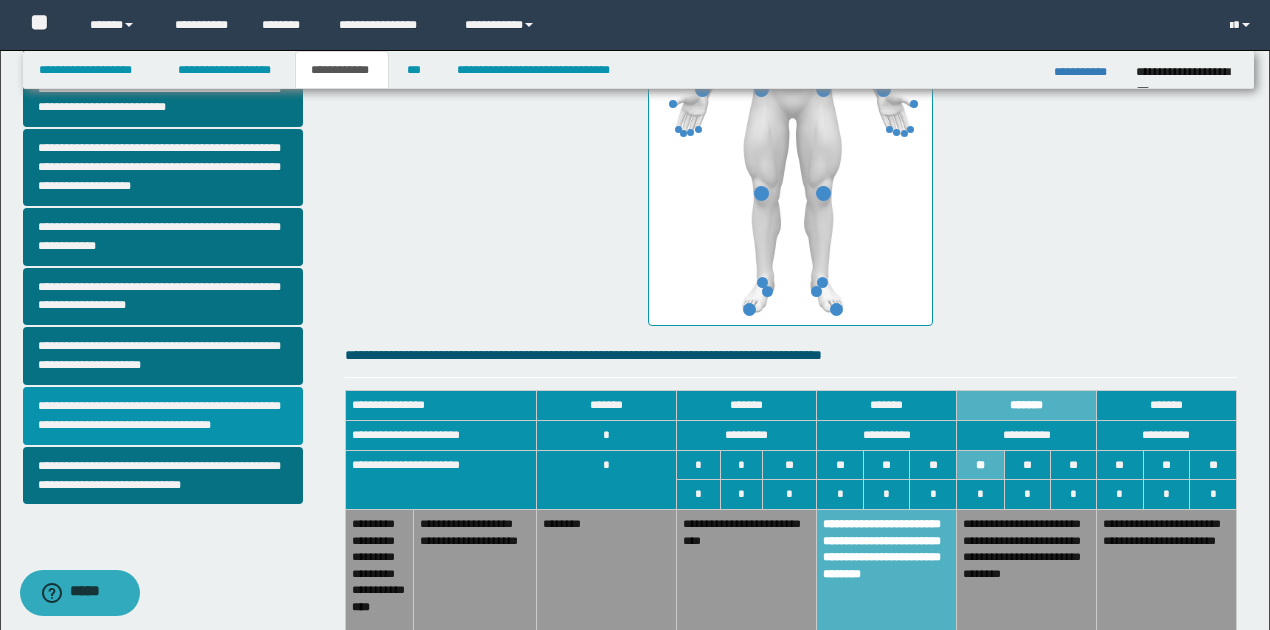 scroll, scrollTop: 533, scrollLeft: 0, axis: vertical 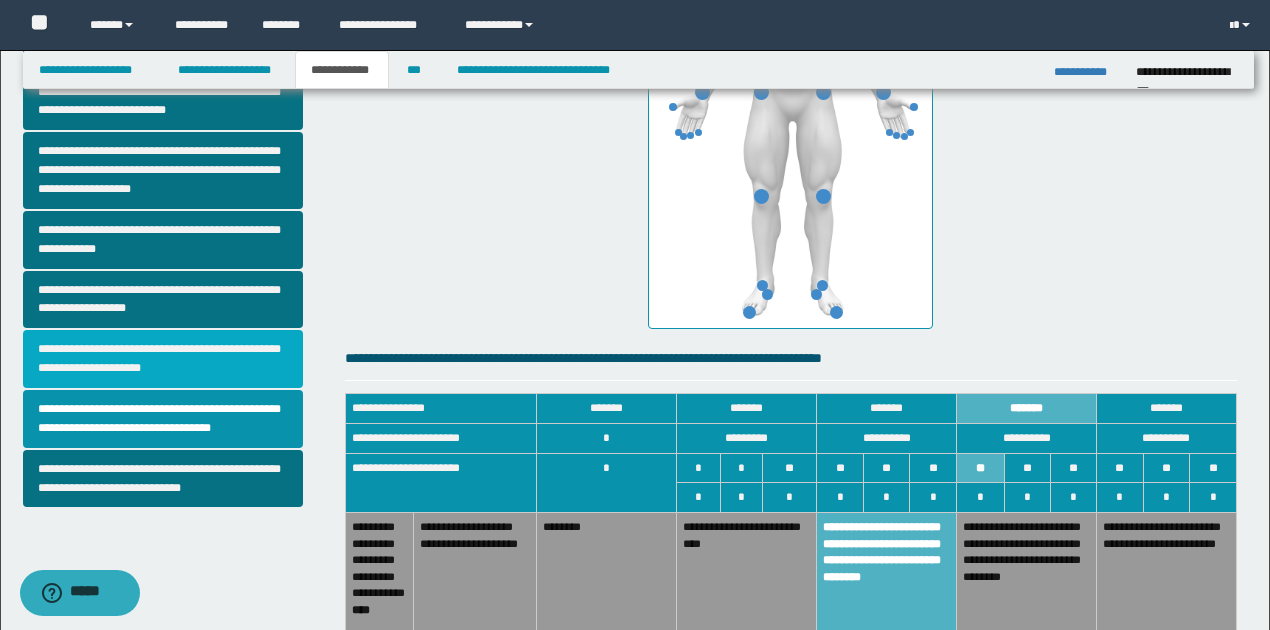 click on "**********" at bounding box center [163, 359] 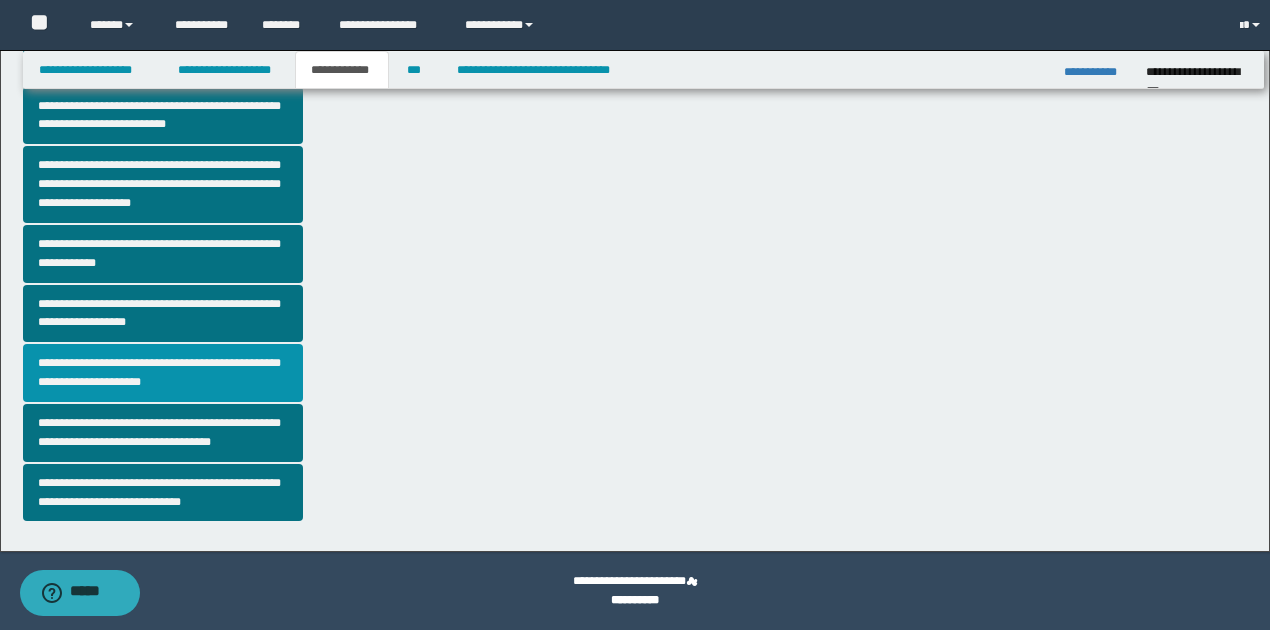 scroll, scrollTop: 0, scrollLeft: 0, axis: both 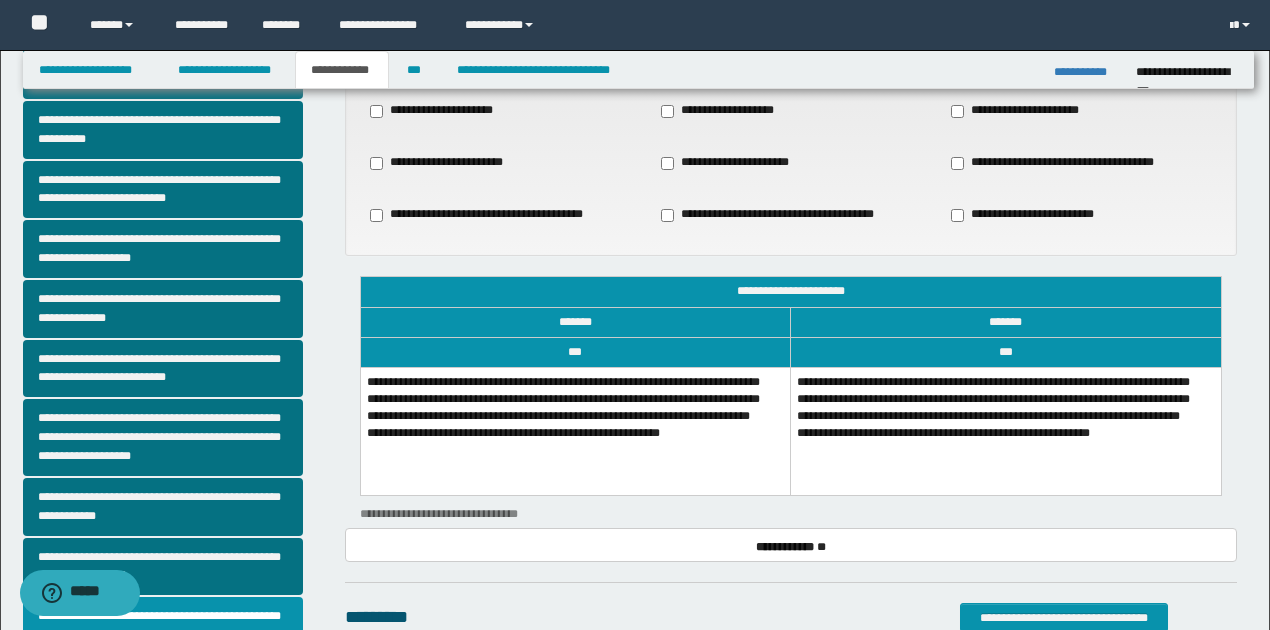 click on "**********" at bounding box center [575, 431] 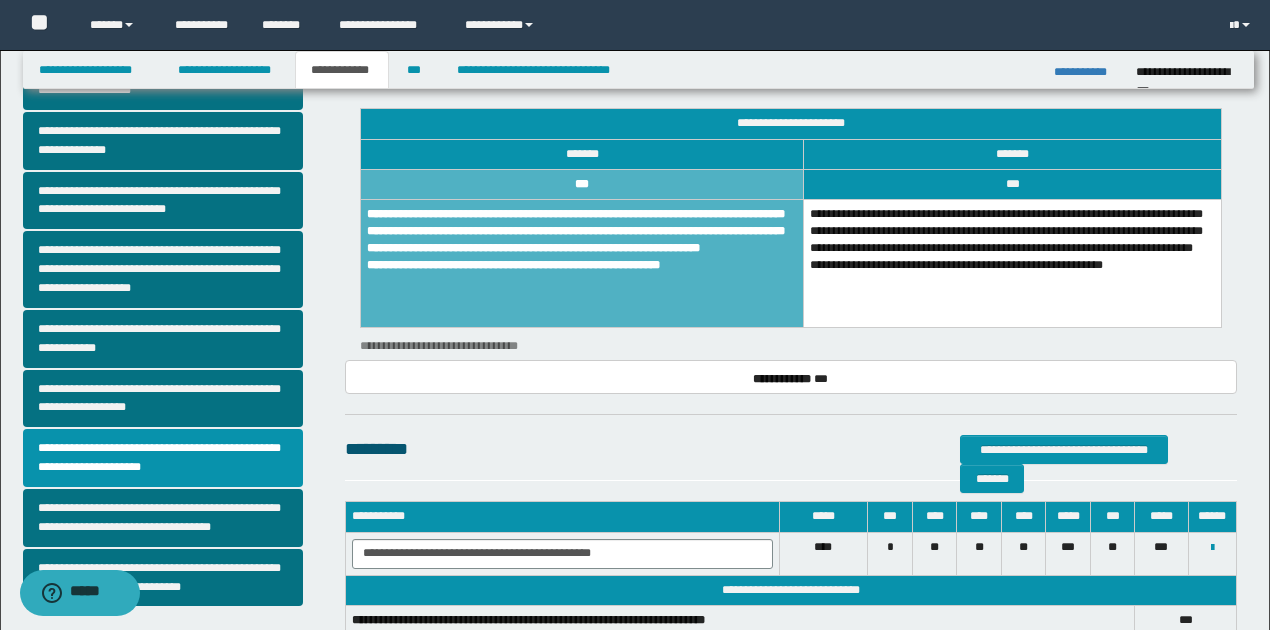 scroll, scrollTop: 432, scrollLeft: 0, axis: vertical 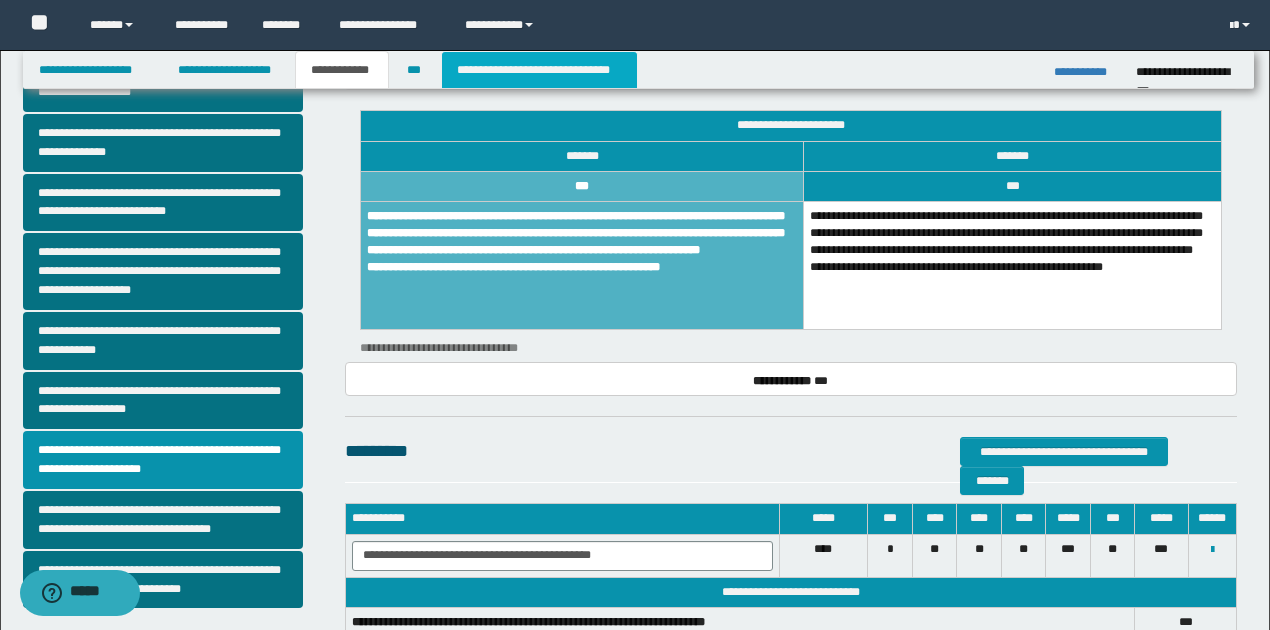 click on "**********" at bounding box center [539, 70] 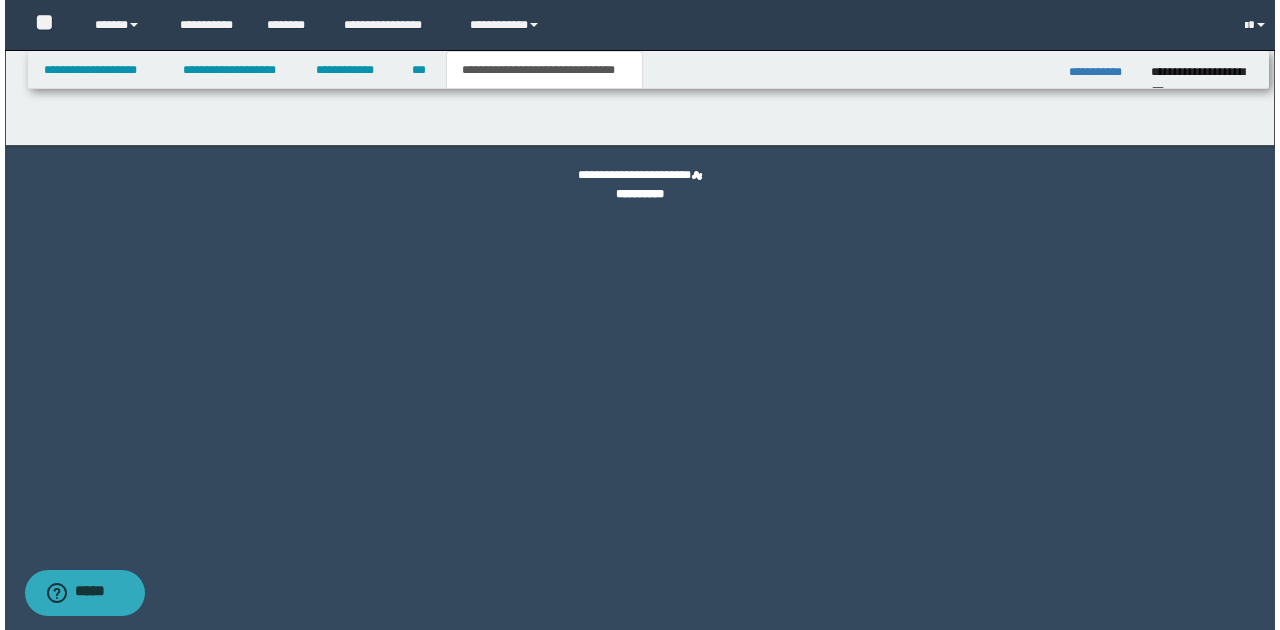 scroll, scrollTop: 0, scrollLeft: 0, axis: both 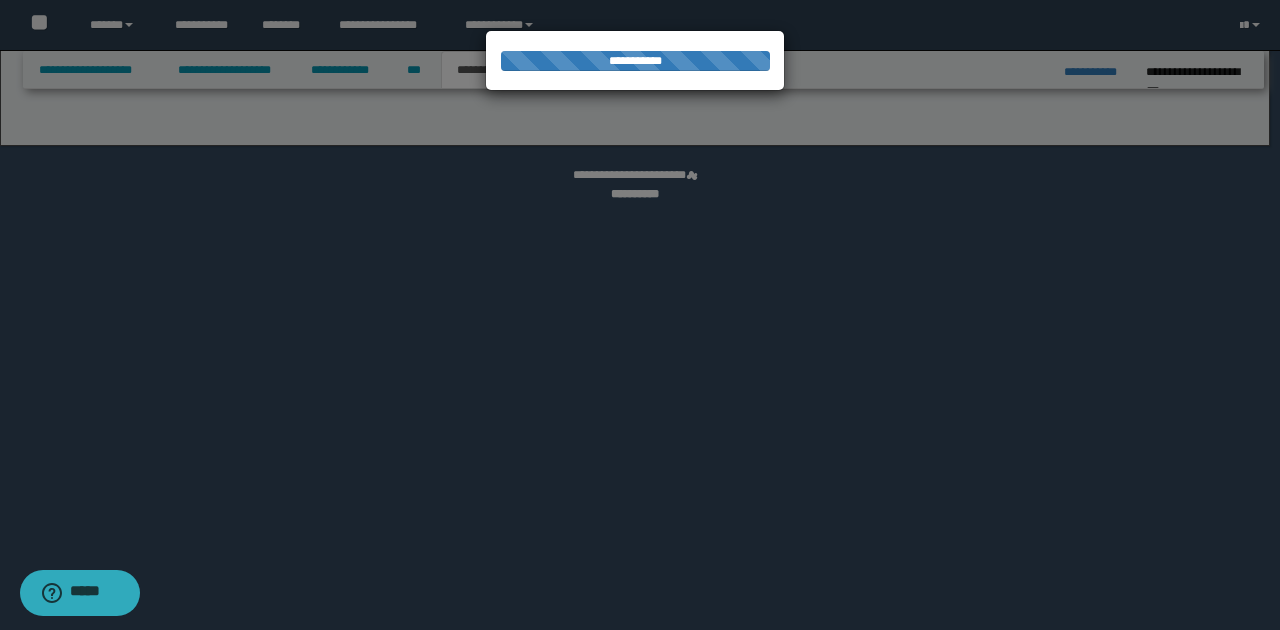 select on "*" 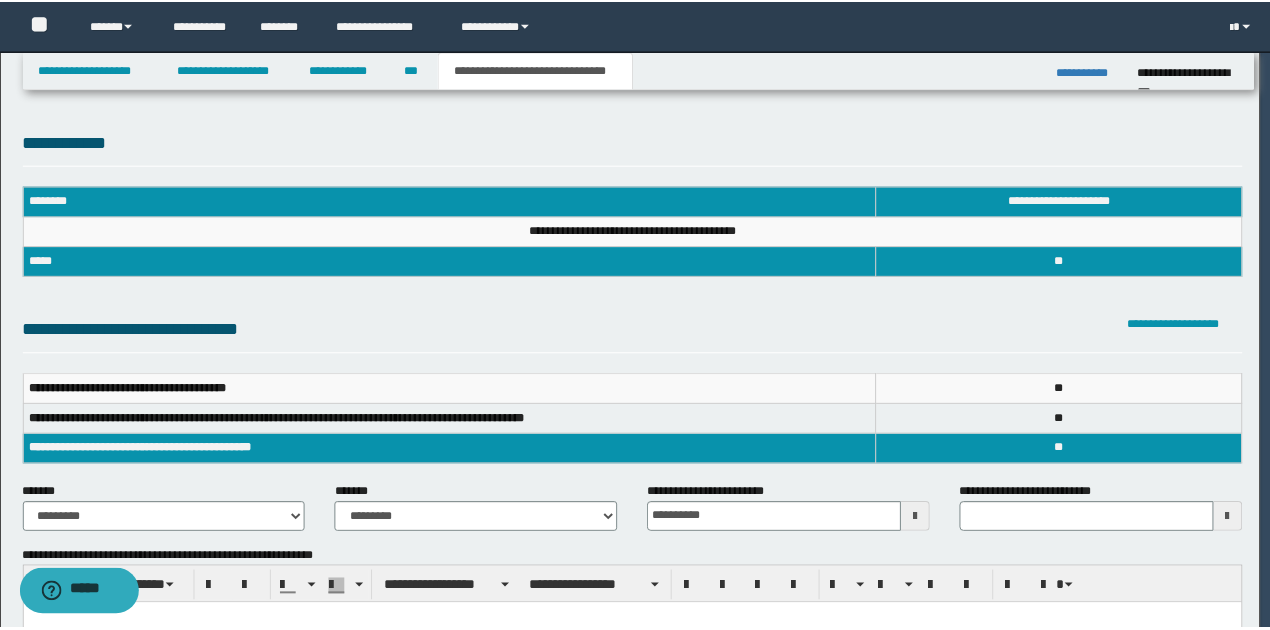 scroll, scrollTop: 0, scrollLeft: 0, axis: both 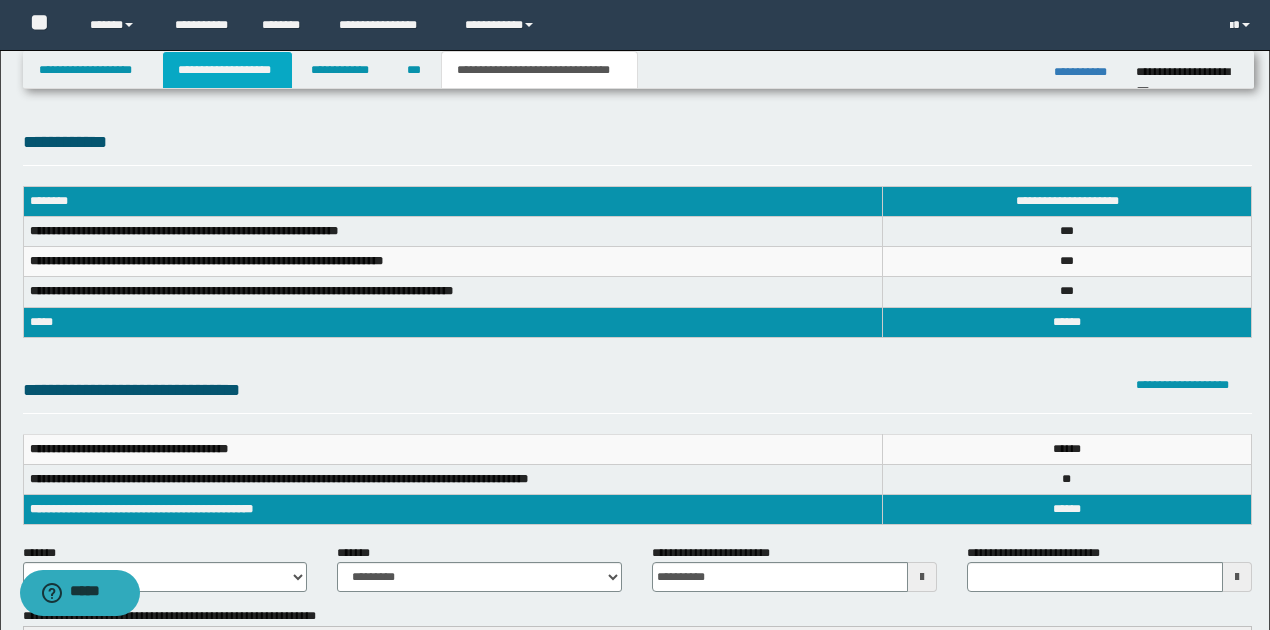 click on "**********" at bounding box center (227, 70) 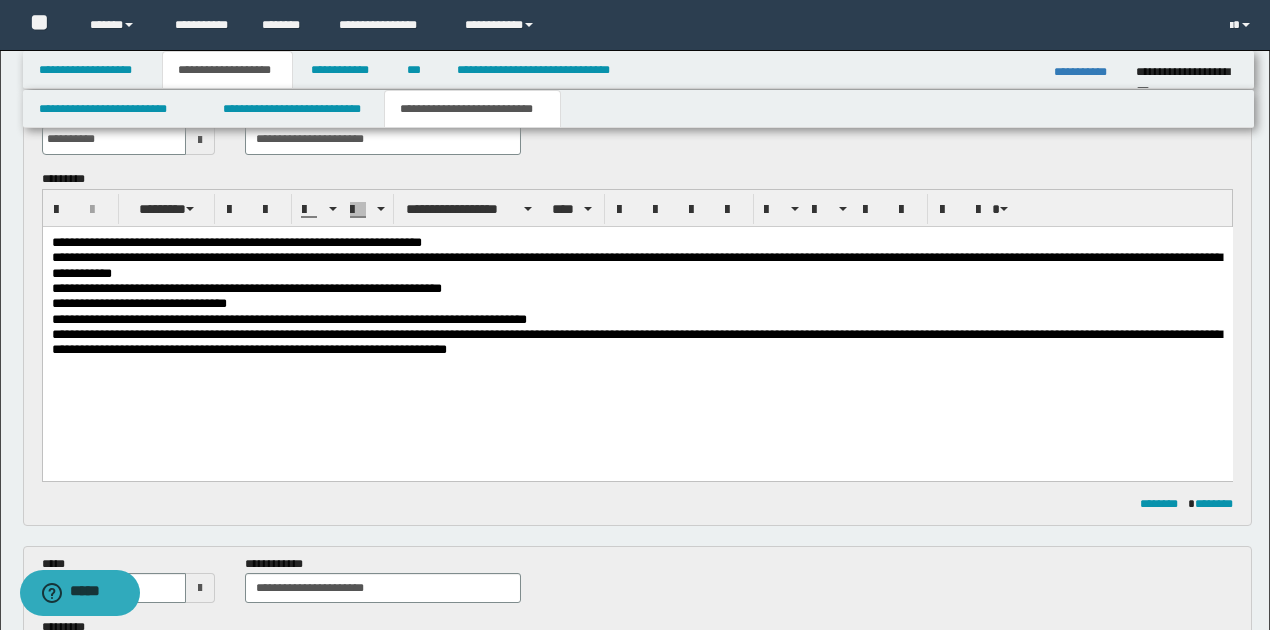 scroll, scrollTop: 400, scrollLeft: 0, axis: vertical 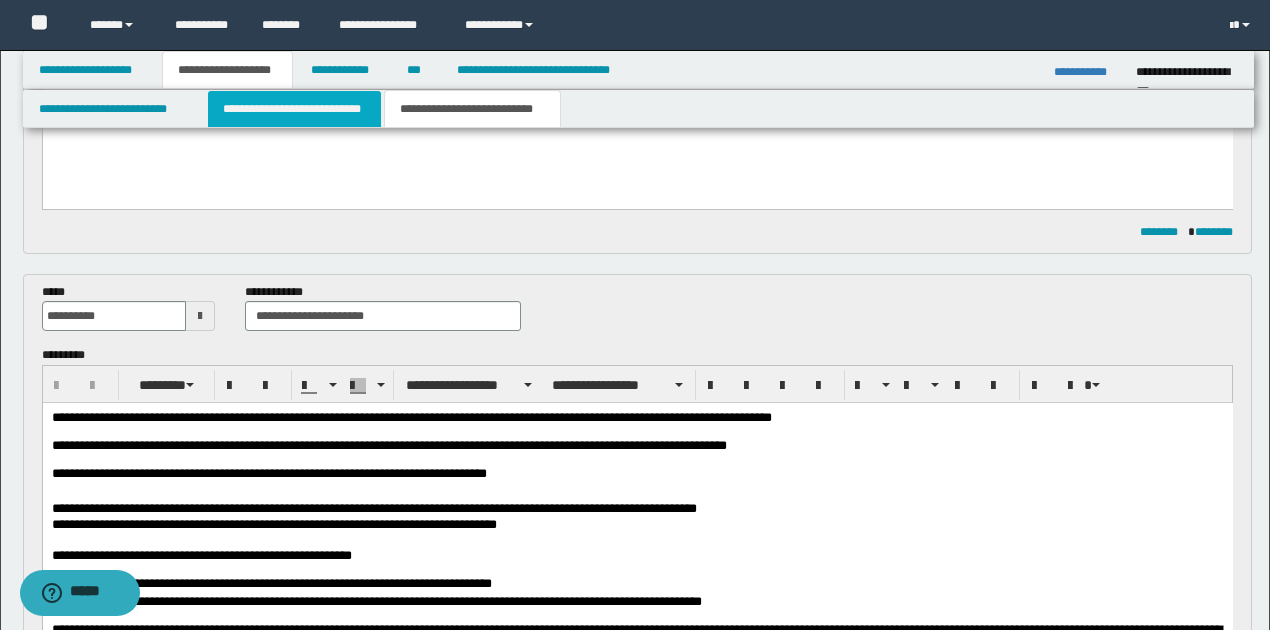 click on "**********" at bounding box center (294, 109) 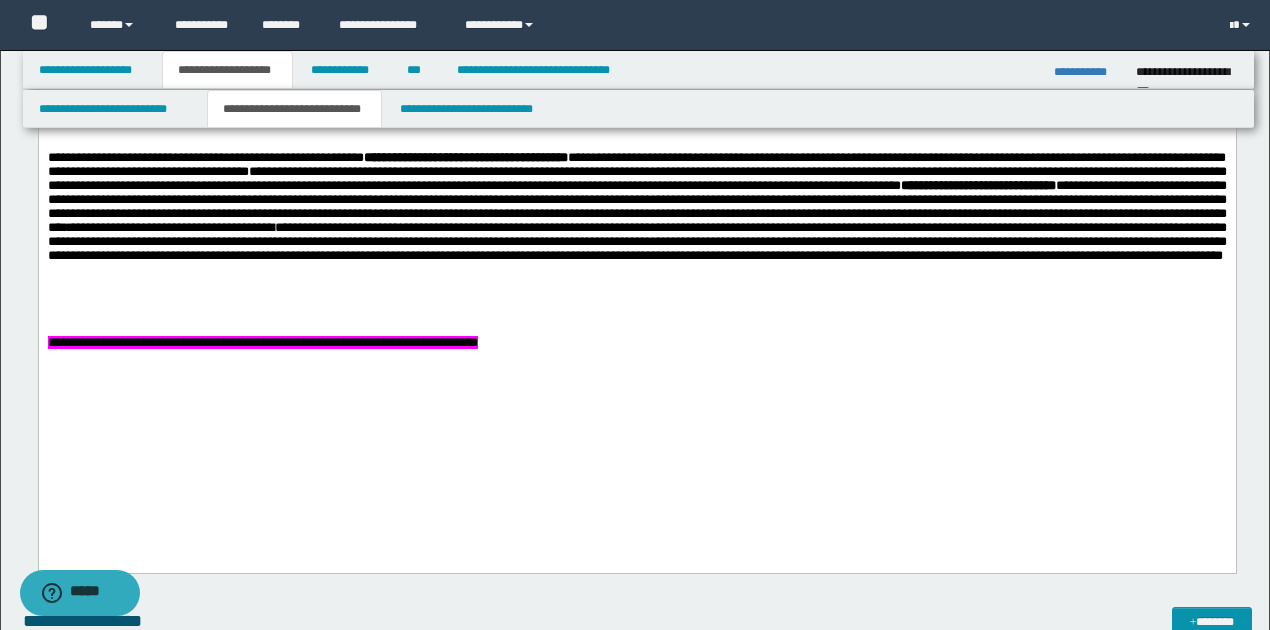 scroll, scrollTop: 1800, scrollLeft: 0, axis: vertical 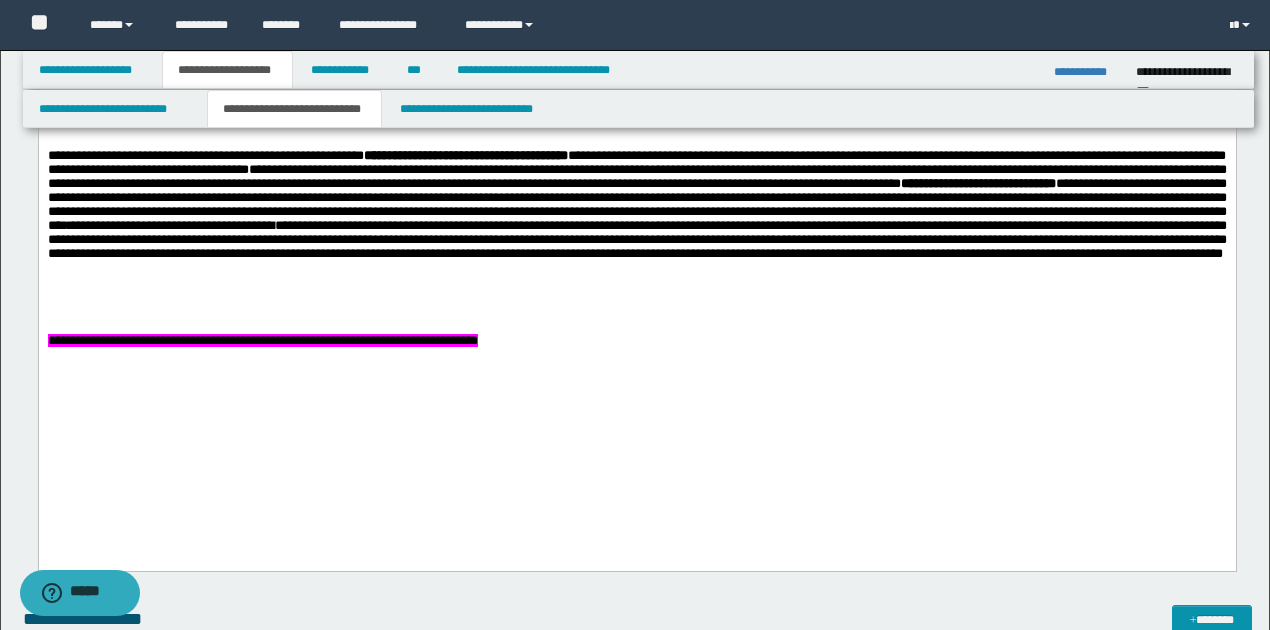 click on "**********" at bounding box center (636, 342) 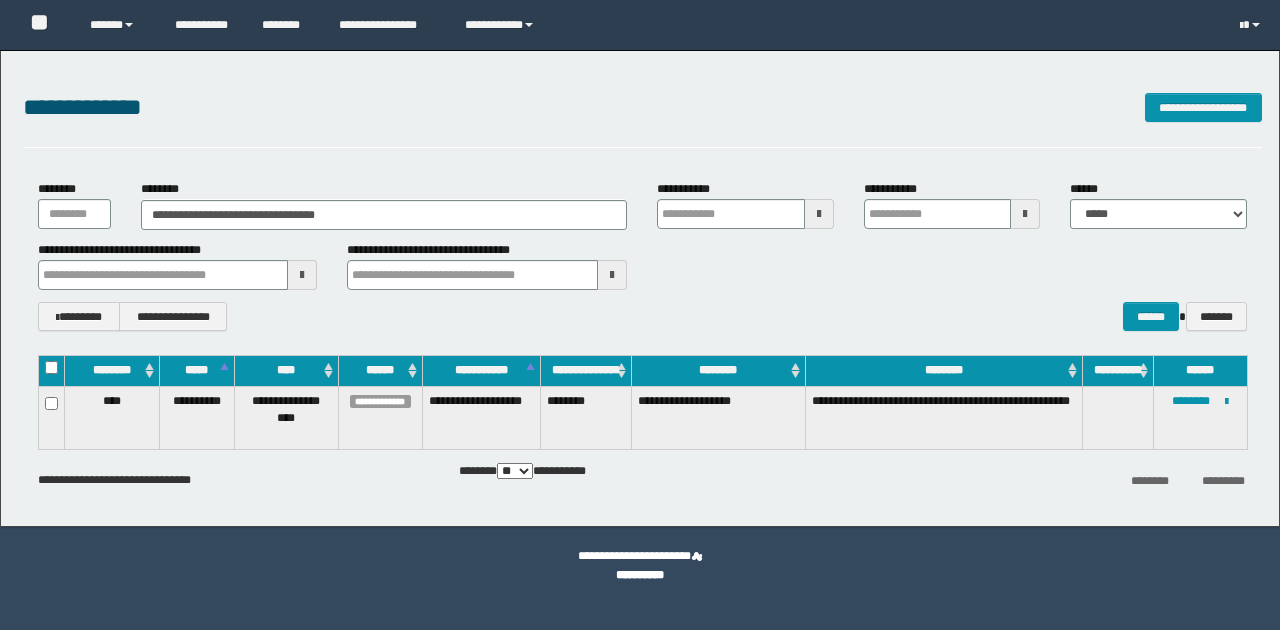 scroll, scrollTop: 0, scrollLeft: 0, axis: both 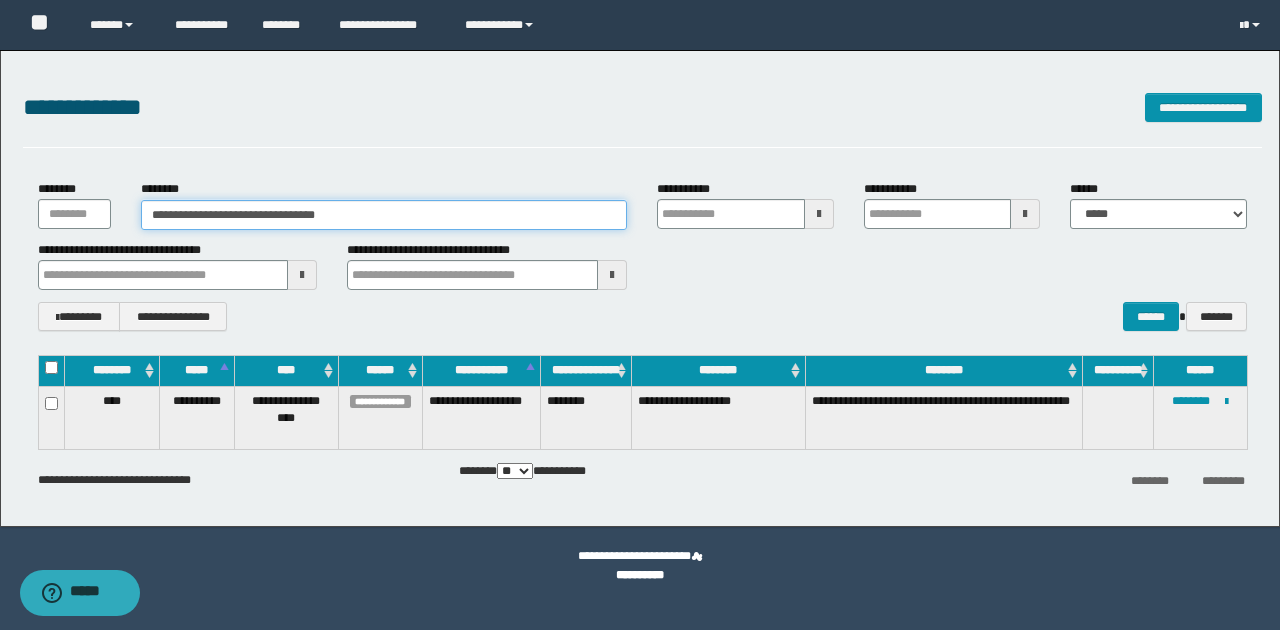 drag, startPoint x: 374, startPoint y: 214, endPoint x: 109, endPoint y: 168, distance: 268.96283 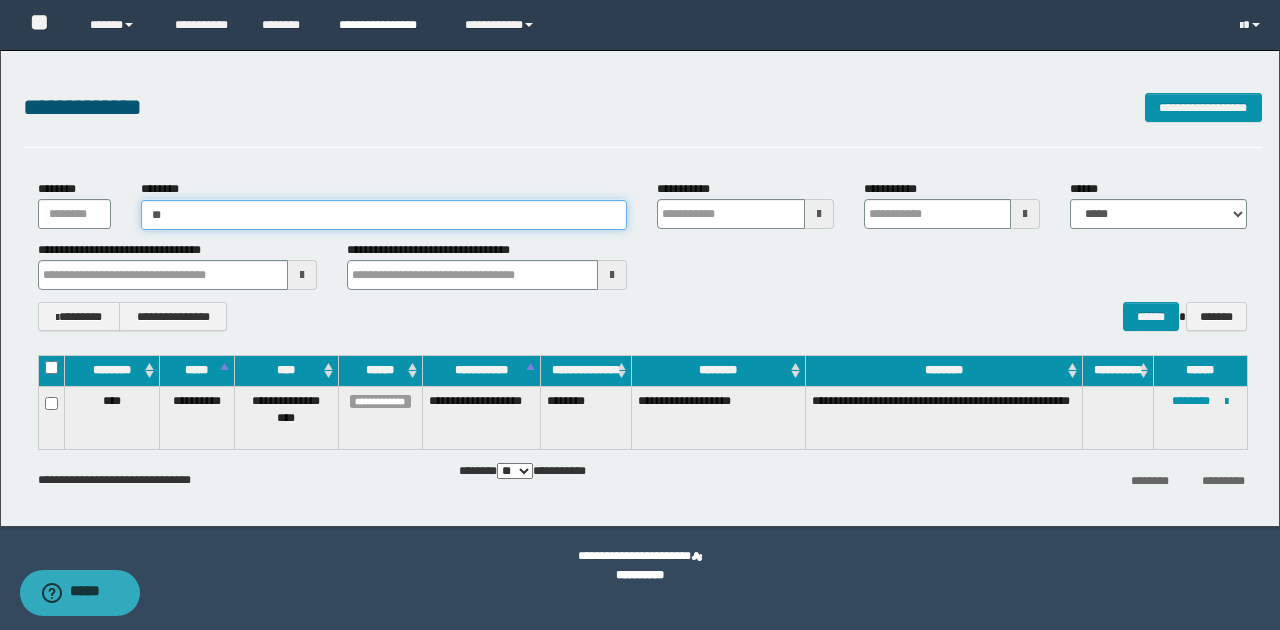 type on "***" 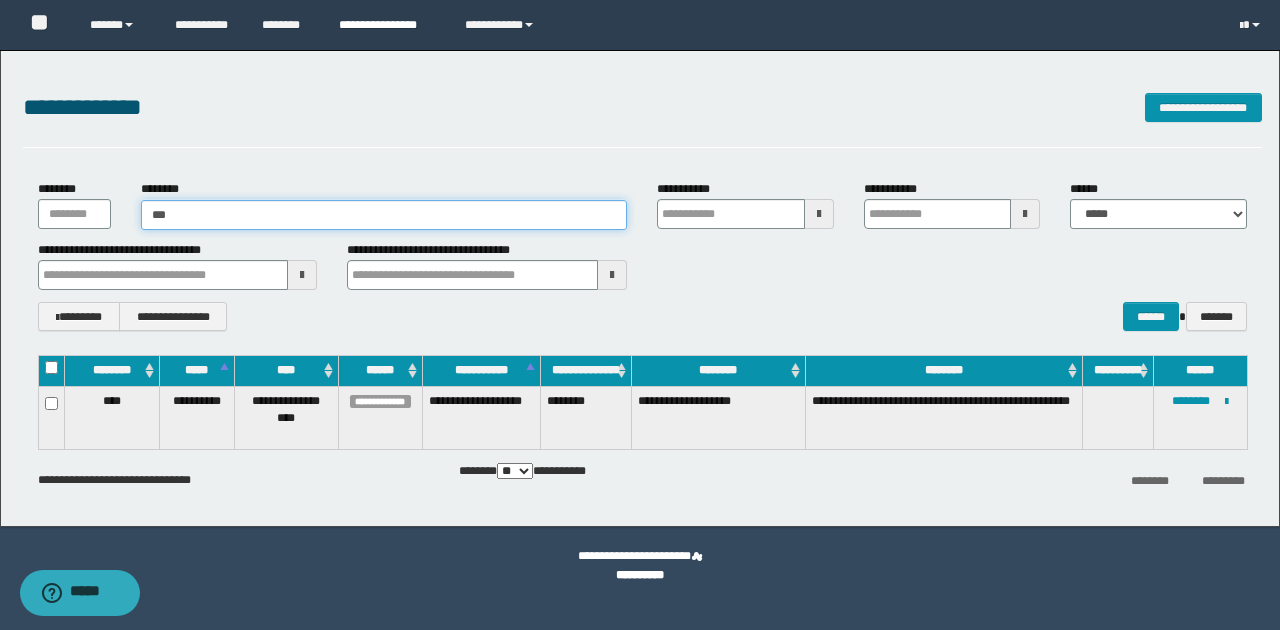 type on "***" 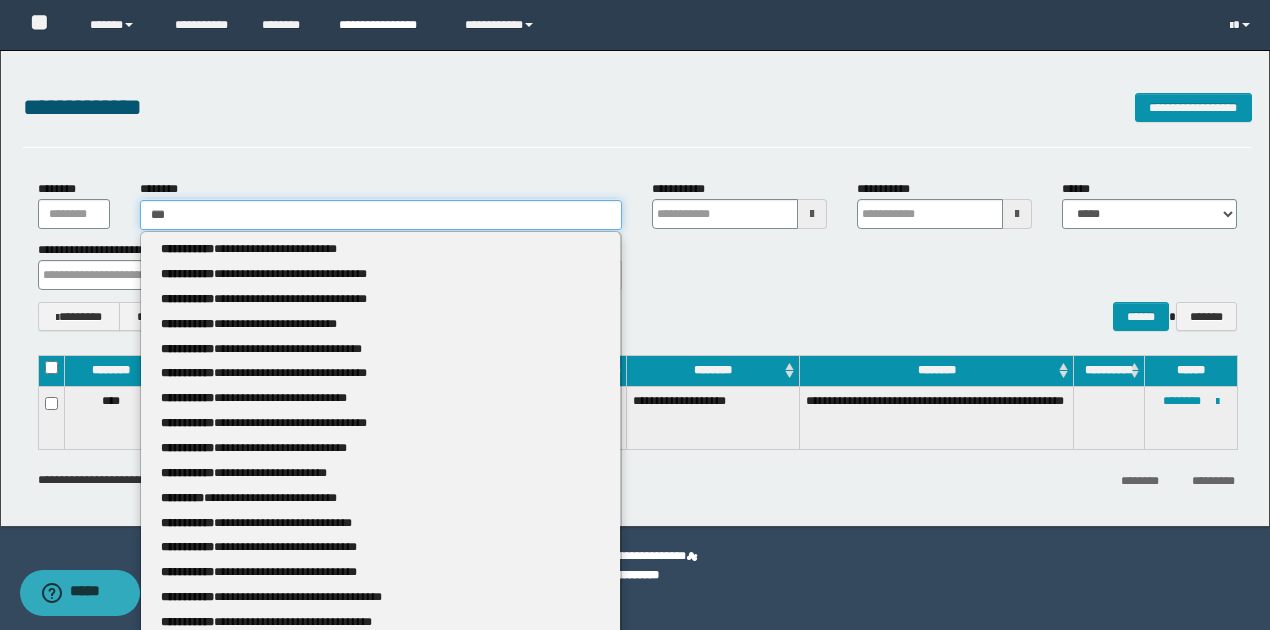 type 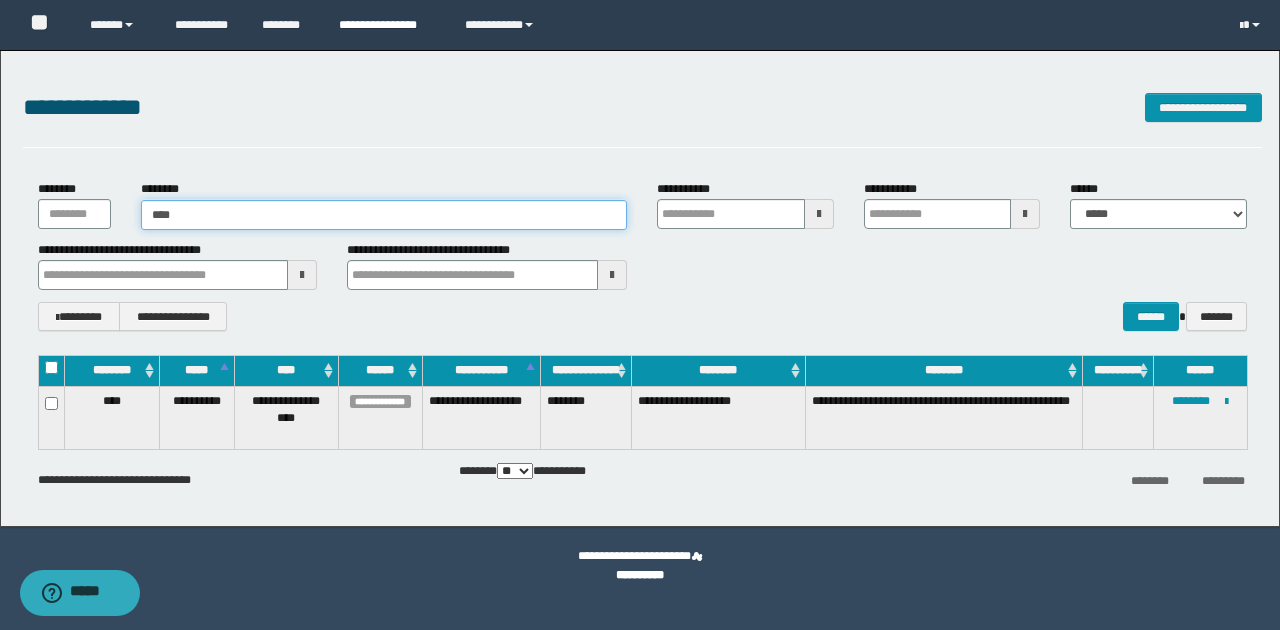 type on "****" 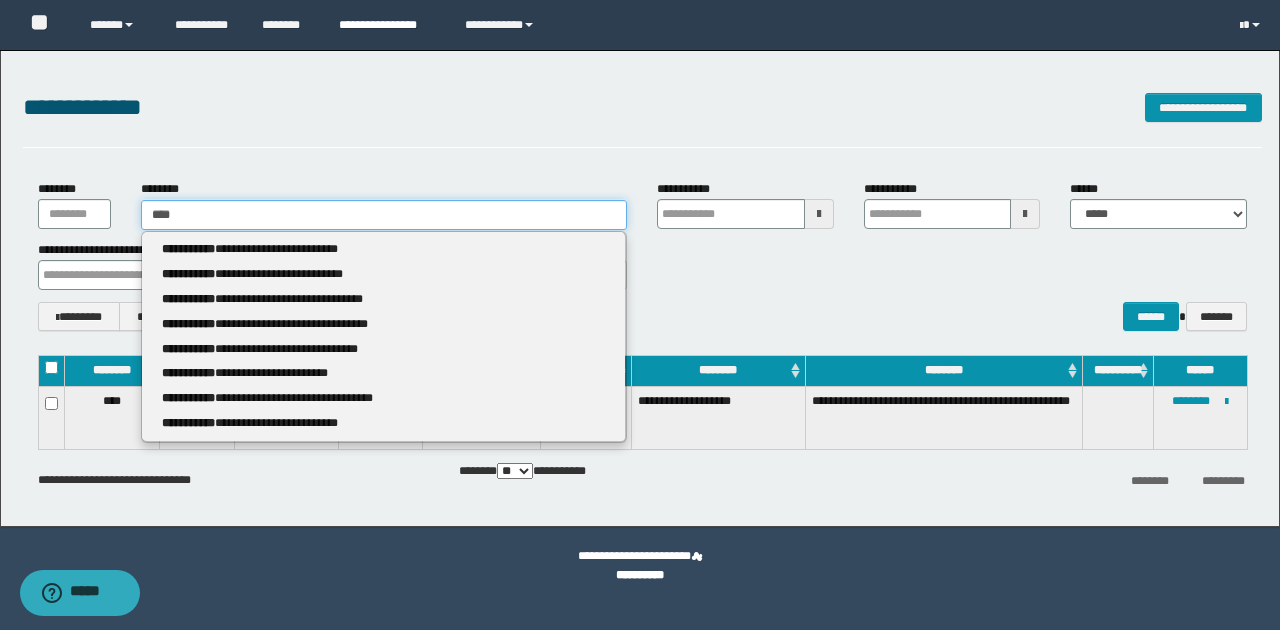 type 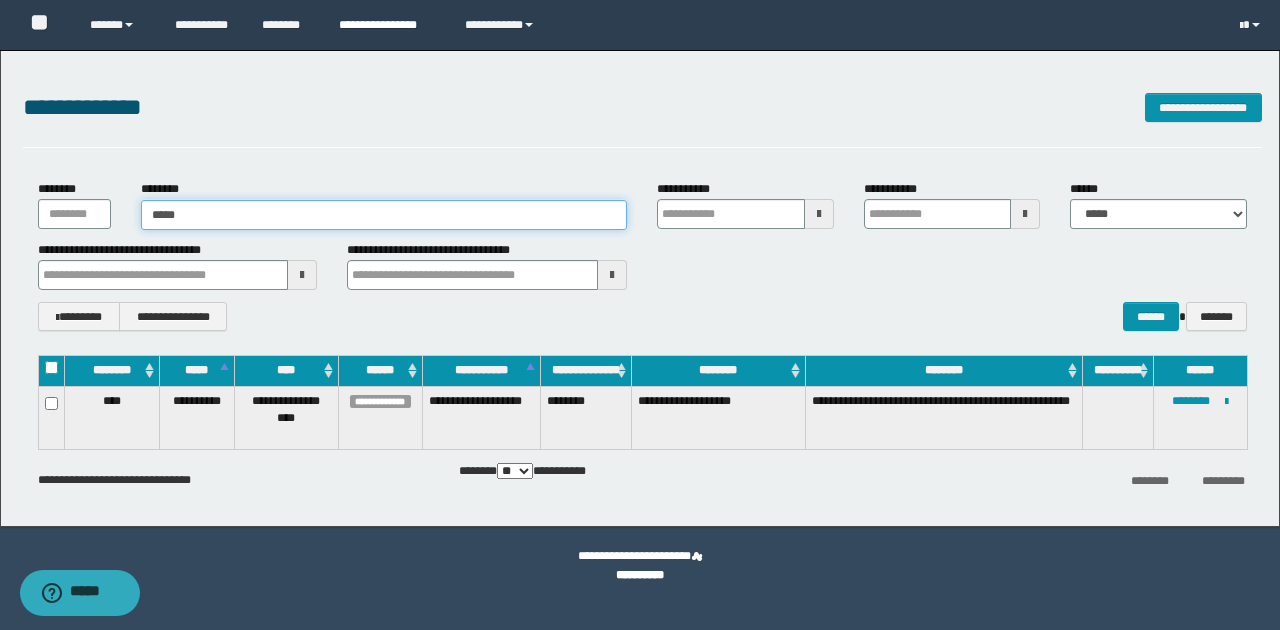 type on "******" 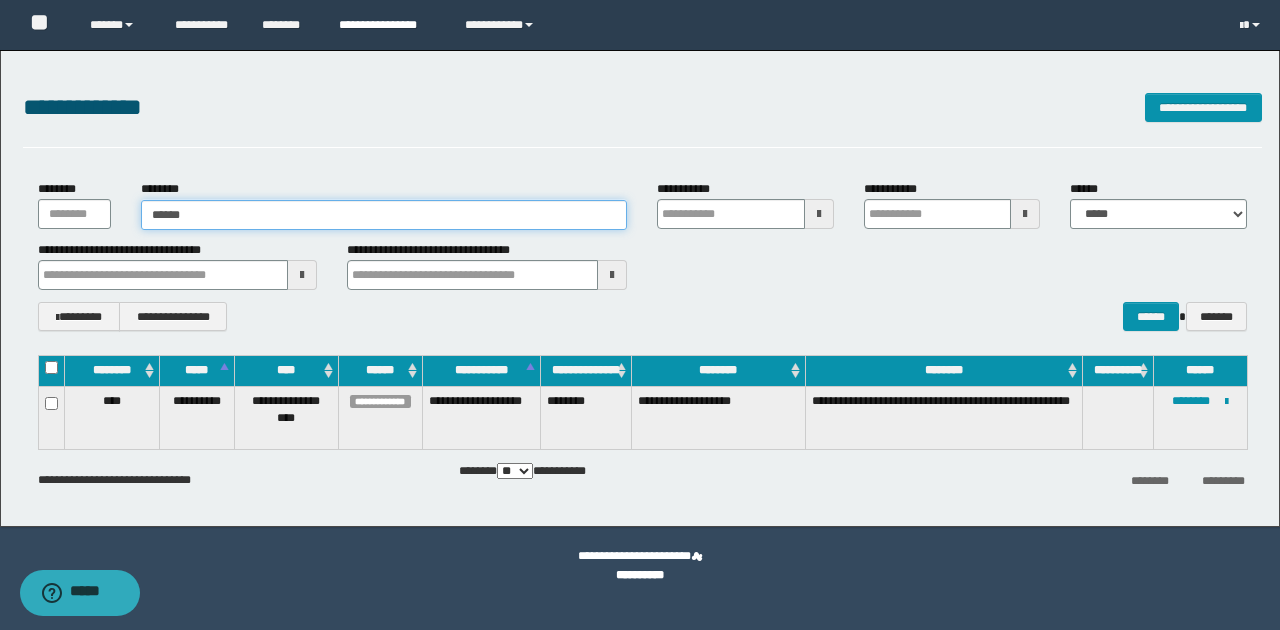 type on "******" 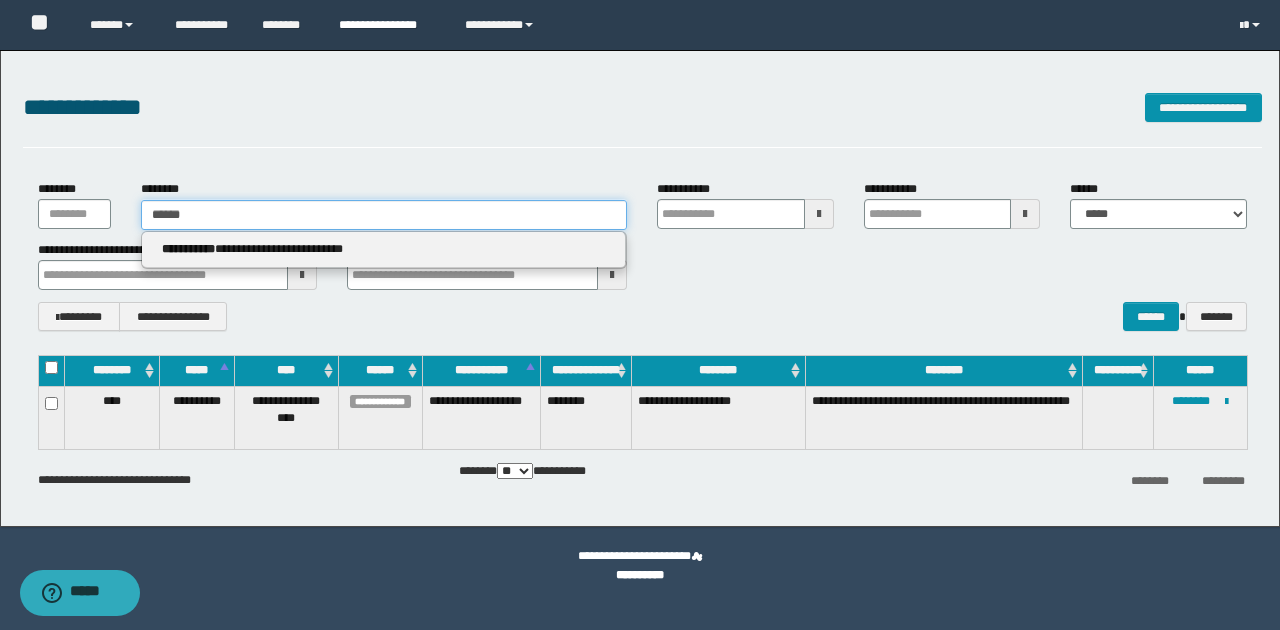 type 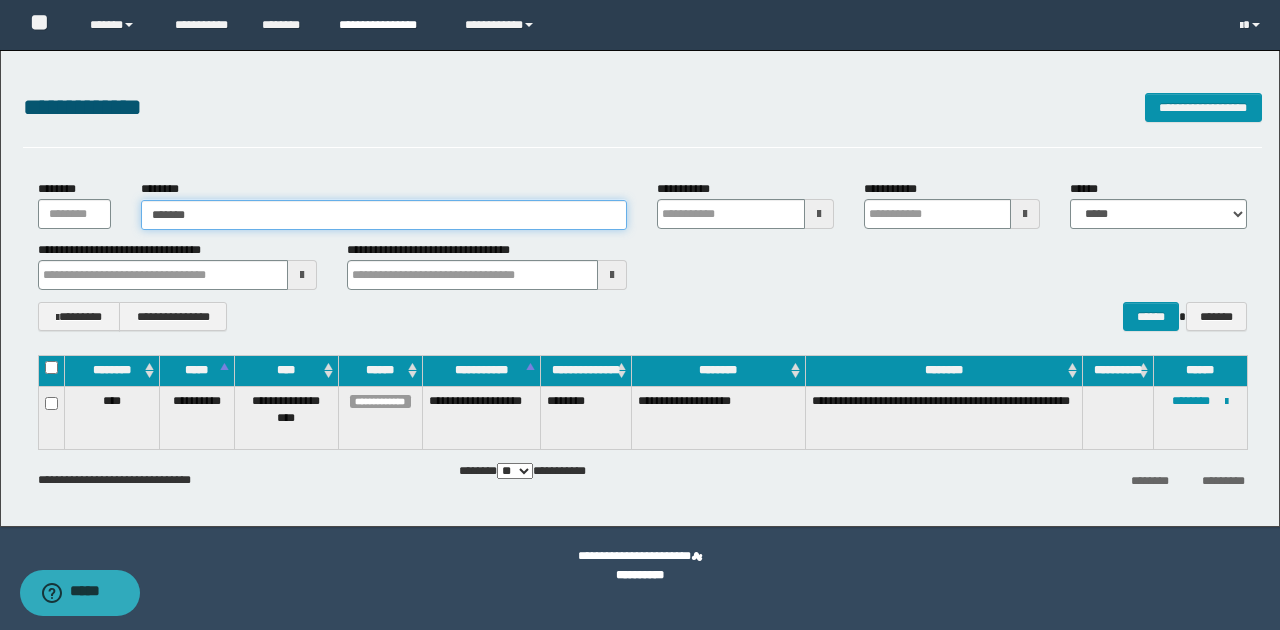 type on "********" 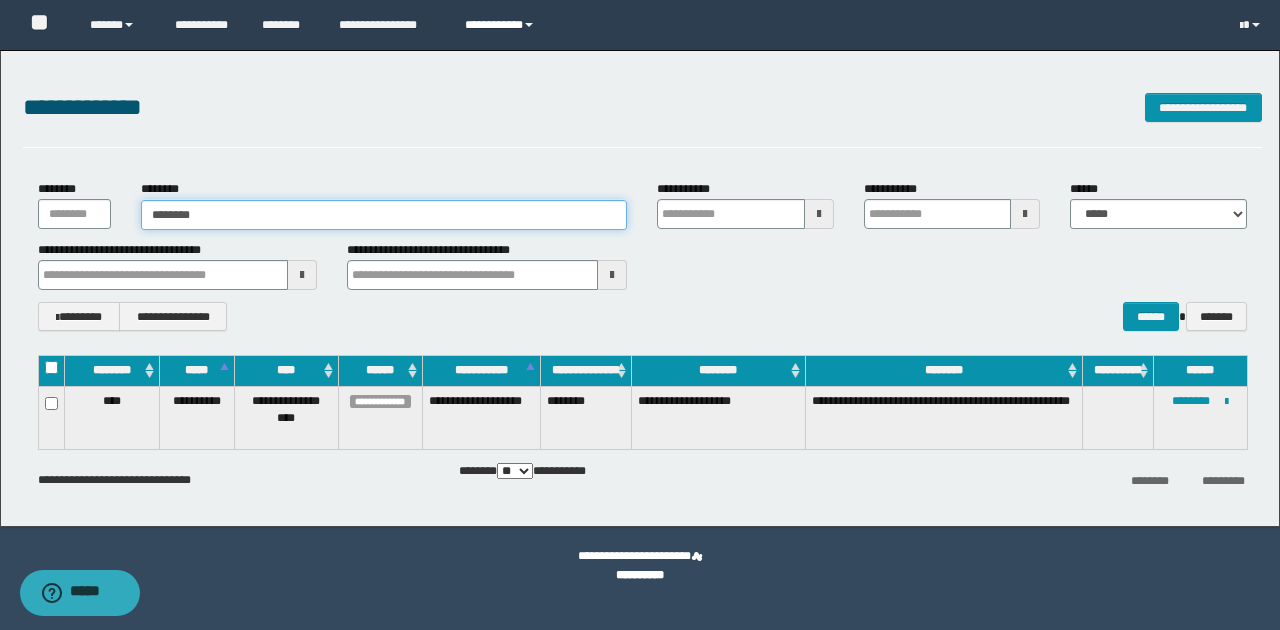type on "********" 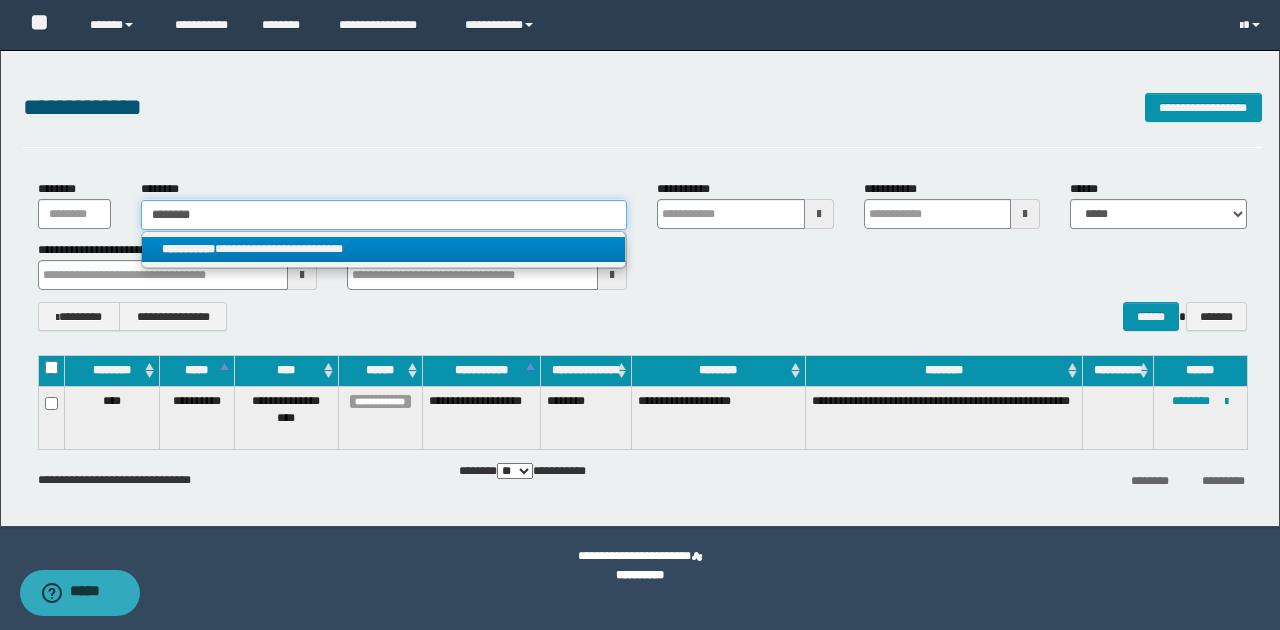 type on "********" 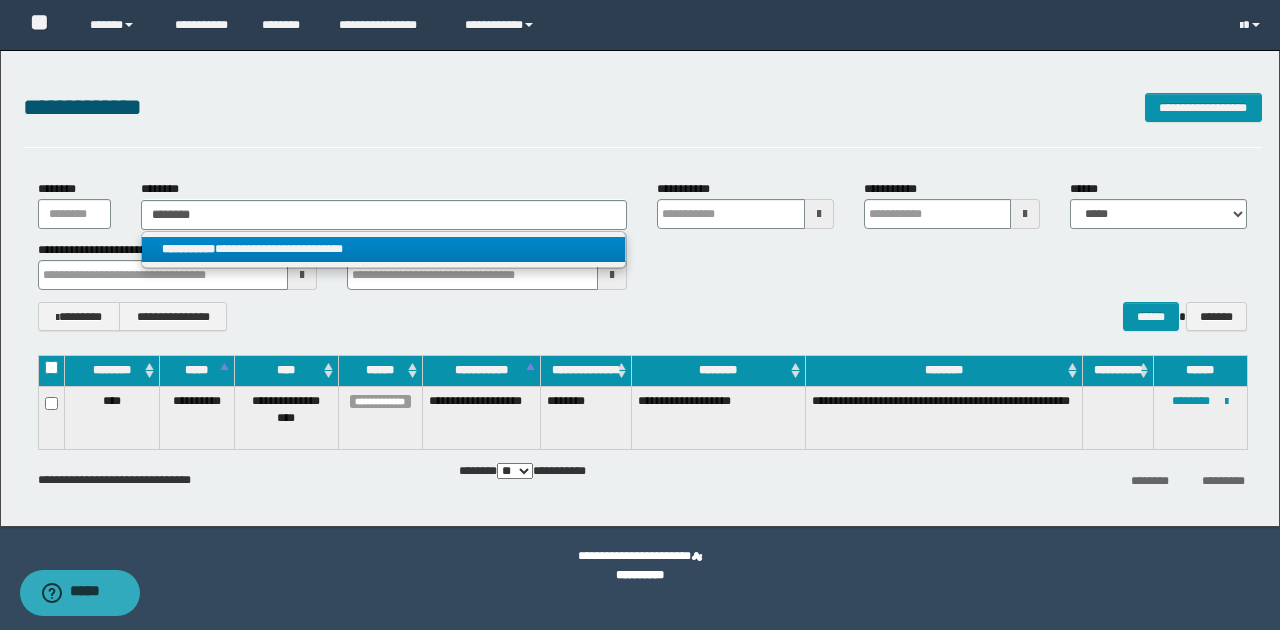 click on "**********" at bounding box center (384, 249) 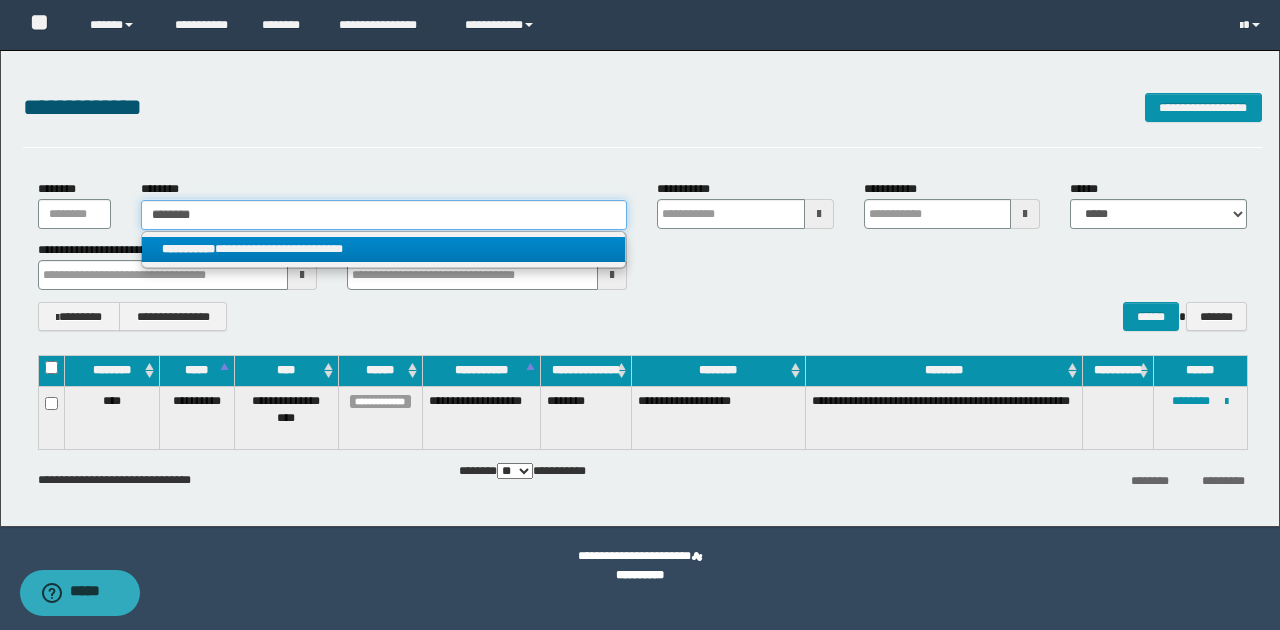 type 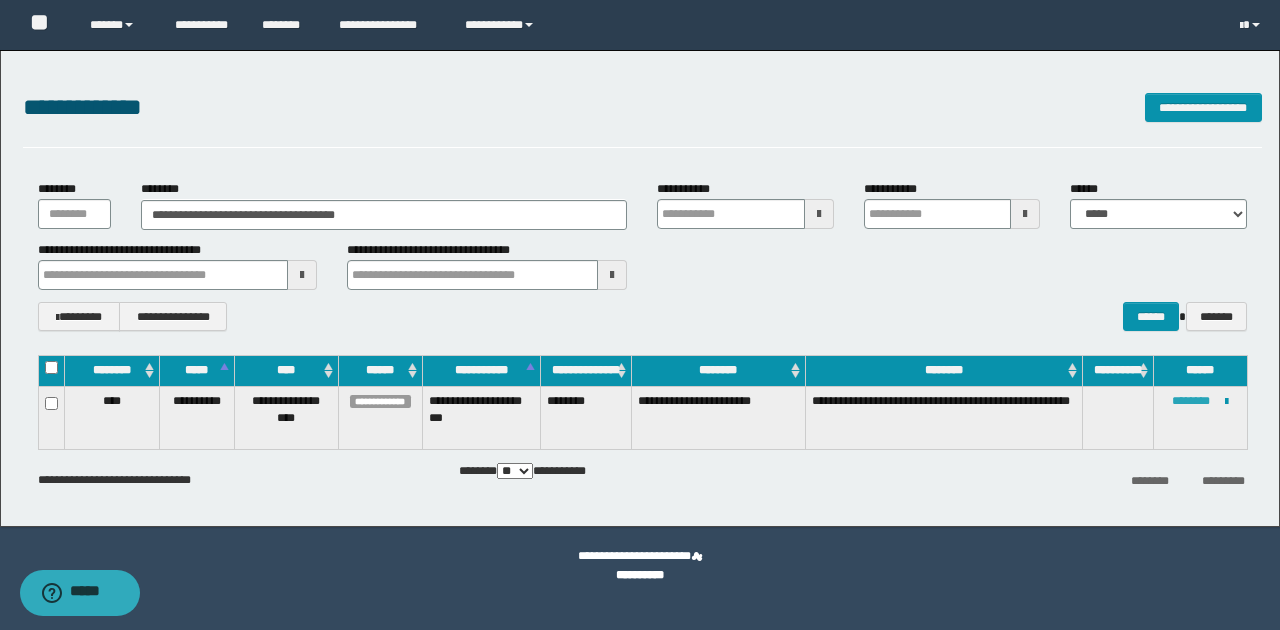 click on "********" at bounding box center [1191, 401] 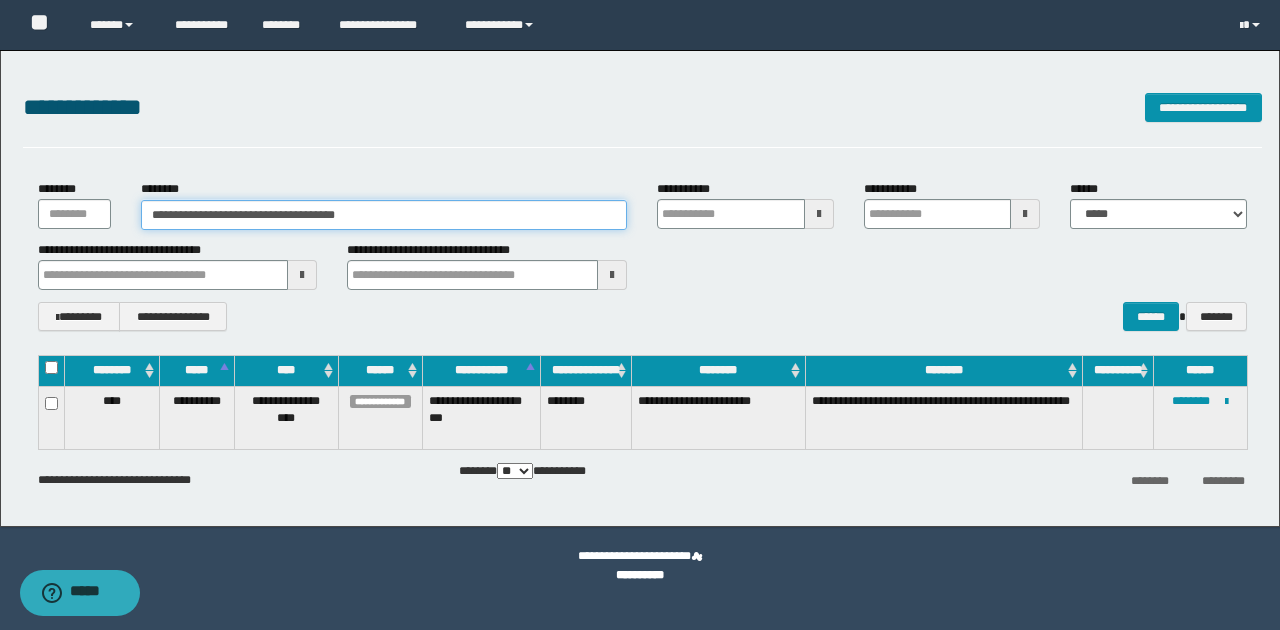 drag, startPoint x: 376, startPoint y: 217, endPoint x: 138, endPoint y: 200, distance: 238.60637 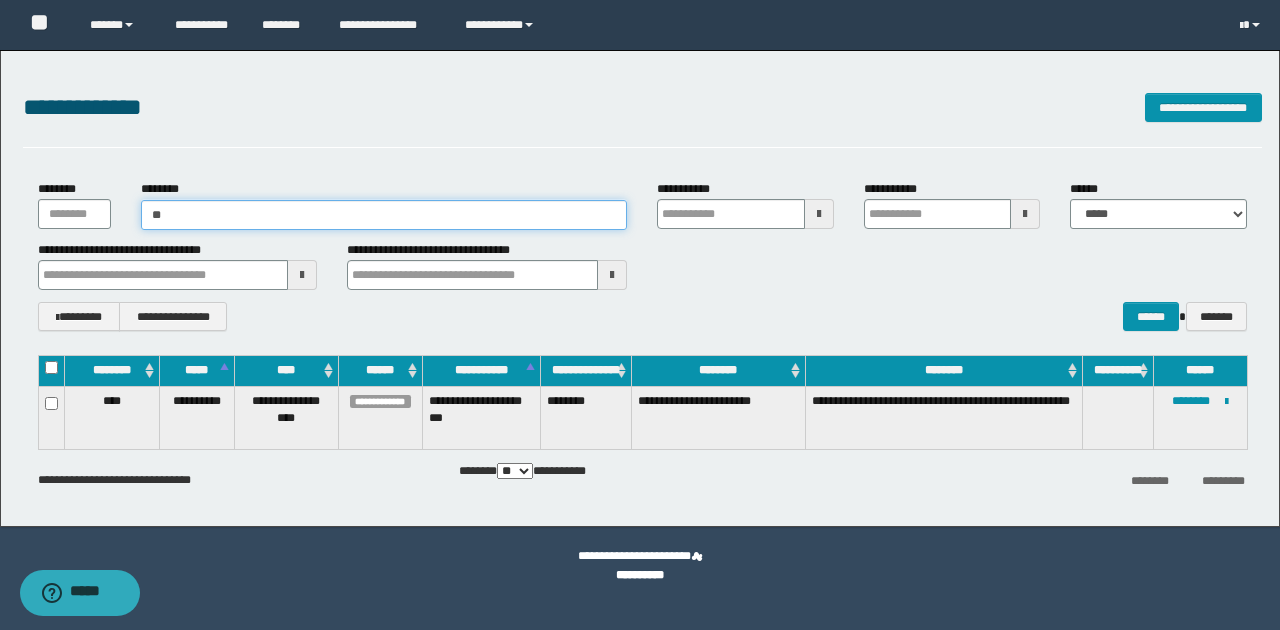 type on "***" 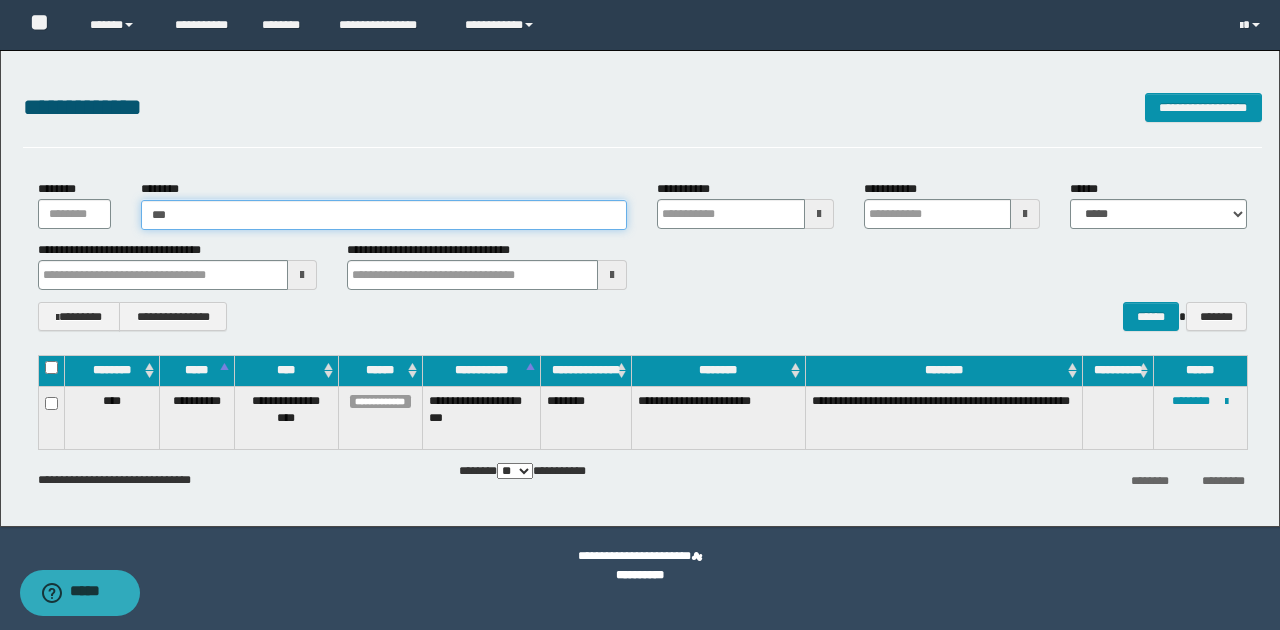type on "***" 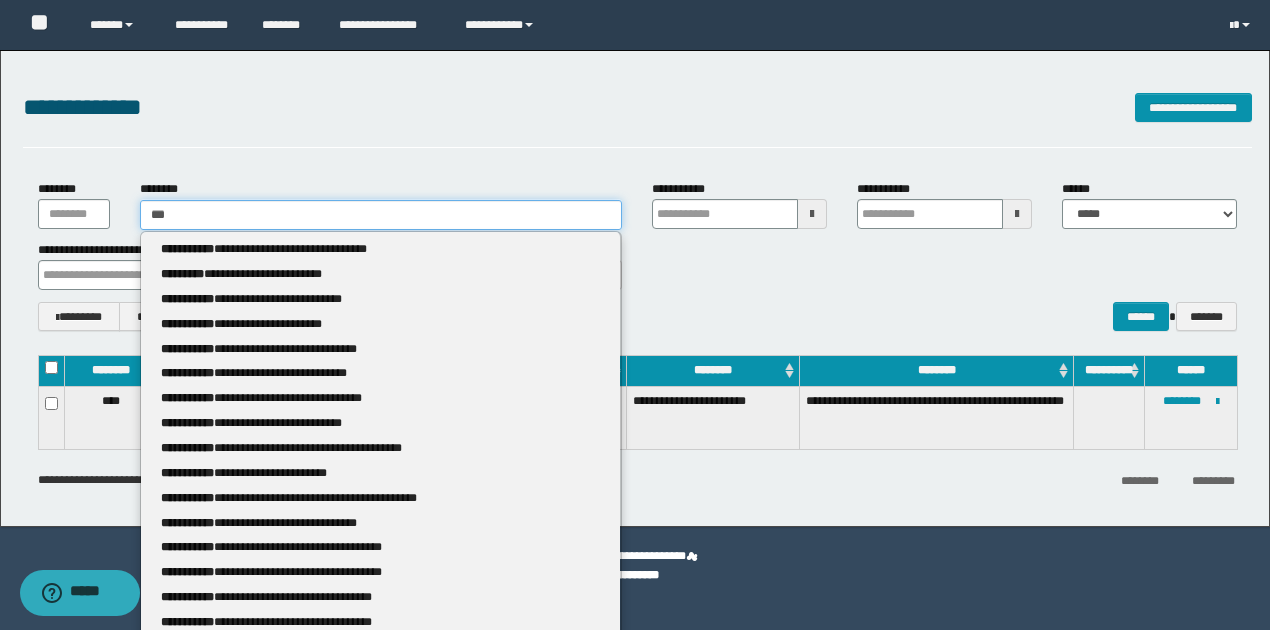 type 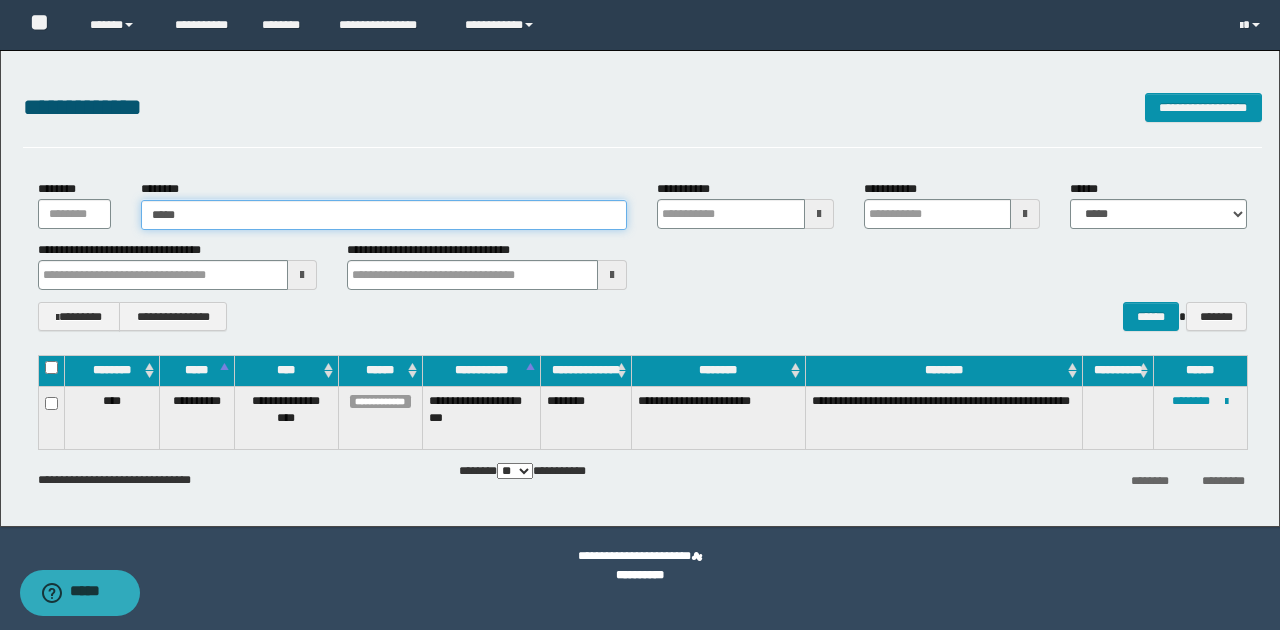 type on "******" 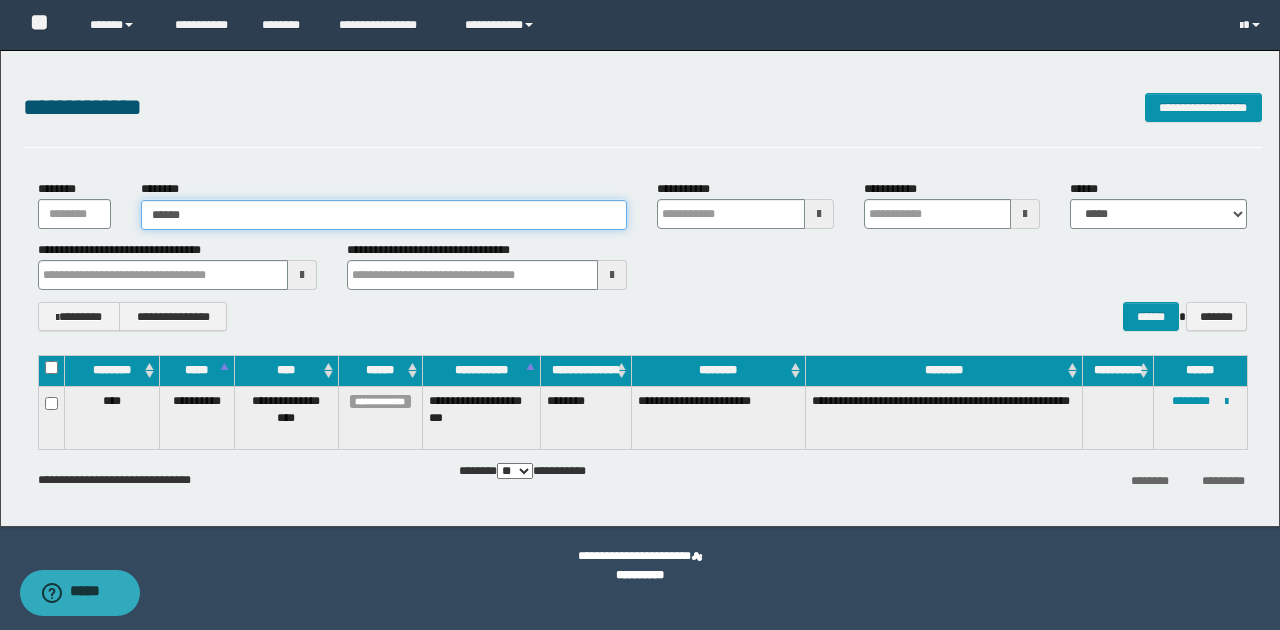 type on "******" 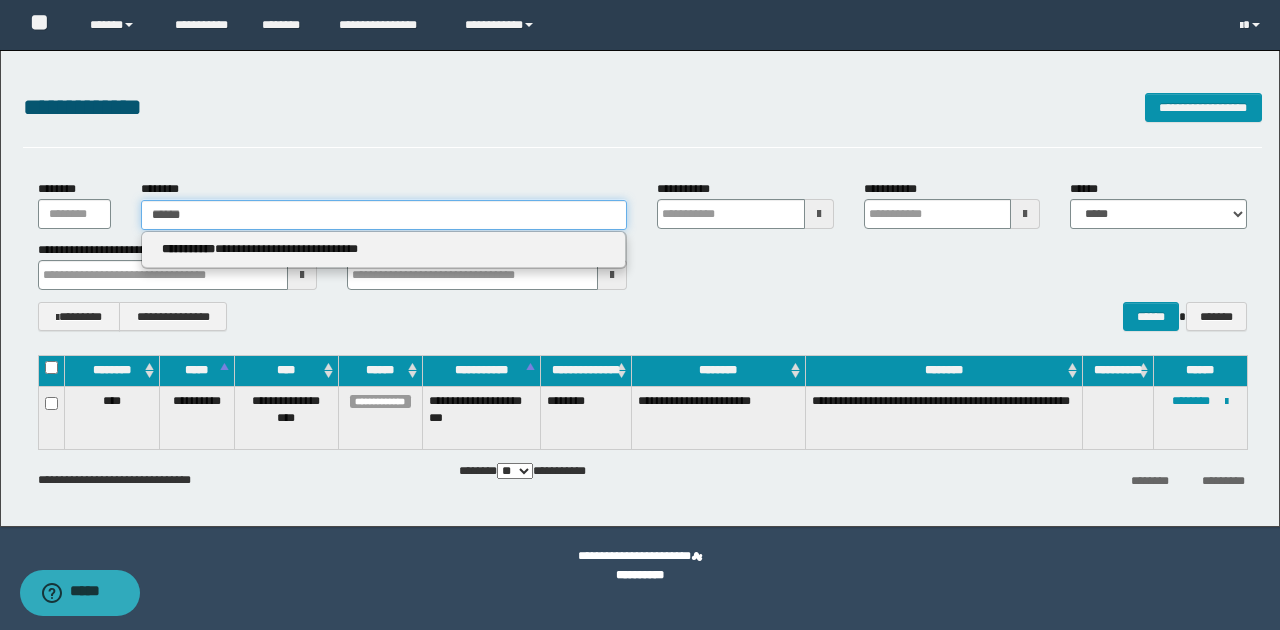 type 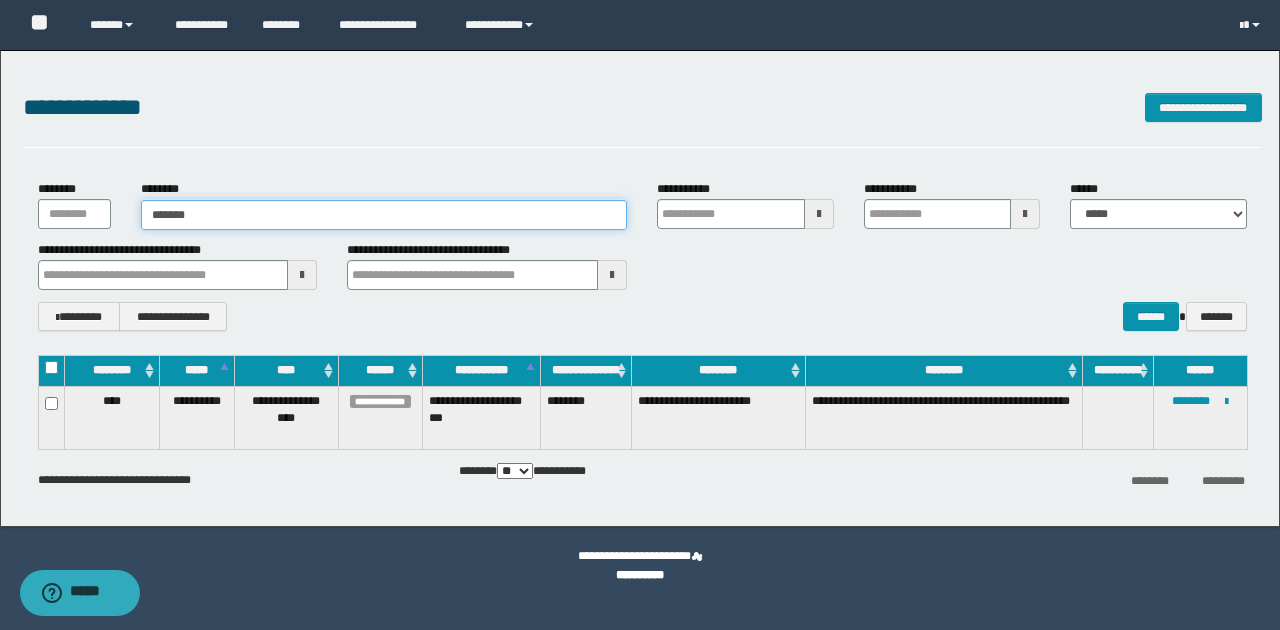 type on "********" 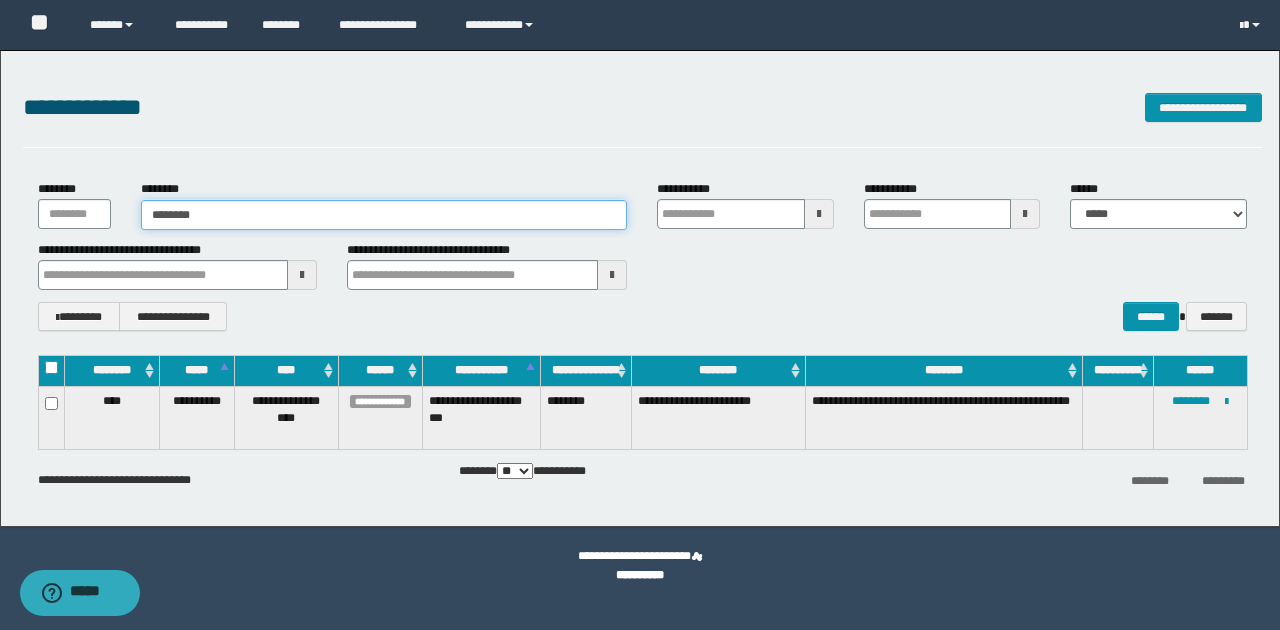 type on "********" 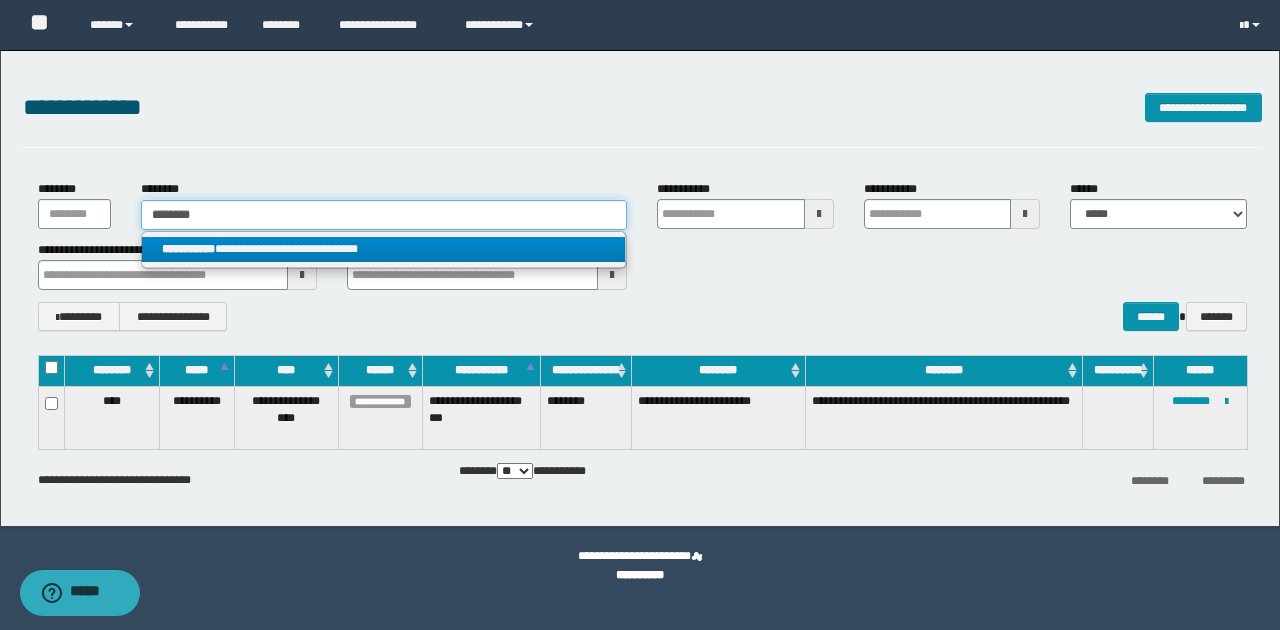 type on "********" 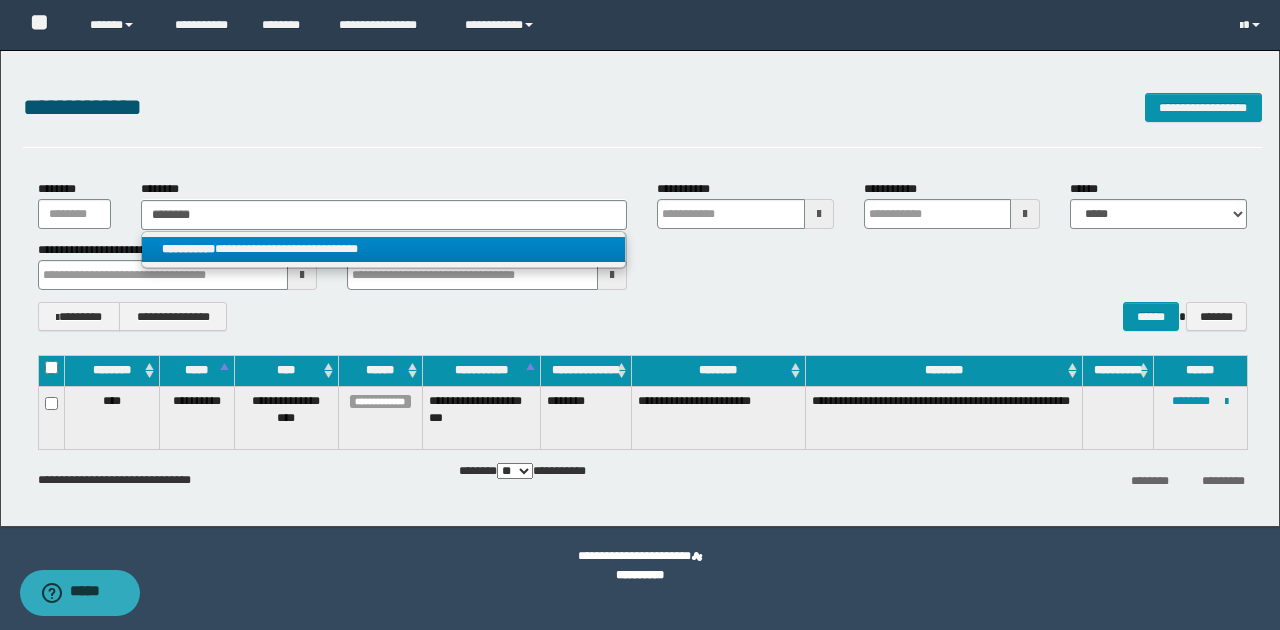 click on "**********" at bounding box center (384, 249) 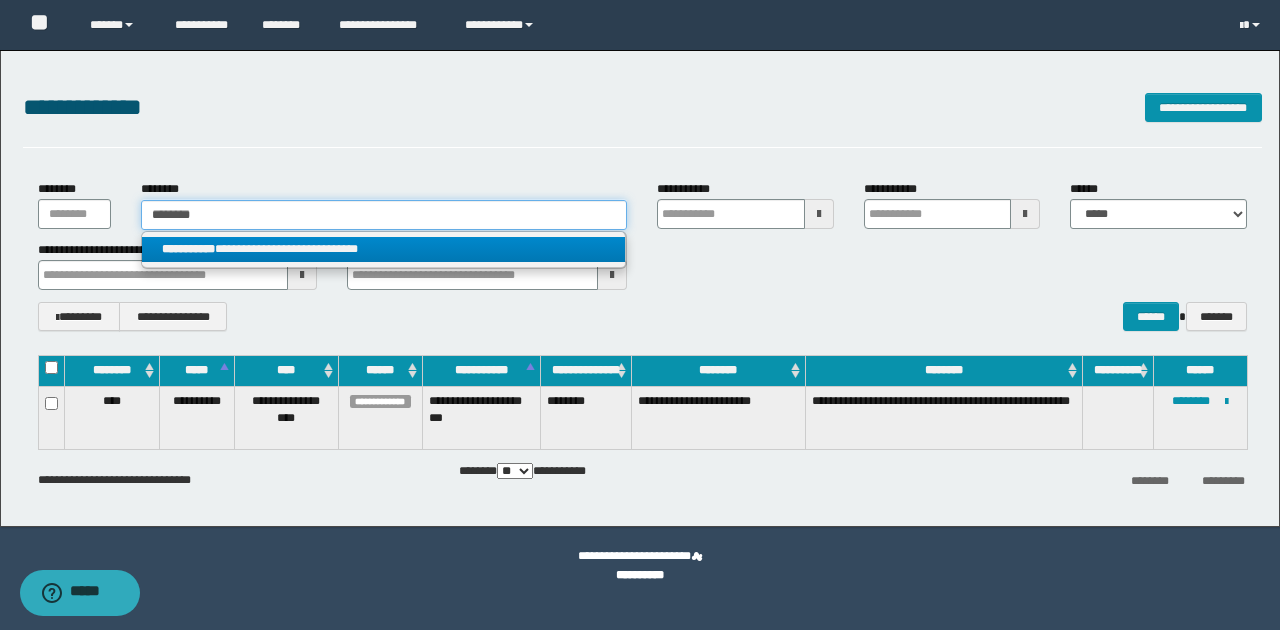 type 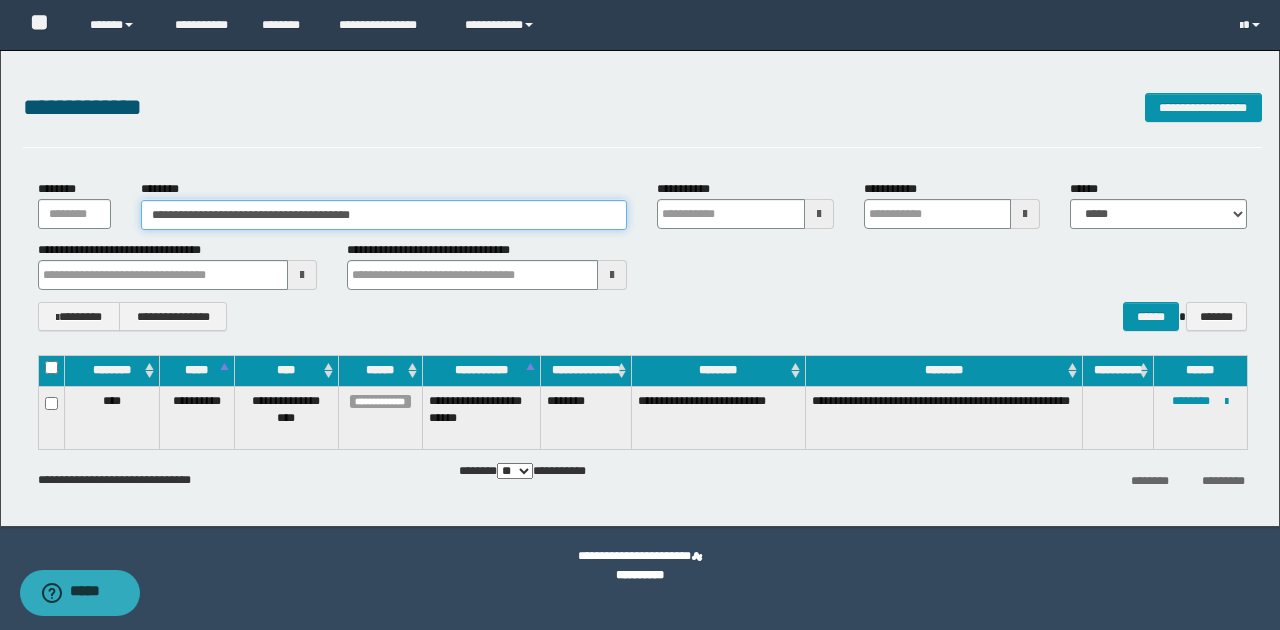 drag, startPoint x: 406, startPoint y: 218, endPoint x: 86, endPoint y: 76, distance: 350.09143 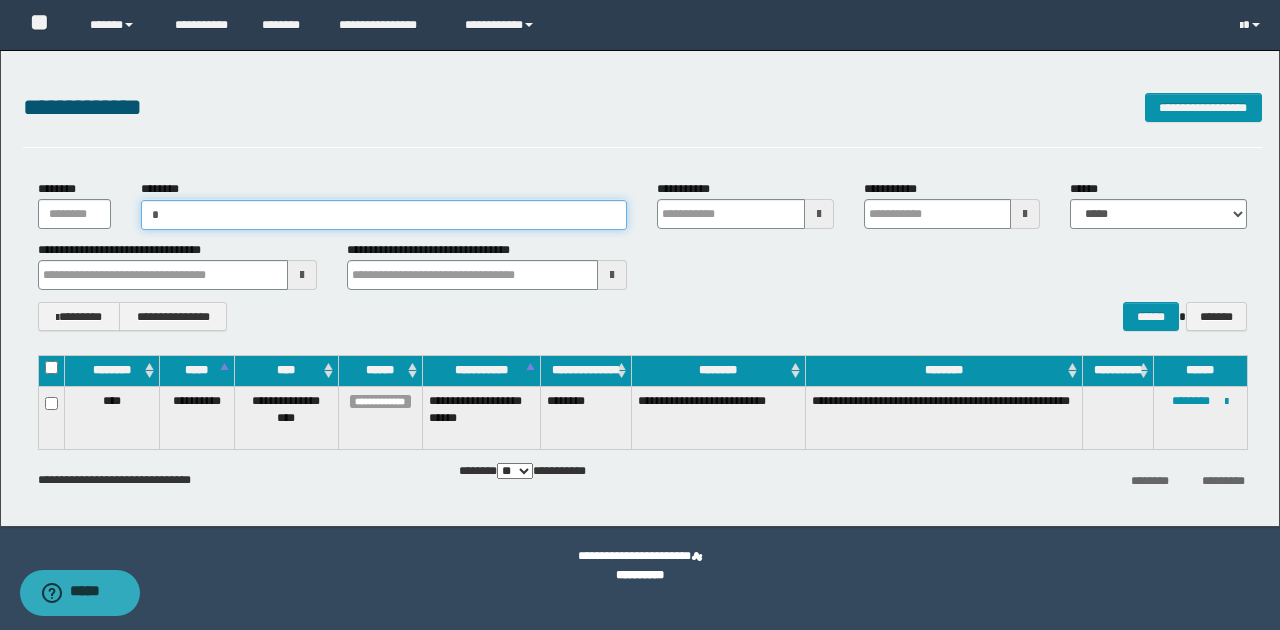 type on "**" 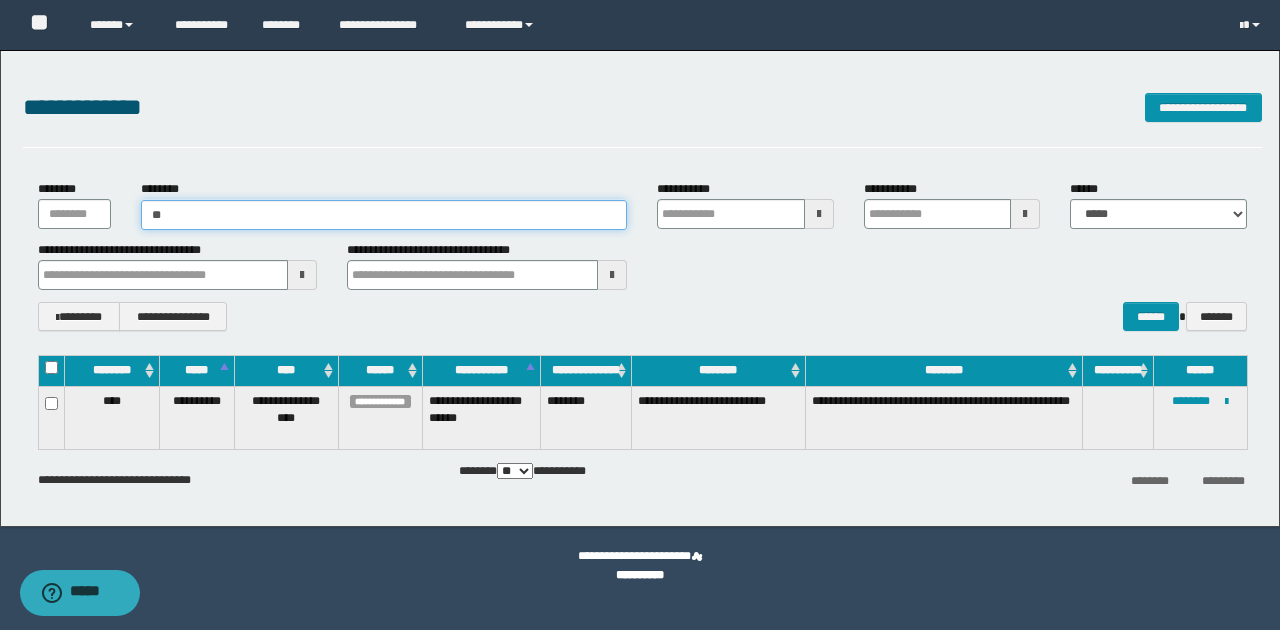 type on "**" 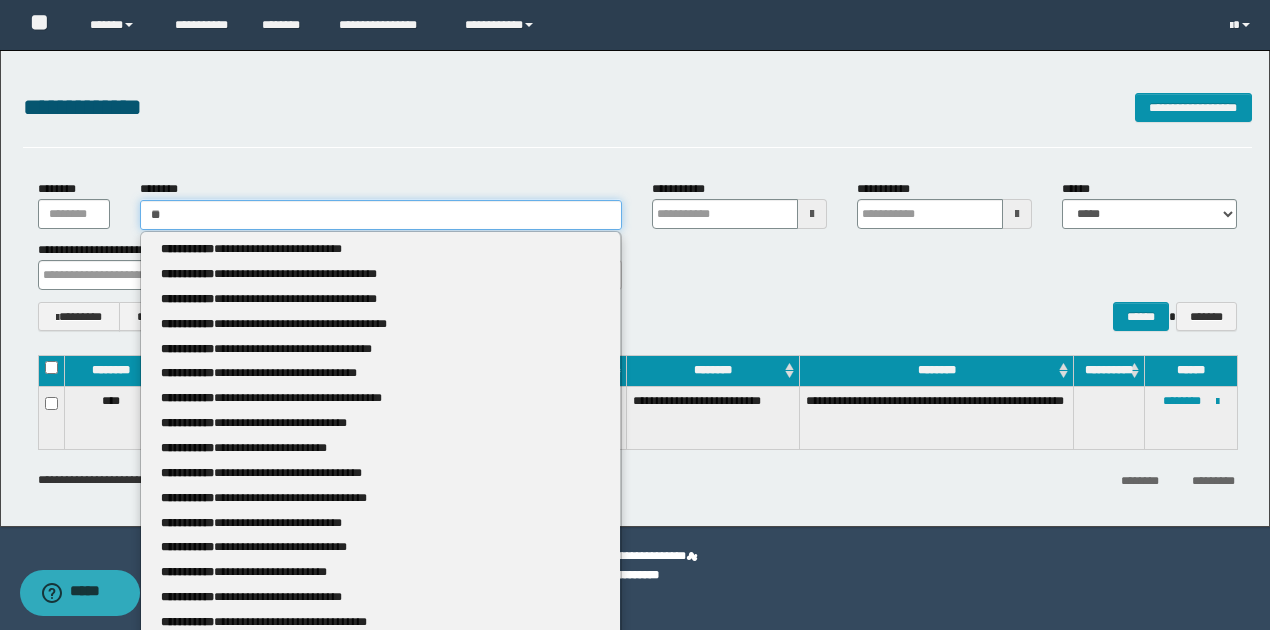 type 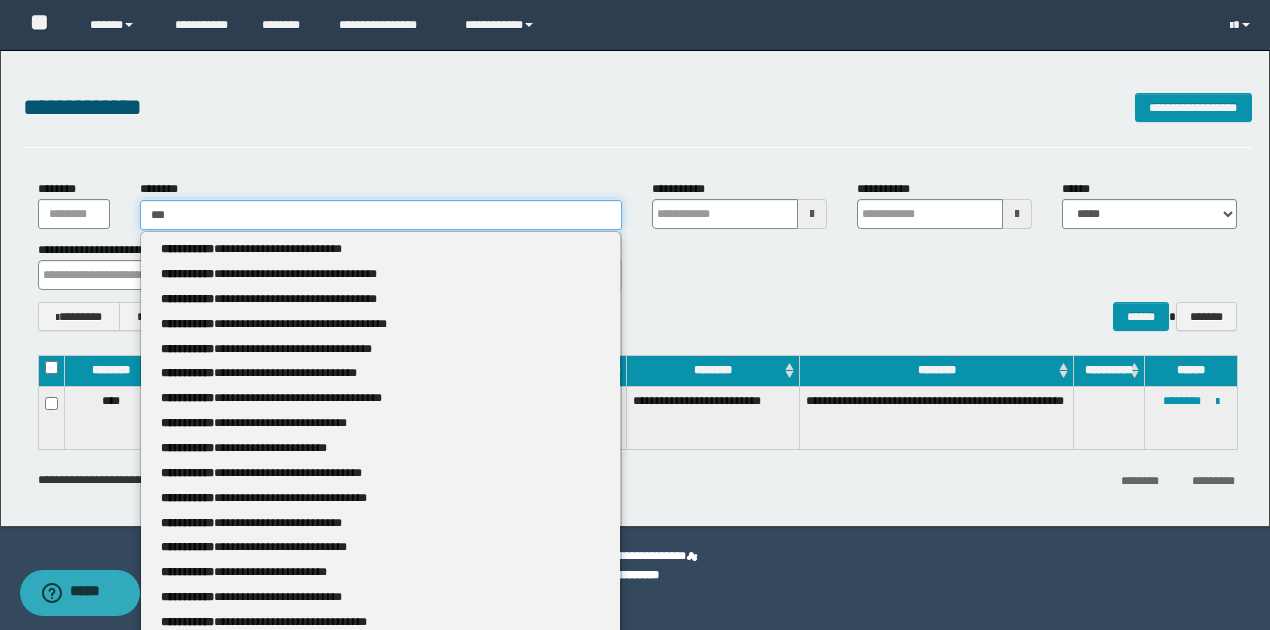 type on "***" 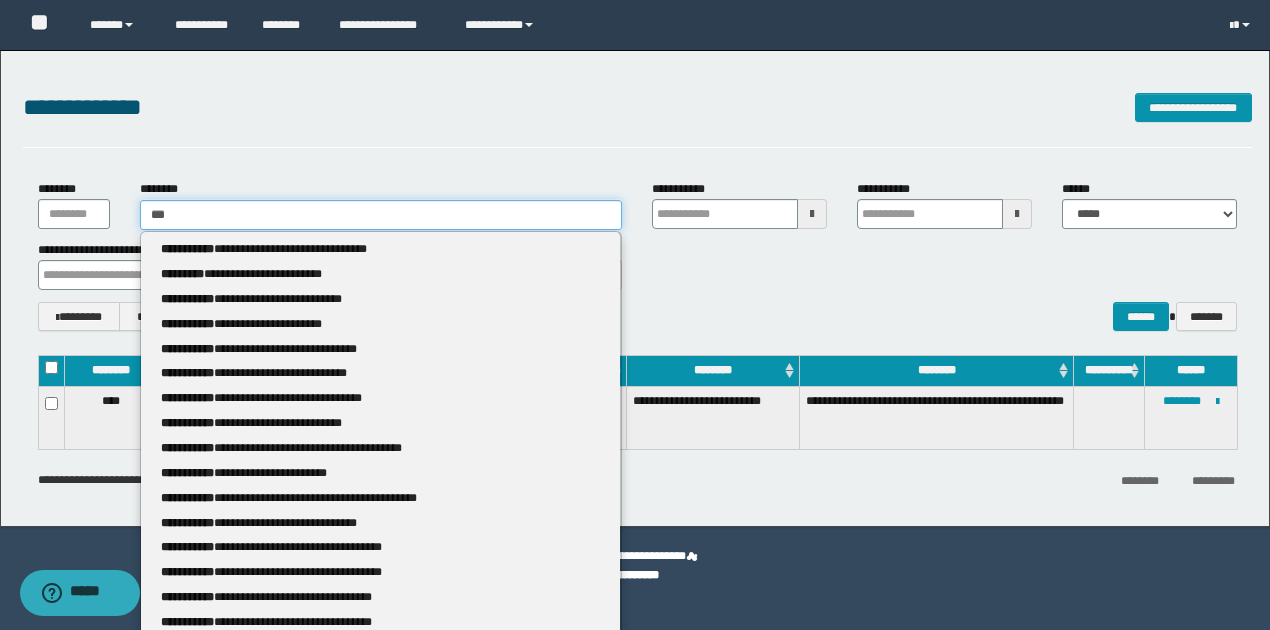 type 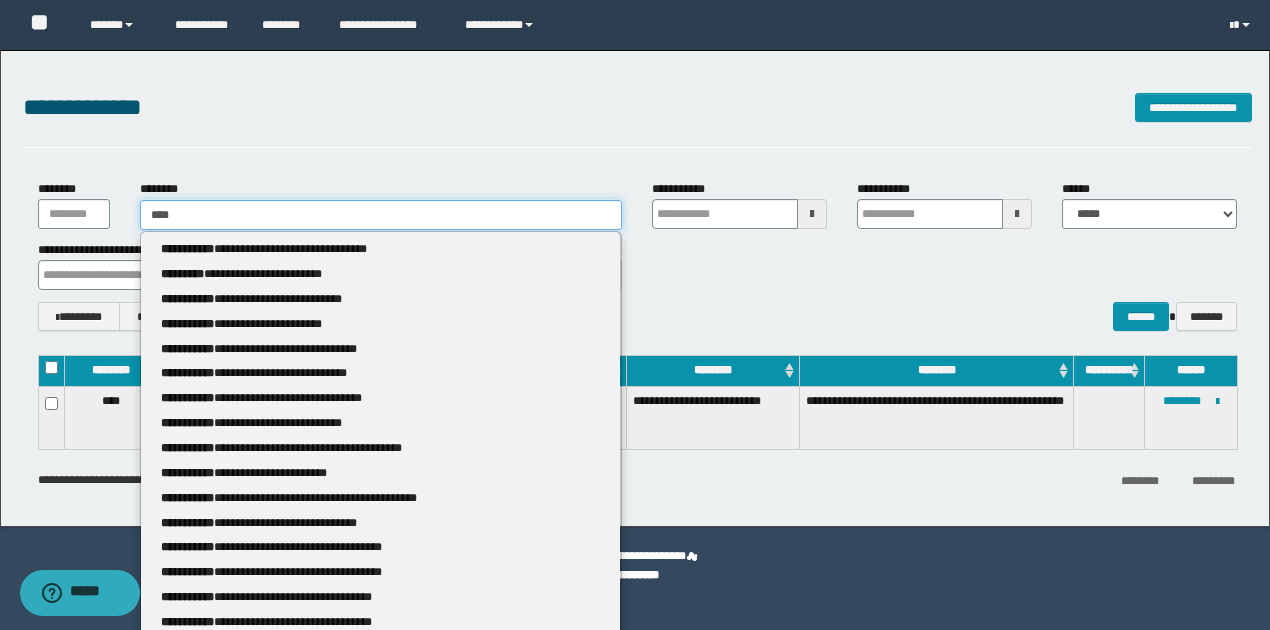 type on "****" 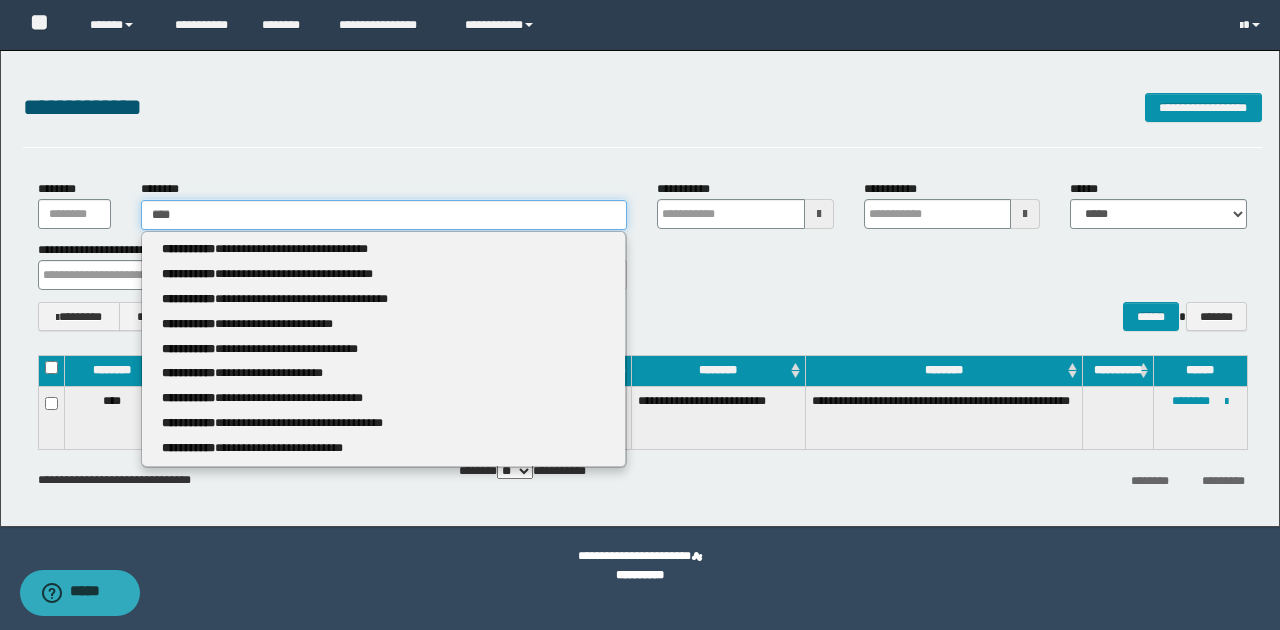 type 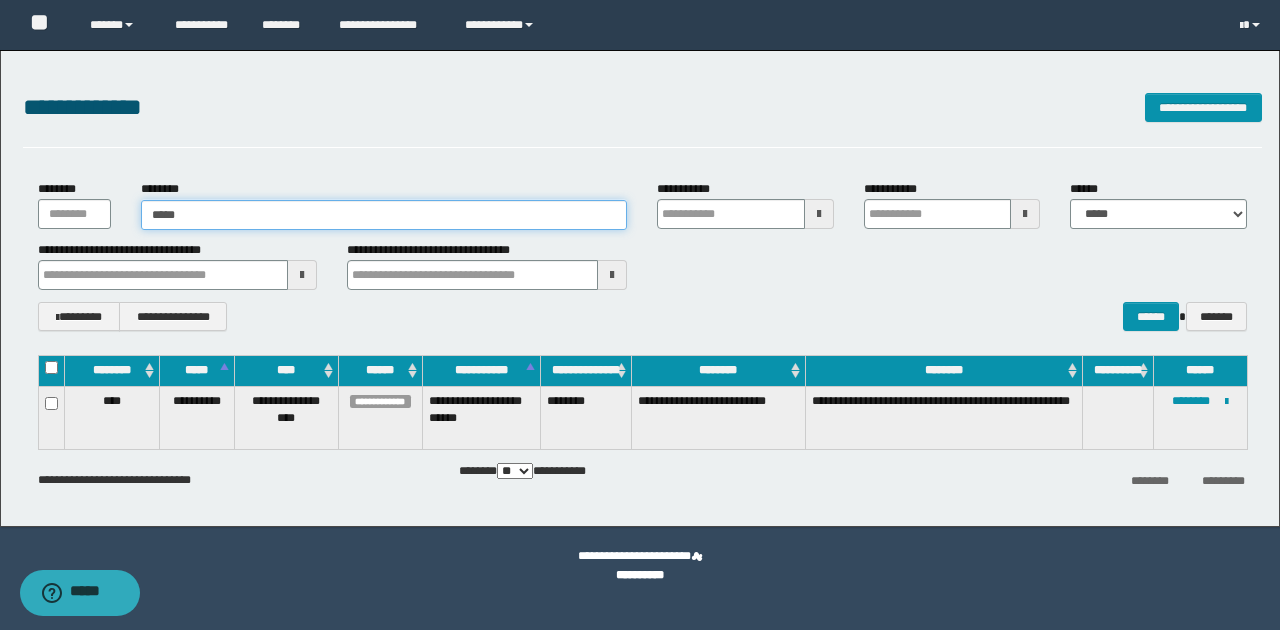 type on "******" 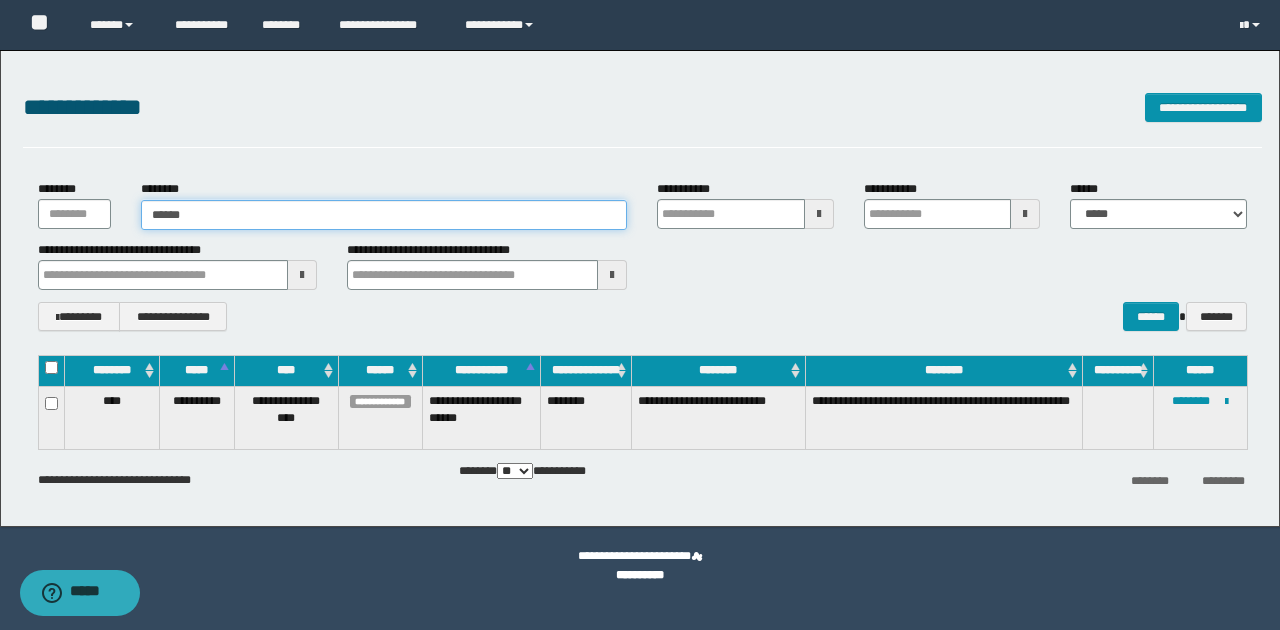 type on "******" 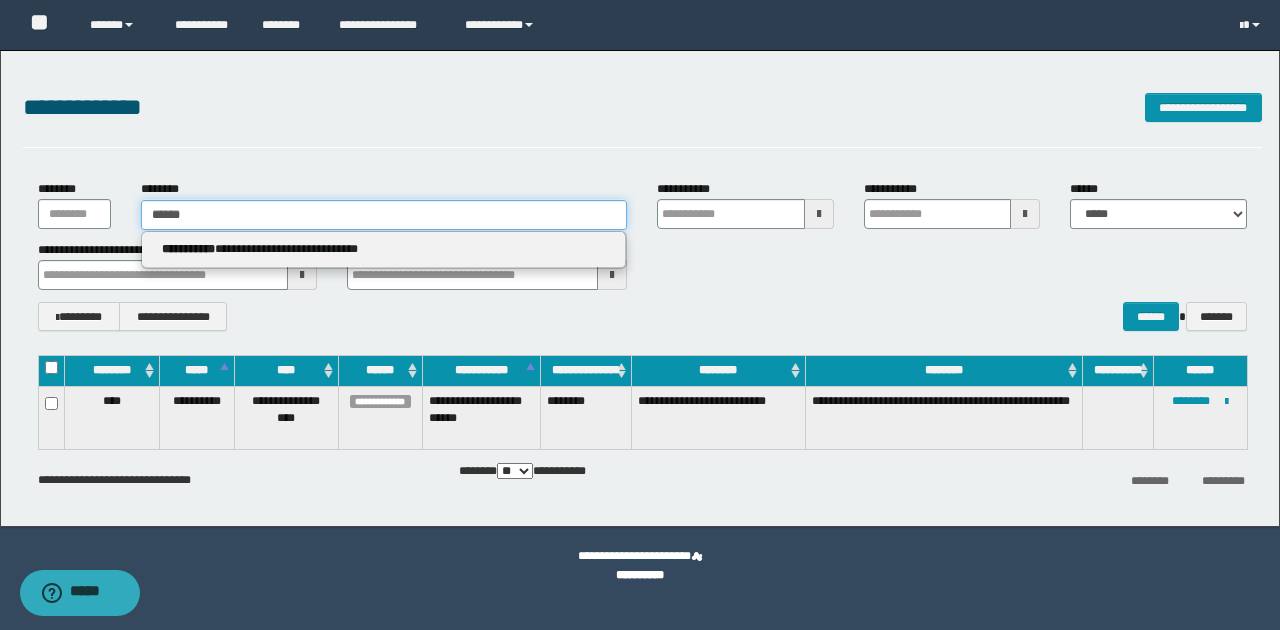 type 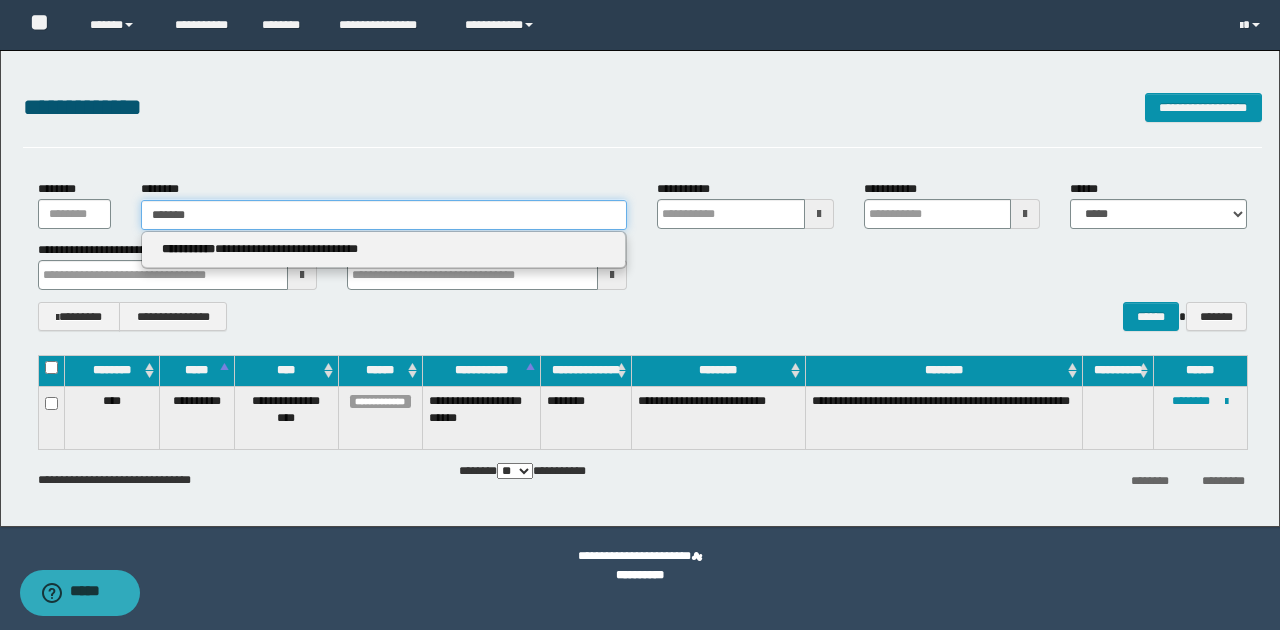 type on "*******" 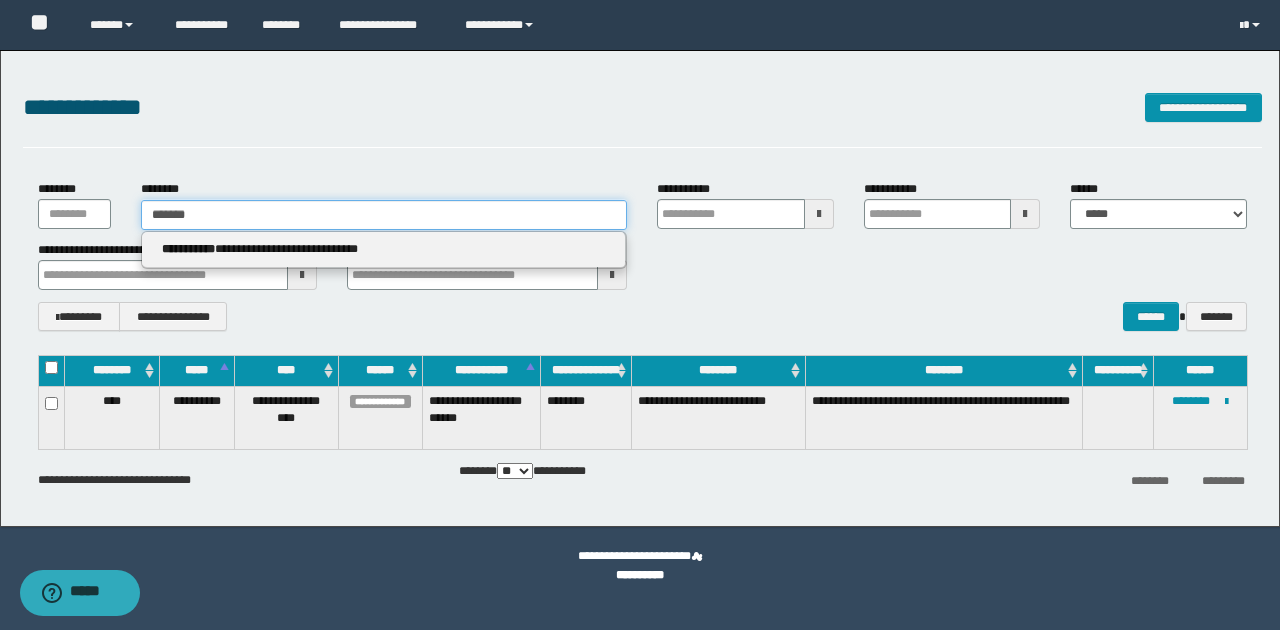 type 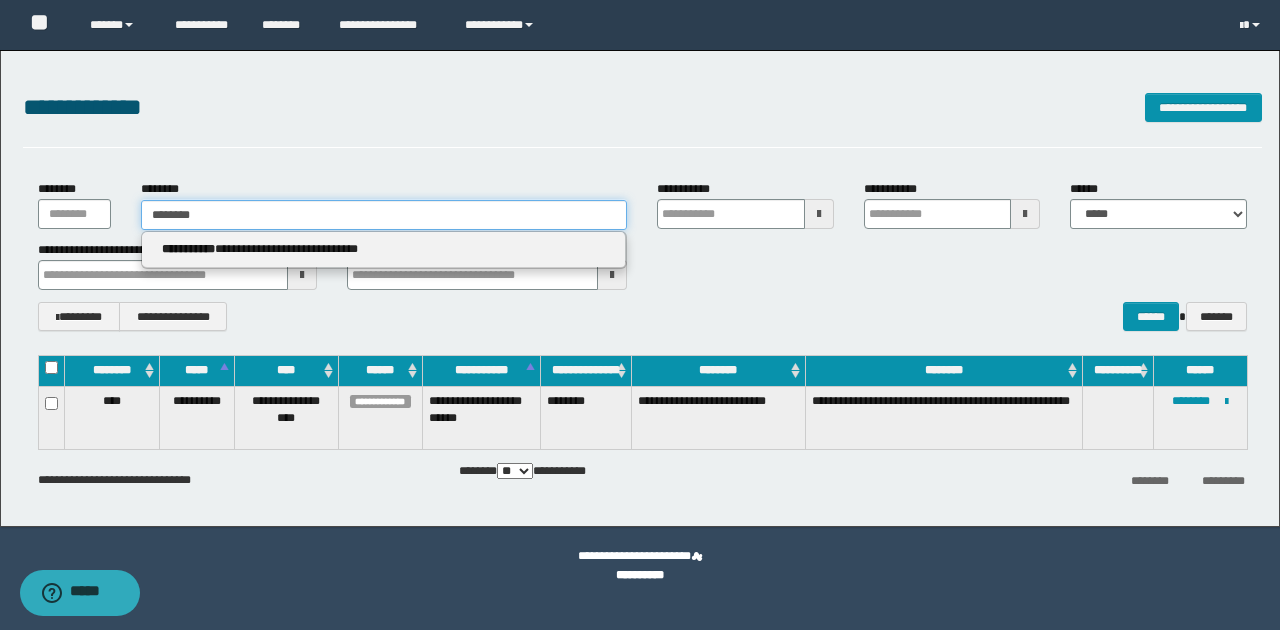 type on "********" 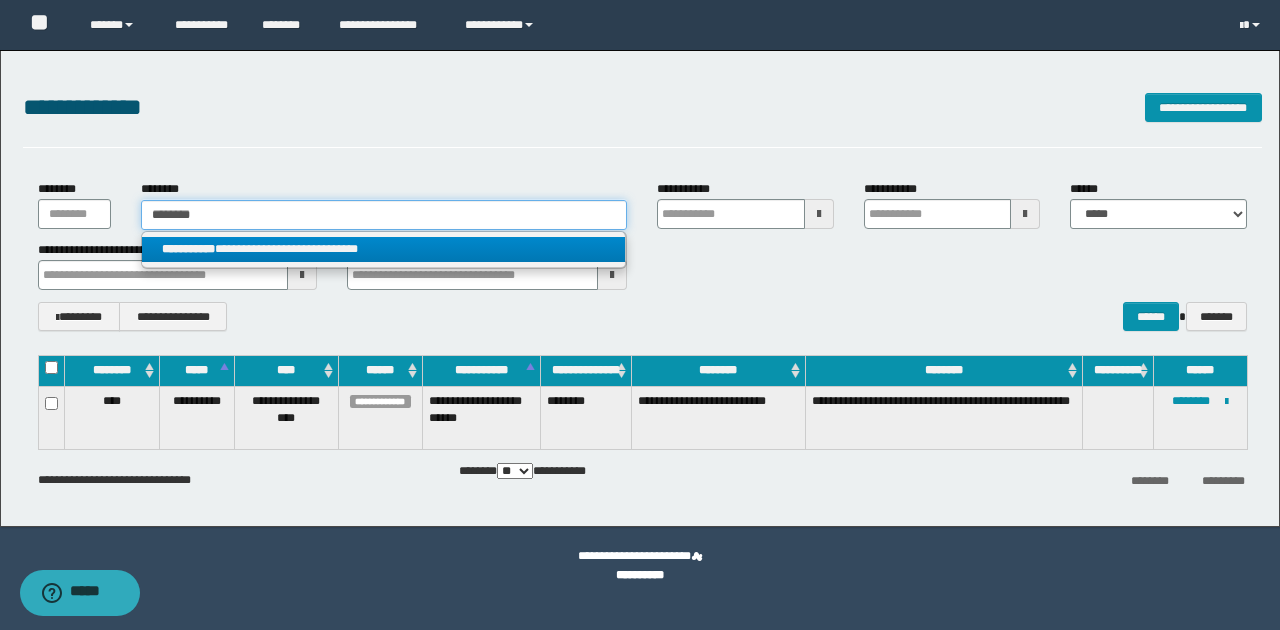 type on "********" 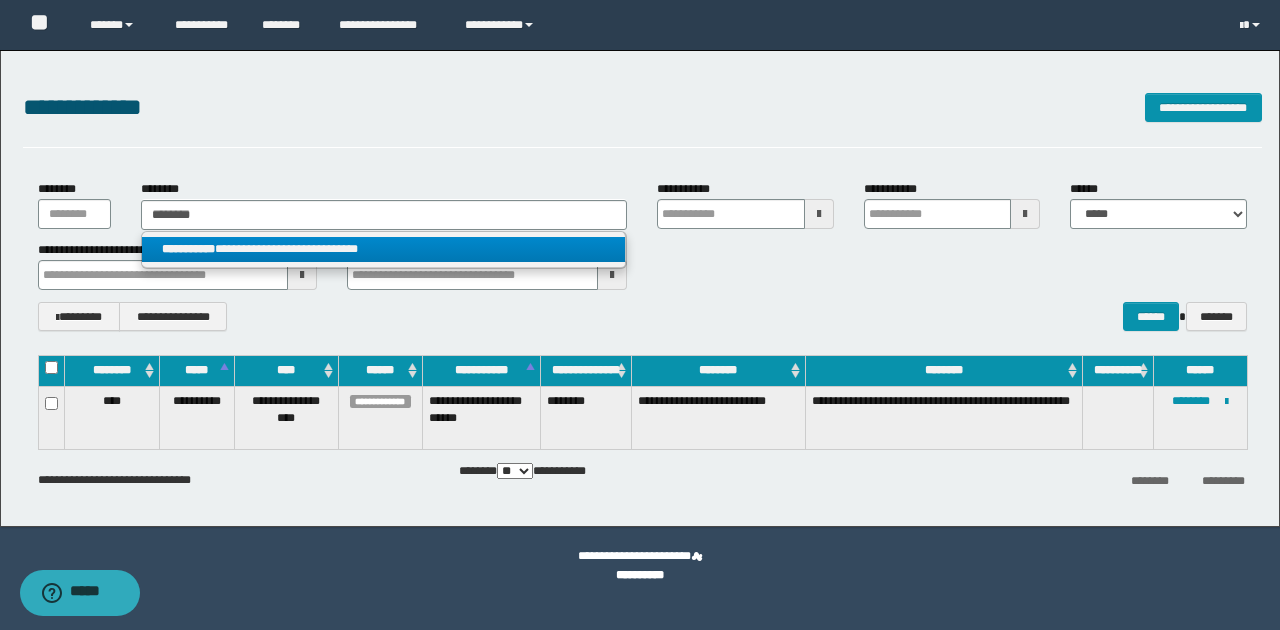 click on "**********" at bounding box center (384, 249) 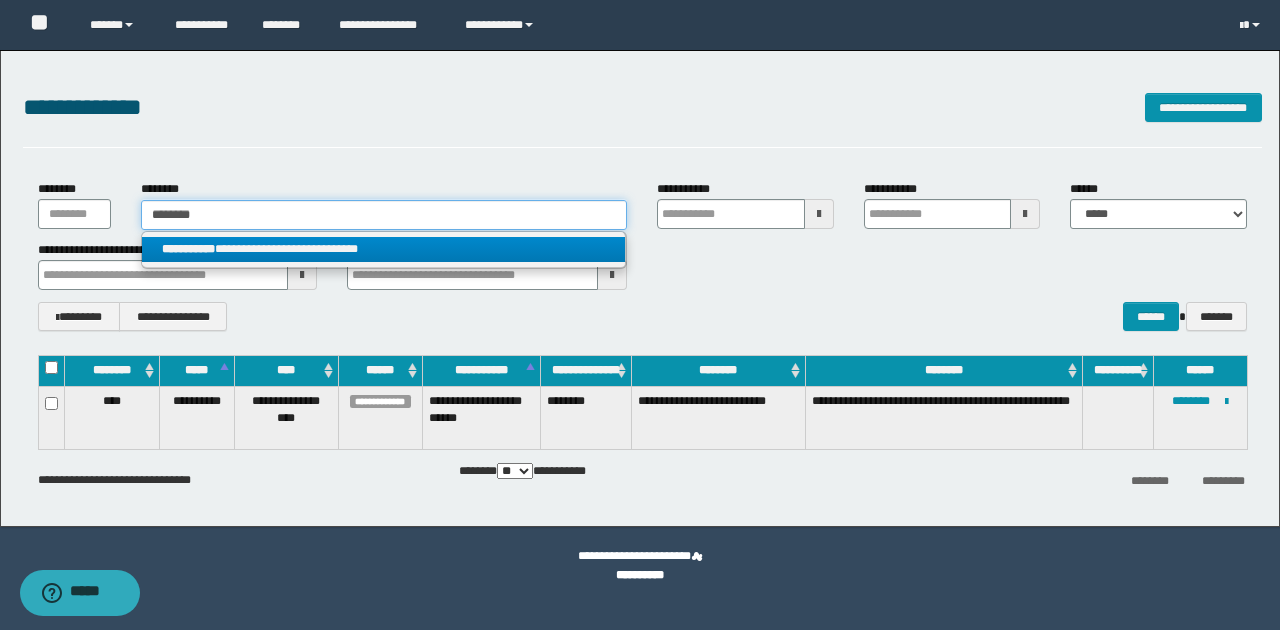type 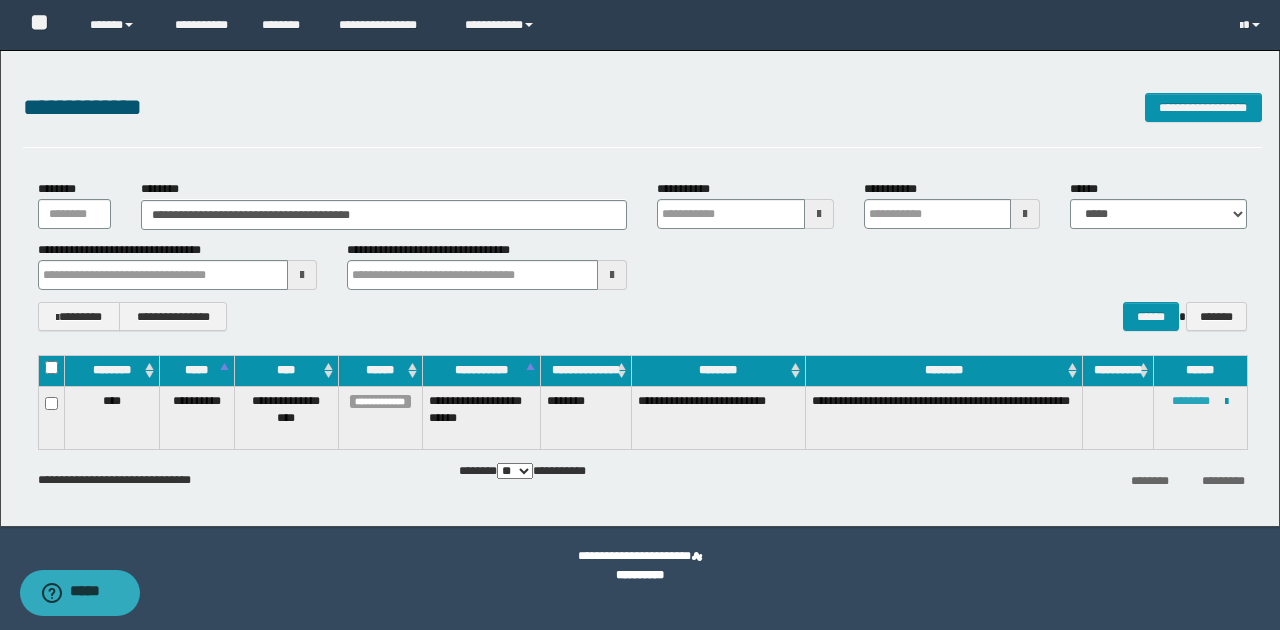 click on "********" at bounding box center [1191, 401] 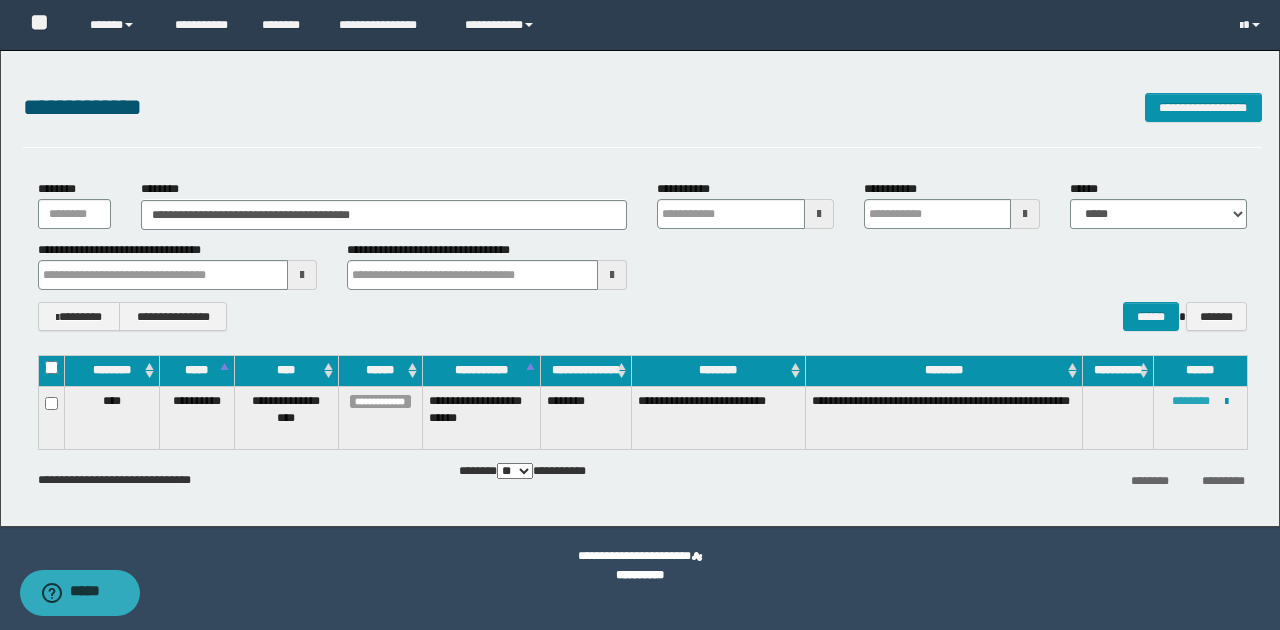 click on "********" at bounding box center [1191, 401] 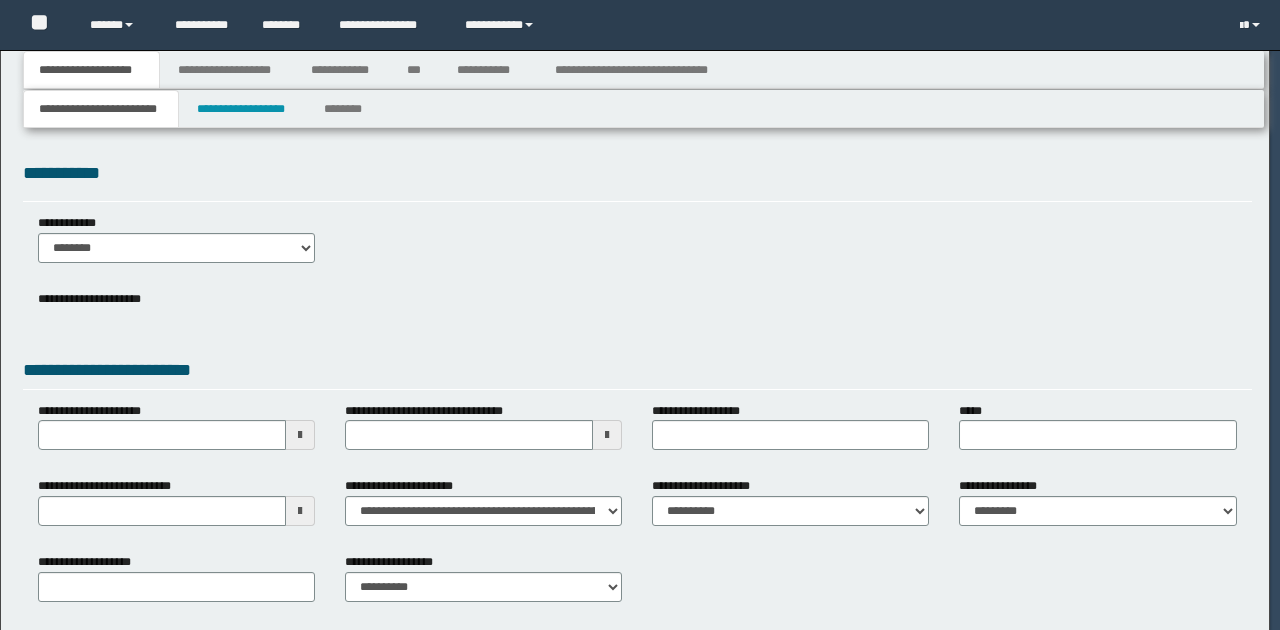 scroll, scrollTop: 0, scrollLeft: 0, axis: both 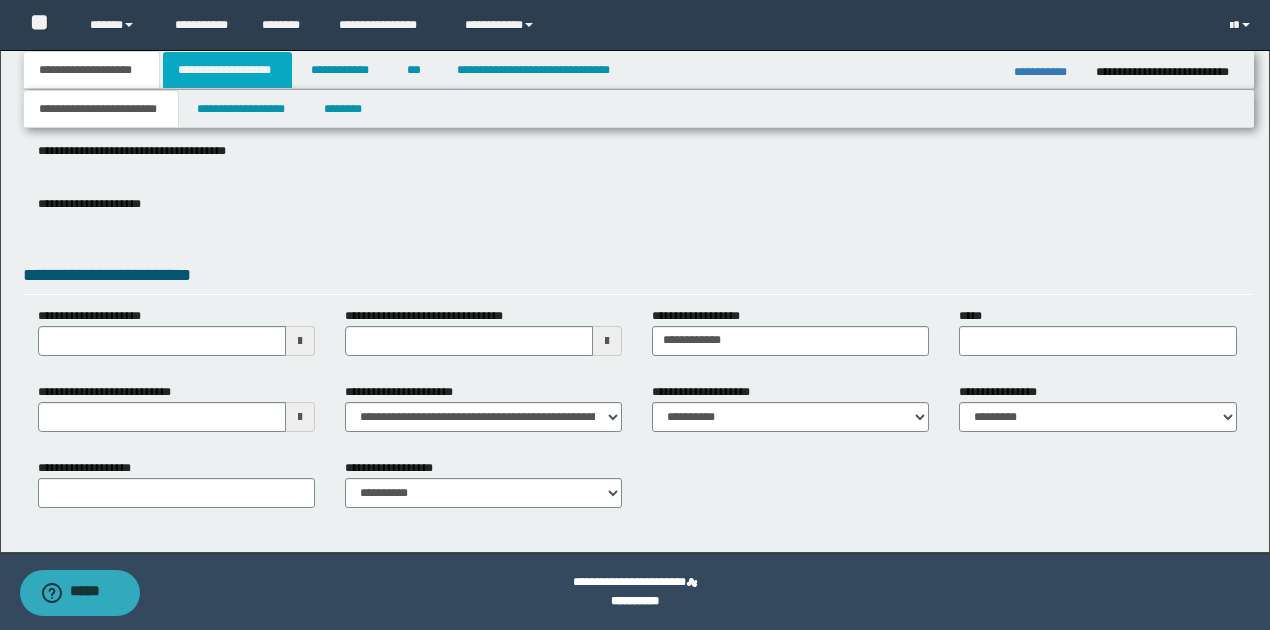 click on "**********" at bounding box center [227, 70] 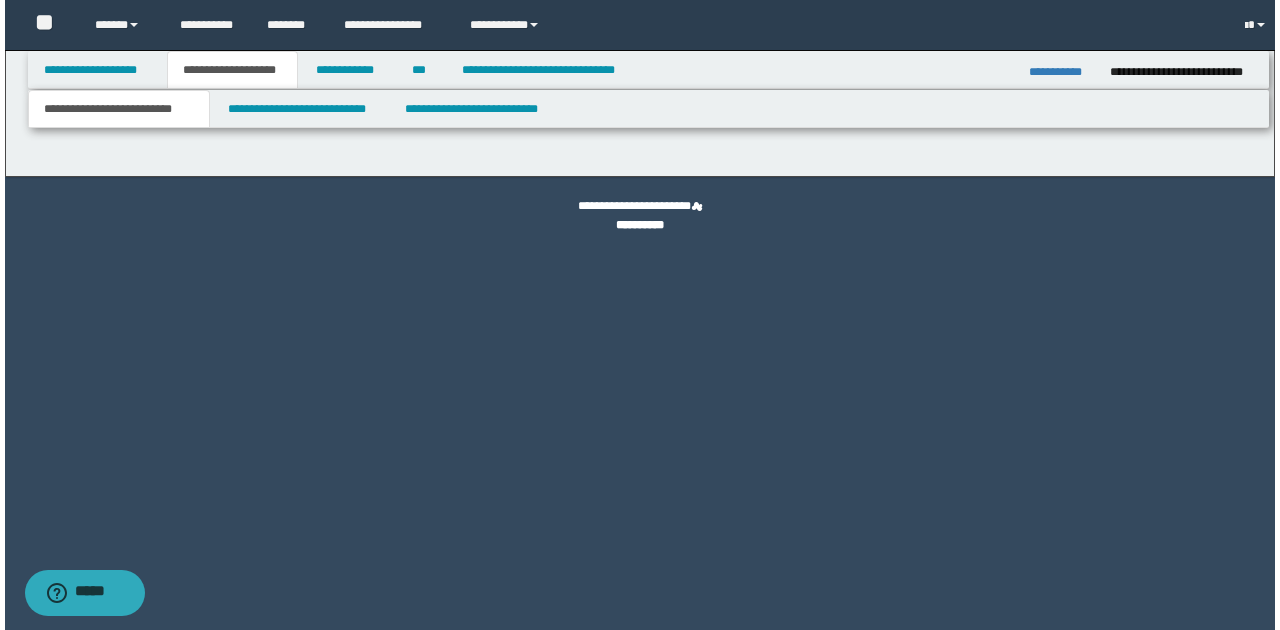 scroll, scrollTop: 0, scrollLeft: 0, axis: both 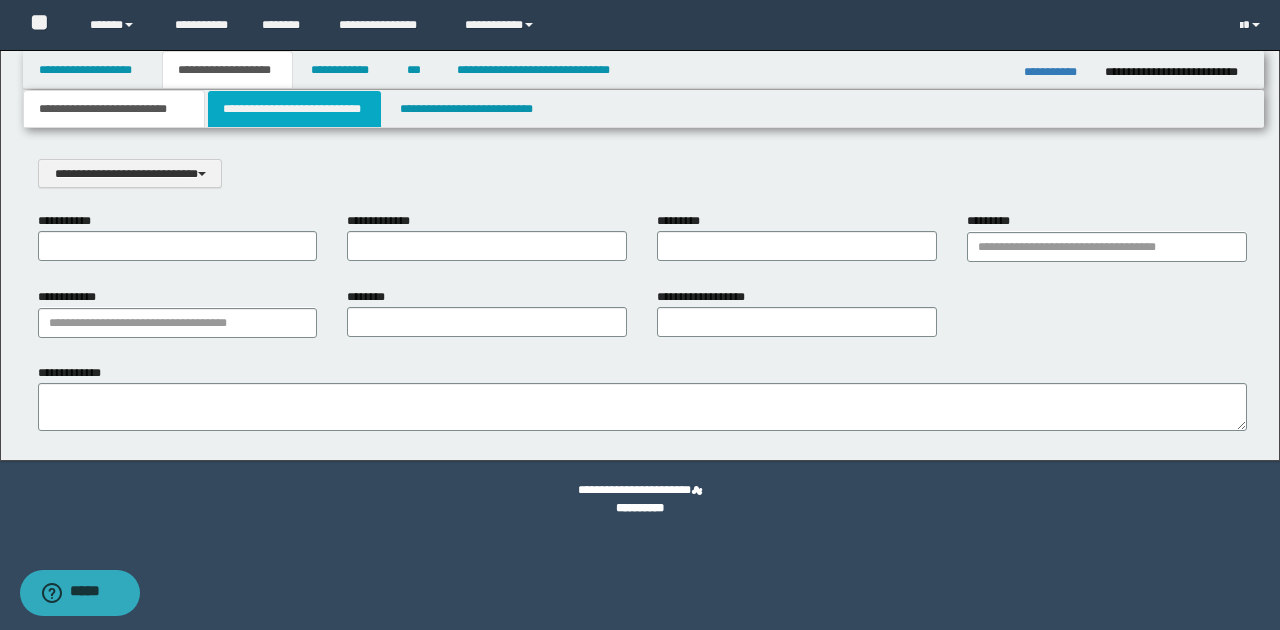 click on "**********" at bounding box center [294, 109] 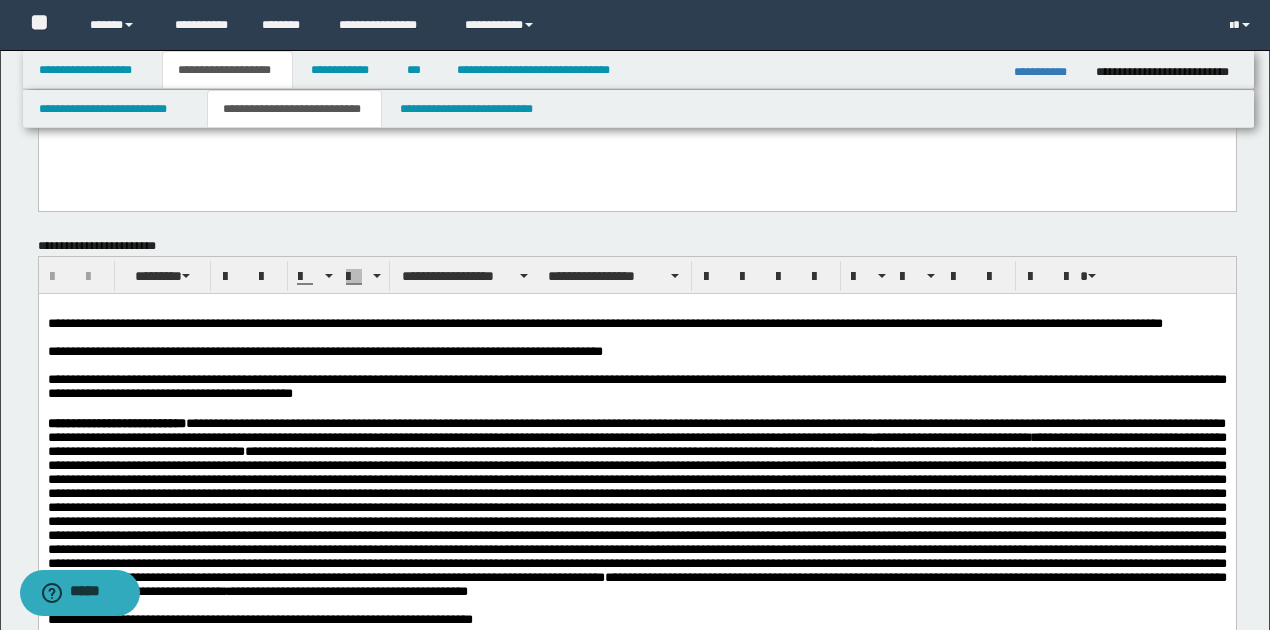scroll, scrollTop: 866, scrollLeft: 0, axis: vertical 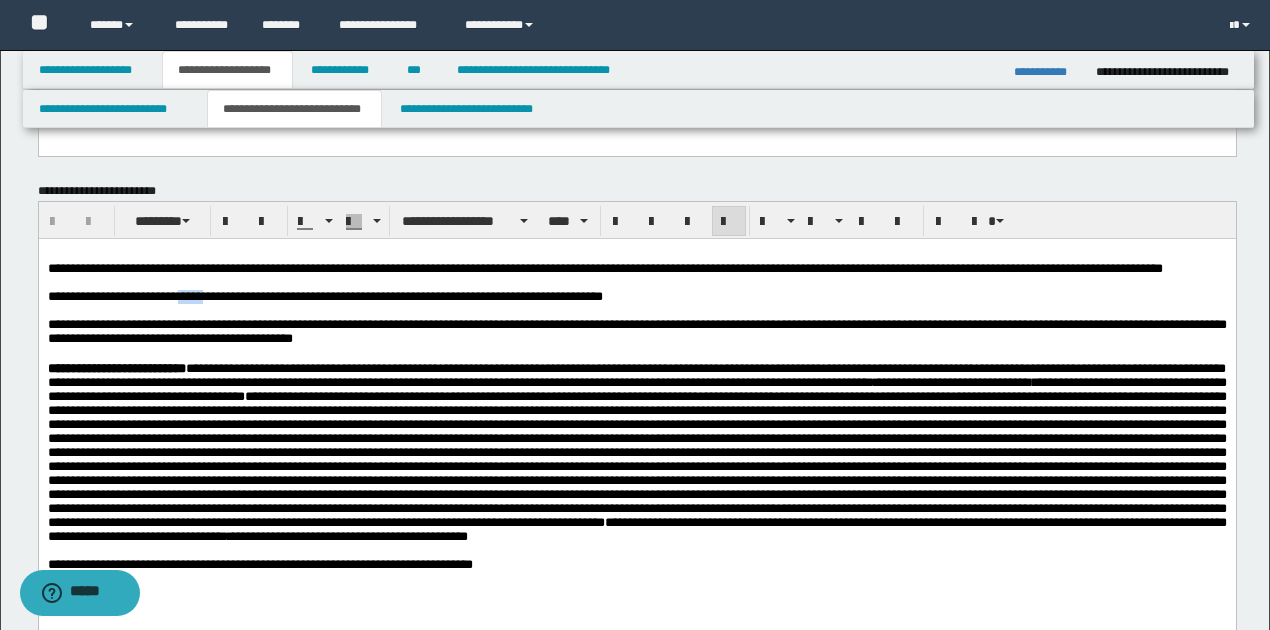 drag, startPoint x: 192, startPoint y: 316, endPoint x: 216, endPoint y: 316, distance: 24 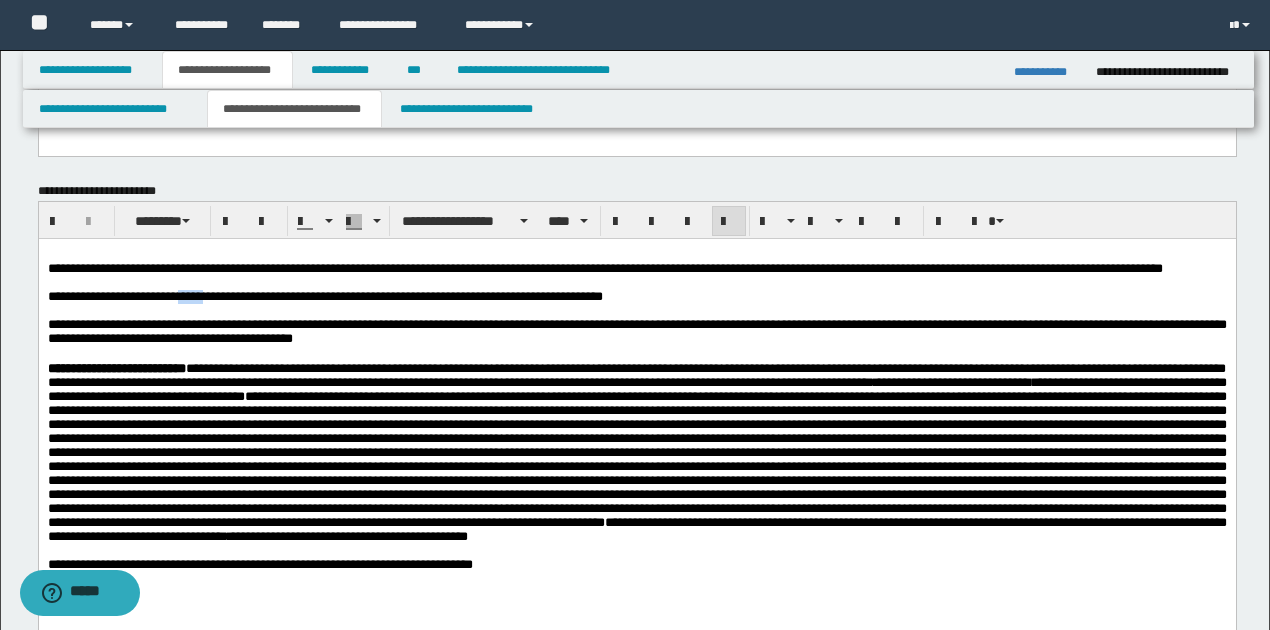 type 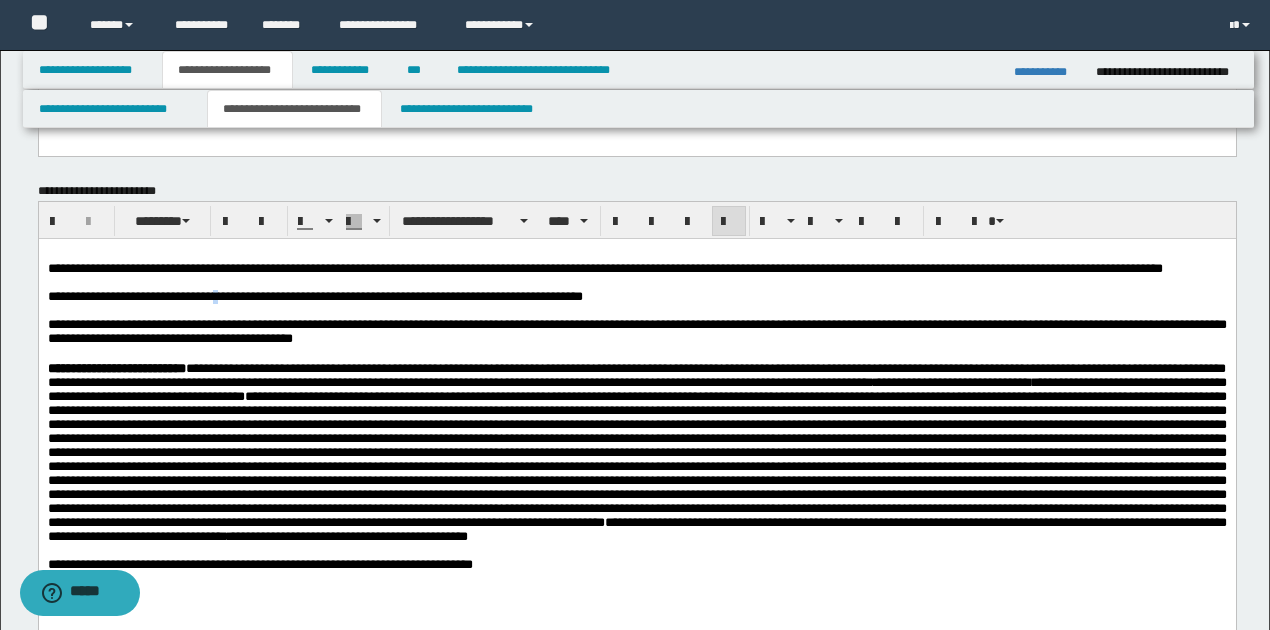 click on "**********" at bounding box center [314, 296] 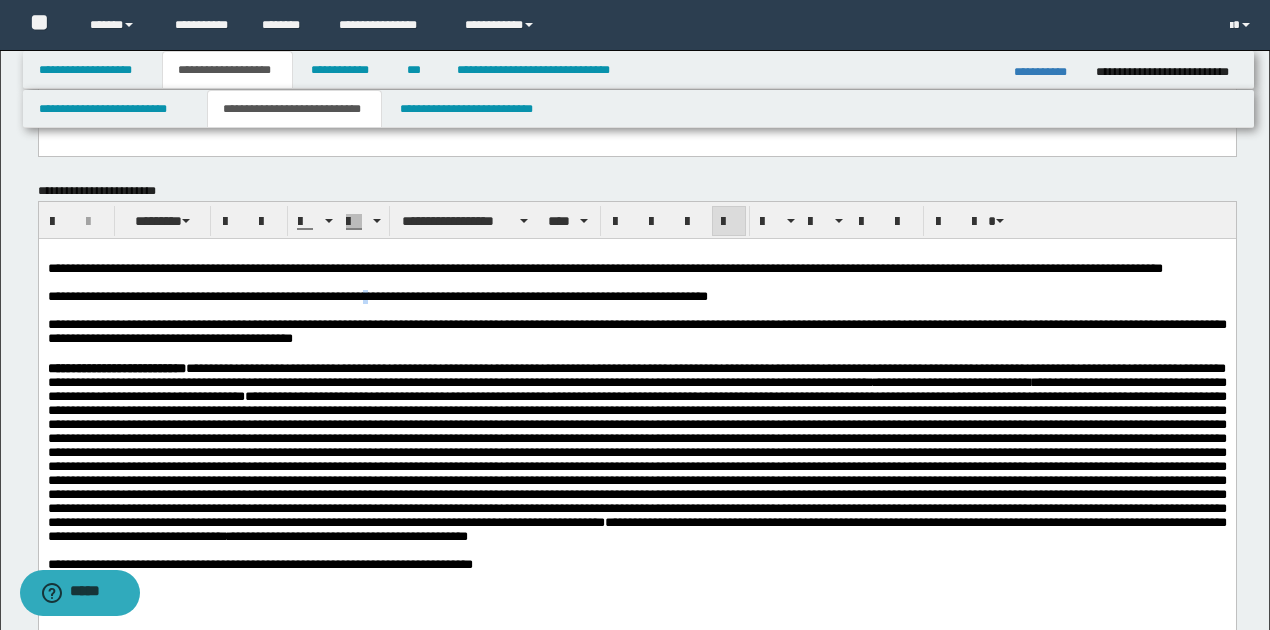 click on "**********" at bounding box center (377, 296) 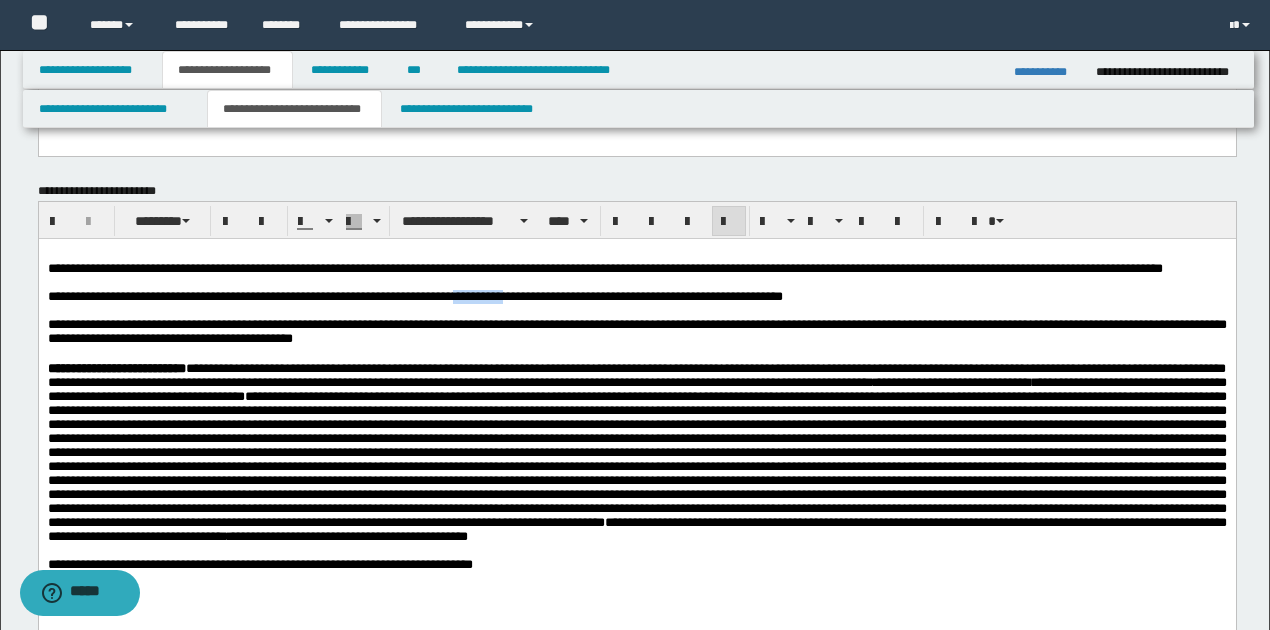 drag, startPoint x: 488, startPoint y: 315, endPoint x: 545, endPoint y: 314, distance: 57.00877 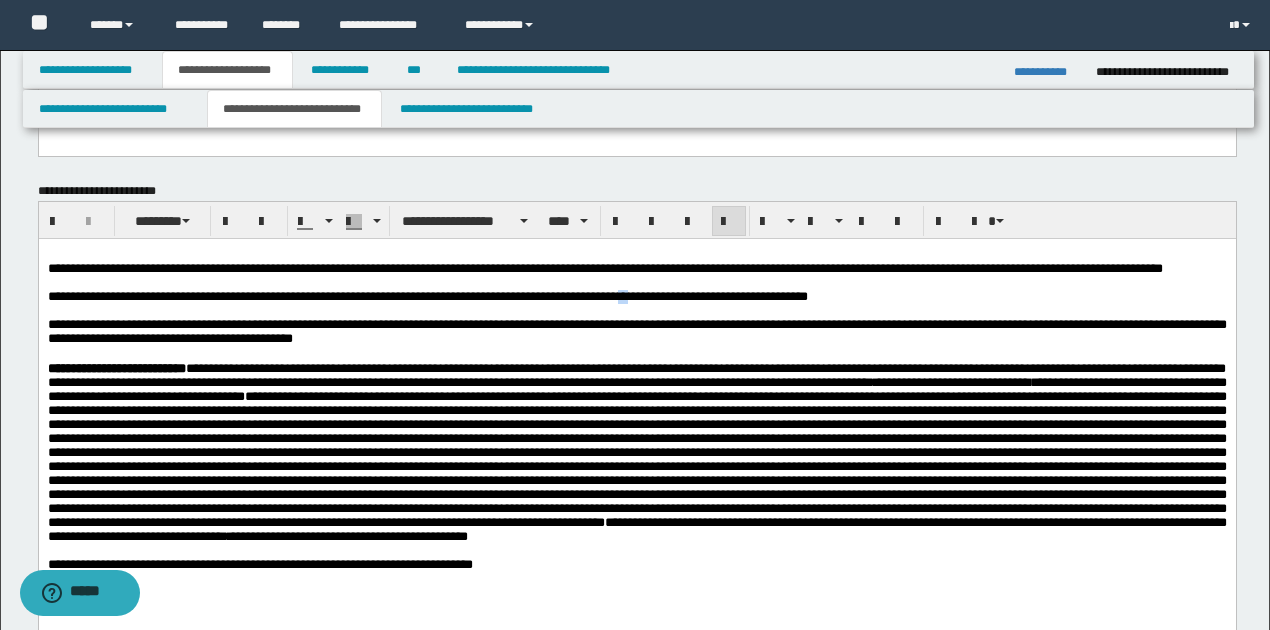 drag, startPoint x: 664, startPoint y: 316, endPoint x: 677, endPoint y: 316, distance: 13 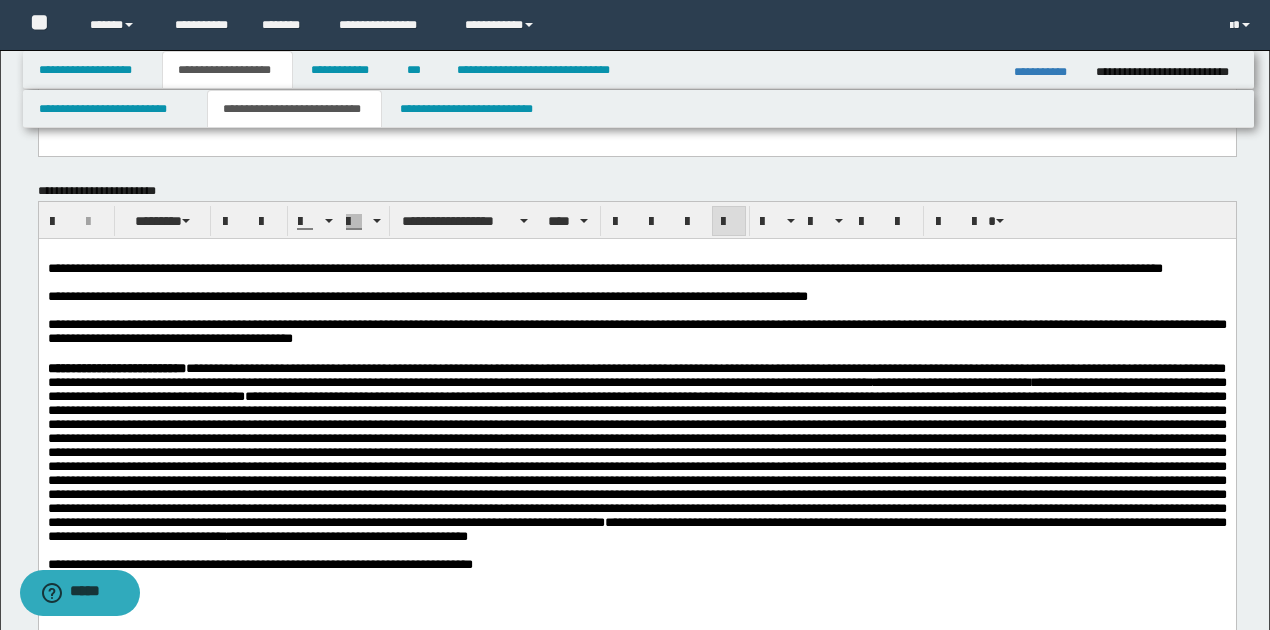 click at bounding box center (636, 311) 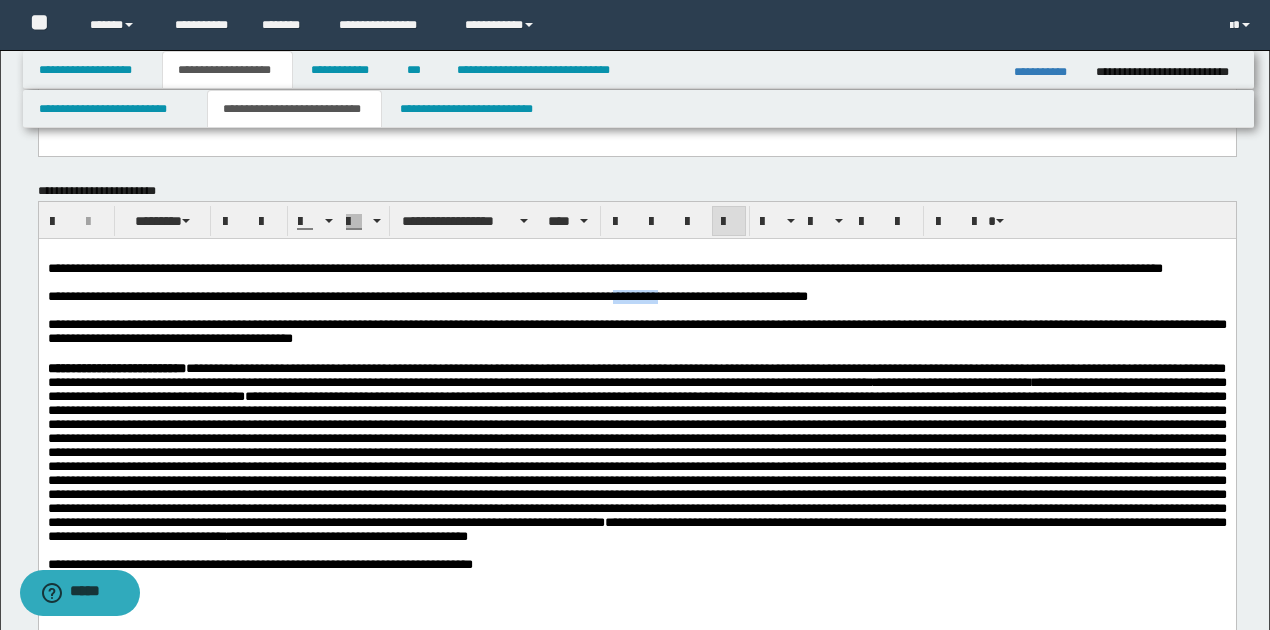 drag, startPoint x: 661, startPoint y: 317, endPoint x: 715, endPoint y: 316, distance: 54.00926 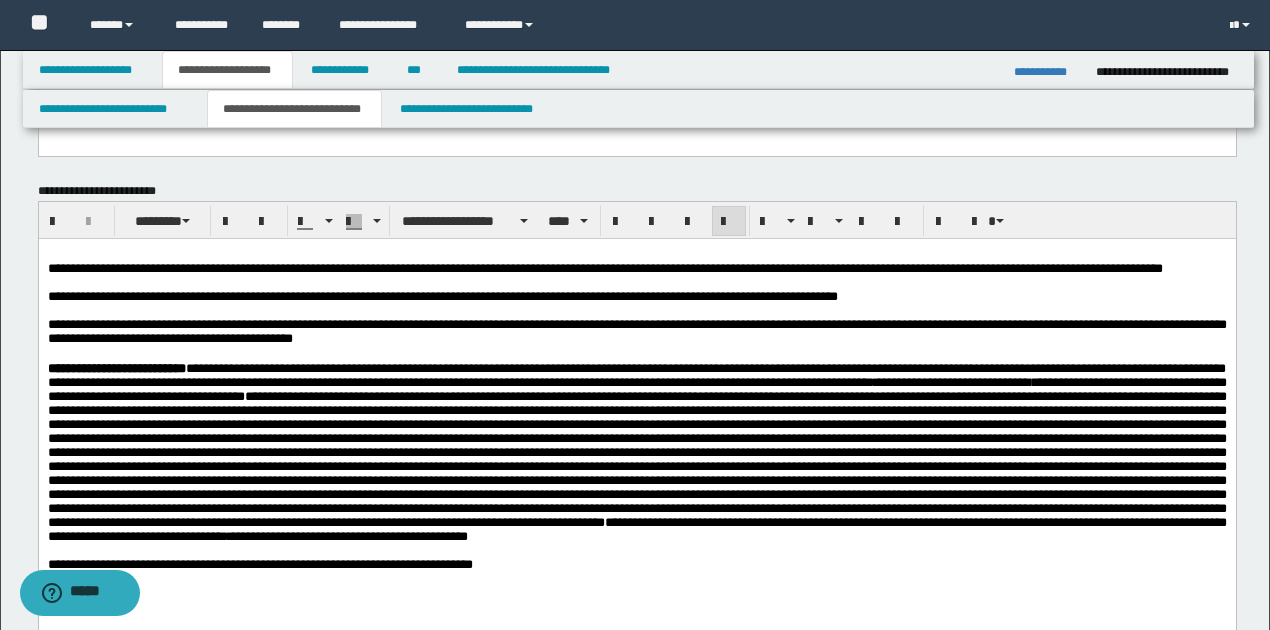click on "**********" at bounding box center (442, 296) 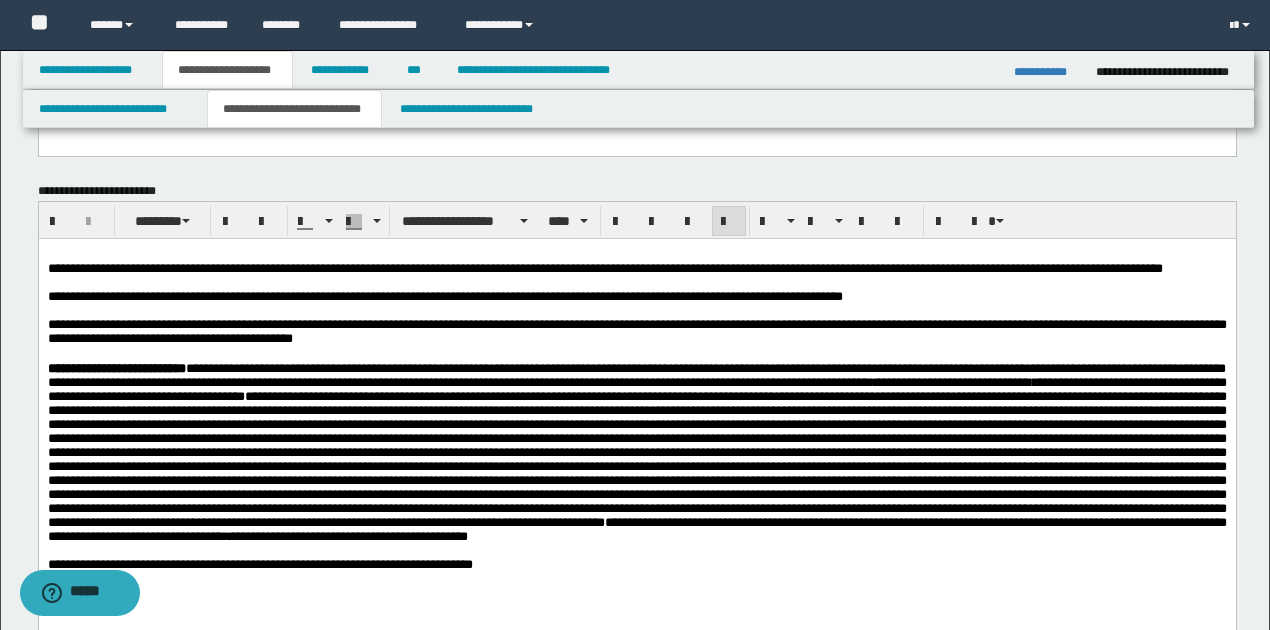 click on "**********" at bounding box center [636, 297] 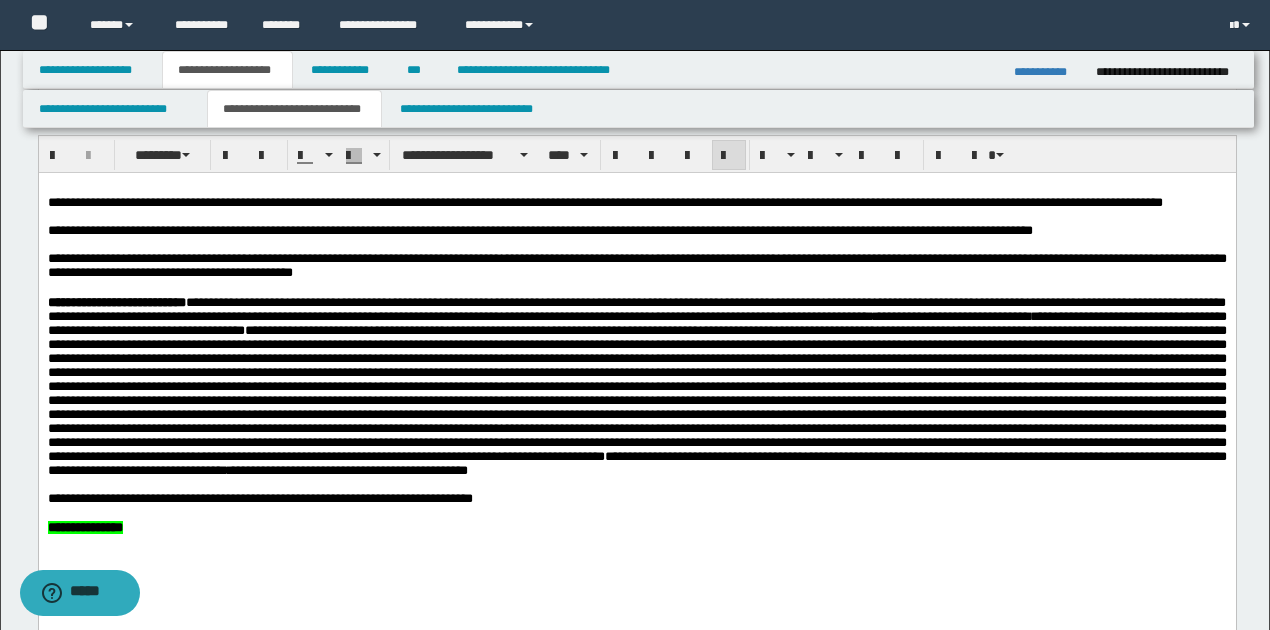 scroll, scrollTop: 933, scrollLeft: 0, axis: vertical 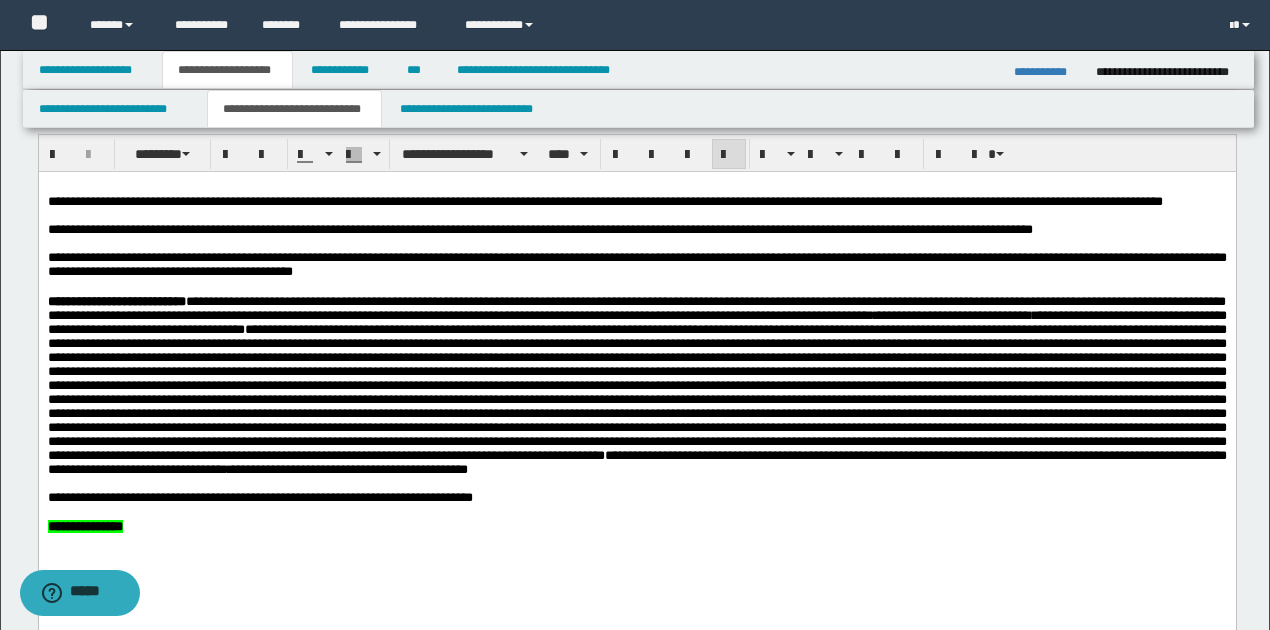 click on "**********" at bounding box center (636, 264) 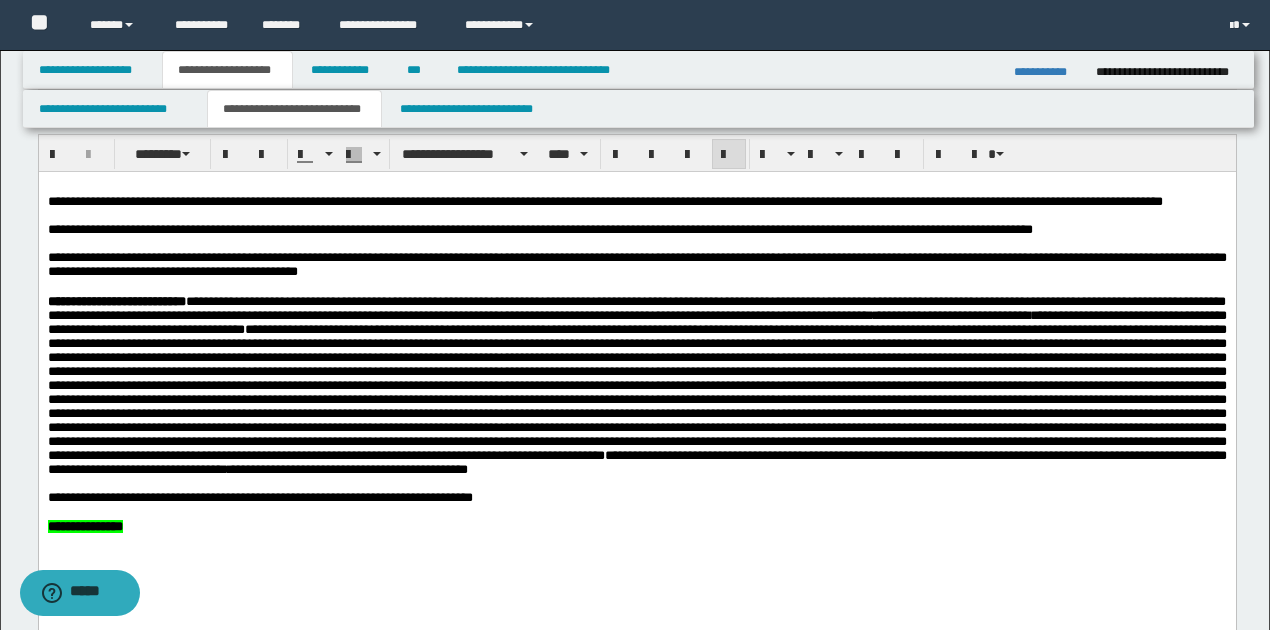 click on "**********" at bounding box center (636, 265) 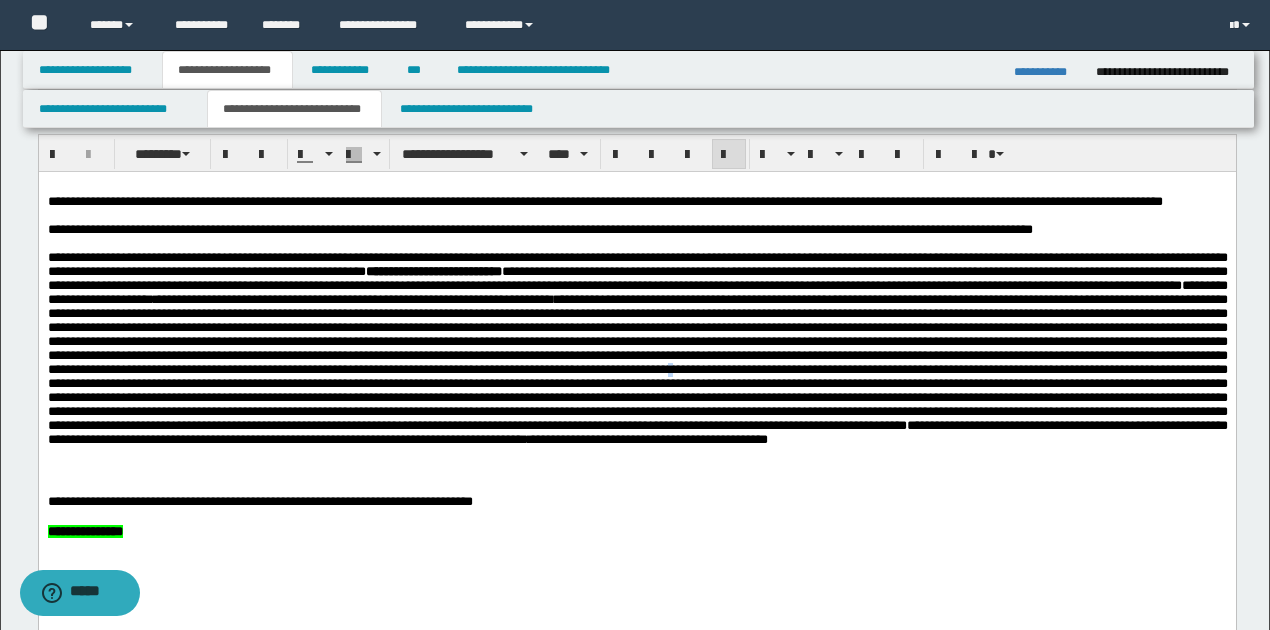 click at bounding box center (637, 362) 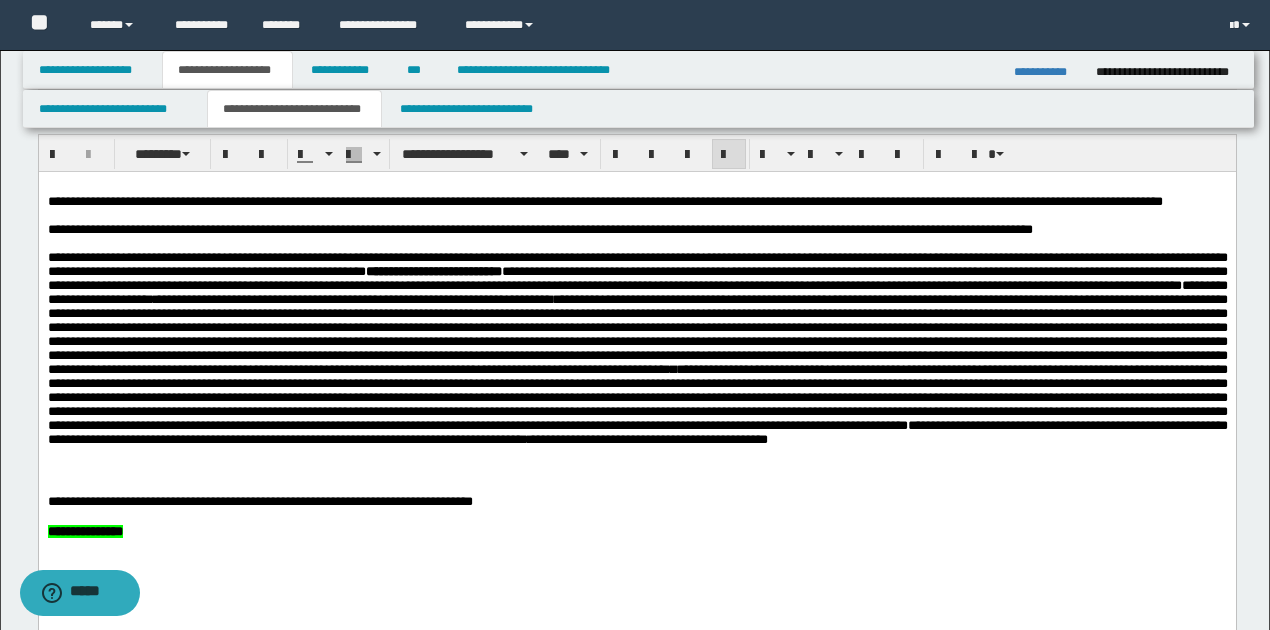 click on "**********" at bounding box center (637, 366) 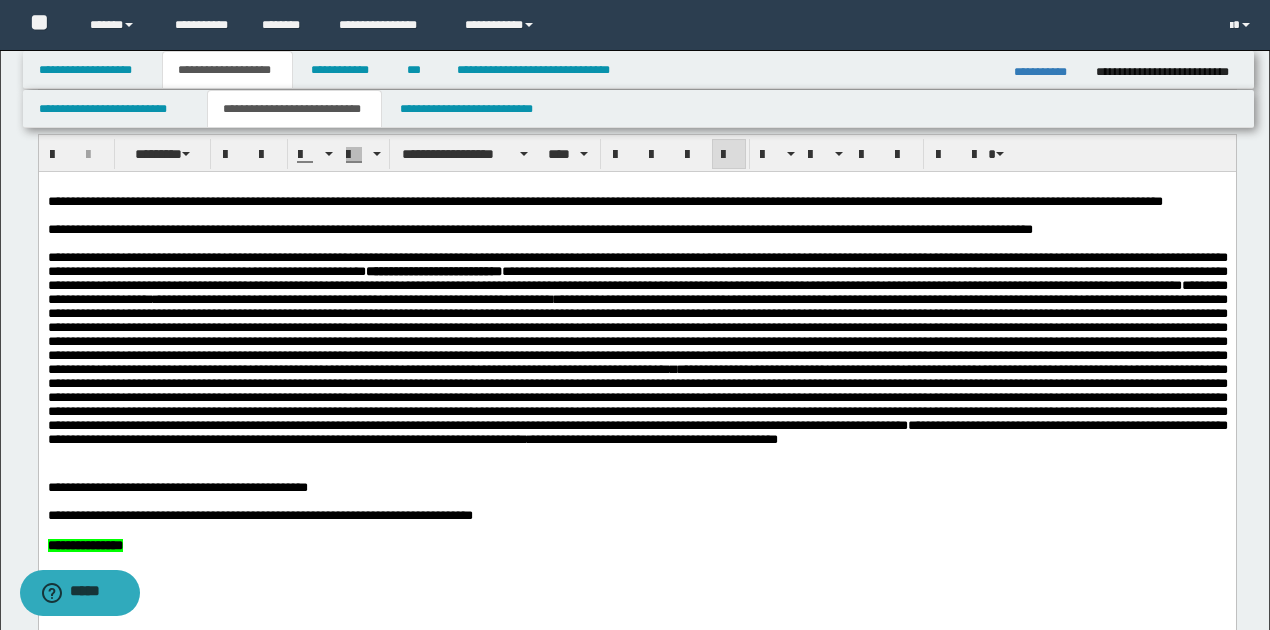click on "**********" at bounding box center (177, 487) 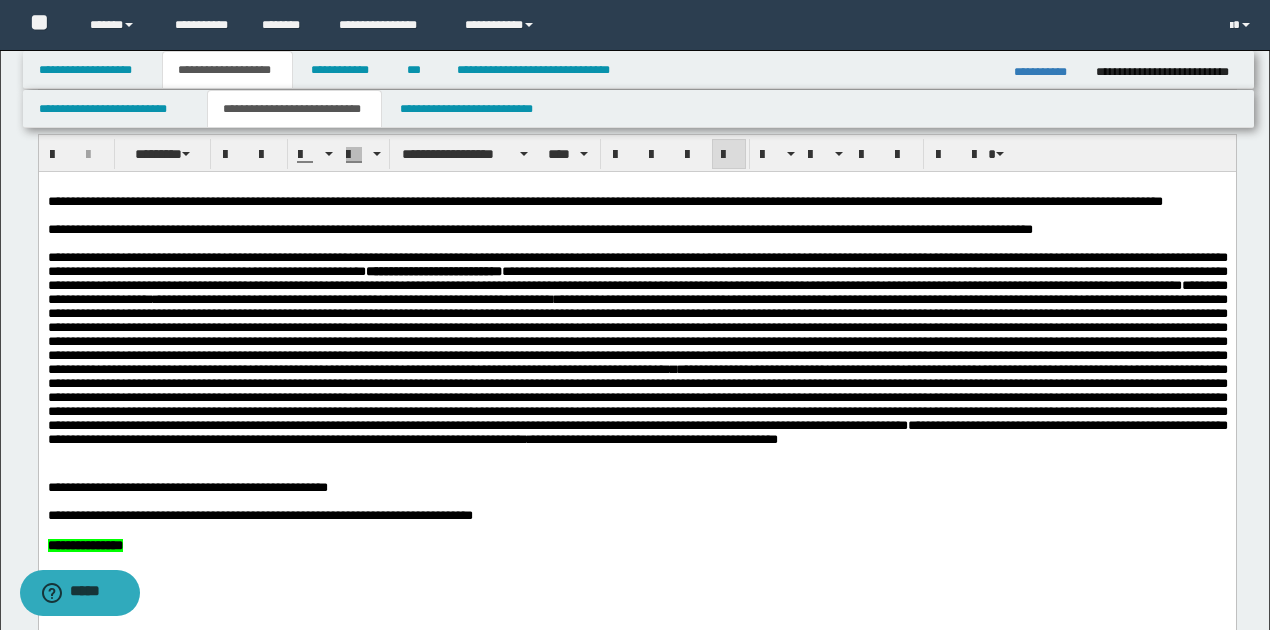 click on "**********" at bounding box center [187, 487] 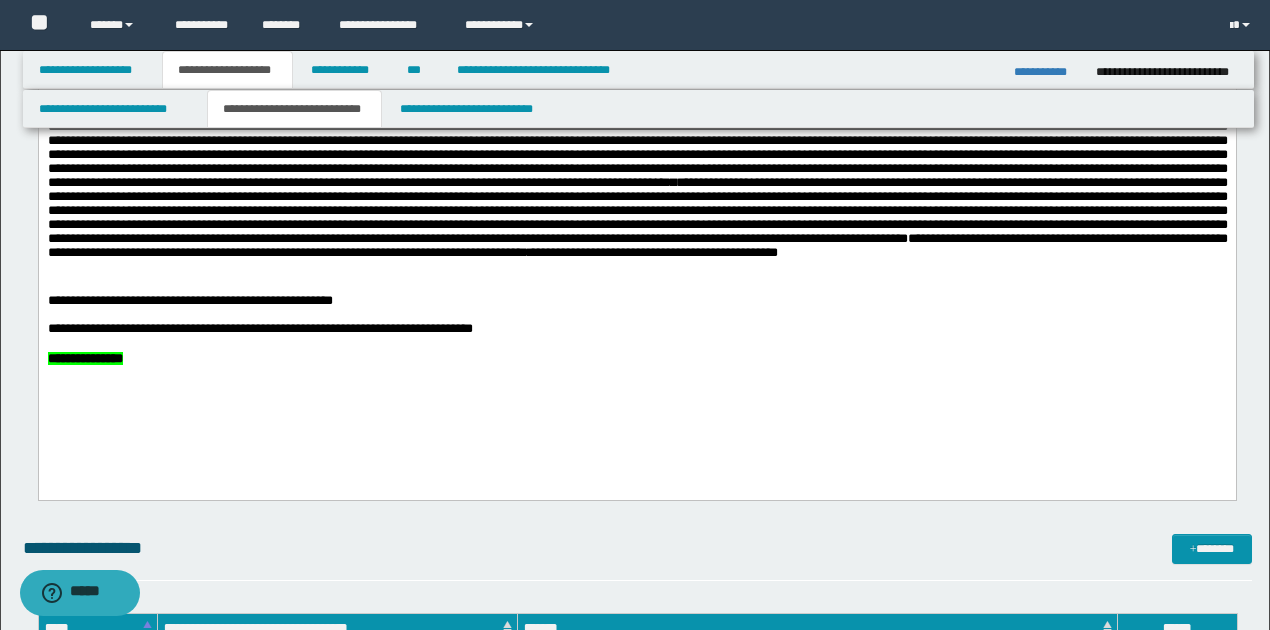 scroll, scrollTop: 1133, scrollLeft: 0, axis: vertical 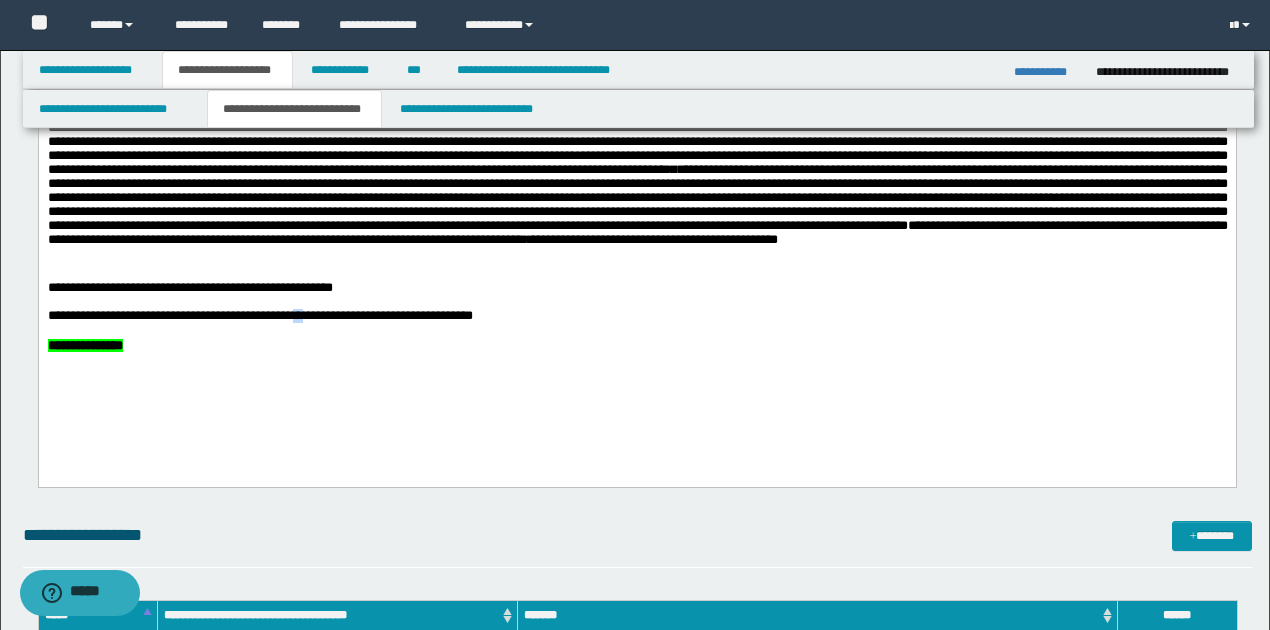 drag, startPoint x: 324, startPoint y: 344, endPoint x: 340, endPoint y: 343, distance: 16.03122 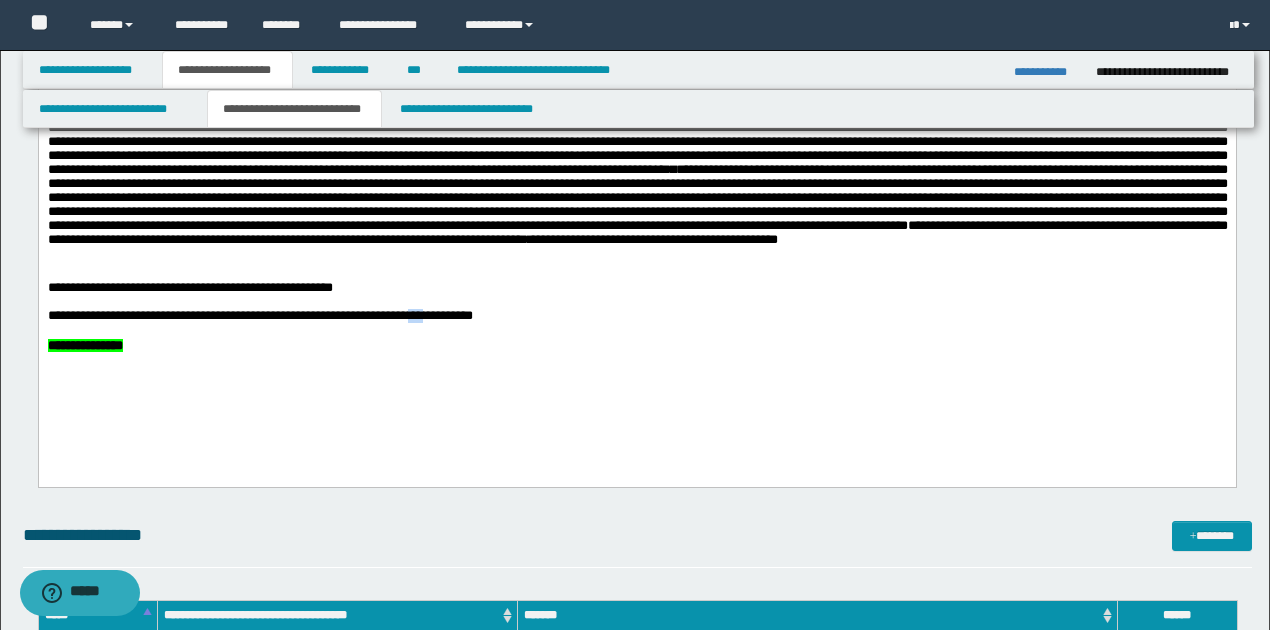 drag, startPoint x: 450, startPoint y: 340, endPoint x: 482, endPoint y: 343, distance: 32.140316 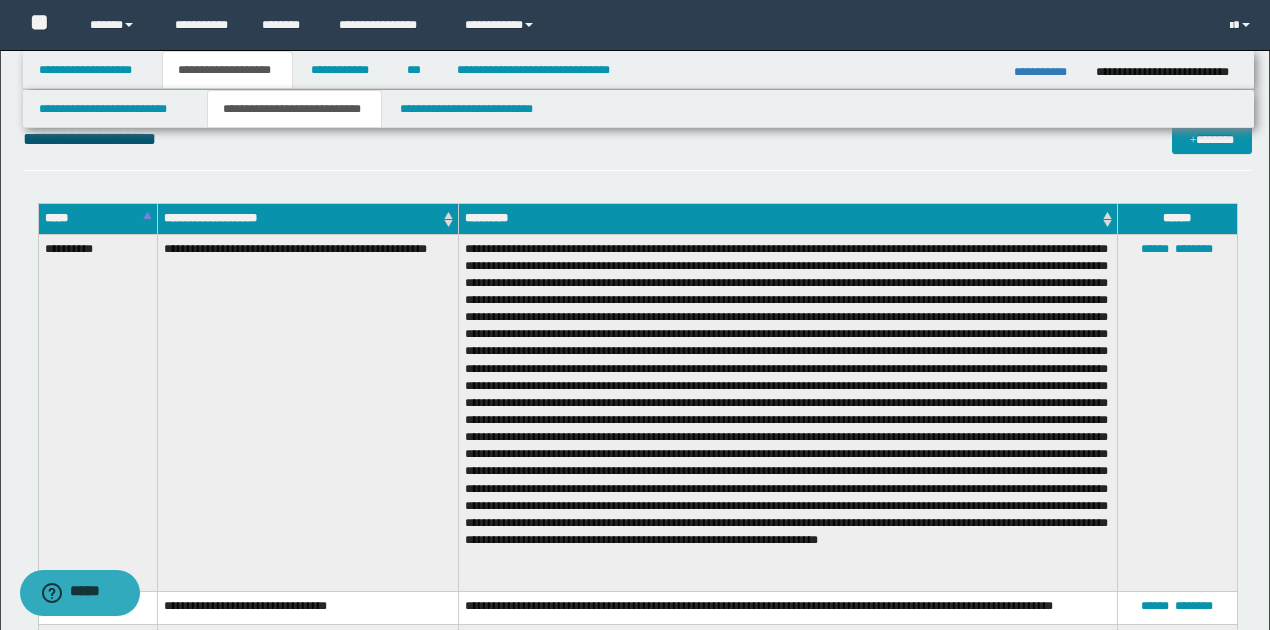 scroll, scrollTop: 2600, scrollLeft: 0, axis: vertical 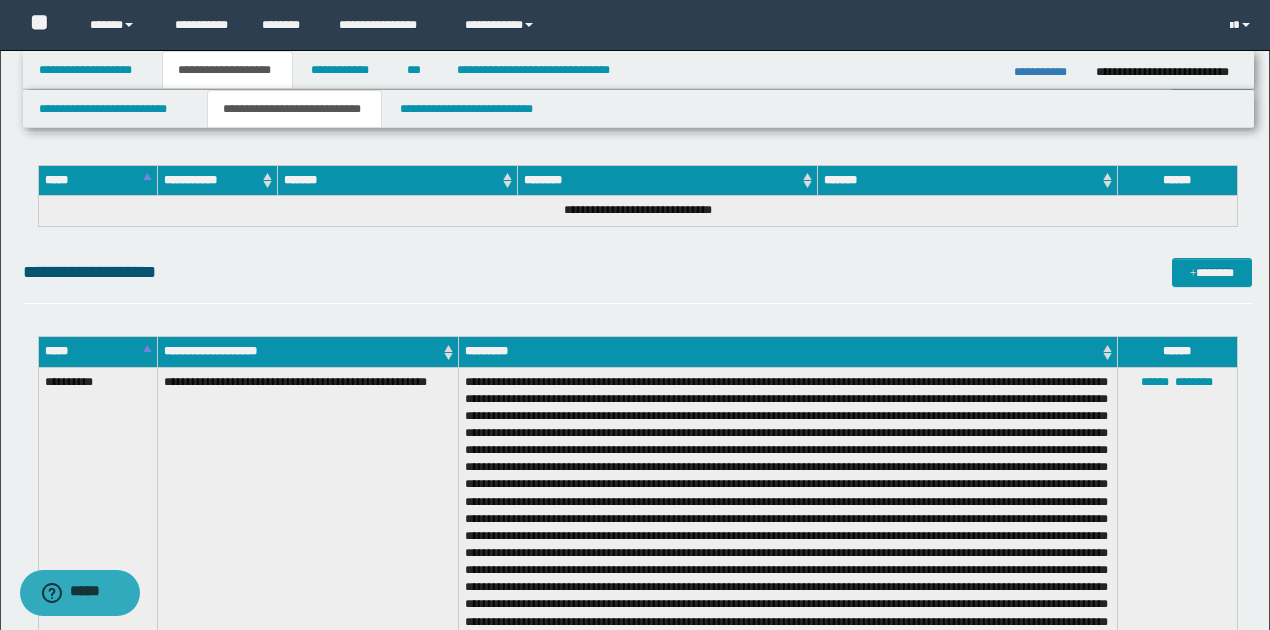click on "**********" at bounding box center (1047, 72) 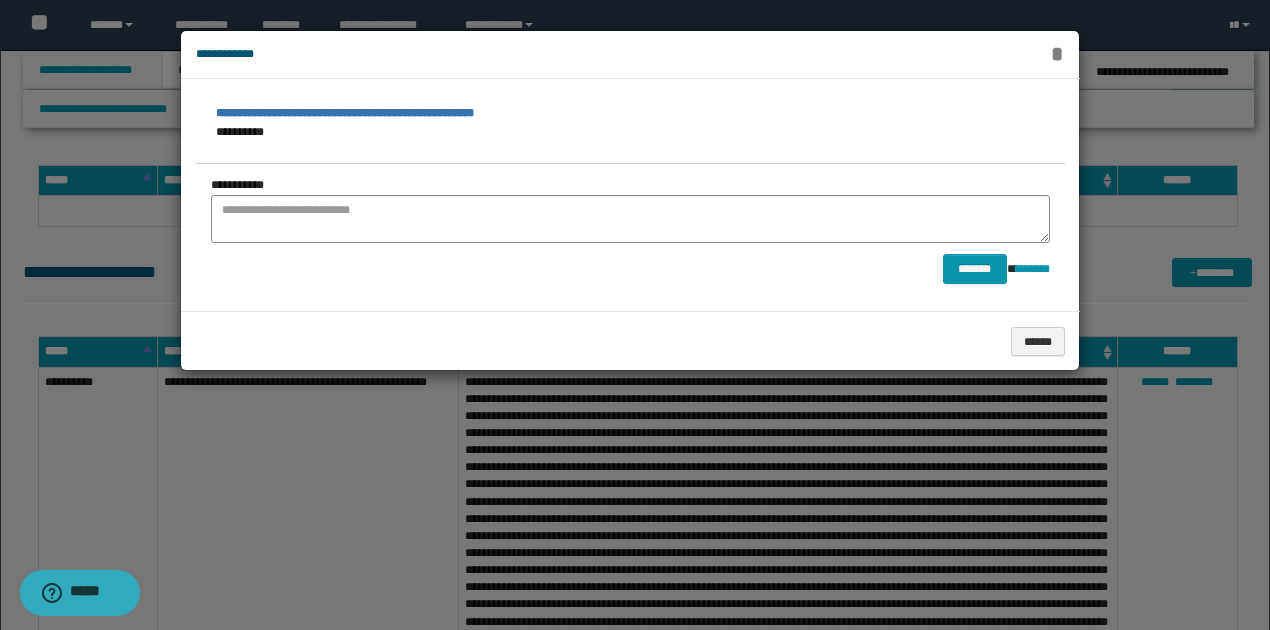 click on "*" at bounding box center (1057, 54) 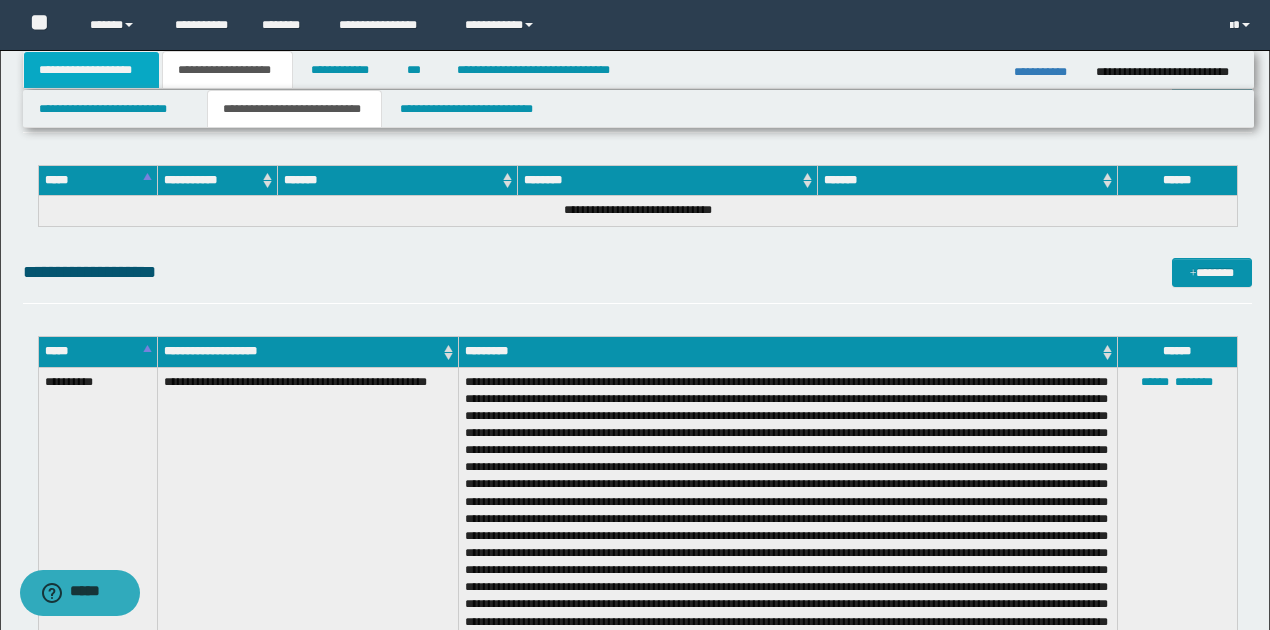 click on "**********" at bounding box center (92, 70) 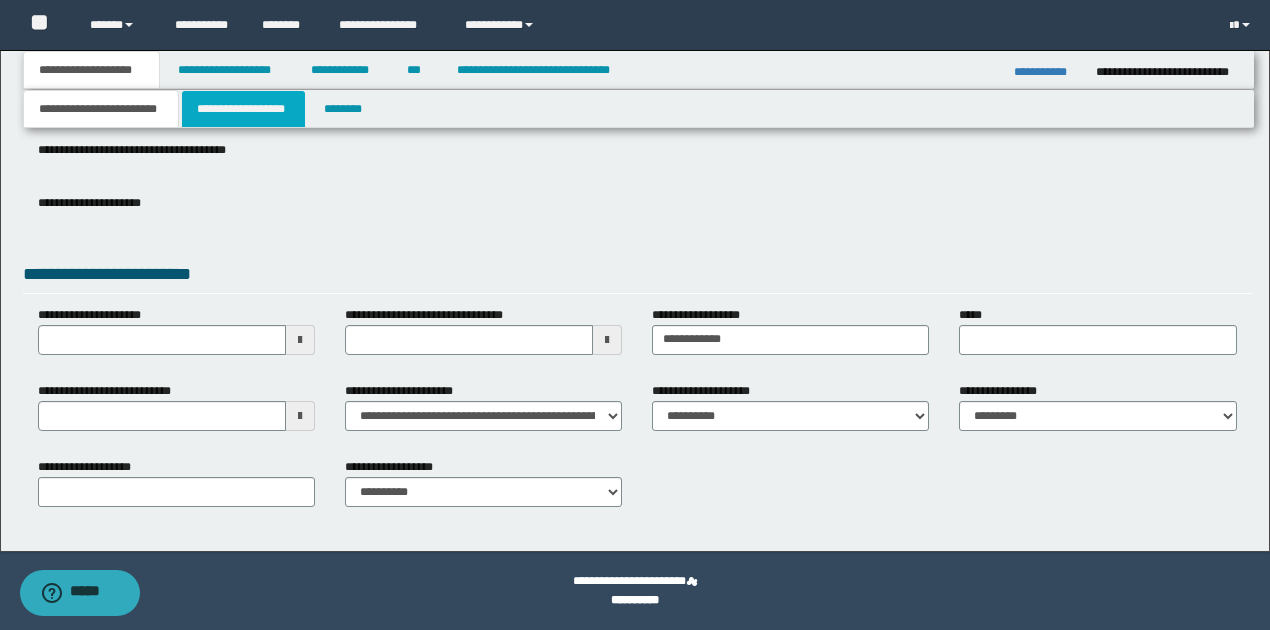 scroll, scrollTop: 252, scrollLeft: 0, axis: vertical 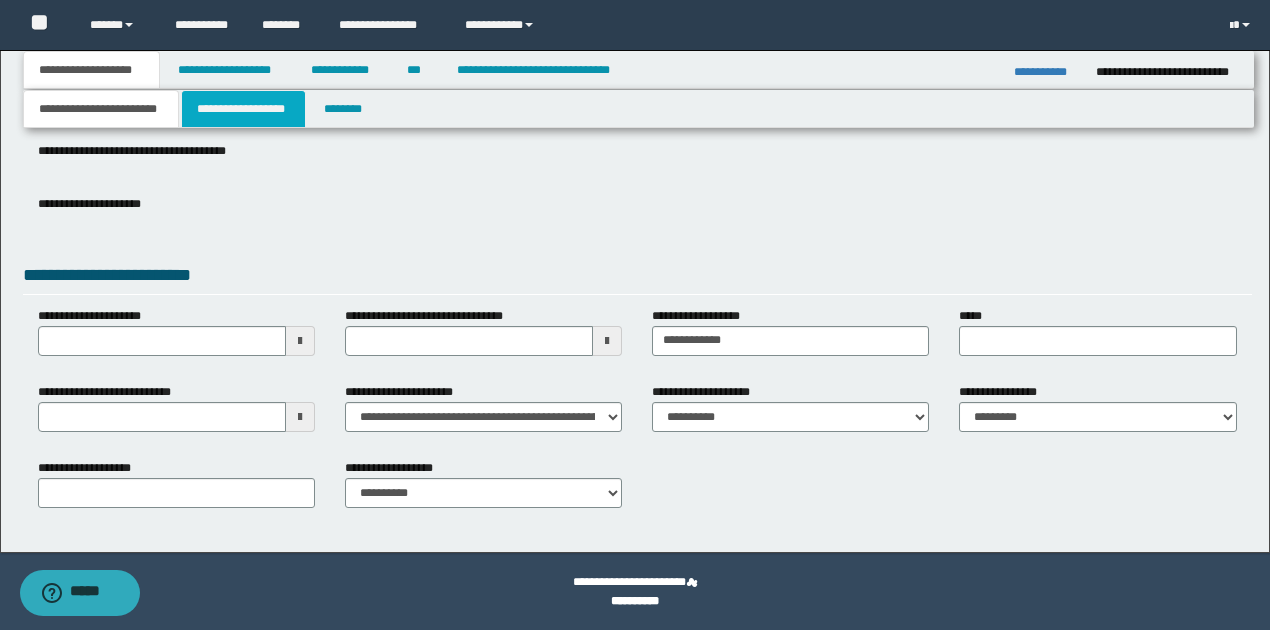 click on "**********" at bounding box center [243, 109] 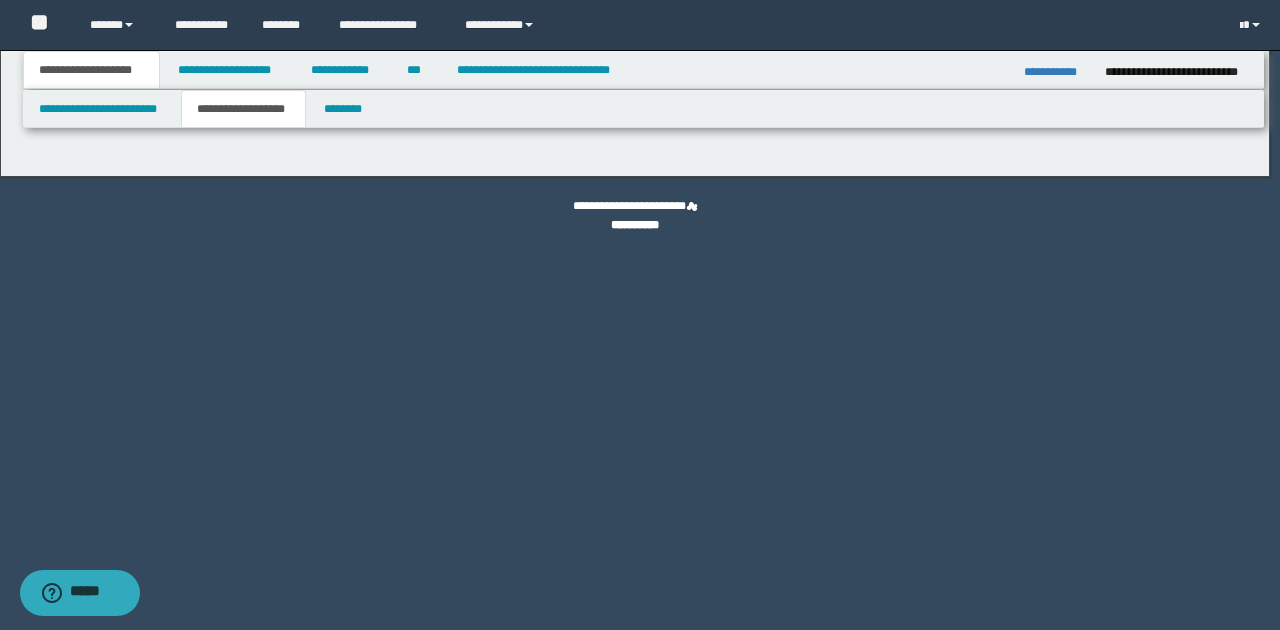 type on "********" 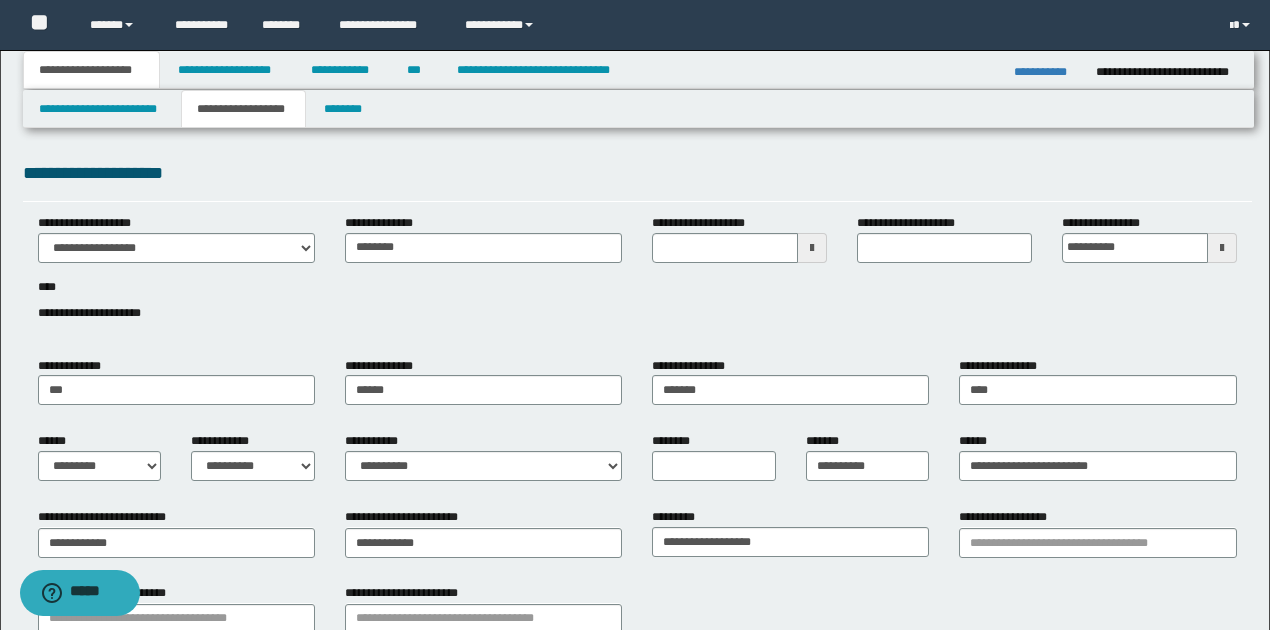 type 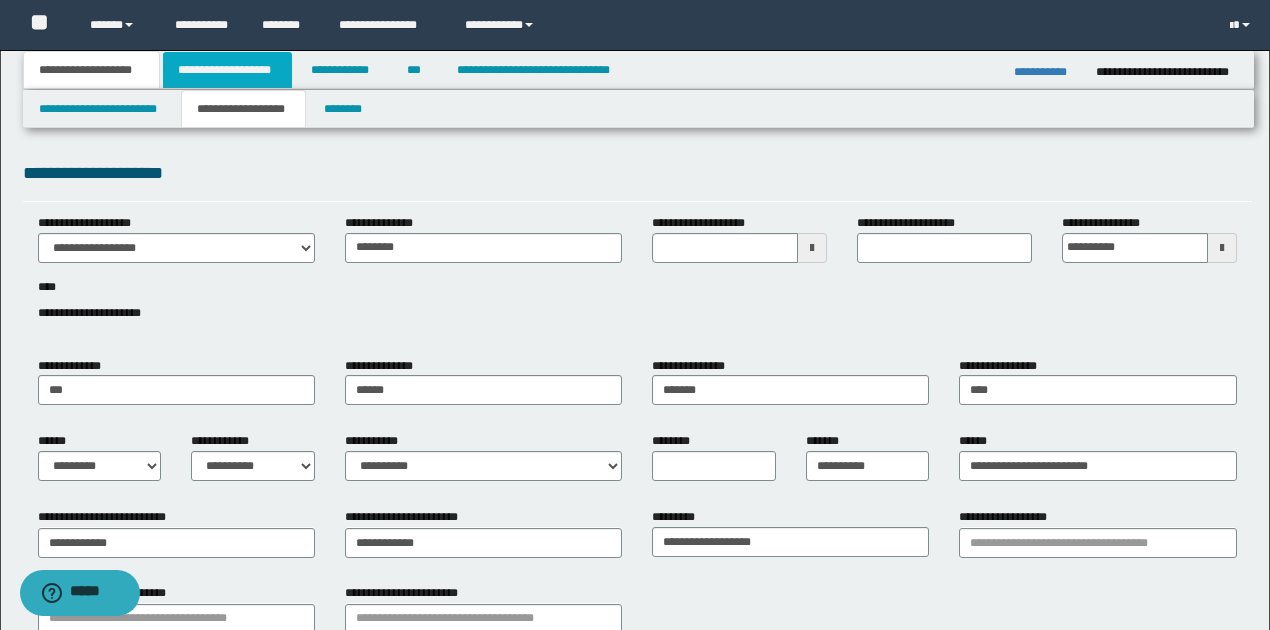 click on "**********" at bounding box center (227, 70) 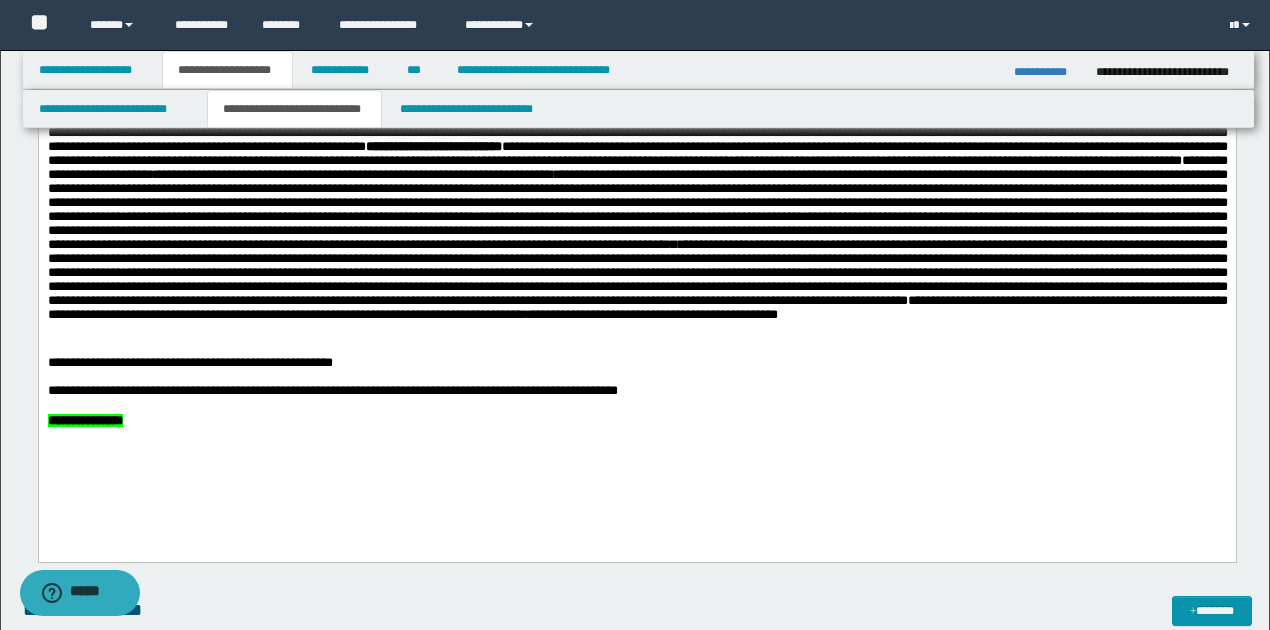 scroll, scrollTop: 1066, scrollLeft: 0, axis: vertical 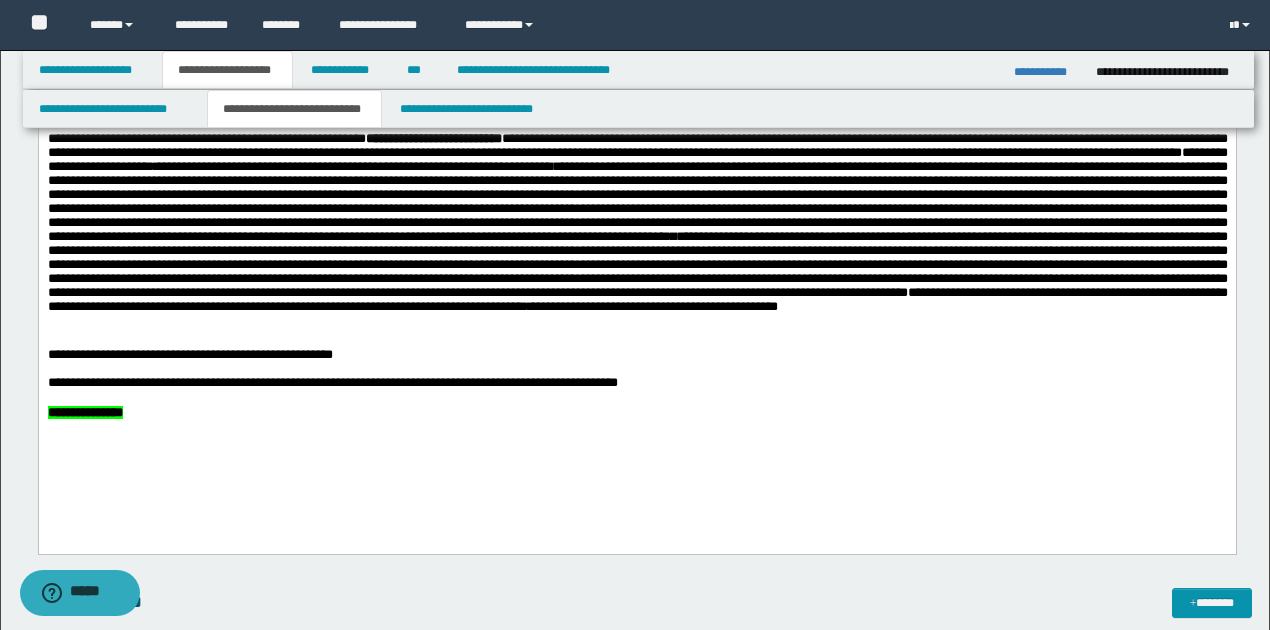 click on "**********" at bounding box center (636, 413) 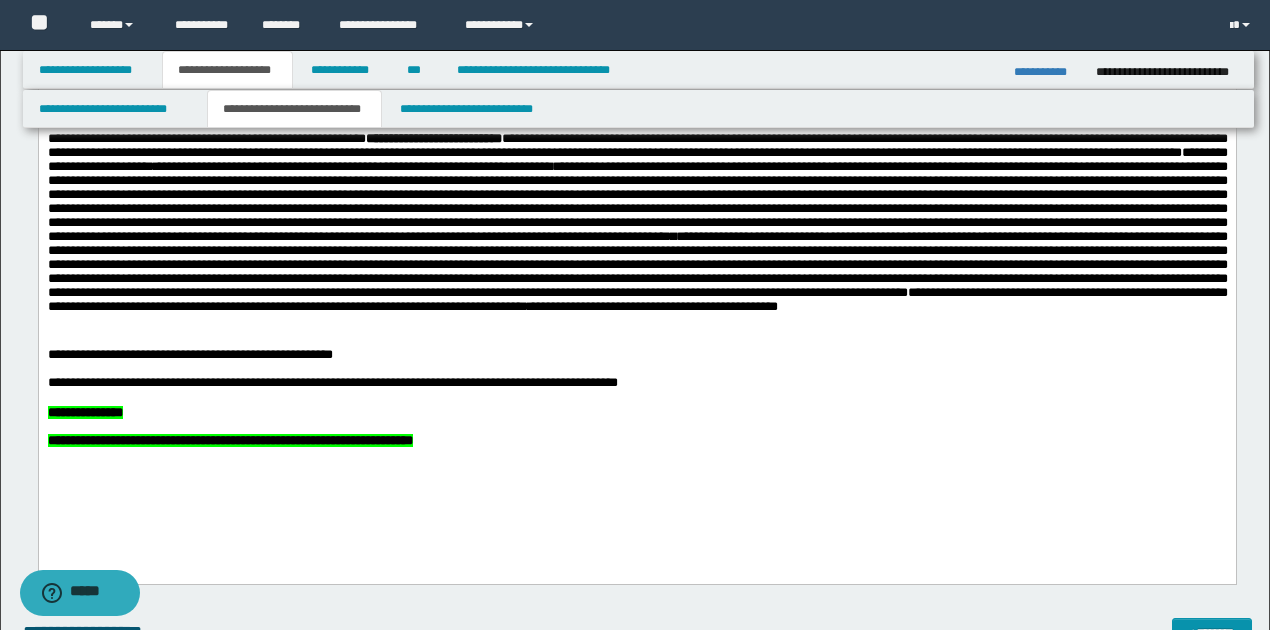 click on "**********" at bounding box center (229, 440) 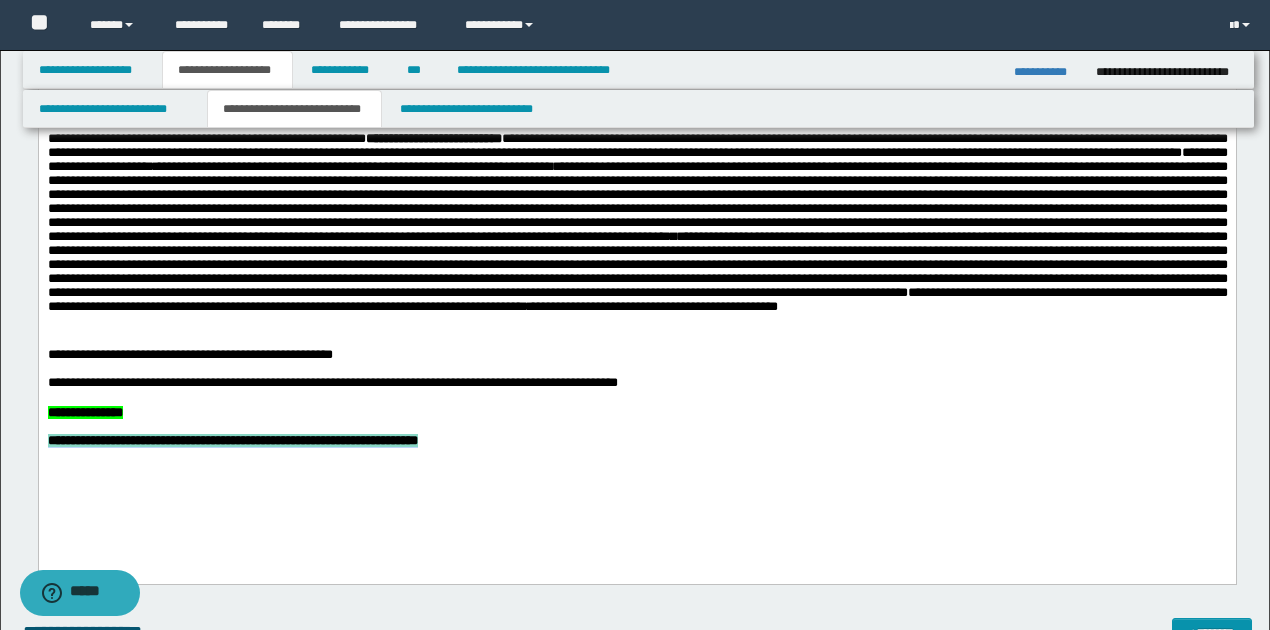 drag, startPoint x: 48, startPoint y: 472, endPoint x: 654, endPoint y: 478, distance: 606.0297 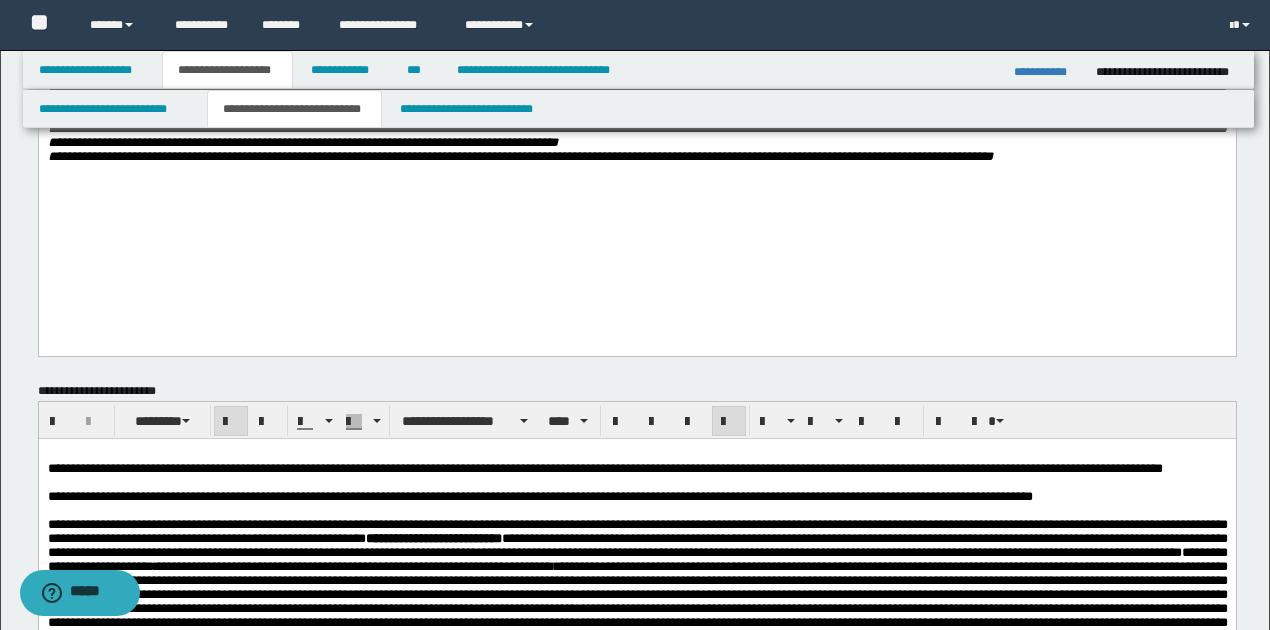 scroll, scrollTop: 666, scrollLeft: 0, axis: vertical 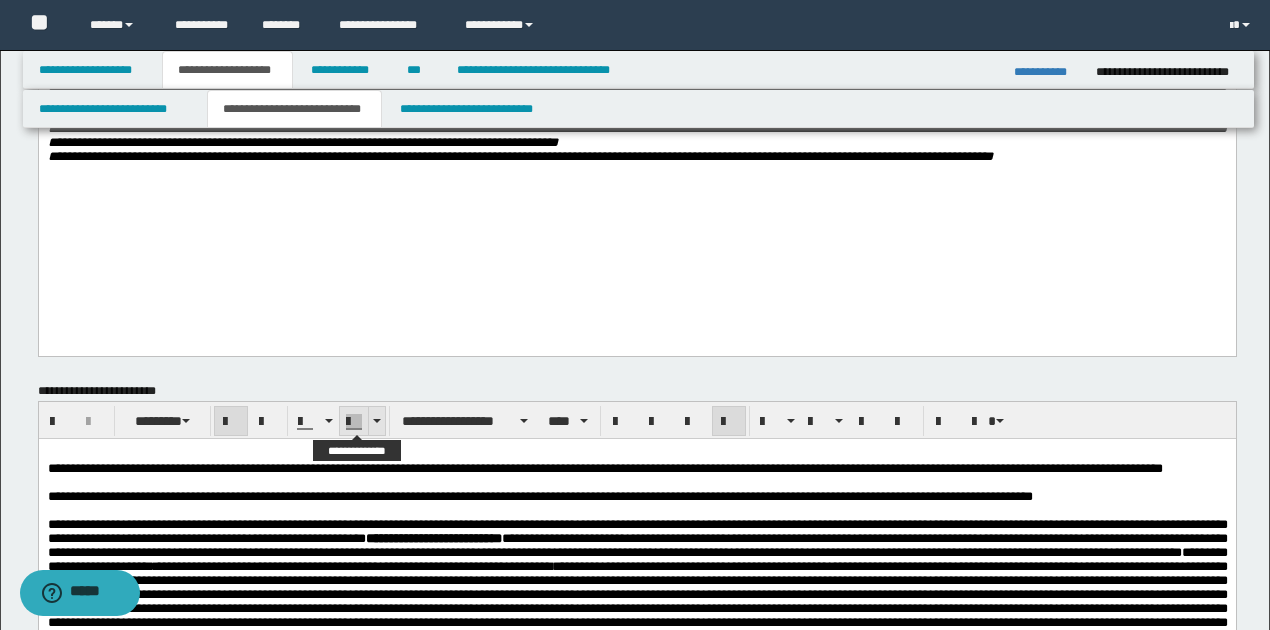 click at bounding box center (377, 421) 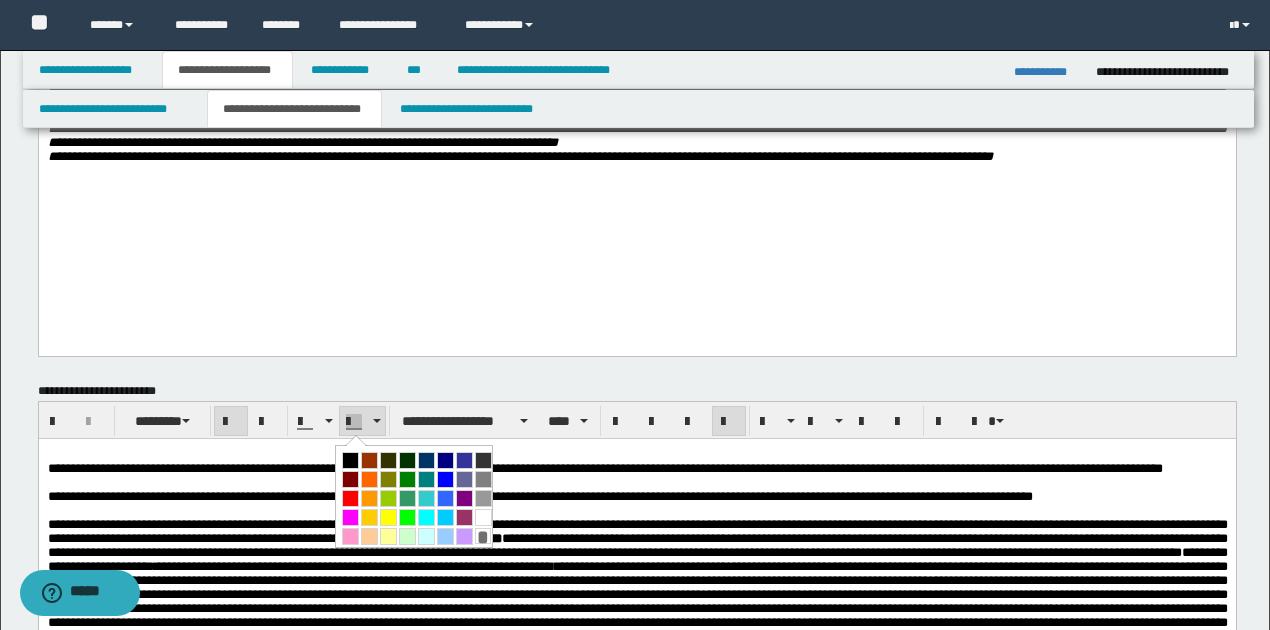 click at bounding box center [350, 517] 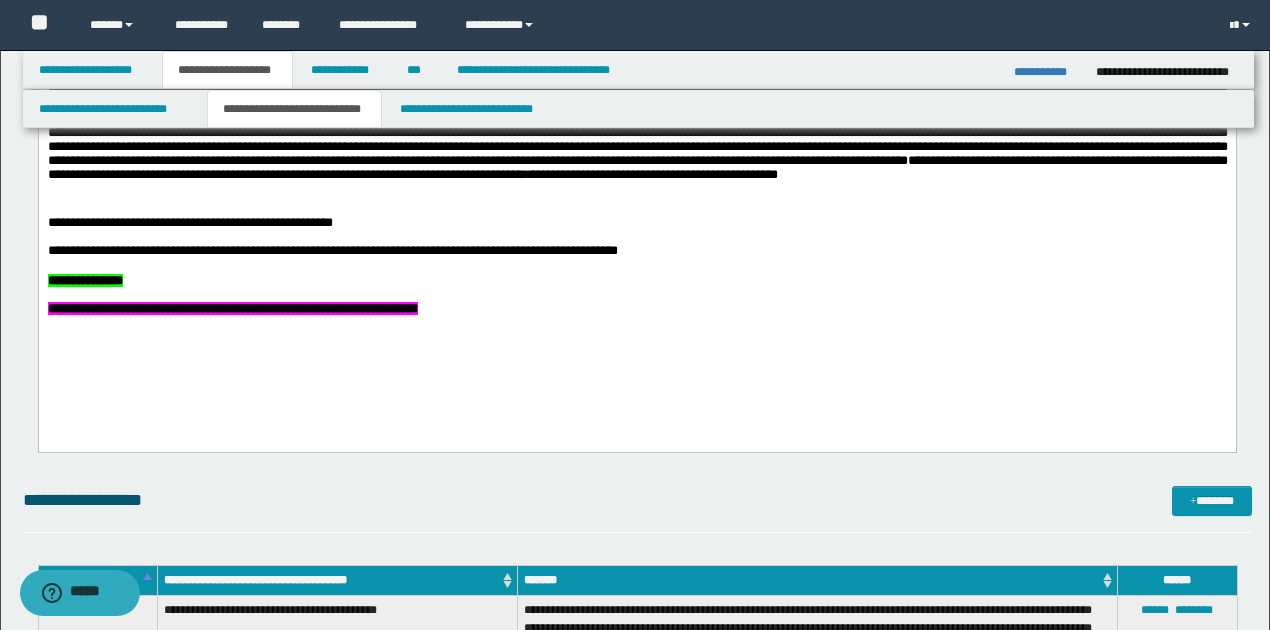 scroll, scrollTop: 1200, scrollLeft: 0, axis: vertical 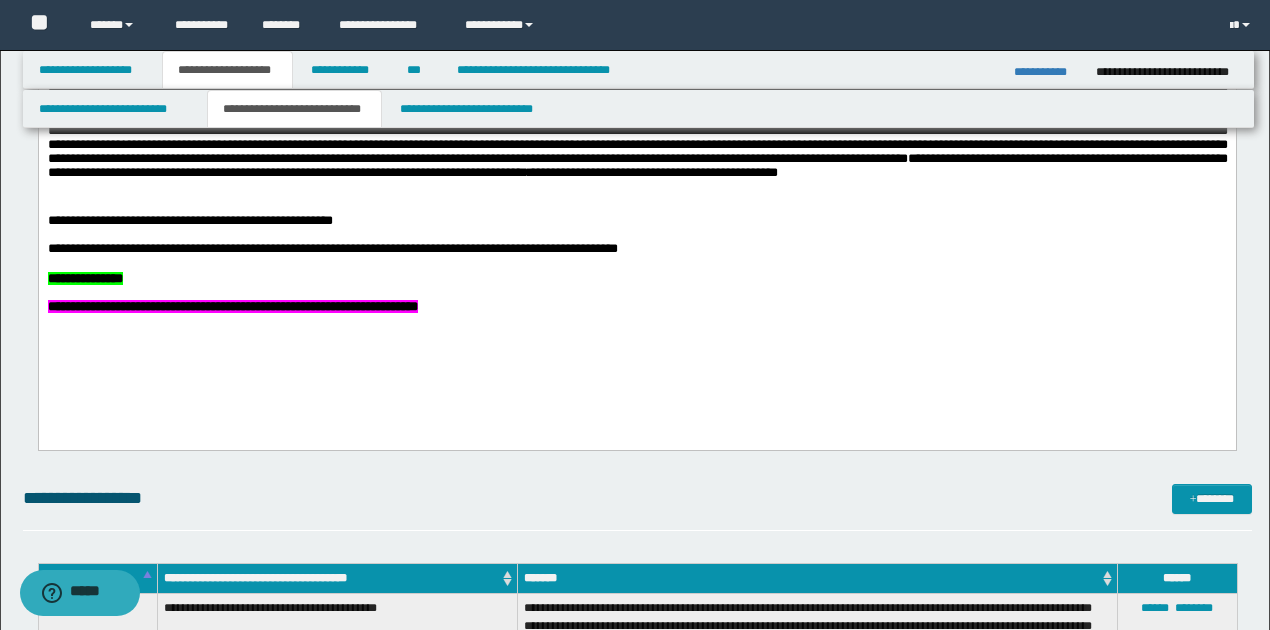 click at bounding box center [636, 294] 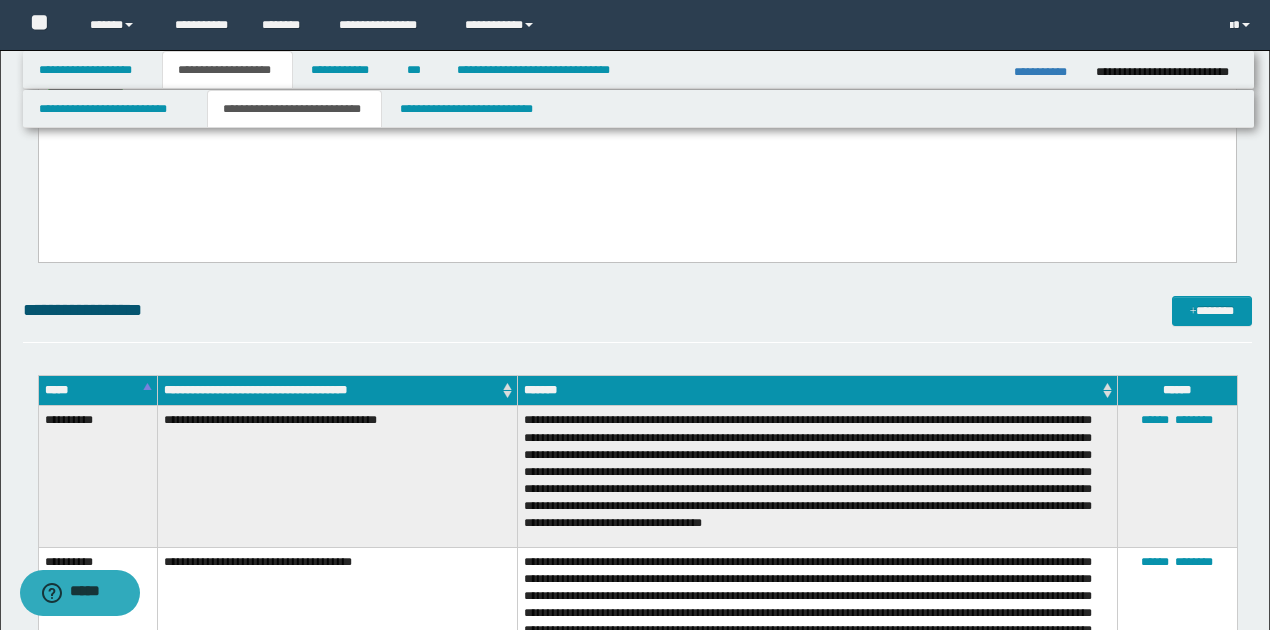 scroll, scrollTop: 1200, scrollLeft: 0, axis: vertical 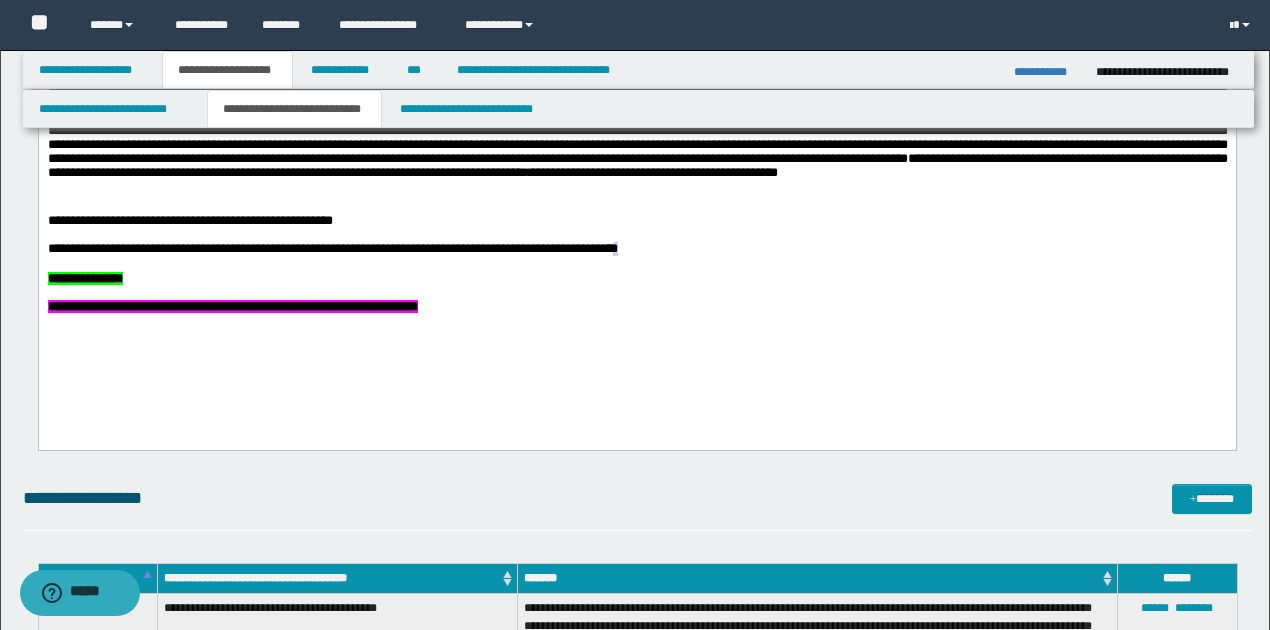 click on "**********" at bounding box center (636, 250) 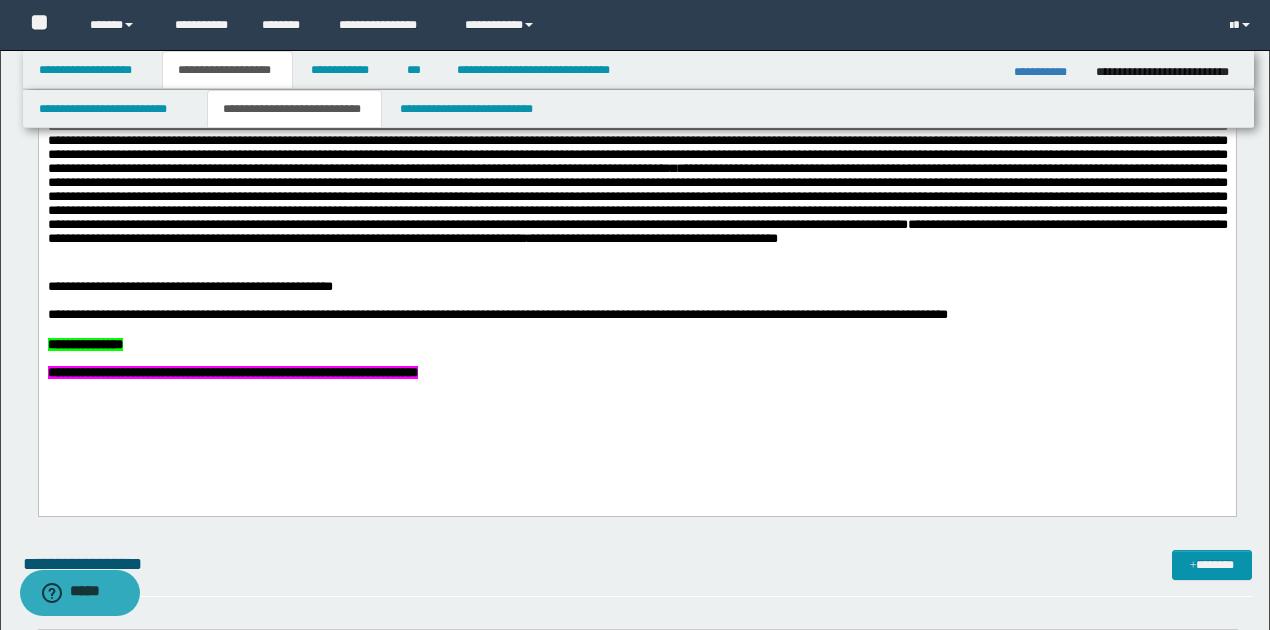 scroll, scrollTop: 1133, scrollLeft: 0, axis: vertical 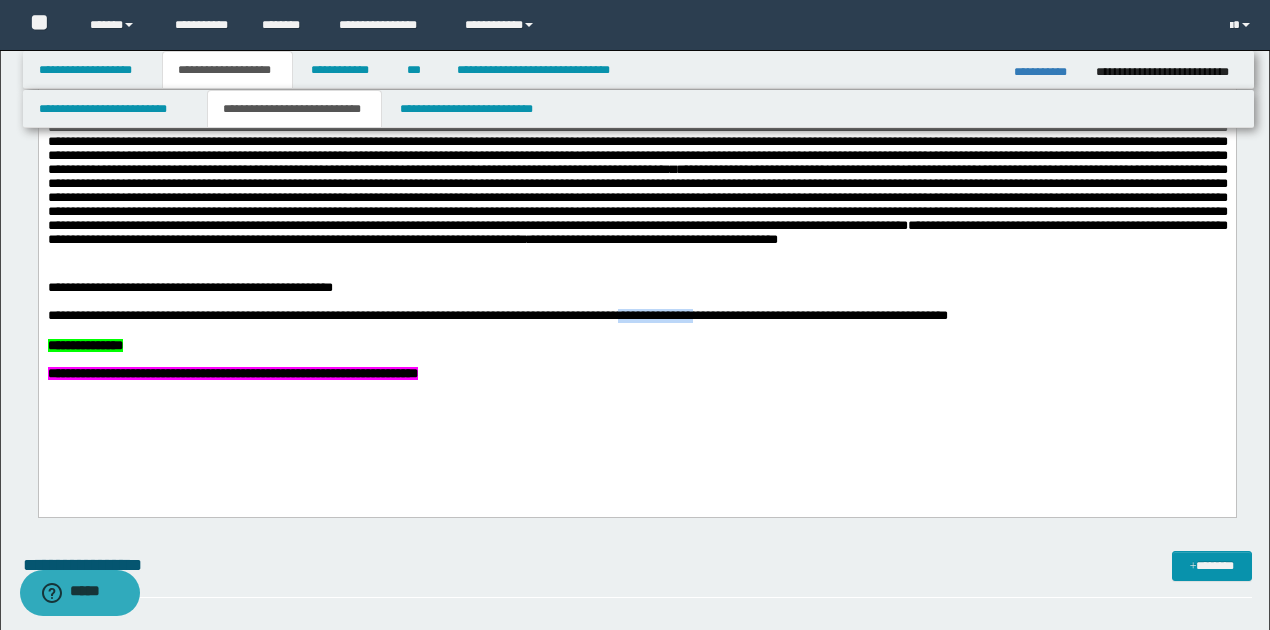 drag, startPoint x: 690, startPoint y: 339, endPoint x: 802, endPoint y: 342, distance: 112.04017 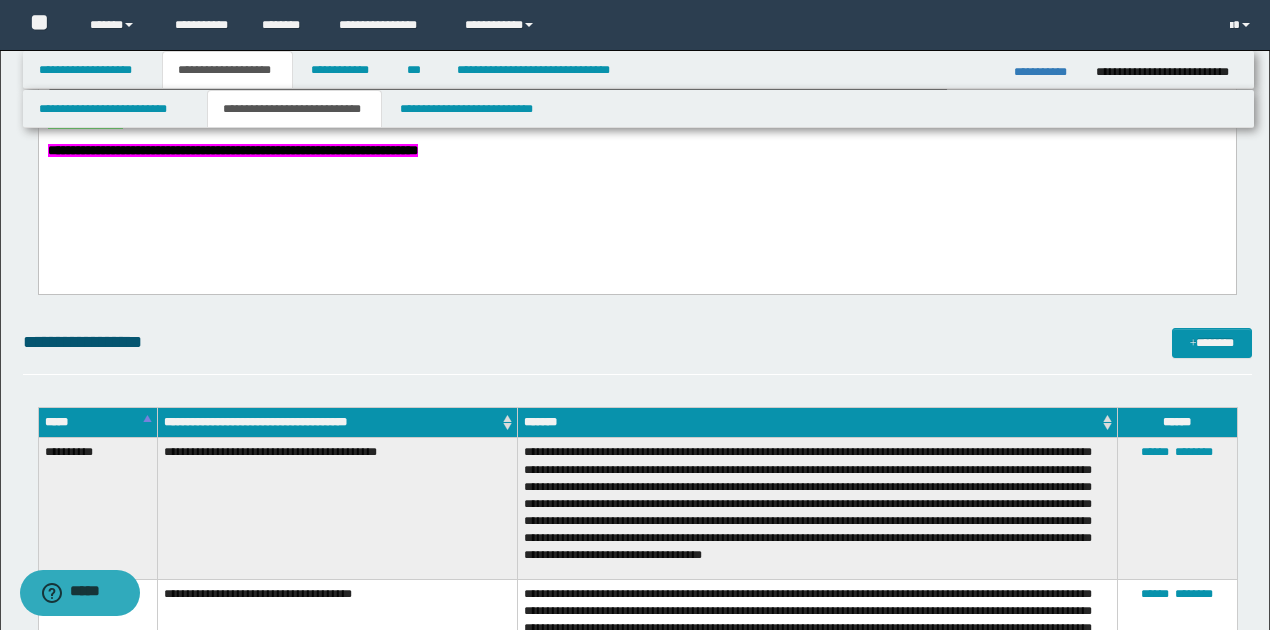 scroll, scrollTop: 1133, scrollLeft: 0, axis: vertical 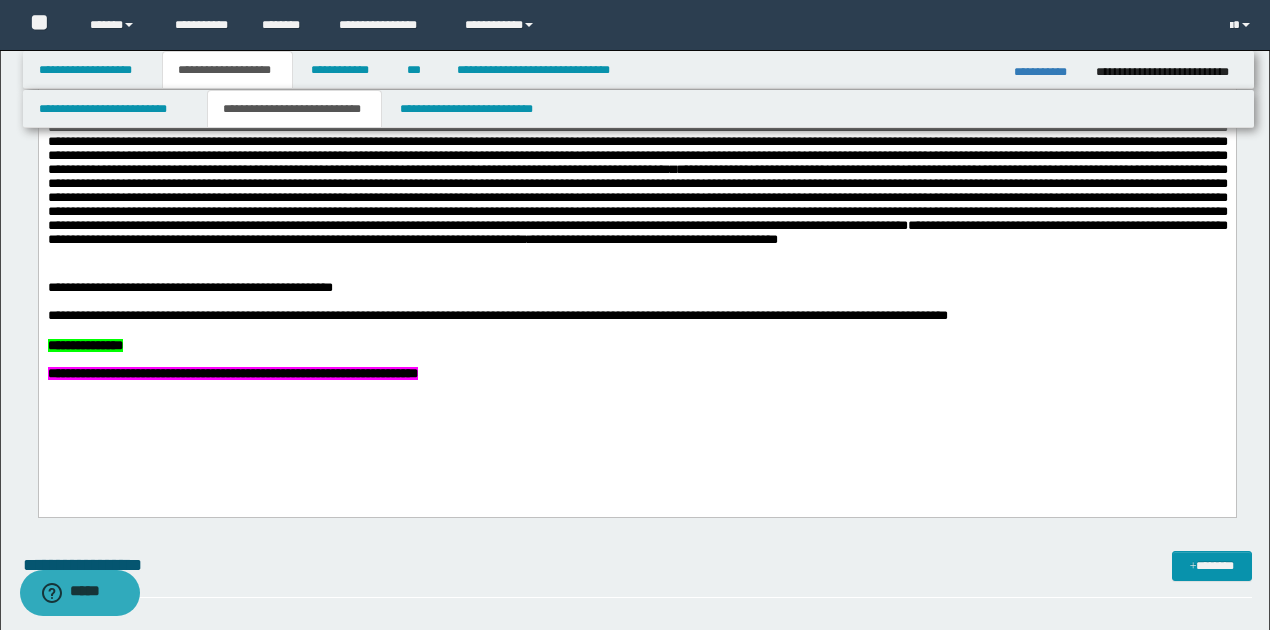 click on "**********" at bounding box center (636, 317) 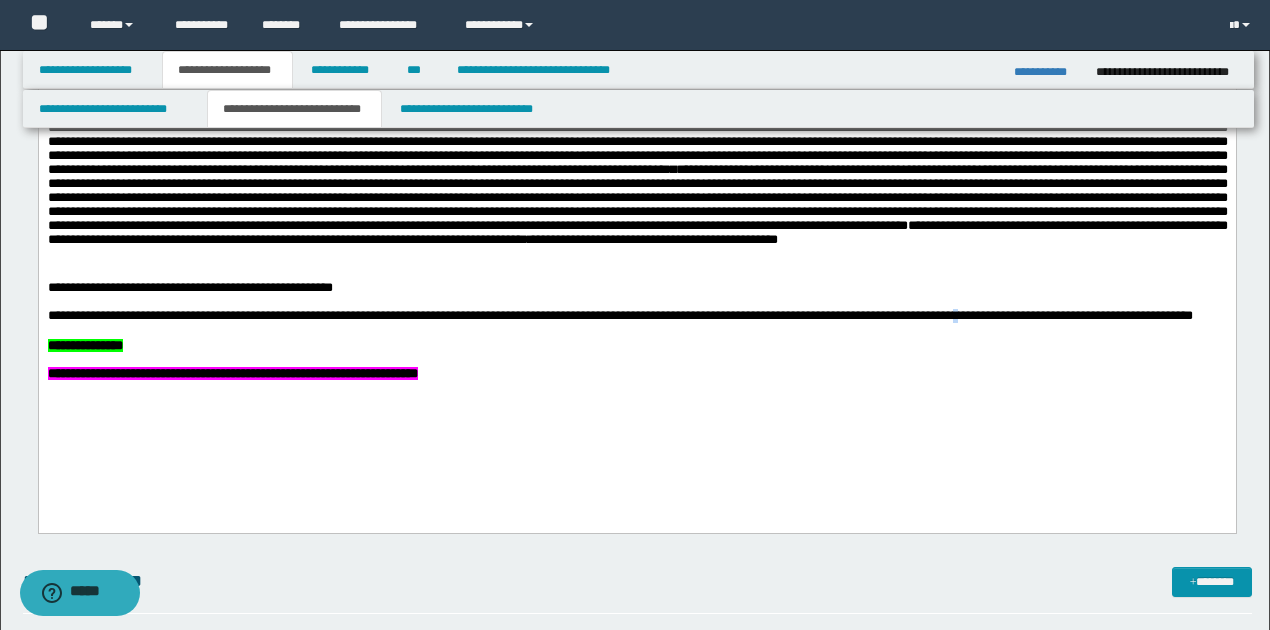 click on "**********" at bounding box center [619, 316] 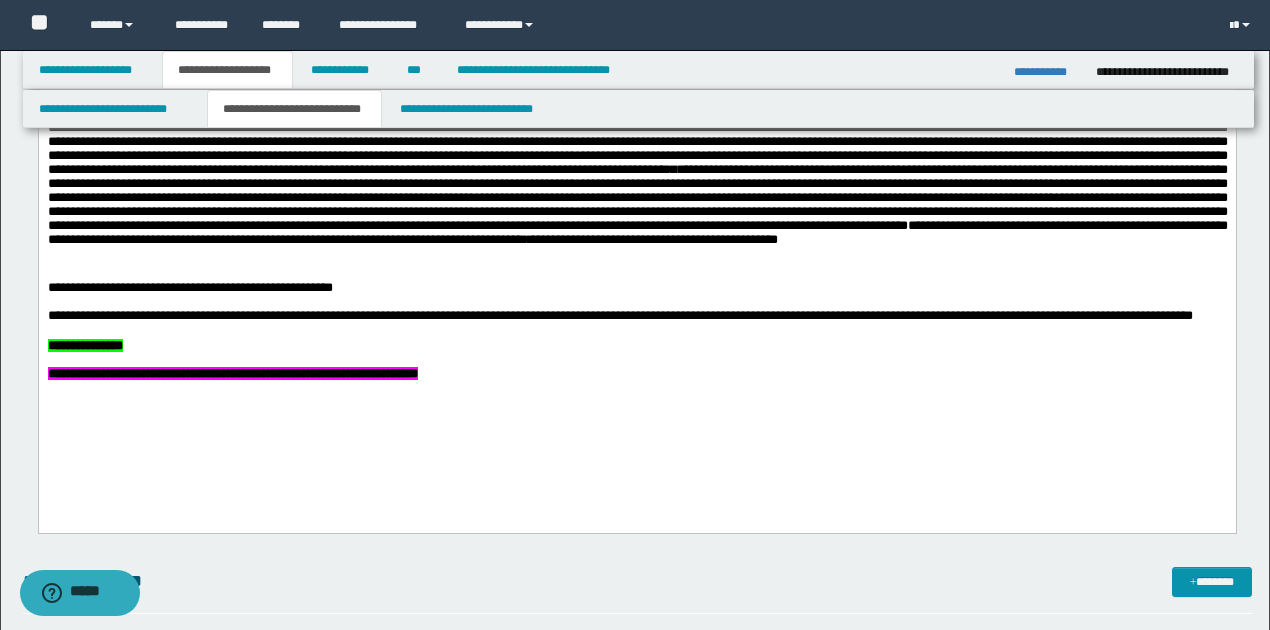 click on "**********" at bounding box center [619, 316] 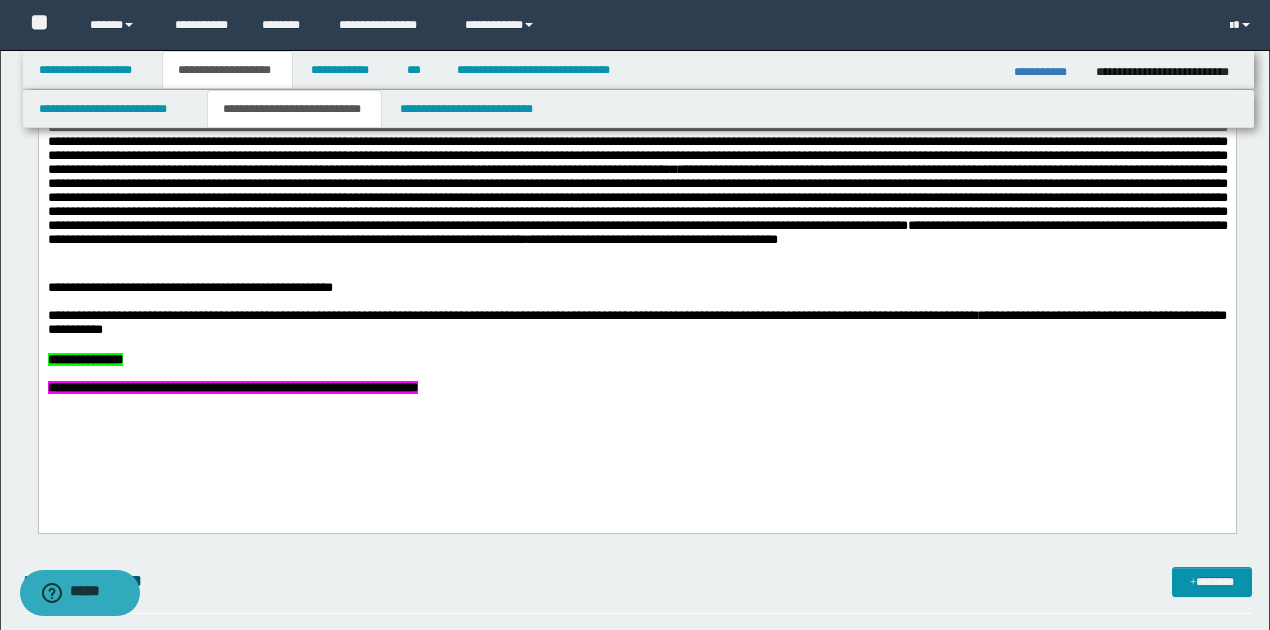 click on "**********" at bounding box center [636, 324] 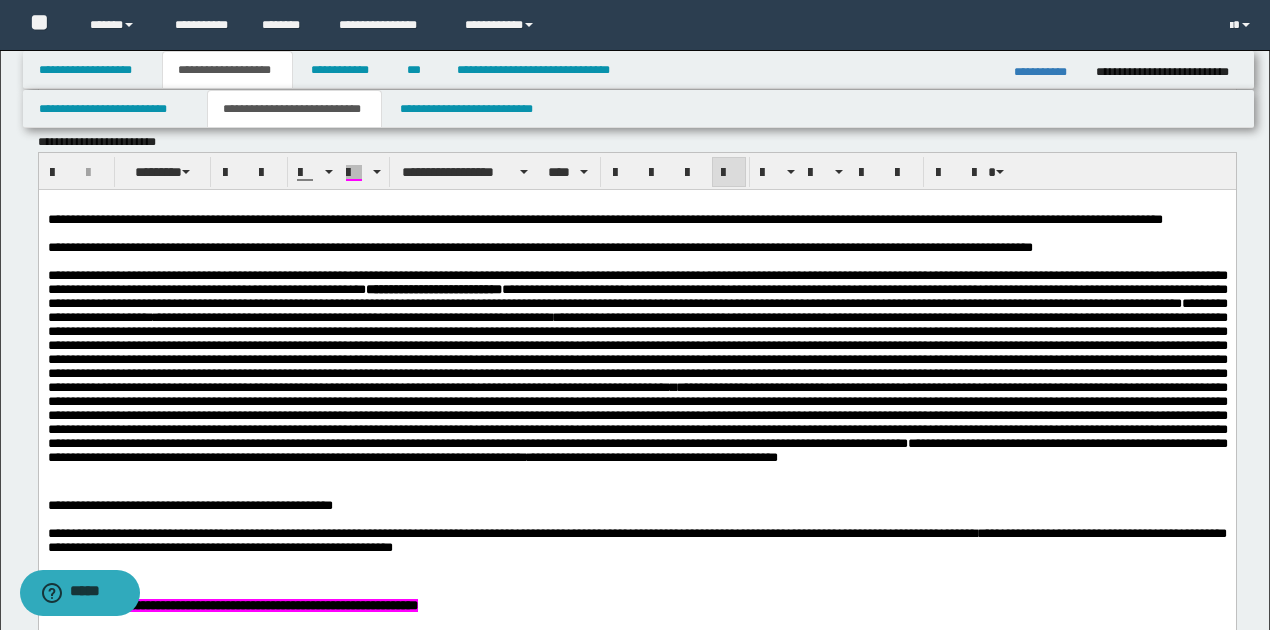 scroll, scrollTop: 866, scrollLeft: 0, axis: vertical 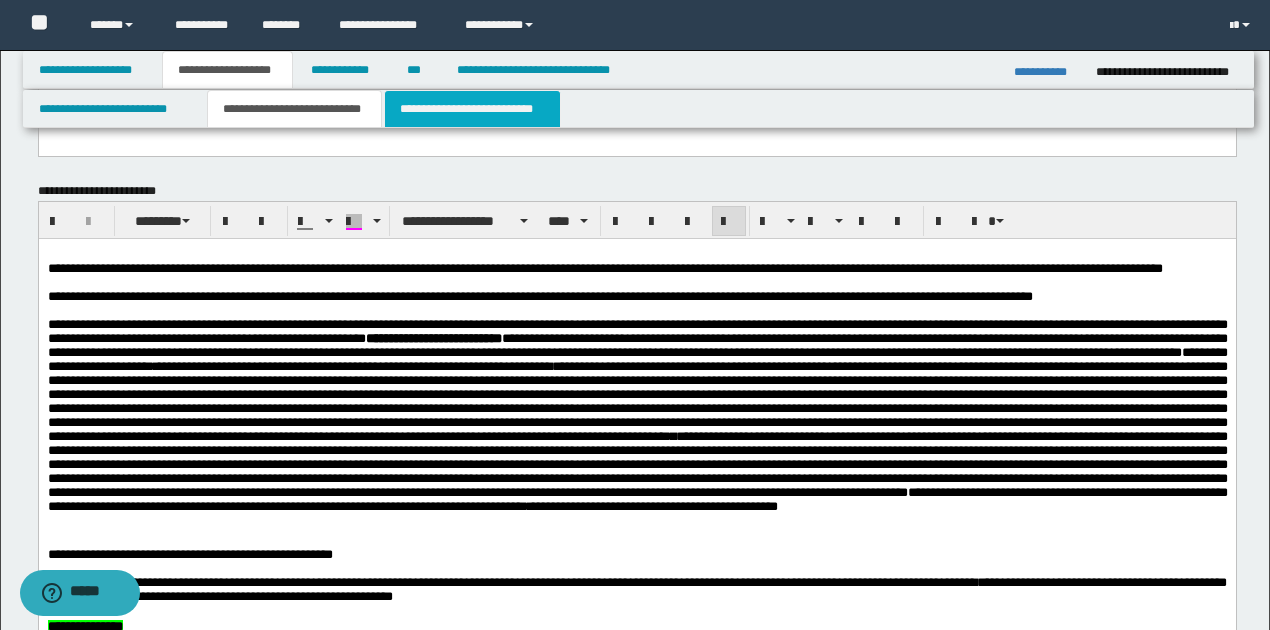click on "**********" at bounding box center [472, 109] 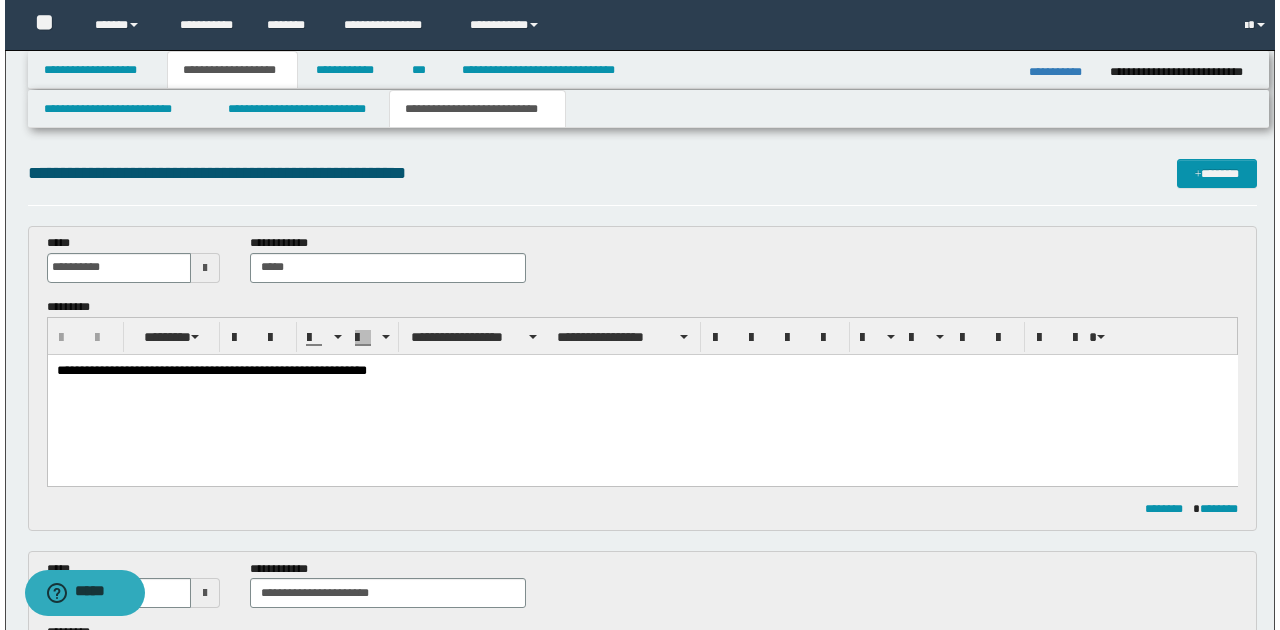 scroll, scrollTop: 0, scrollLeft: 0, axis: both 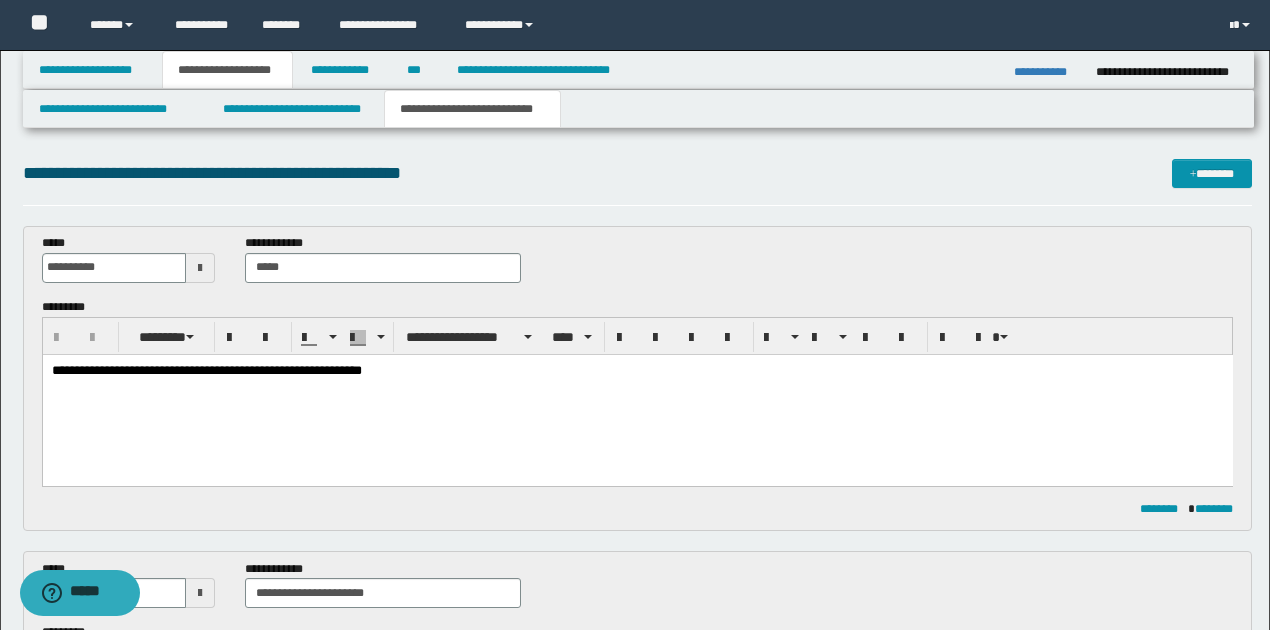click on "**********" at bounding box center (206, 369) 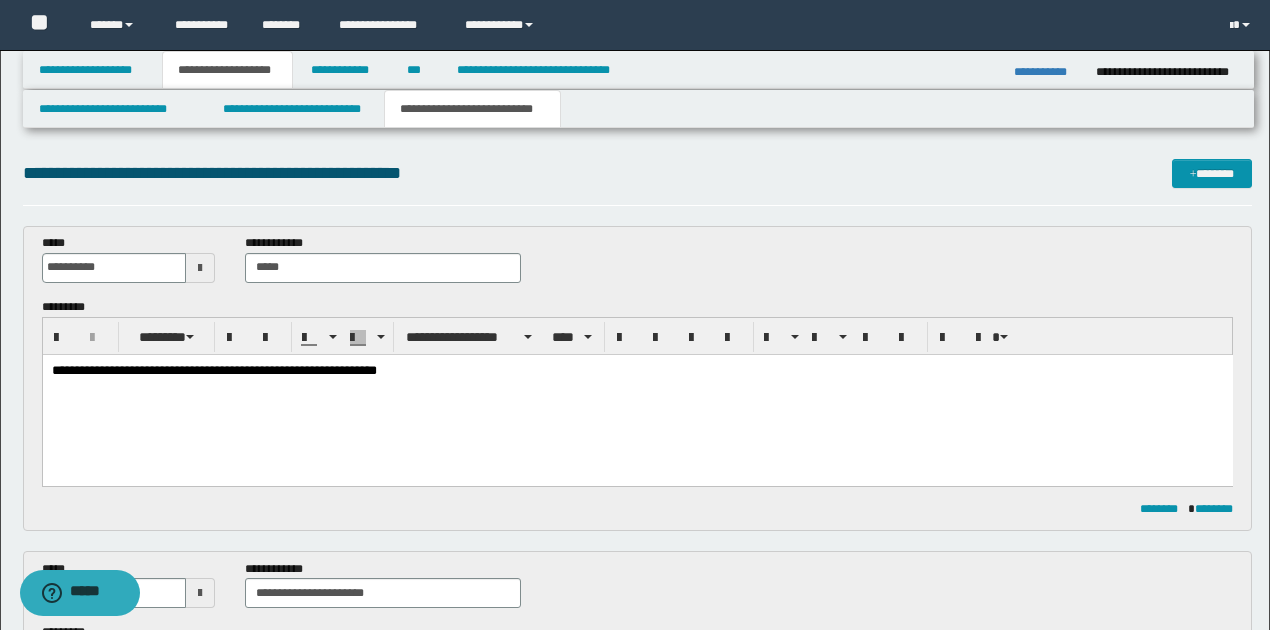 click on "**********" at bounding box center [213, 369] 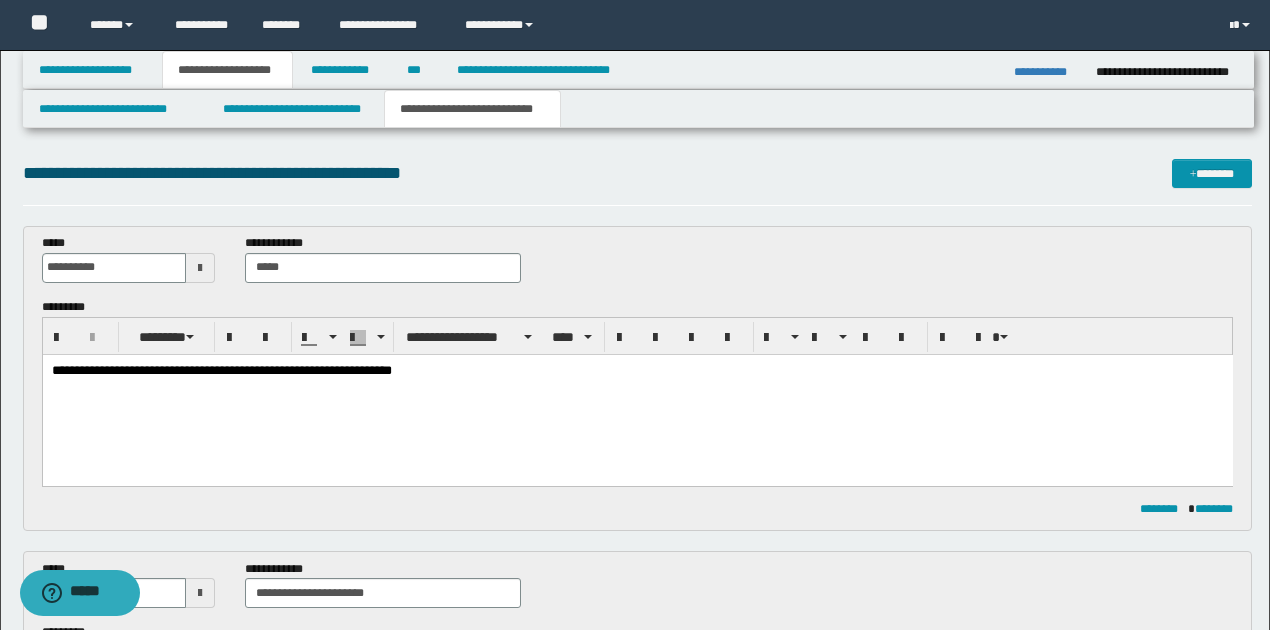 click on "**********" at bounding box center [221, 369] 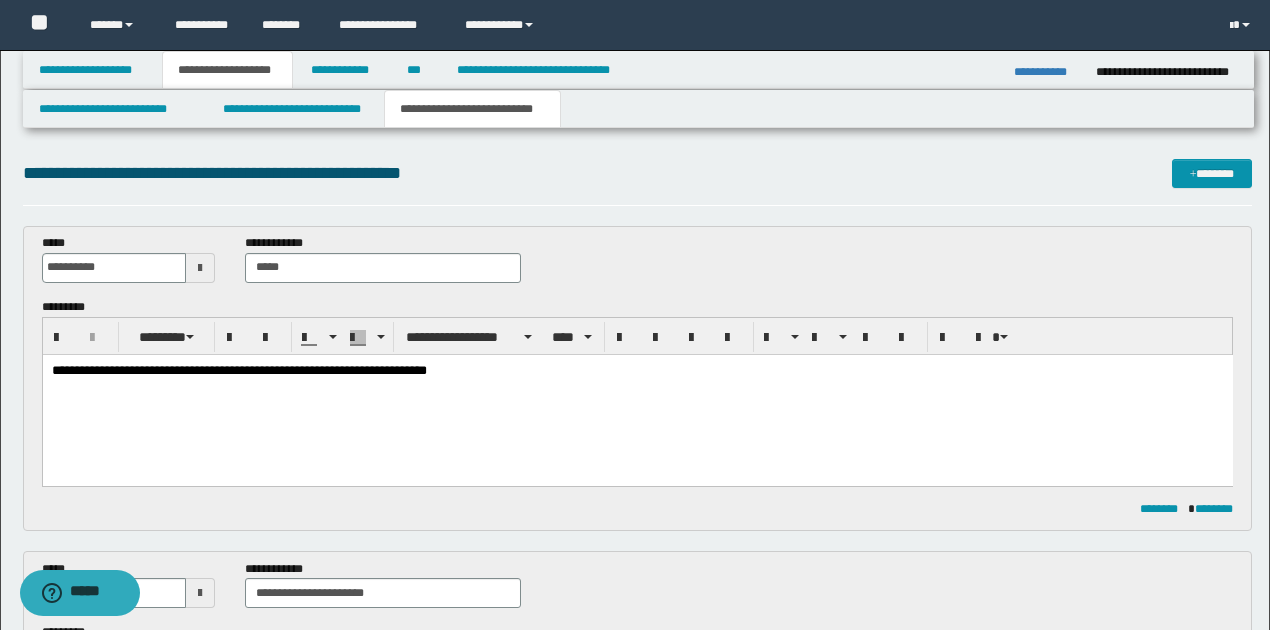 click on "**********" at bounding box center (637, 369) 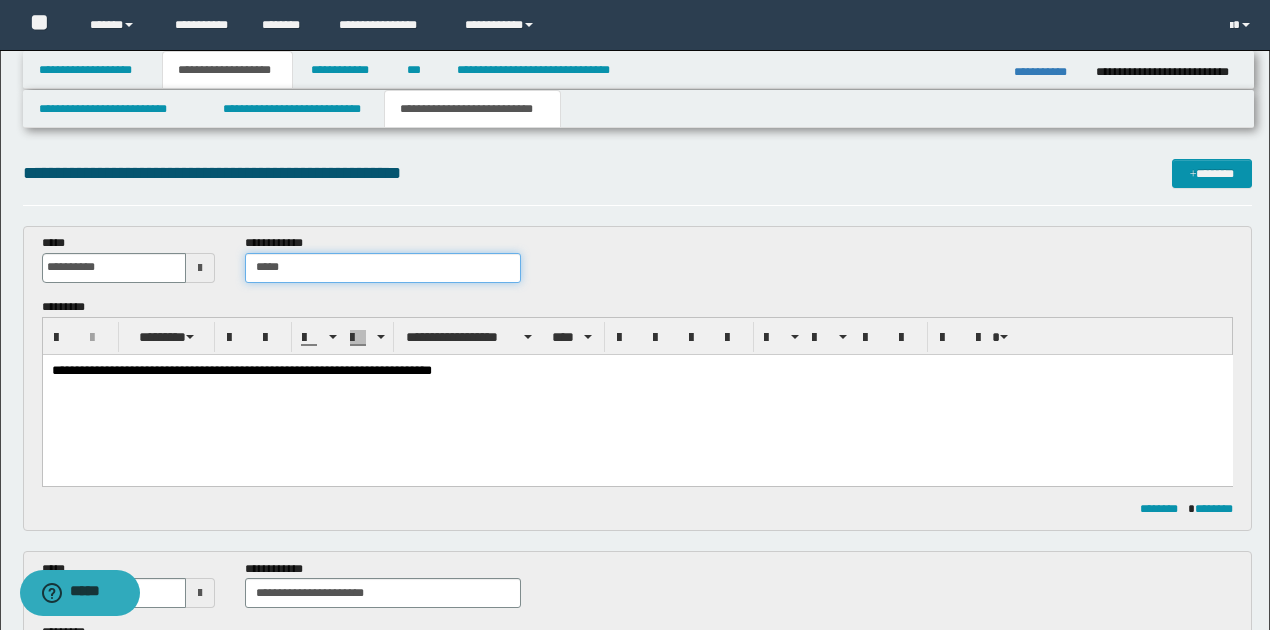 click on "*****" at bounding box center (382, 268) 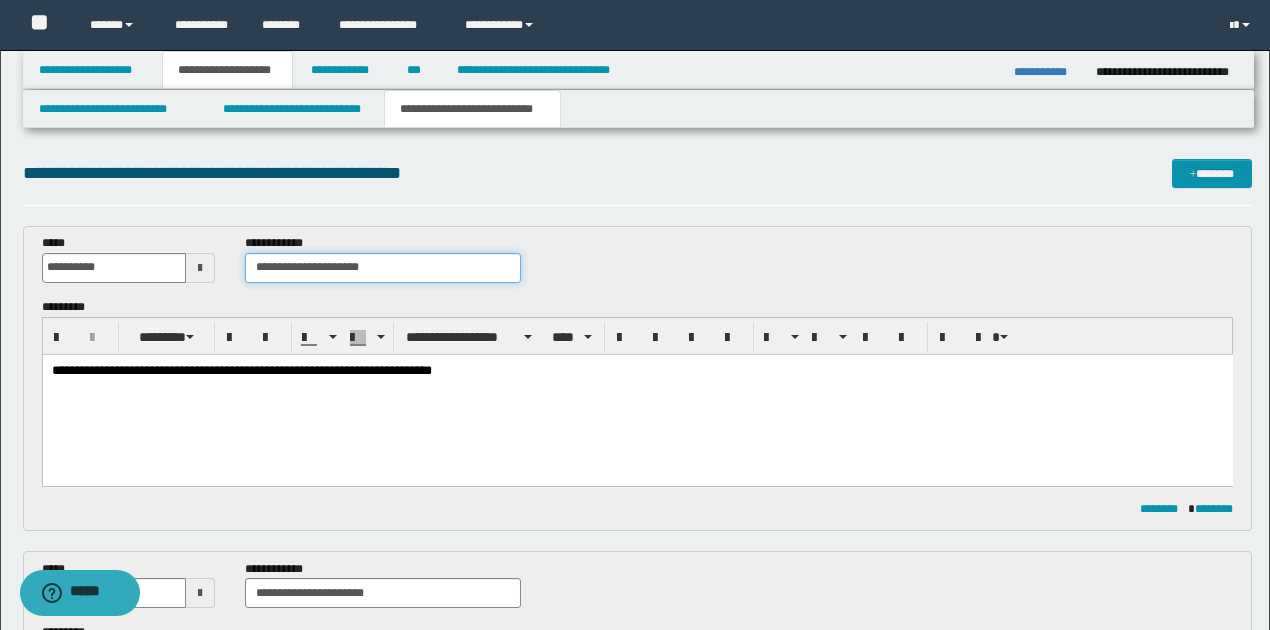 type on "**********" 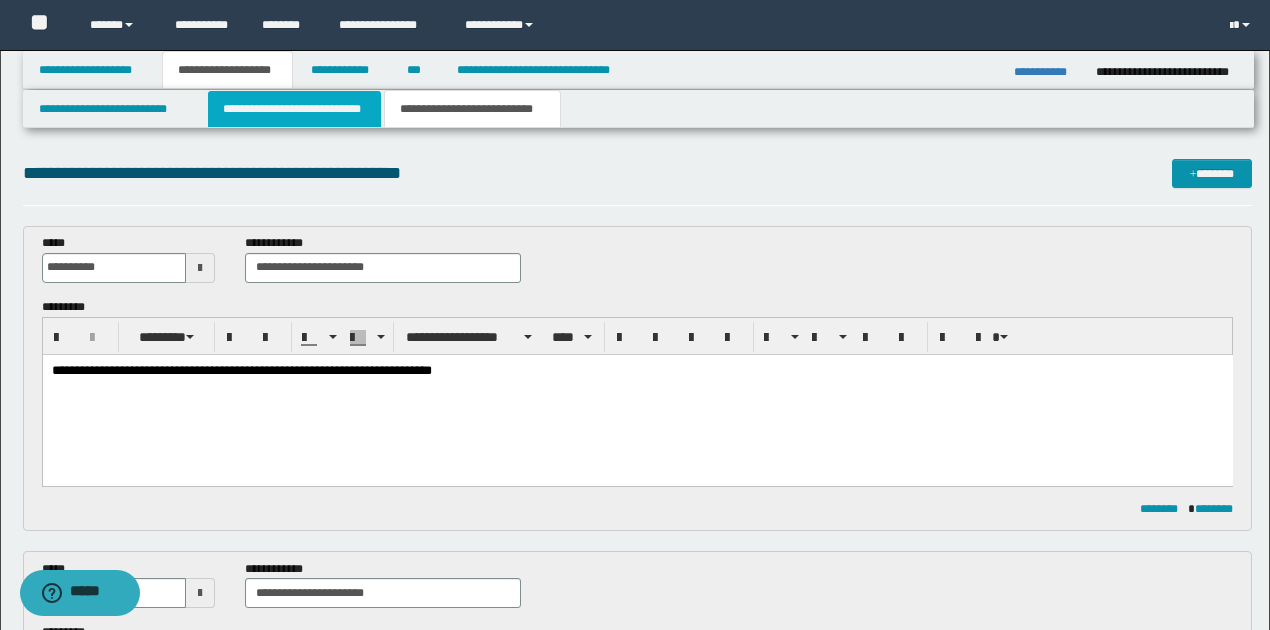 click on "**********" at bounding box center [294, 109] 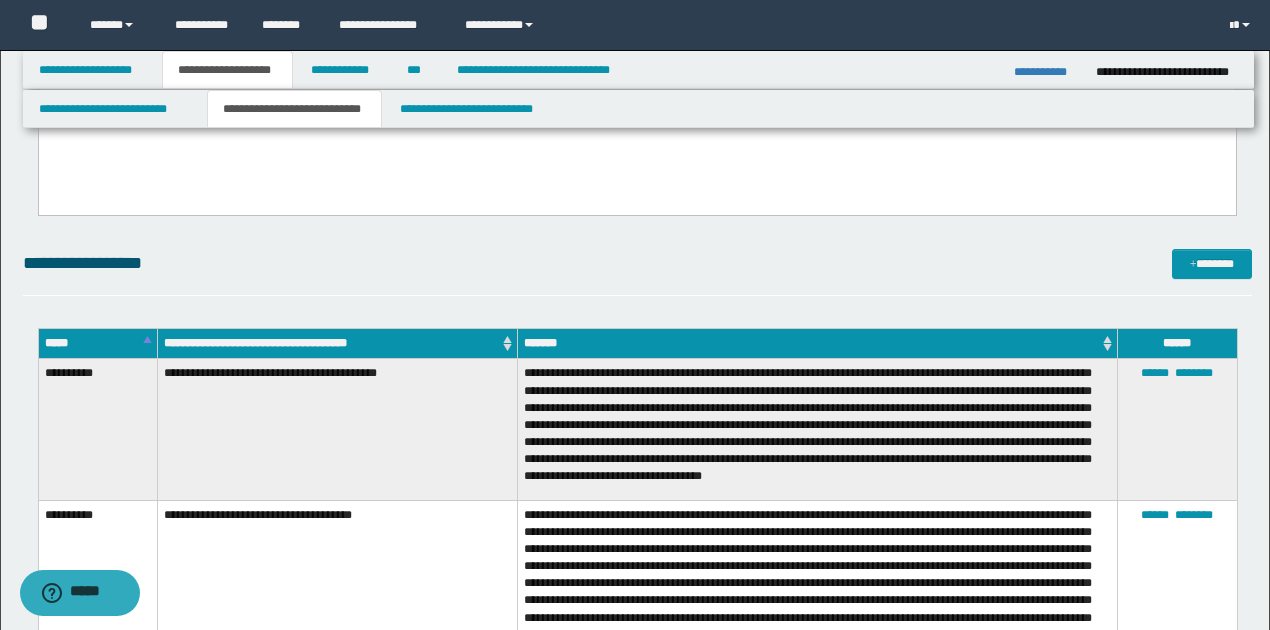 scroll, scrollTop: 1266, scrollLeft: 0, axis: vertical 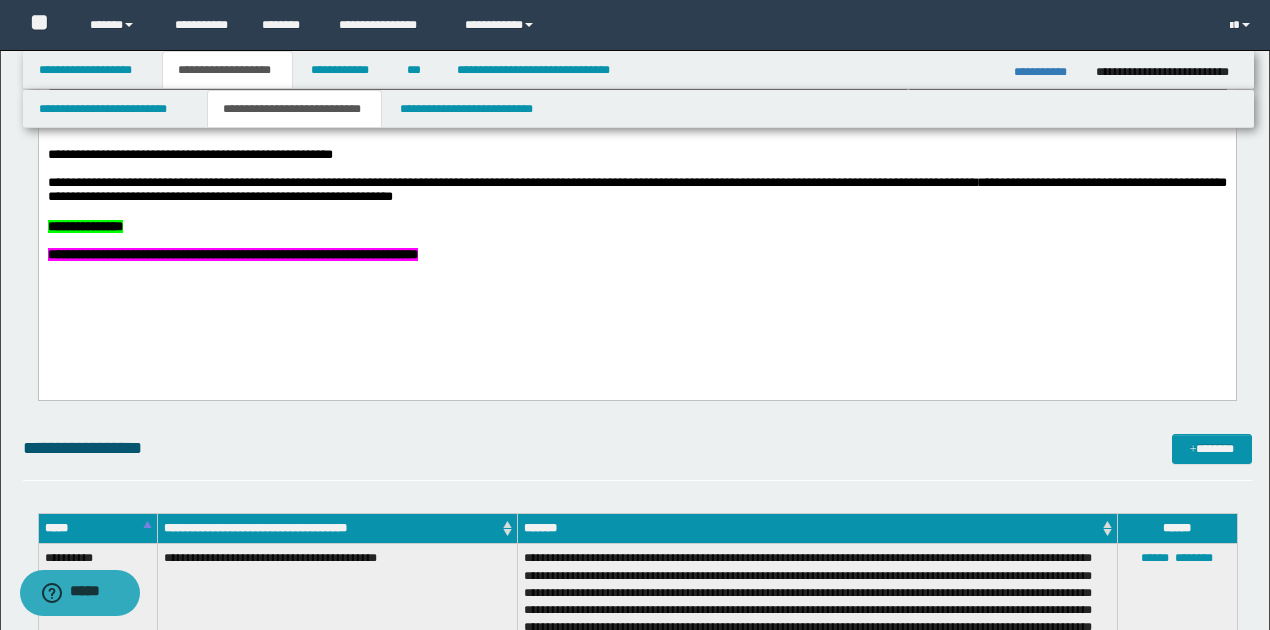 click on "**********" at bounding box center (232, 255) 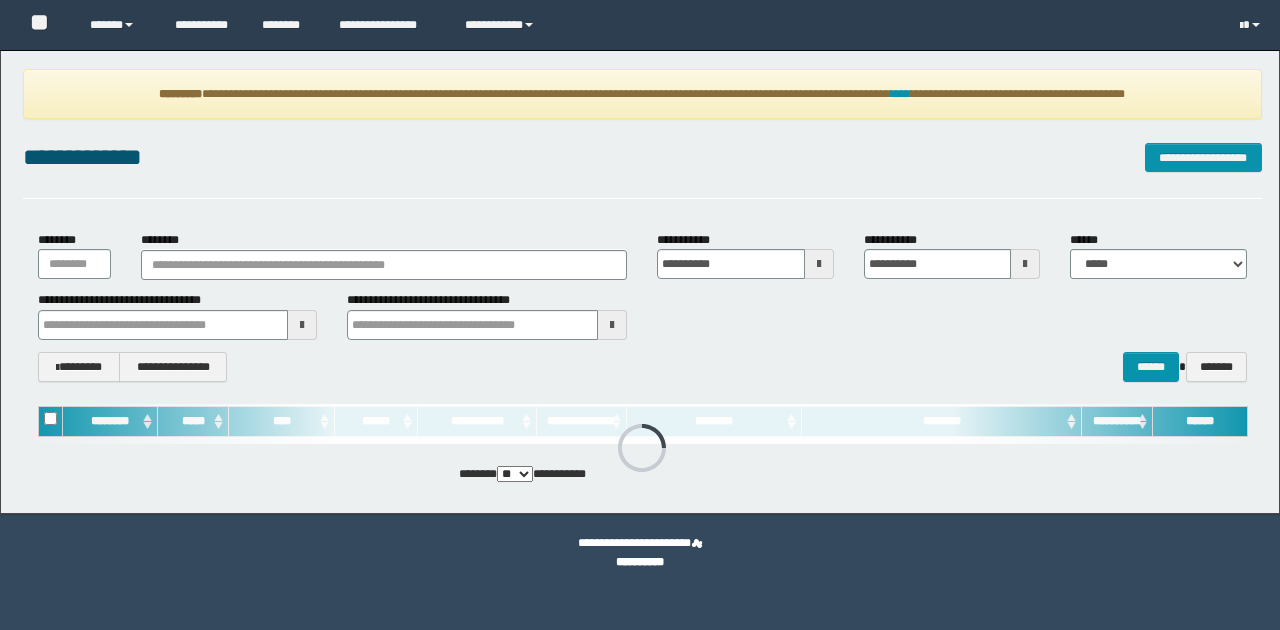 scroll, scrollTop: 0, scrollLeft: 0, axis: both 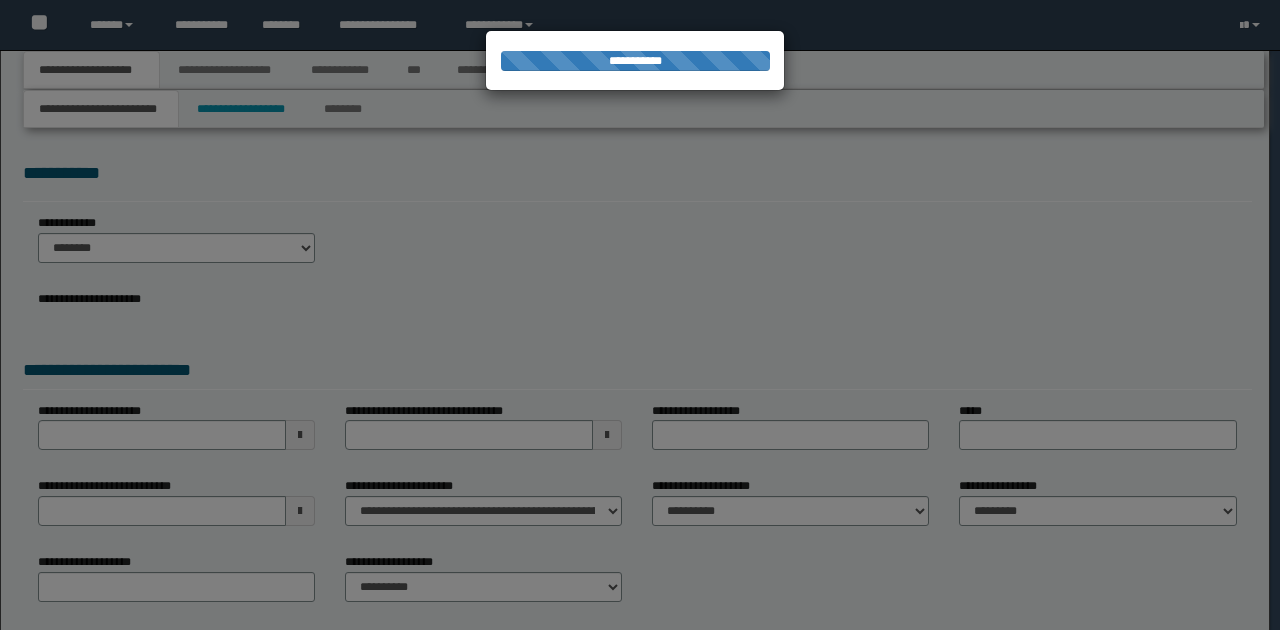 type on "**********" 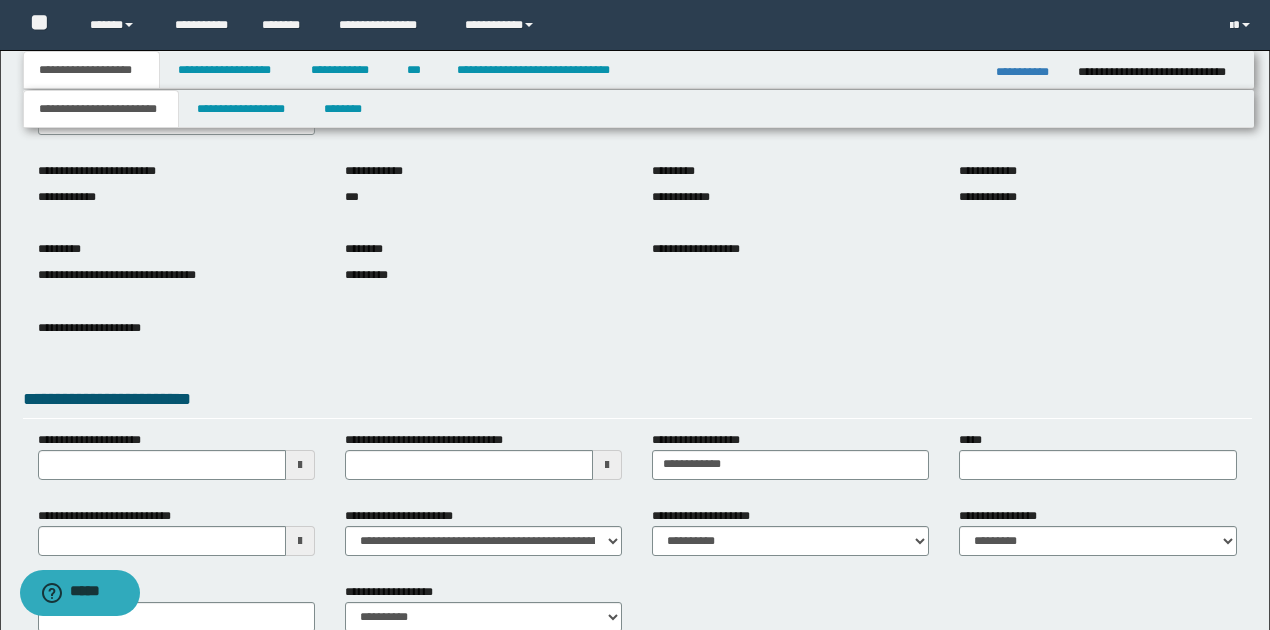 scroll, scrollTop: 133, scrollLeft: 0, axis: vertical 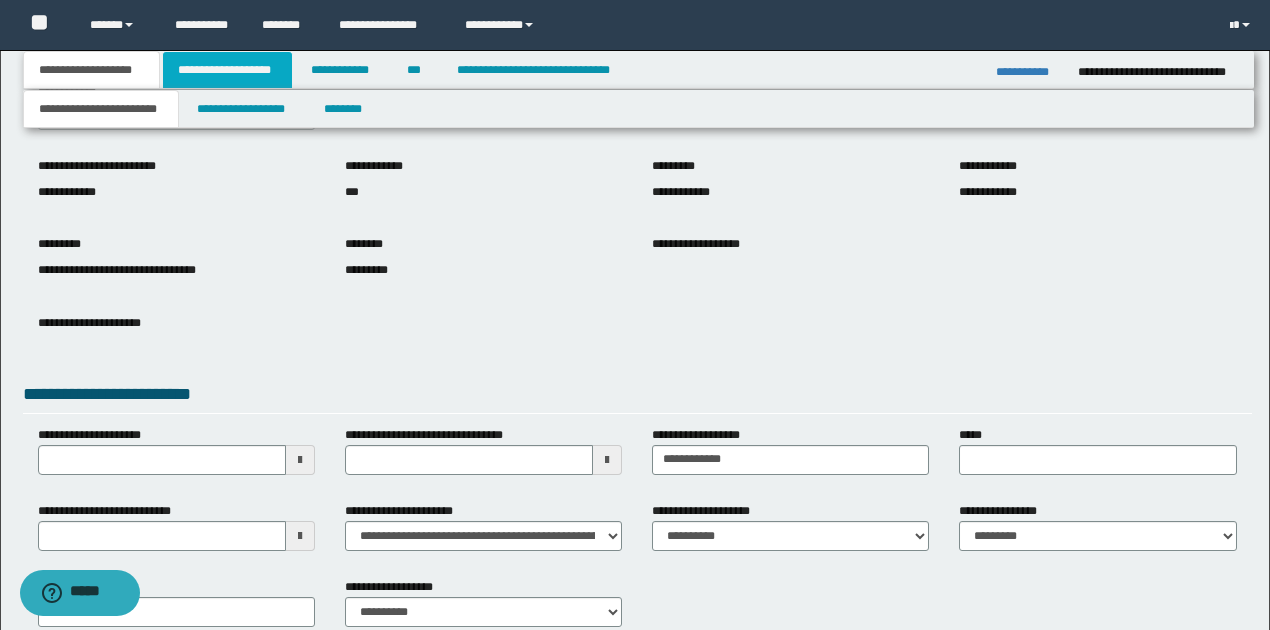 click on "**********" at bounding box center [227, 70] 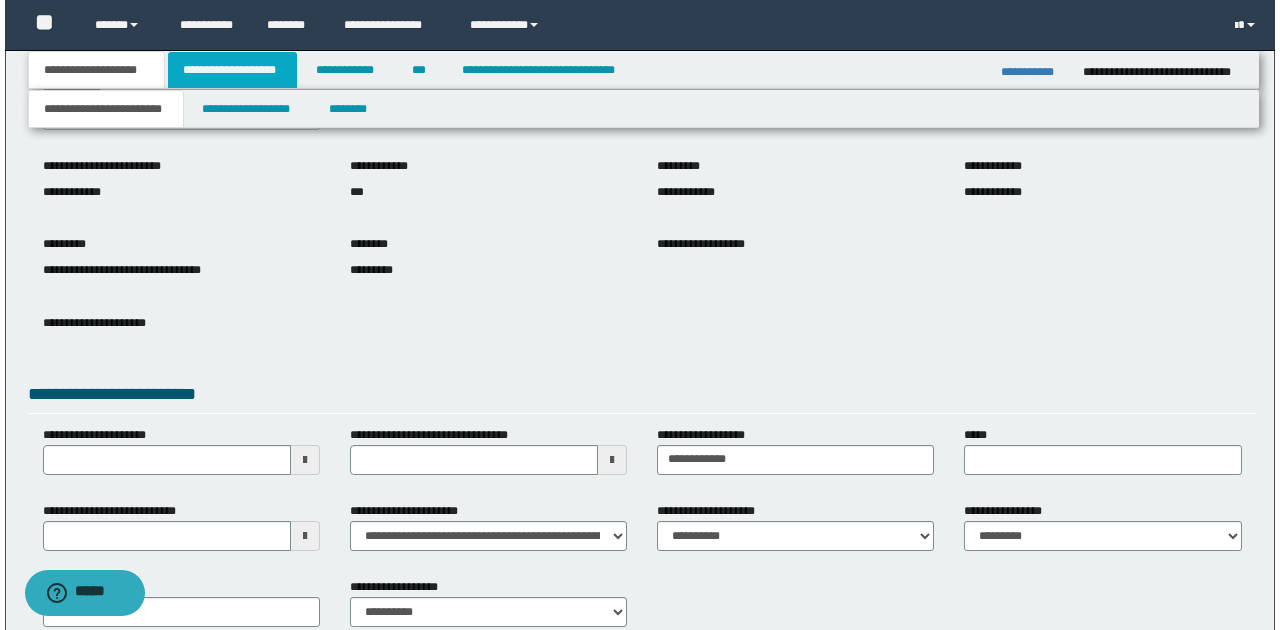 scroll, scrollTop: 0, scrollLeft: 0, axis: both 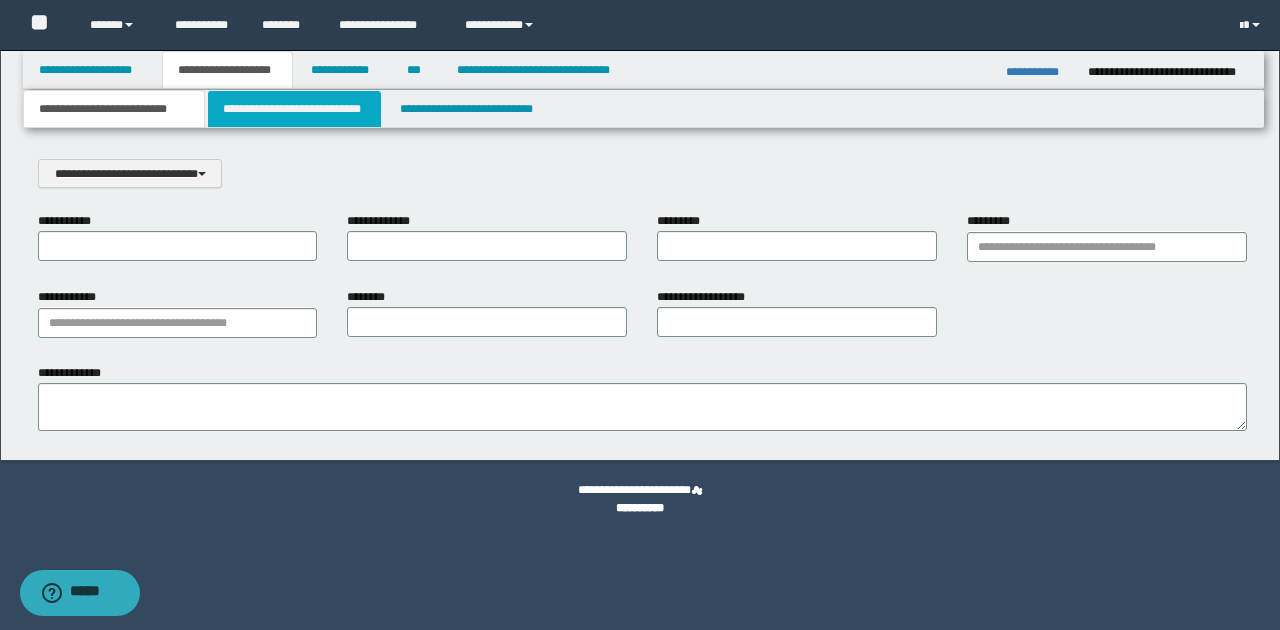 click on "**********" at bounding box center (294, 109) 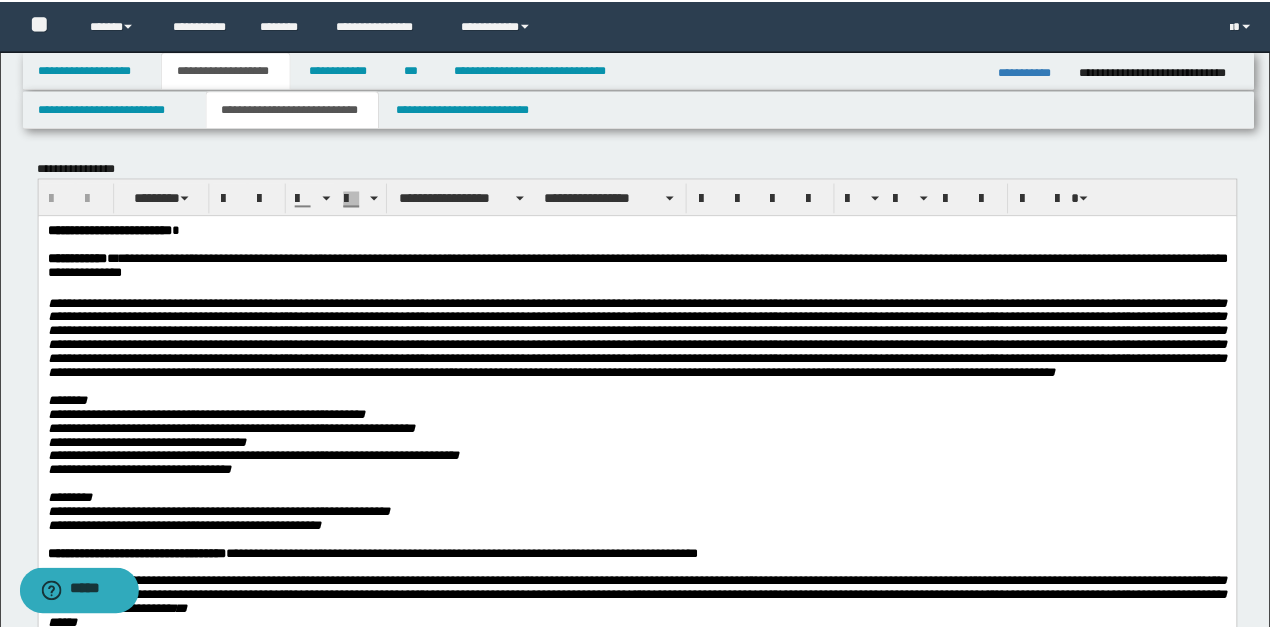 scroll, scrollTop: 0, scrollLeft: 0, axis: both 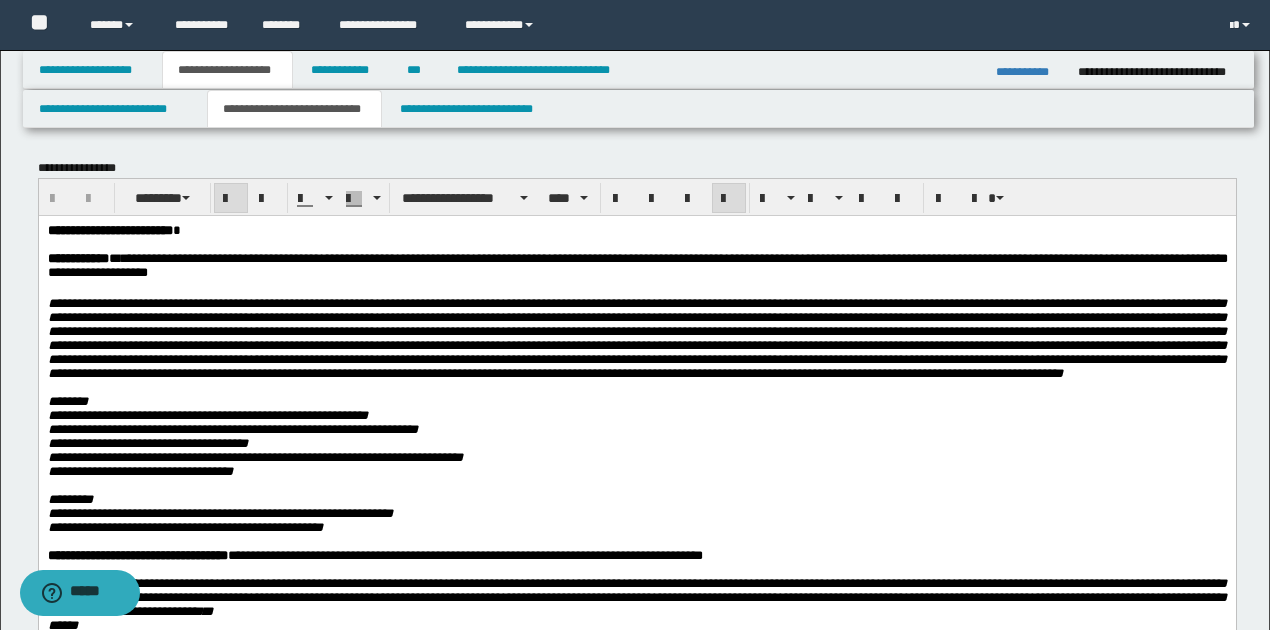 click on "**********" at bounding box center (109, 229) 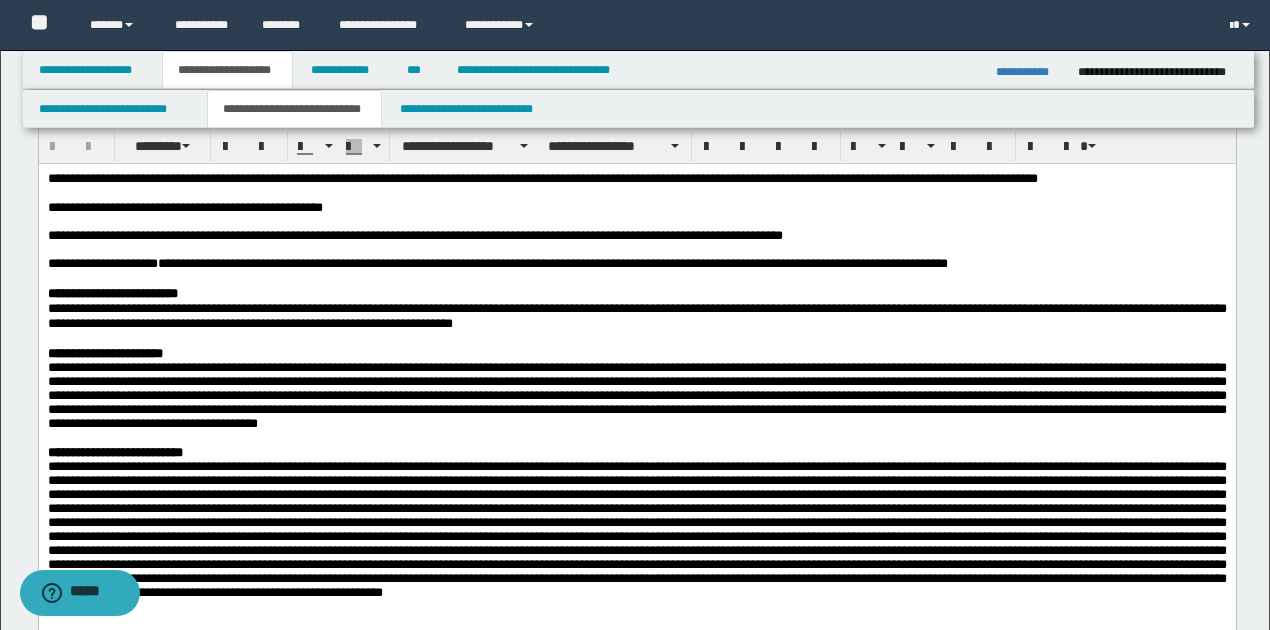 scroll, scrollTop: 1000, scrollLeft: 0, axis: vertical 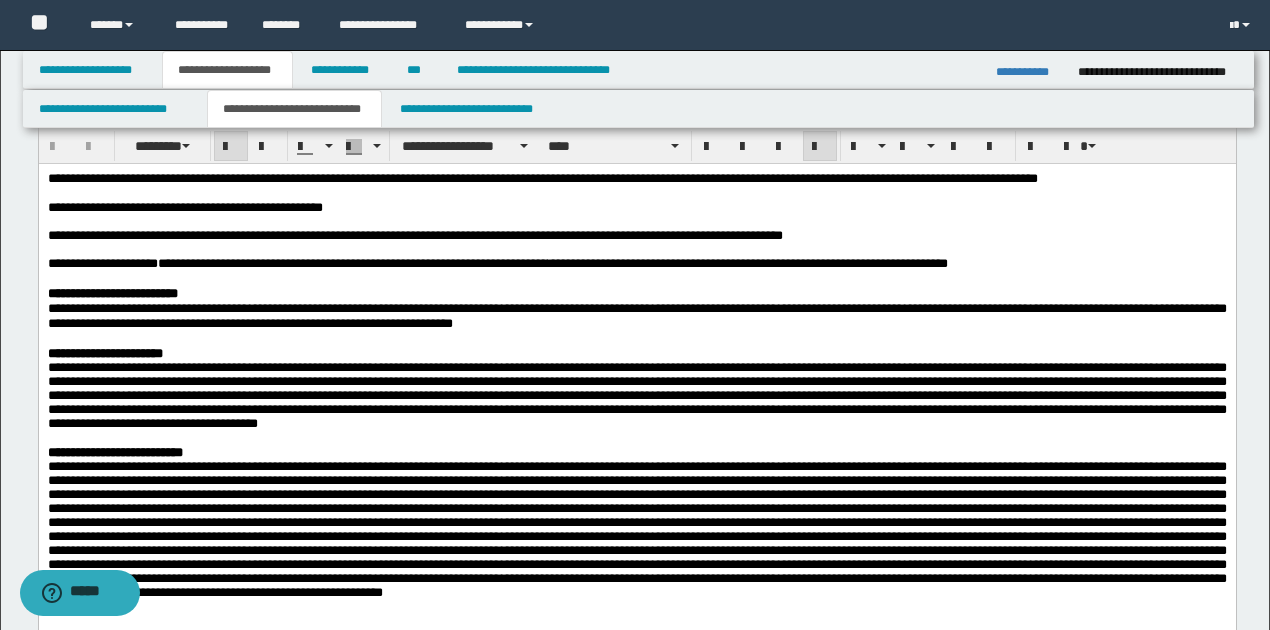 click on "**********" at bounding box center [636, 354] 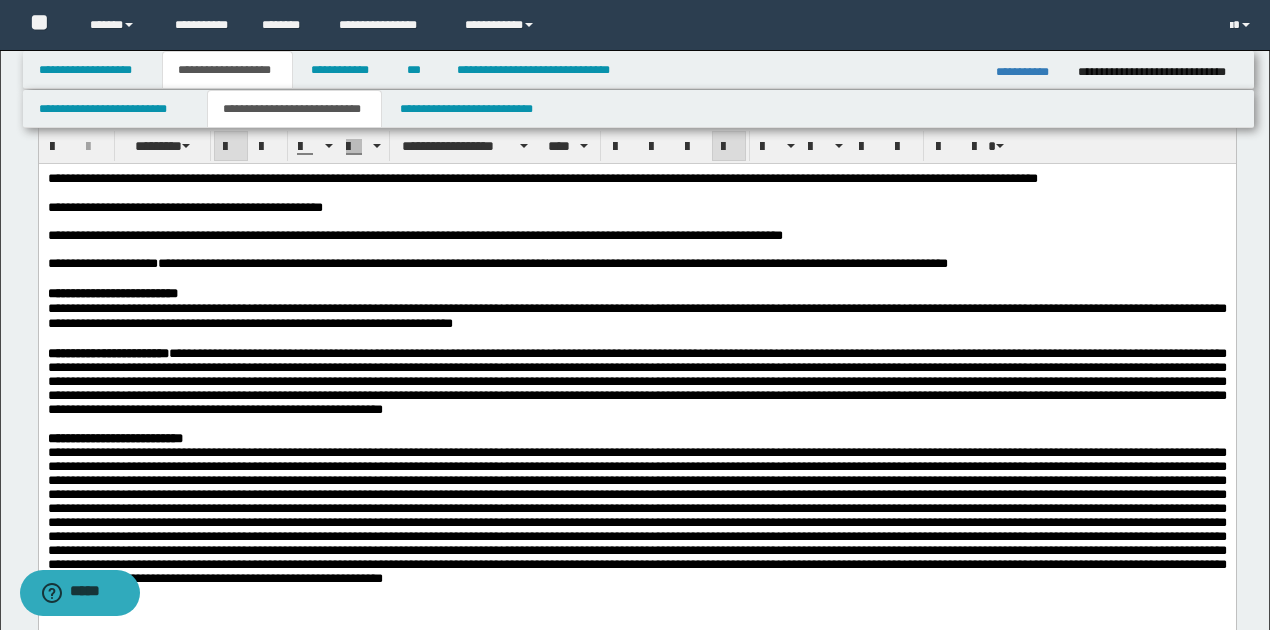 click on "**********" at bounding box center (636, 439) 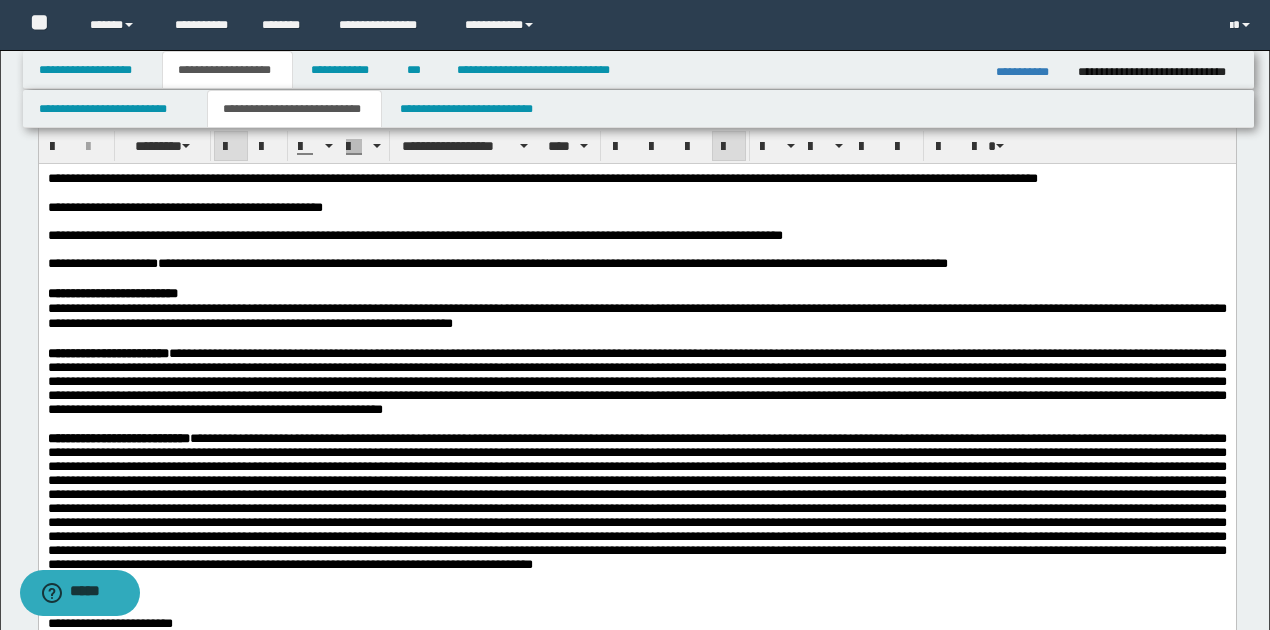 click on "**********" at bounding box center (636, 294) 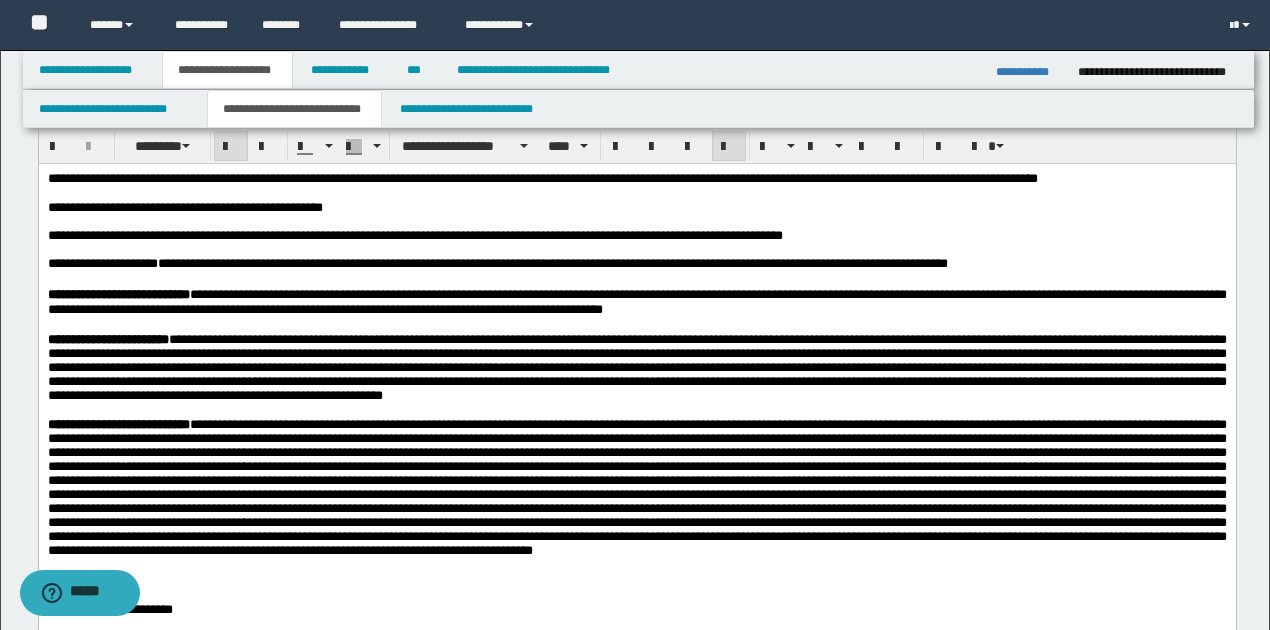 click on "**********" at bounding box center (636, 302) 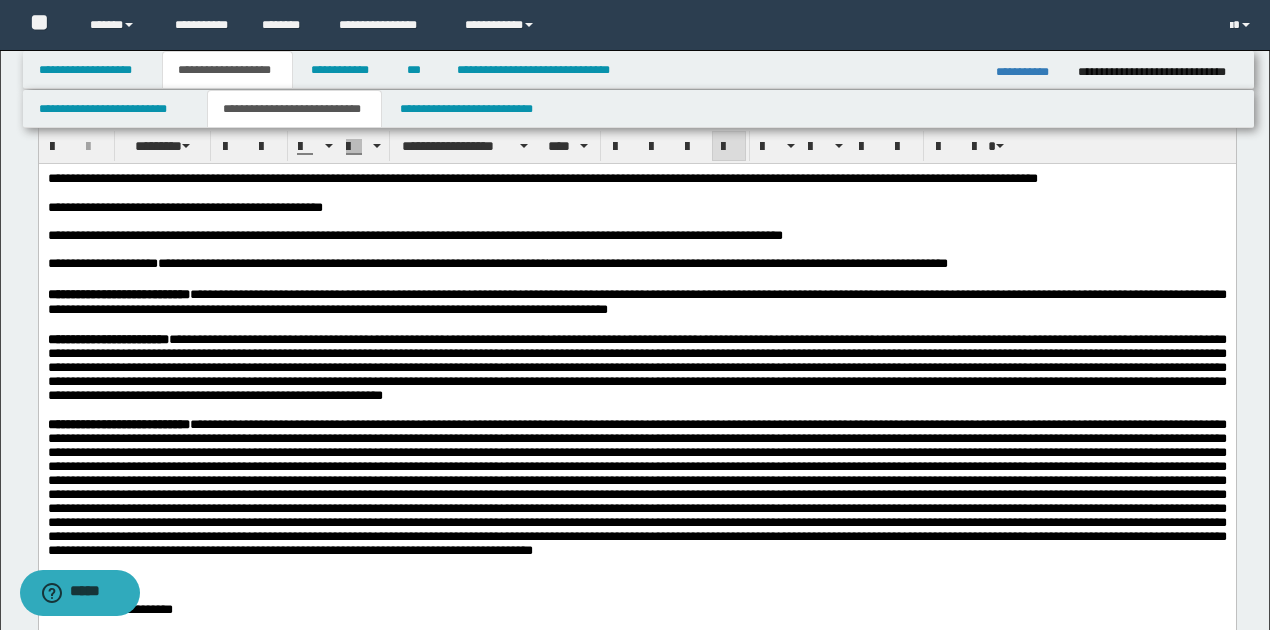 click on "**********" at bounding box center (636, 367) 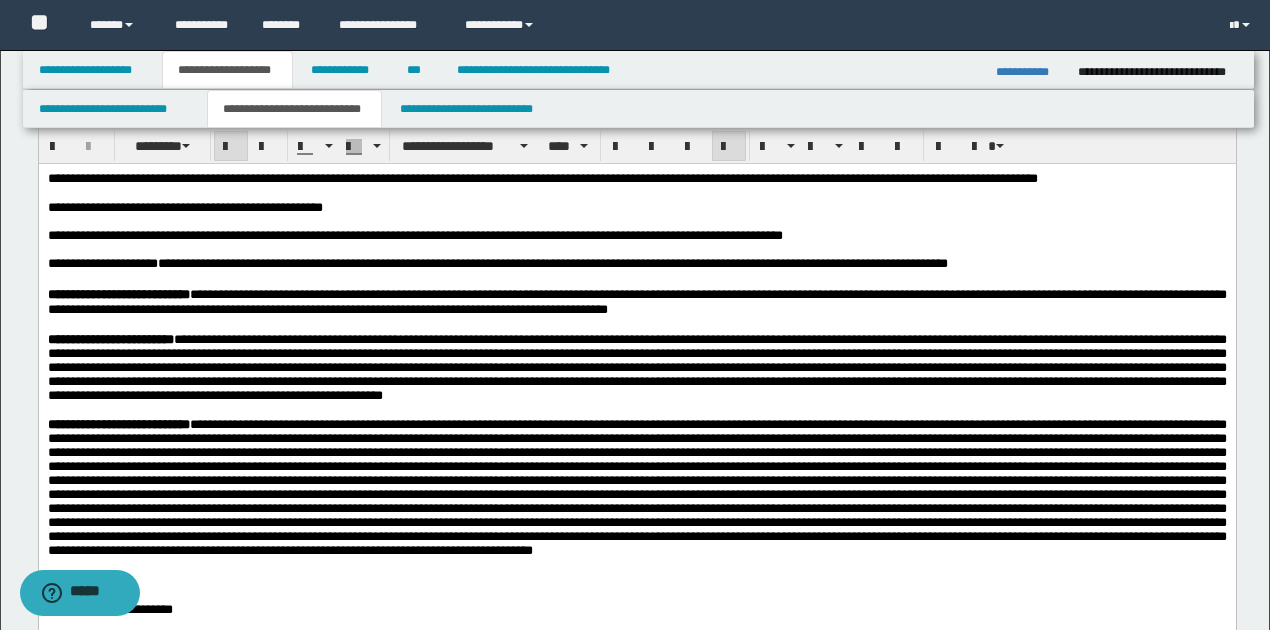 click on "**********" at bounding box center (636, 367) 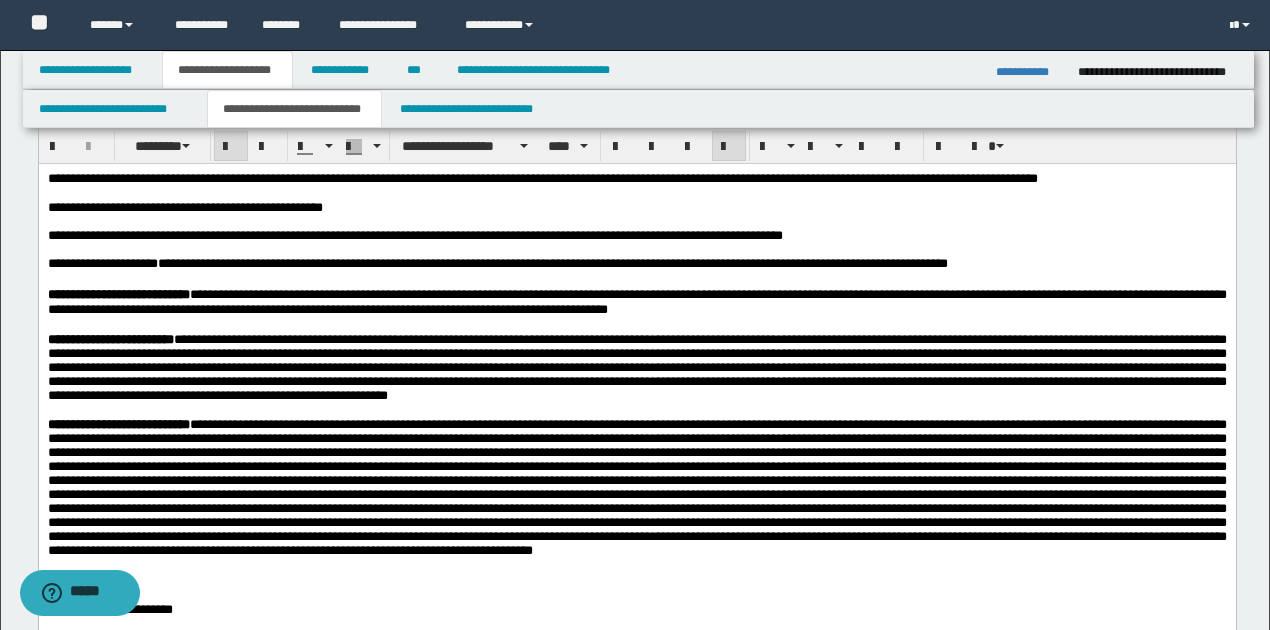 click at bounding box center (636, 487) 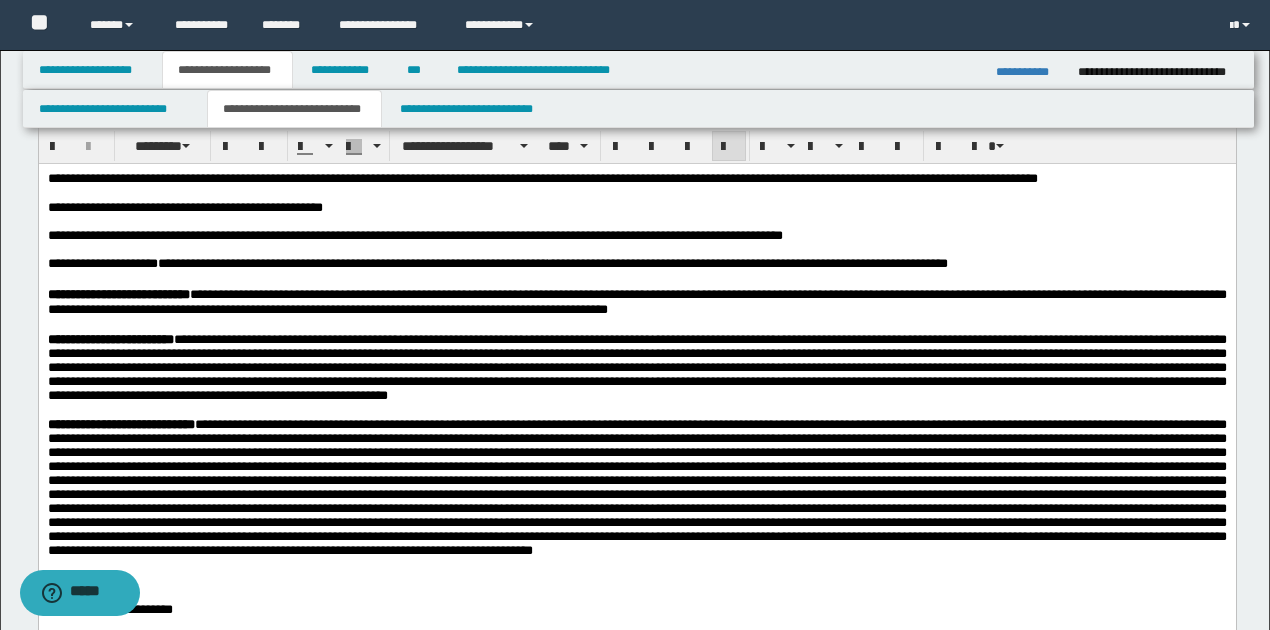click at bounding box center (636, 487) 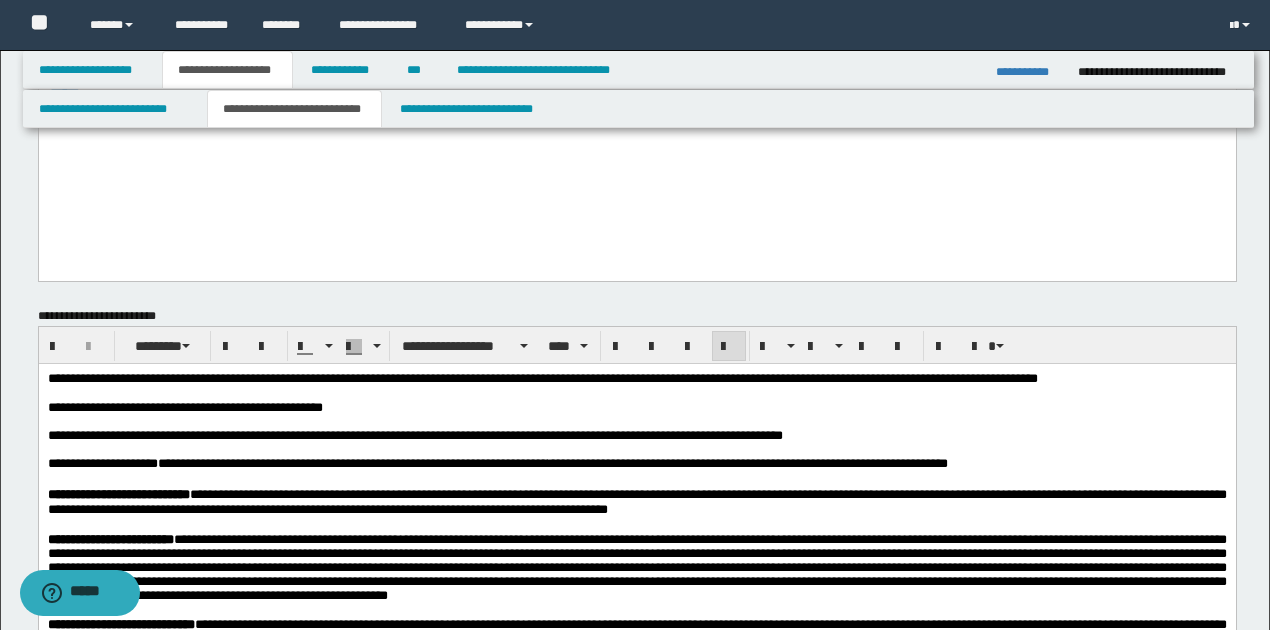scroll, scrollTop: 866, scrollLeft: 0, axis: vertical 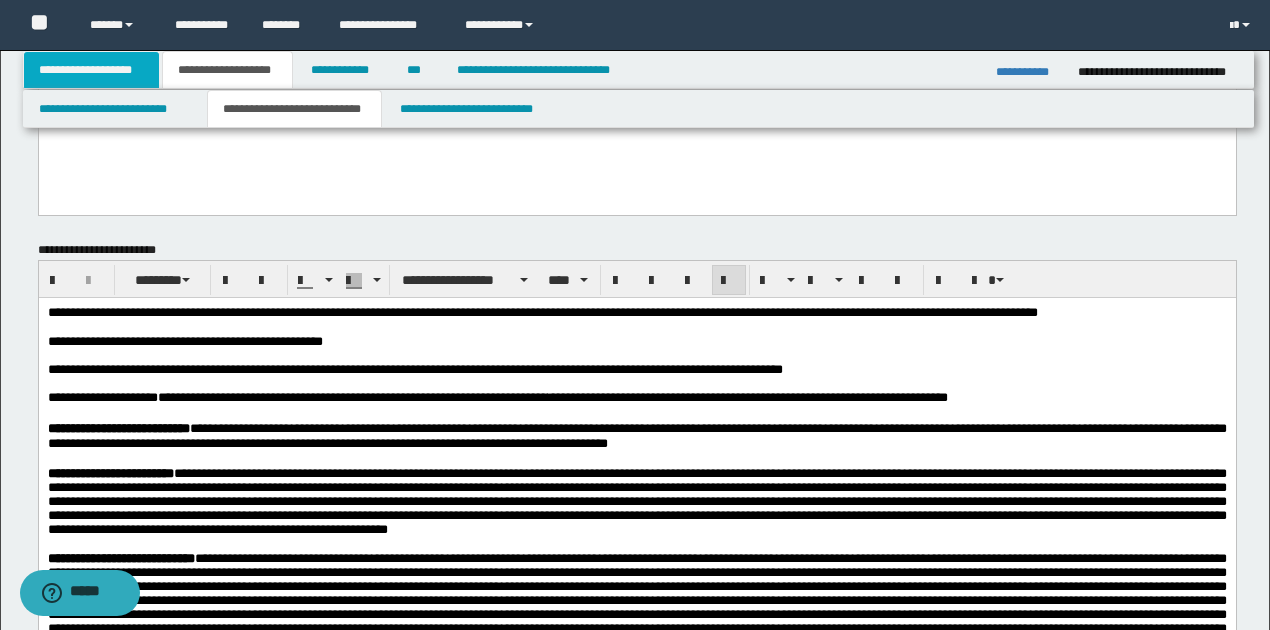 click on "**********" at bounding box center (92, 70) 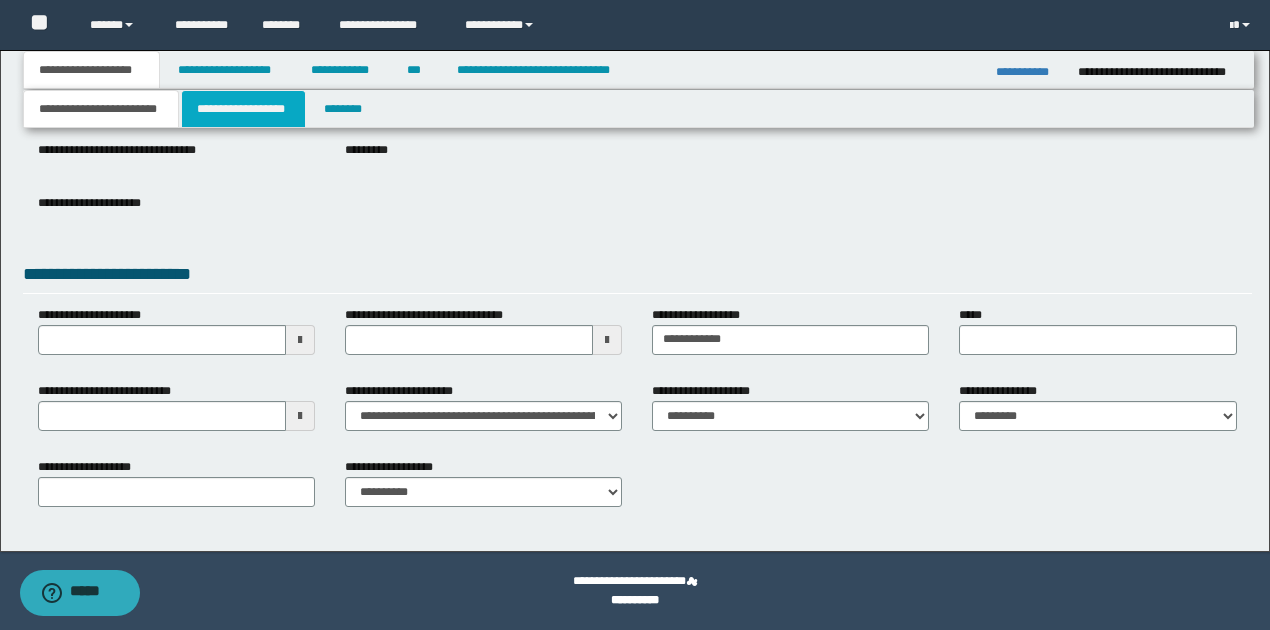 scroll, scrollTop: 252, scrollLeft: 0, axis: vertical 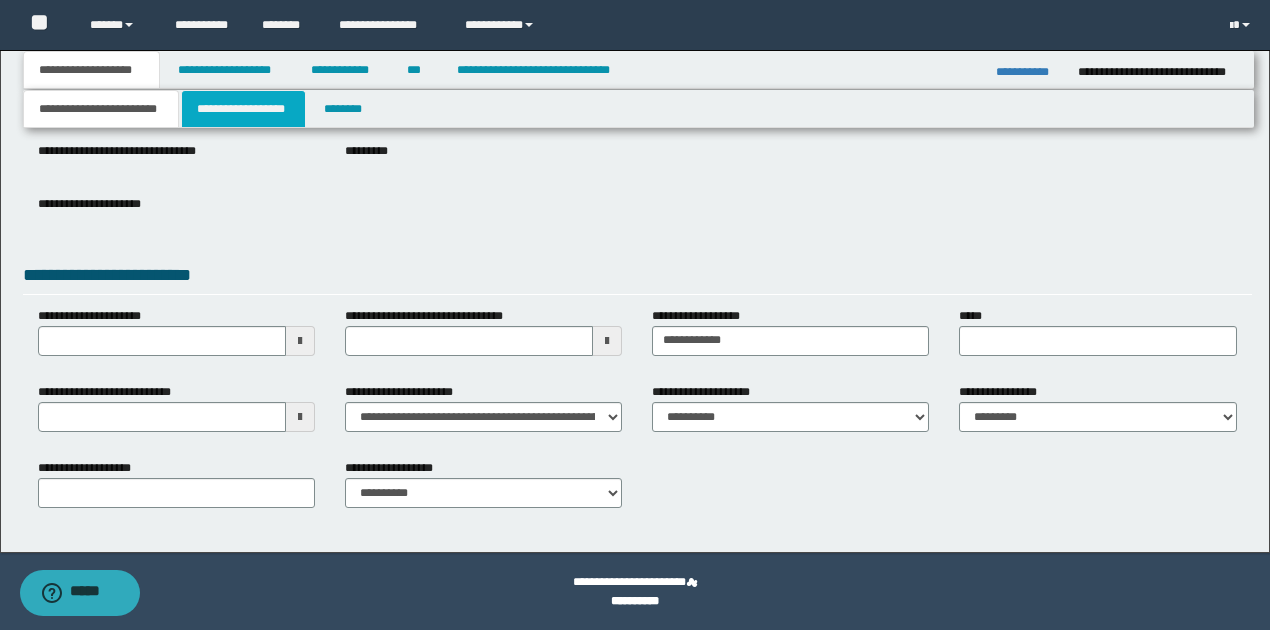 click on "**********" at bounding box center (243, 109) 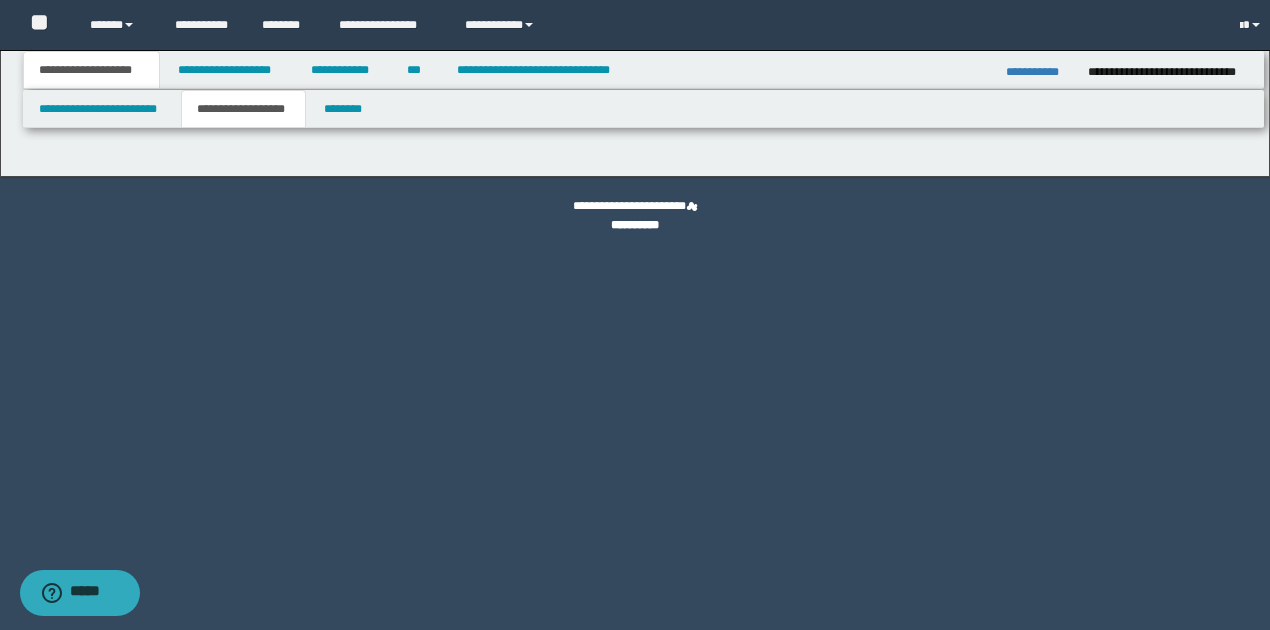 scroll, scrollTop: 0, scrollLeft: 0, axis: both 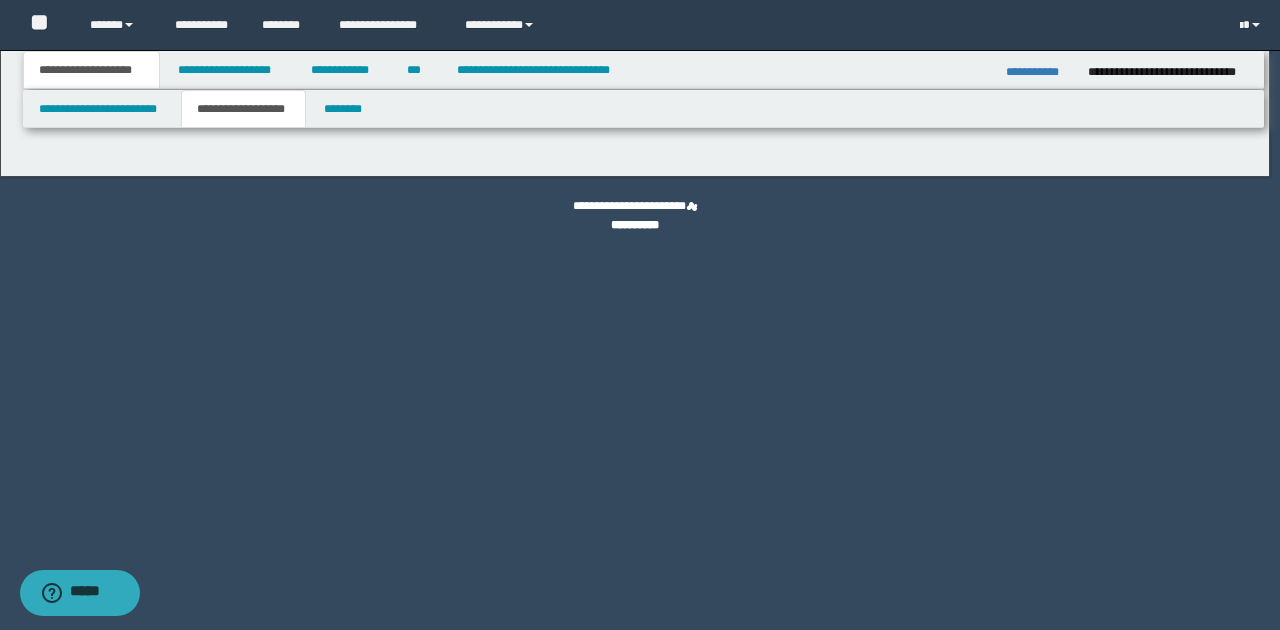 type on "********" 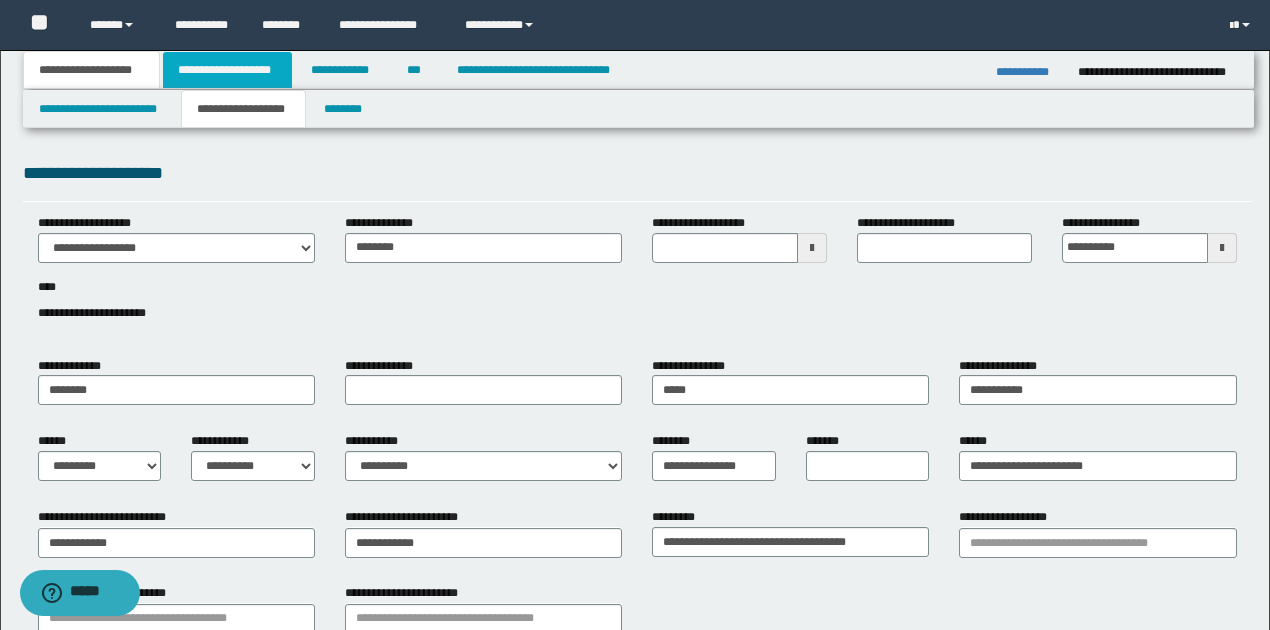 click on "**********" at bounding box center [227, 70] 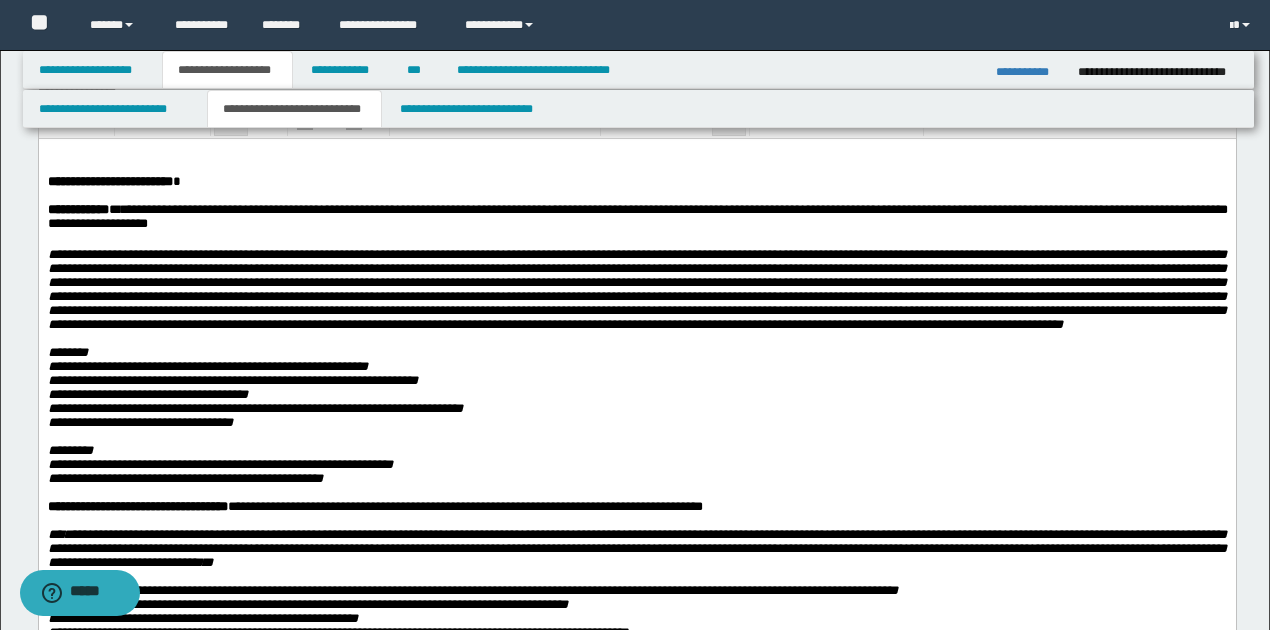 scroll, scrollTop: 66, scrollLeft: 0, axis: vertical 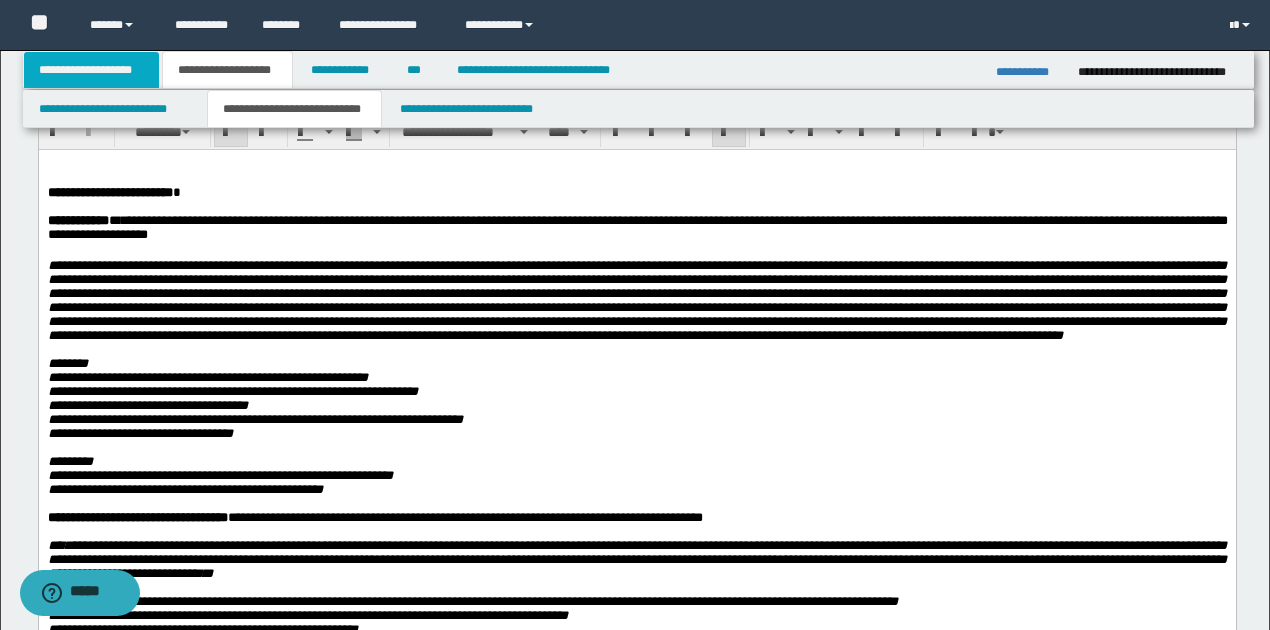 click on "**********" at bounding box center [92, 70] 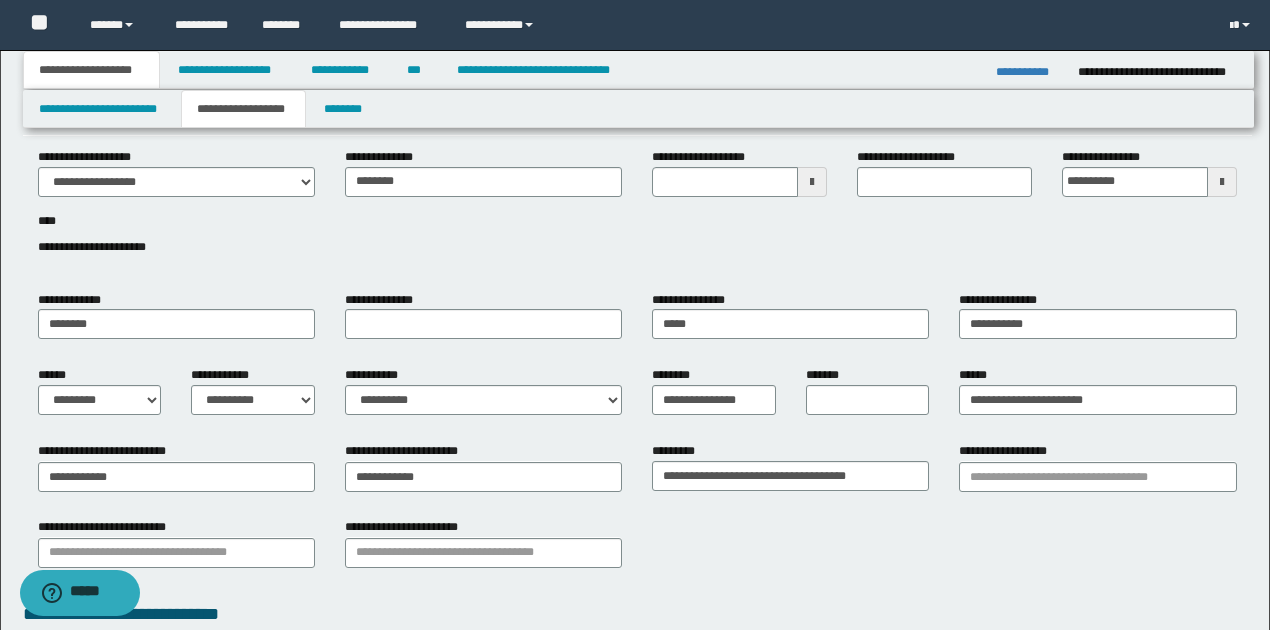 click on "**********" at bounding box center [243, 109] 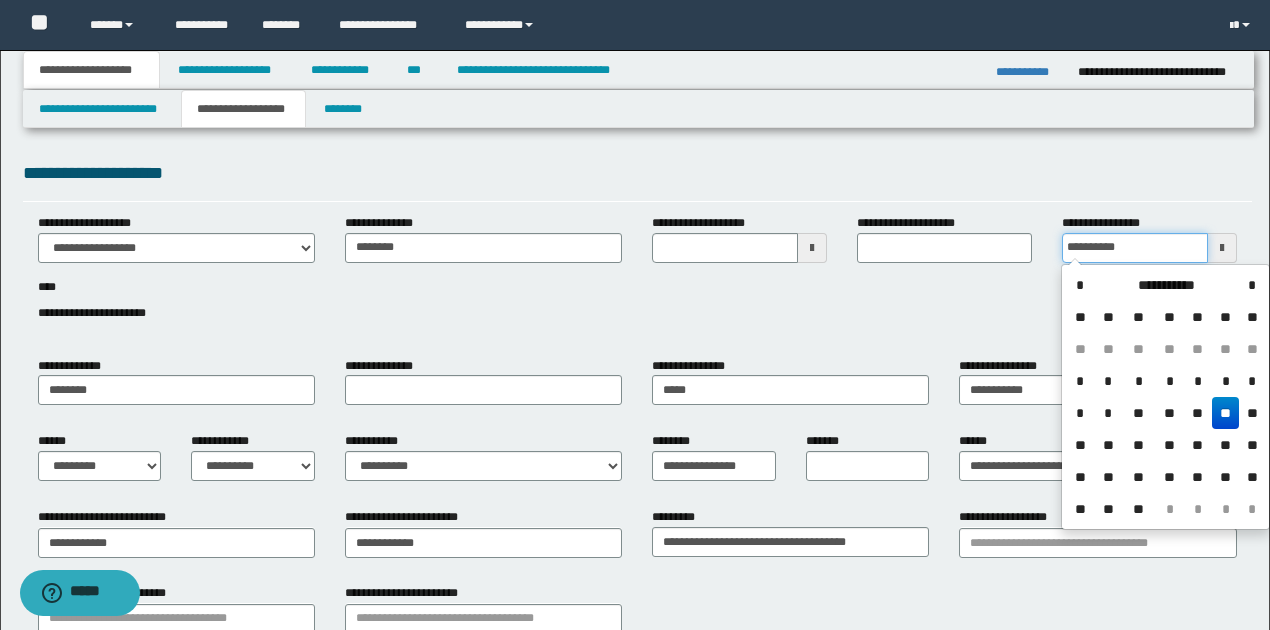 click on "**********" at bounding box center (1135, 248) 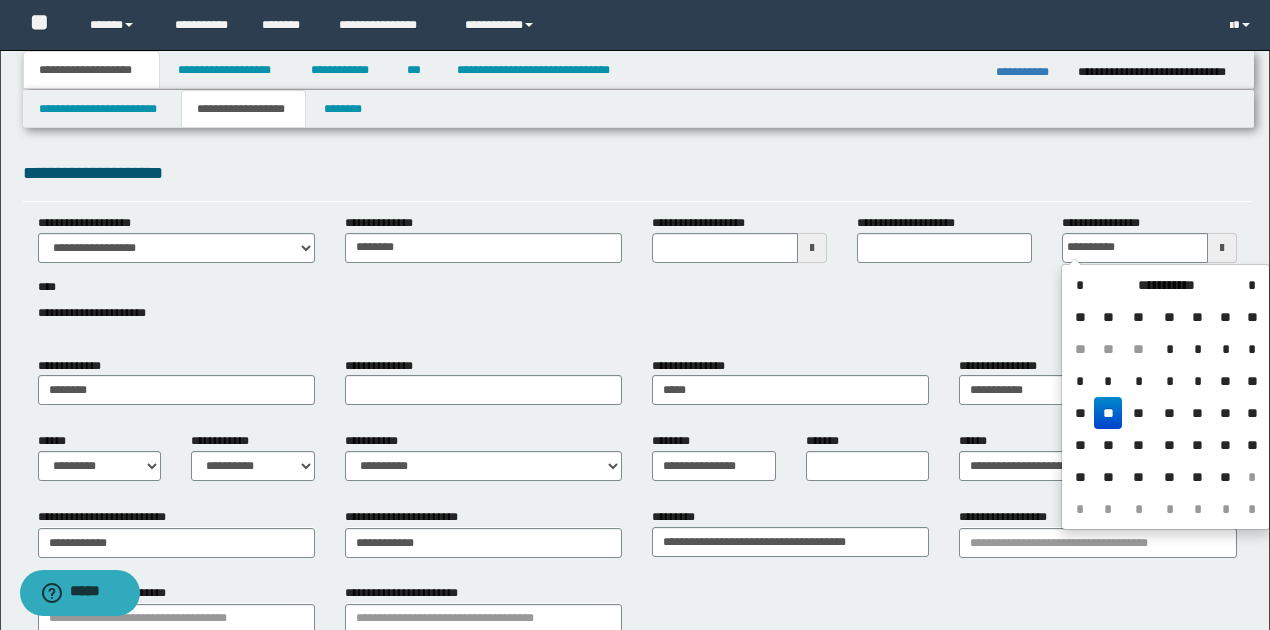 click on "**" at bounding box center [1108, 413] 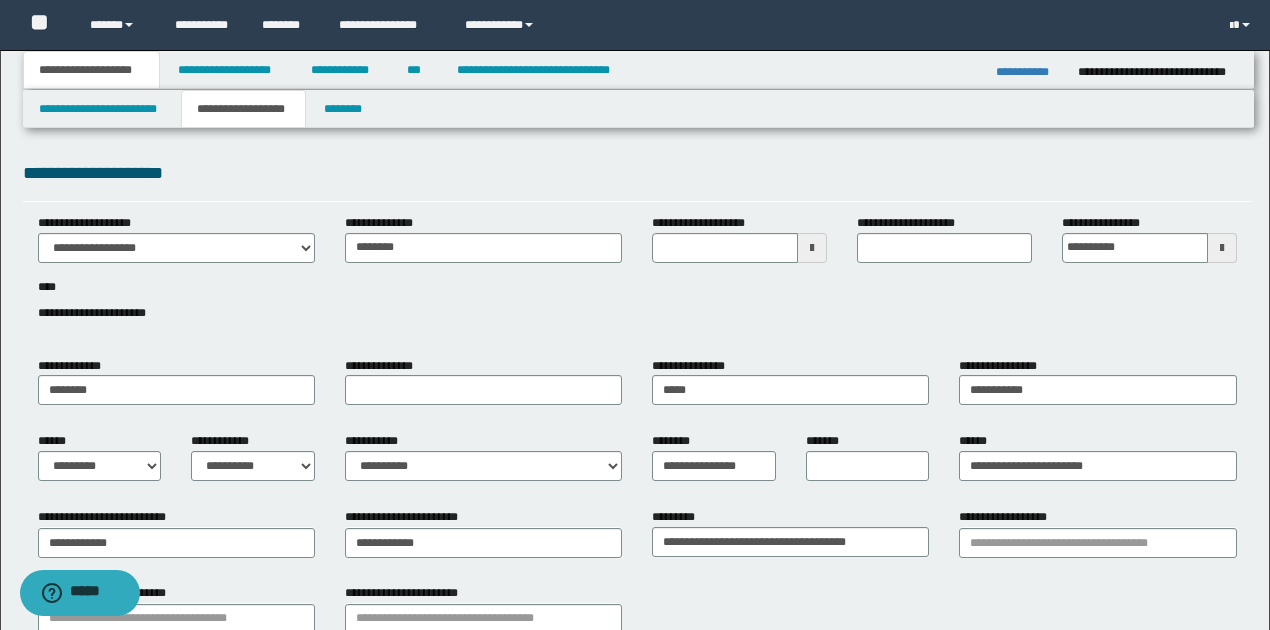 type 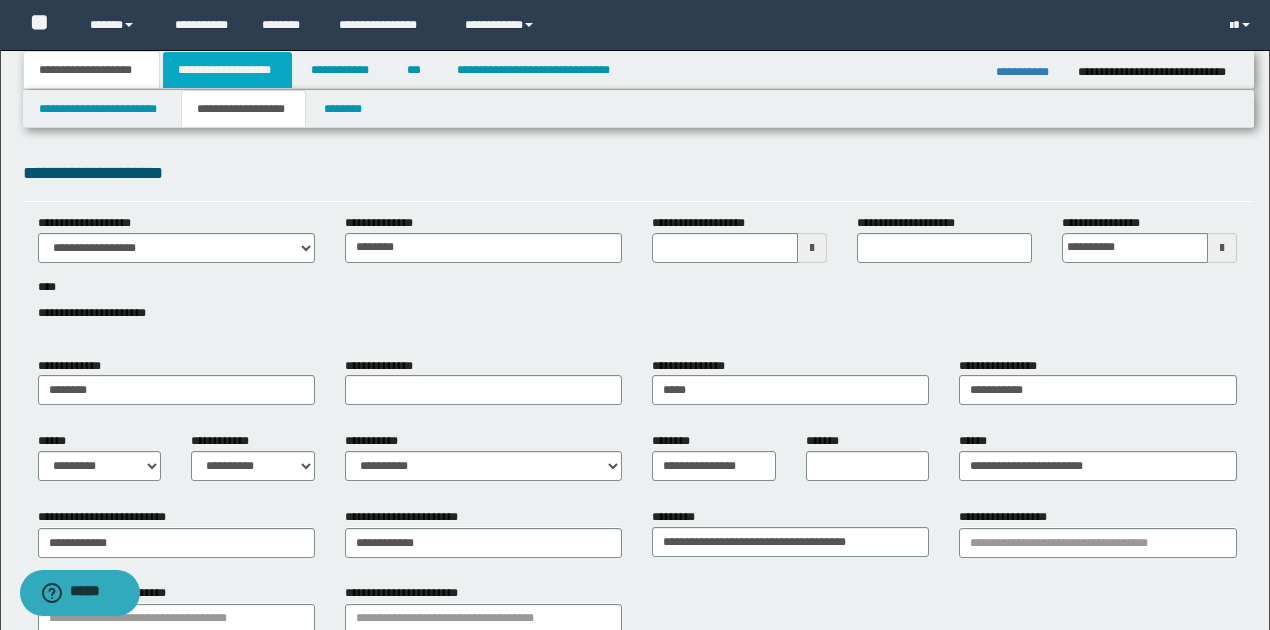 click on "**********" at bounding box center (227, 70) 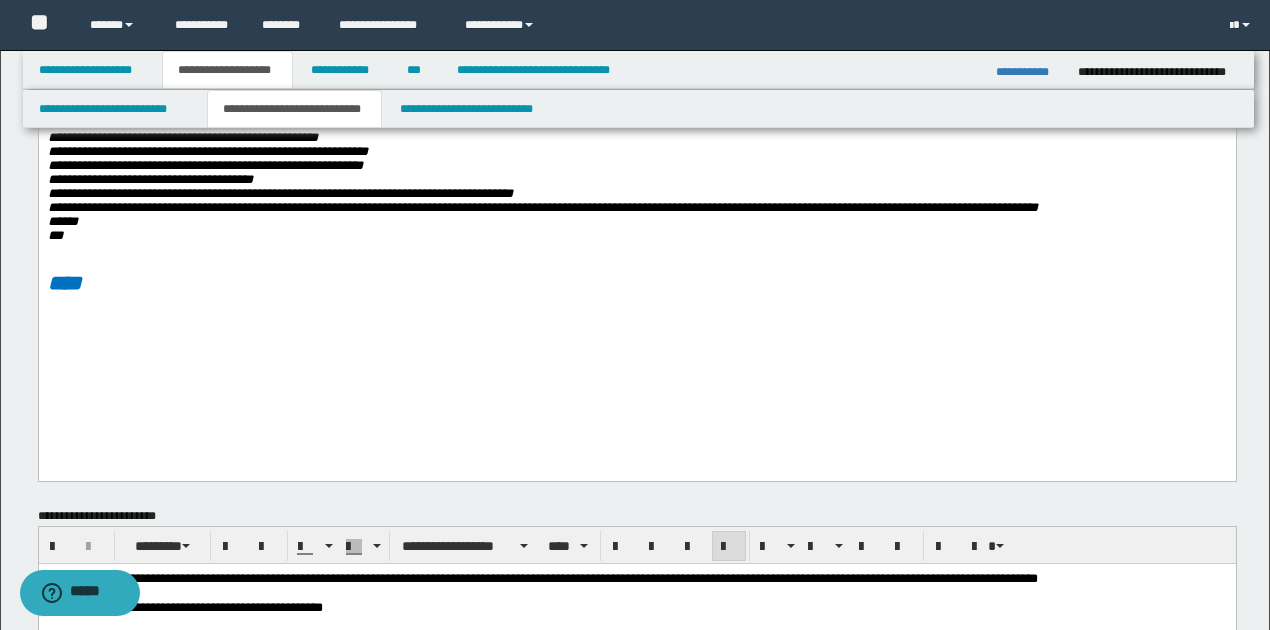 scroll, scrollTop: 866, scrollLeft: 0, axis: vertical 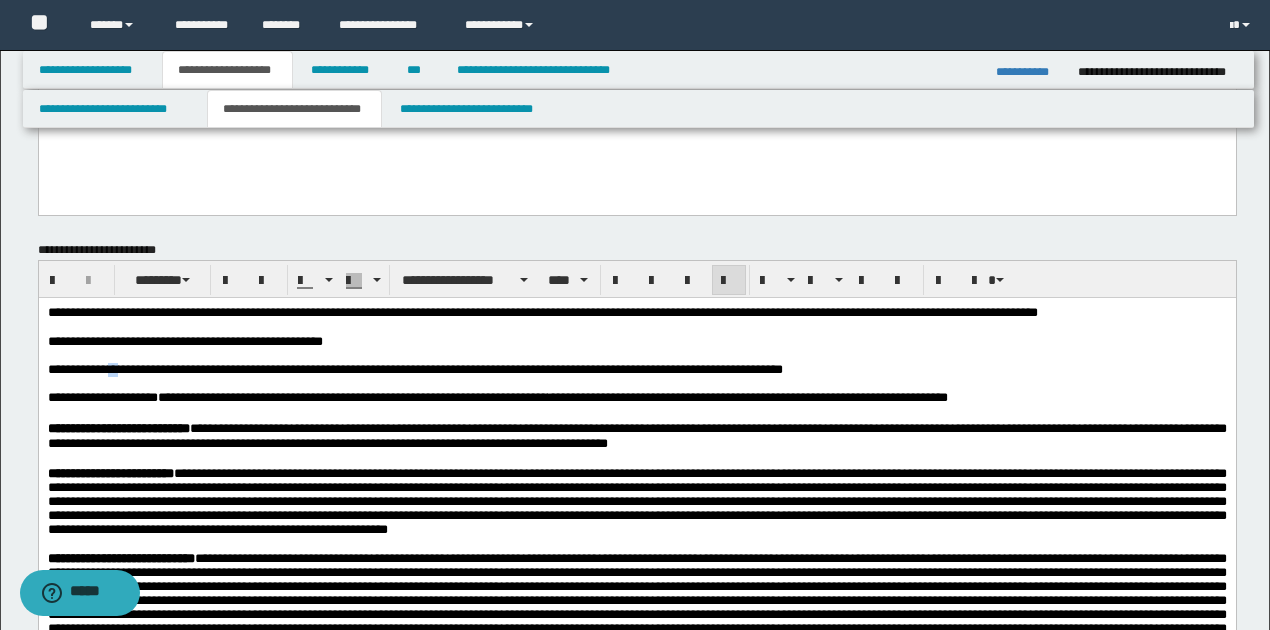 drag, startPoint x: 112, startPoint y: 373, endPoint x: 124, endPoint y: 373, distance: 12 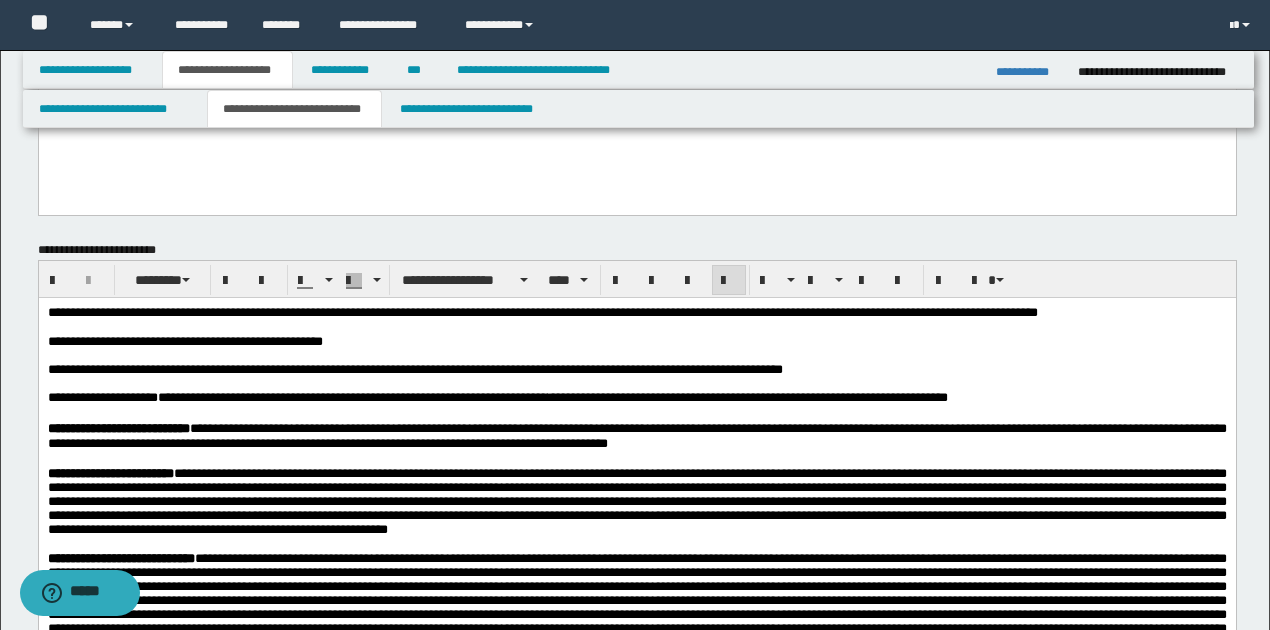 click on "**********" at bounding box center (414, 369) 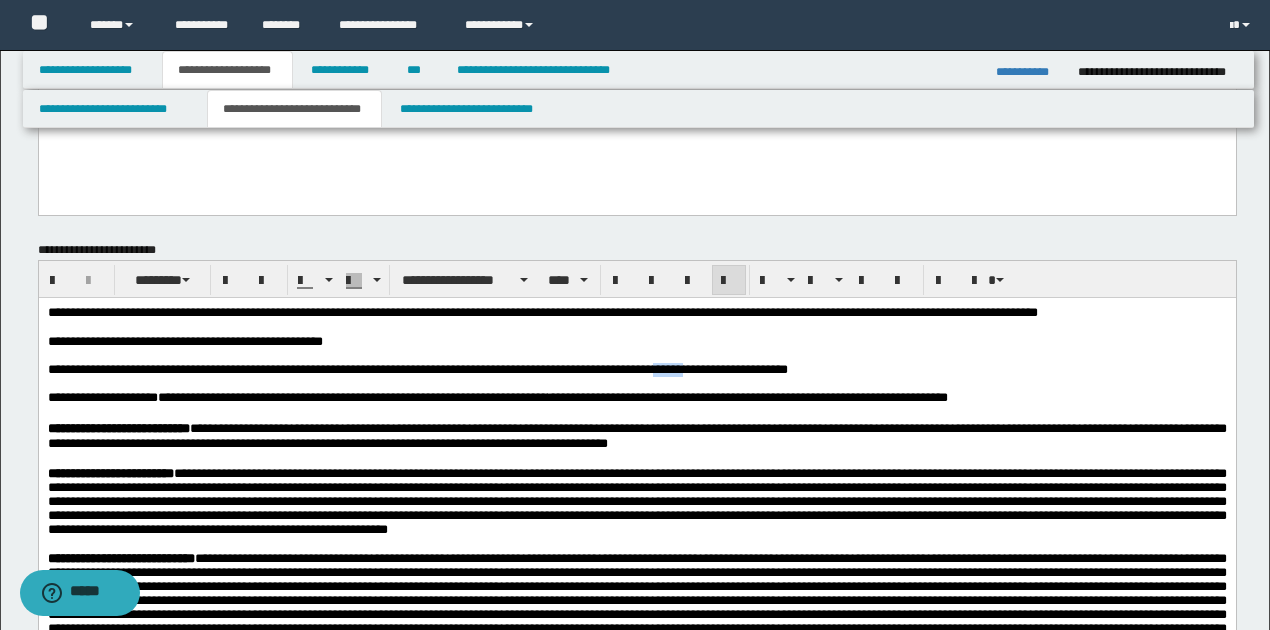 drag, startPoint x: 710, startPoint y: 371, endPoint x: 741, endPoint y: 372, distance: 31.016125 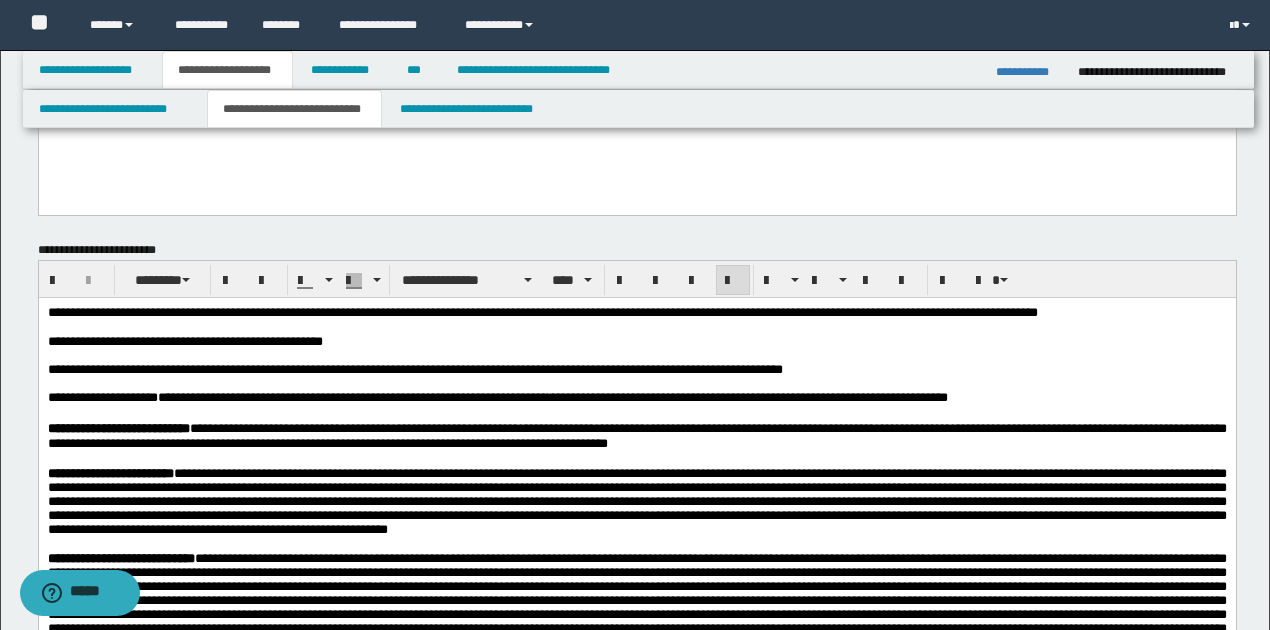 click on "**********" at bounding box center [747, 397] 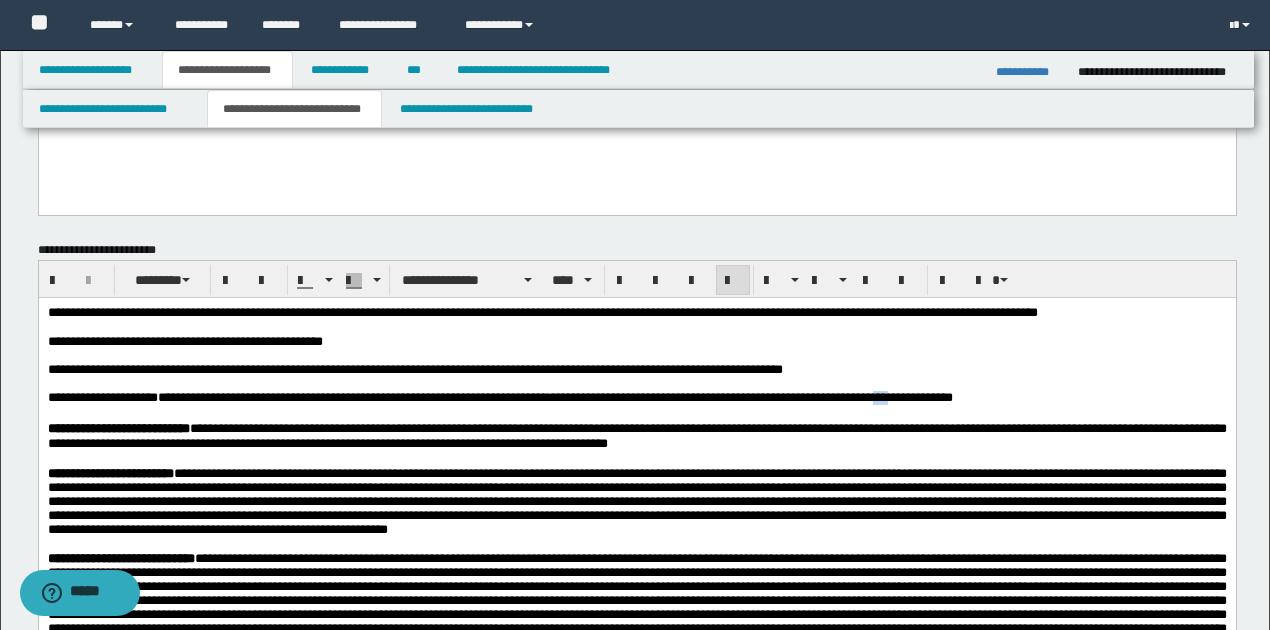 drag, startPoint x: 919, startPoint y: 406, endPoint x: 930, endPoint y: 404, distance: 11.18034 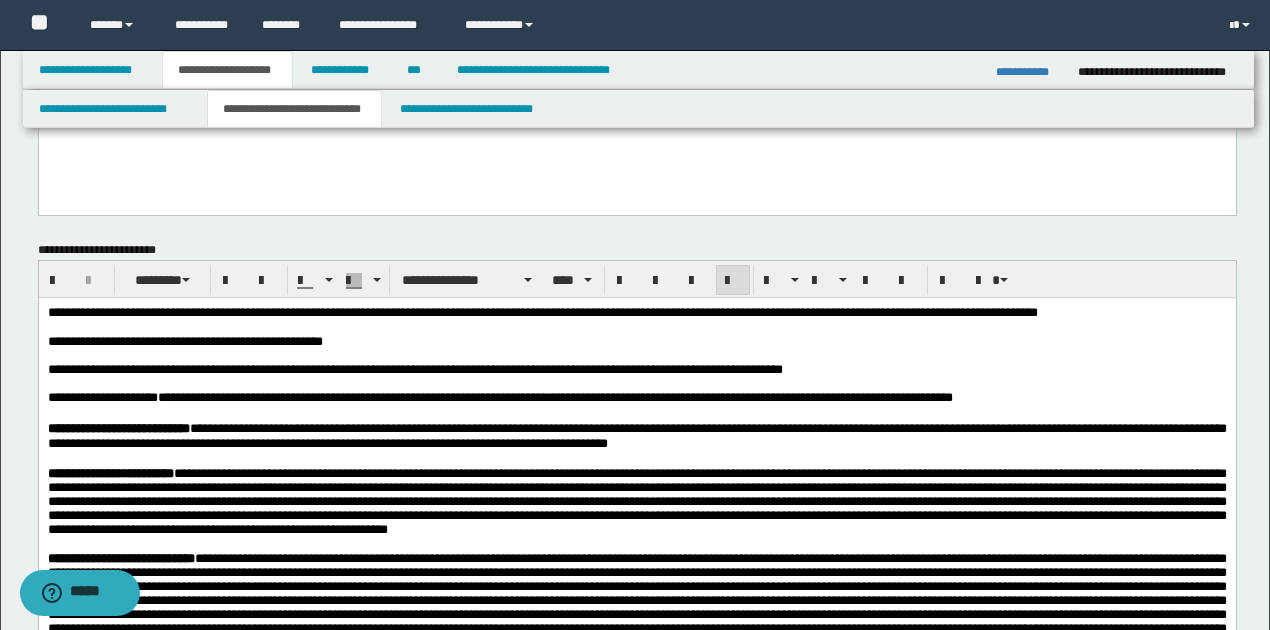 click on "**********" at bounding box center [636, 398] 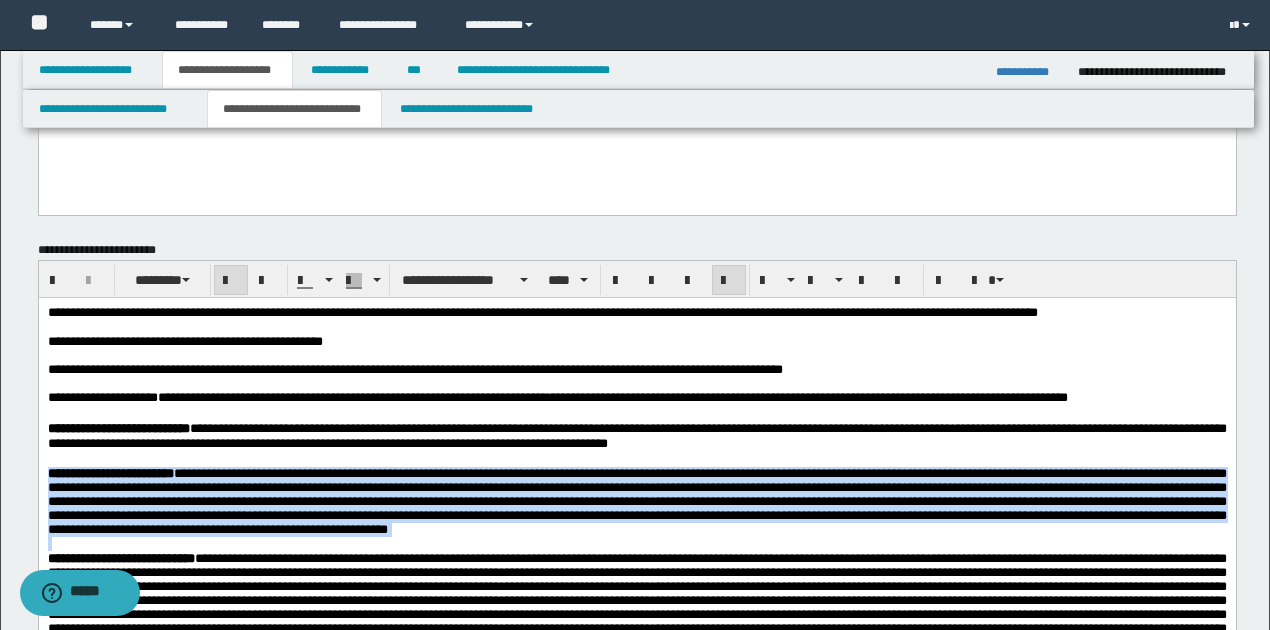drag, startPoint x: 46, startPoint y: 484, endPoint x: 767, endPoint y: 550, distance: 724.0145 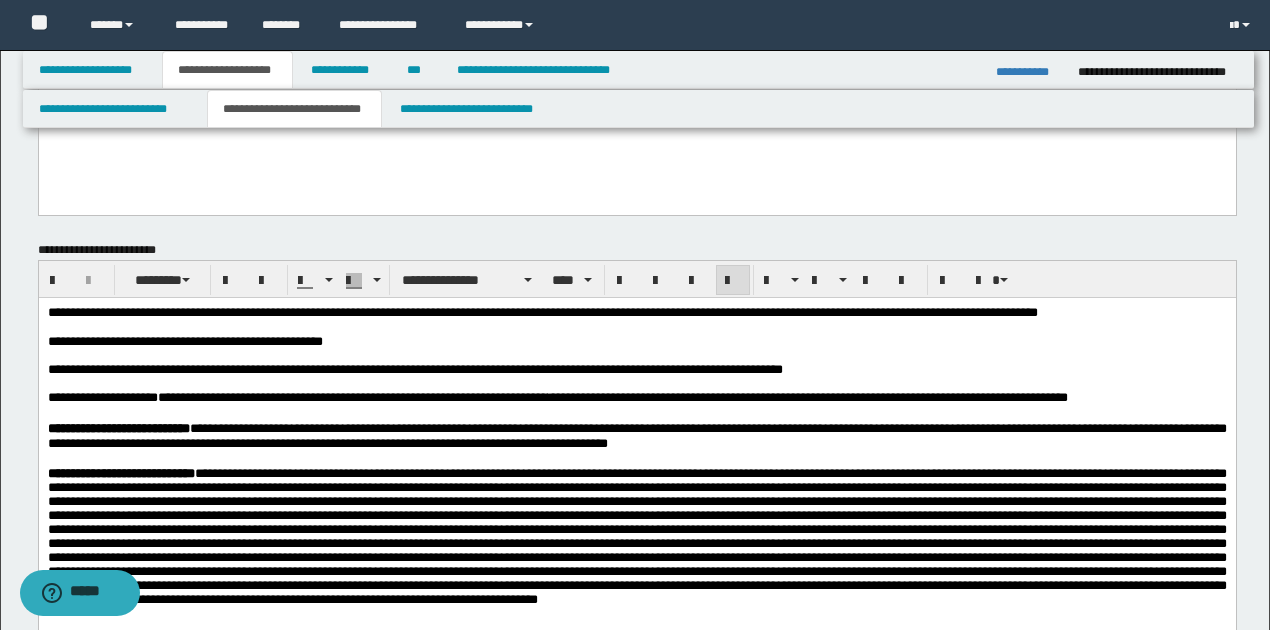 click on "**********" at bounding box center (636, 398) 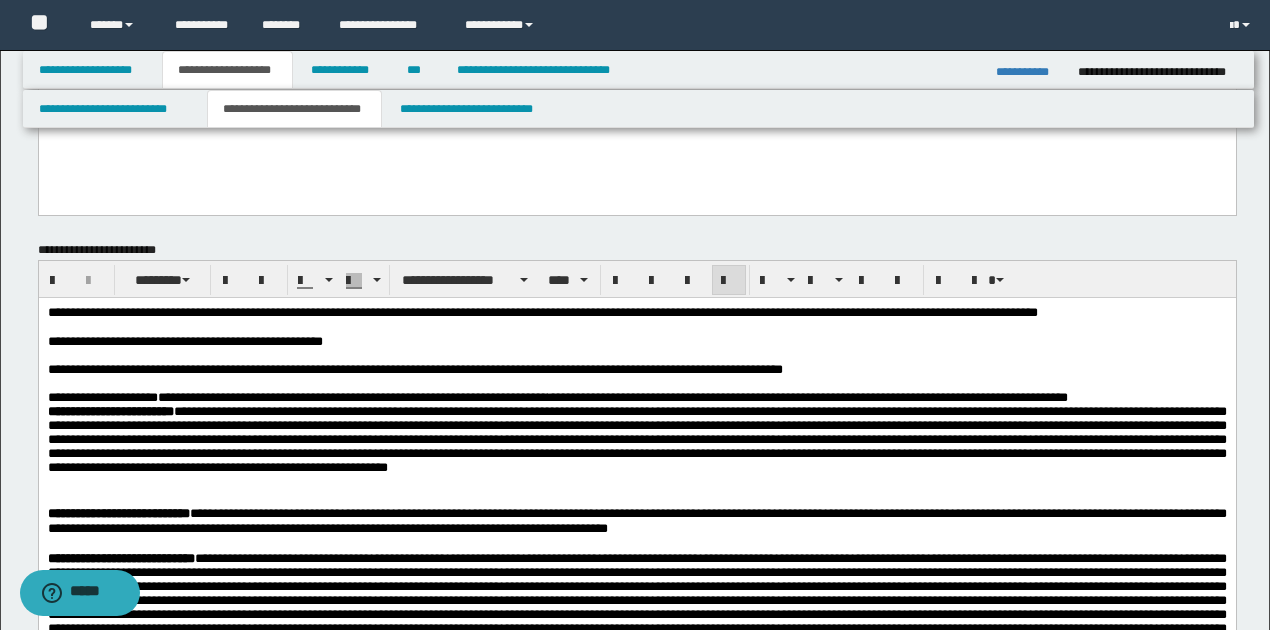 click on "**********" at bounding box center [636, 439] 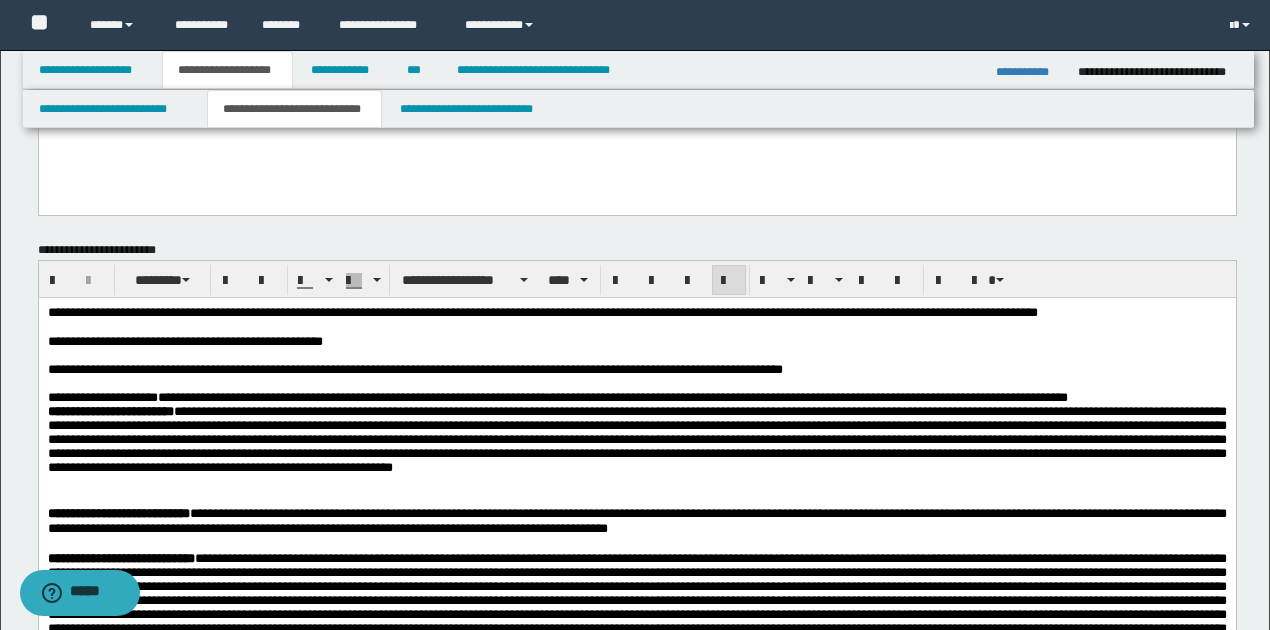 click on "**********" at bounding box center [636, 439] 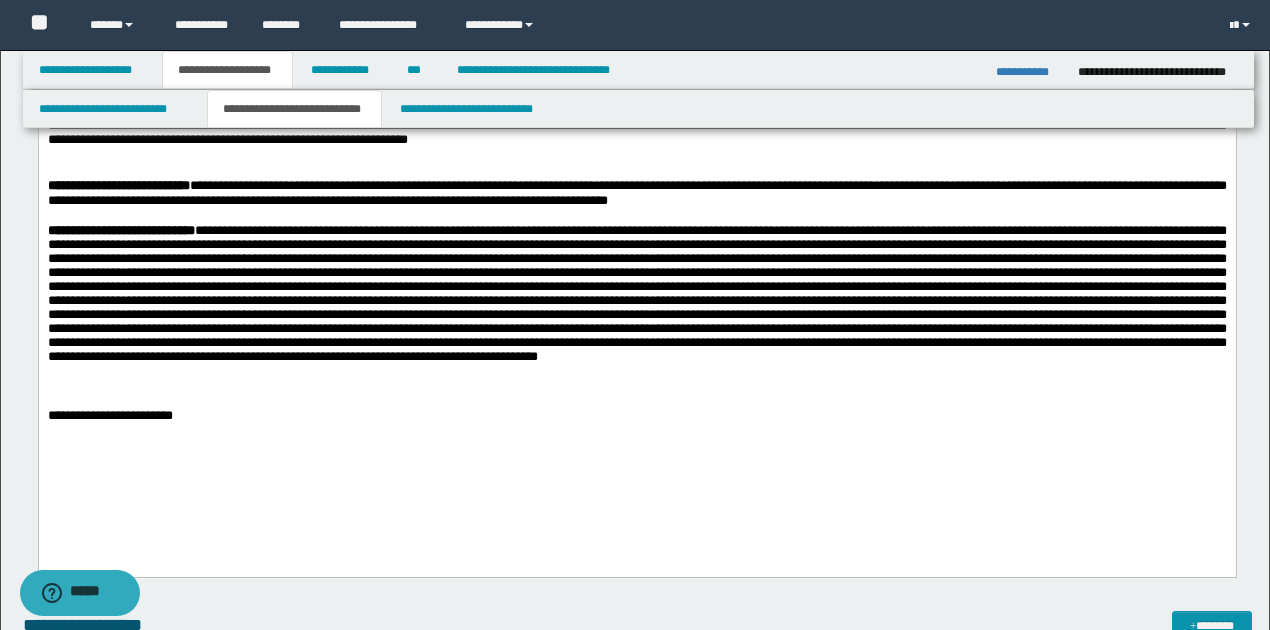scroll, scrollTop: 1200, scrollLeft: 0, axis: vertical 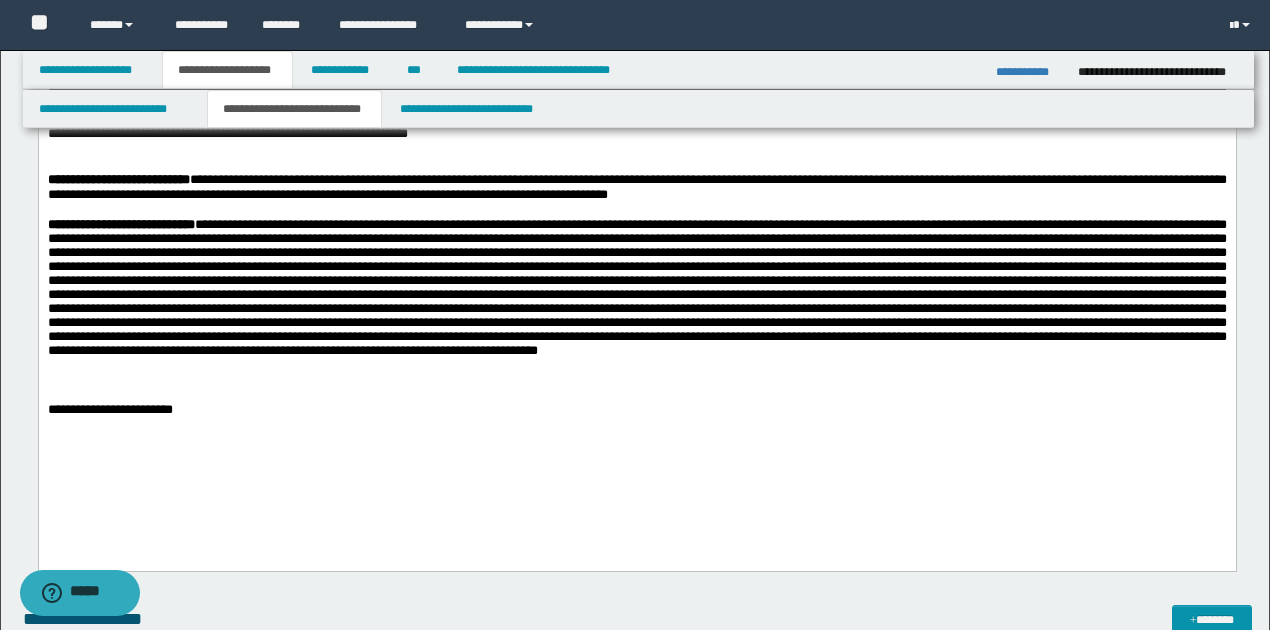 click on "**********" at bounding box center [636, 289] 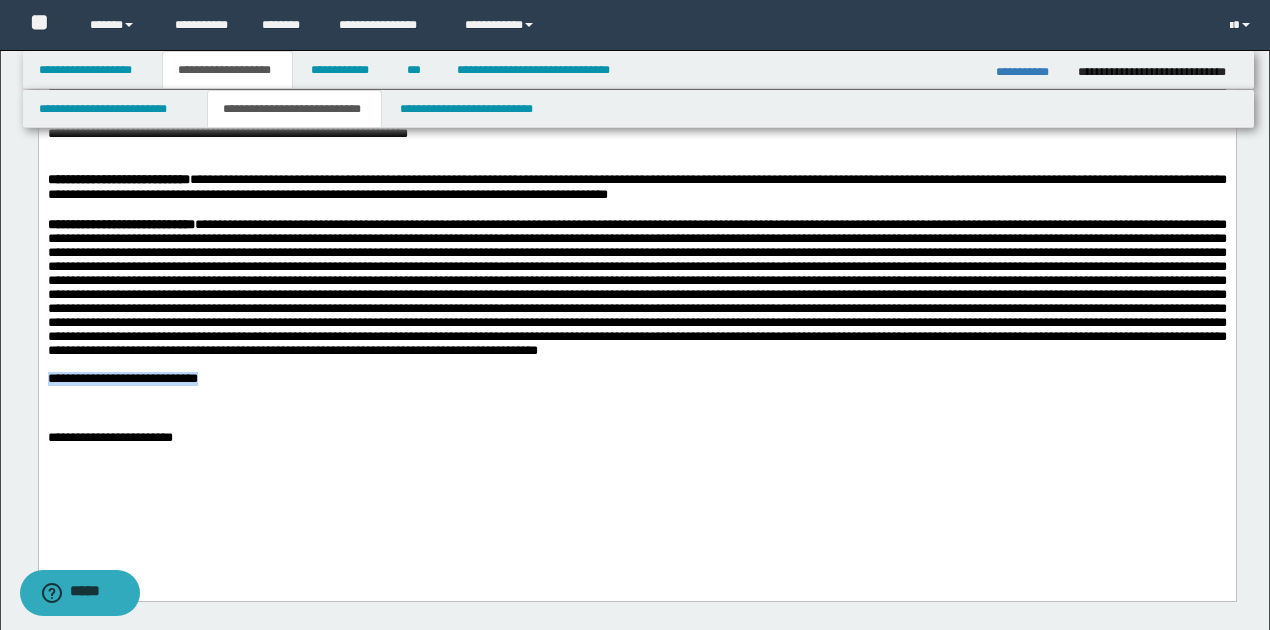 drag, startPoint x: 48, startPoint y: 423, endPoint x: 277, endPoint y: 422, distance: 229.00218 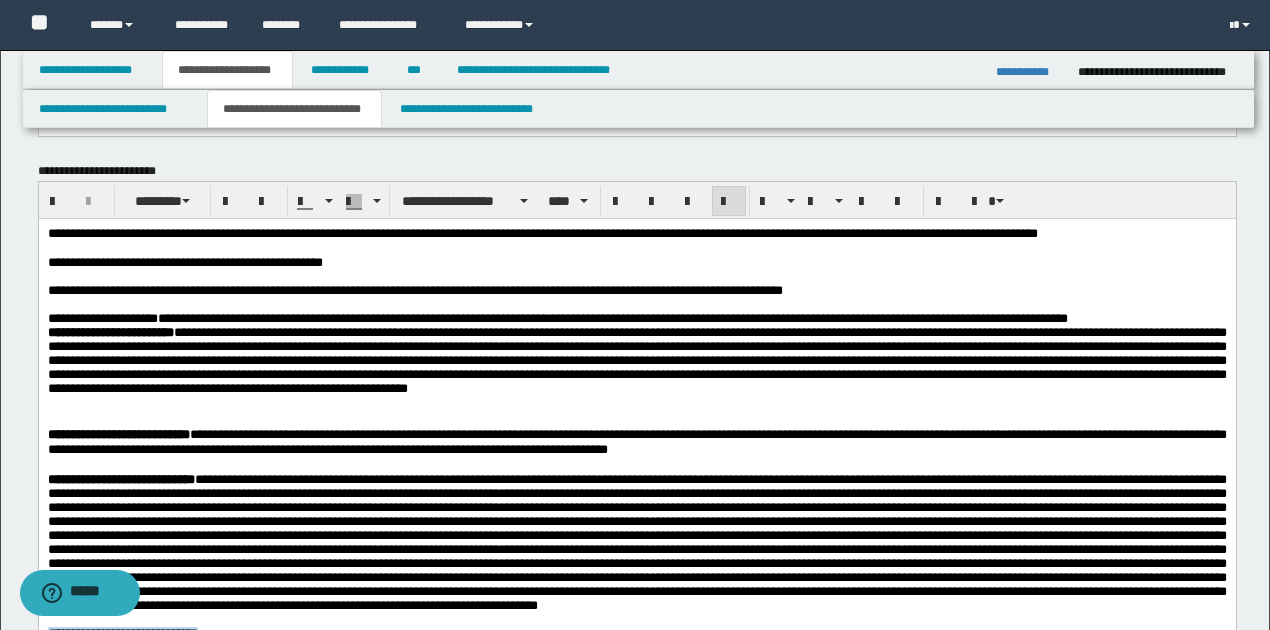 scroll, scrollTop: 933, scrollLeft: 0, axis: vertical 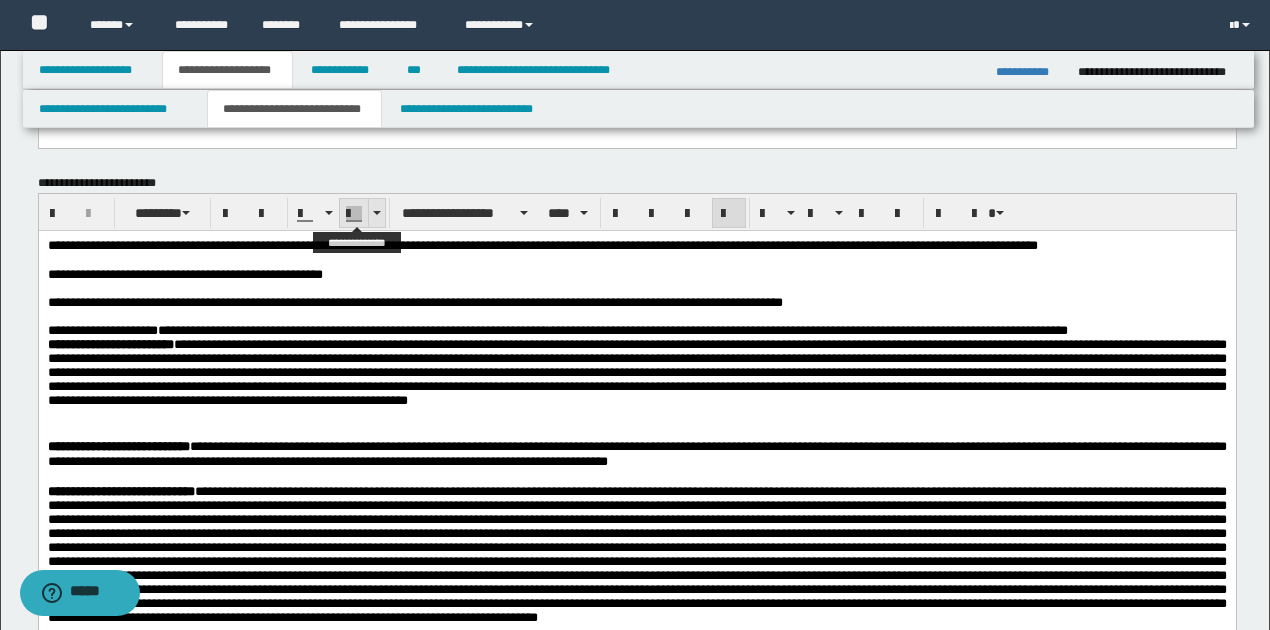 click at bounding box center (376, 213) 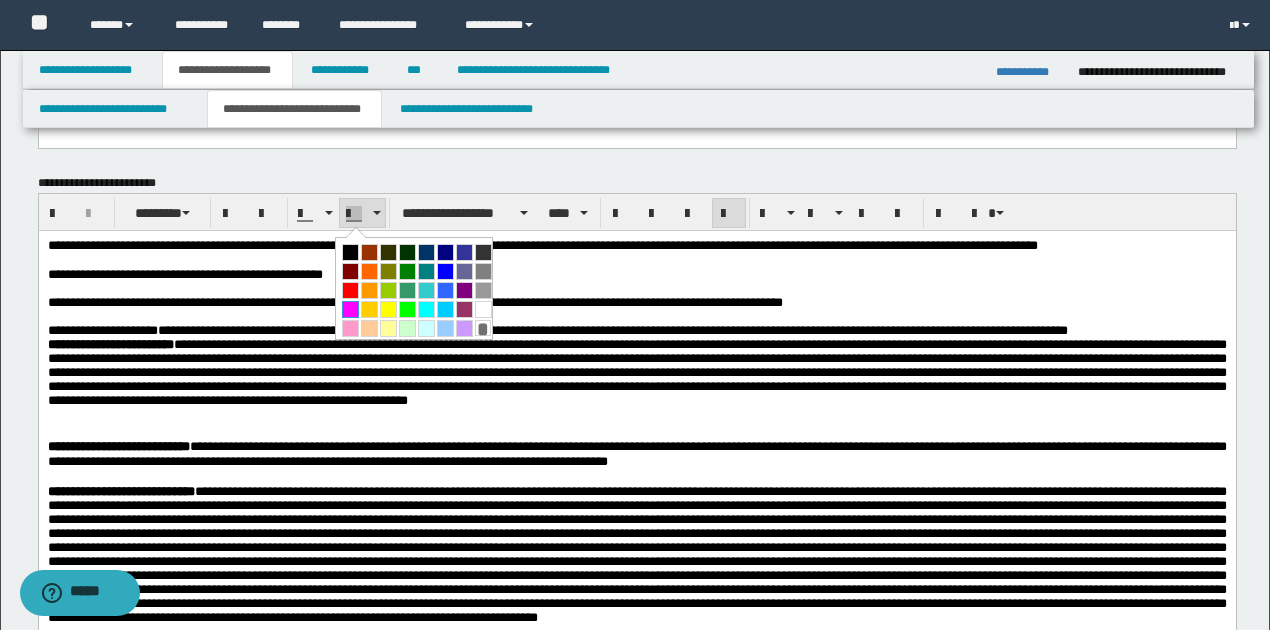 drag, startPoint x: 344, startPoint y: 303, endPoint x: 370, endPoint y: 101, distance: 203.6664 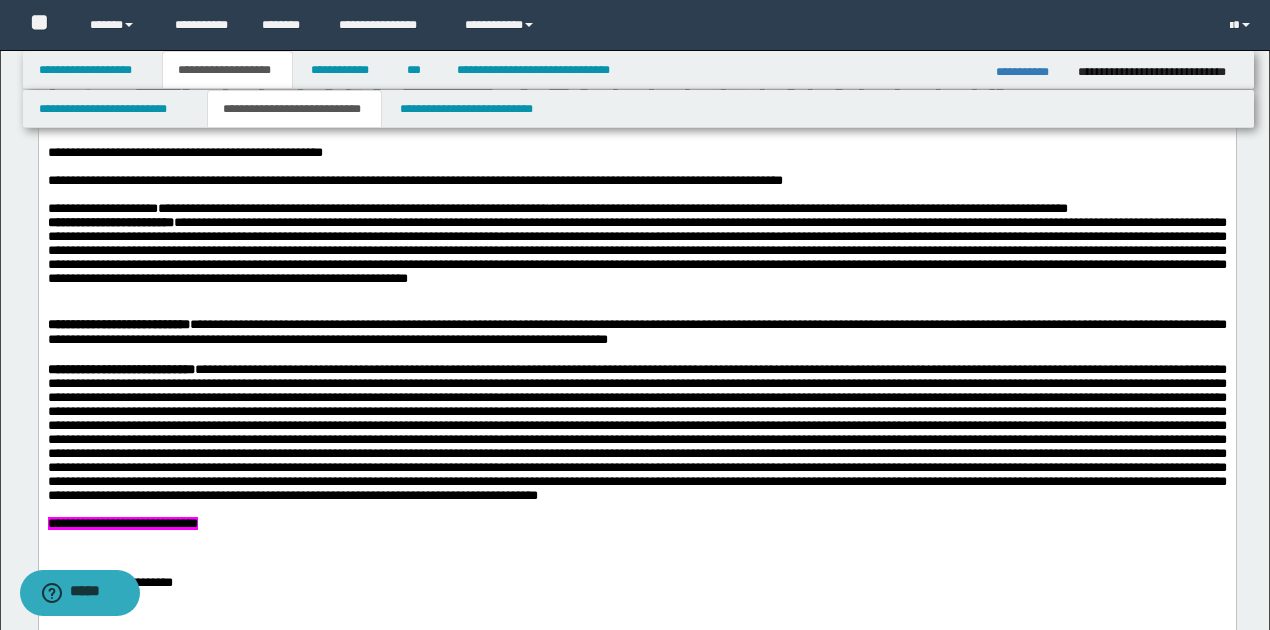 scroll, scrollTop: 1066, scrollLeft: 0, axis: vertical 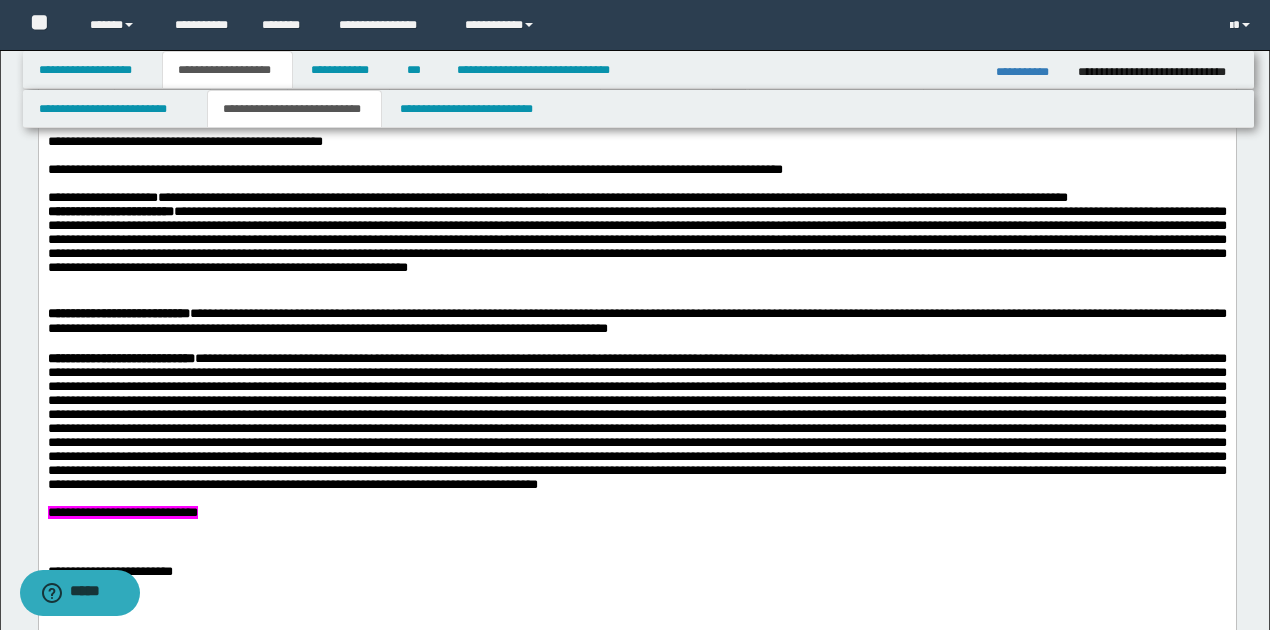click at bounding box center [637, 344] 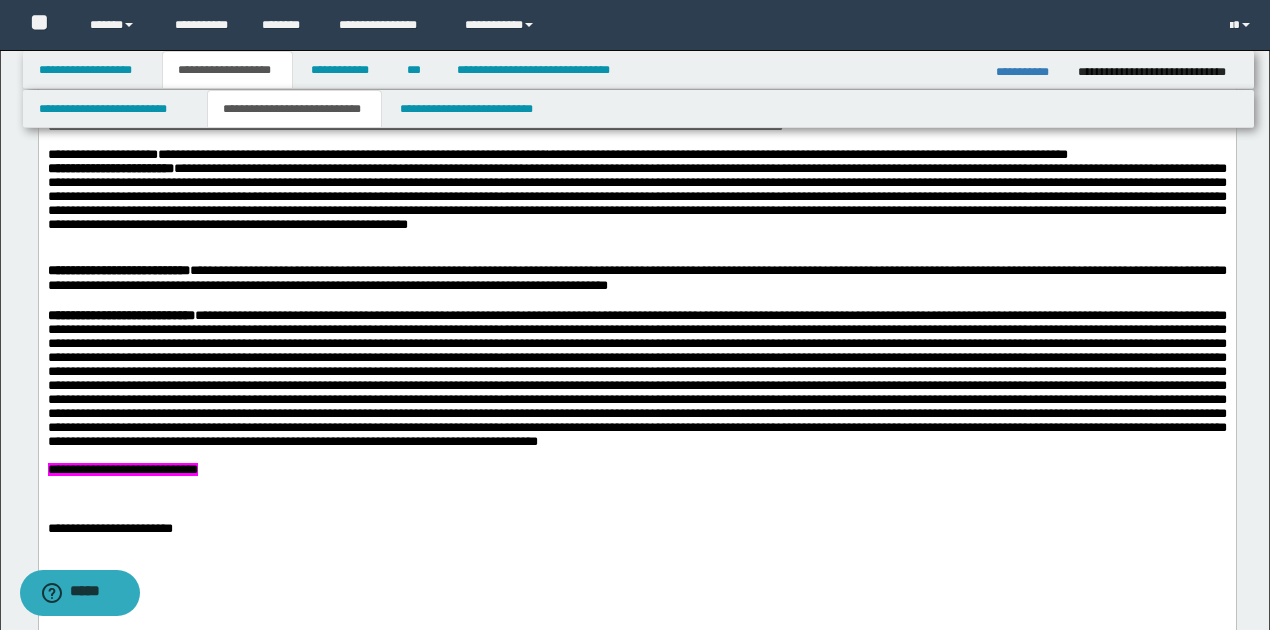 scroll, scrollTop: 1133, scrollLeft: 0, axis: vertical 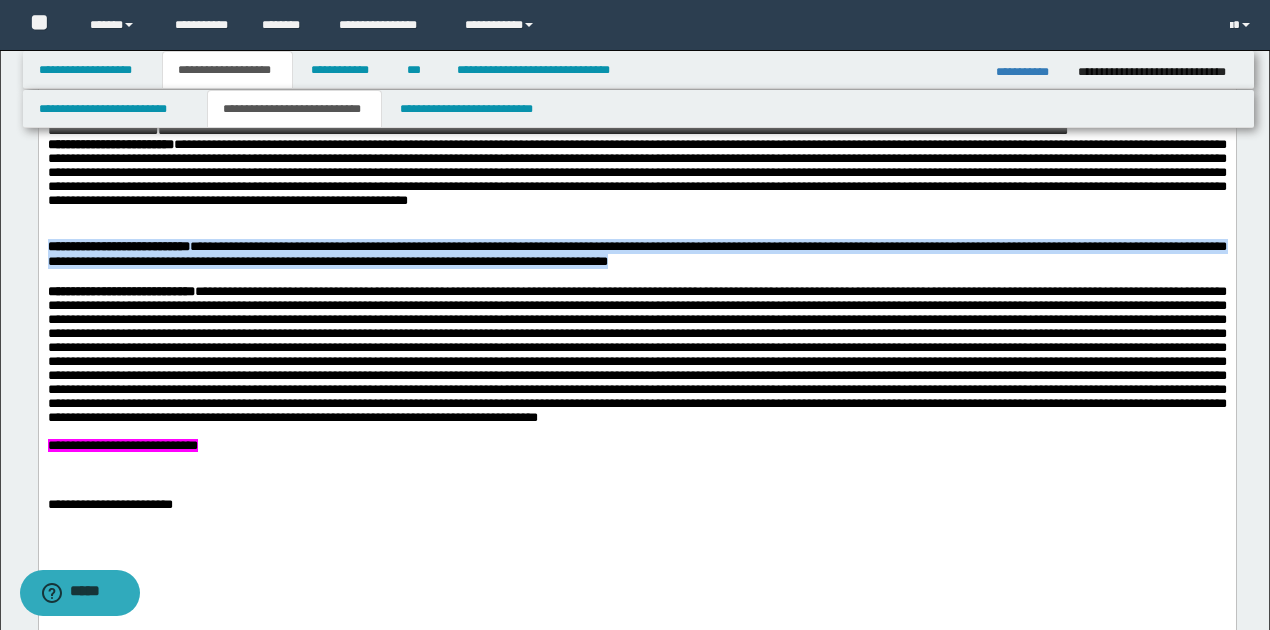 drag, startPoint x: 45, startPoint y: 261, endPoint x: 766, endPoint y: 278, distance: 721.2004 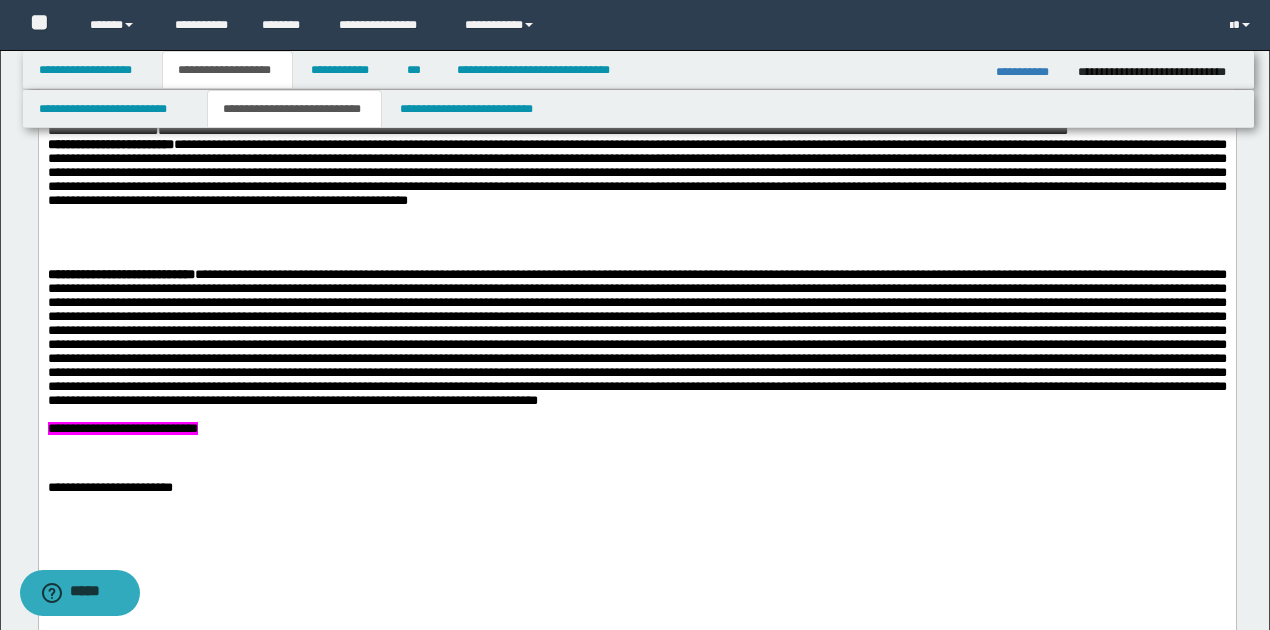 click on "**********" at bounding box center (636, 488) 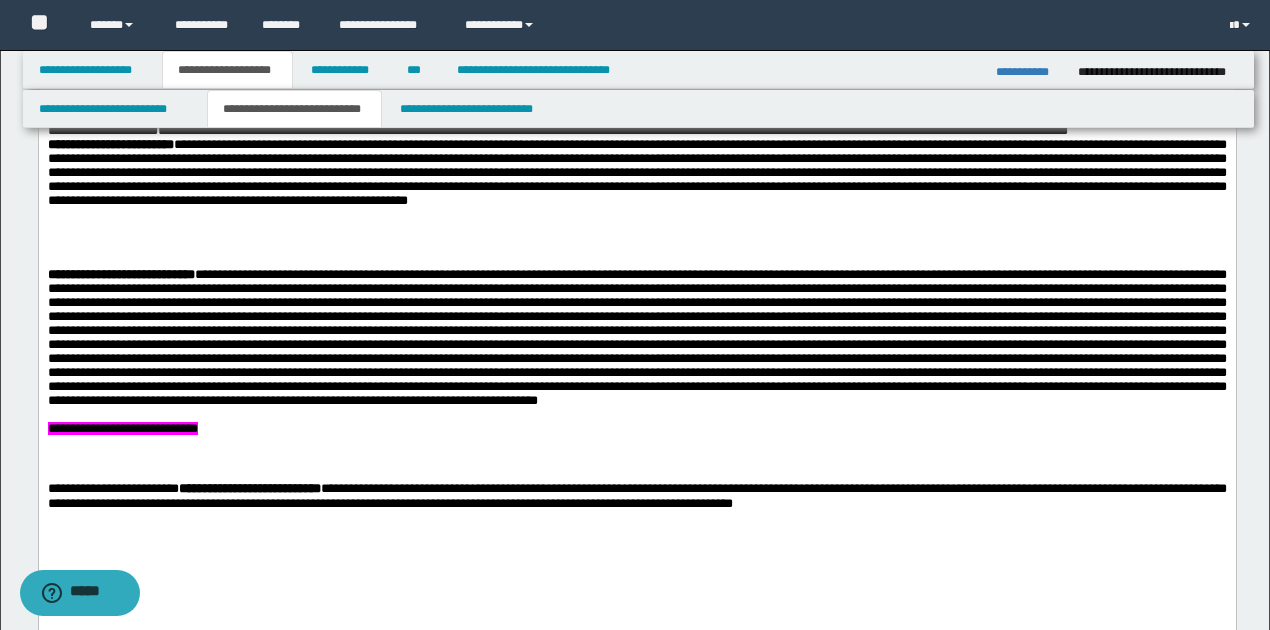 click on "**********" at bounding box center (636, 496) 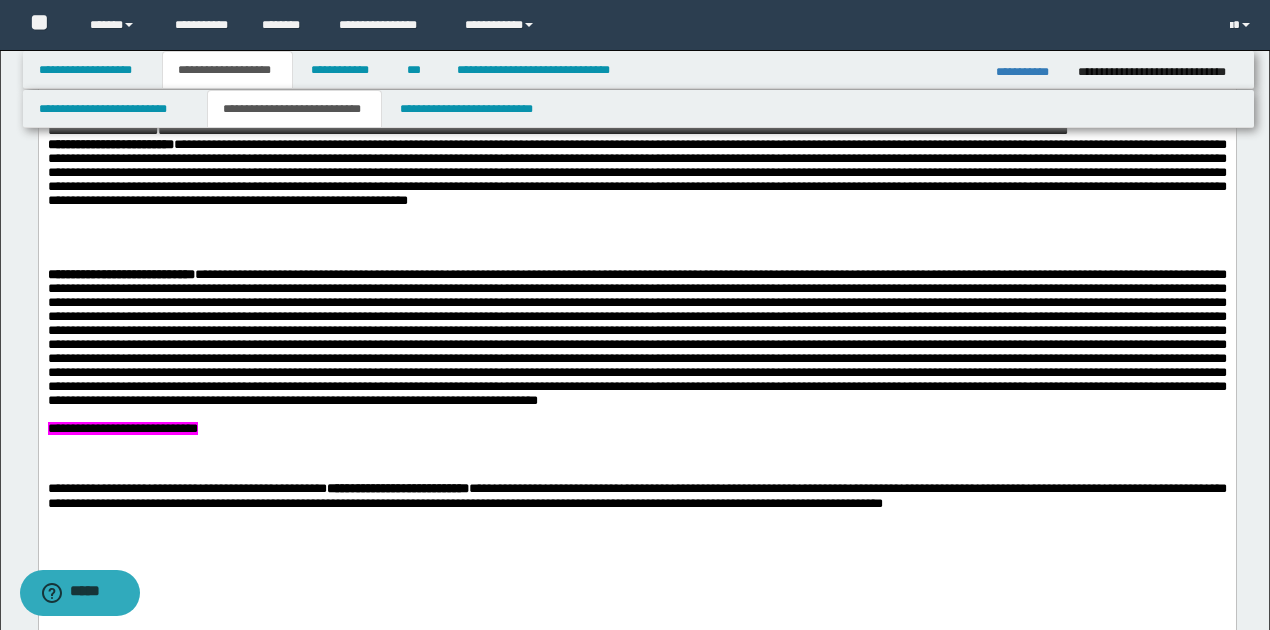 click on "**********" at bounding box center (636, 496) 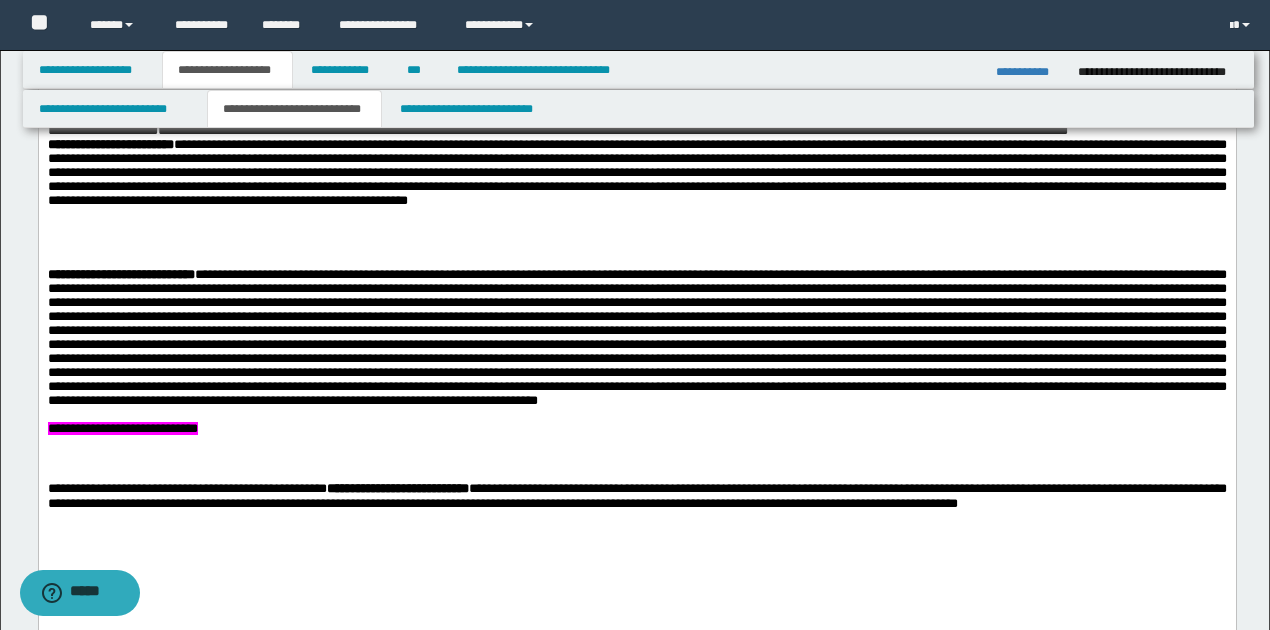 click on "**********" at bounding box center [636, 496] 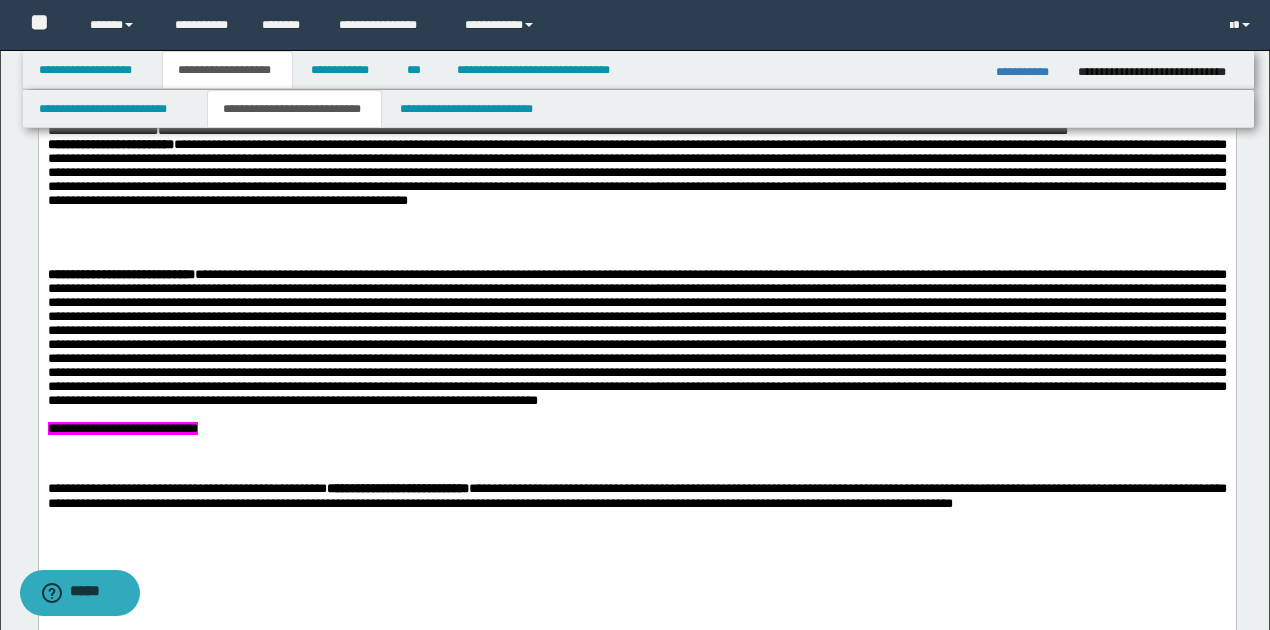 click on "**********" at bounding box center (636, 496) 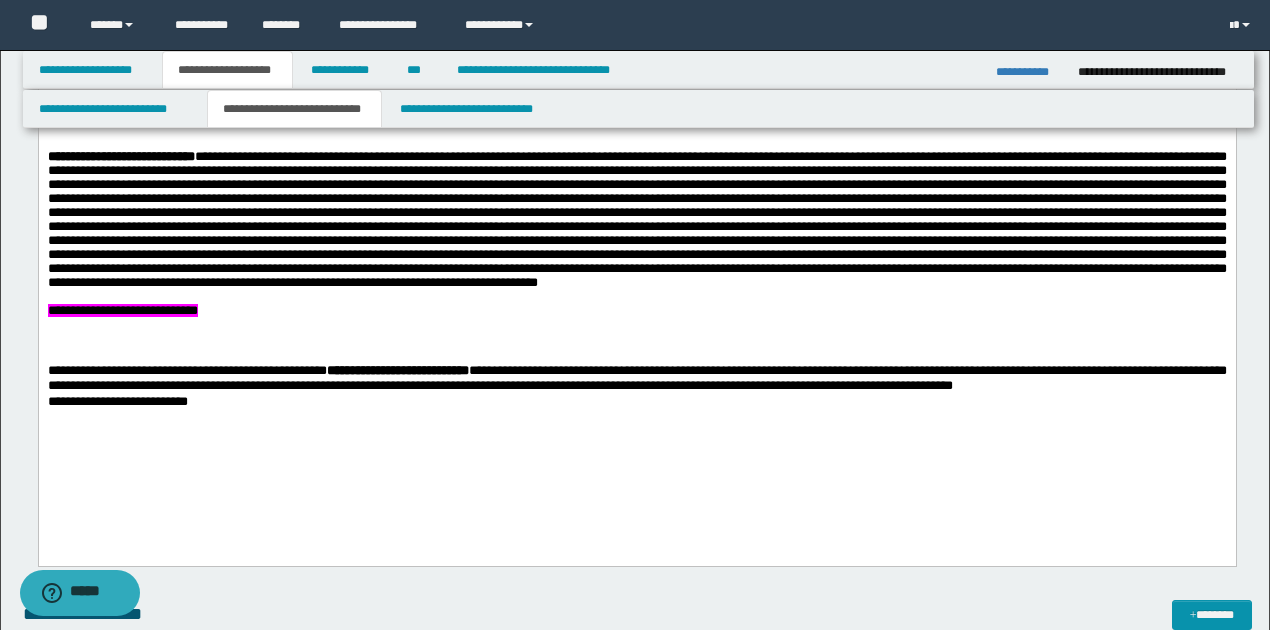 scroll, scrollTop: 1266, scrollLeft: 0, axis: vertical 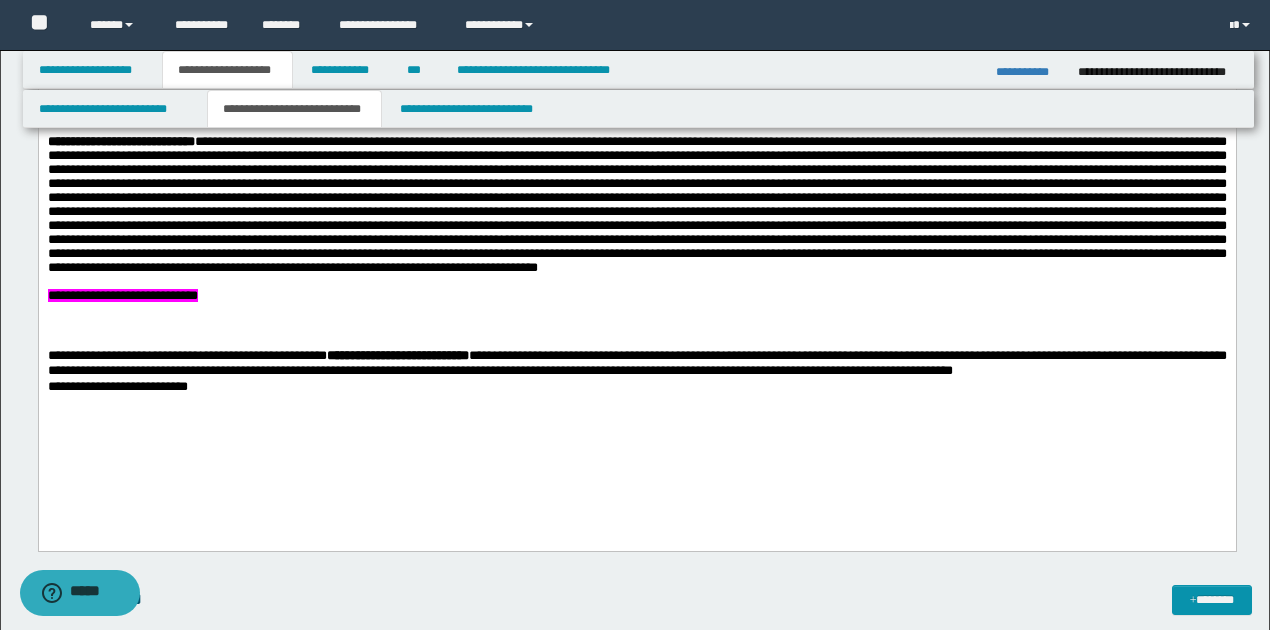 click on "**********" at bounding box center [117, 387] 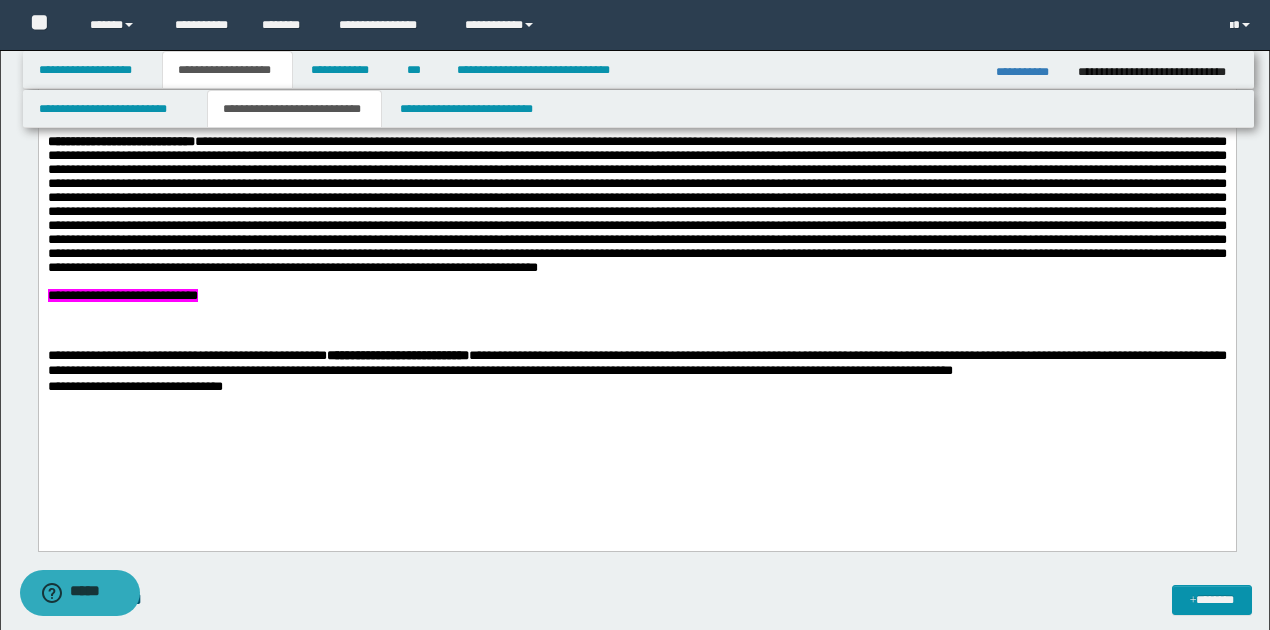 click on "**********" at bounding box center (636, 387) 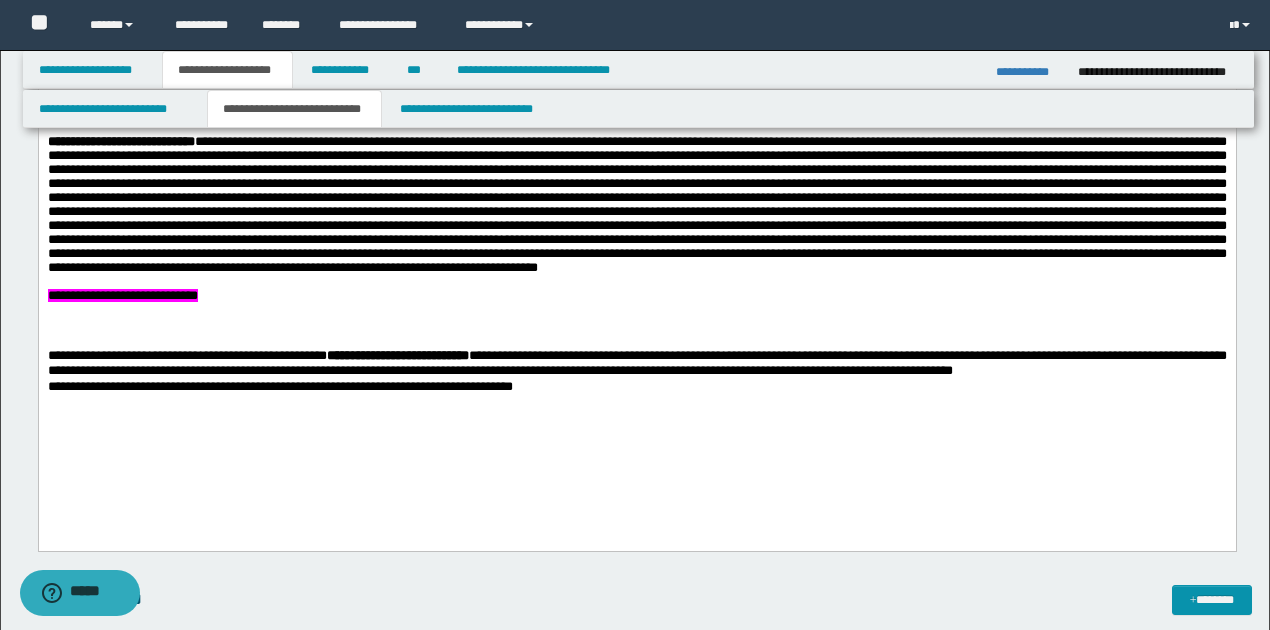 click on "**********" at bounding box center [636, 206] 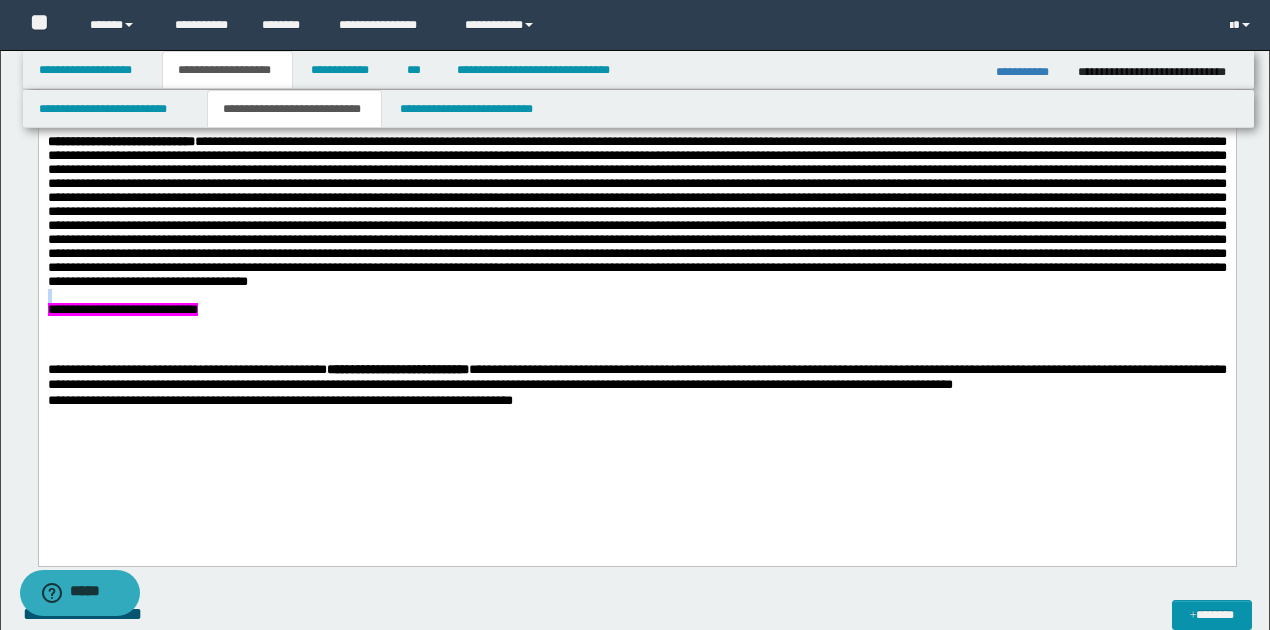 drag, startPoint x: 46, startPoint y: 359, endPoint x: 309, endPoint y: 347, distance: 263.27362 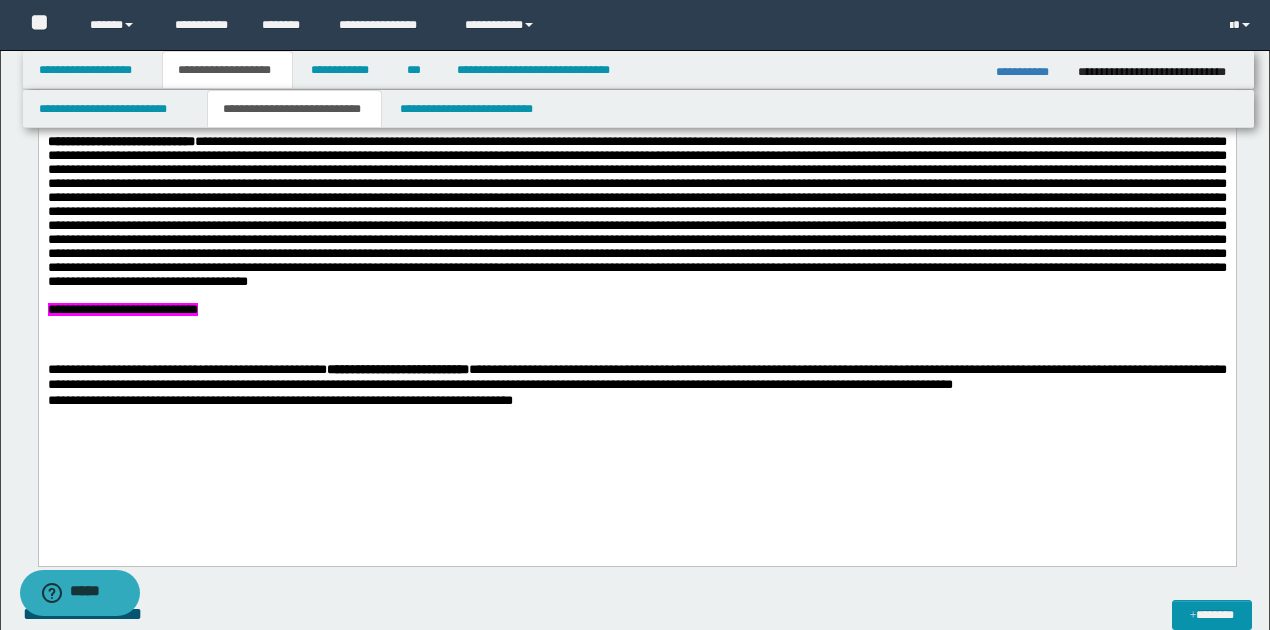 drag, startPoint x: 258, startPoint y: 353, endPoint x: 304, endPoint y: 372, distance: 49.76947 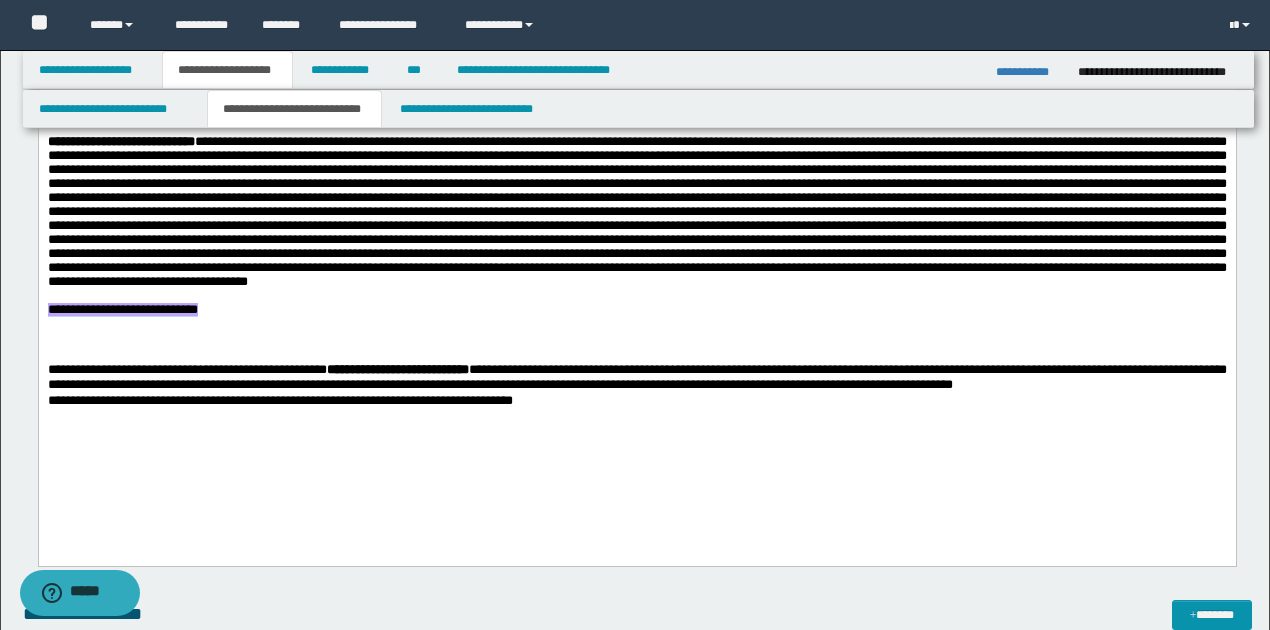 drag, startPoint x: 45, startPoint y: 357, endPoint x: 285, endPoint y: 353, distance: 240.03333 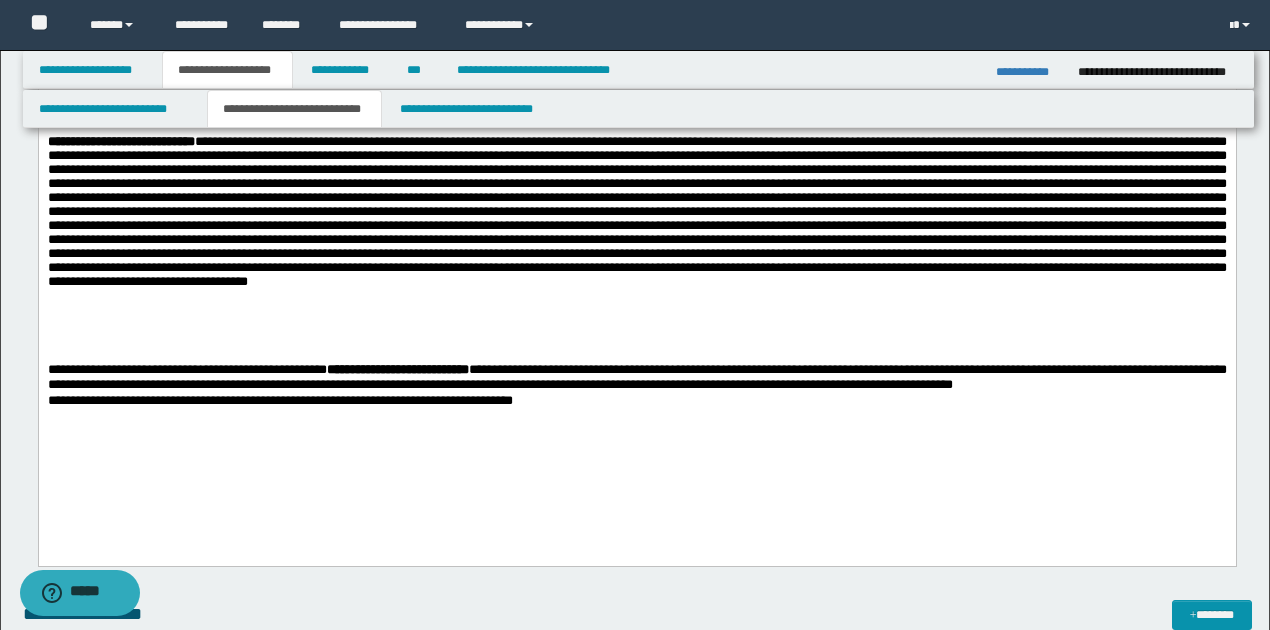 click at bounding box center (636, 297) 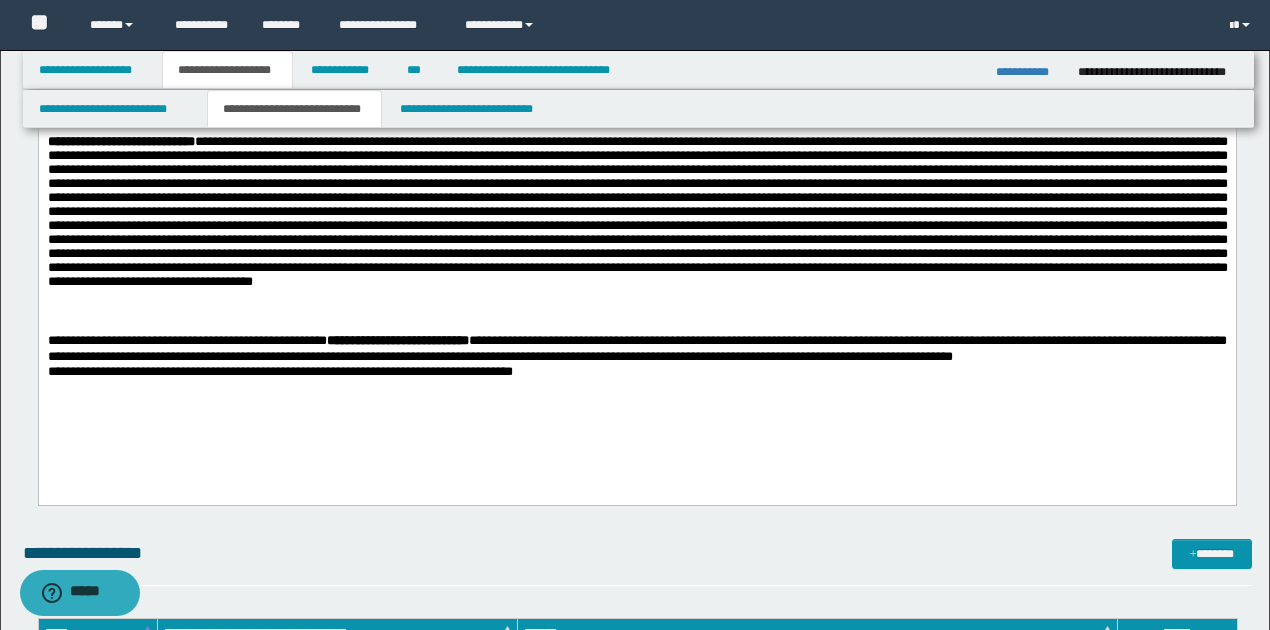 click on "**********" at bounding box center (636, 372) 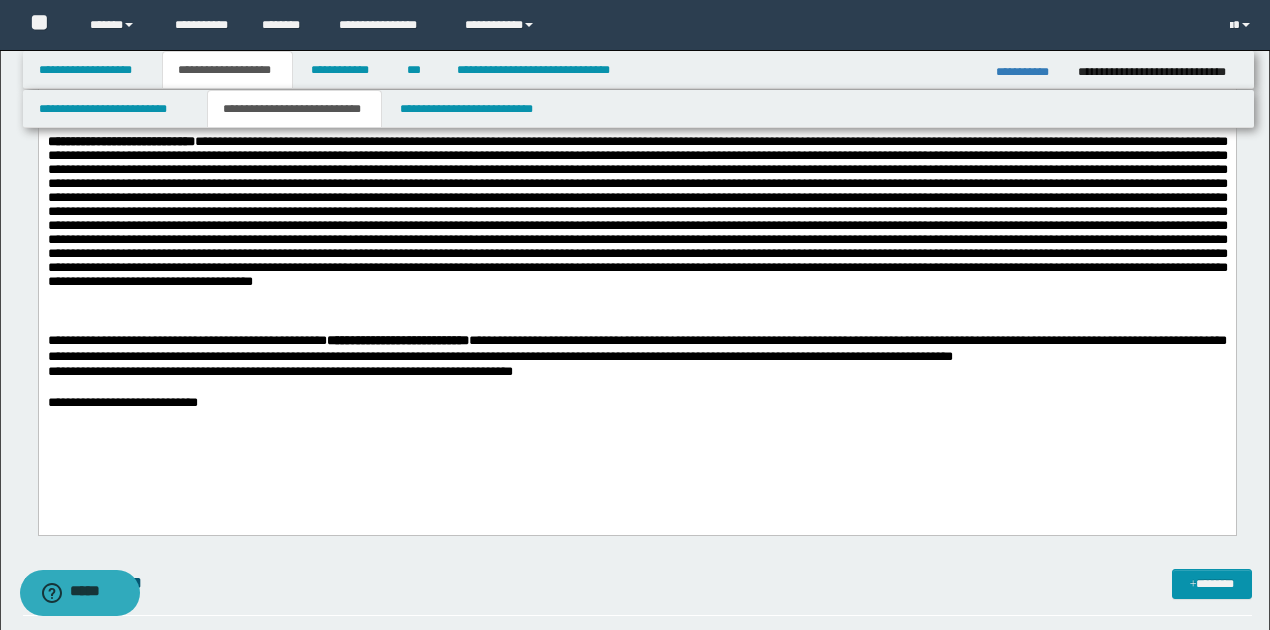 click on "**********" at bounding box center [636, 184] 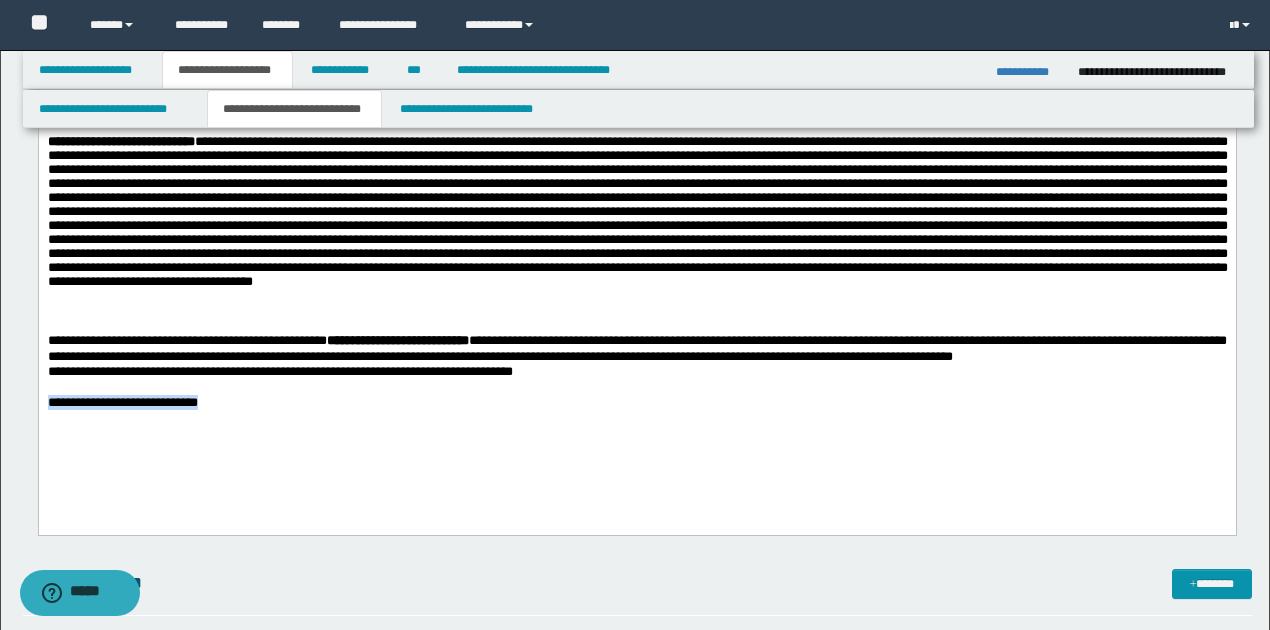 drag, startPoint x: 47, startPoint y: 421, endPoint x: 263, endPoint y: 418, distance: 216.02083 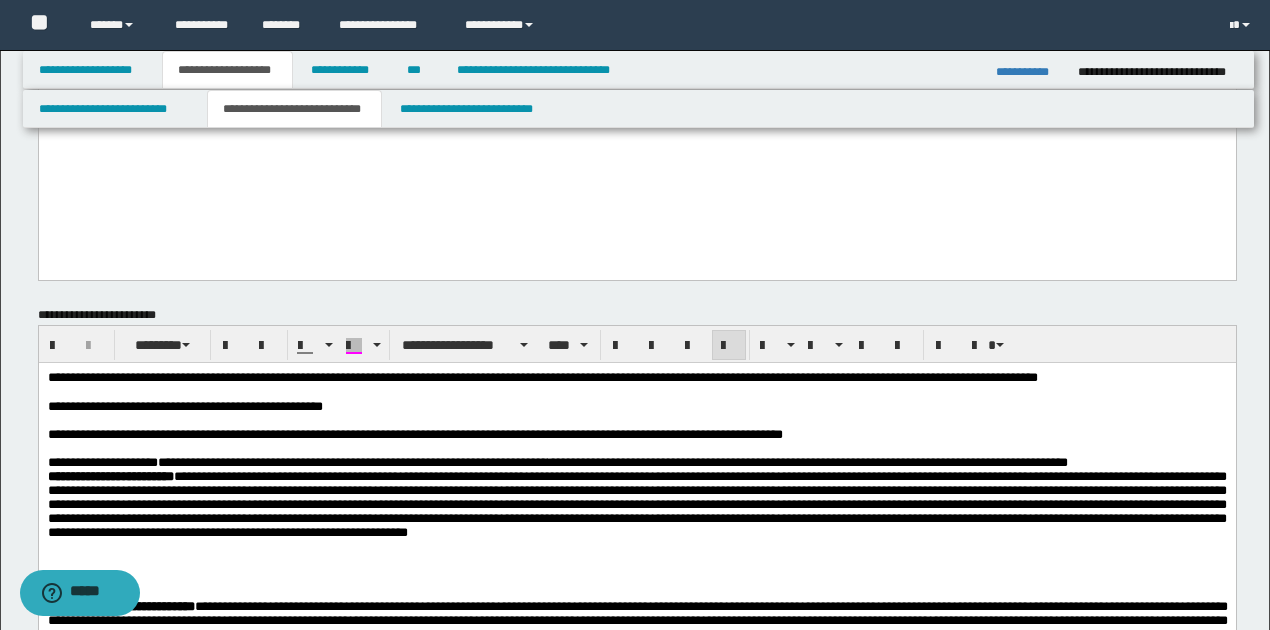 scroll, scrollTop: 800, scrollLeft: 0, axis: vertical 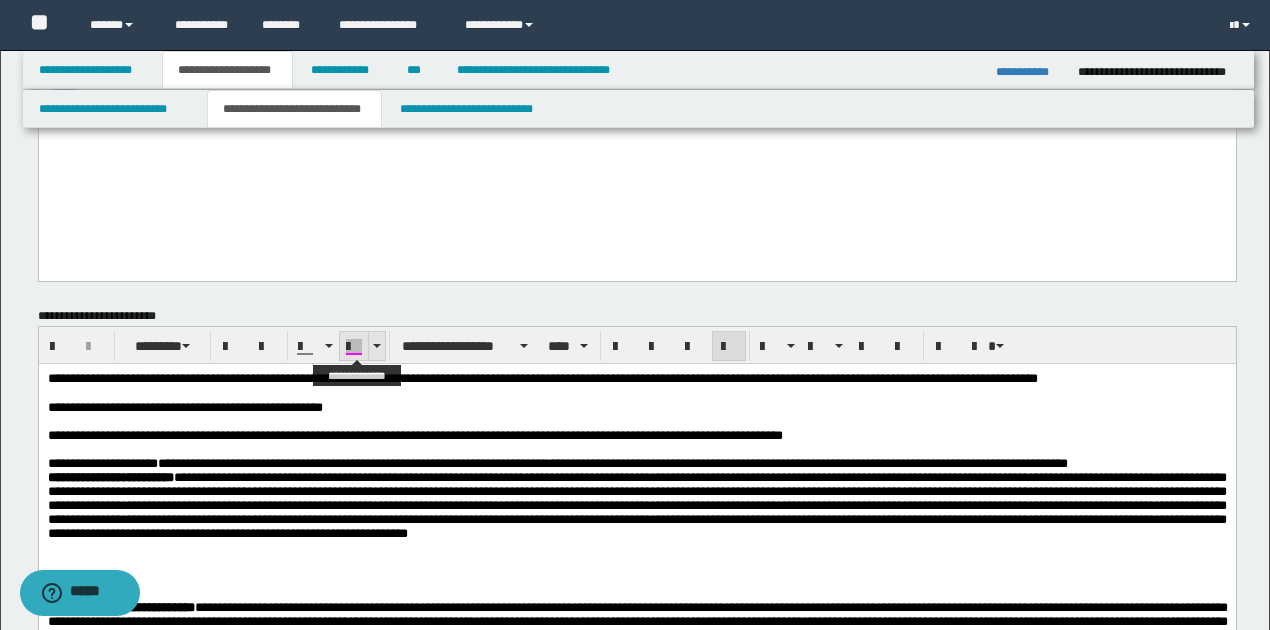 click at bounding box center [354, 347] 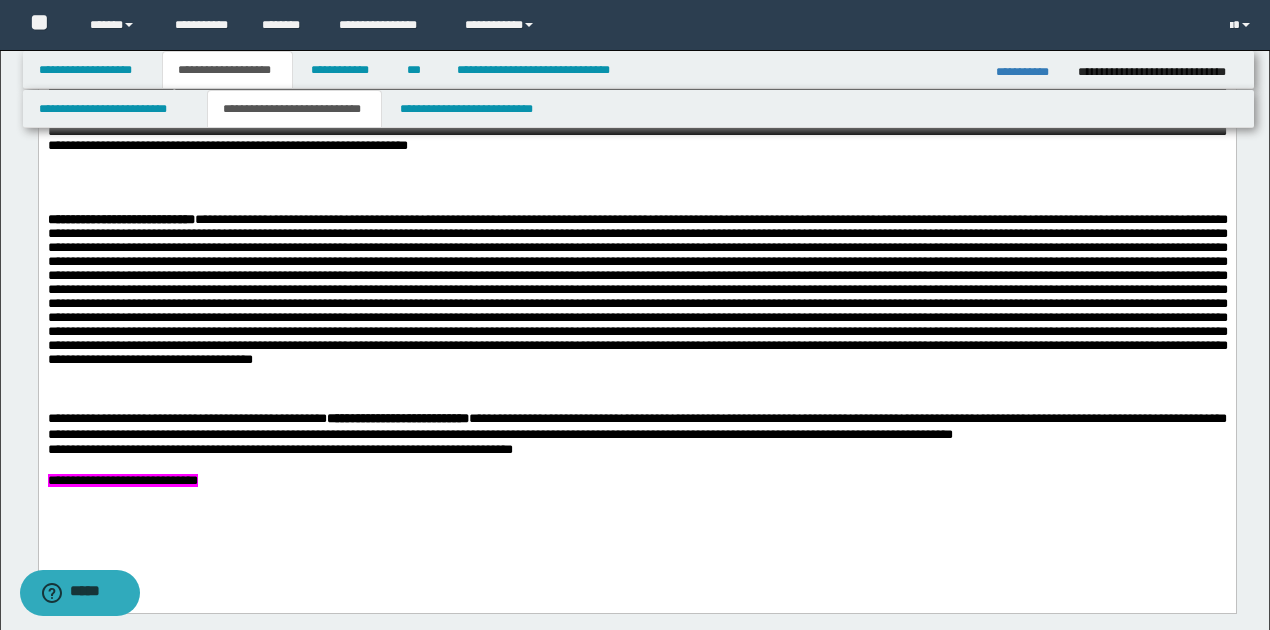 scroll, scrollTop: 1200, scrollLeft: 0, axis: vertical 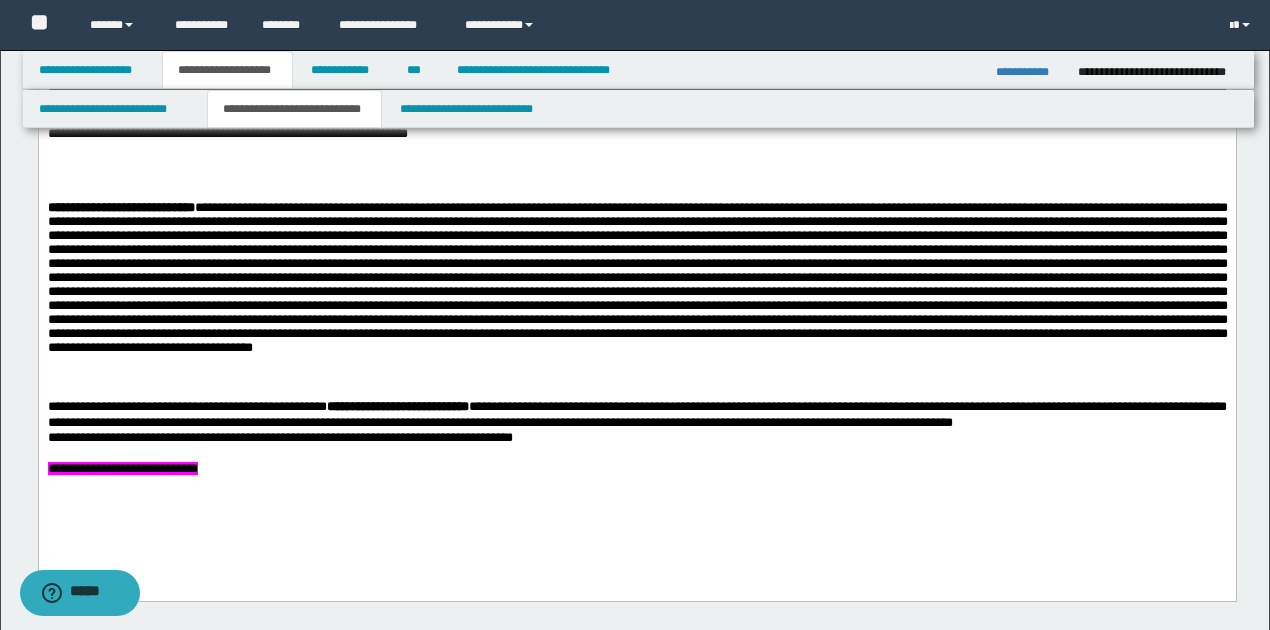 click on "**********" at bounding box center [636, 250] 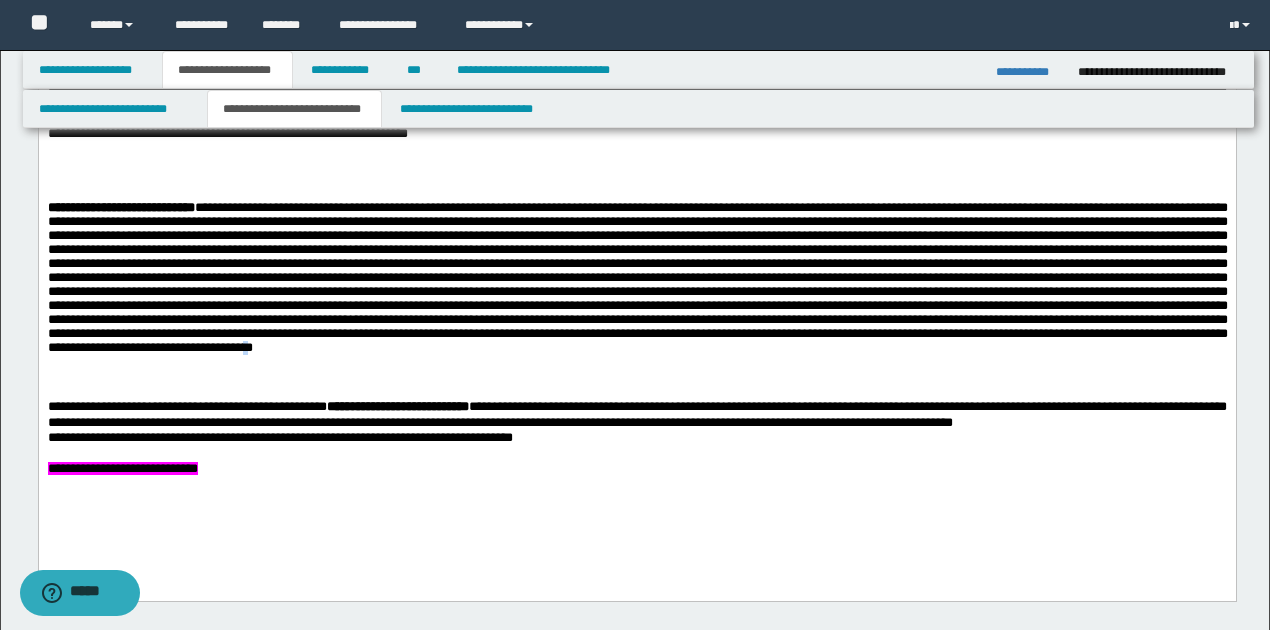 click at bounding box center [637, 278] 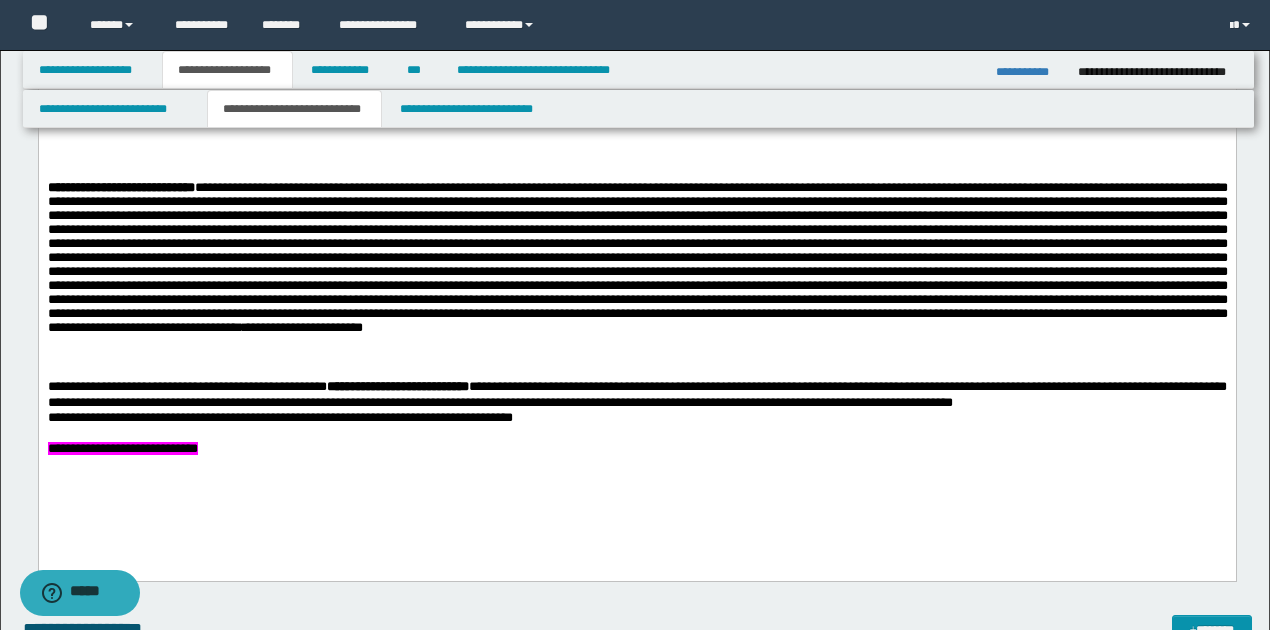scroll, scrollTop: 1200, scrollLeft: 0, axis: vertical 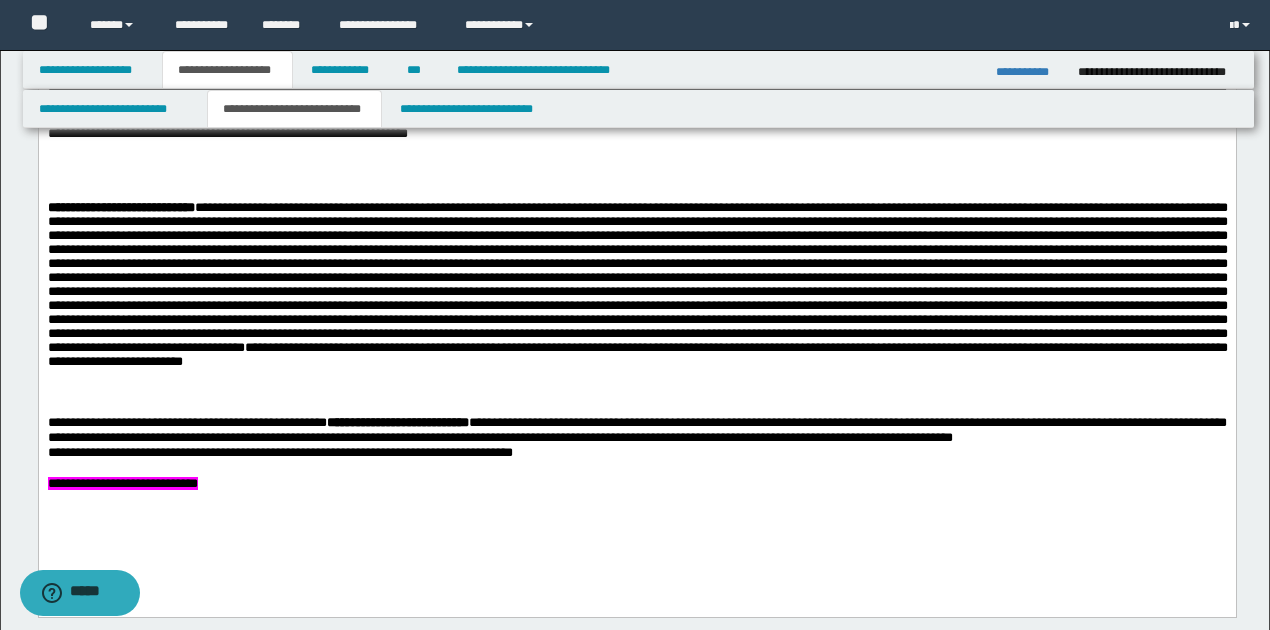 click on "**********" at bounding box center [637, 285] 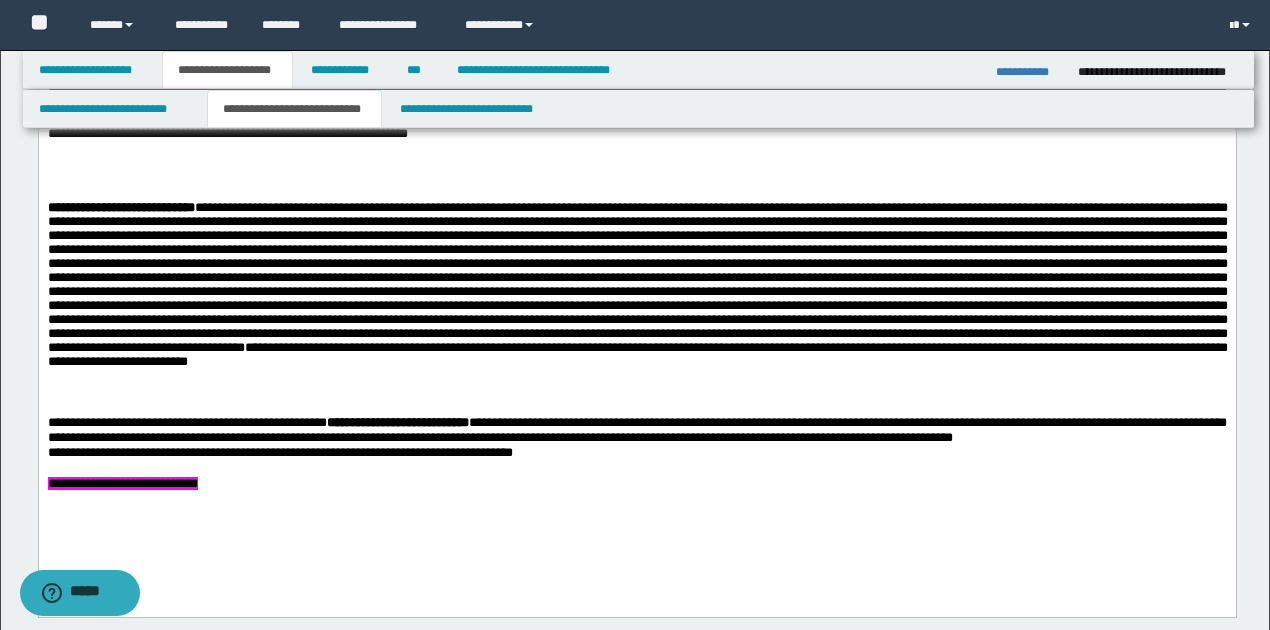 click on "**********" at bounding box center (637, 301) 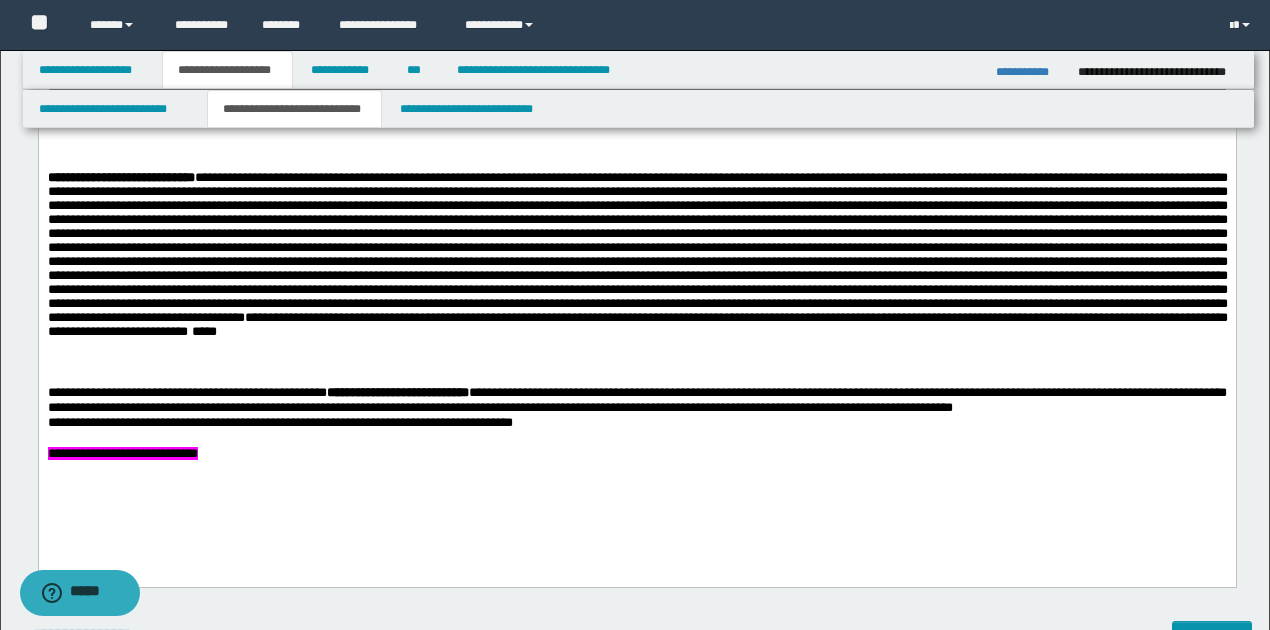 scroll, scrollTop: 1266, scrollLeft: 0, axis: vertical 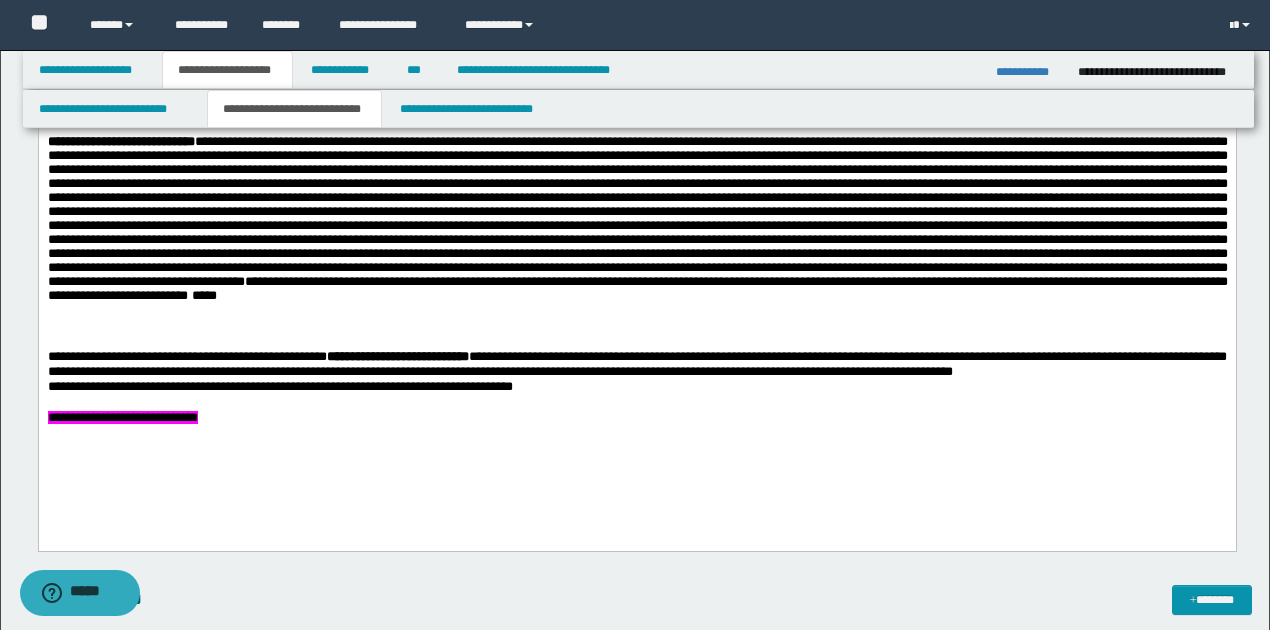 click on "**********" at bounding box center (1029, 72) 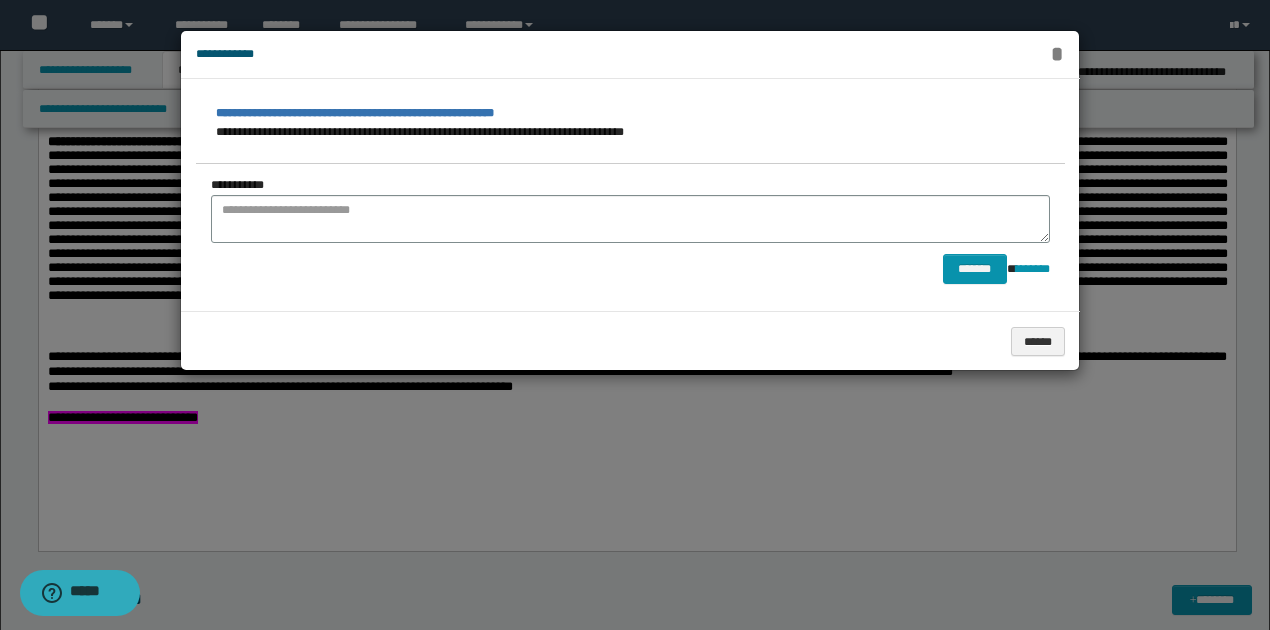 click on "*" at bounding box center (1057, 54) 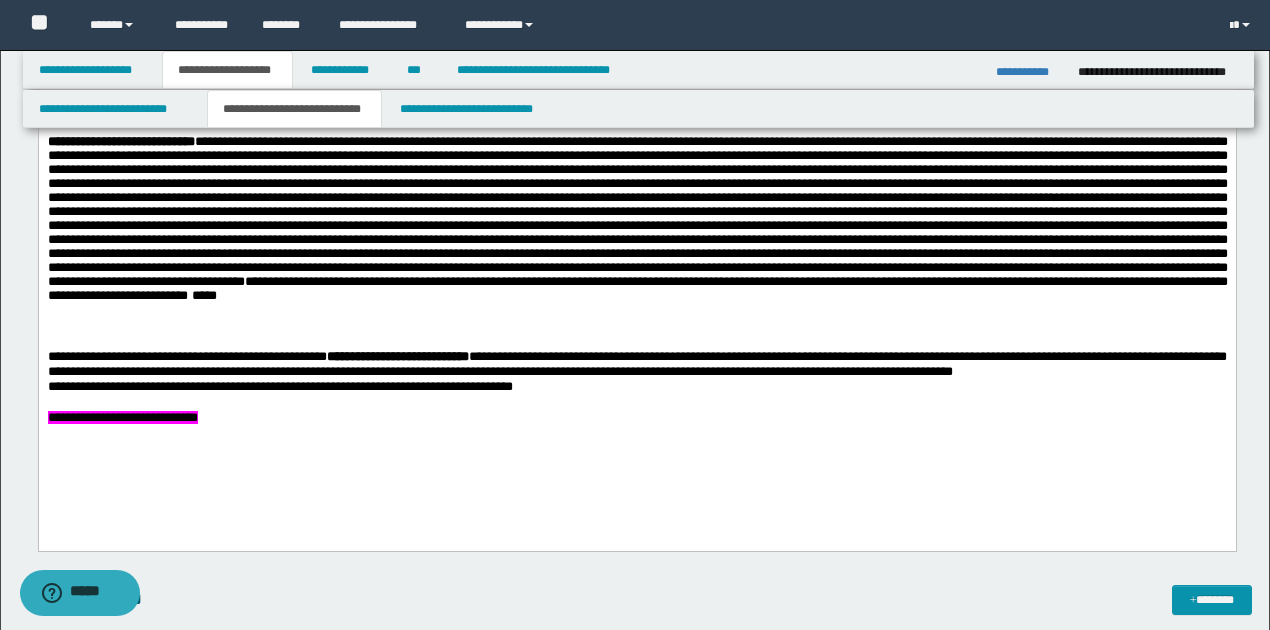 click on "**********" at bounding box center [636, 418] 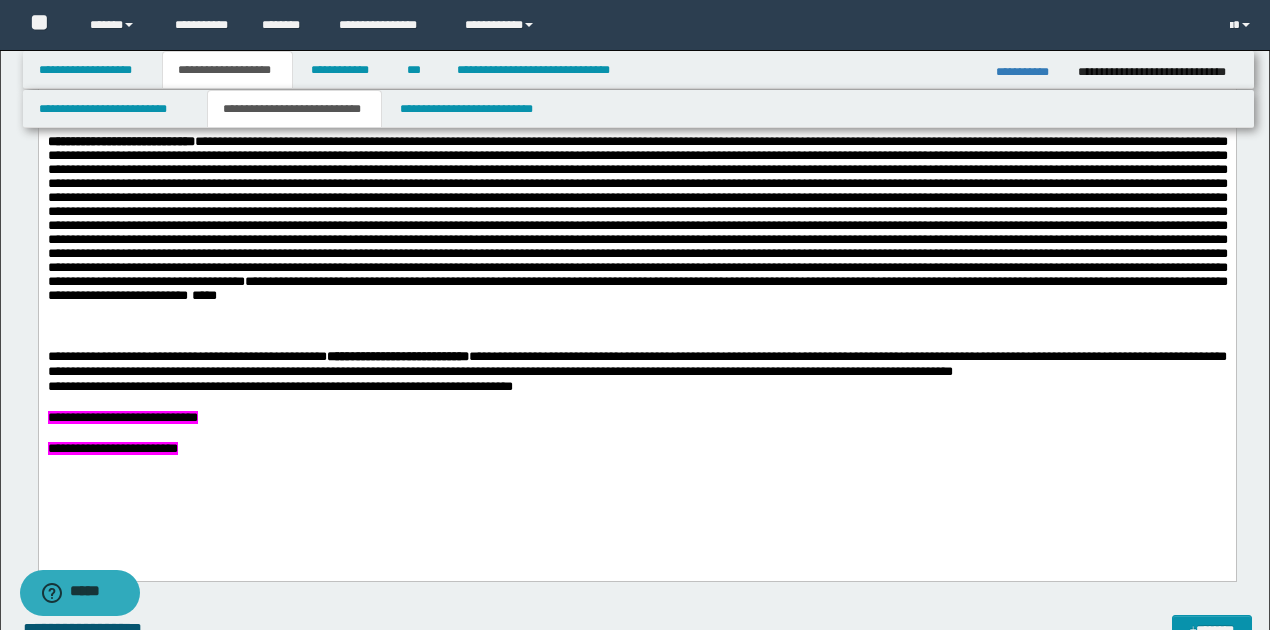 click on "**********" at bounding box center (112, 449) 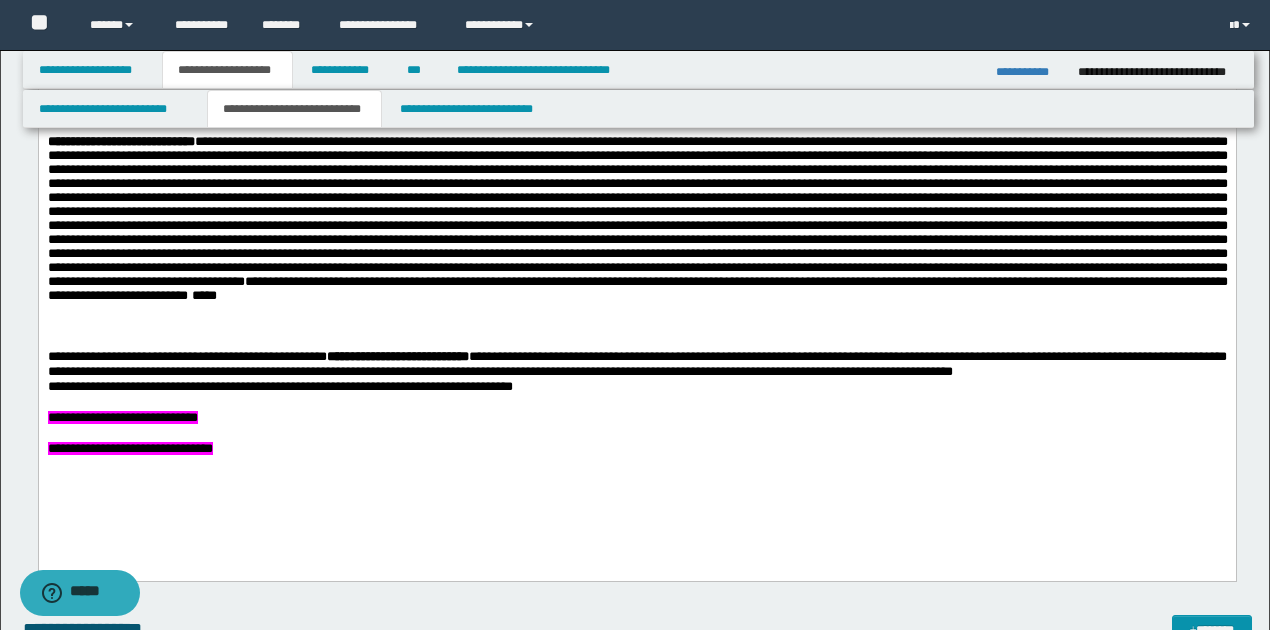 click on "**********" at bounding box center [129, 449] 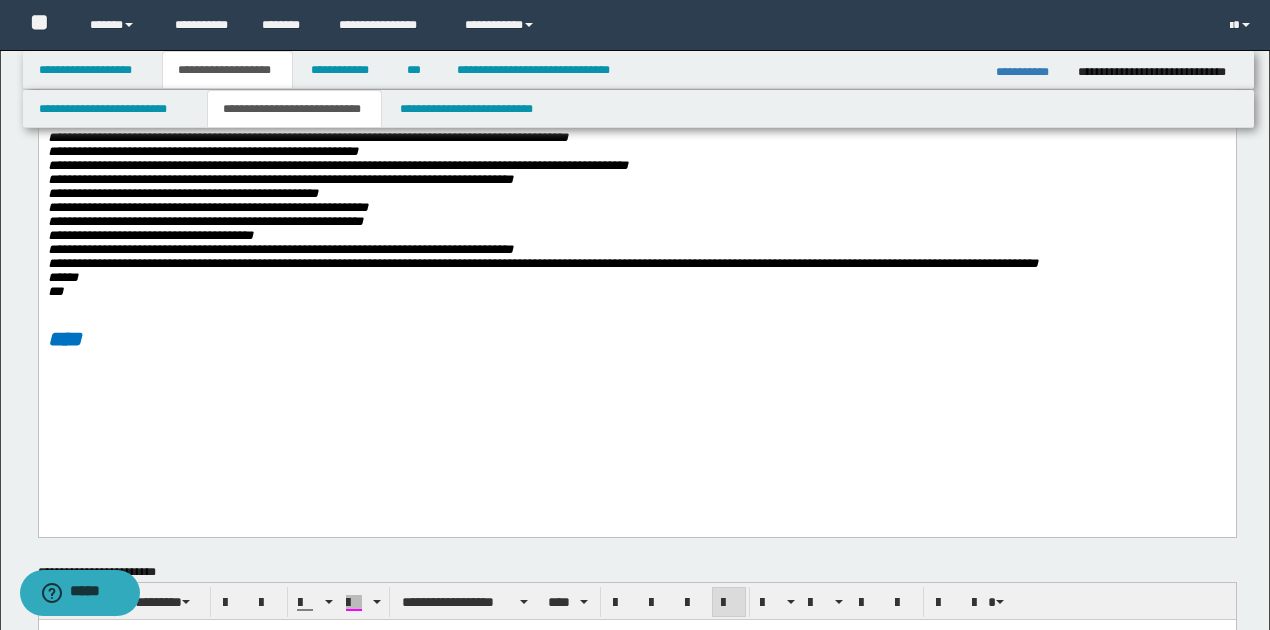scroll, scrollTop: 533, scrollLeft: 0, axis: vertical 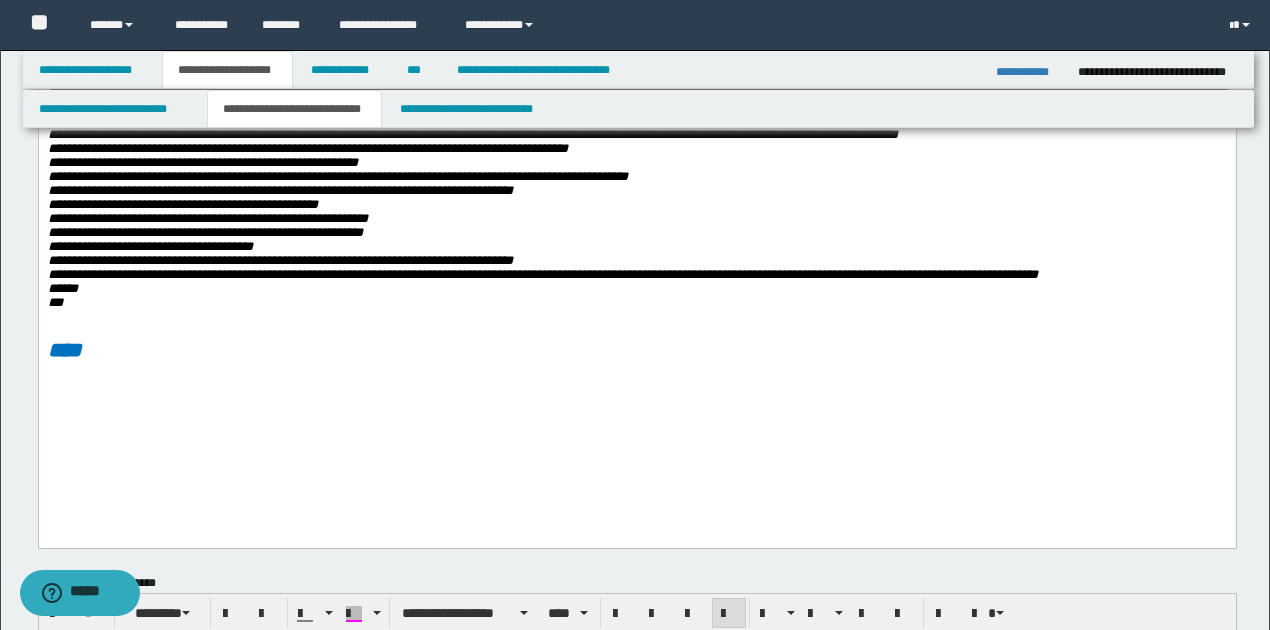 click on "**********" at bounding box center [1029, 72] 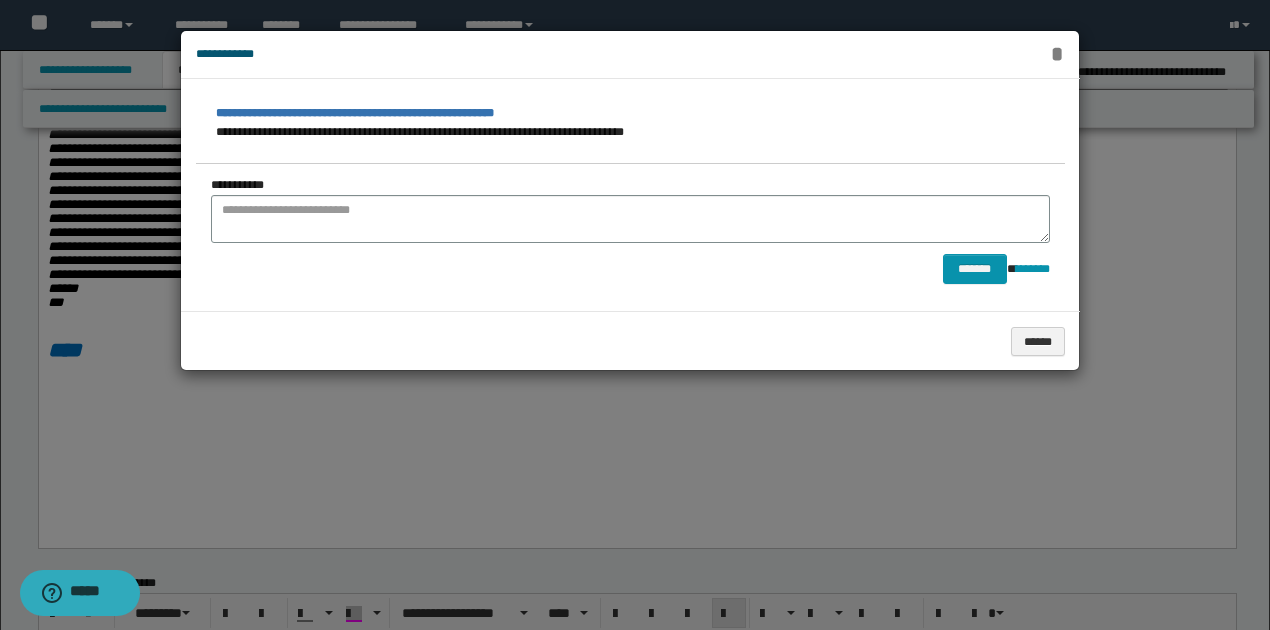 click on "*" at bounding box center [1057, 54] 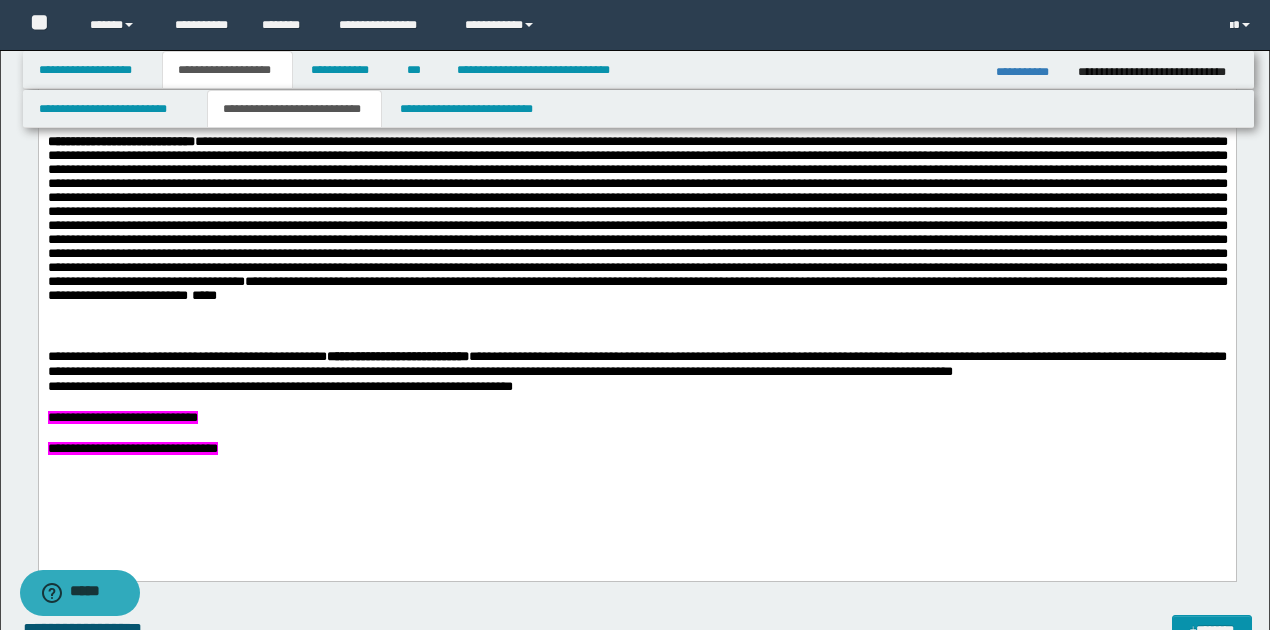 scroll, scrollTop: 1266, scrollLeft: 0, axis: vertical 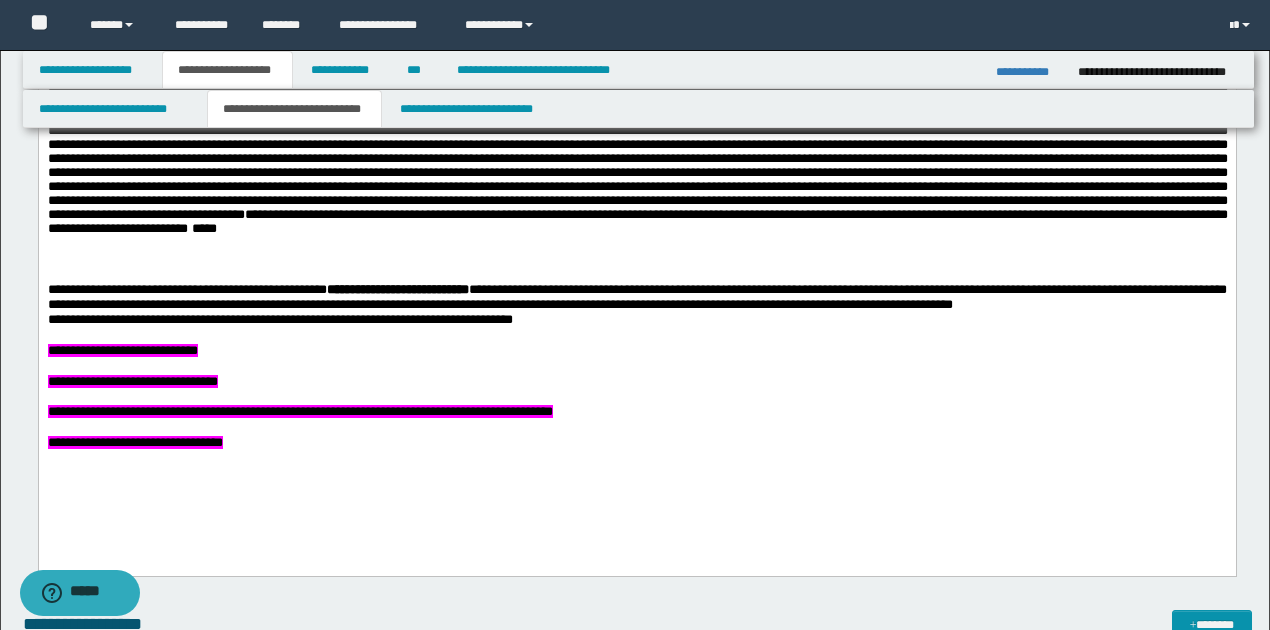 click on "**********" at bounding box center (637, 168) 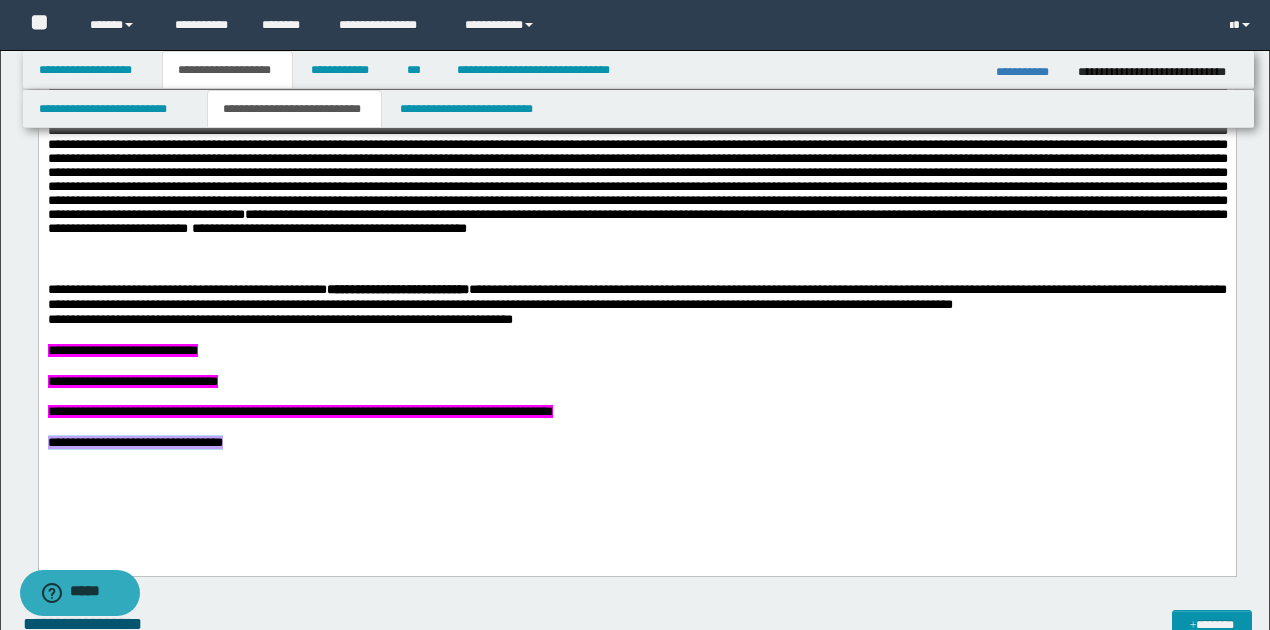 drag, startPoint x: 46, startPoint y: 465, endPoint x: 371, endPoint y: 456, distance: 325.1246 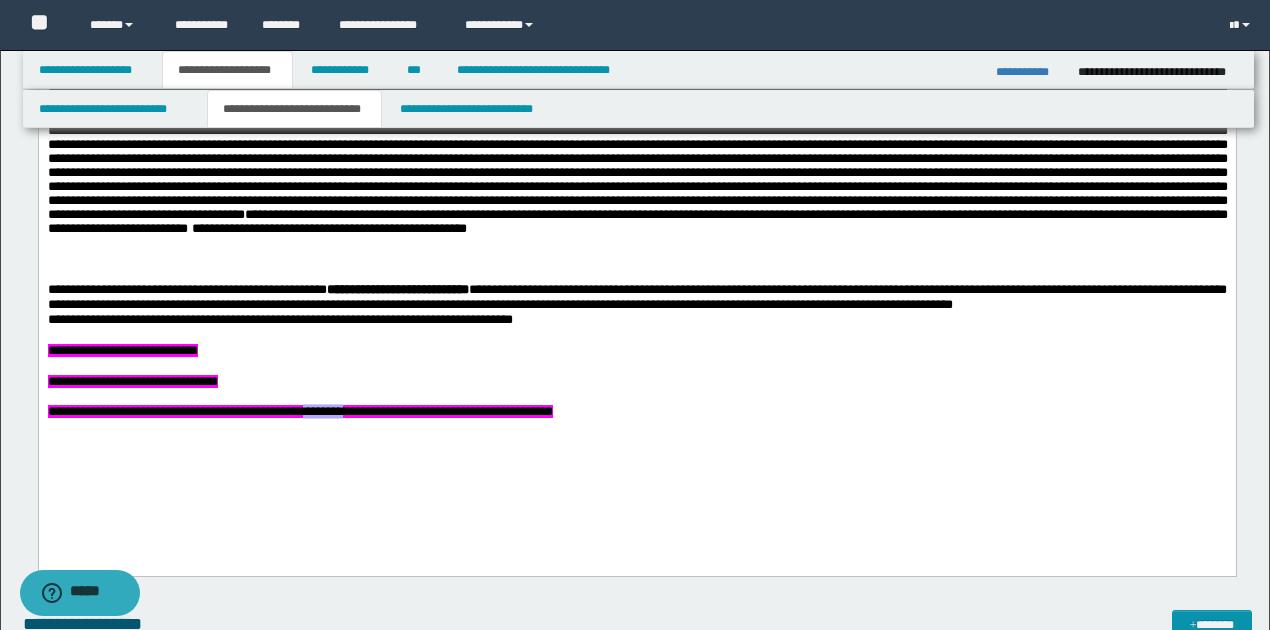 drag, startPoint x: 424, startPoint y: 431, endPoint x: 482, endPoint y: 428, distance: 58.077534 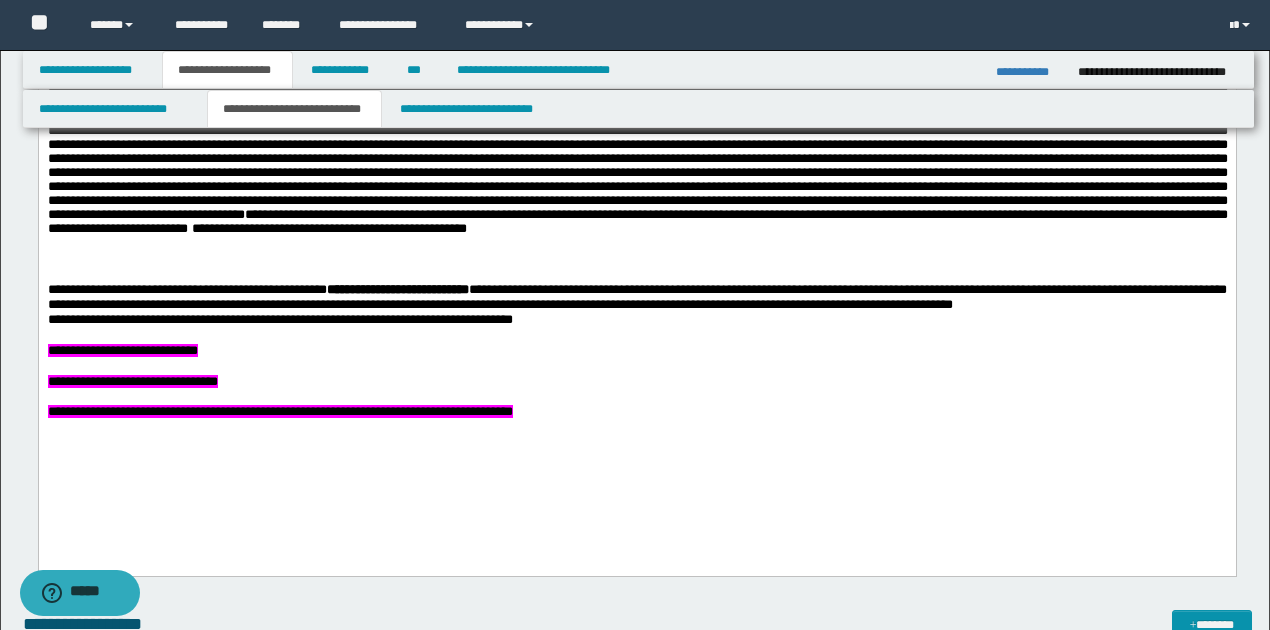 click on "**********" at bounding box center [279, 412] 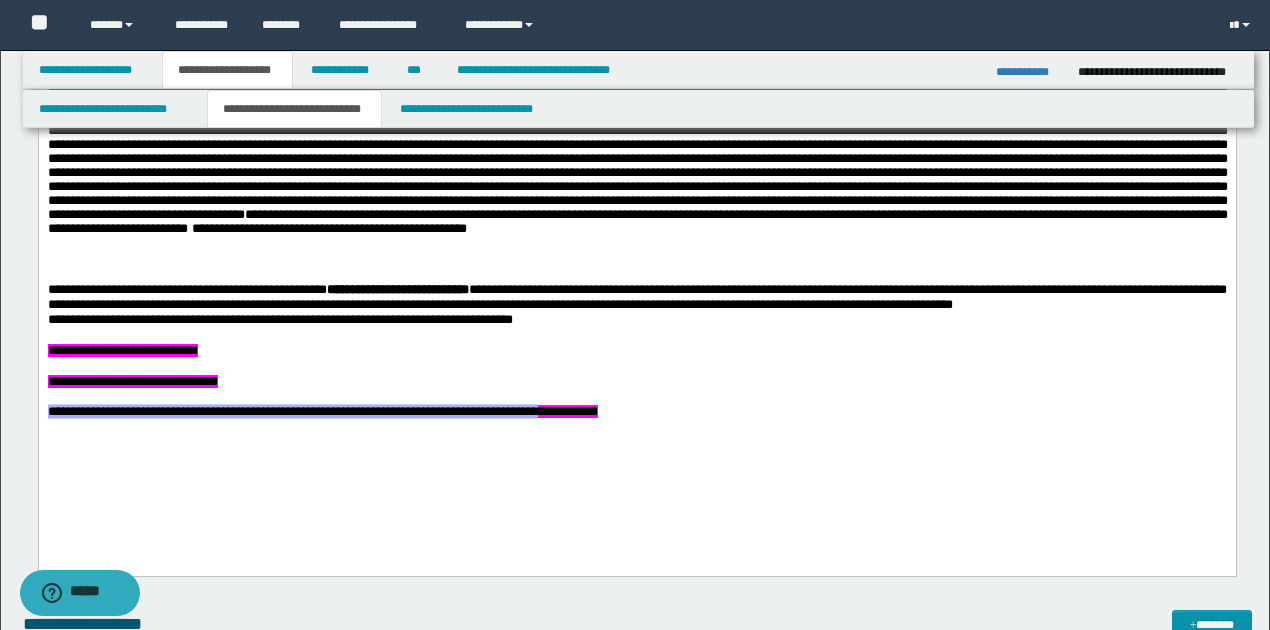 drag, startPoint x: 759, startPoint y: 434, endPoint x: 833, endPoint y: 431, distance: 74.06078 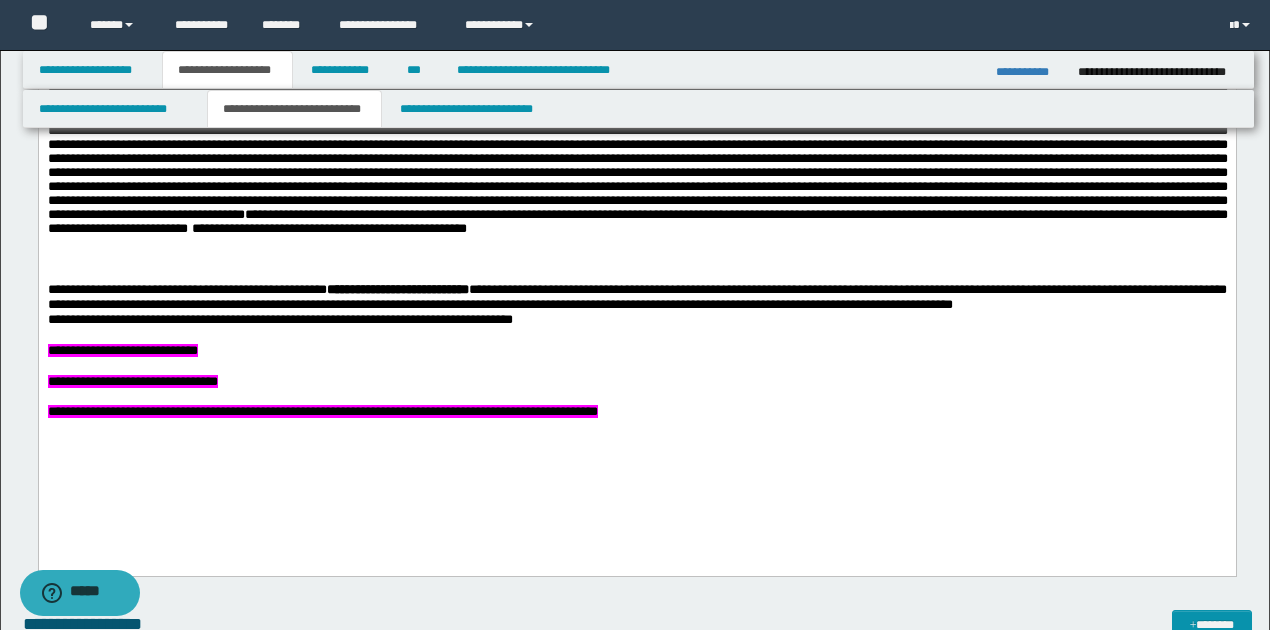 drag, startPoint x: 829, startPoint y: 448, endPoint x: 808, endPoint y: 454, distance: 21.84033 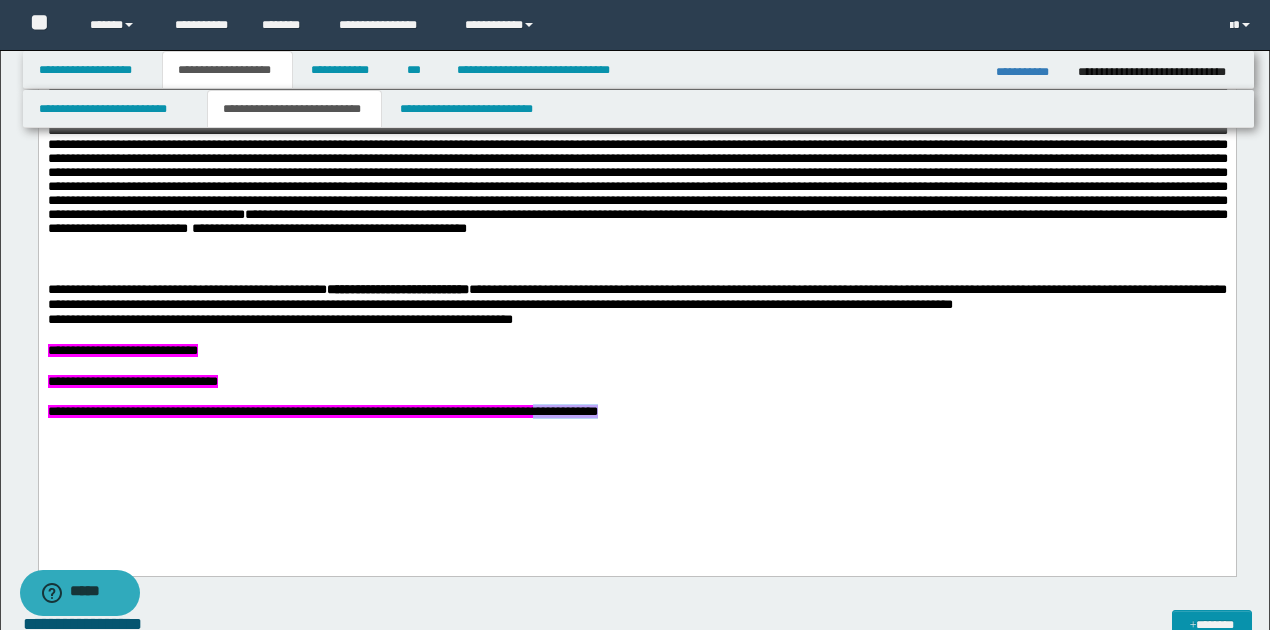 drag, startPoint x: 758, startPoint y: 432, endPoint x: 888, endPoint y: 430, distance: 130.01538 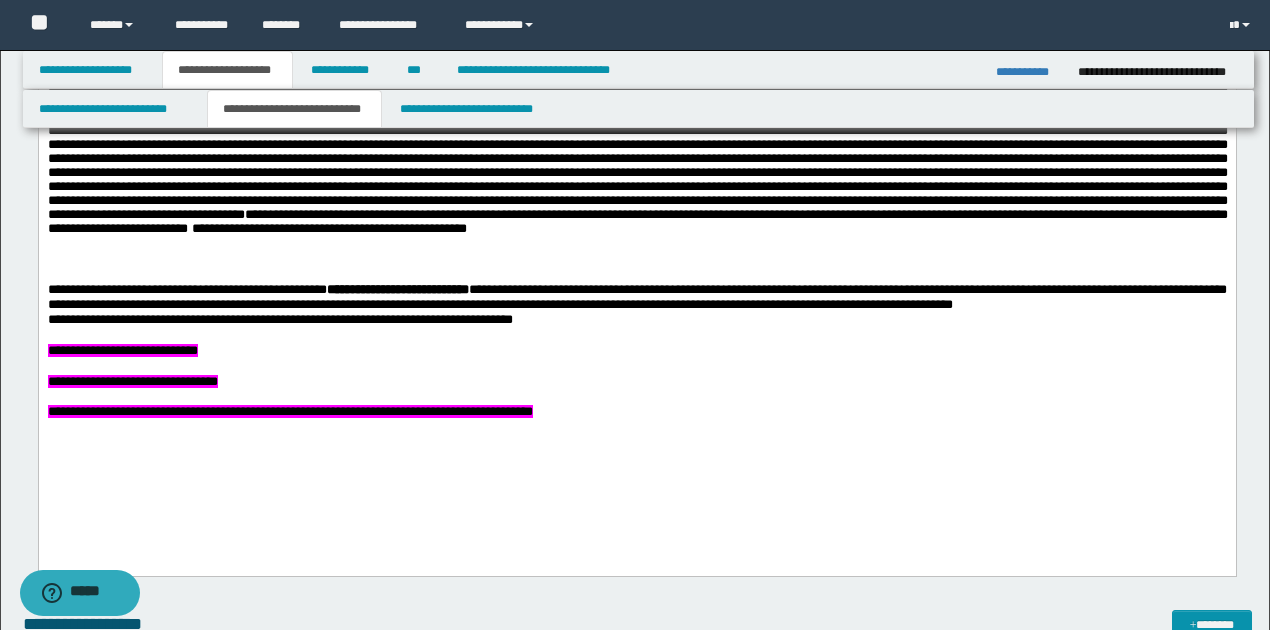 click on "**********" at bounding box center [289, 412] 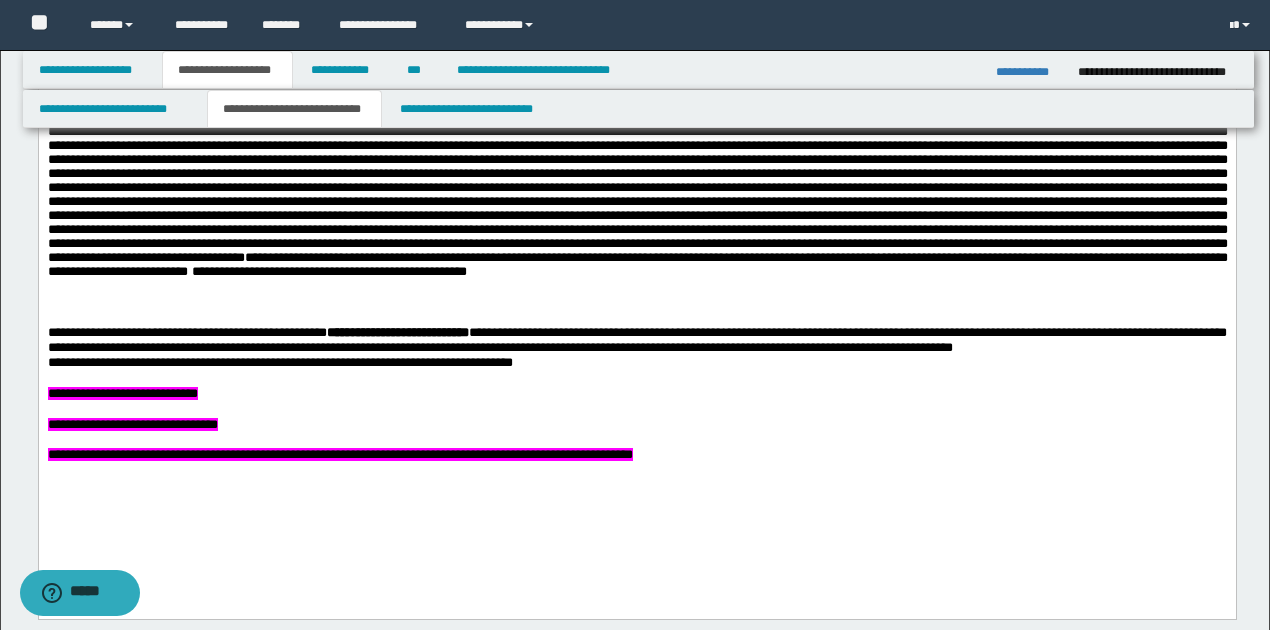 scroll, scrollTop: 1266, scrollLeft: 0, axis: vertical 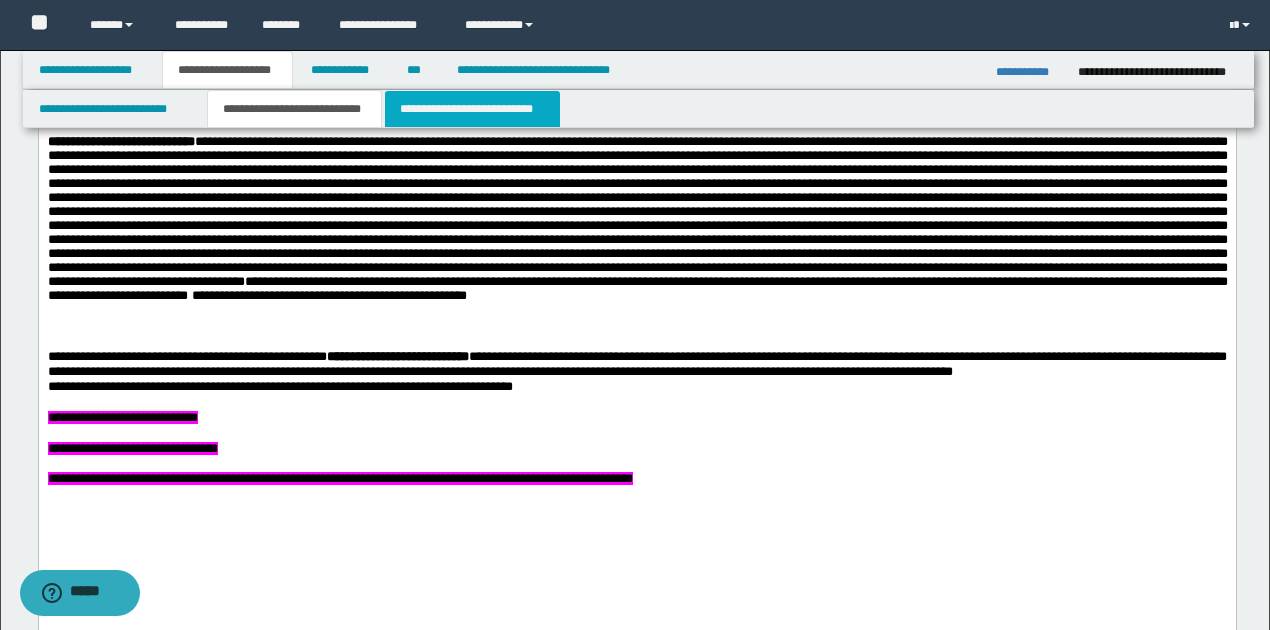 click on "**********" at bounding box center [472, 109] 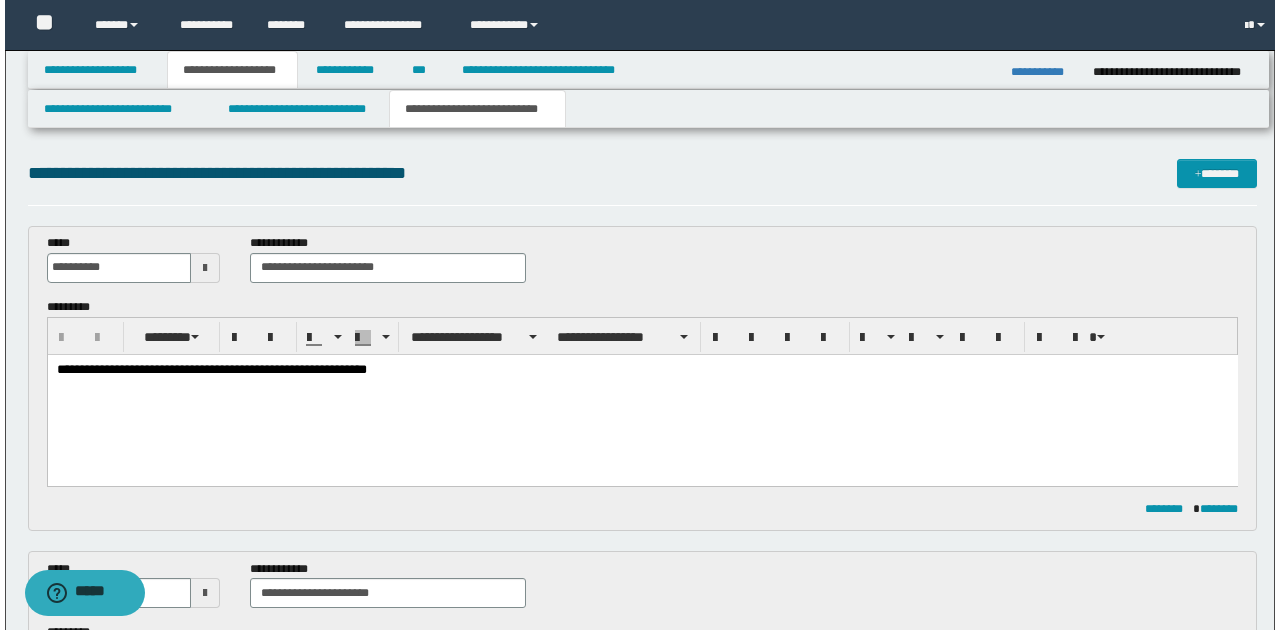 scroll, scrollTop: 0, scrollLeft: 0, axis: both 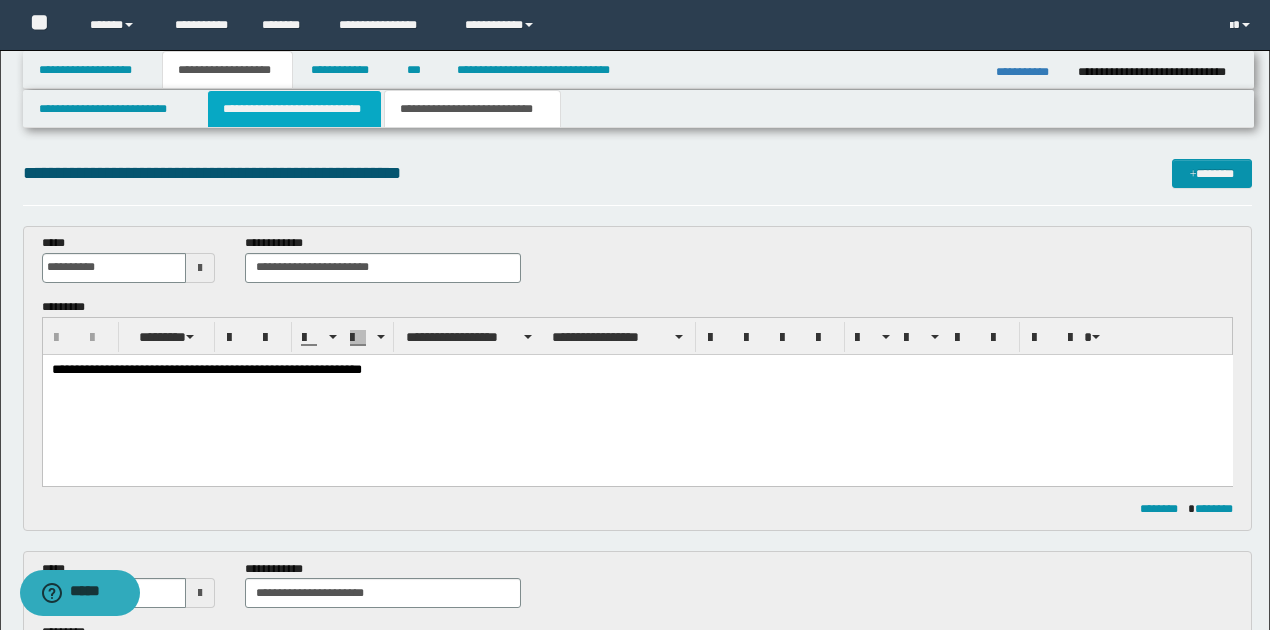click on "**********" at bounding box center (294, 109) 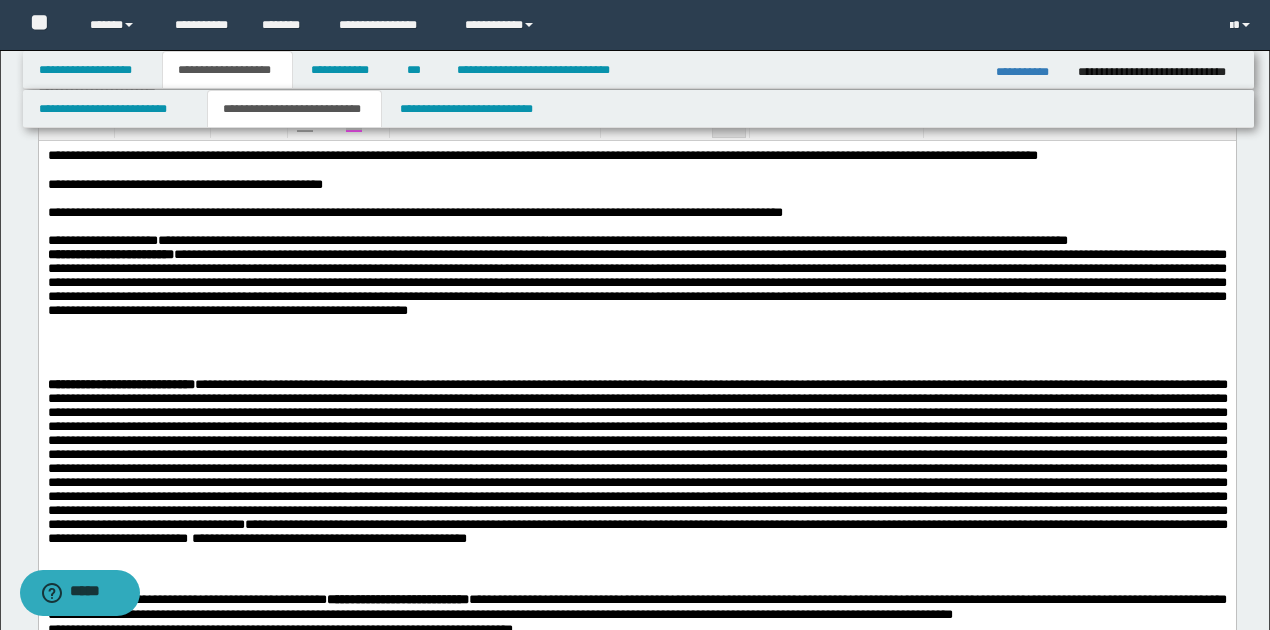 scroll, scrollTop: 1000, scrollLeft: 0, axis: vertical 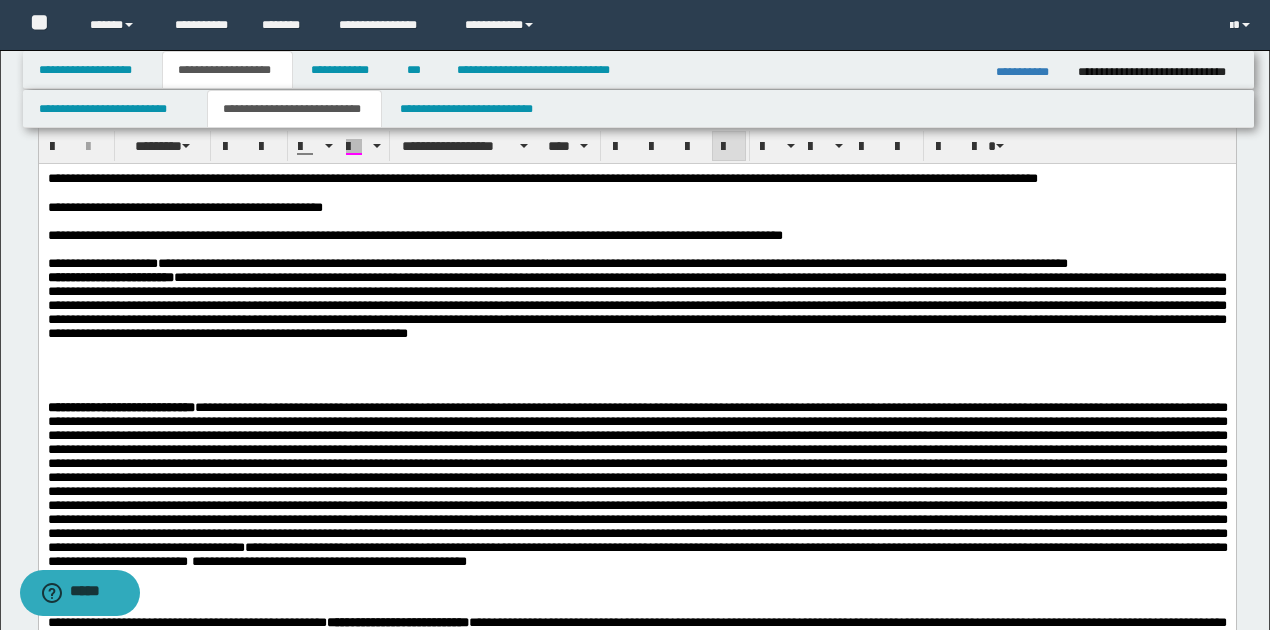 click on "**********" at bounding box center [636, 306] 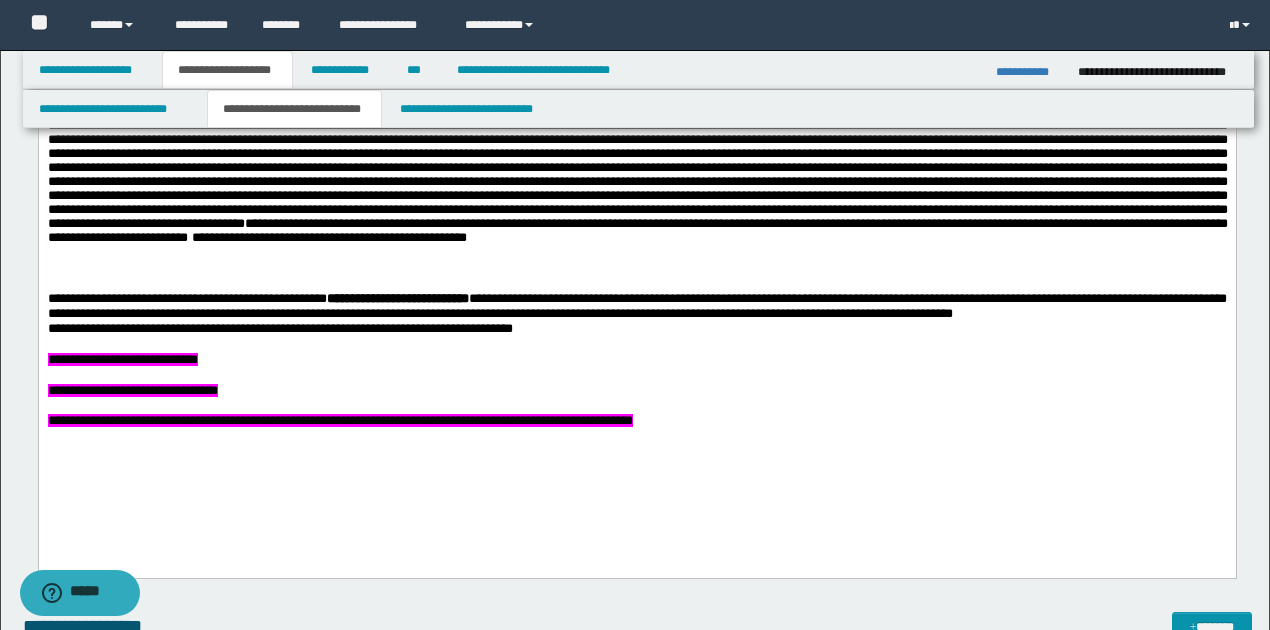 scroll, scrollTop: 1333, scrollLeft: 0, axis: vertical 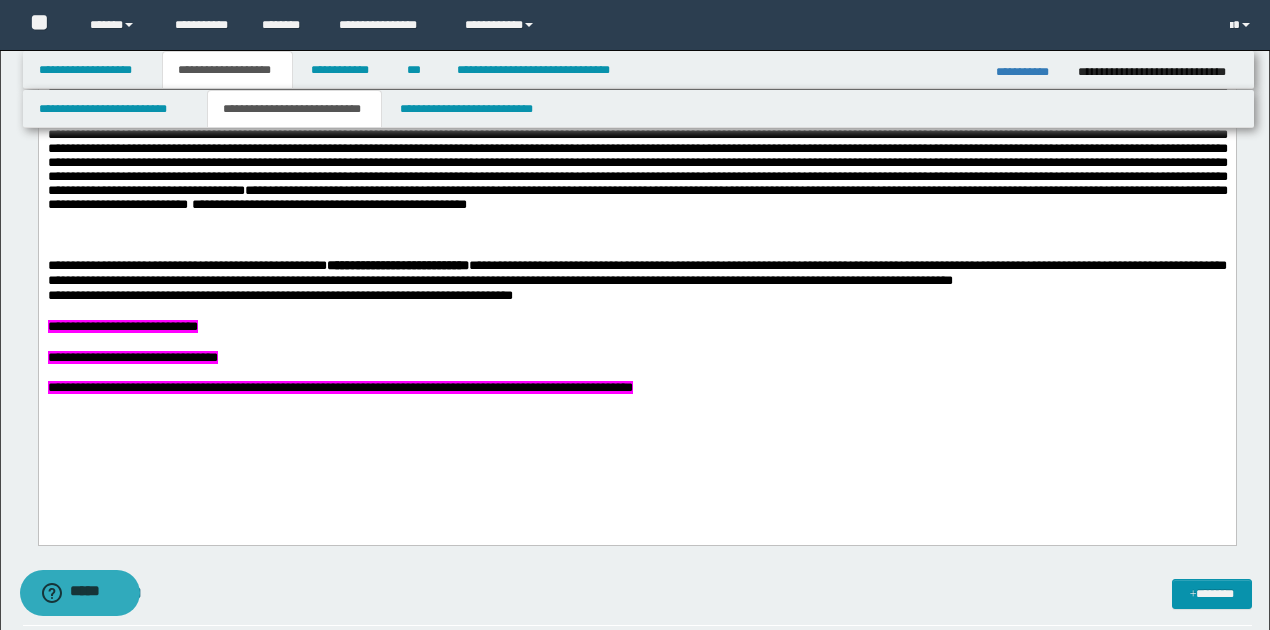 click on "**********" at bounding box center [339, 388] 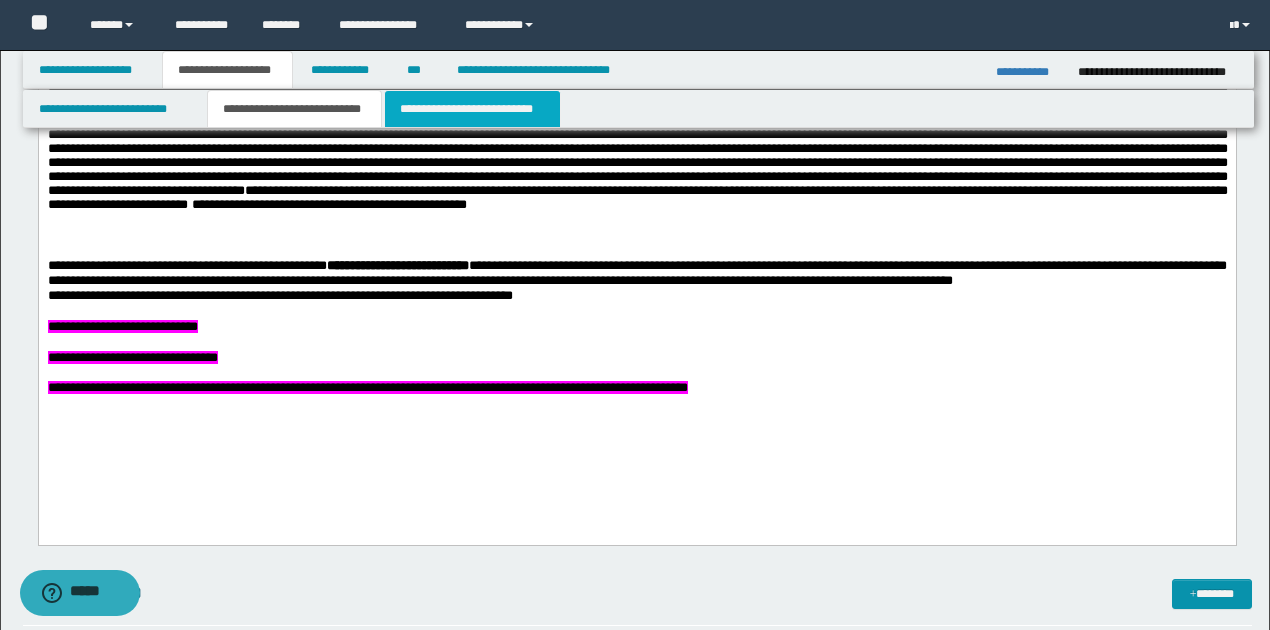 click on "**********" at bounding box center [472, 109] 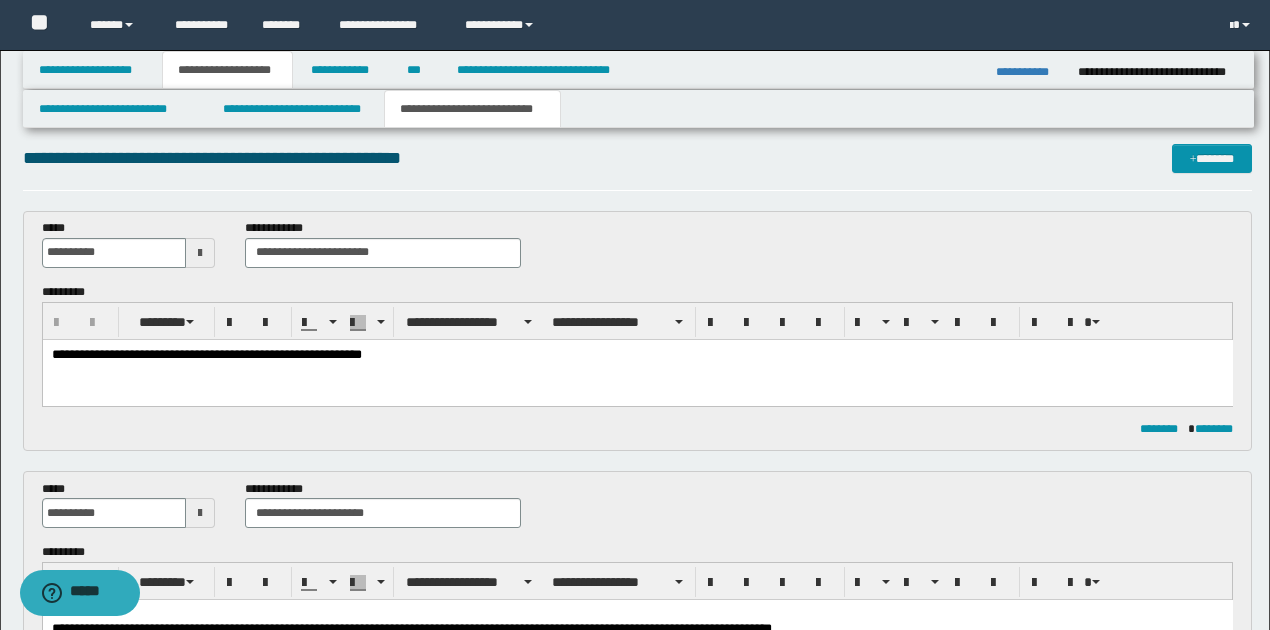 scroll, scrollTop: 0, scrollLeft: 0, axis: both 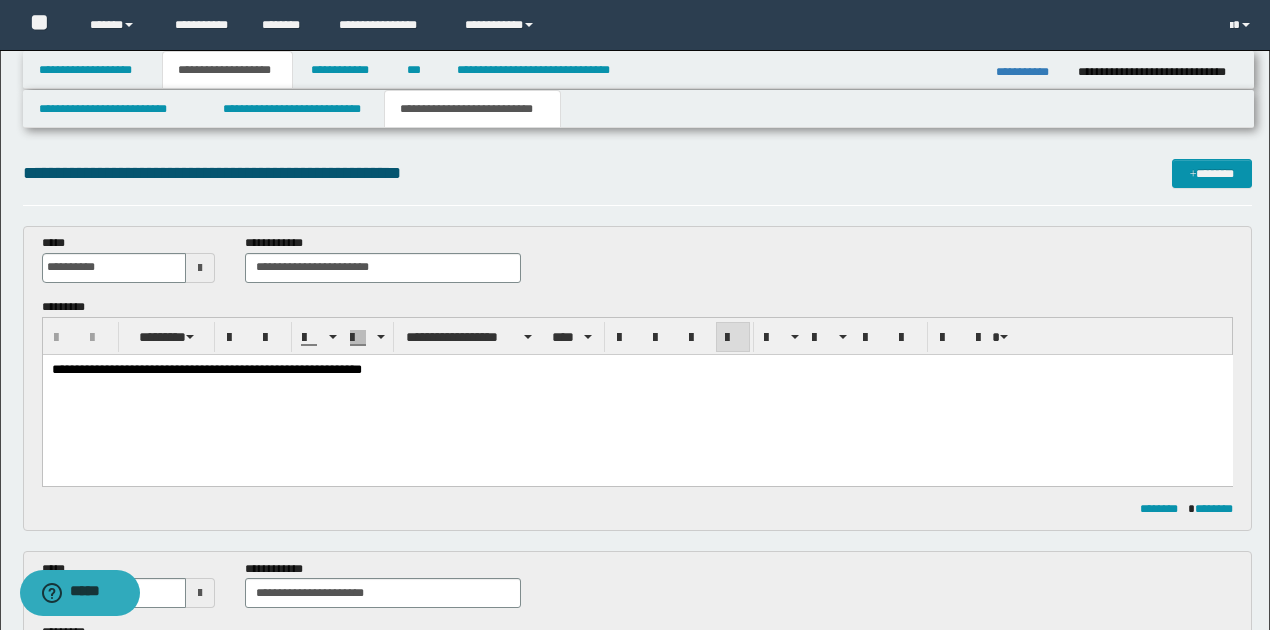 click on "**********" at bounding box center [206, 368] 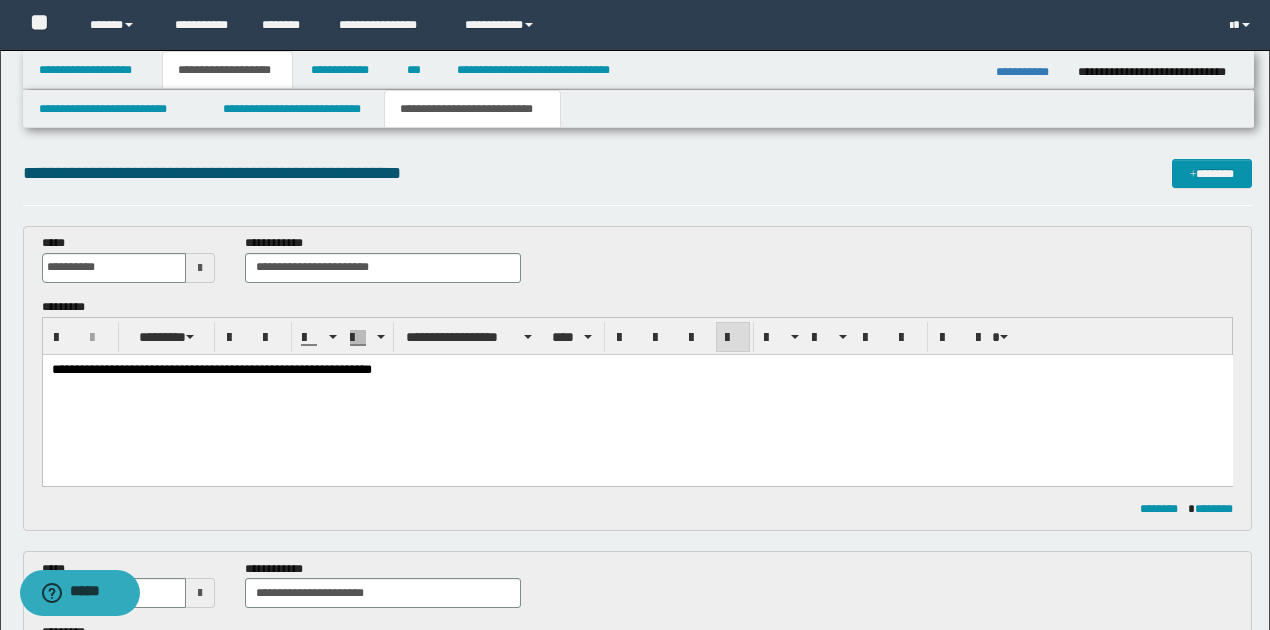click on "**********" at bounding box center (211, 368) 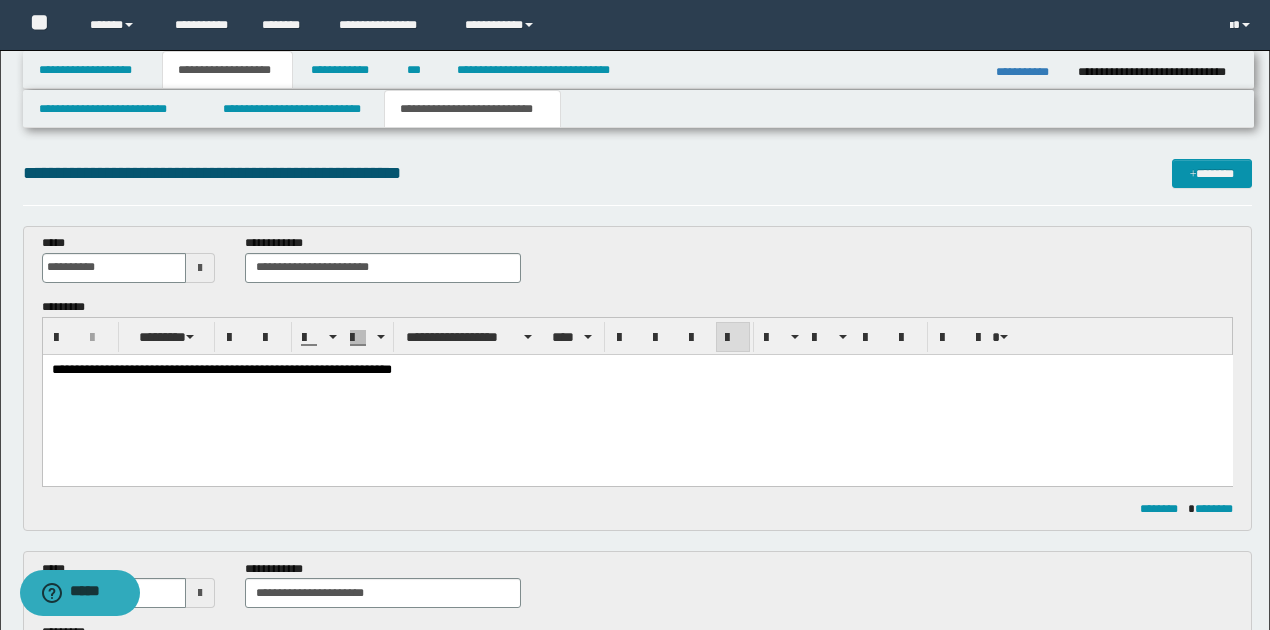 click on "**********" at bounding box center (221, 368) 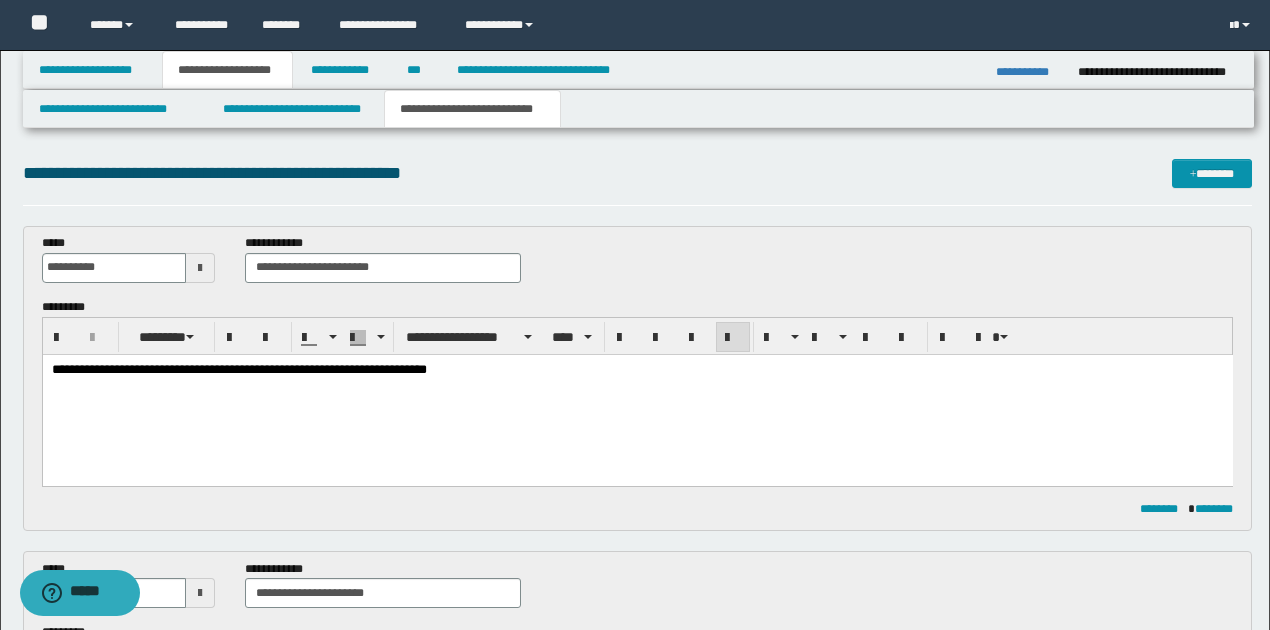 click on "**********" at bounding box center (637, 369) 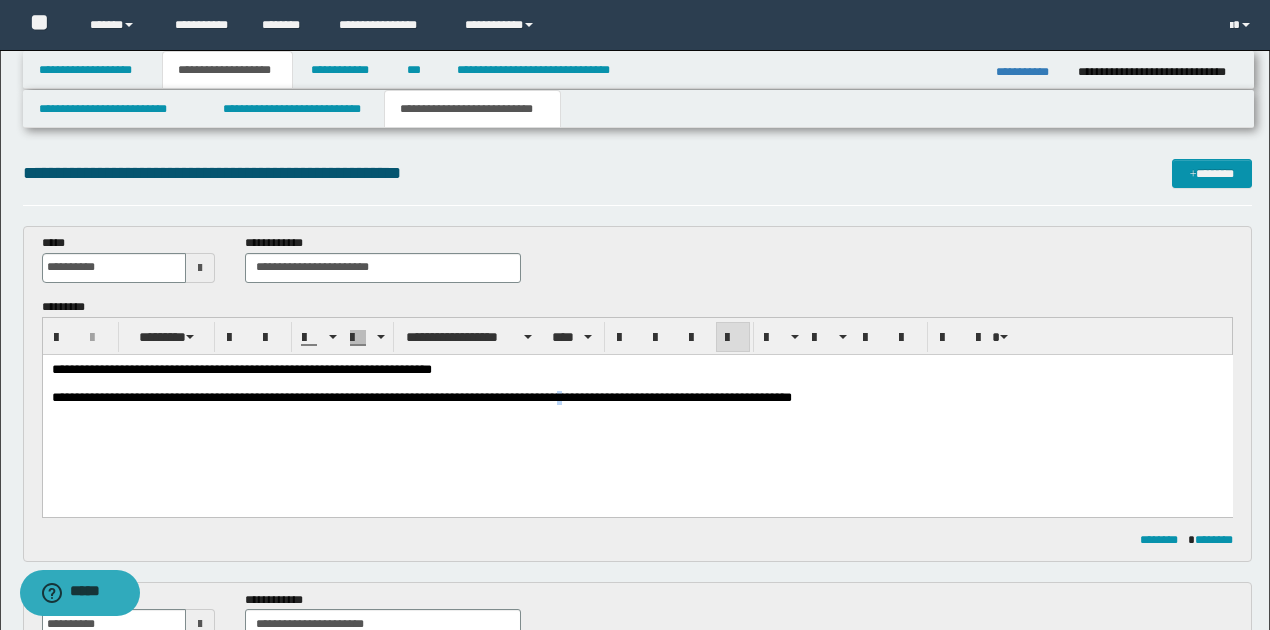 click on "**********" at bounding box center (421, 396) 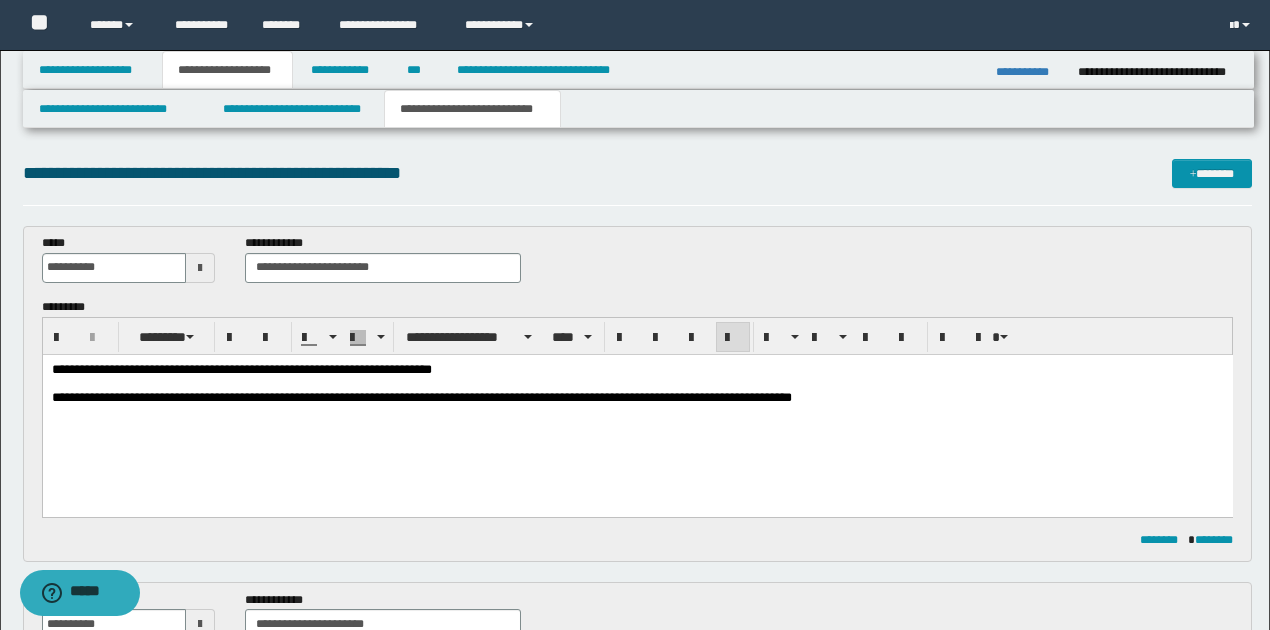 click on "**********" at bounding box center [421, 396] 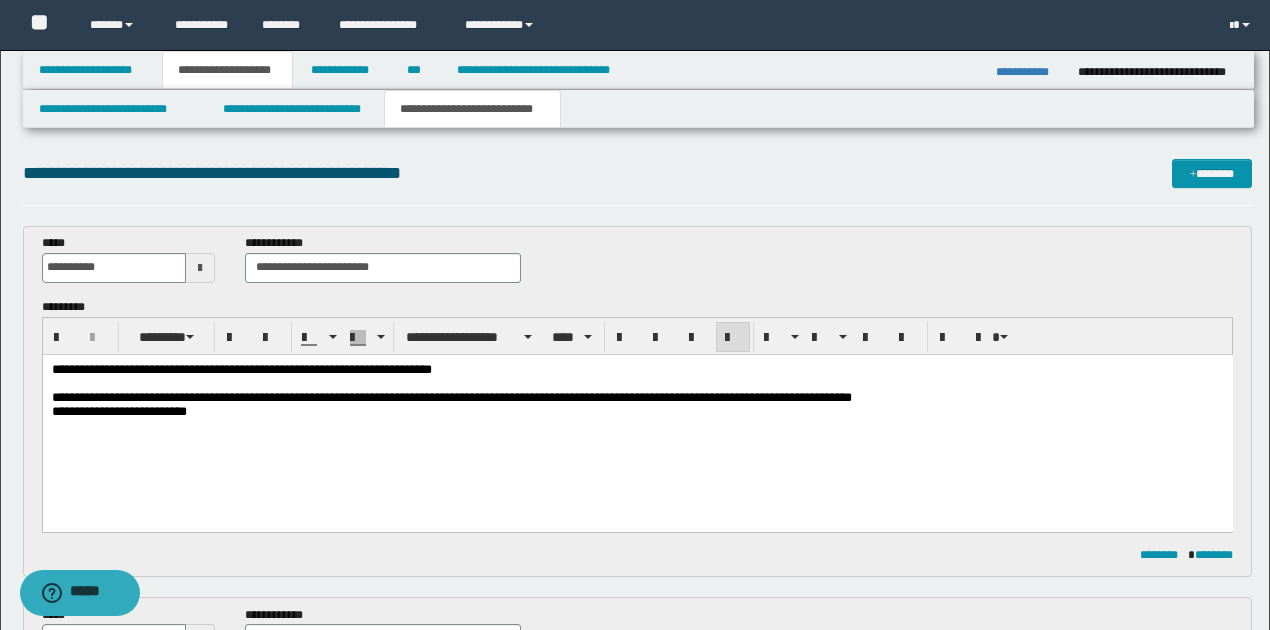 click on "**********" at bounding box center (118, 410) 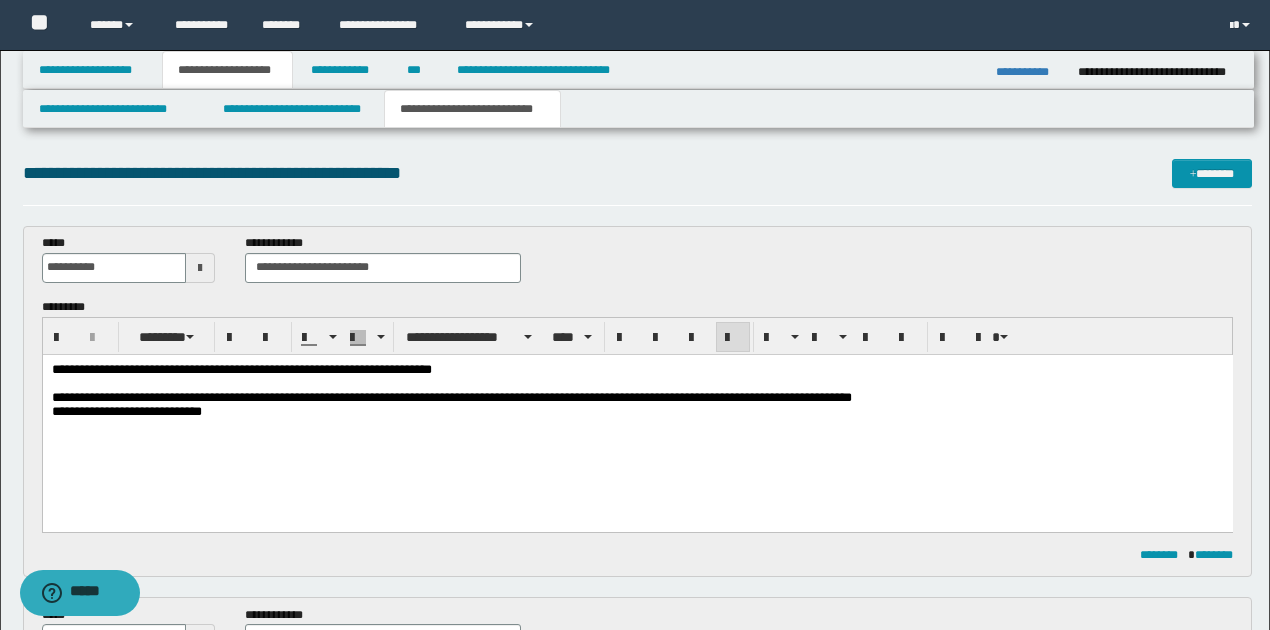 click on "**********" at bounding box center (126, 410) 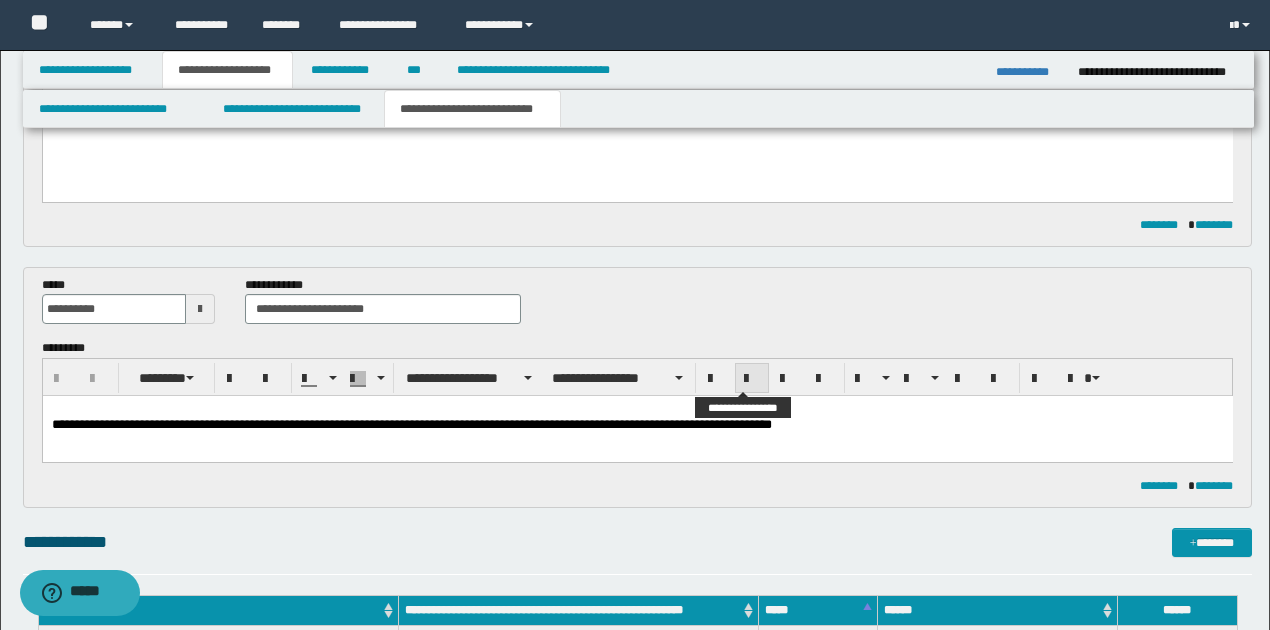 scroll, scrollTop: 333, scrollLeft: 0, axis: vertical 